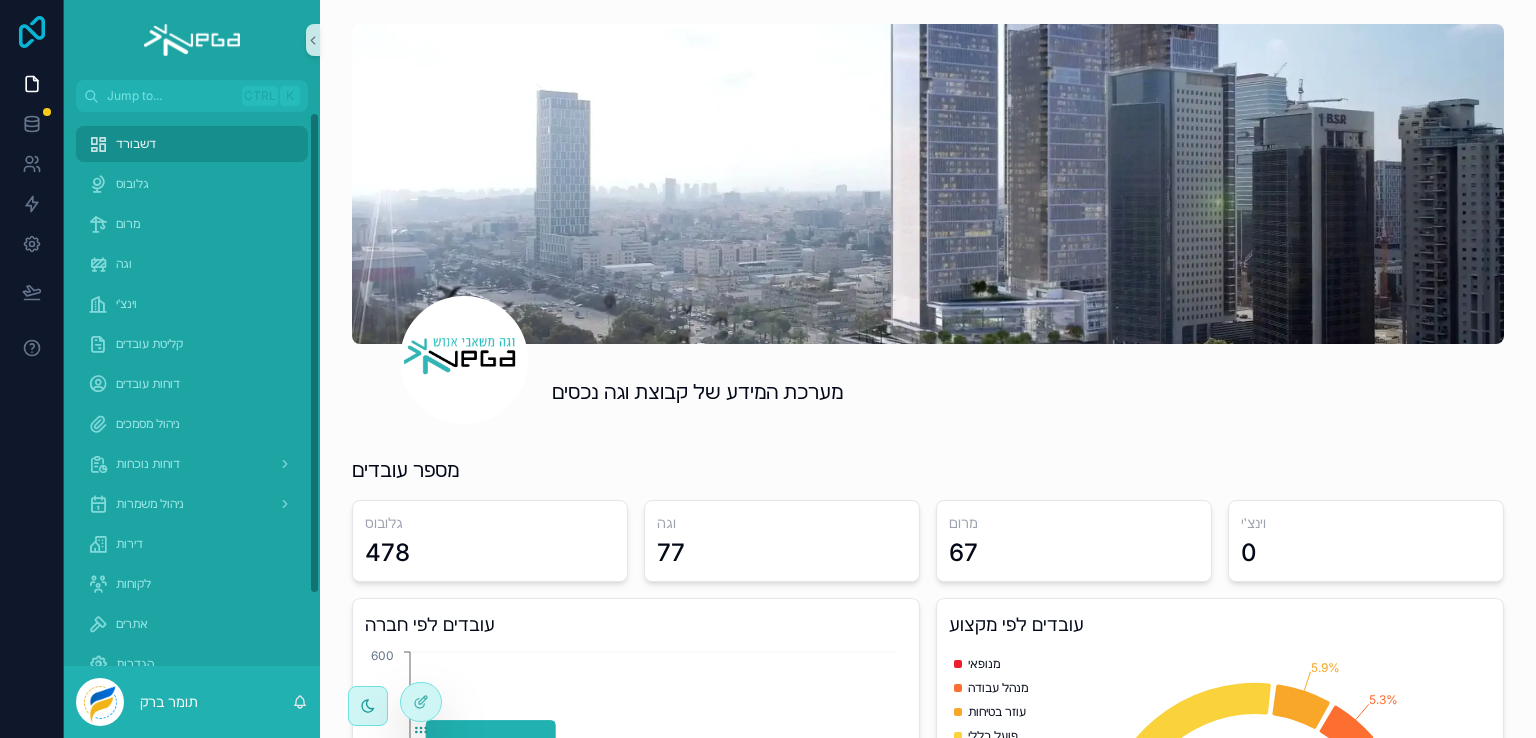scroll, scrollTop: 0, scrollLeft: 0, axis: both 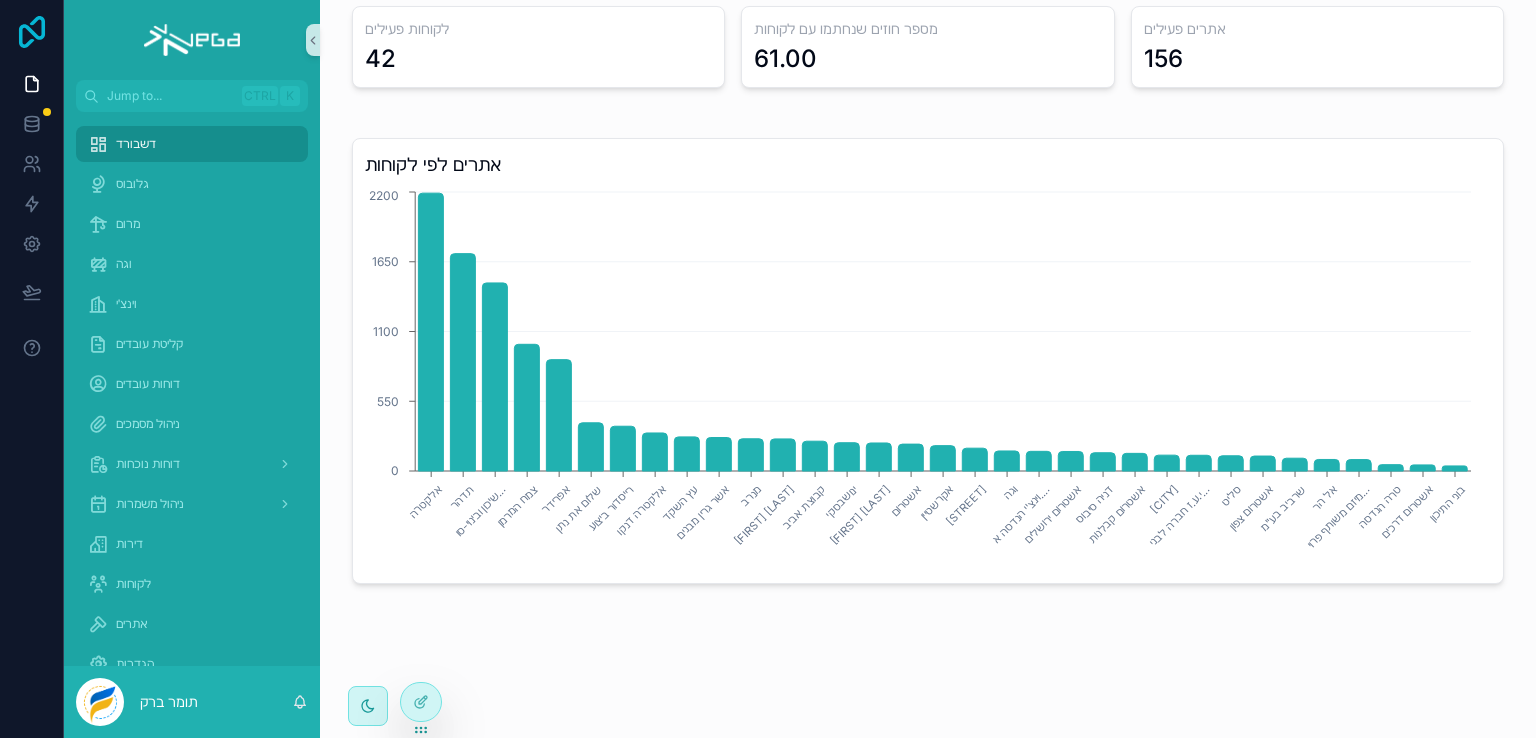 click 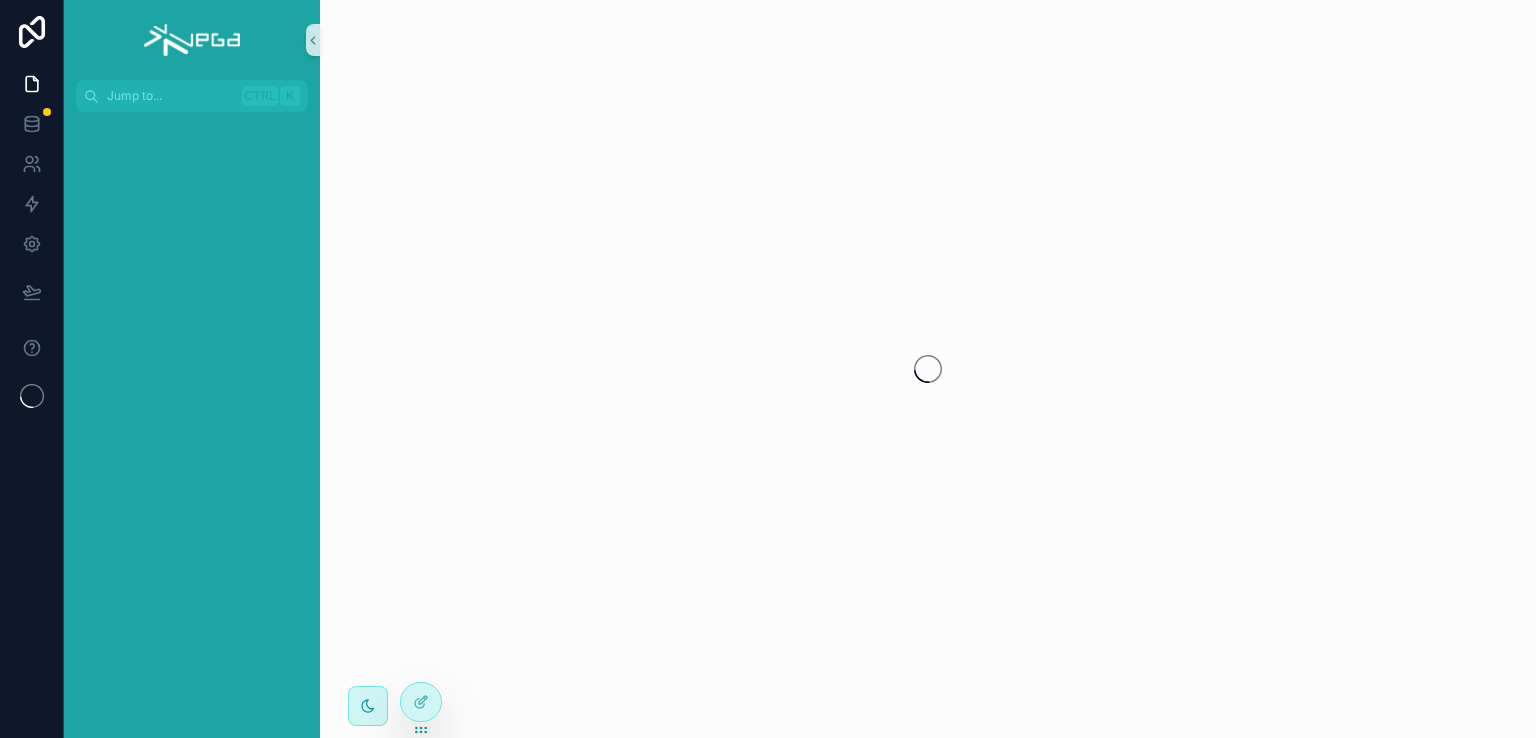 scroll, scrollTop: 0, scrollLeft: 0, axis: both 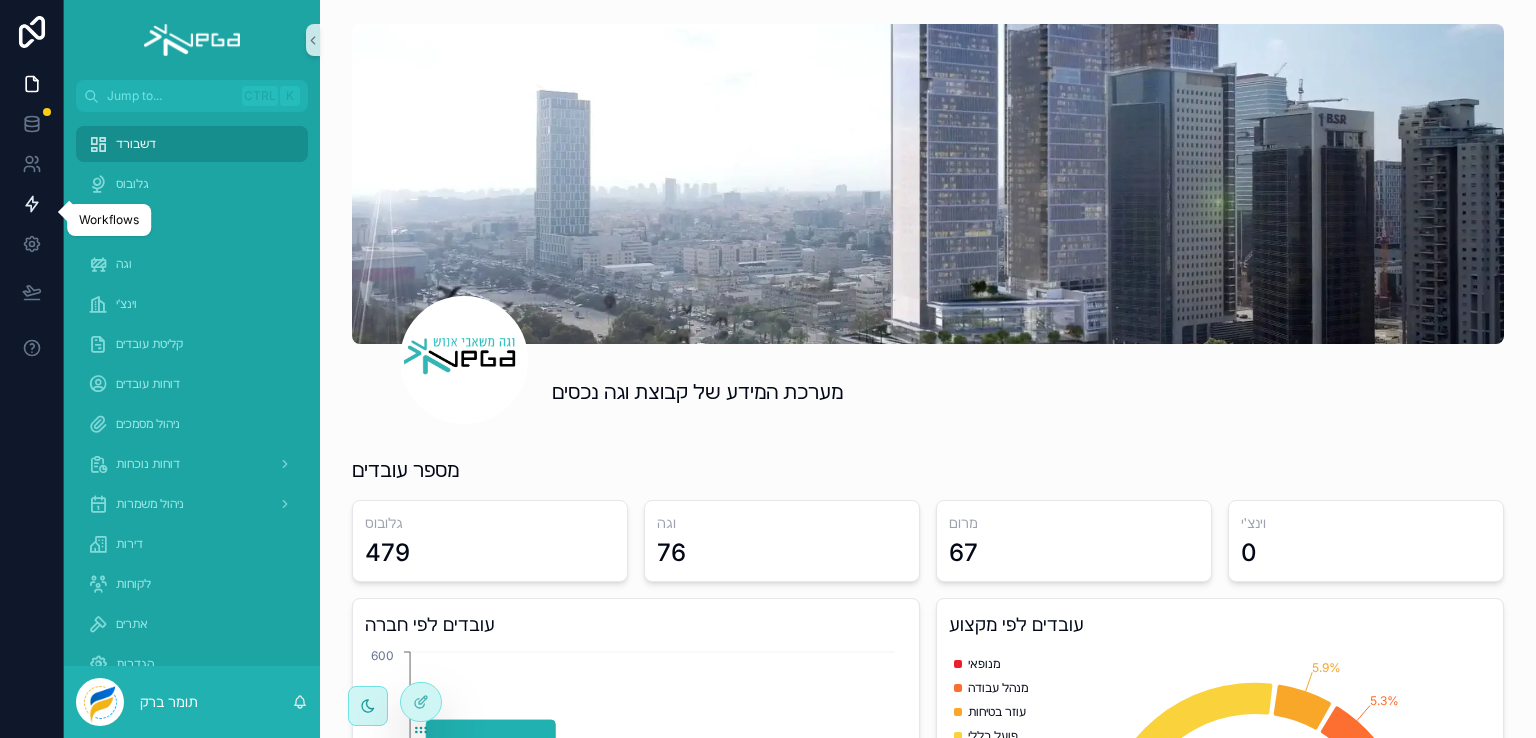 click 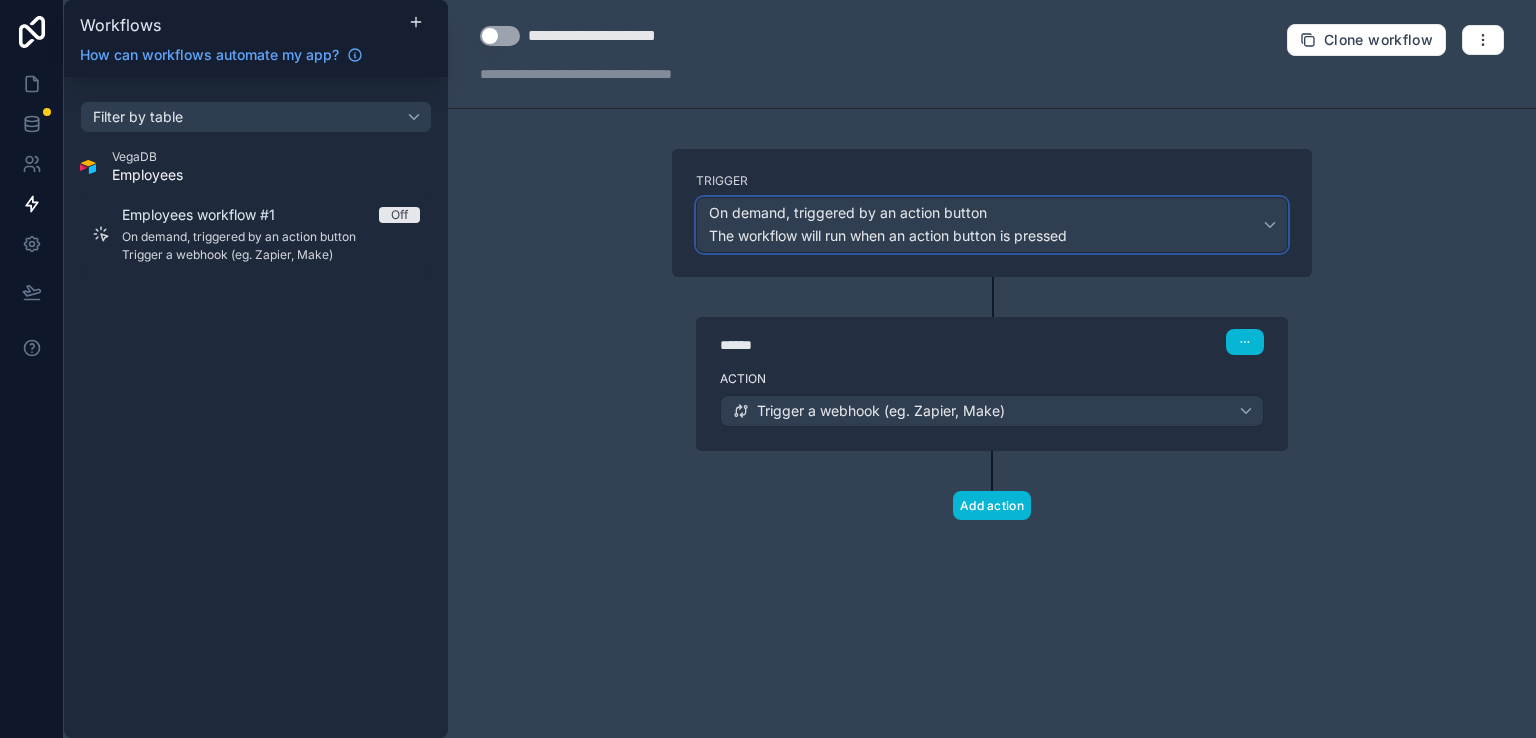 click on "The workflow will run when an action button is pressed" at bounding box center [888, 235] 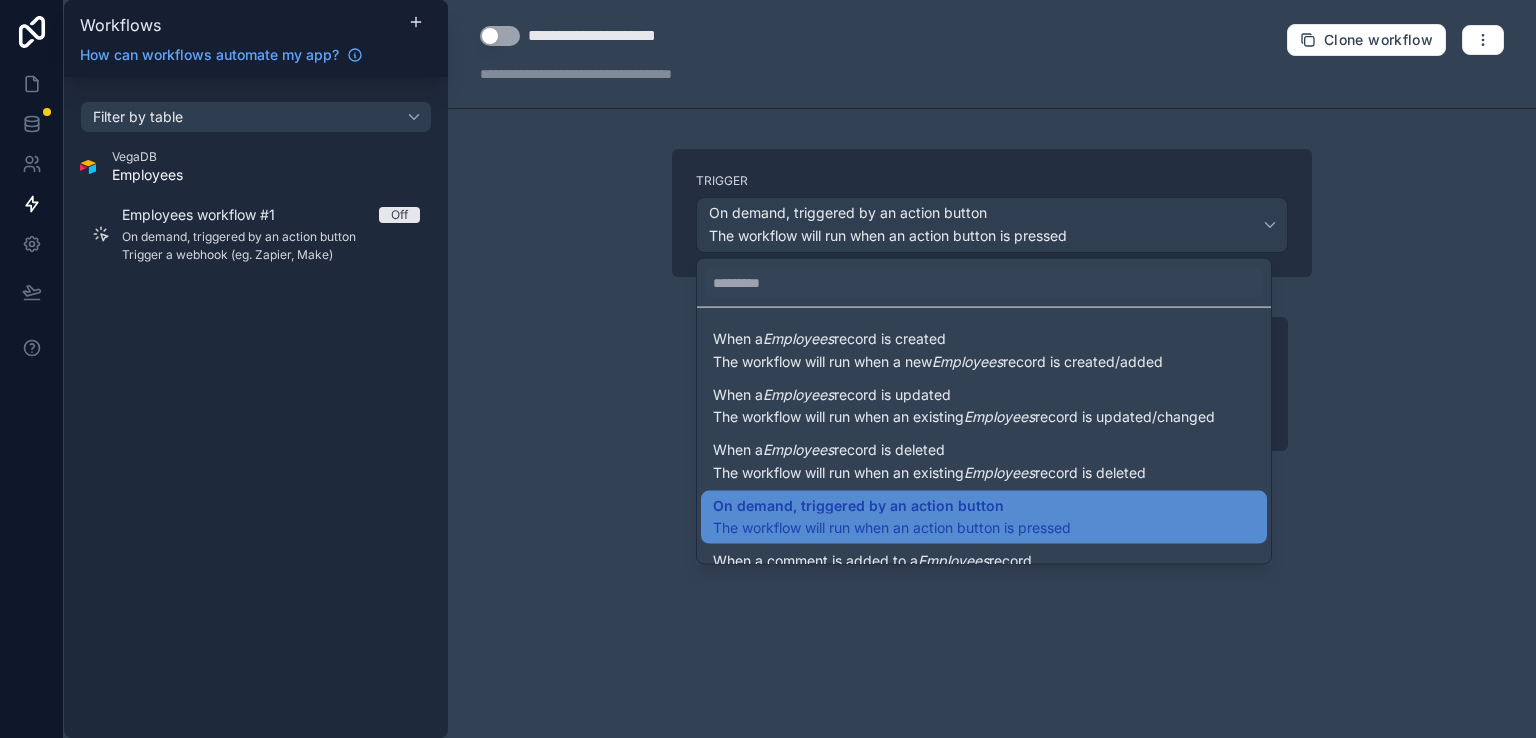 click at bounding box center (768, 369) 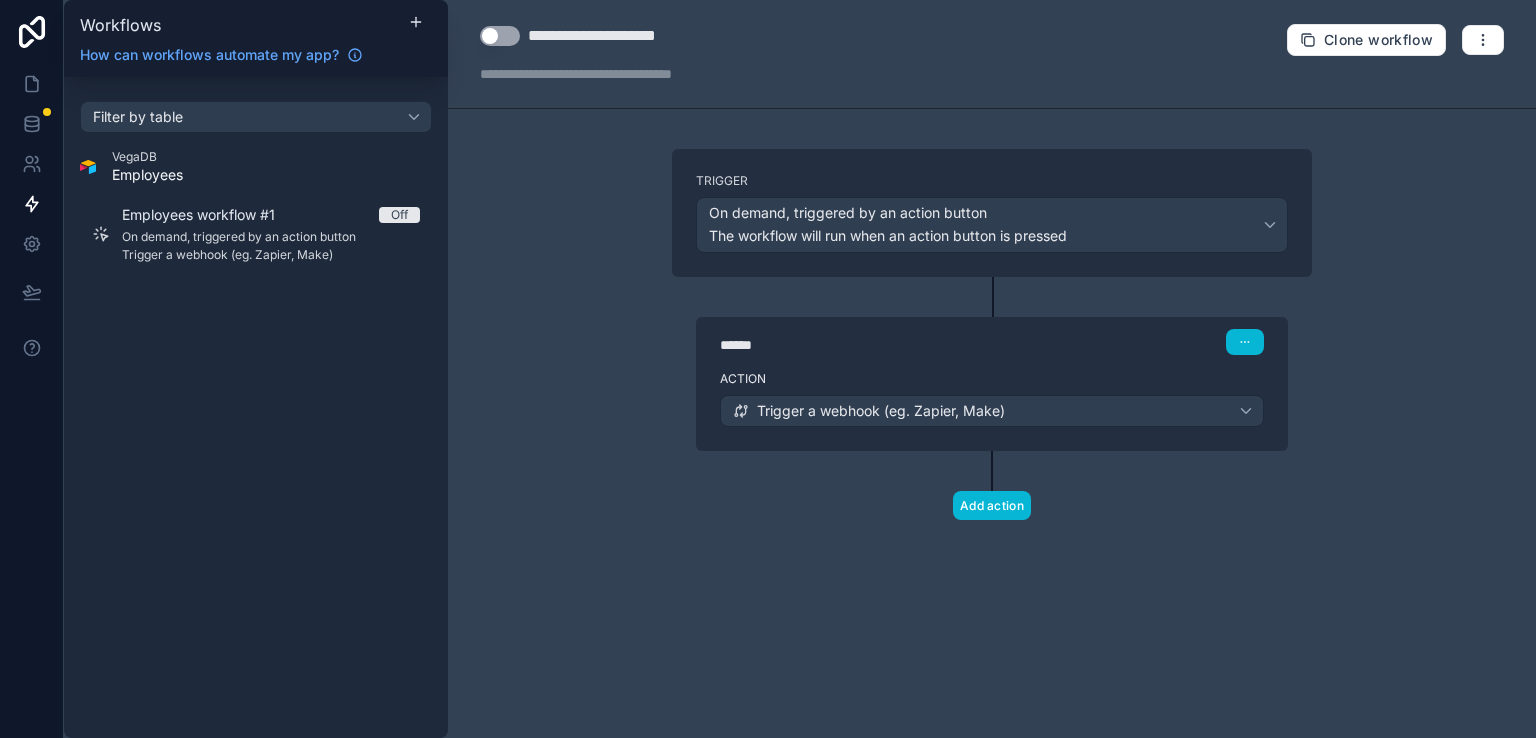 click on "Action Trigger a webhook (eg. Zapier, Make)" at bounding box center (992, 407) 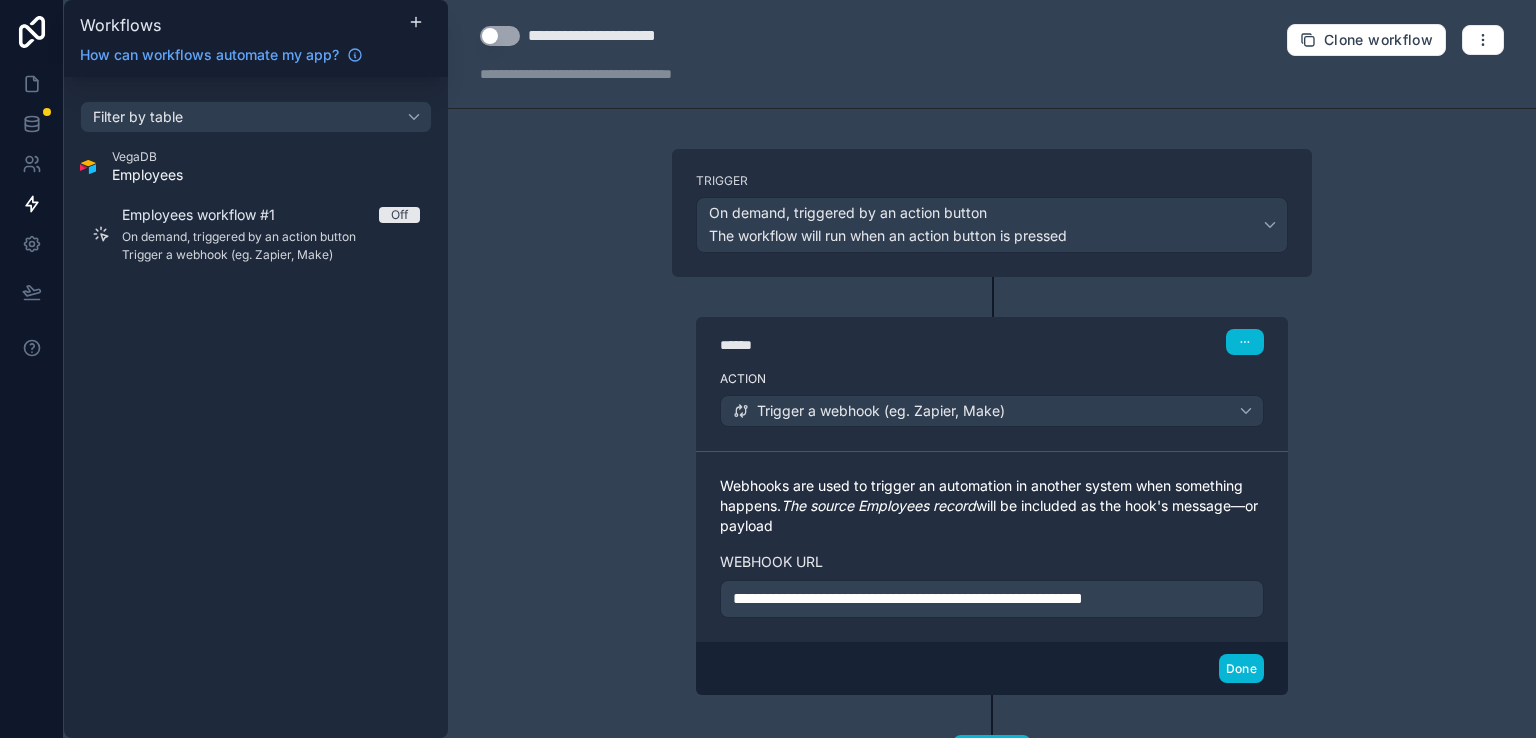 click on "**********" at bounding box center [625, 36] 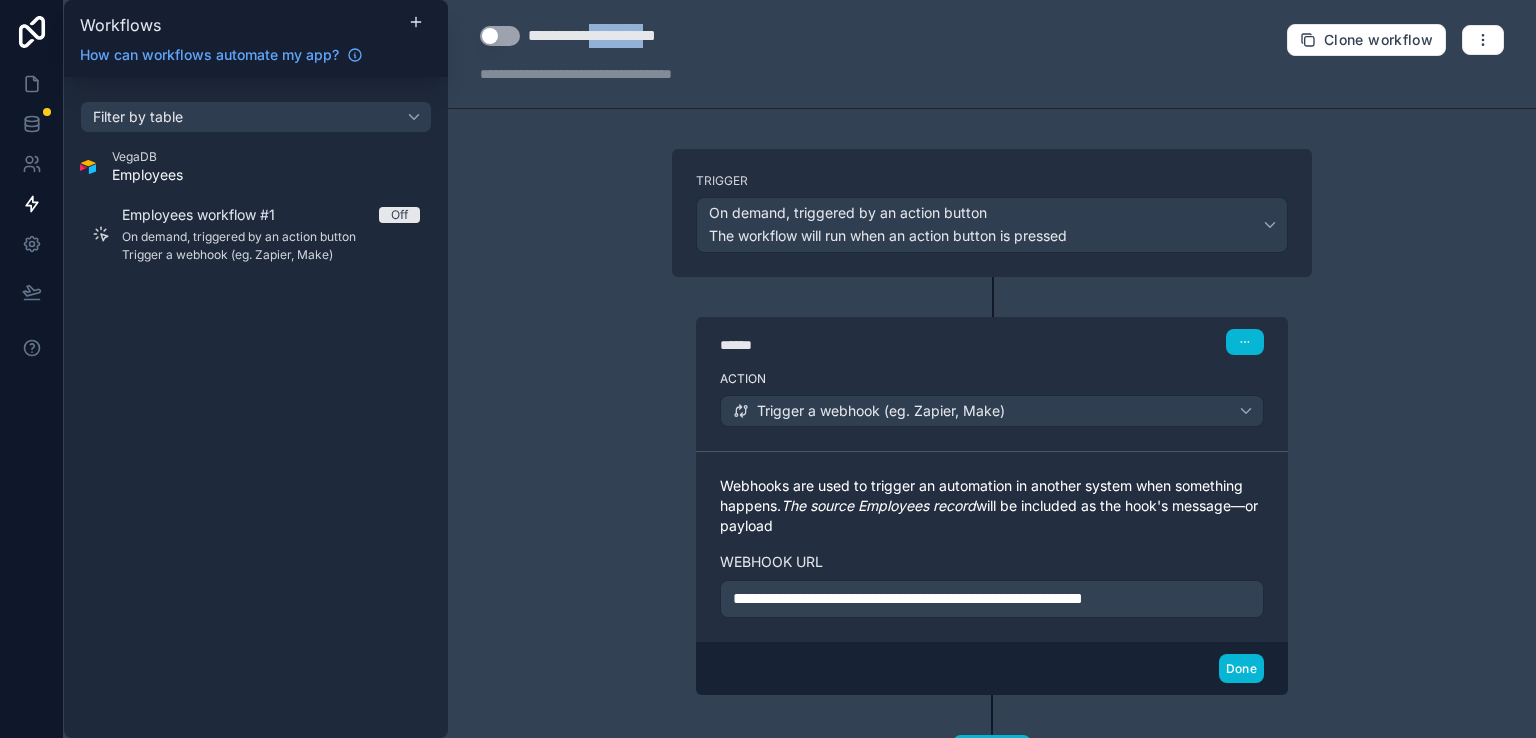 click on "**********" at bounding box center [625, 36] 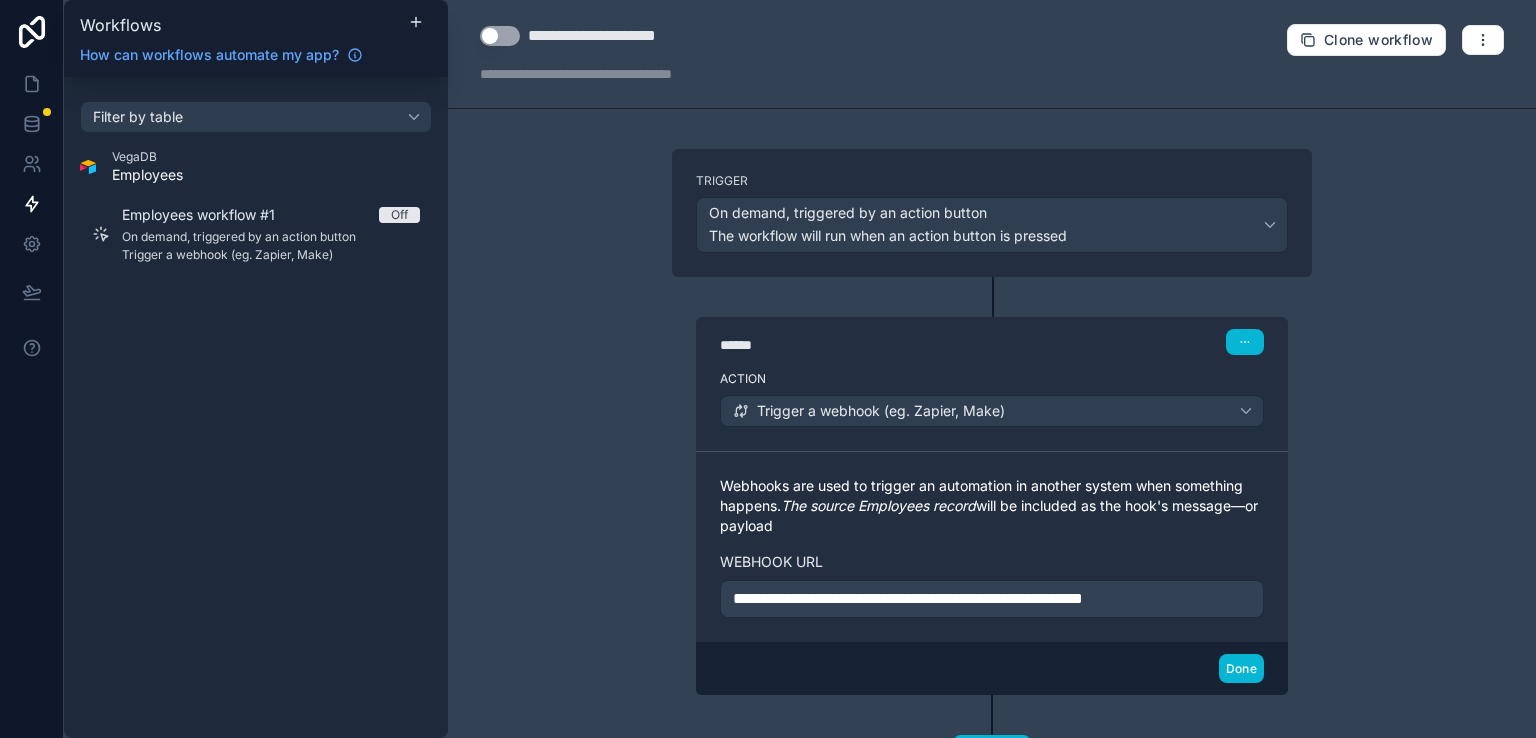 click on "**********" at bounding box center (625, 36) 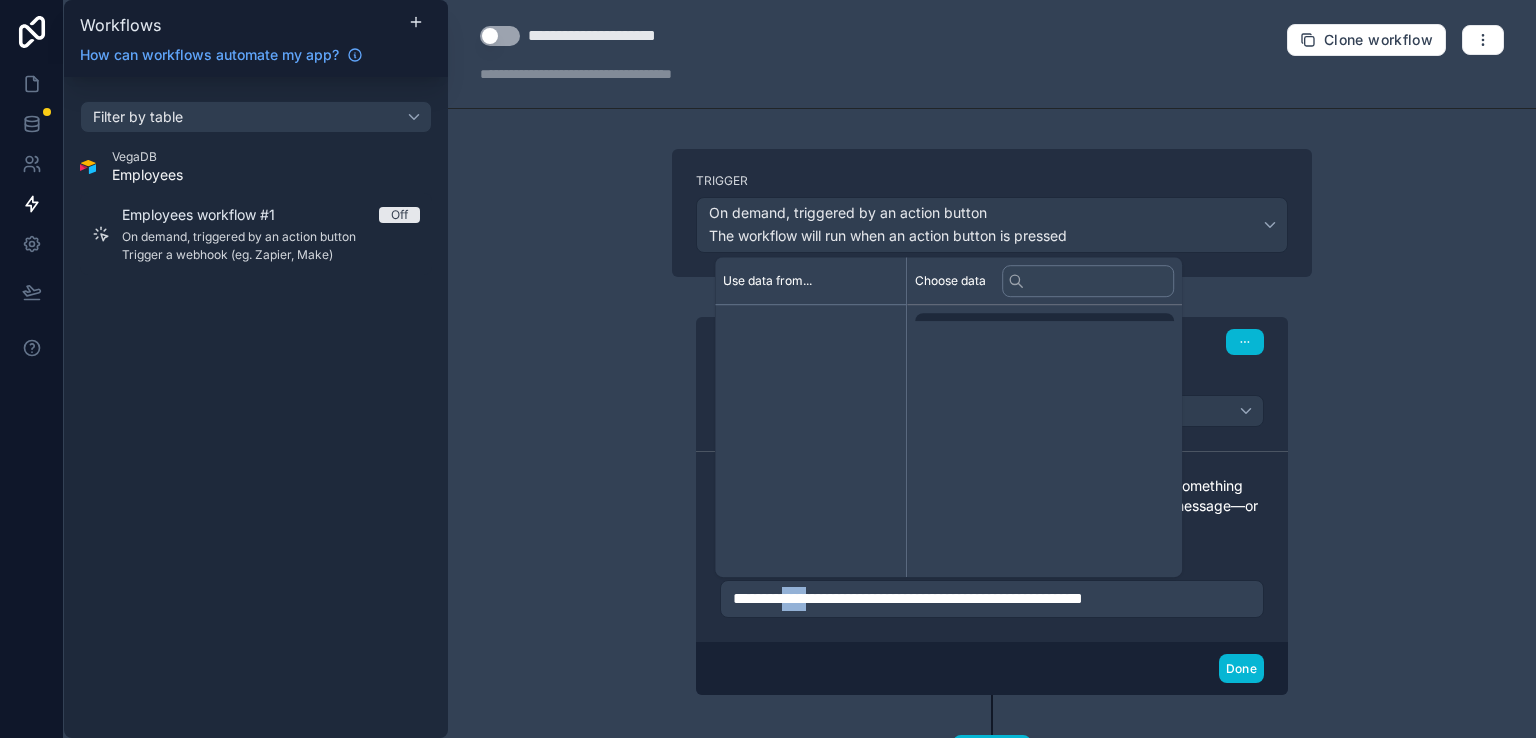 click on "**********" at bounding box center [908, 598] 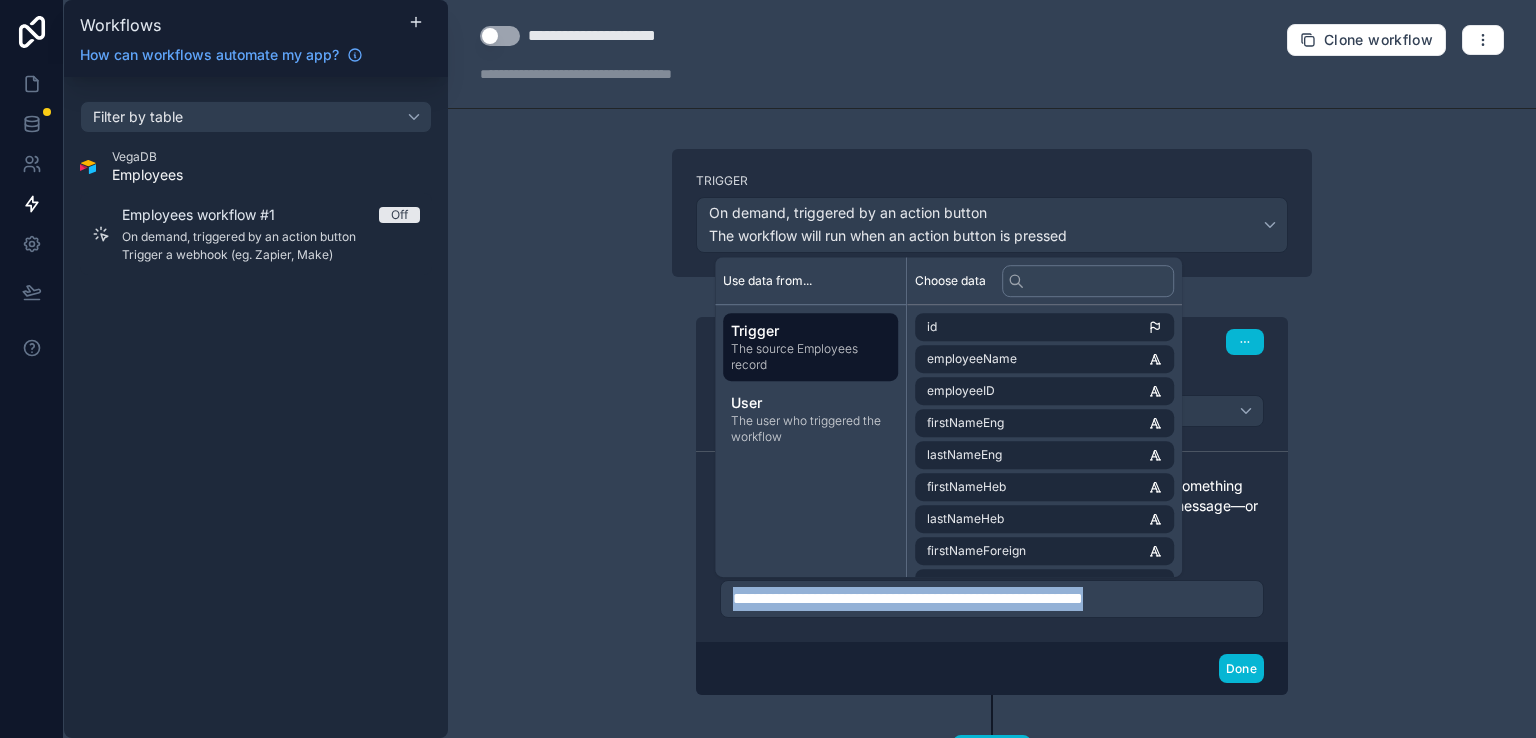 click on "**********" at bounding box center (908, 598) 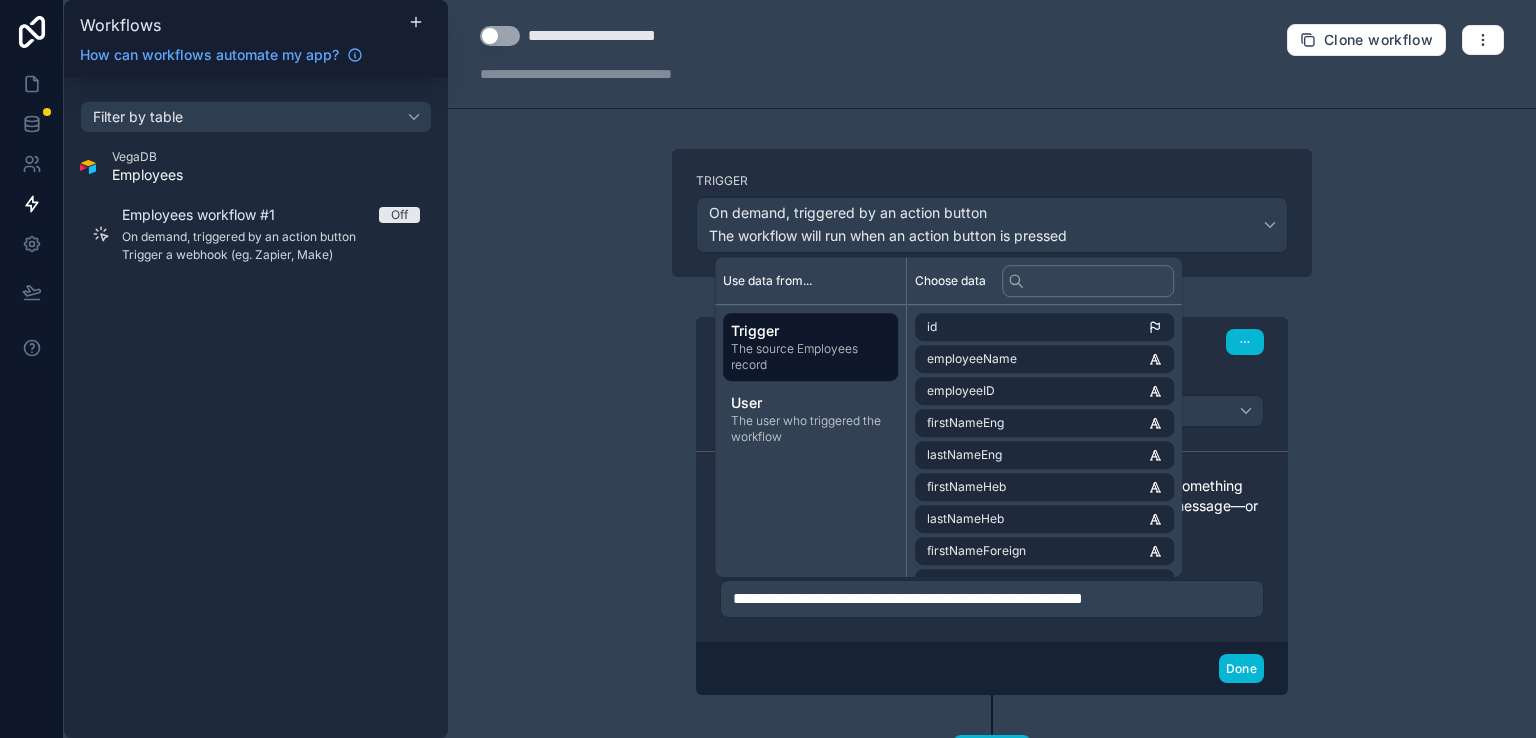 click on "**********" at bounding box center (992, 369) 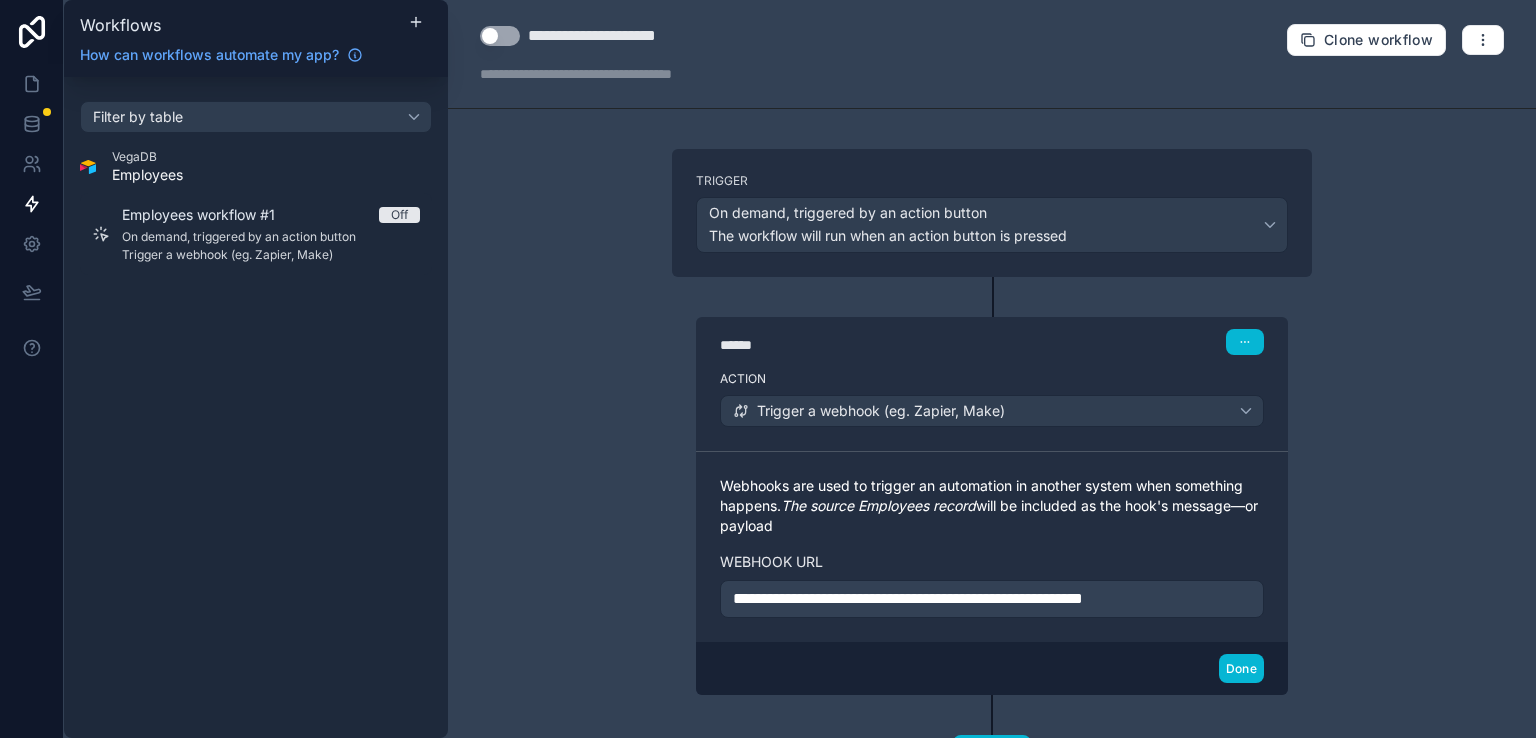click on "**********" at bounding box center (908, 598) 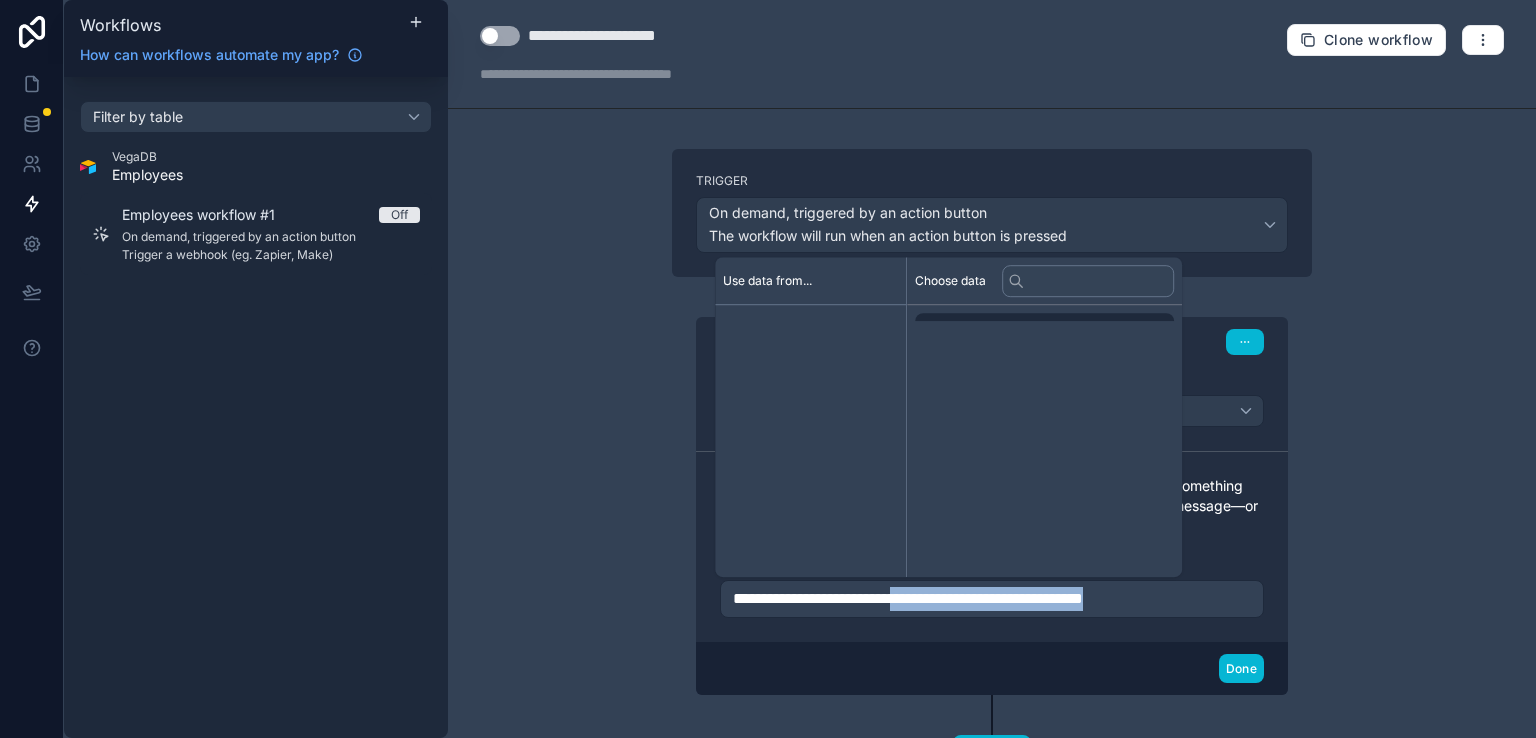 click on "**********" at bounding box center [908, 598] 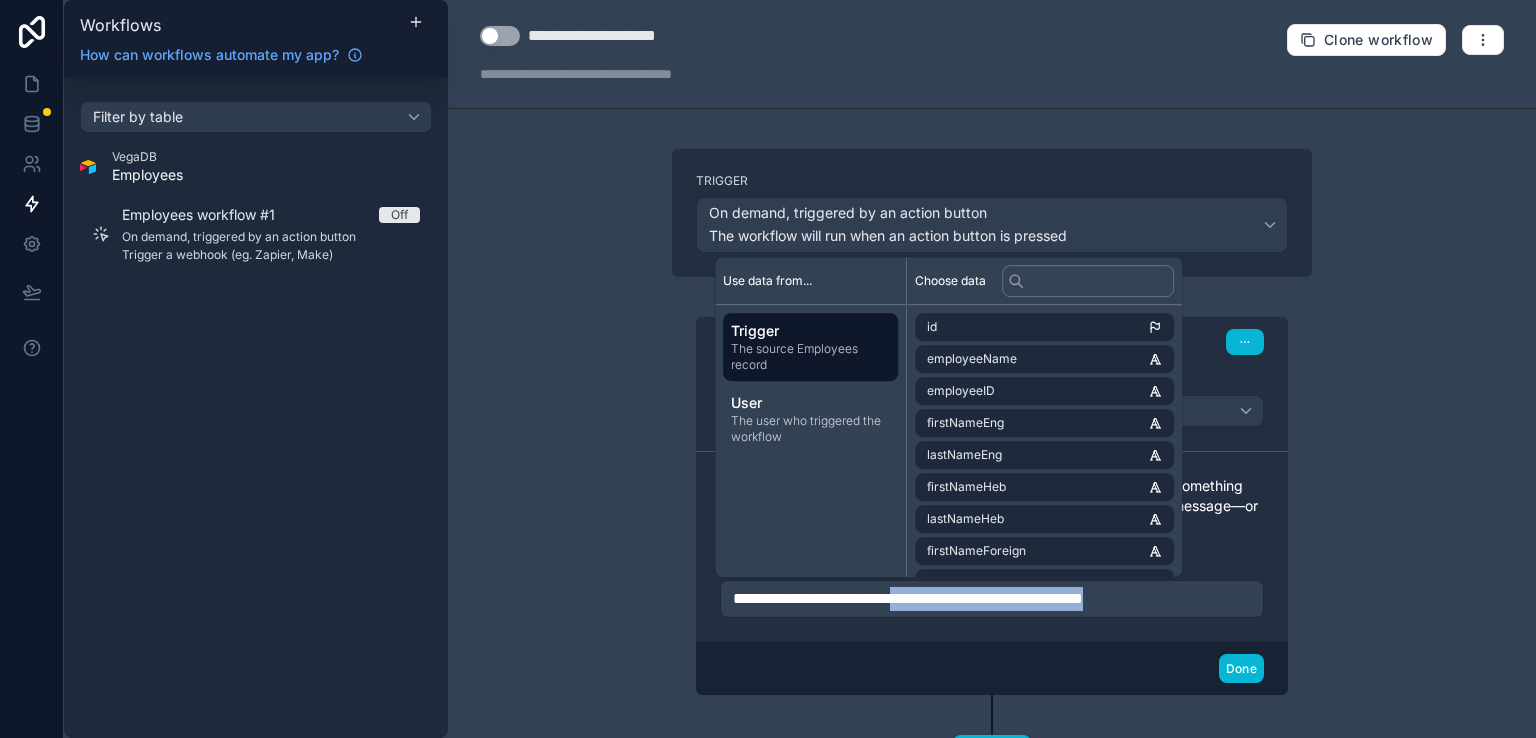click on "**********" at bounding box center [908, 598] 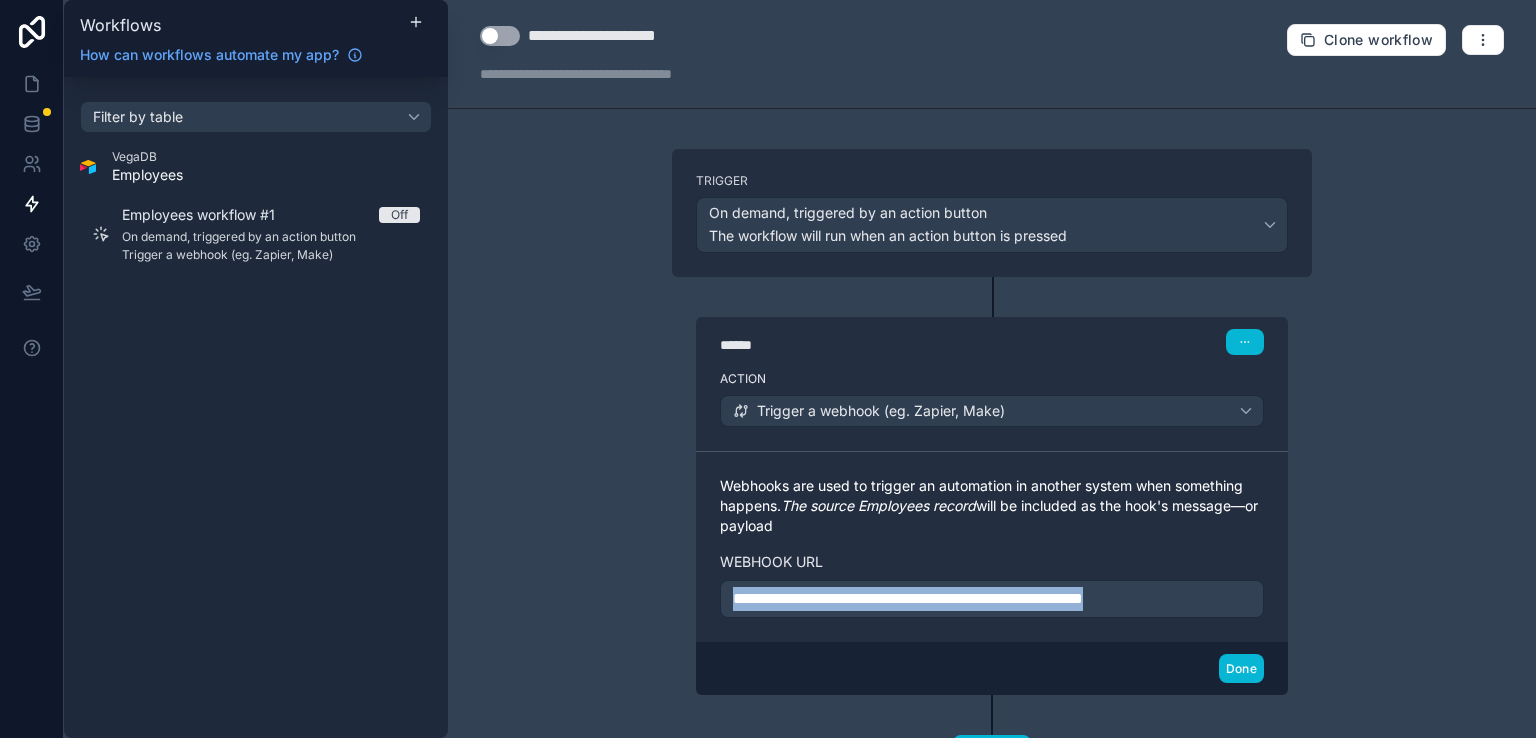 drag, startPoint x: 1240, startPoint y: 596, endPoint x: 698, endPoint y: 592, distance: 542.0148 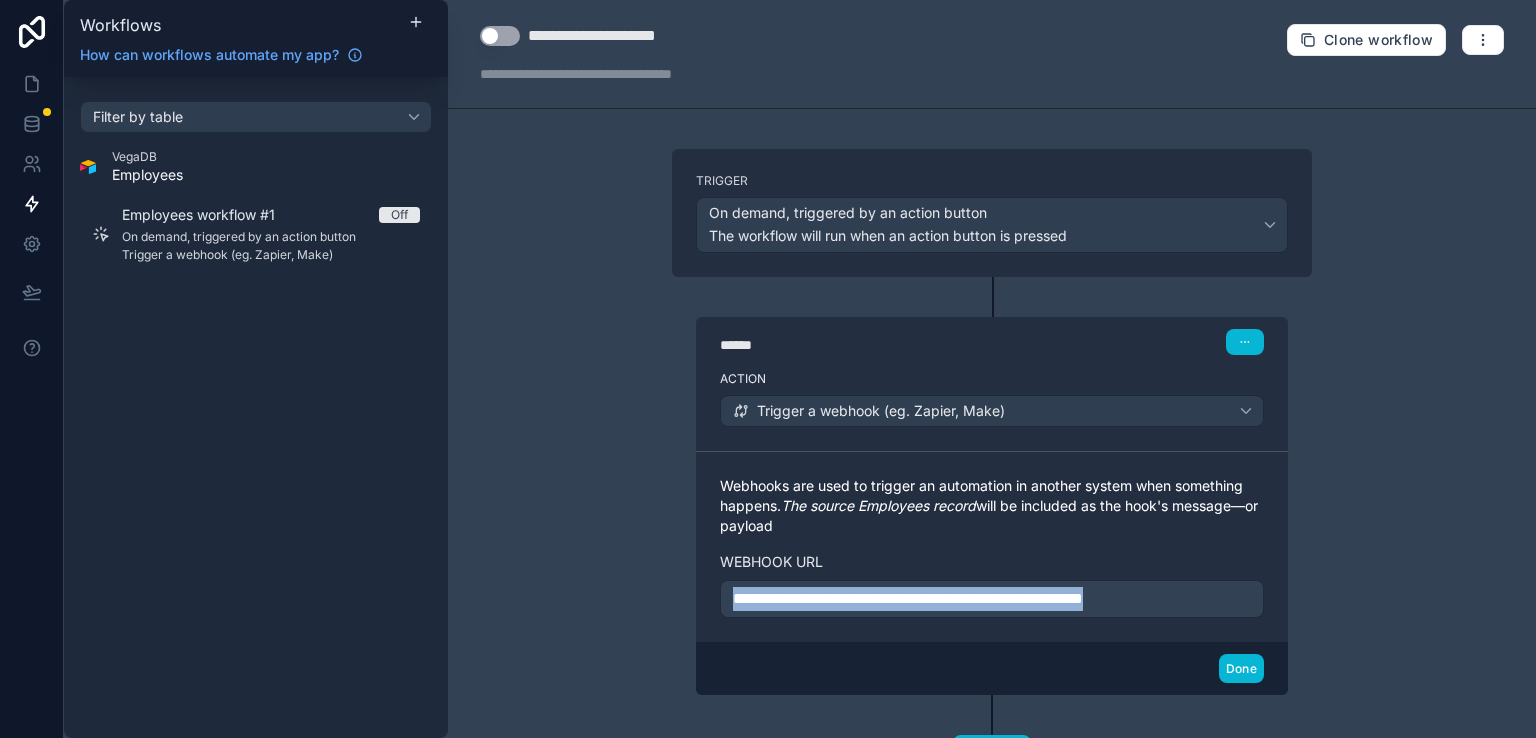 click on "**********" at bounding box center (992, 546) 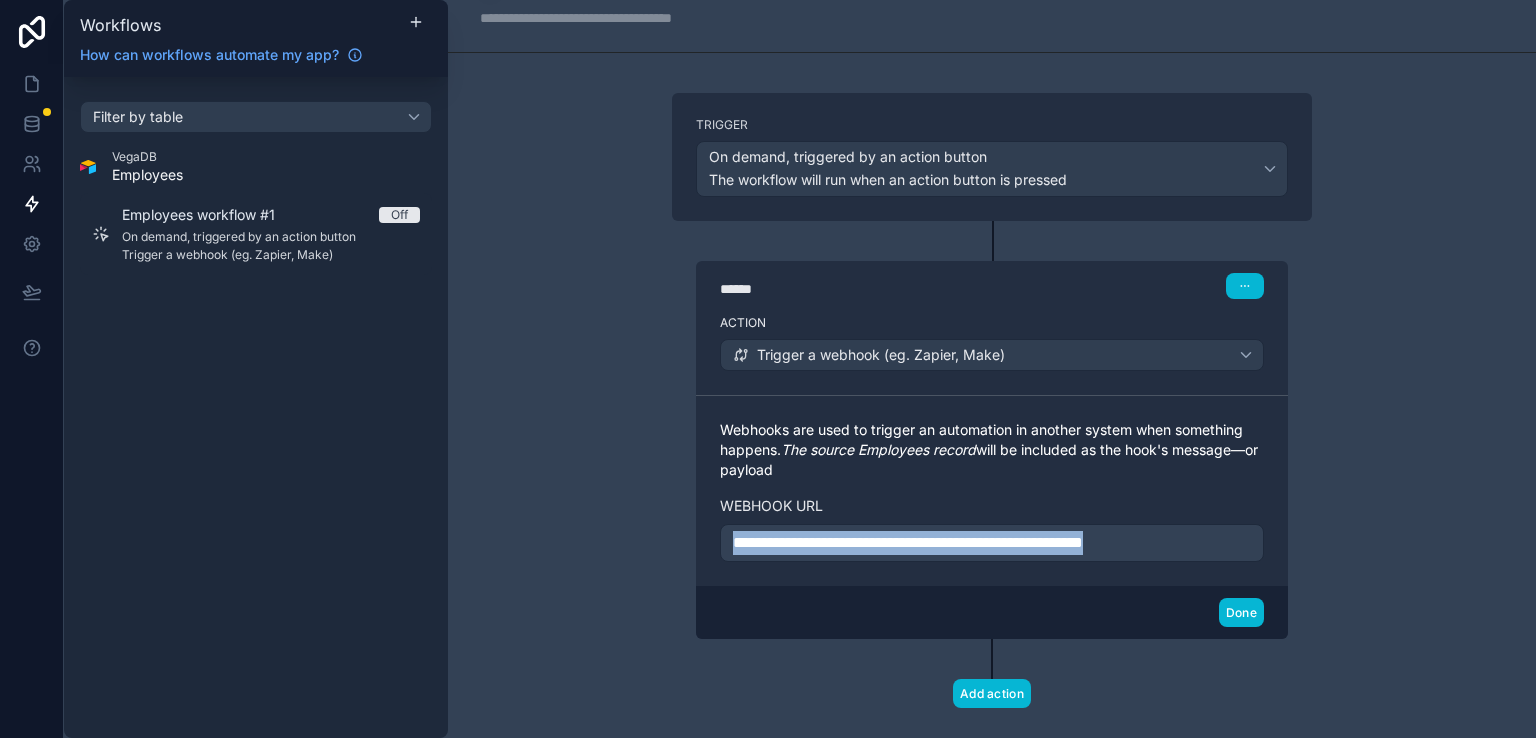 scroll, scrollTop: 87, scrollLeft: 0, axis: vertical 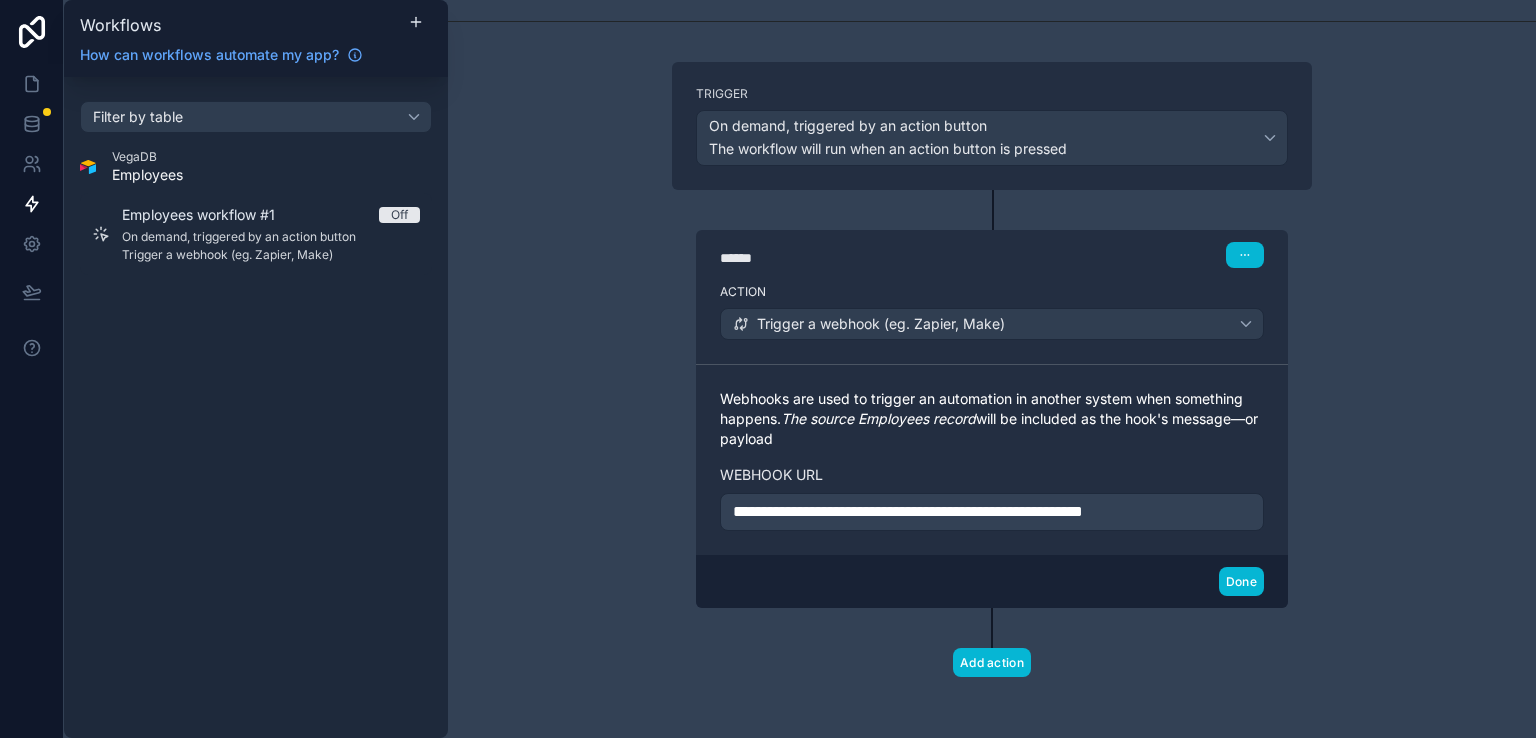 click on "**********" at bounding box center [992, 369] 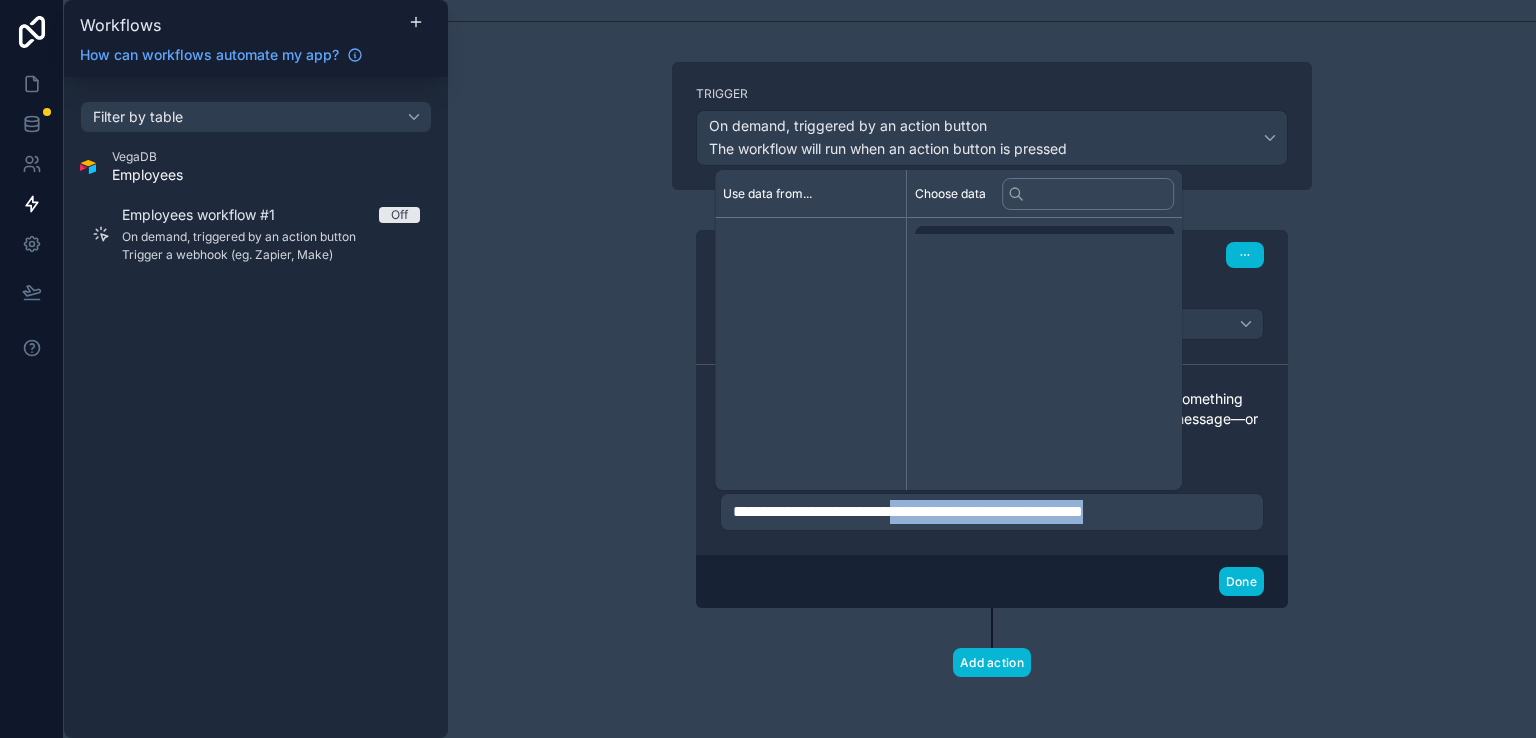 click on "**********" at bounding box center [908, 511] 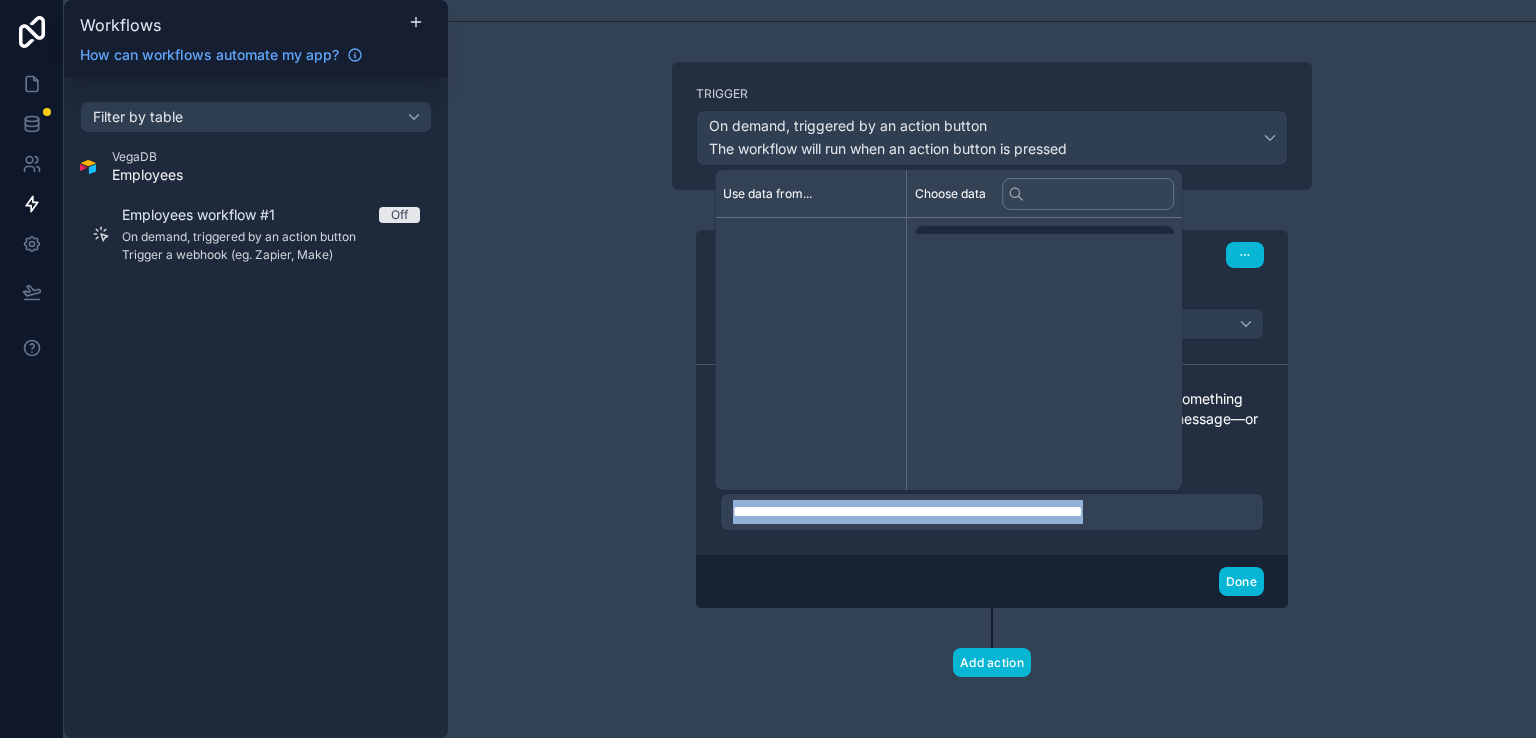 click on "**********" at bounding box center (908, 511) 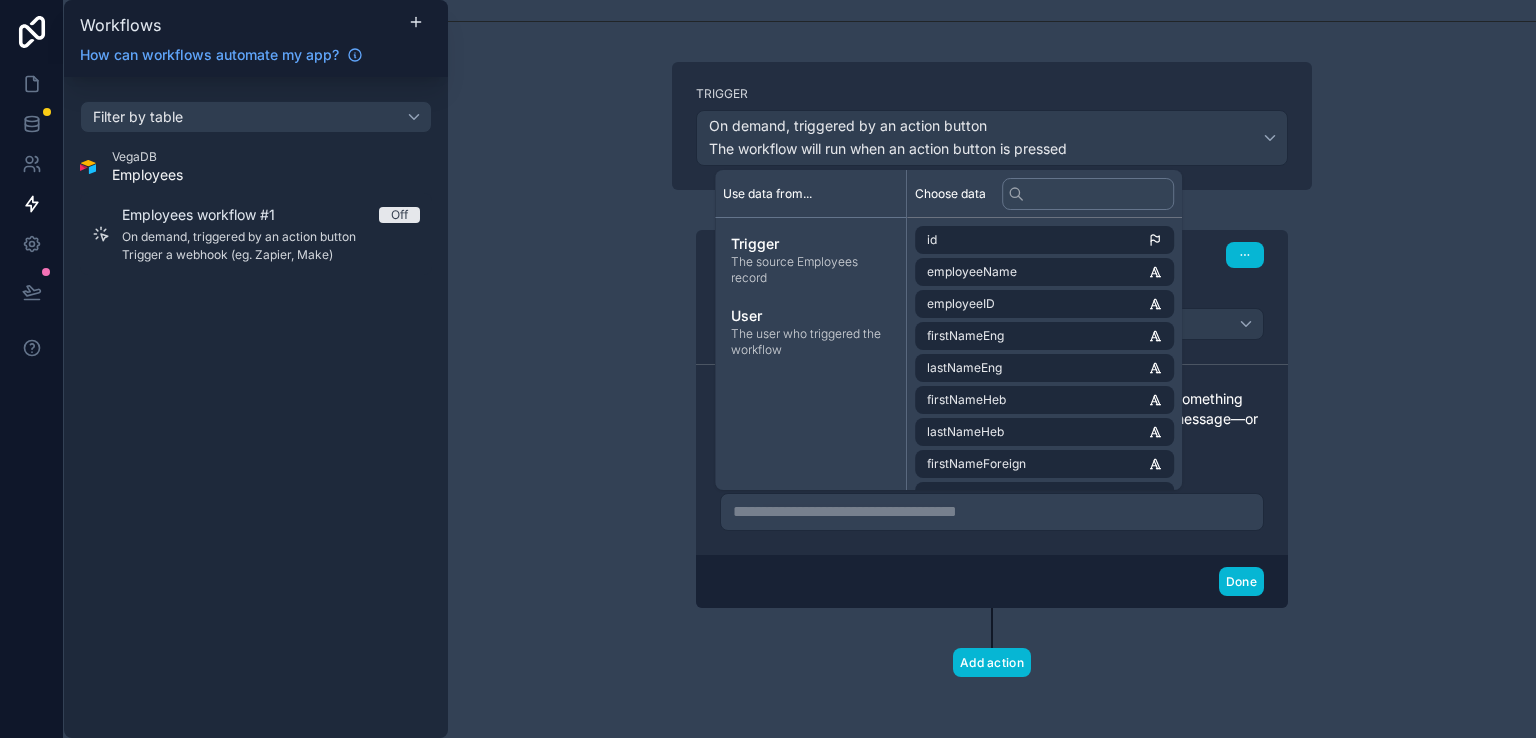 click on "**********" at bounding box center [992, 401] 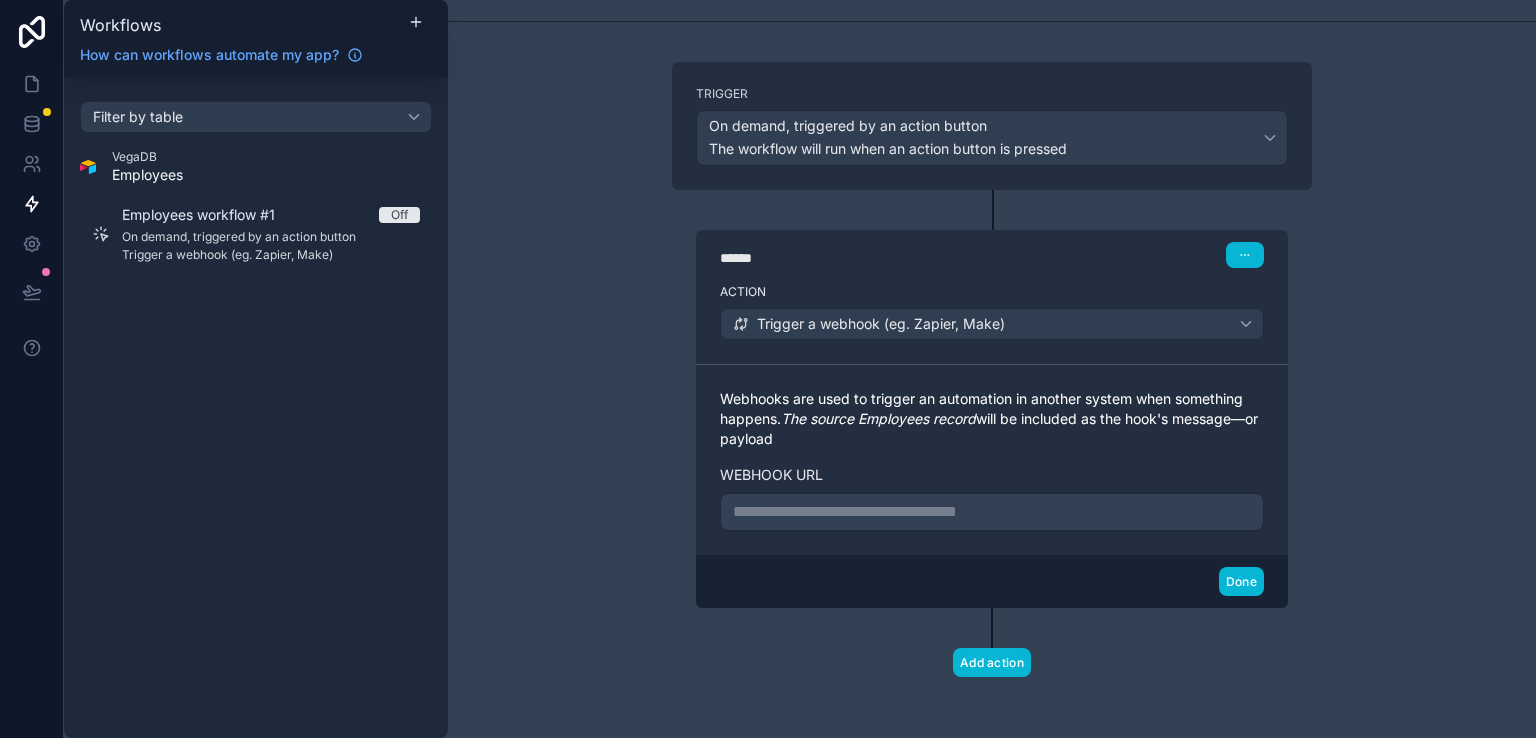 click on "**********" at bounding box center [992, 512] 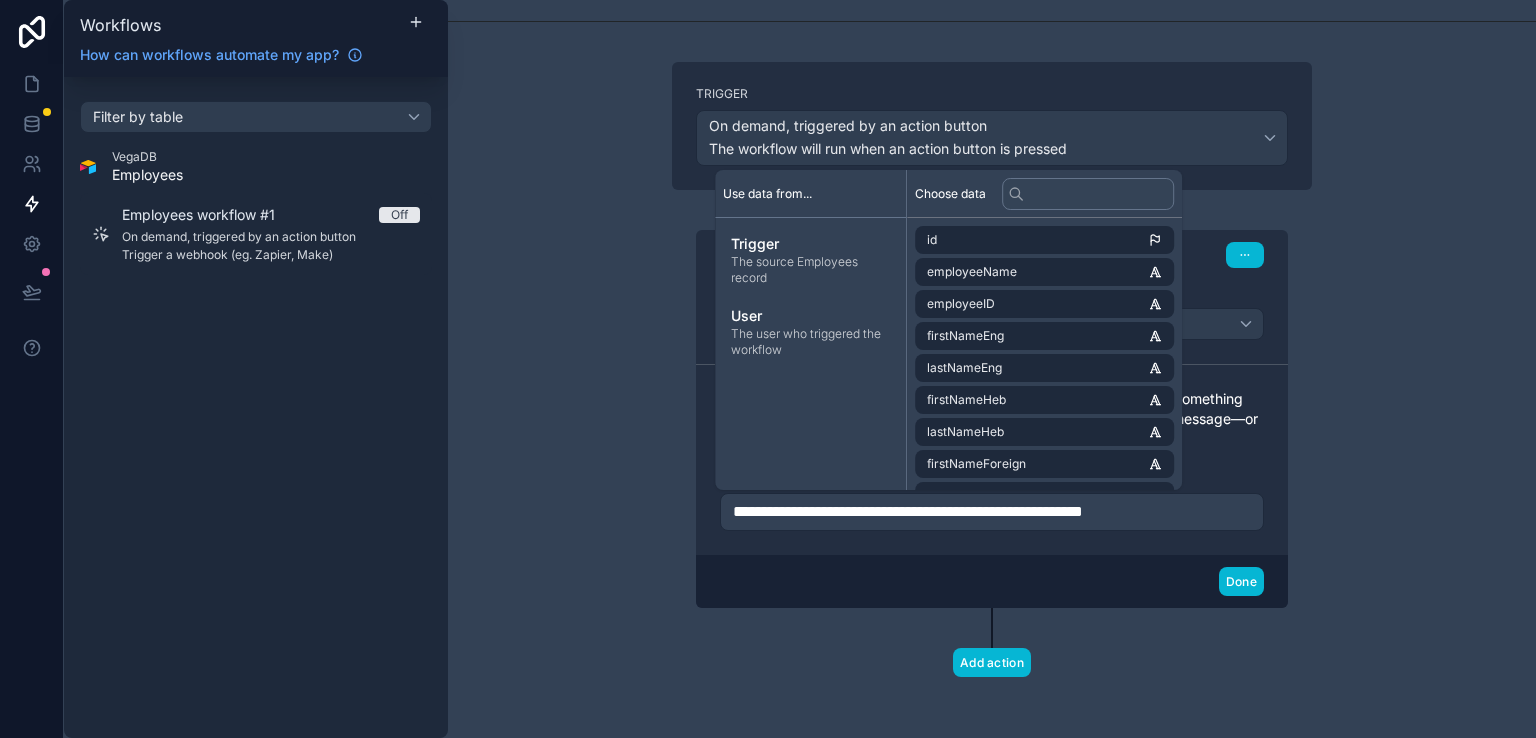 click on "**********" at bounding box center (992, 369) 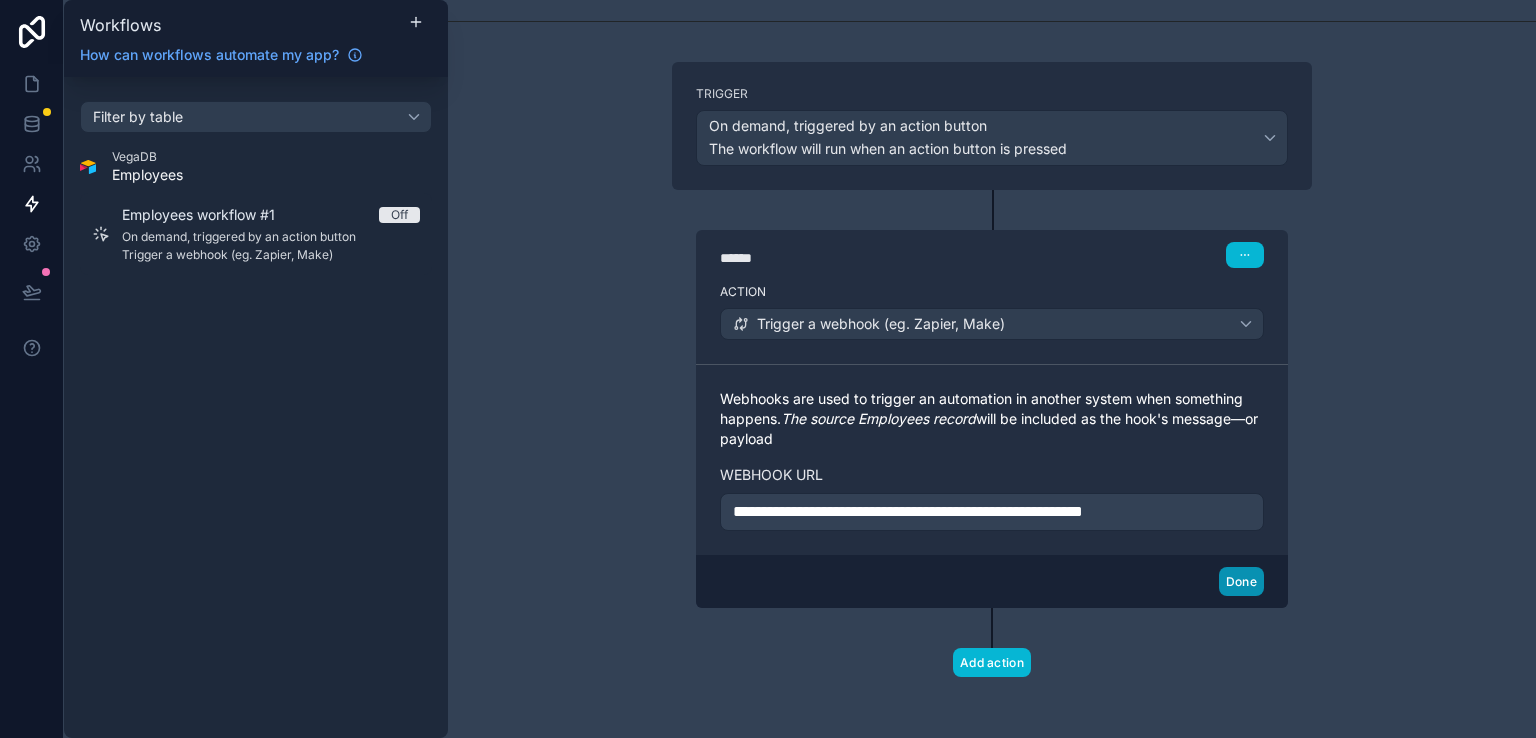 click on "Done" at bounding box center [1241, 581] 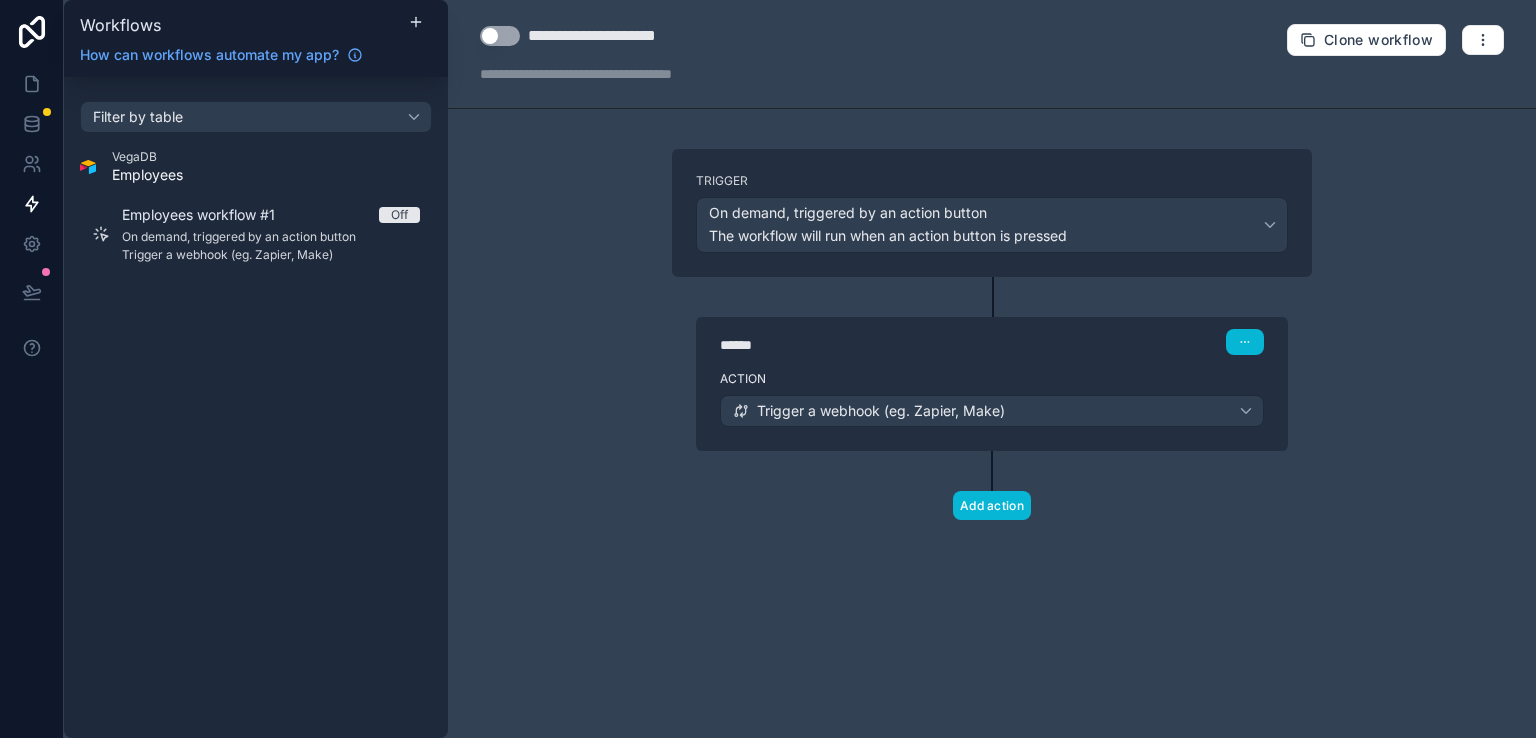 click on "****** Step 1" at bounding box center (992, 340) 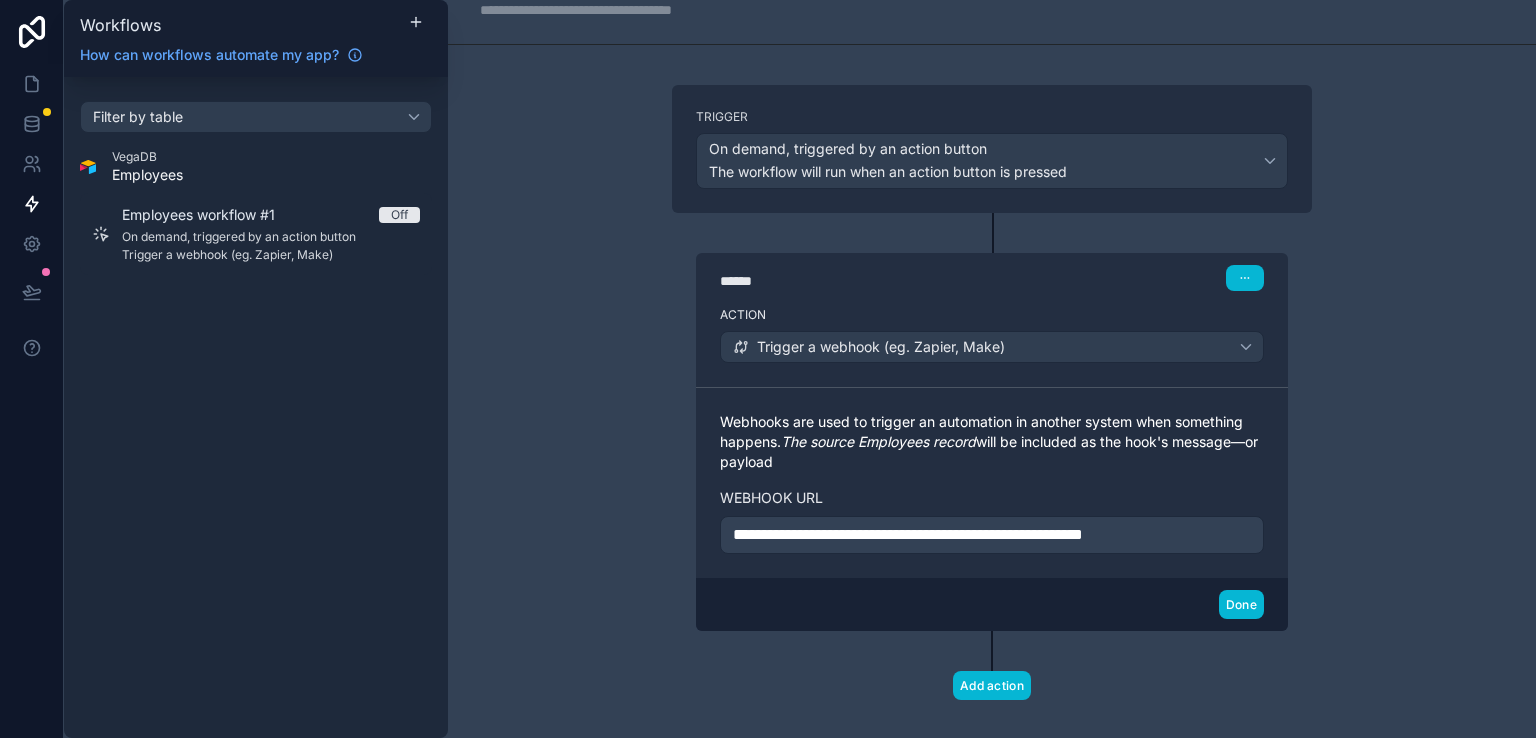 scroll, scrollTop: 0, scrollLeft: 0, axis: both 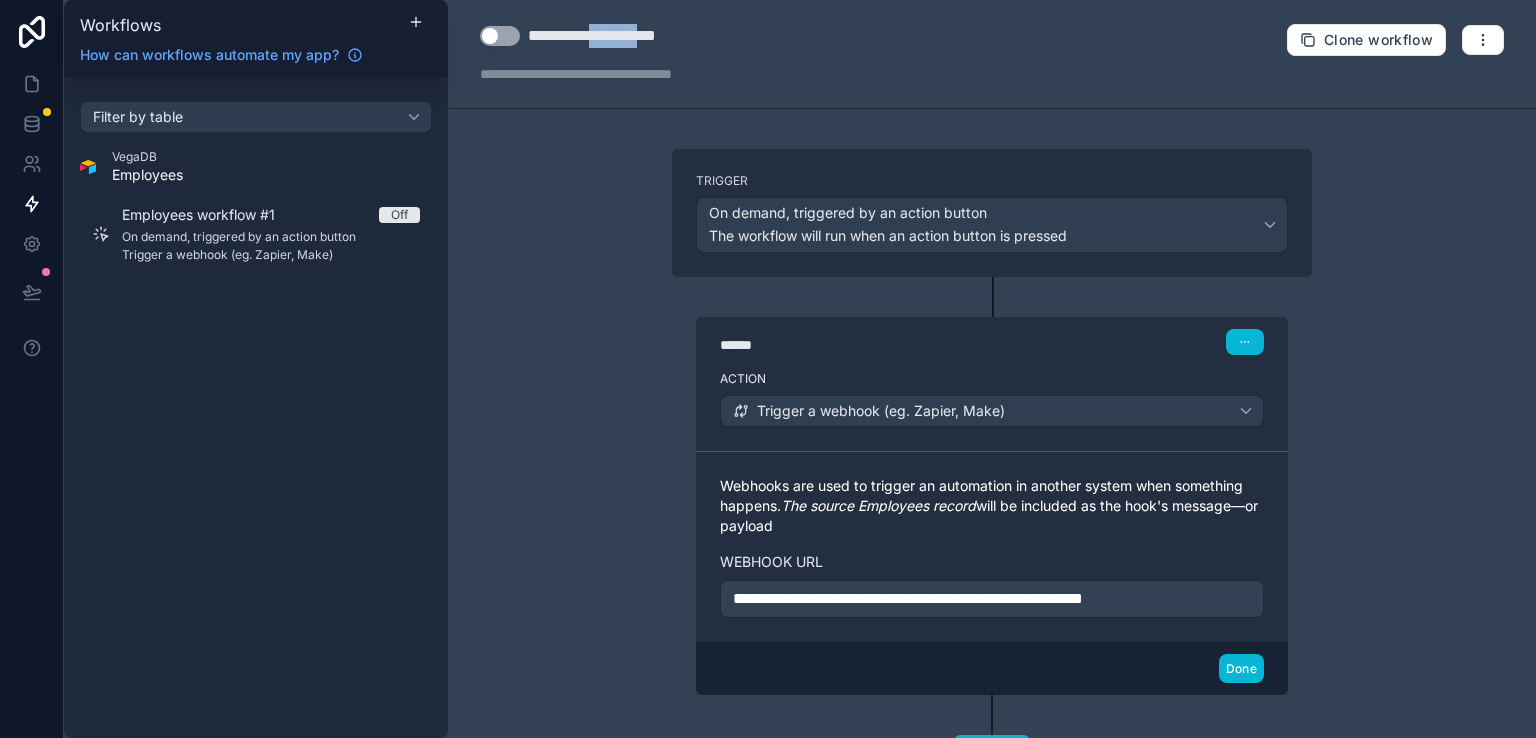 drag, startPoint x: 684, startPoint y: 33, endPoint x: 617, endPoint y: 37, distance: 67.11929 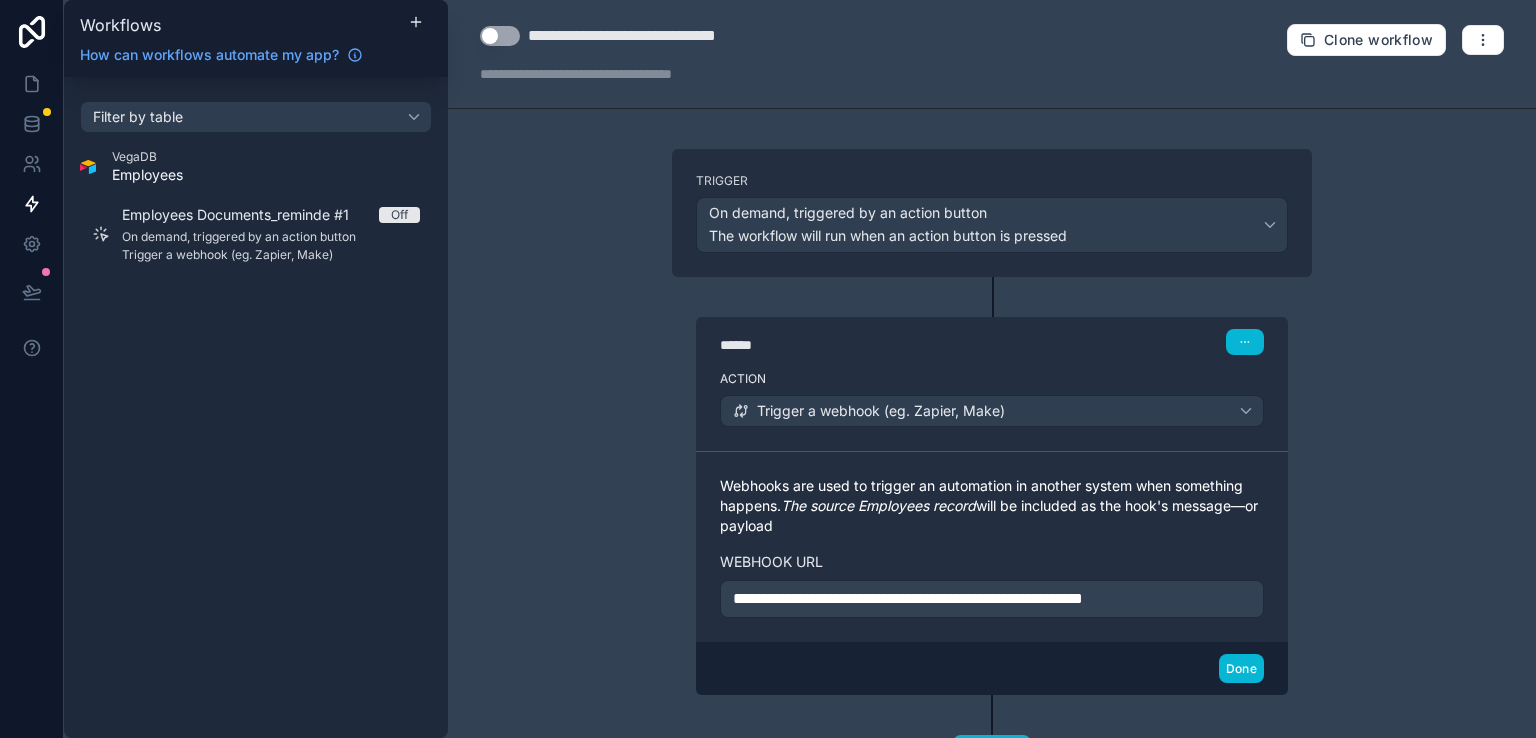 click on "**********" at bounding box center [670, 36] 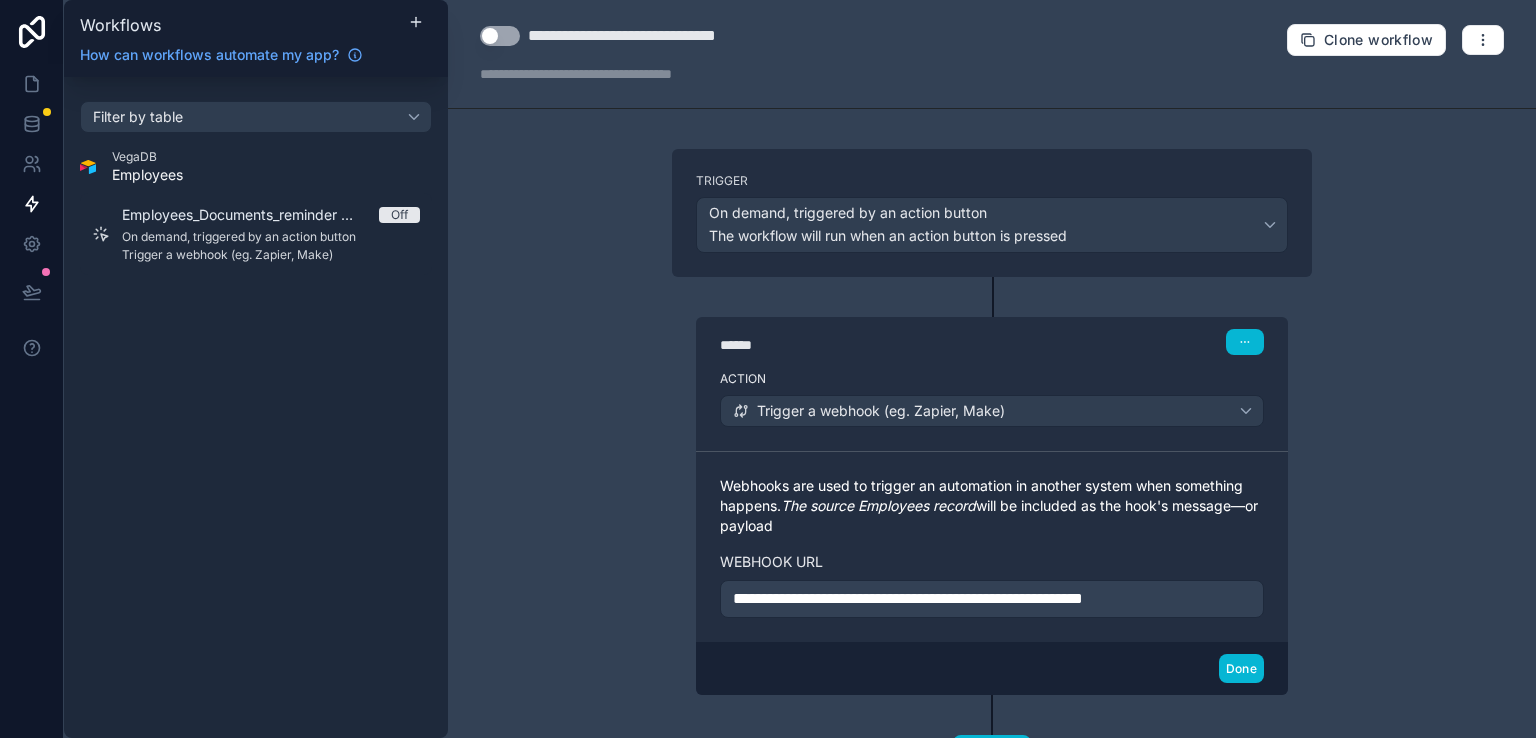 click on "**********" at bounding box center (992, 369) 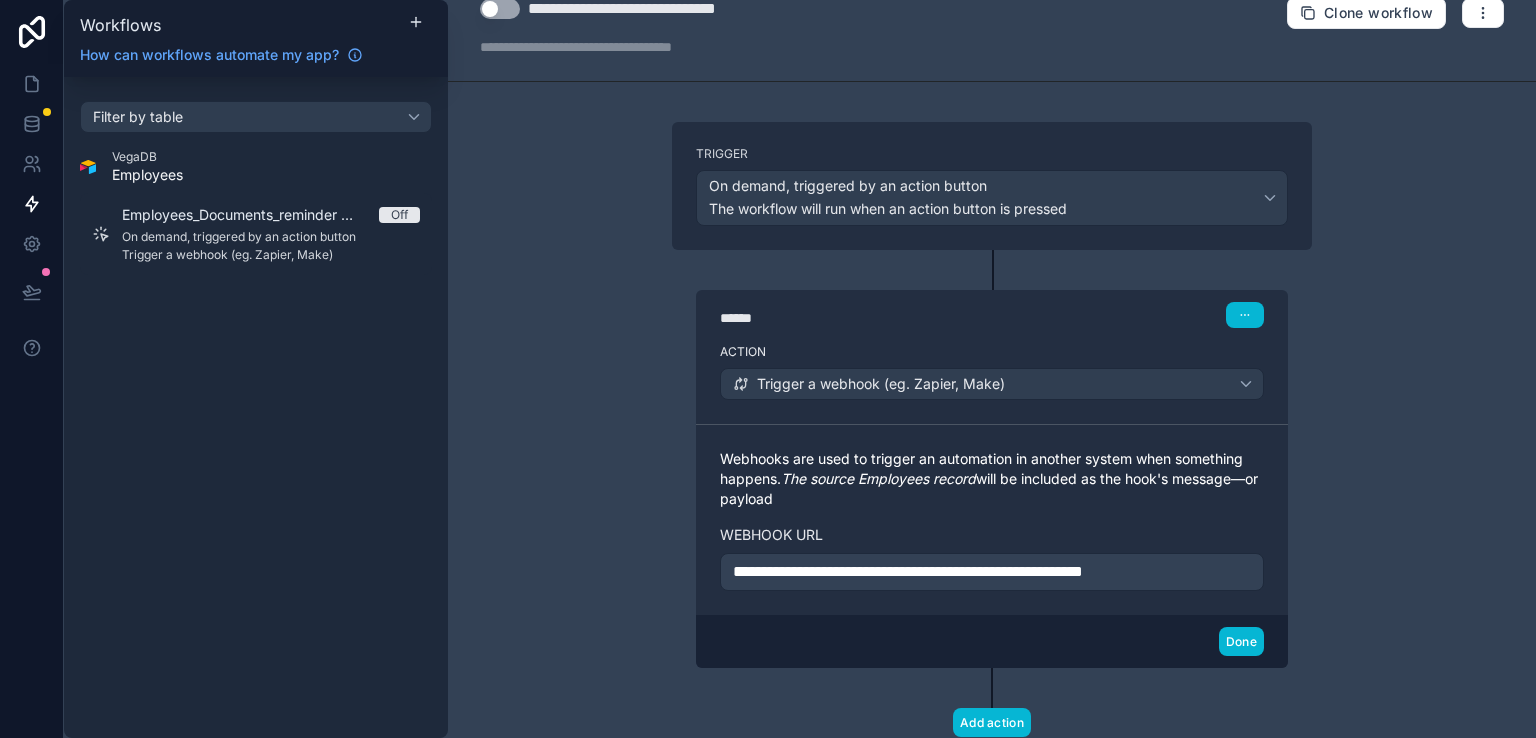 scroll, scrollTop: 0, scrollLeft: 0, axis: both 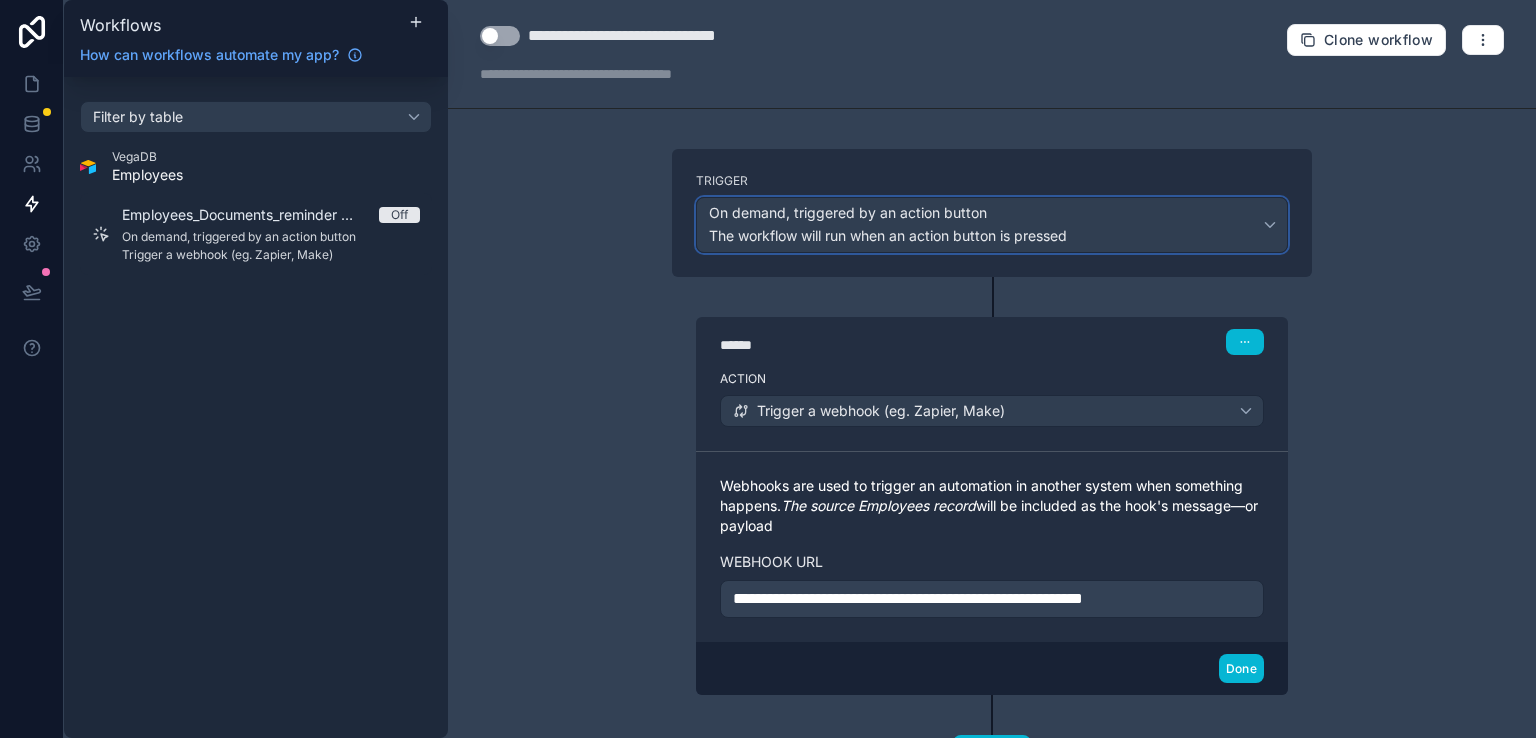 click on "On demand, triggered by an action button The workflow will run when an action button is pressed" at bounding box center (992, 225) 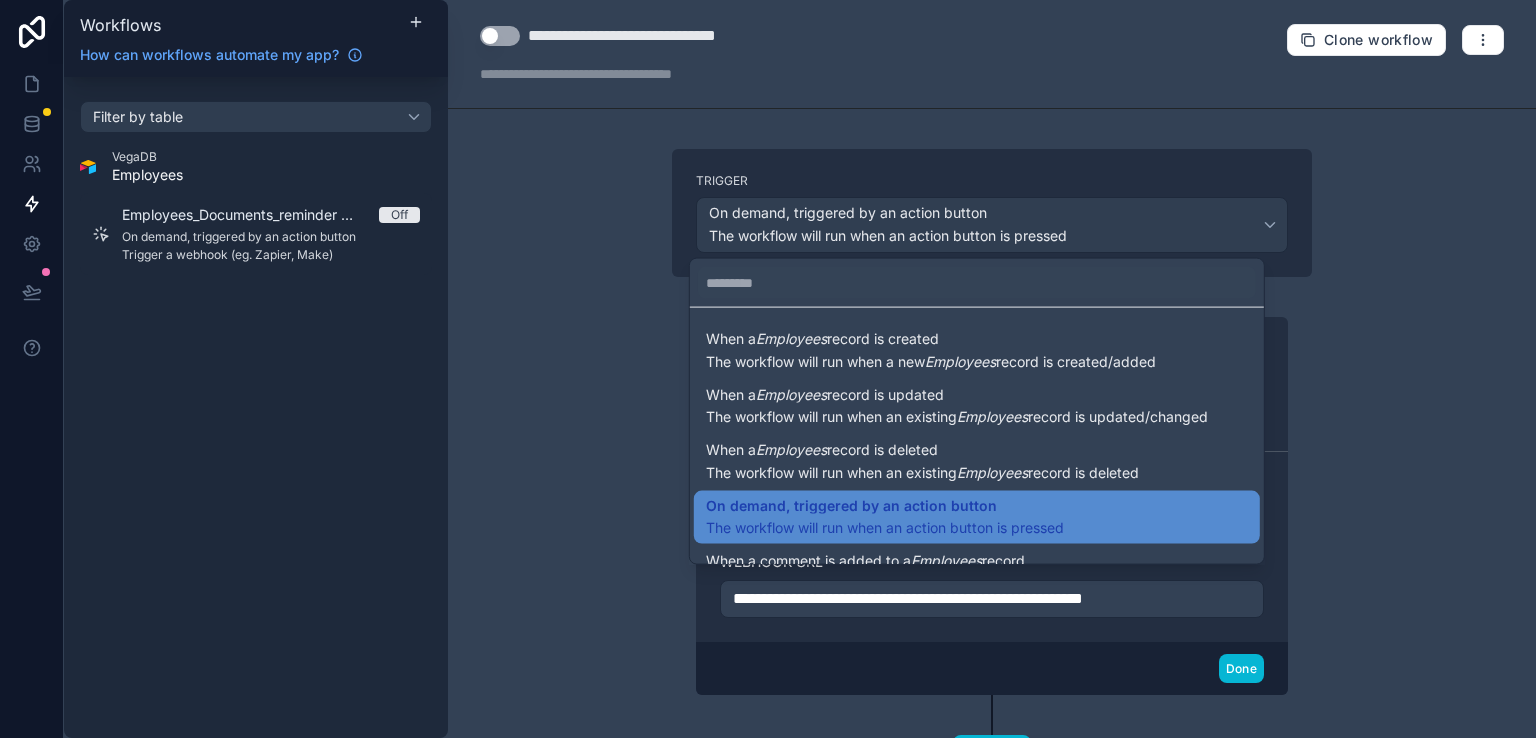 click at bounding box center (768, 369) 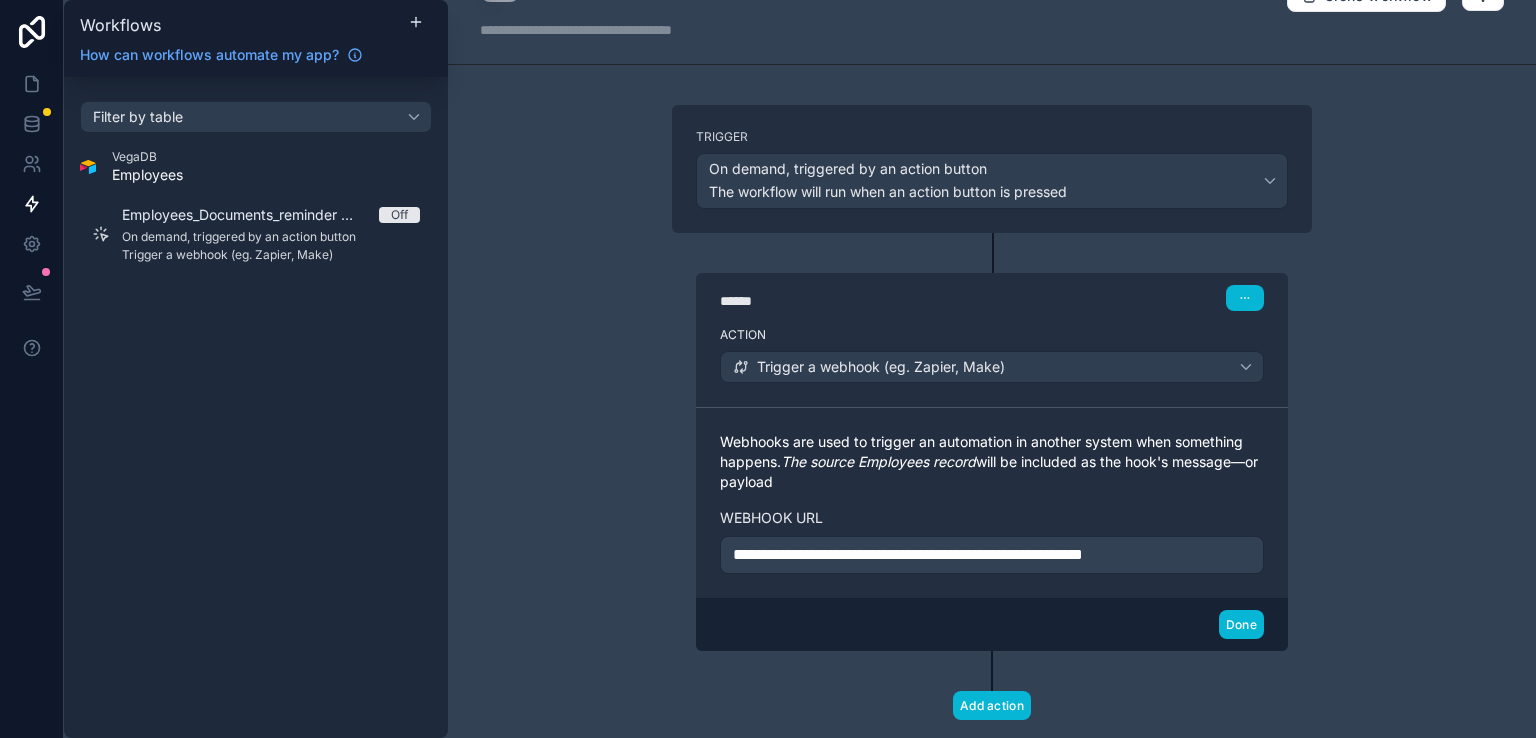 scroll, scrollTop: 87, scrollLeft: 0, axis: vertical 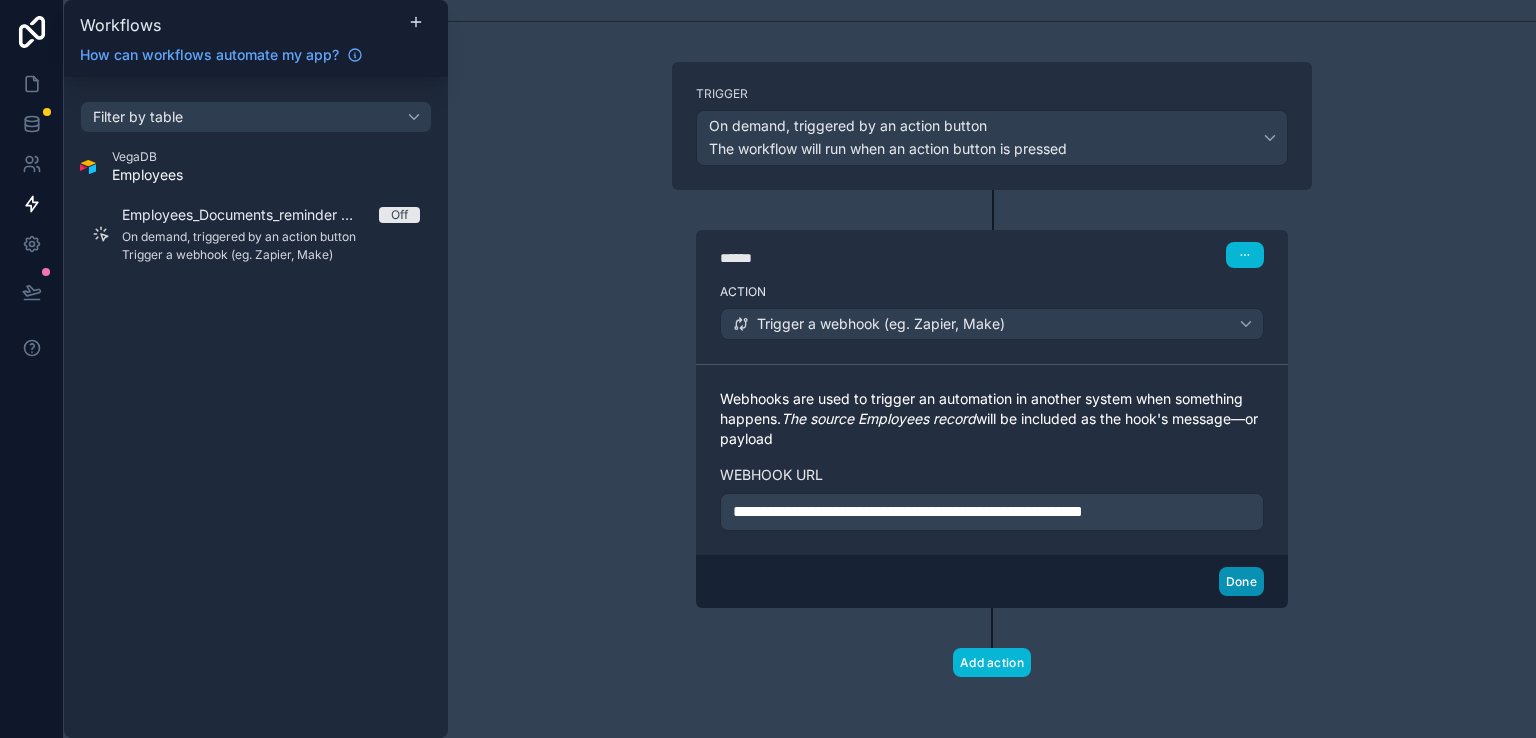 click on "Done" at bounding box center [1241, 581] 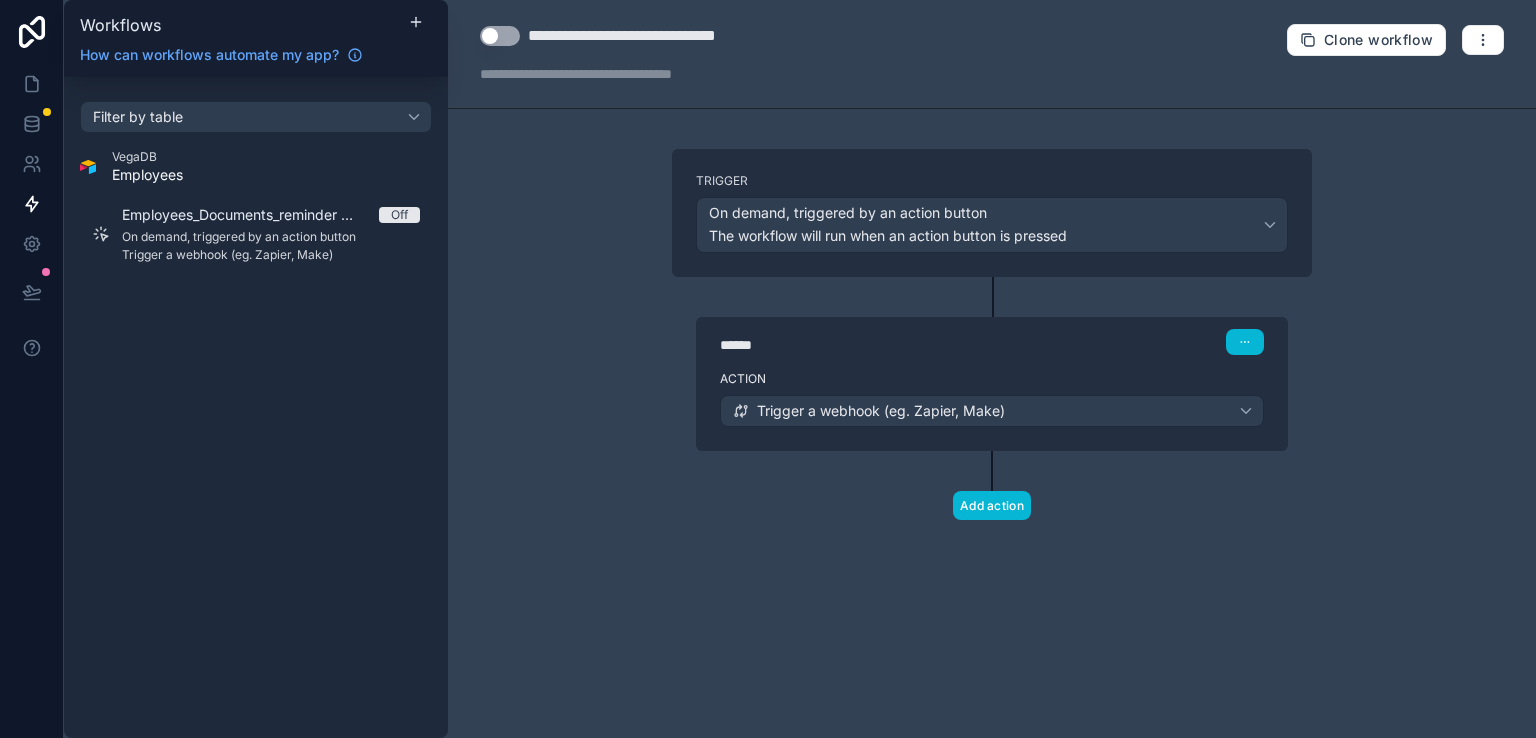 scroll, scrollTop: 0, scrollLeft: 0, axis: both 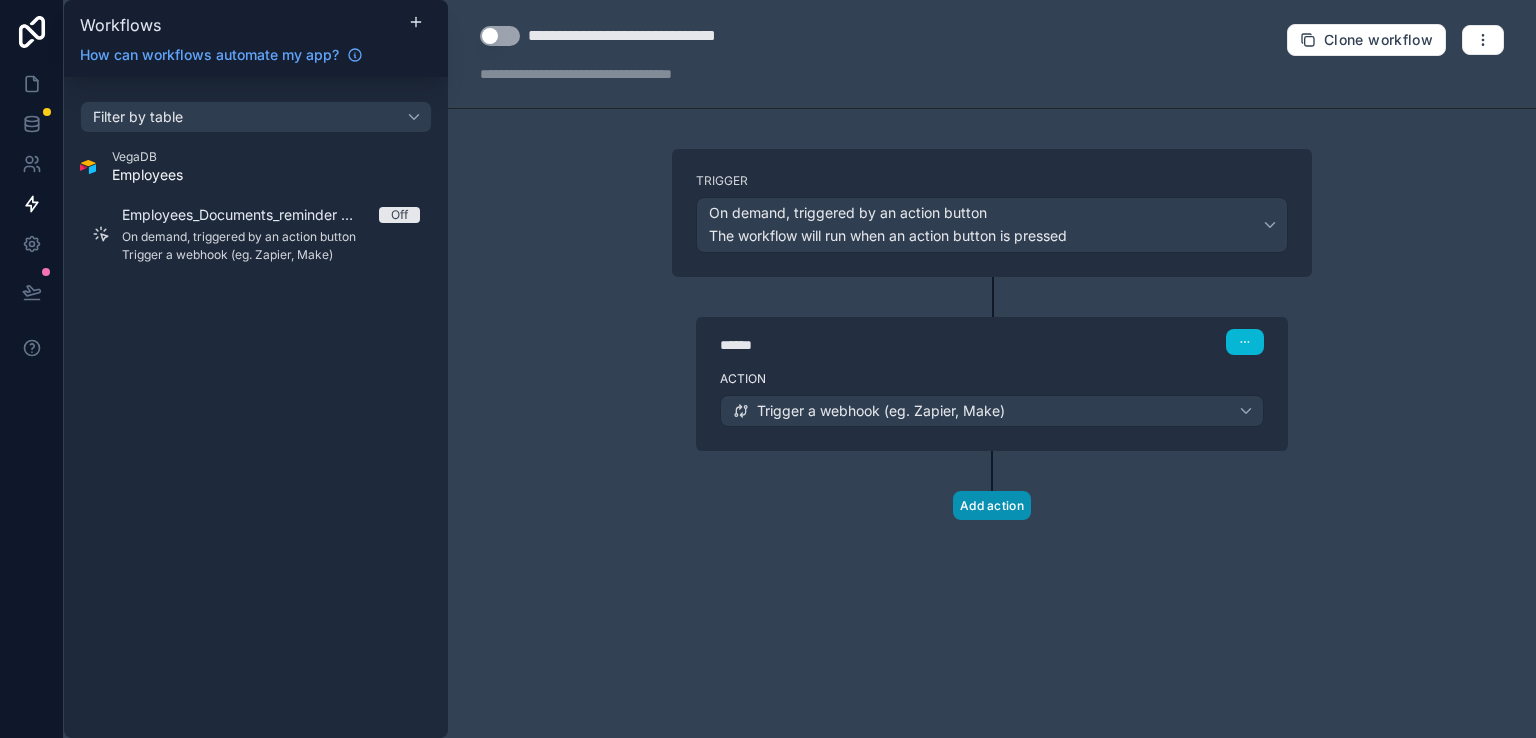 click on "Add action" at bounding box center [992, 505] 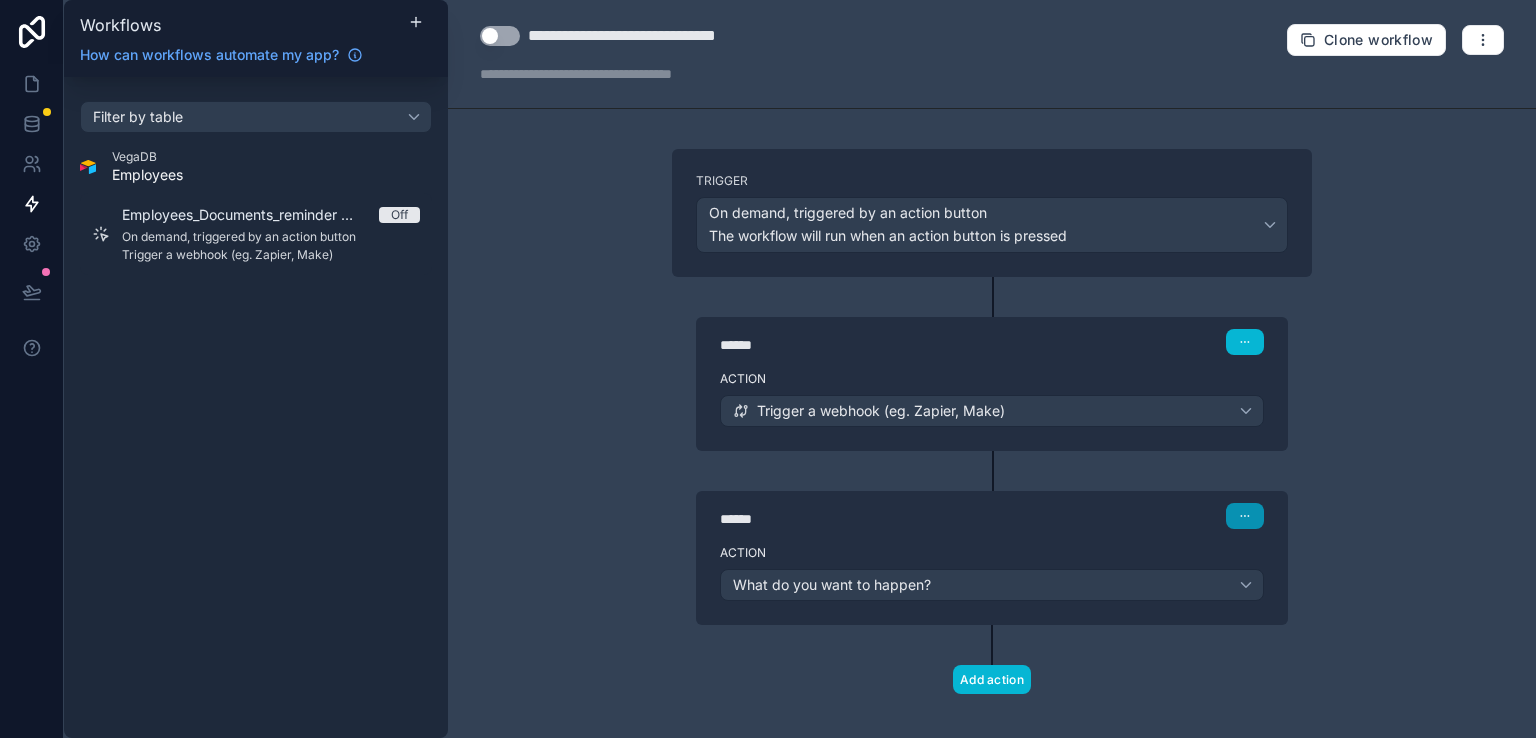 click 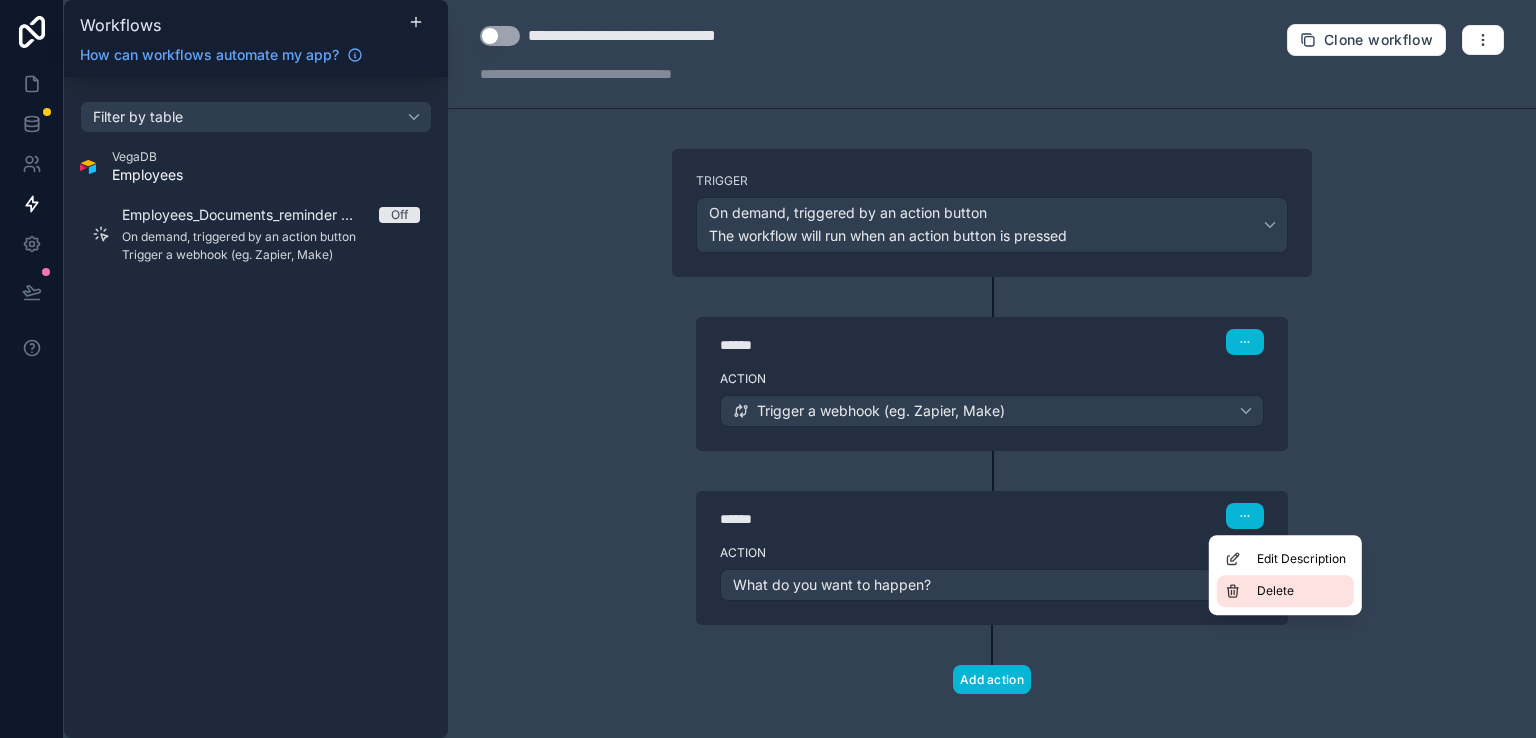 click on "Delete" at bounding box center [1275, 591] 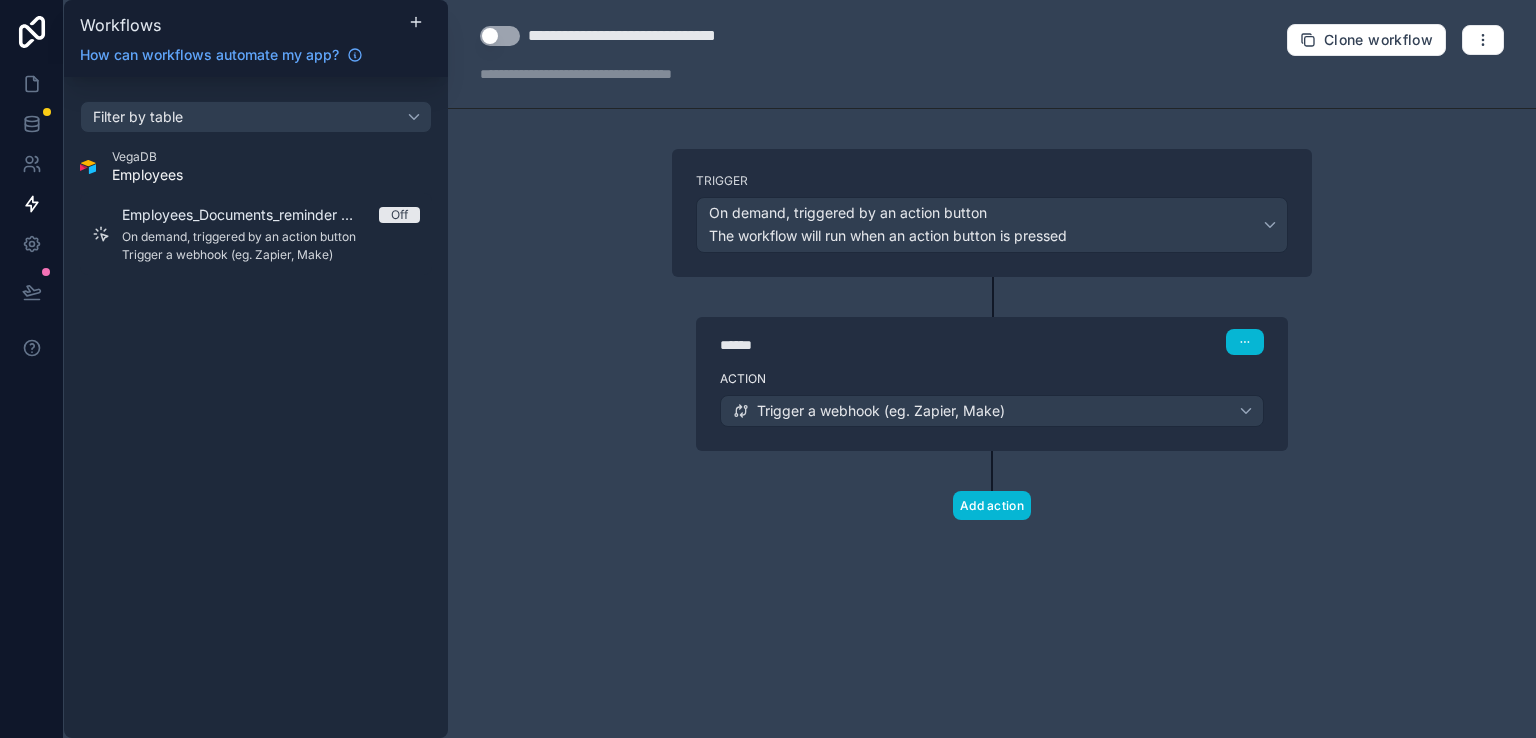 click on "Use setting" at bounding box center [500, 36] 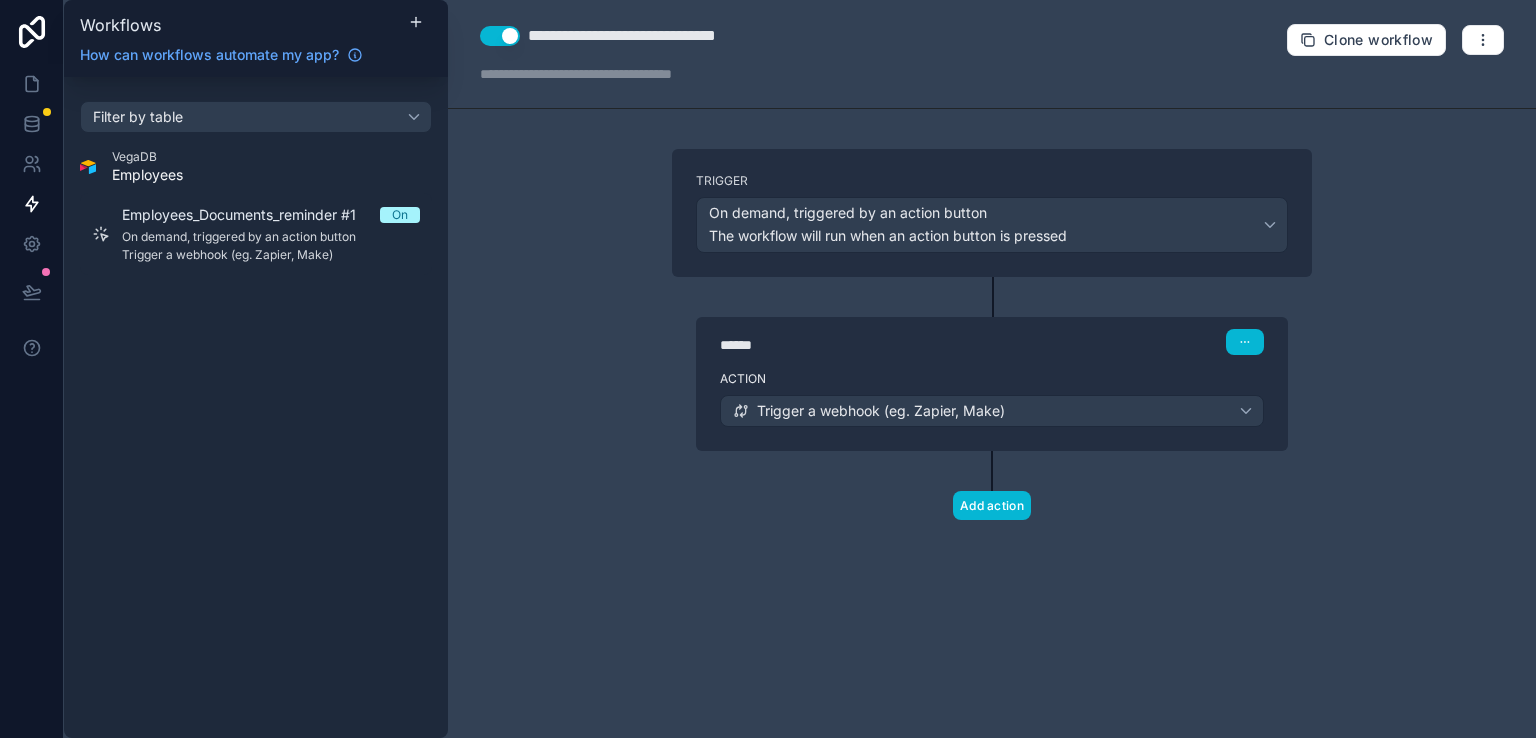 click on "Use setting" at bounding box center [500, 36] 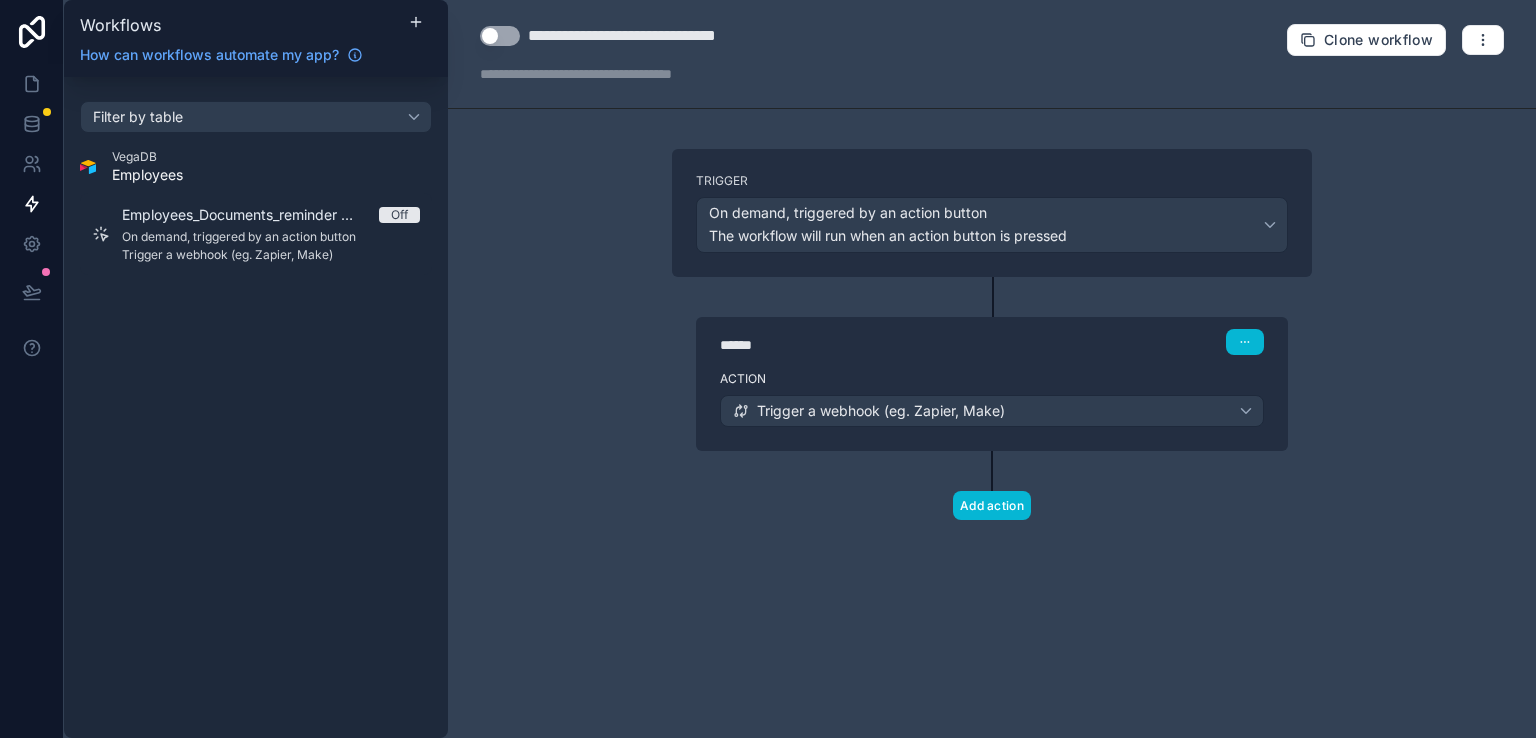 click on "Use setting" at bounding box center (500, 36) 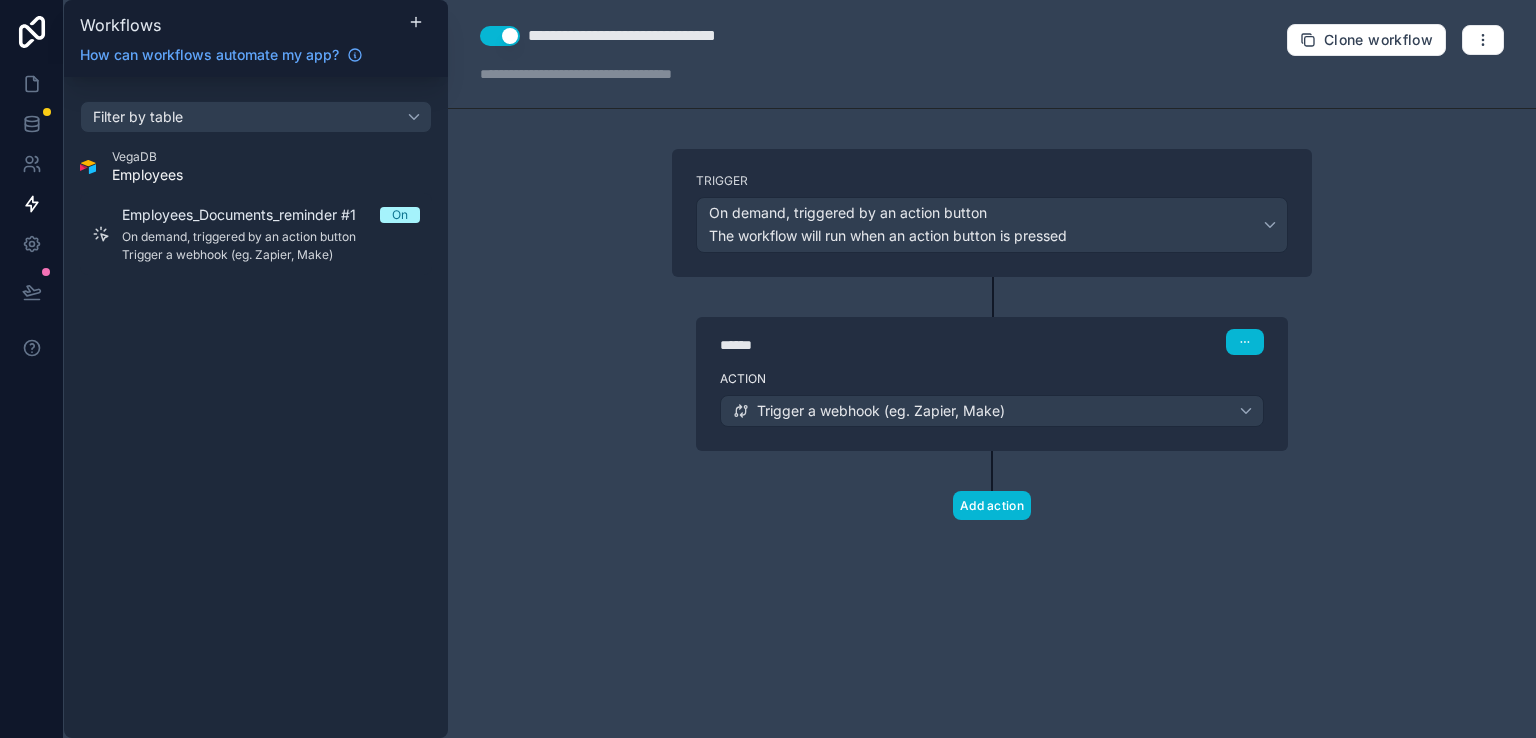 type 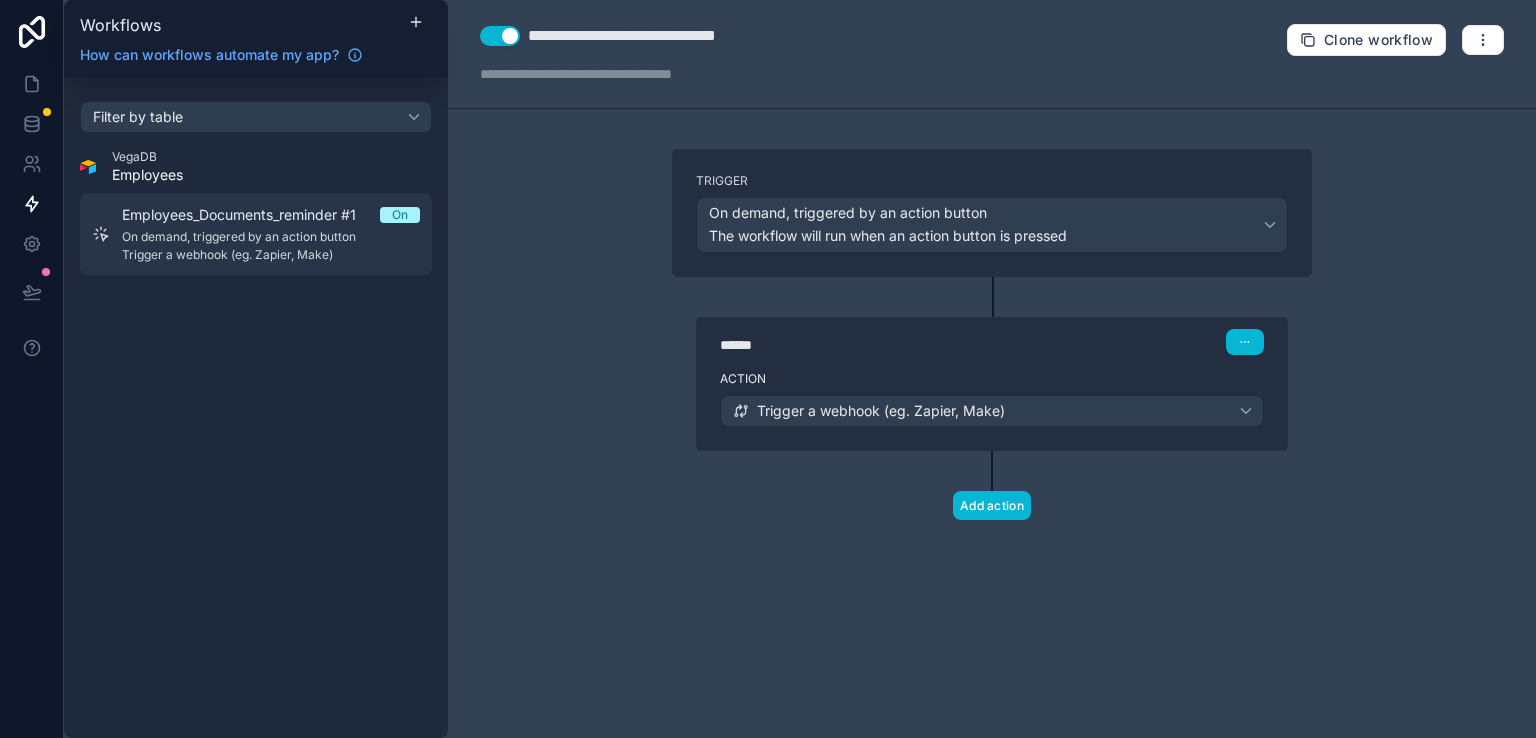 click on "Employees_Documents_reminder #1 On On demand, triggered by an action button Trigger a webhook (eg. Zapier, Make)" at bounding box center (271, 234) 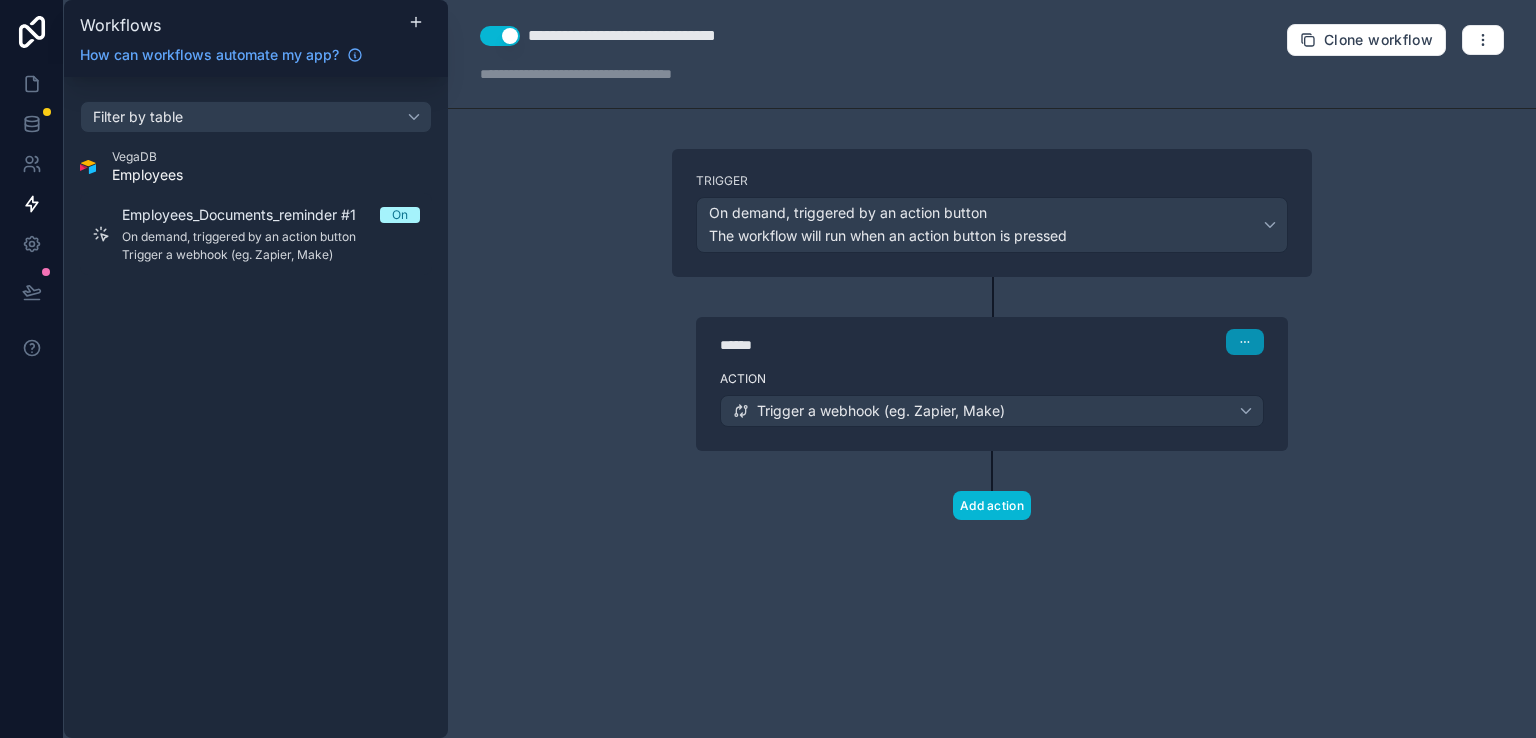 click 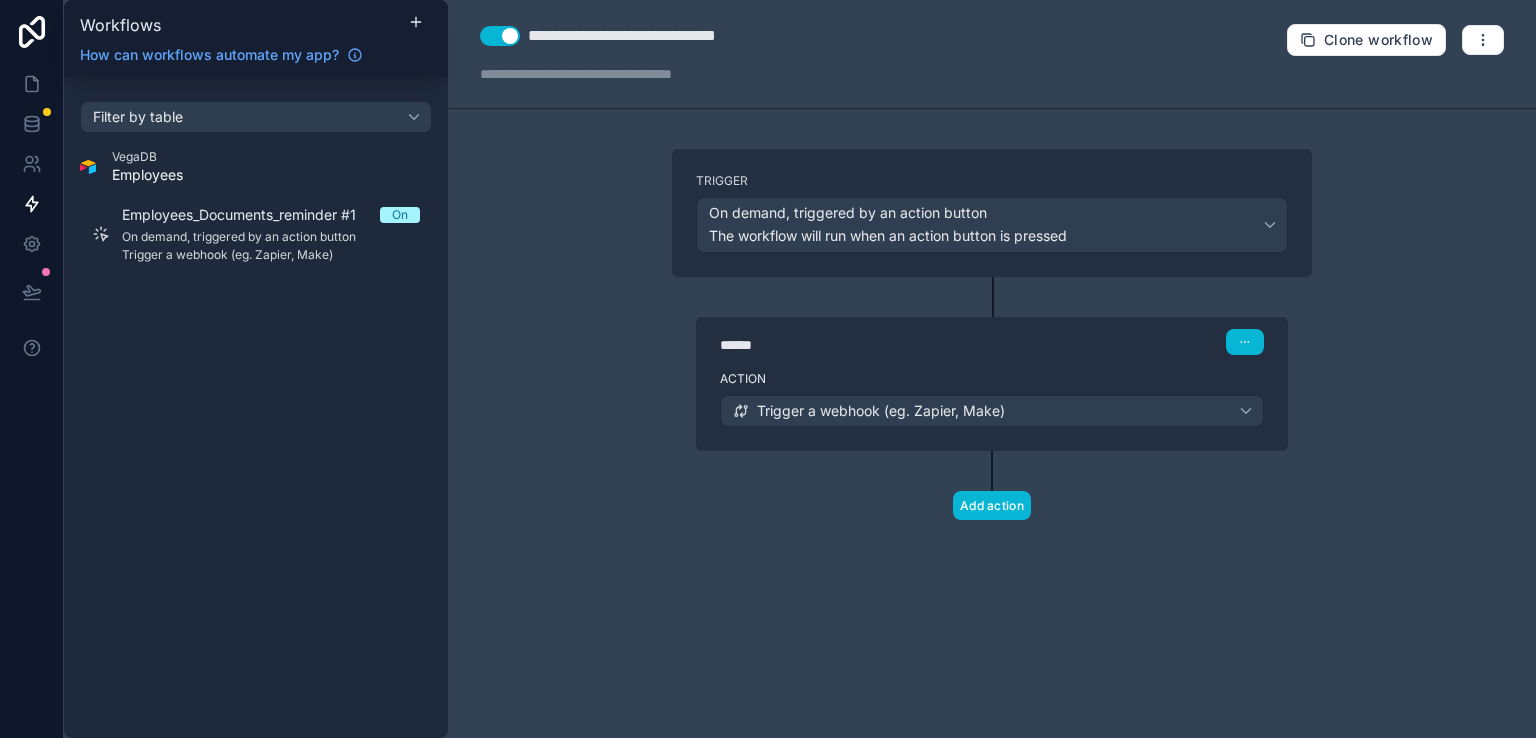 click on "Add action" at bounding box center (992, 485) 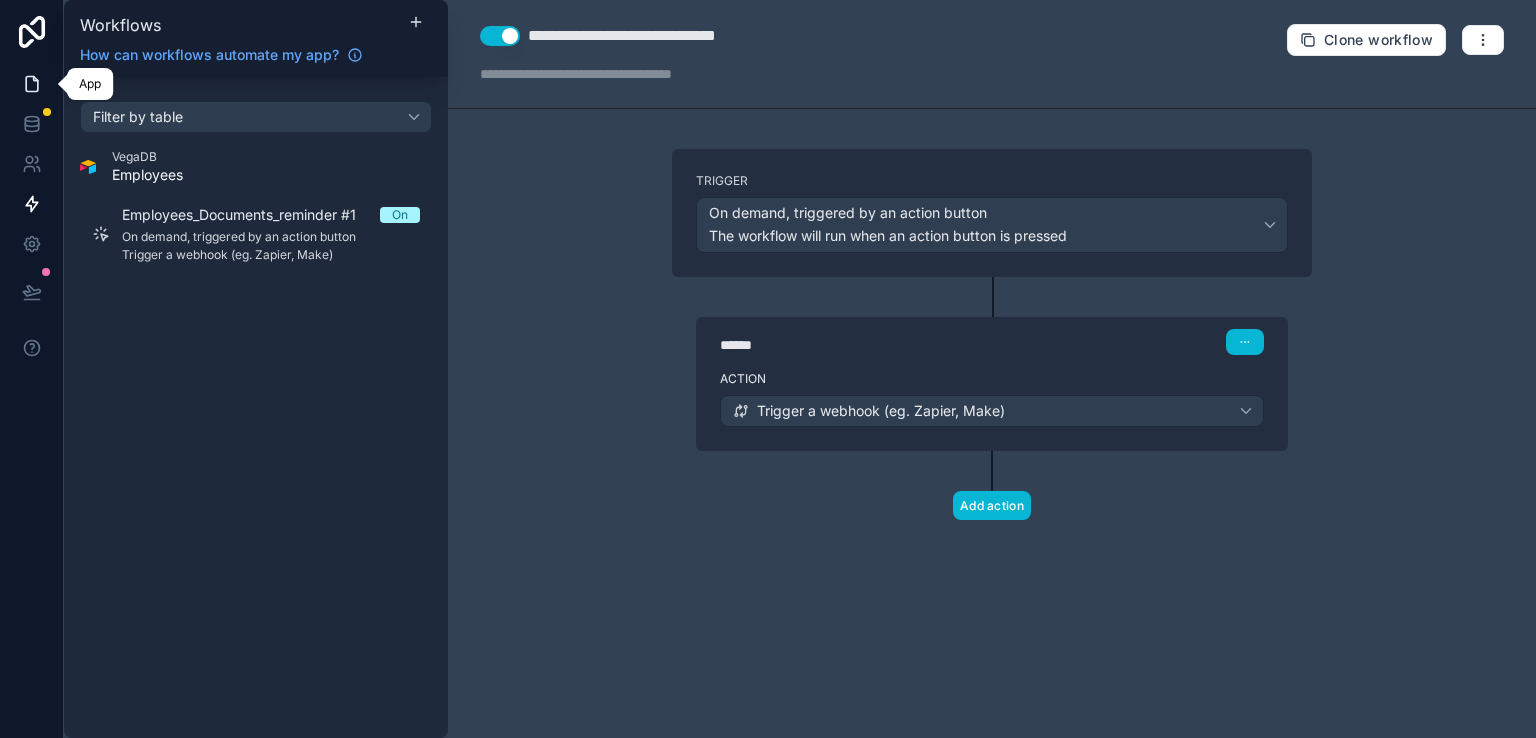 click 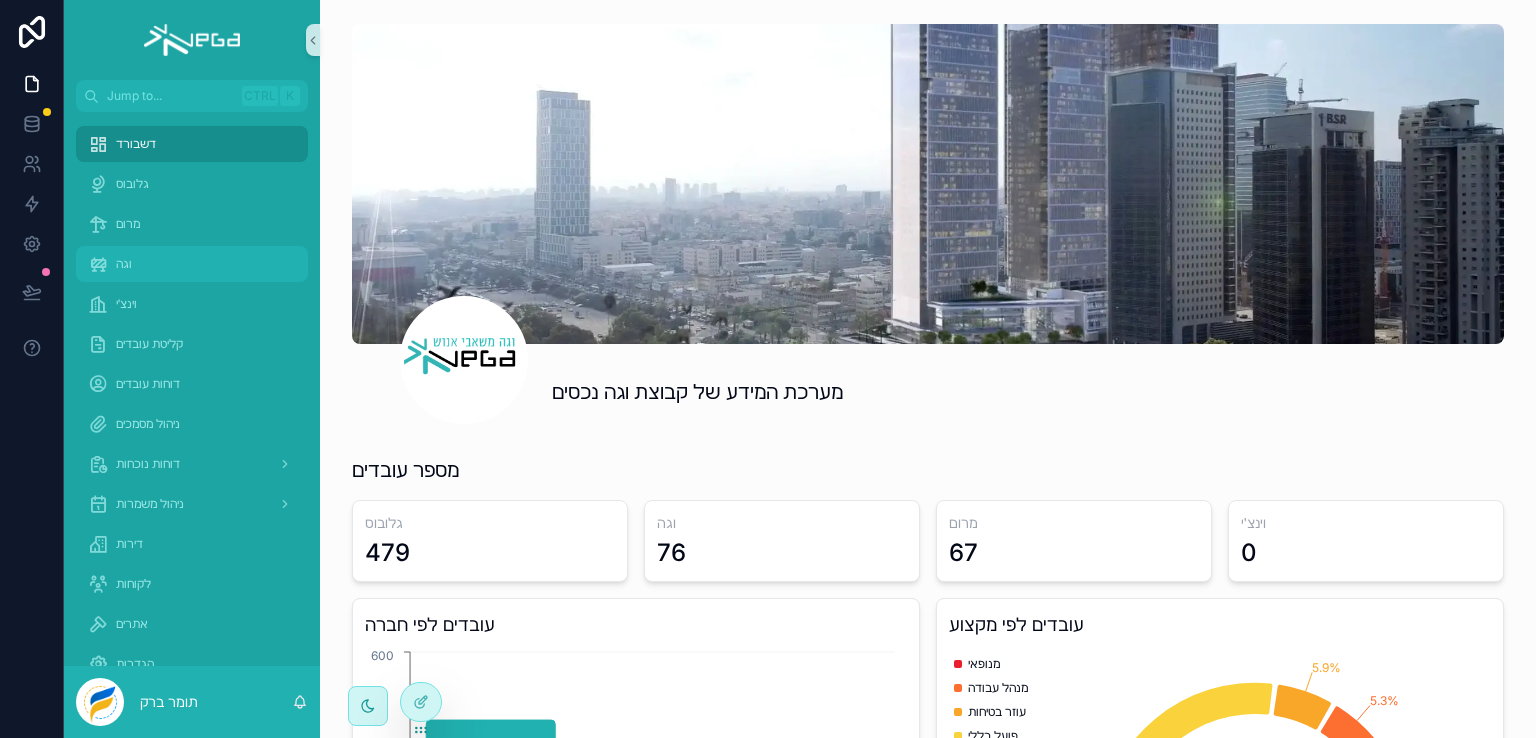 click on "וגה" at bounding box center [124, 264] 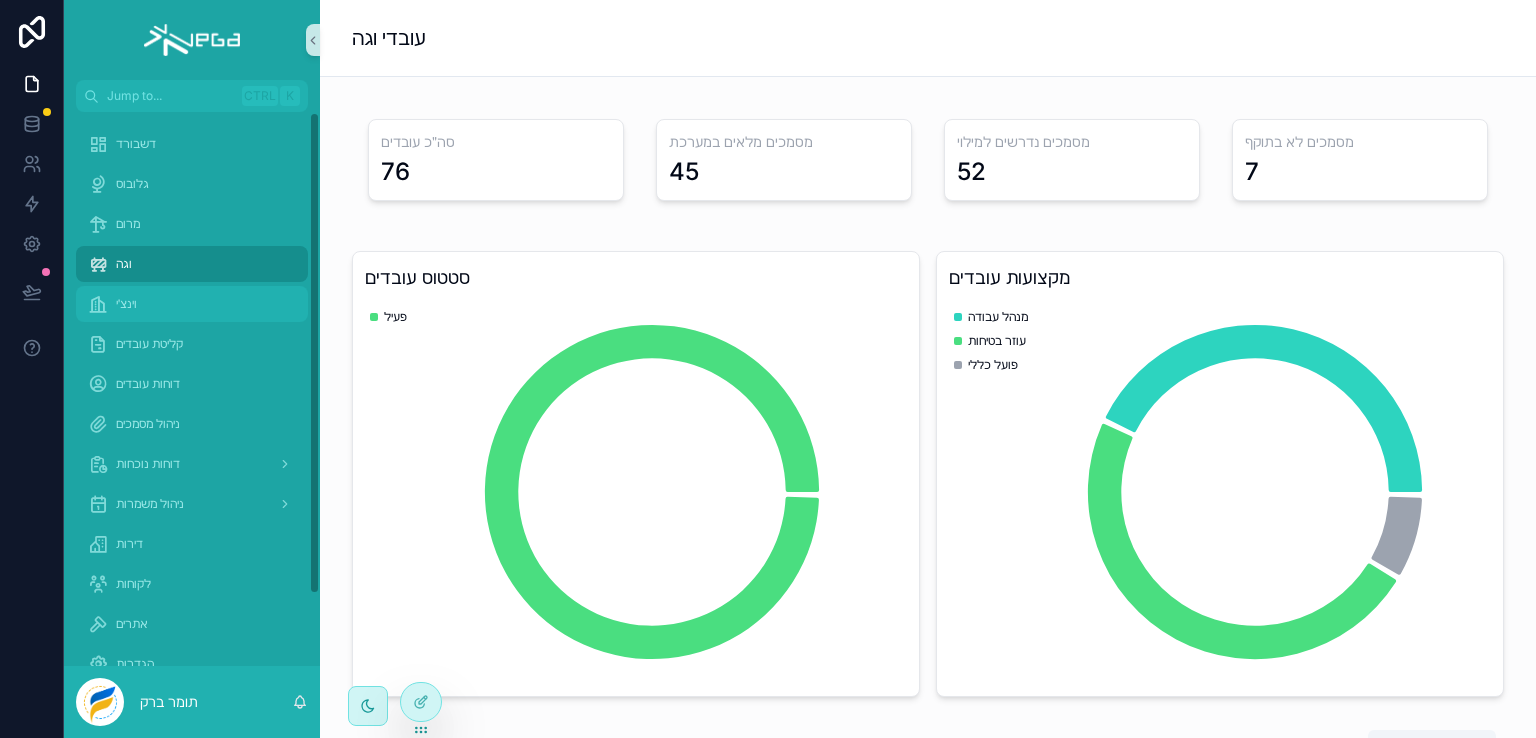 click on "וינצ׳י" at bounding box center [126, 304] 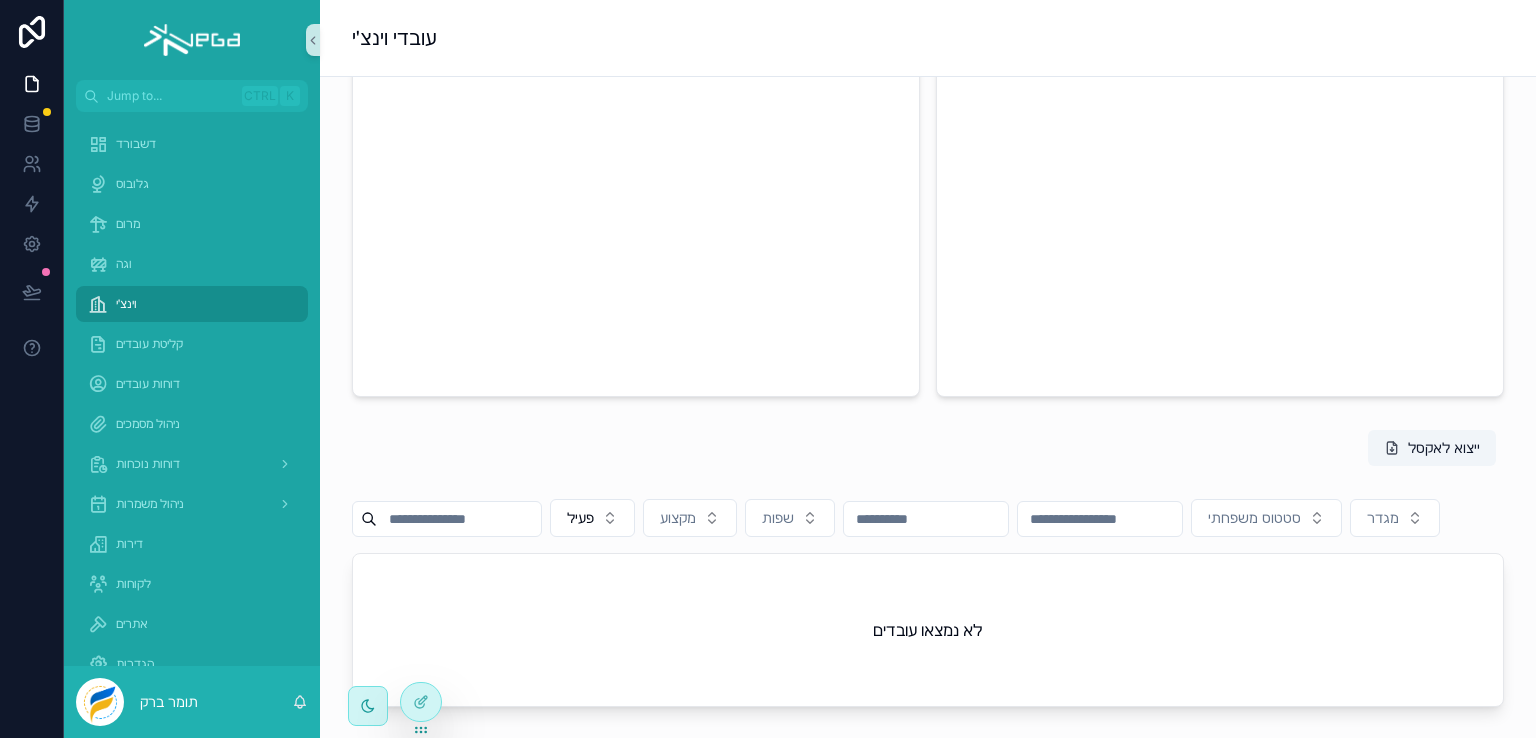 scroll, scrollTop: 489, scrollLeft: 0, axis: vertical 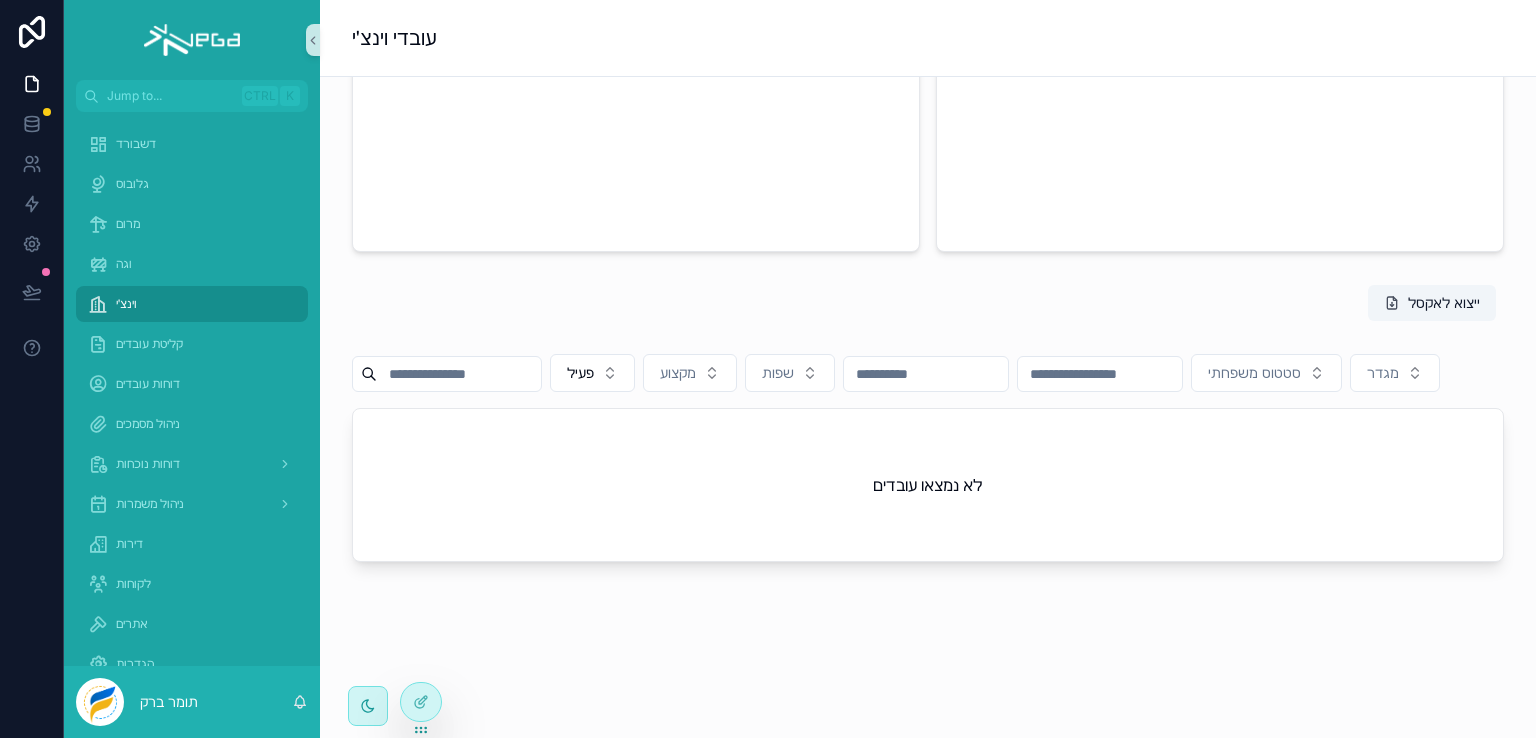 click on "ייצוא לאקסל" at bounding box center [928, 307] 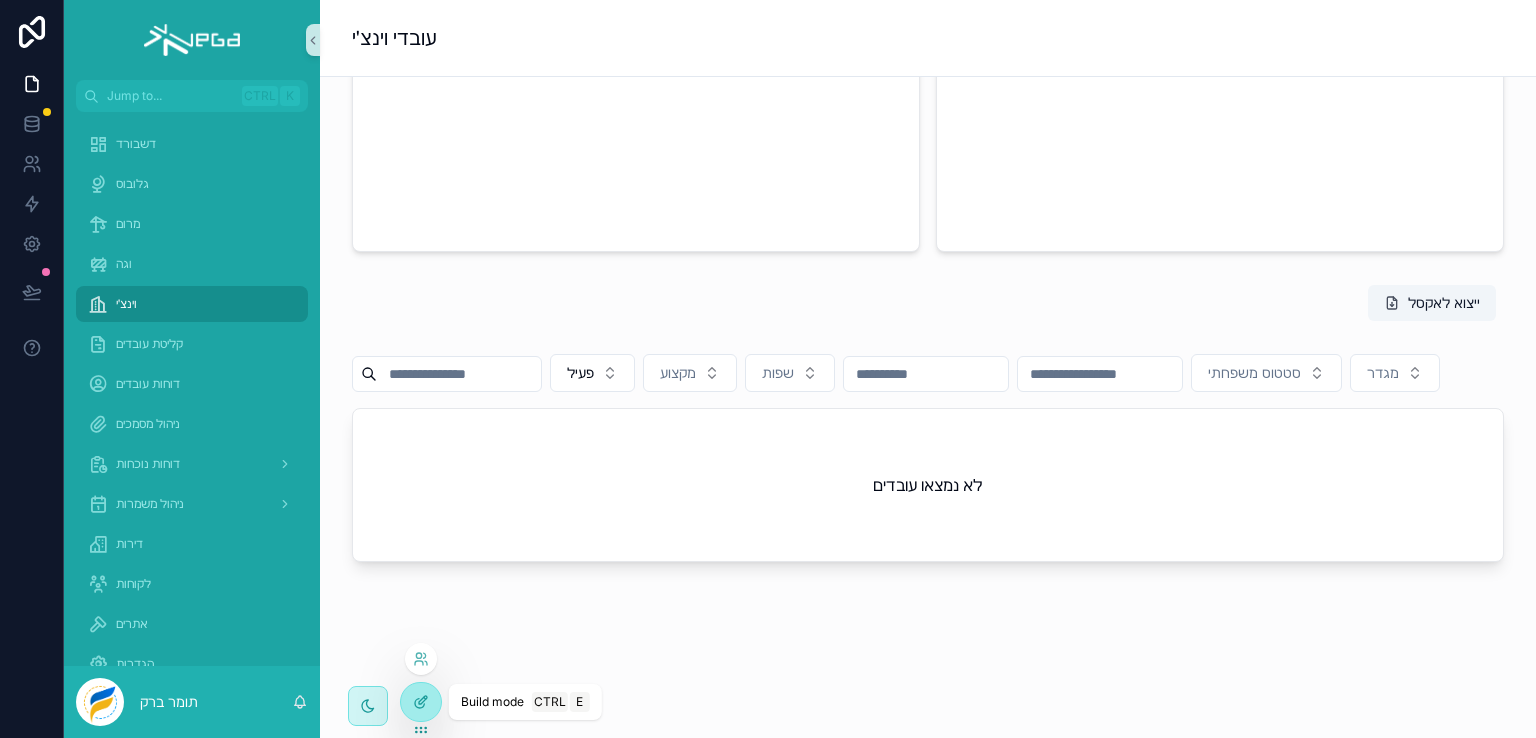 click 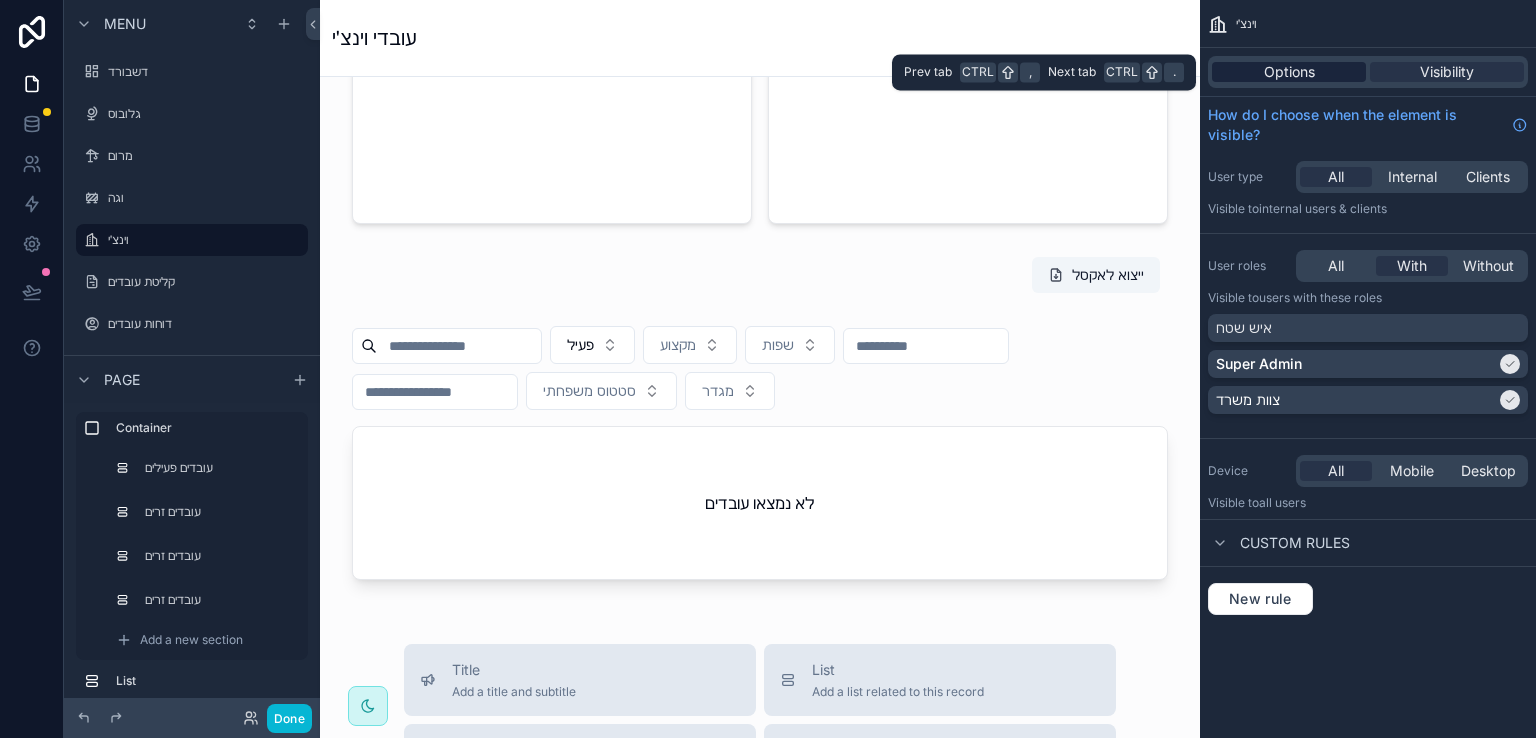 click on "Options" at bounding box center [1289, 72] 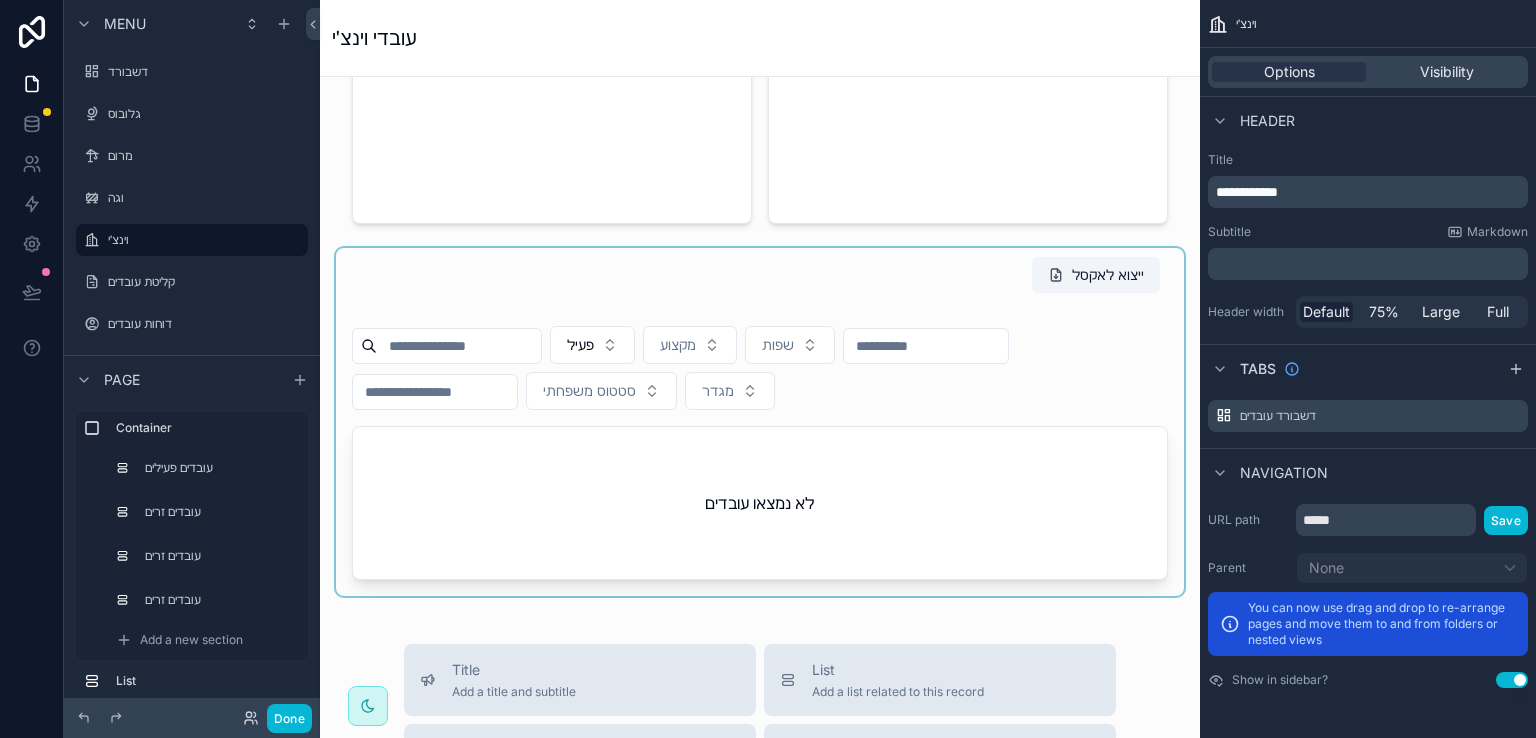 click at bounding box center (760, 422) 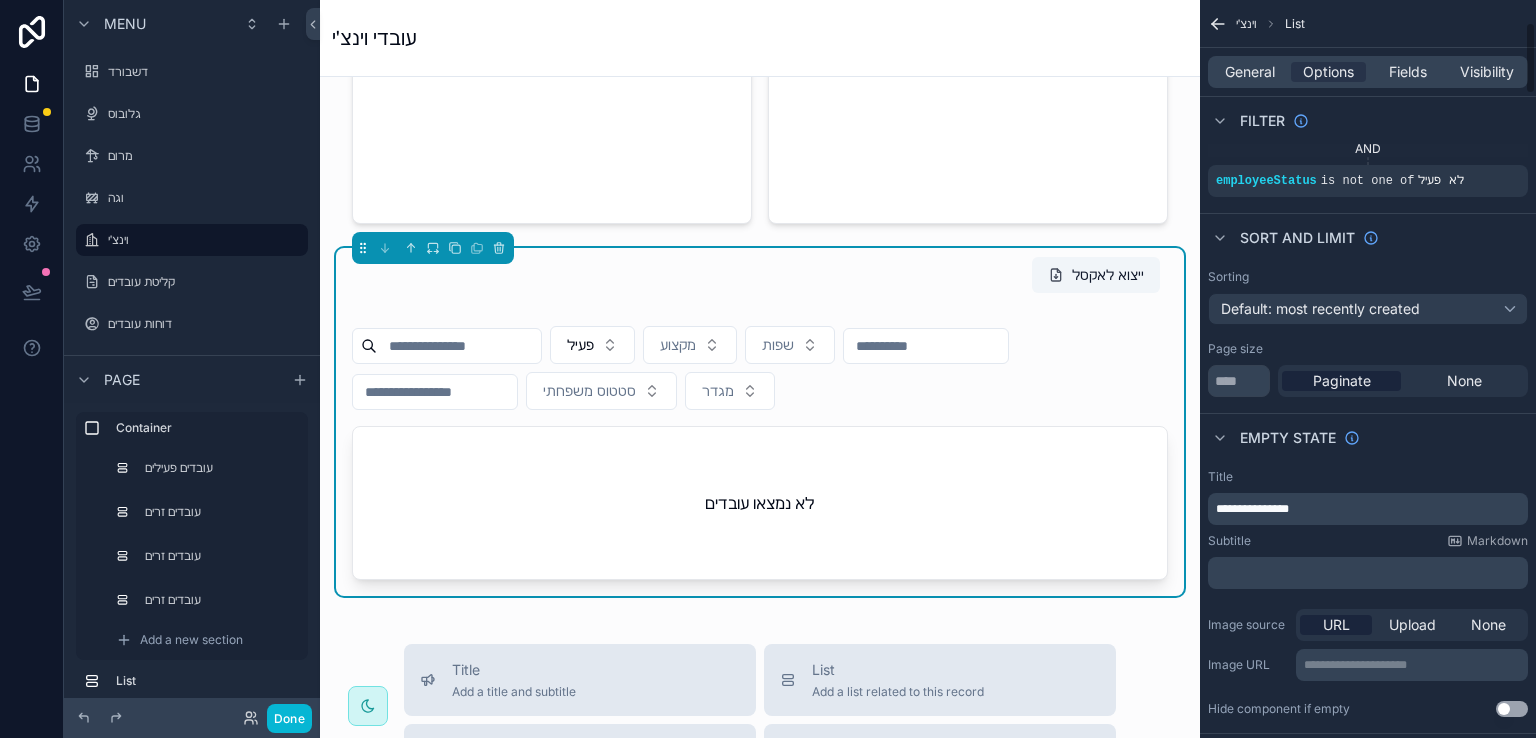 scroll, scrollTop: 0, scrollLeft: 0, axis: both 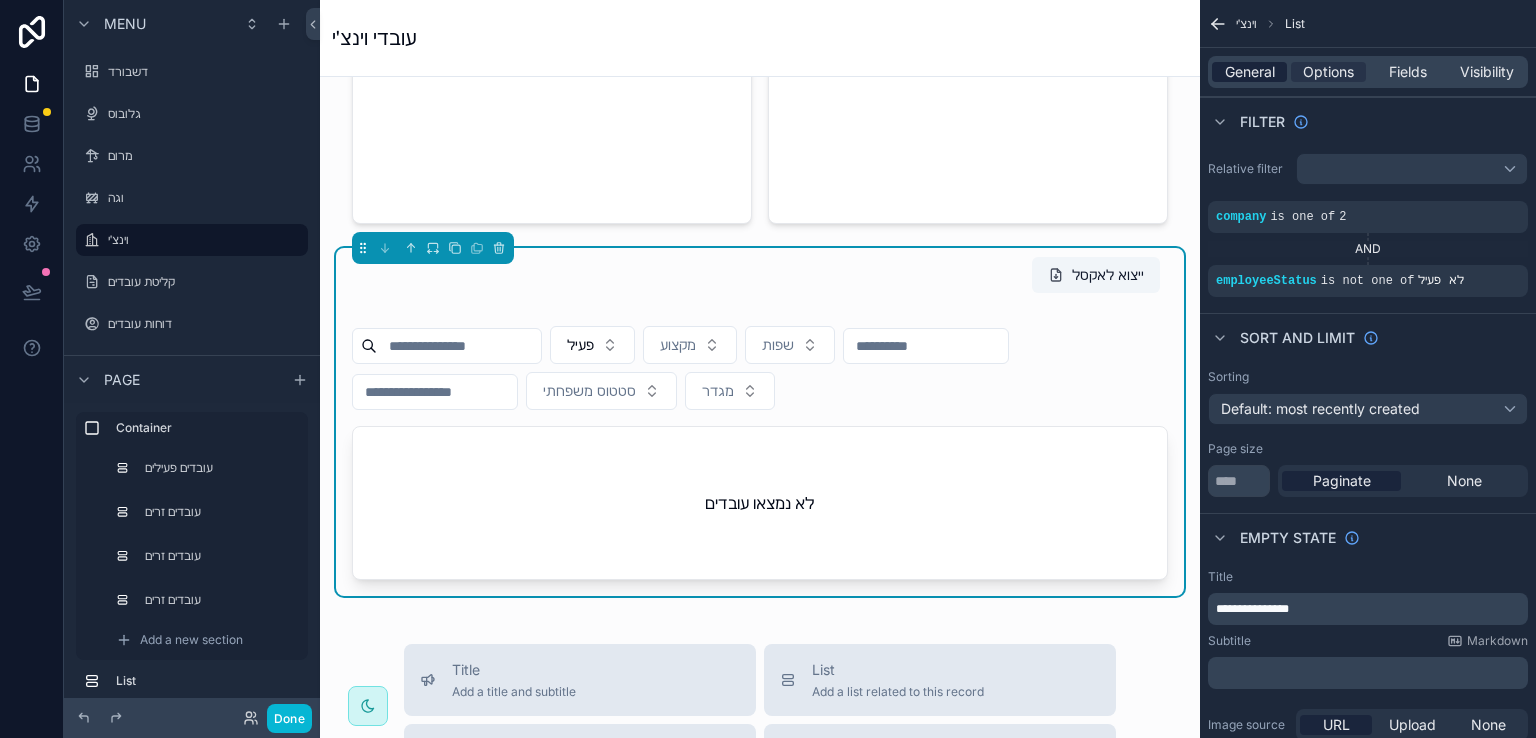 click on "General" at bounding box center (1250, 72) 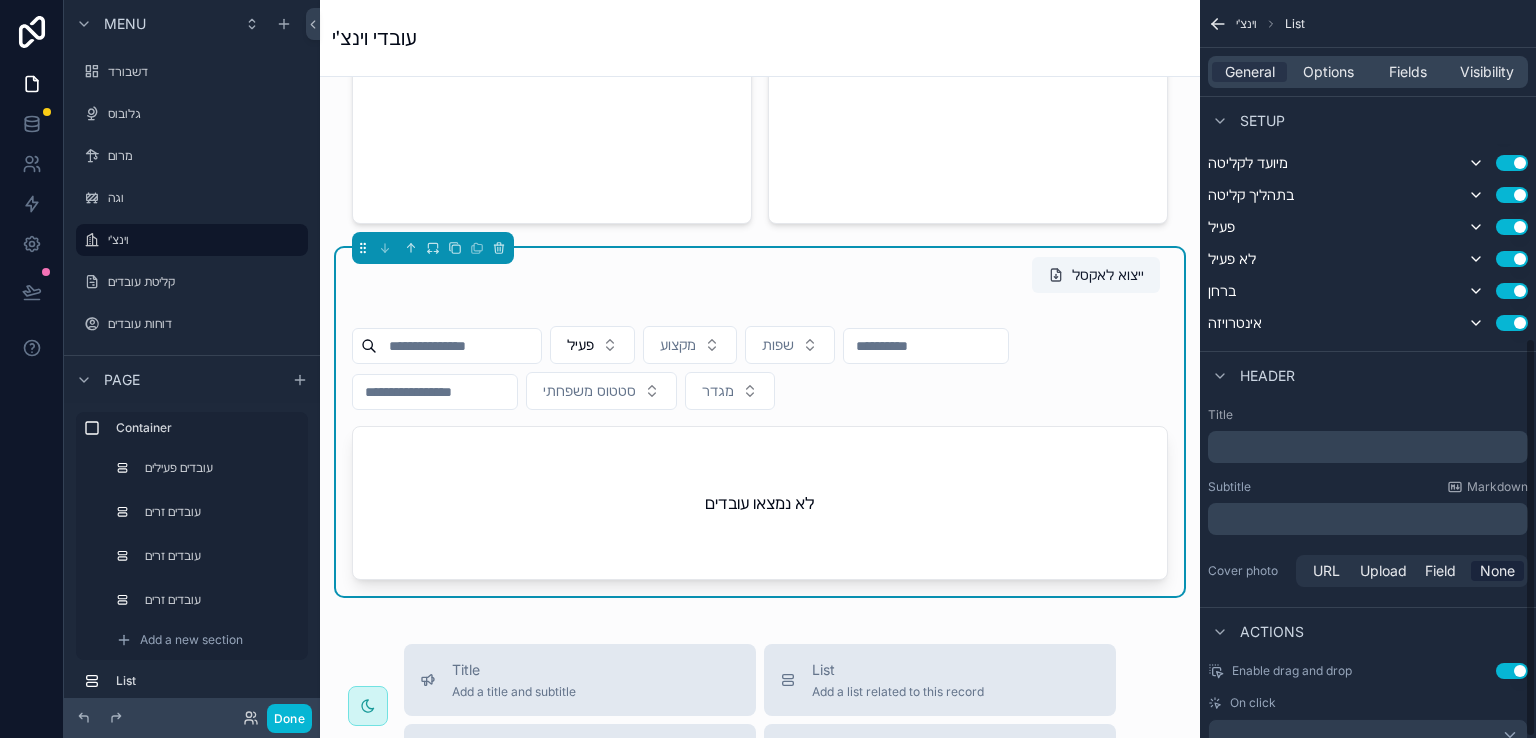 scroll, scrollTop: 624, scrollLeft: 0, axis: vertical 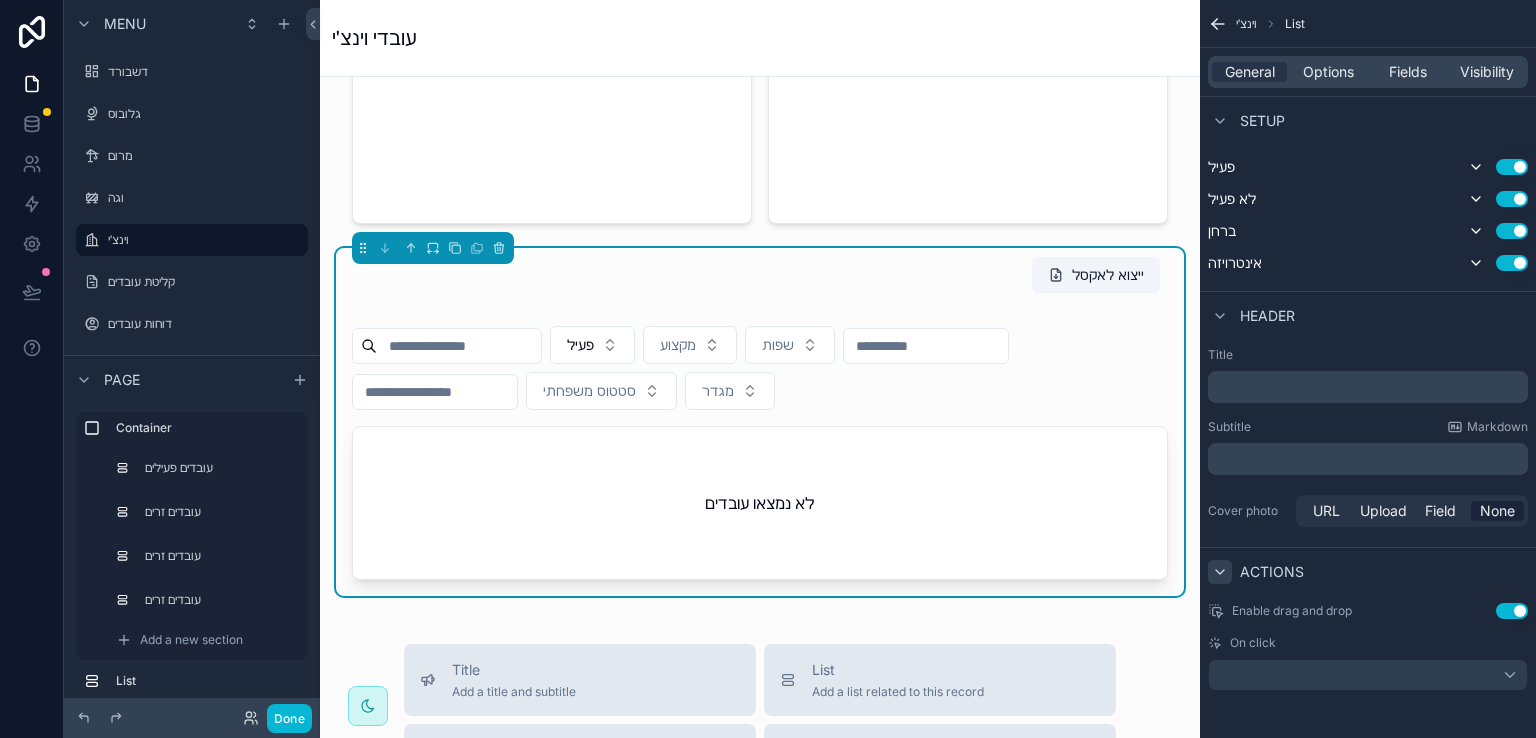 click 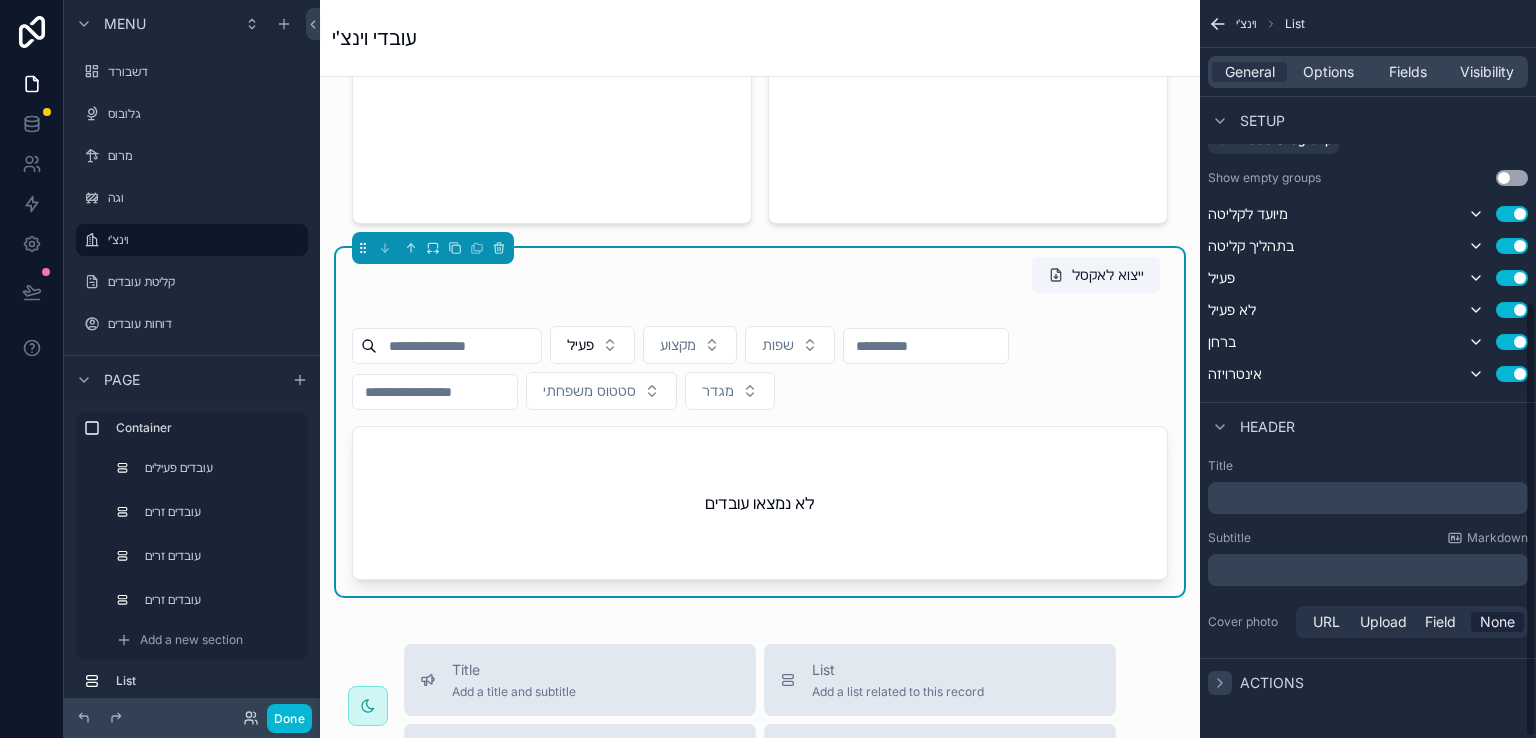 scroll, scrollTop: 512, scrollLeft: 0, axis: vertical 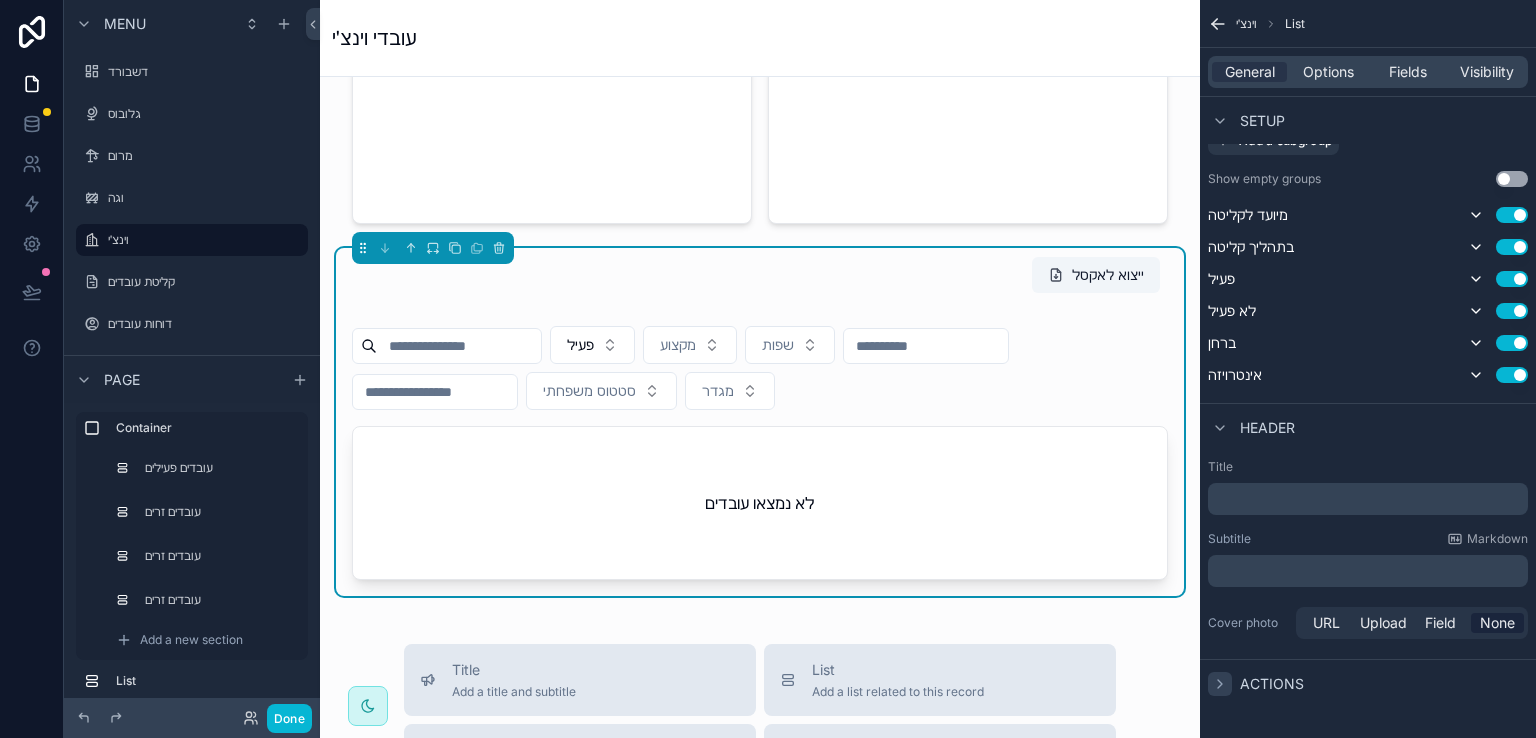 click 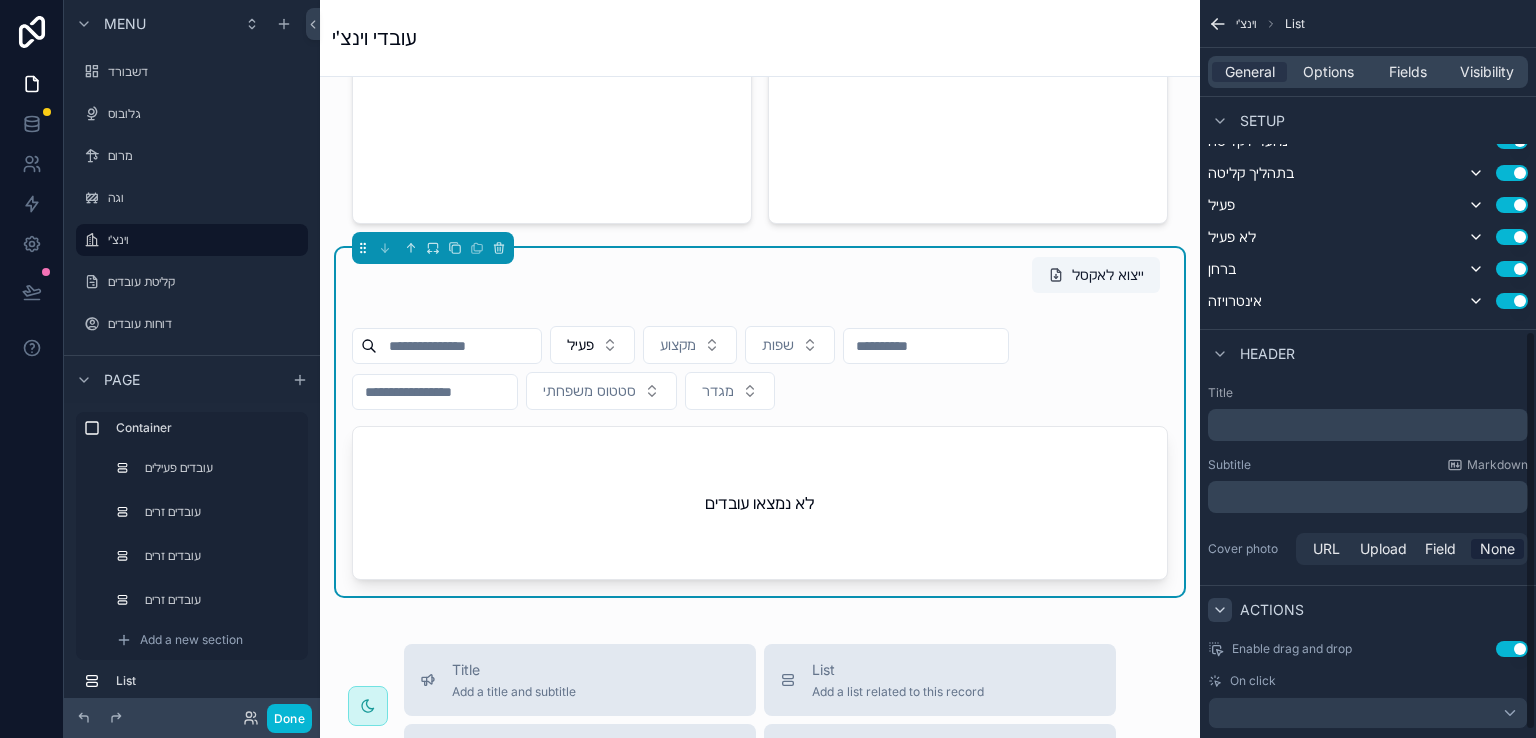 scroll, scrollTop: 584, scrollLeft: 0, axis: vertical 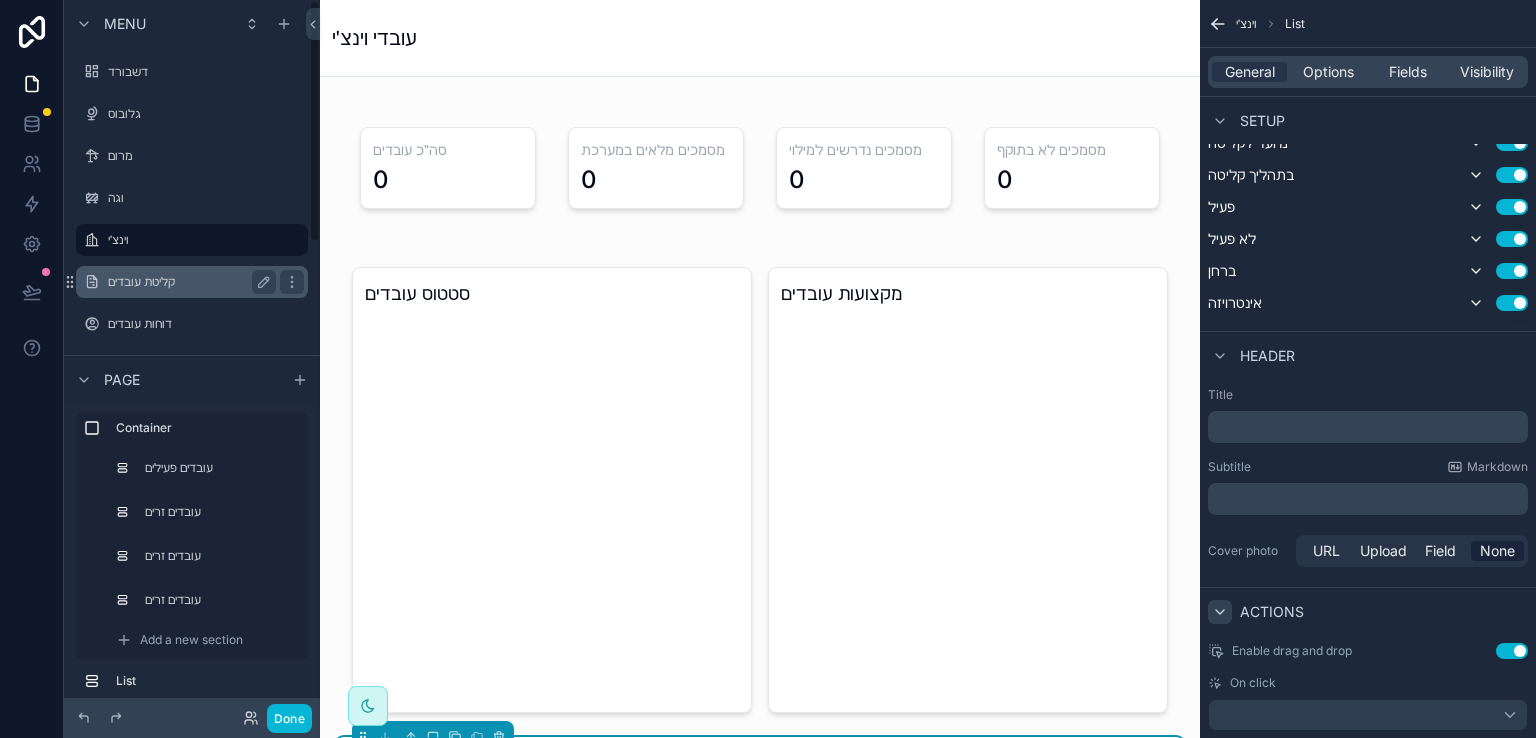 click on "קליטת עובדים" at bounding box center [188, 282] 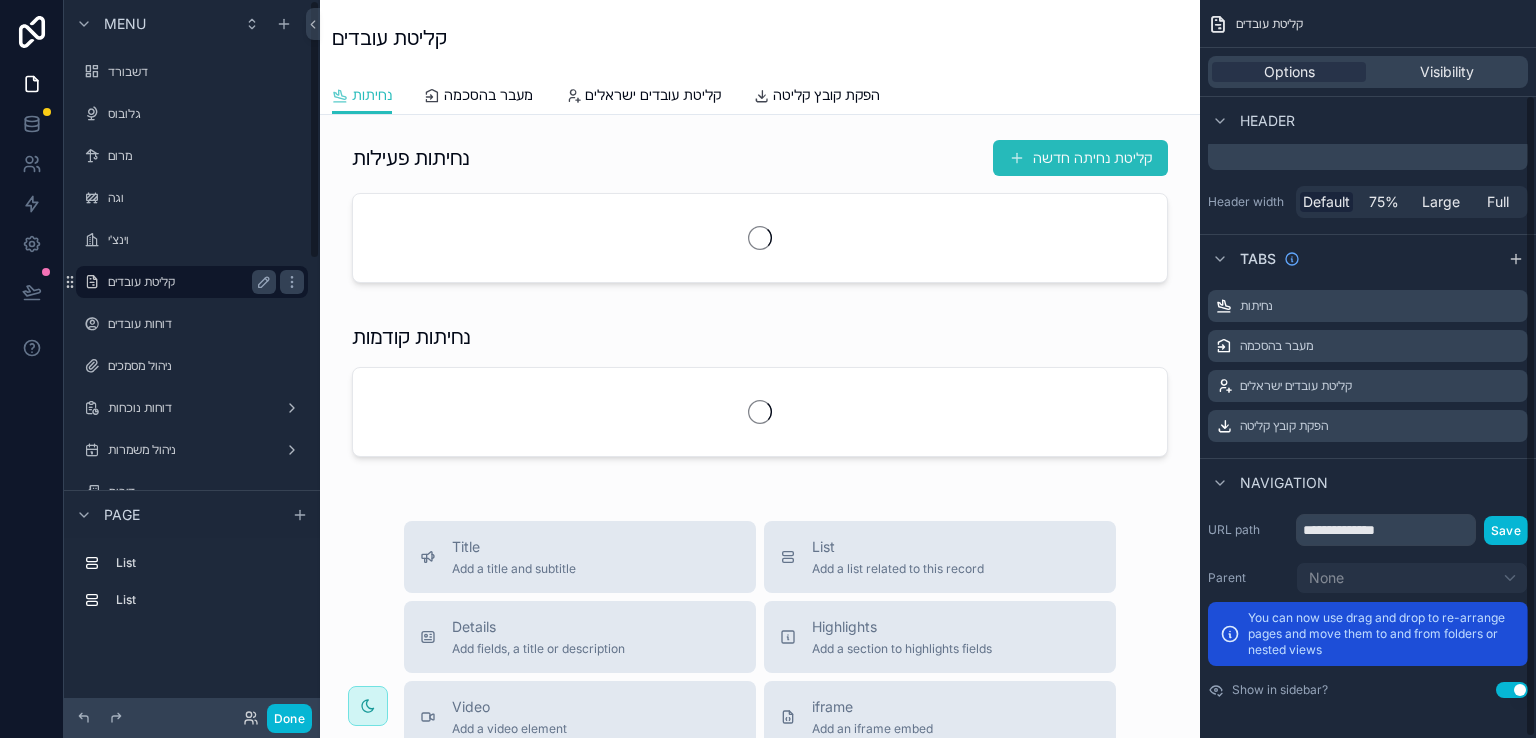 scroll, scrollTop: 110, scrollLeft: 0, axis: vertical 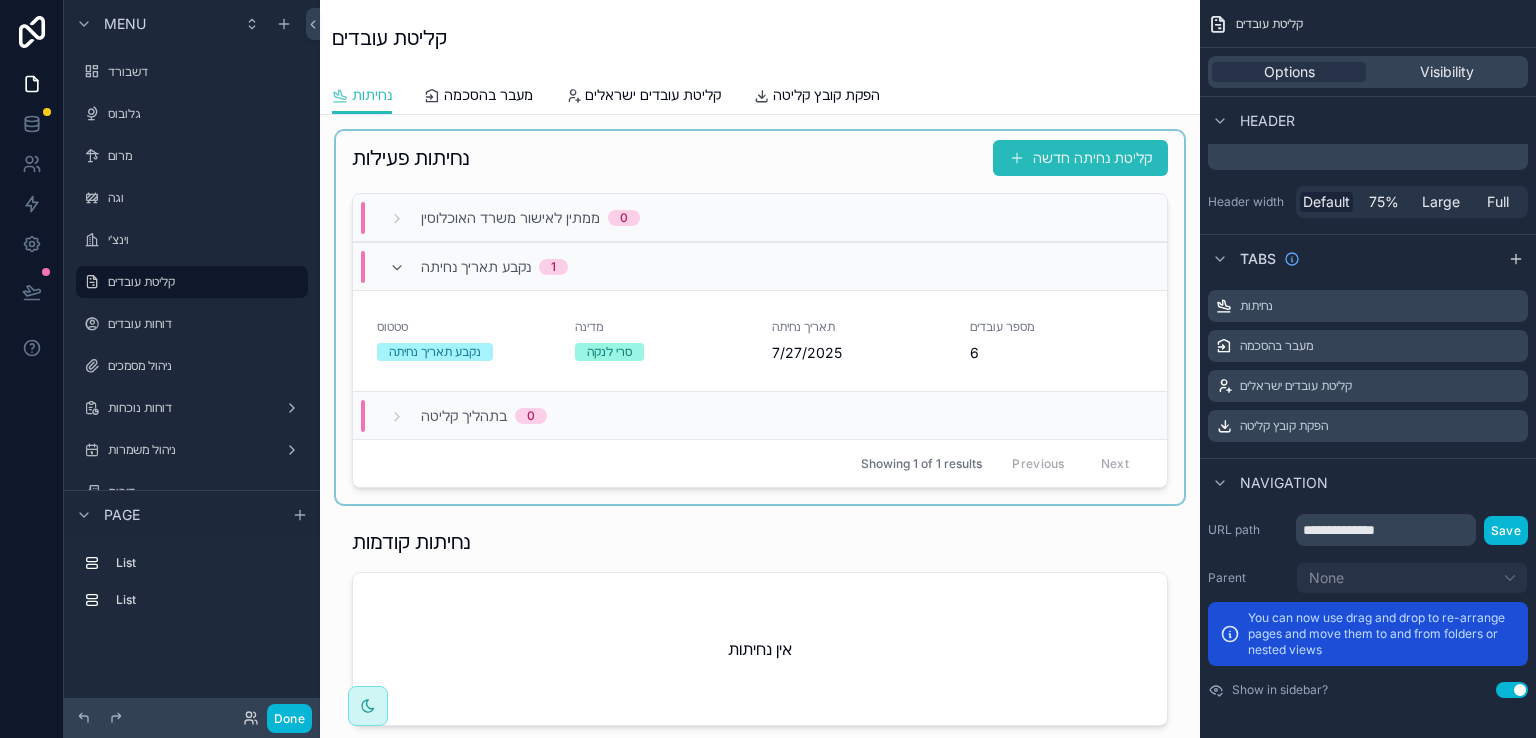 click at bounding box center [760, 317] 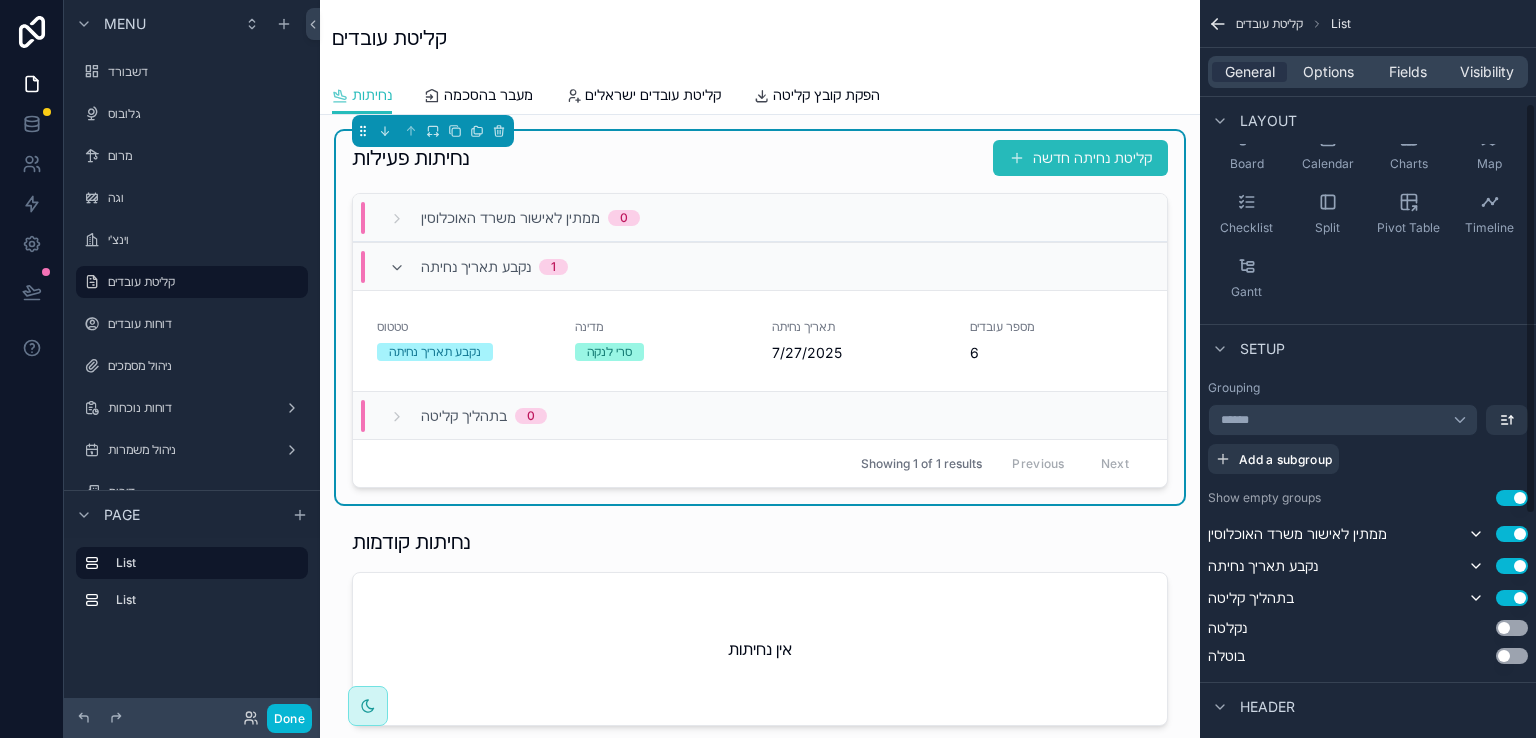 scroll, scrollTop: 184, scrollLeft: 0, axis: vertical 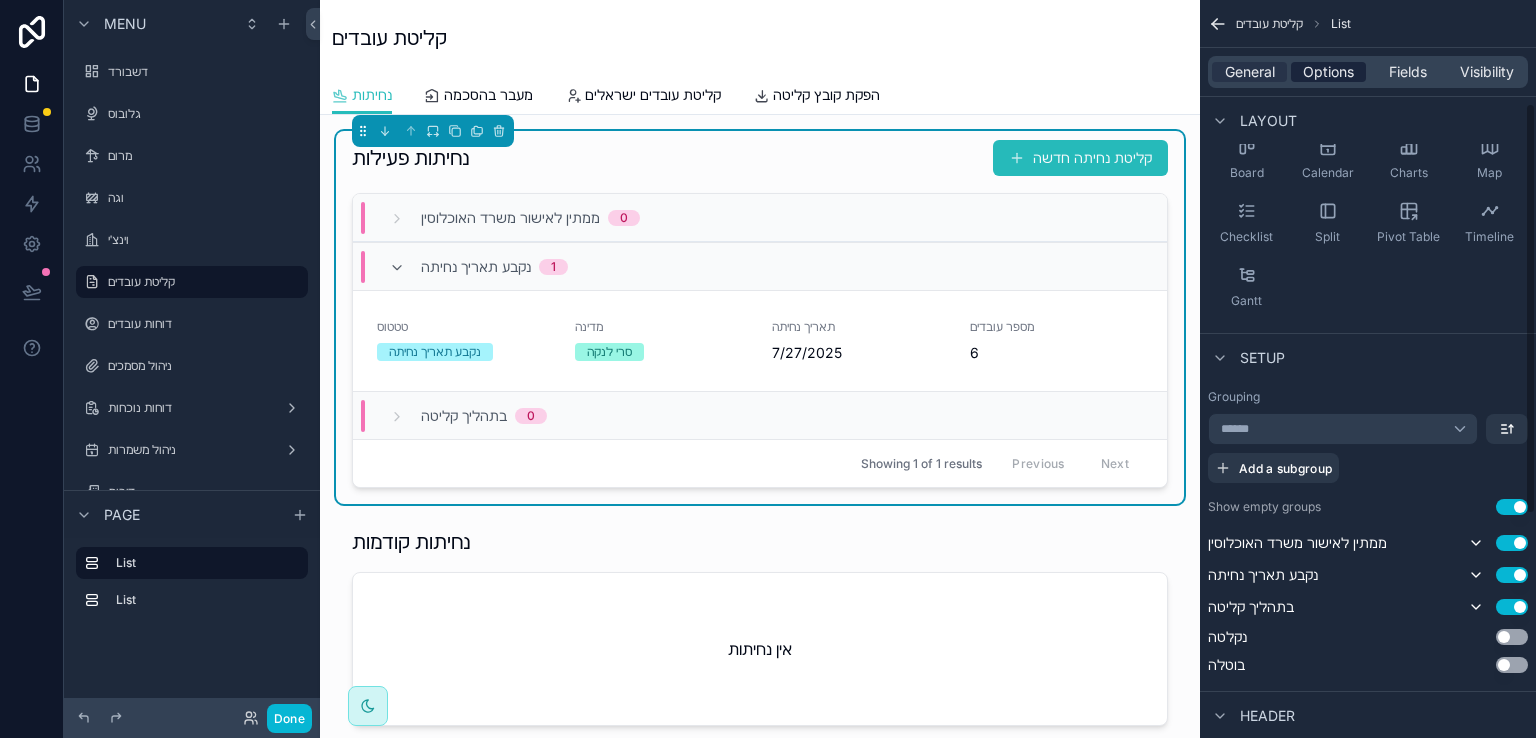 click on "Options" at bounding box center (1328, 72) 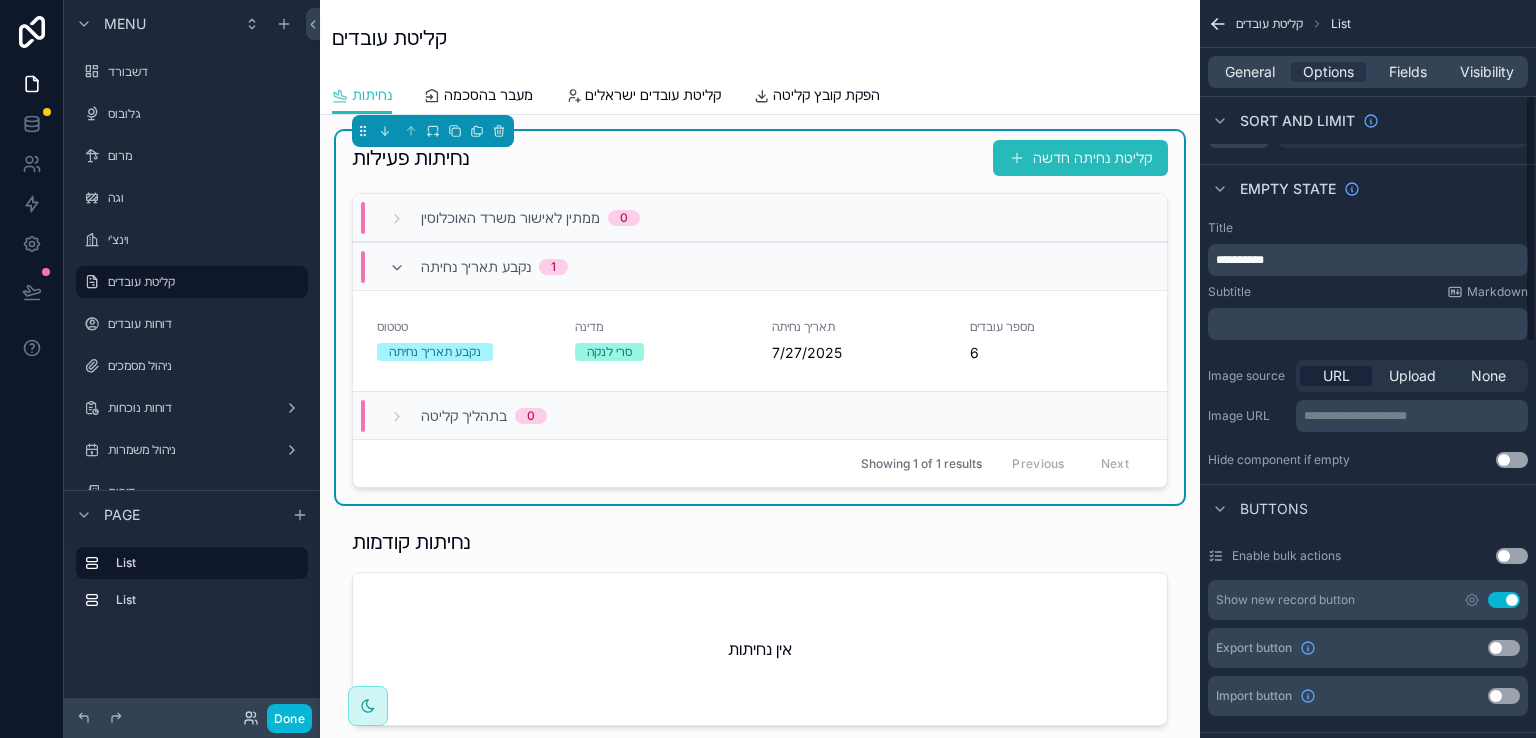 scroll, scrollTop: 284, scrollLeft: 0, axis: vertical 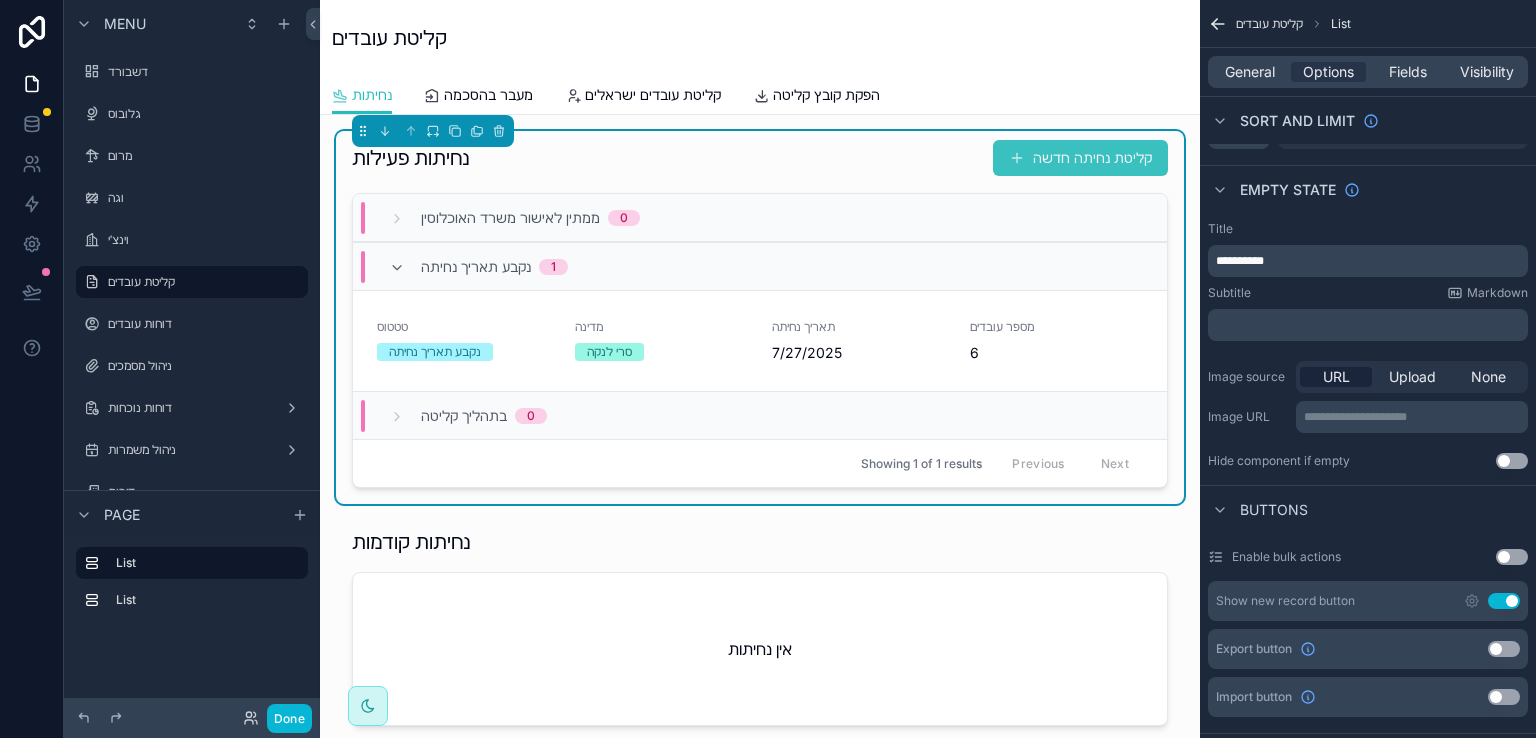 click on "קליטת נחיתה חדשה" at bounding box center (1080, 158) 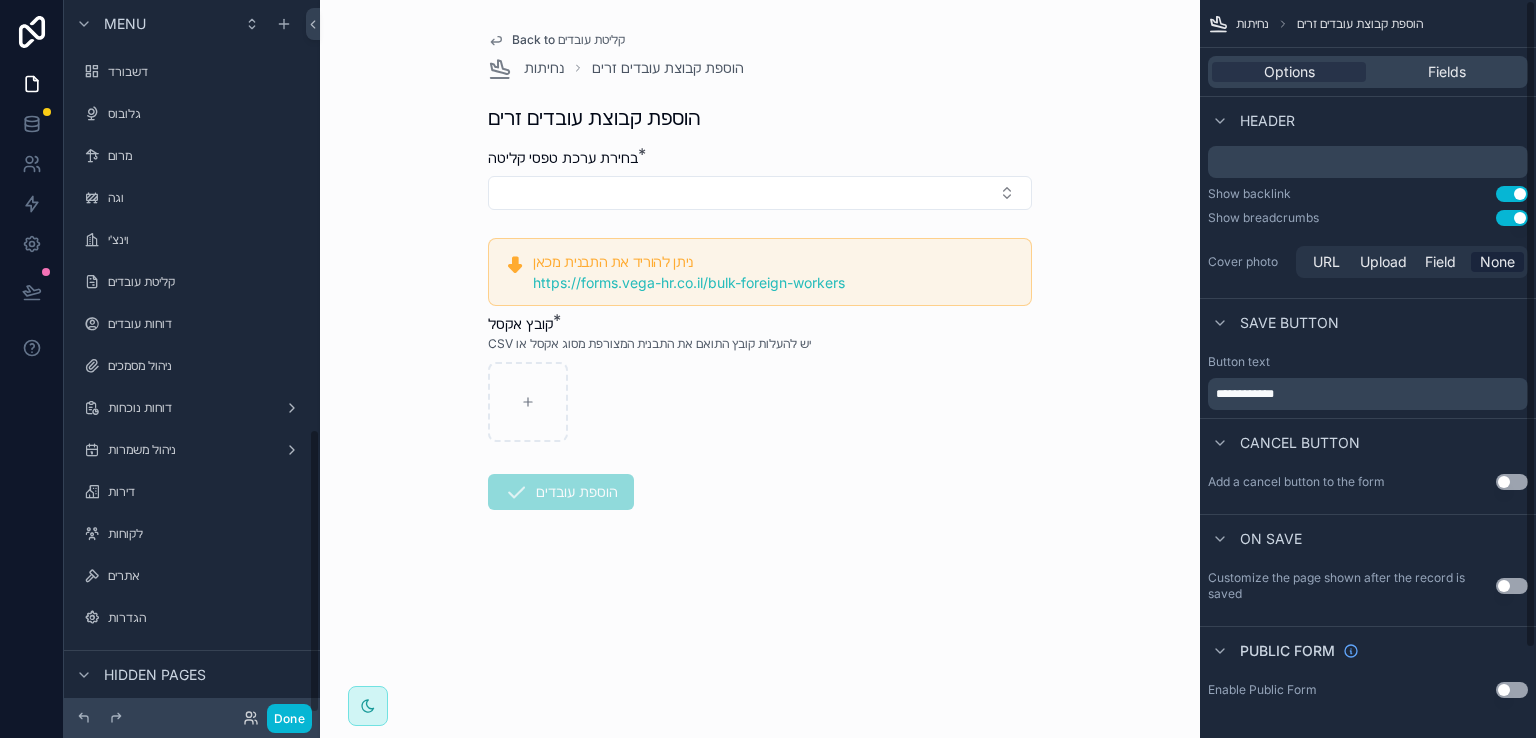 scroll, scrollTop: 1080, scrollLeft: 0, axis: vertical 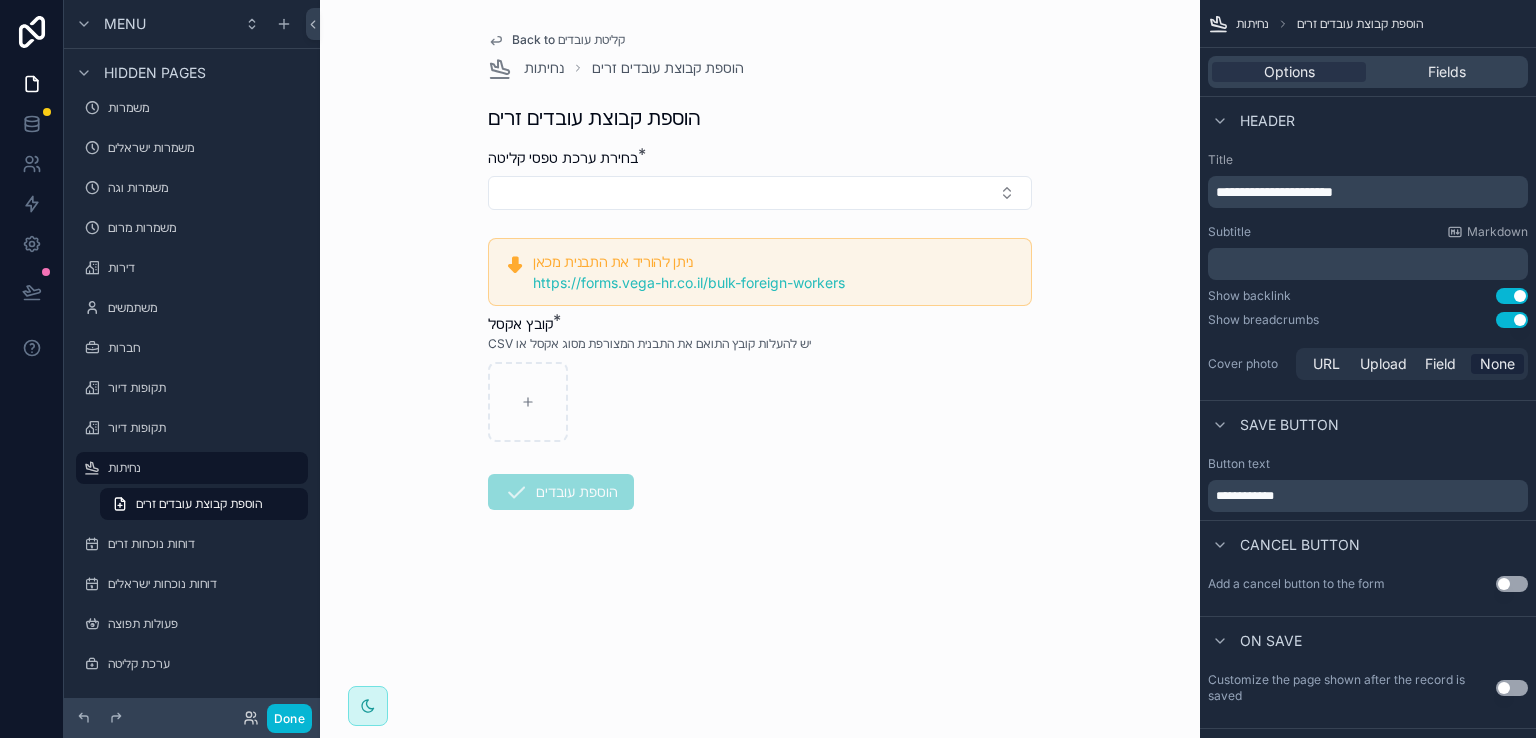 click on "Back to קליטת עובדים" at bounding box center [568, 40] 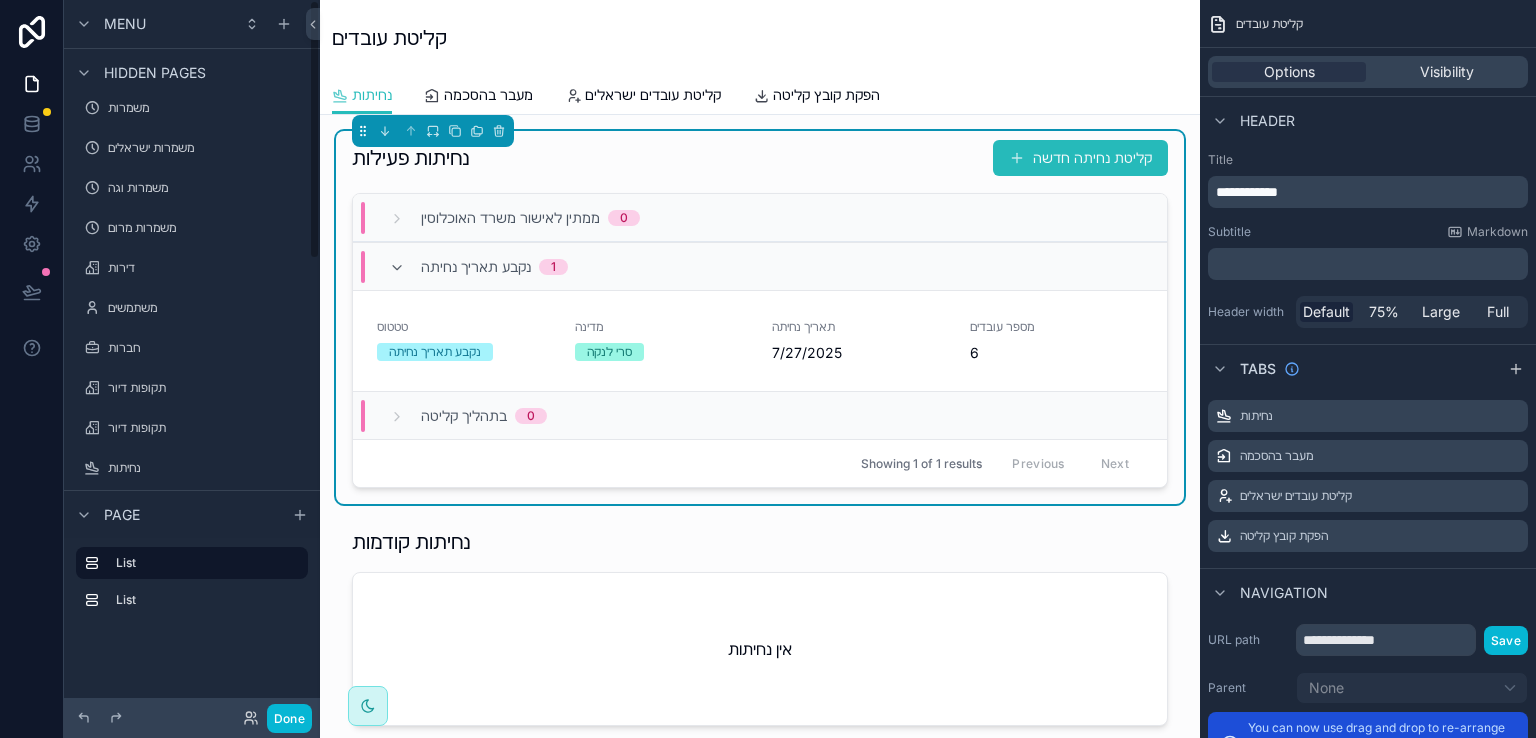 scroll, scrollTop: 0, scrollLeft: 0, axis: both 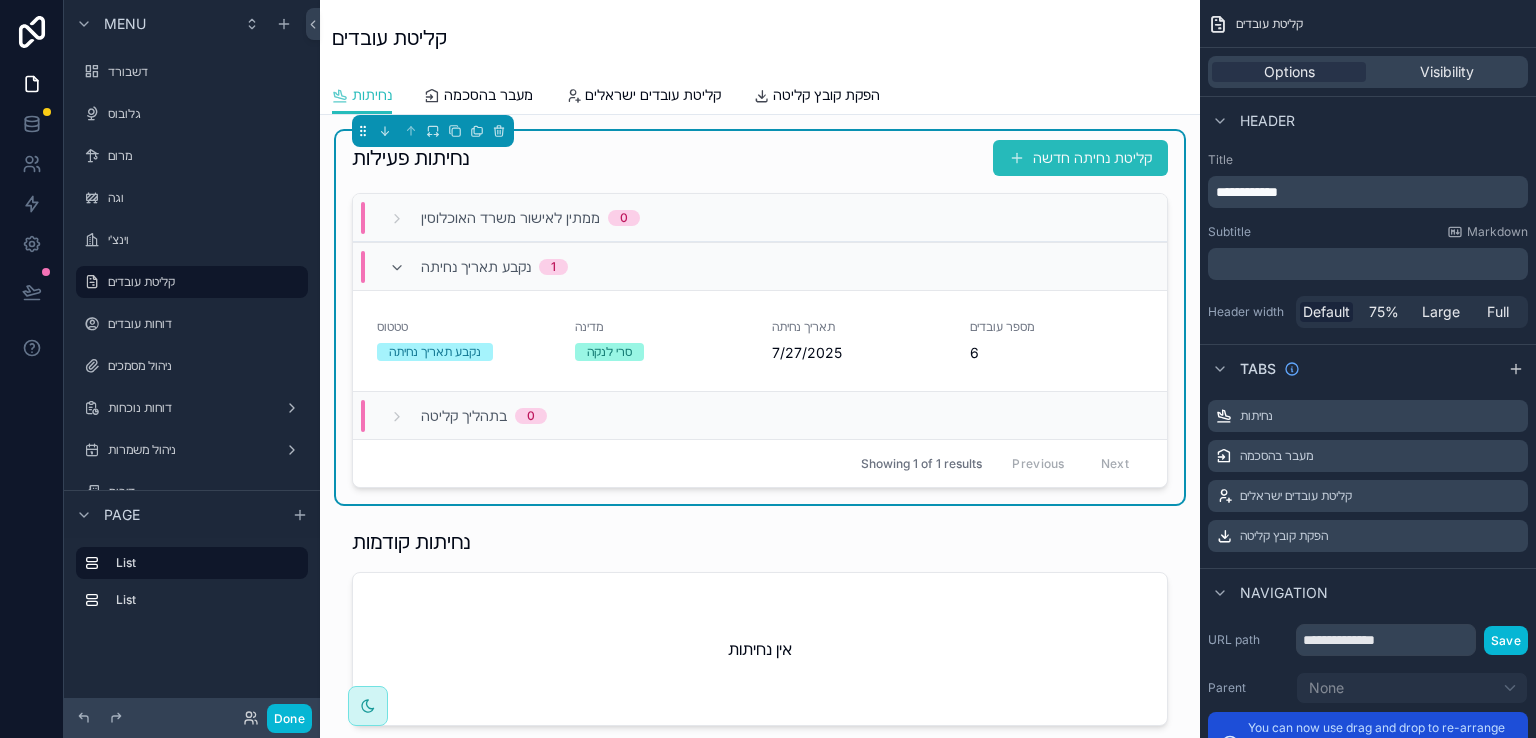 click on "נחיתות פעילות קליטת נחיתה חדשה" at bounding box center (760, 158) 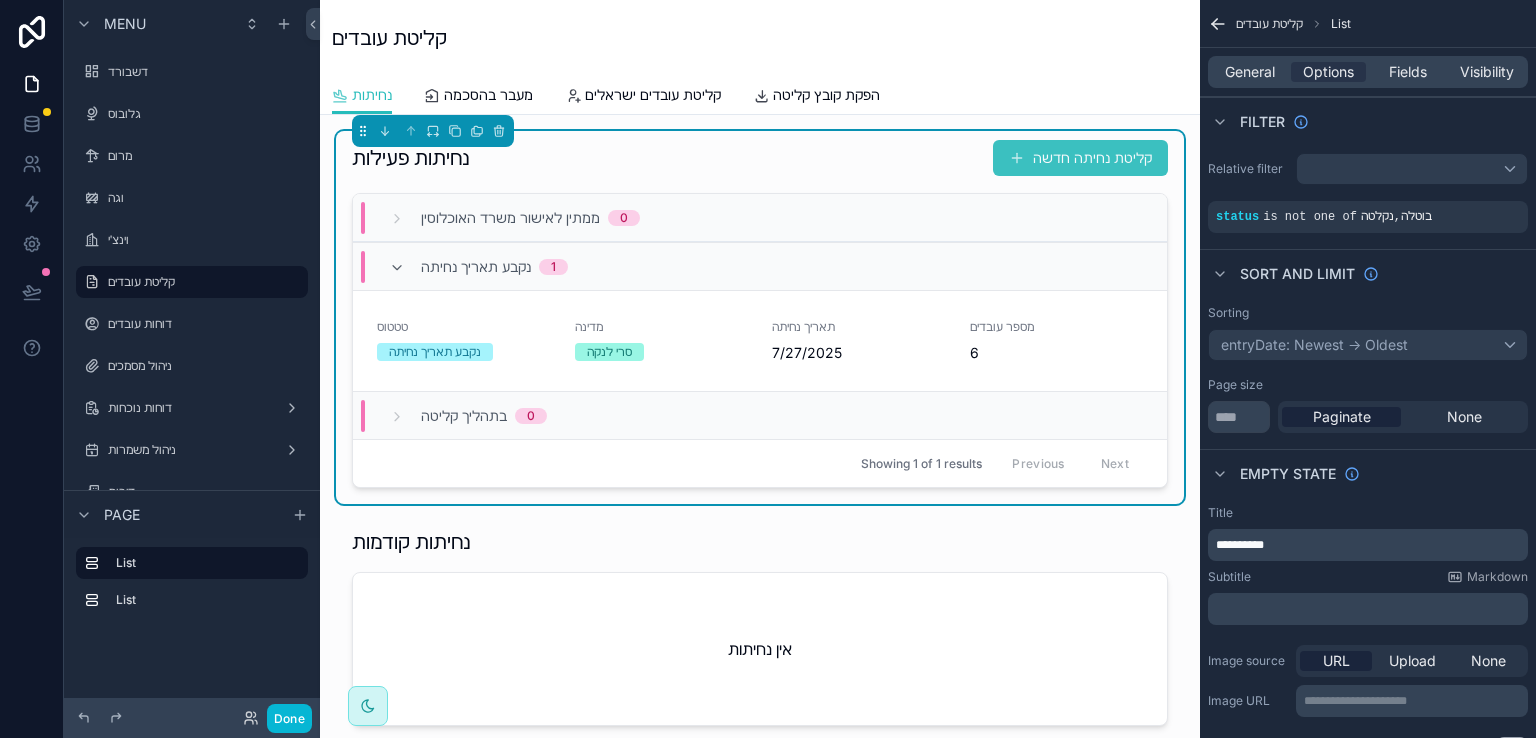 click on "קליטת נחיתה חדשה" at bounding box center (1080, 158) 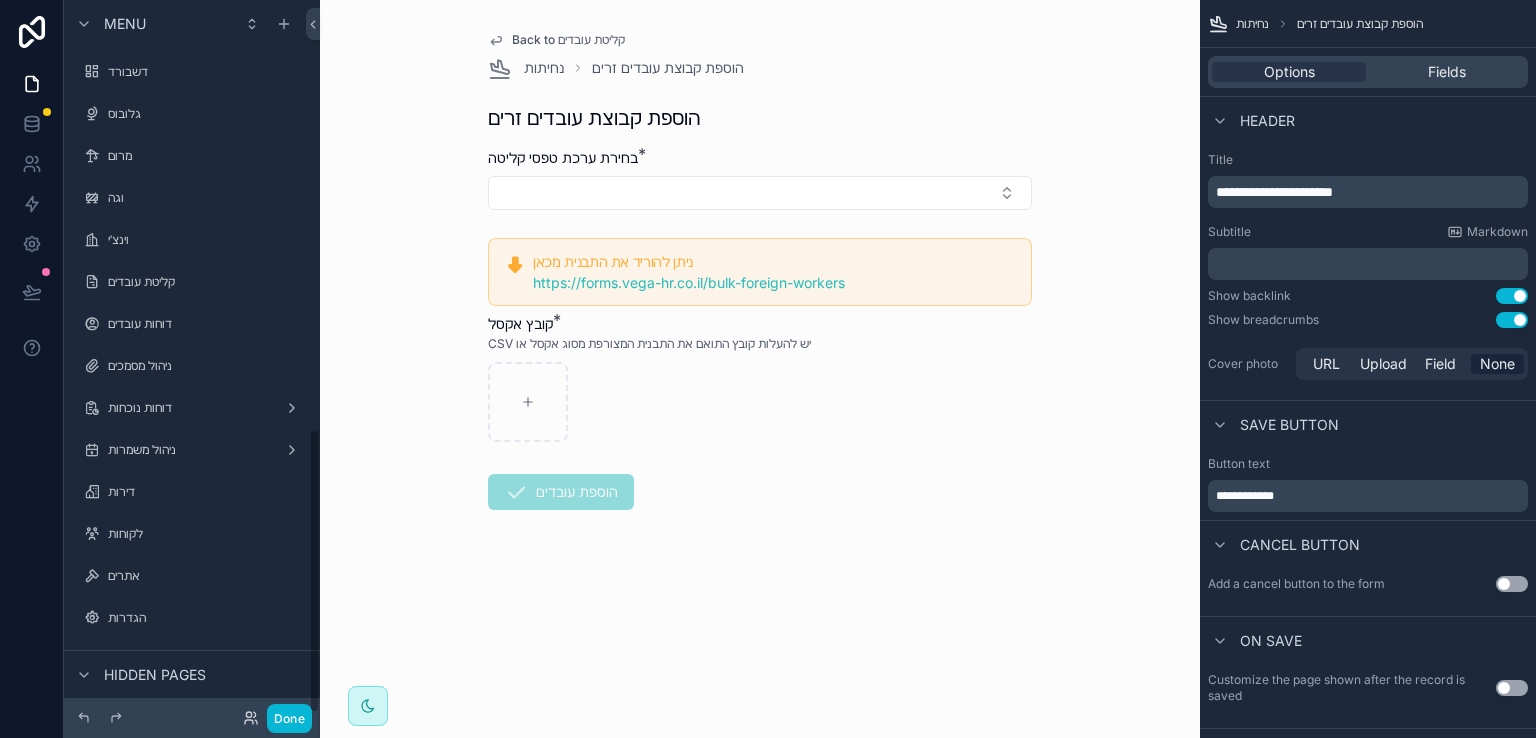 scroll, scrollTop: 1080, scrollLeft: 0, axis: vertical 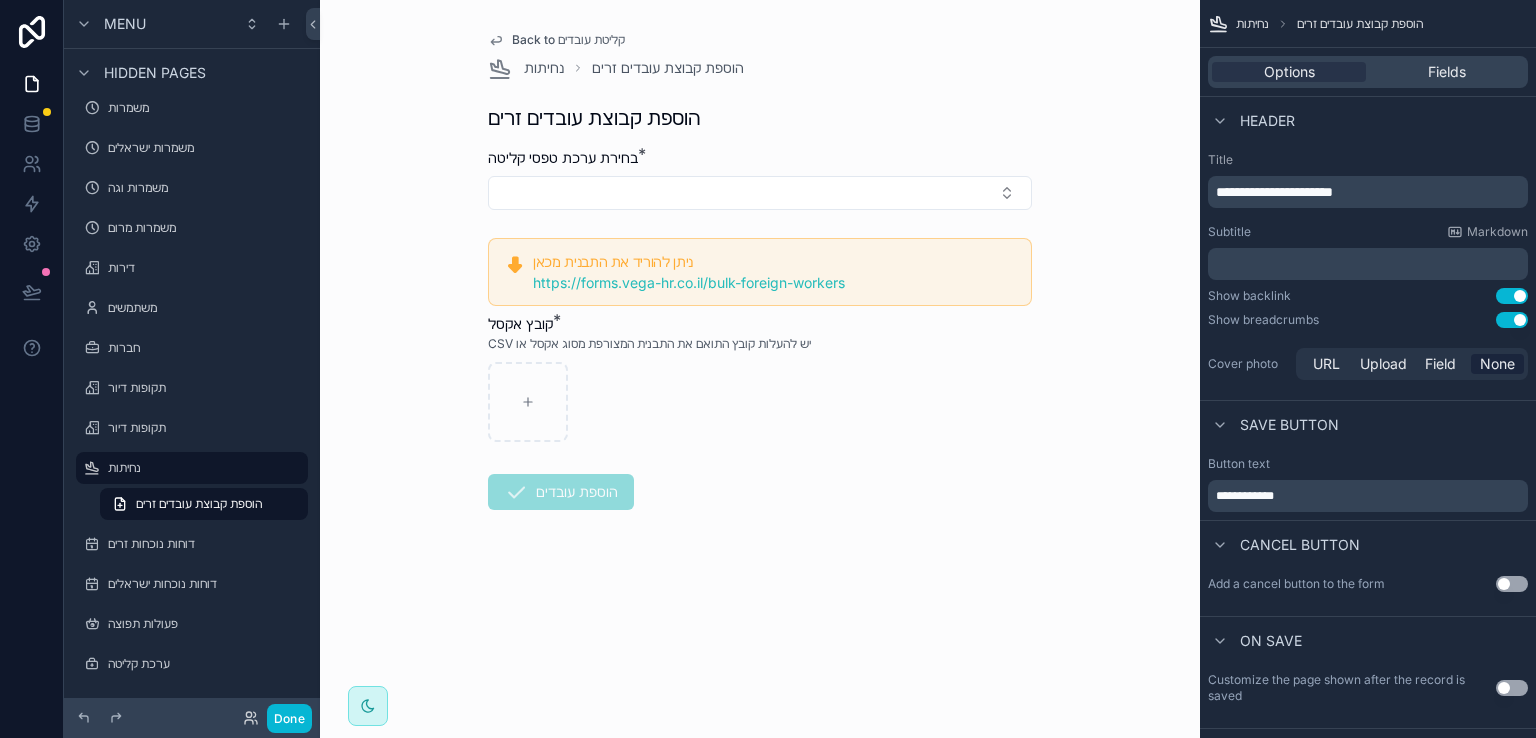 click on "Back to קליטת עובדים" at bounding box center (568, 40) 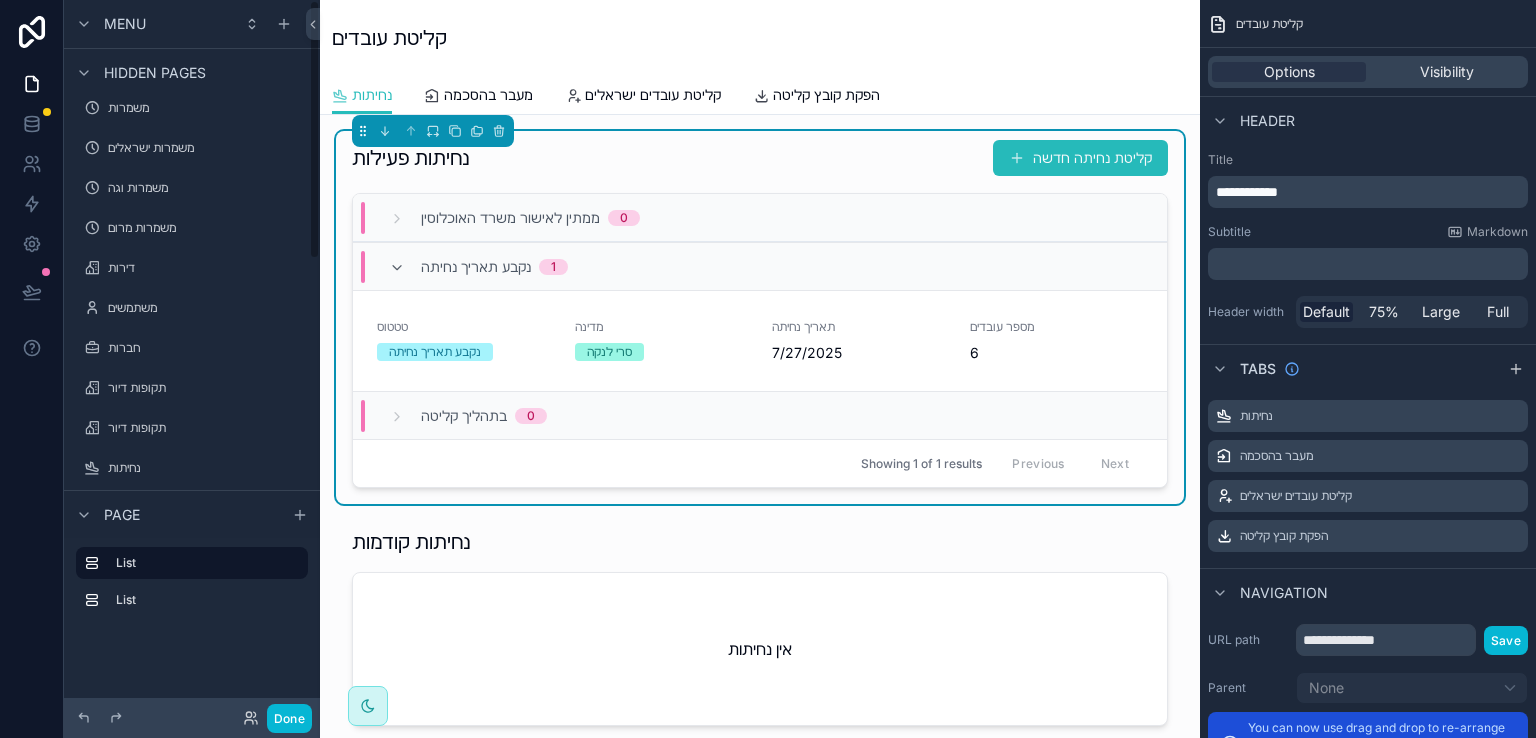 scroll, scrollTop: 0, scrollLeft: 0, axis: both 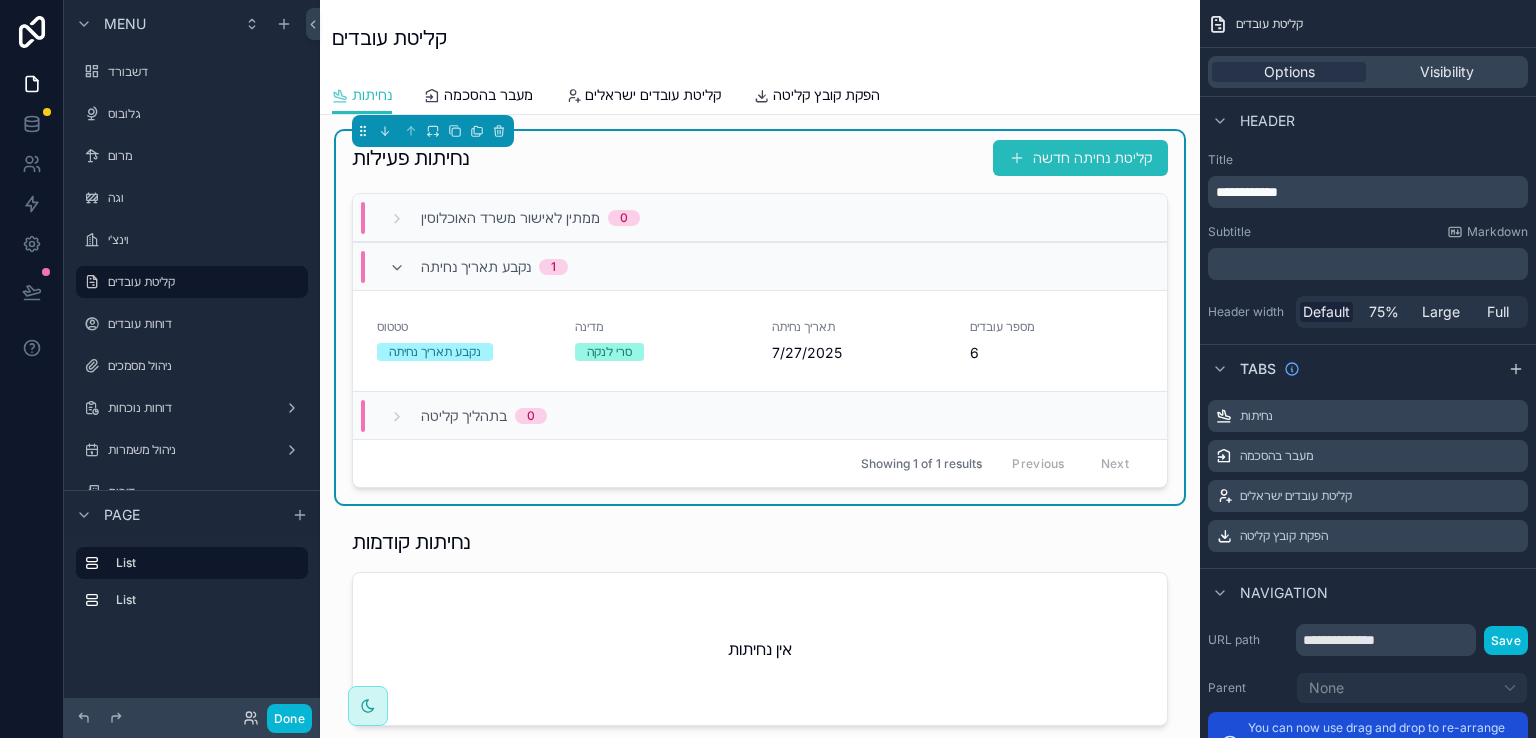 click on "נחיתות פעילות קליטת נחיתה חדשה" at bounding box center [760, 158] 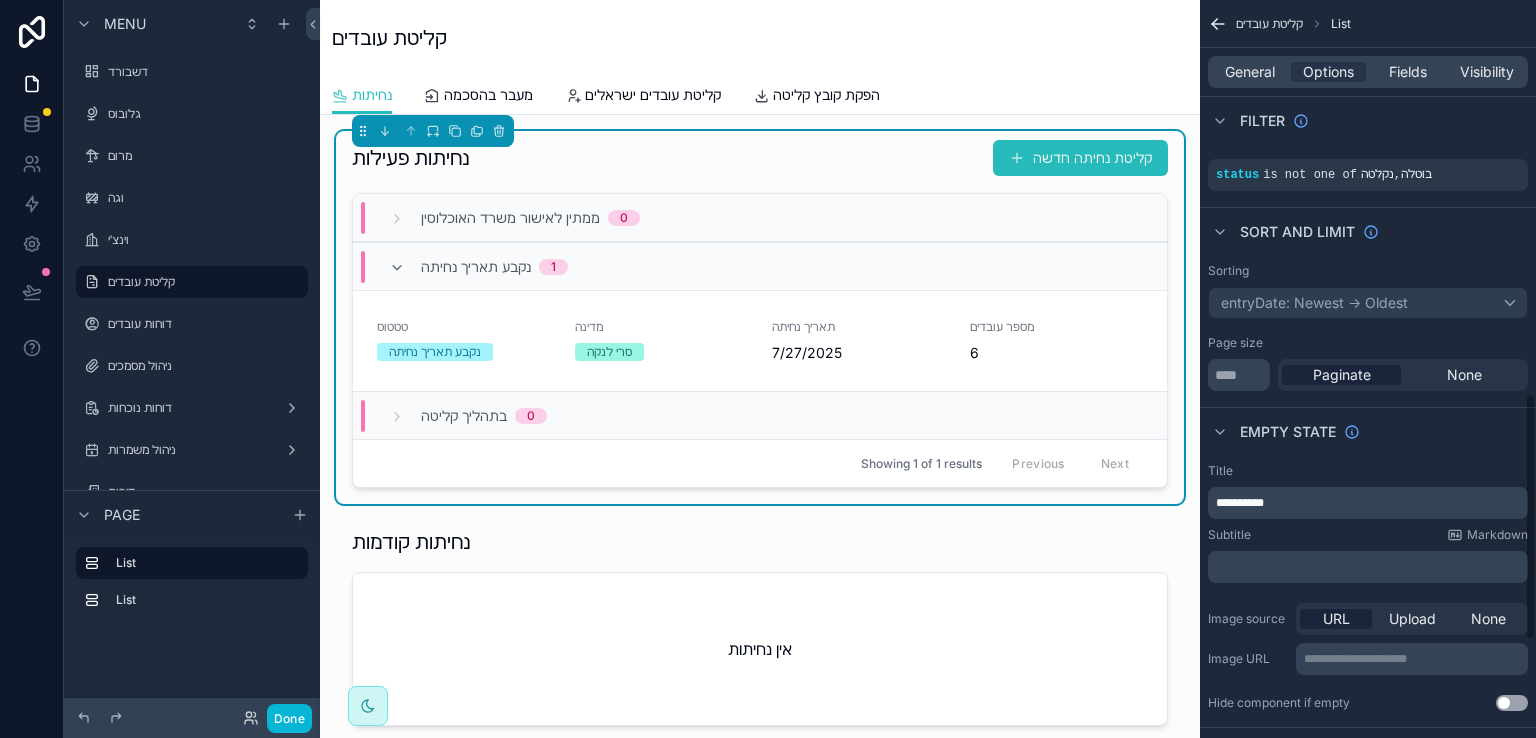 scroll, scrollTop: 0, scrollLeft: 0, axis: both 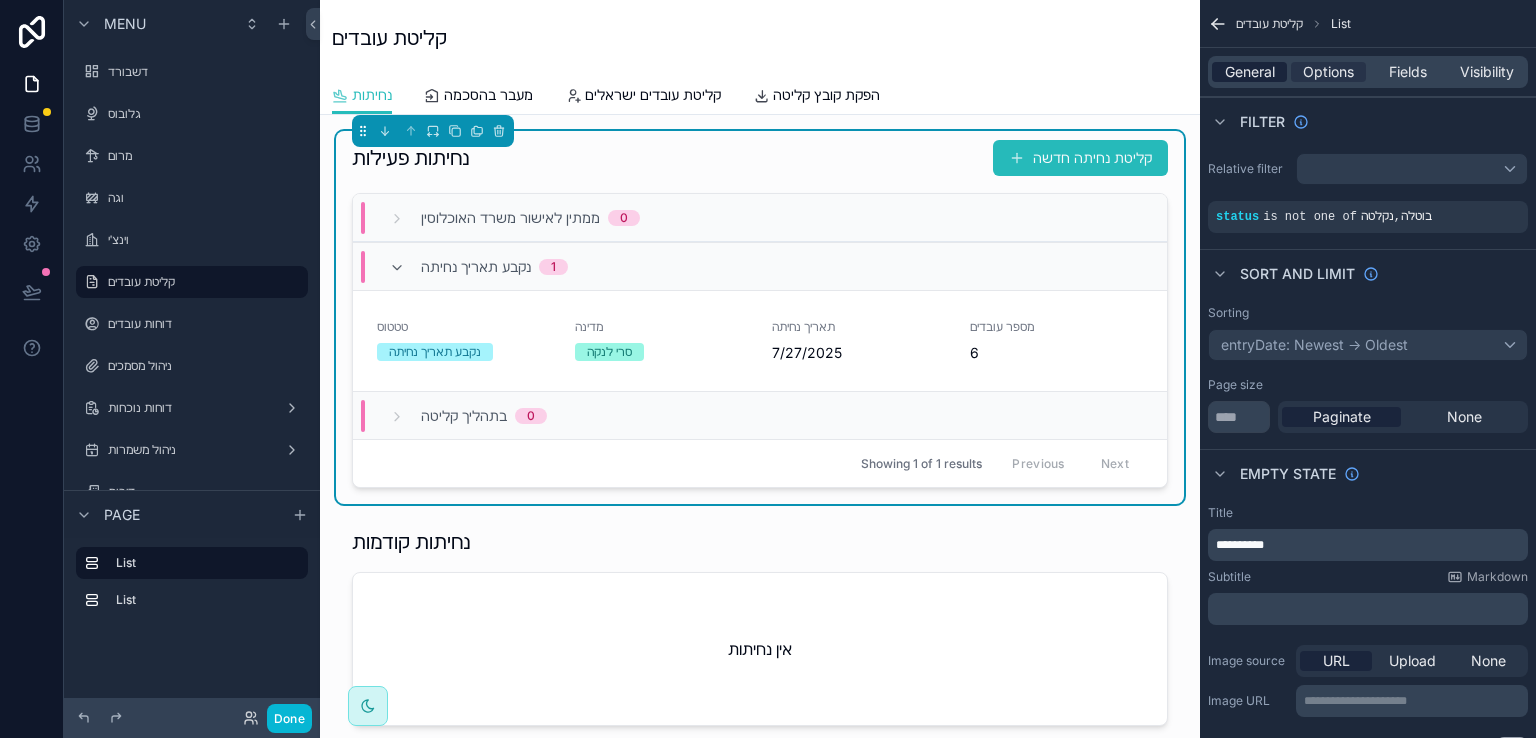 click on "General" at bounding box center [1250, 72] 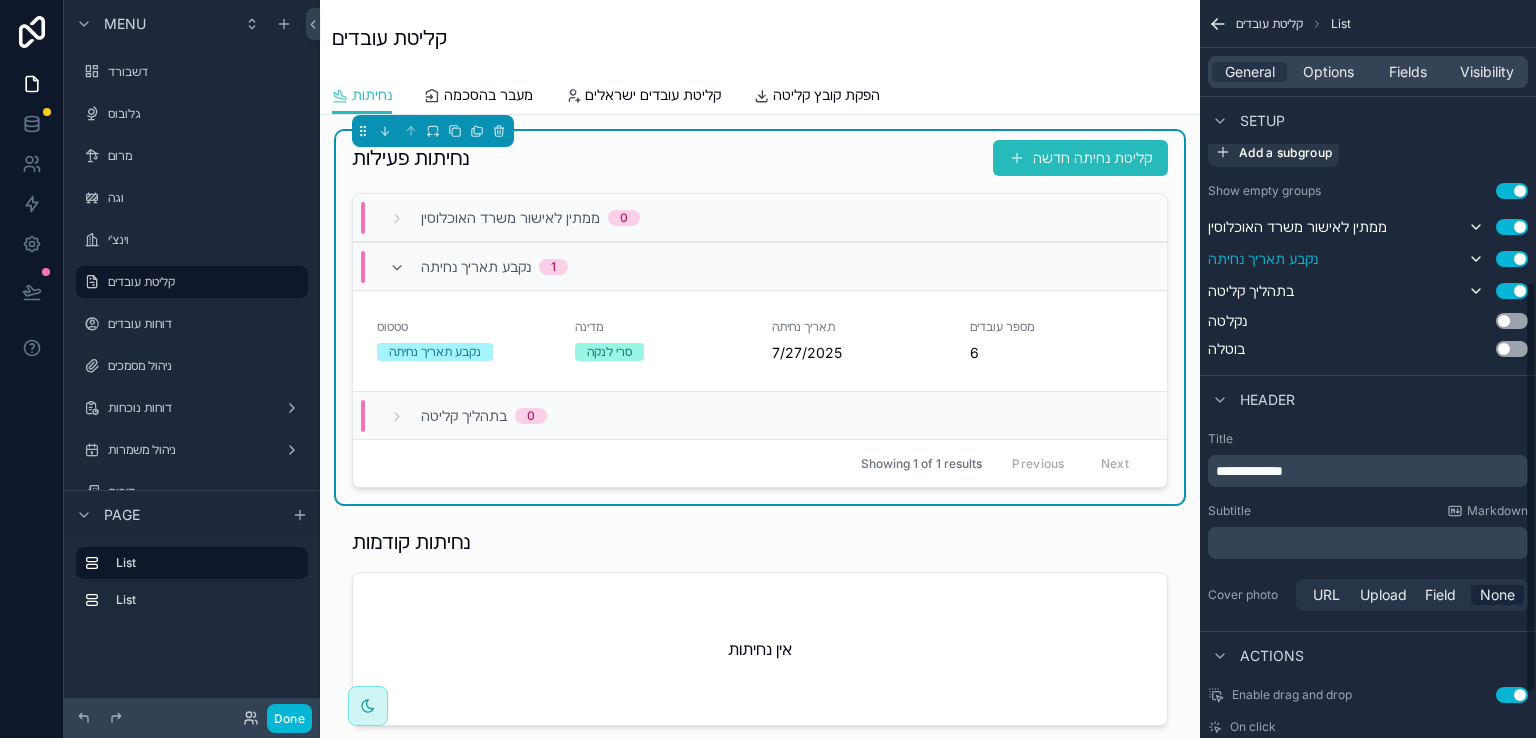 scroll, scrollTop: 584, scrollLeft: 0, axis: vertical 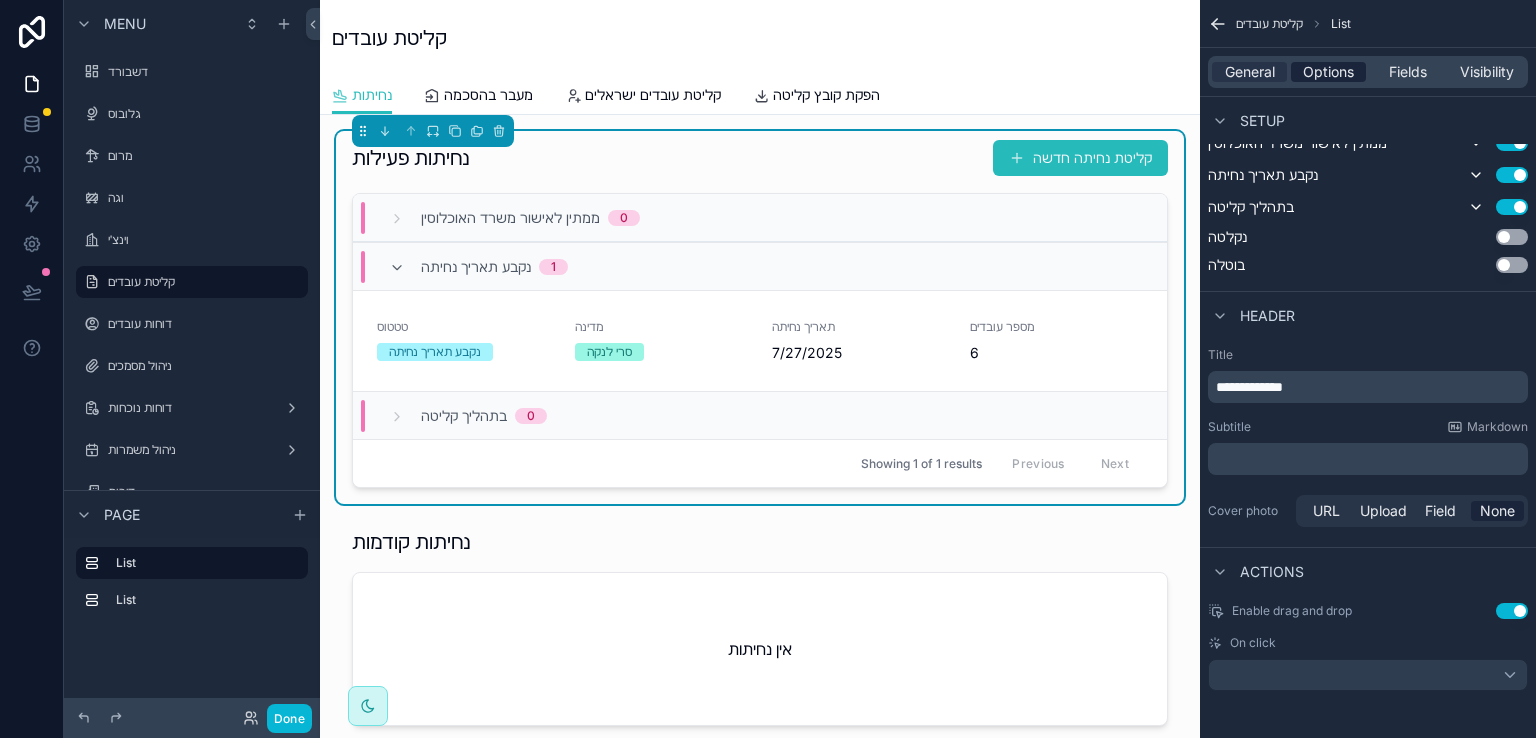 click on "Options" at bounding box center [1328, 72] 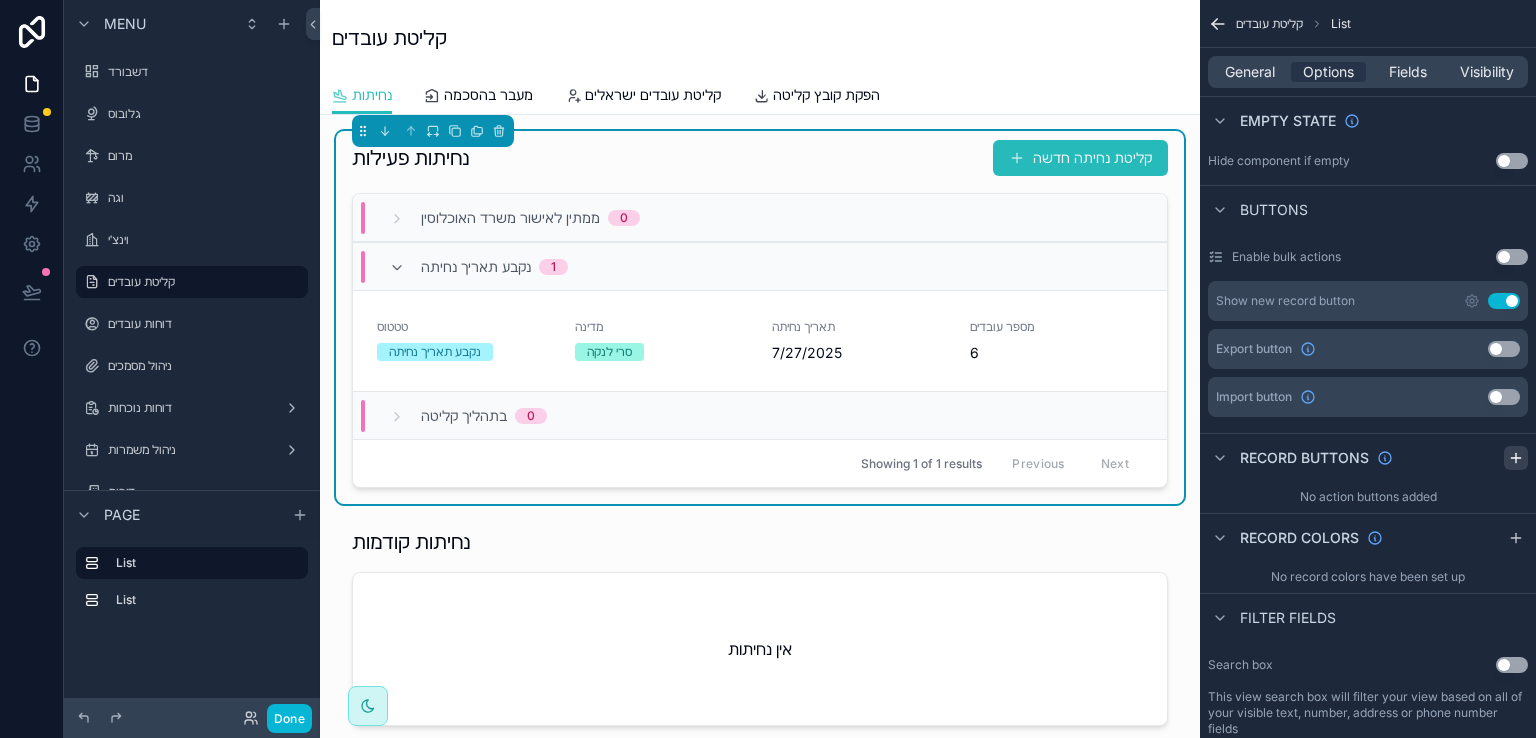 click 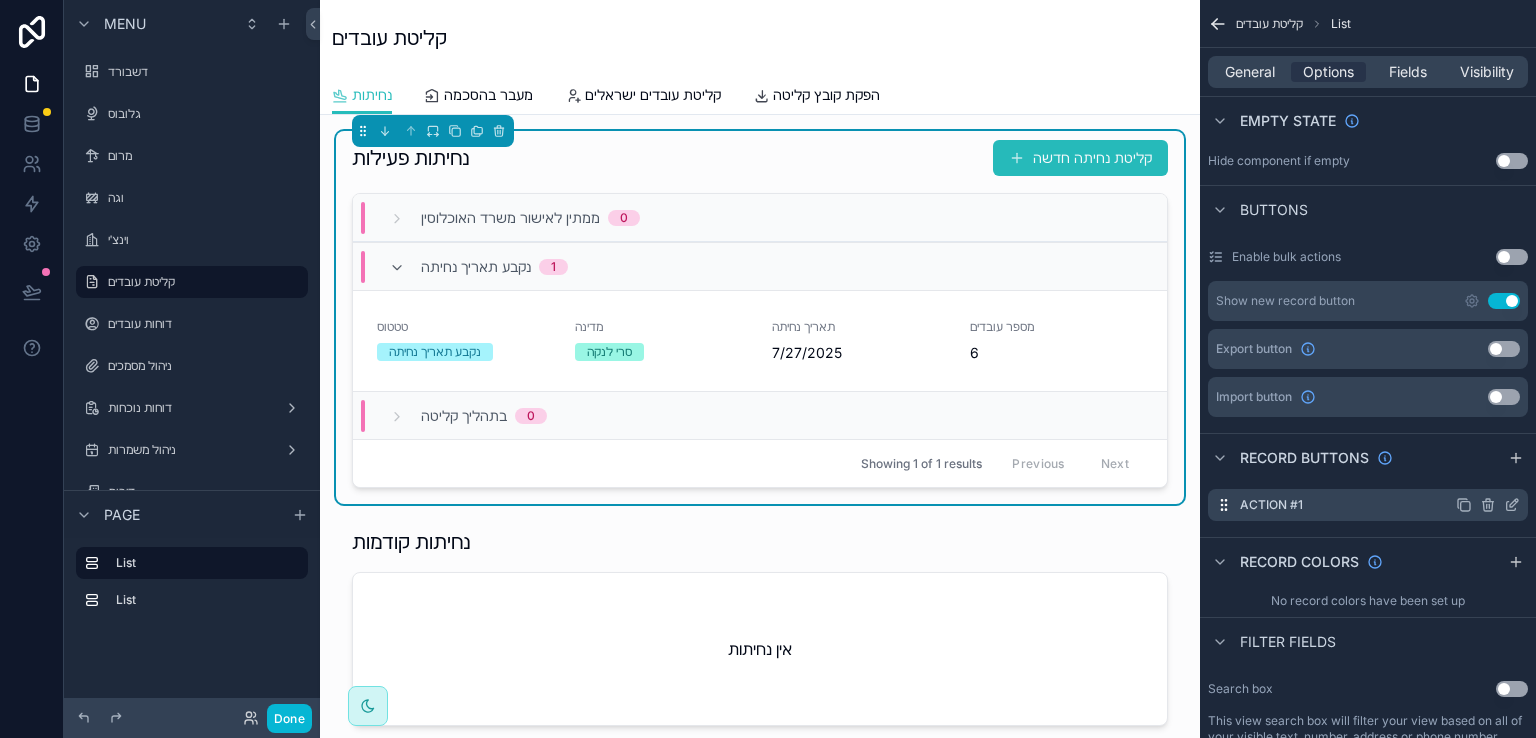 click 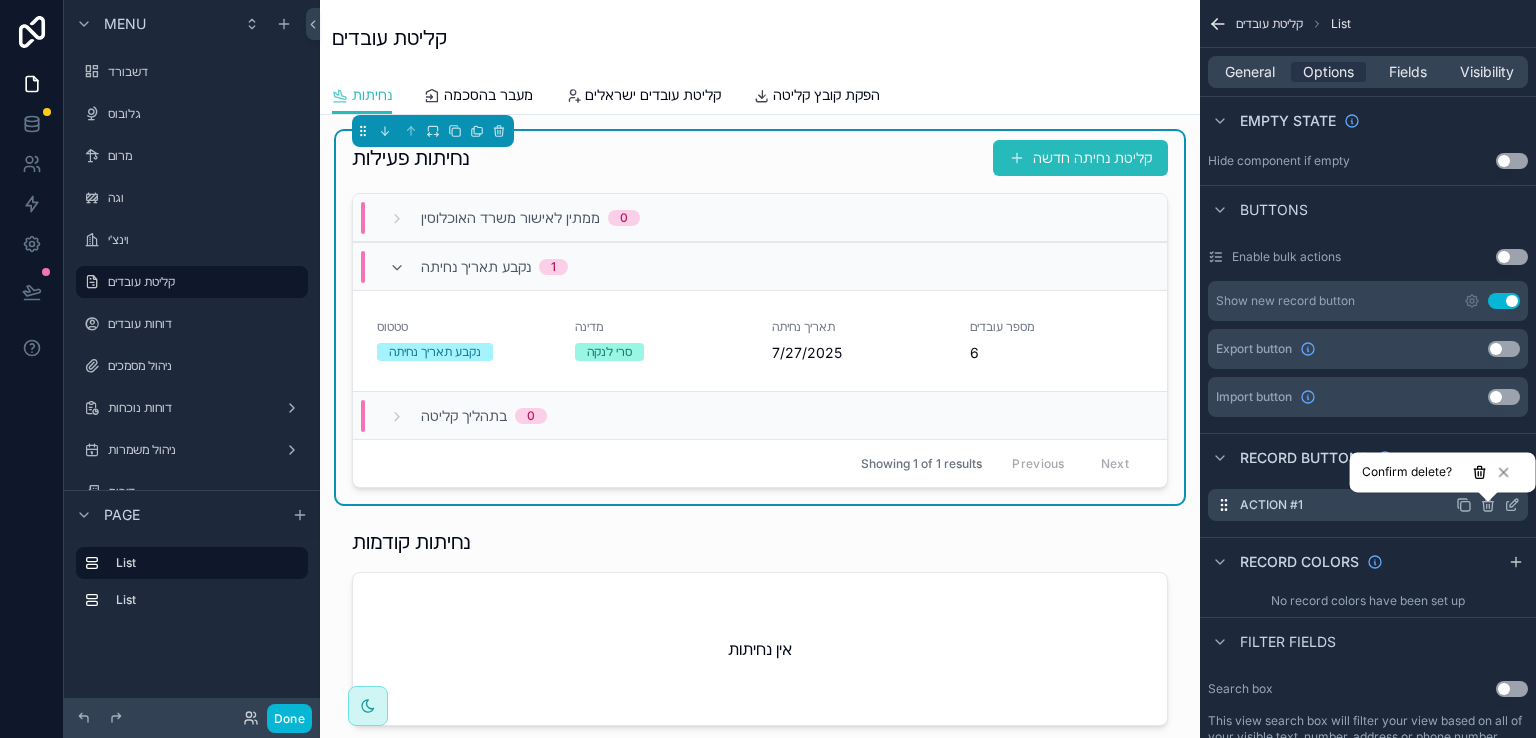 click 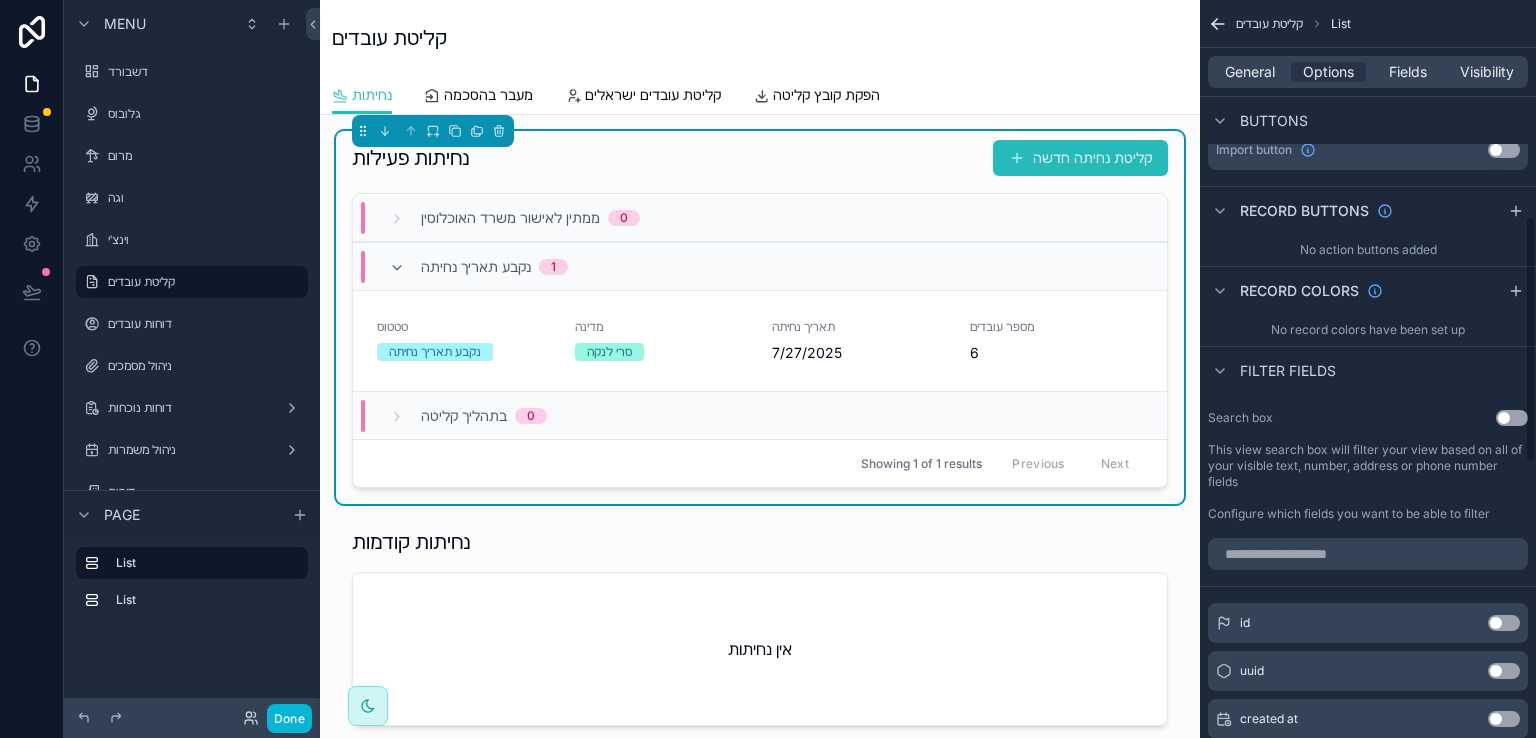 scroll, scrollTop: 584, scrollLeft: 0, axis: vertical 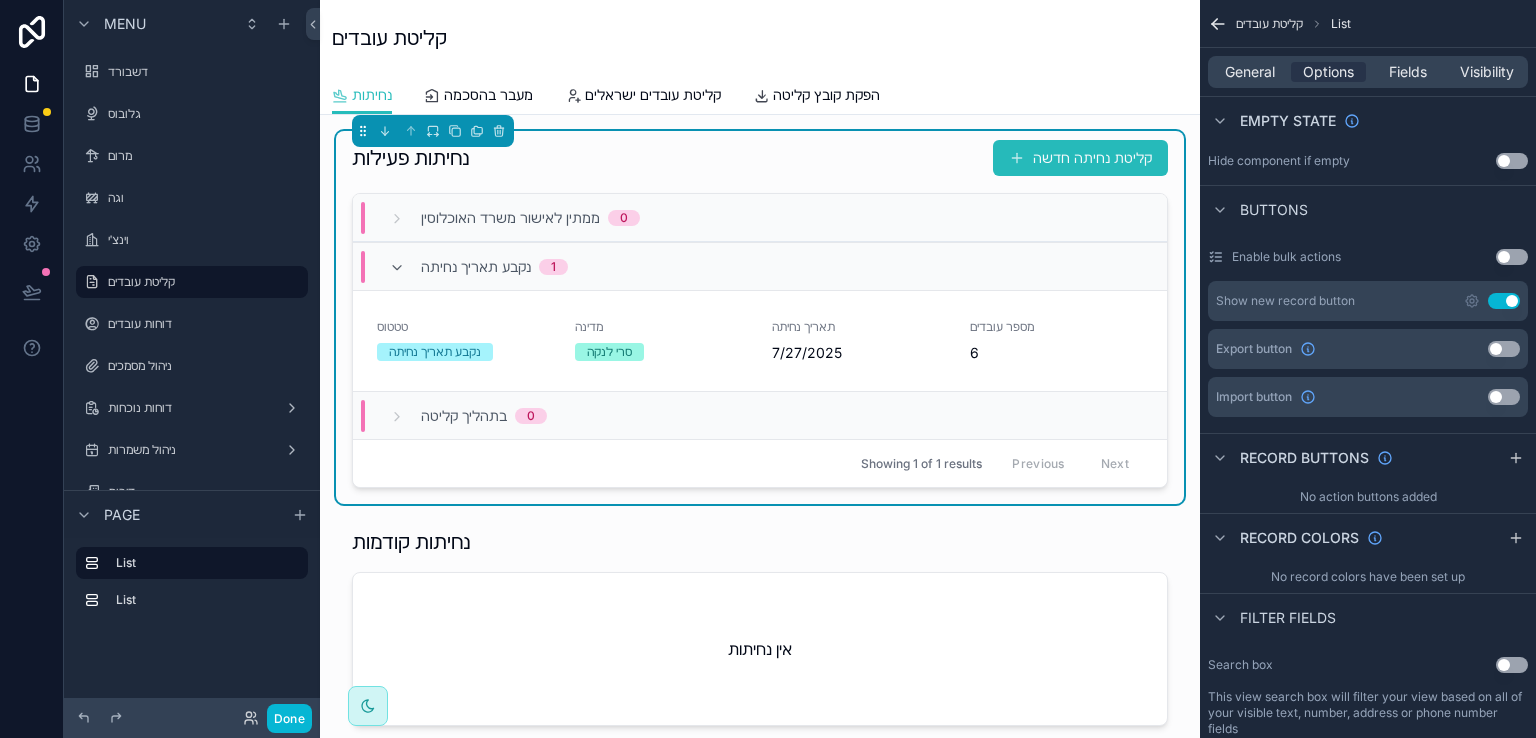 click on "נחיתות פעילות קליטת נחיתה חדשה" at bounding box center (760, 158) 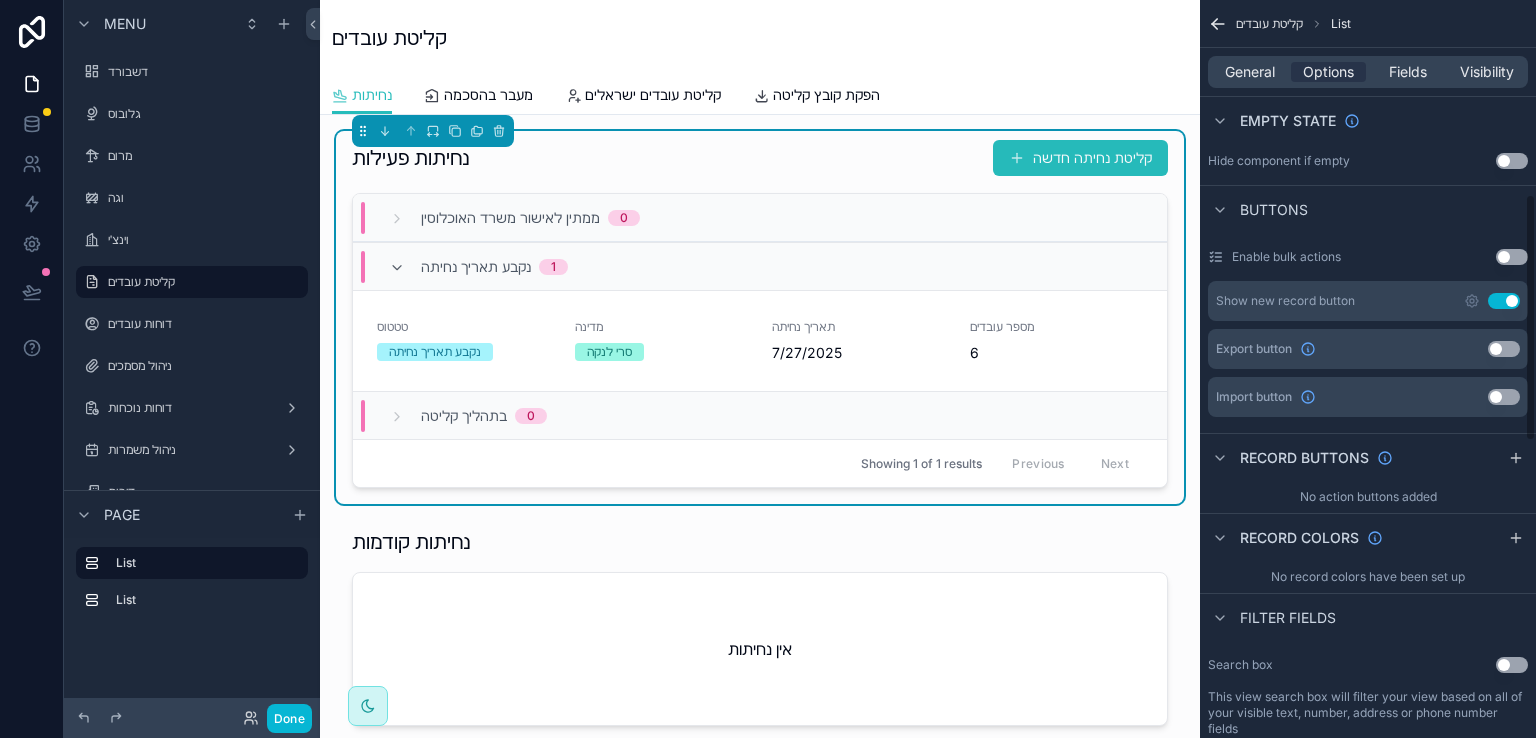 scroll, scrollTop: 484, scrollLeft: 0, axis: vertical 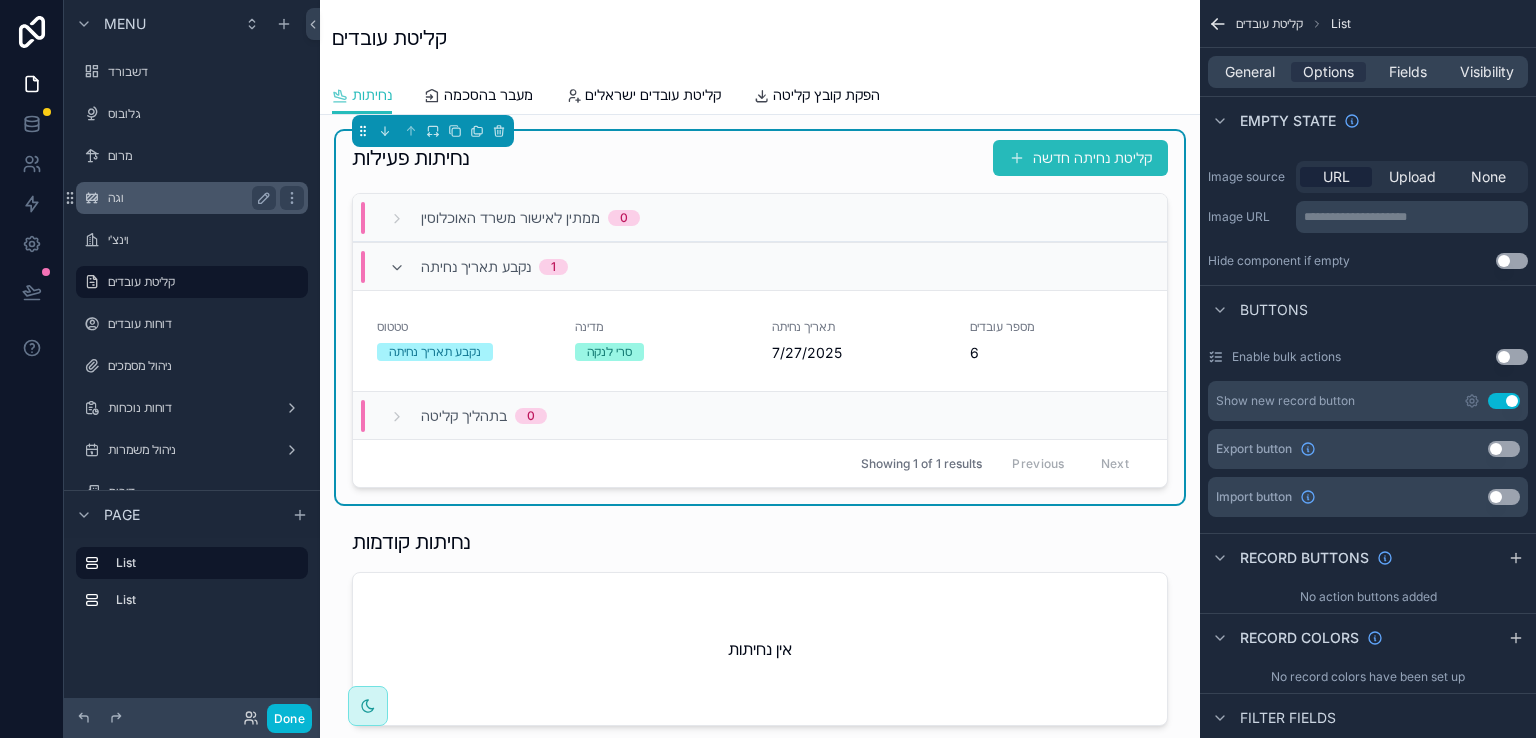 click on "וגה" at bounding box center [188, 198] 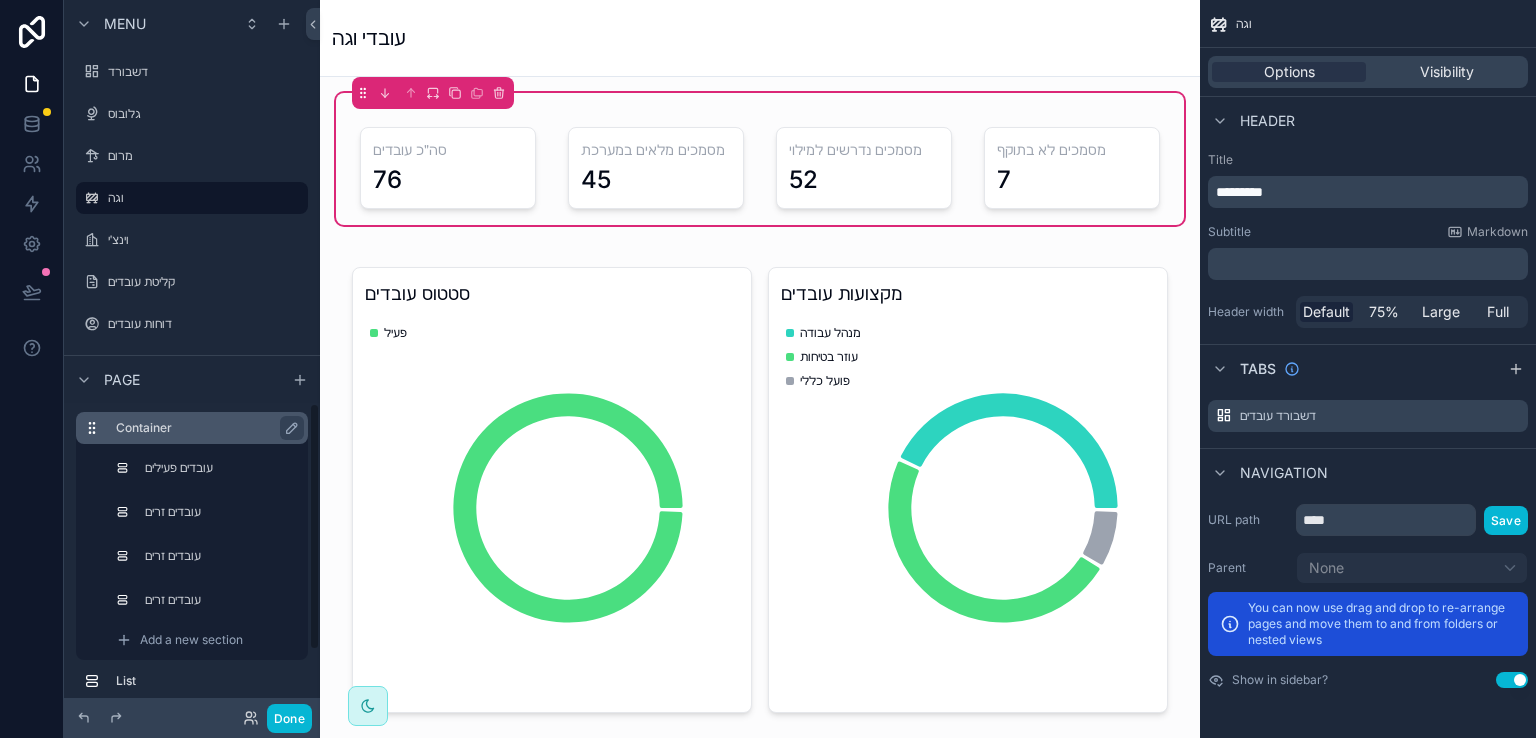 scroll, scrollTop: 0, scrollLeft: 0, axis: both 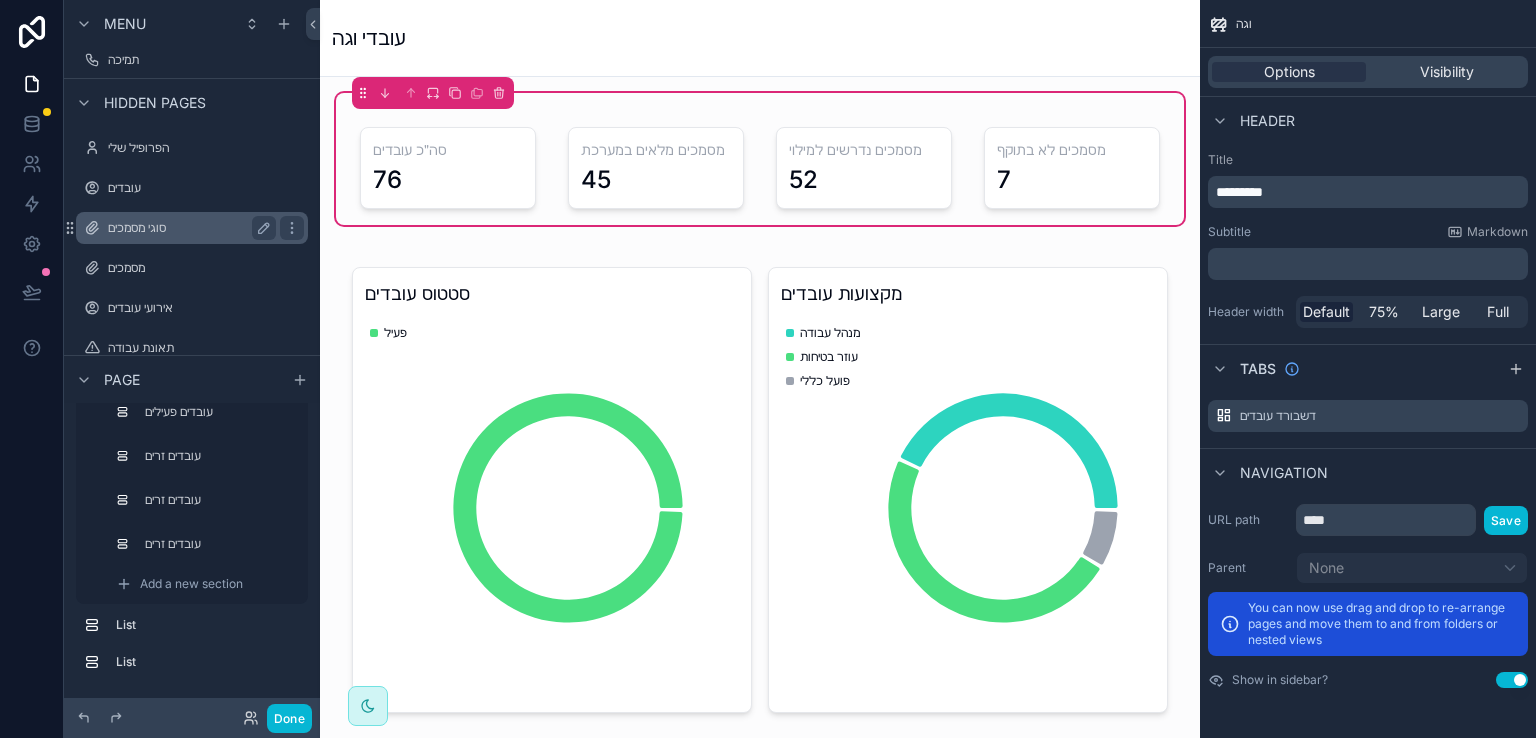 click on "סוגי מסמכים" at bounding box center [188, 228] 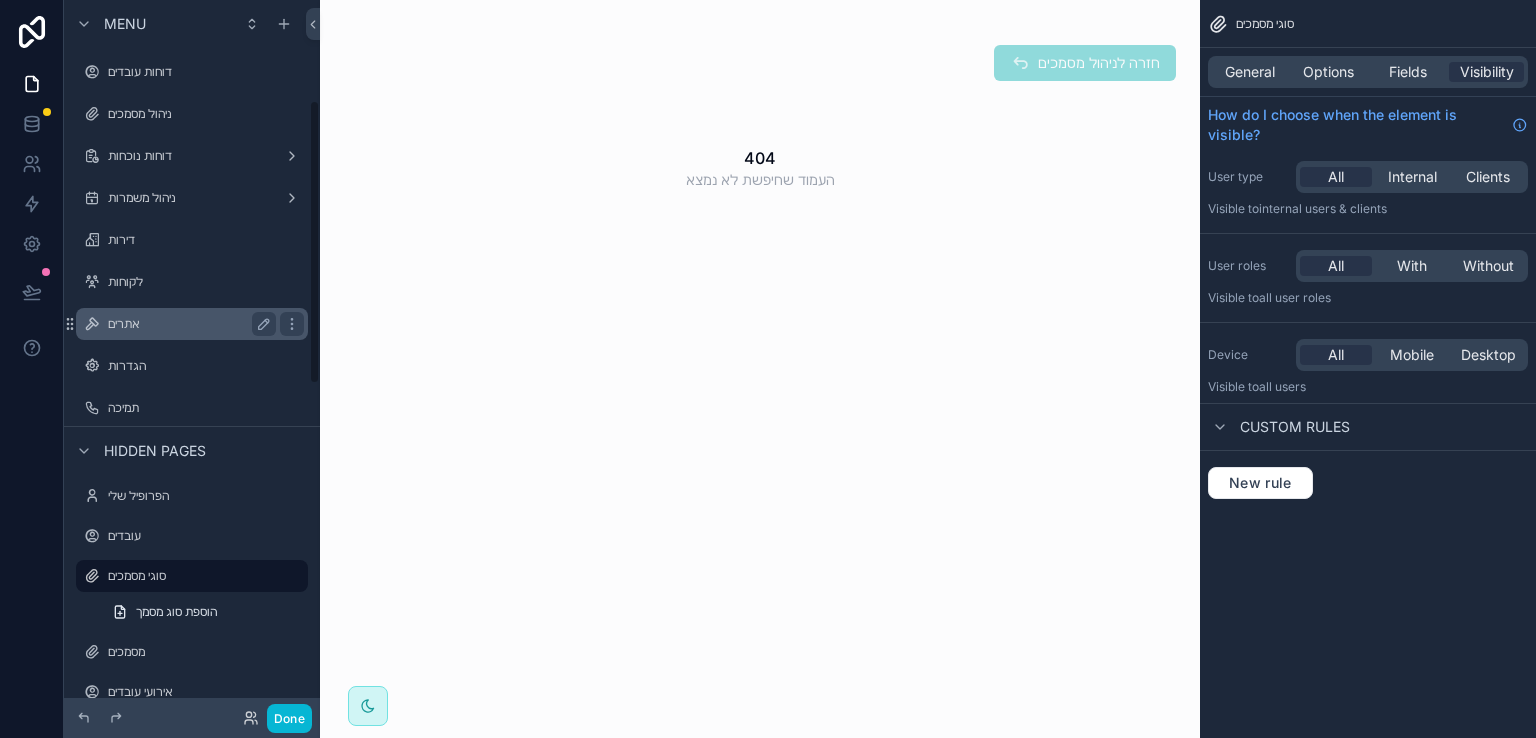 scroll, scrollTop: 251, scrollLeft: 0, axis: vertical 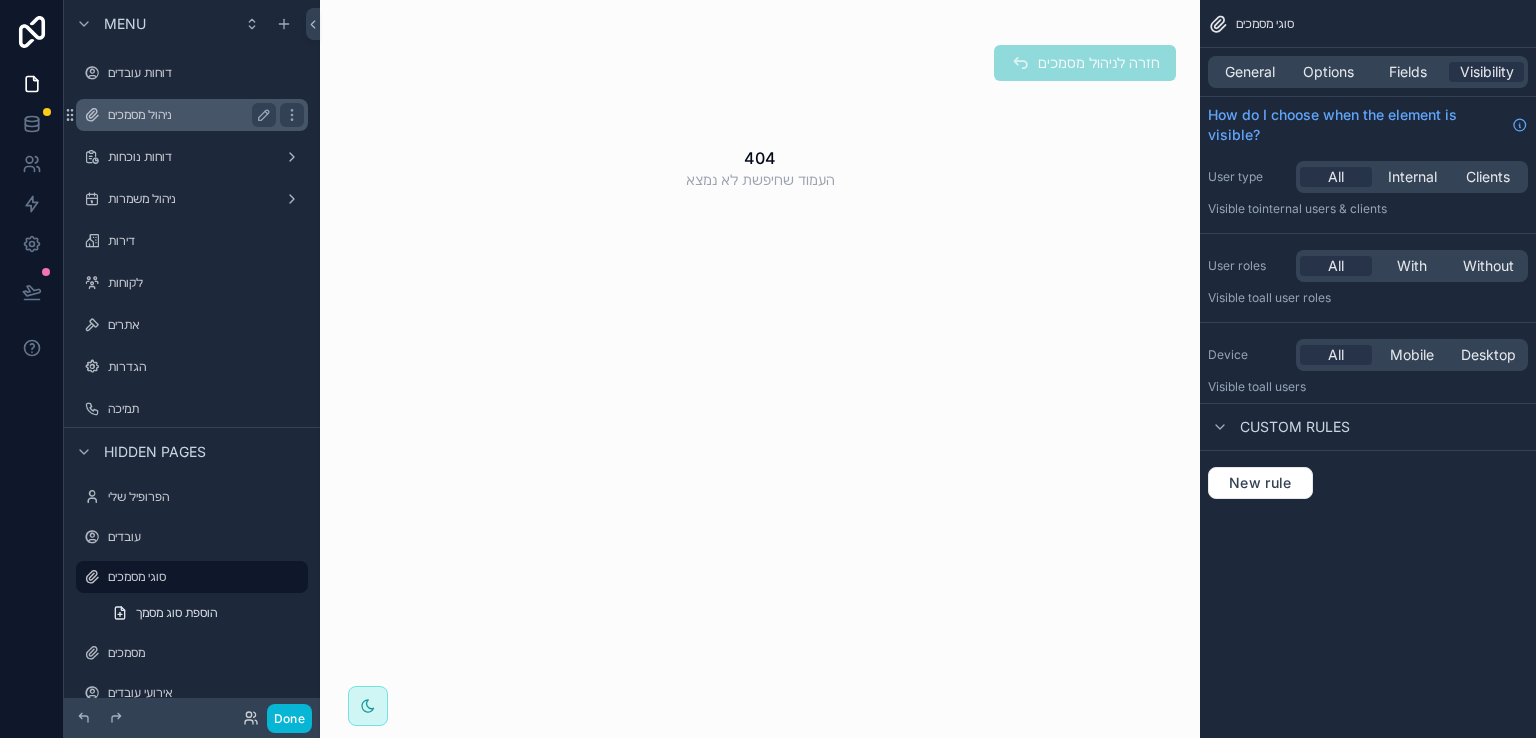 click on "ניהול מסמכים" at bounding box center [188, 115] 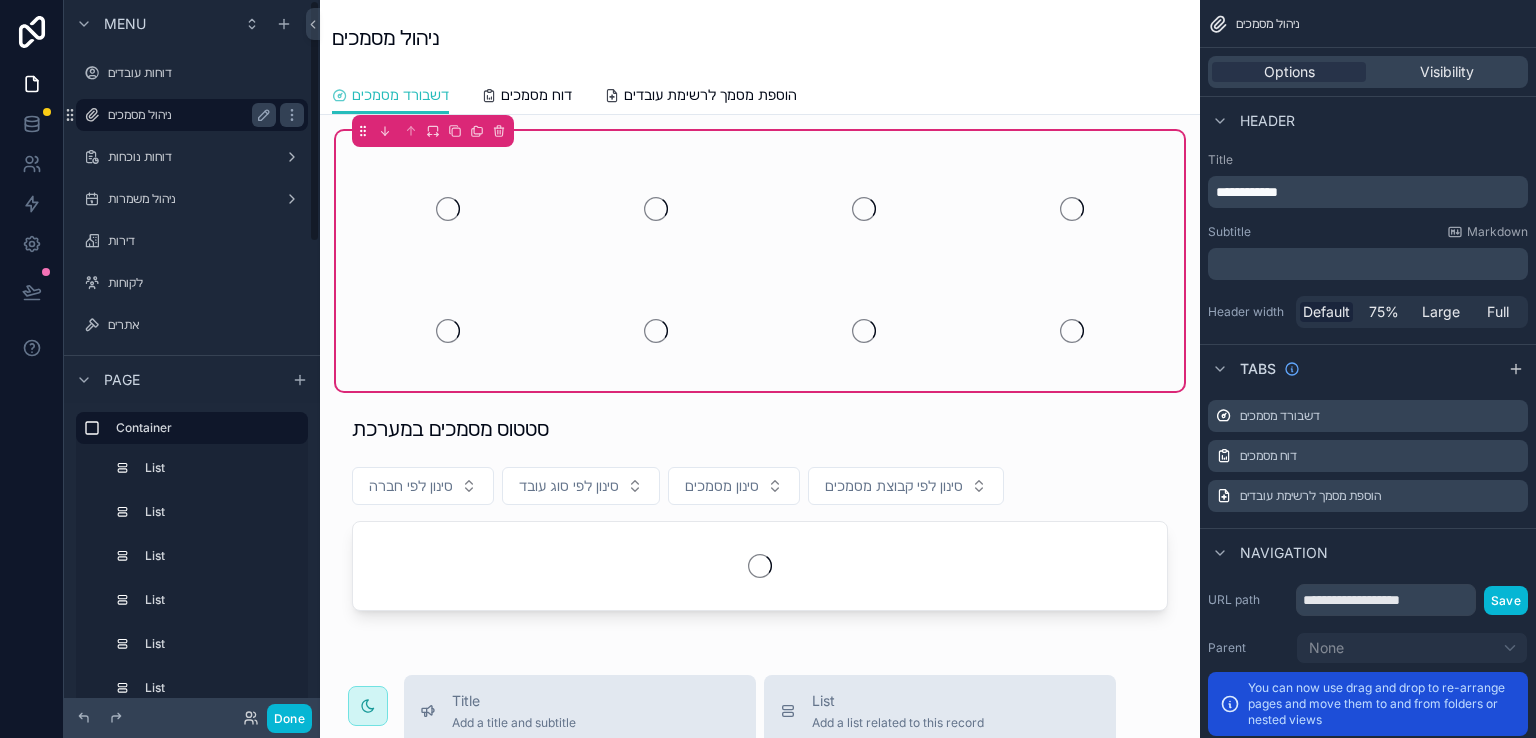 scroll, scrollTop: 0, scrollLeft: 0, axis: both 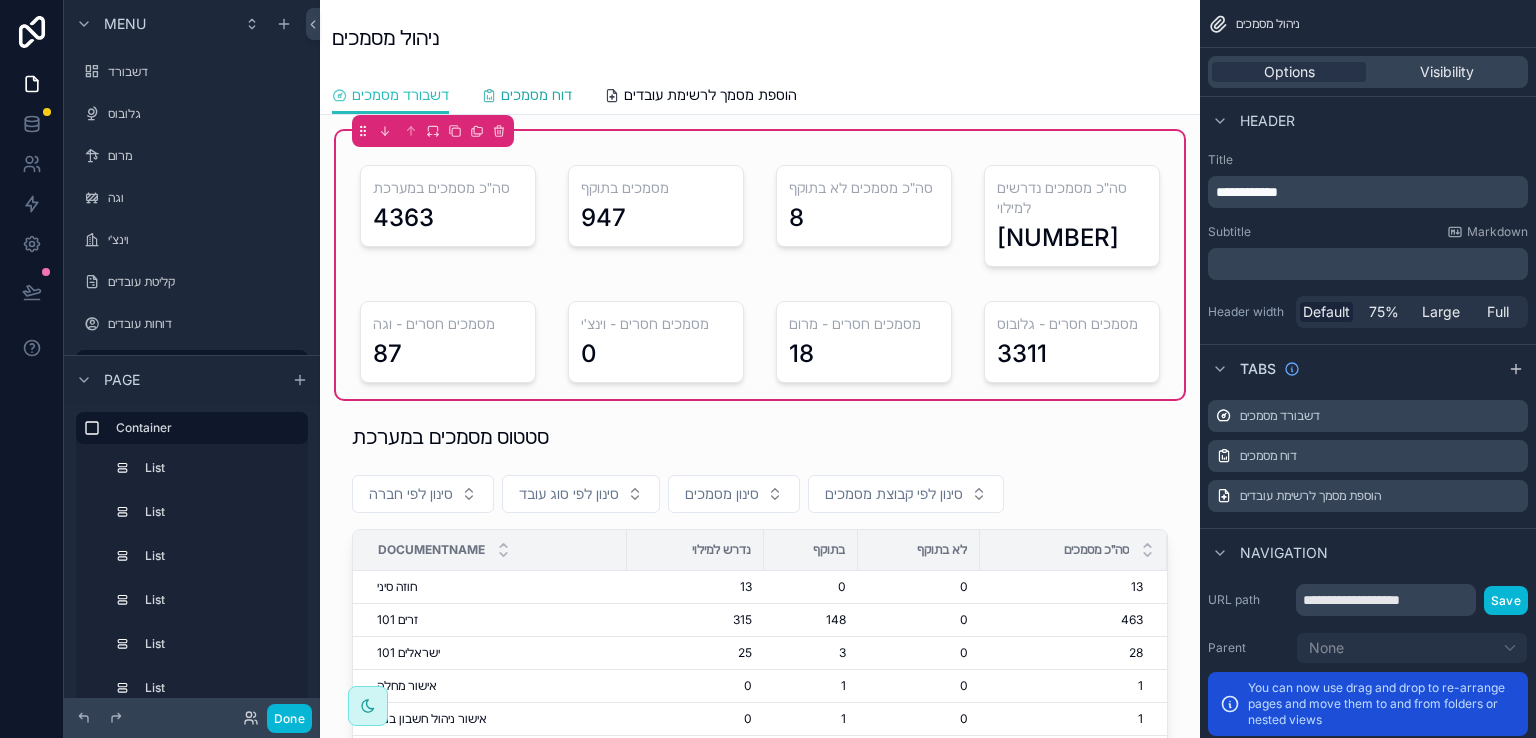 click on "דוח מסמכים" at bounding box center [536, 95] 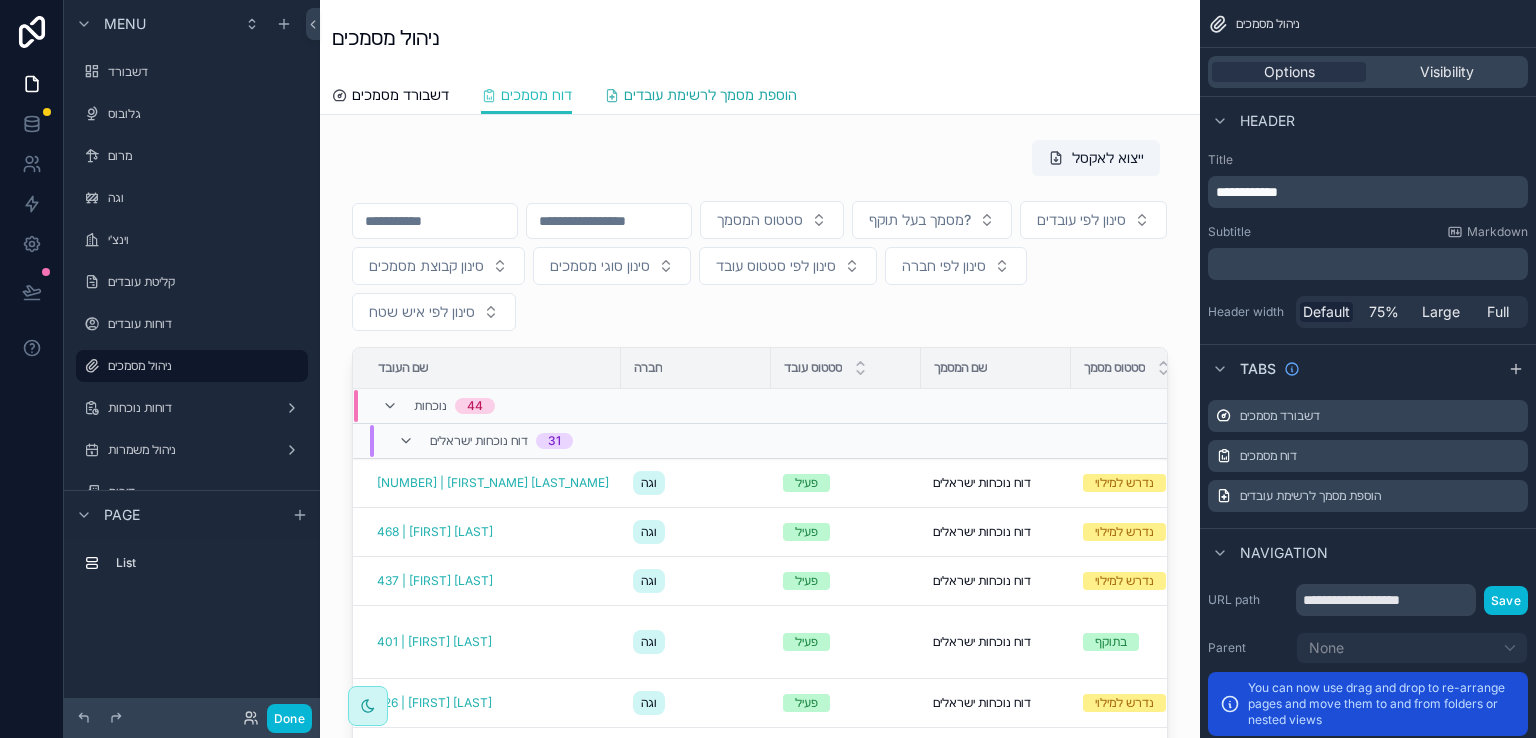 click on "הוספת מסמך לרשימת עובדים" at bounding box center (710, 95) 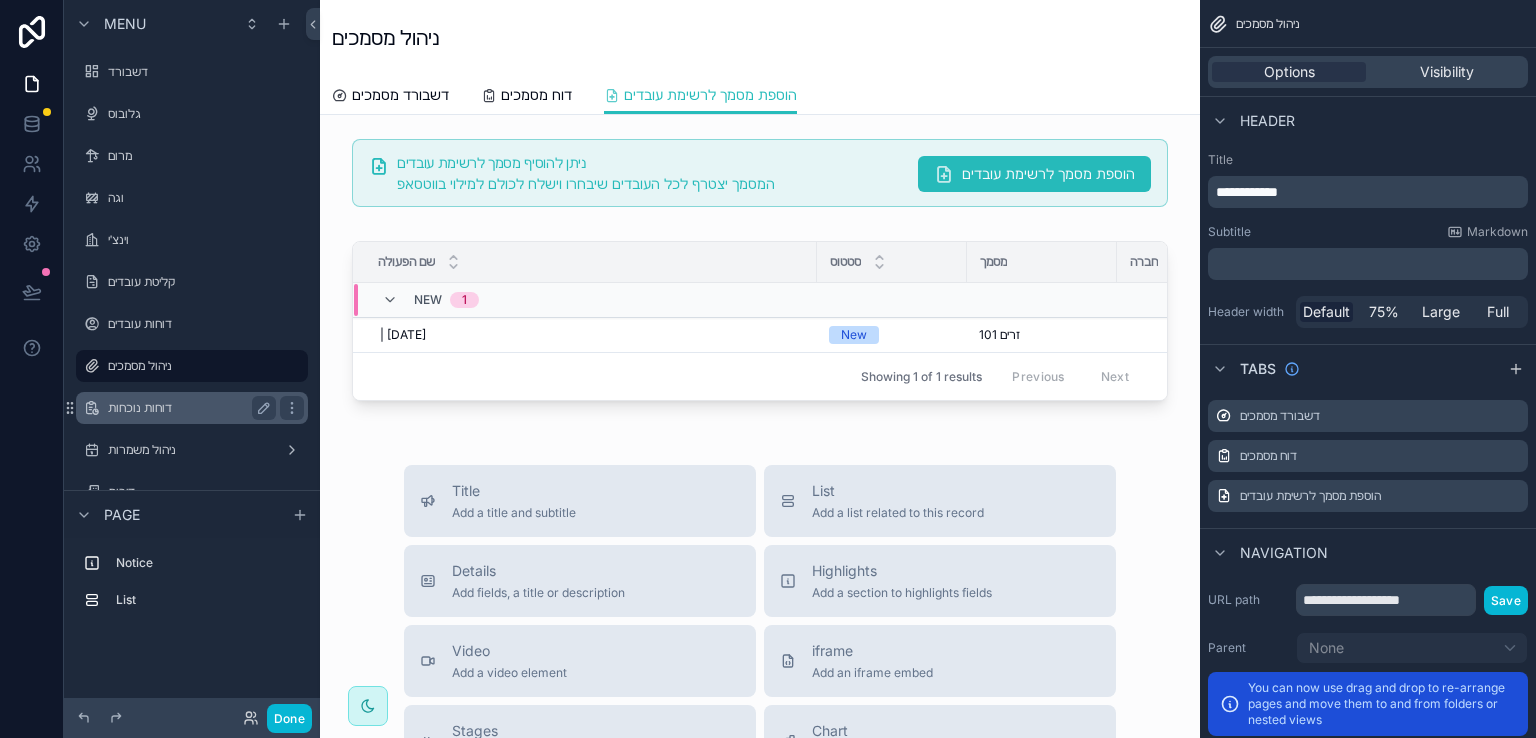 click on "דוחות נוכחות" at bounding box center (188, 408) 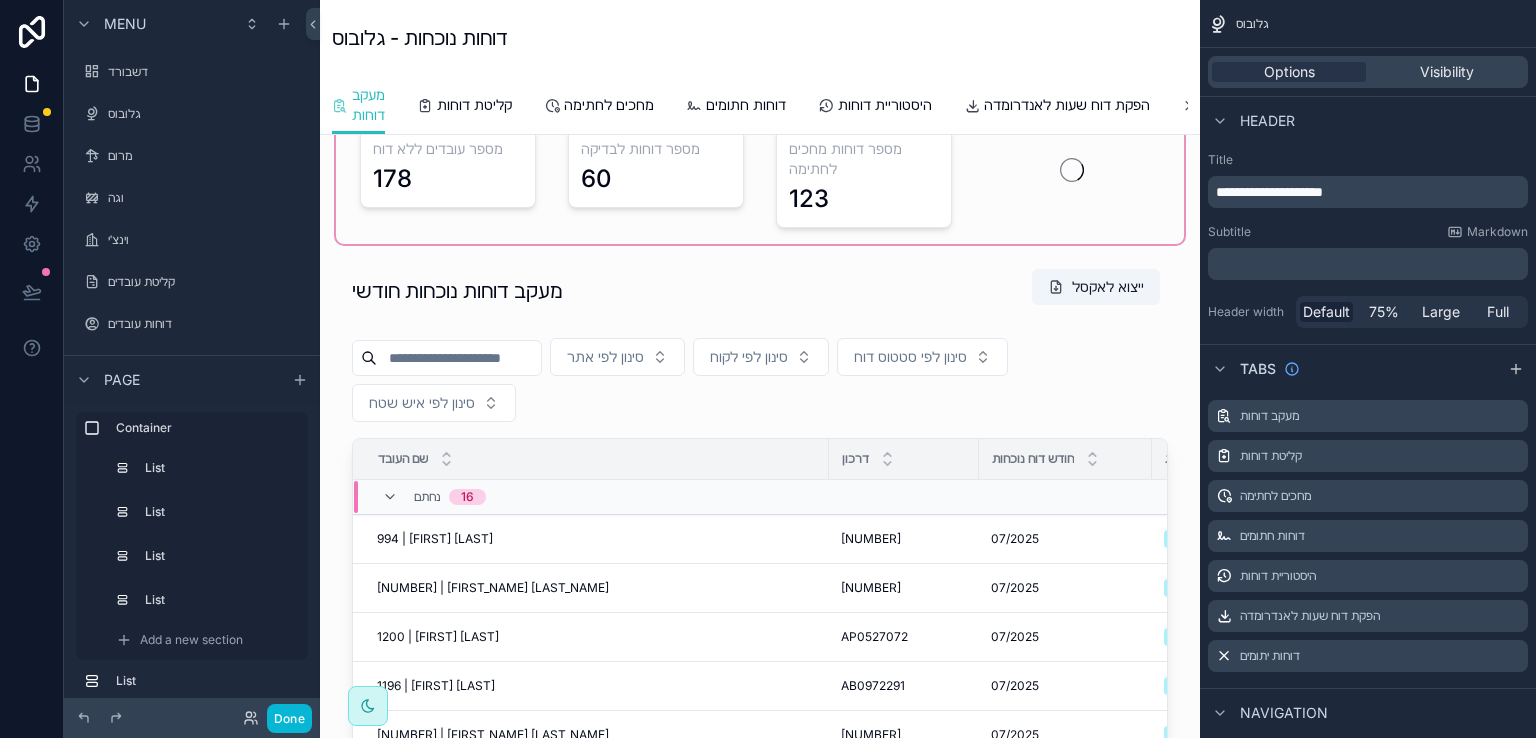 scroll, scrollTop: 0, scrollLeft: 0, axis: both 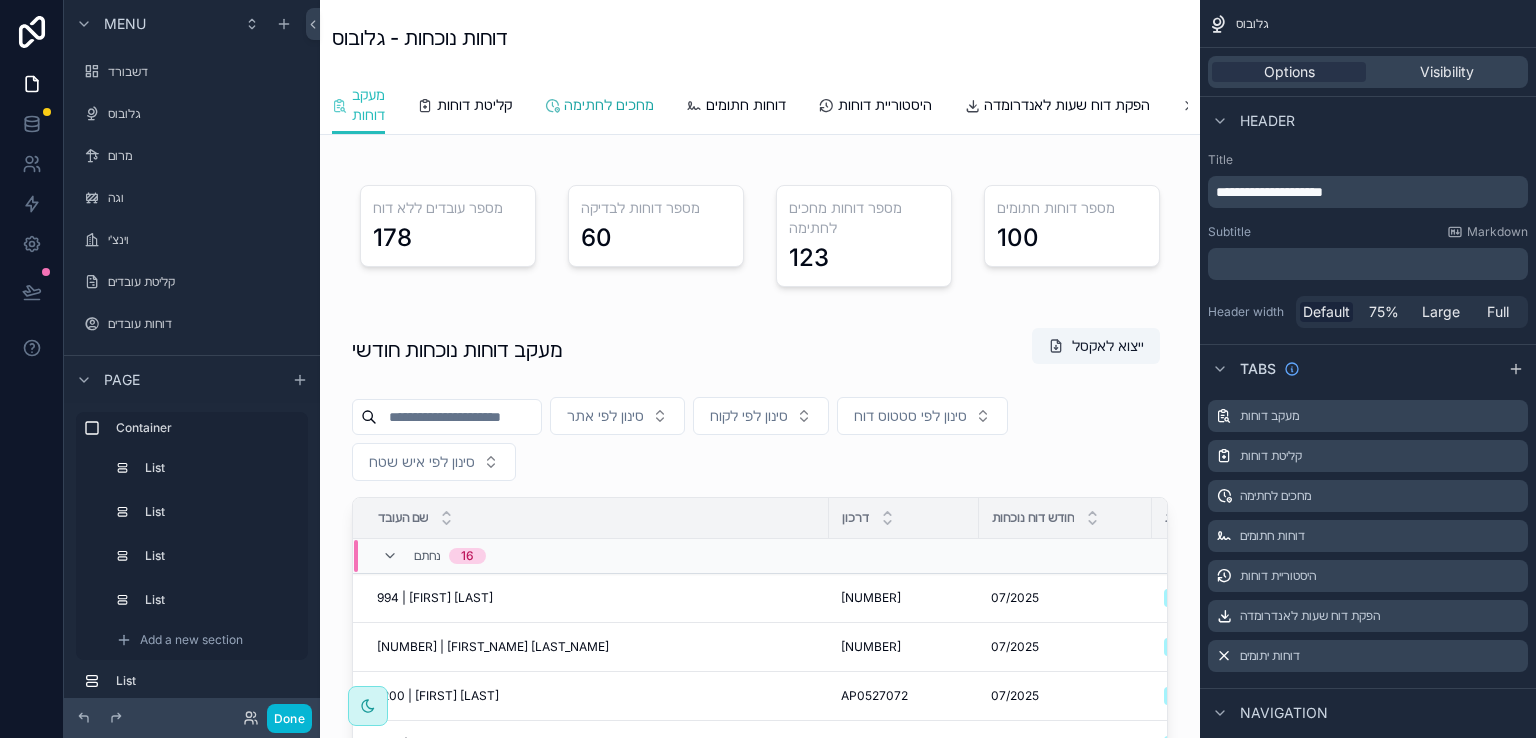 click on "מחכים לחתימה" at bounding box center (609, 105) 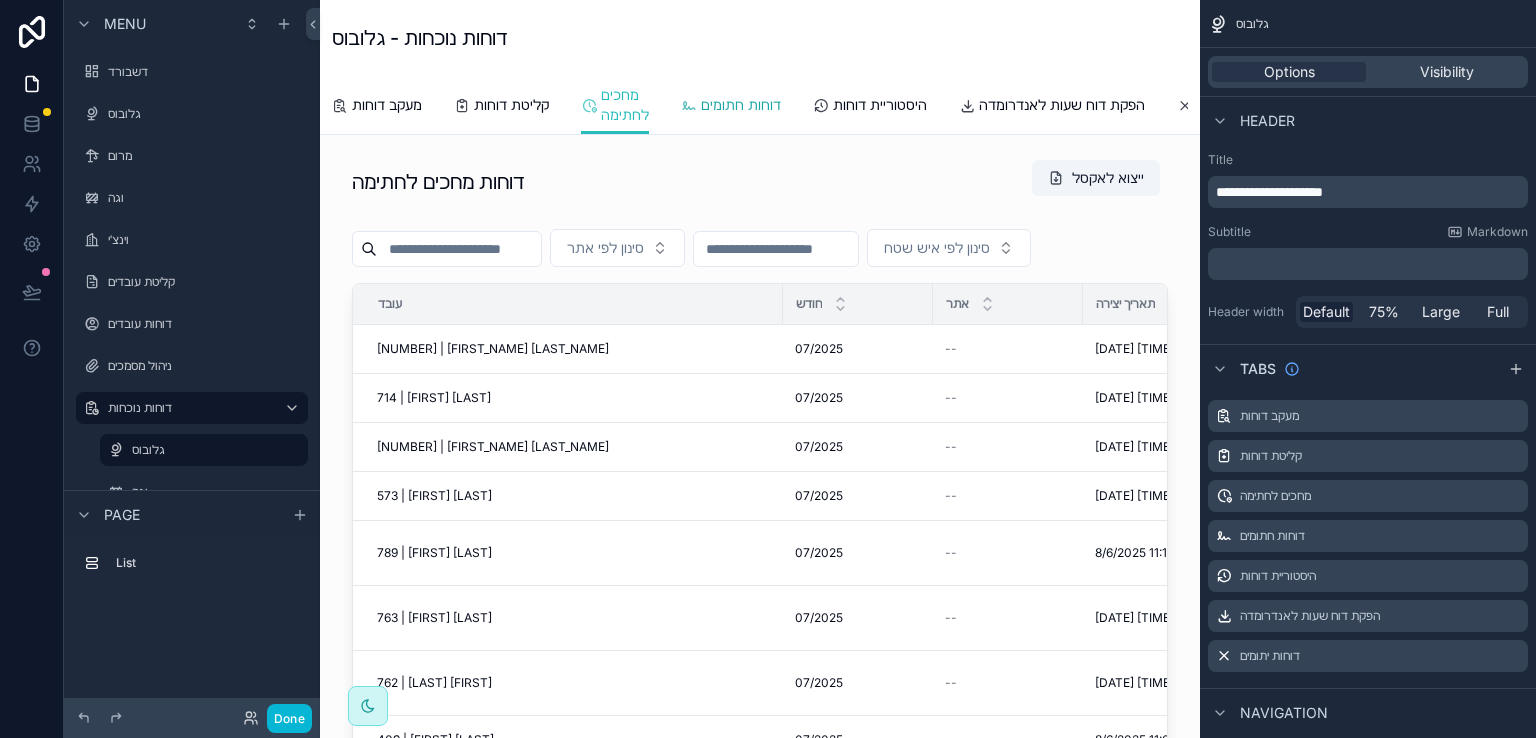 click on "דוחות חתומים" at bounding box center [741, 105] 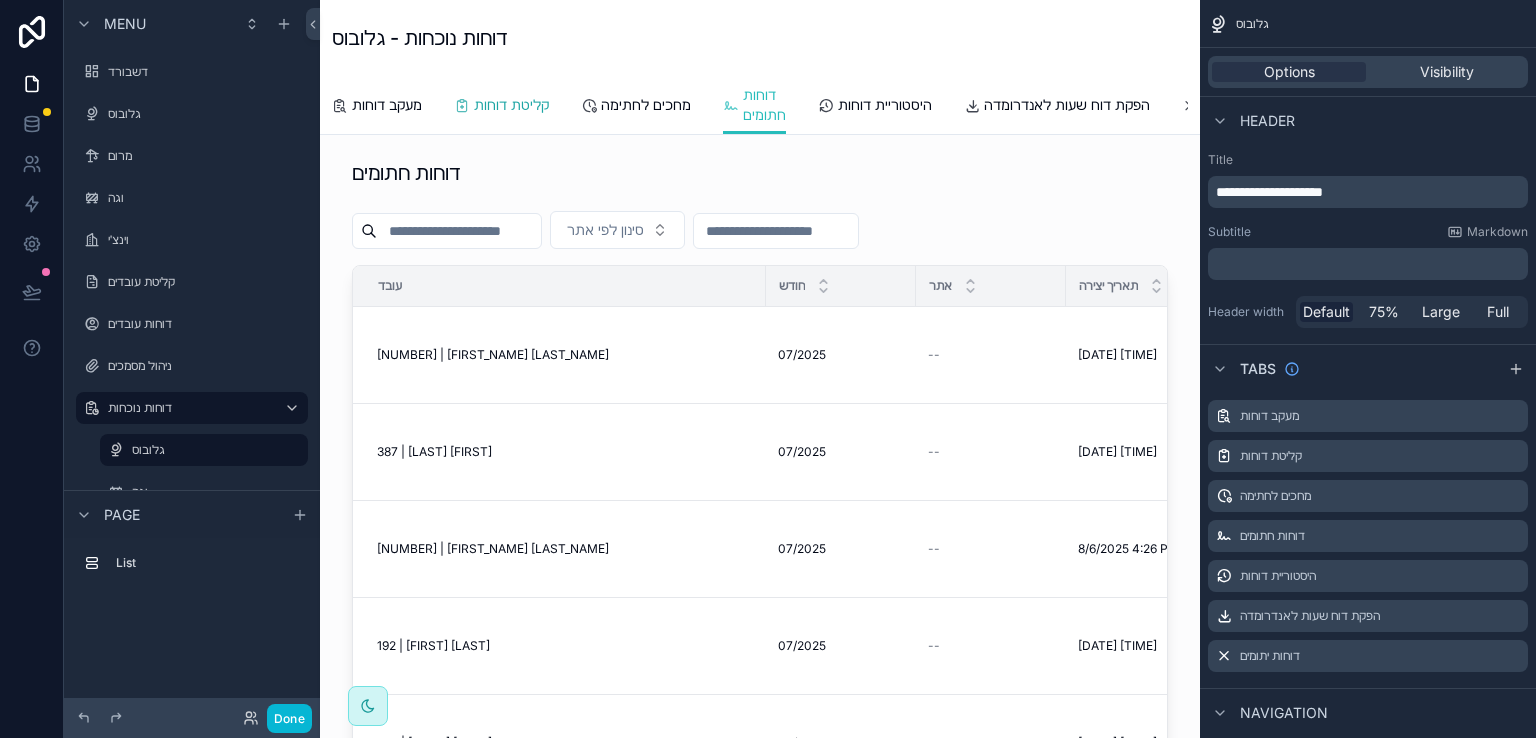 click on "קליטת דוחות" at bounding box center (511, 105) 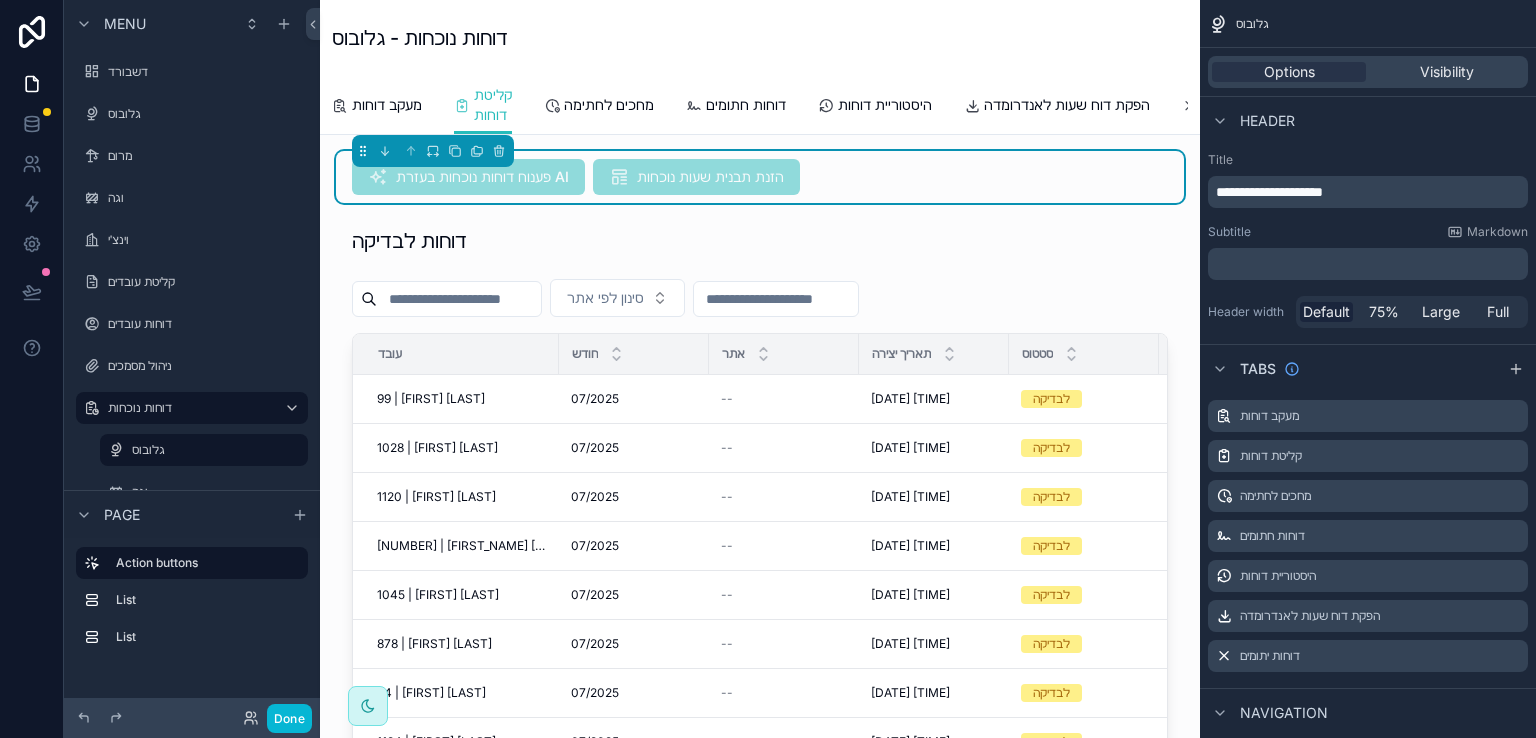 click on "פענוח דוחות נוכחות בעזרת AI הזנת תבנית שעות נוכחות" at bounding box center (760, 177) 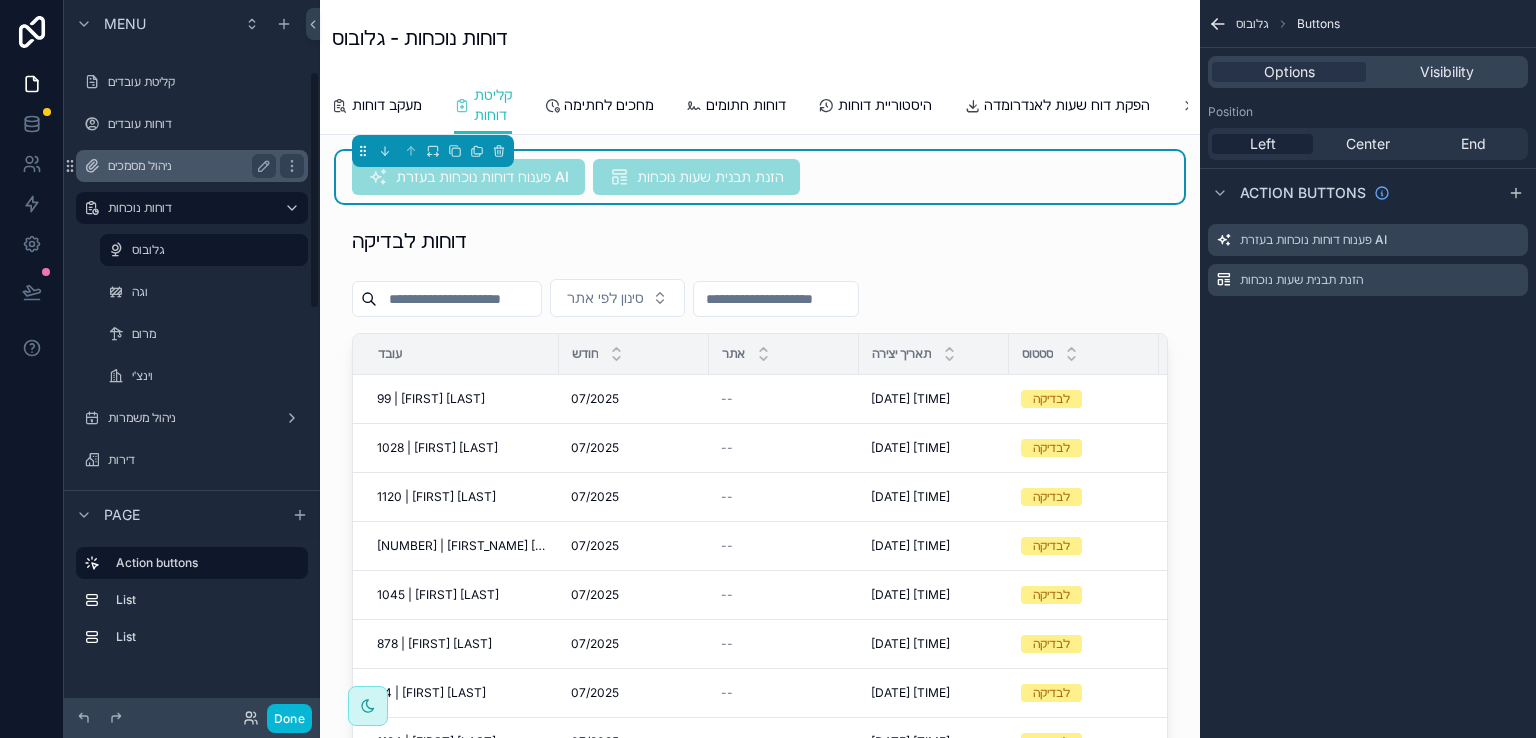 scroll, scrollTop: 300, scrollLeft: 0, axis: vertical 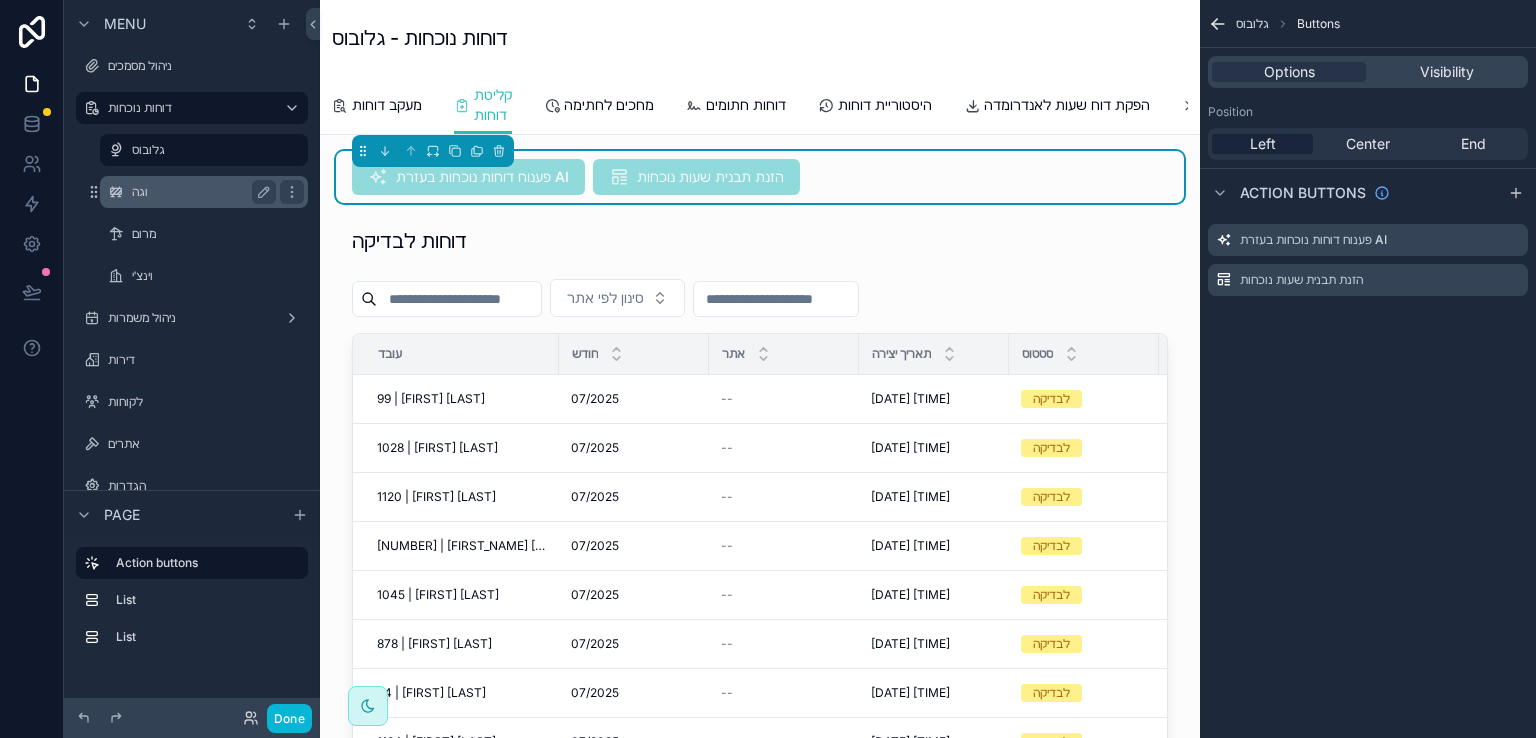 click on "וגה" at bounding box center (200, 192) 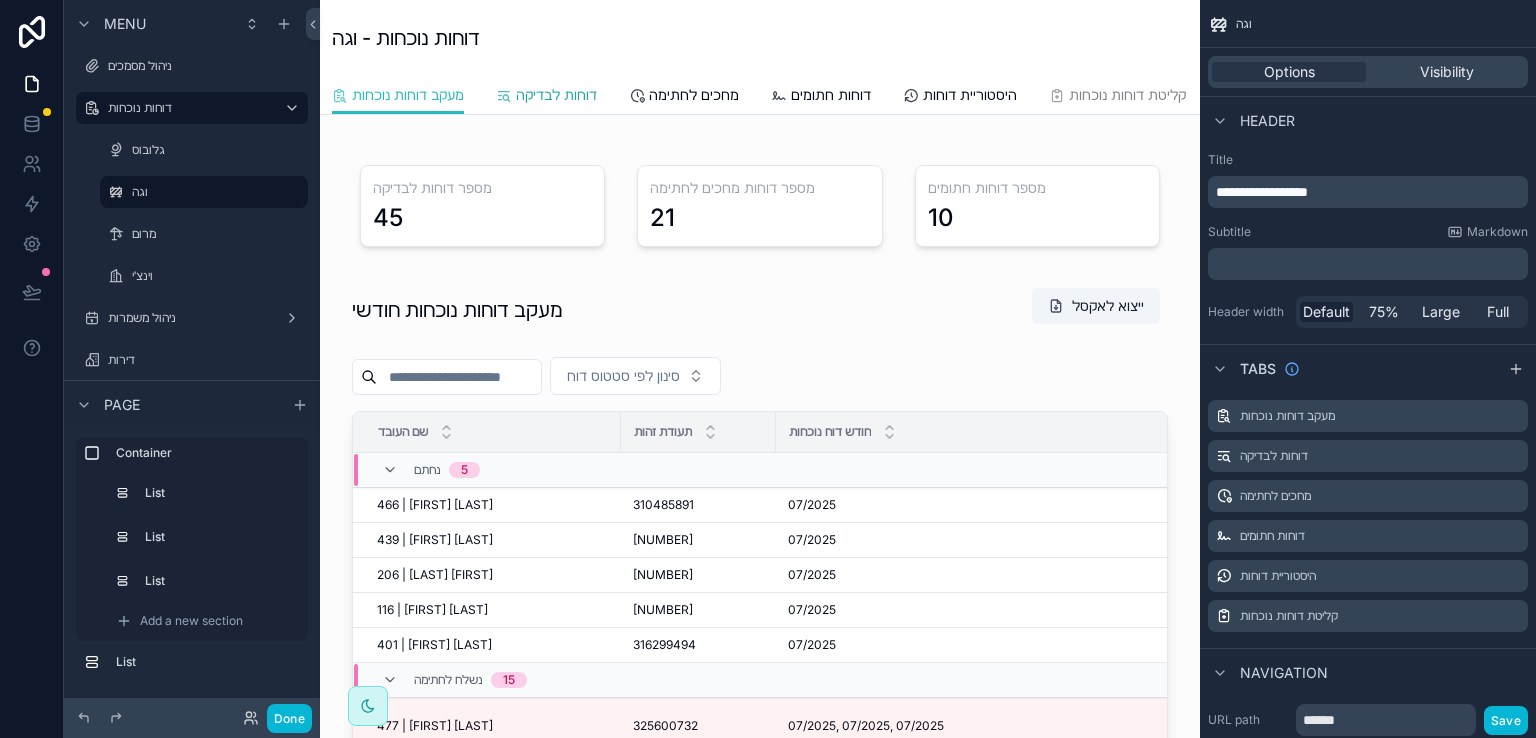 click on "דוחות לבדיקה" at bounding box center (556, 95) 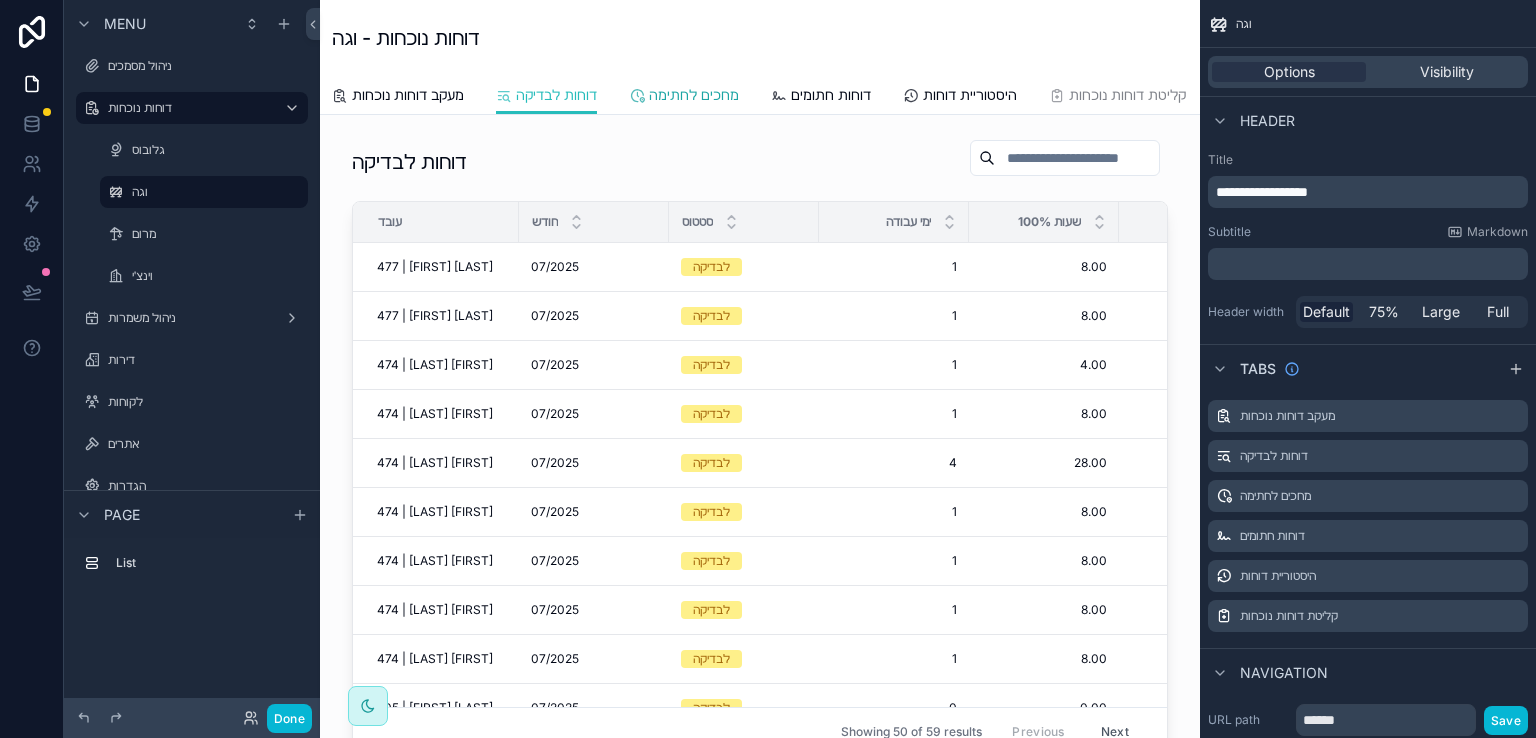 click on "מחכים לחתימה" at bounding box center (694, 95) 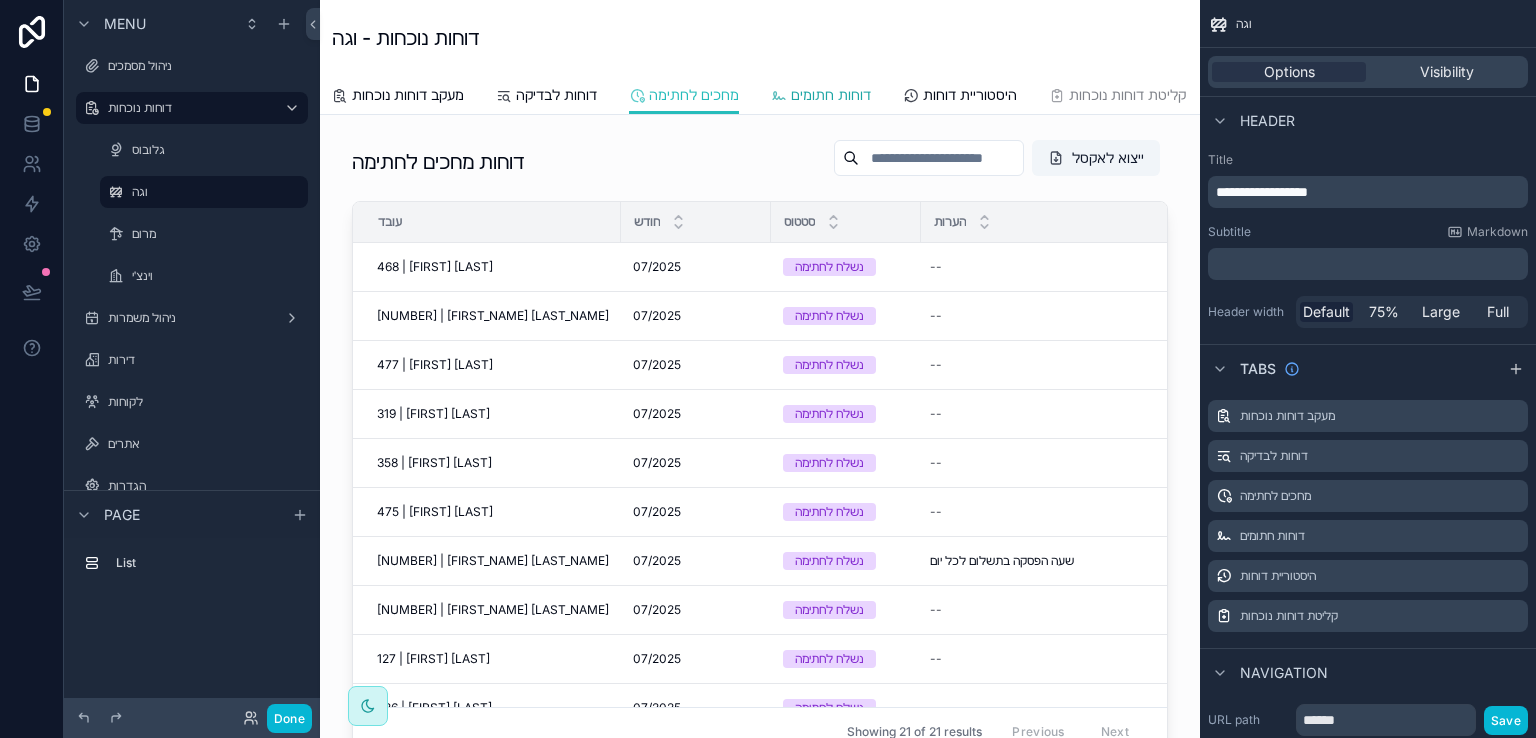 click on "דוחות חתומים" at bounding box center [831, 95] 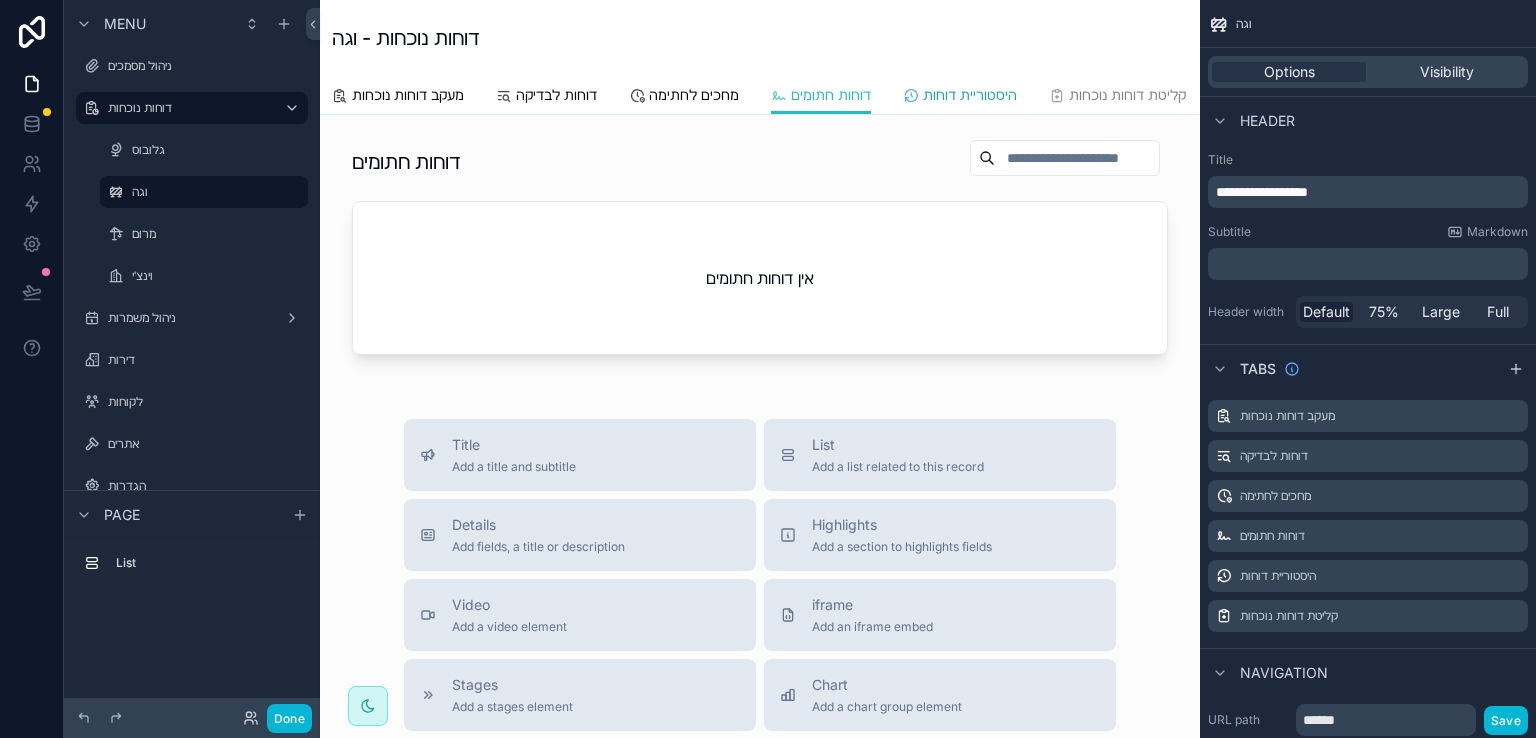 click on "היסטוריית דוחות" at bounding box center (970, 95) 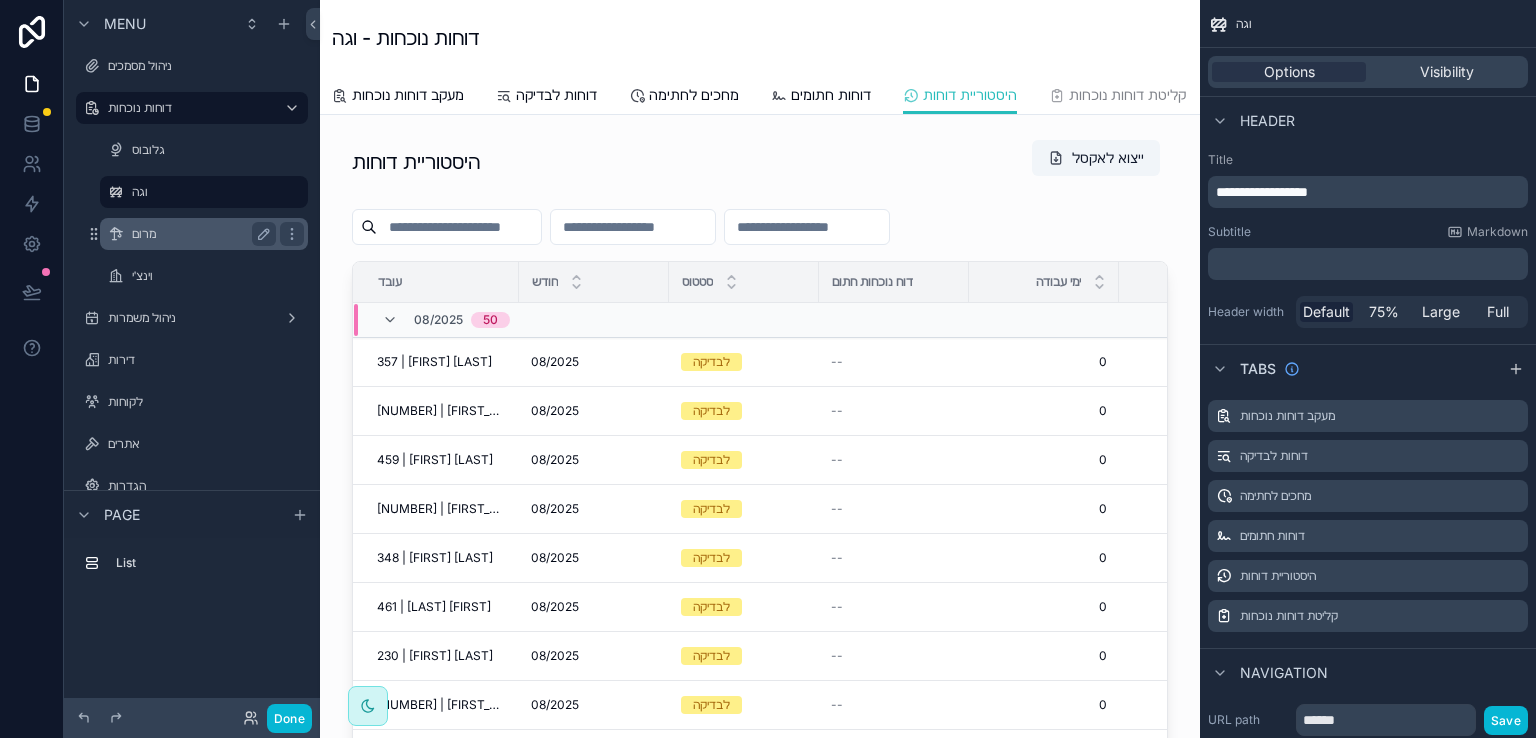 click on "מרום" at bounding box center [200, 234] 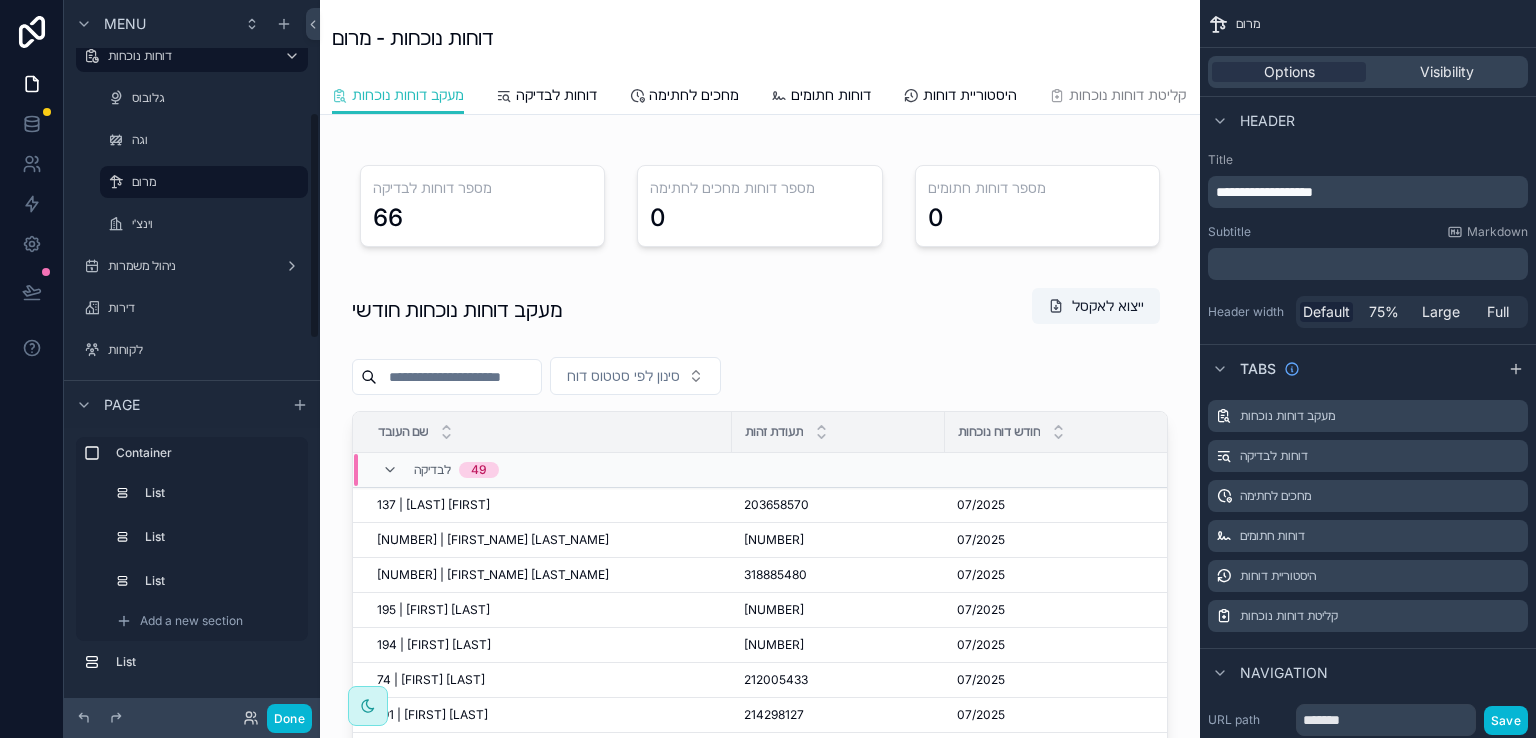 scroll, scrollTop: 400, scrollLeft: 0, axis: vertical 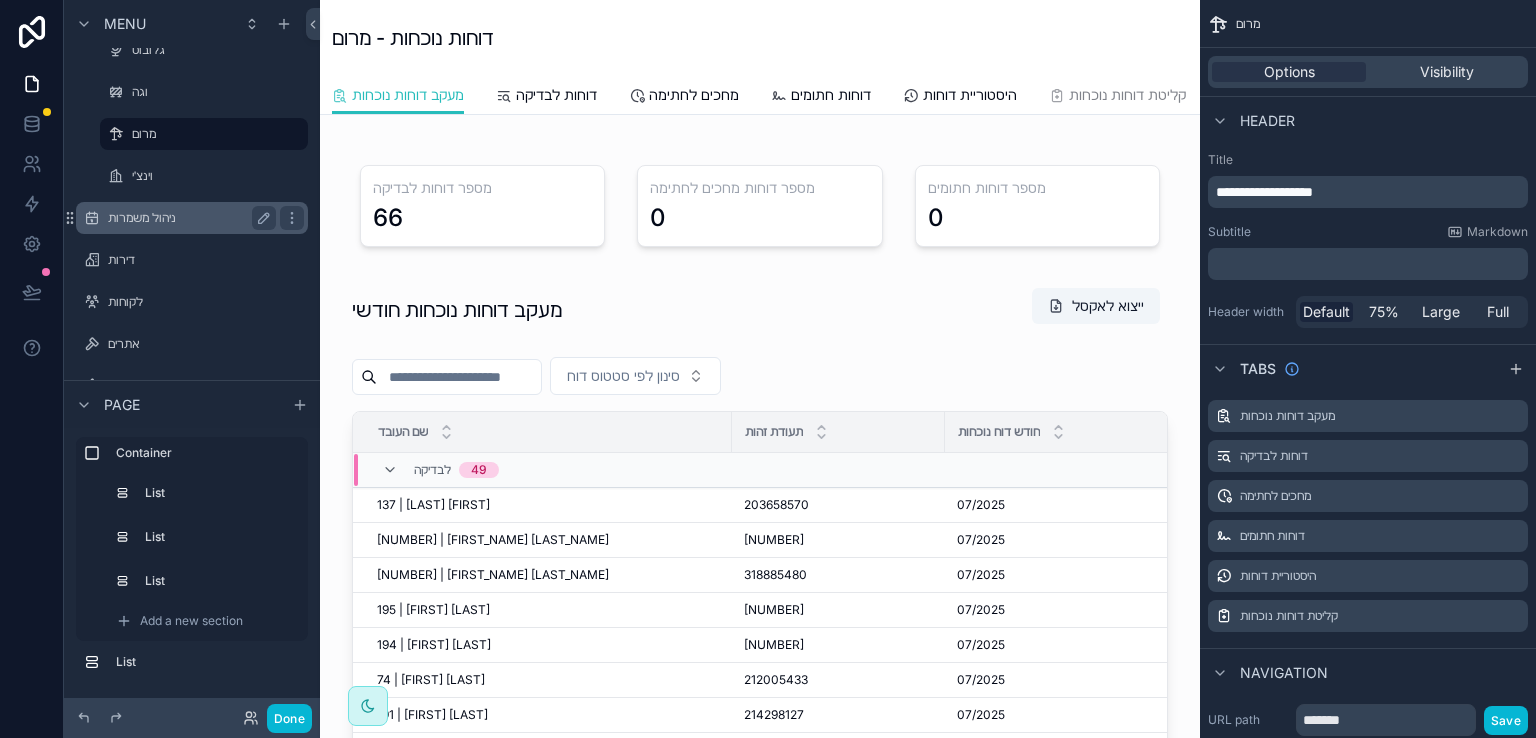 click on "ניהול משמרות" at bounding box center [188, 218] 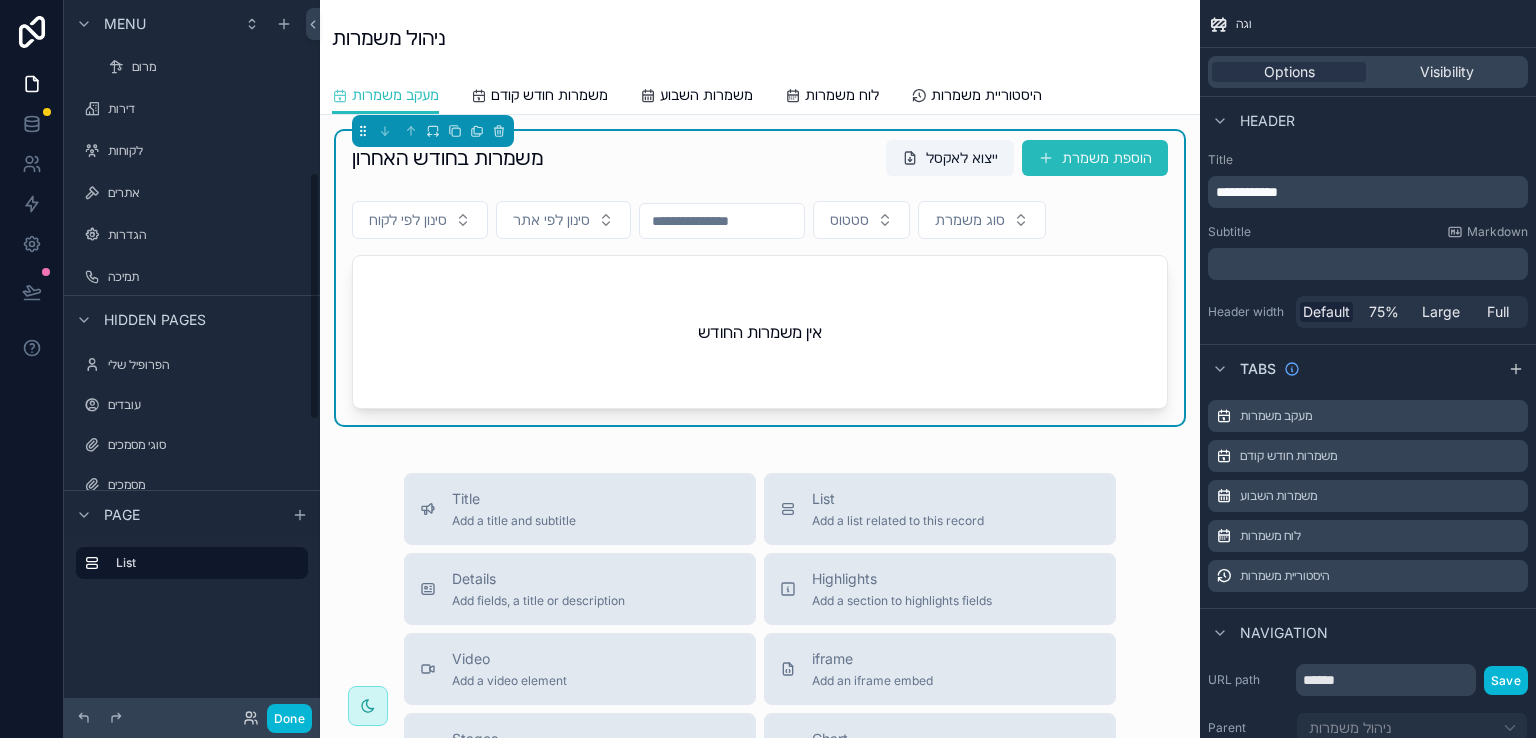 scroll, scrollTop: 600, scrollLeft: 0, axis: vertical 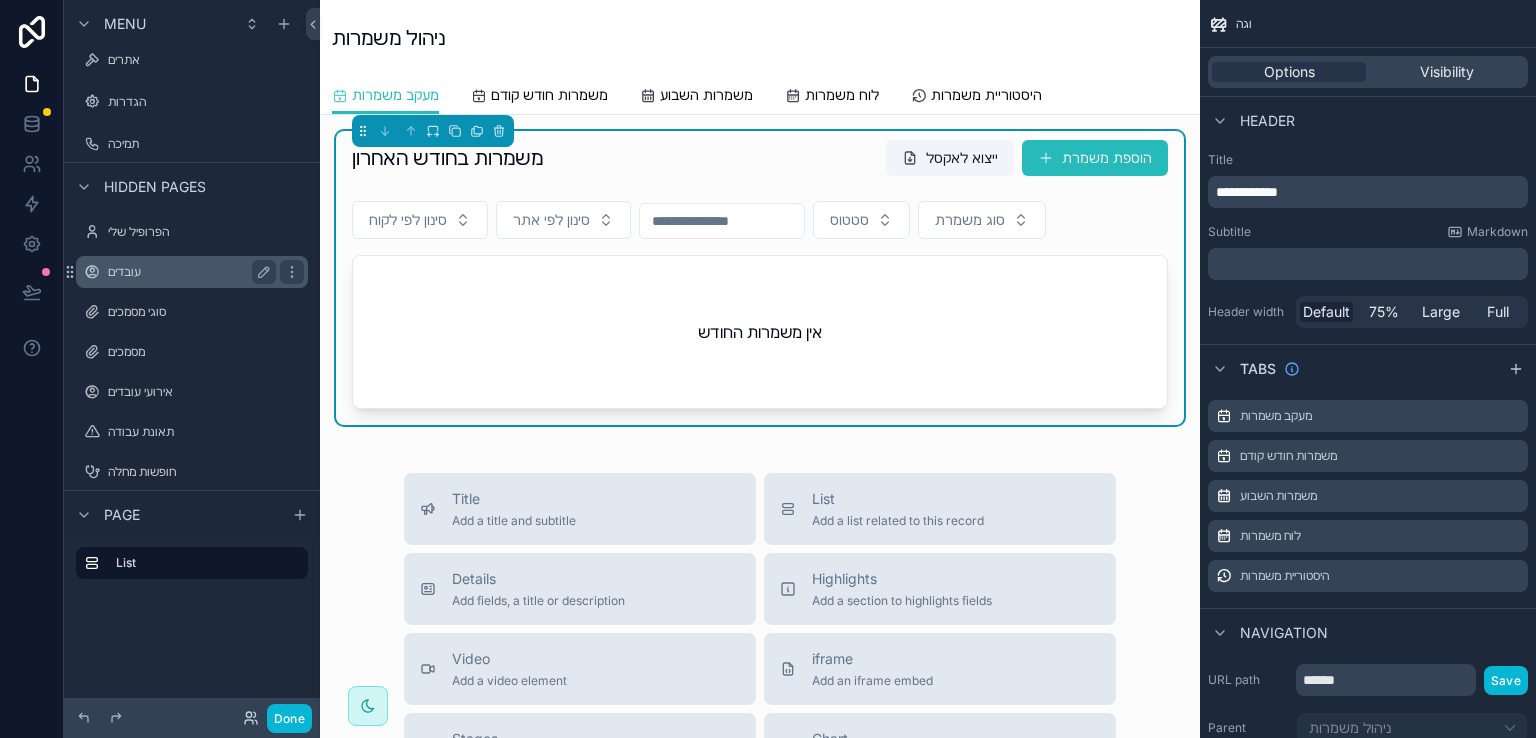 click on "עובדים" at bounding box center [188, 272] 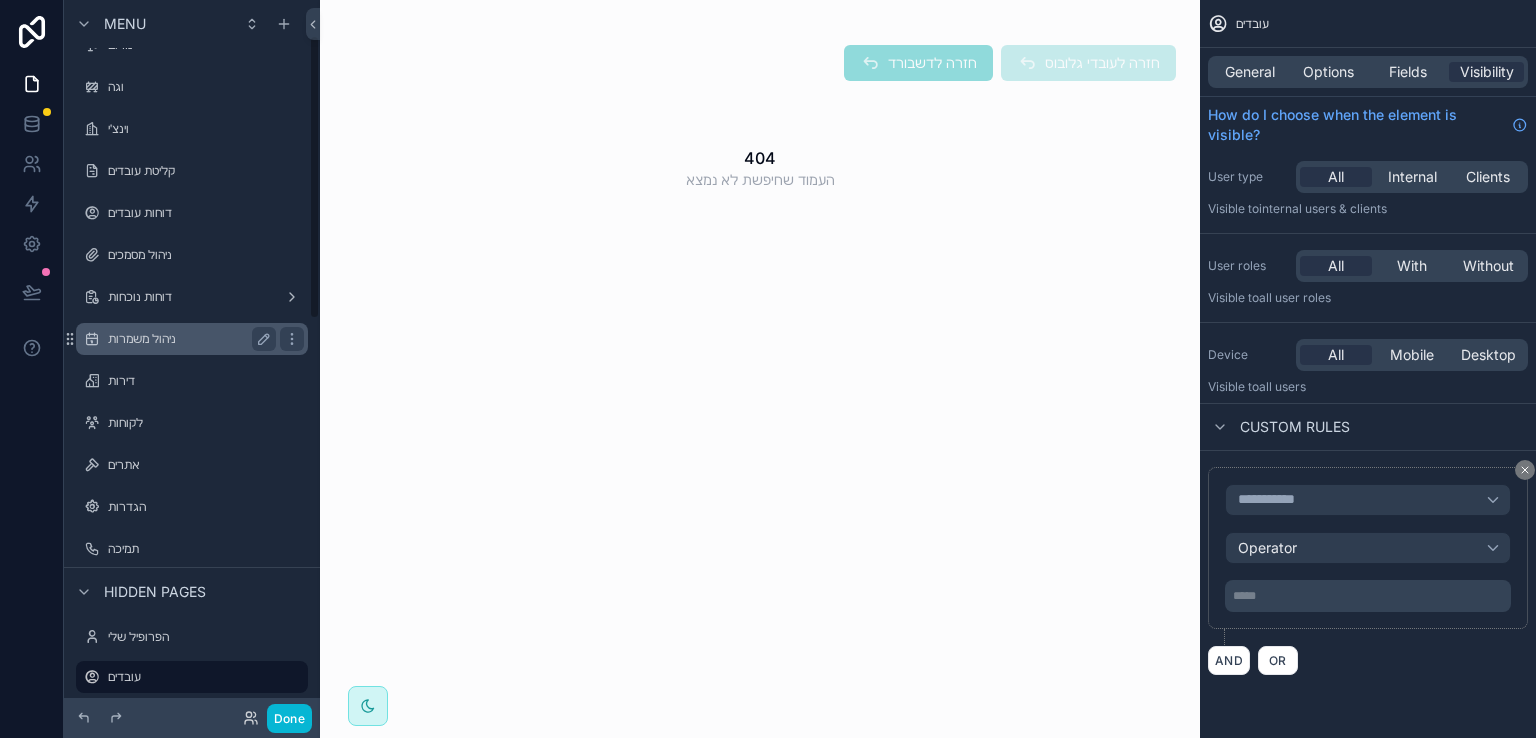 scroll, scrollTop: 0, scrollLeft: 0, axis: both 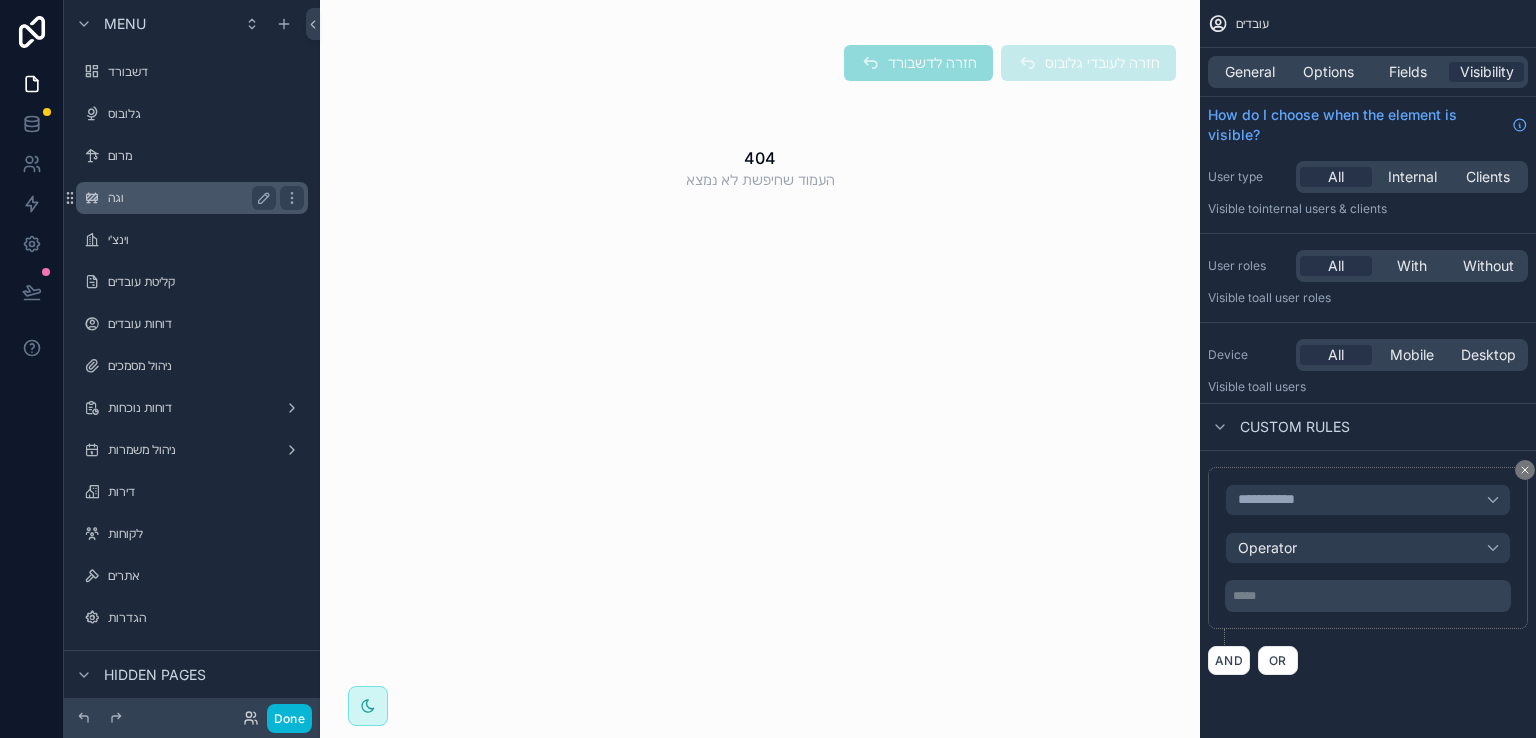 click on "וגה" at bounding box center [188, 198] 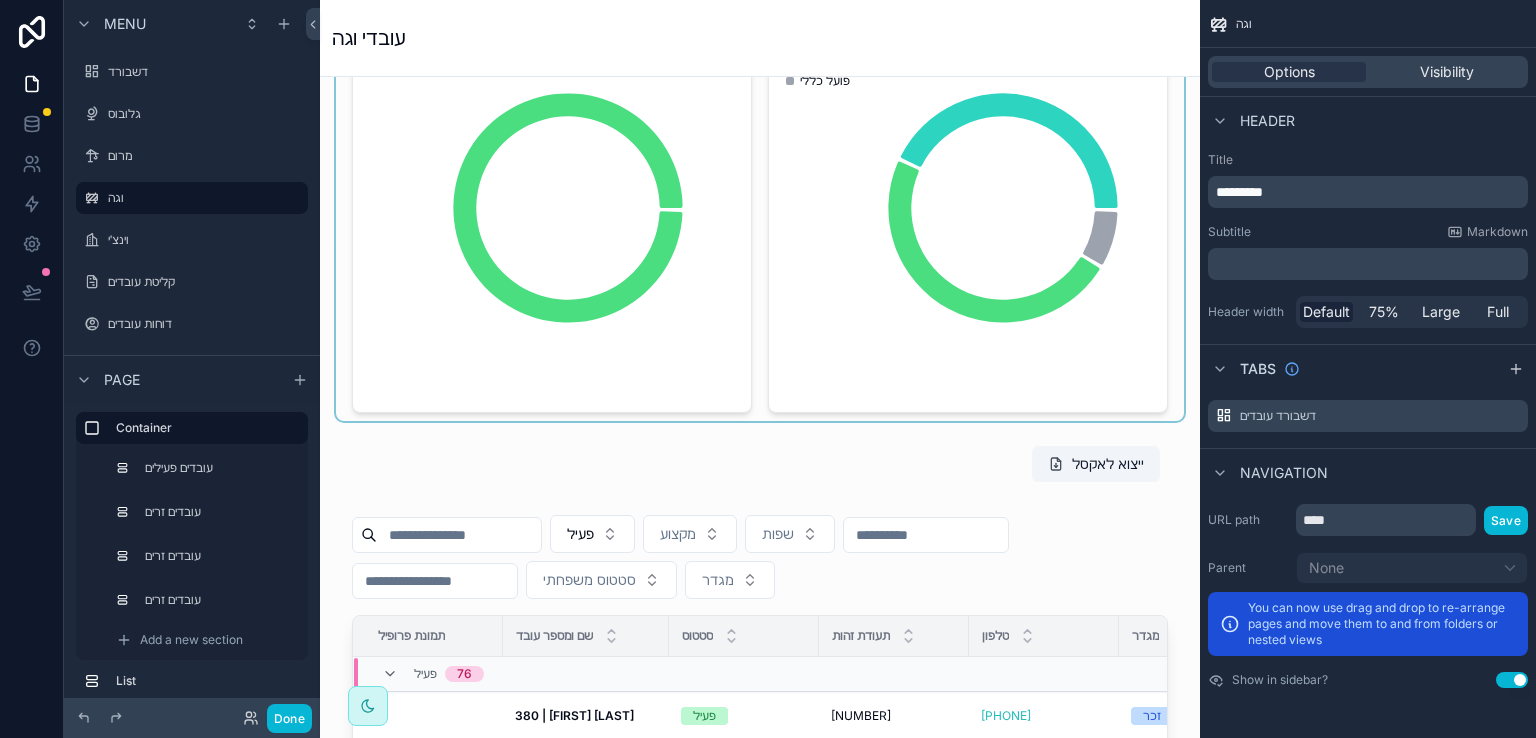 scroll, scrollTop: 600, scrollLeft: 0, axis: vertical 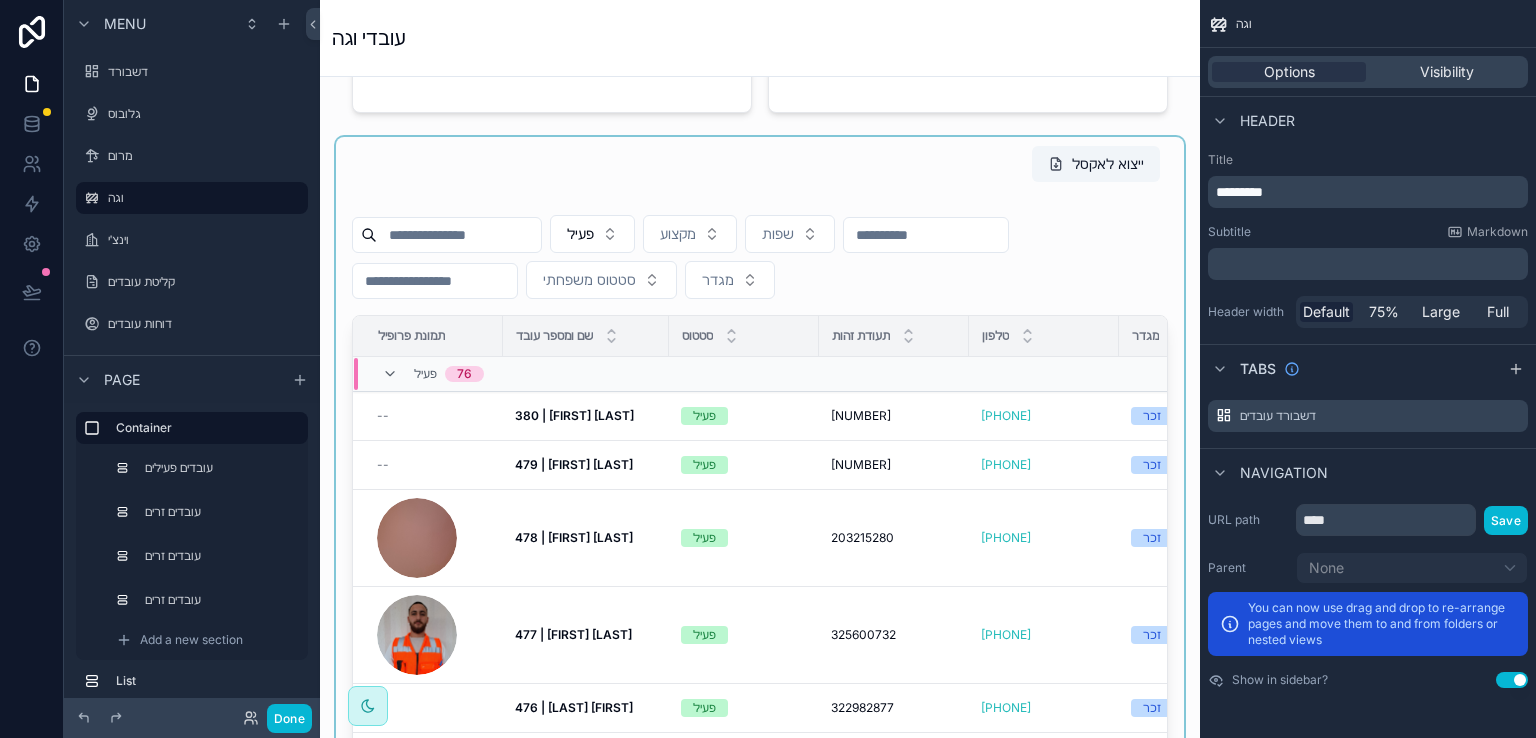 click at bounding box center [760, 512] 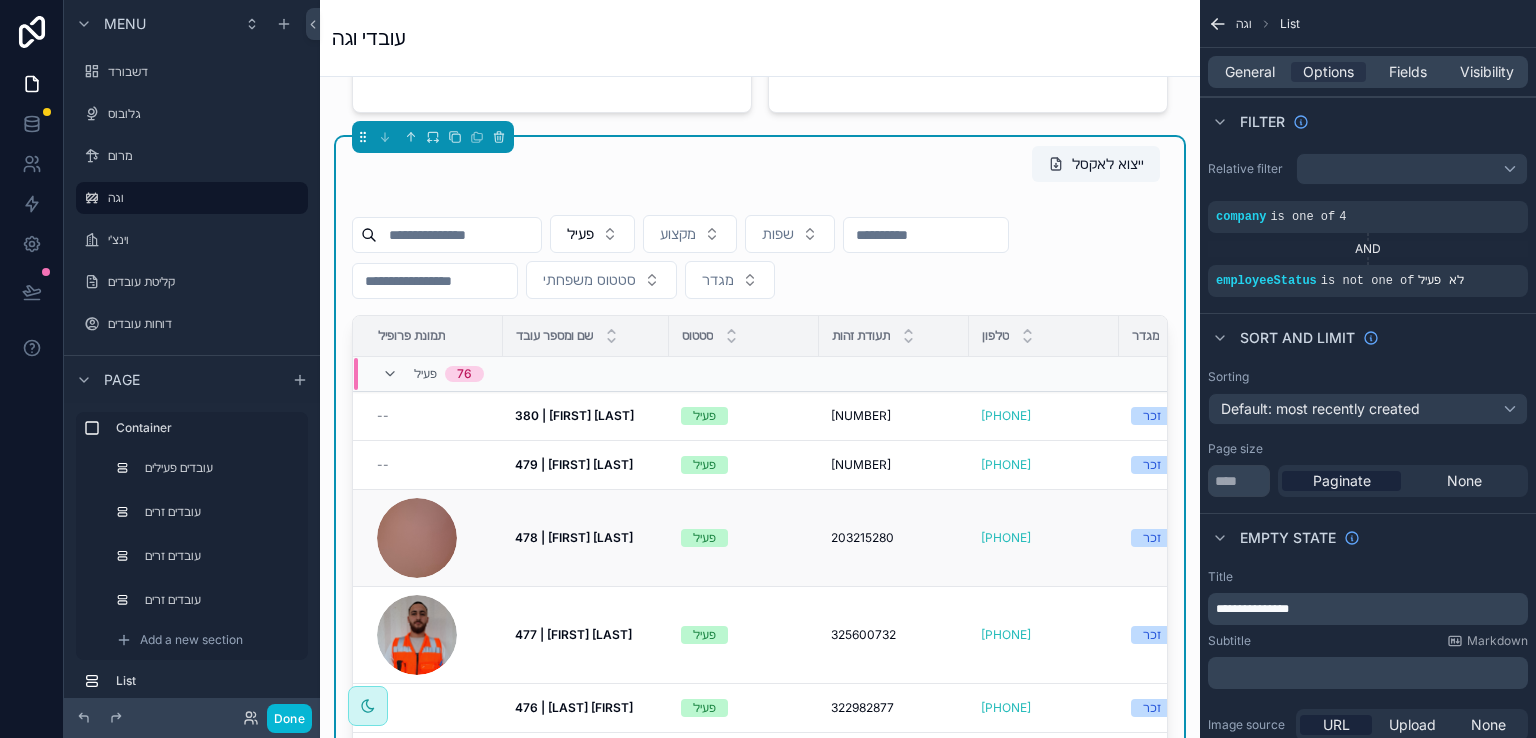 click on "478 | [FIRST] [LAST]" at bounding box center (574, 537) 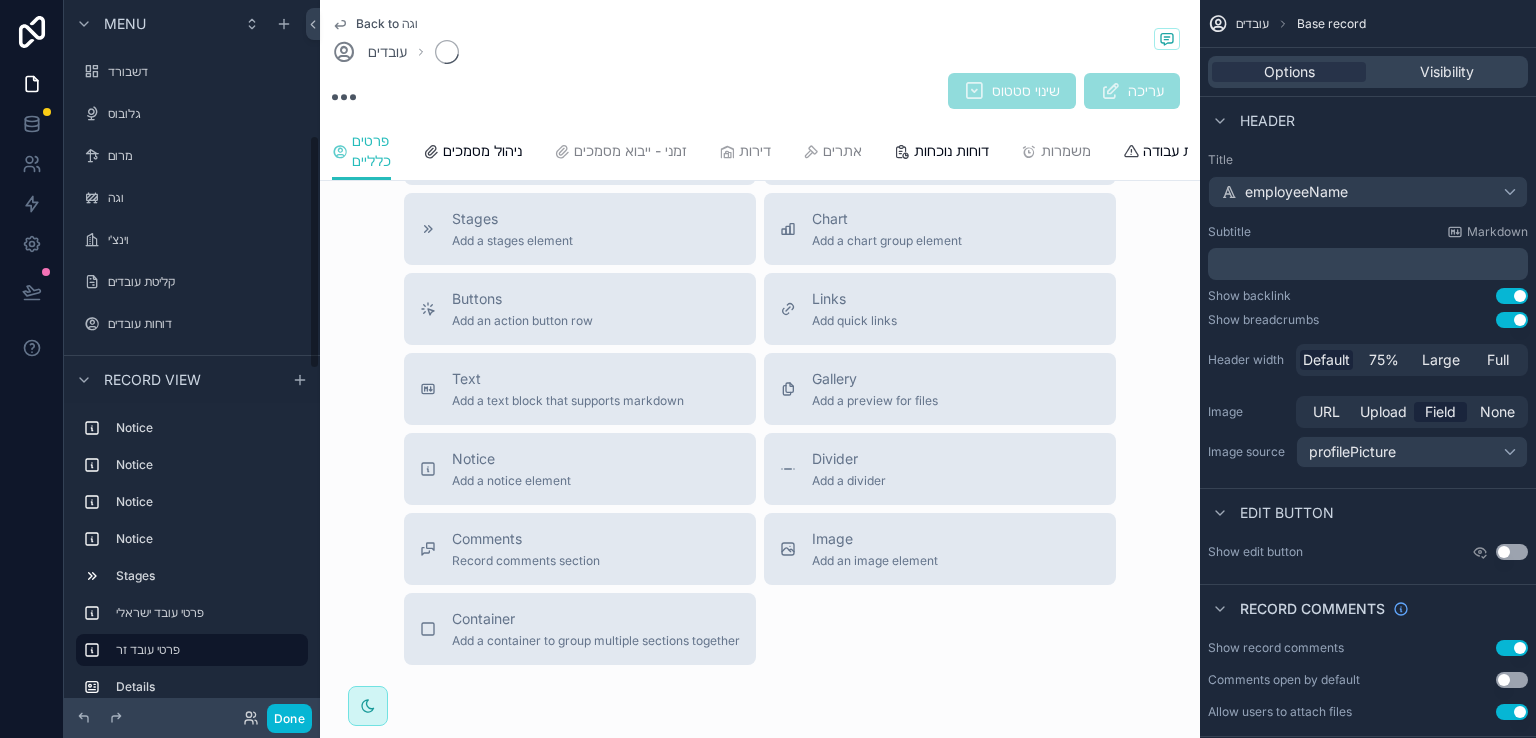scroll, scrollTop: 411, scrollLeft: 0, axis: vertical 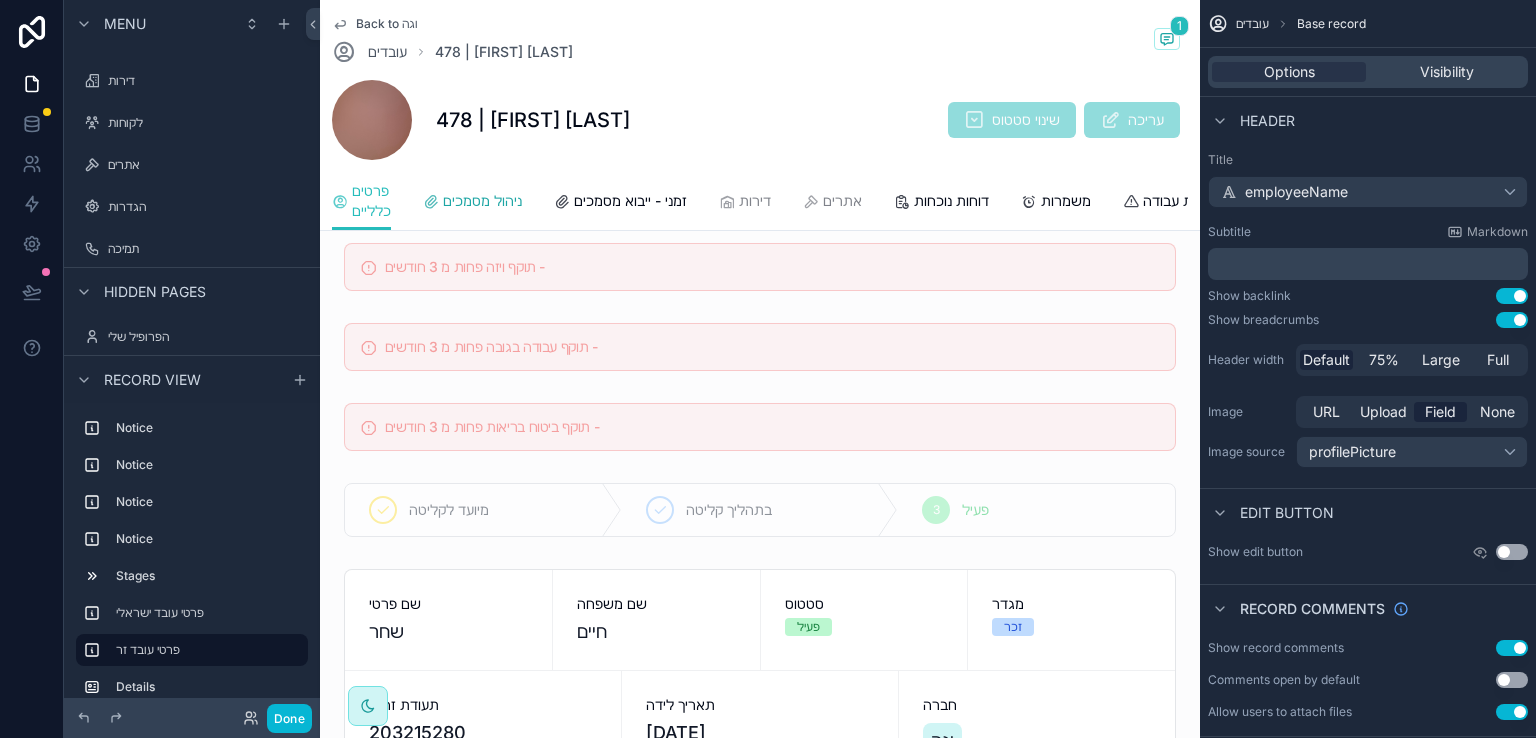 click on "ניהול מסמכים" at bounding box center [482, 201] 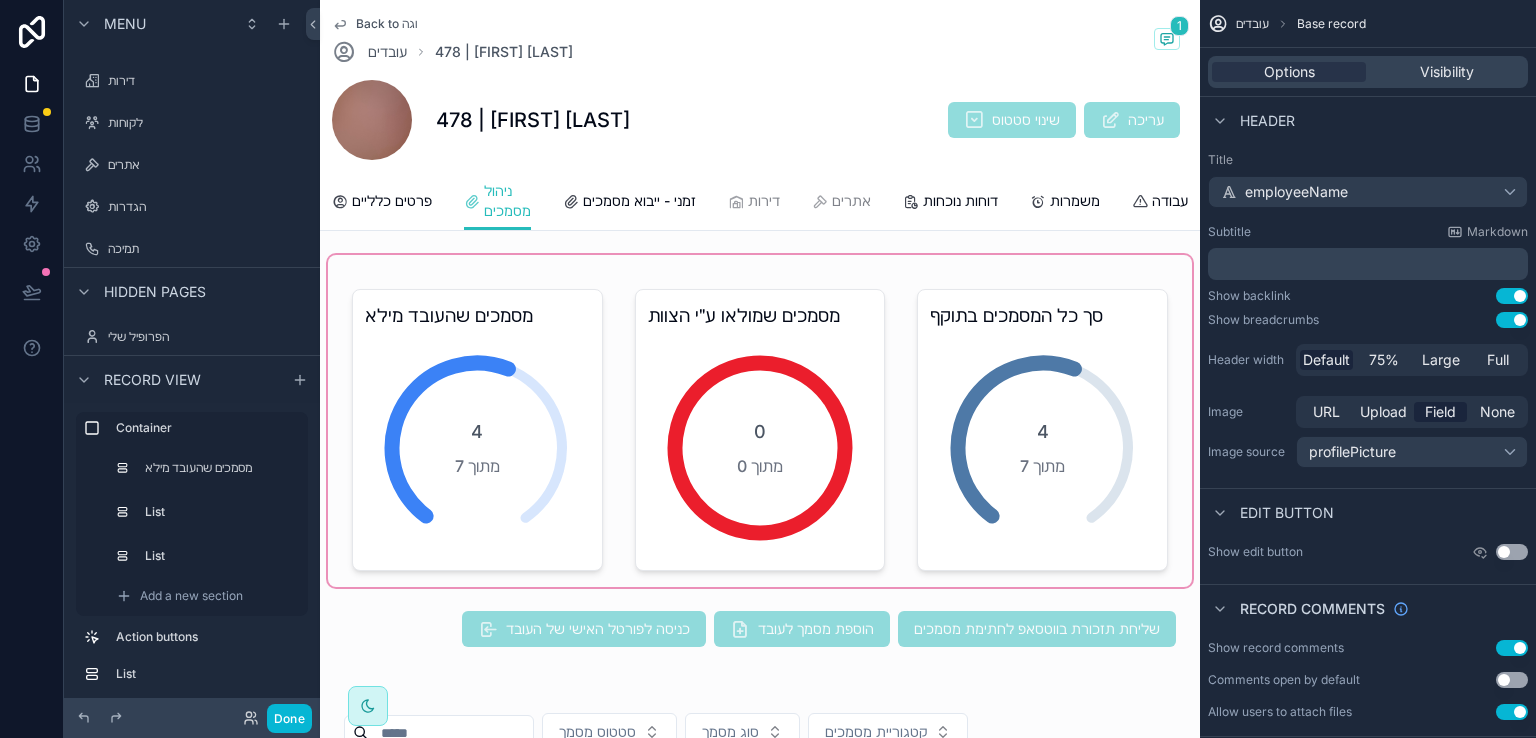 scroll, scrollTop: 200, scrollLeft: 0, axis: vertical 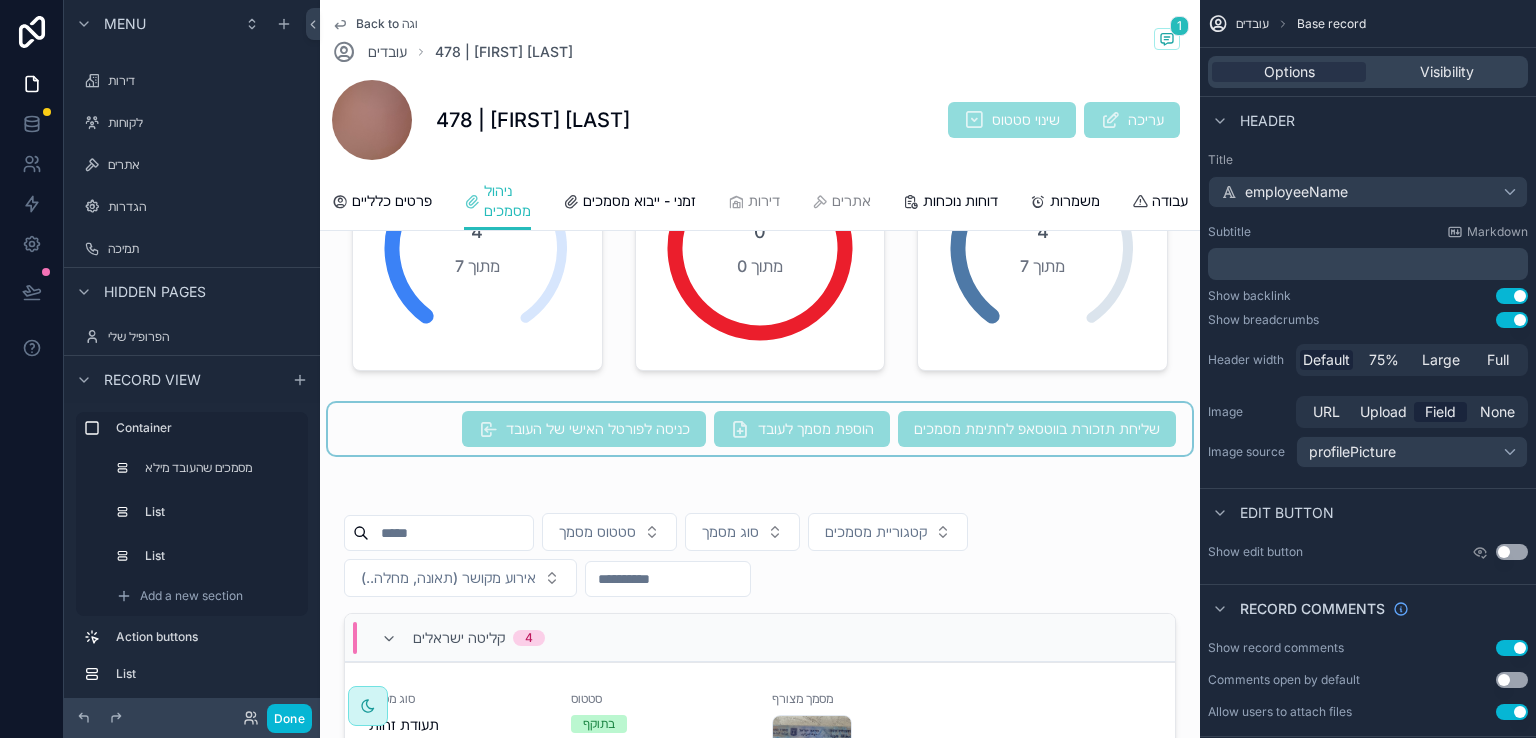 click at bounding box center [760, 429] 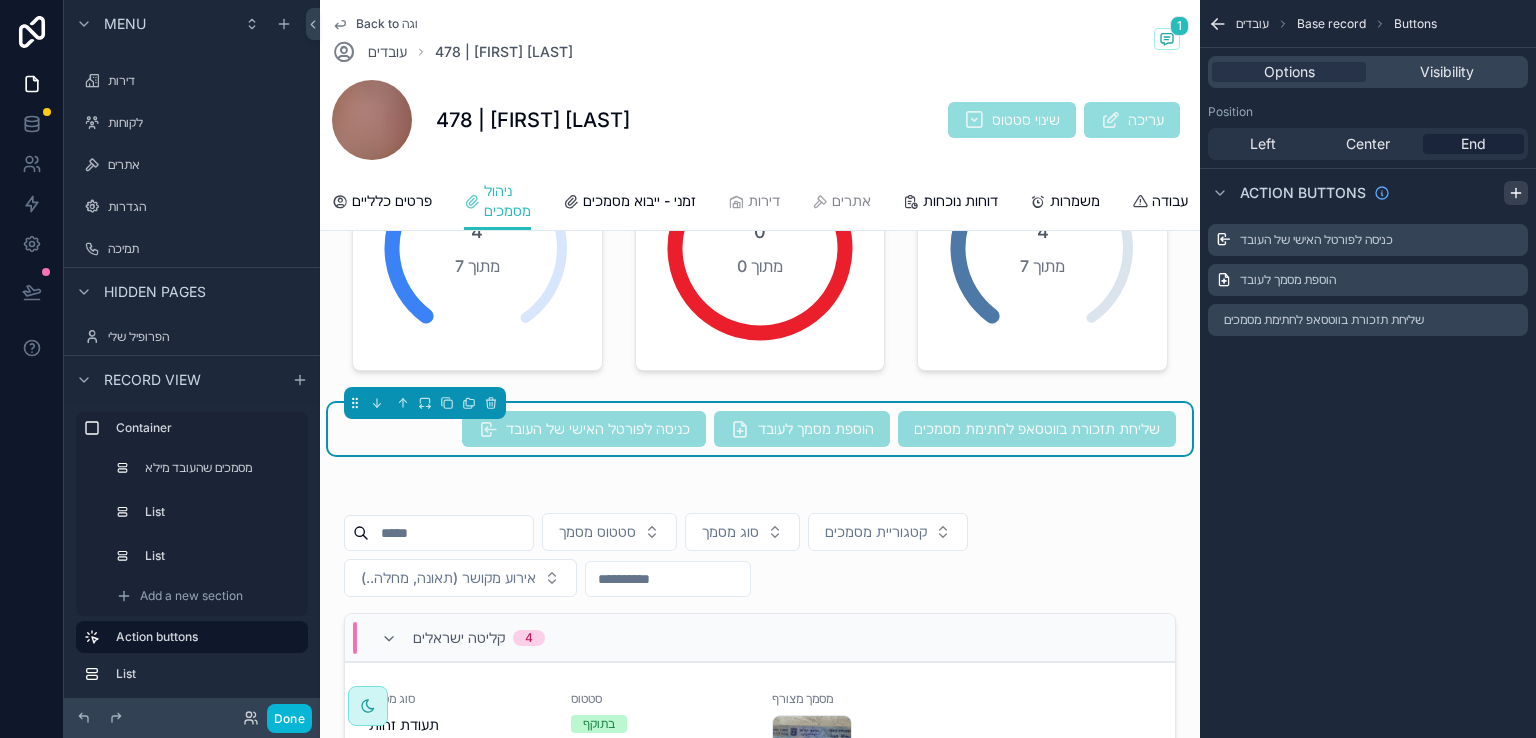 click 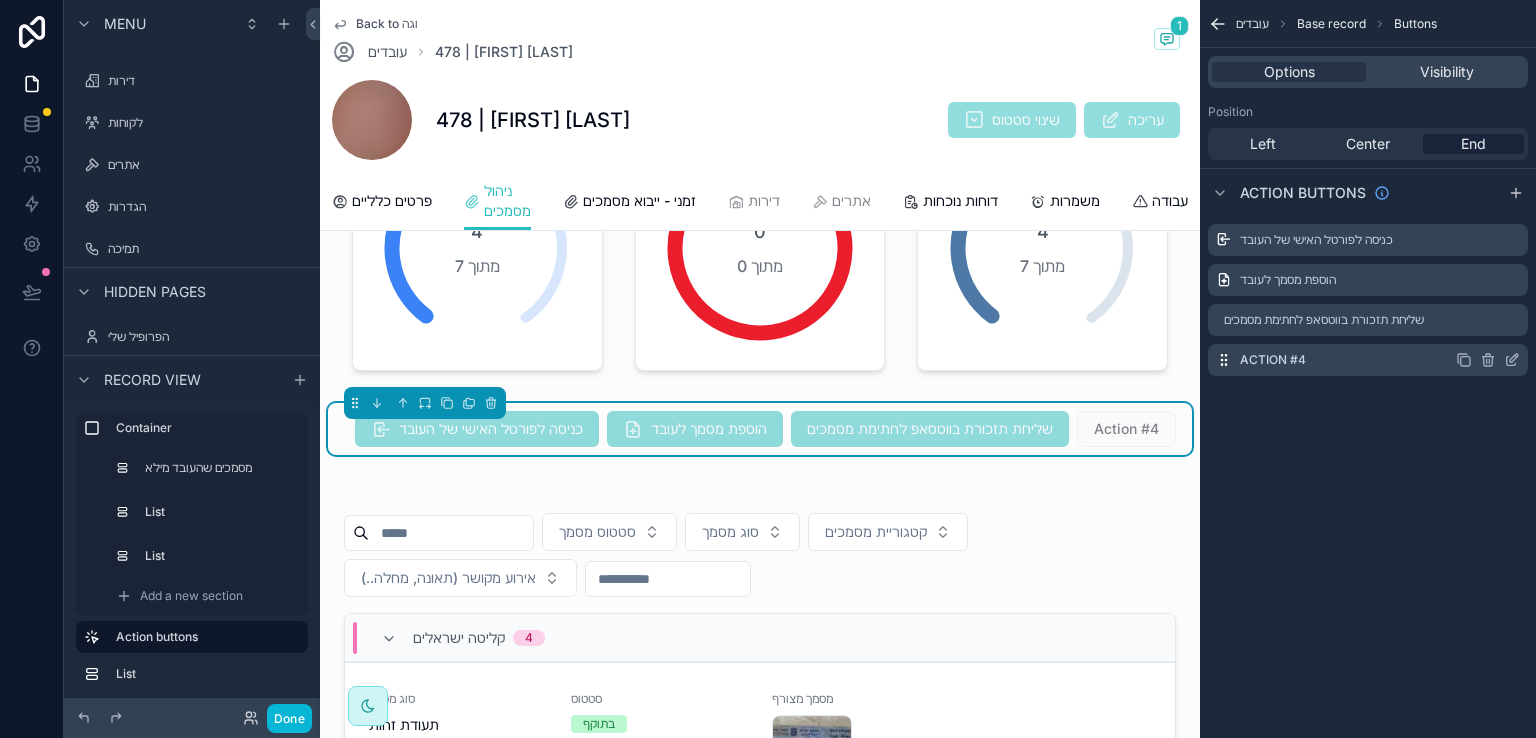 click 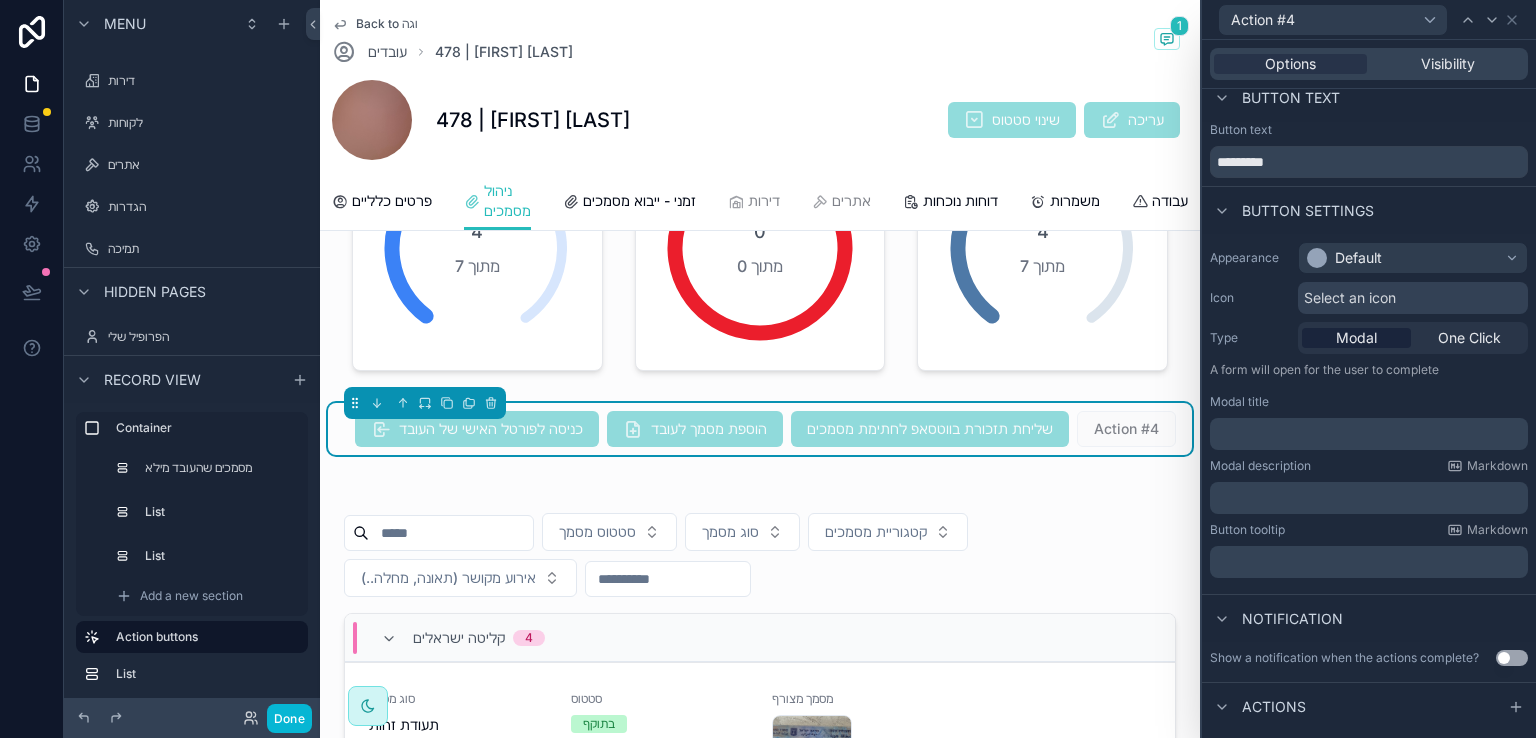 scroll, scrollTop: 0, scrollLeft: 0, axis: both 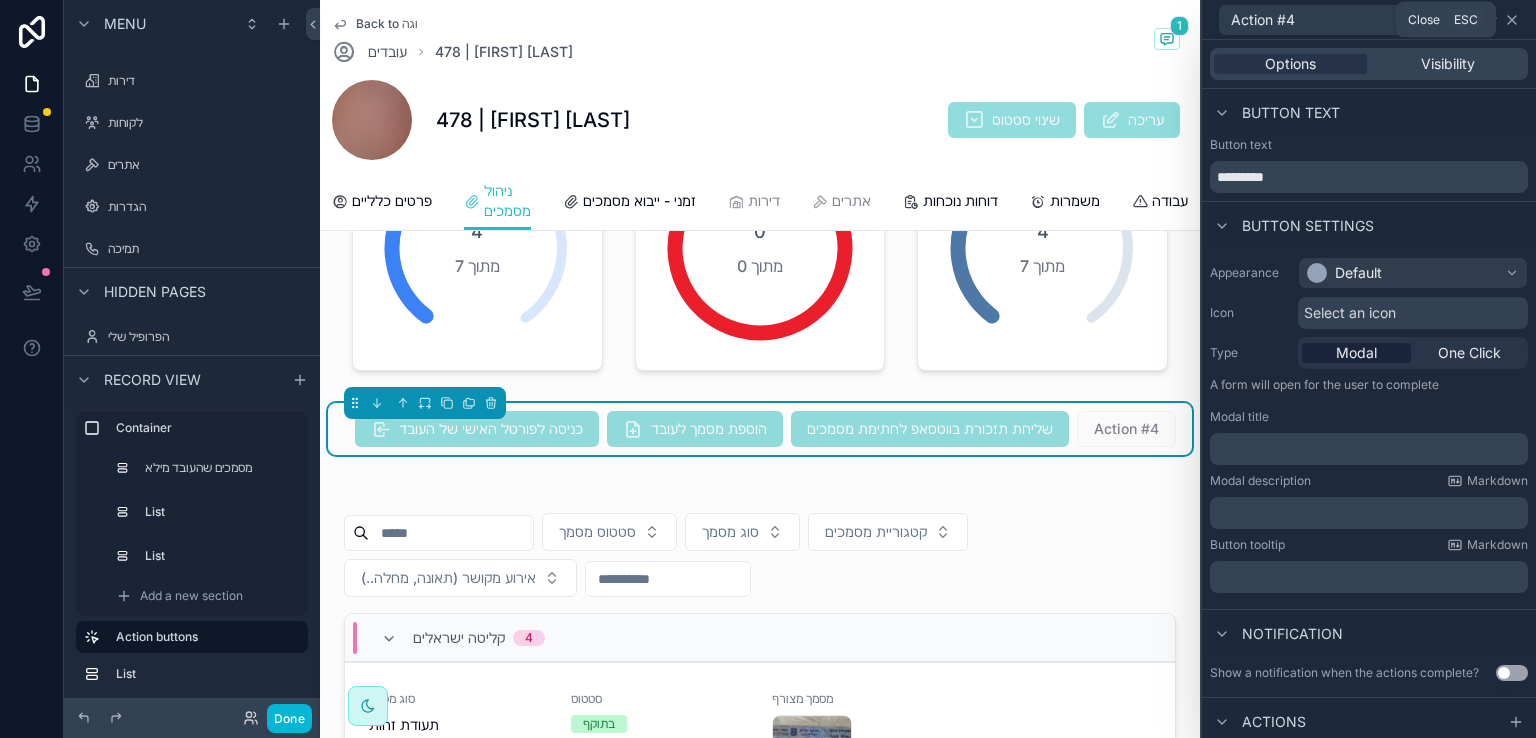 click 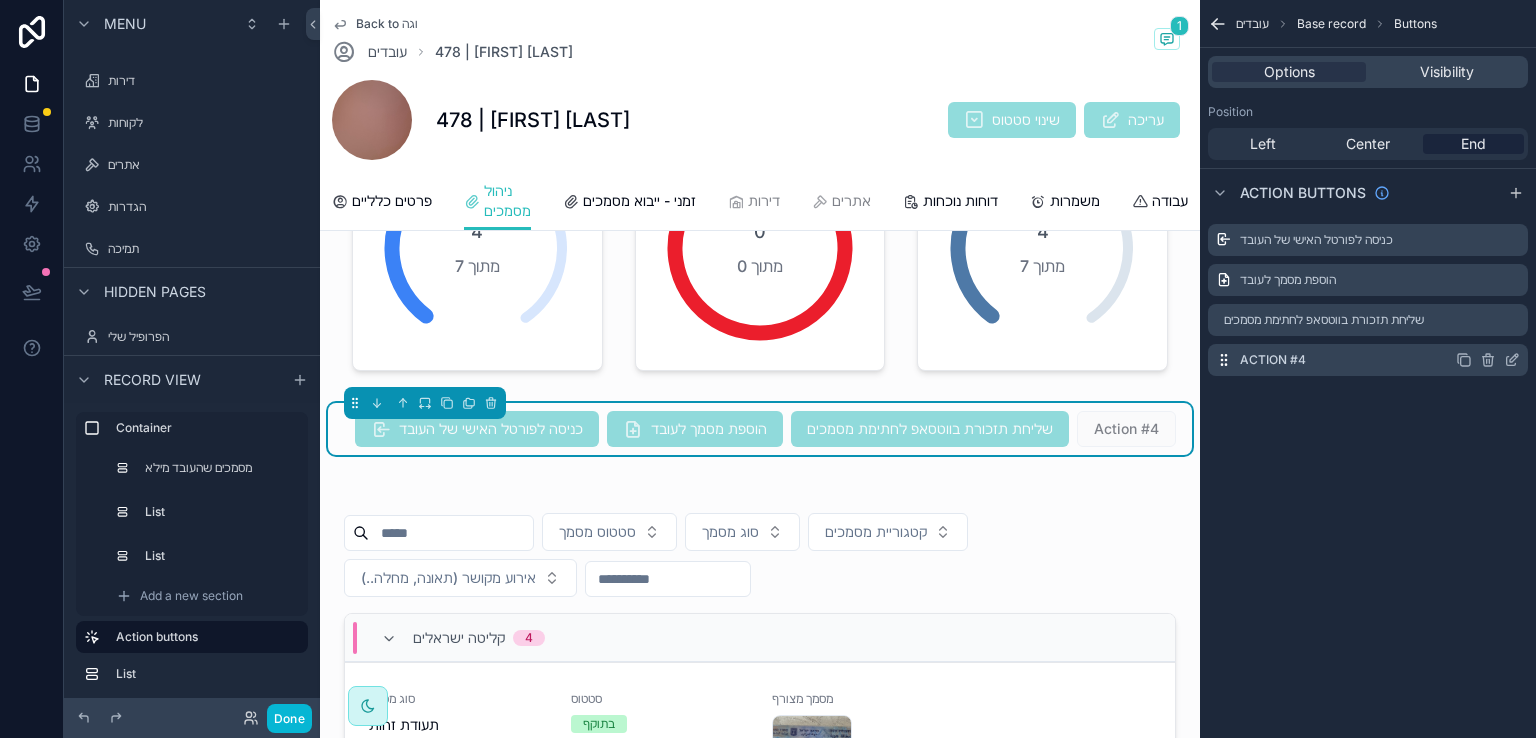 click on "Action #4" at bounding box center (1368, 360) 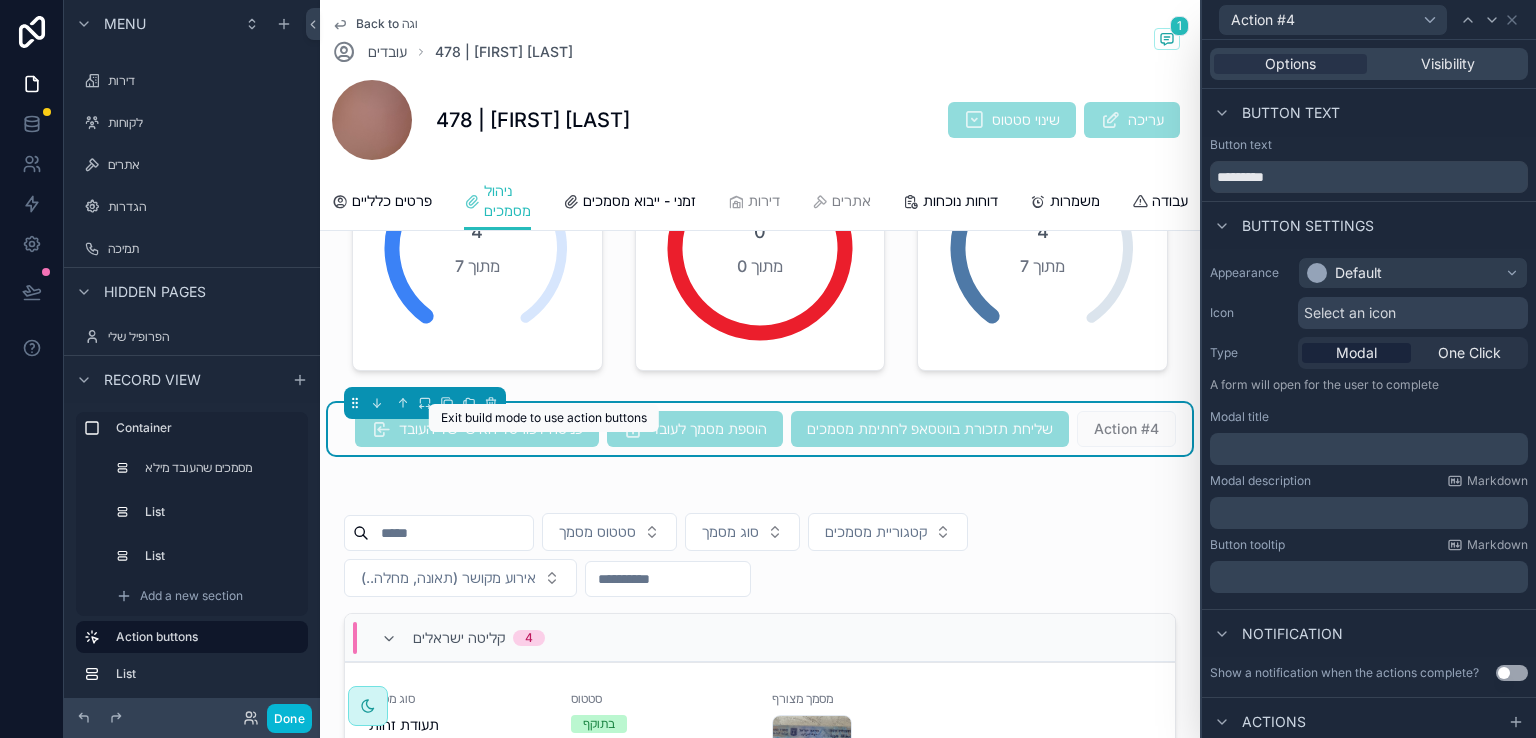 click on "כניסה לפורטל האישי של העובד" at bounding box center [477, 431] 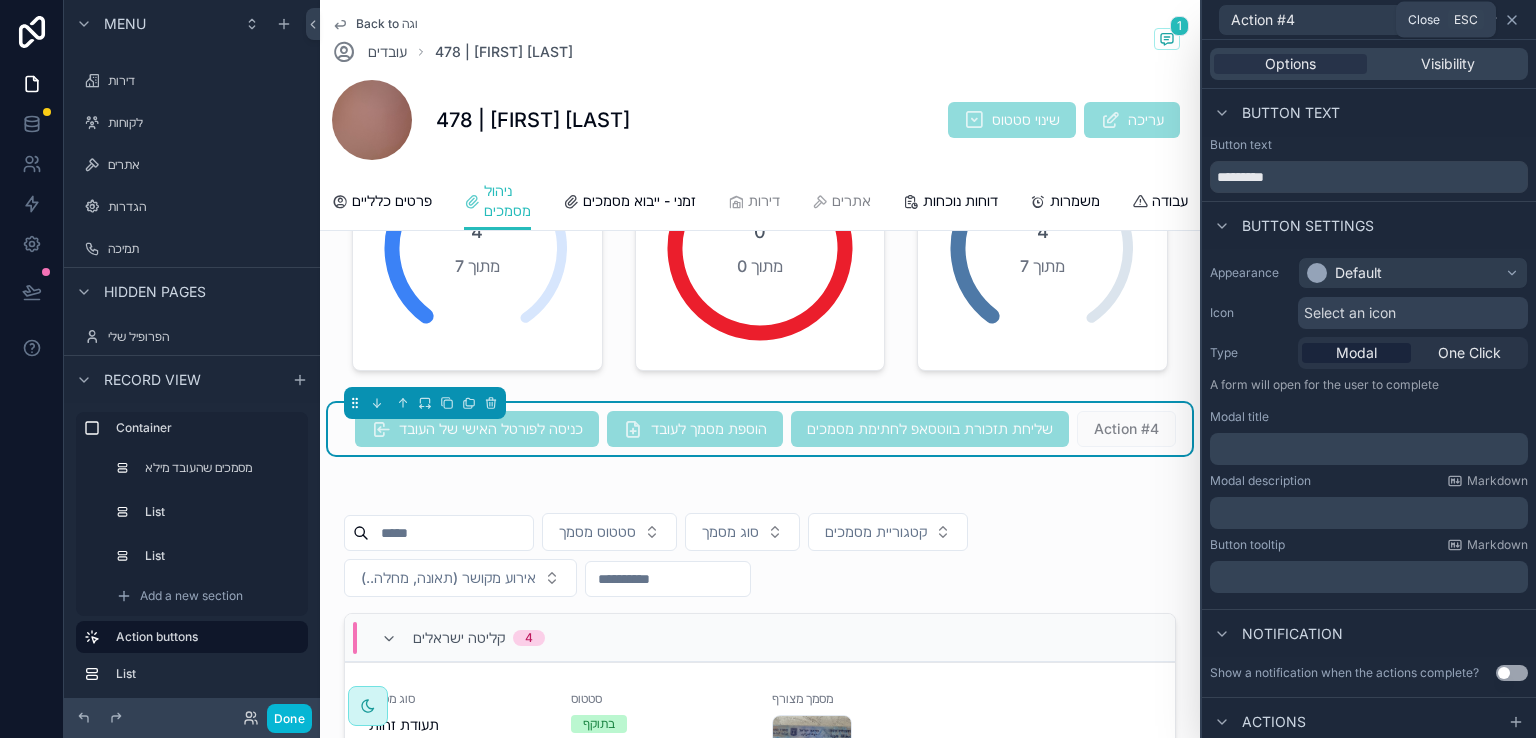 click 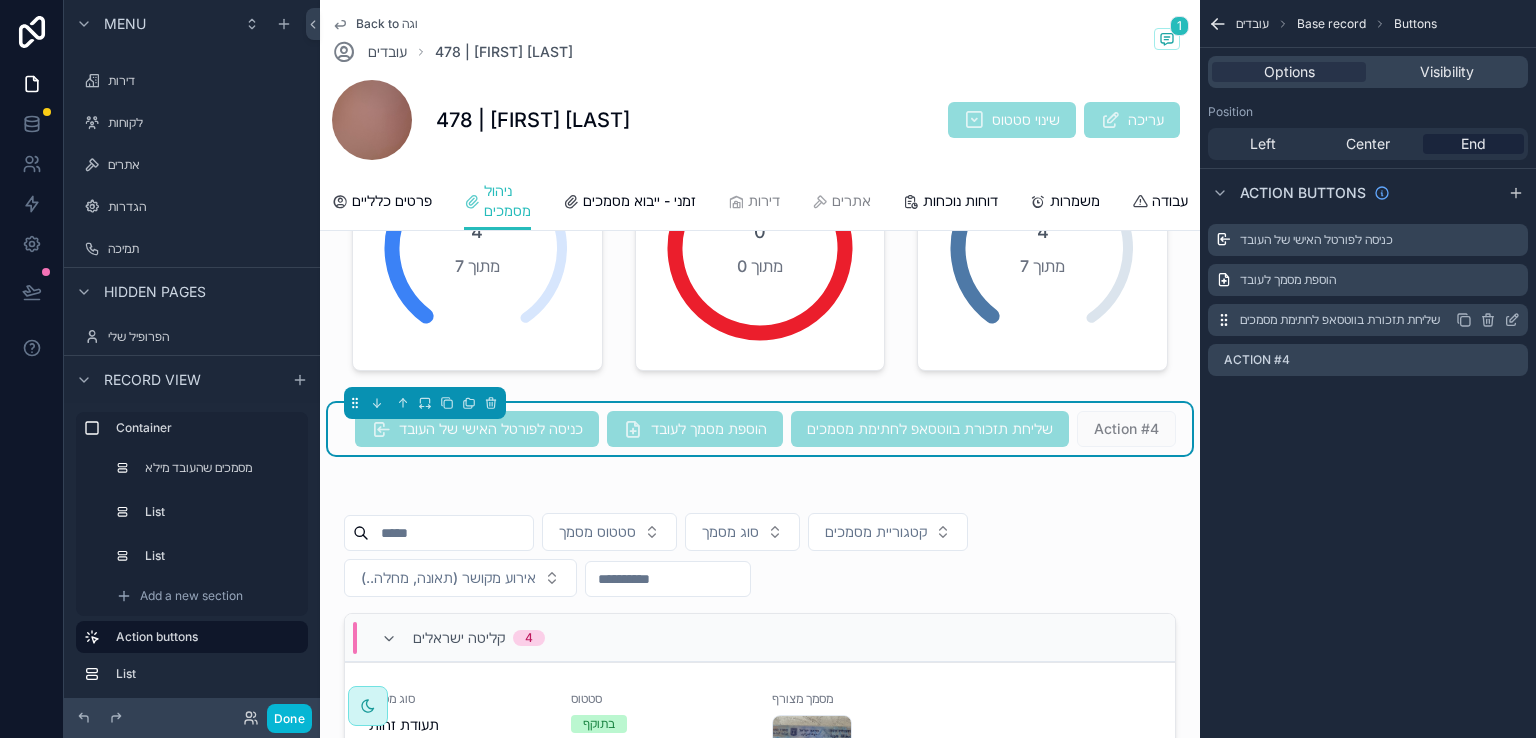 click 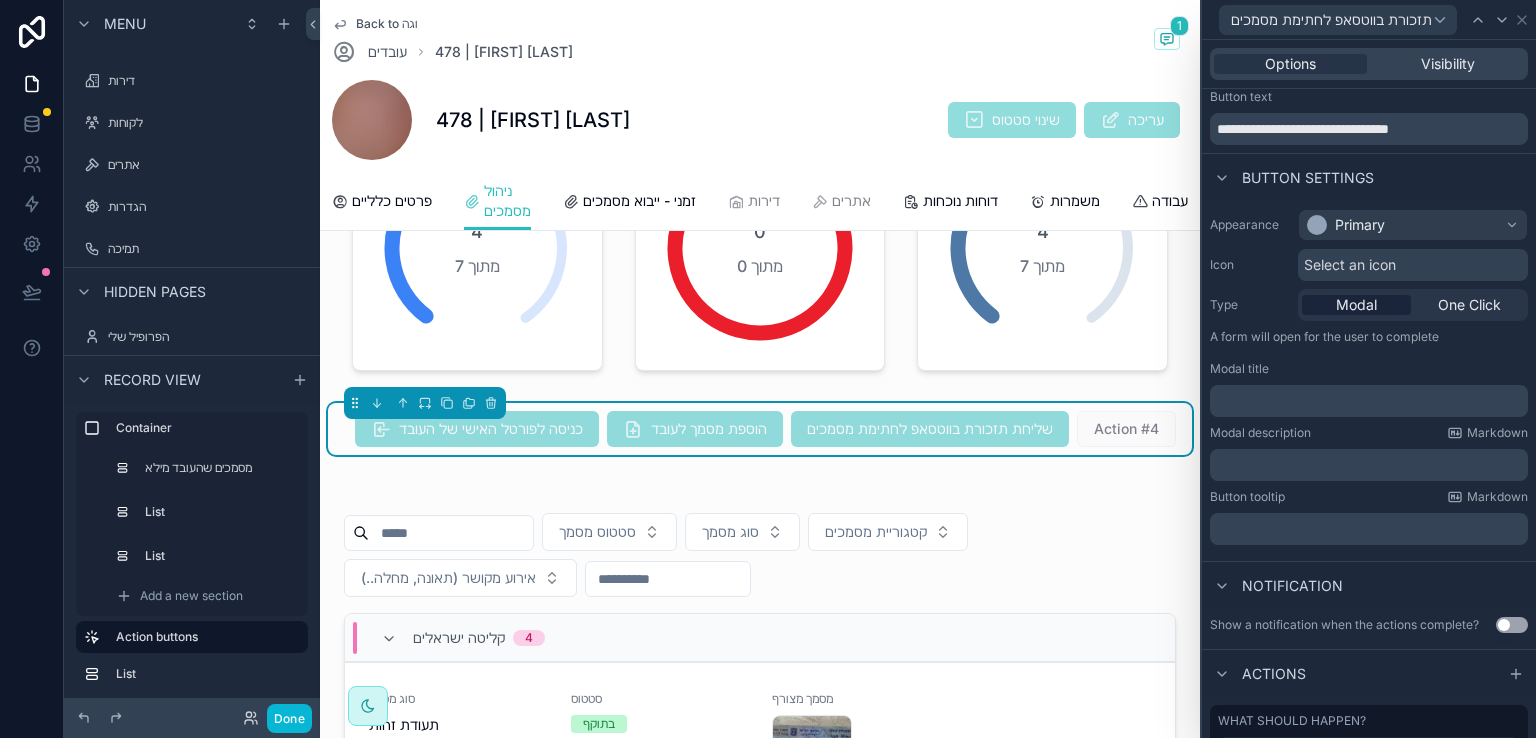 scroll, scrollTop: 0, scrollLeft: 0, axis: both 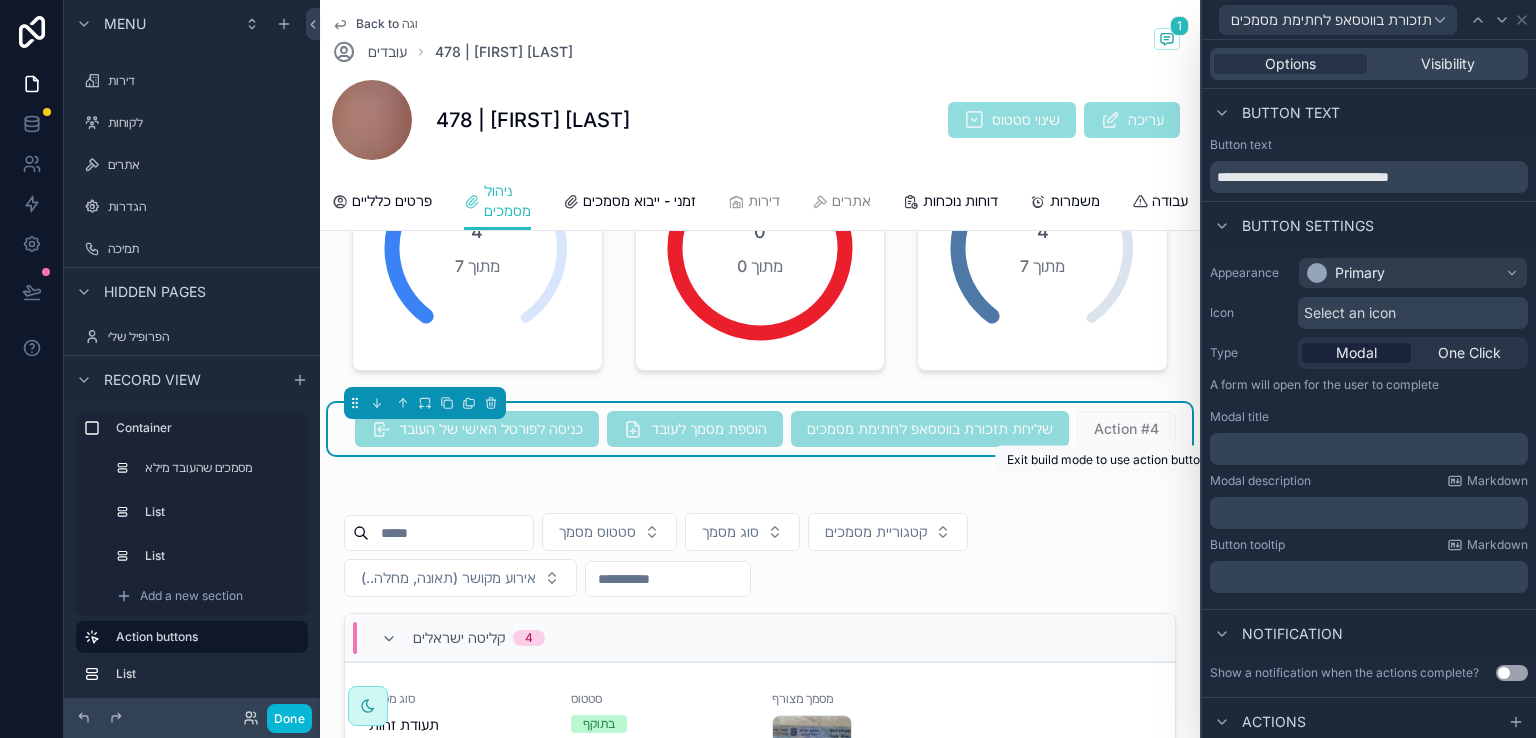 click on "Action #4" at bounding box center [1126, 428] 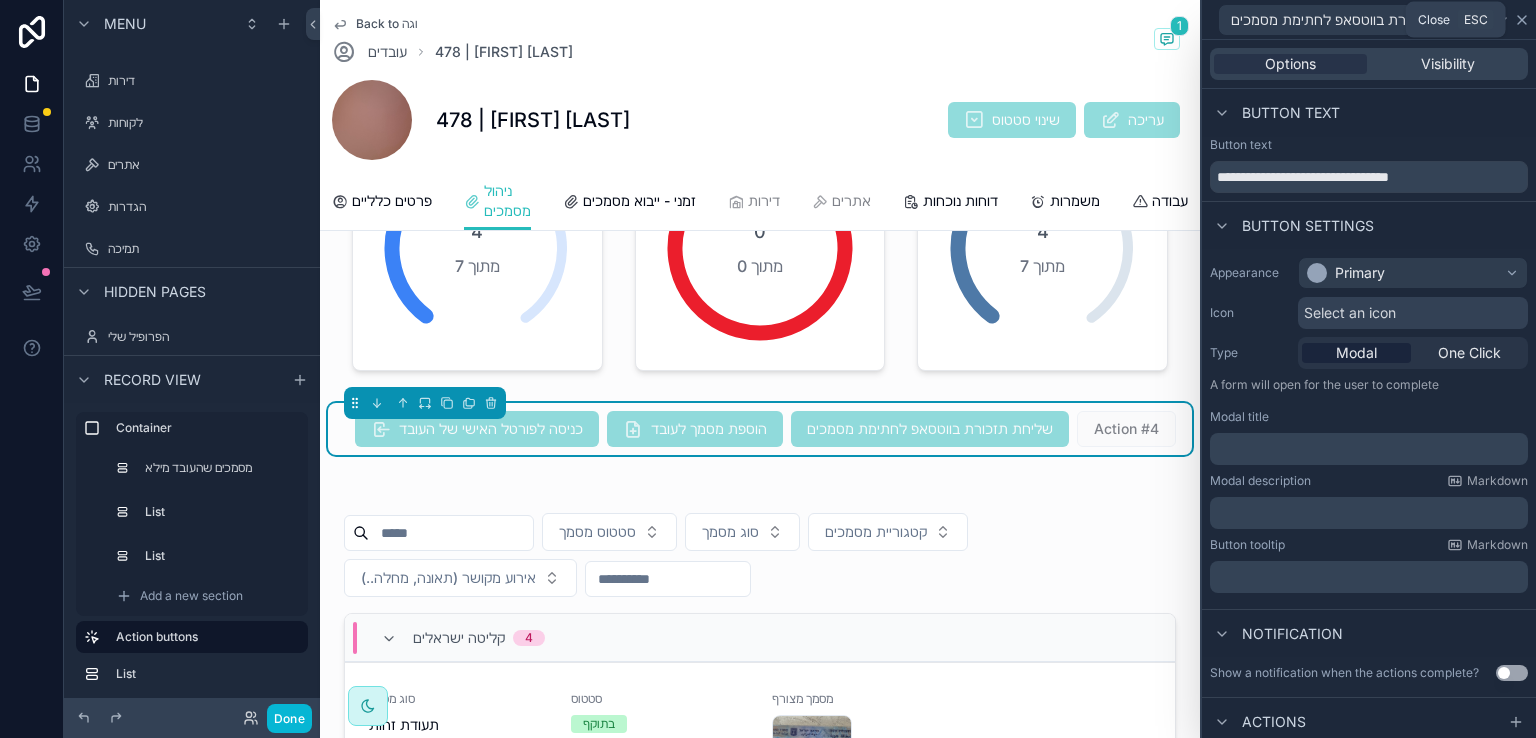 click 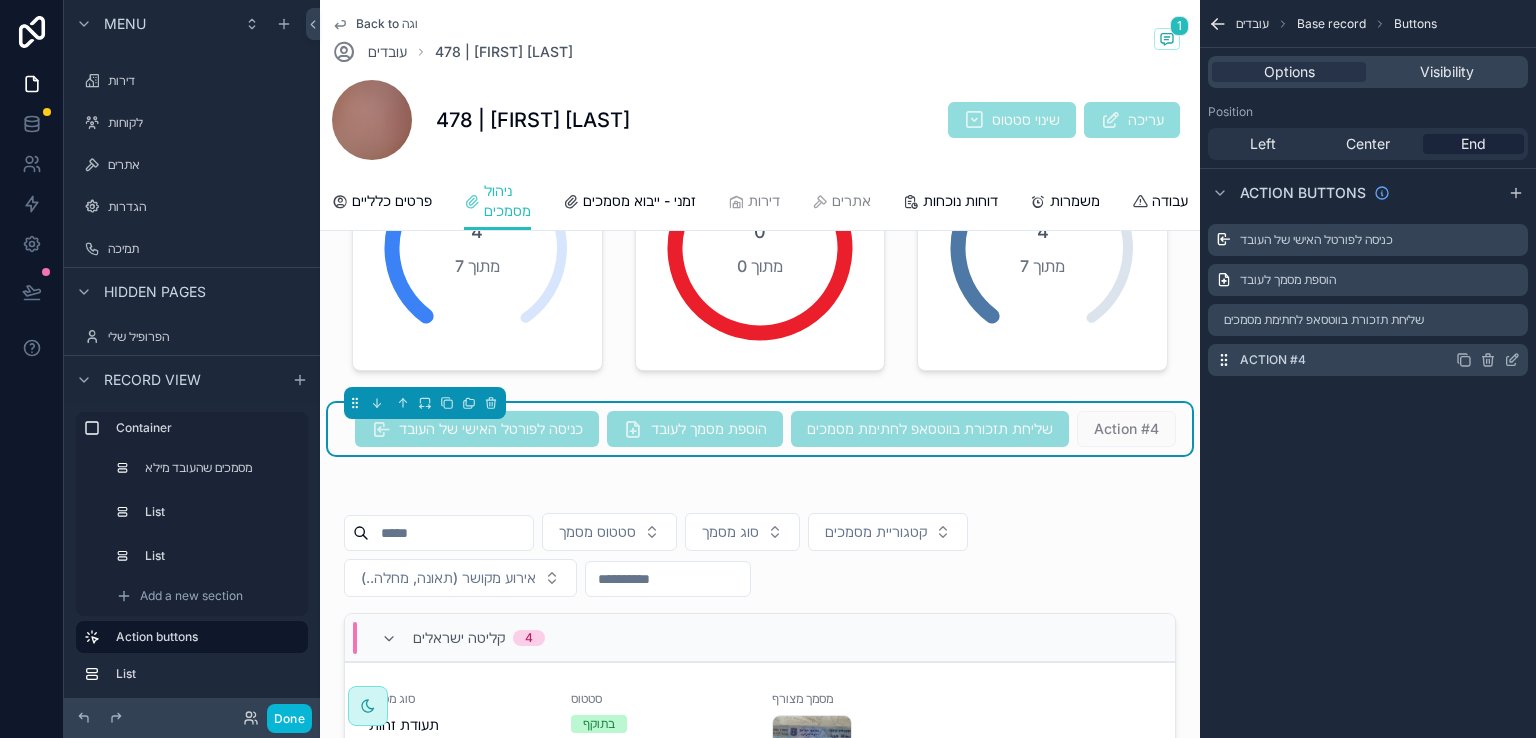 click 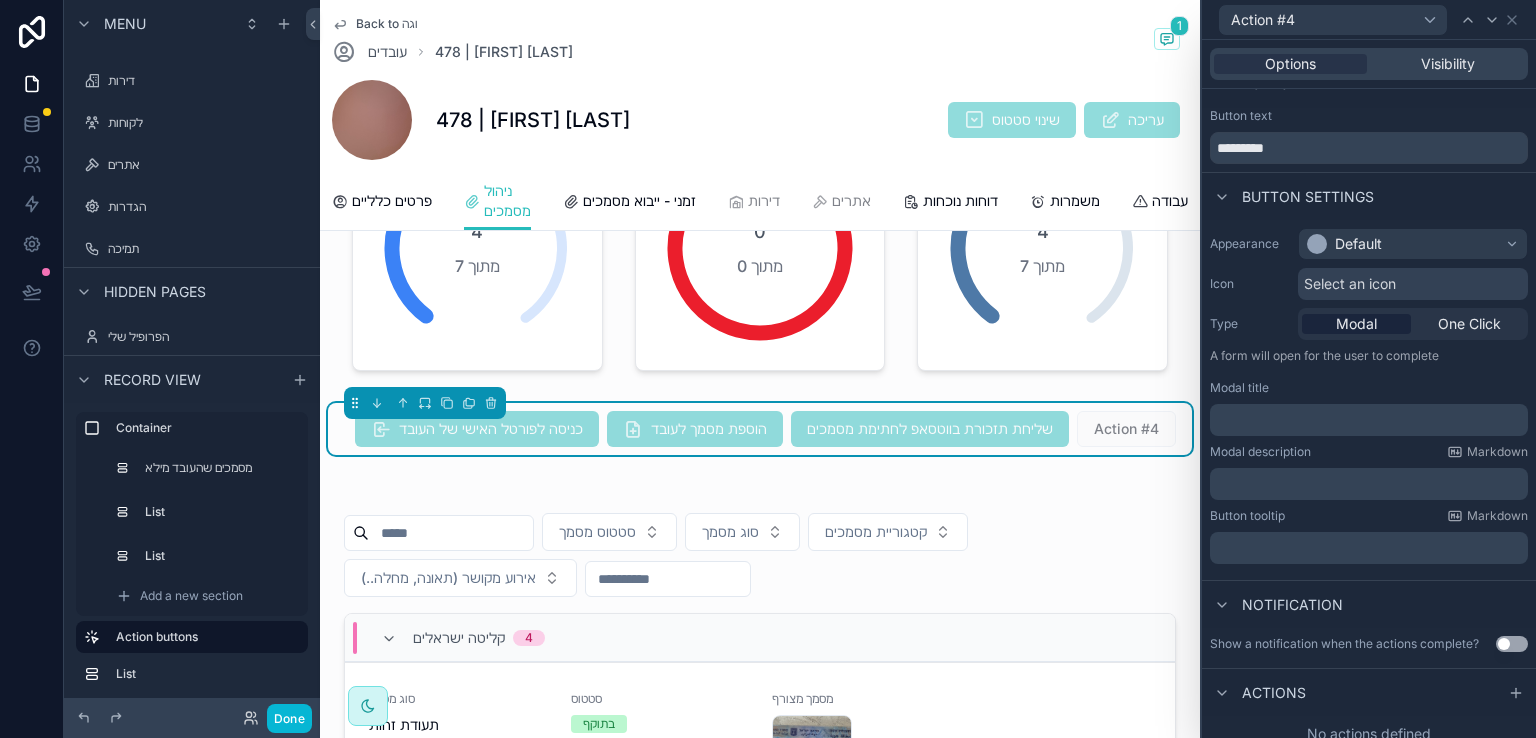 scroll, scrollTop: 43, scrollLeft: 0, axis: vertical 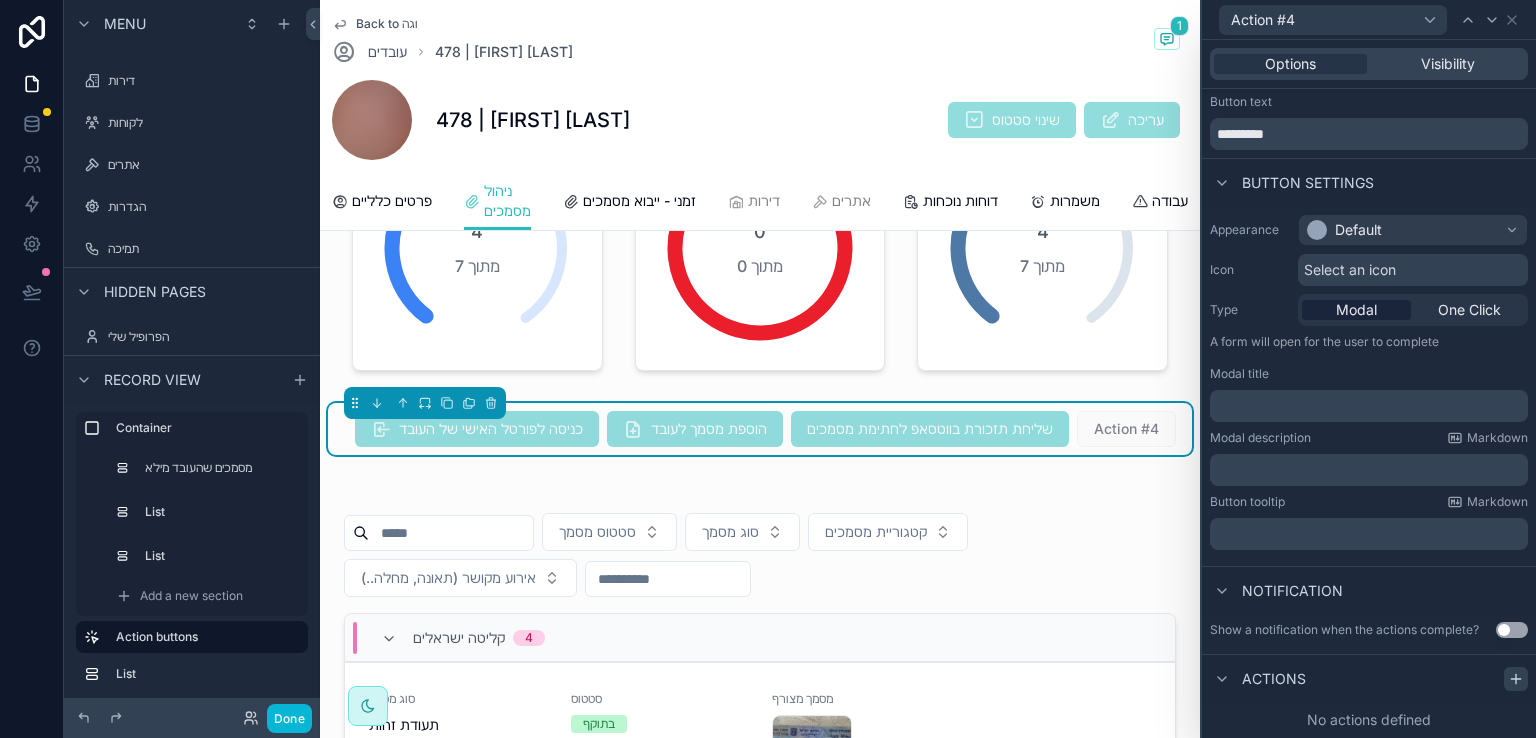 click 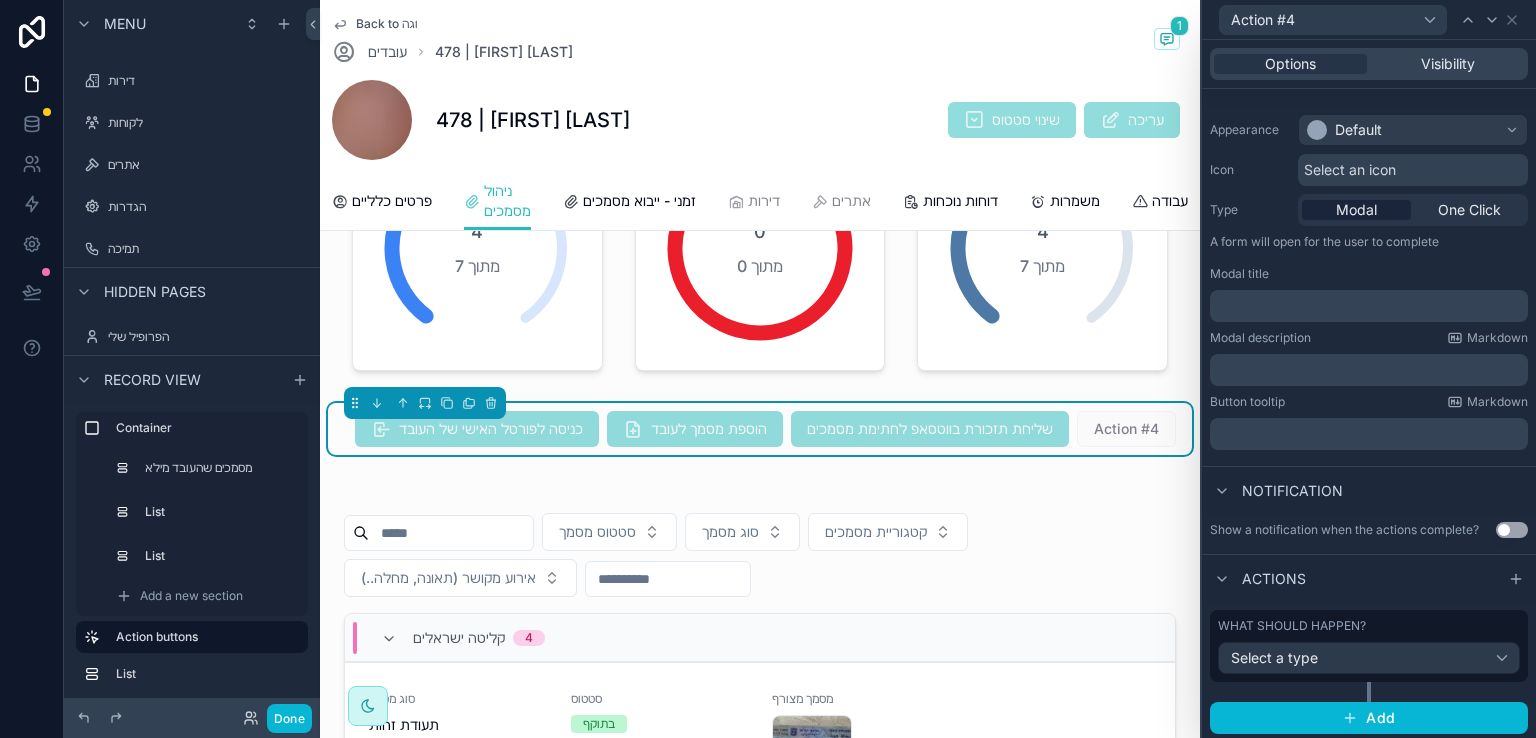 scroll, scrollTop: 146, scrollLeft: 0, axis: vertical 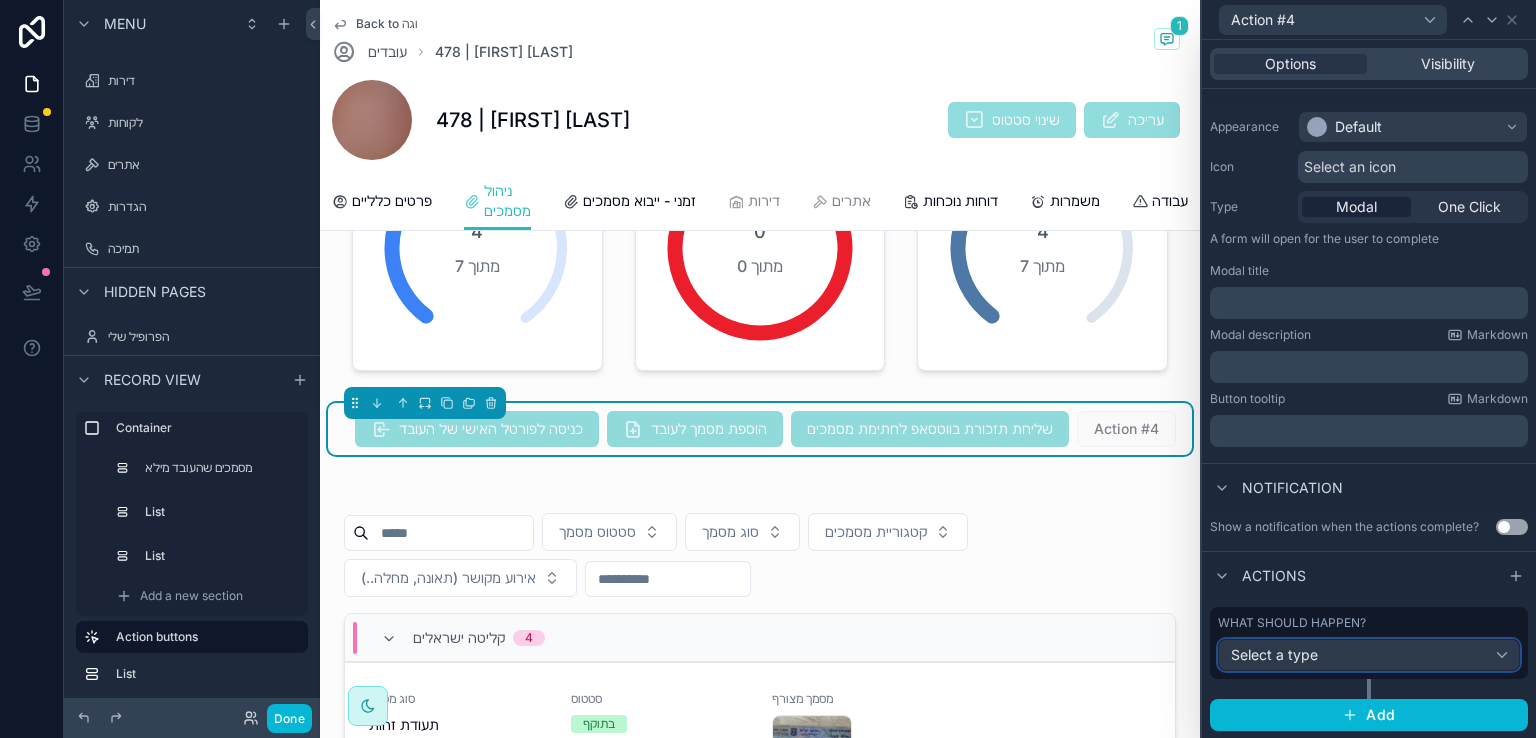 click on "Select a type" at bounding box center (1369, 655) 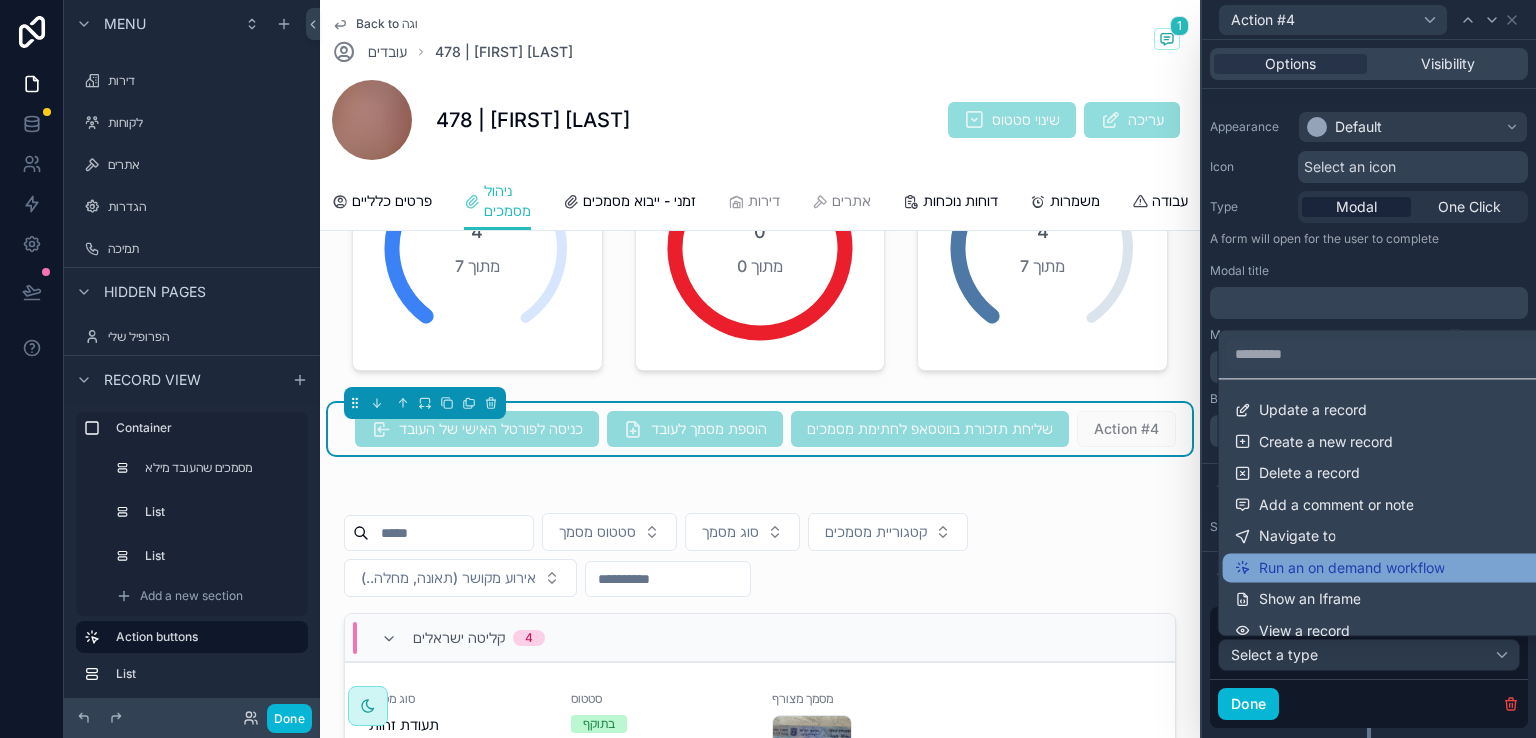 click on "Run an on demand workflow" at bounding box center (1352, 568) 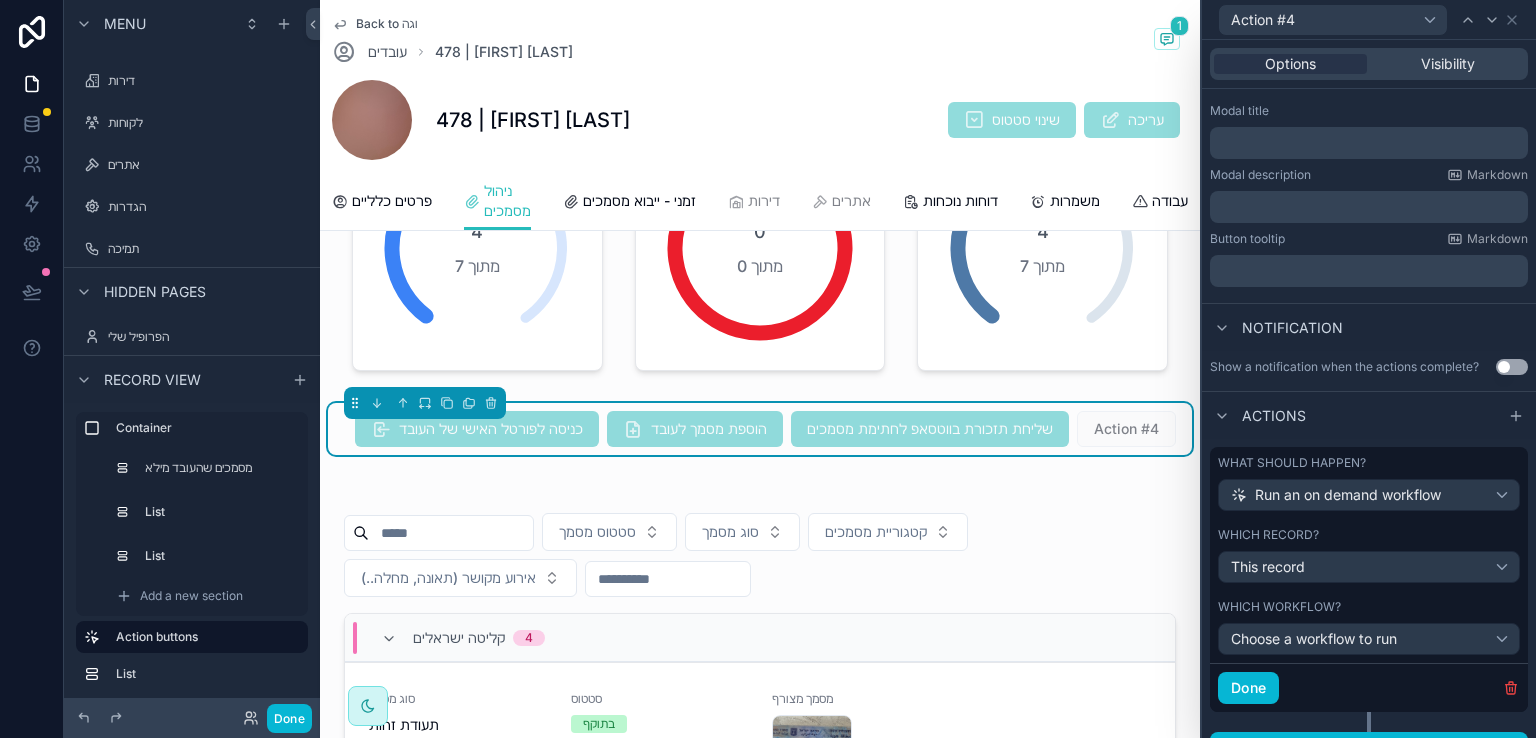 scroll, scrollTop: 338, scrollLeft: 0, axis: vertical 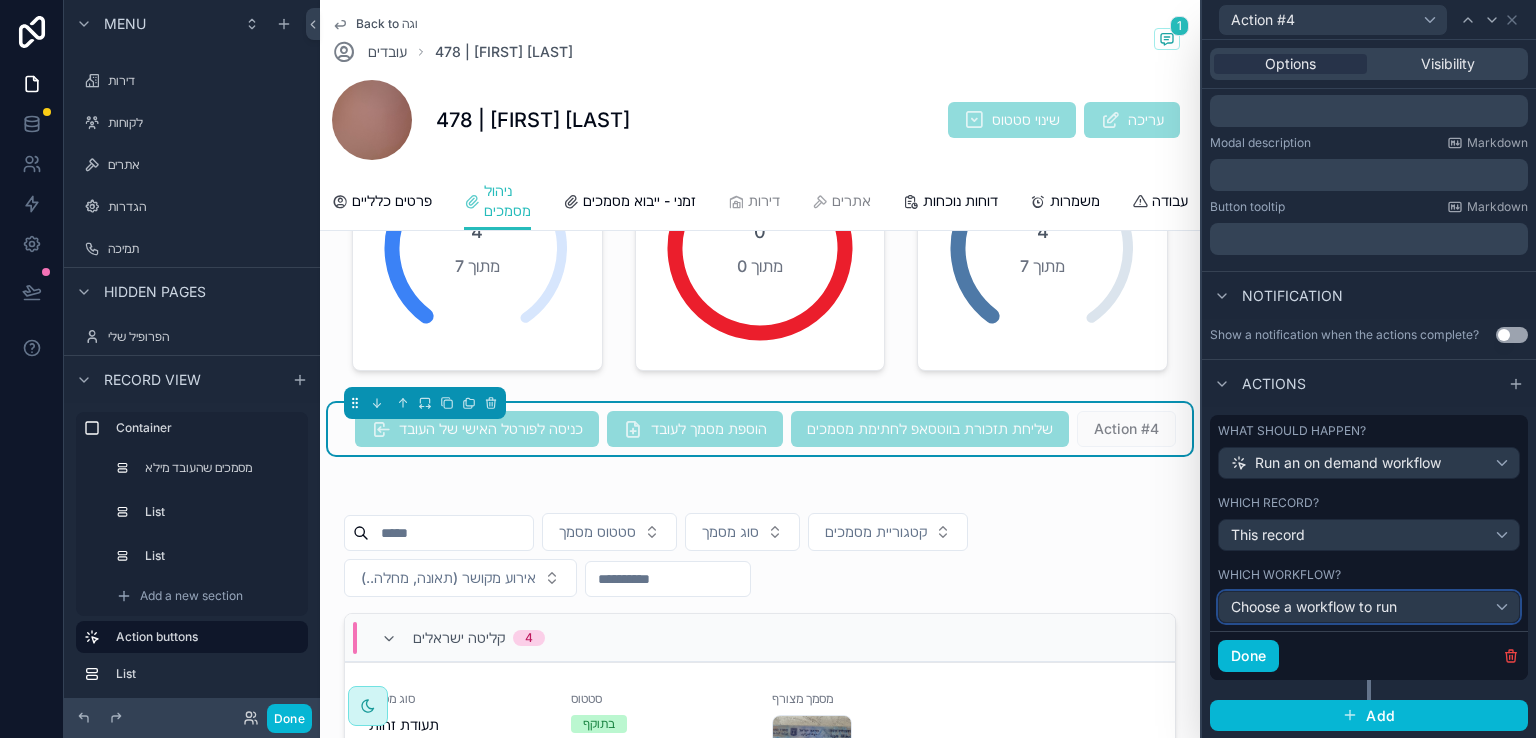 click on "Choose a workflow to run" at bounding box center (1369, 607) 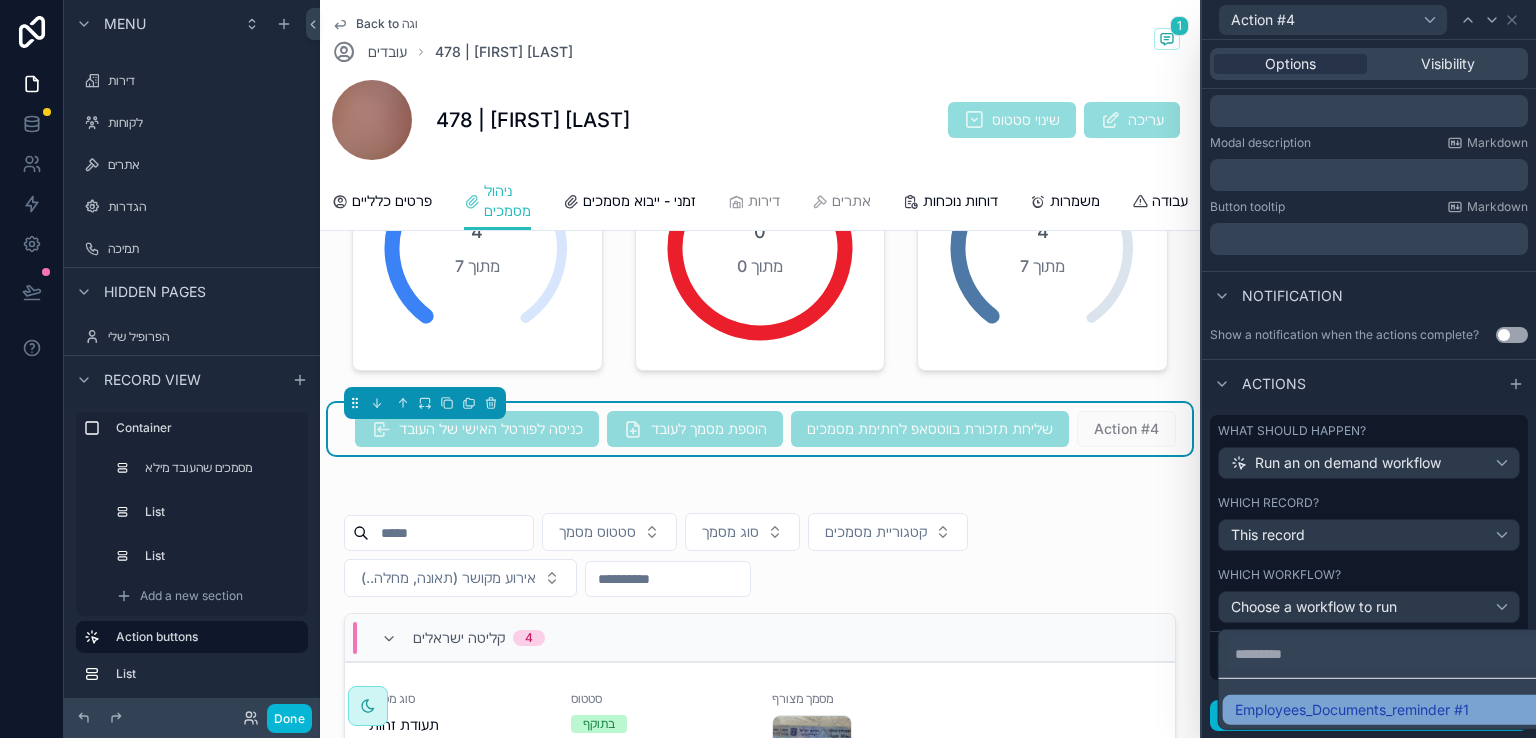 click on "Employees_Documents_reminder #1" at bounding box center [1352, 710] 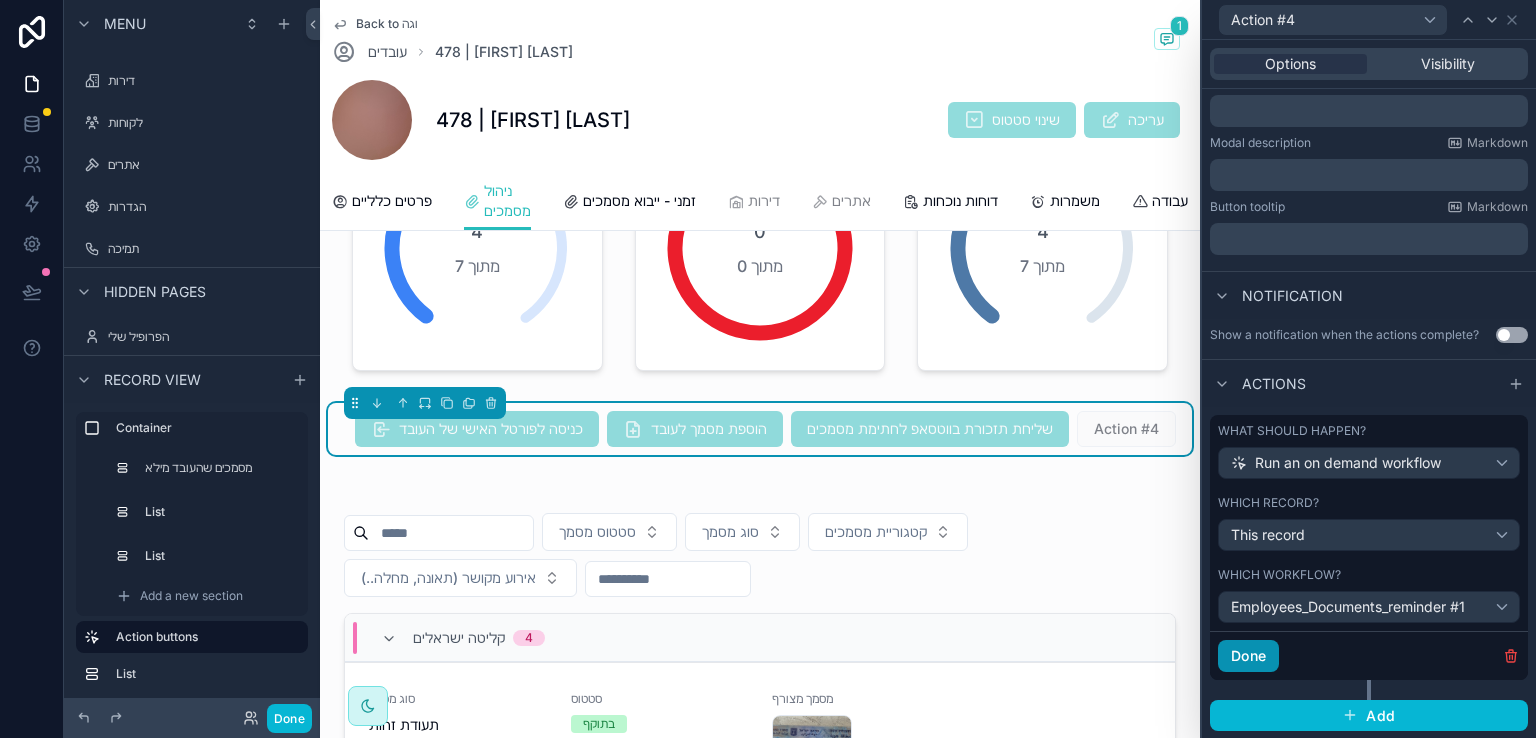 click on "Done" at bounding box center [1248, 656] 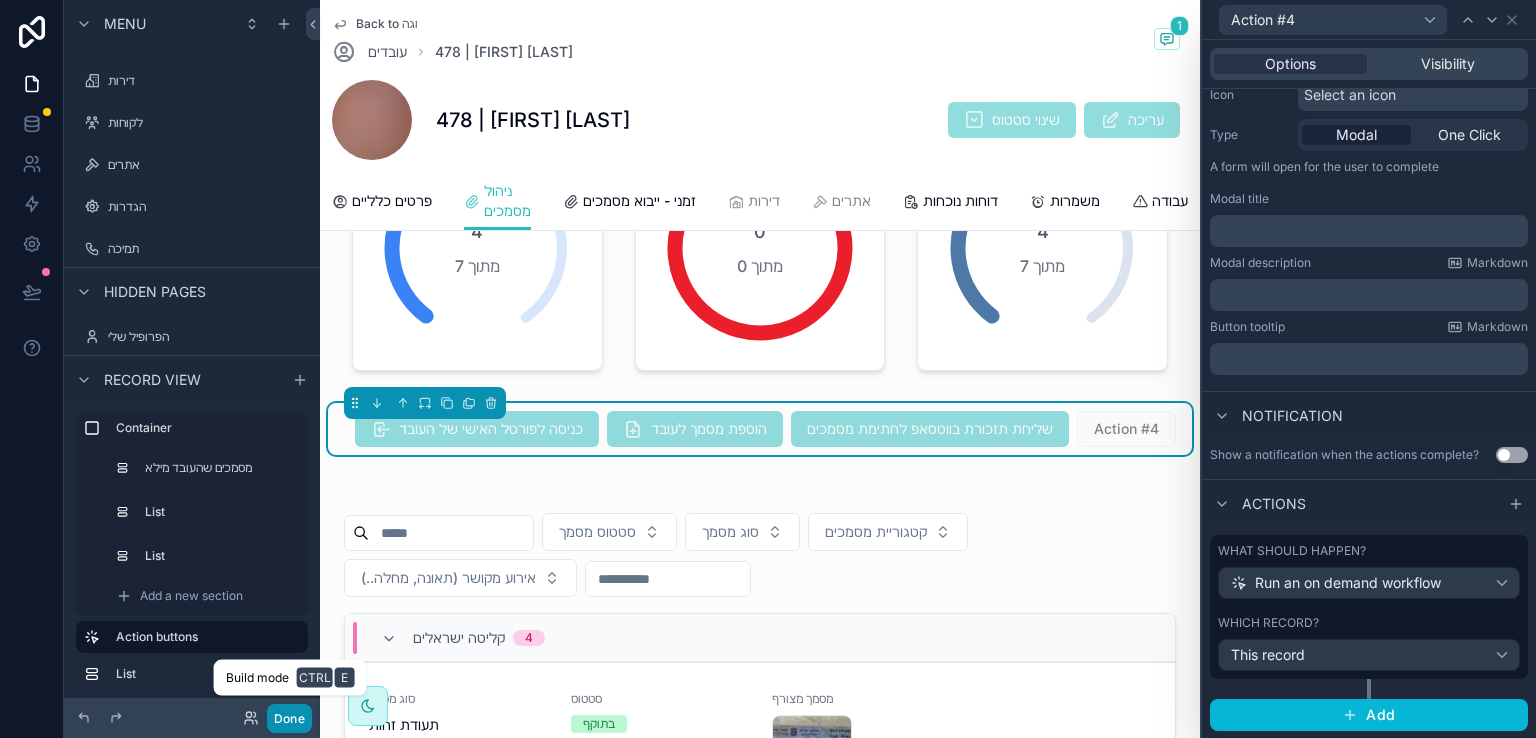 click on "Done" at bounding box center (289, 718) 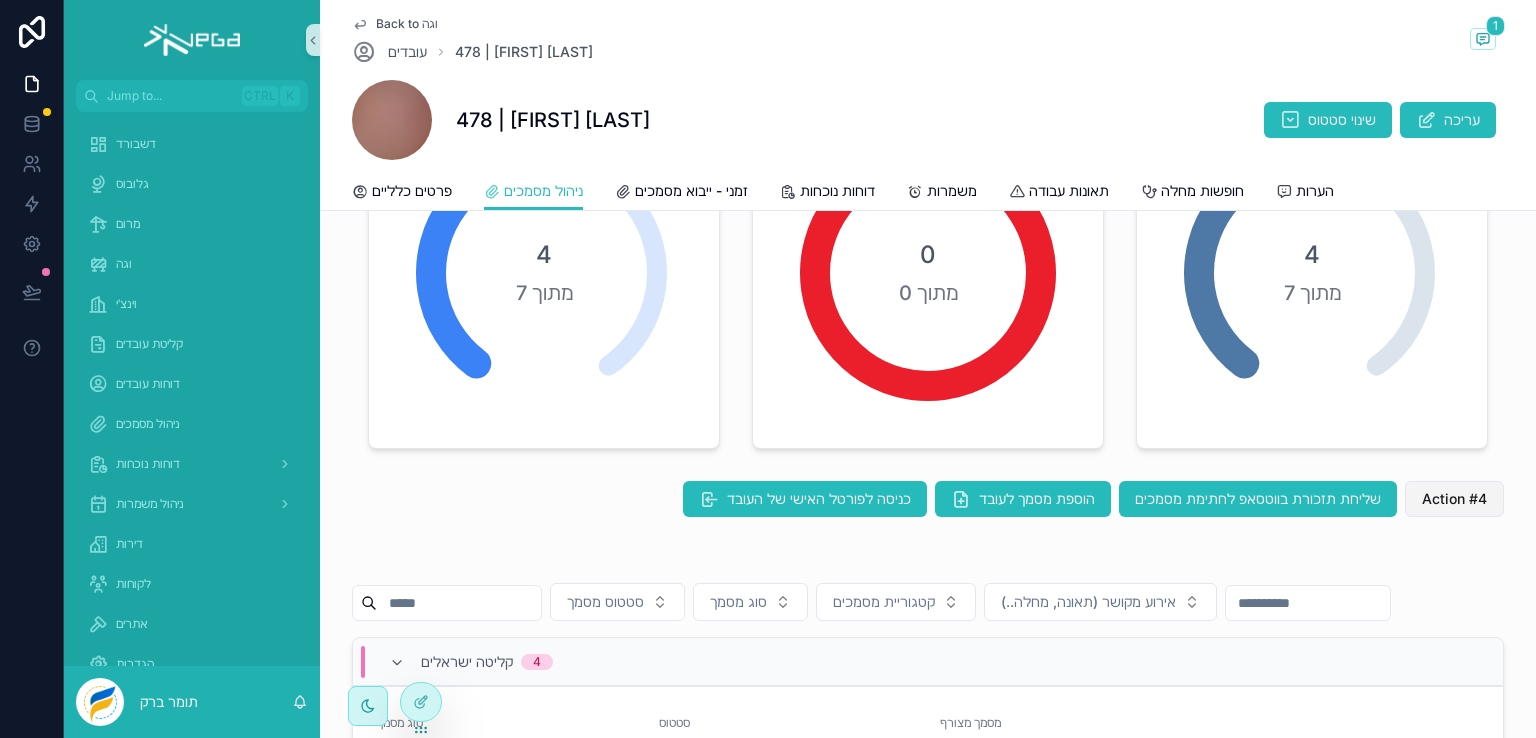 click on "Action #4" at bounding box center (1454, 499) 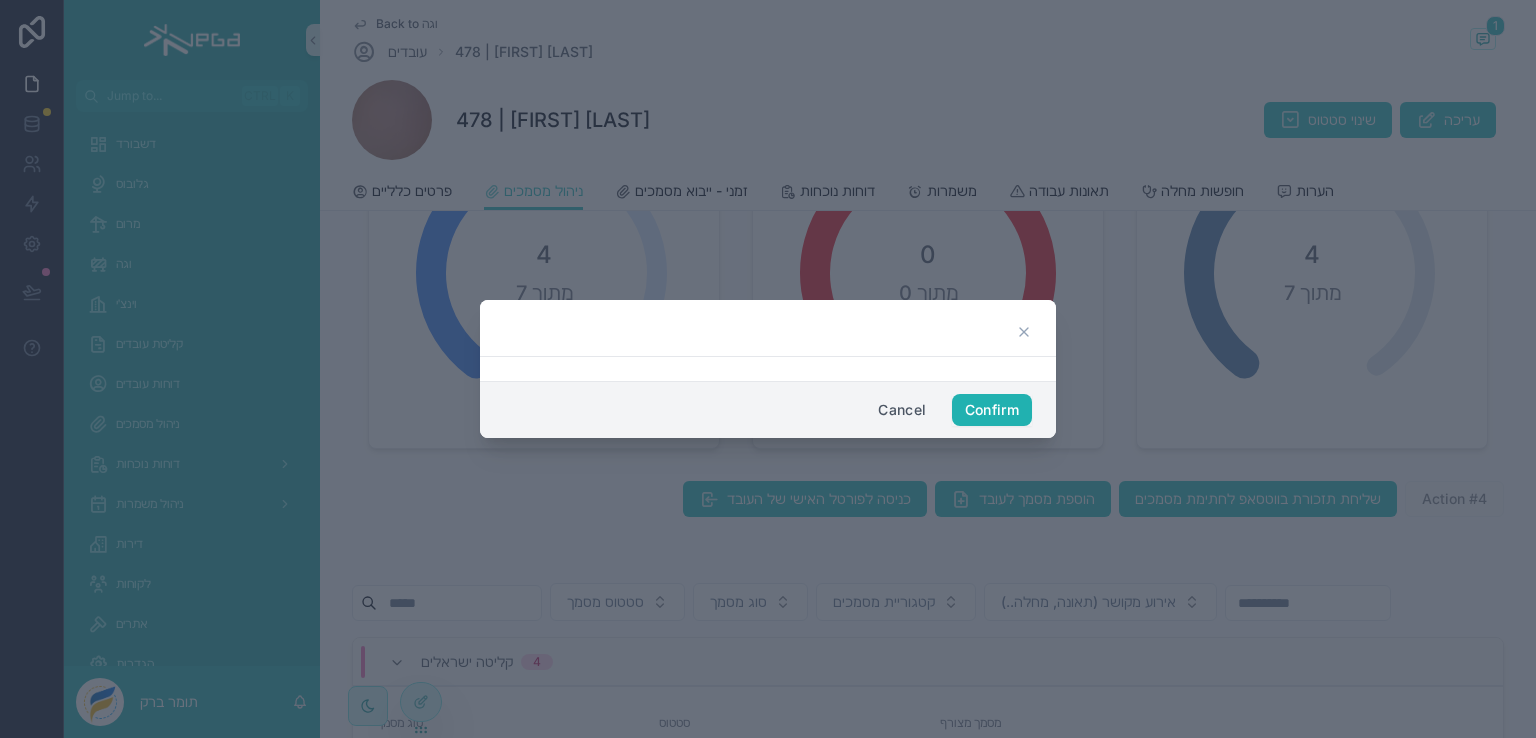 click on "Confirm" at bounding box center (992, 410) 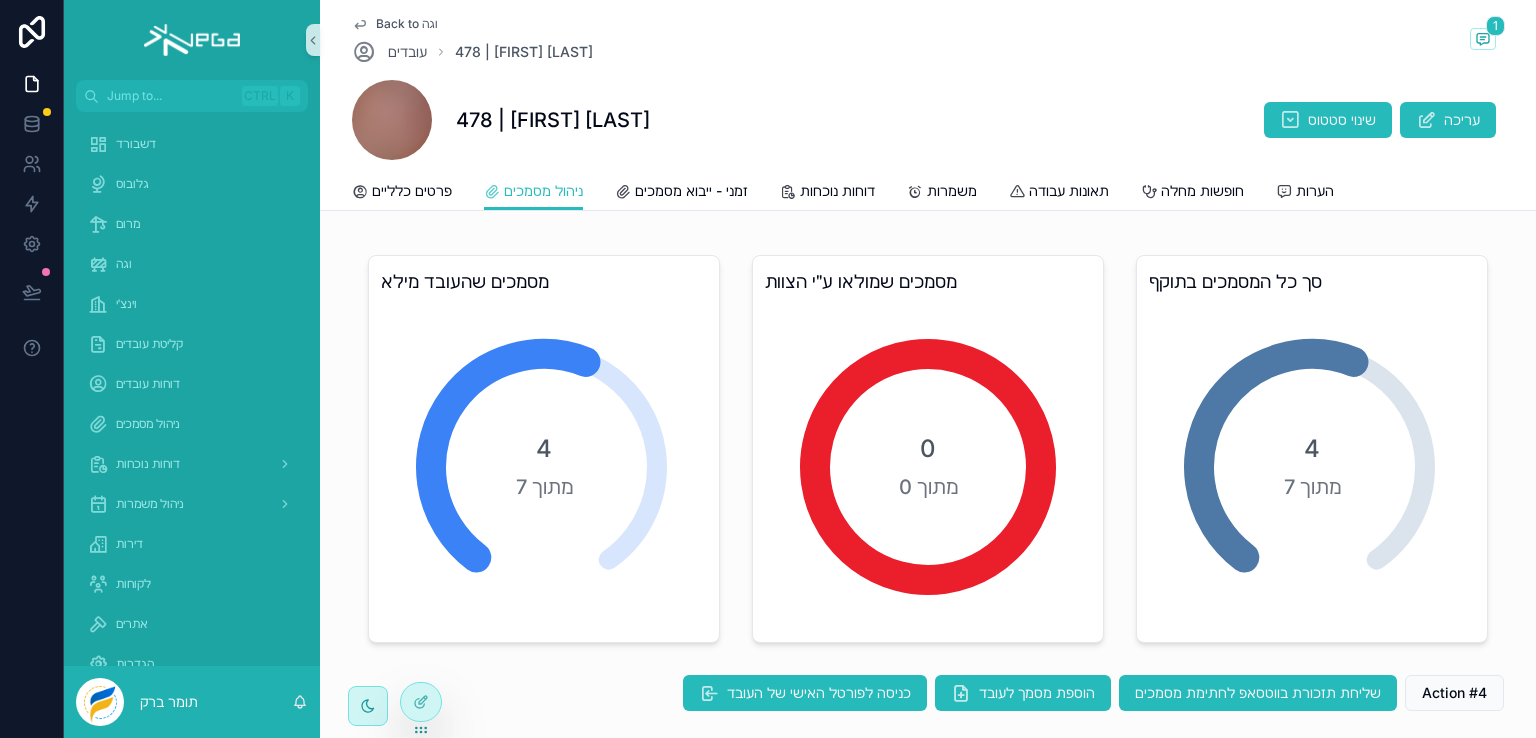 scroll, scrollTop: 0, scrollLeft: 0, axis: both 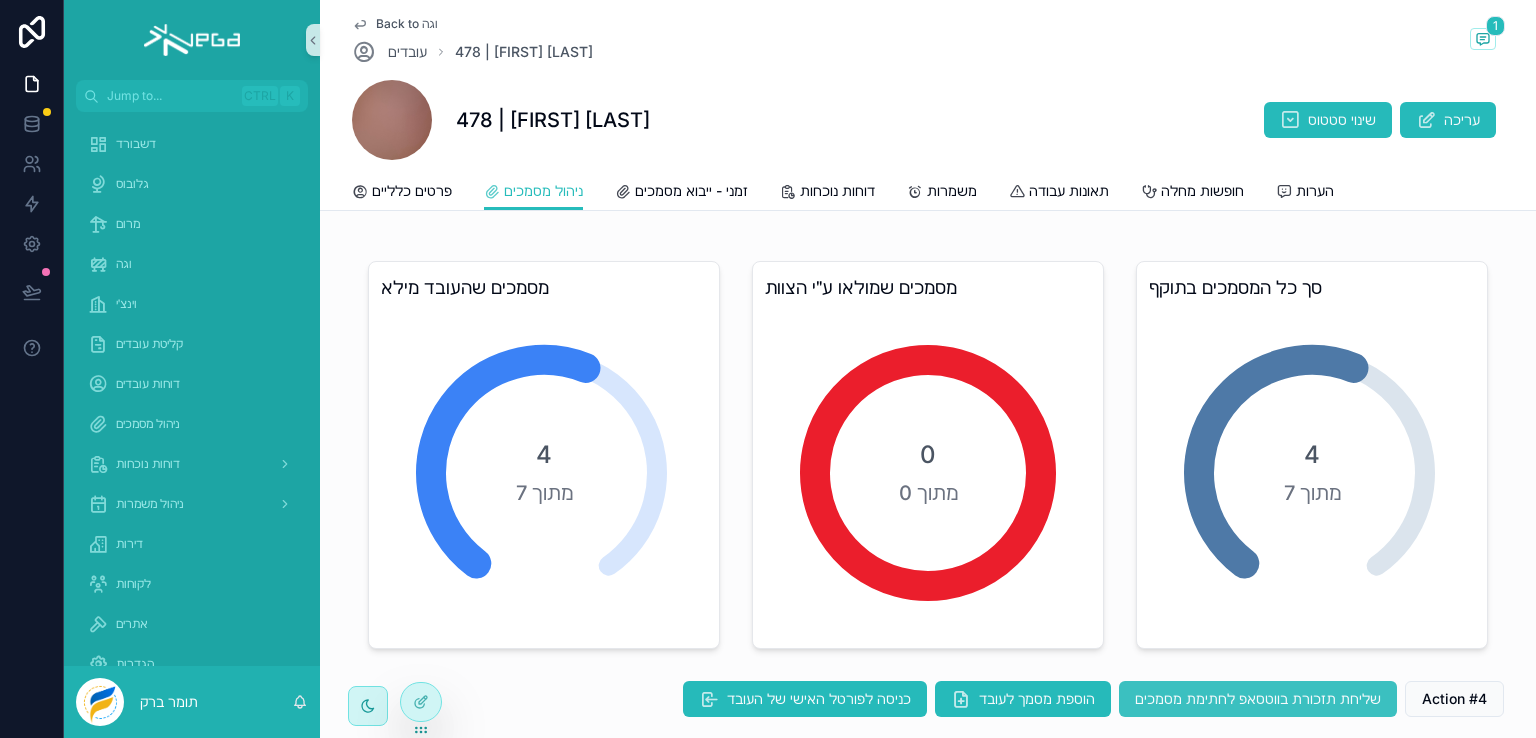 click on "שליחת תזכורת בווטסאפ לחתימת מסמכים" at bounding box center (1258, 699) 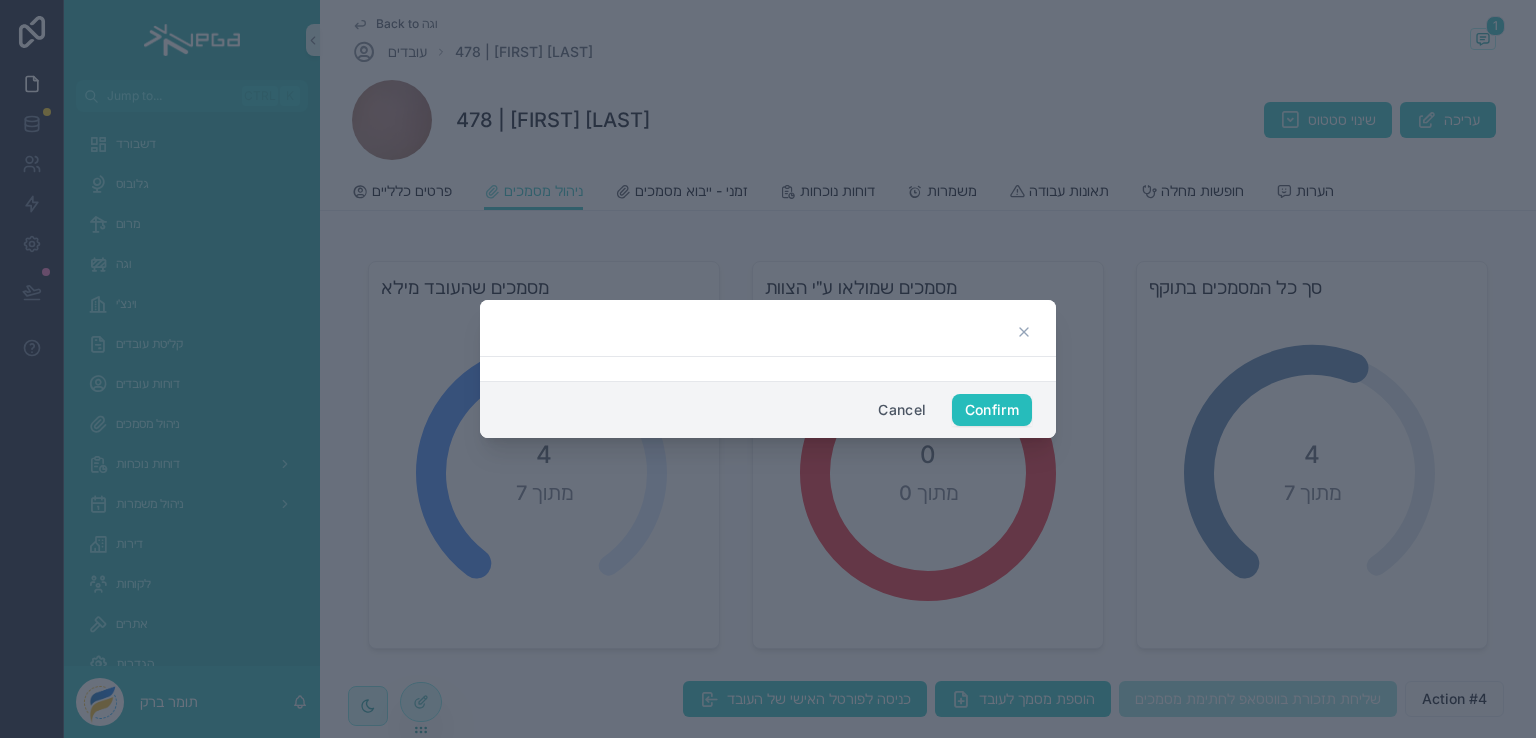 click 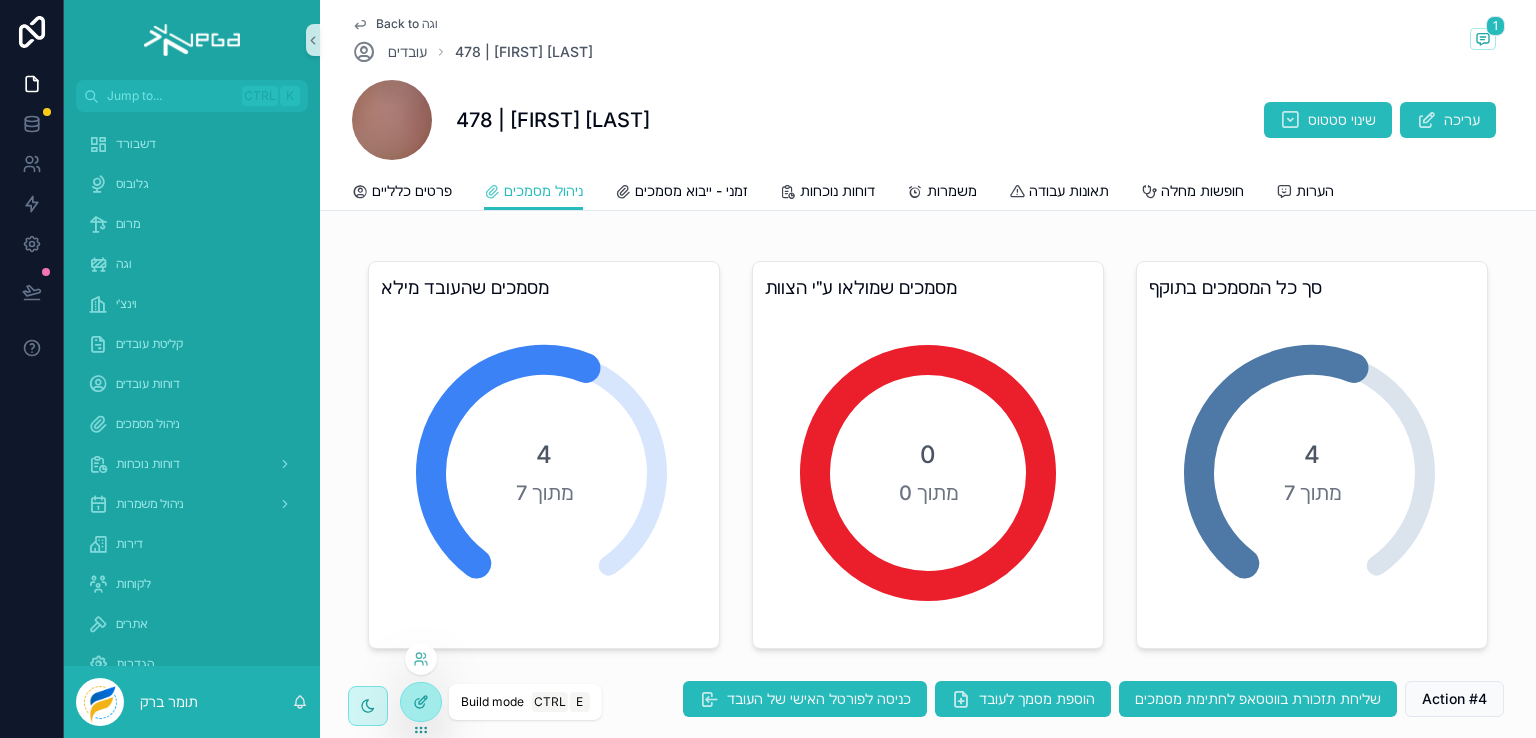 click 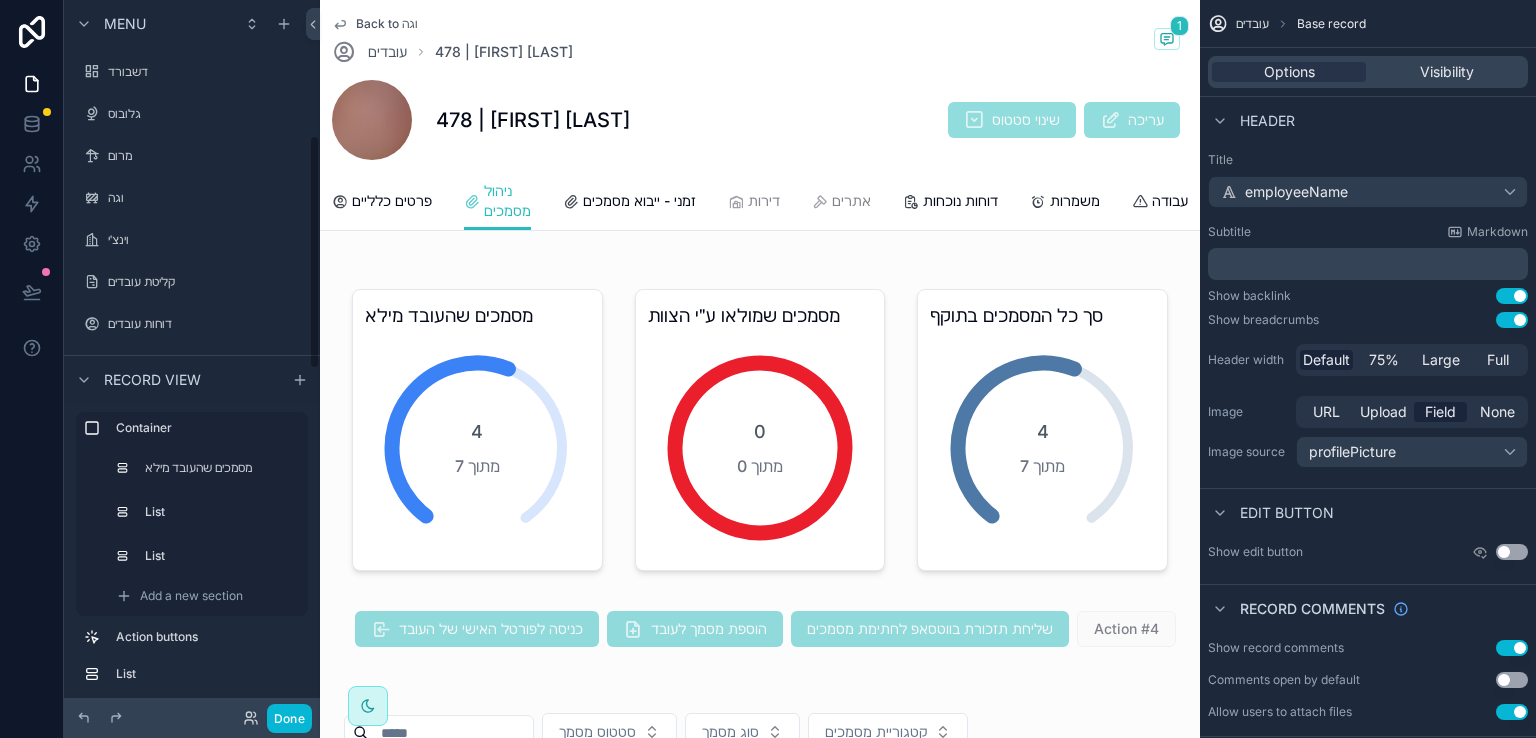 scroll, scrollTop: 411, scrollLeft: 0, axis: vertical 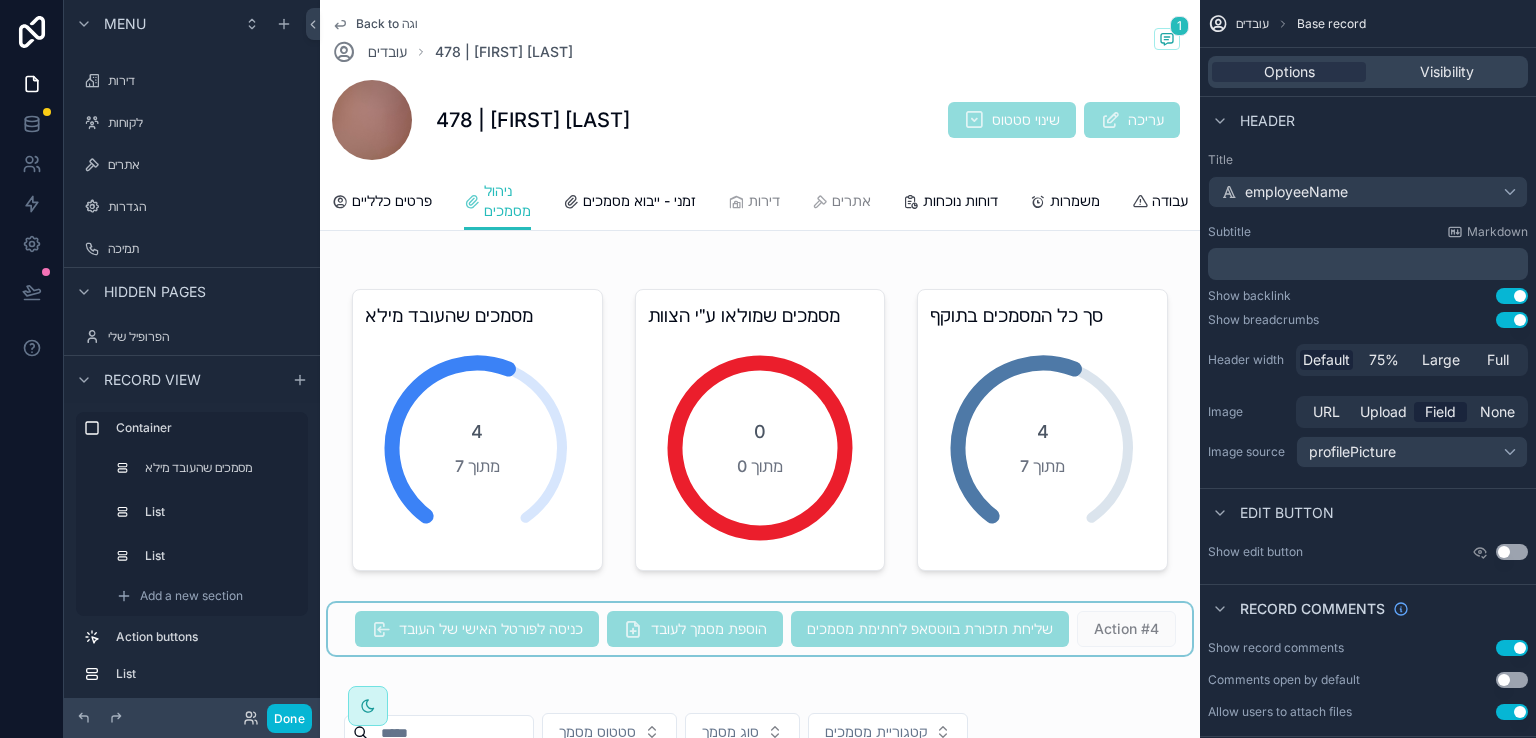 click at bounding box center [760, 629] 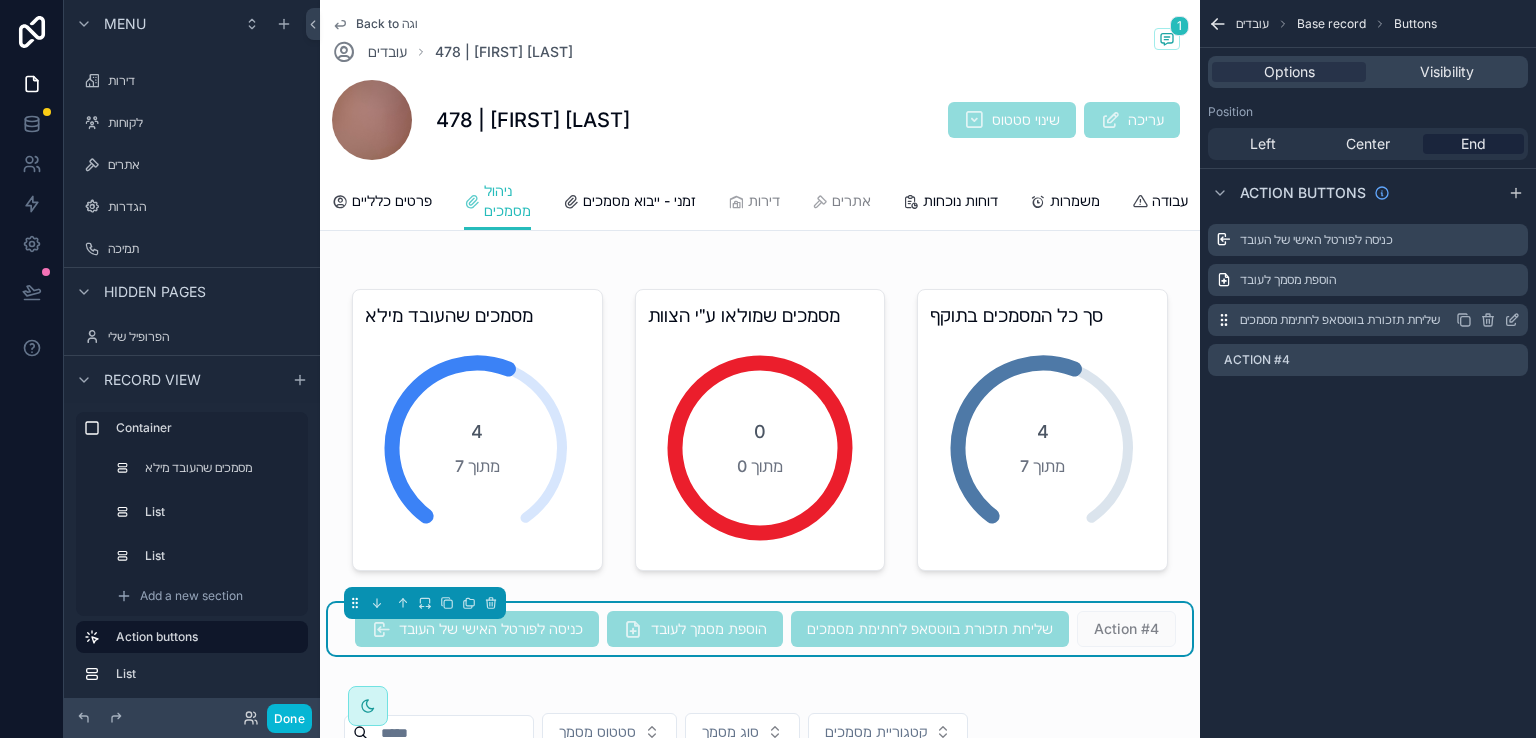 click 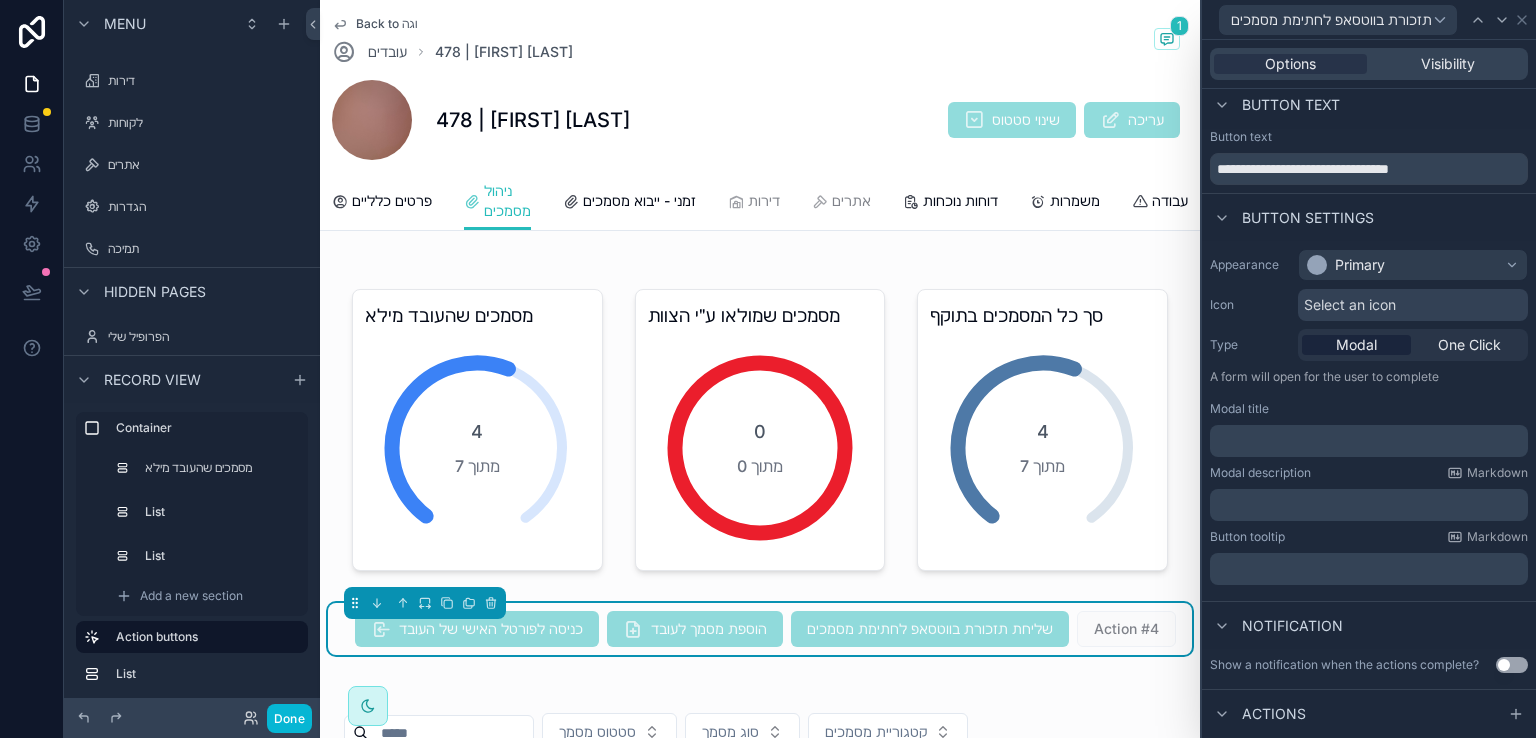 scroll, scrollTop: 0, scrollLeft: 0, axis: both 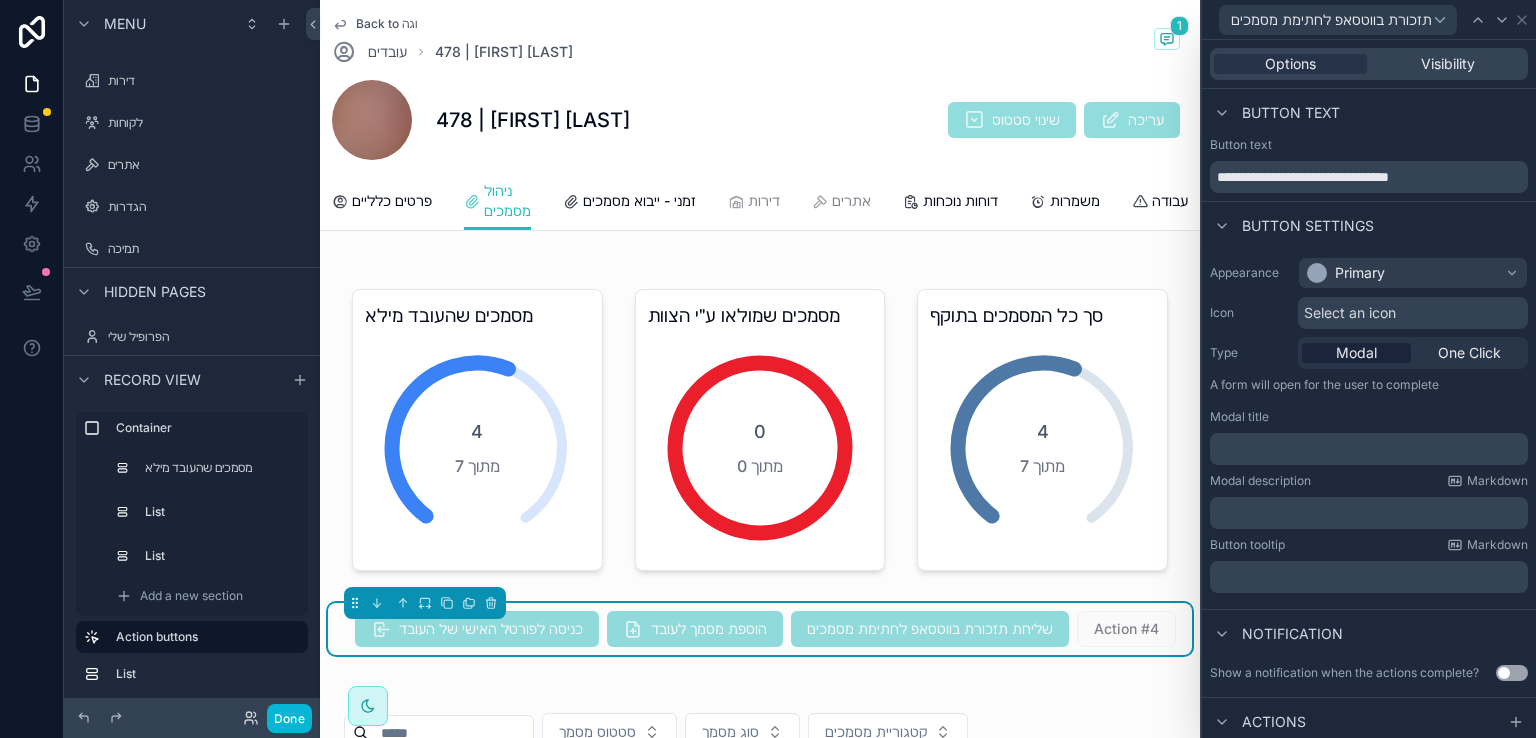 click on "Back to וגה עובדים 478 | שחר חיים 1" at bounding box center [760, 40] 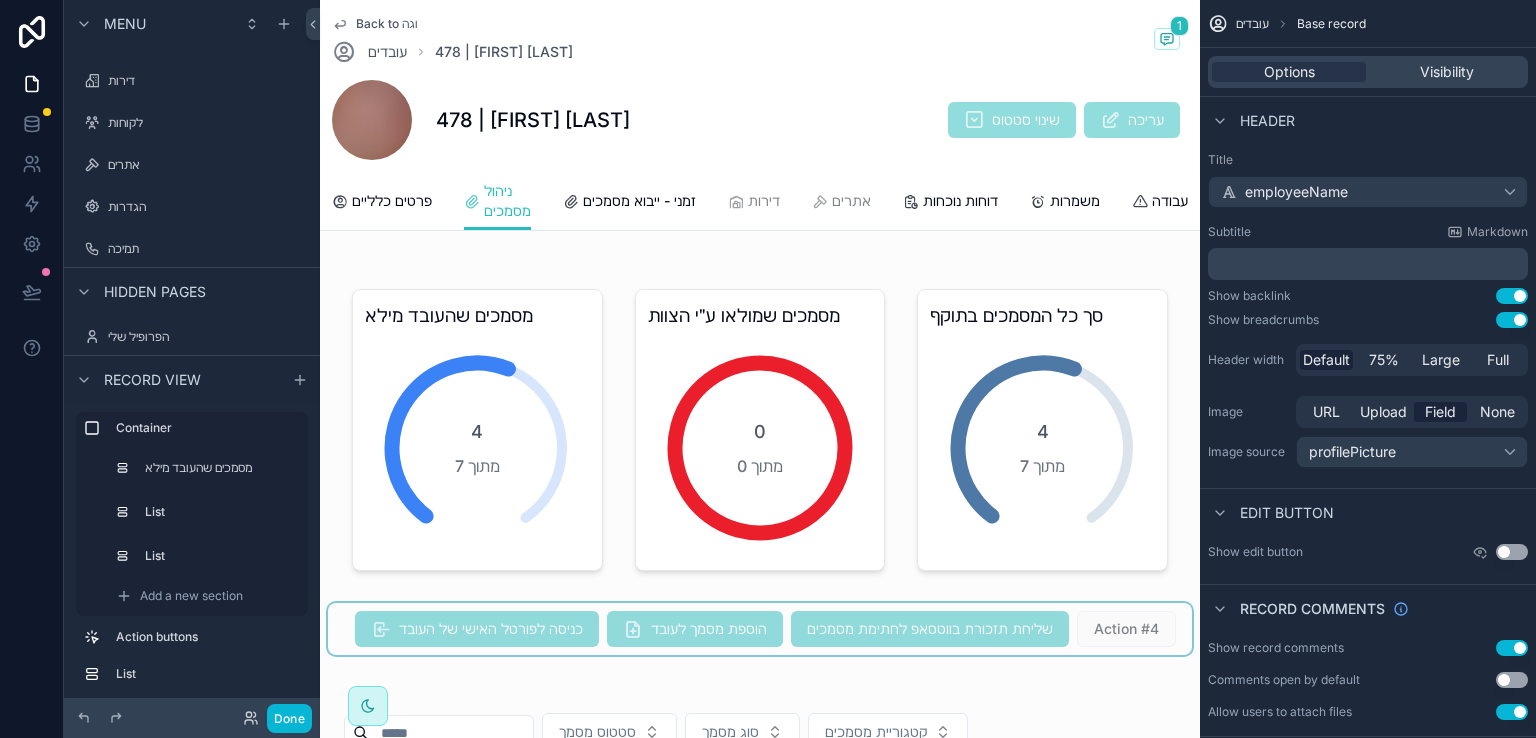 click at bounding box center (760, 629) 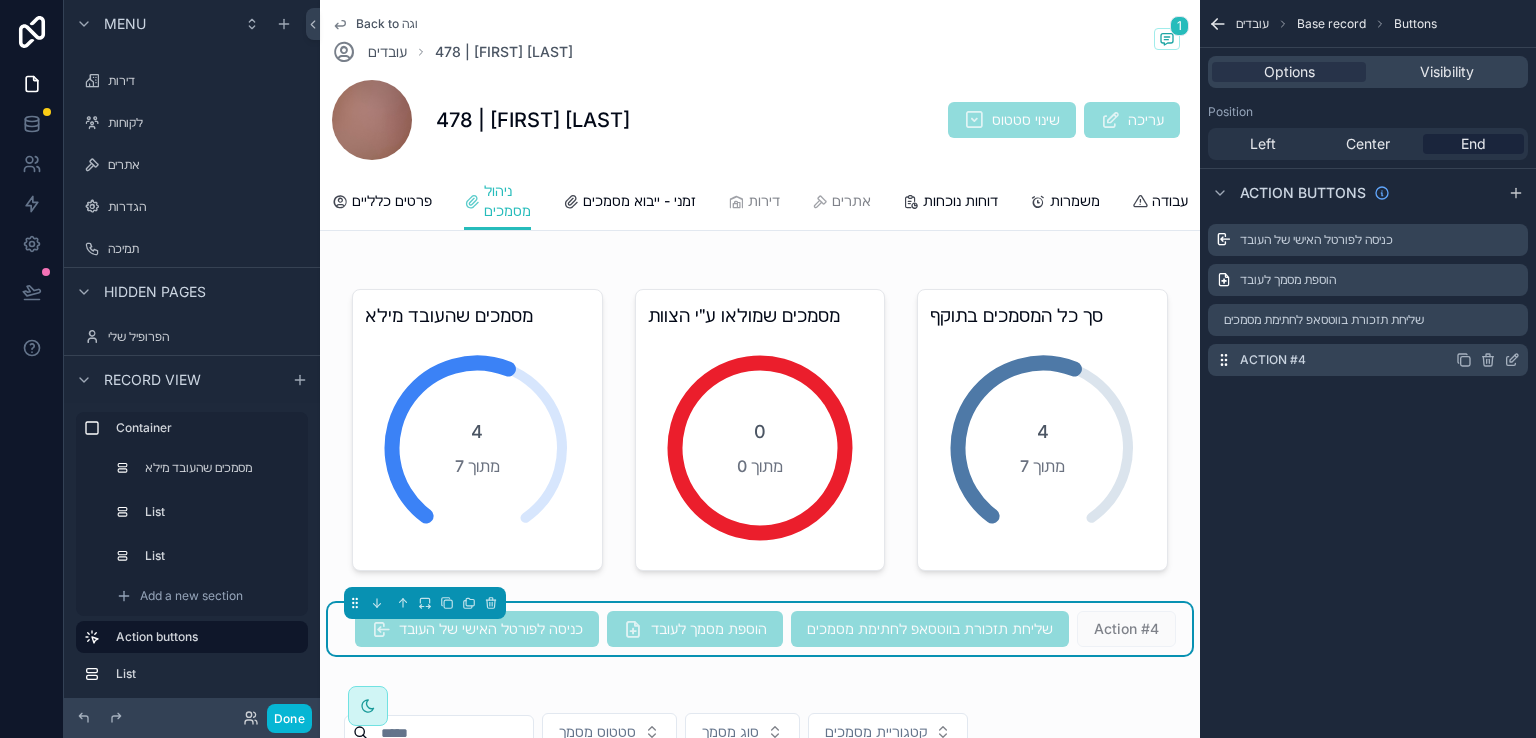 click 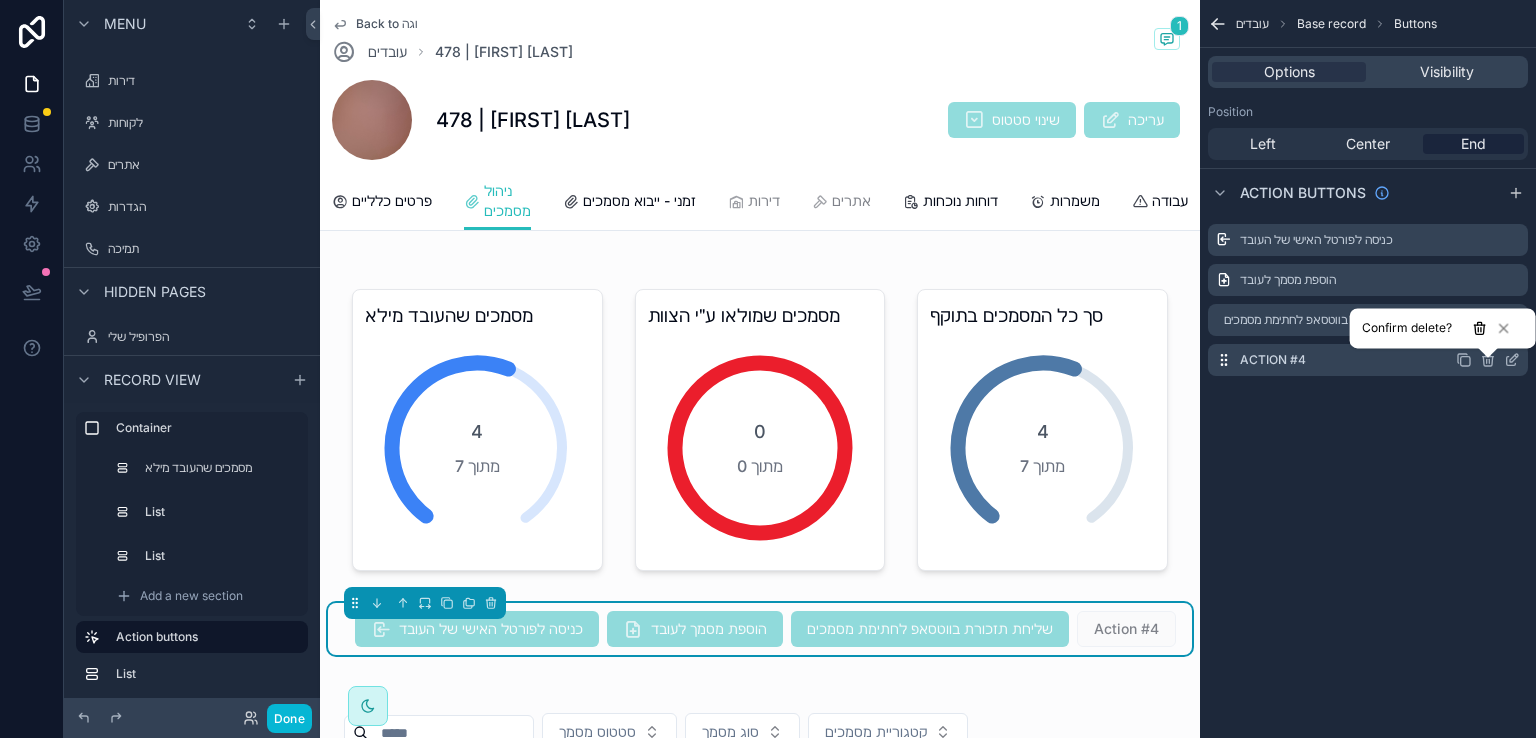click 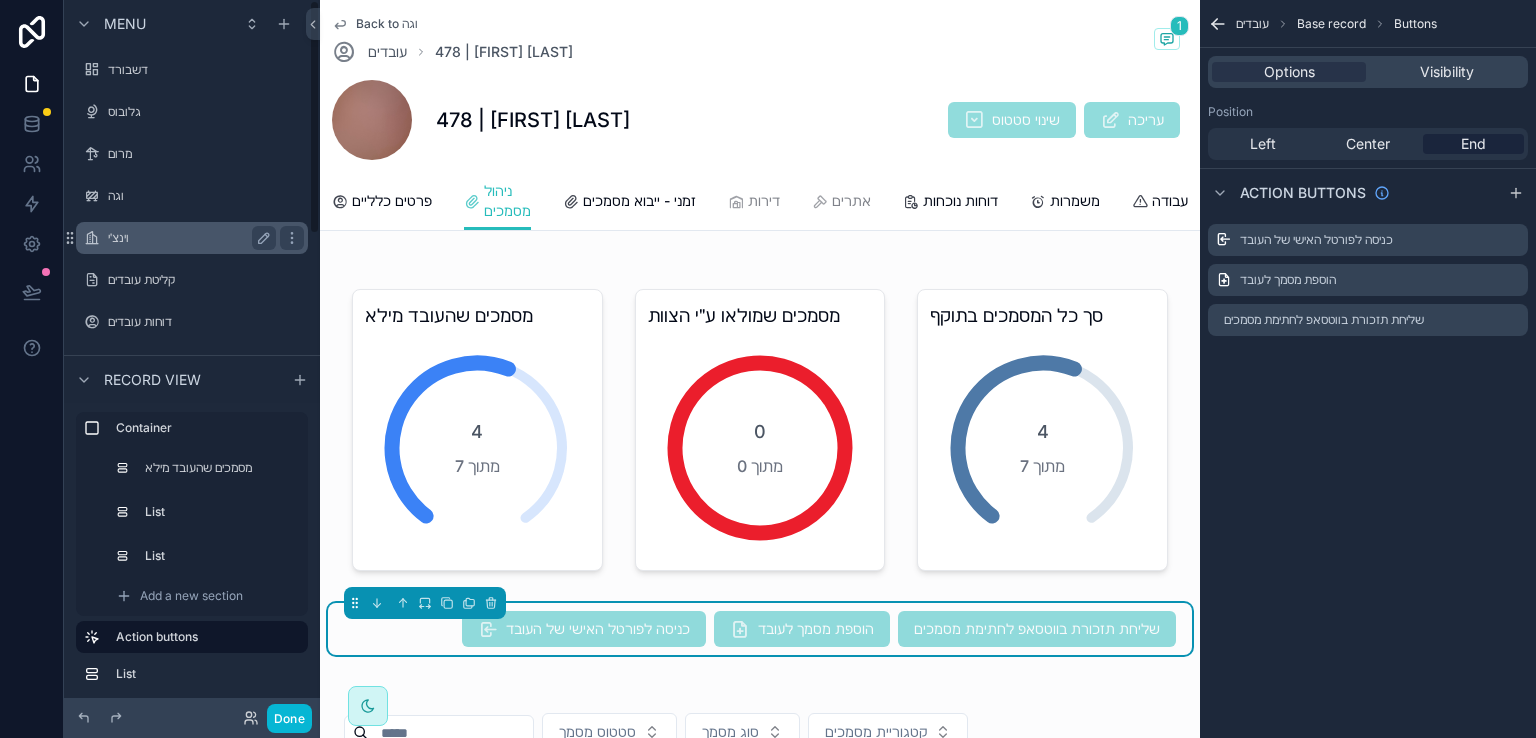 scroll, scrollTop: 0, scrollLeft: 0, axis: both 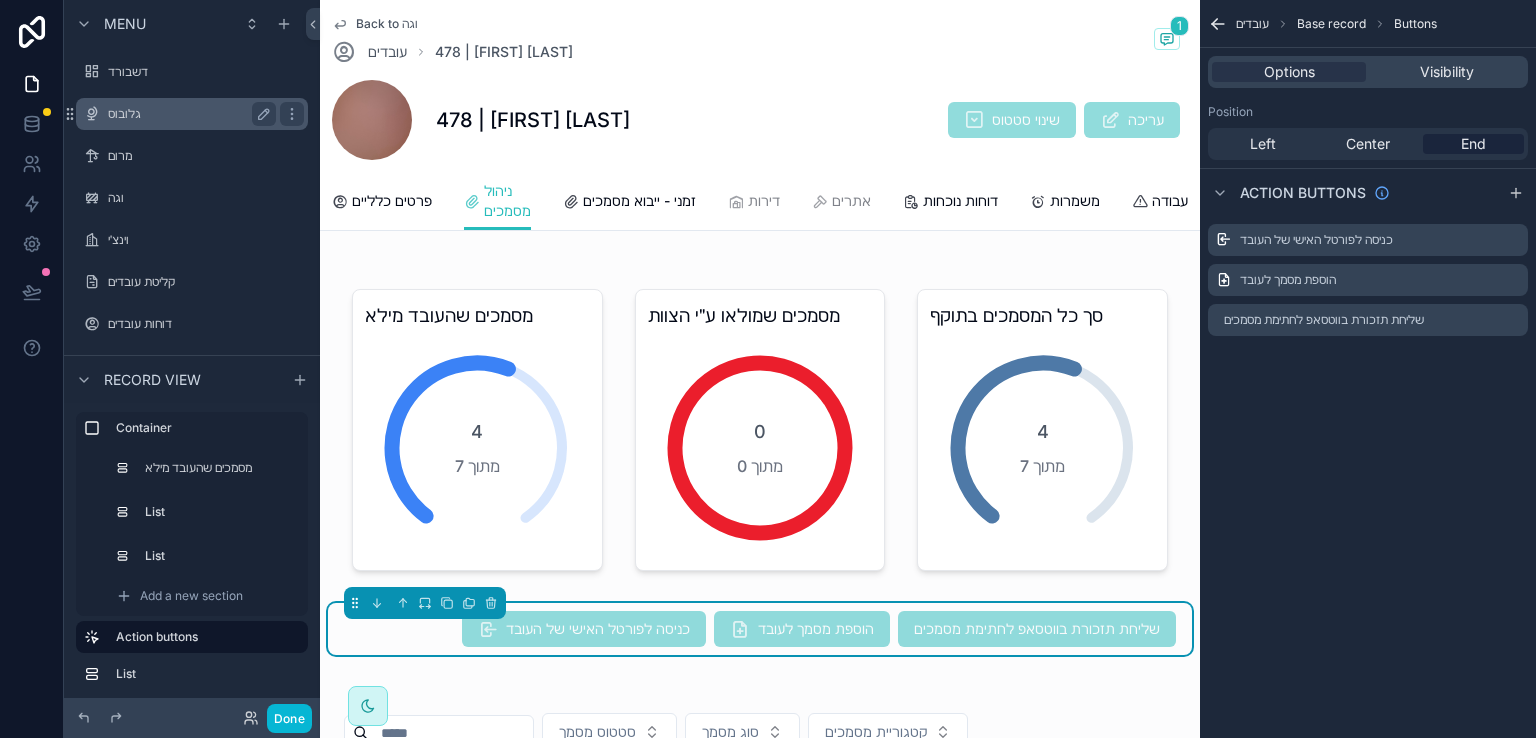 click on "גלובוס" at bounding box center [188, 114] 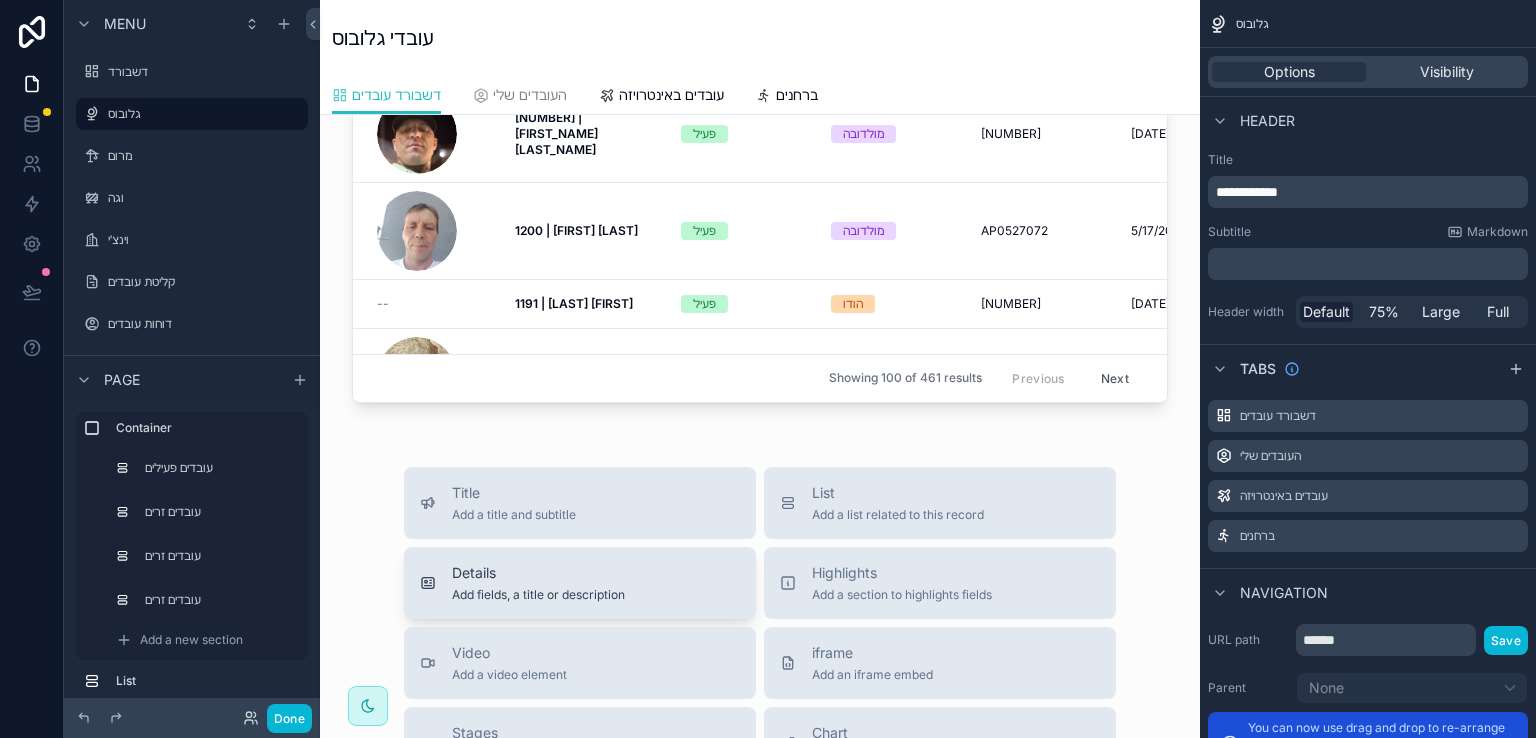 scroll, scrollTop: 1000, scrollLeft: 0, axis: vertical 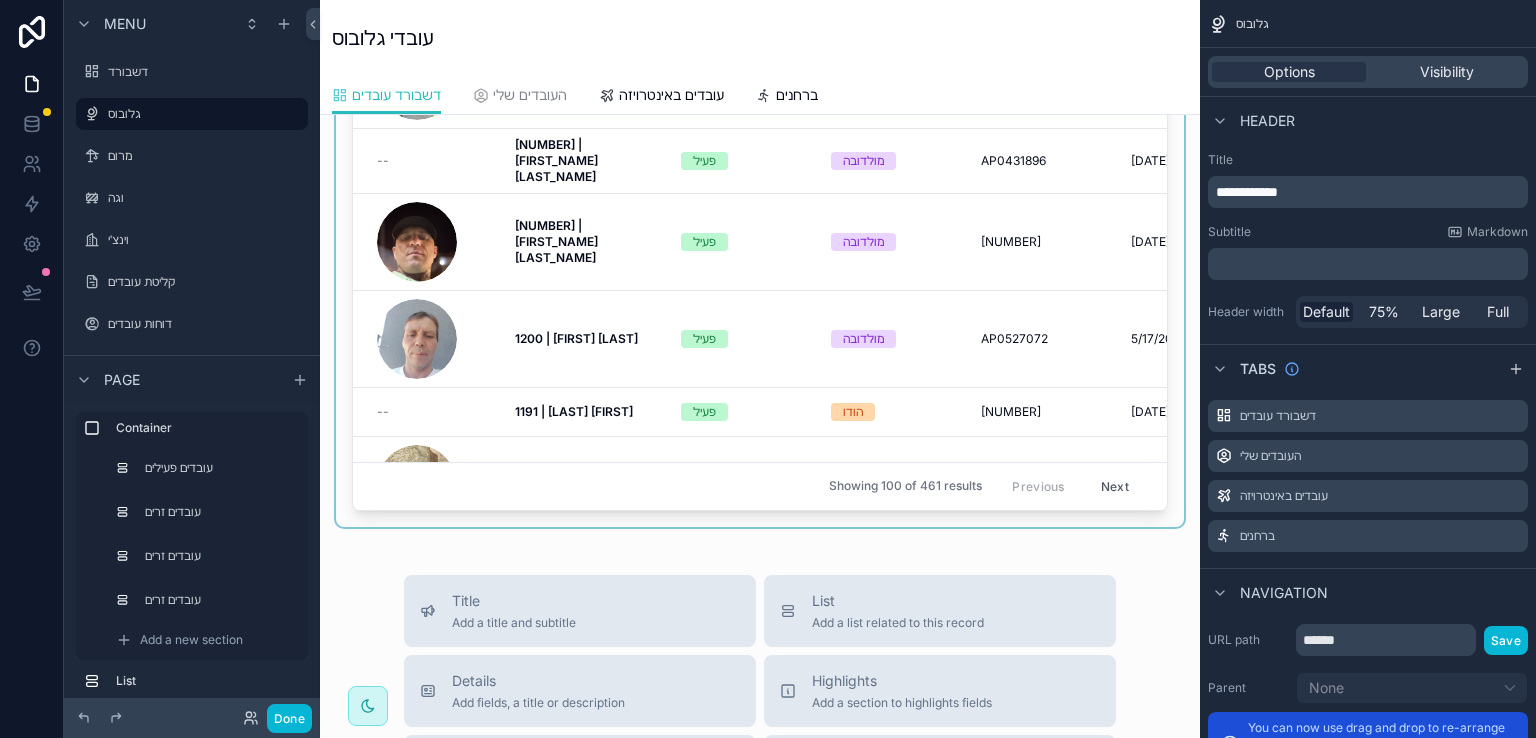 click on "Next" at bounding box center (1115, 486) 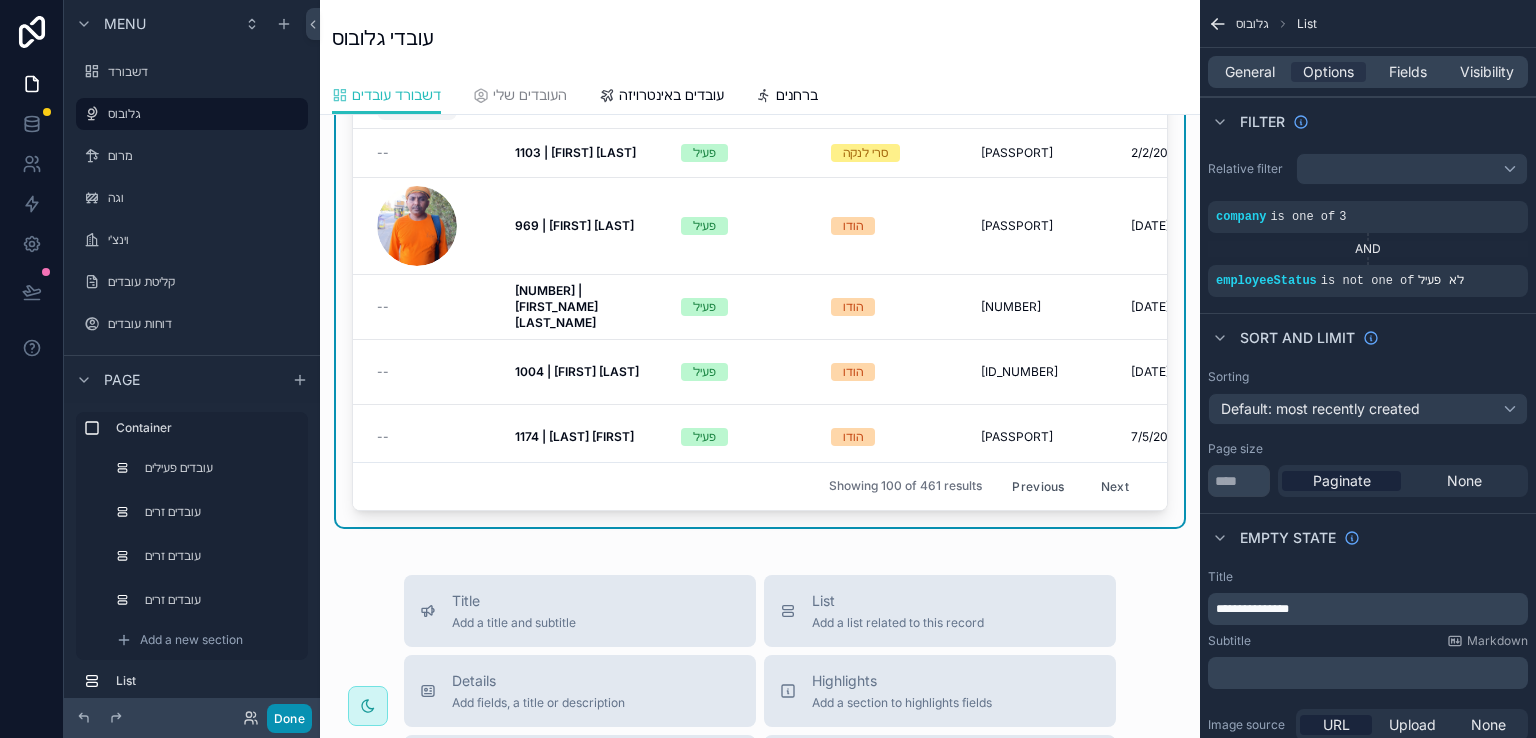 click on "Done" at bounding box center (289, 718) 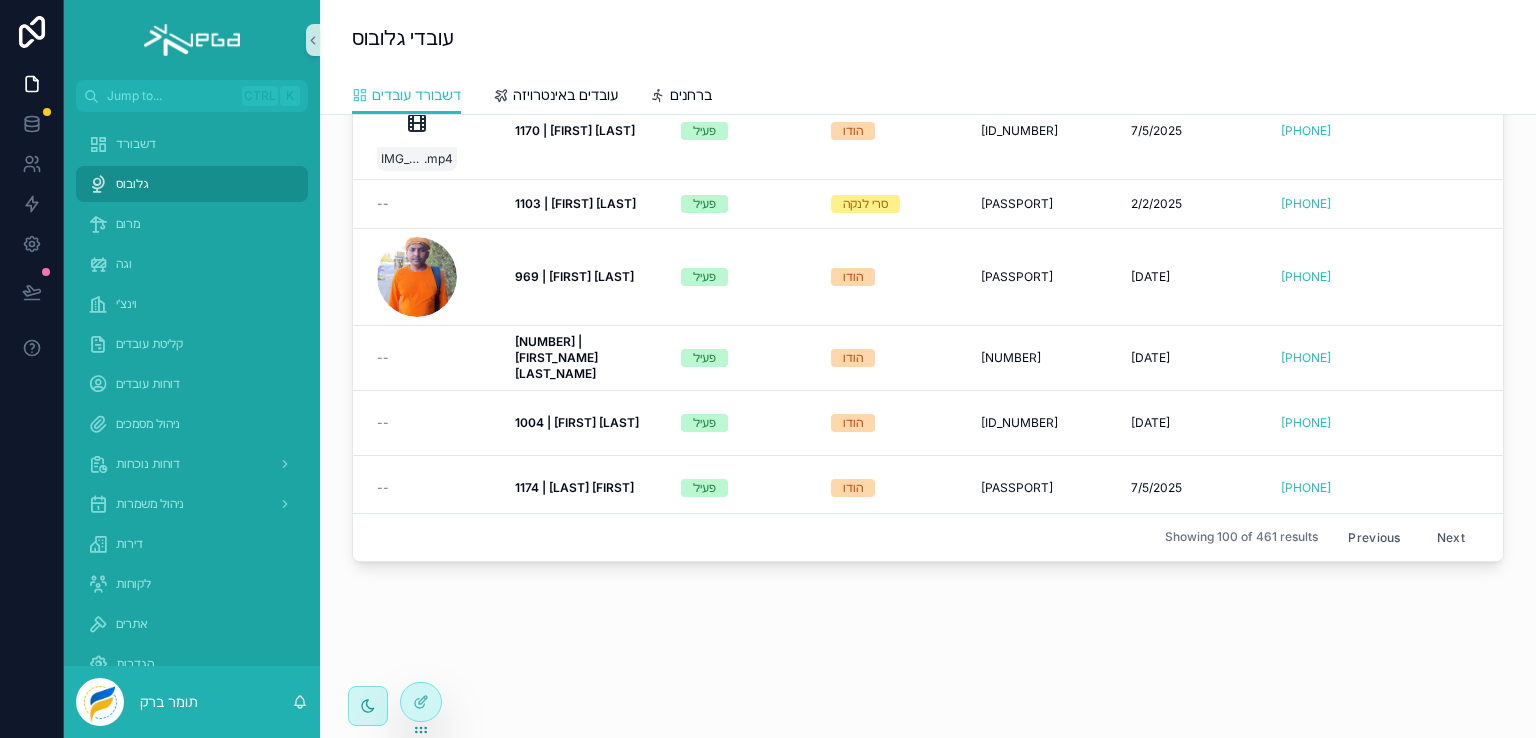scroll, scrollTop: 930, scrollLeft: 0, axis: vertical 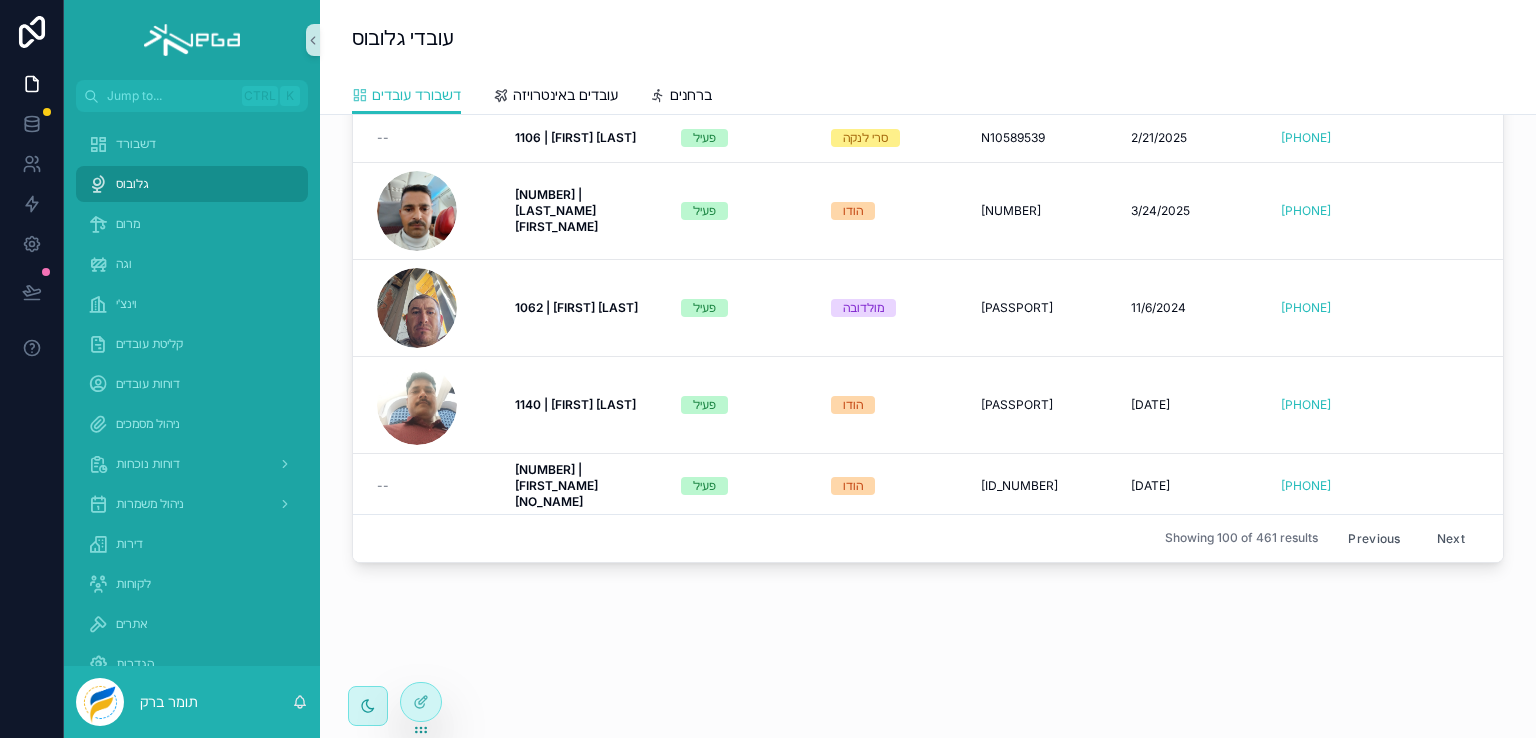 click on "Next" at bounding box center [1451, 538] 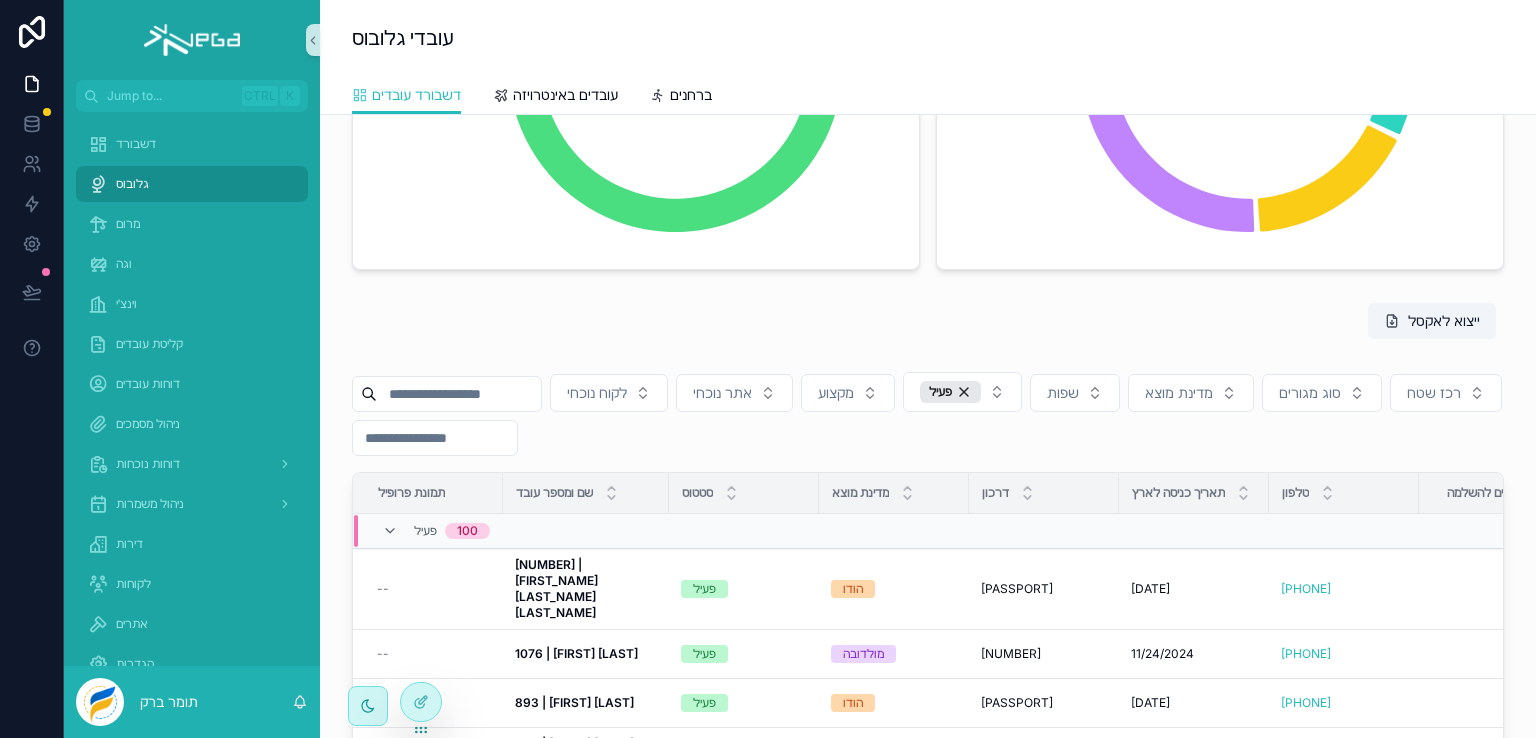 scroll, scrollTop: 930, scrollLeft: 0, axis: vertical 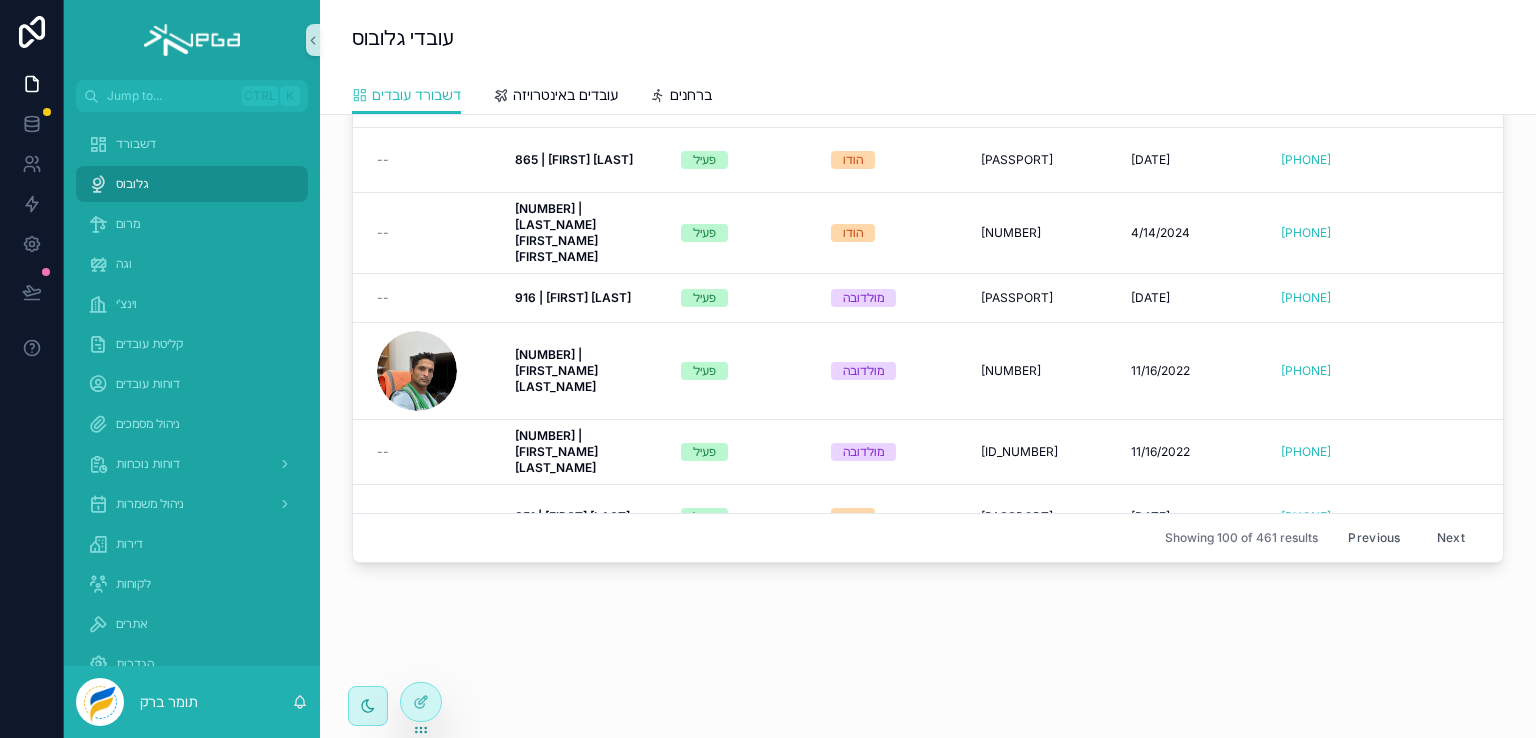 click on "Next" at bounding box center (1451, 538) 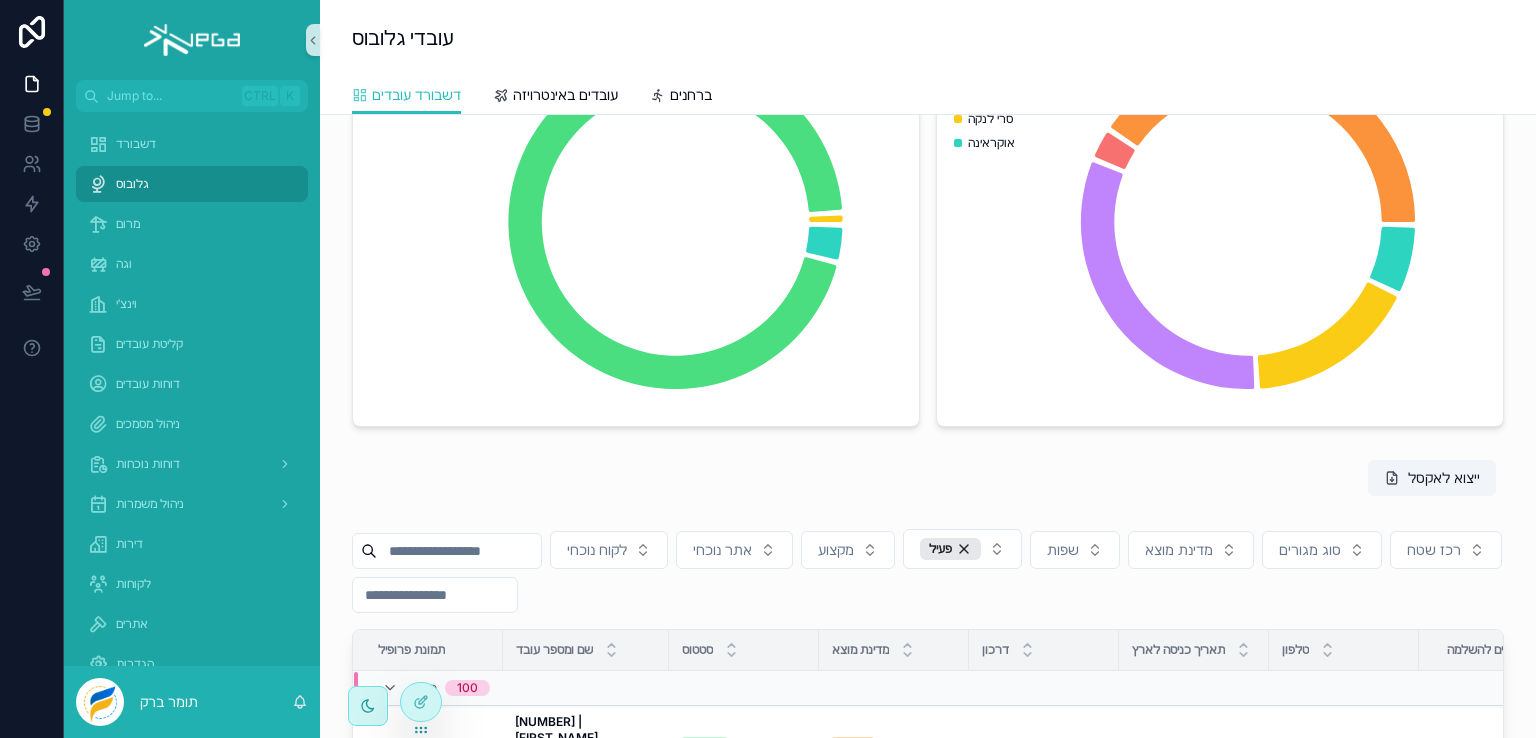 scroll, scrollTop: 430, scrollLeft: 0, axis: vertical 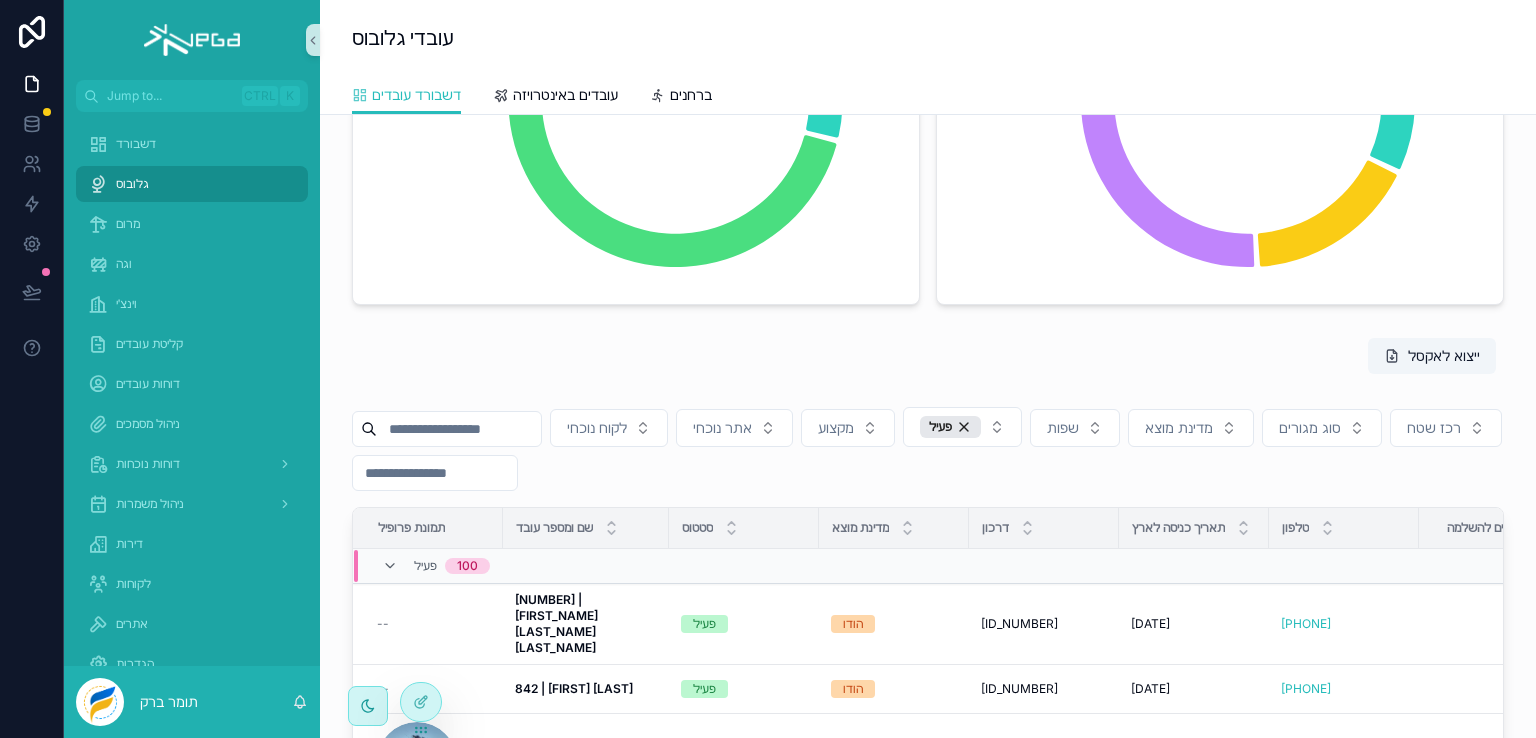 click at bounding box center [459, 429] 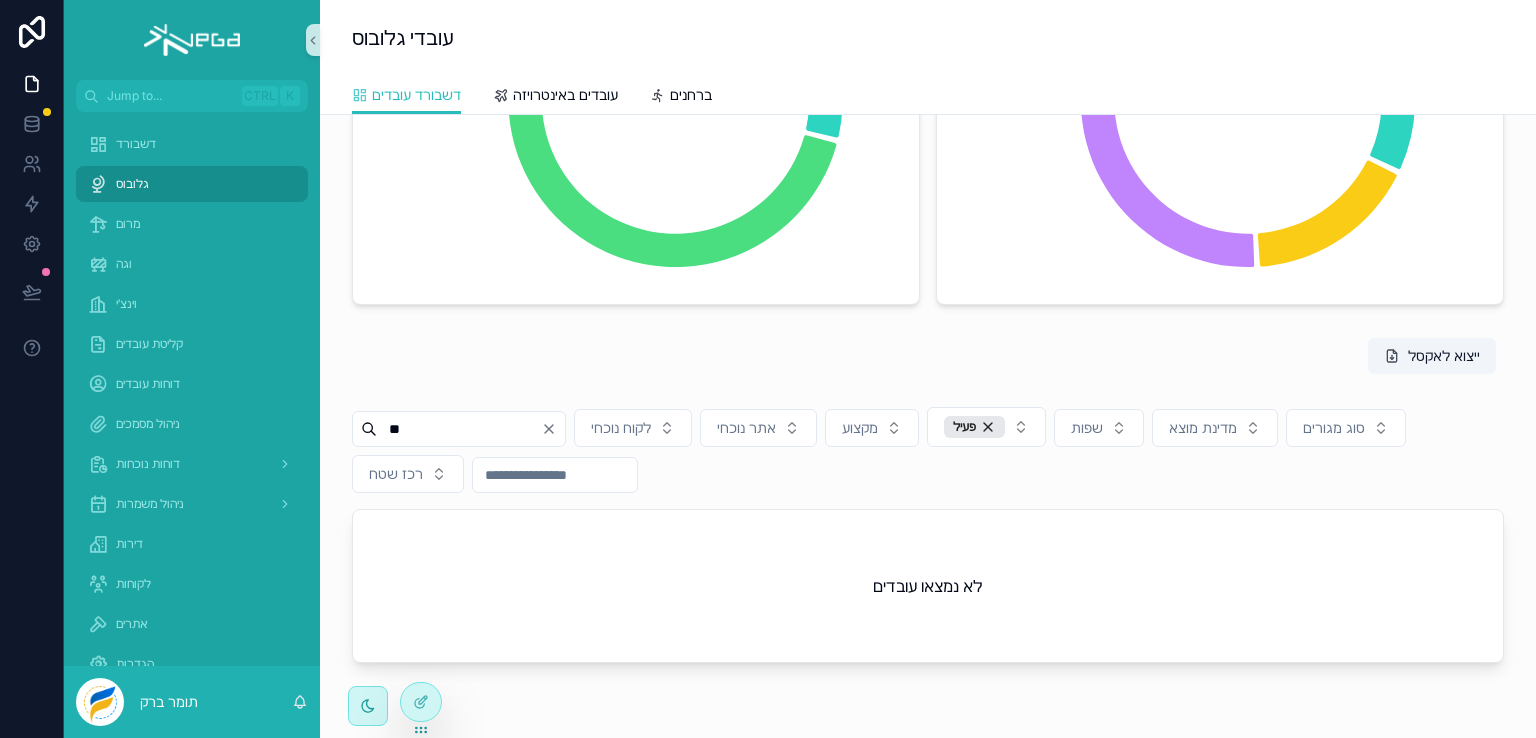 type on "*" 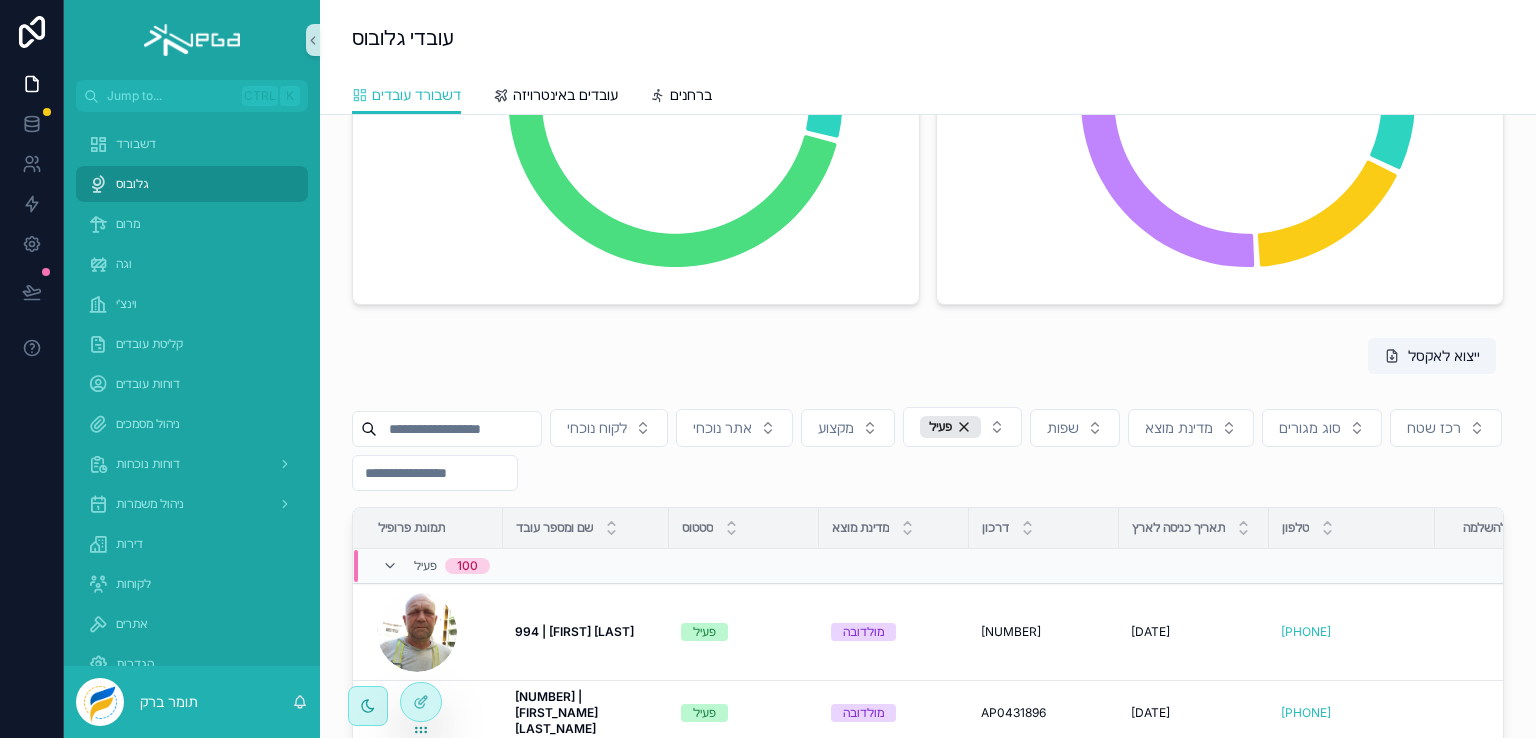 click at bounding box center (459, 429) 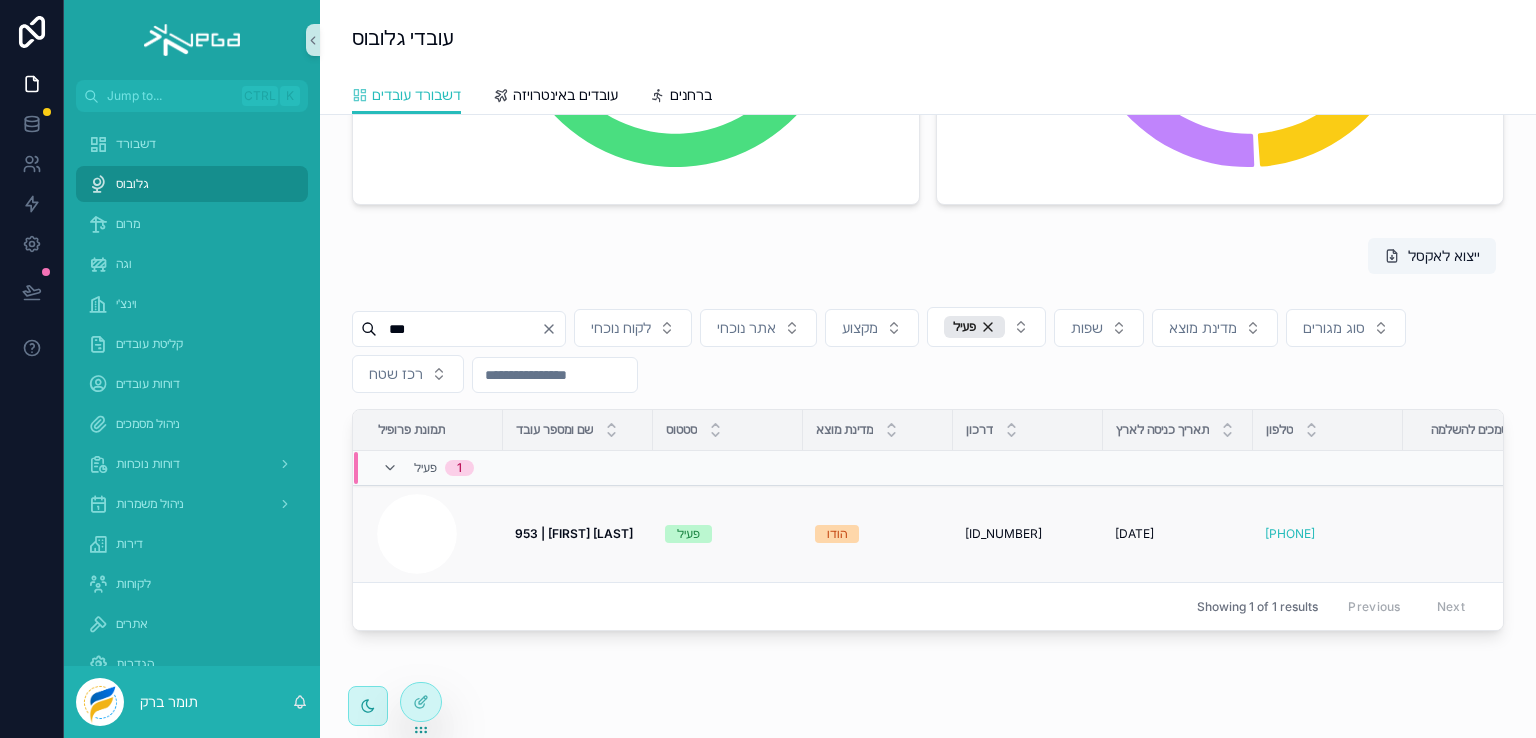 scroll, scrollTop: 611, scrollLeft: 0, axis: vertical 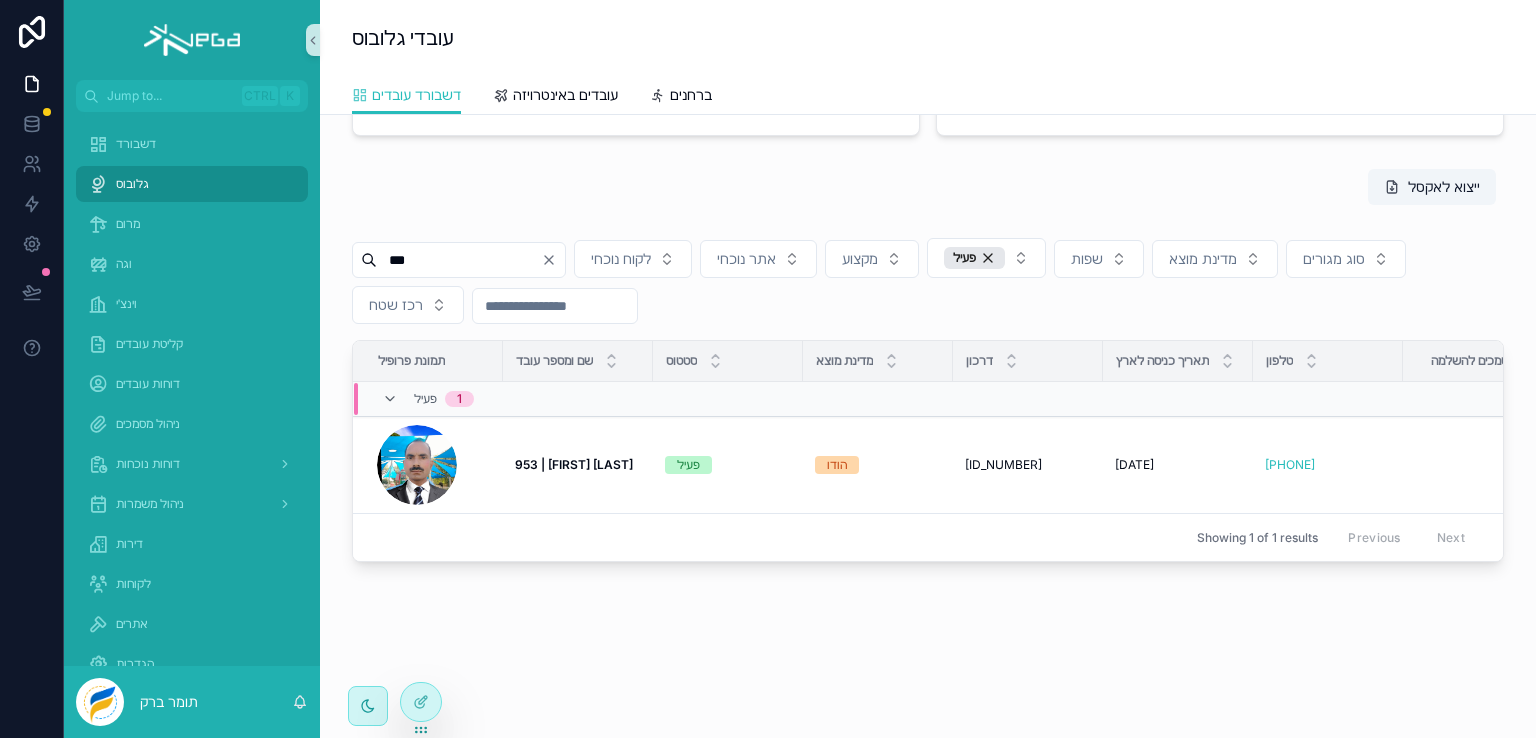 type on "***" 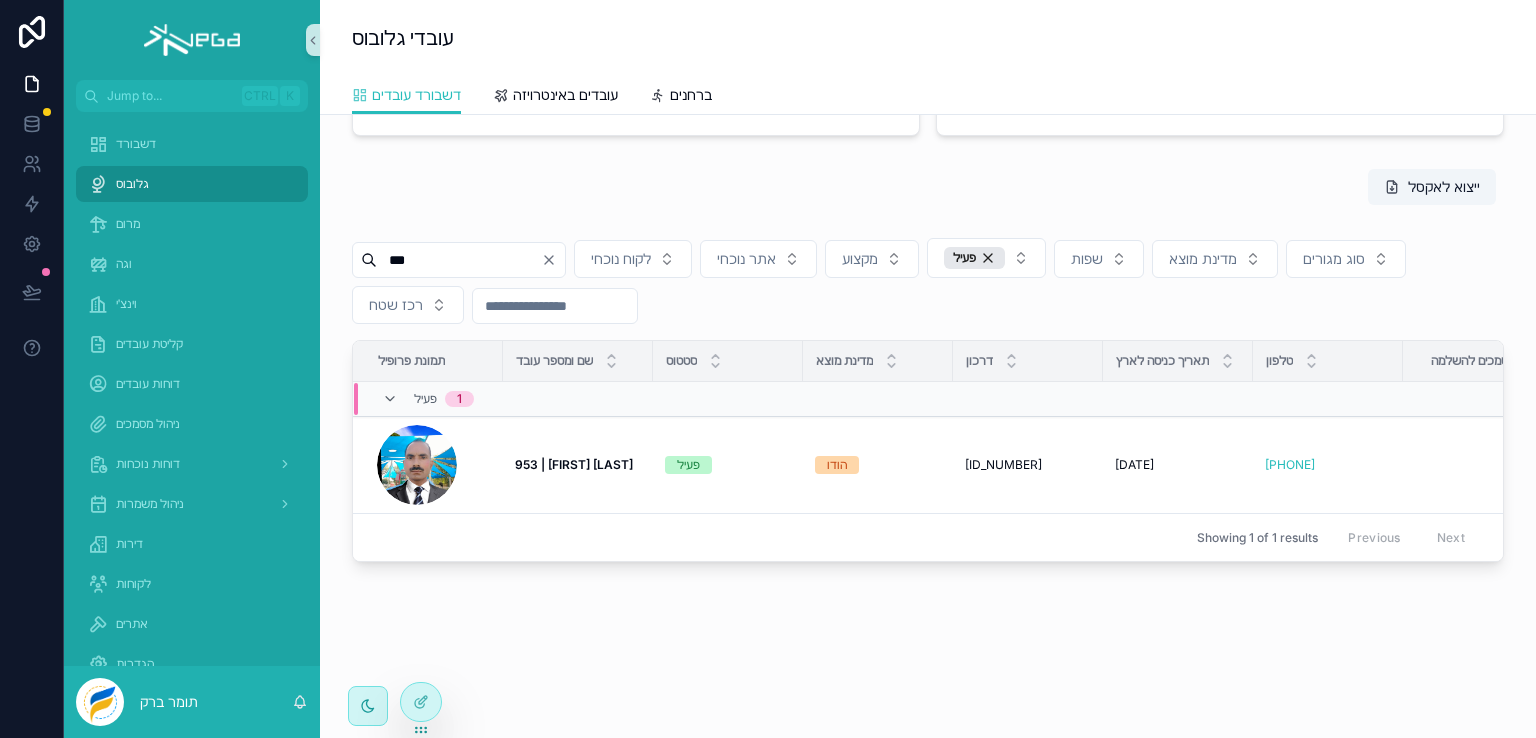 click on "גלובוס" at bounding box center (132, 184) 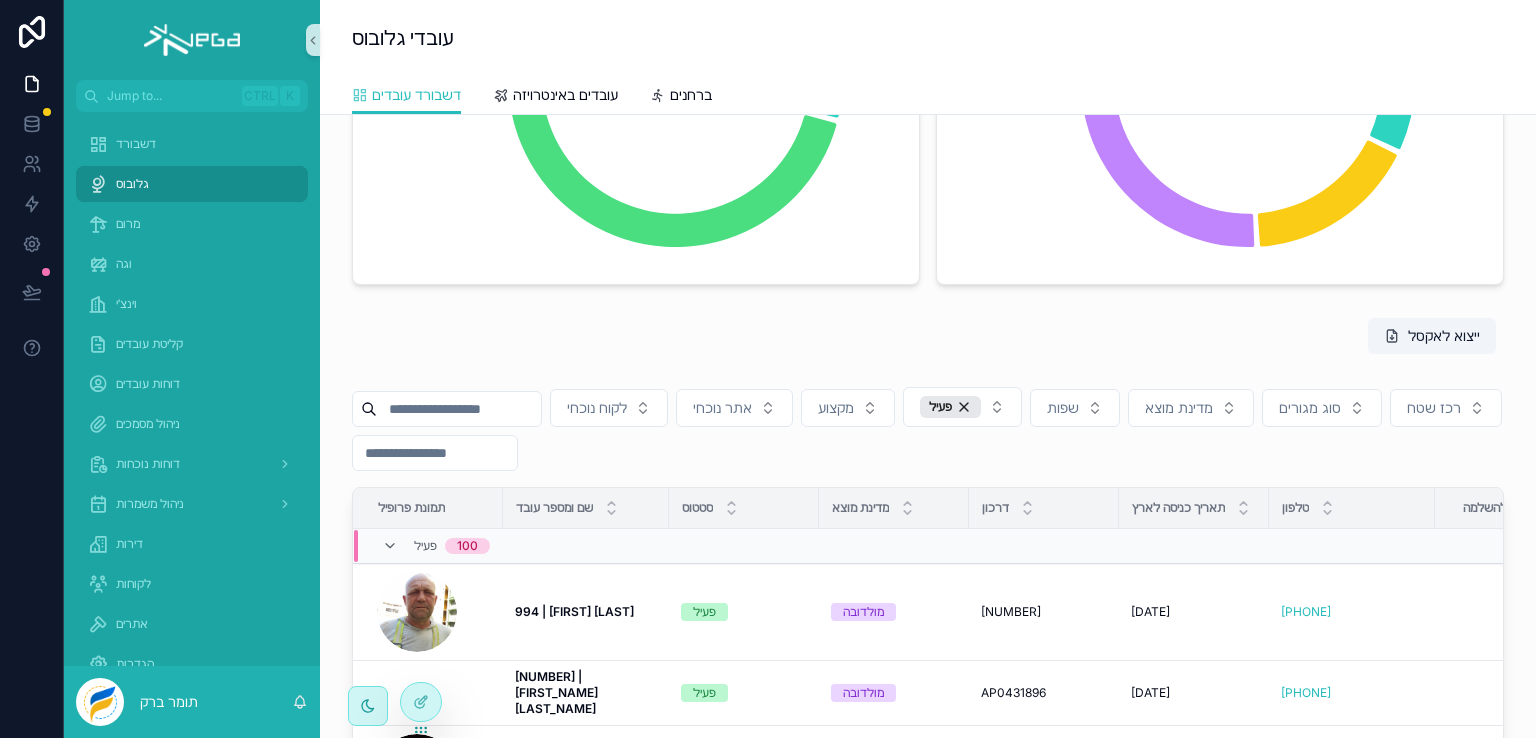 scroll, scrollTop: 600, scrollLeft: 0, axis: vertical 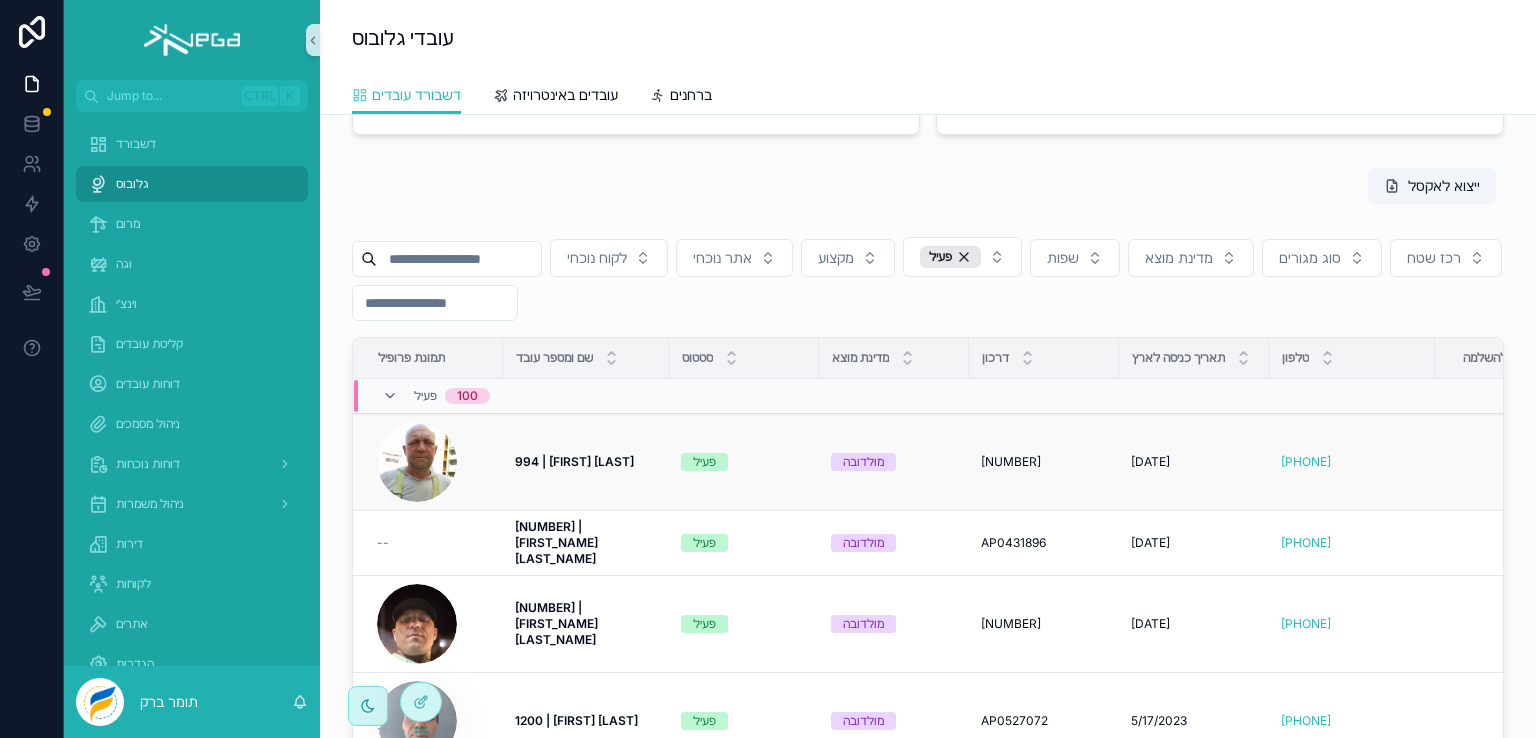 click on "994 | [FIRST] [LAST]" at bounding box center [574, 461] 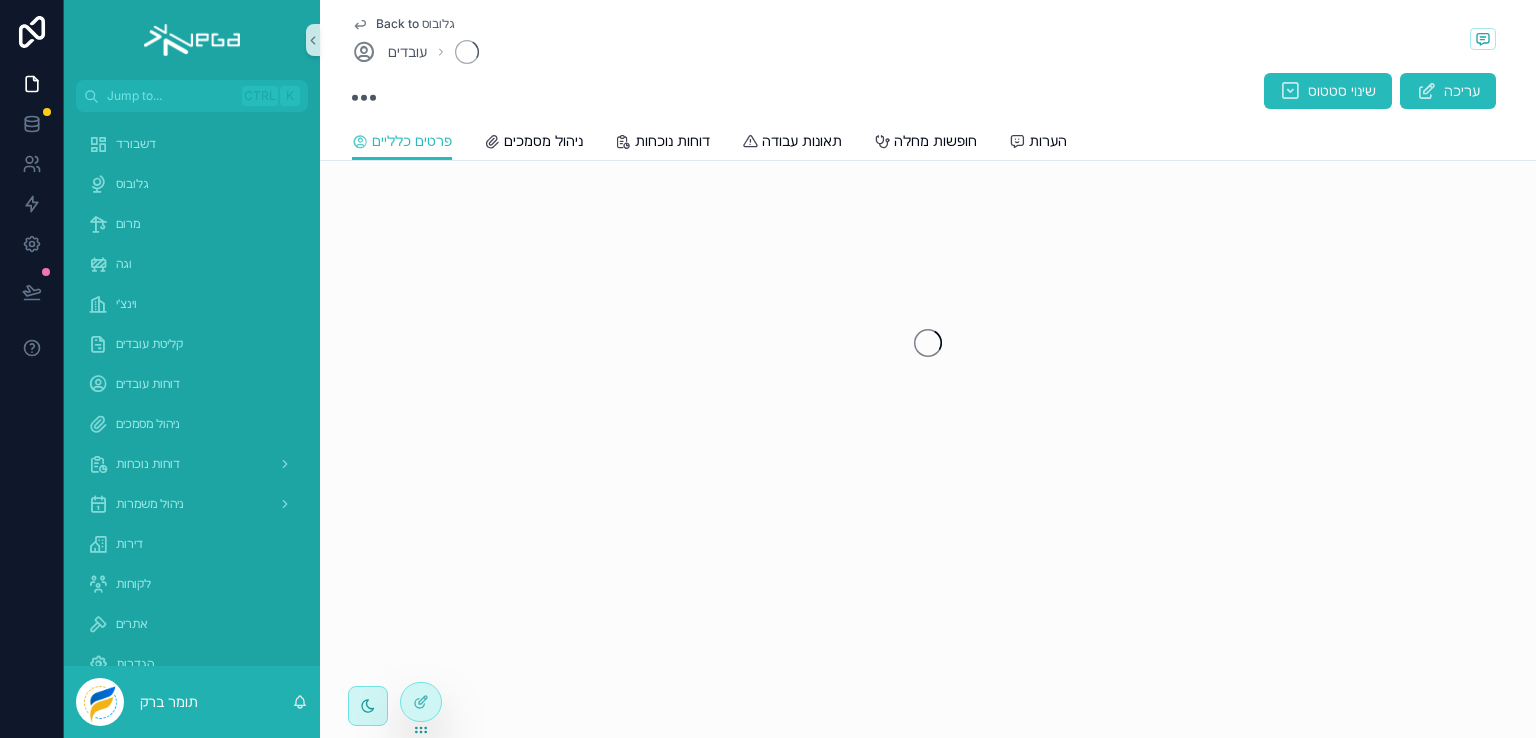 scroll, scrollTop: 0, scrollLeft: 0, axis: both 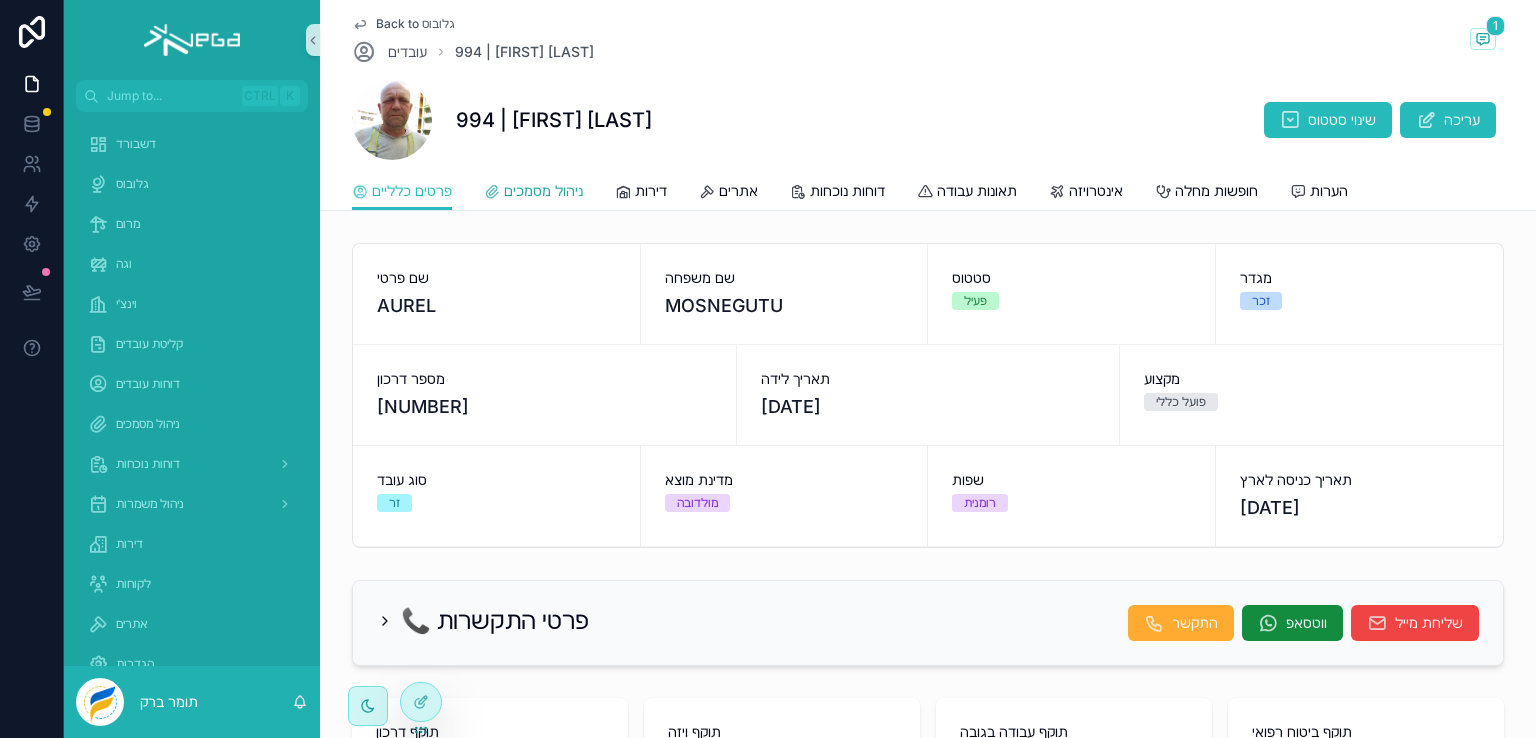 click on "ניהול מסמכים" at bounding box center (543, 191) 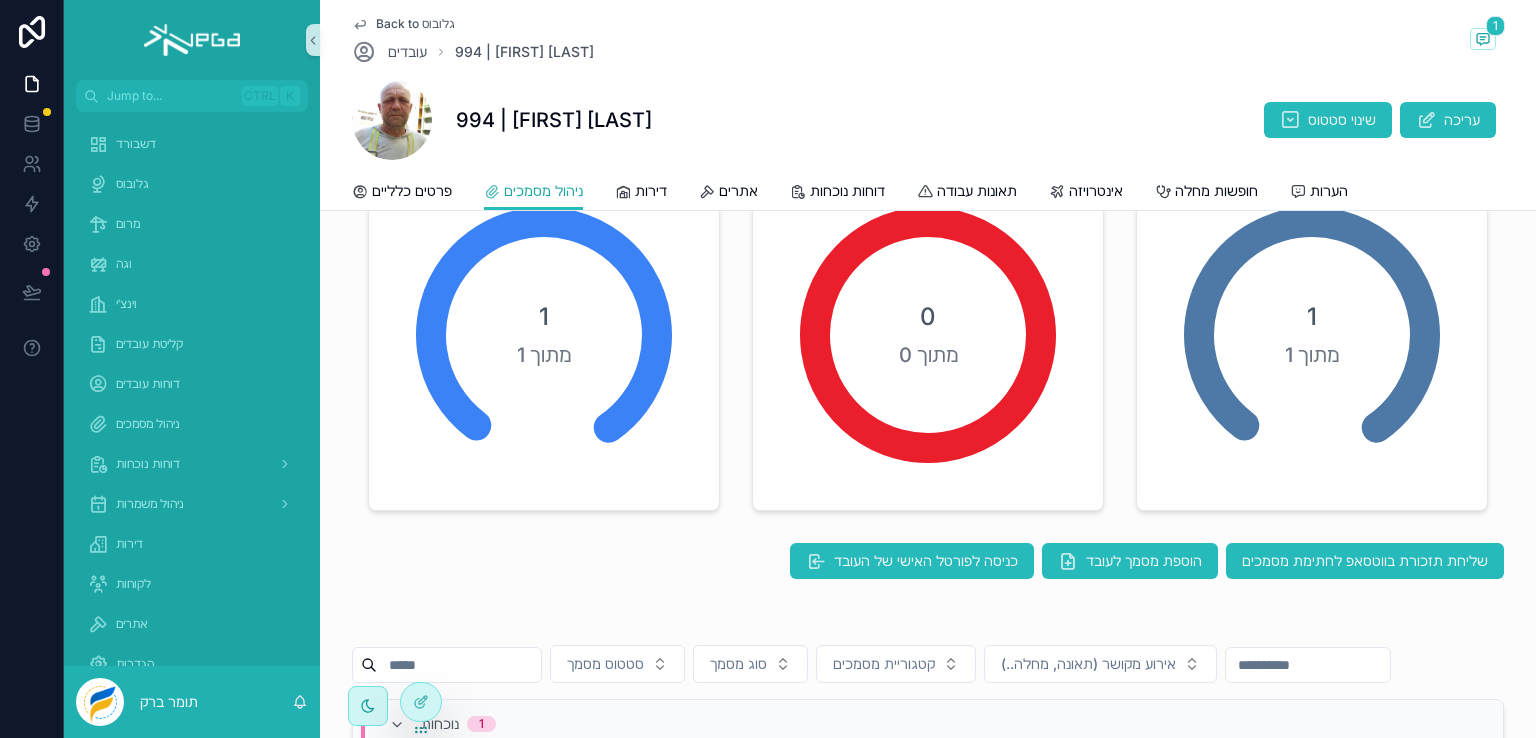 scroll, scrollTop: 200, scrollLeft: 0, axis: vertical 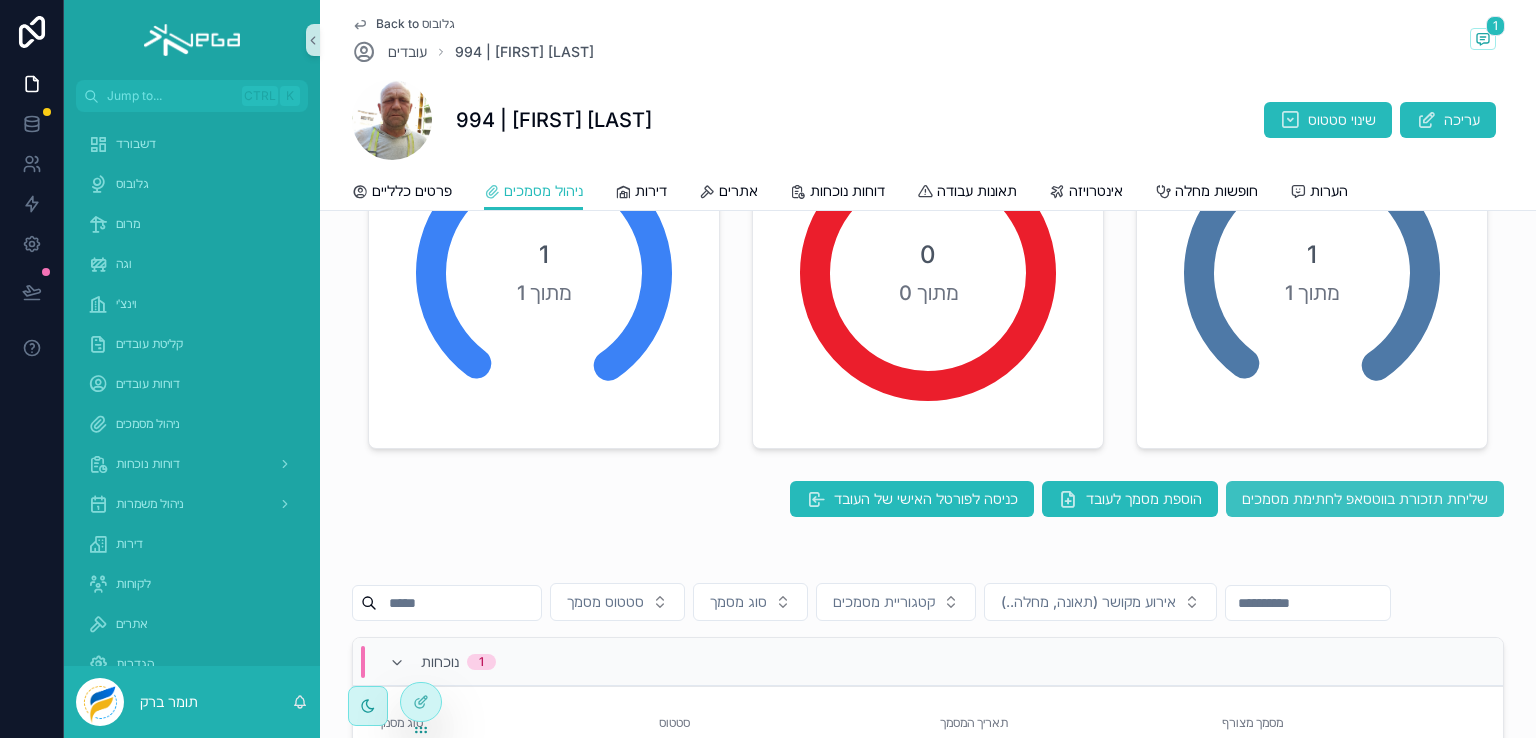 click on "שליחת תזכורת בווטסאפ לחתימת מסמכים" at bounding box center [1365, 499] 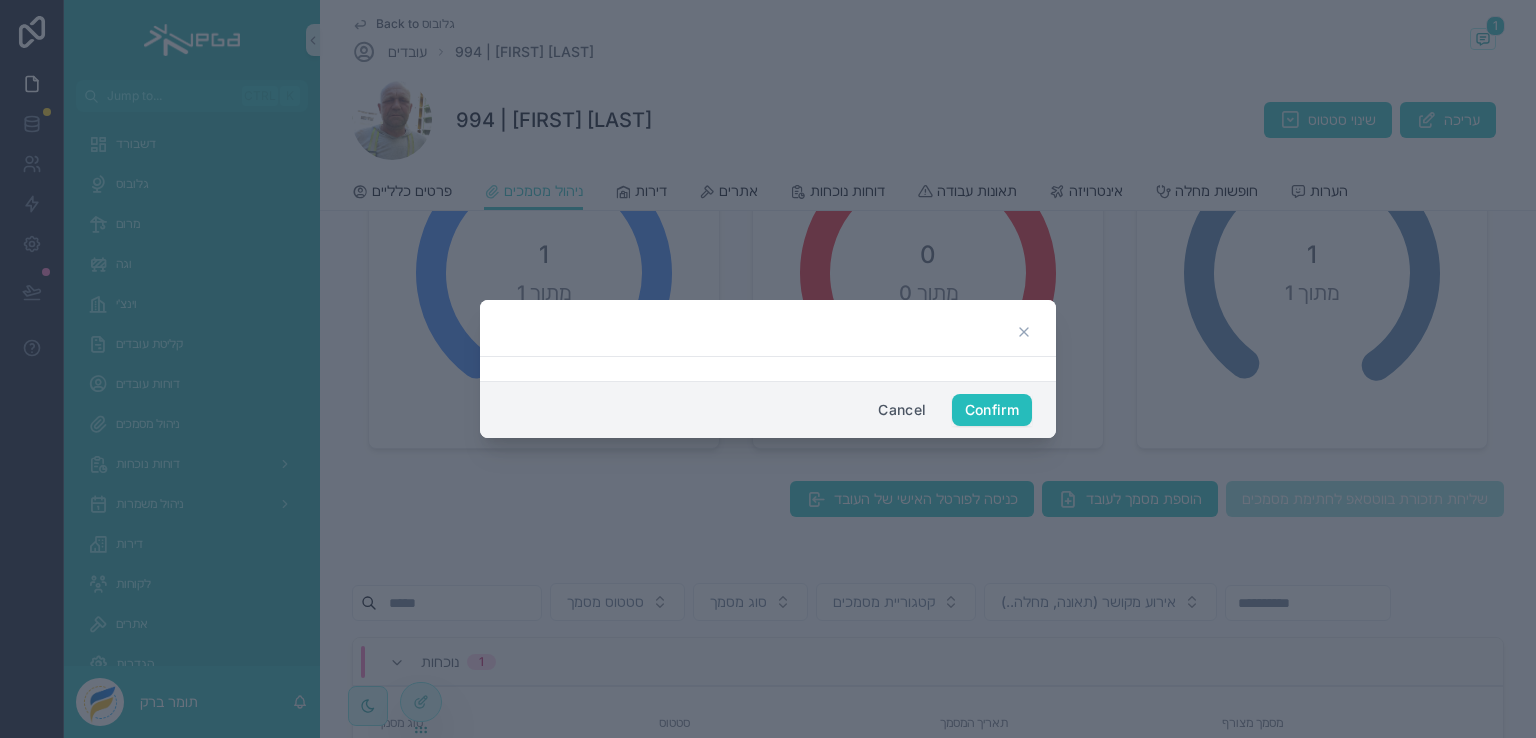 click 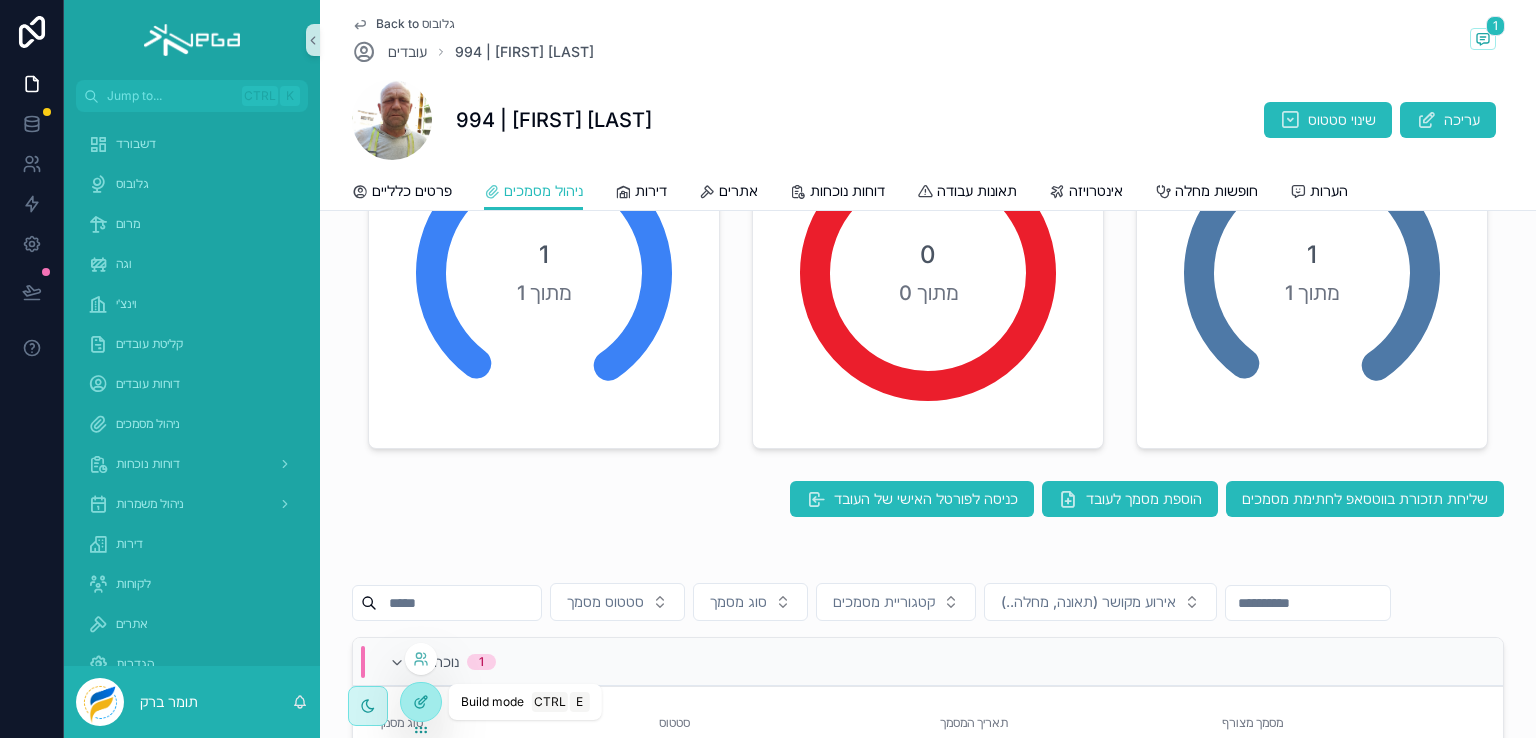 click at bounding box center [421, 702] 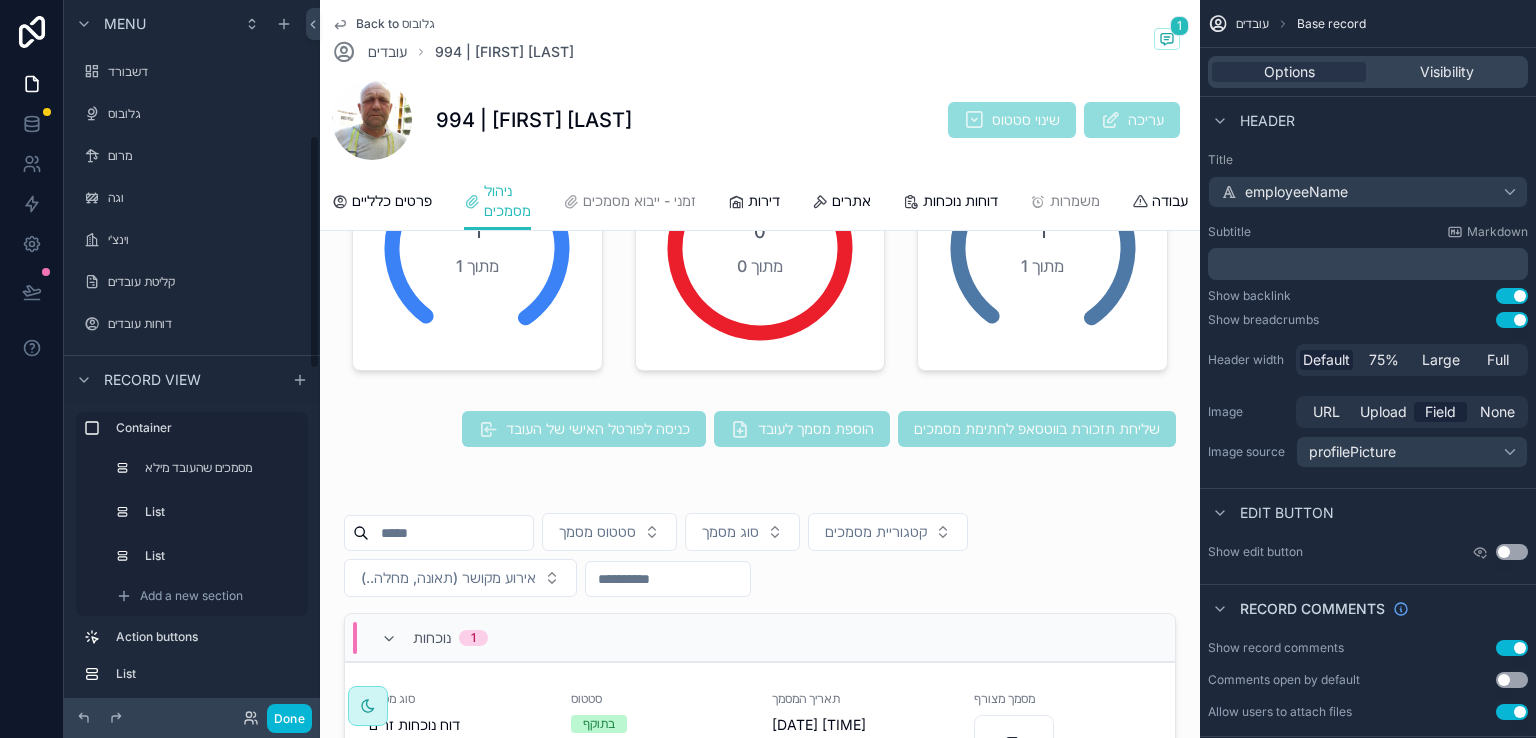 scroll, scrollTop: 411, scrollLeft: 0, axis: vertical 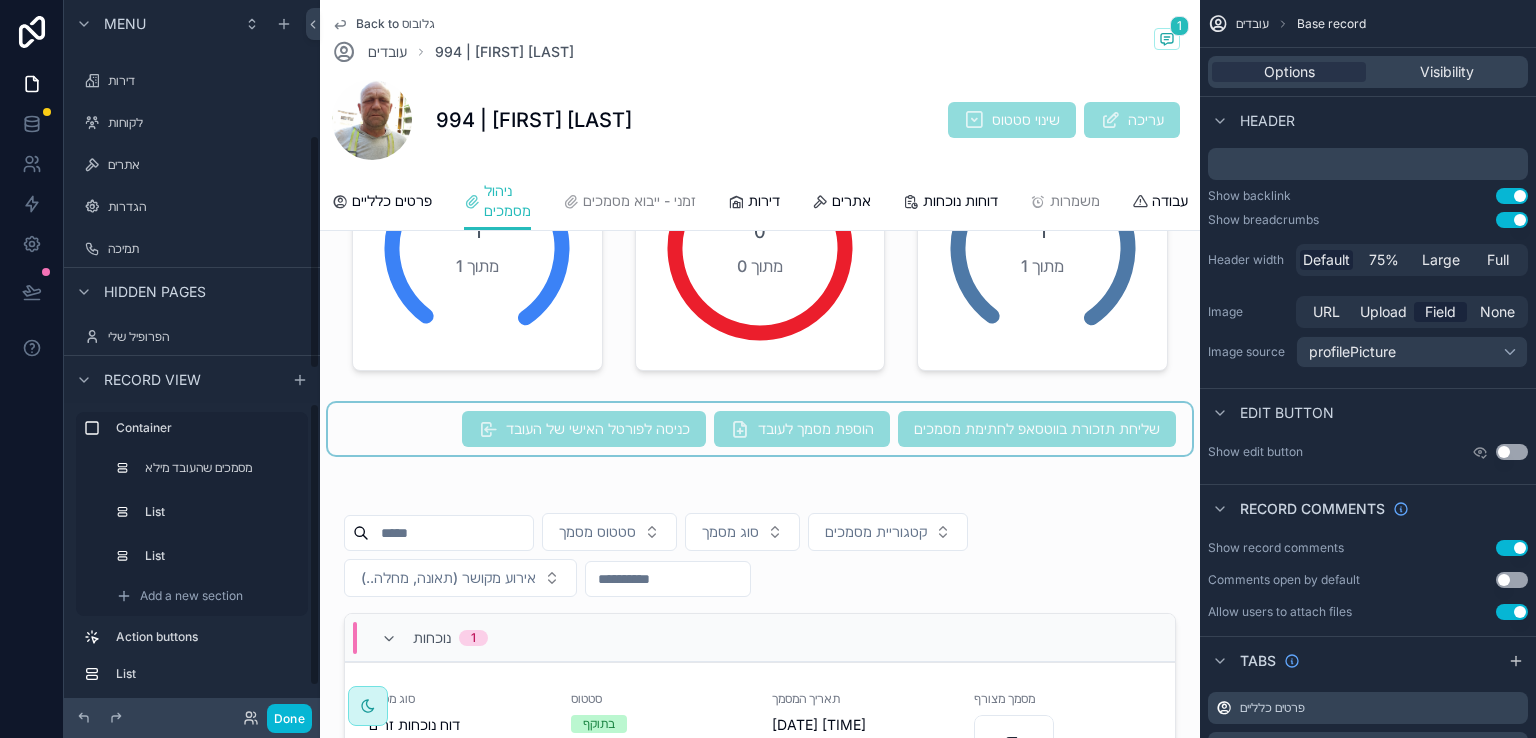 click at bounding box center [760, 429] 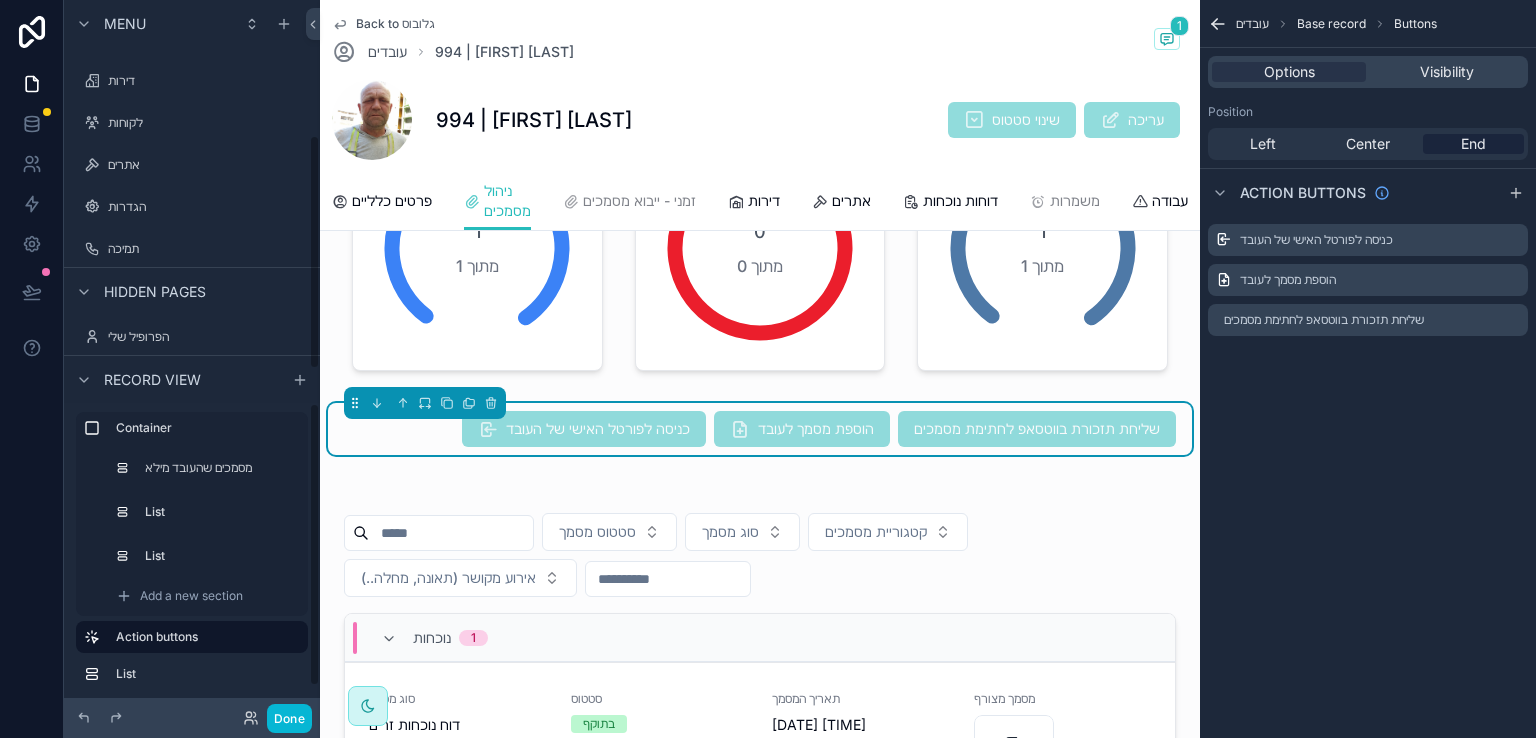 scroll, scrollTop: 0, scrollLeft: 0, axis: both 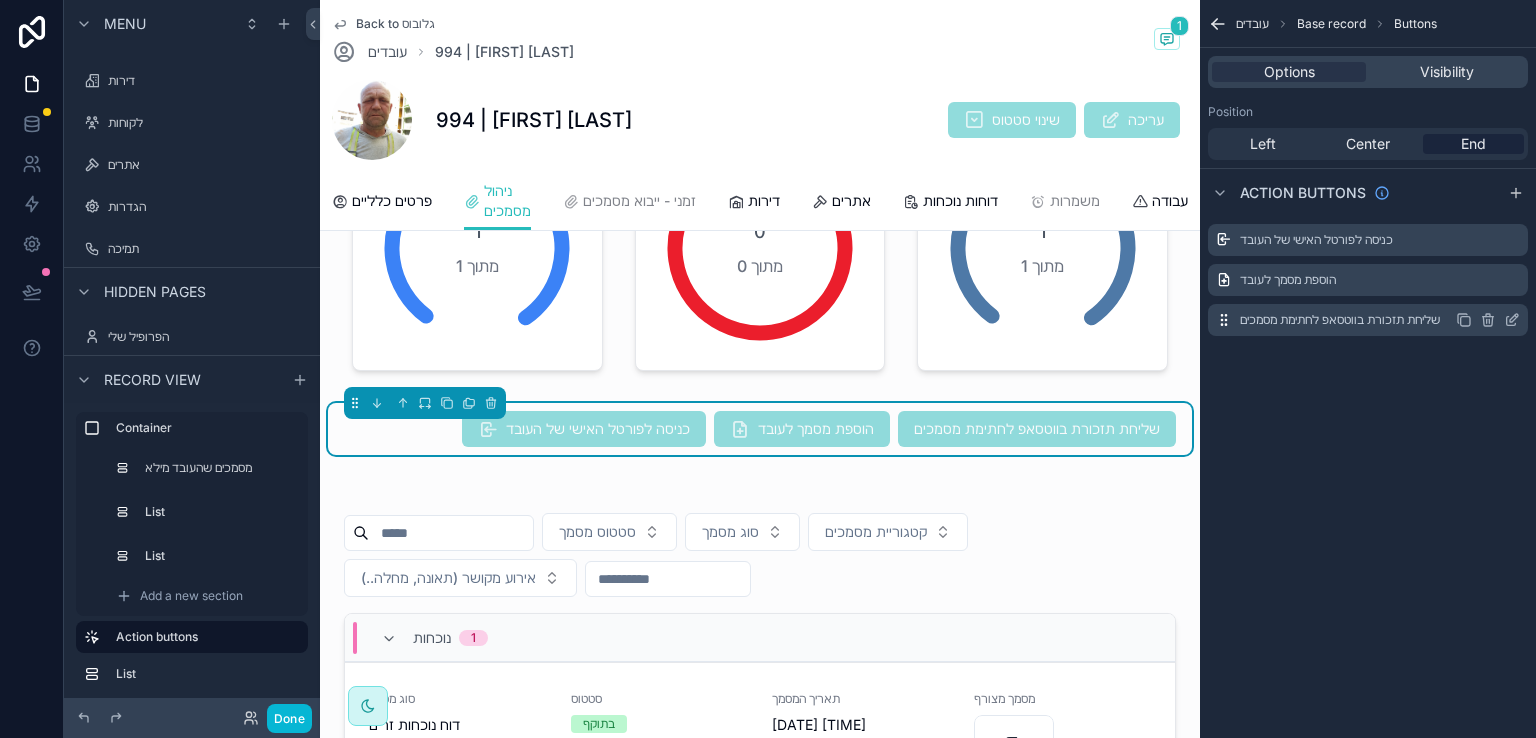 click 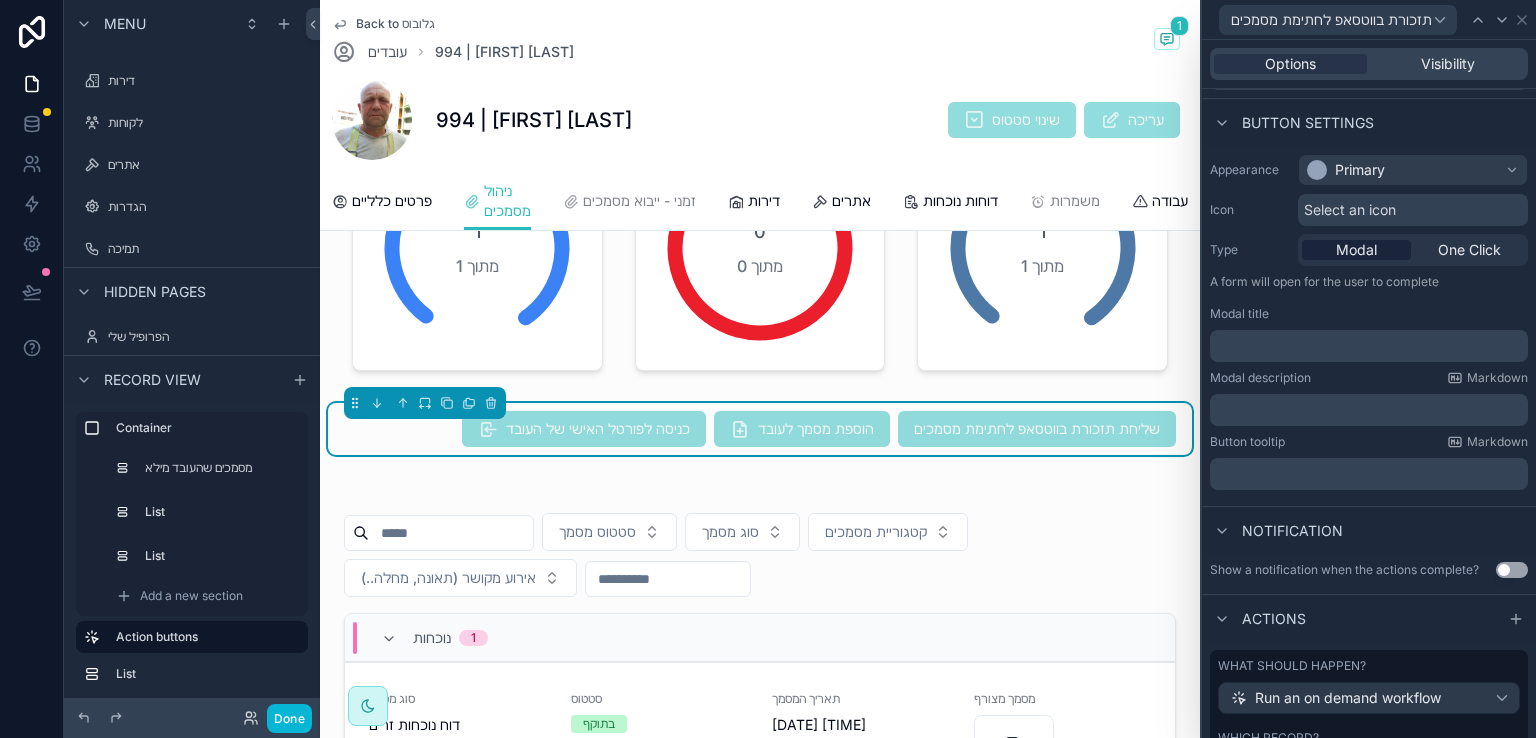 scroll, scrollTop: 218, scrollLeft: 0, axis: vertical 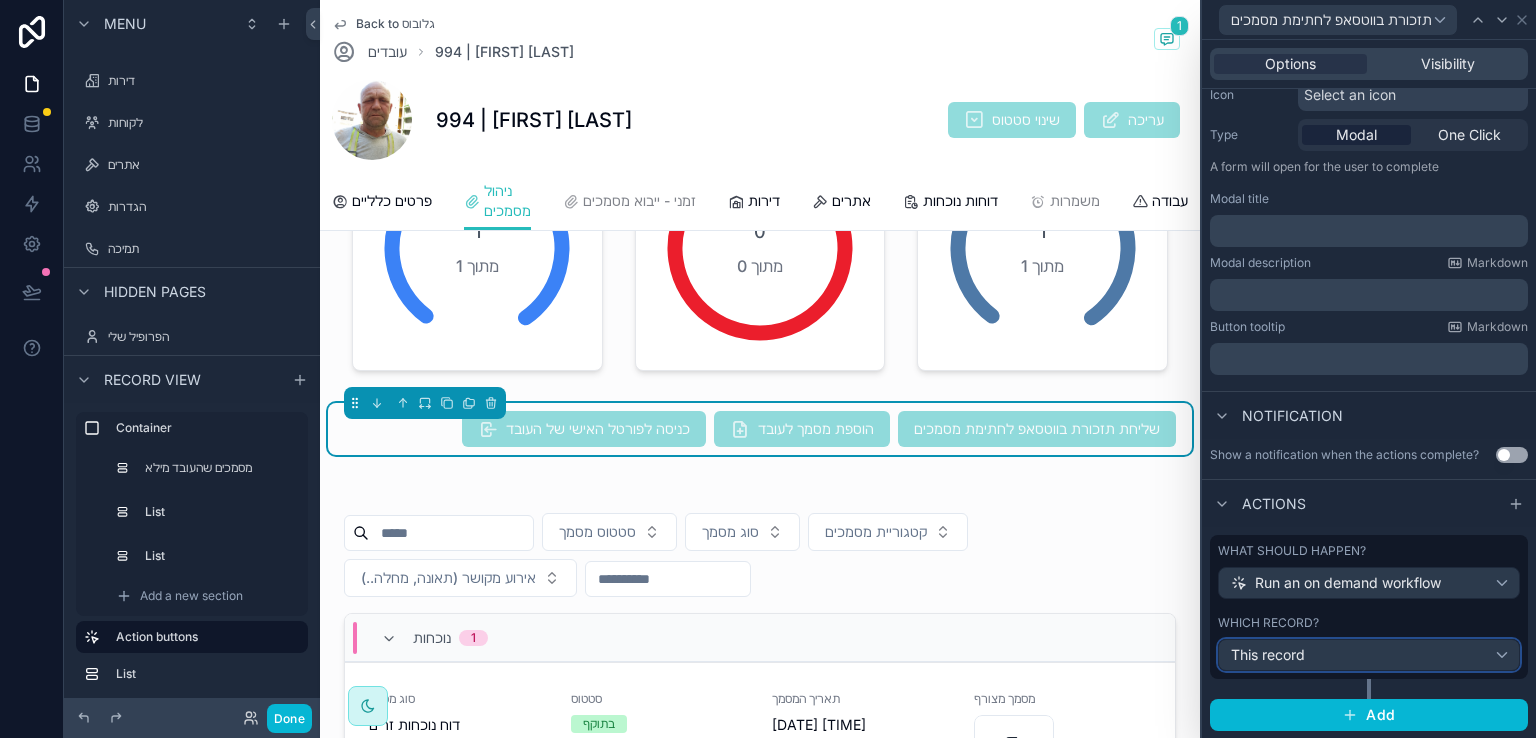 click on "This record" at bounding box center (1369, 655) 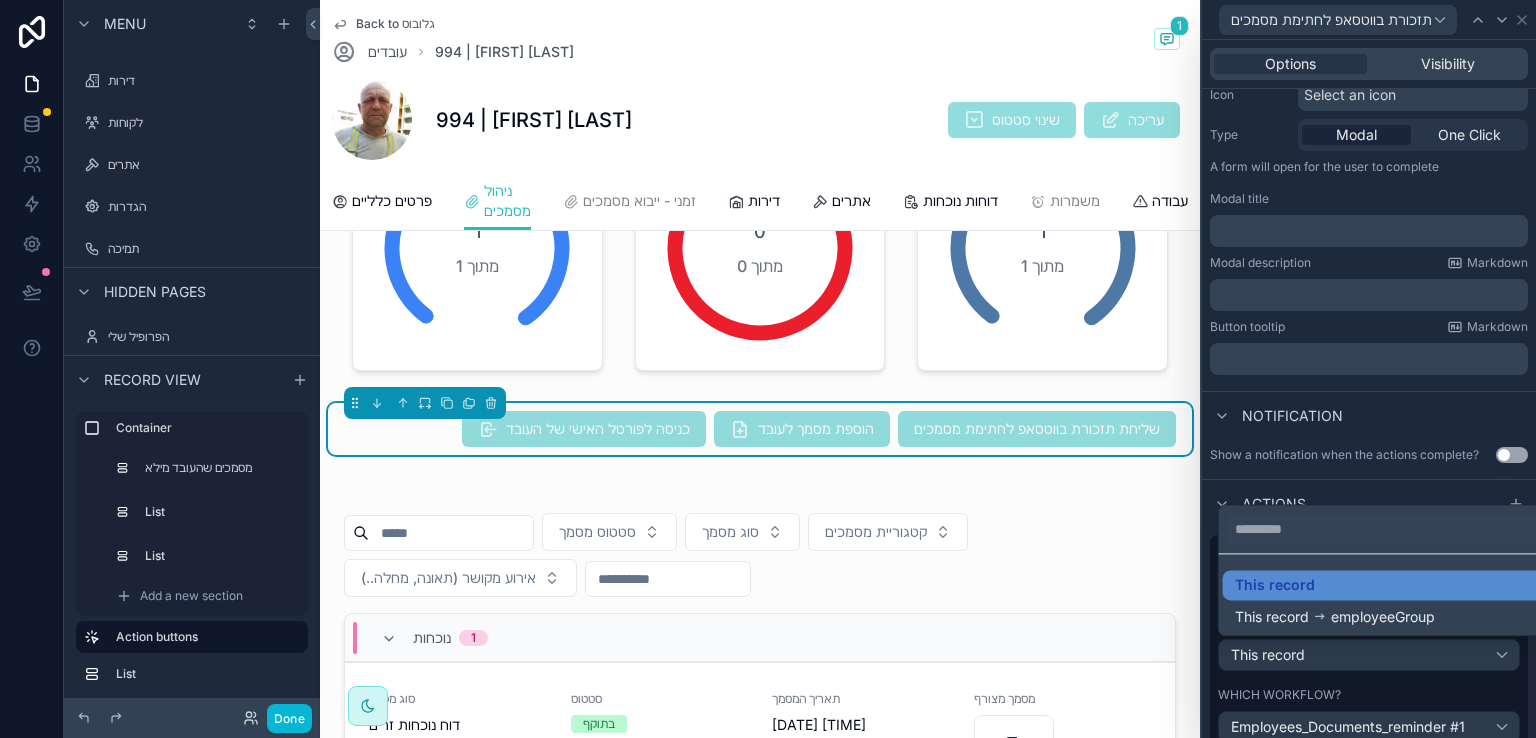 click at bounding box center [1369, 369] 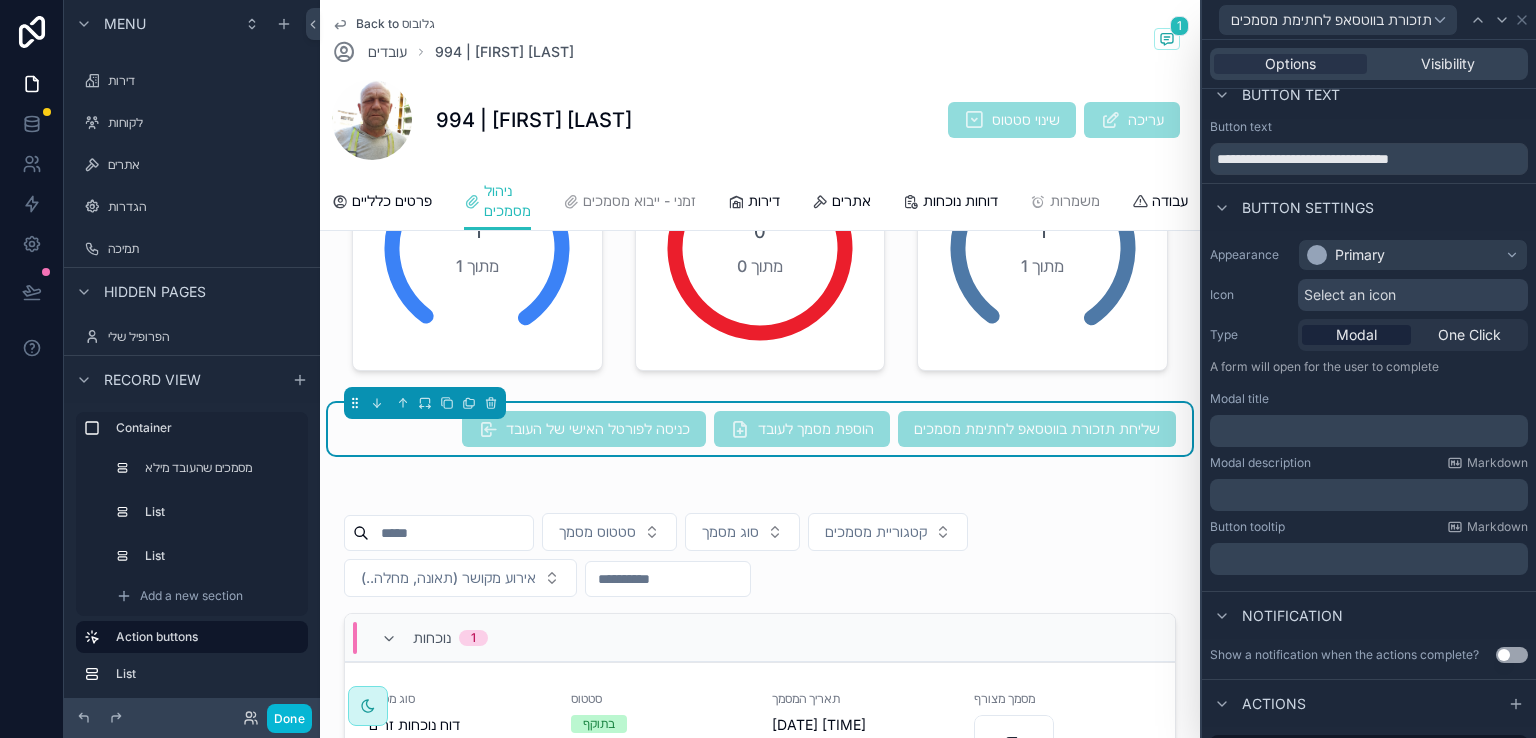 scroll, scrollTop: 0, scrollLeft: 0, axis: both 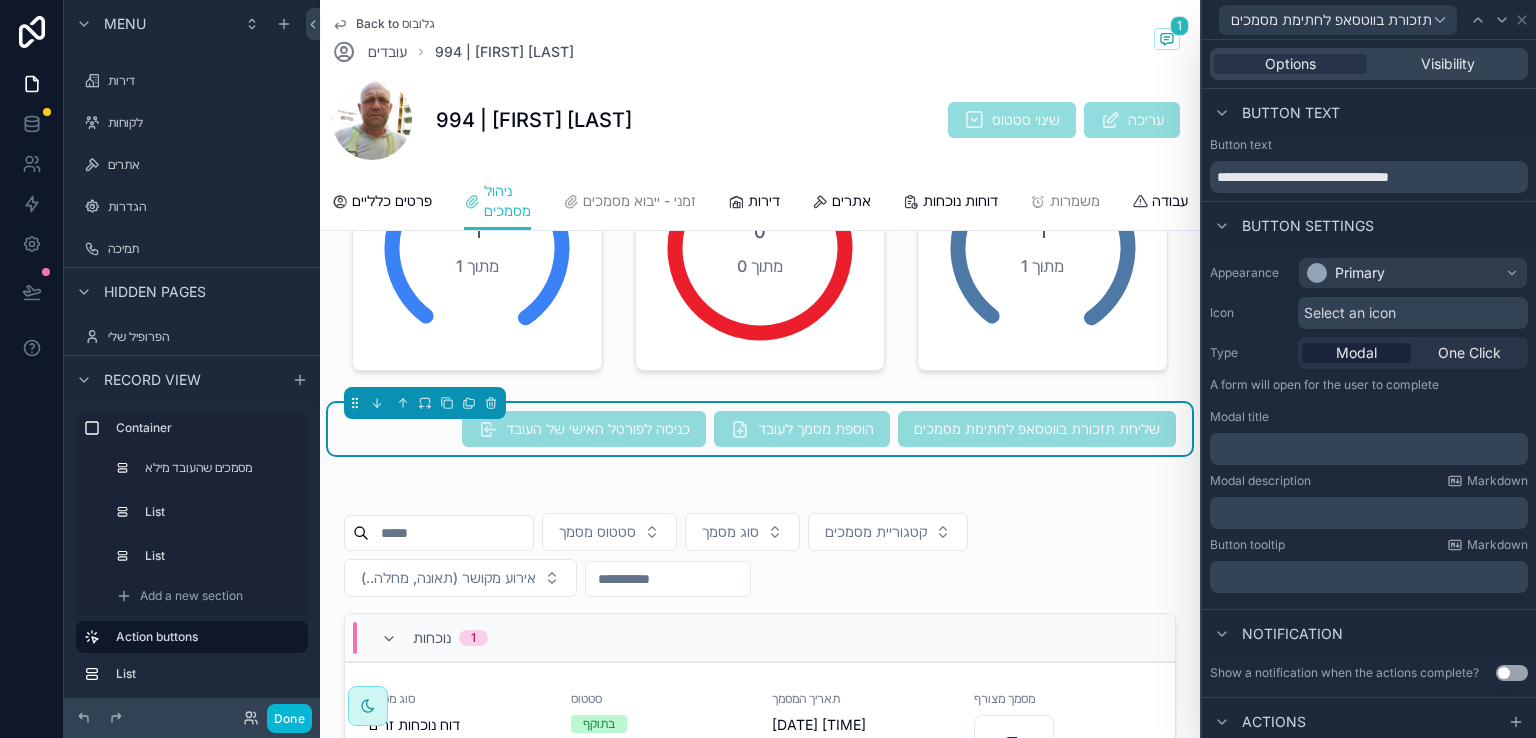 click on "Select an icon" at bounding box center [1413, 313] 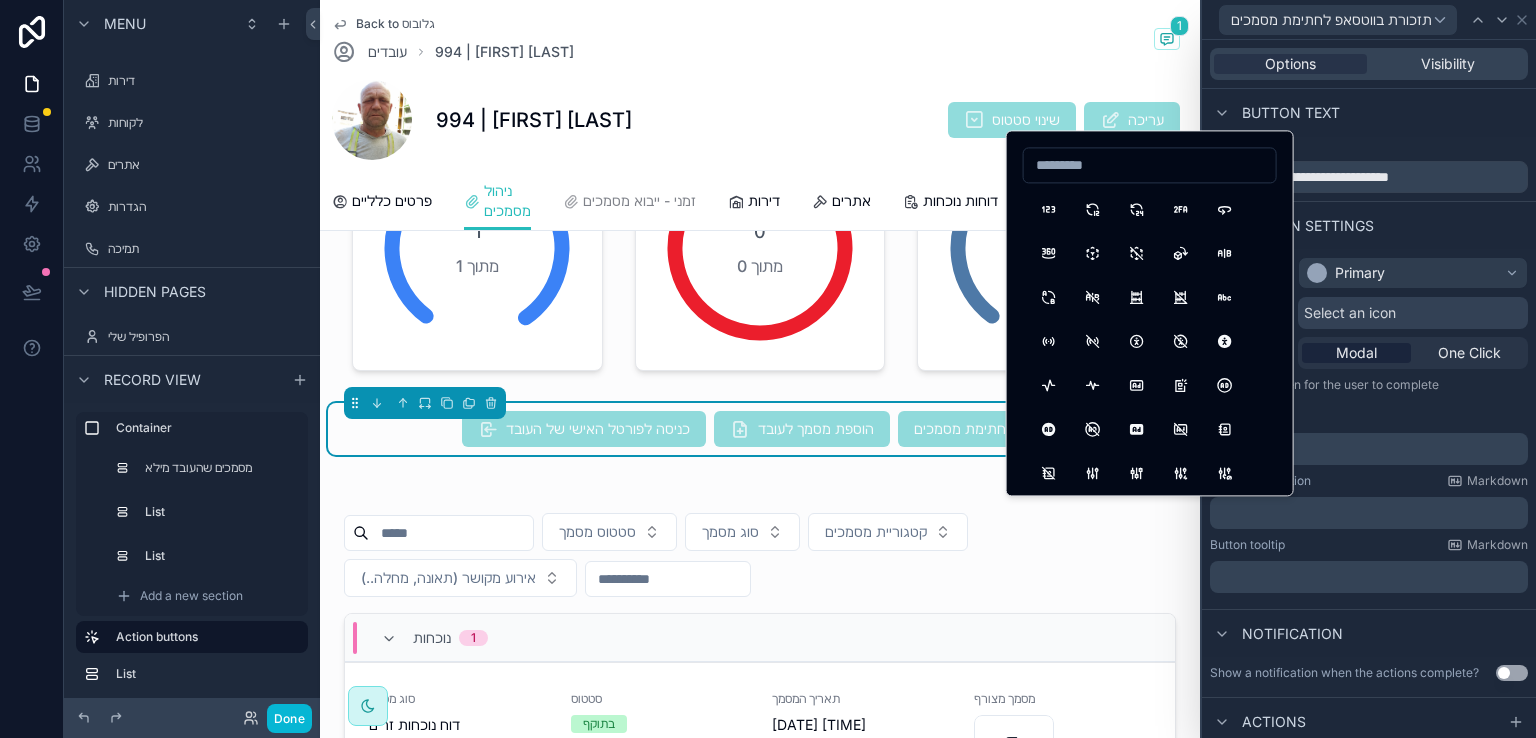 click at bounding box center (1150, 165) 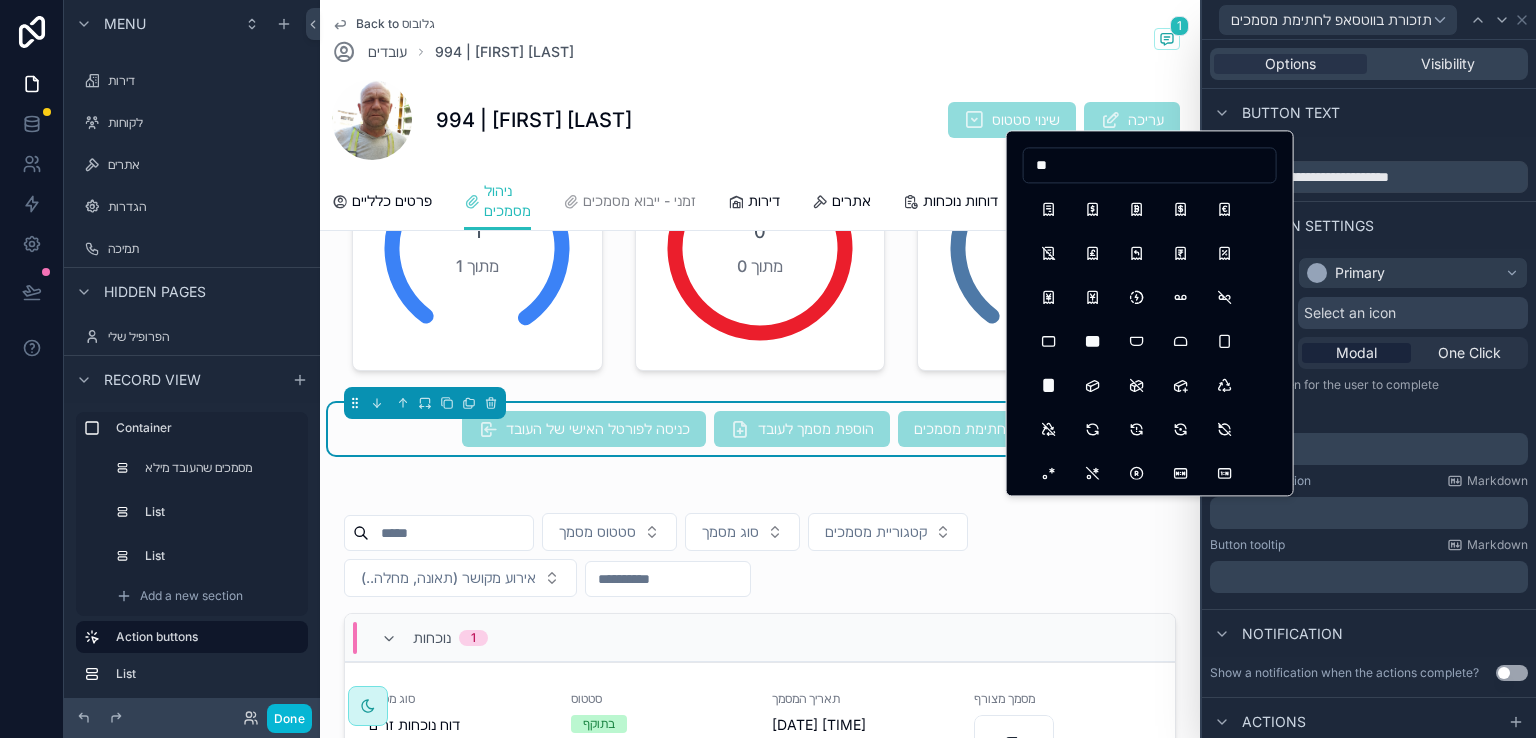 type on "*" 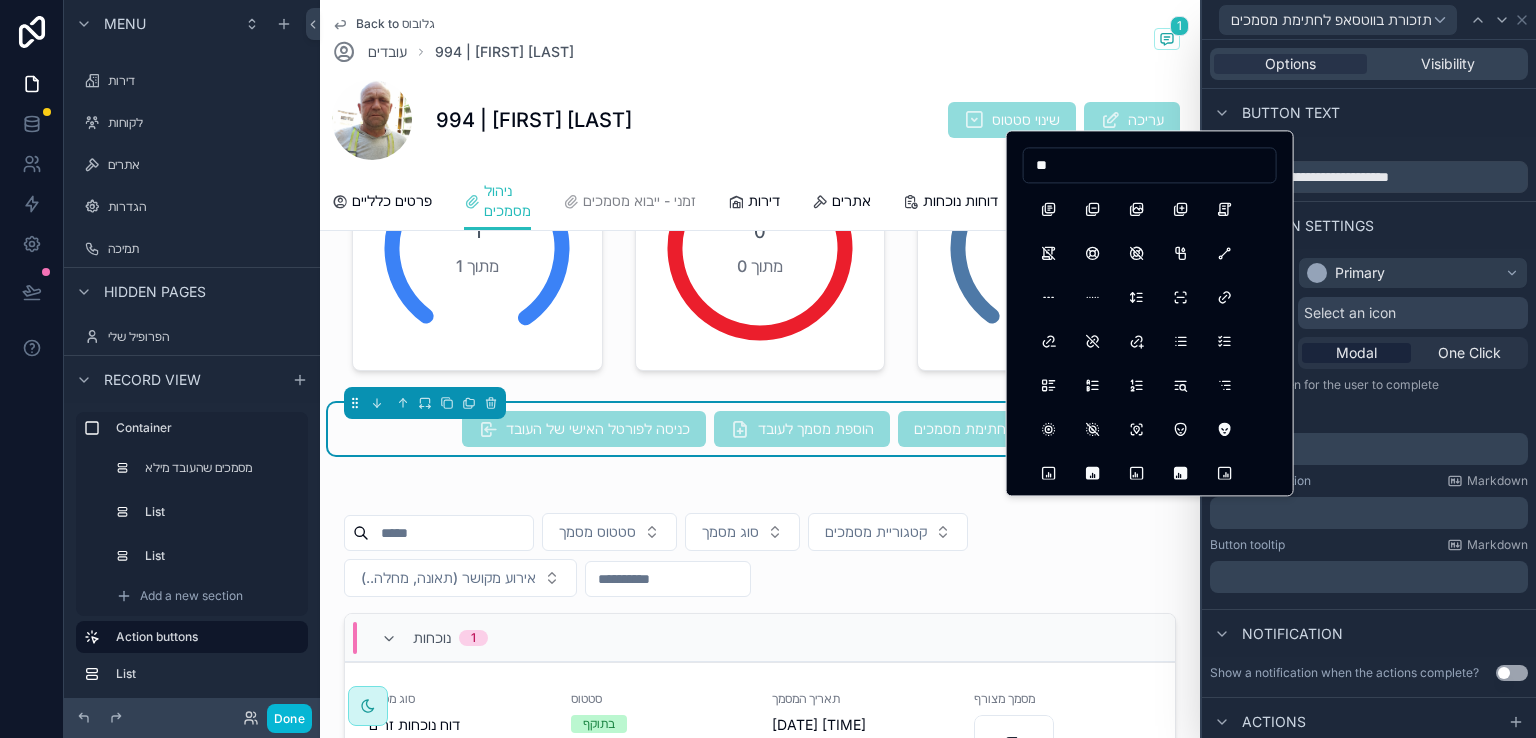 type on "*" 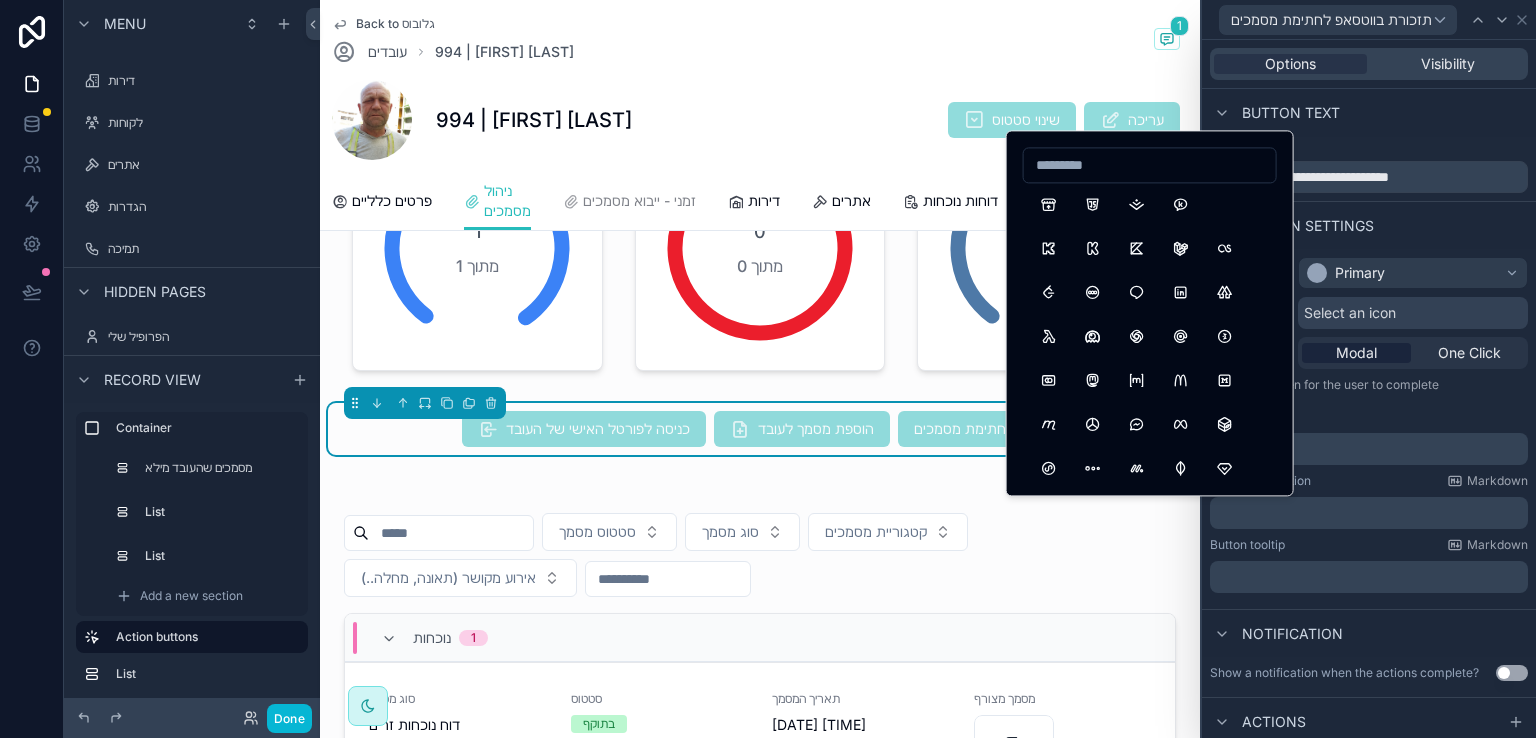 scroll, scrollTop: 7300, scrollLeft: 0, axis: vertical 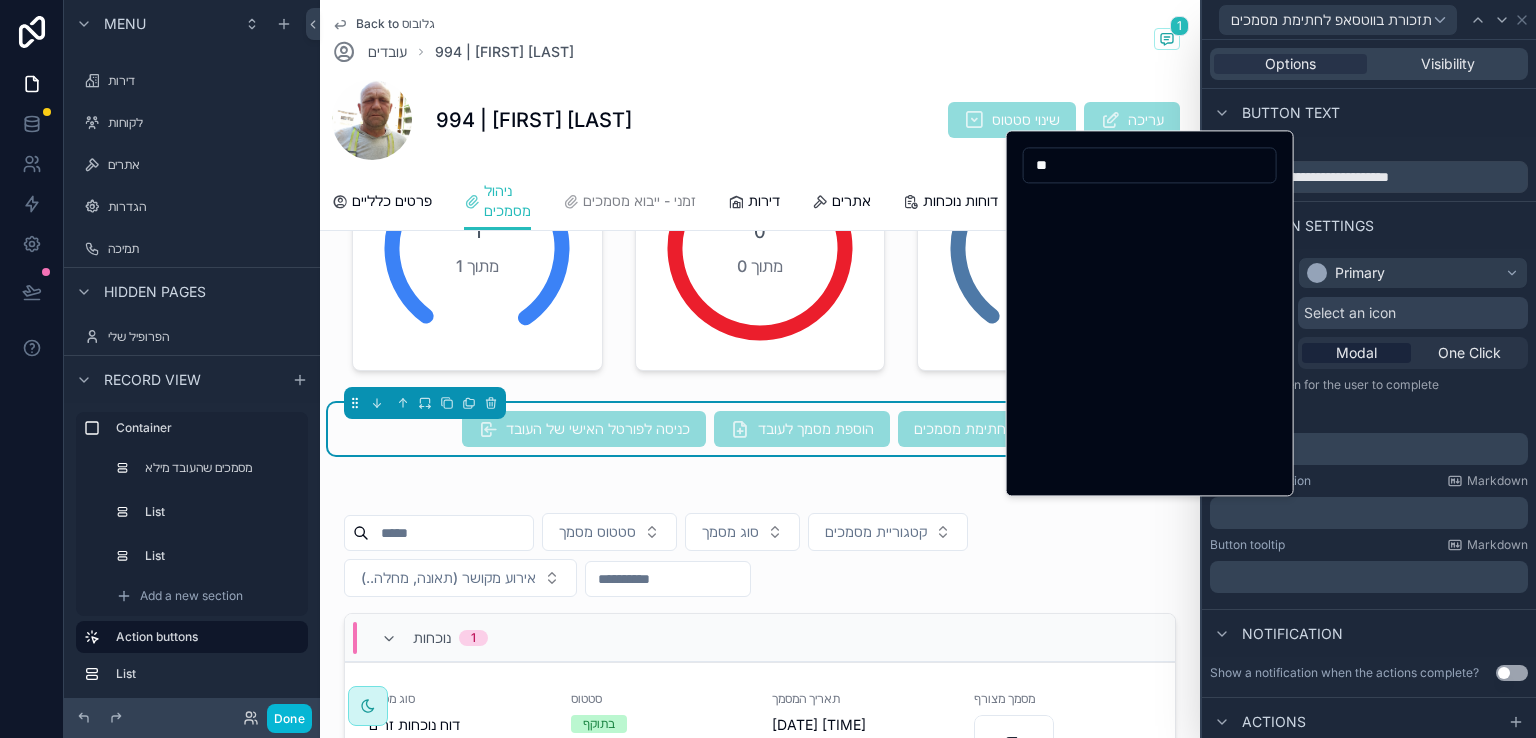 type on "*" 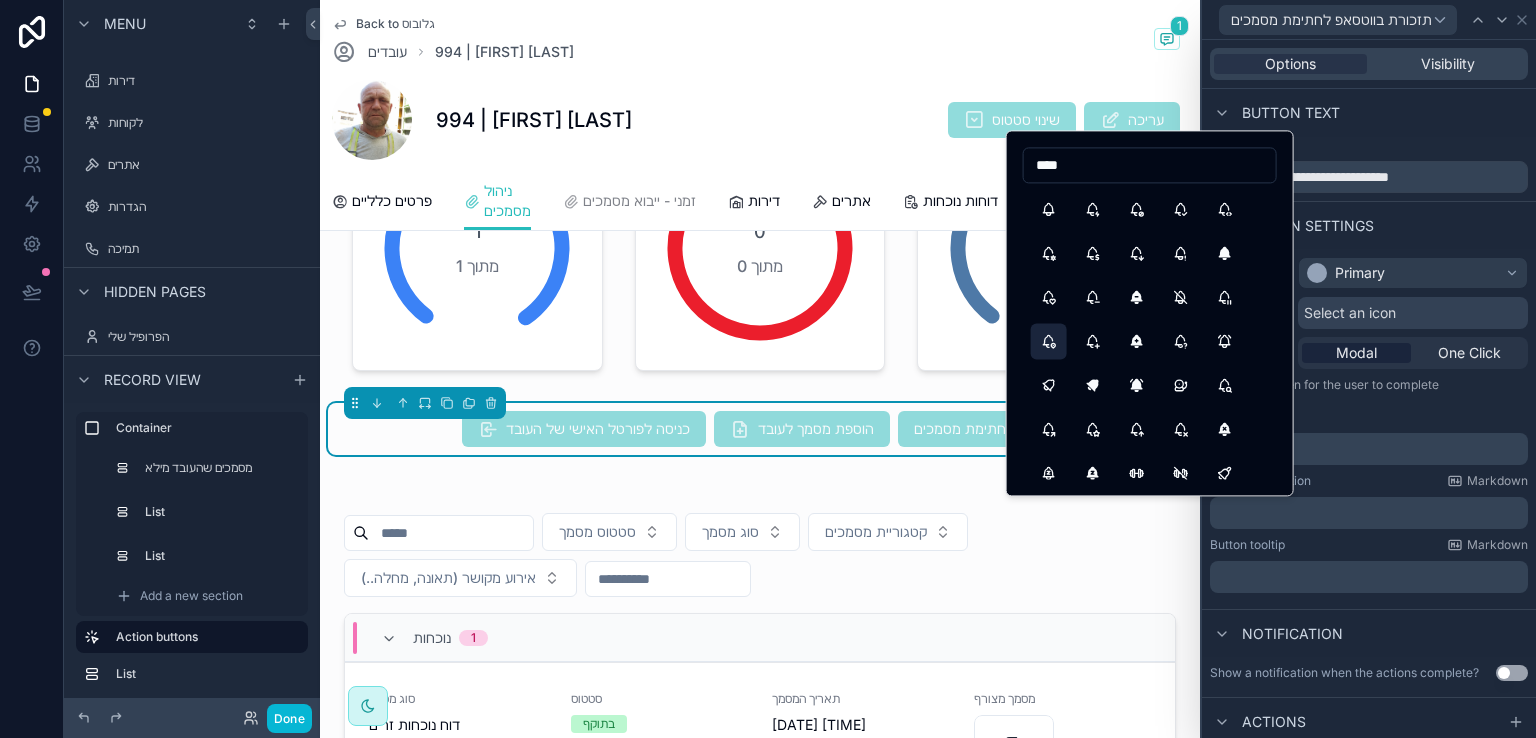 type on "****" 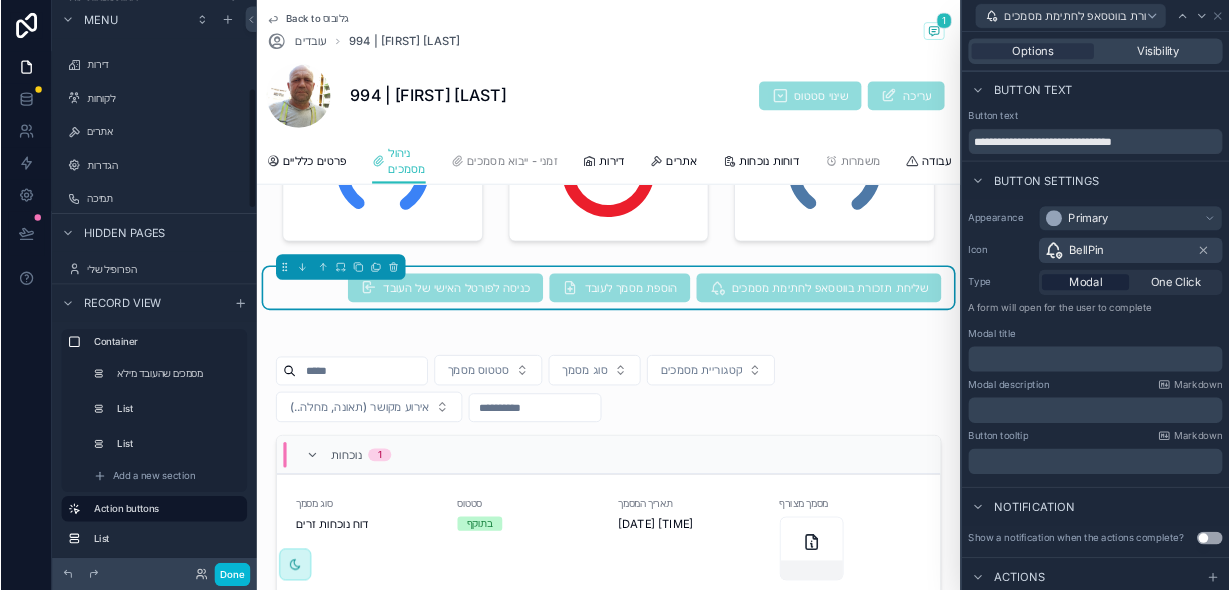 scroll, scrollTop: 410, scrollLeft: 0, axis: vertical 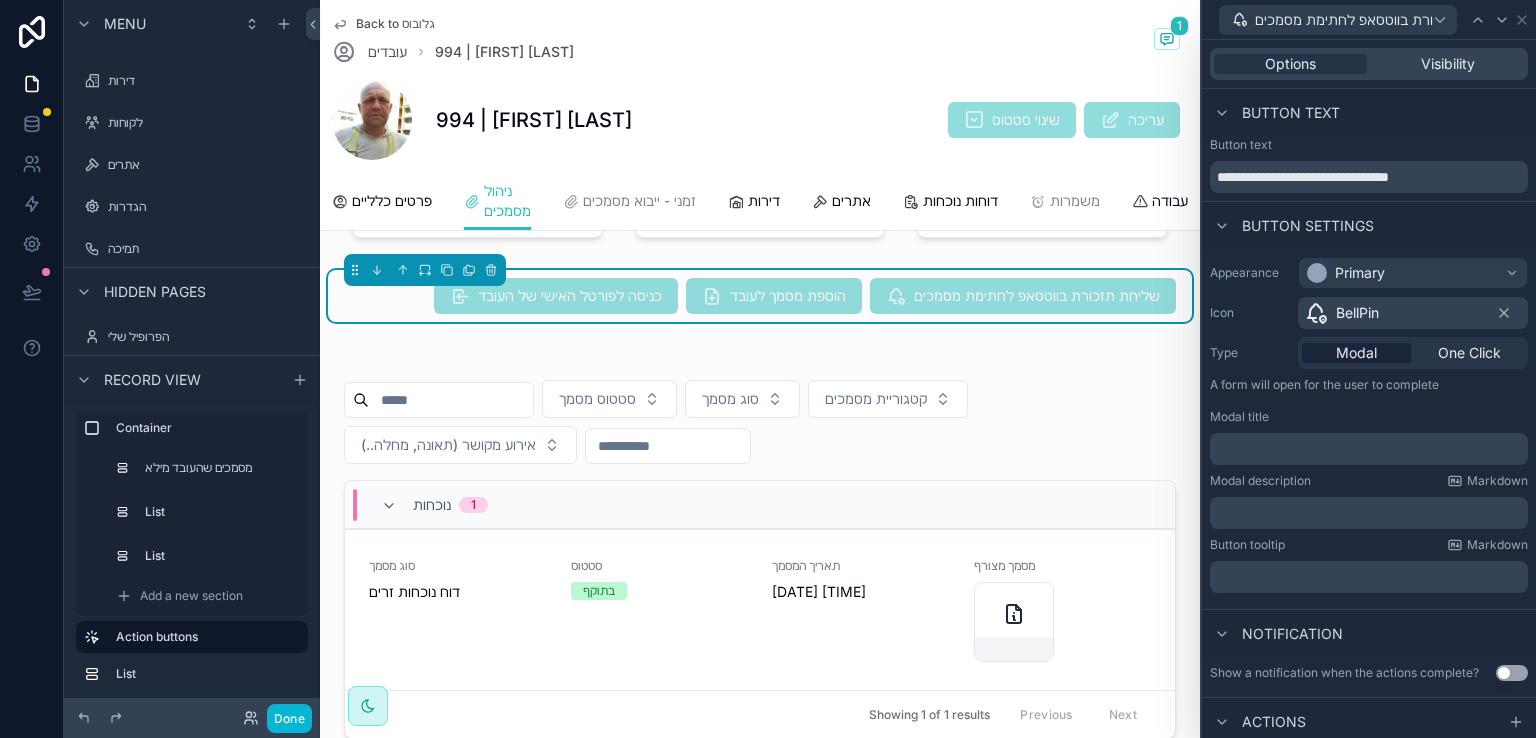 click on "BellPin" at bounding box center (1413, 313) 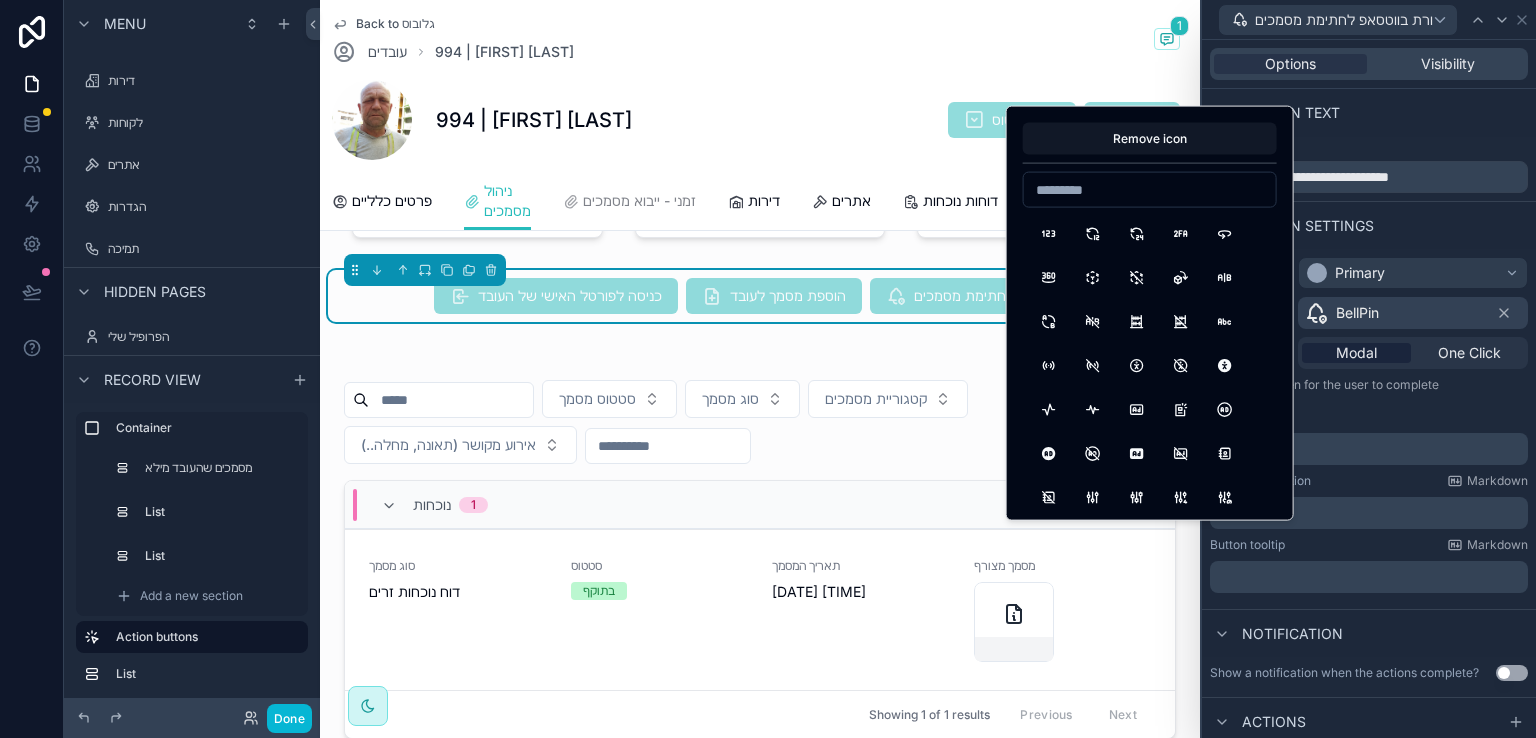 click at bounding box center [1150, 190] 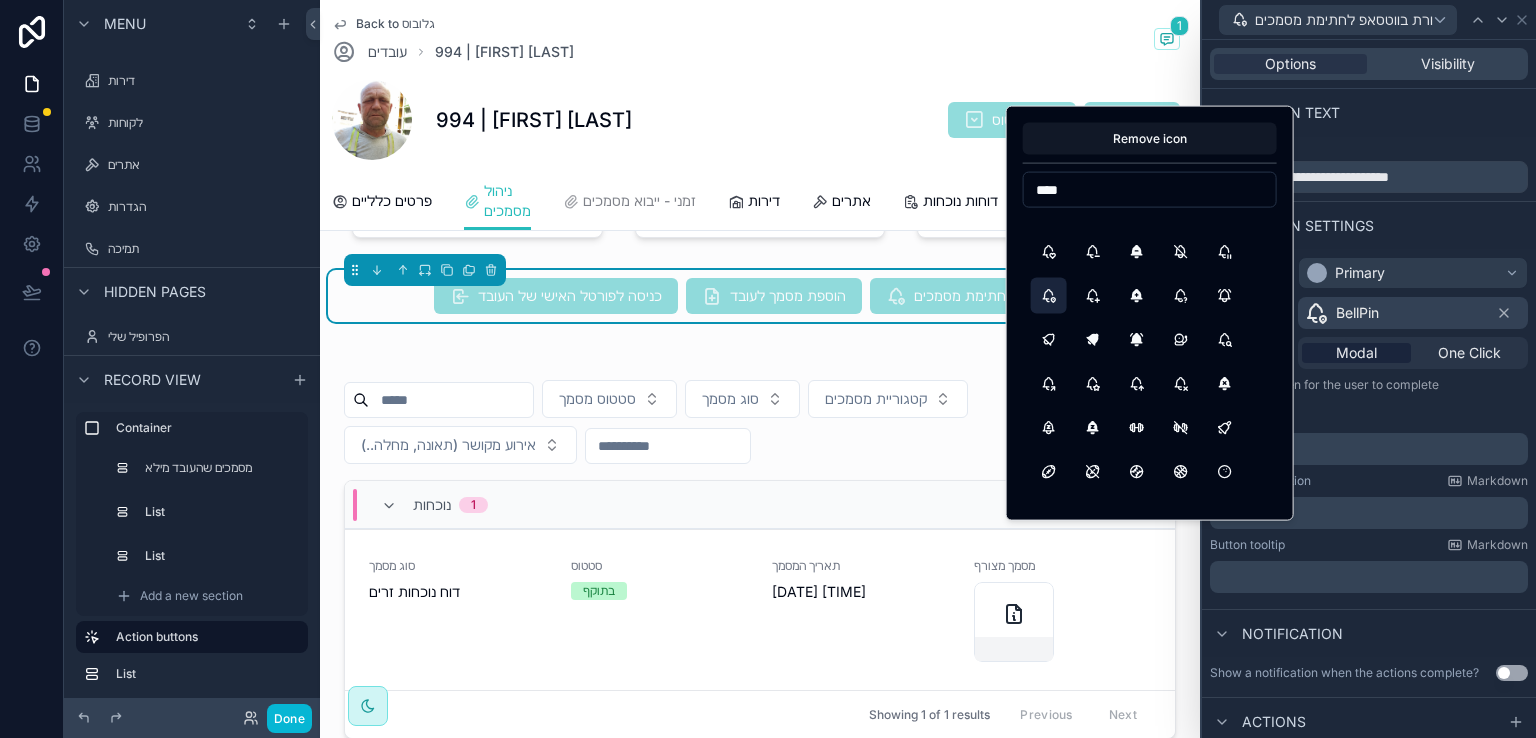 scroll, scrollTop: 100, scrollLeft: 0, axis: vertical 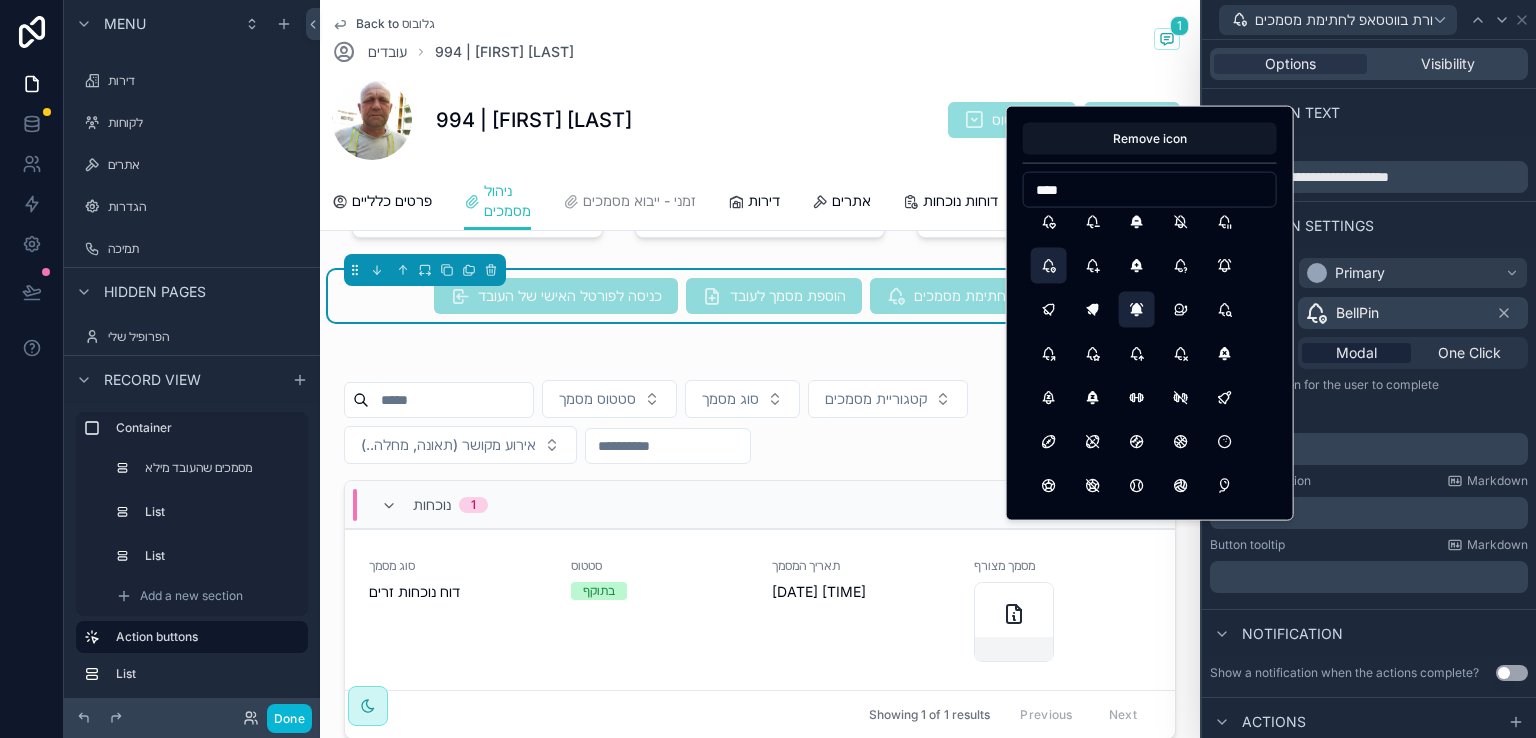 type on "****" 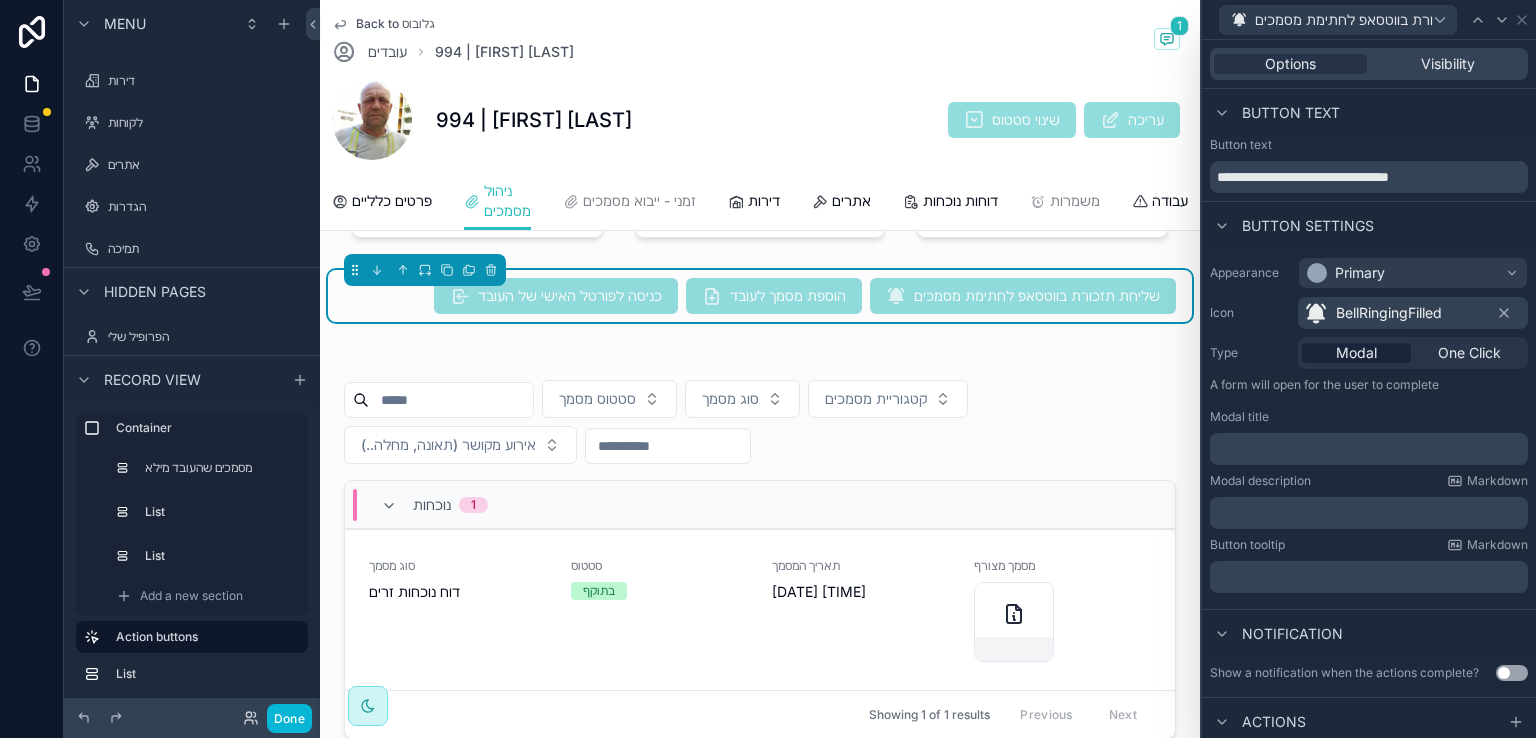click on "BellRingingFilled" at bounding box center [1389, 313] 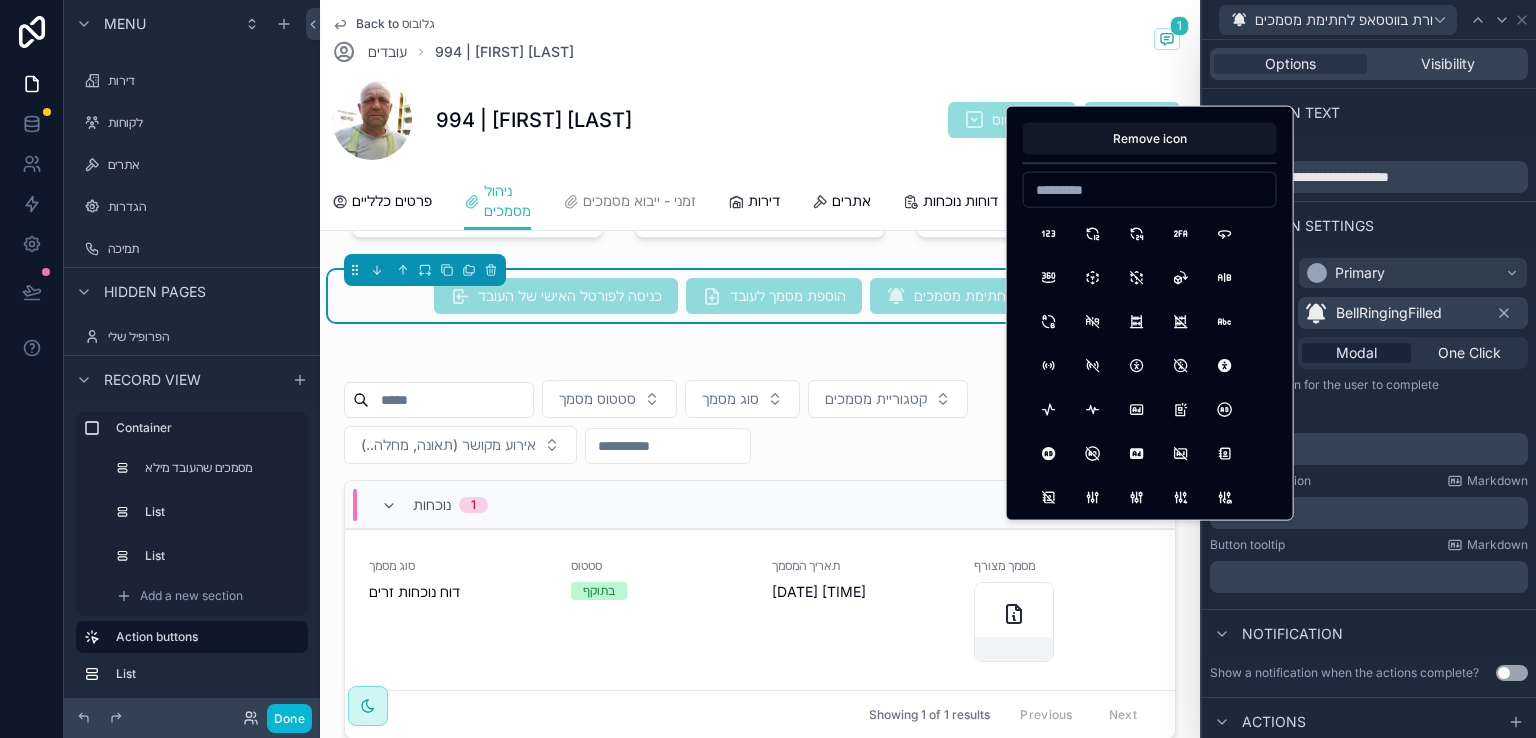 click at bounding box center (1150, 190) 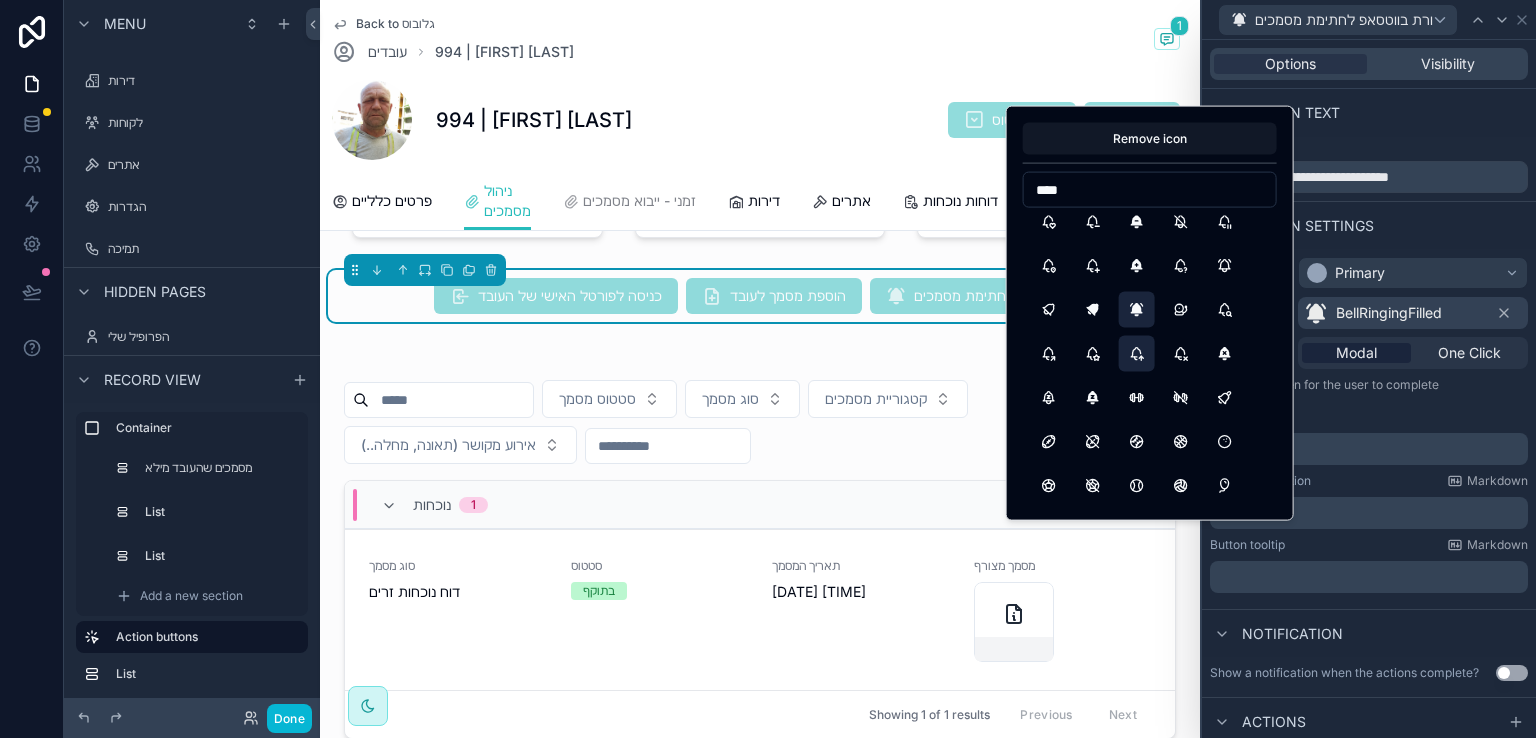 scroll, scrollTop: 0, scrollLeft: 0, axis: both 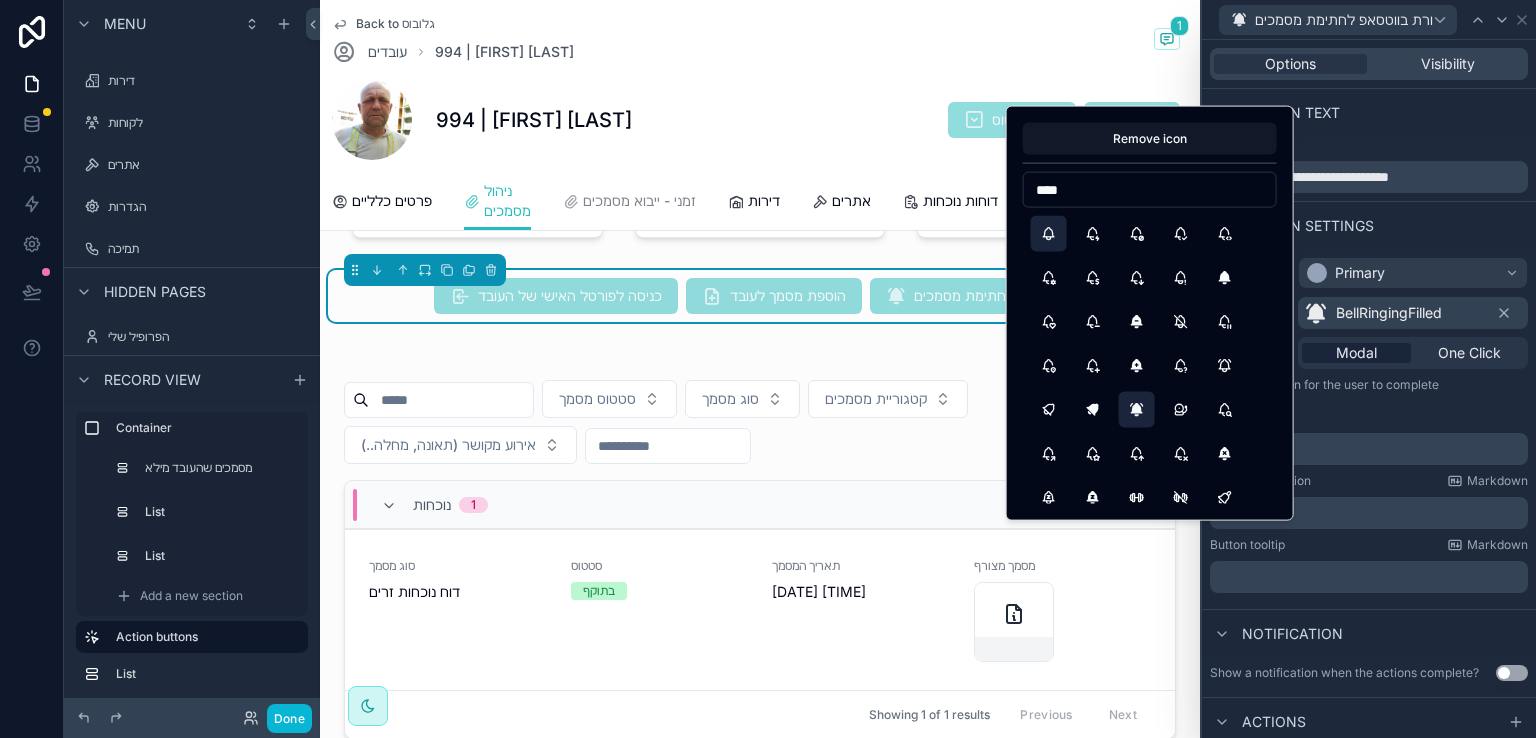 type on "****" 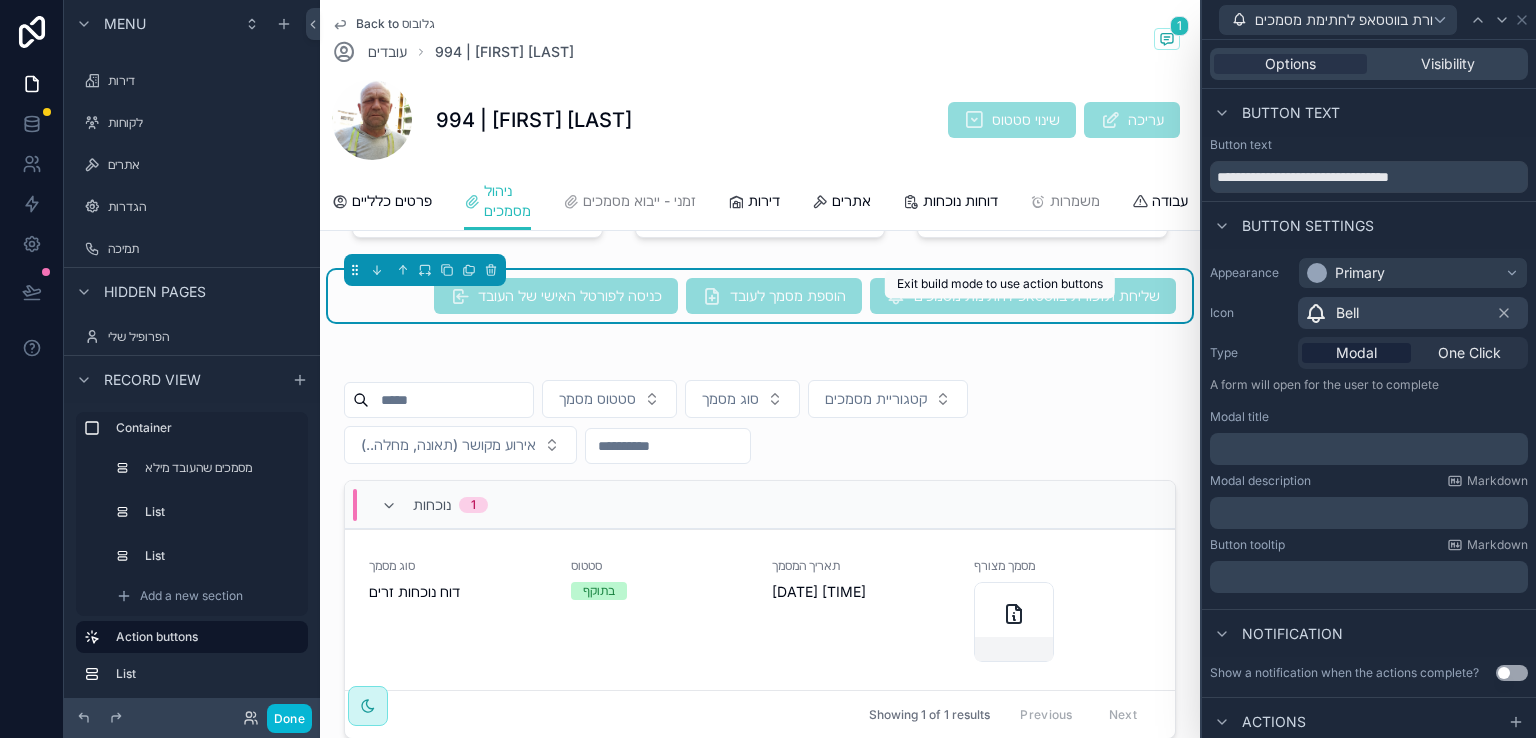 click on "שליחת תזכורת בווטסאפ לחתימת מסמכים" at bounding box center (1023, 298) 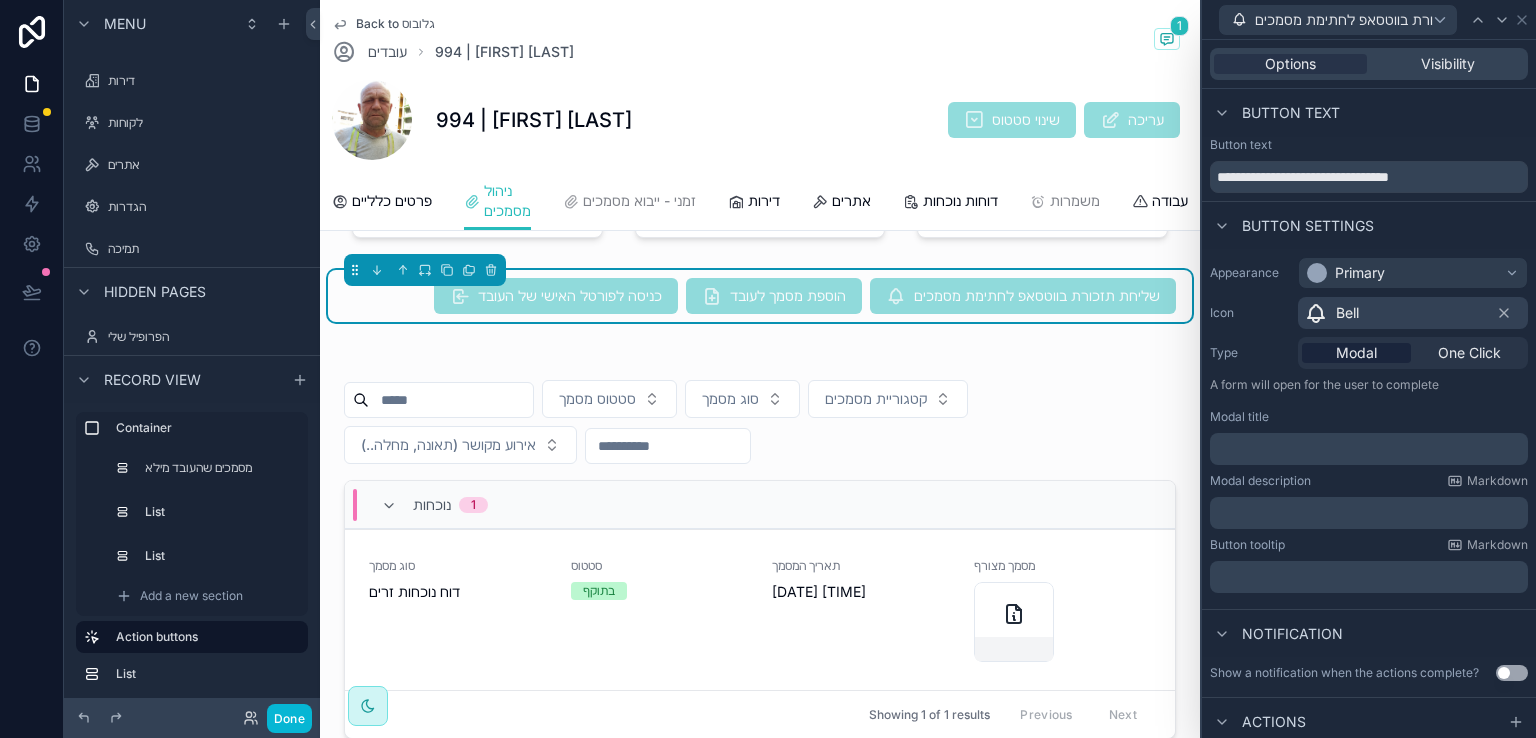 click on "שליחת תזכורת בווטסאפ לחתימת מסמכים" at bounding box center (1023, 298) 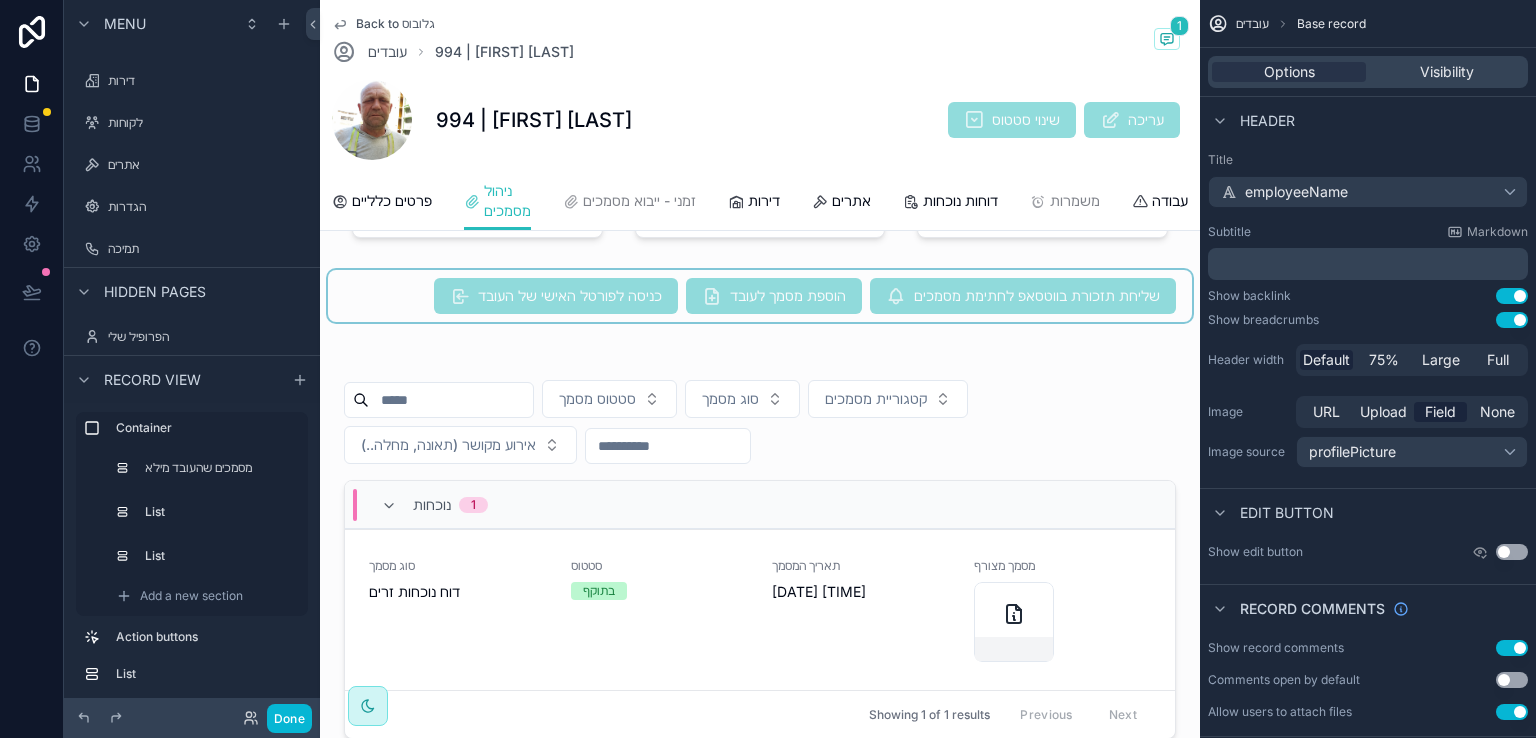 click at bounding box center (760, 296) 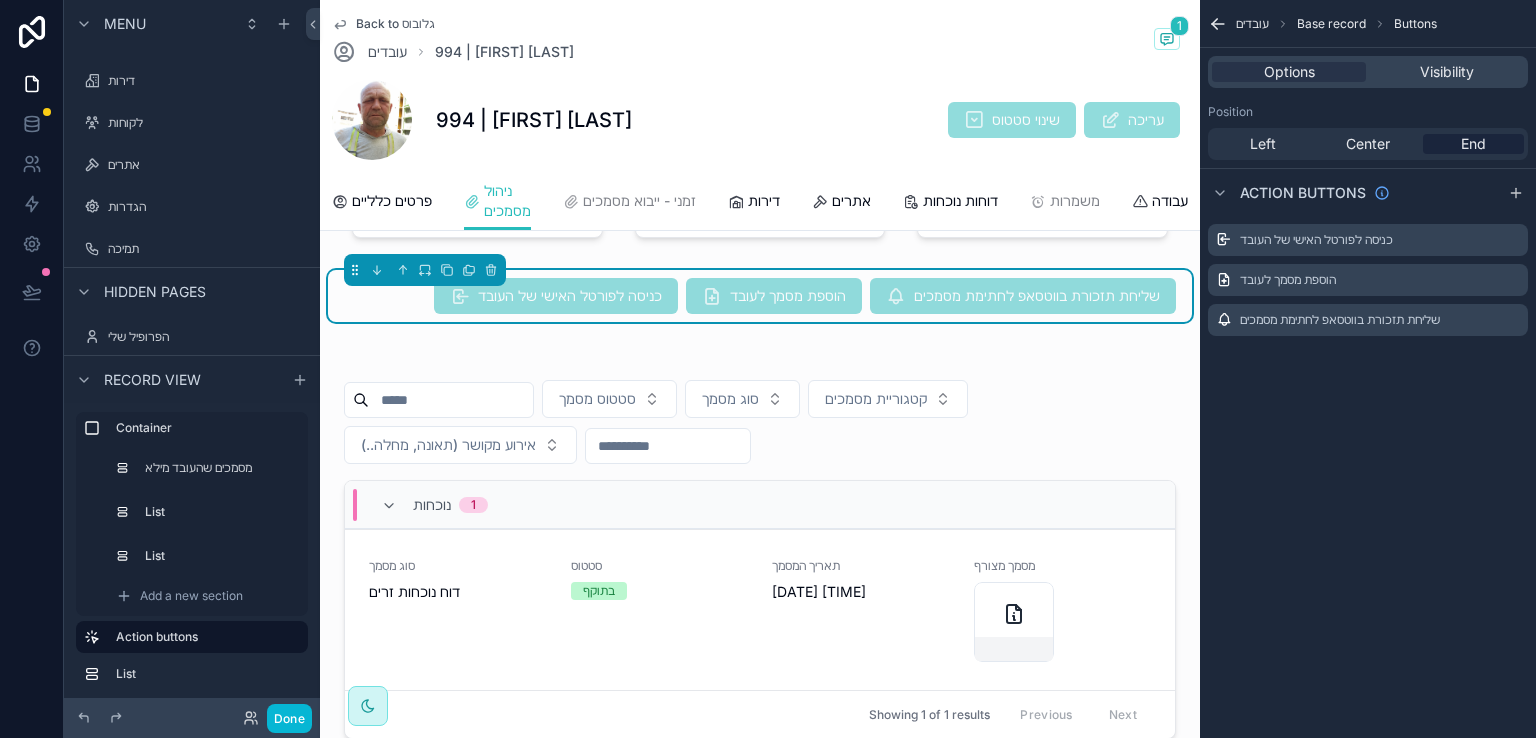 click on "שליחת תזכורת בווטסאפ לחתימת מסמכים" at bounding box center (1023, 298) 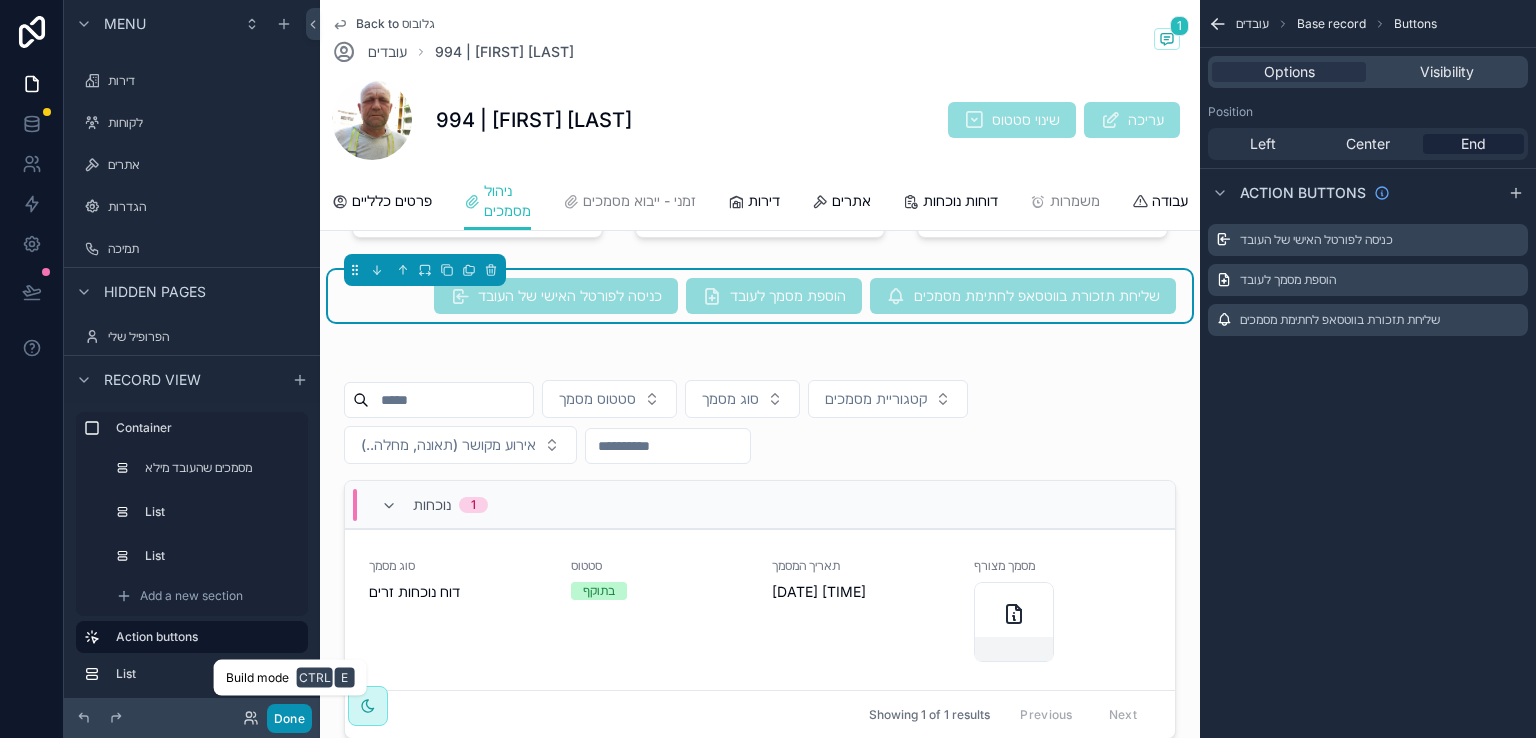 click on "Done" at bounding box center (289, 718) 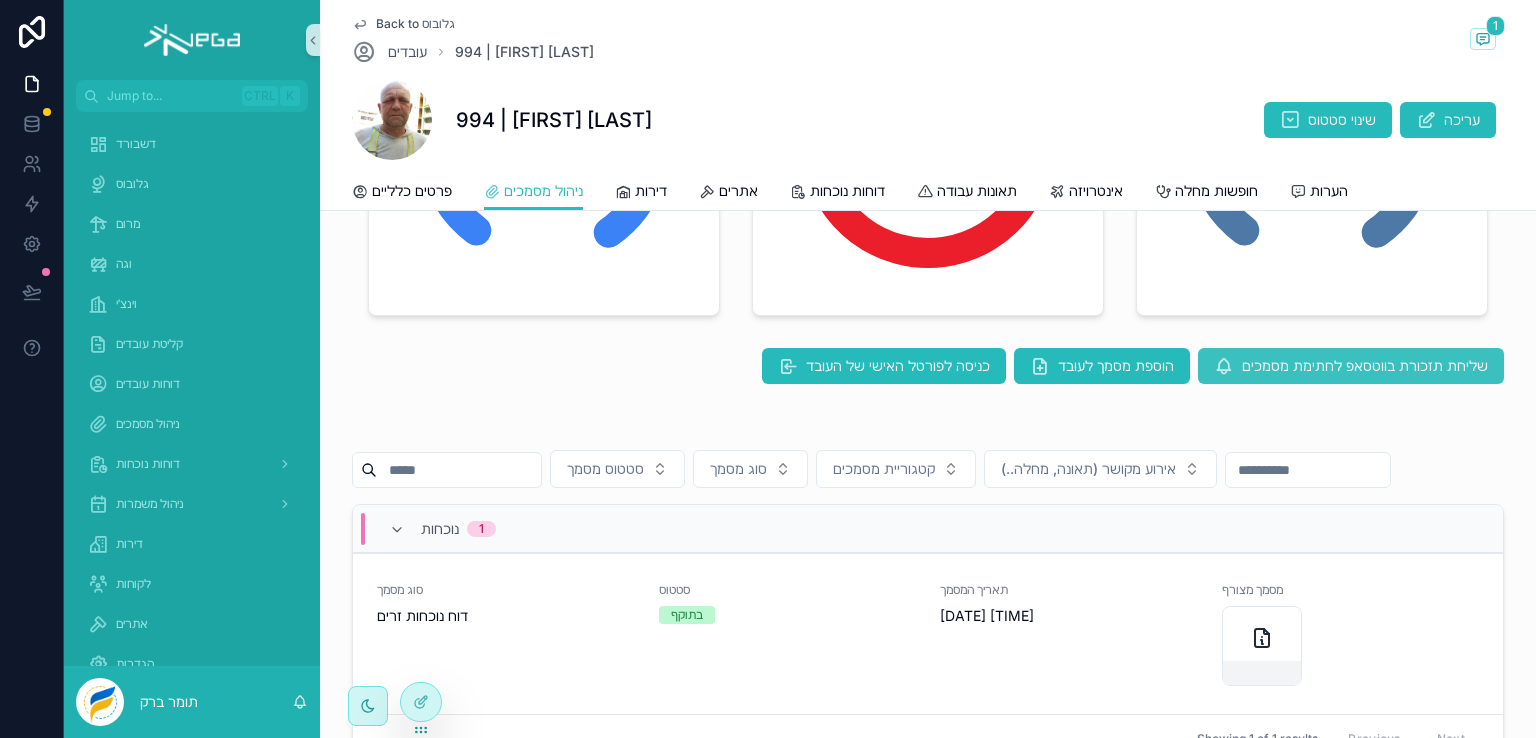click on "שליחת תזכורת בווטסאפ לחתימת מסמכים" at bounding box center [1365, 366] 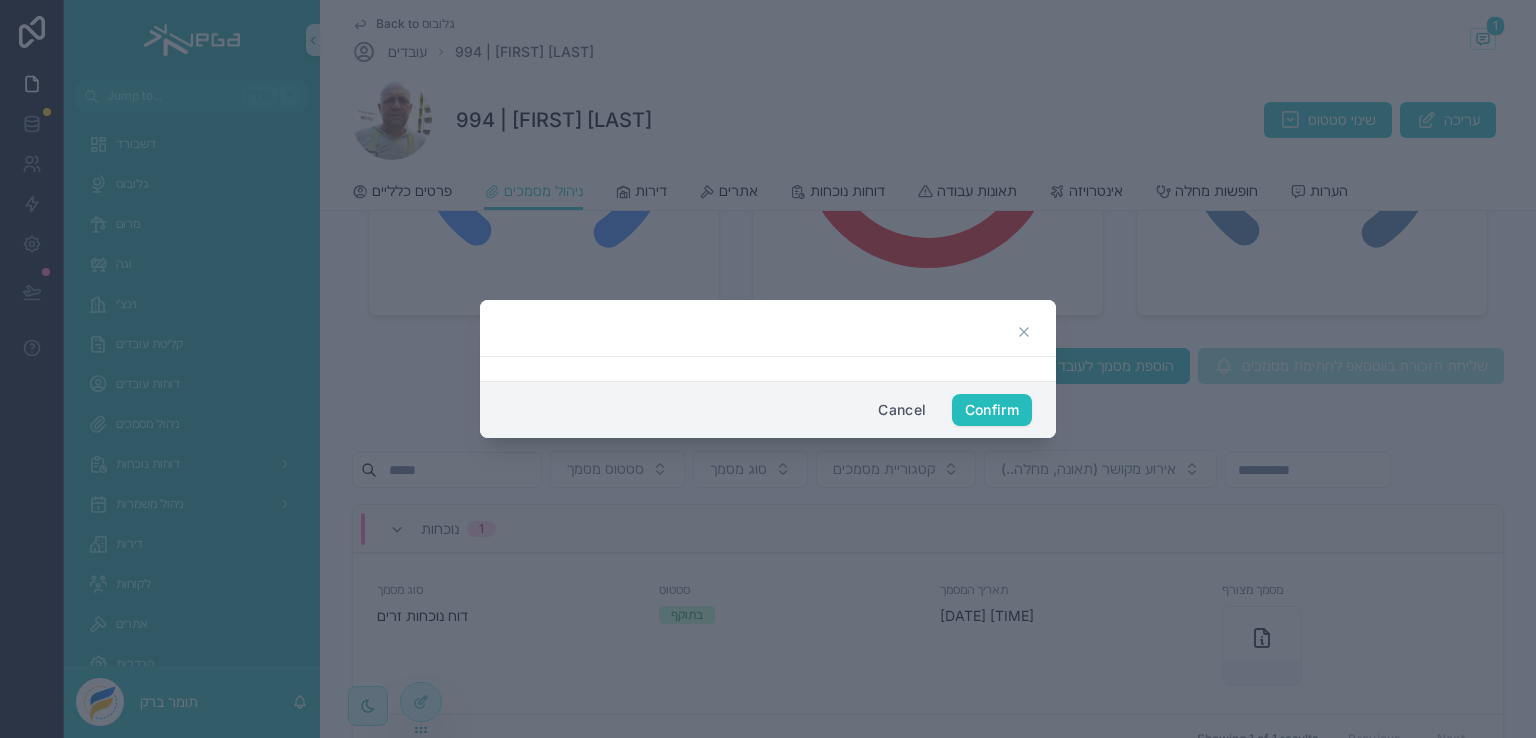click 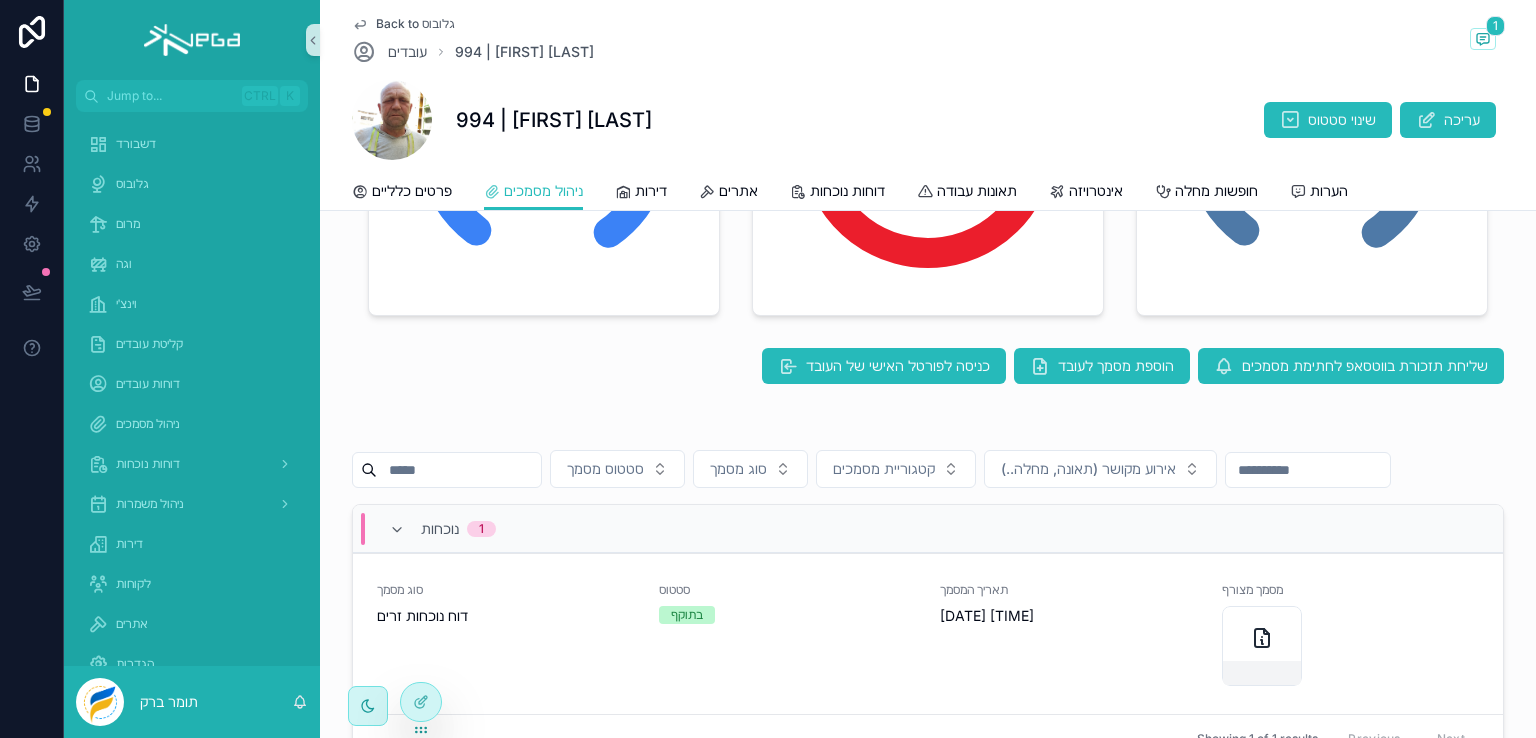 click on "כניסה לפורטל האישי של העובד הוספת מסמך לעובד שליחת תזכורת בווטסאפ לחתימת מסמכים" at bounding box center (928, 366) 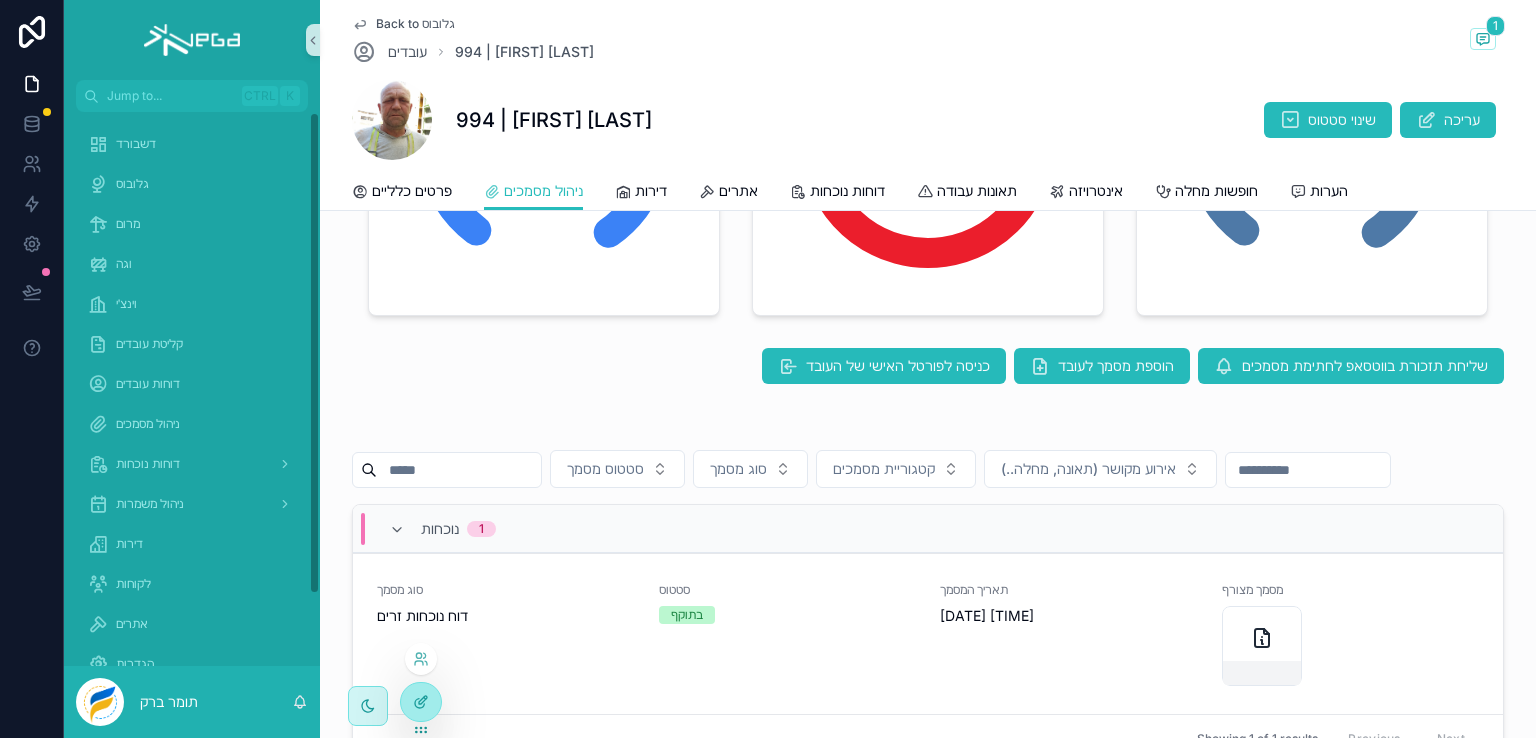 click 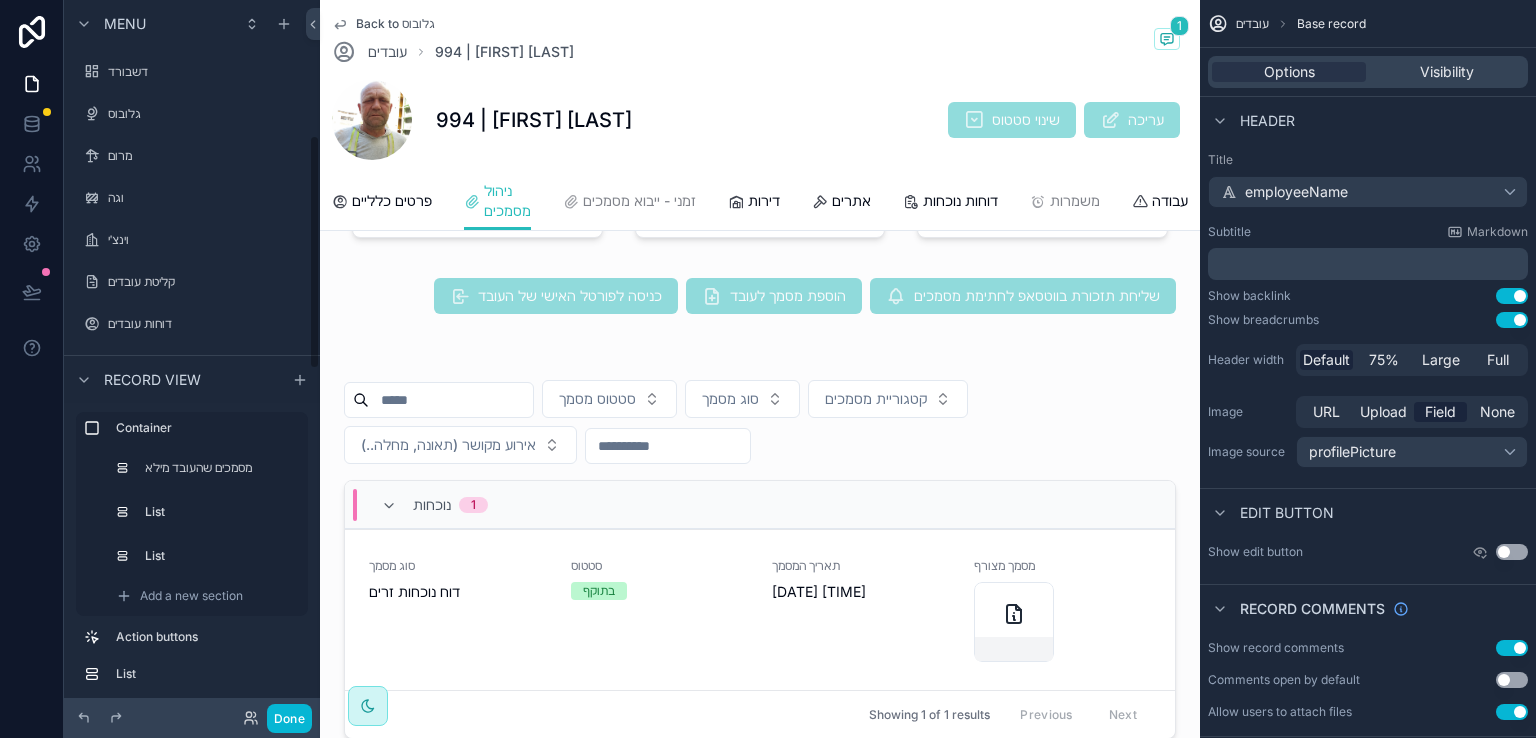 scroll, scrollTop: 411, scrollLeft: 0, axis: vertical 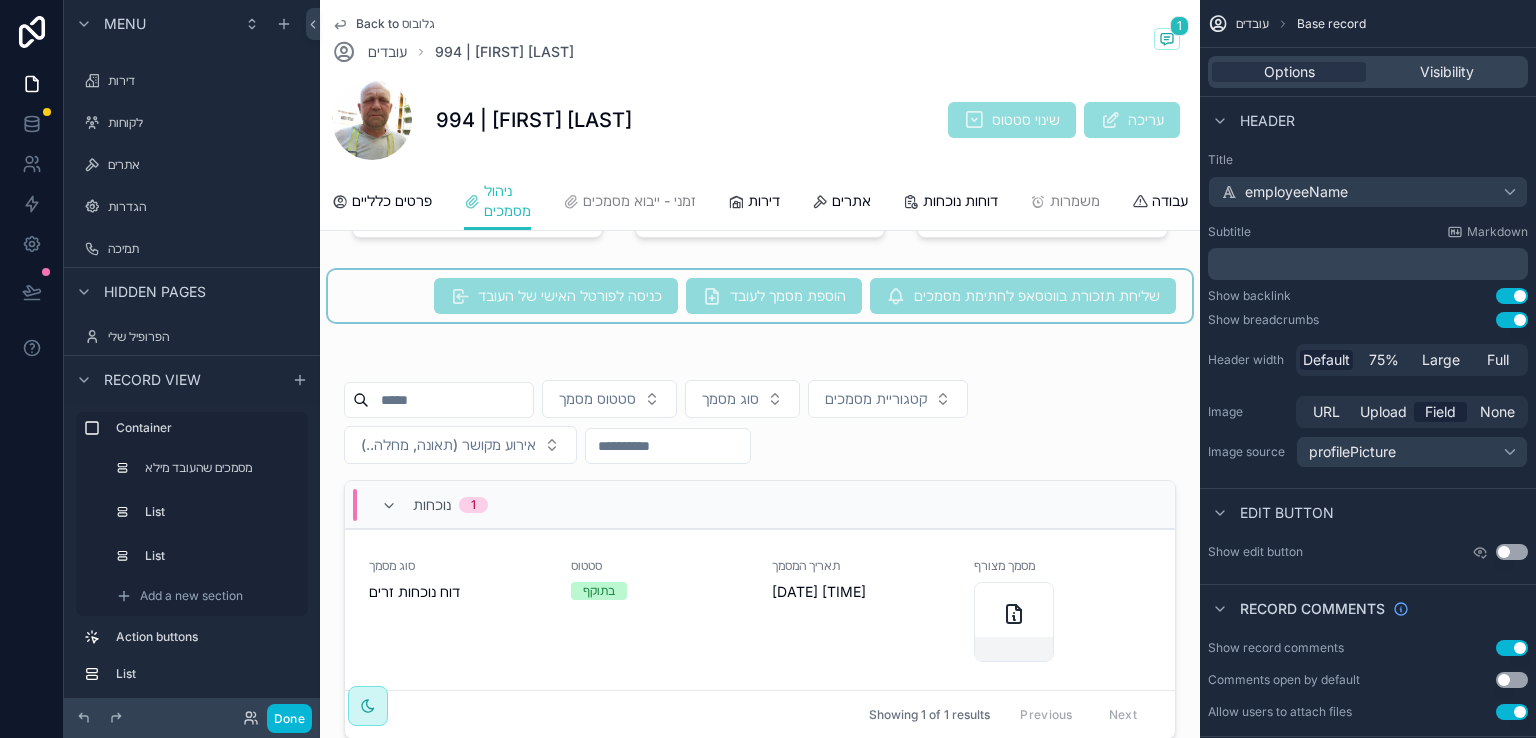 click at bounding box center [760, 296] 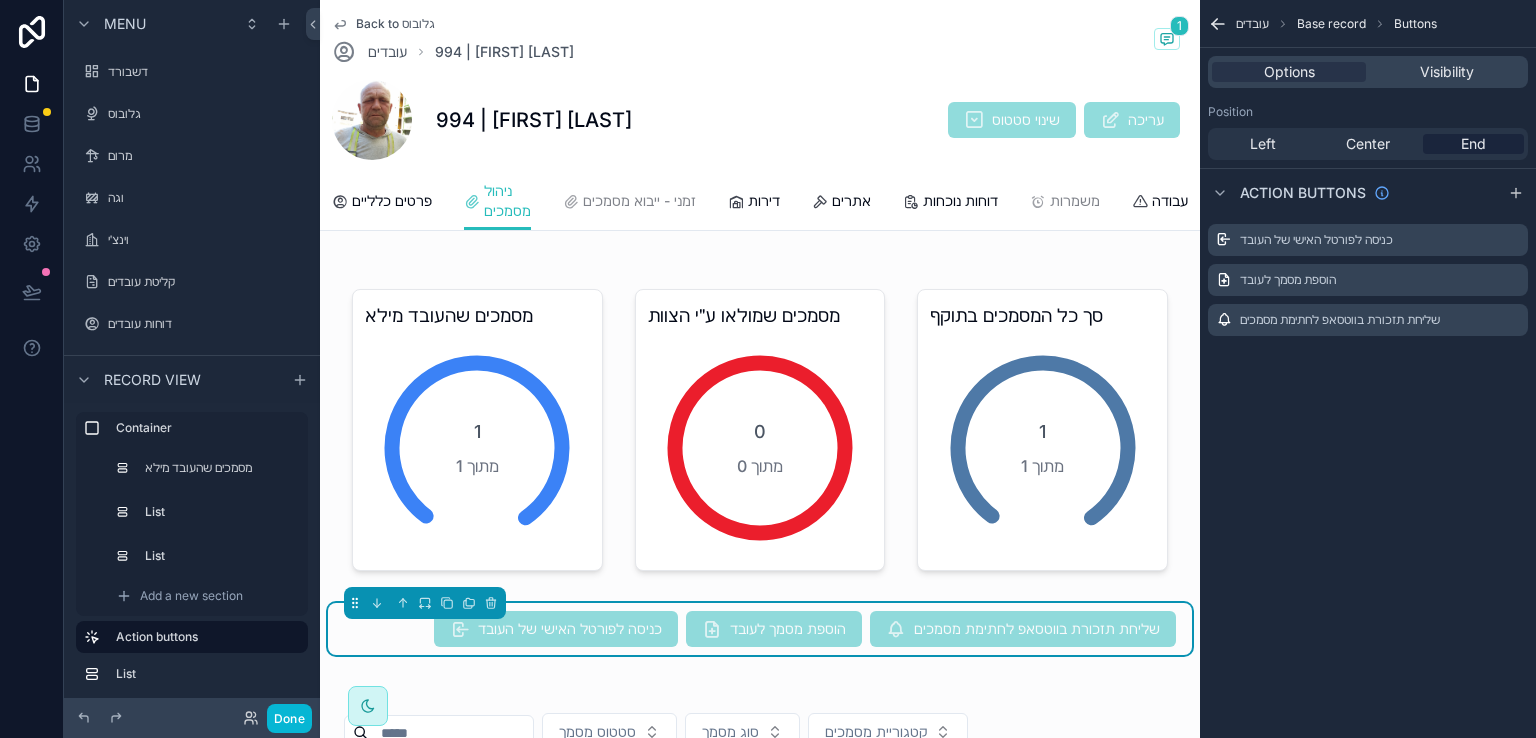 scroll, scrollTop: 0, scrollLeft: 0, axis: both 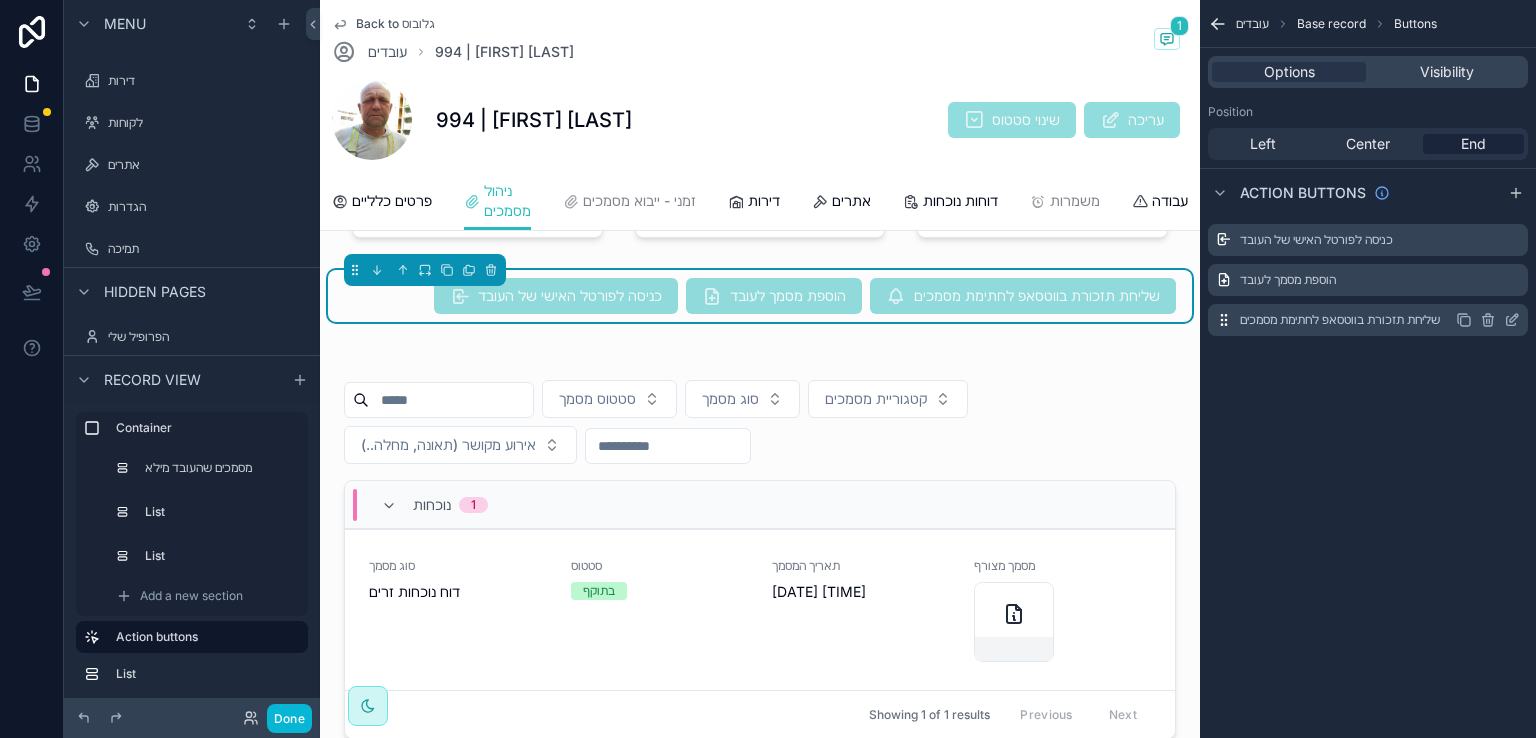 click 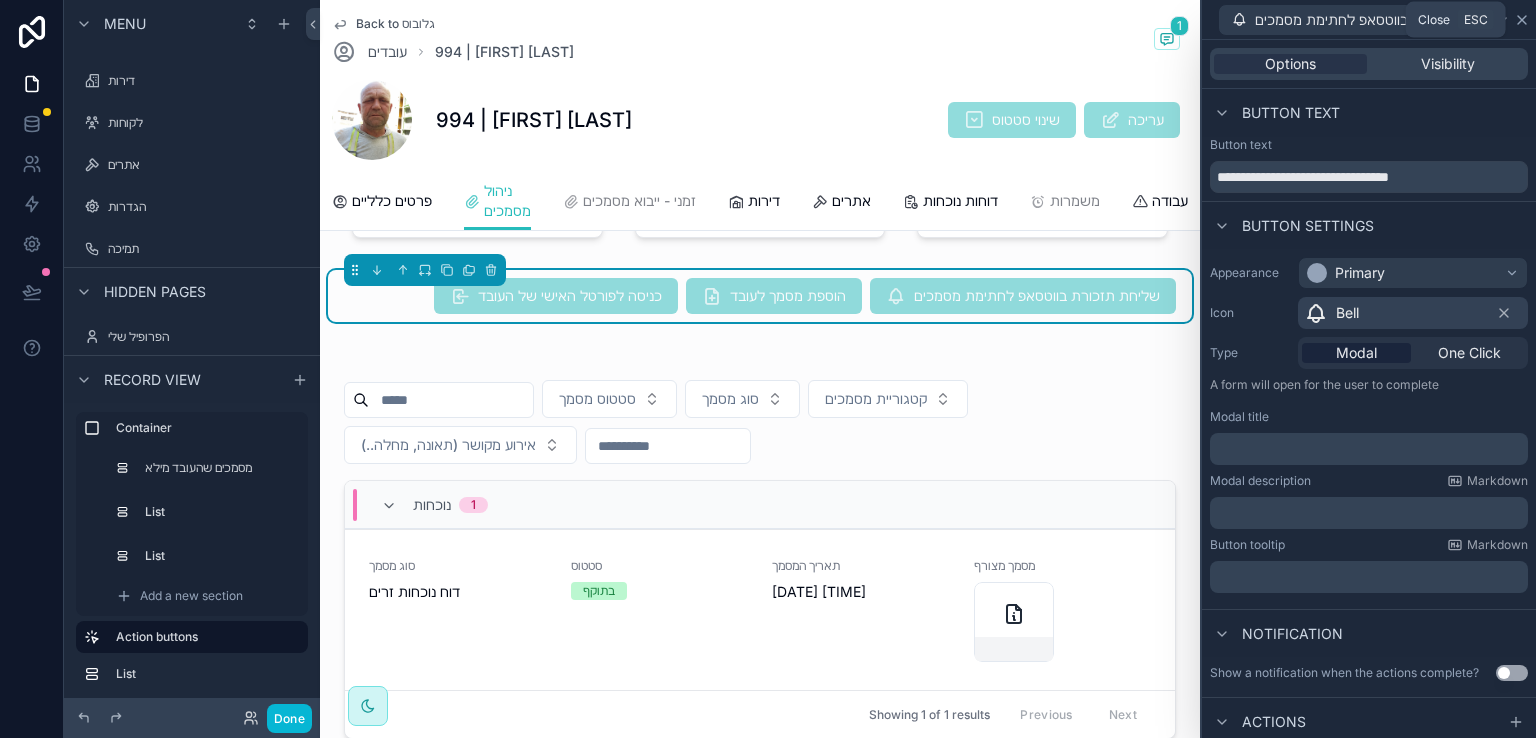 click 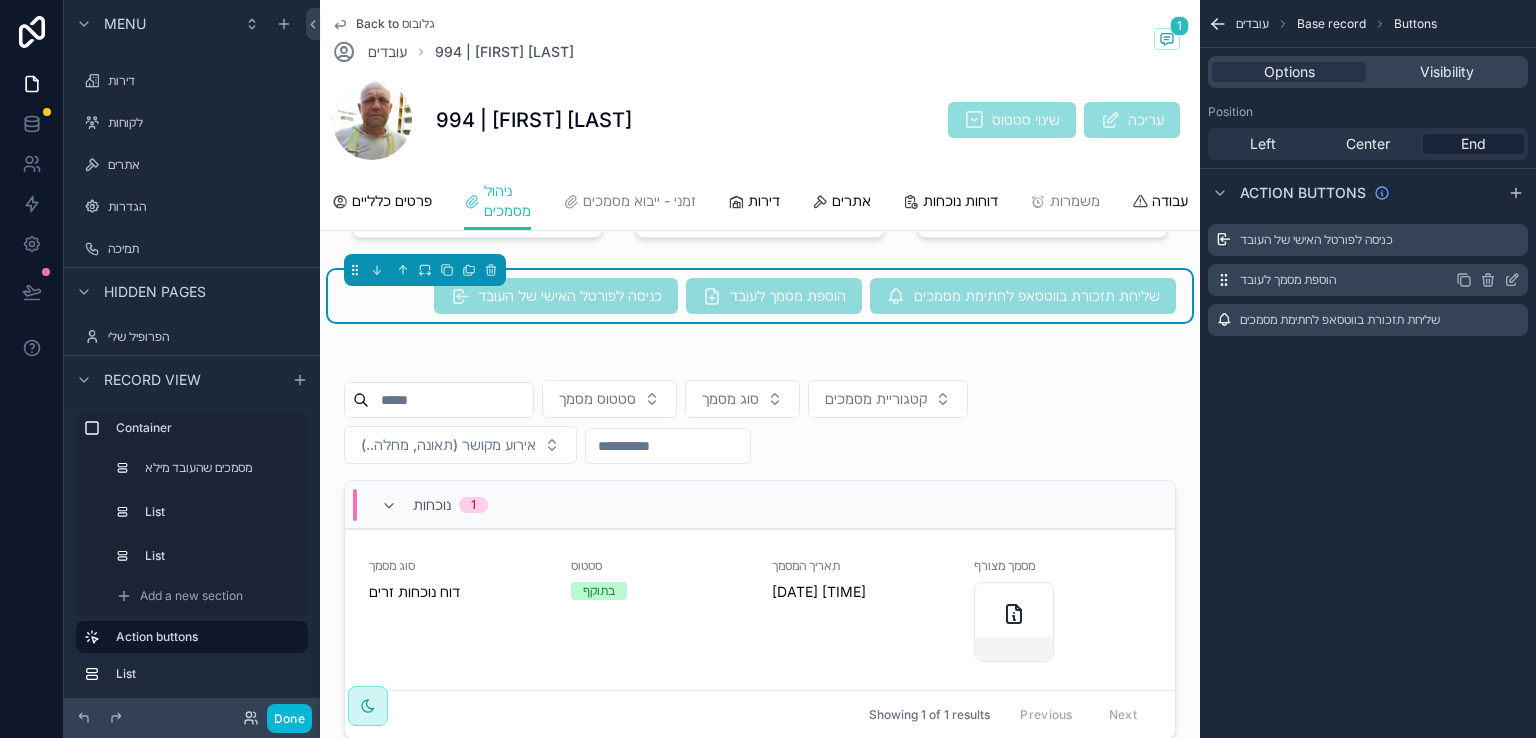 click 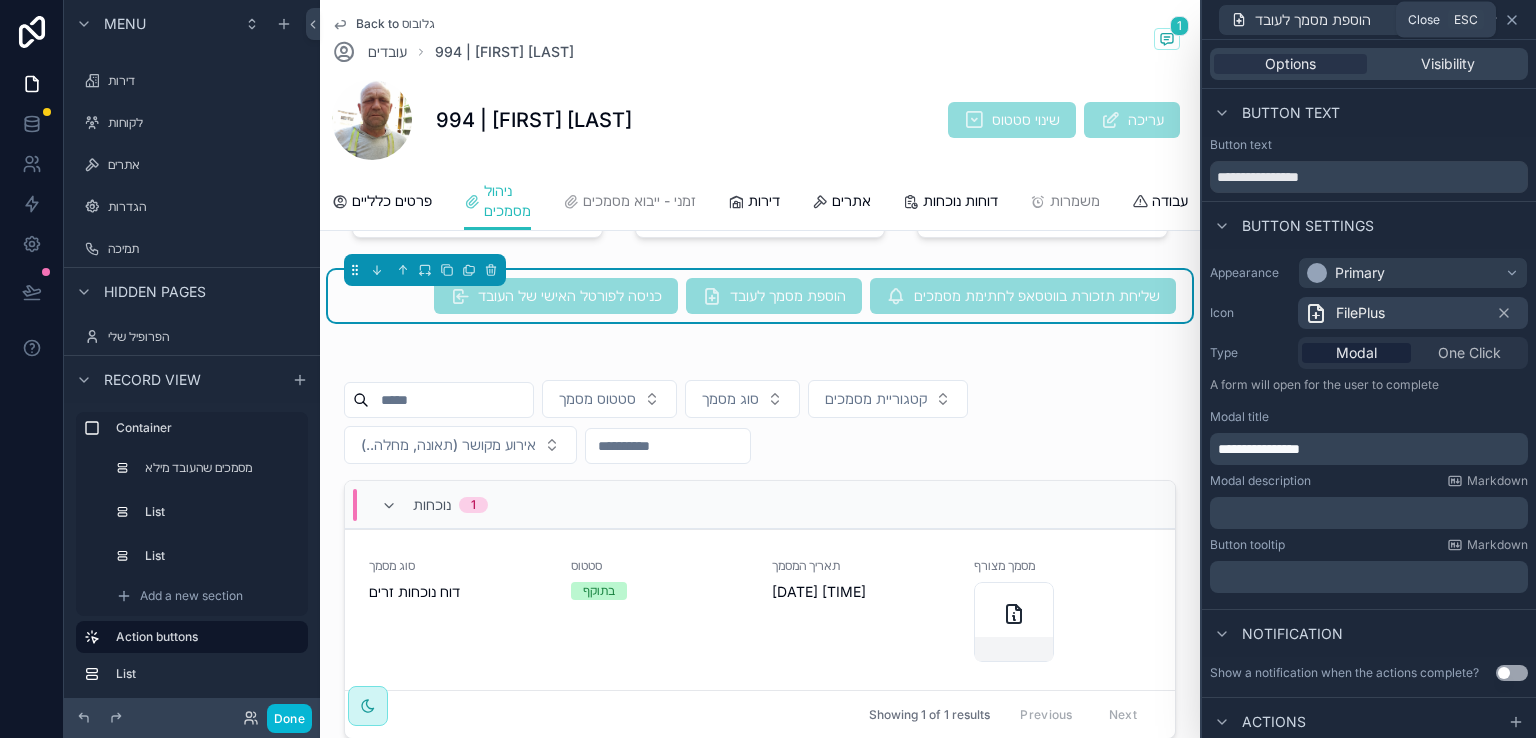 click 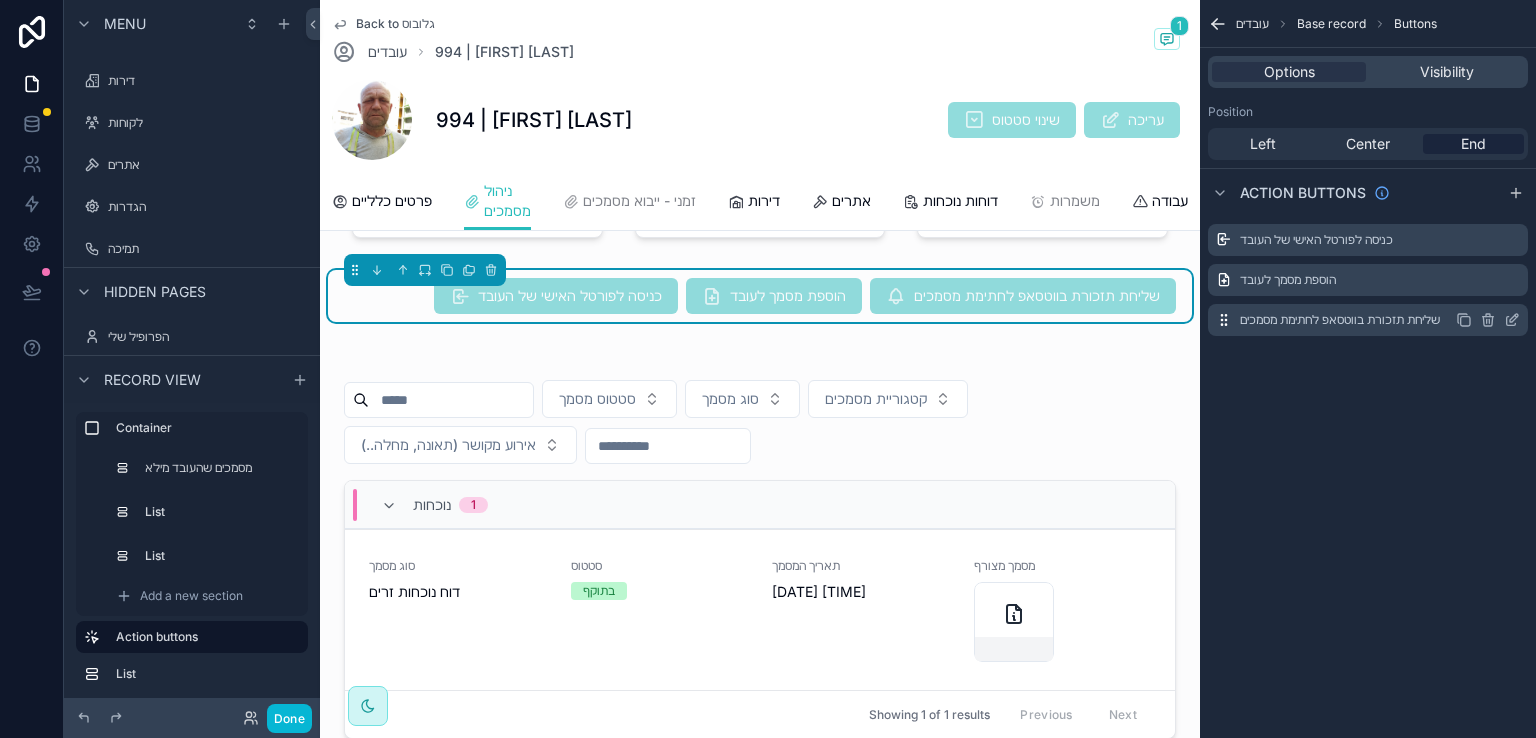 click 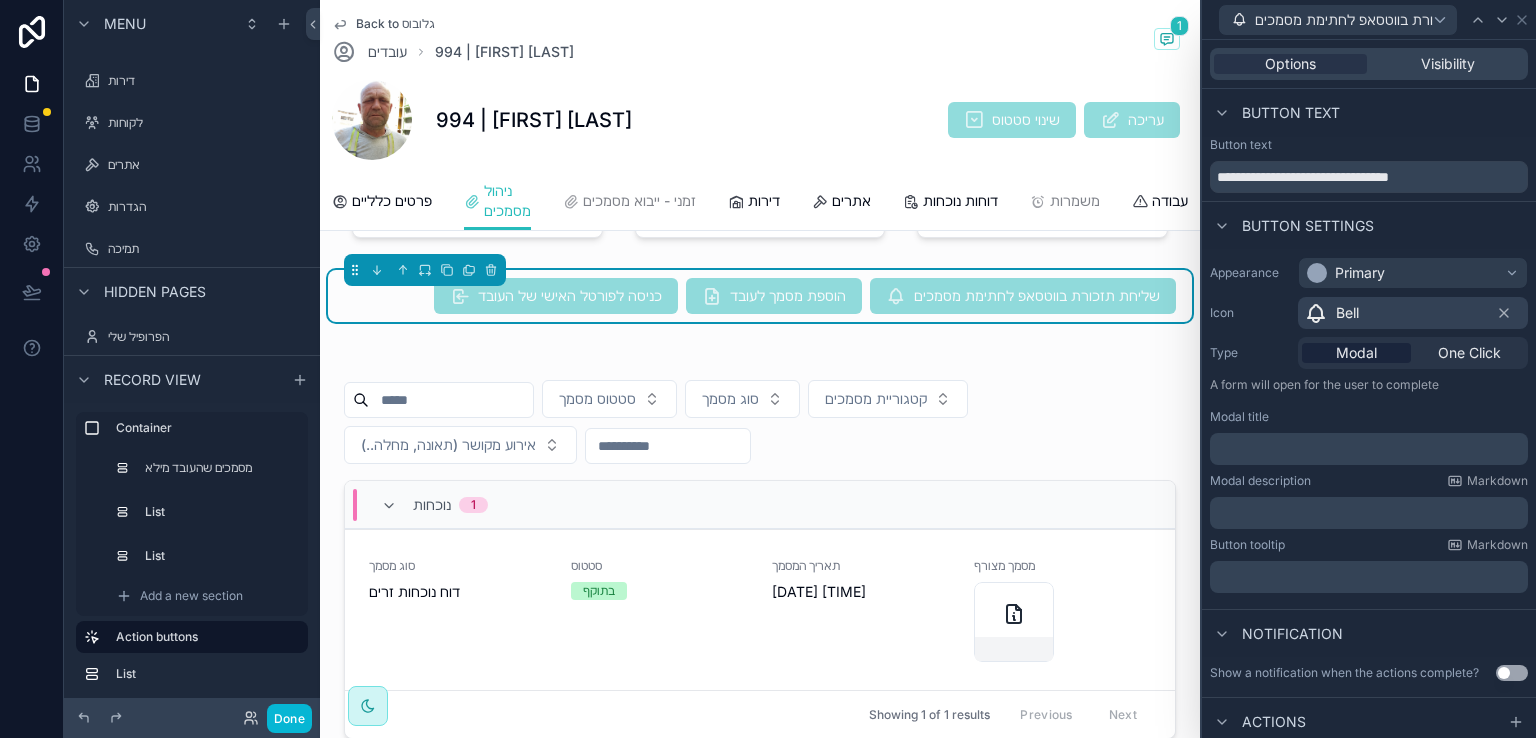 click on "﻿" at bounding box center [1371, 449] 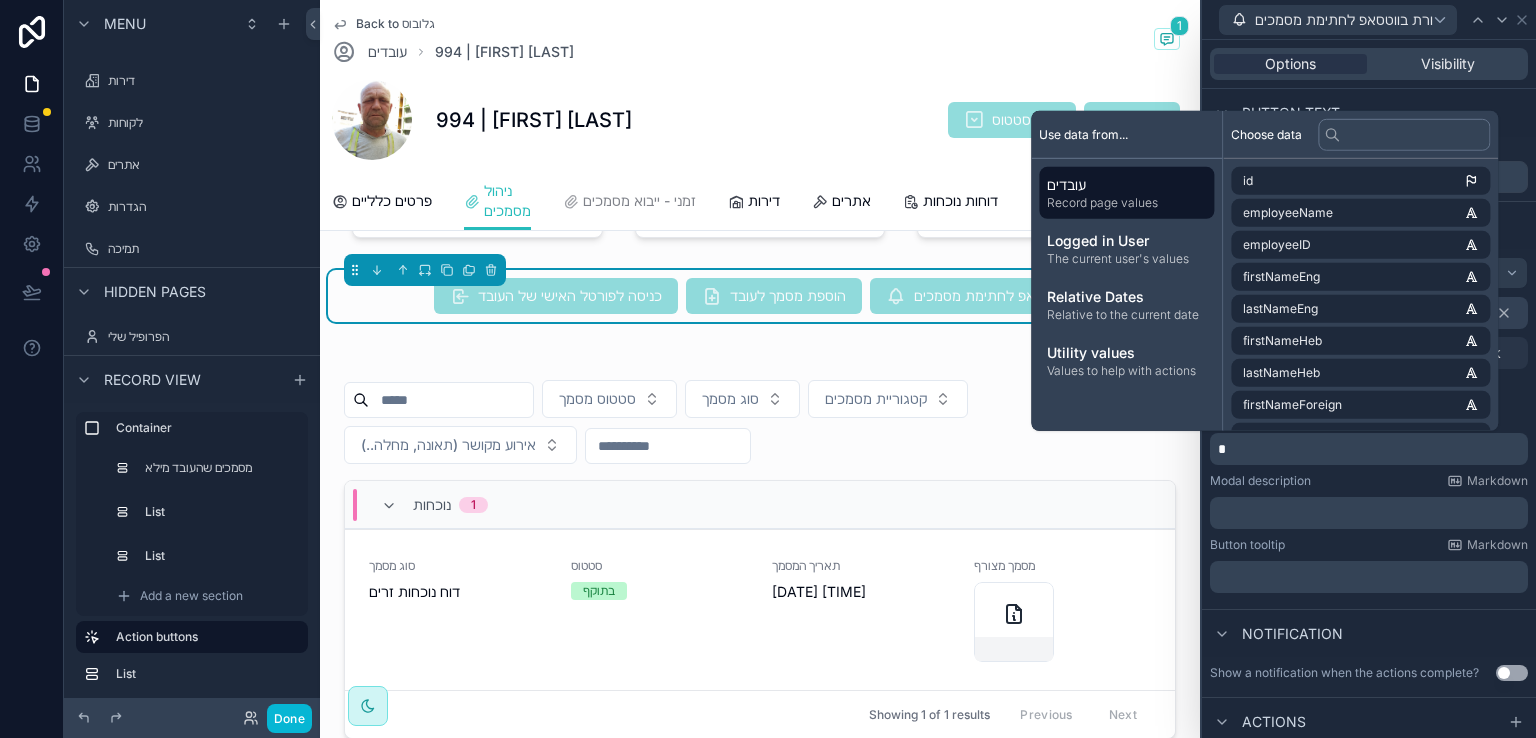 type 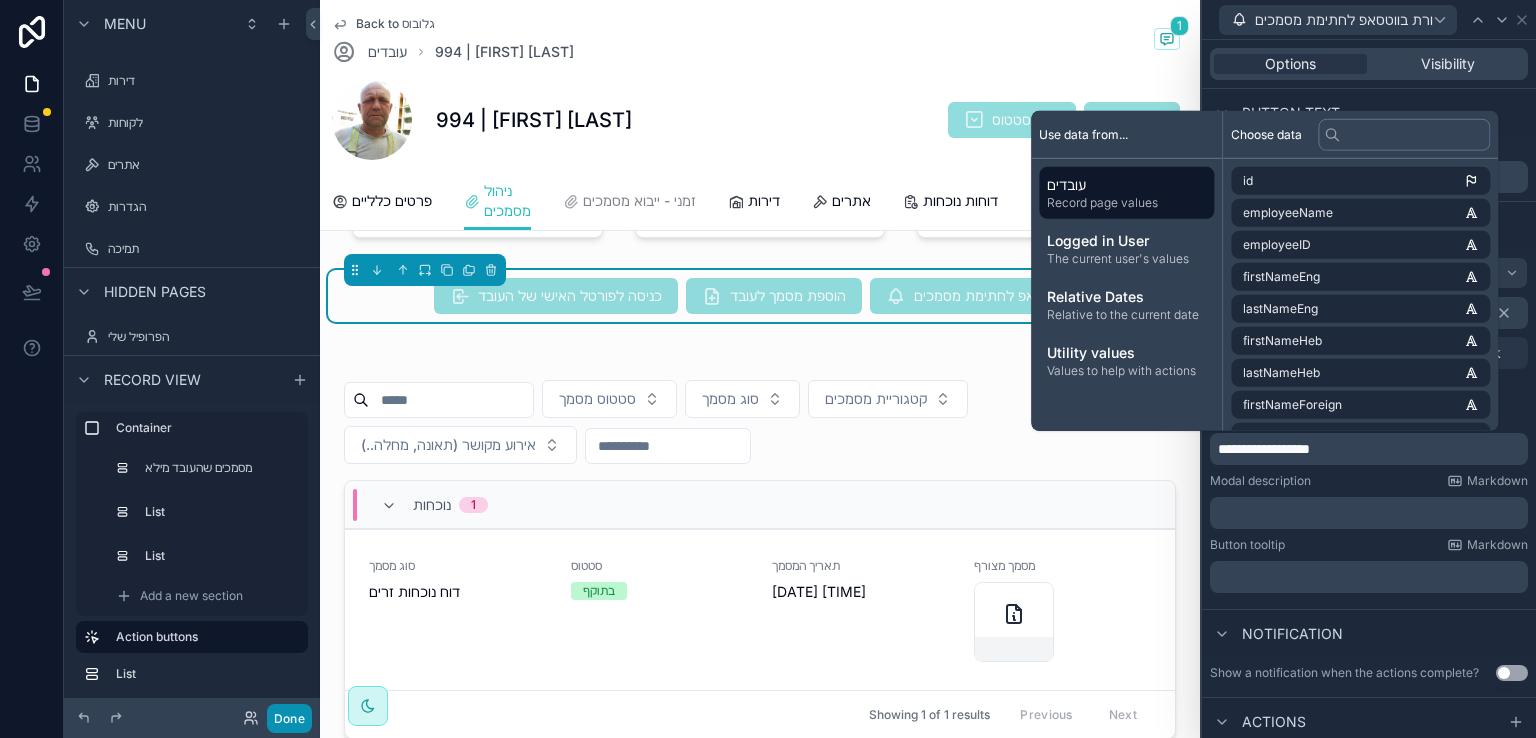 click on "Done" at bounding box center [289, 718] 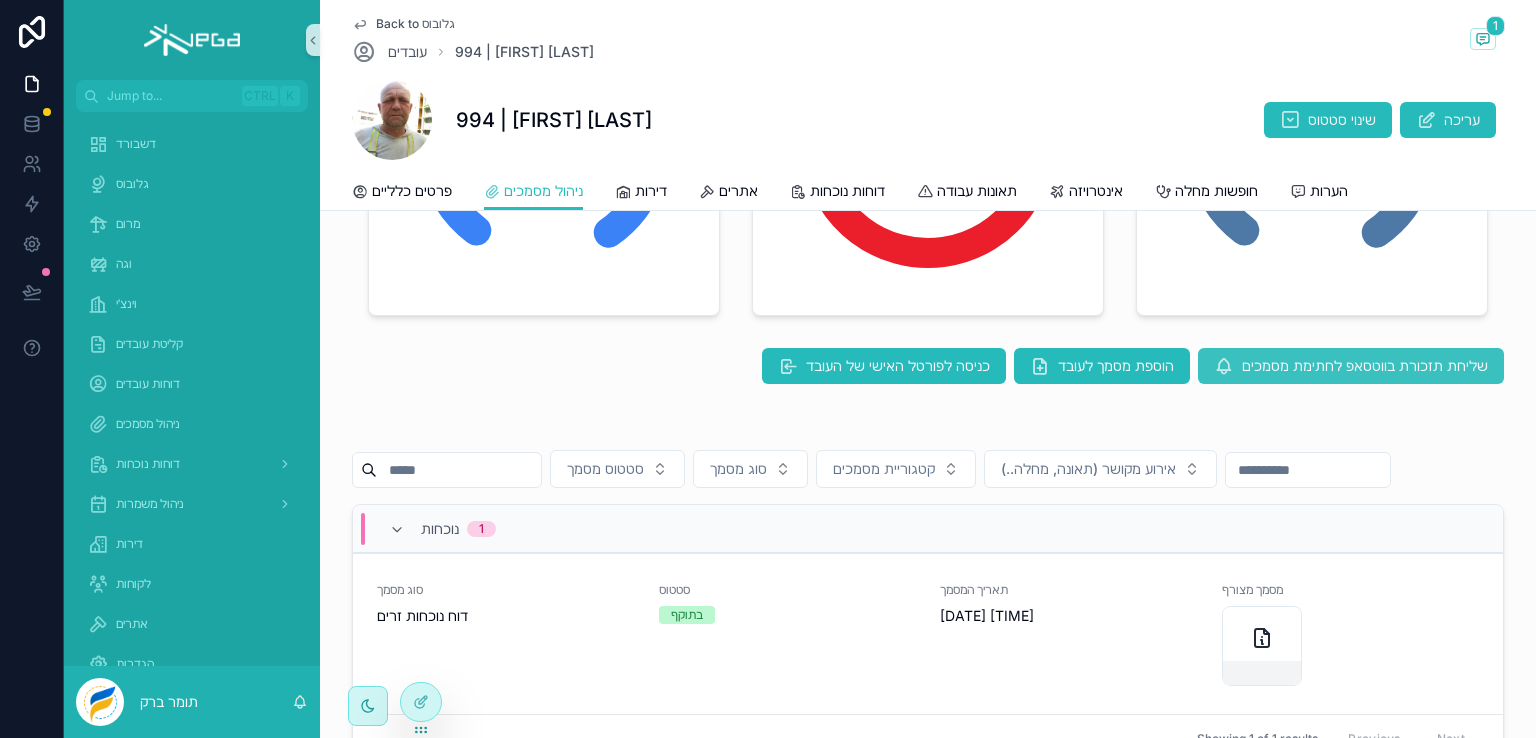 click on "שליחת תזכורת בווטסאפ לחתימת מסמכים" at bounding box center [1365, 366] 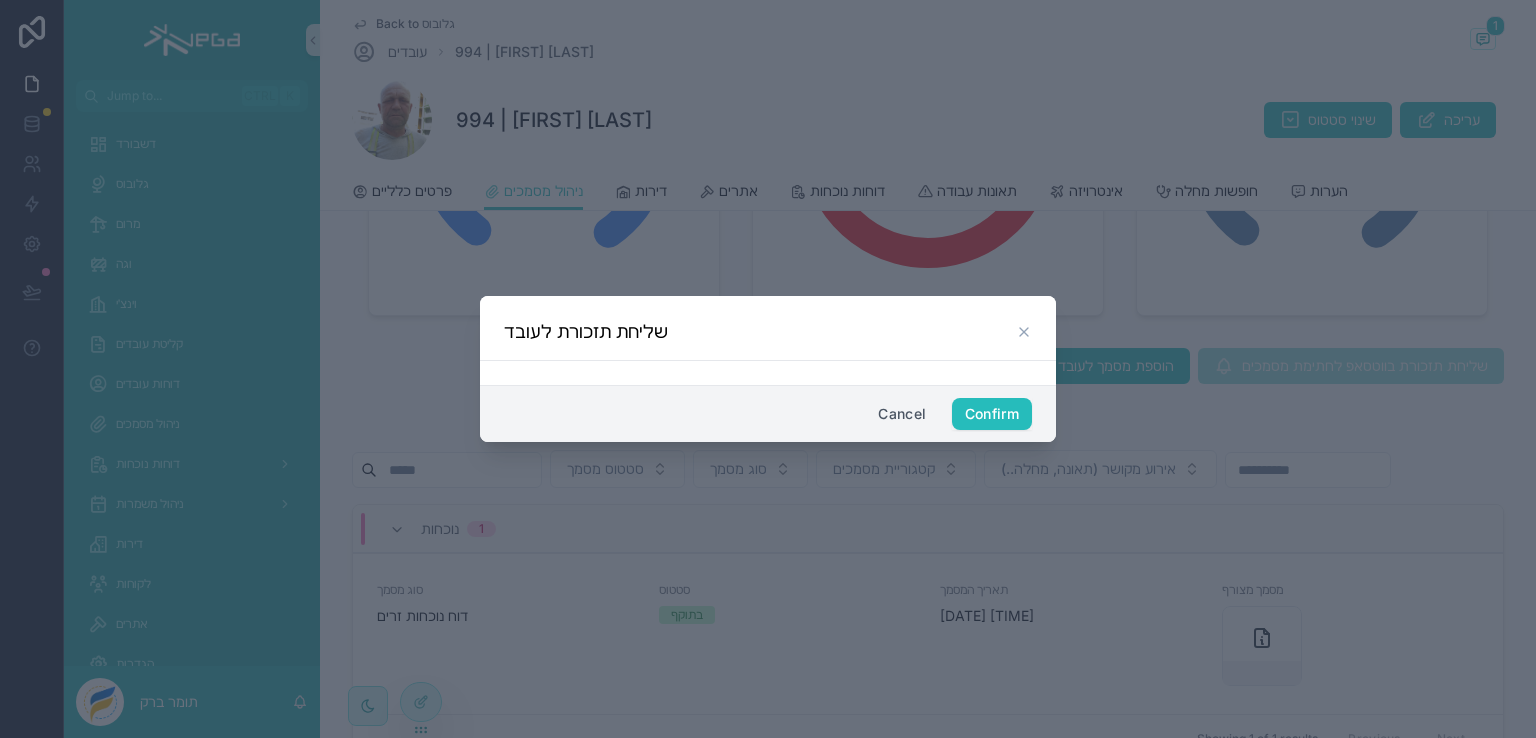 click 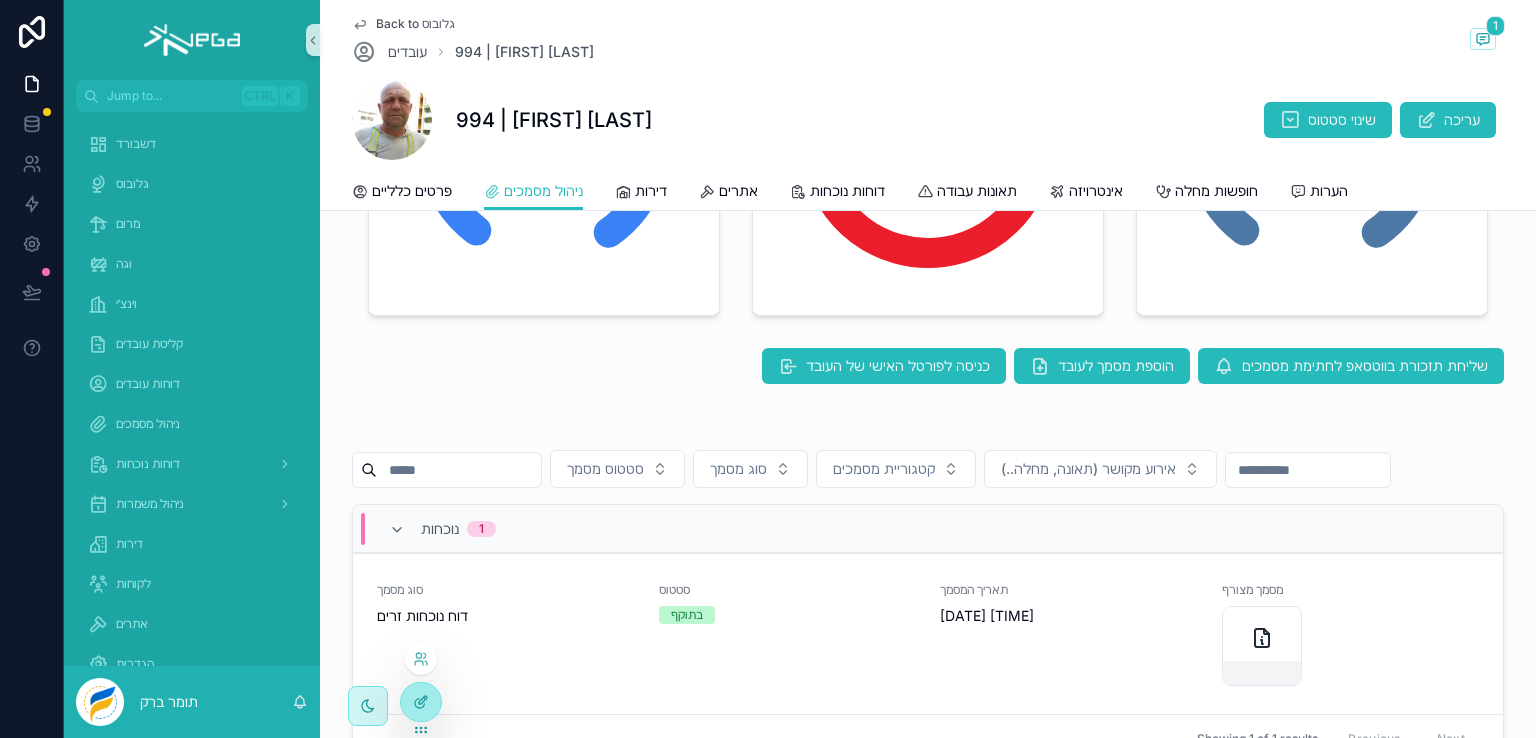 click 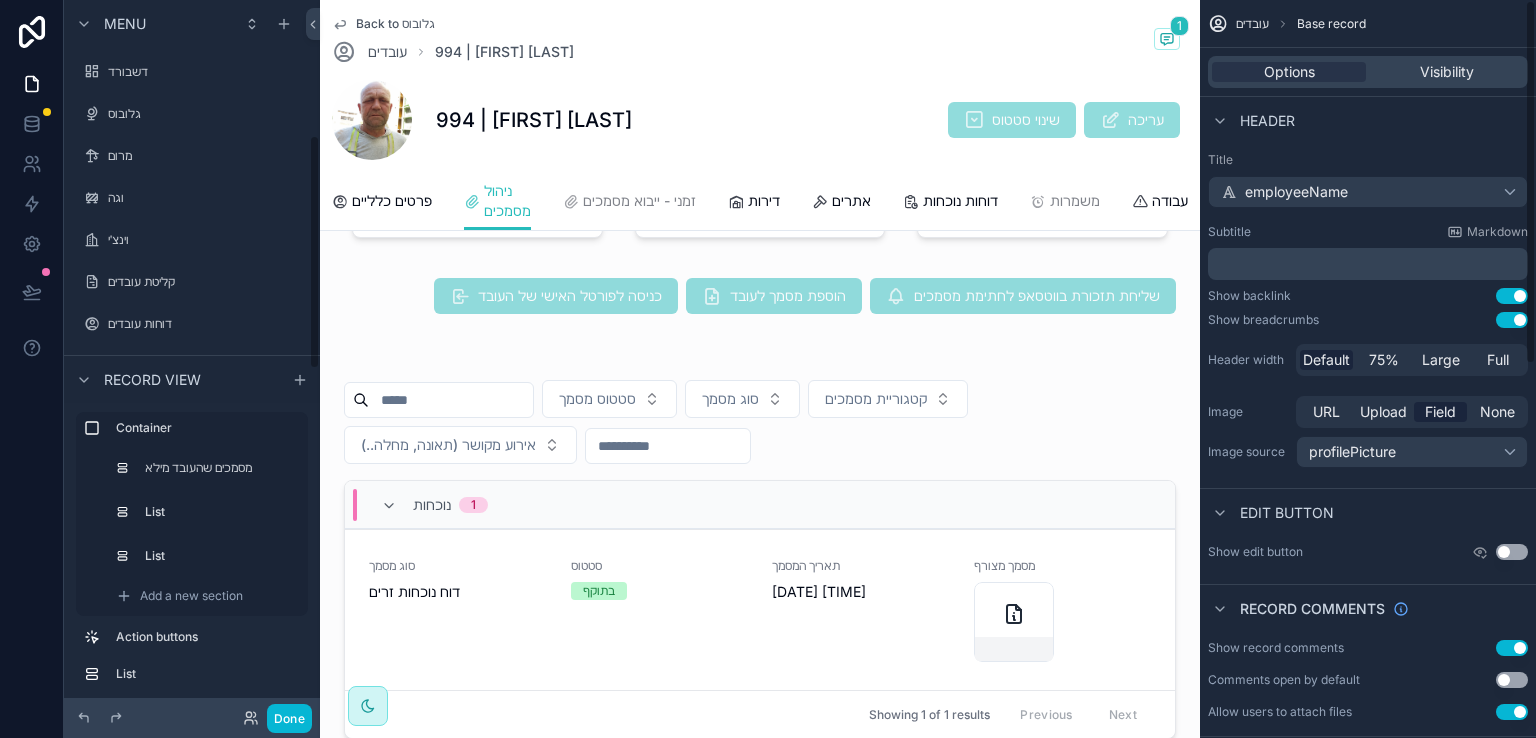 scroll, scrollTop: 411, scrollLeft: 0, axis: vertical 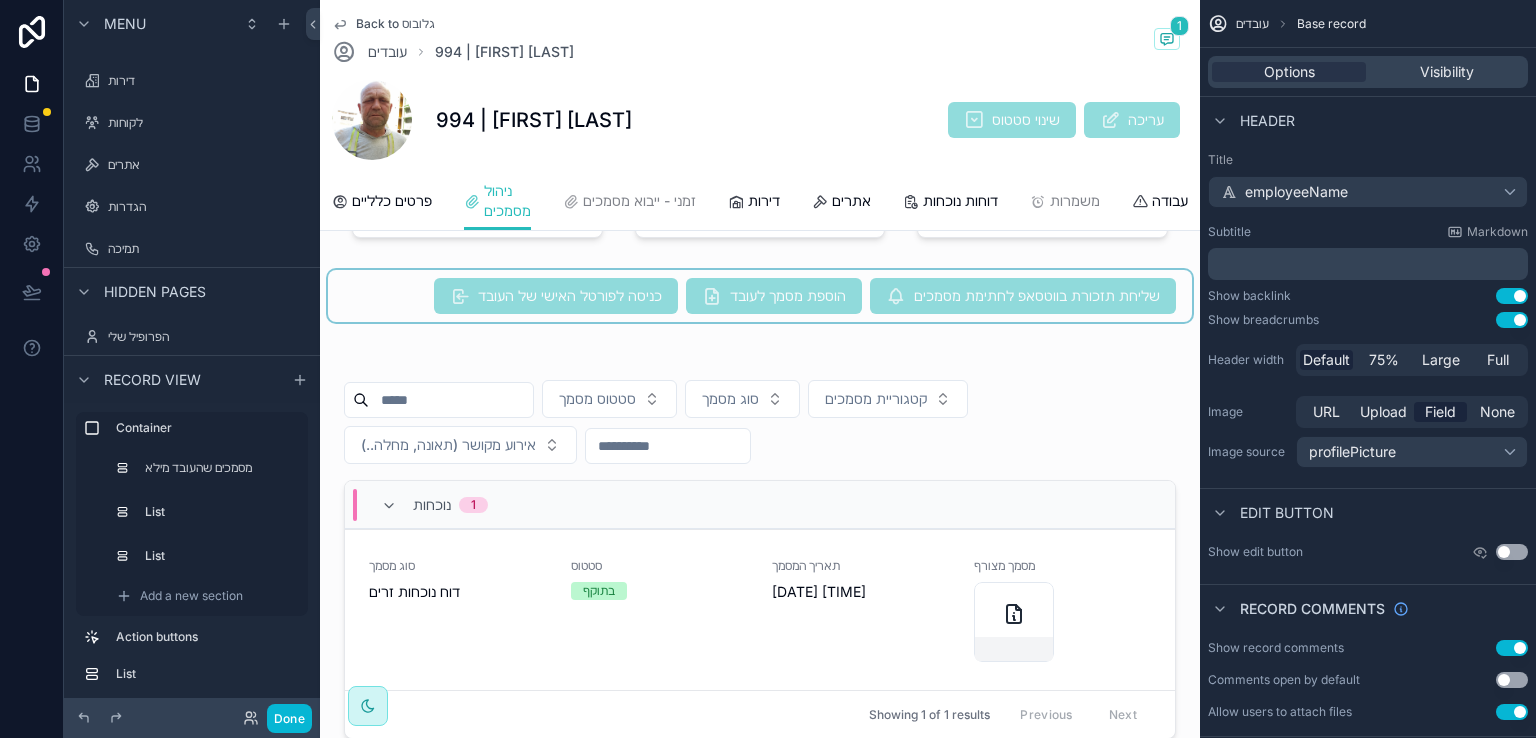 click at bounding box center (760, 296) 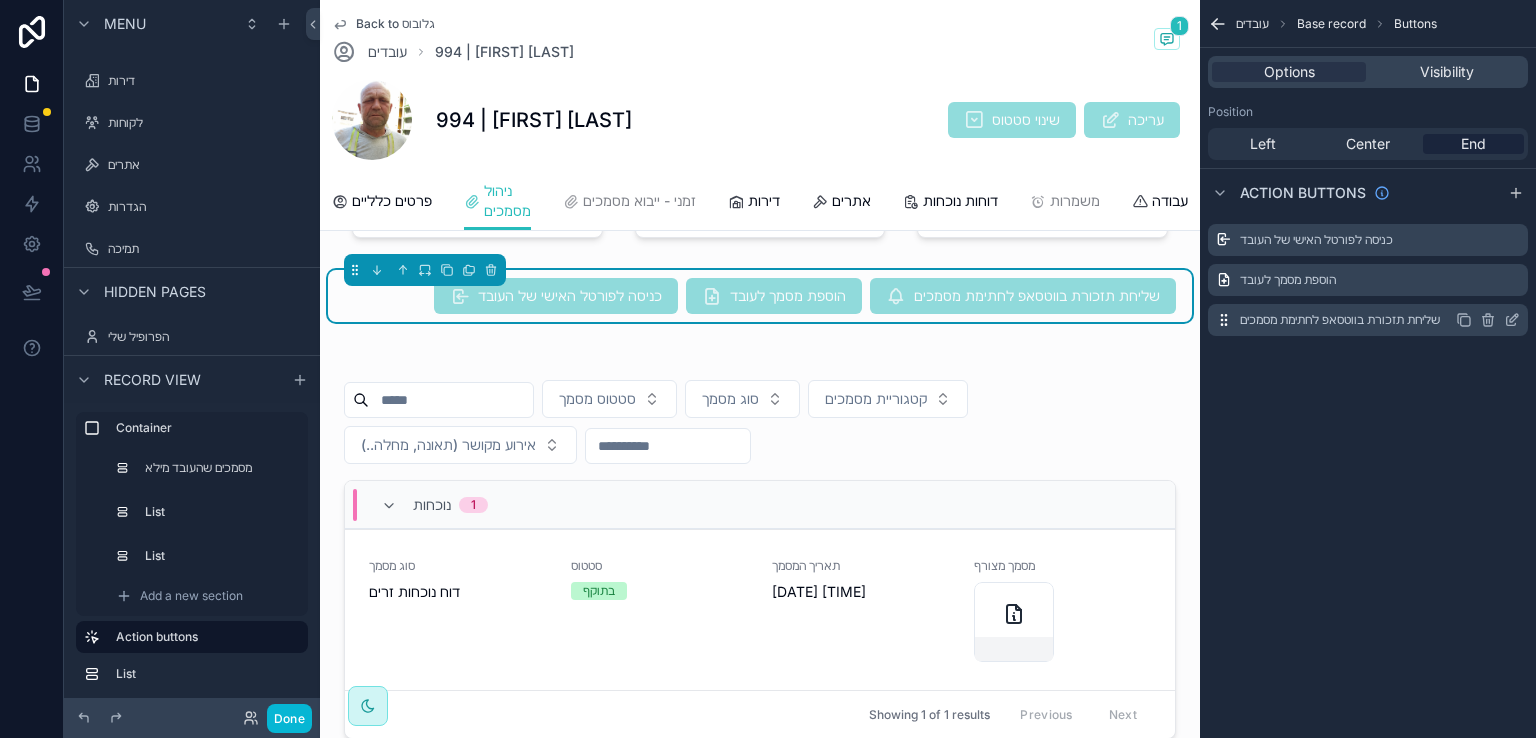 click 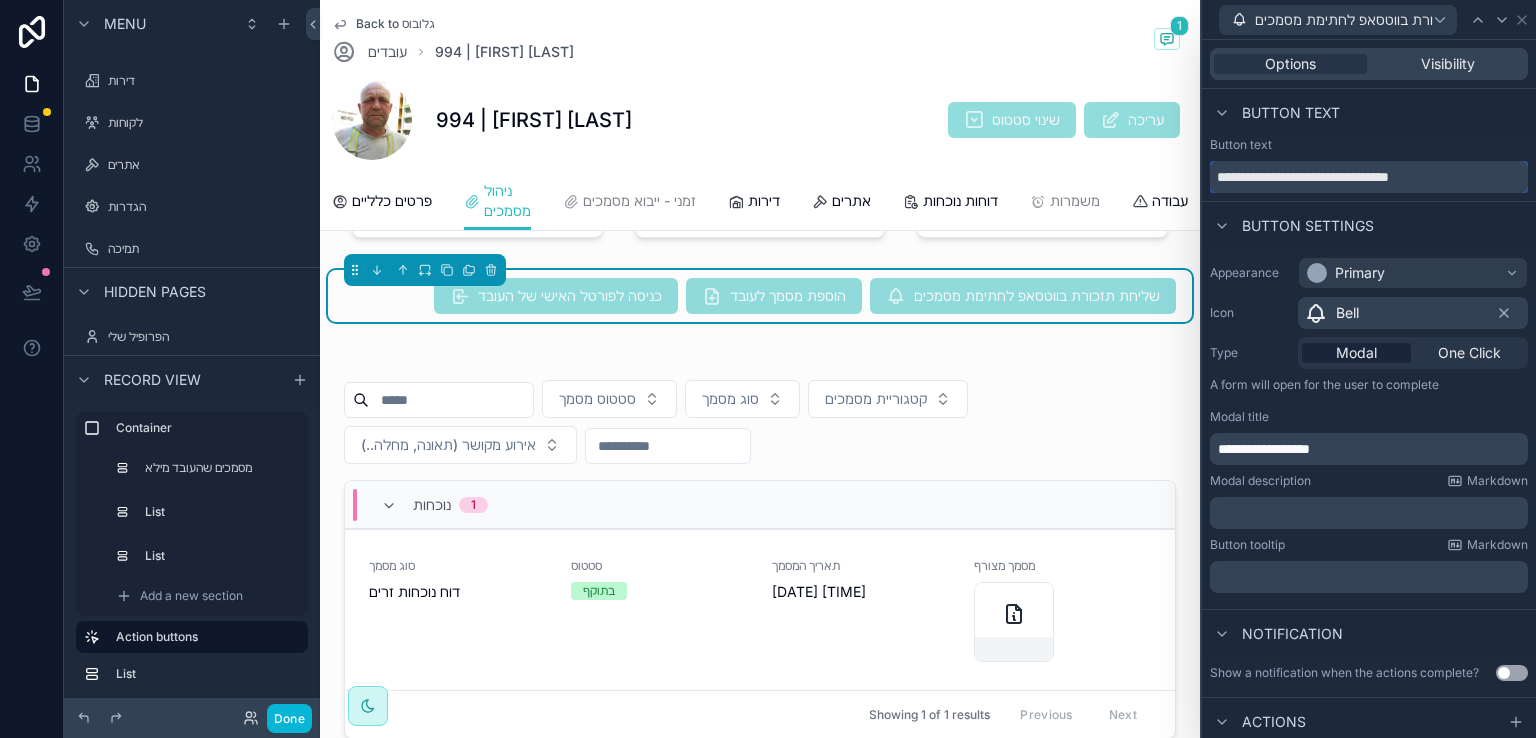 drag, startPoint x: 1479, startPoint y: 177, endPoint x: 1215, endPoint y: 193, distance: 264.4844 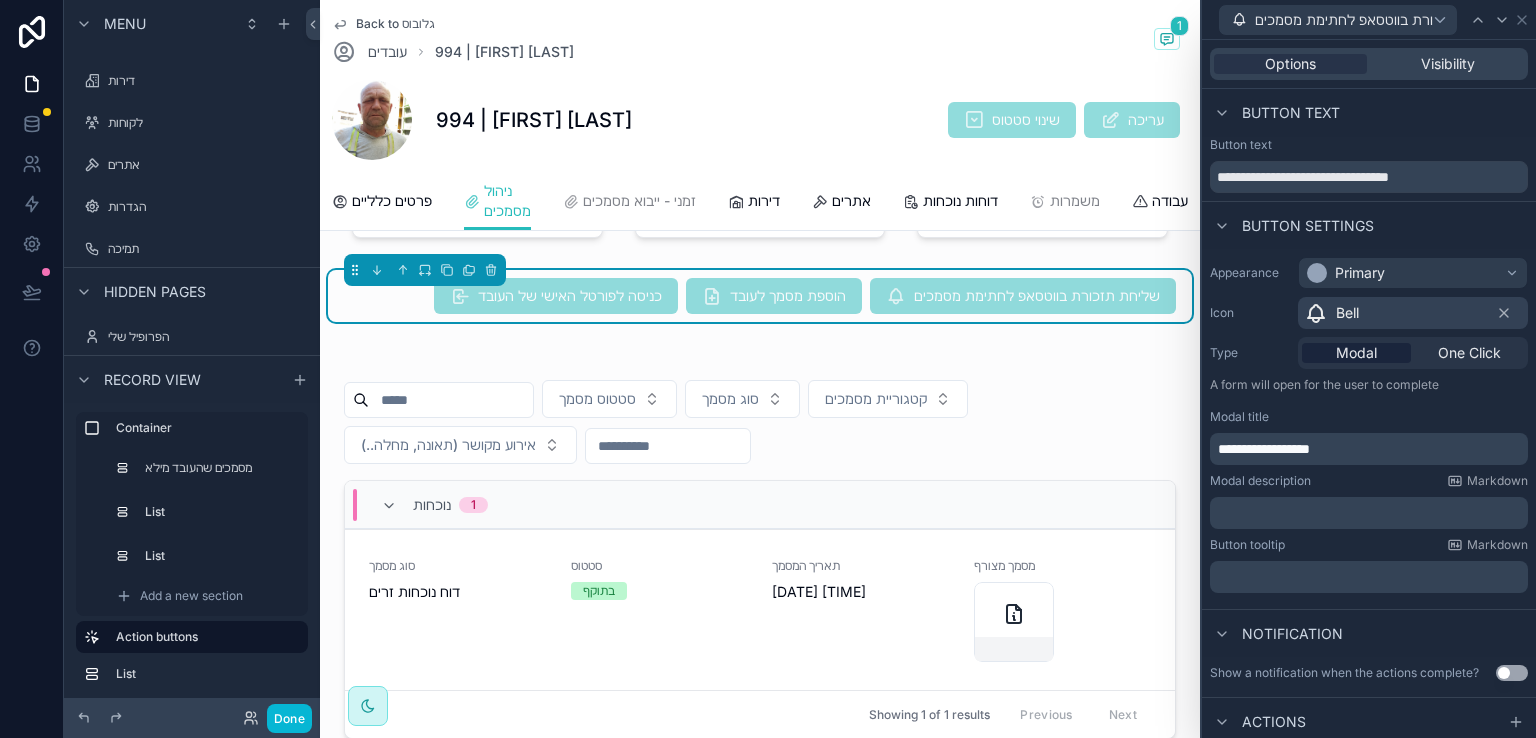 click on "**********" at bounding box center (1371, 449) 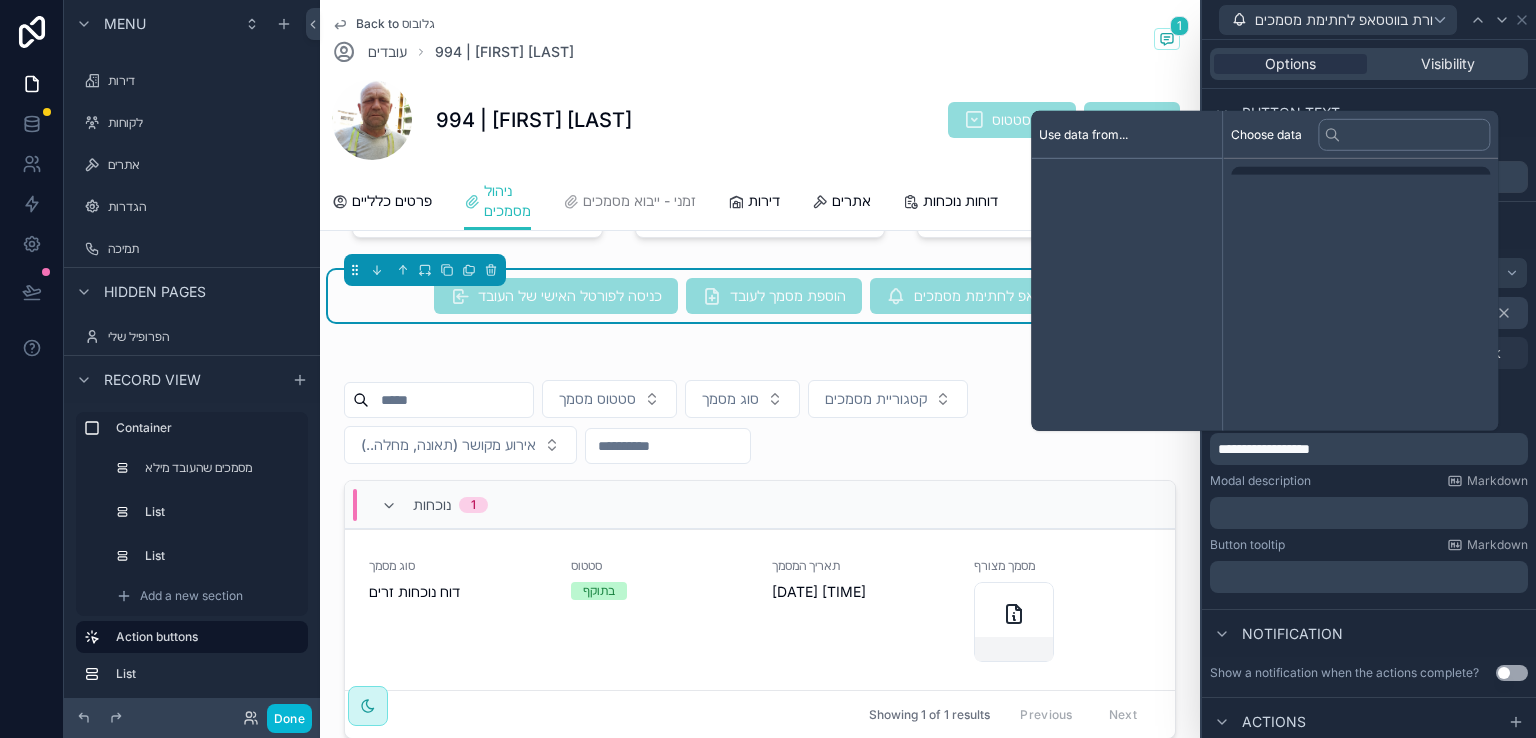 click on "**********" at bounding box center (1371, 449) 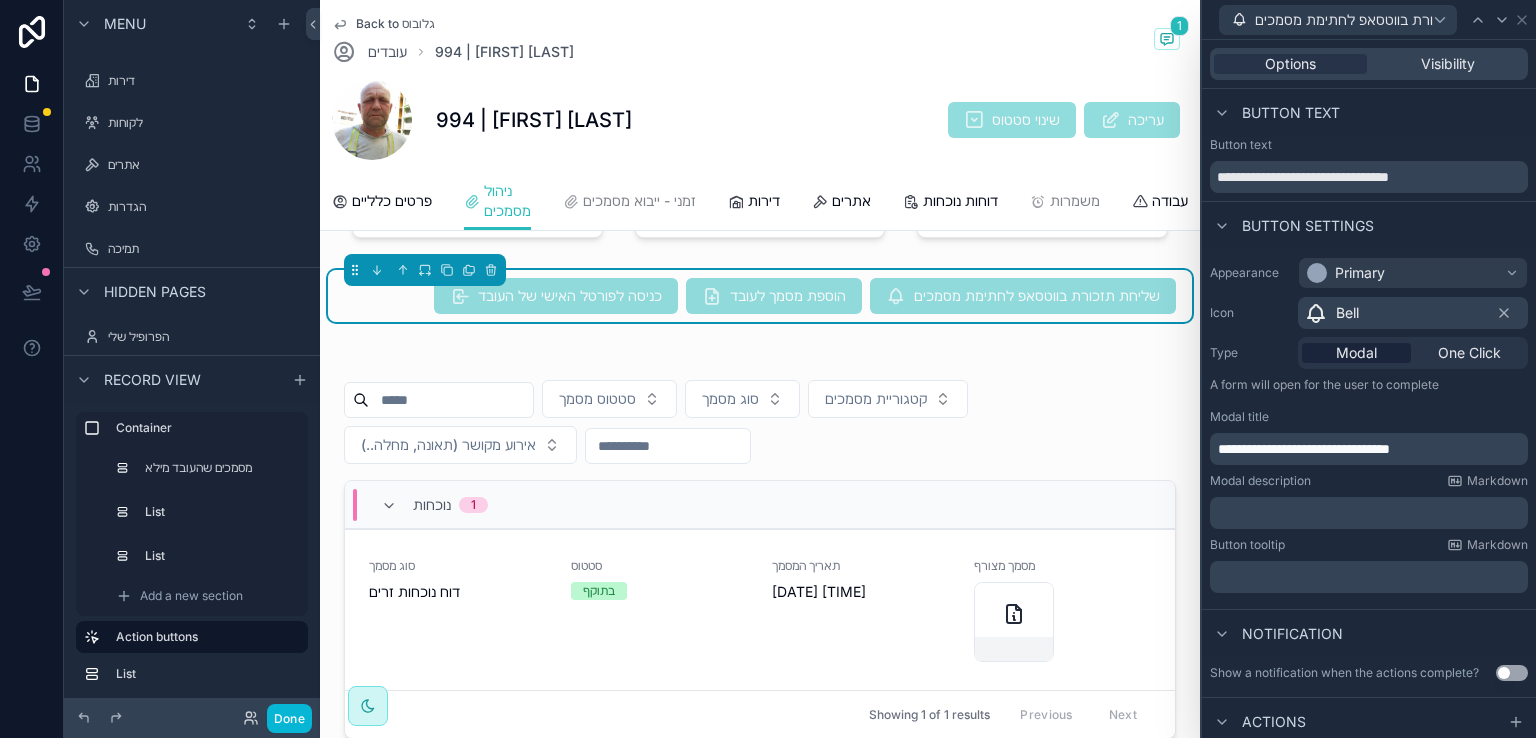 click on "﻿" at bounding box center [1371, 513] 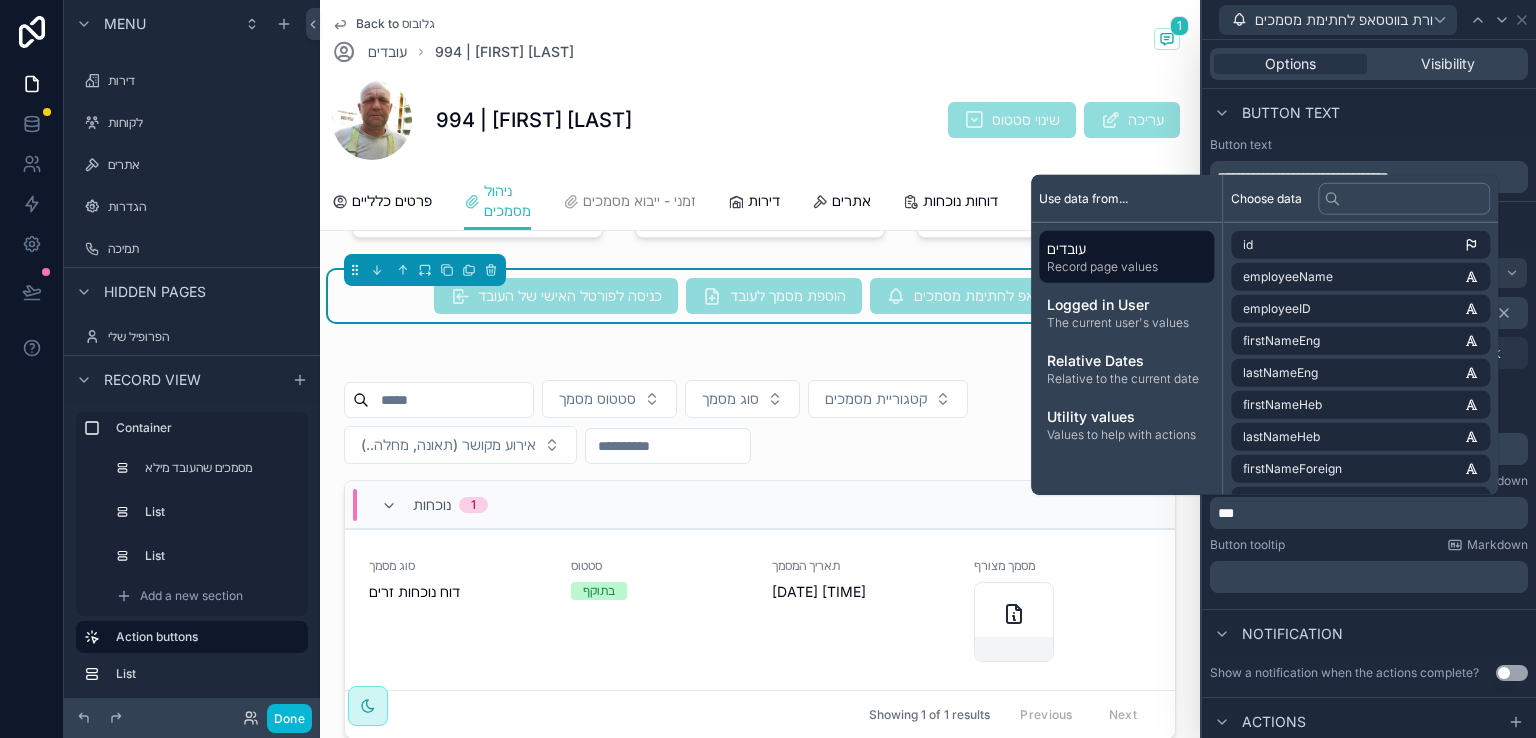 type 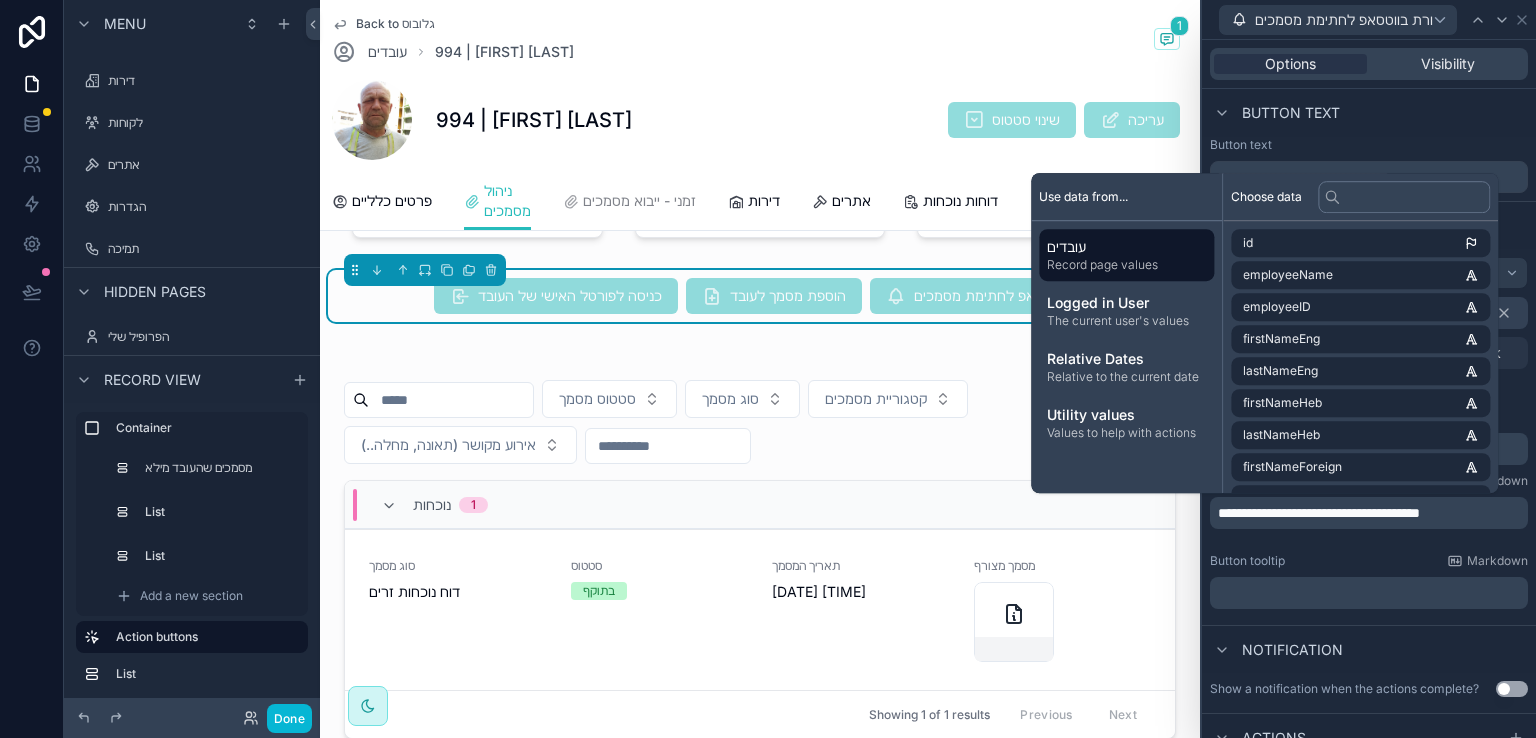 scroll, scrollTop: 0, scrollLeft: 0, axis: both 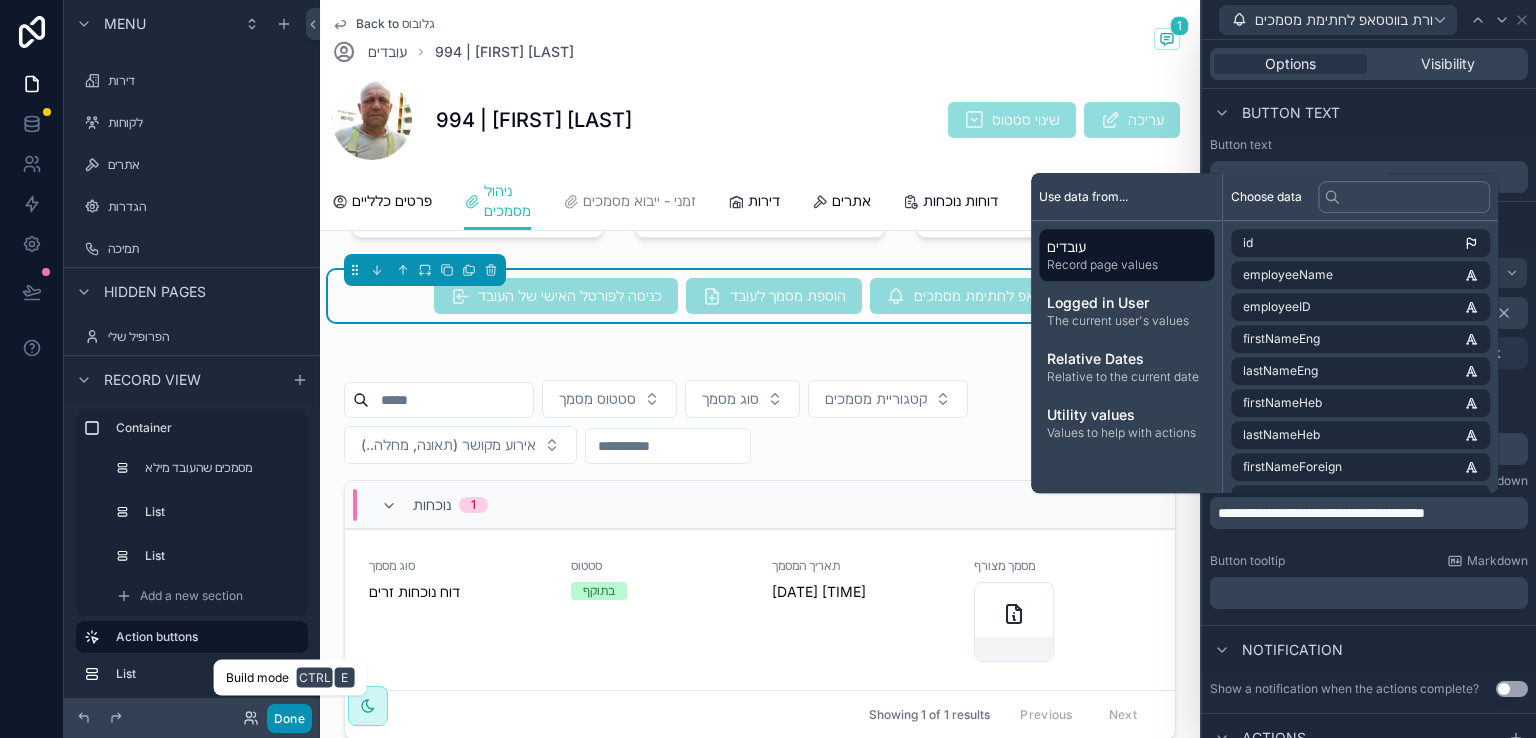 click on "Done" at bounding box center (289, 718) 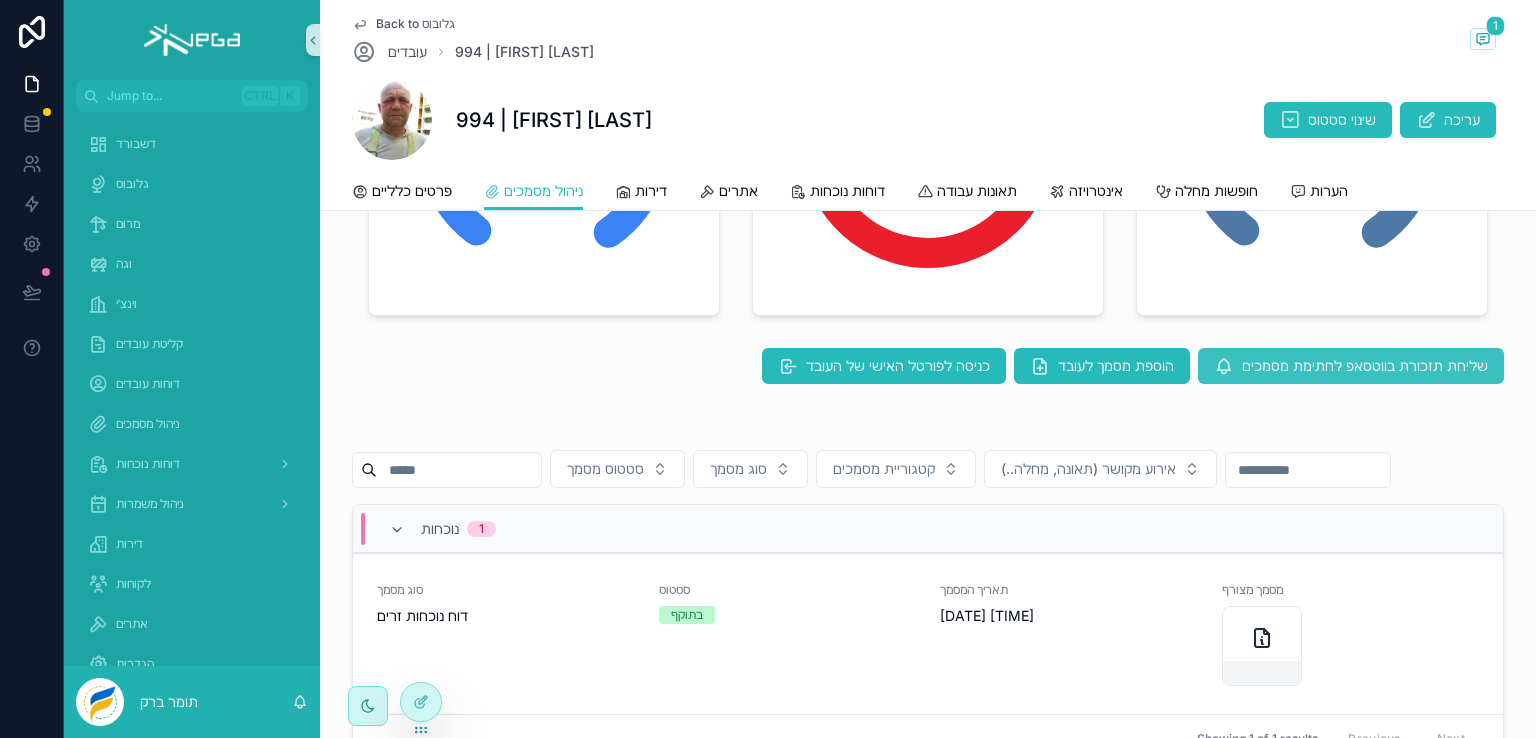 click on "שליחת תזכורת בווטסאפ לחתימת מסמכים" at bounding box center (1365, 366) 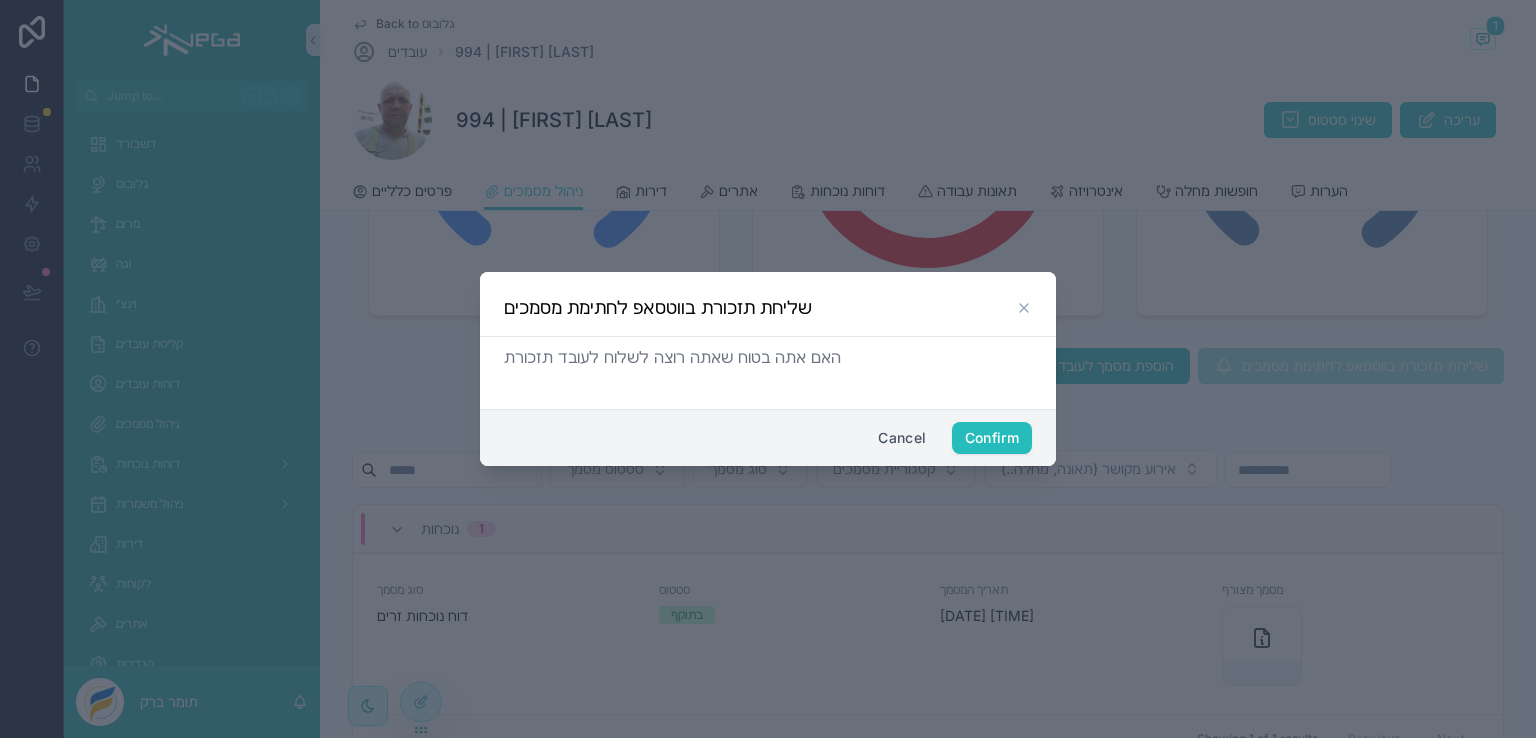 click 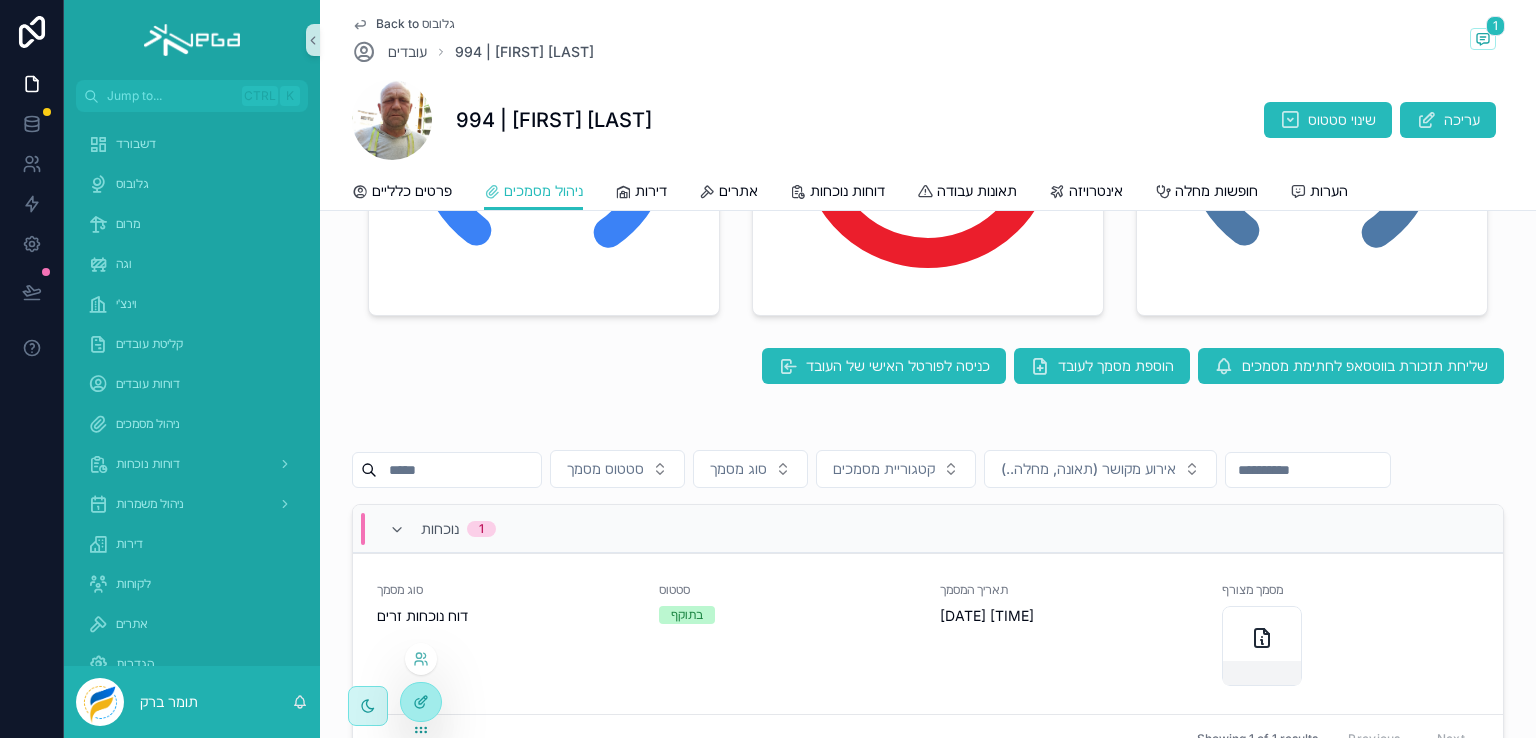 click 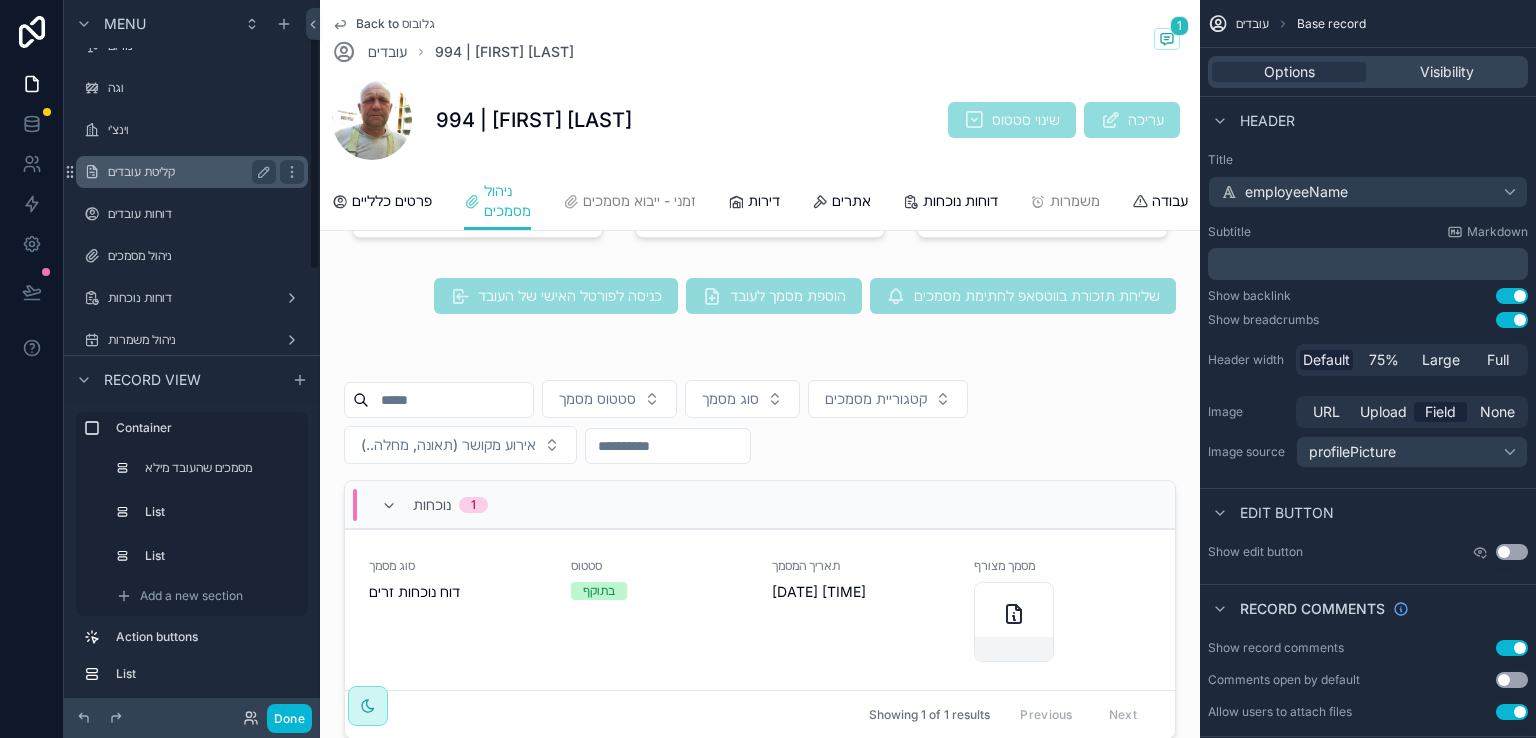 scroll, scrollTop: 111, scrollLeft: 0, axis: vertical 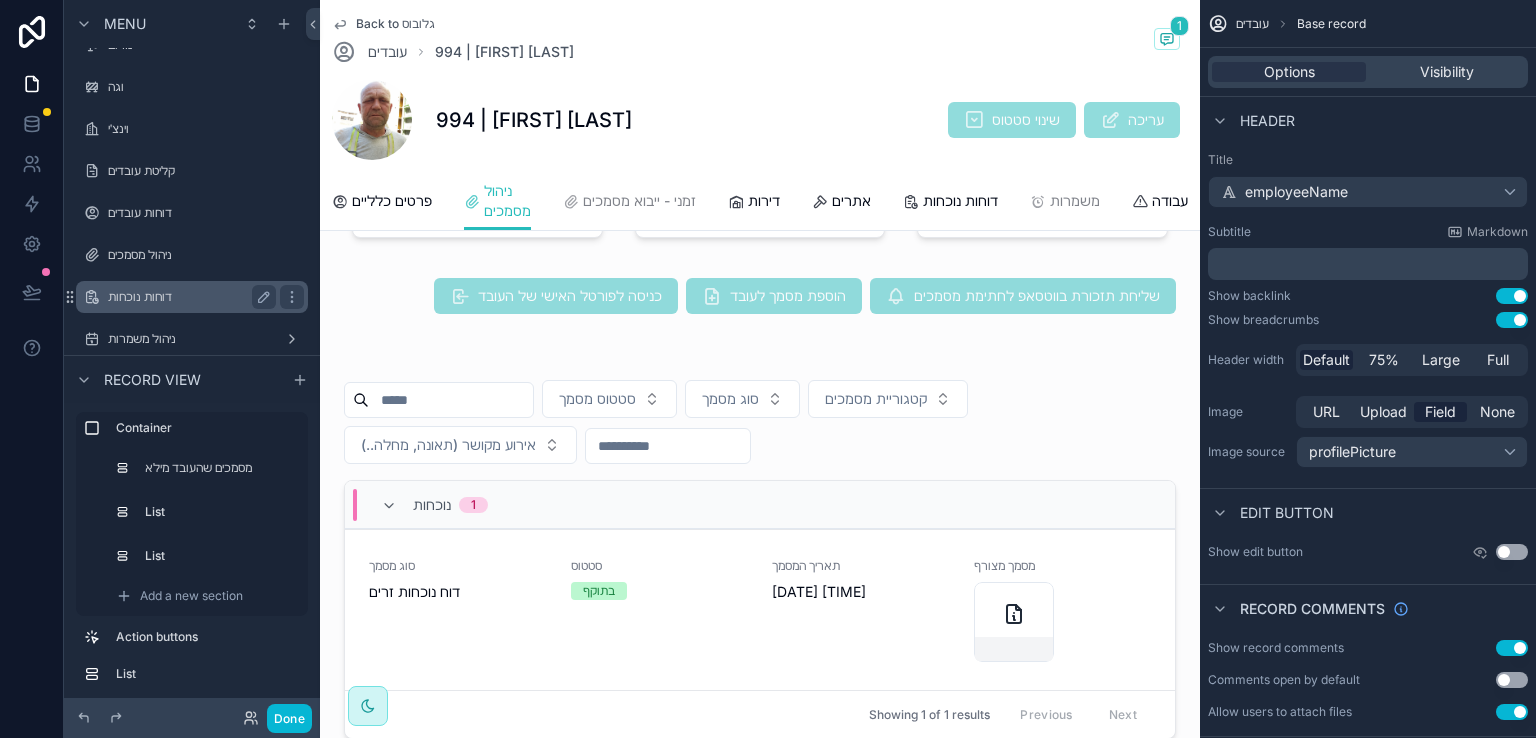 click on "דוחות נוכחות" at bounding box center (188, 297) 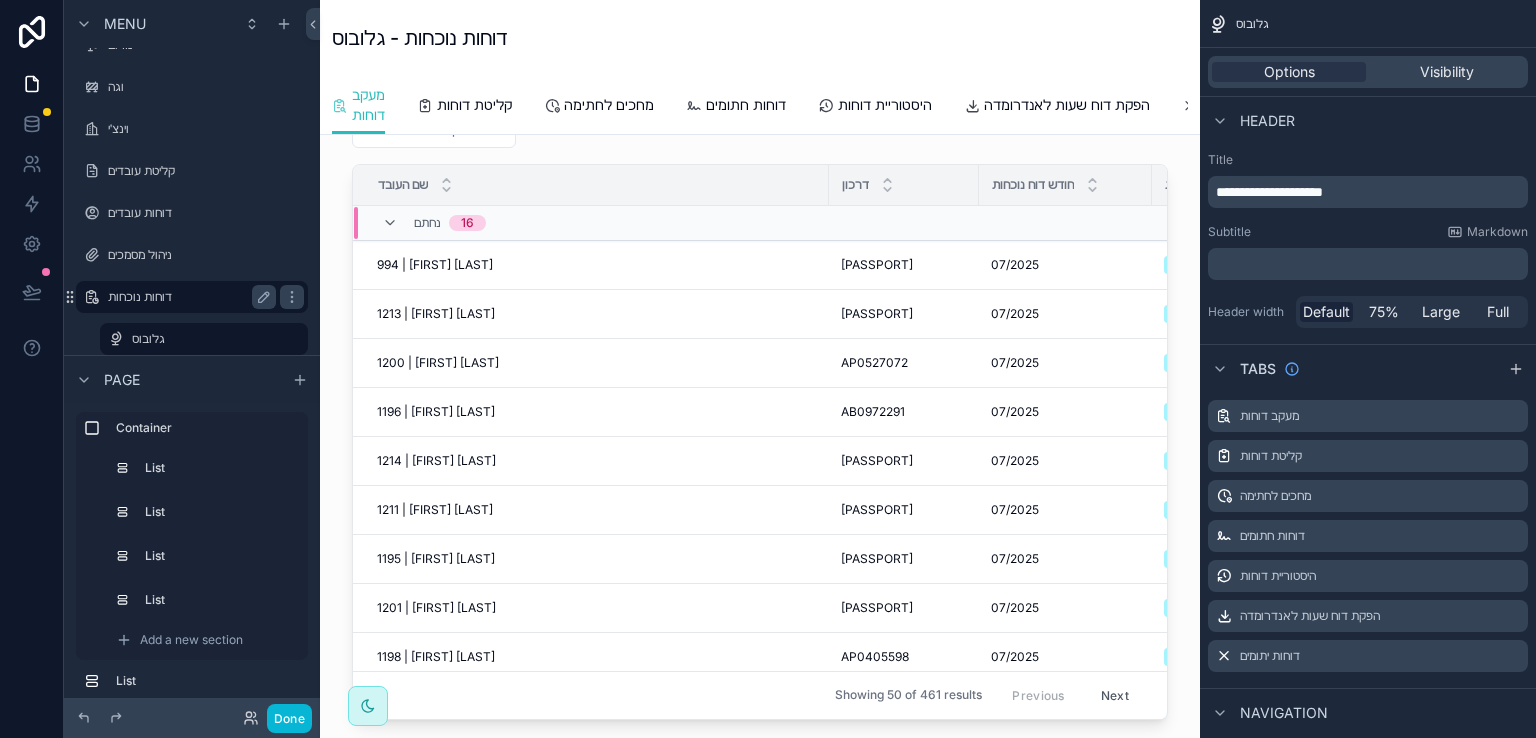 scroll, scrollTop: 0, scrollLeft: 0, axis: both 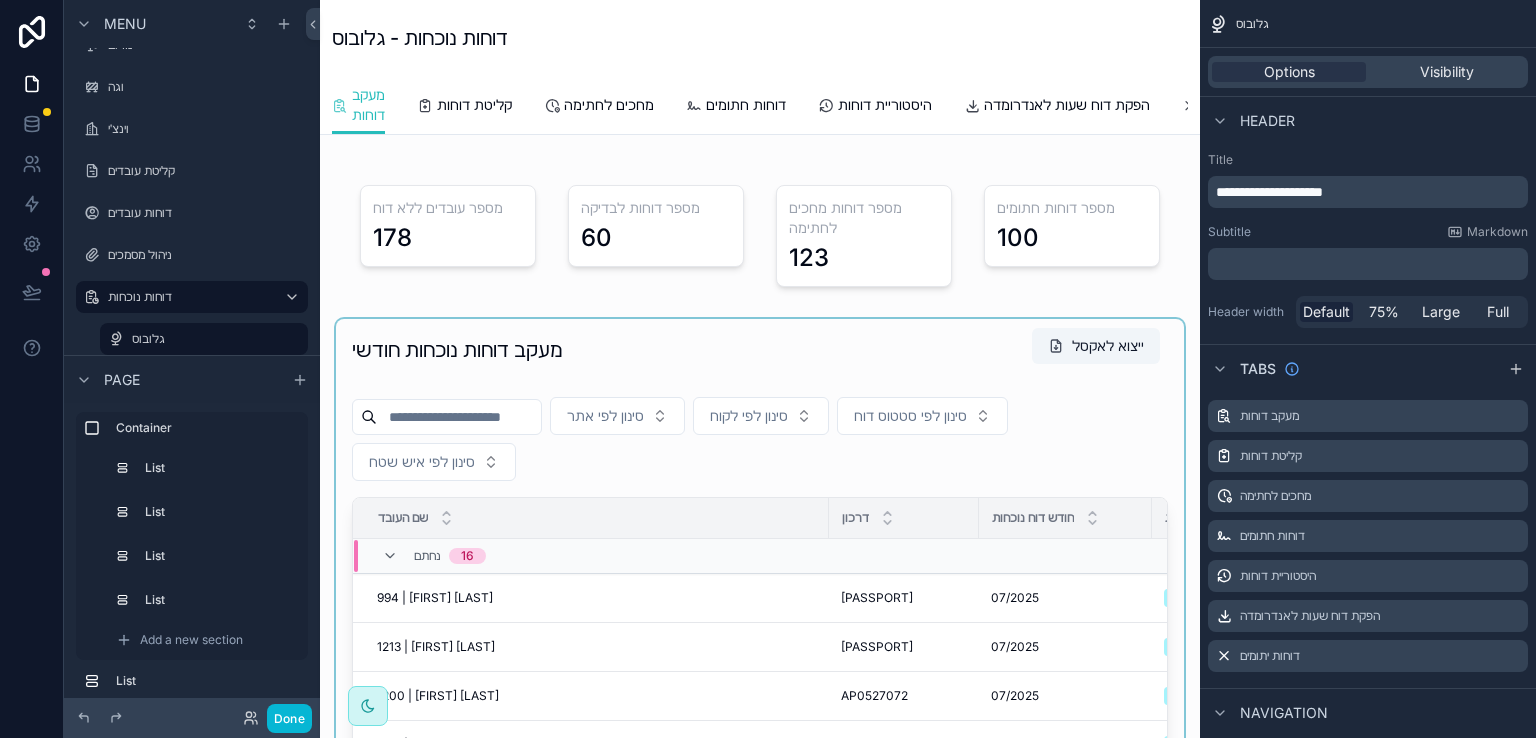 click at bounding box center (760, 694) 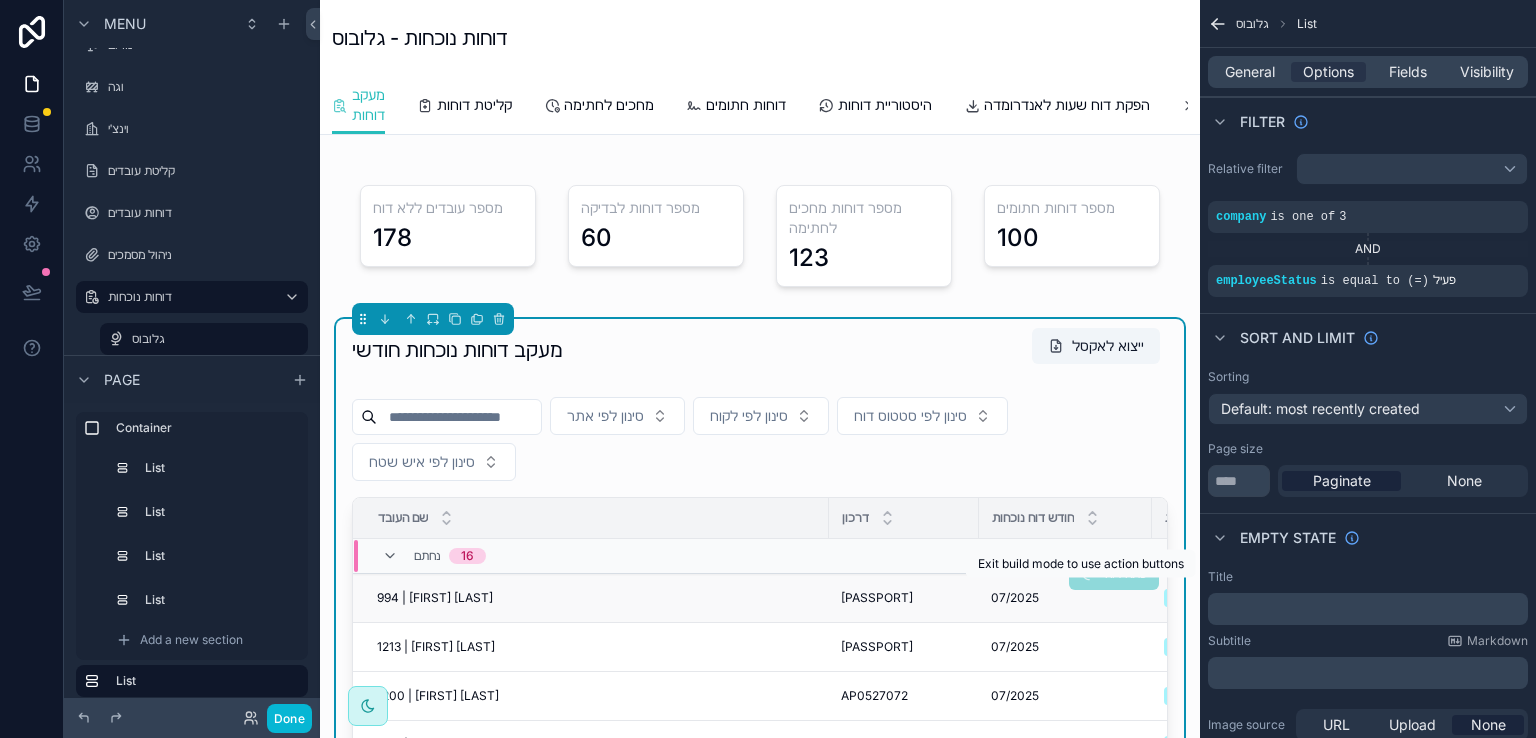 click on "פתח דוח" at bounding box center (1114, 575) 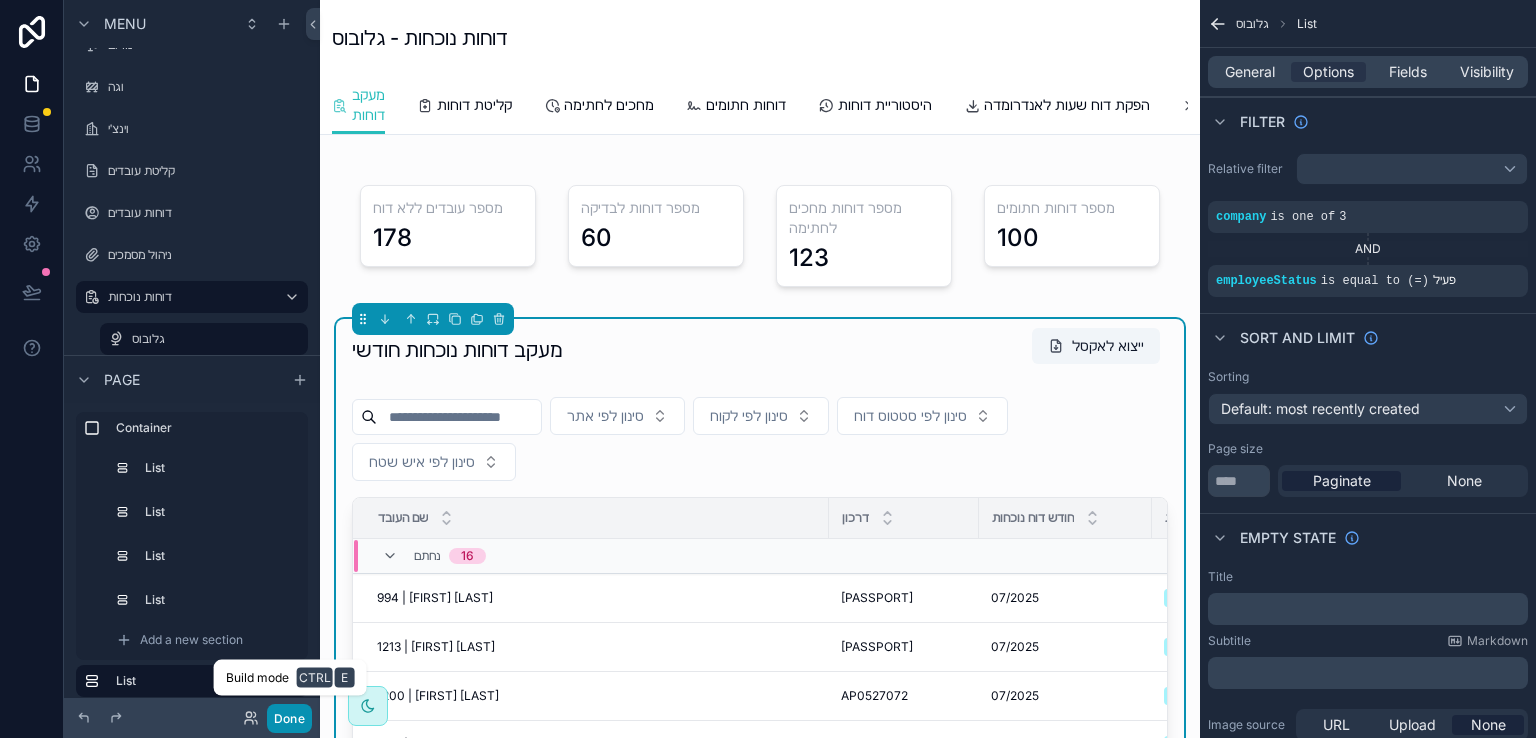 click on "Done" at bounding box center [289, 718] 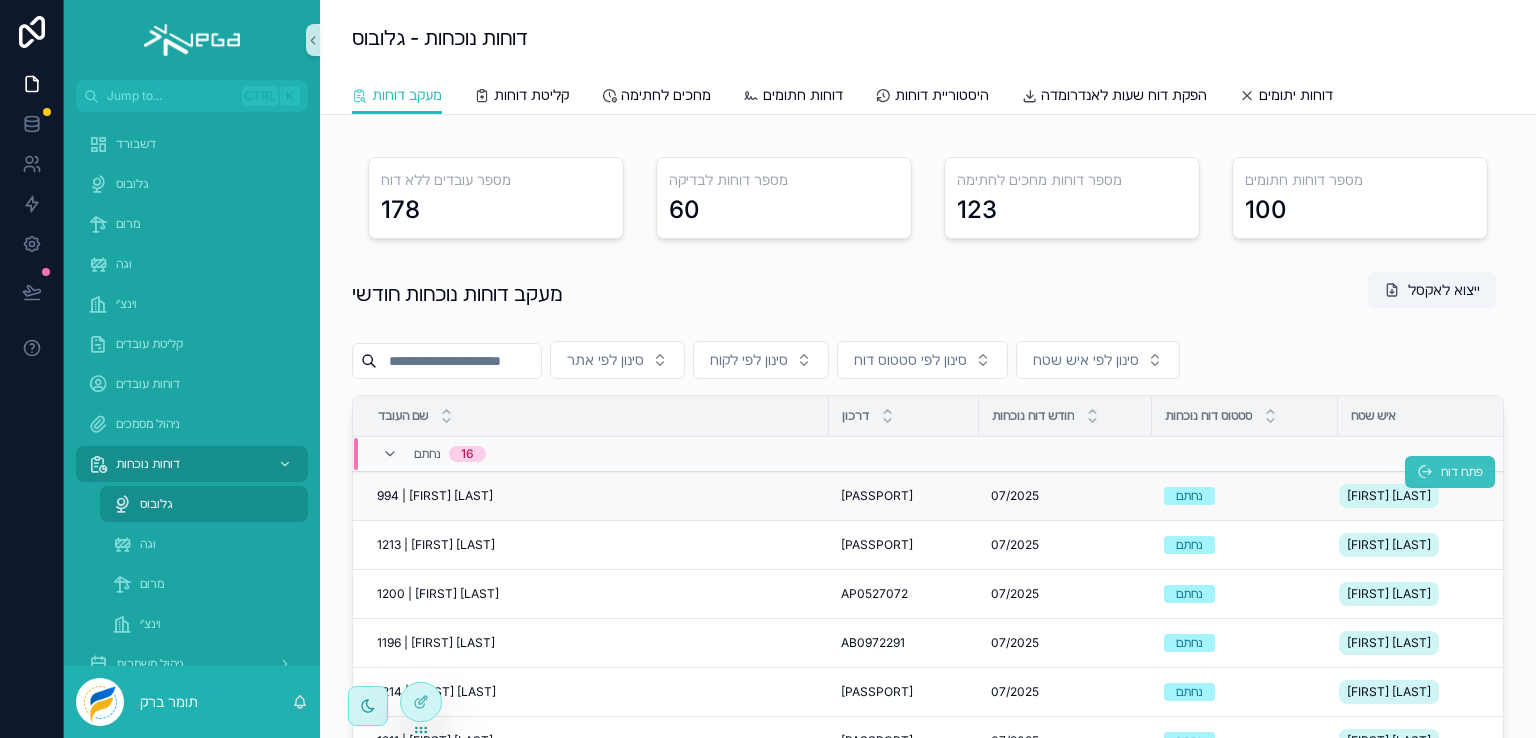 click on "פתח דוח" at bounding box center (1462, 472) 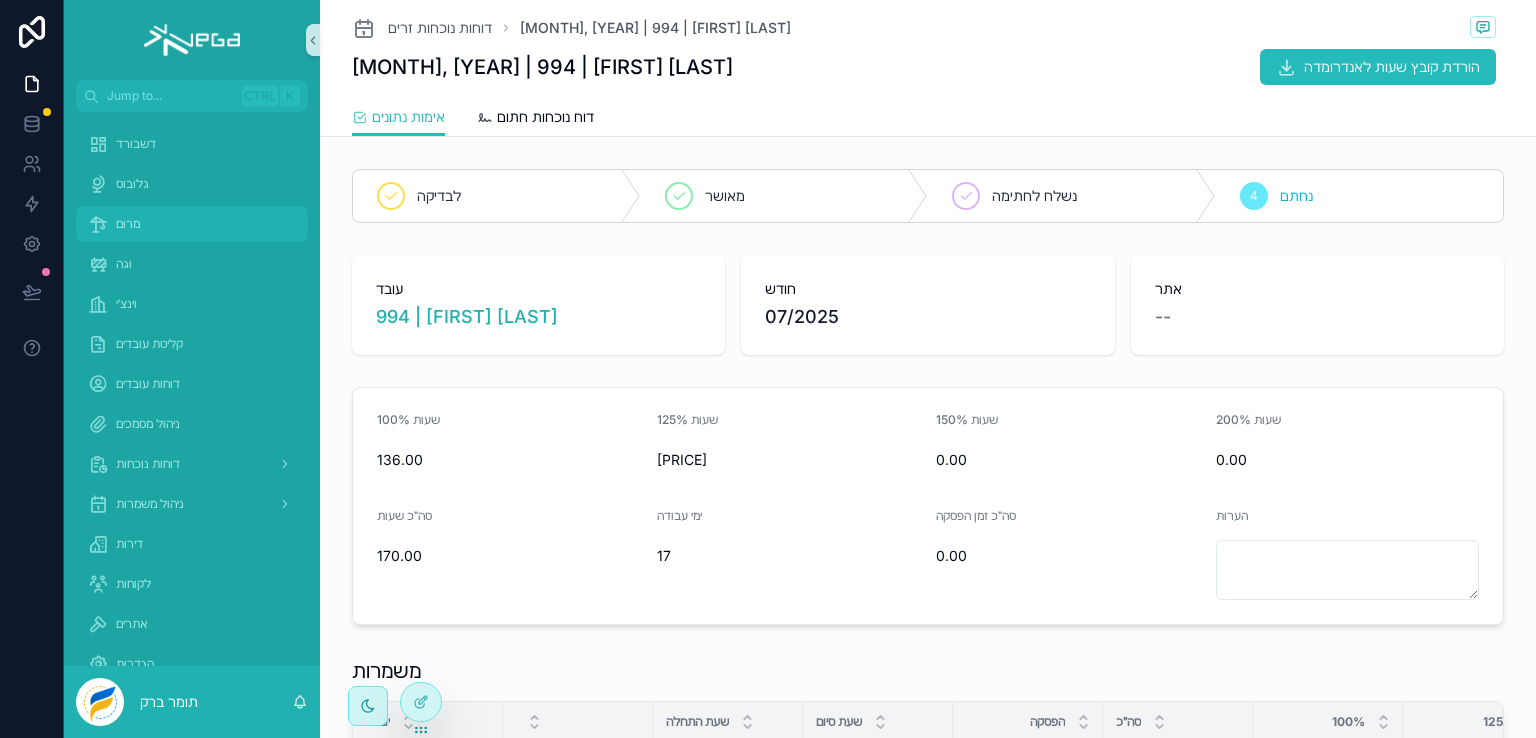 click on "מרום" at bounding box center (128, 224) 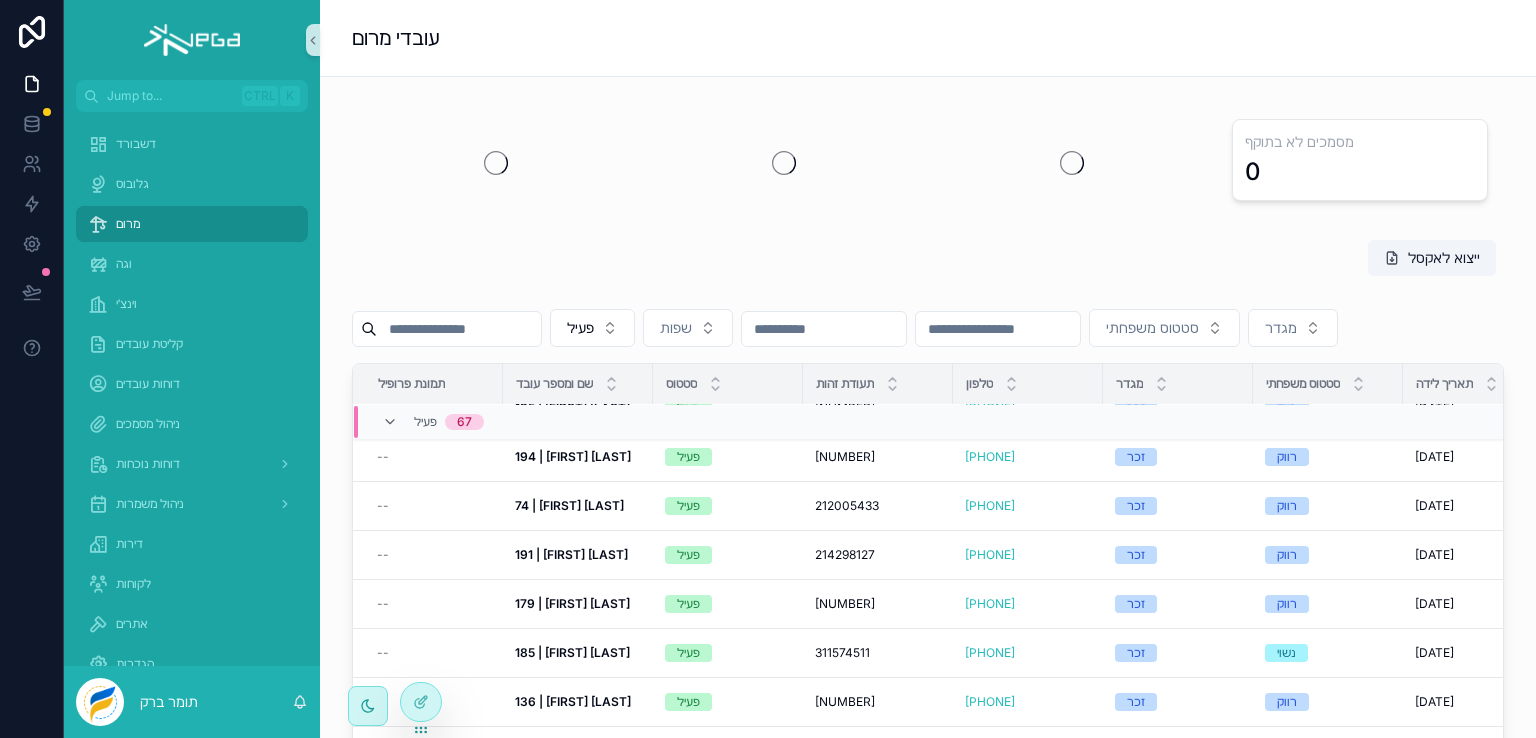 scroll, scrollTop: 0, scrollLeft: 0, axis: both 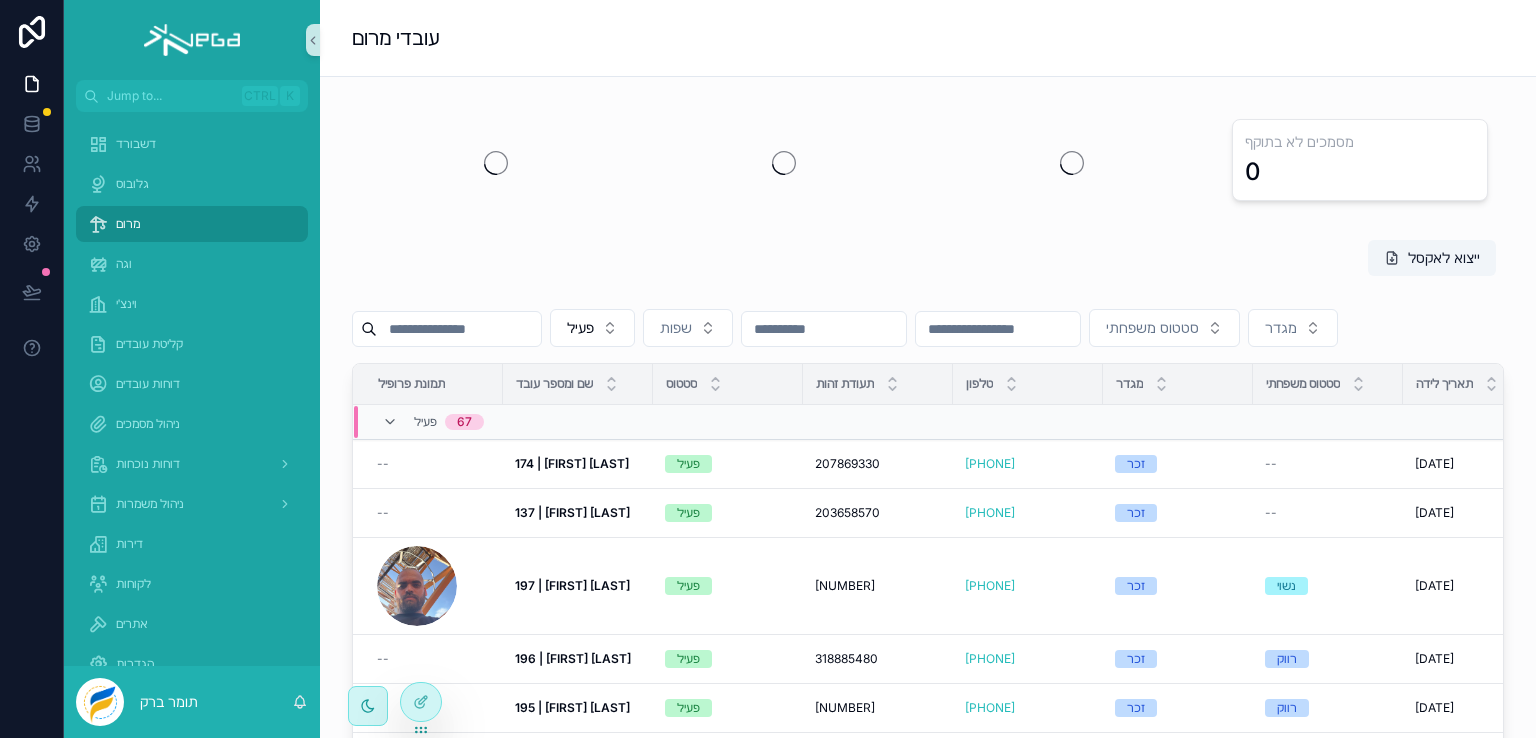 click at bounding box center [459, 329] 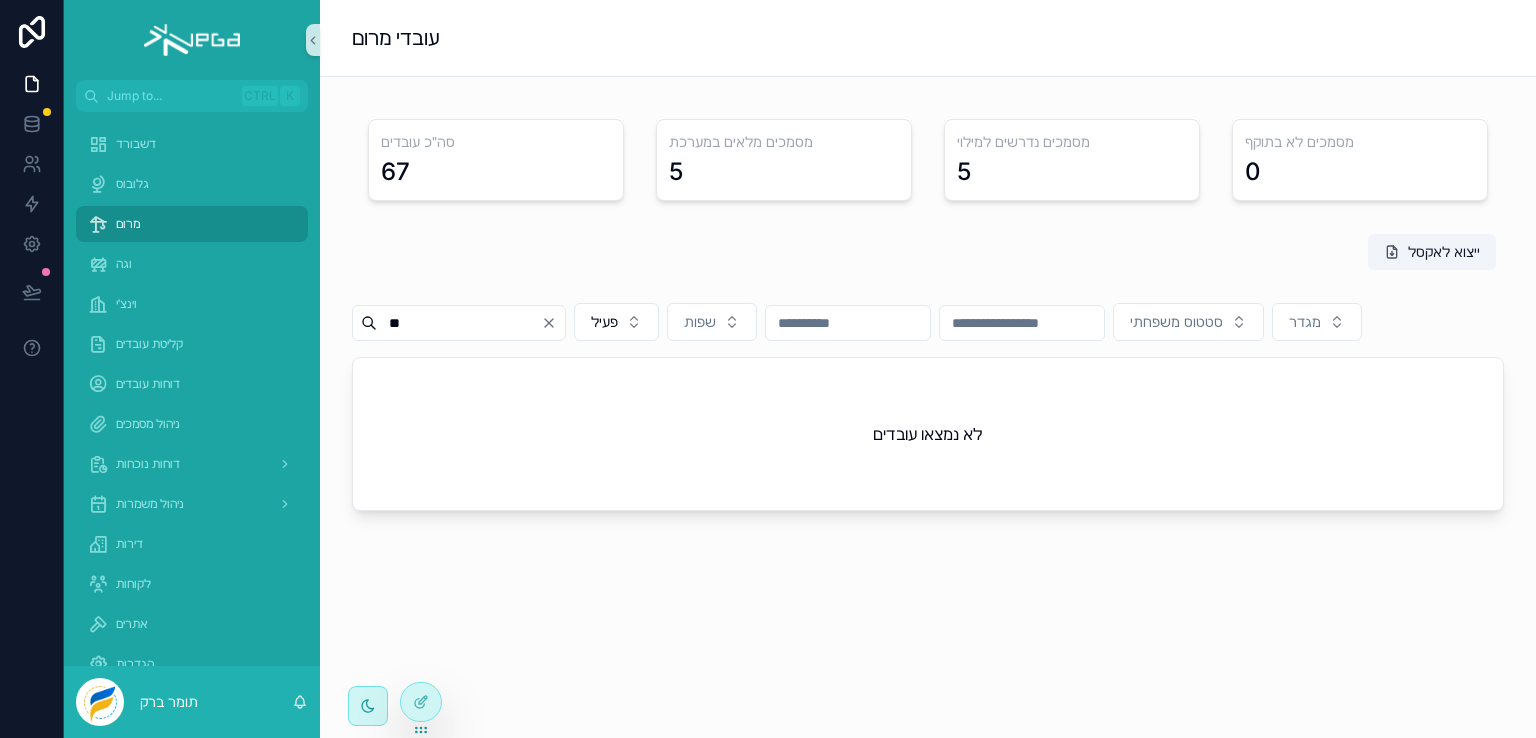 type on "*" 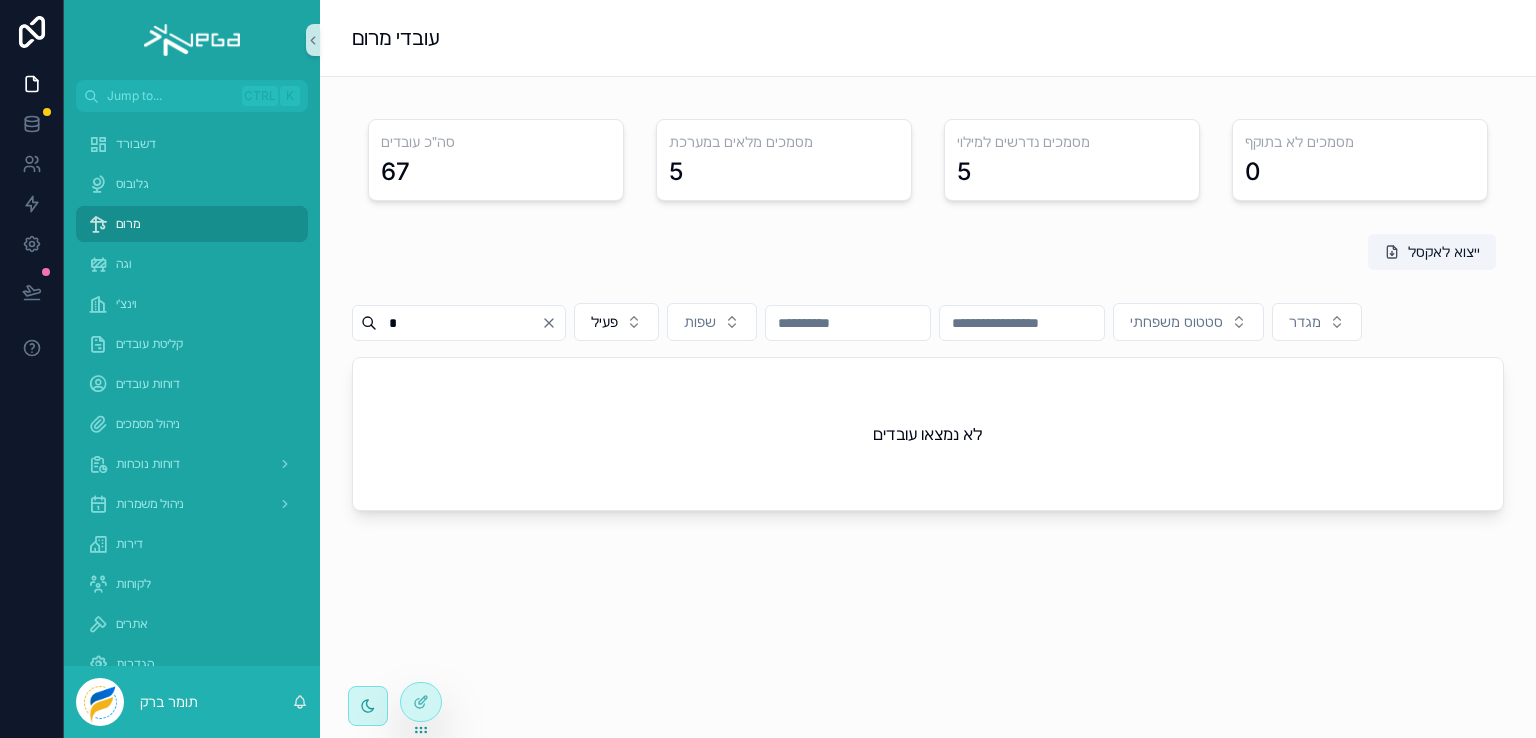 type 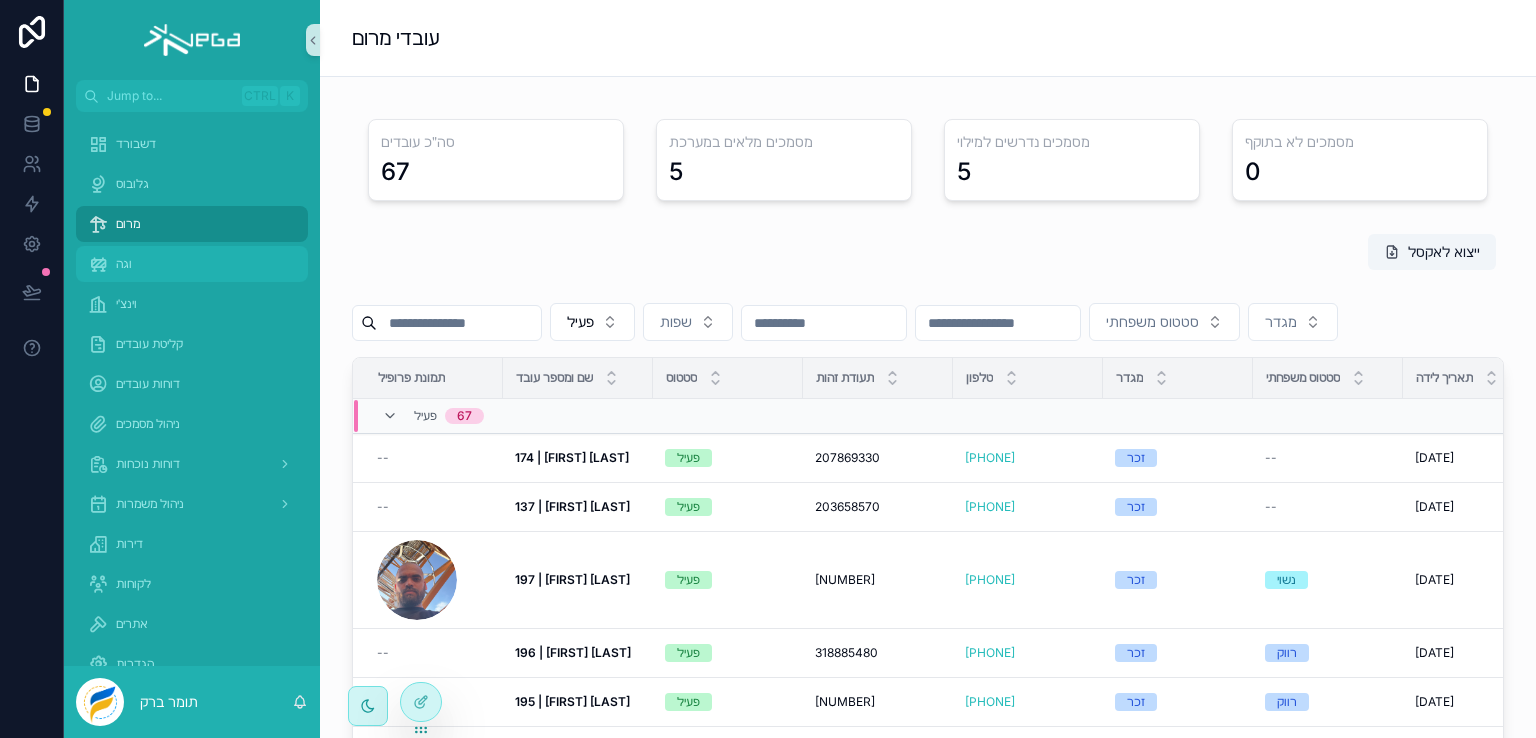 click on "וגה" at bounding box center [124, 264] 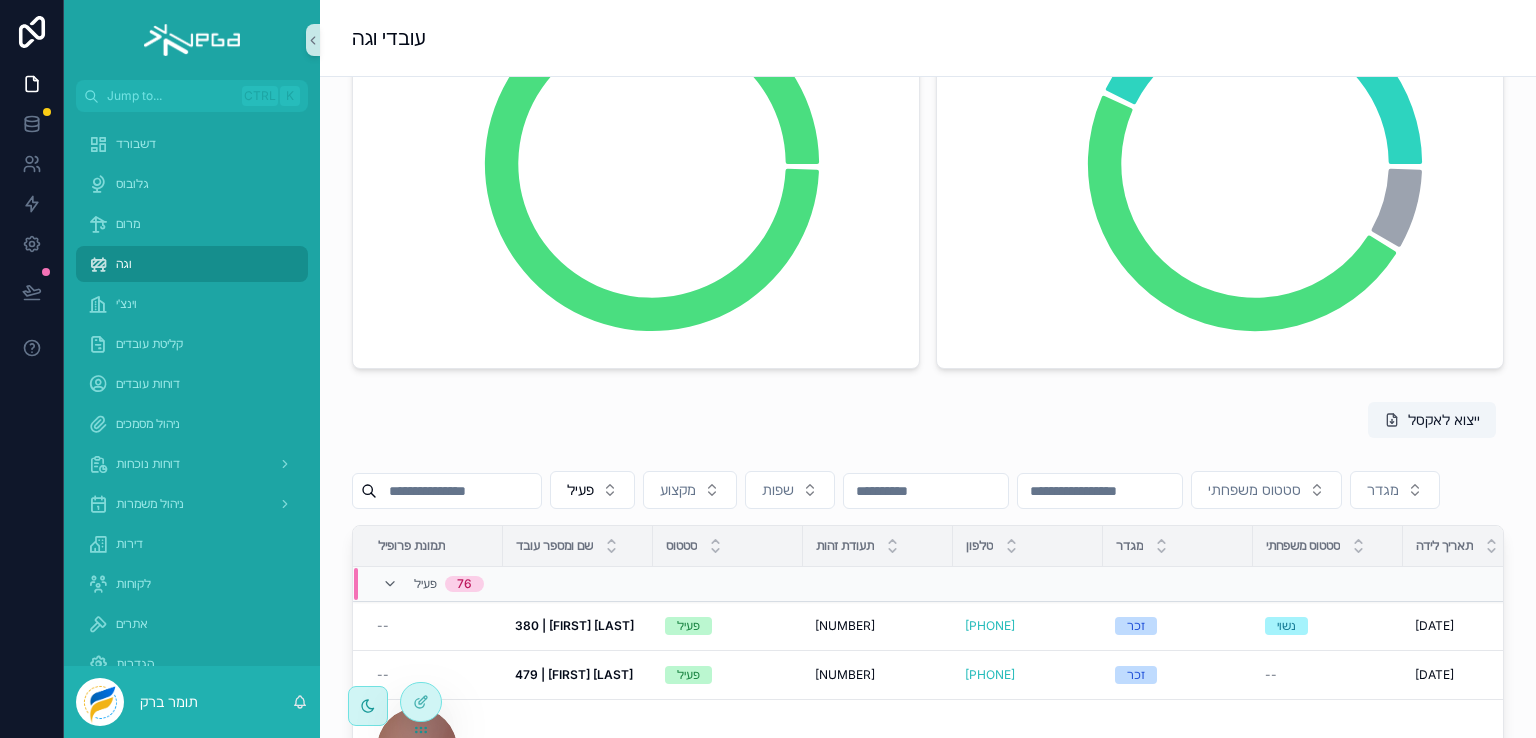 scroll, scrollTop: 400, scrollLeft: 0, axis: vertical 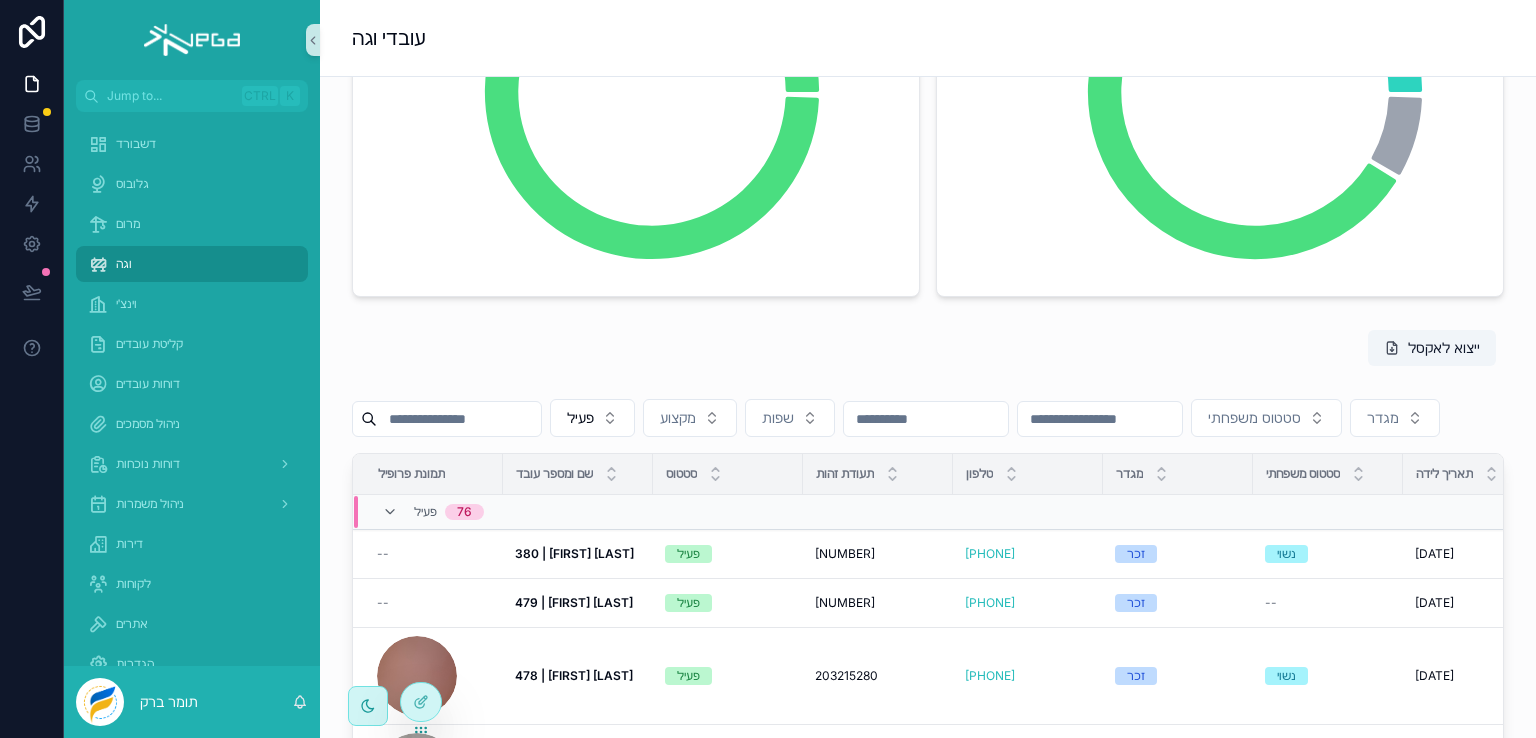 click at bounding box center (459, 419) 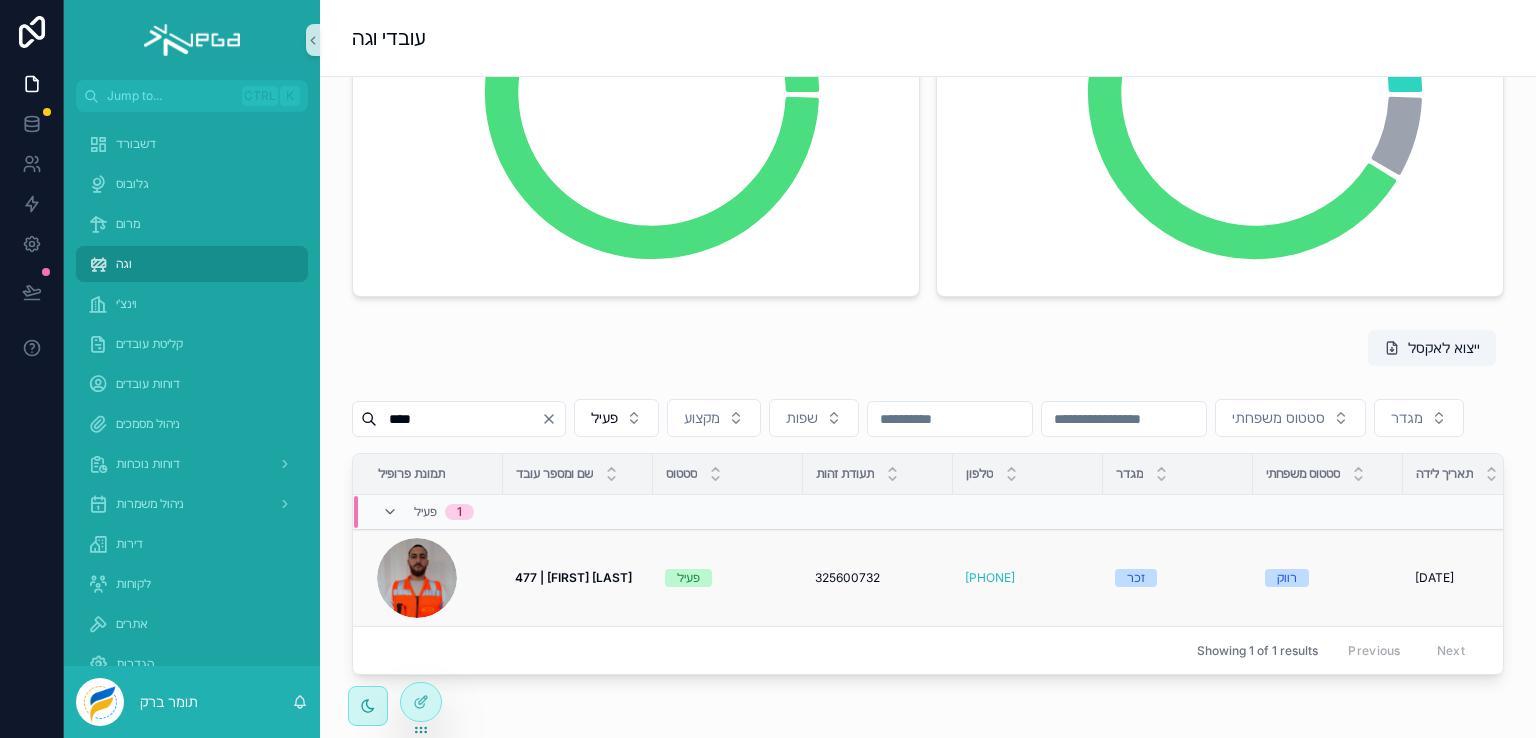 type on "****" 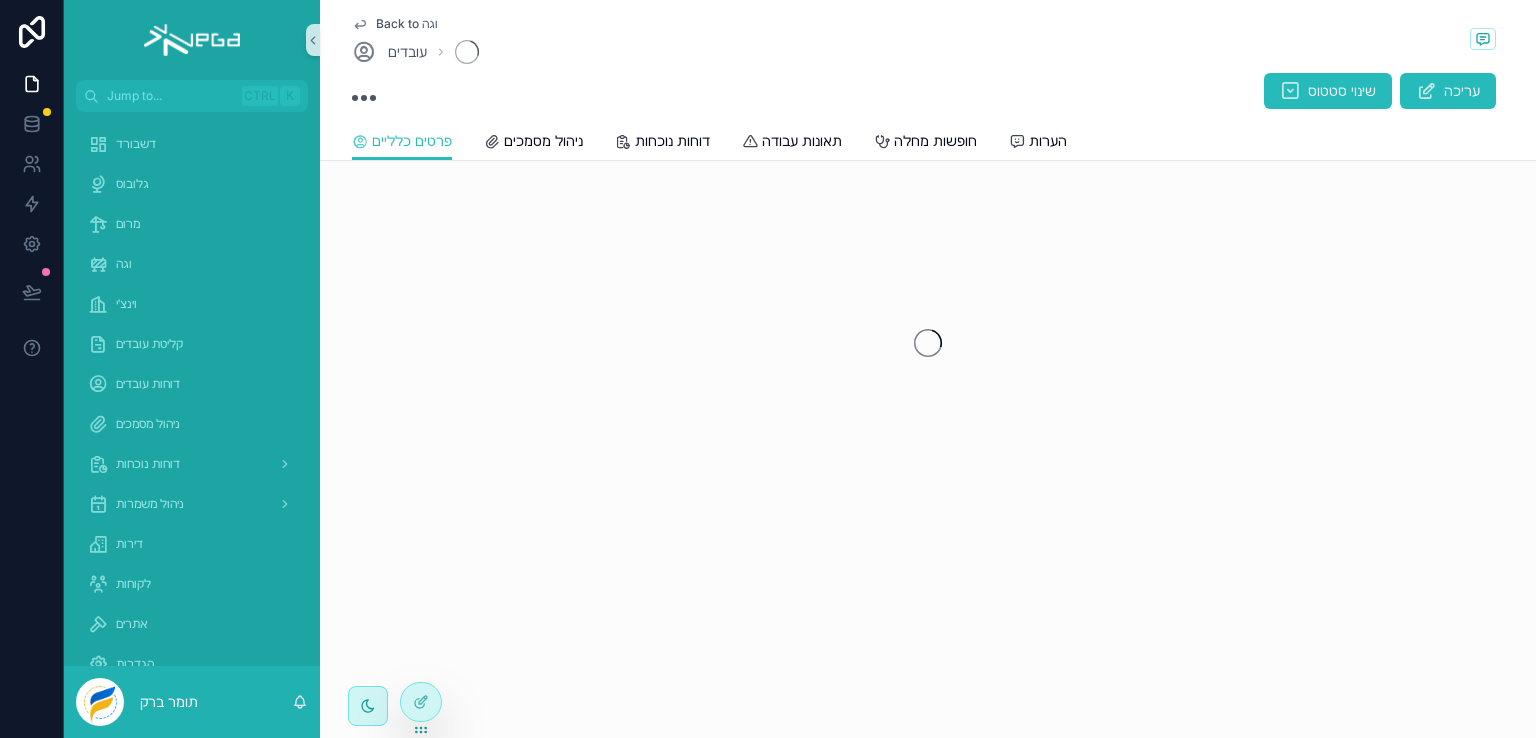 scroll, scrollTop: 0, scrollLeft: 0, axis: both 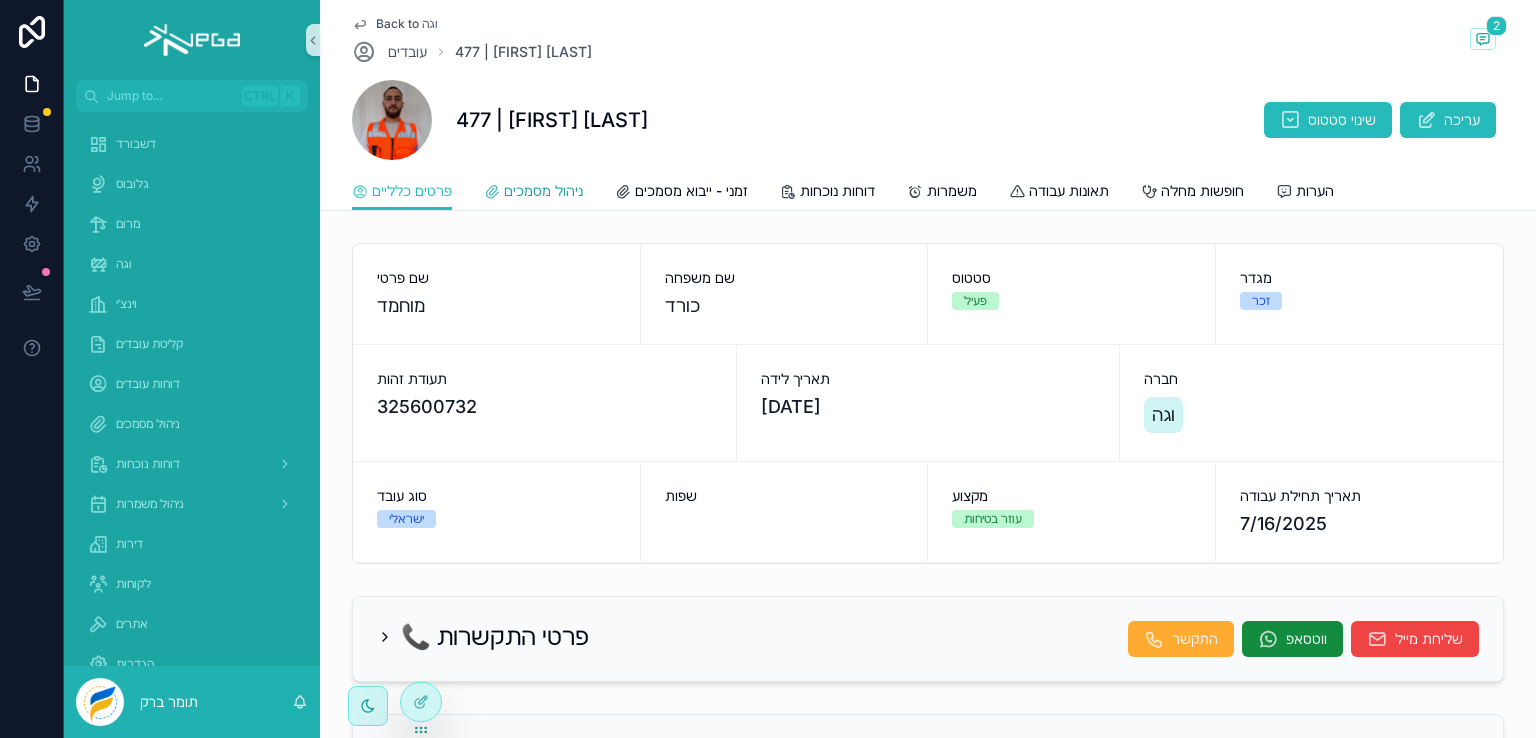 click on "ניהול מסמכים" at bounding box center [543, 191] 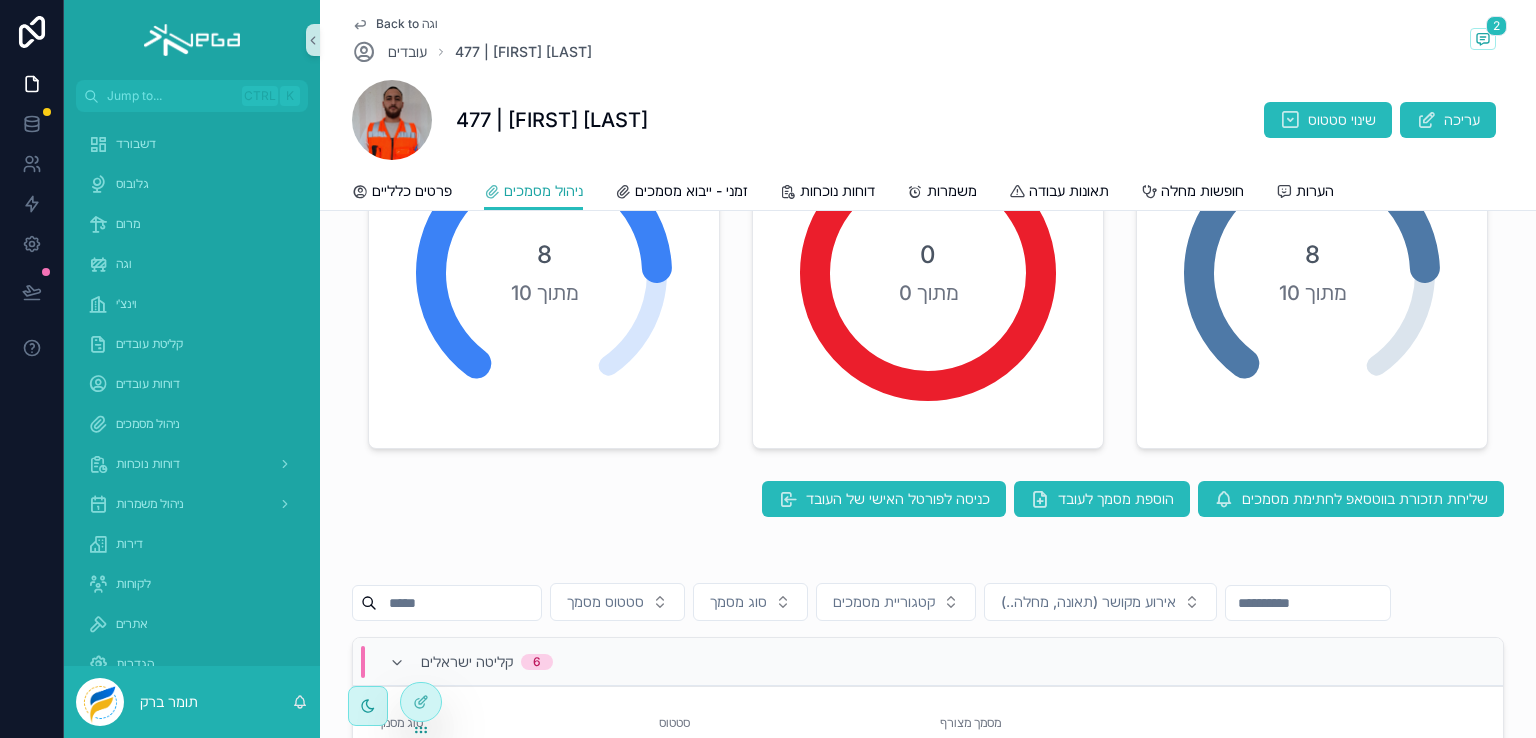 scroll, scrollTop: 0, scrollLeft: 0, axis: both 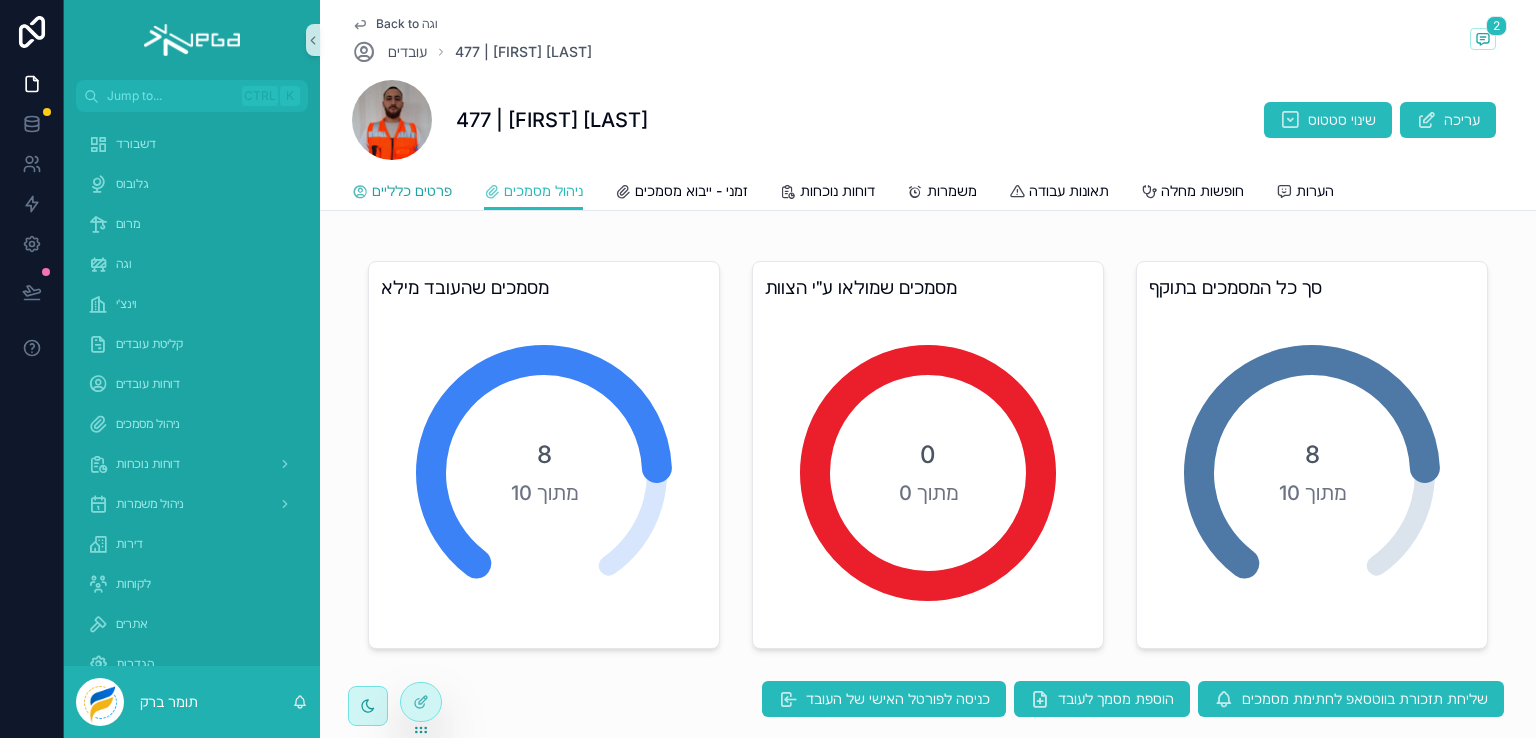 click on "פרטים כלליים" at bounding box center (412, 191) 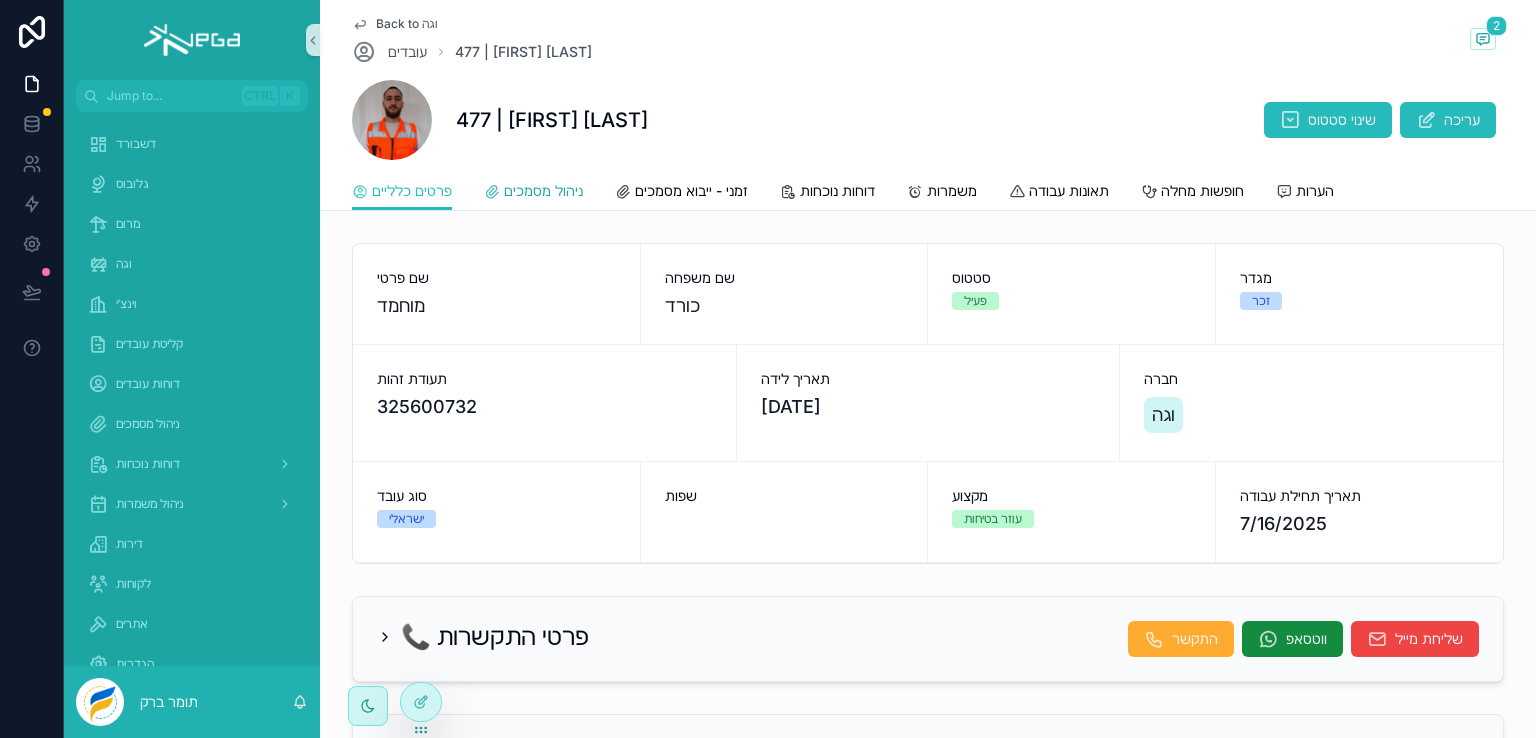 click on "ניהול מסמכים" at bounding box center (543, 191) 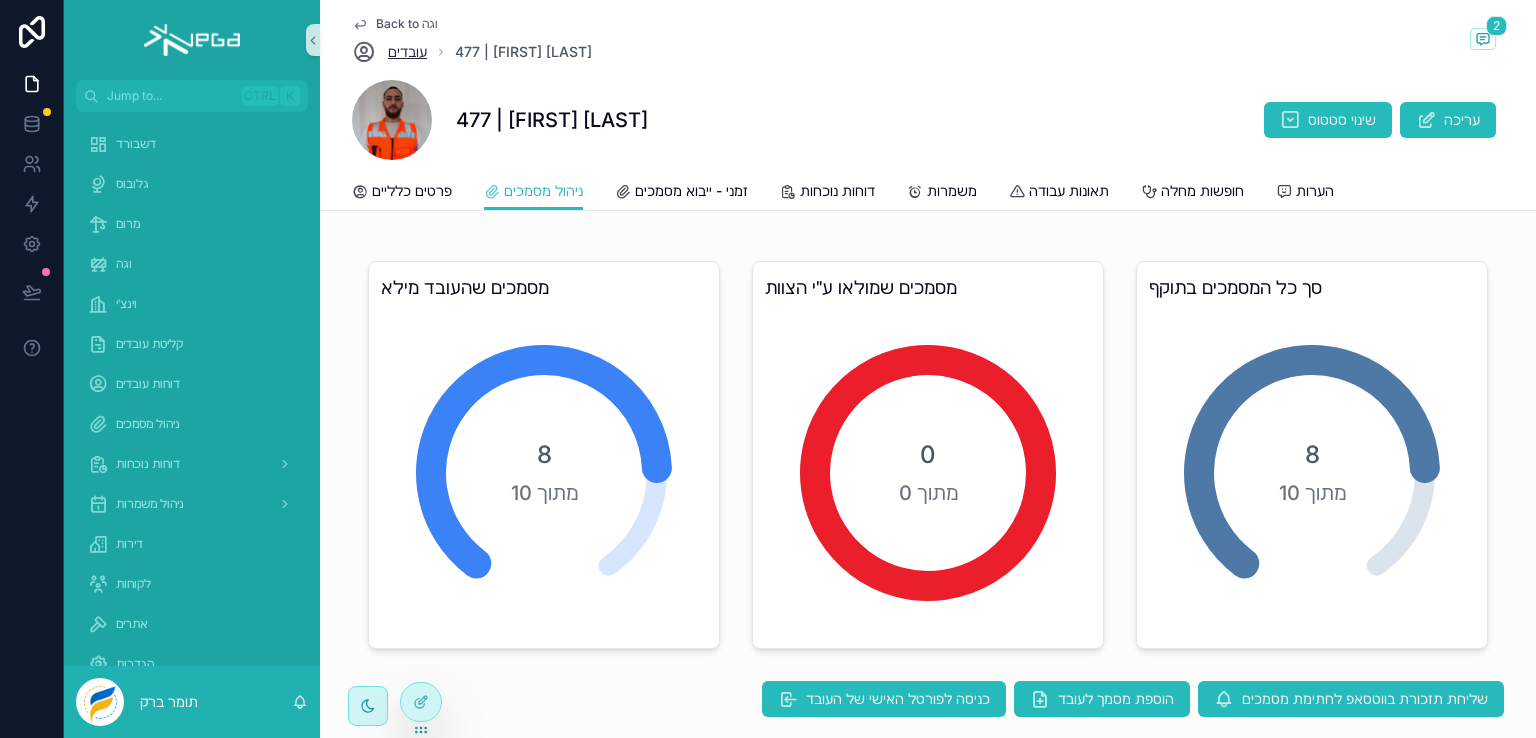 click on "עובדים" at bounding box center (407, 52) 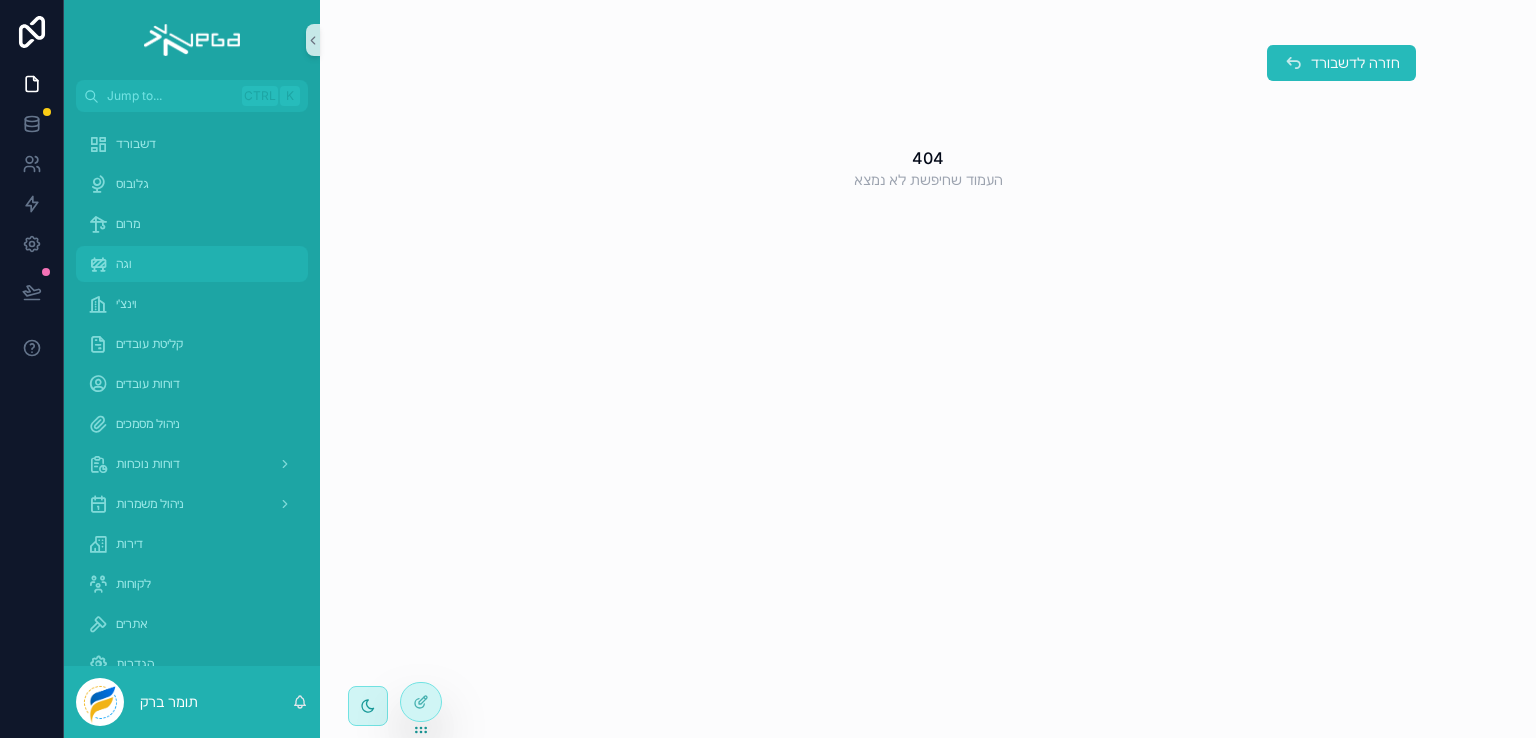click on "וגה" at bounding box center (124, 264) 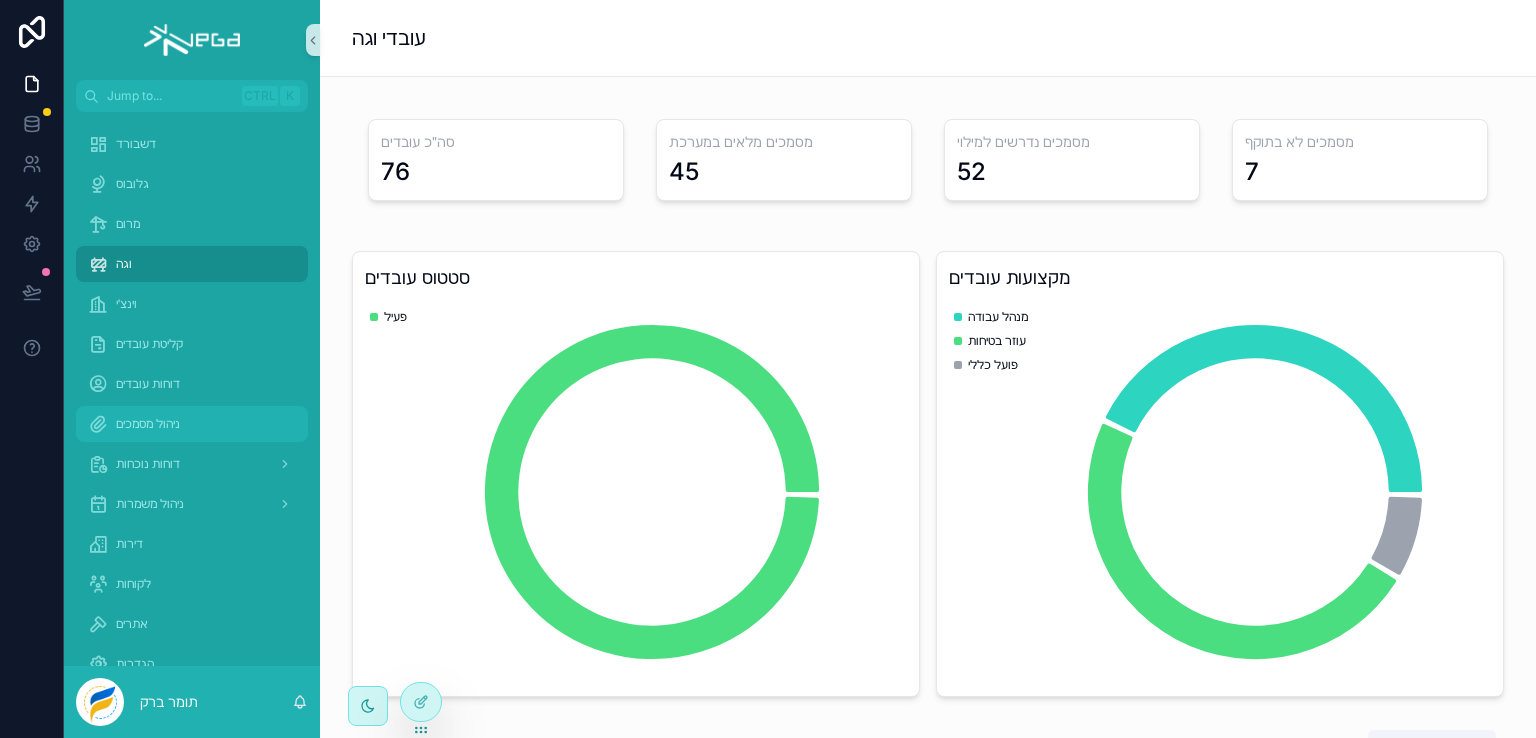click on "ניהול מסמכים" at bounding box center [148, 424] 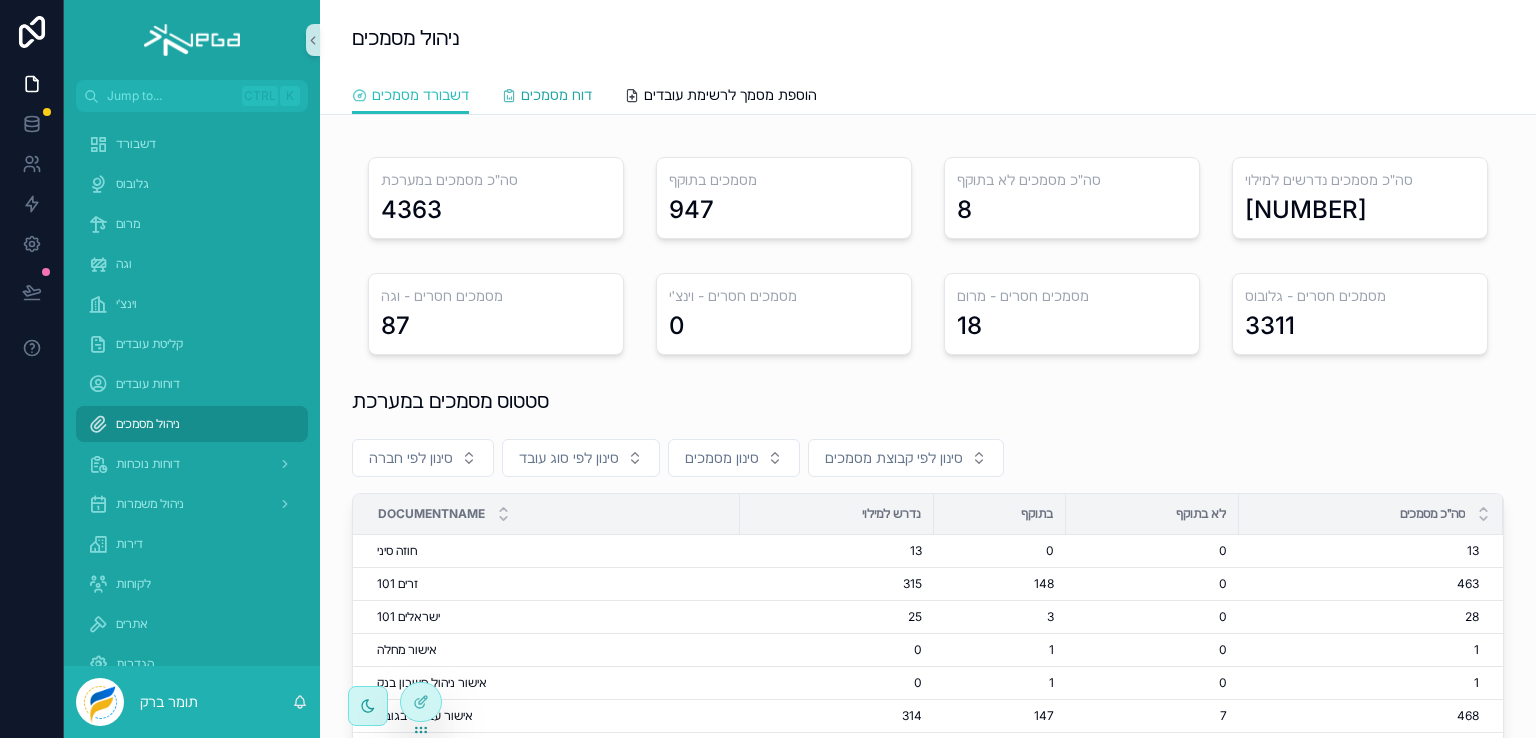 click on "דוח מסמכים" at bounding box center [556, 95] 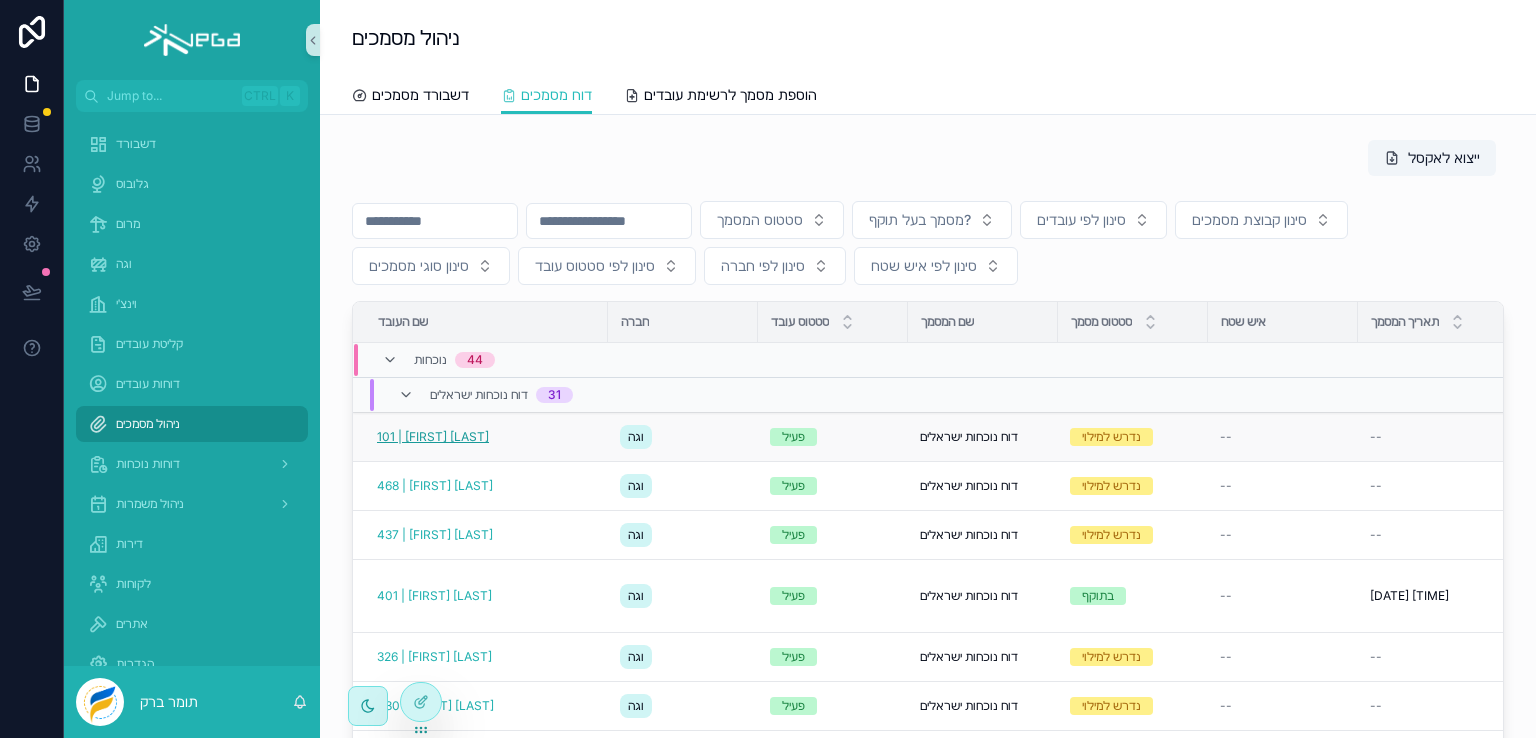 click on "101 | [FIRST] [LAST]" at bounding box center (433, 437) 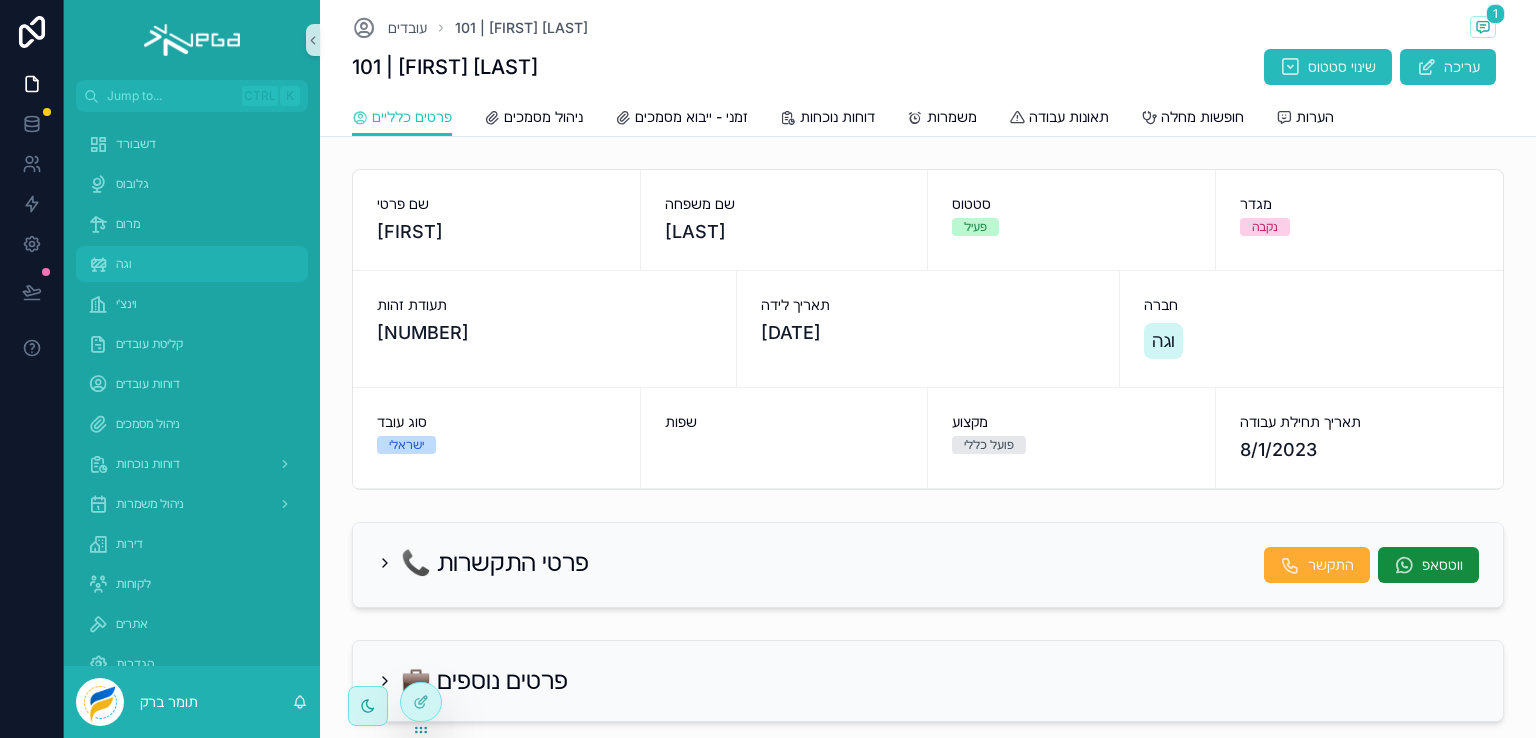 click on "וגה" at bounding box center (124, 264) 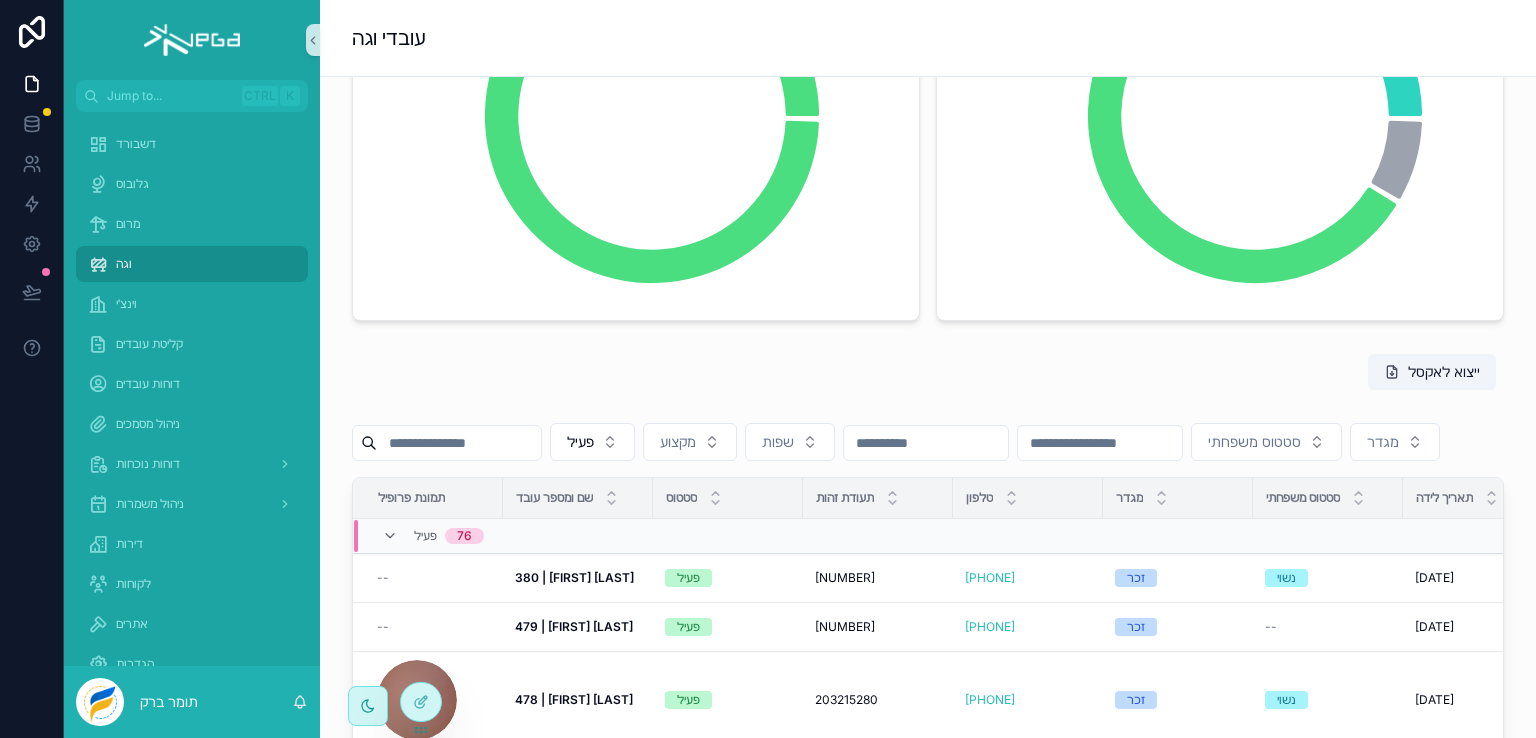 scroll, scrollTop: 400, scrollLeft: 0, axis: vertical 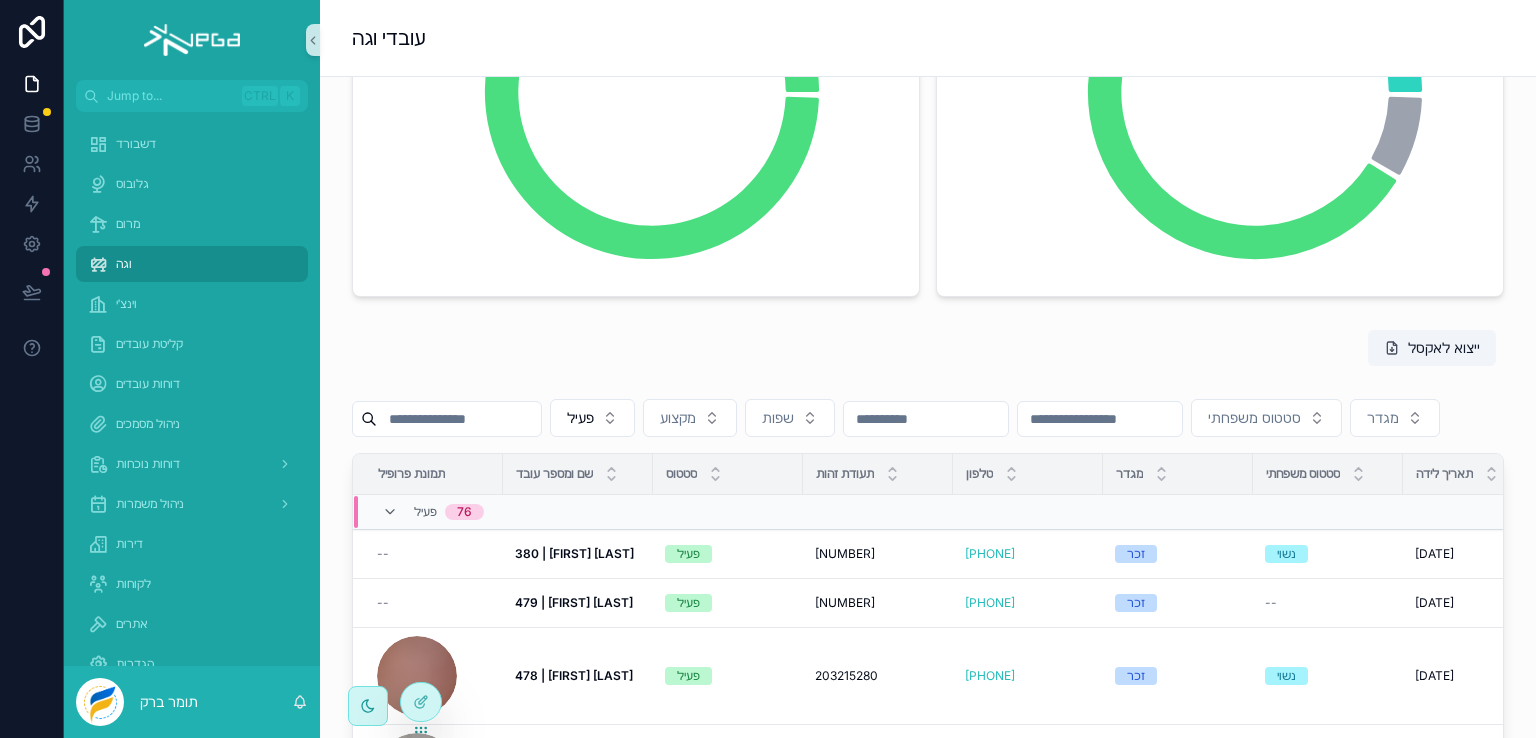 click at bounding box center (459, 419) 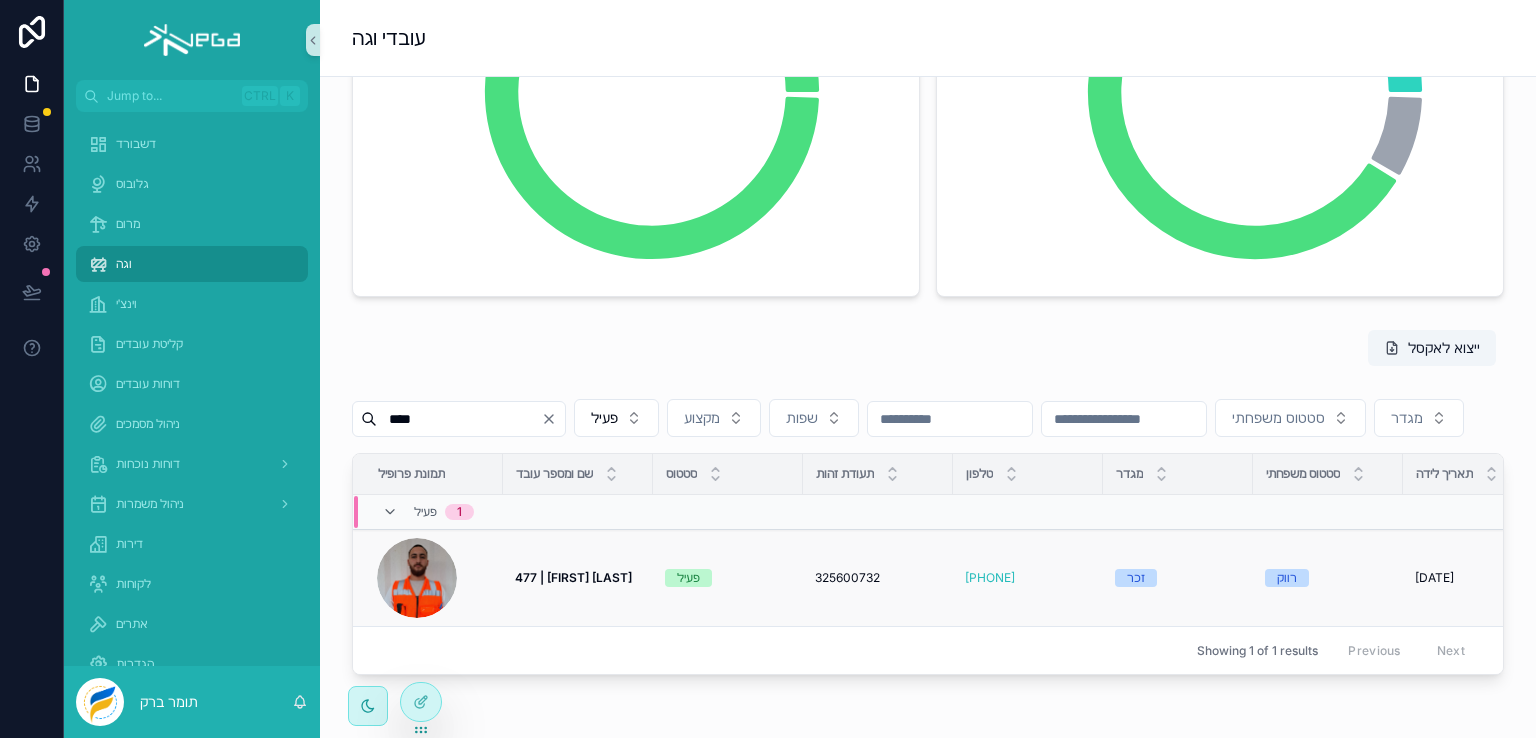 type on "****" 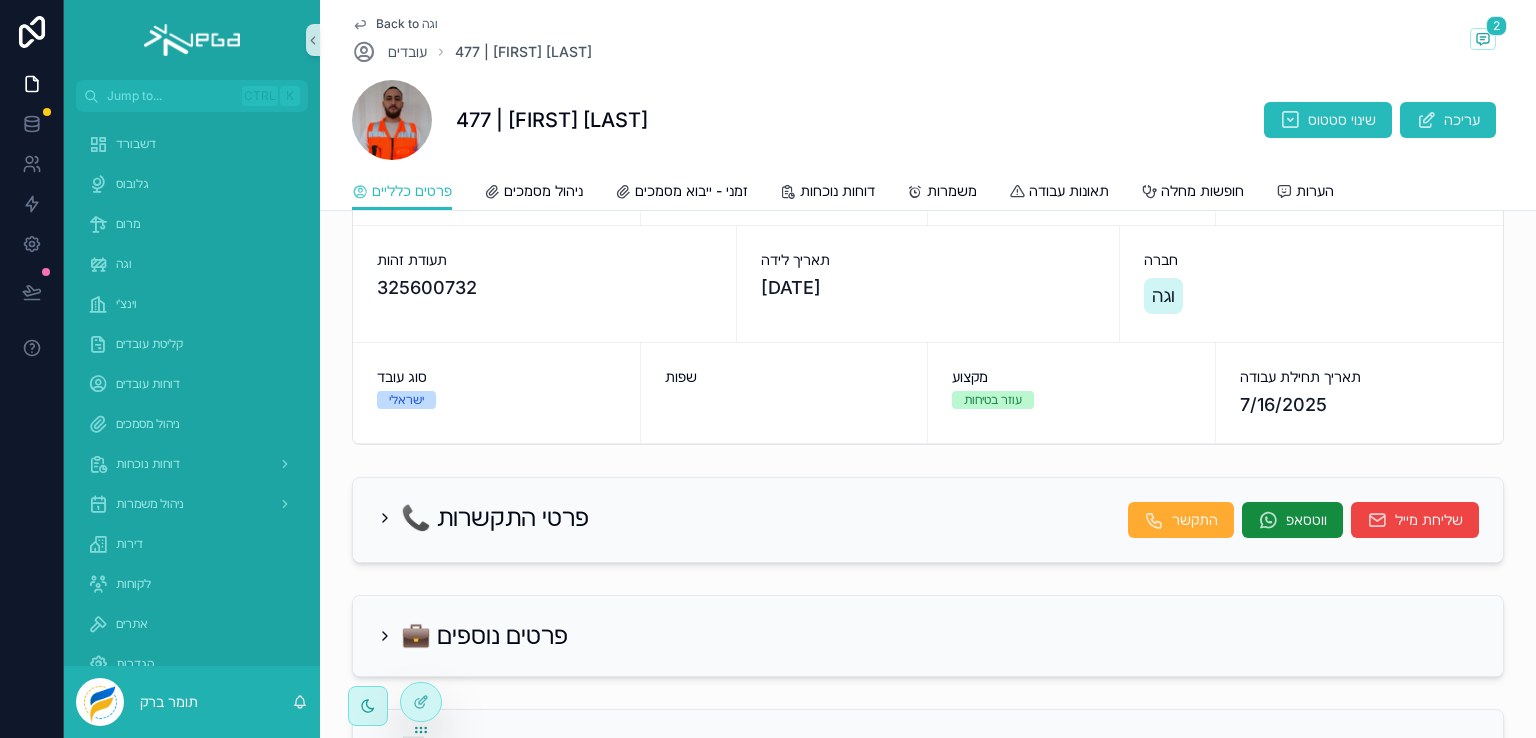 scroll, scrollTop: 0, scrollLeft: 0, axis: both 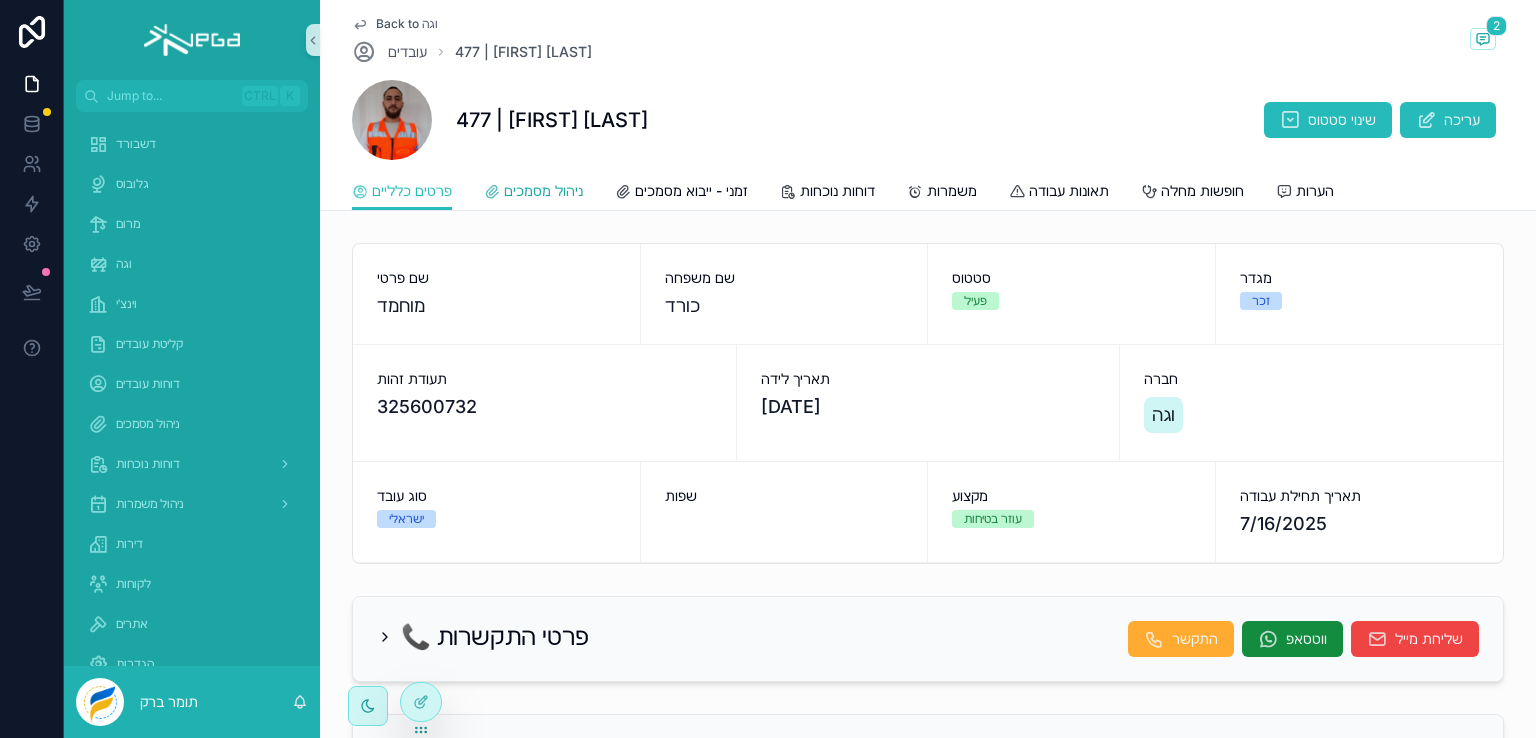 click on "ניהול מסמכים" at bounding box center [543, 191] 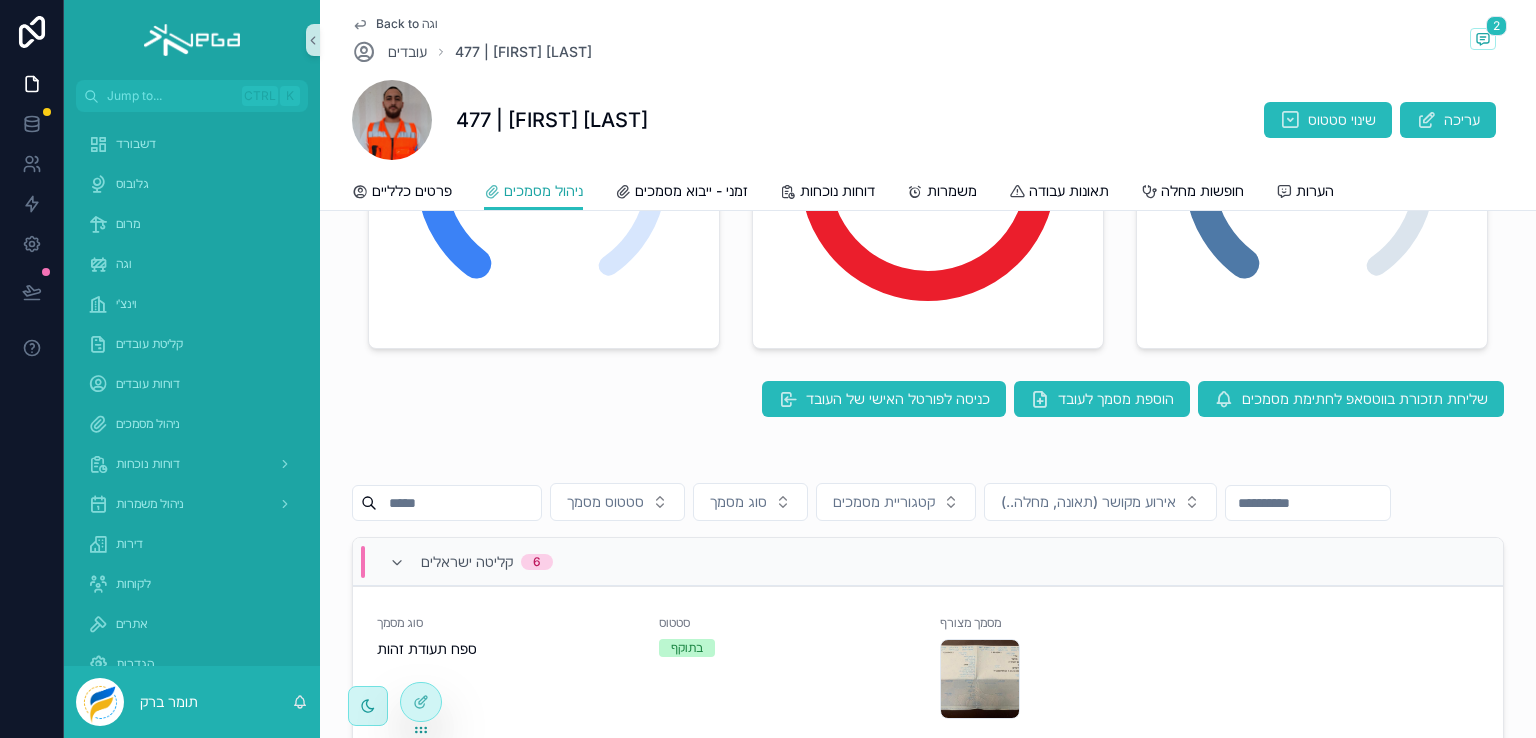 scroll, scrollTop: 500, scrollLeft: 0, axis: vertical 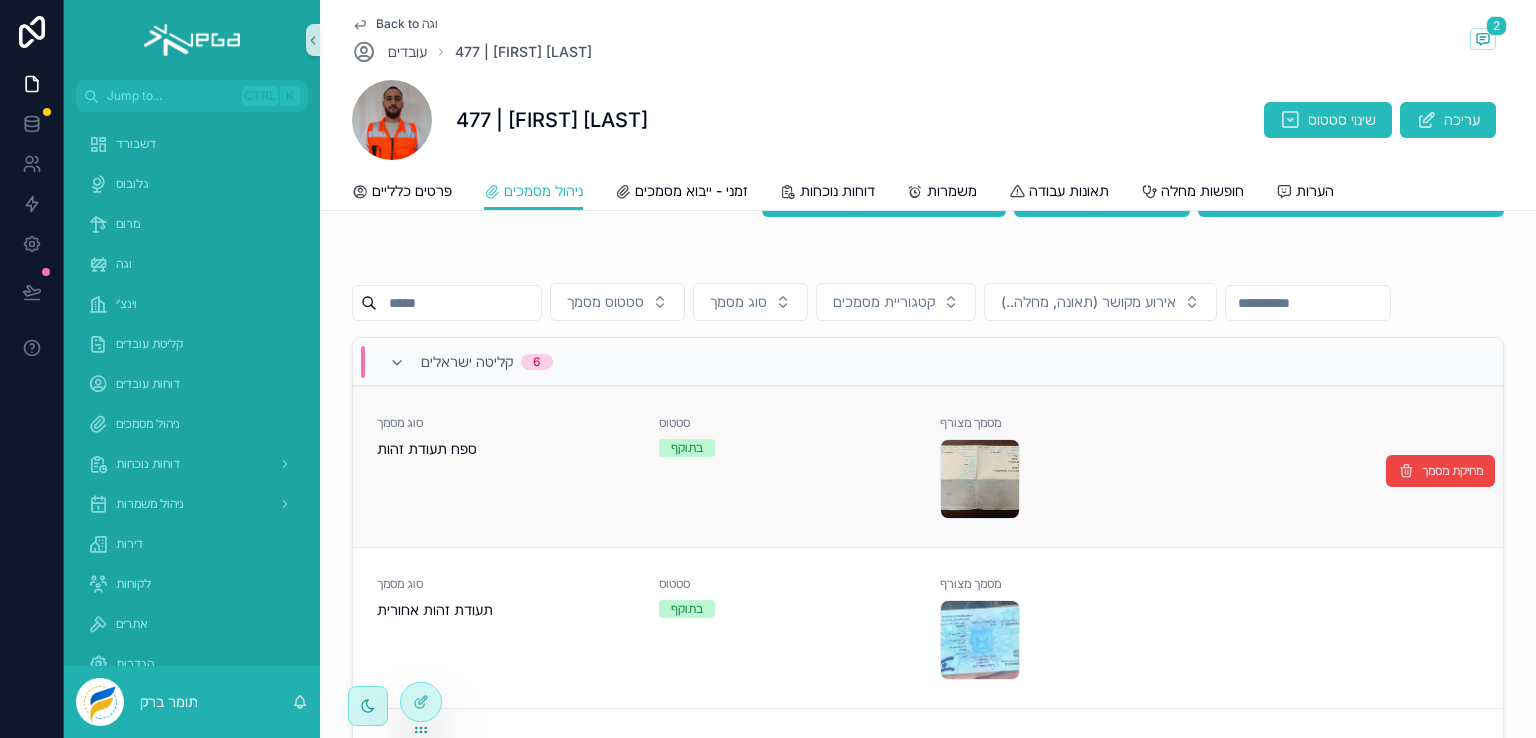 click on "סטטוס בתוקף" at bounding box center (788, 467) 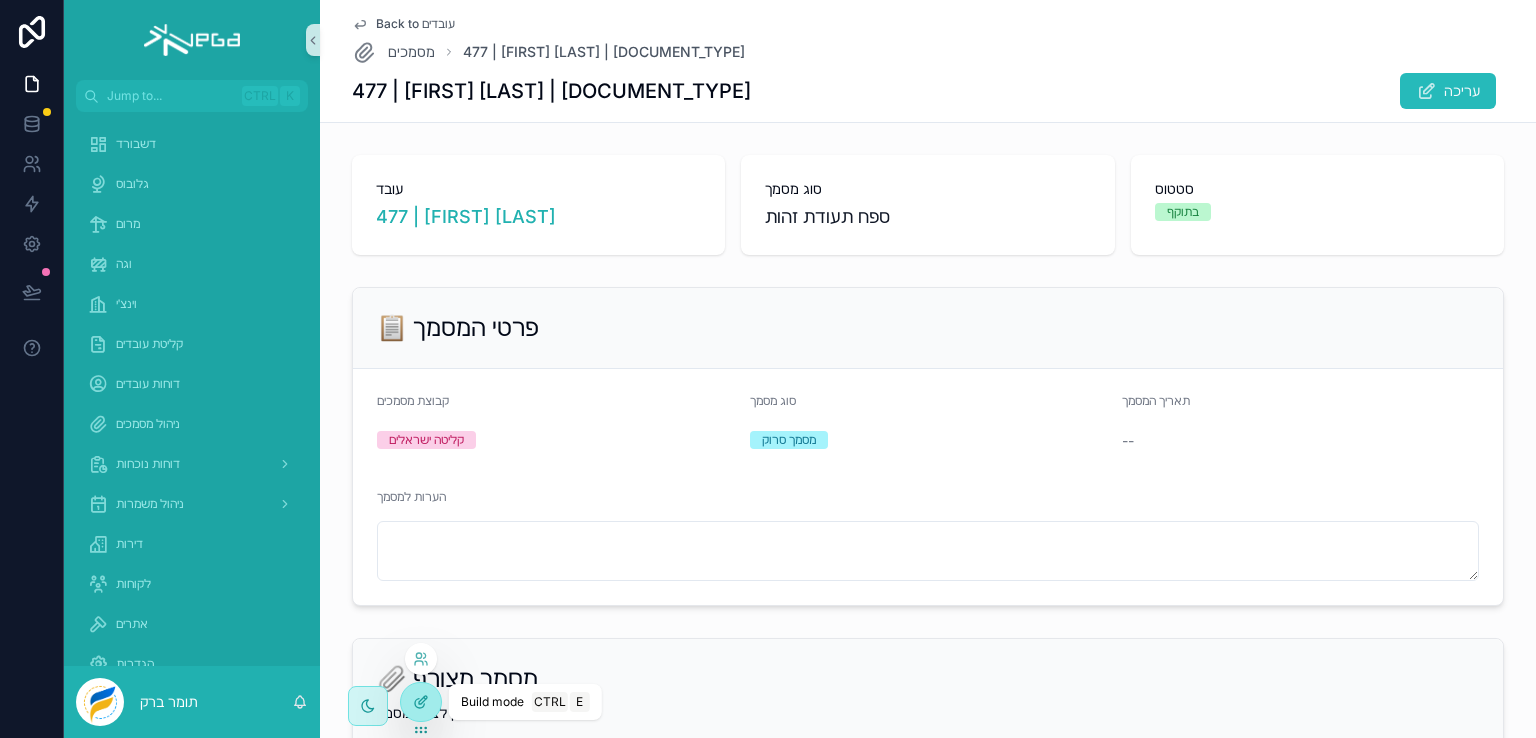 click 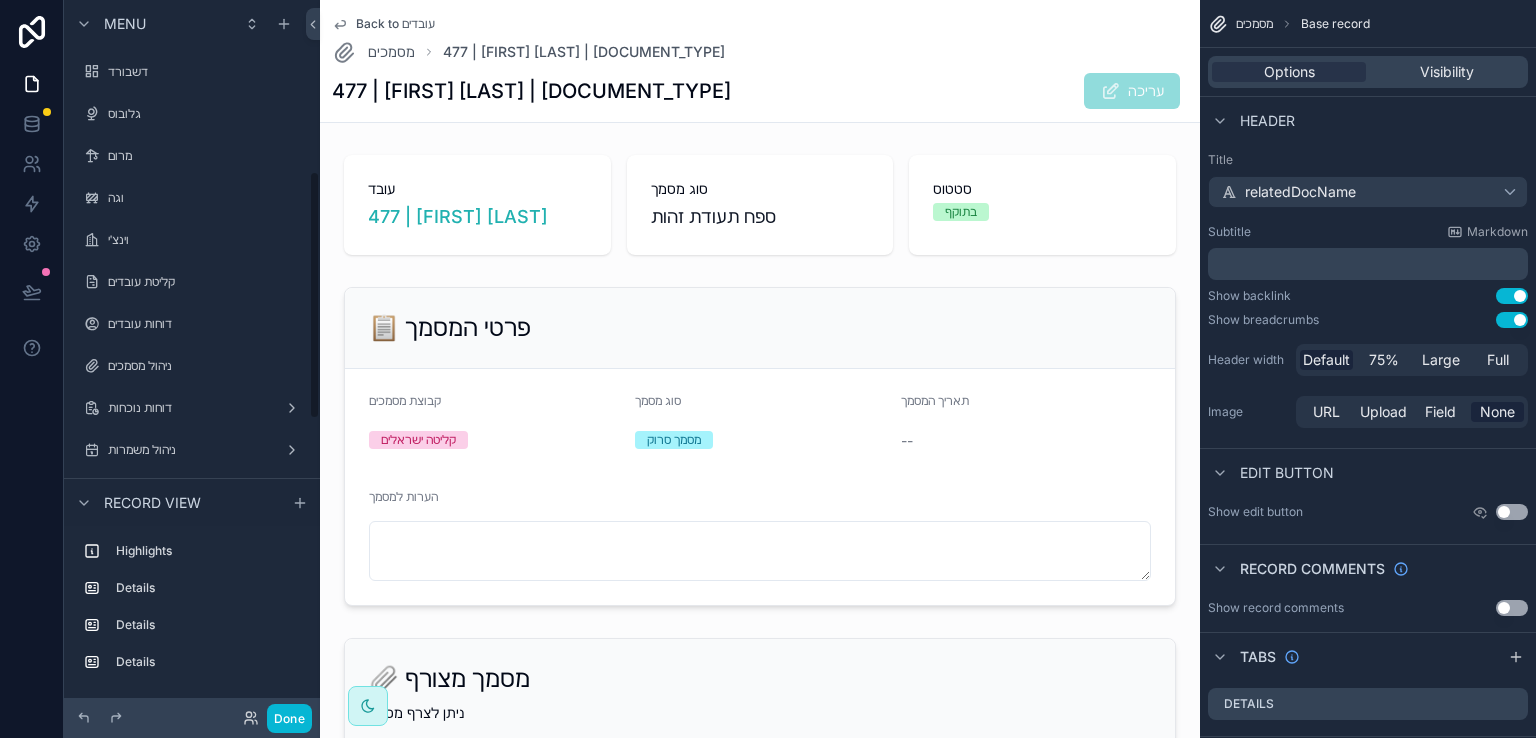scroll, scrollTop: 491, scrollLeft: 0, axis: vertical 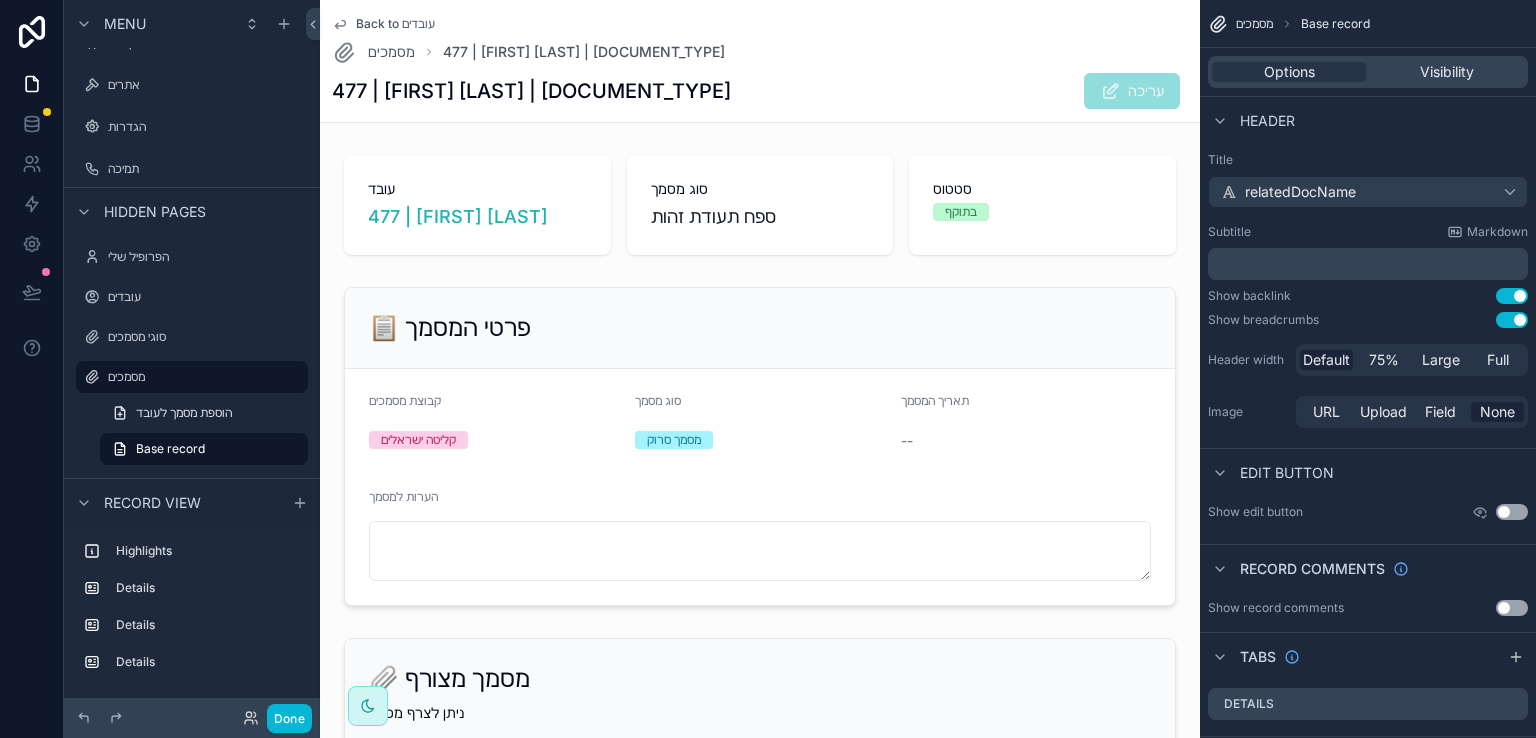 click on "עריכה" at bounding box center (1113, 91) 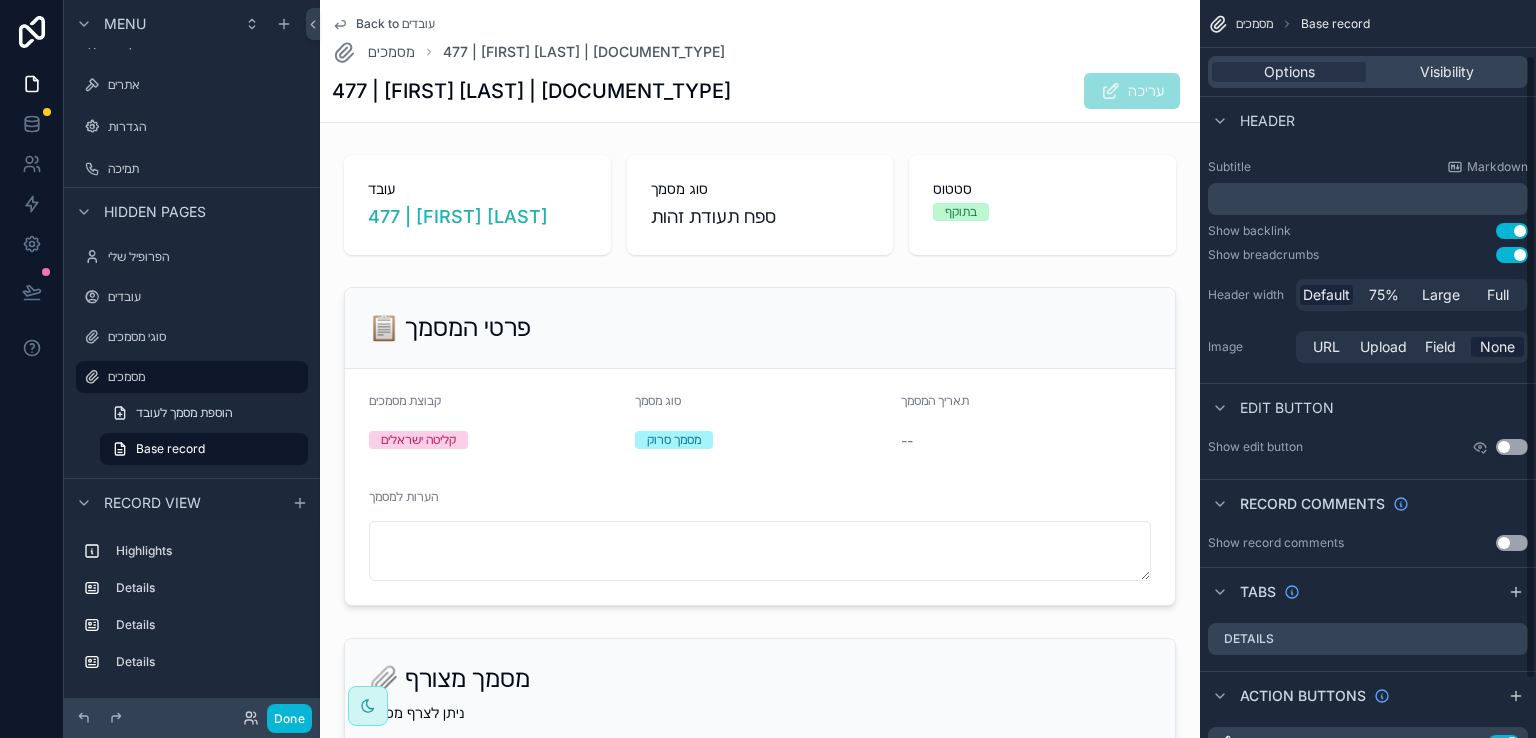 scroll, scrollTop: 134, scrollLeft: 0, axis: vertical 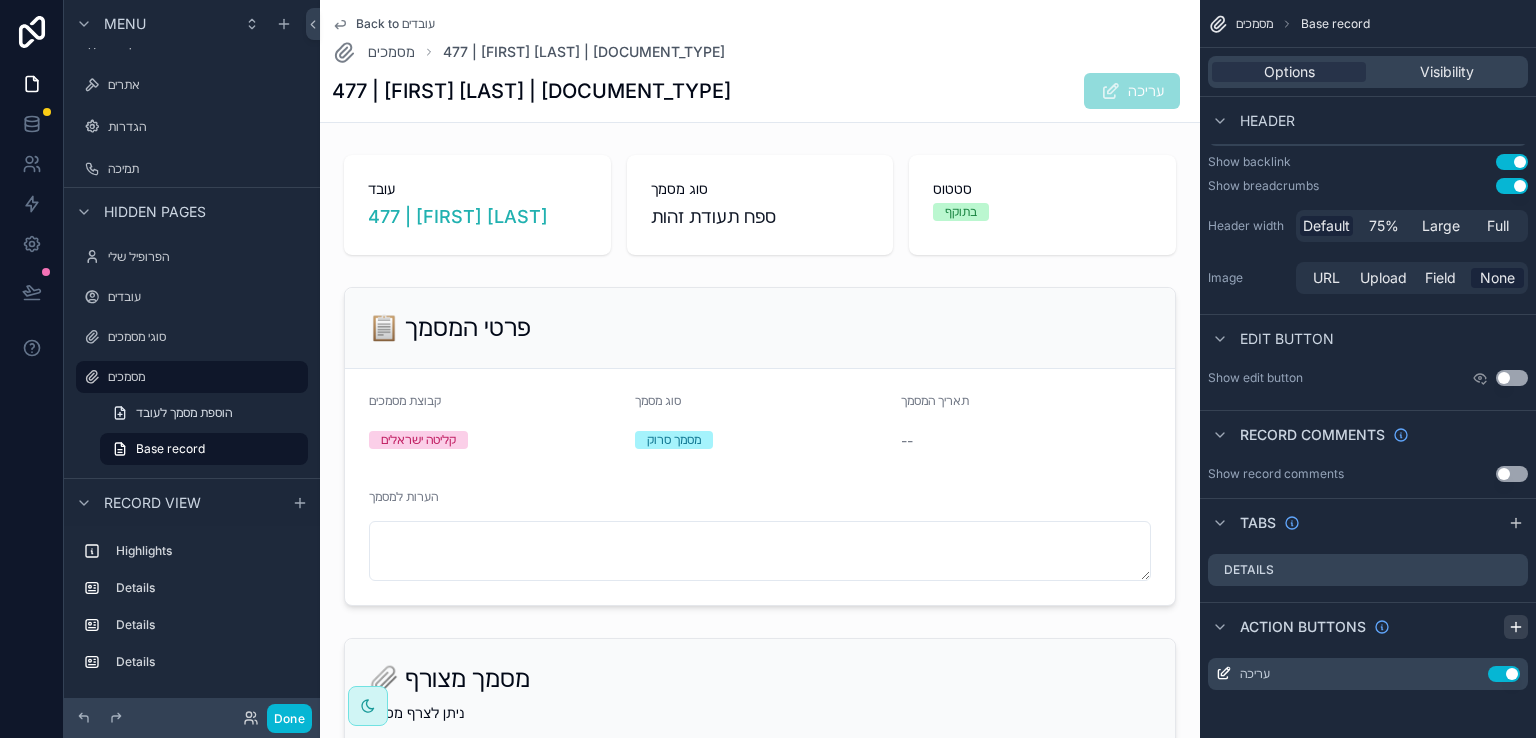 click 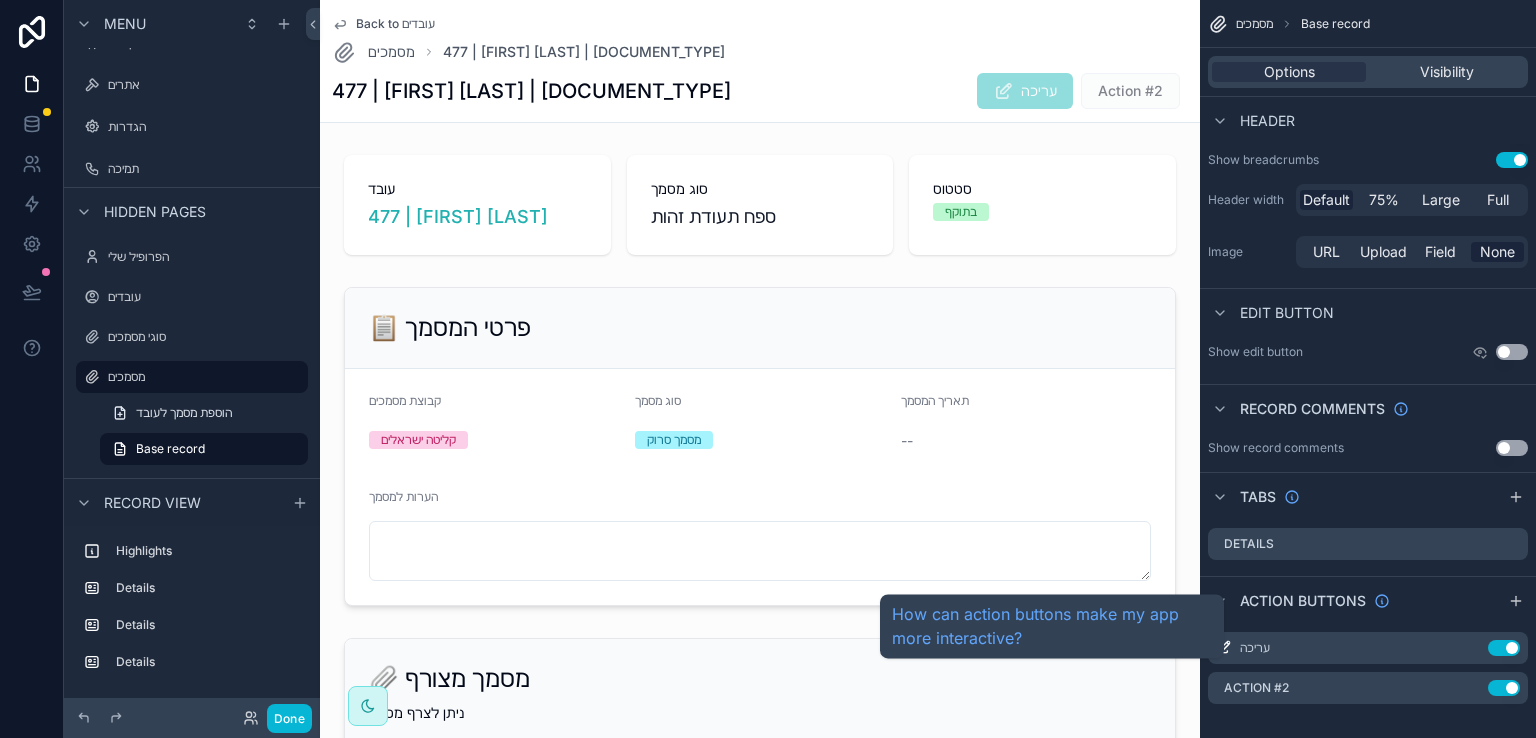 scroll, scrollTop: 174, scrollLeft: 0, axis: vertical 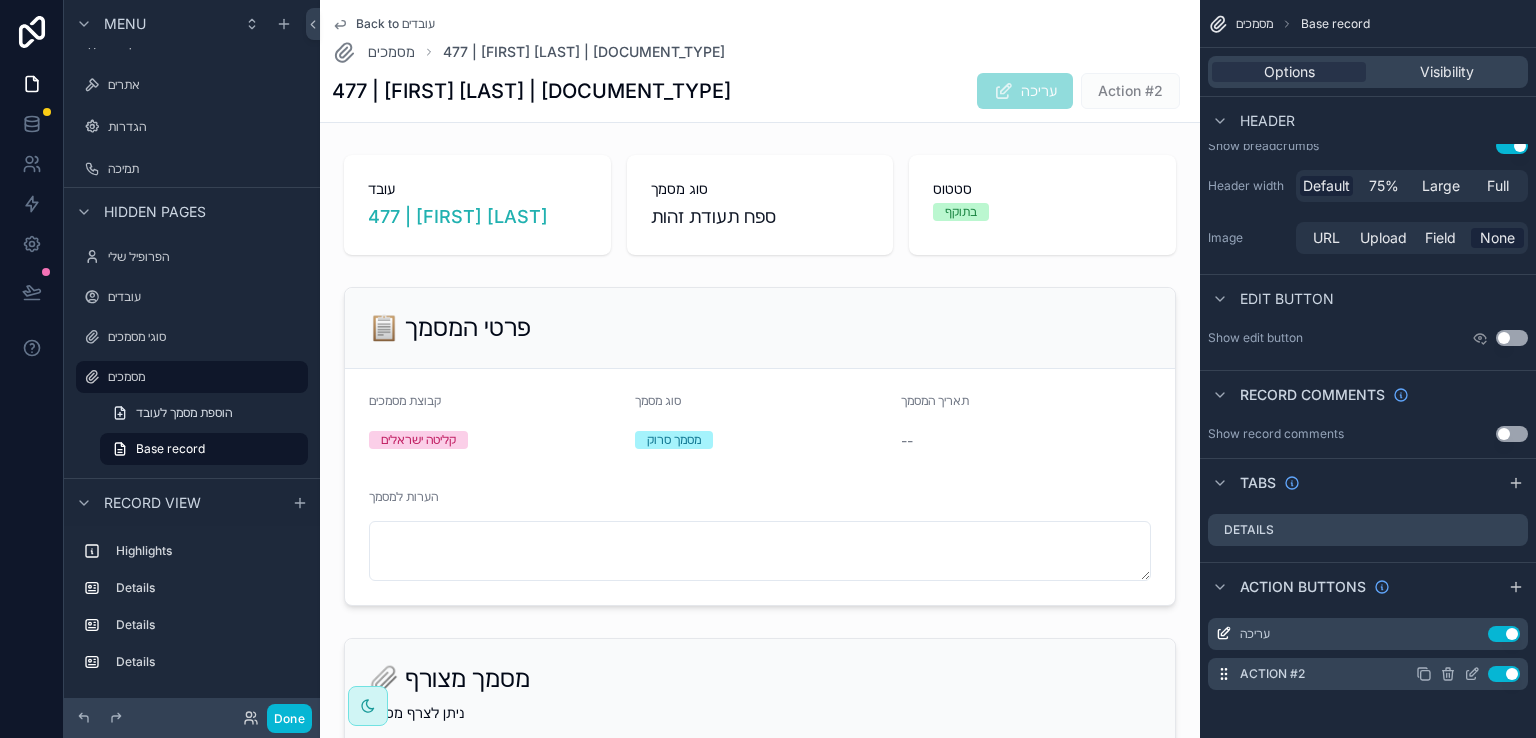 click 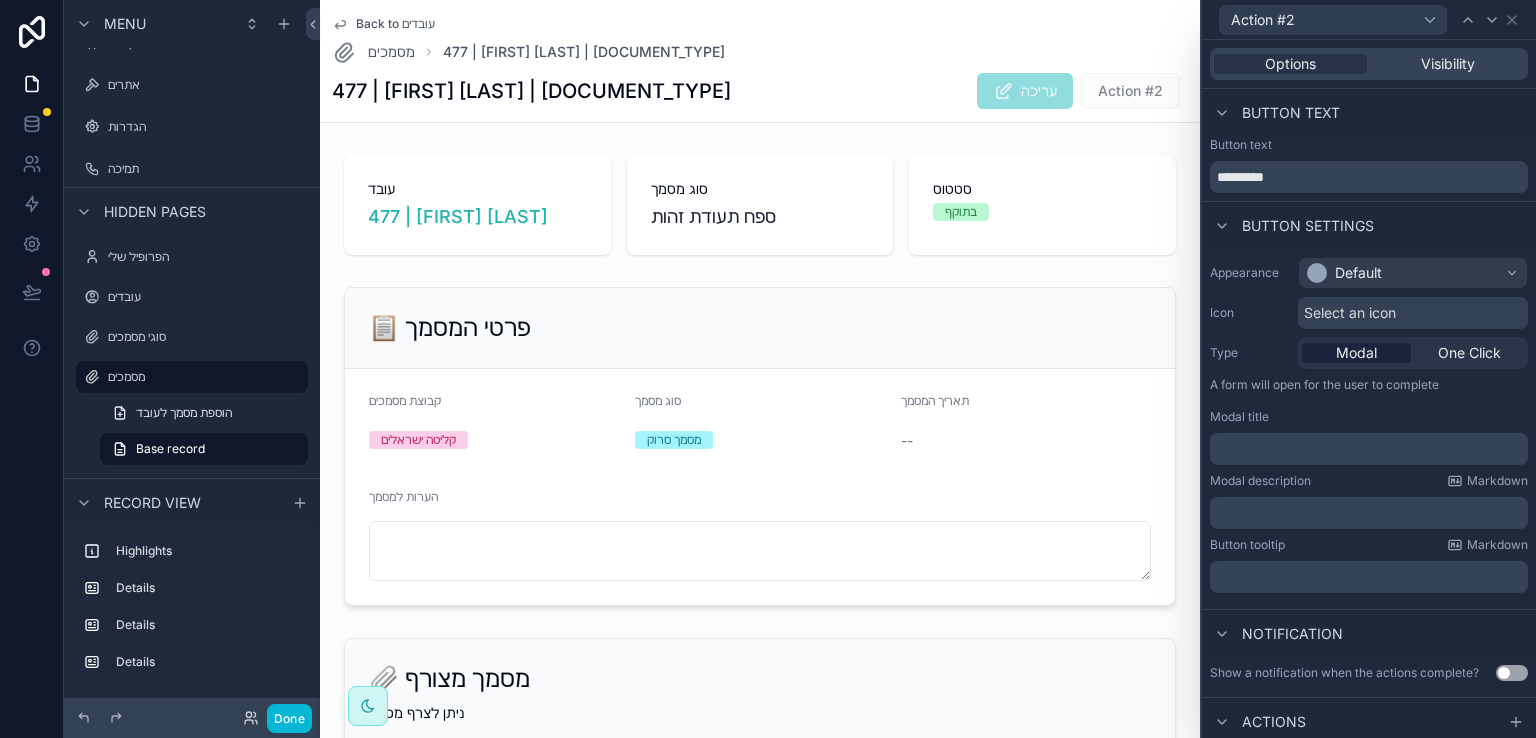 scroll, scrollTop: 43, scrollLeft: 0, axis: vertical 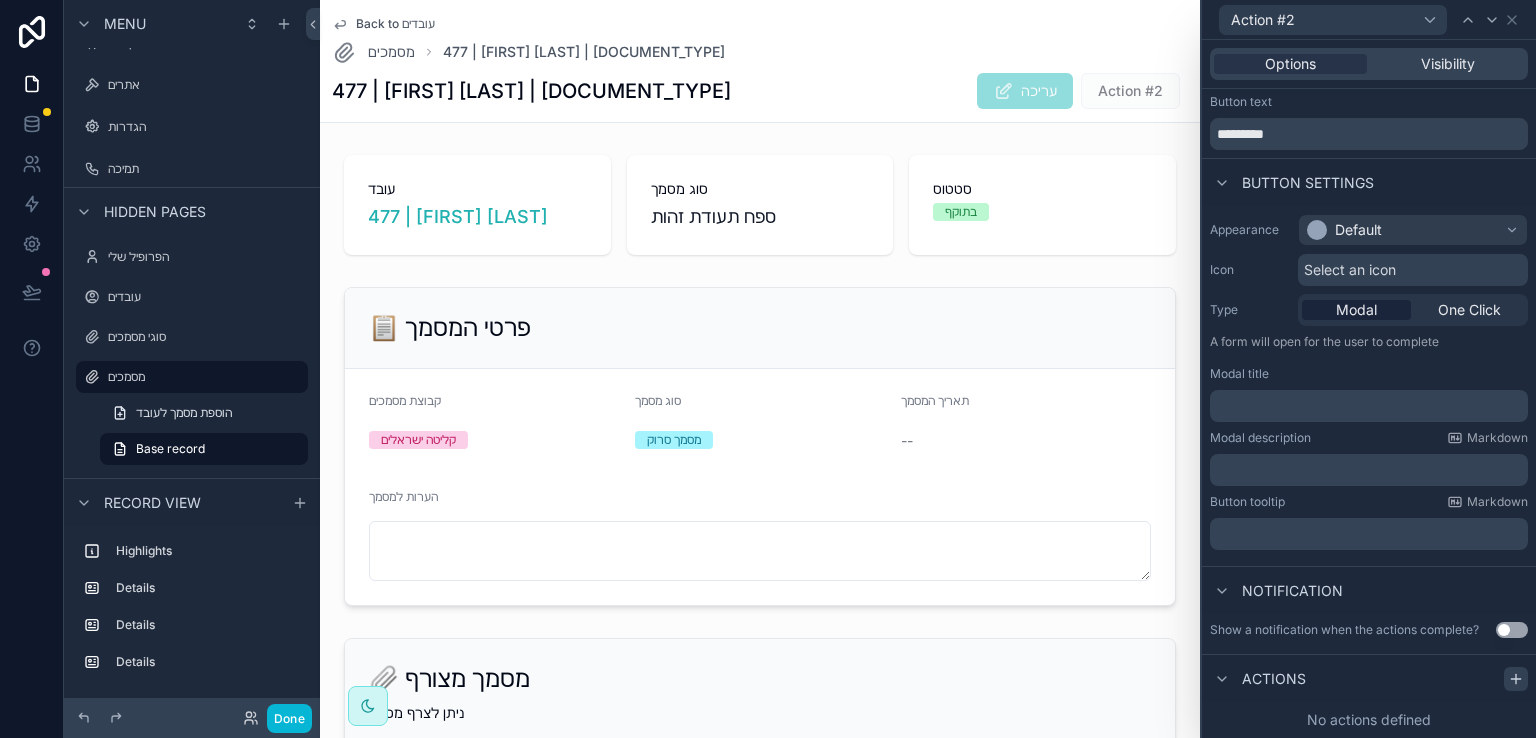 click 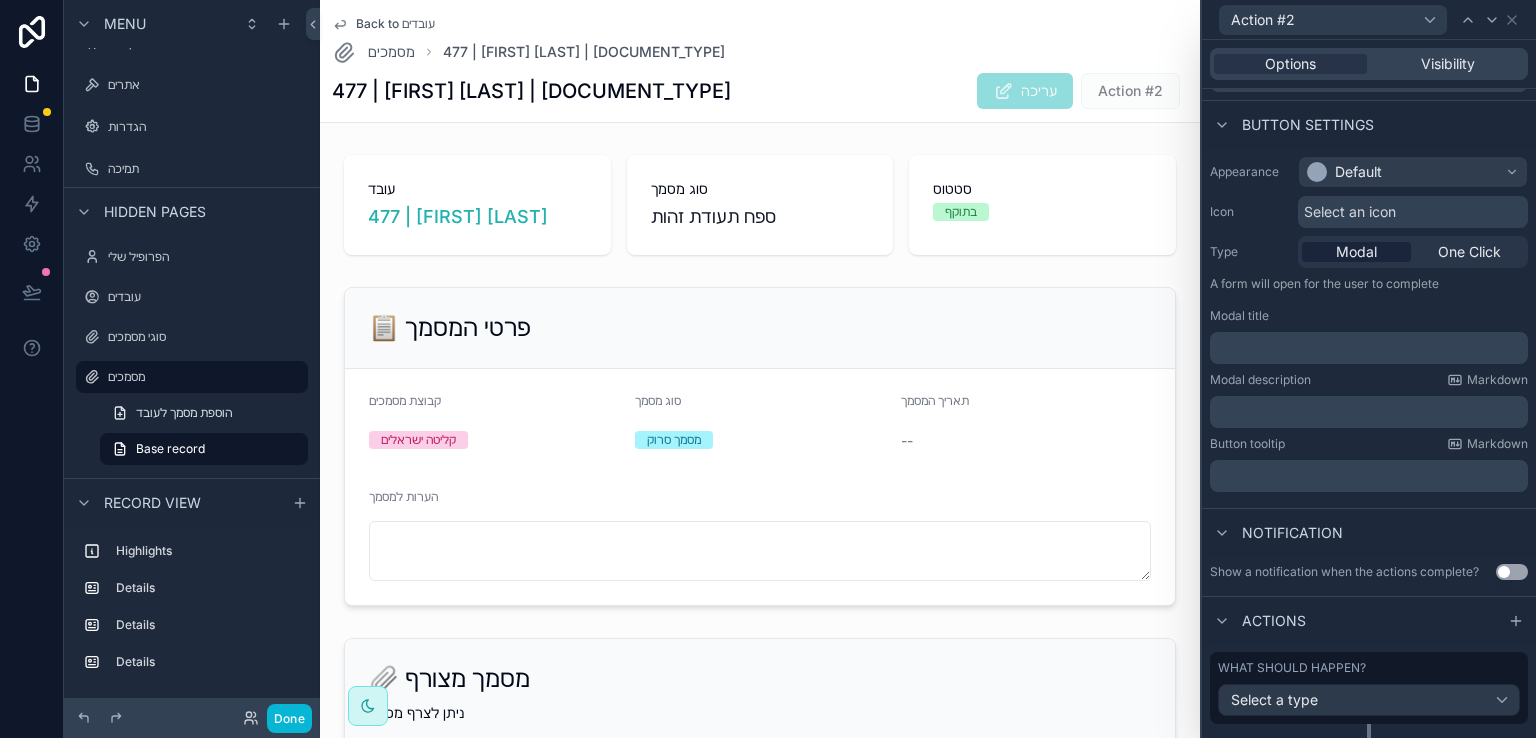 scroll, scrollTop: 146, scrollLeft: 0, axis: vertical 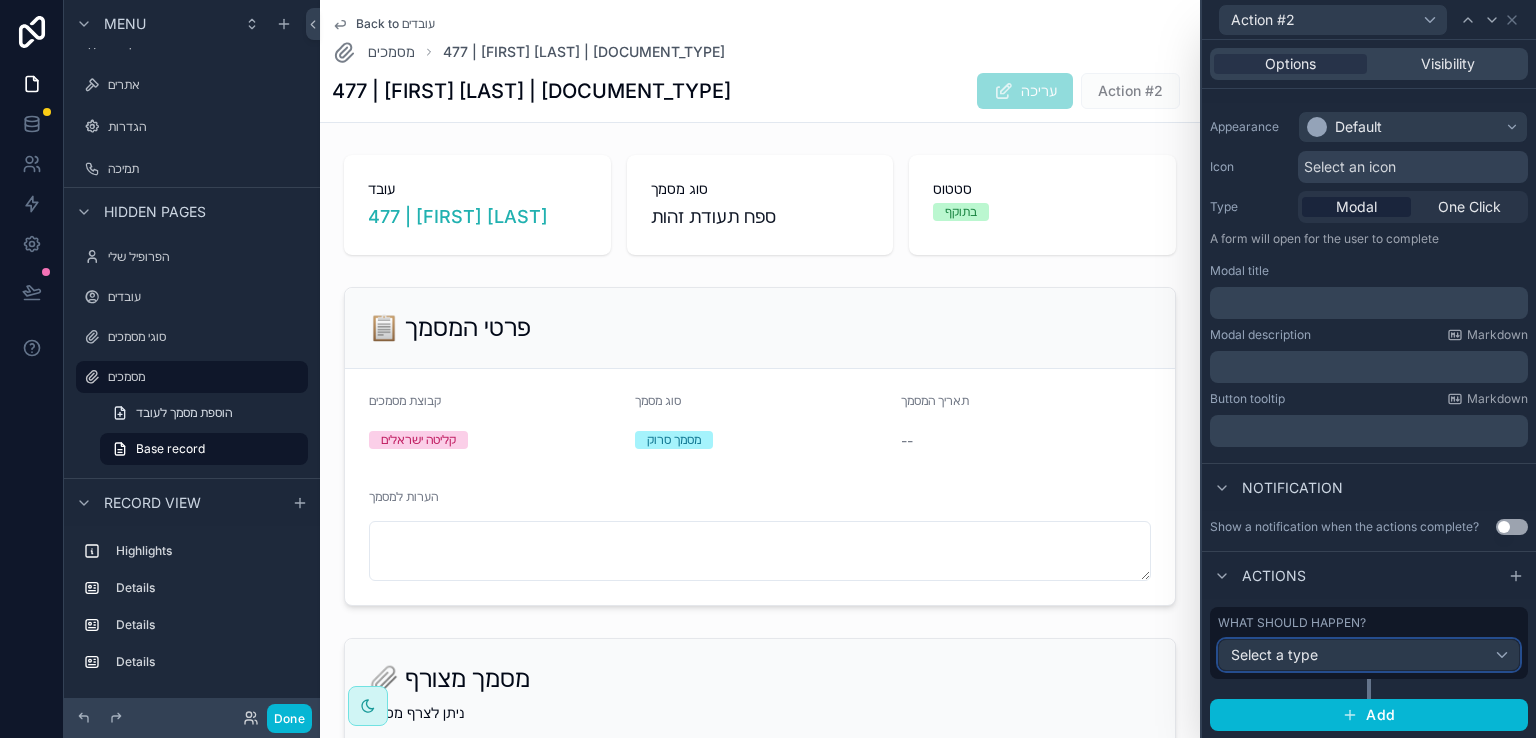 click on "Select a type" at bounding box center [1369, 655] 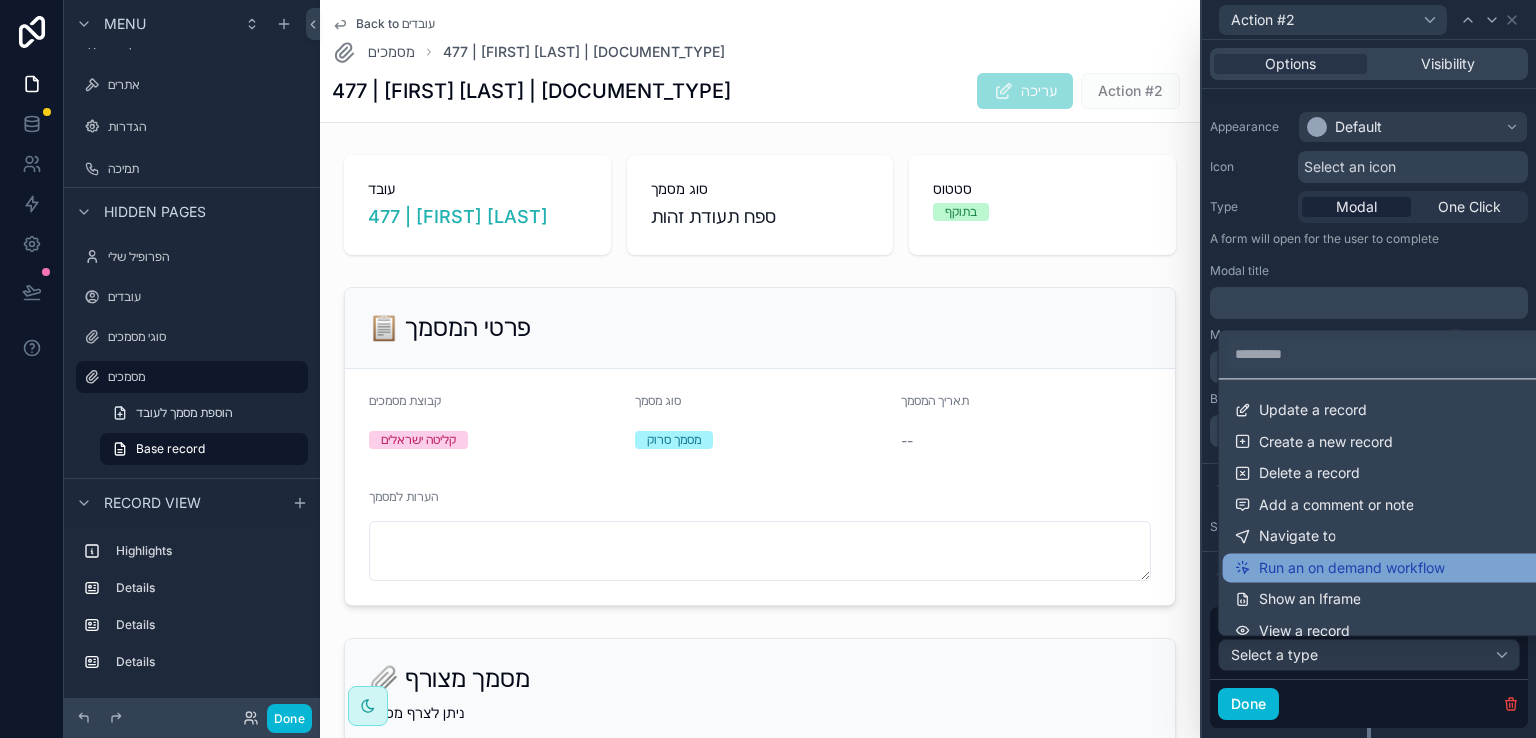 click on "Run an on demand workflow" at bounding box center [1352, 568] 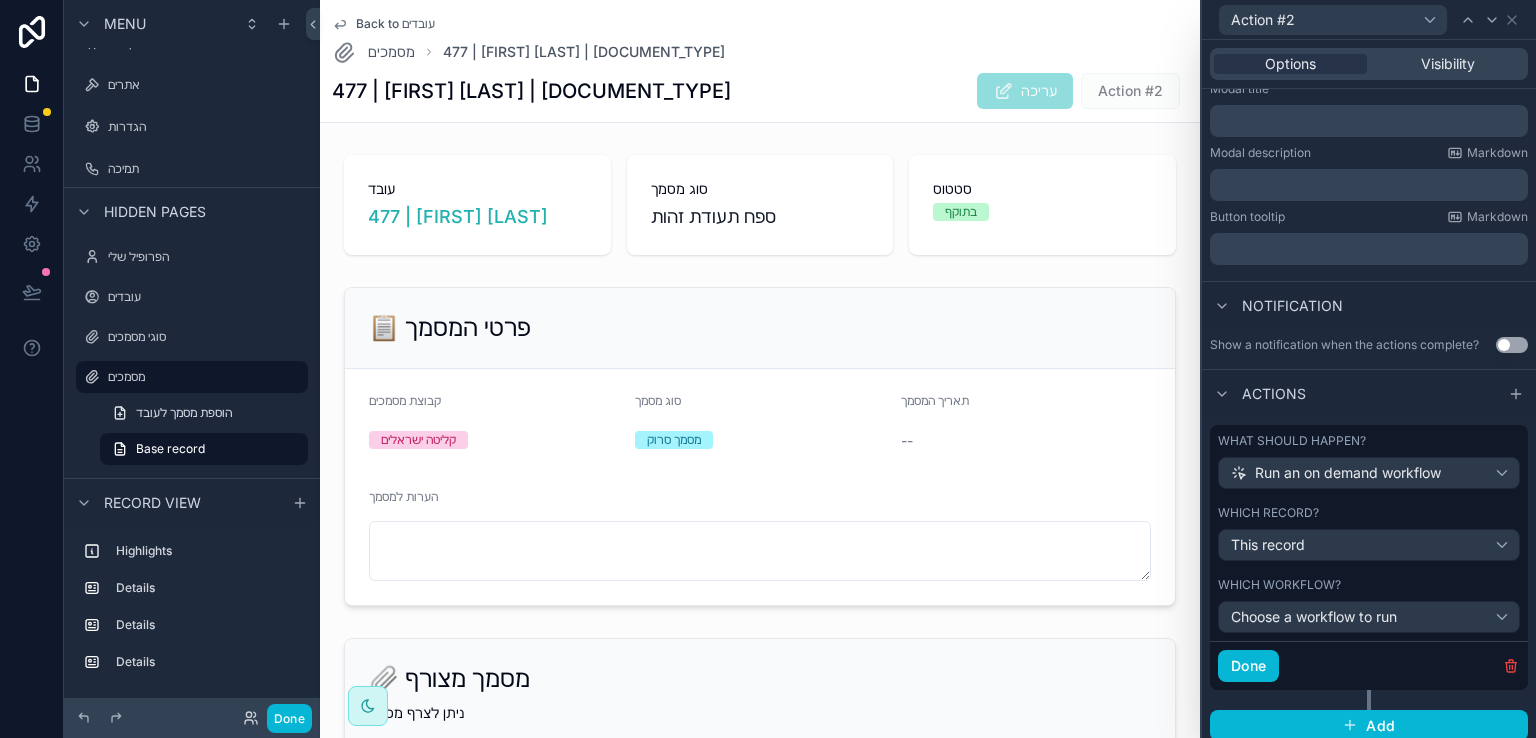 scroll, scrollTop: 338, scrollLeft: 0, axis: vertical 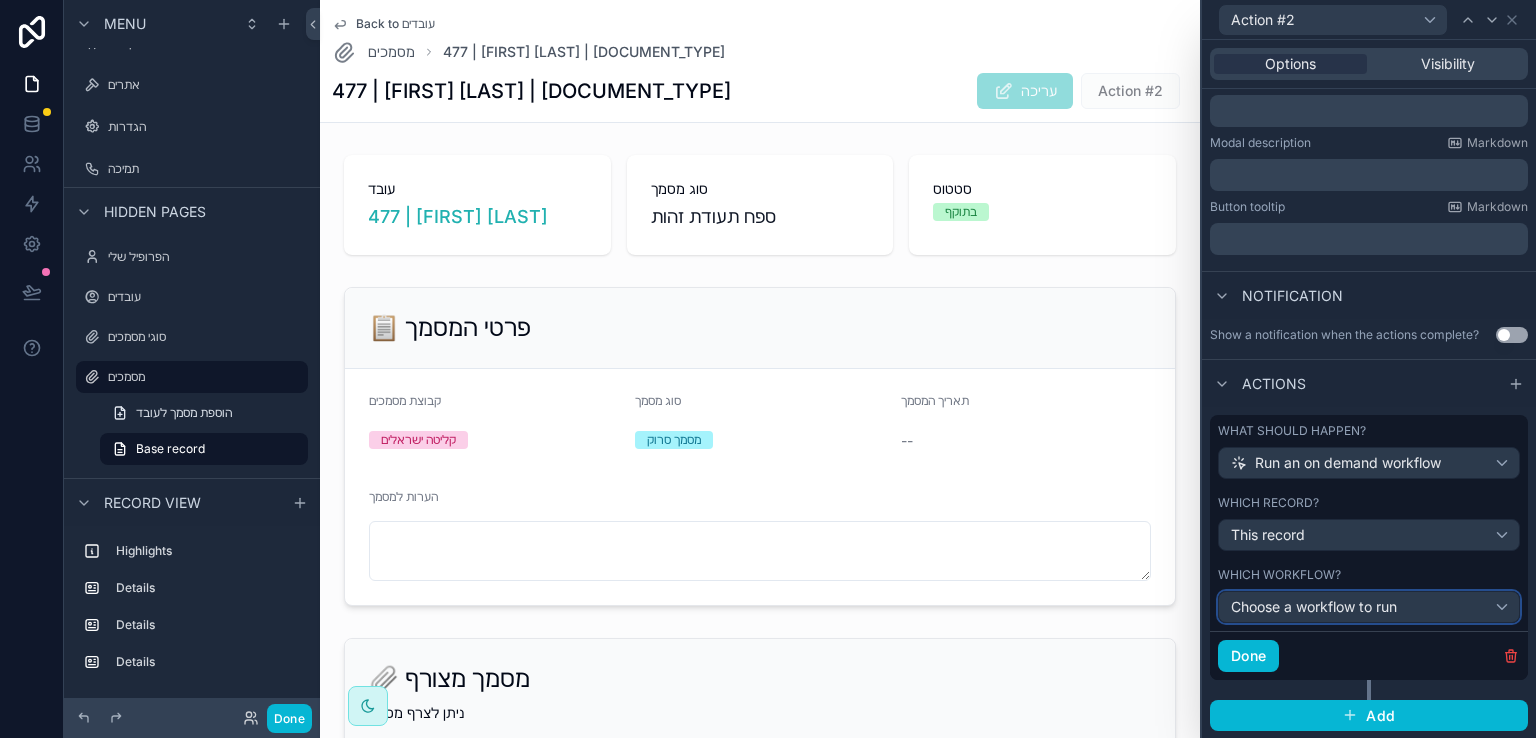 click on "Choose a workflow to run" at bounding box center (1369, 607) 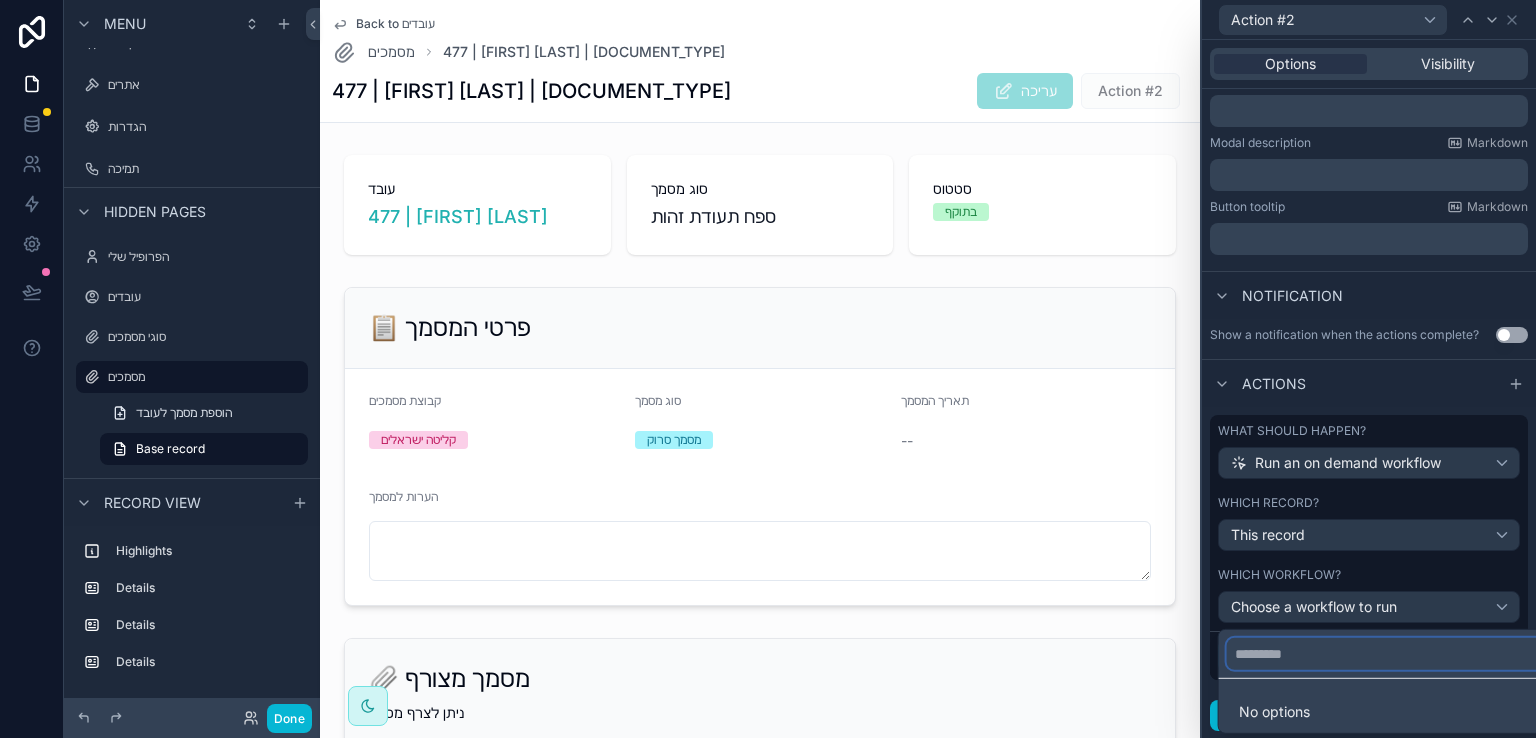 click at bounding box center (1385, 654) 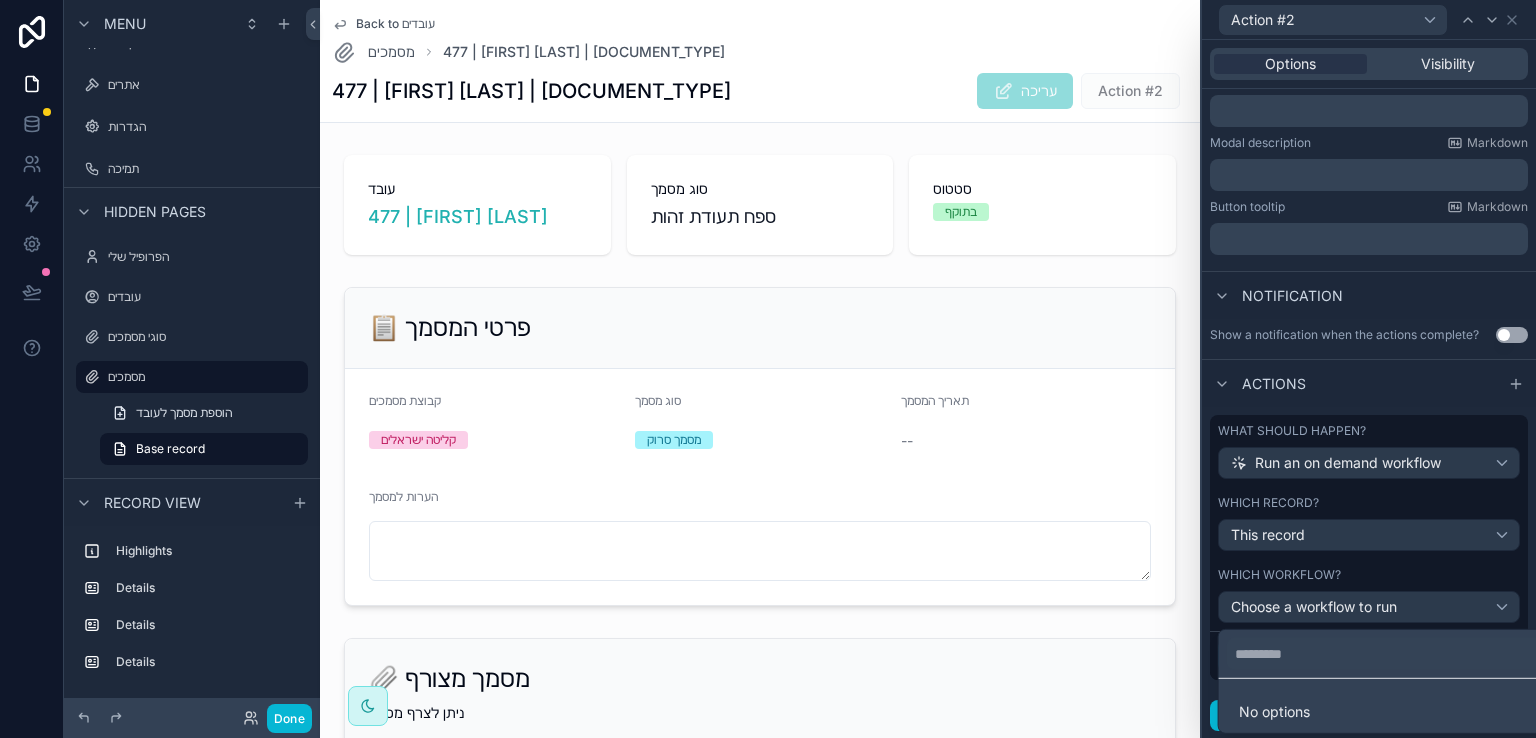 click at bounding box center (1369, 369) 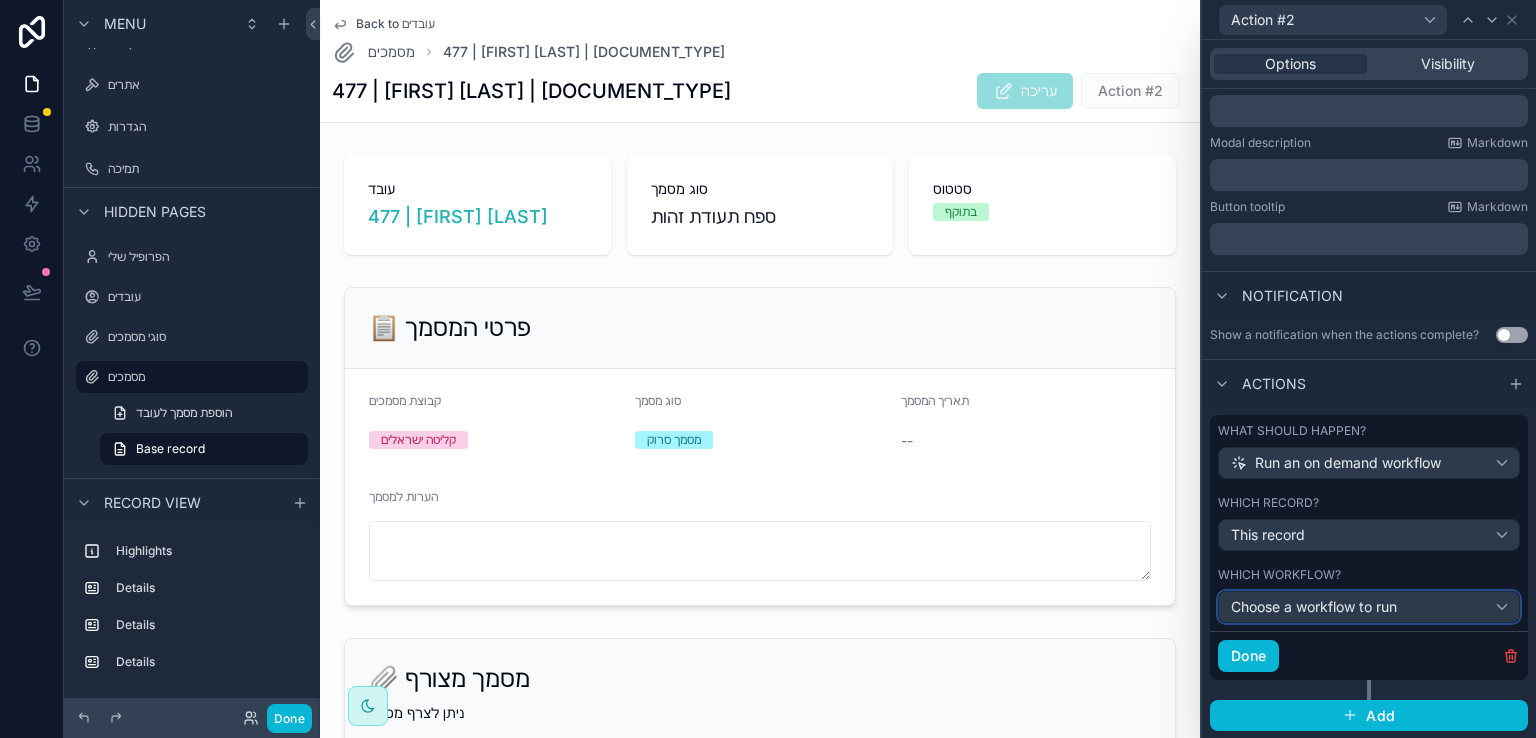 click on "Choose a workflow to run" at bounding box center [1314, 606] 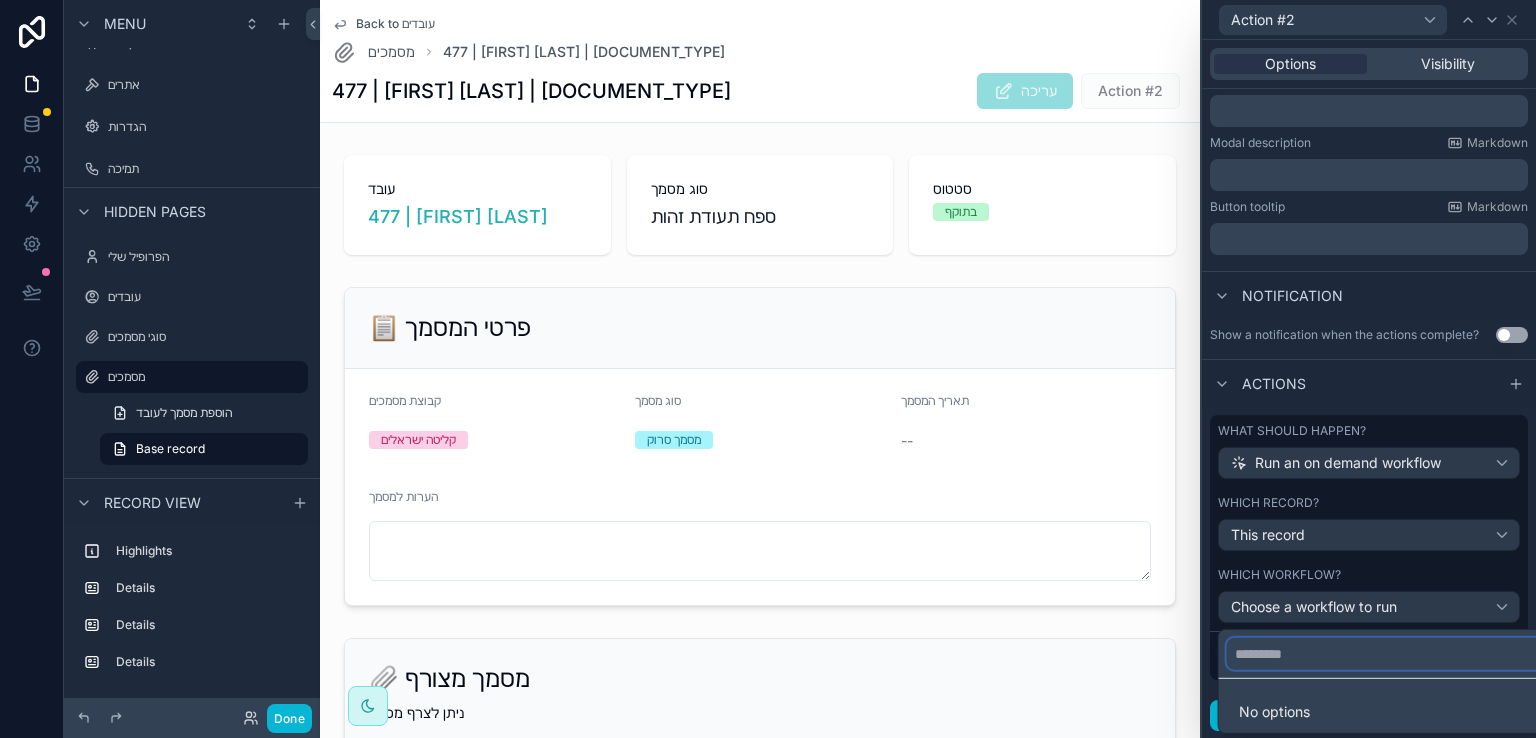 click at bounding box center (1385, 654) 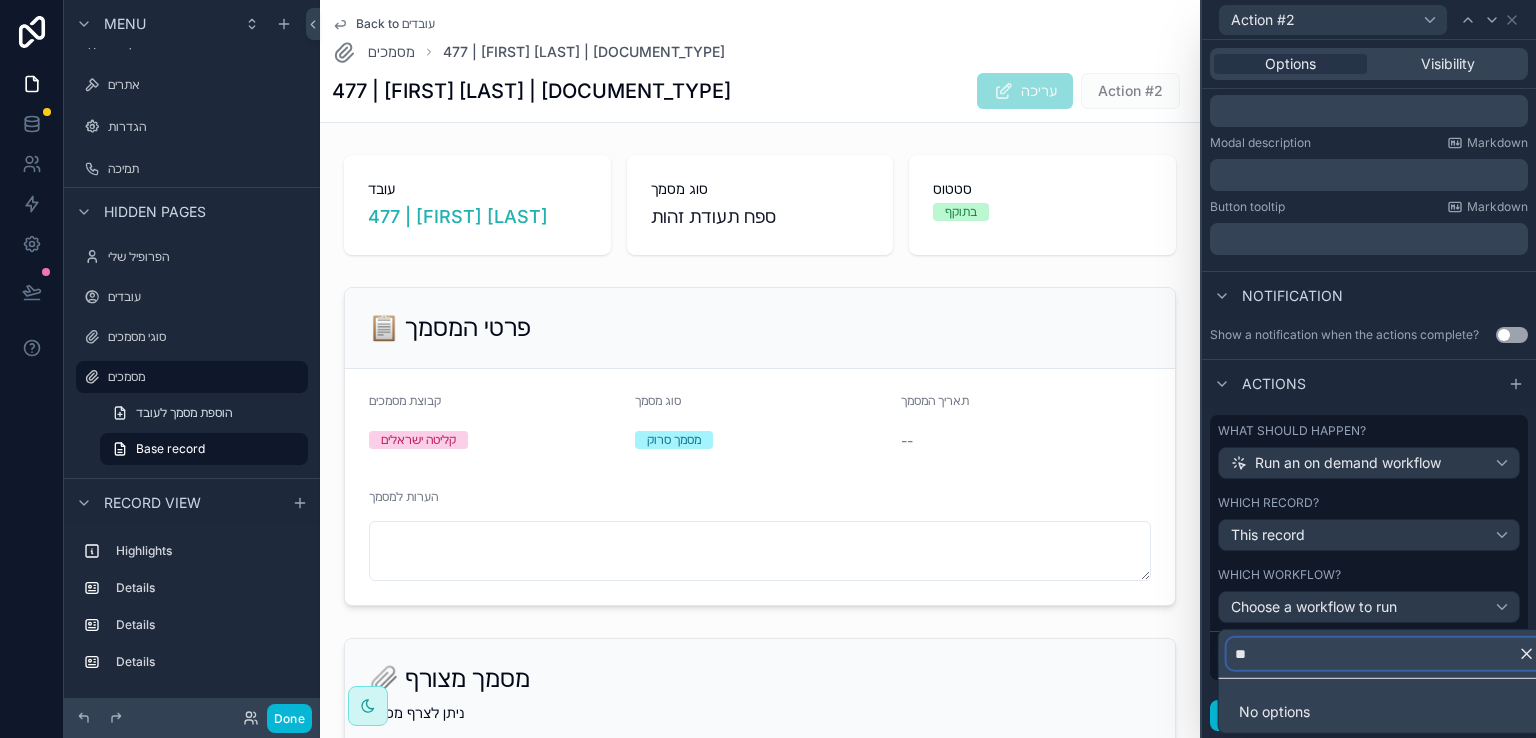 type on "*" 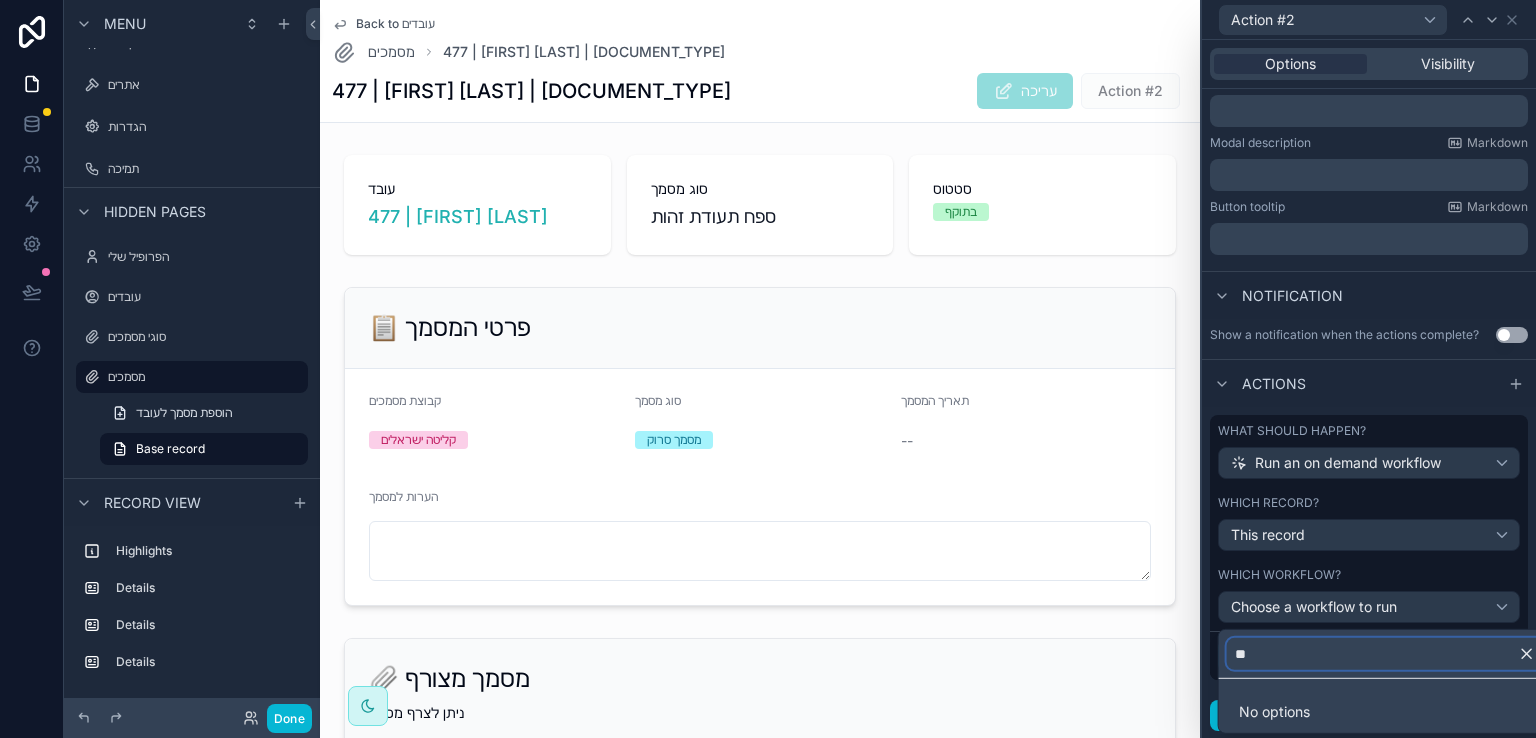 type on "**" 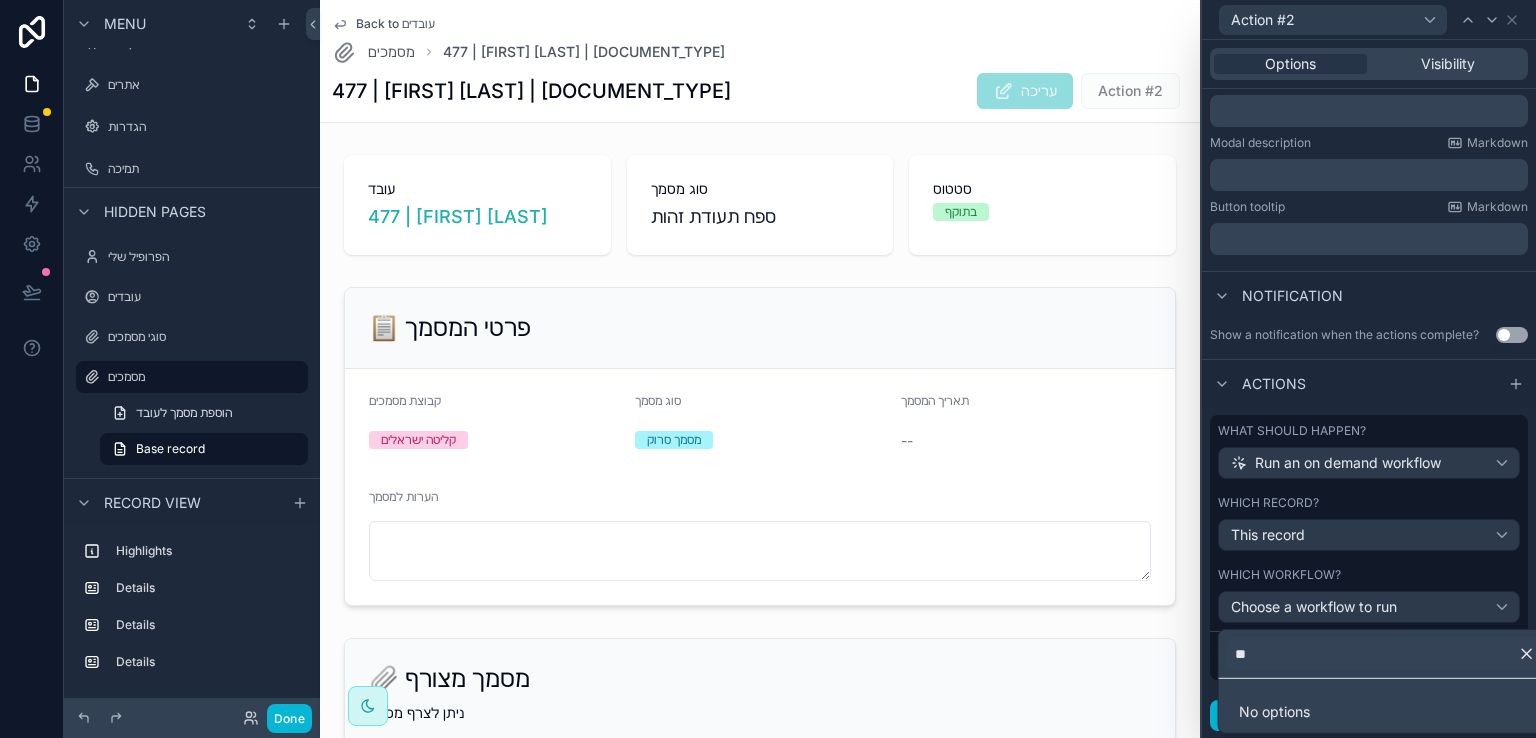 click 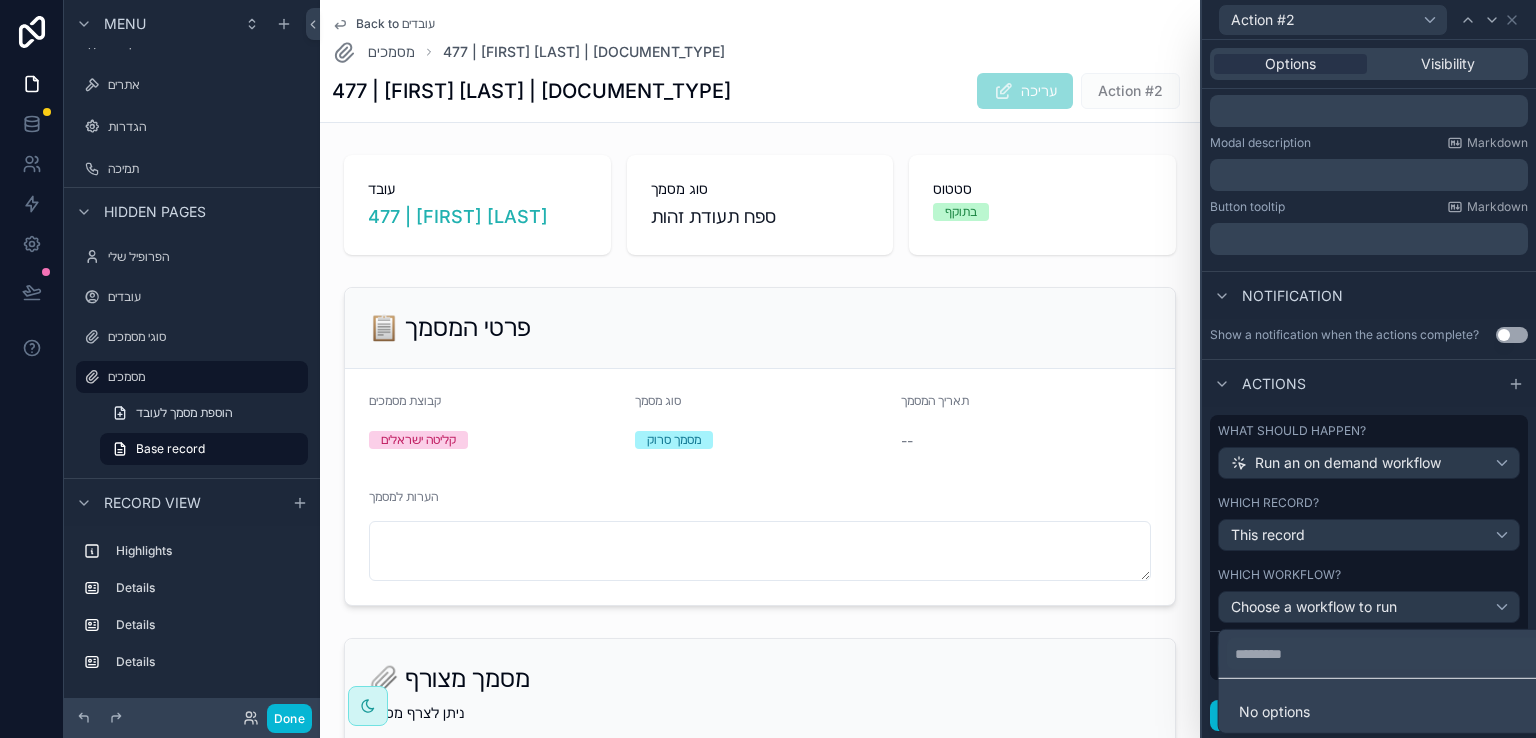 click at bounding box center (1369, 369) 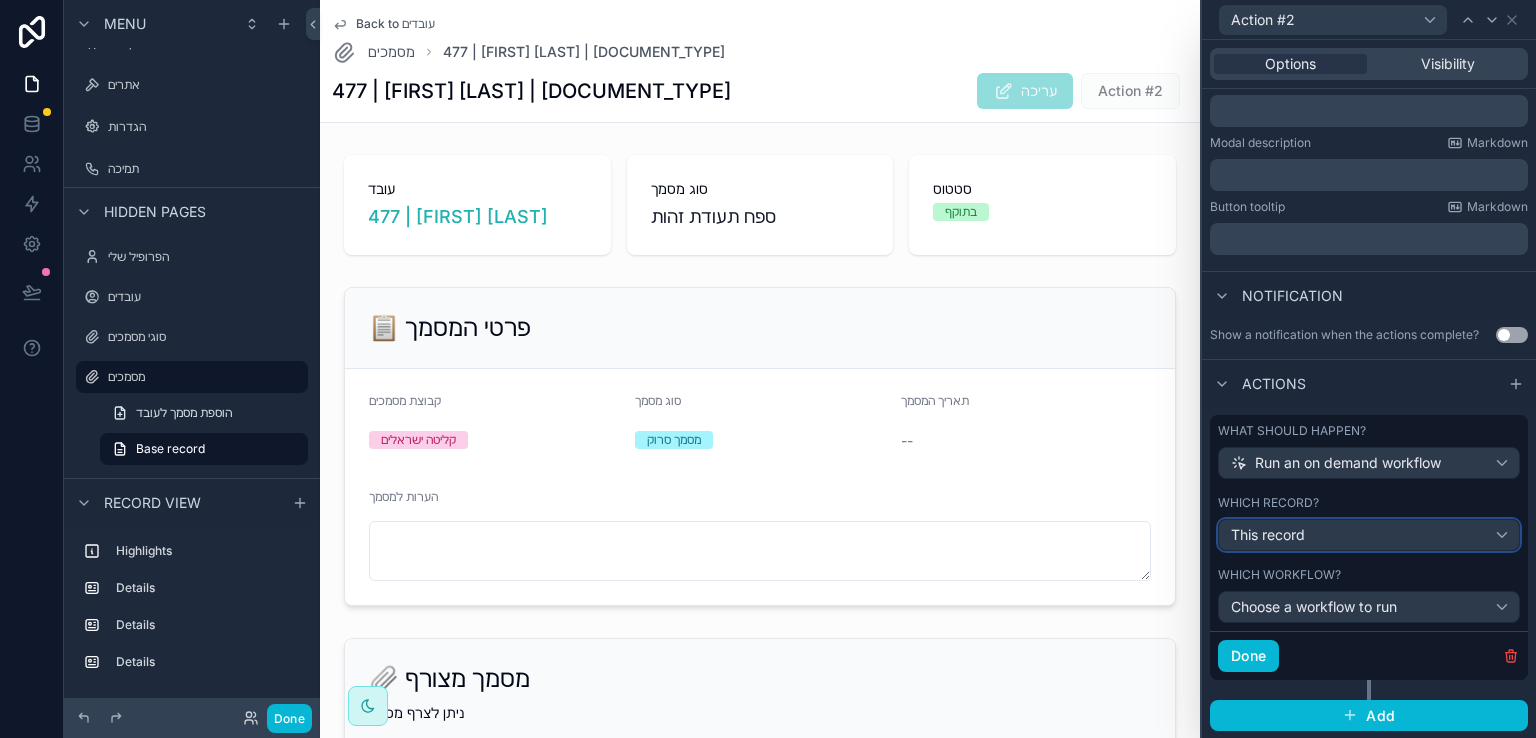 click on "This record" at bounding box center [1369, 535] 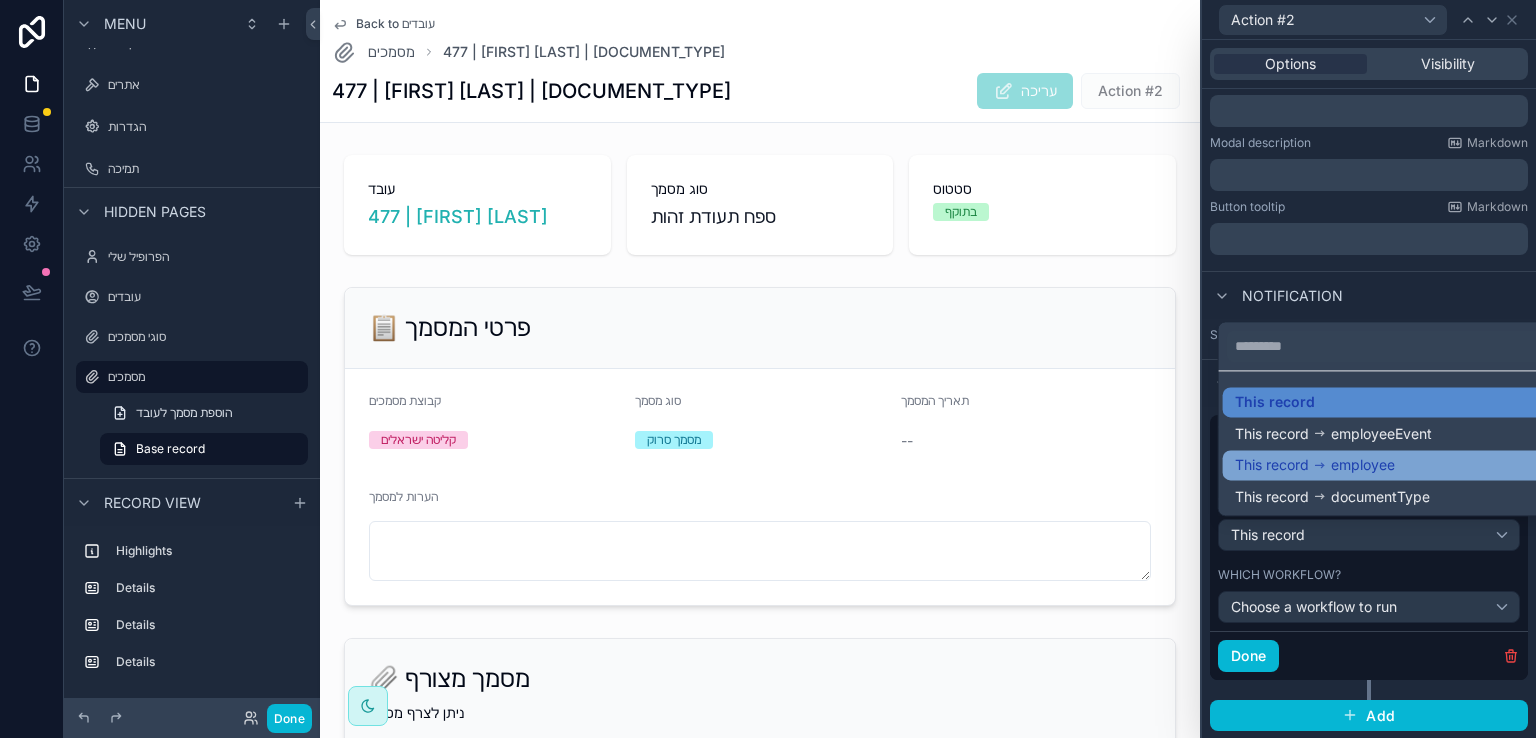click on "employee" at bounding box center (1363, 465) 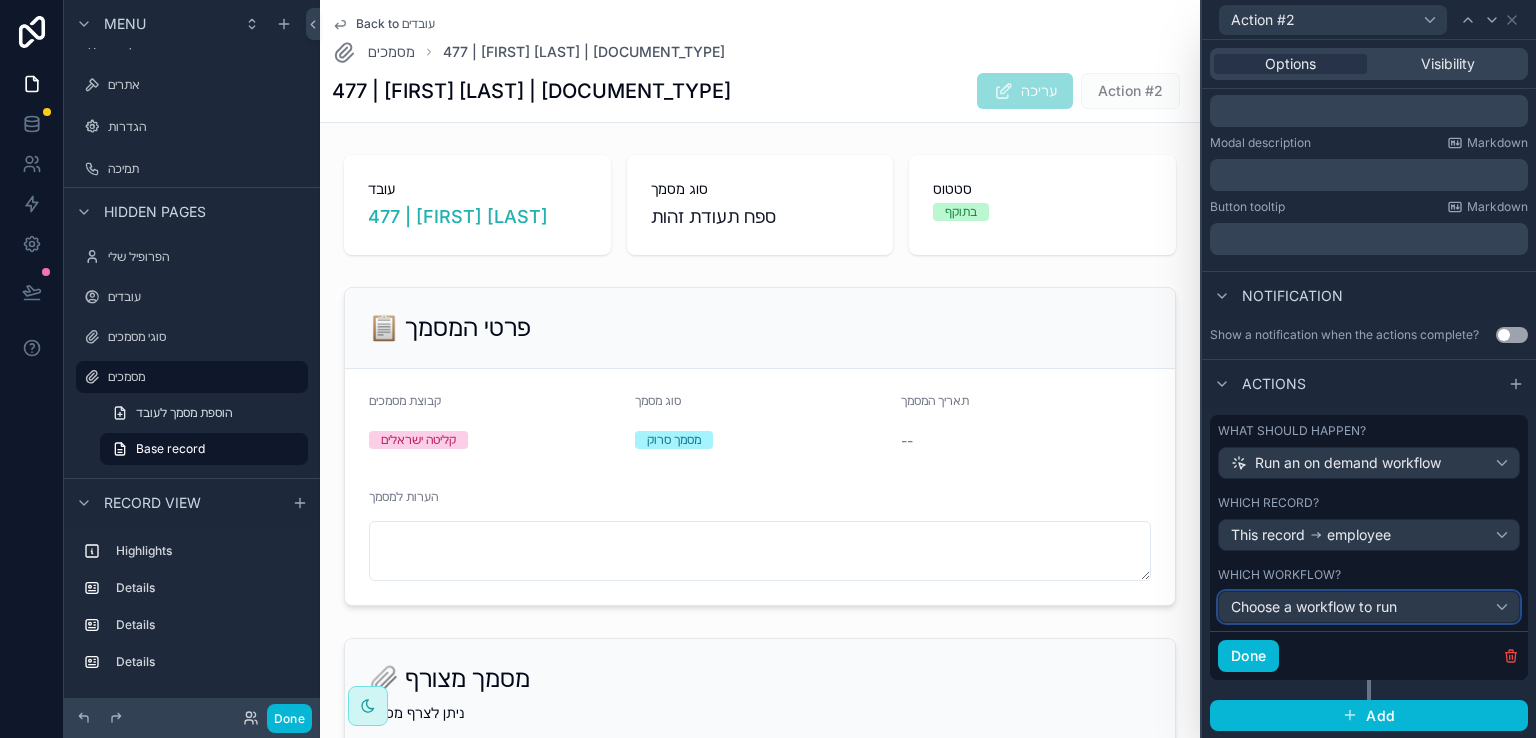 click on "Choose a workflow to run" at bounding box center (1369, 607) 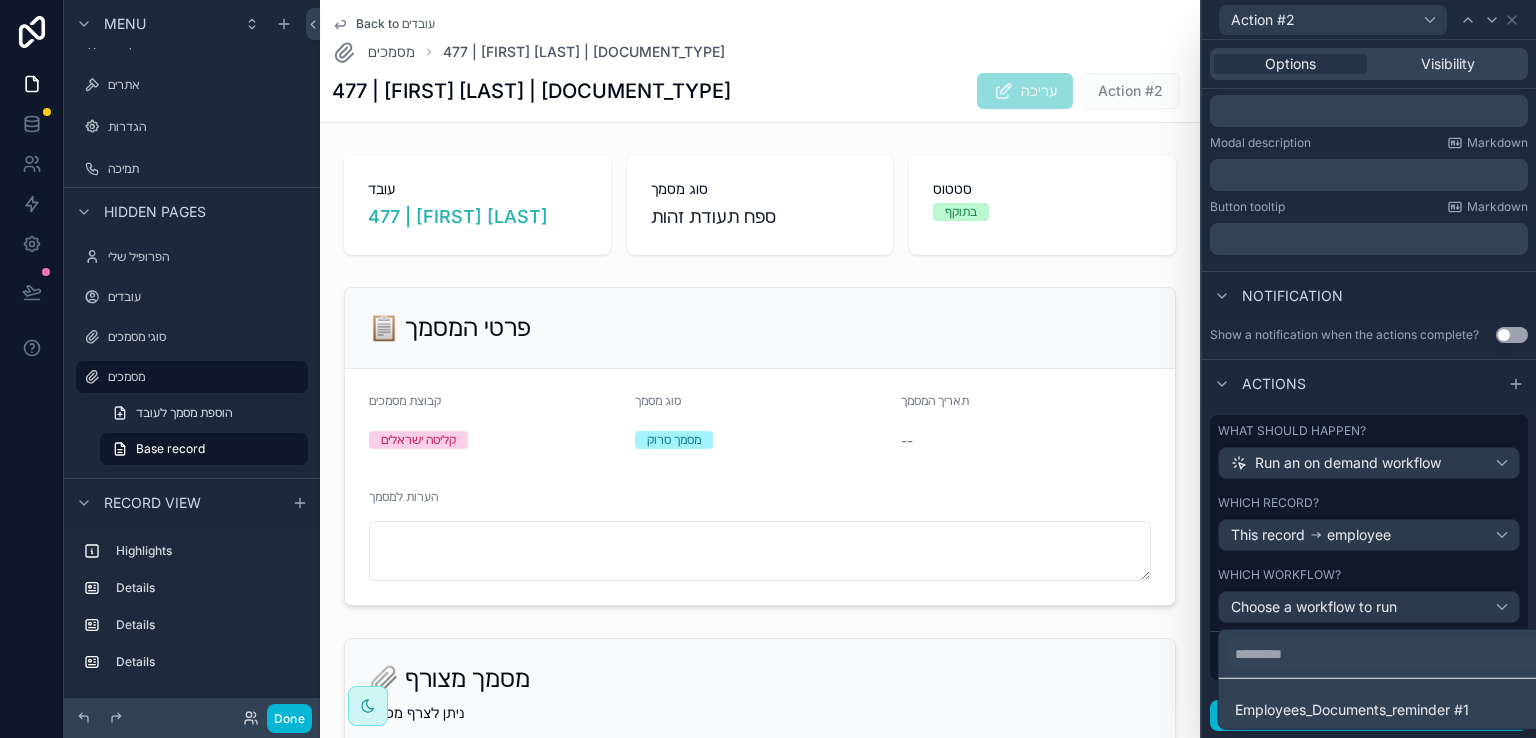 click at bounding box center [1369, 369] 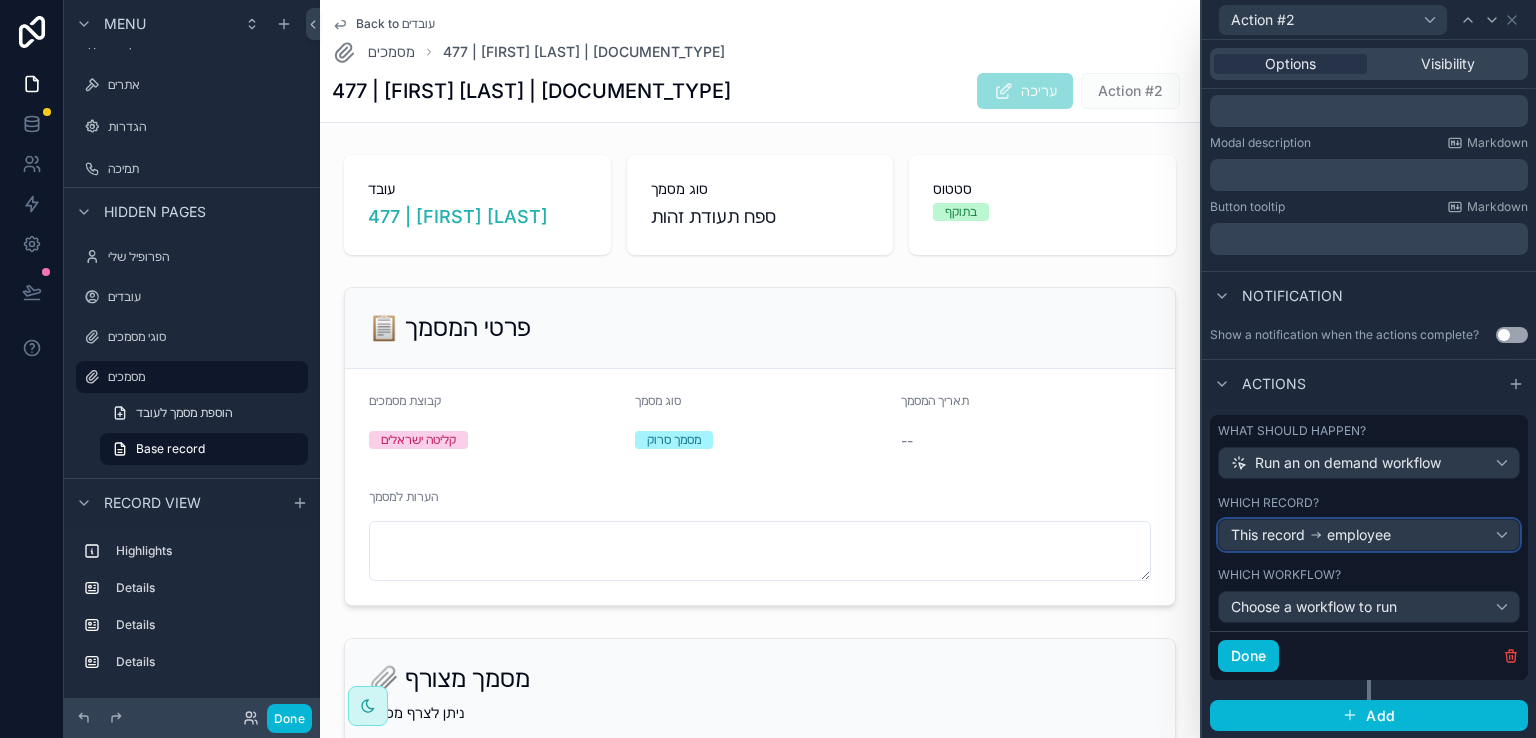 click on "This record employee" at bounding box center [1369, 535] 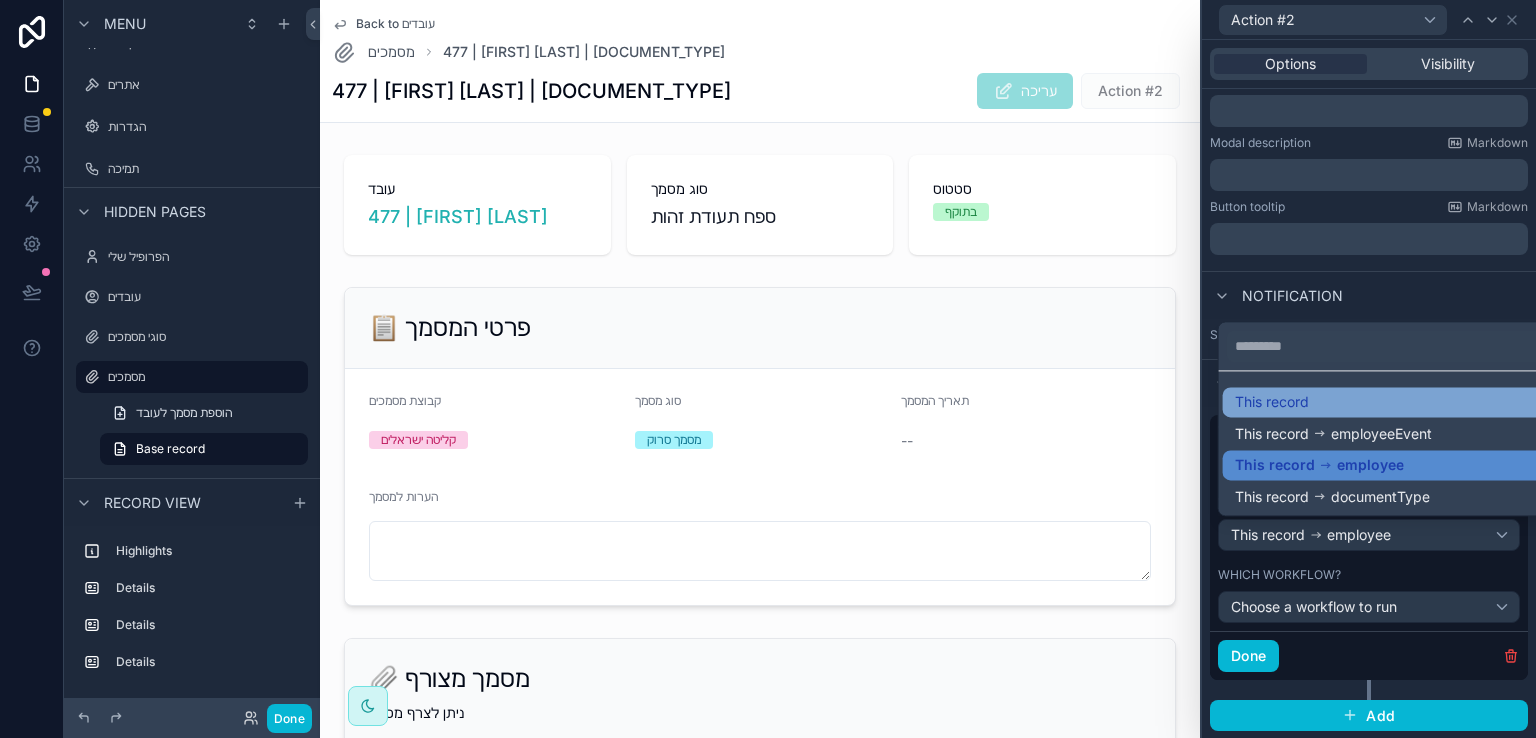 click on "This record" at bounding box center (1272, 402) 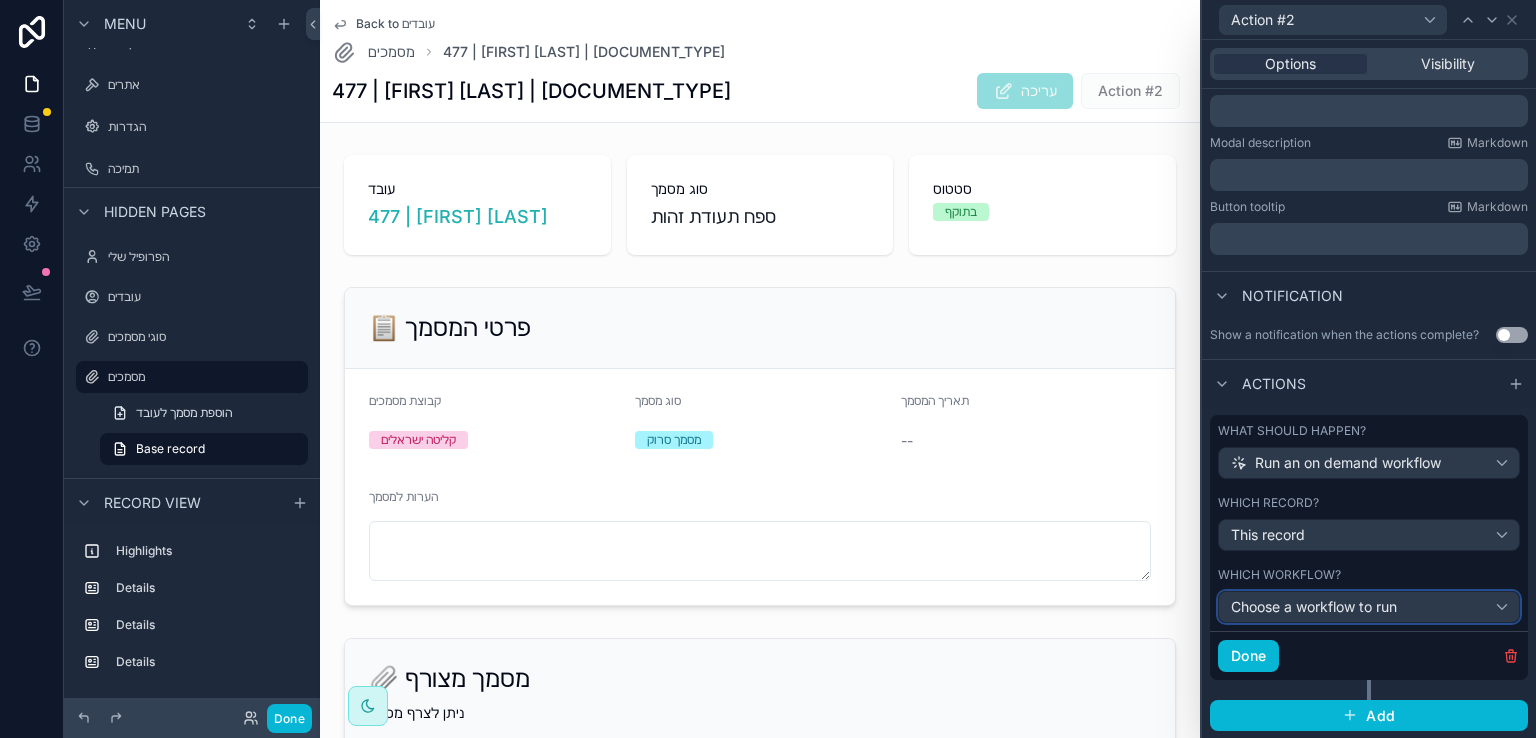 click on "Choose a workflow to run" at bounding box center [1369, 607] 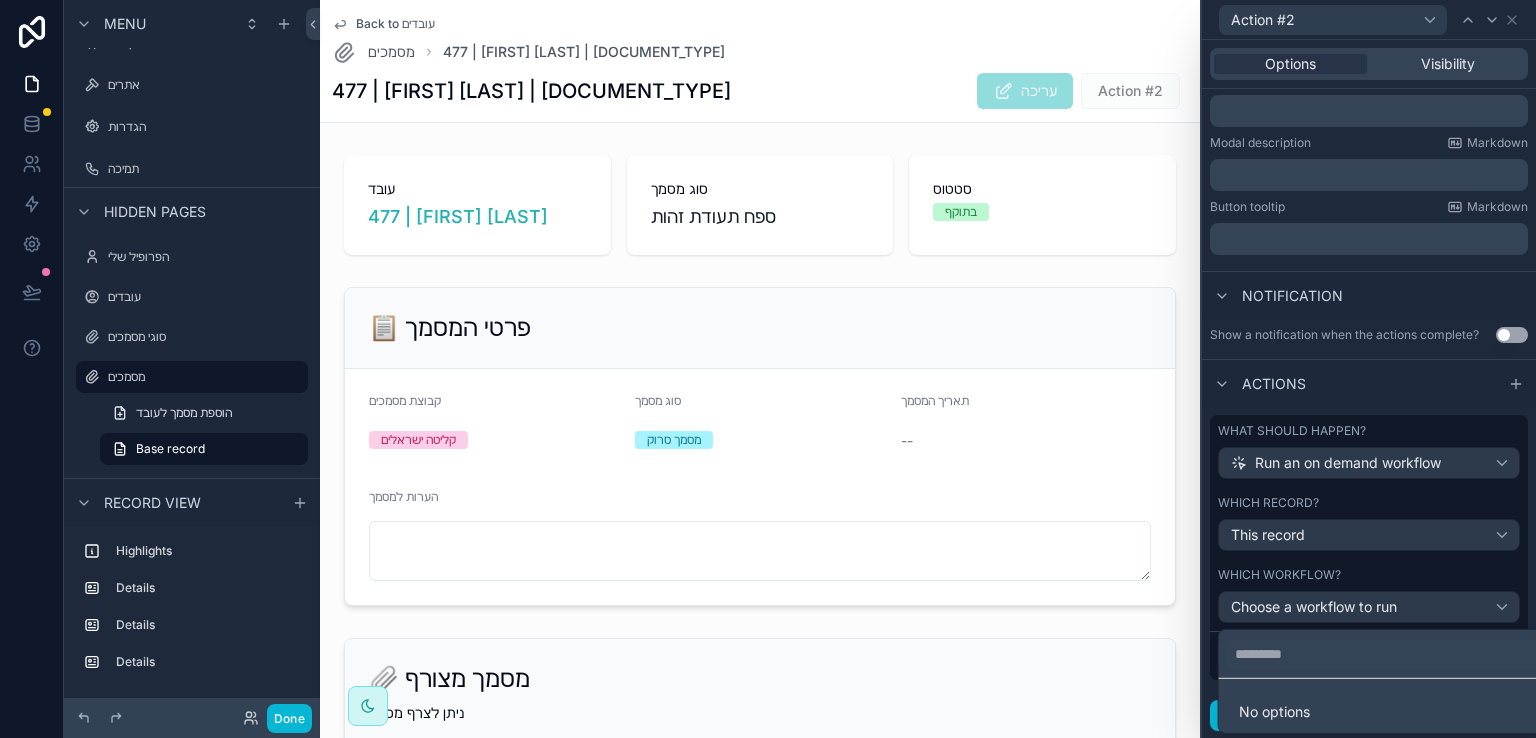 click at bounding box center [1369, 369] 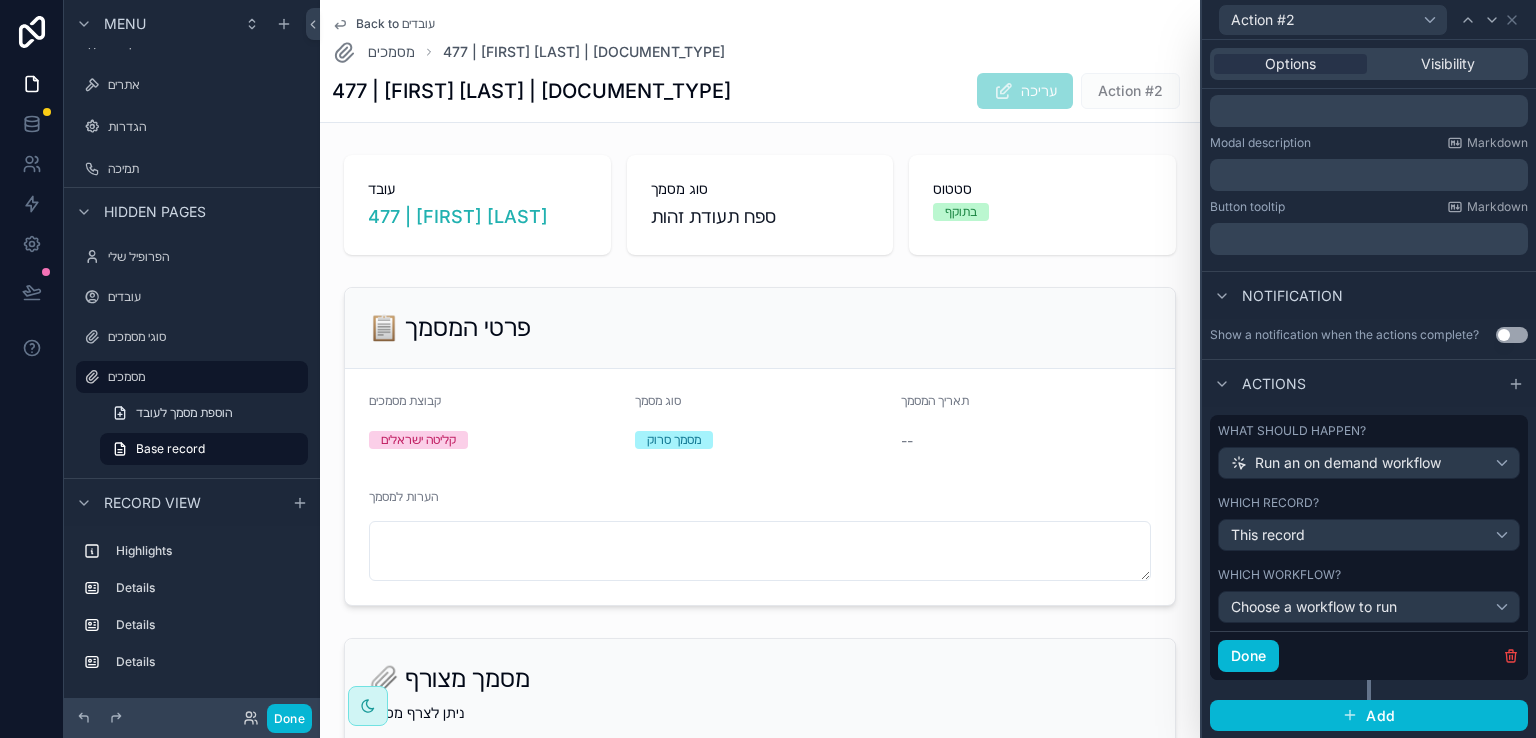 click on "Back to עובדים מסמכים 477 | מוחמד כורד | ספח תעודת זהות" at bounding box center [760, 40] 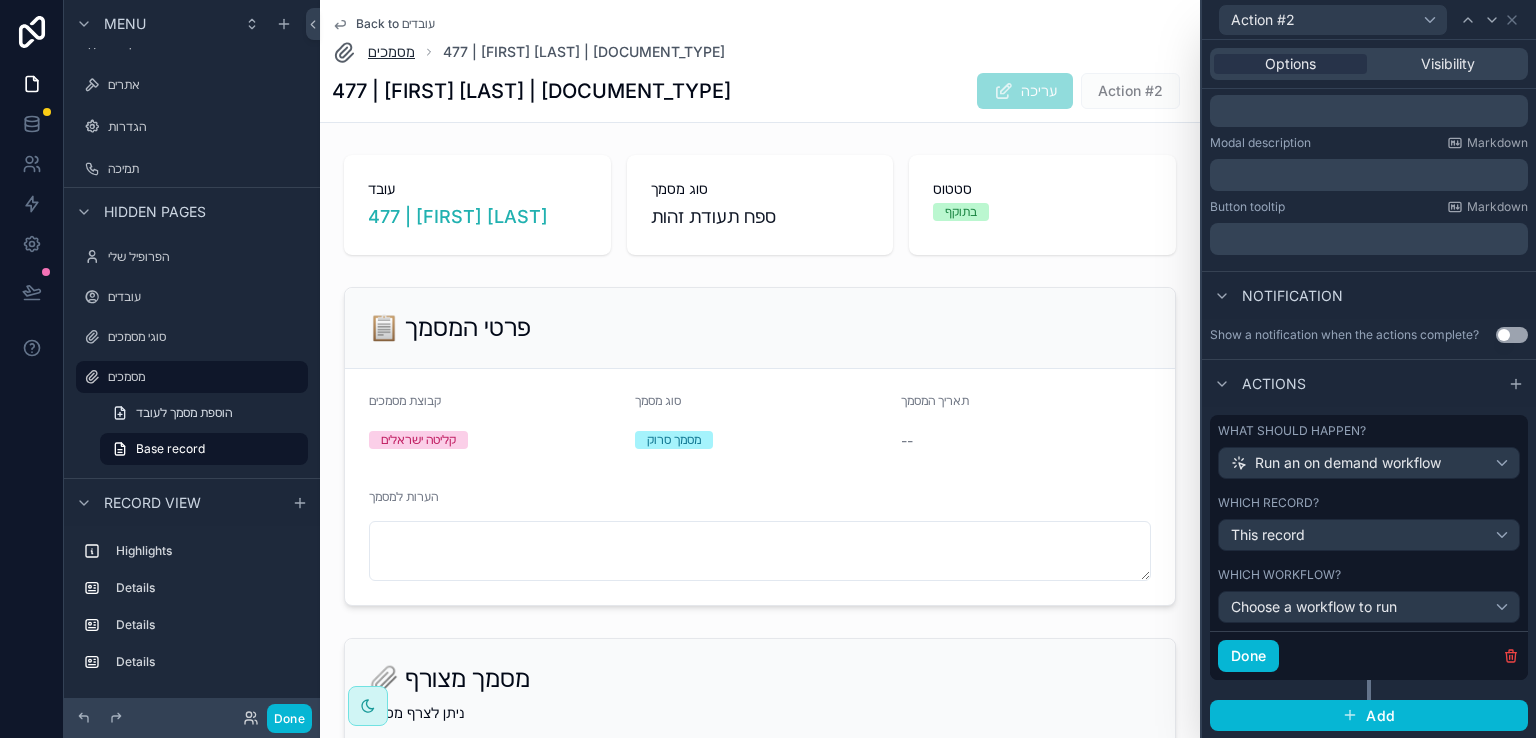 click on "מסמכים" at bounding box center [391, 52] 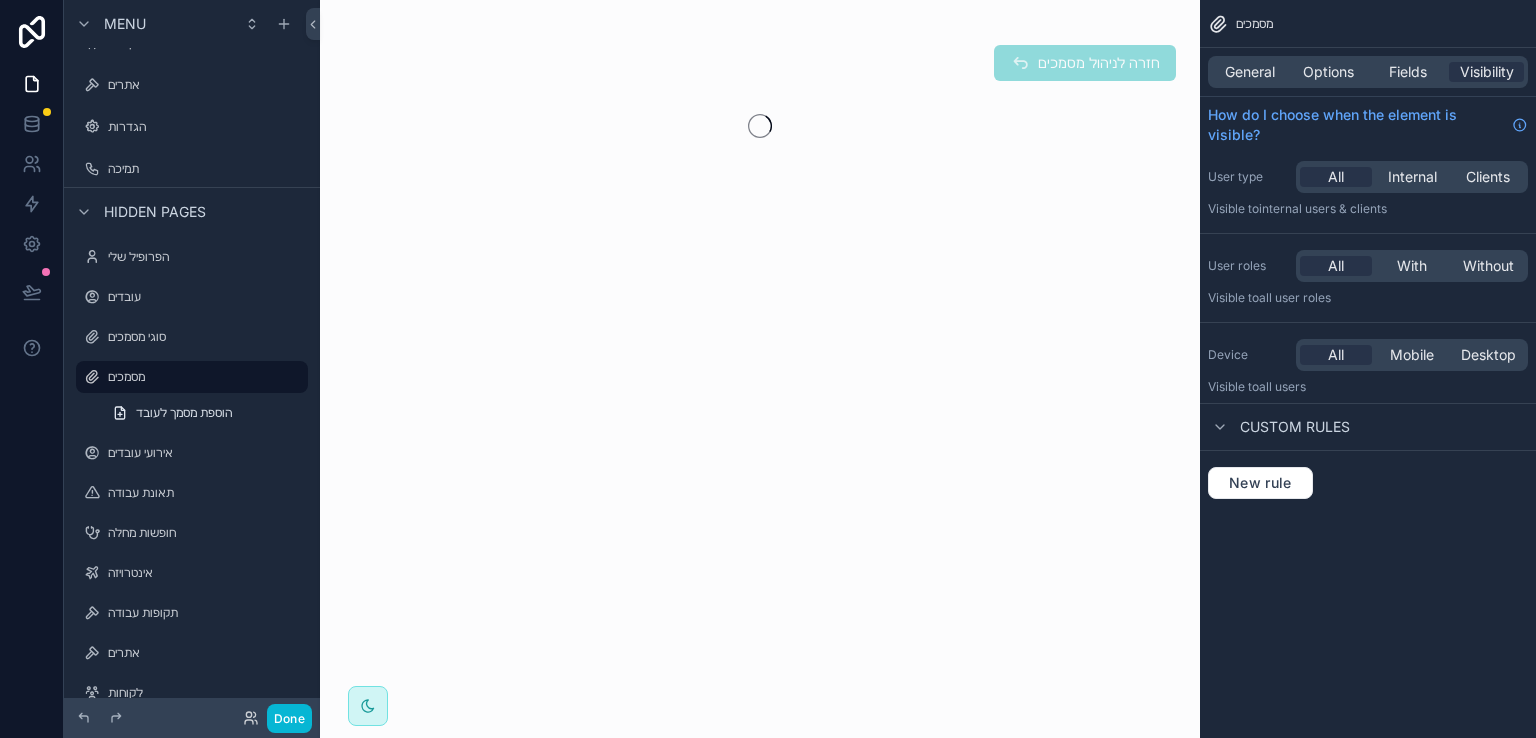 scroll, scrollTop: 0, scrollLeft: 0, axis: both 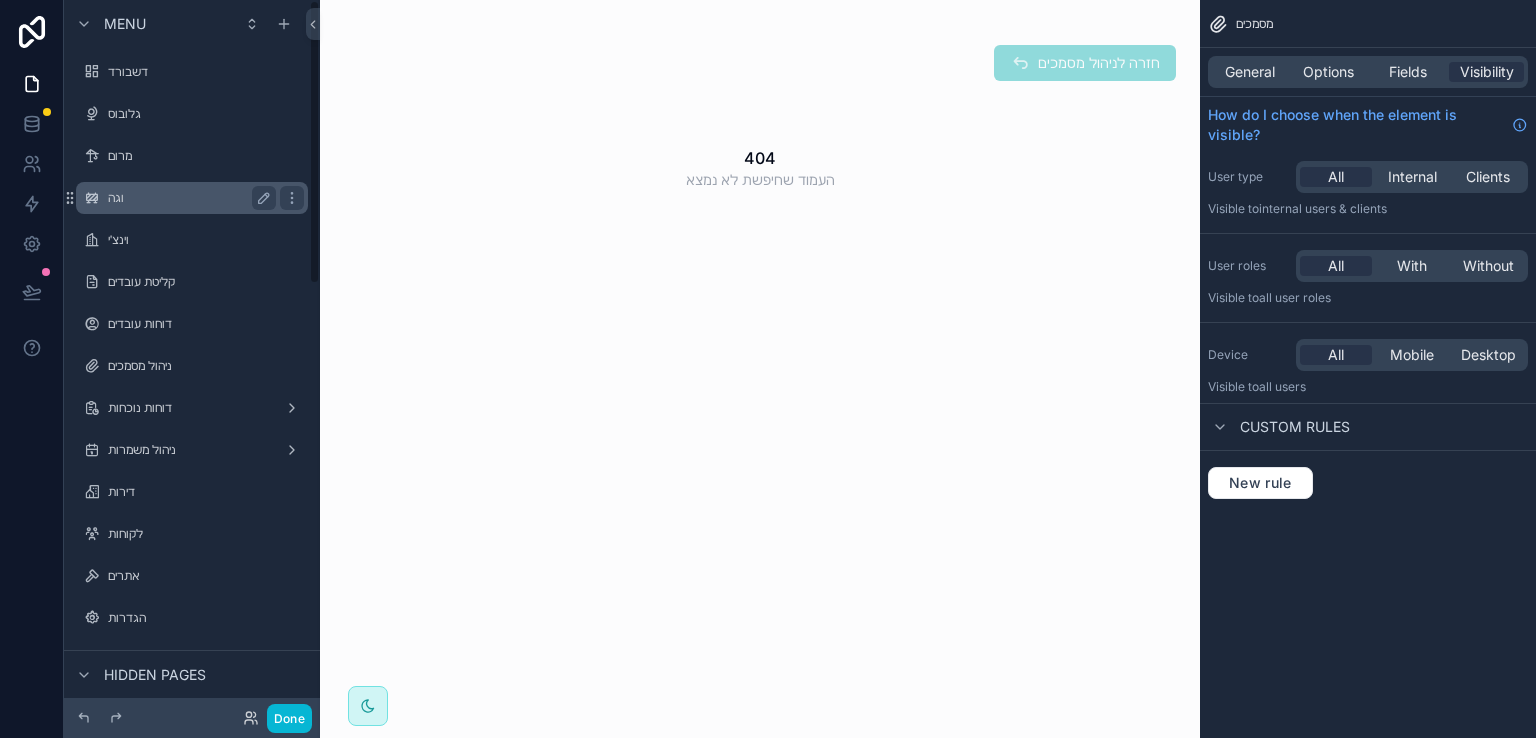 click on "וגה" at bounding box center [188, 198] 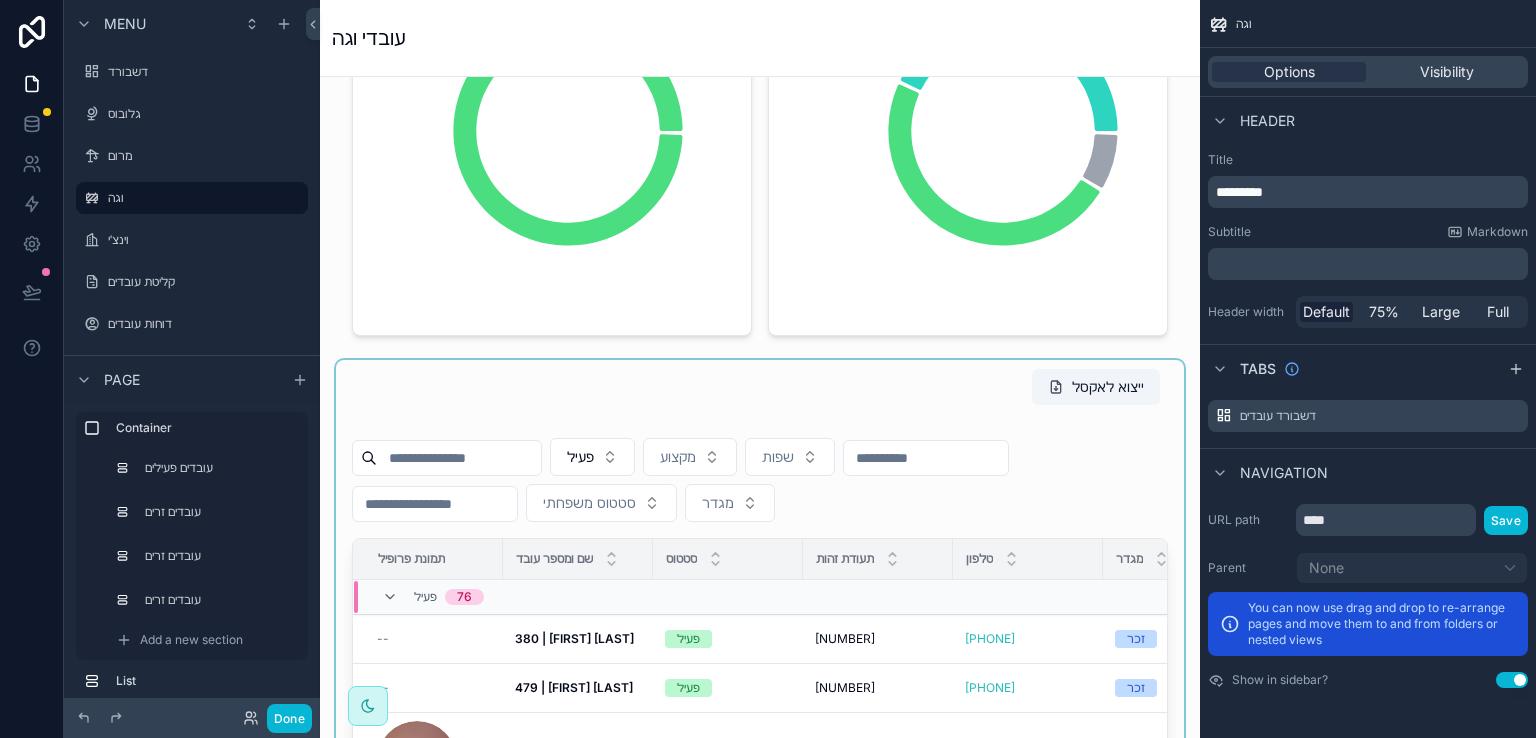 scroll, scrollTop: 500, scrollLeft: 0, axis: vertical 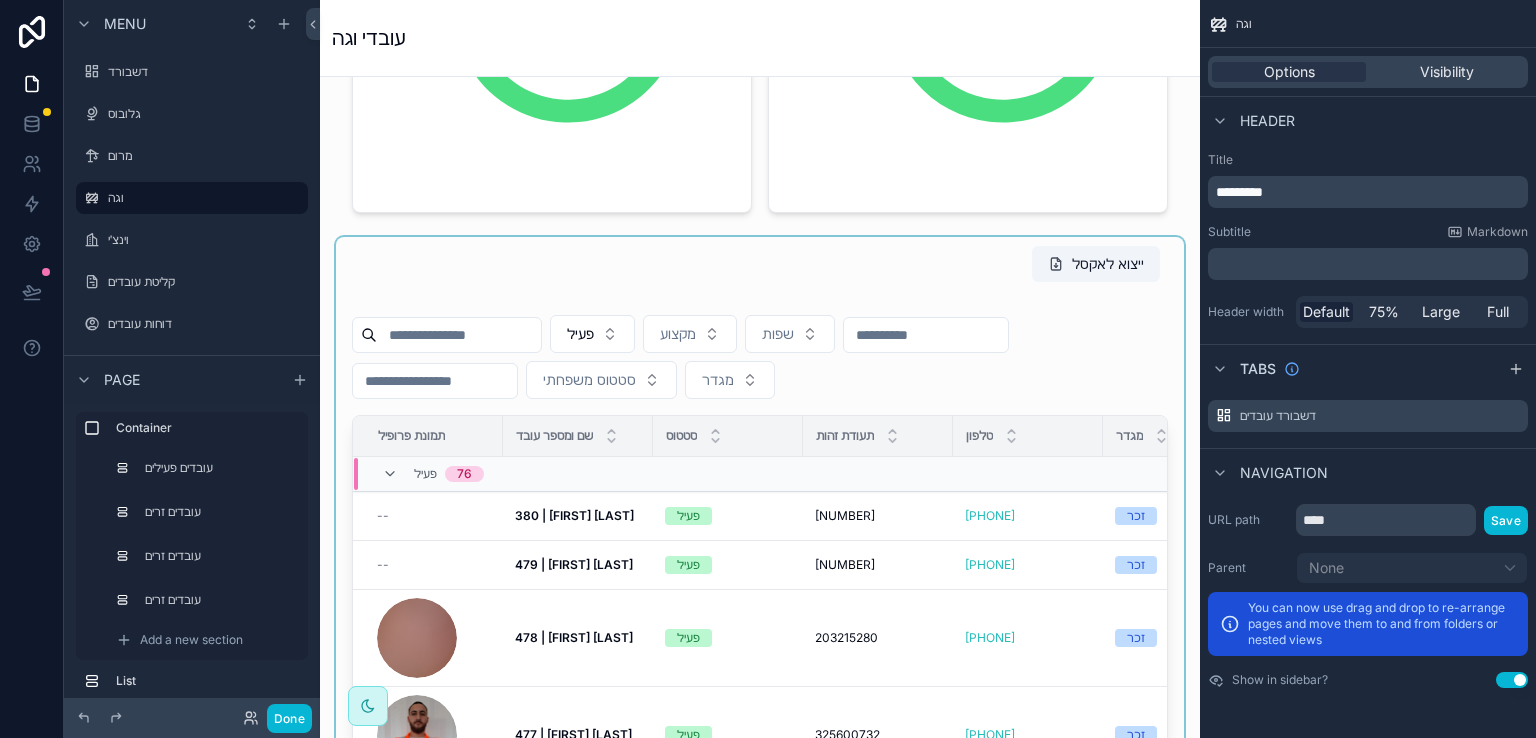 click at bounding box center (760, 612) 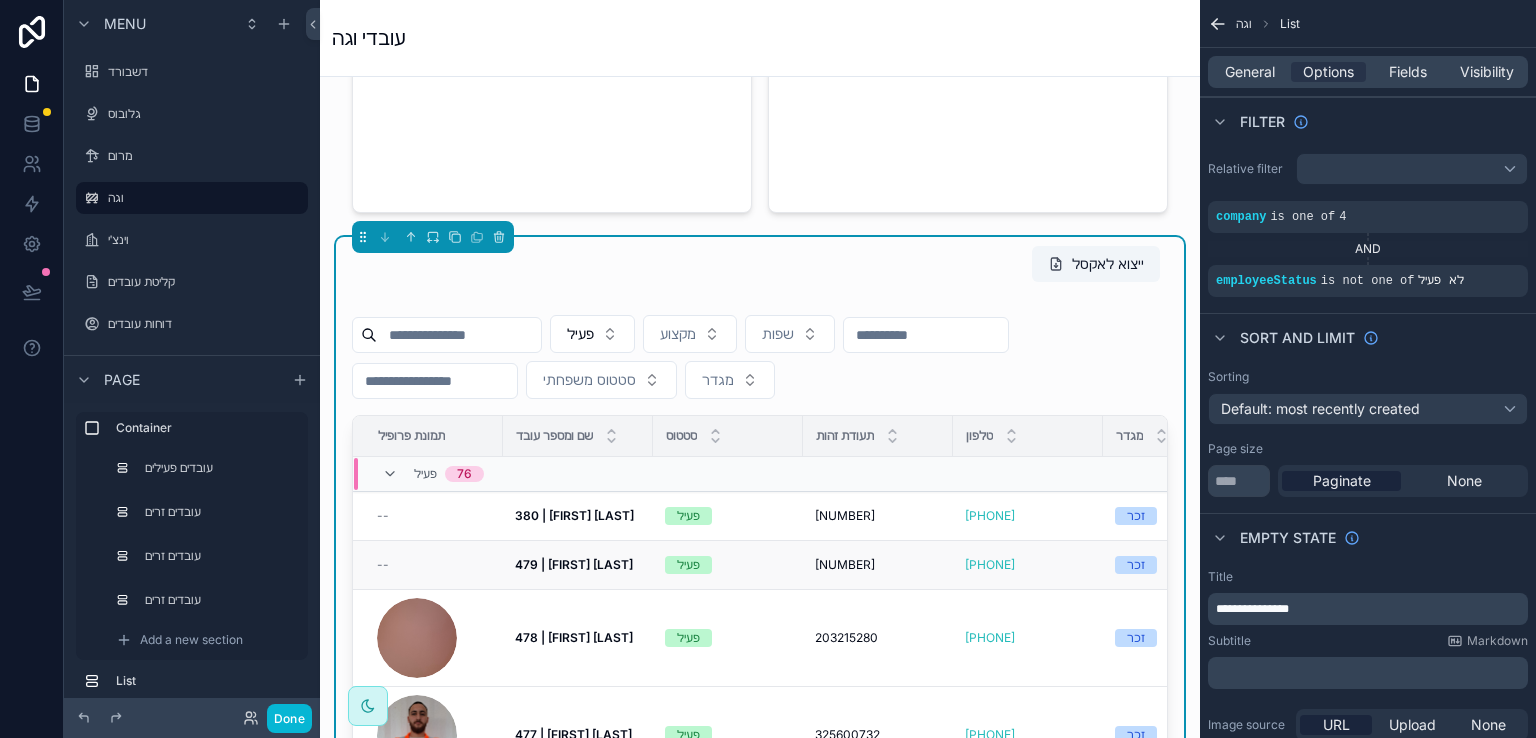 click on "479 | [FIRST] [LAST]" at bounding box center (574, 564) 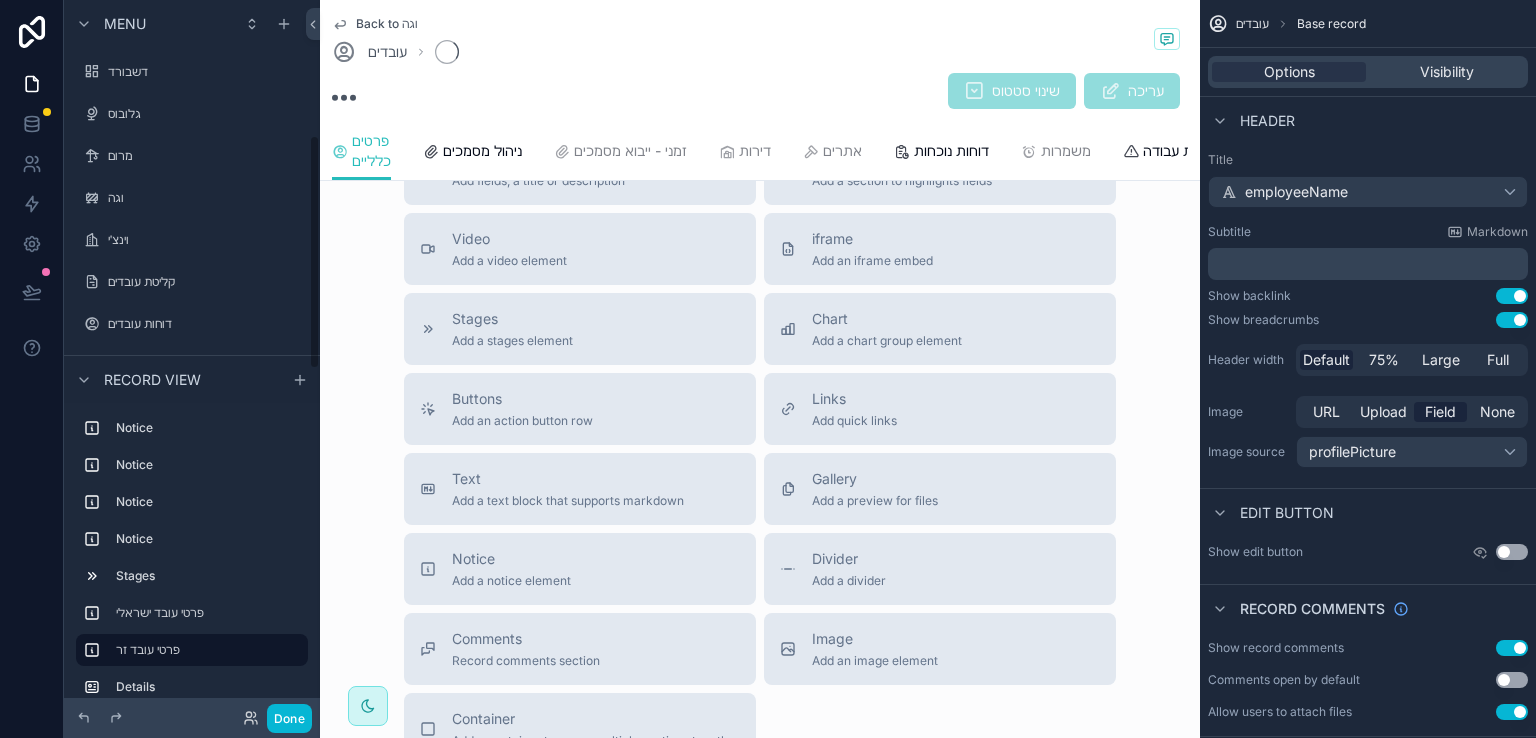 scroll, scrollTop: 411, scrollLeft: 0, axis: vertical 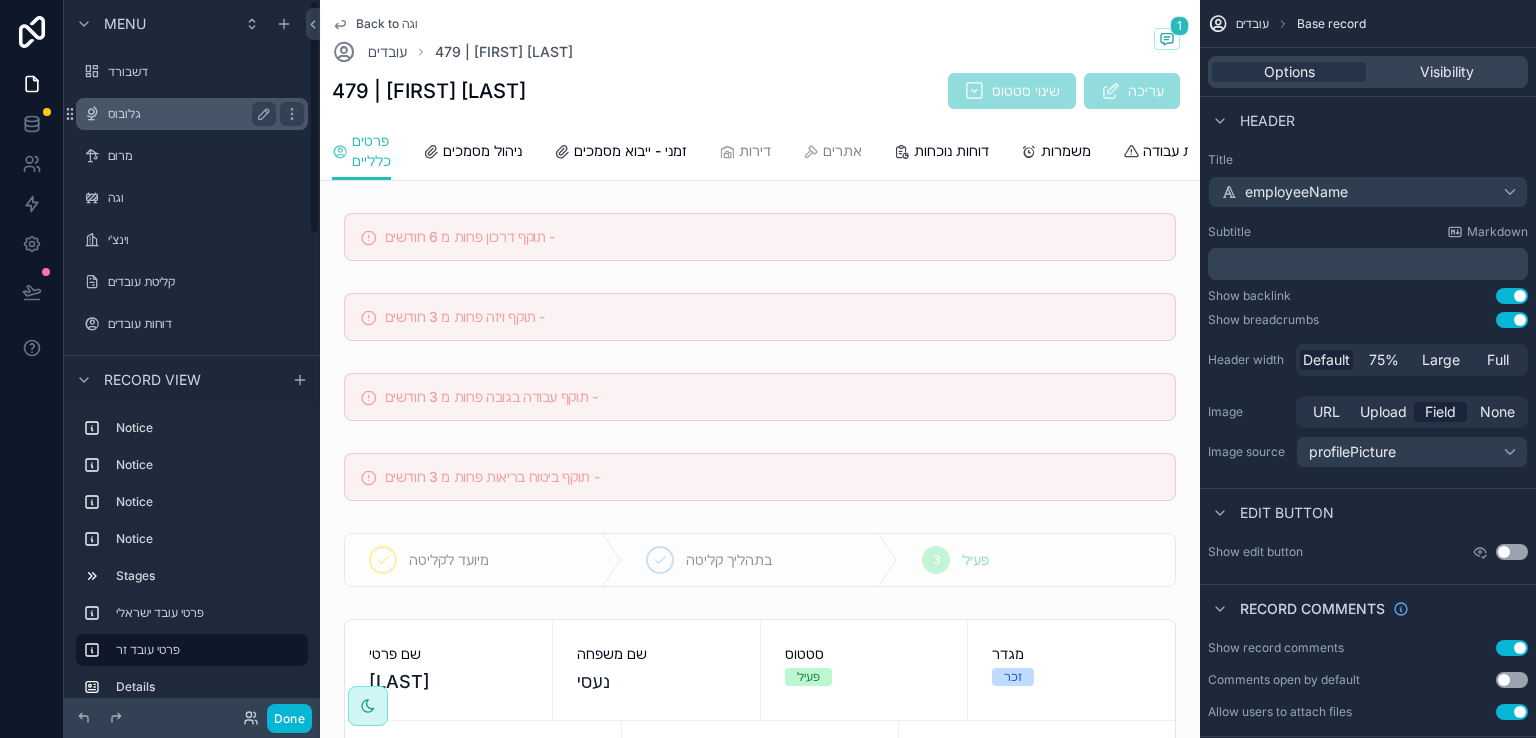 click on "גלובוס" at bounding box center (188, 114) 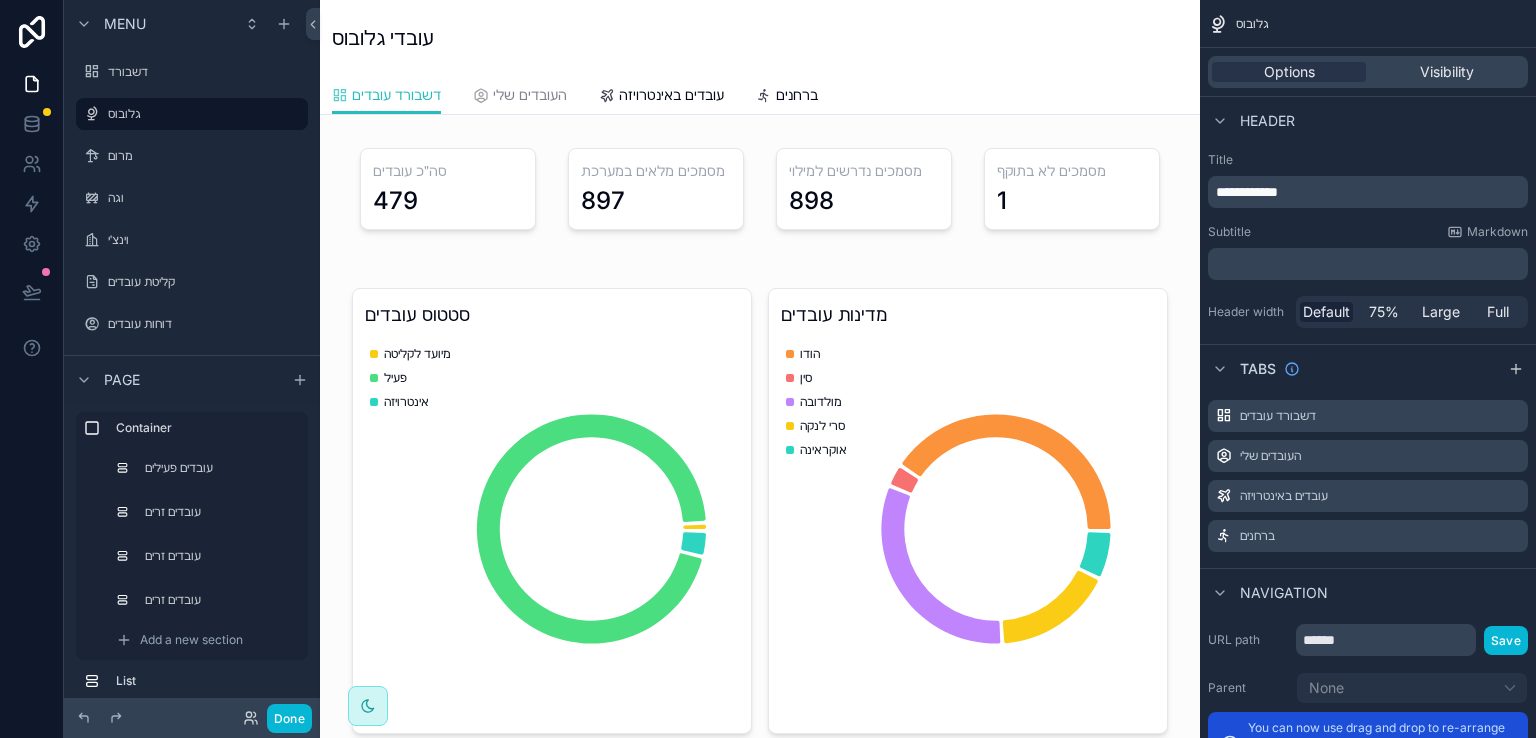 scroll, scrollTop: 400, scrollLeft: 0, axis: vertical 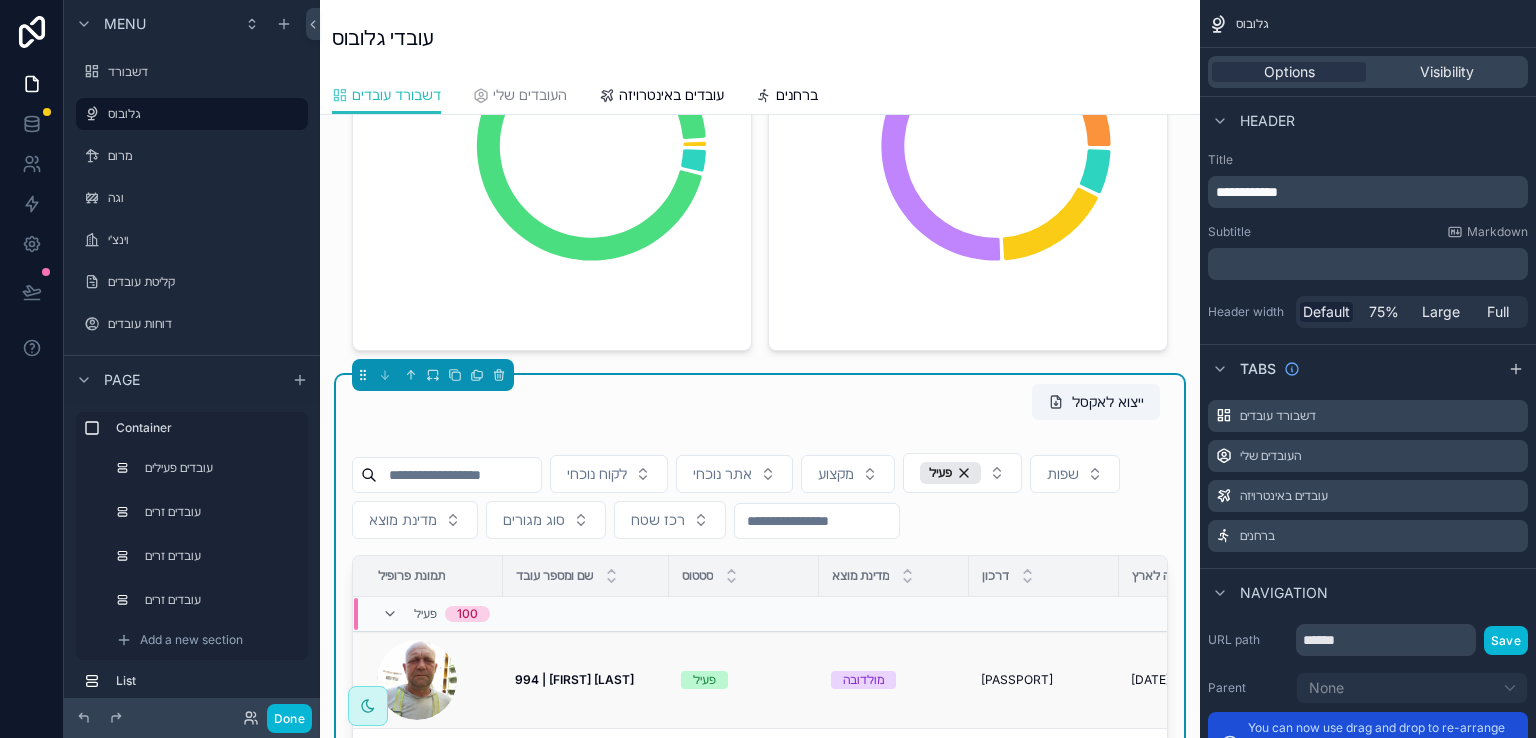 click on "994 | [FIRST] [LAST]" at bounding box center (574, 679) 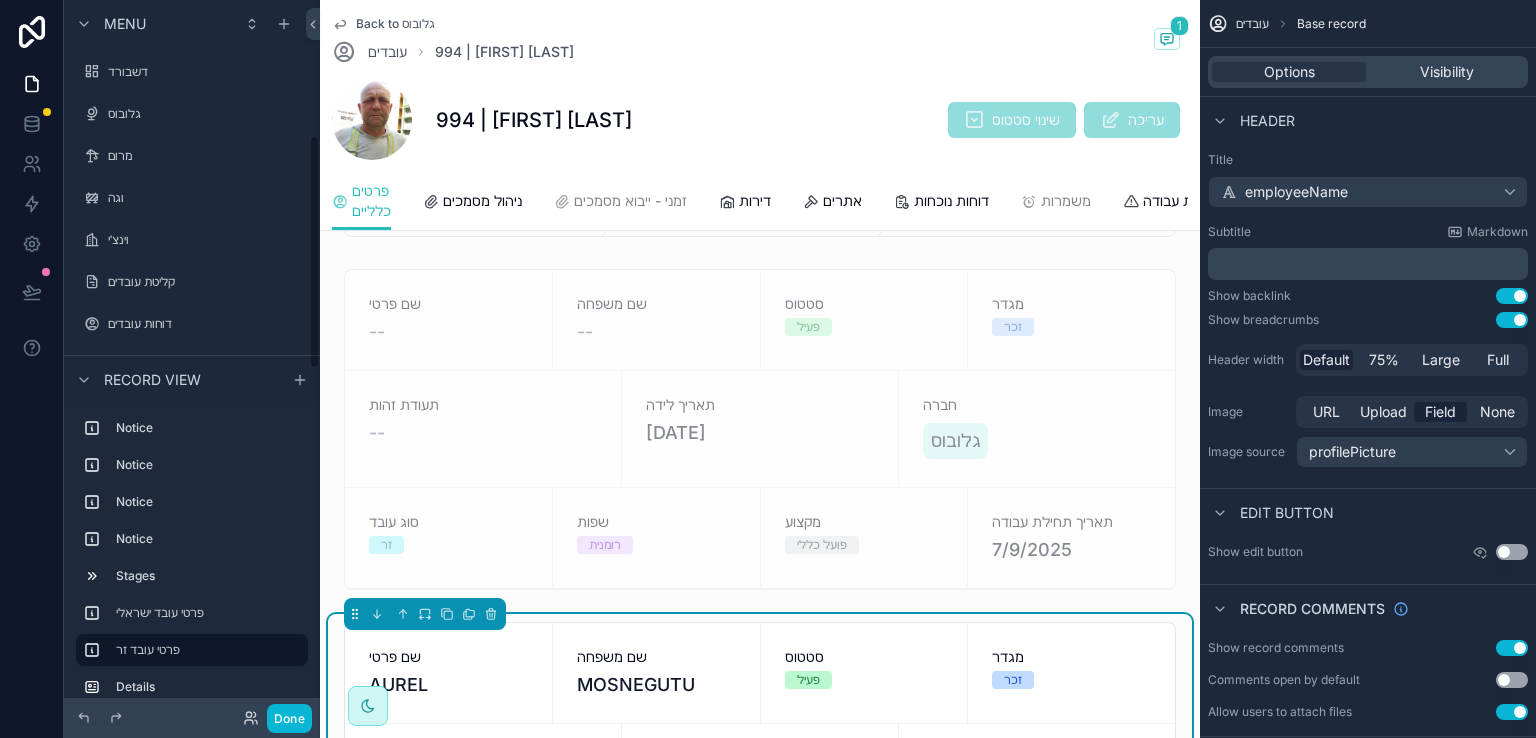 scroll, scrollTop: 411, scrollLeft: 0, axis: vertical 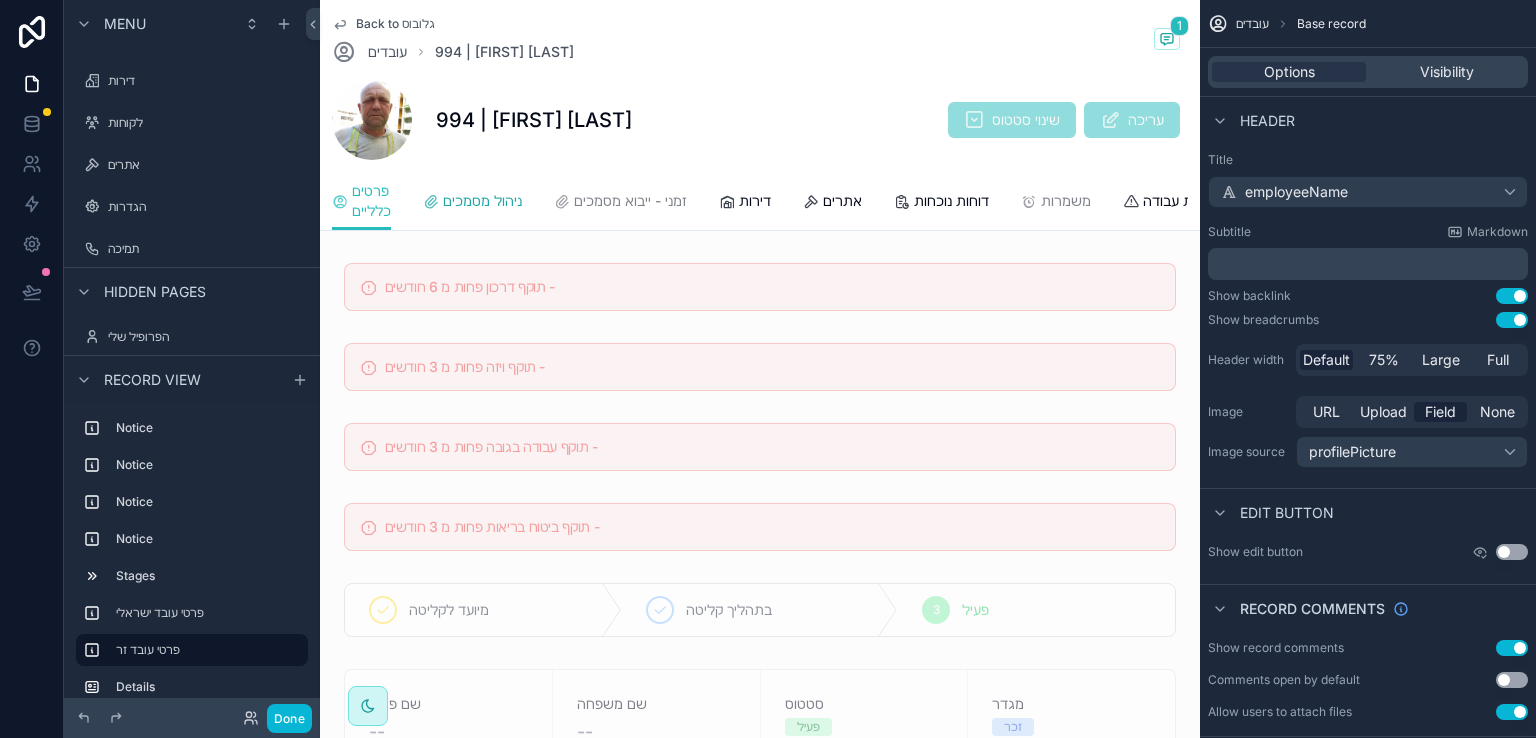 click on "ניהול מסמכים" at bounding box center [482, 201] 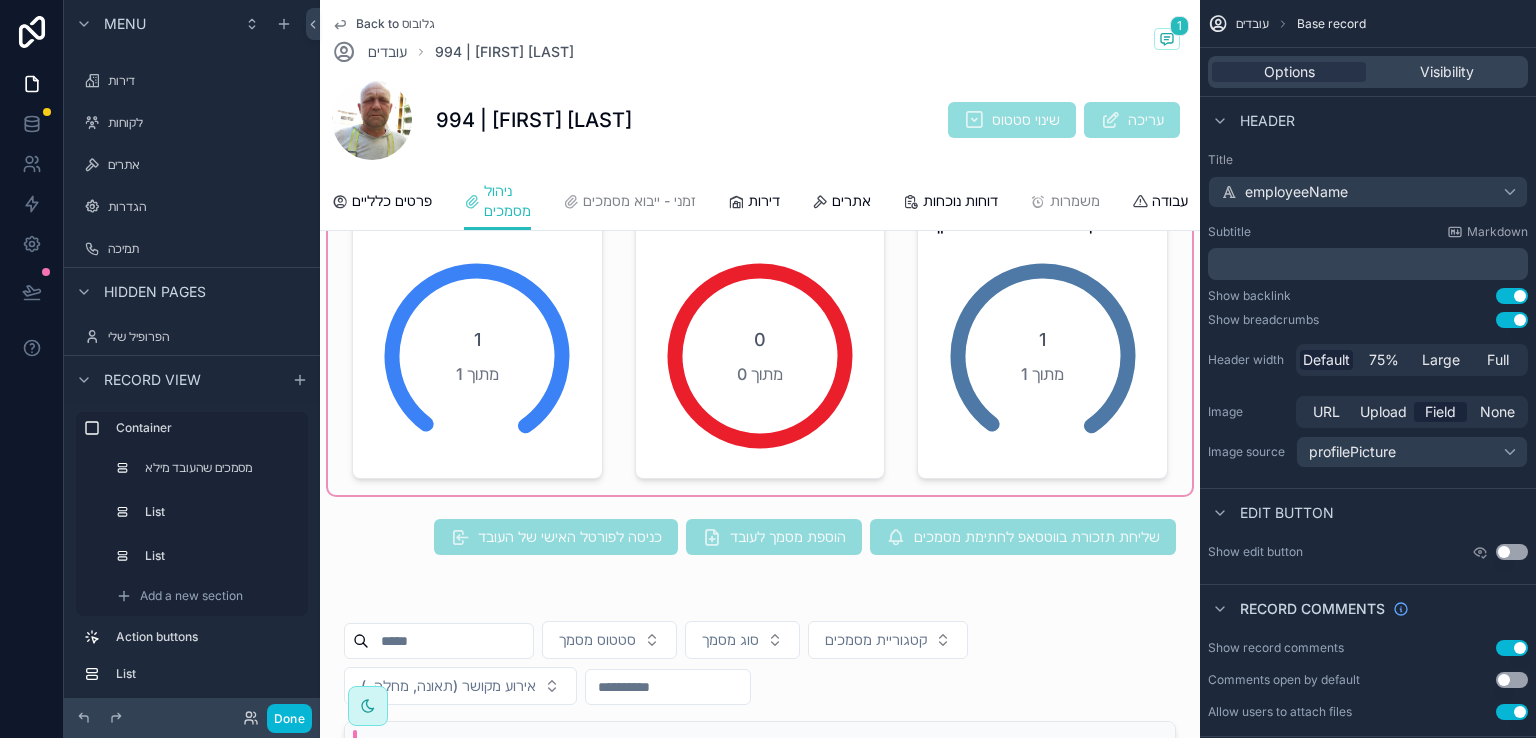 scroll, scrollTop: 300, scrollLeft: 0, axis: vertical 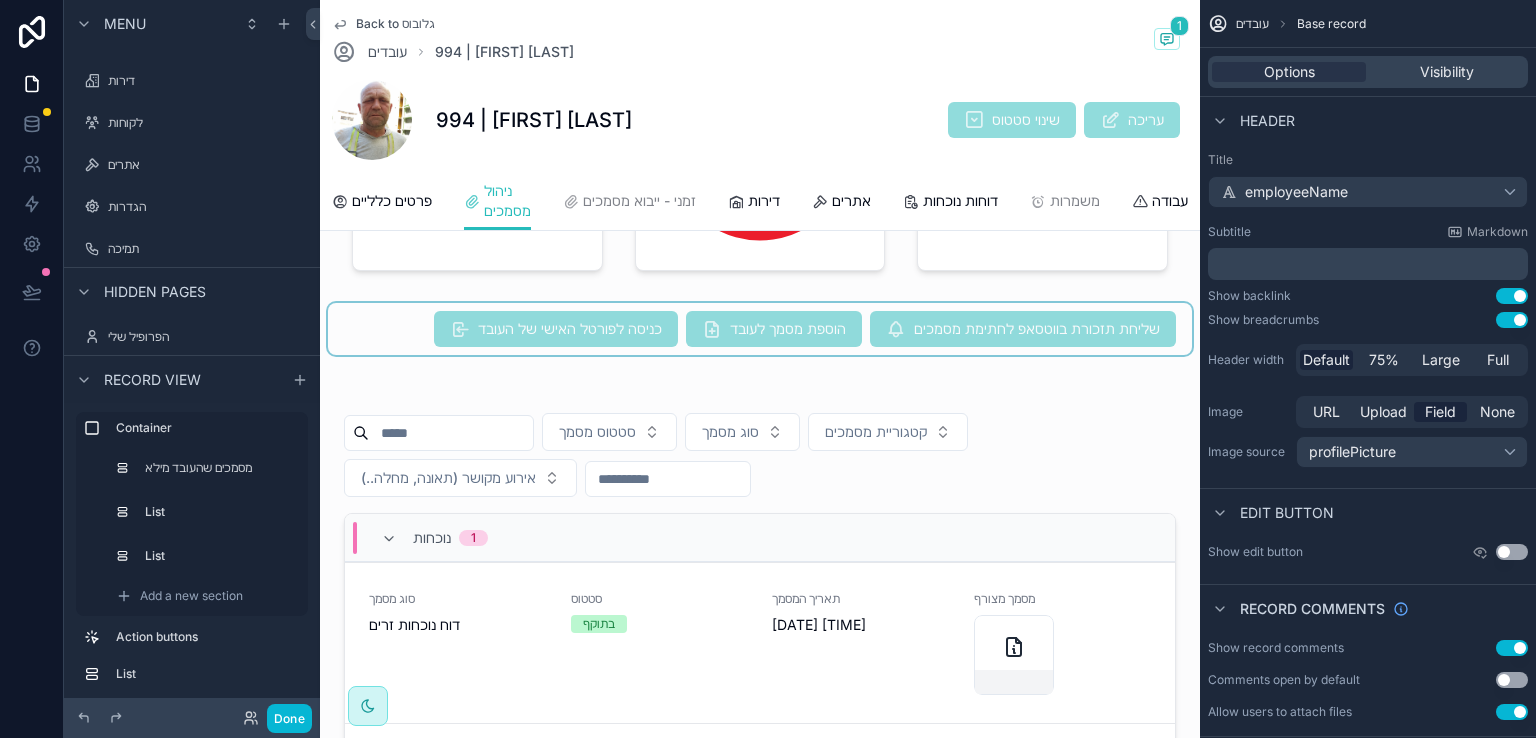 click at bounding box center [760, 329] 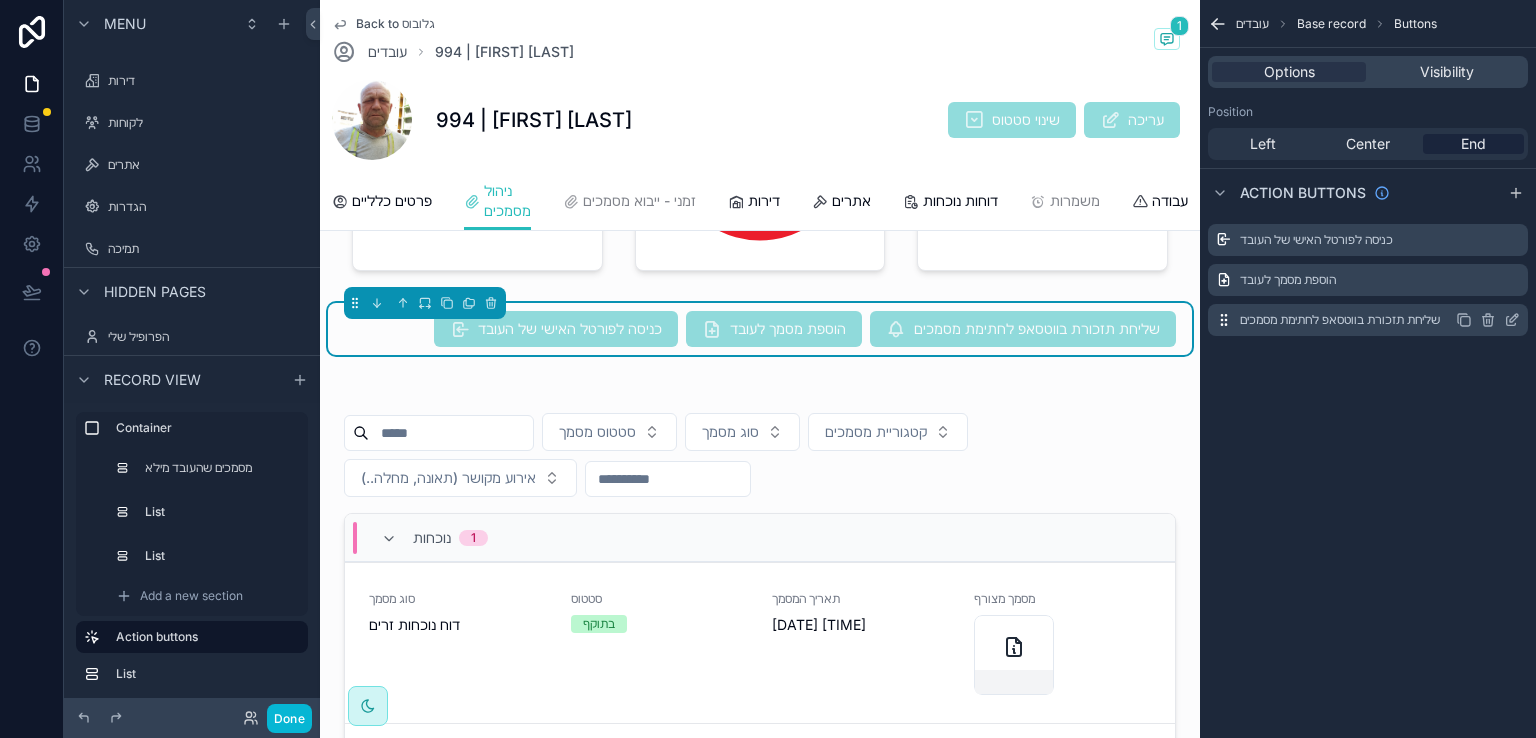 click 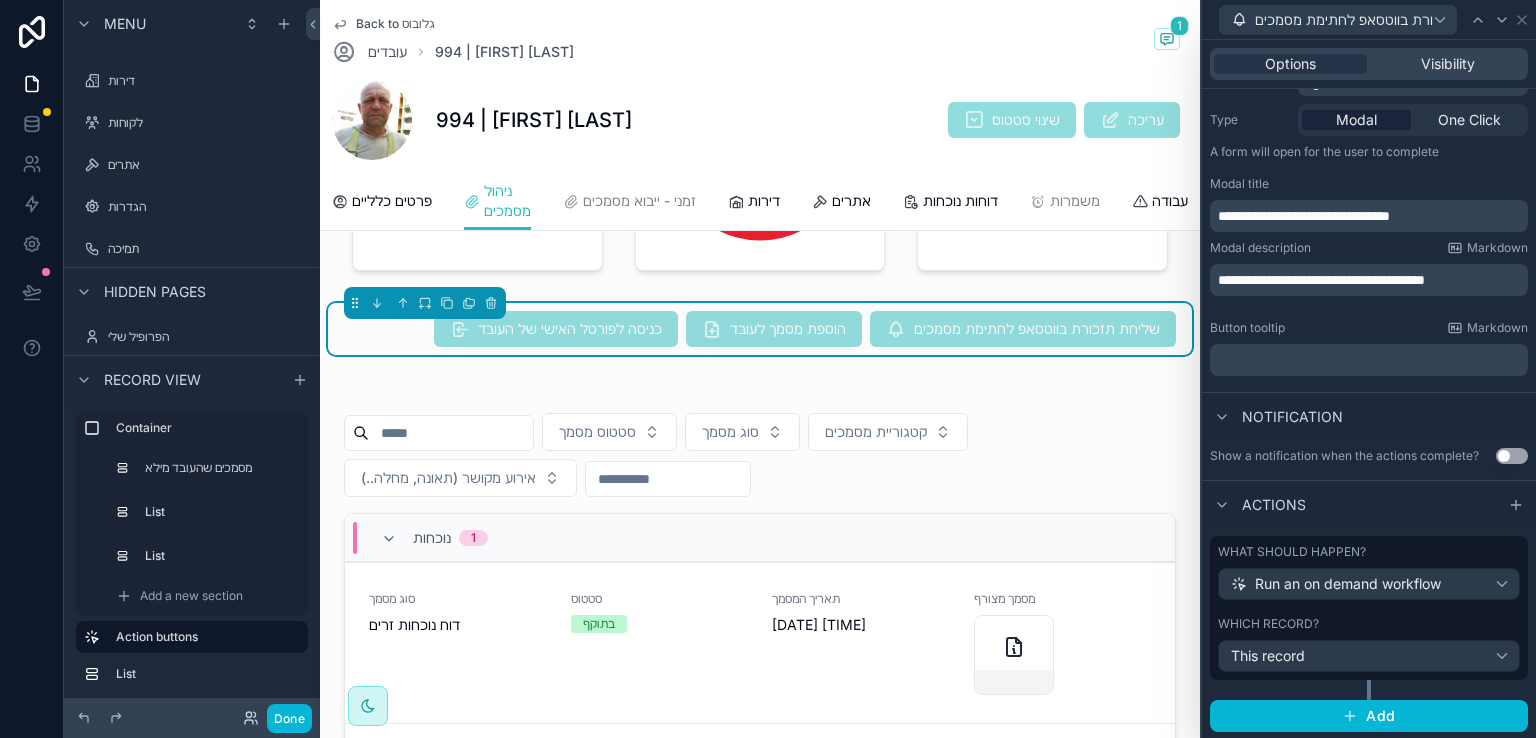 scroll, scrollTop: 234, scrollLeft: 0, axis: vertical 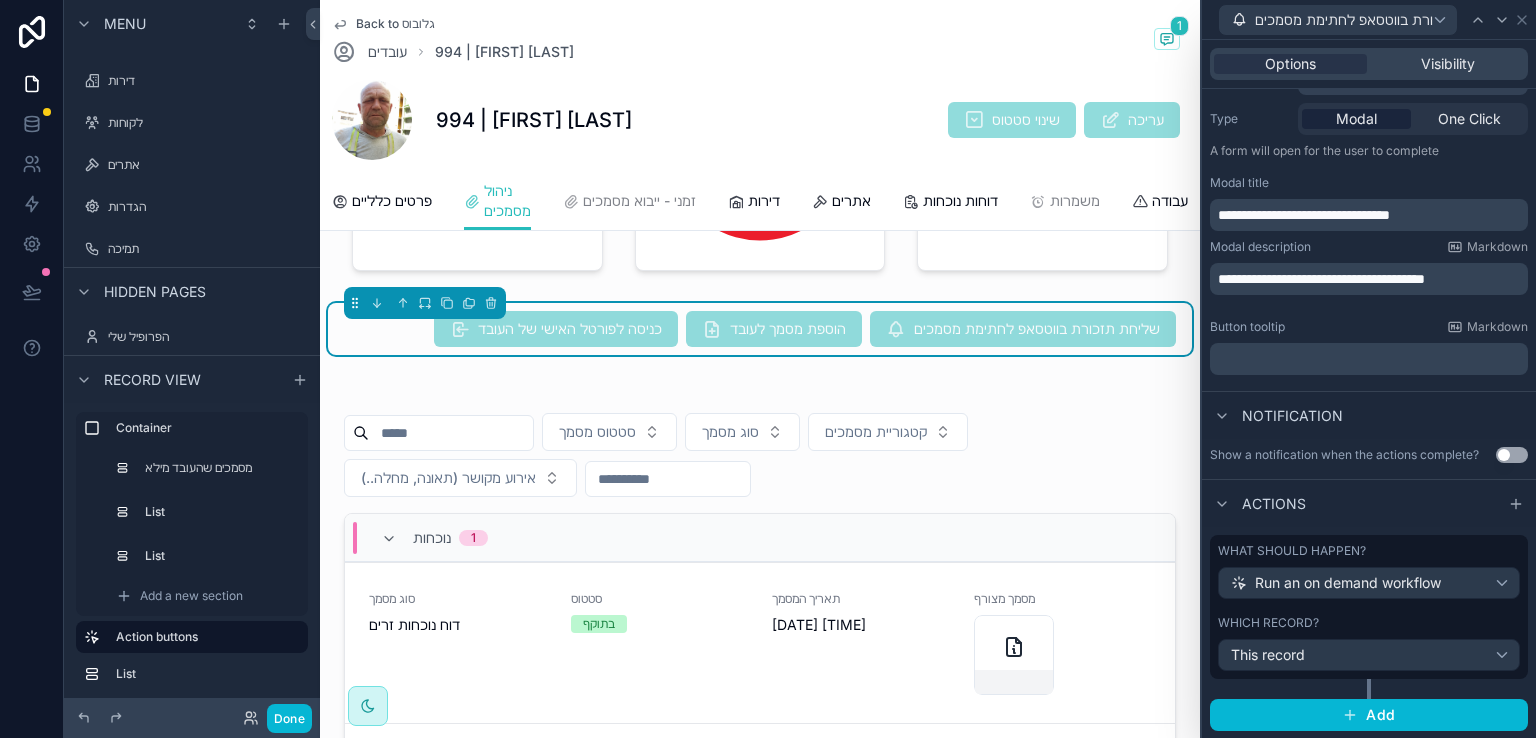 click on "What should happen? Run an on demand workflow Which record? This record" at bounding box center (1369, 617) 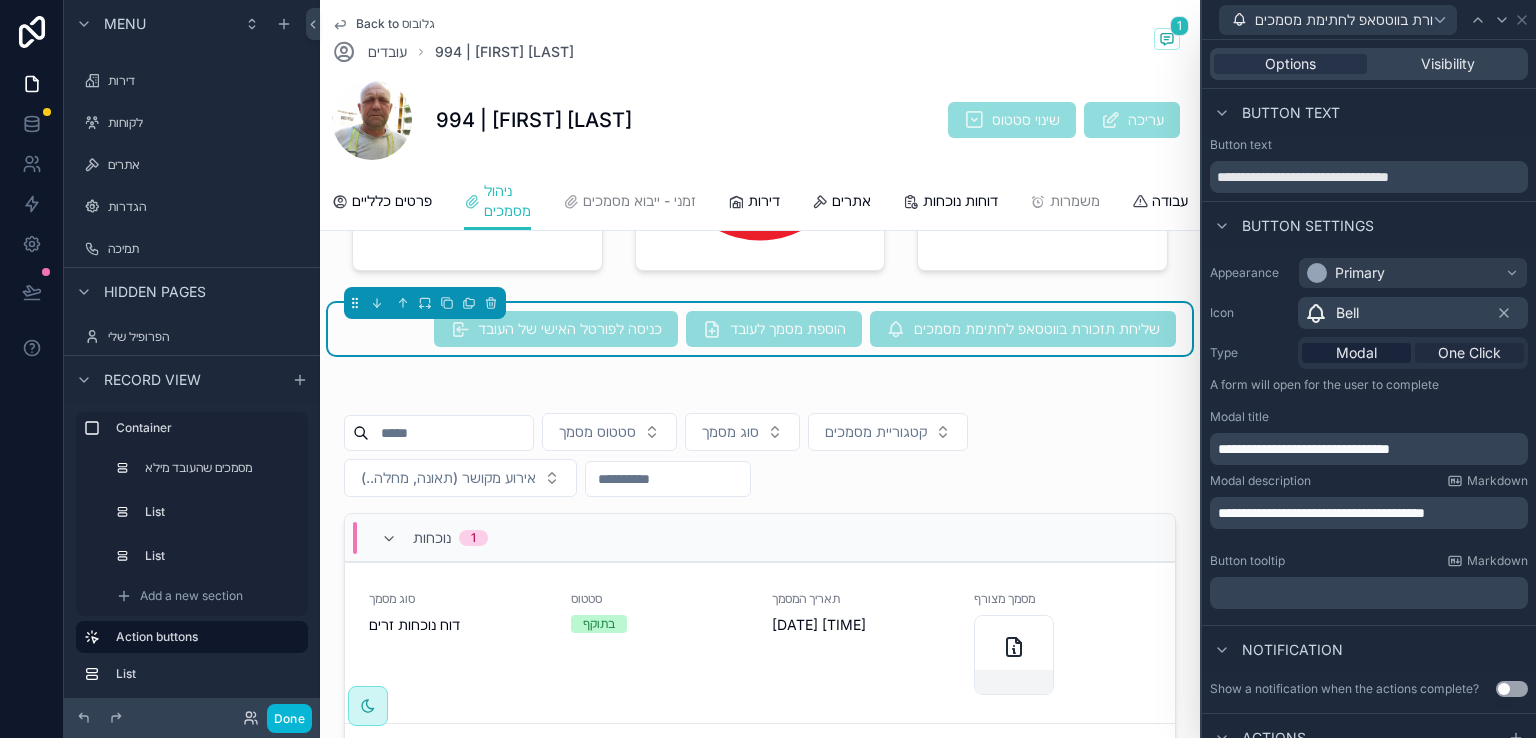 scroll, scrollTop: 234, scrollLeft: 0, axis: vertical 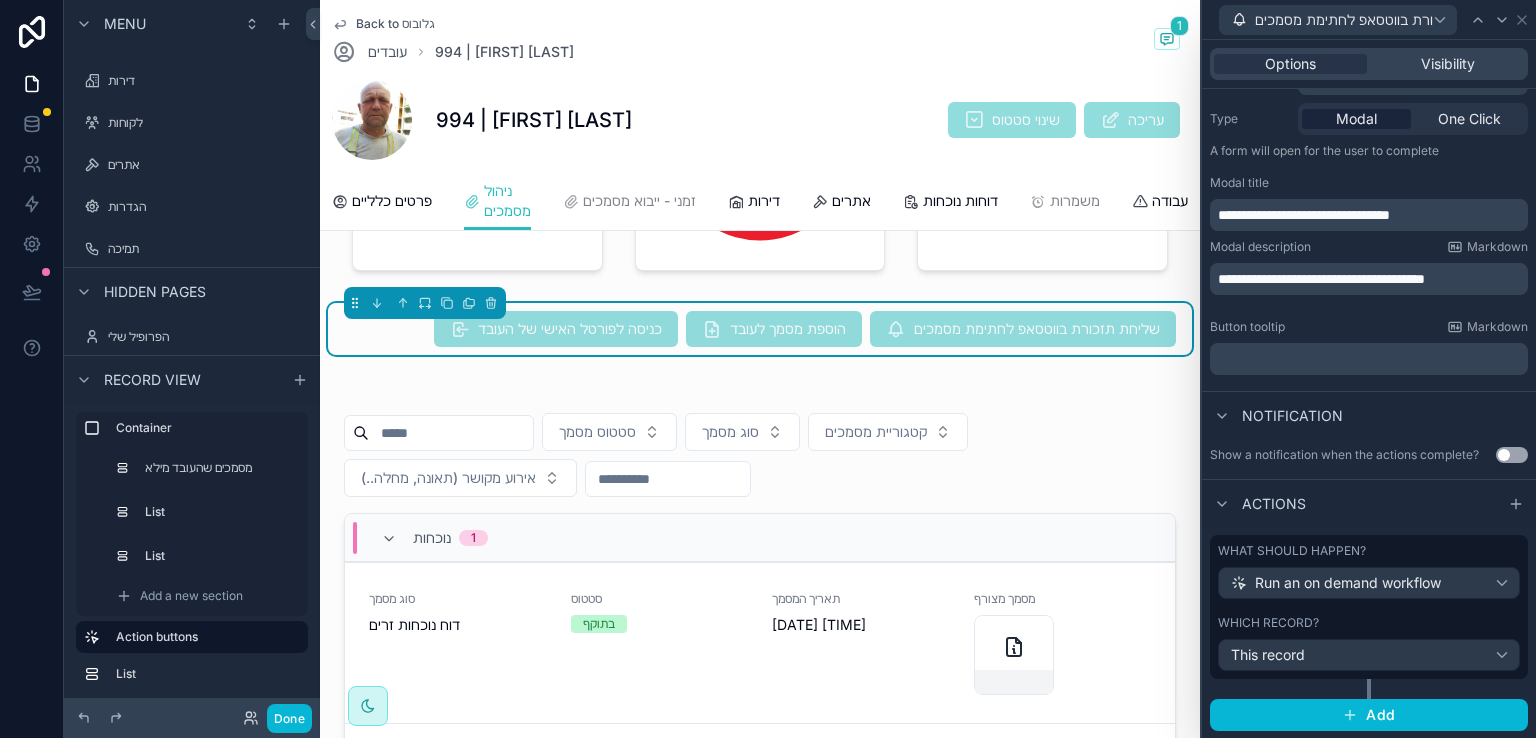 click on "What should happen? Run an on demand workflow Which record? This record" at bounding box center [1369, 617] 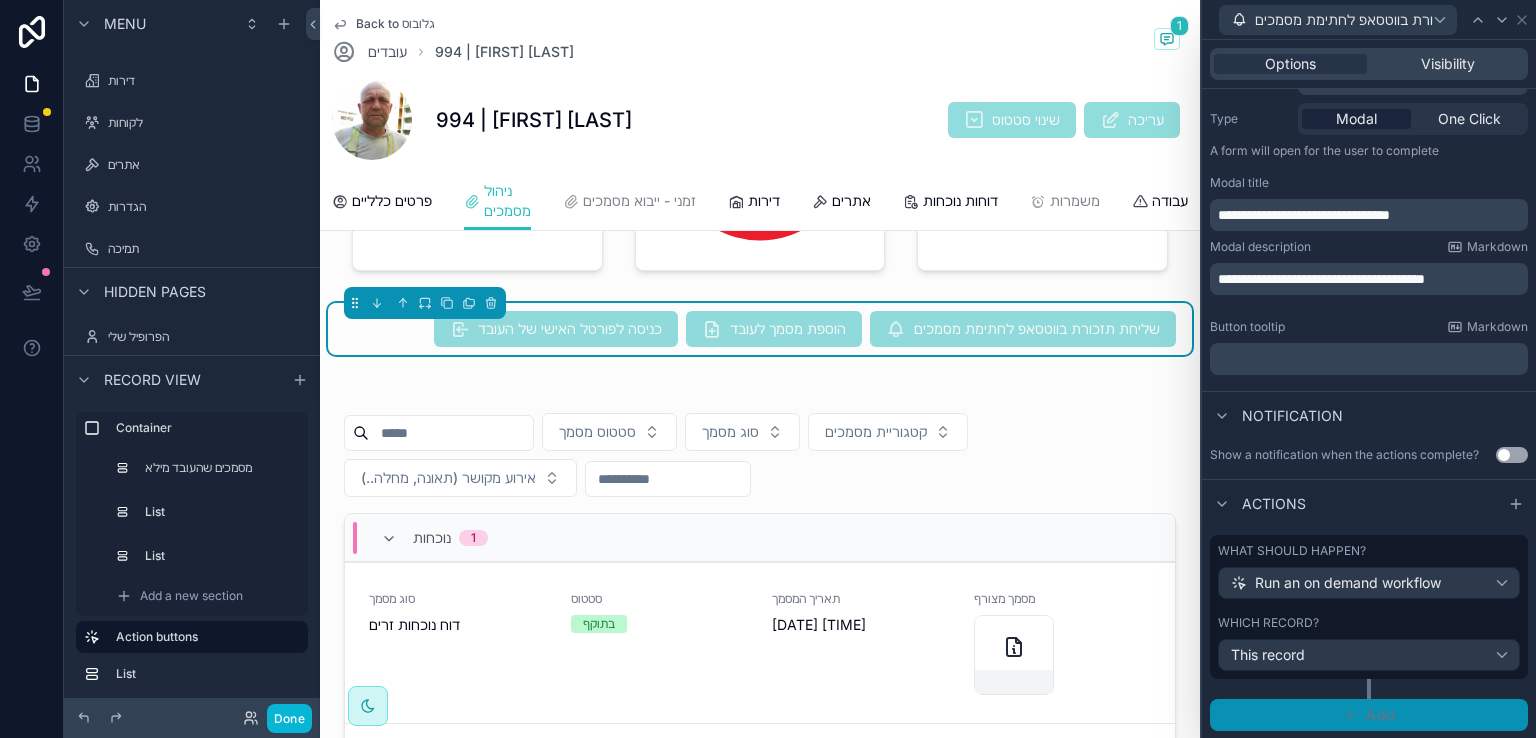 click on "Add" at bounding box center [1369, 715] 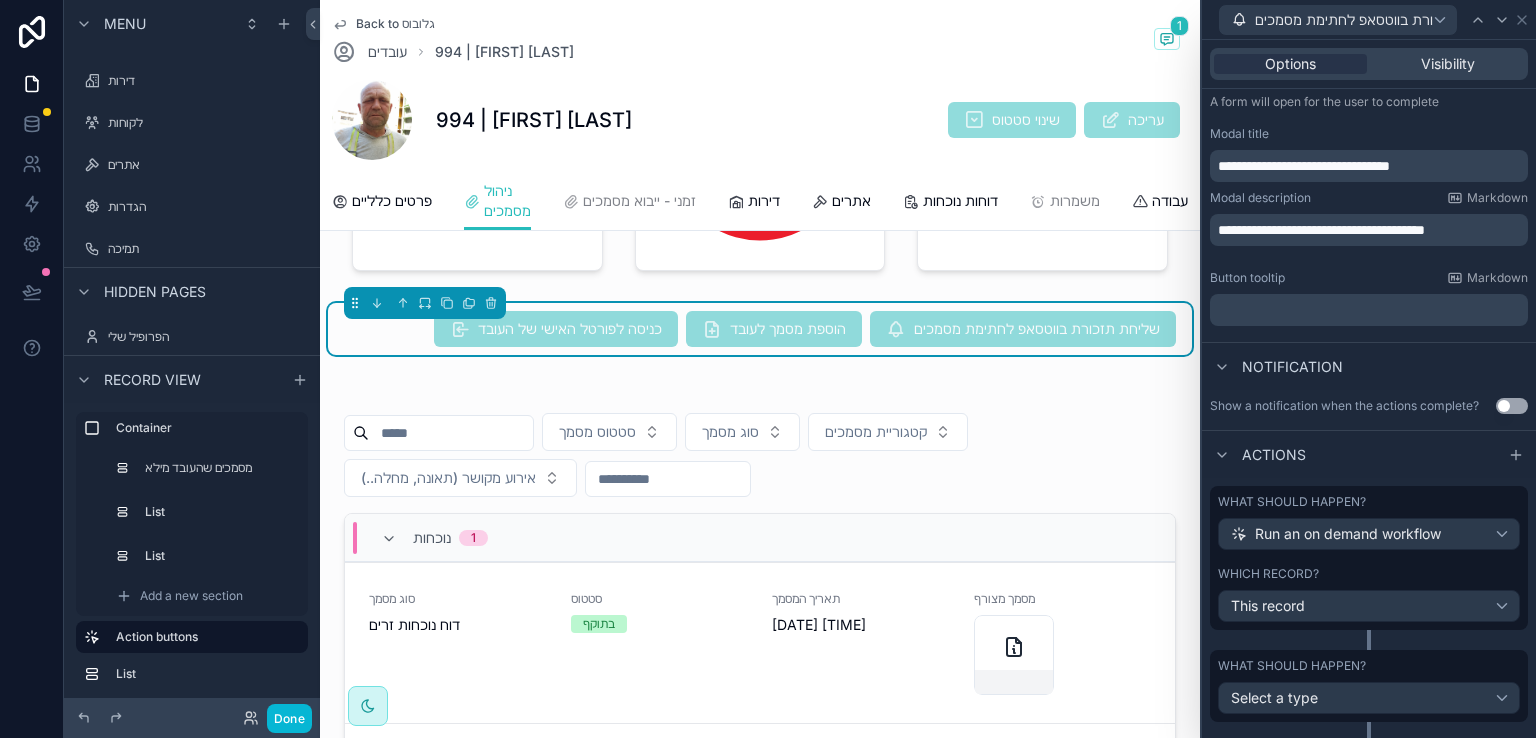 scroll, scrollTop: 326, scrollLeft: 0, axis: vertical 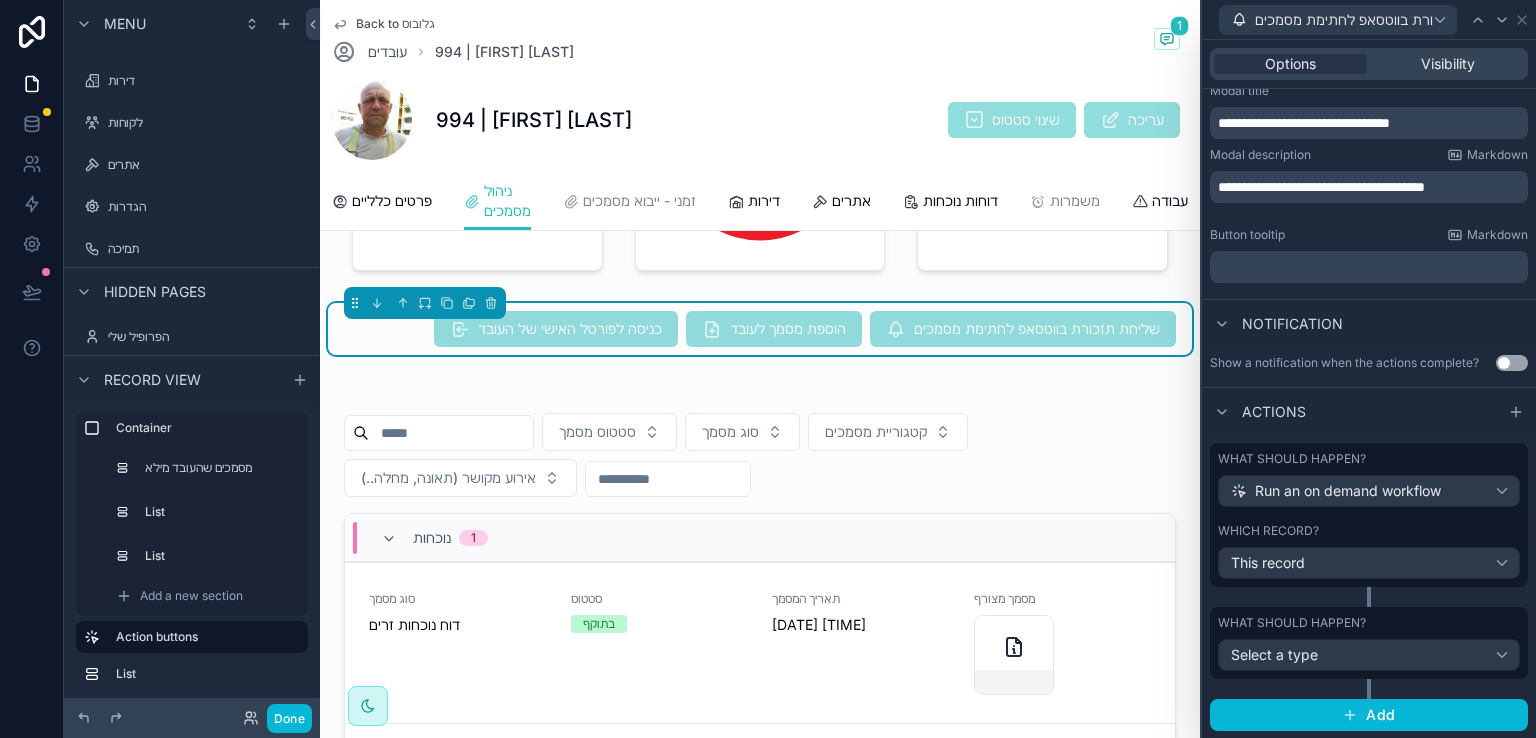 click on "What should happen?" at bounding box center [1369, 623] 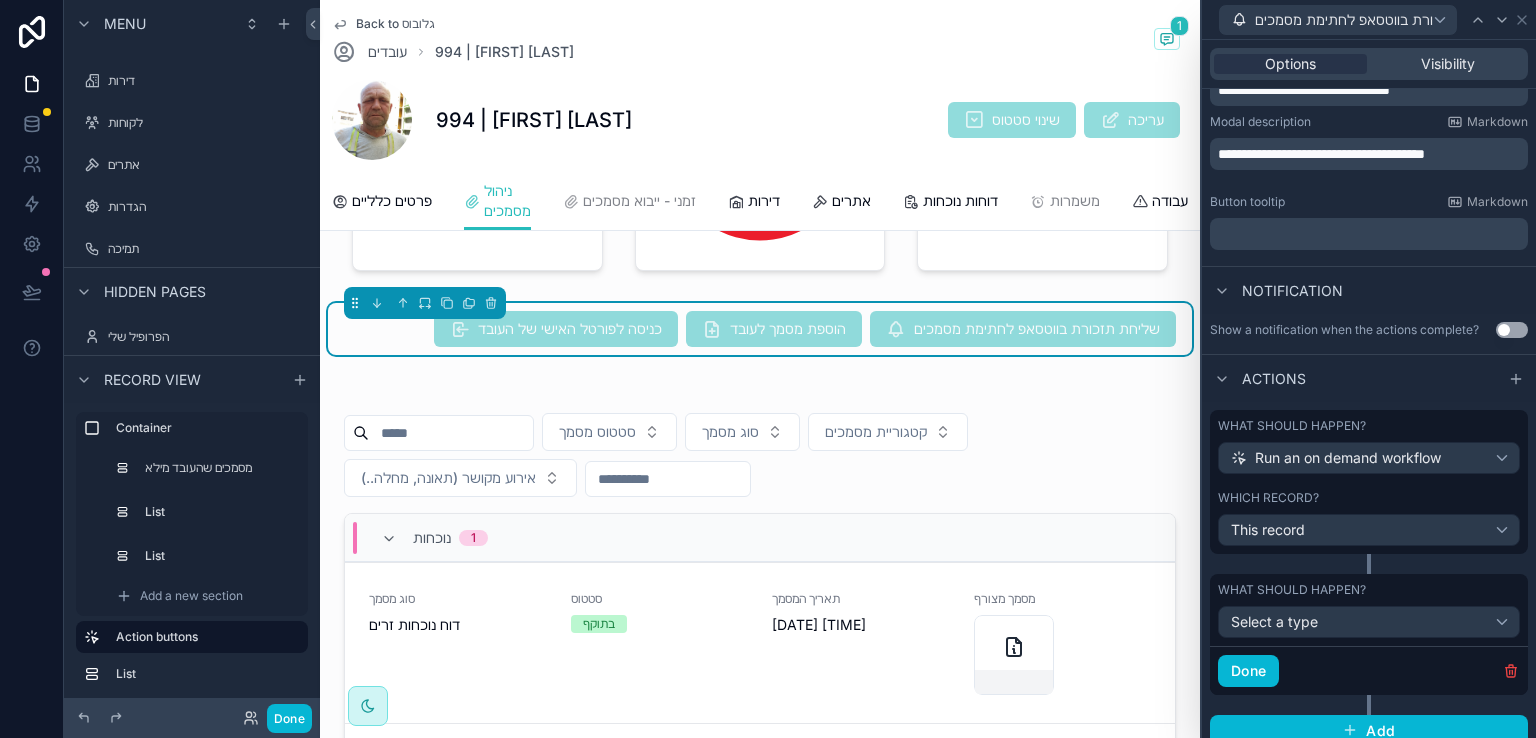 scroll, scrollTop: 374, scrollLeft: 0, axis: vertical 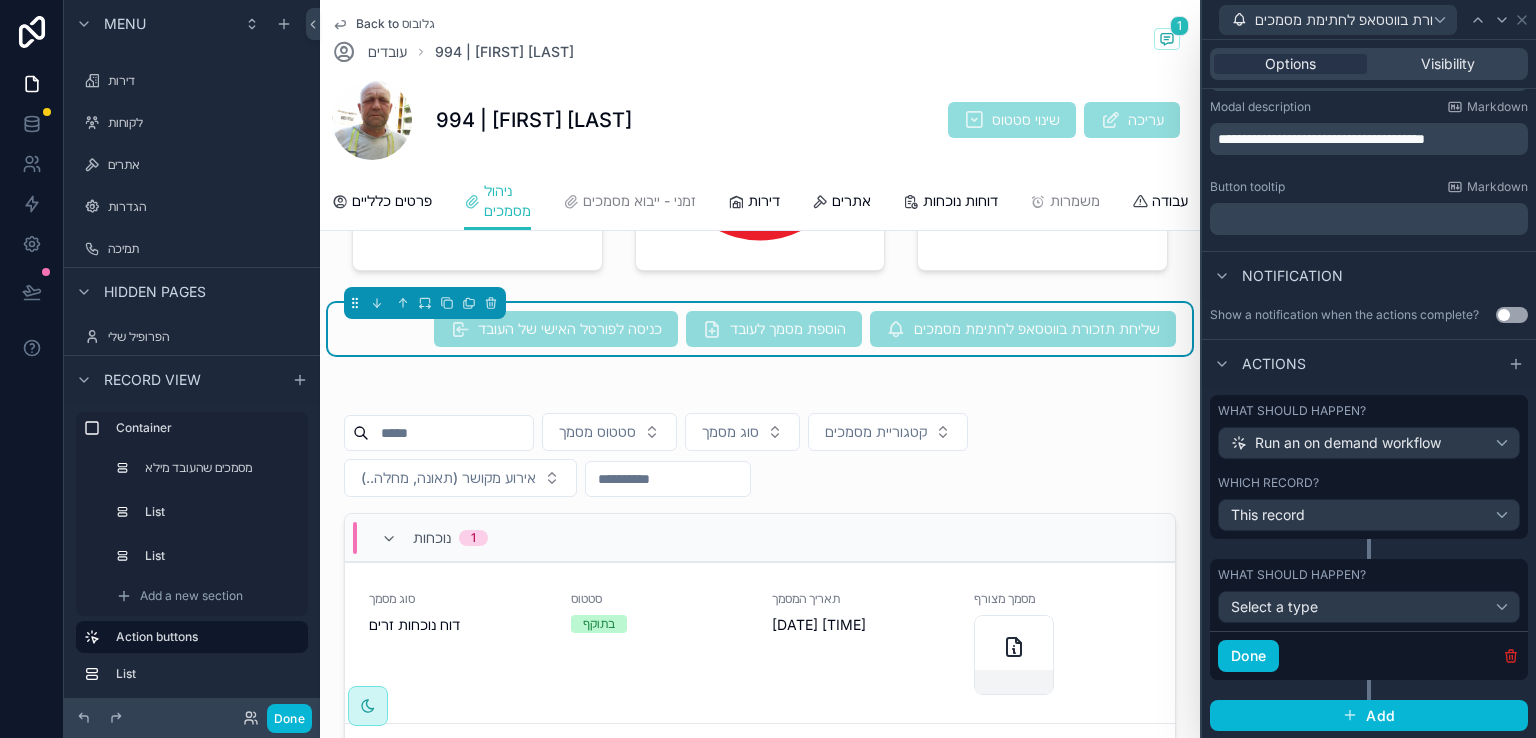 click 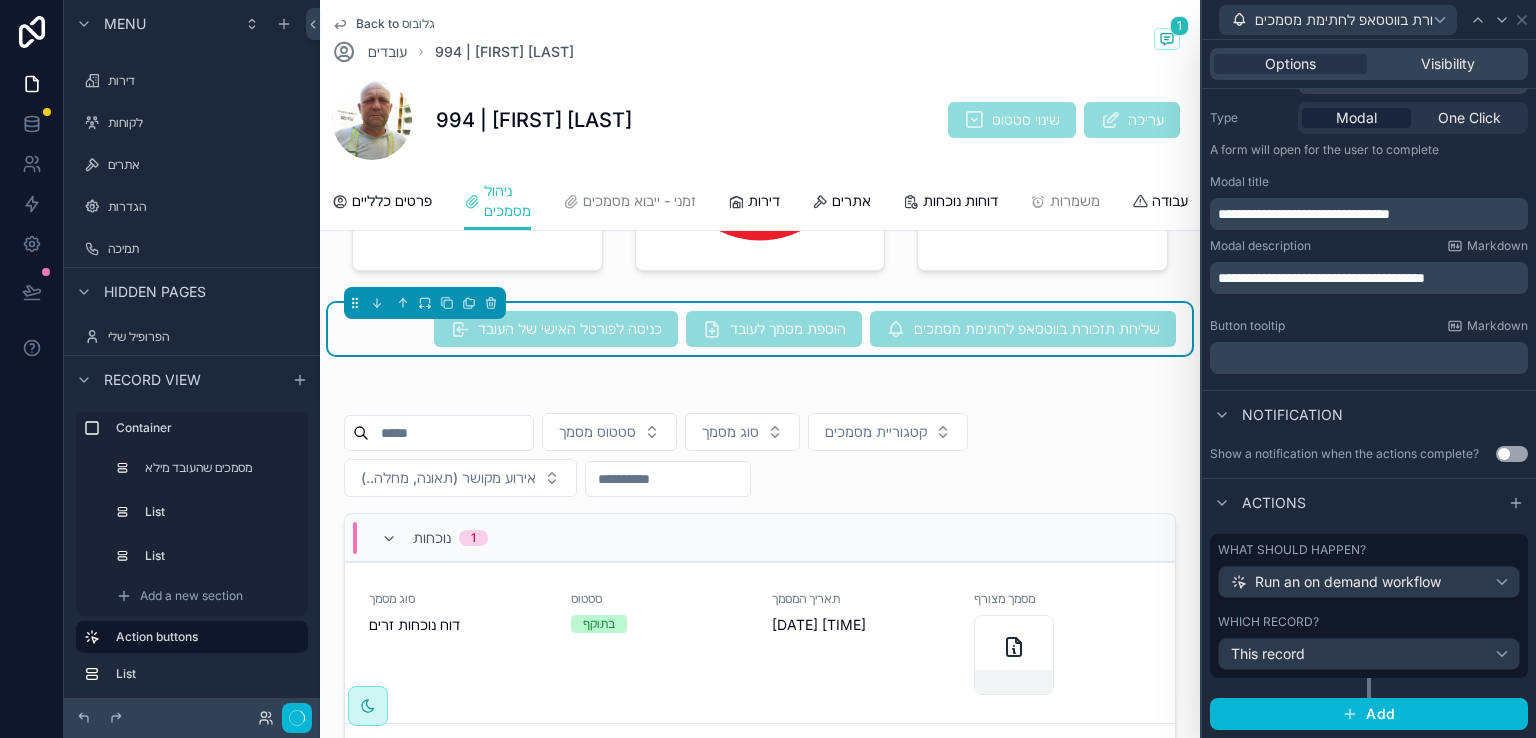 scroll, scrollTop: 234, scrollLeft: 0, axis: vertical 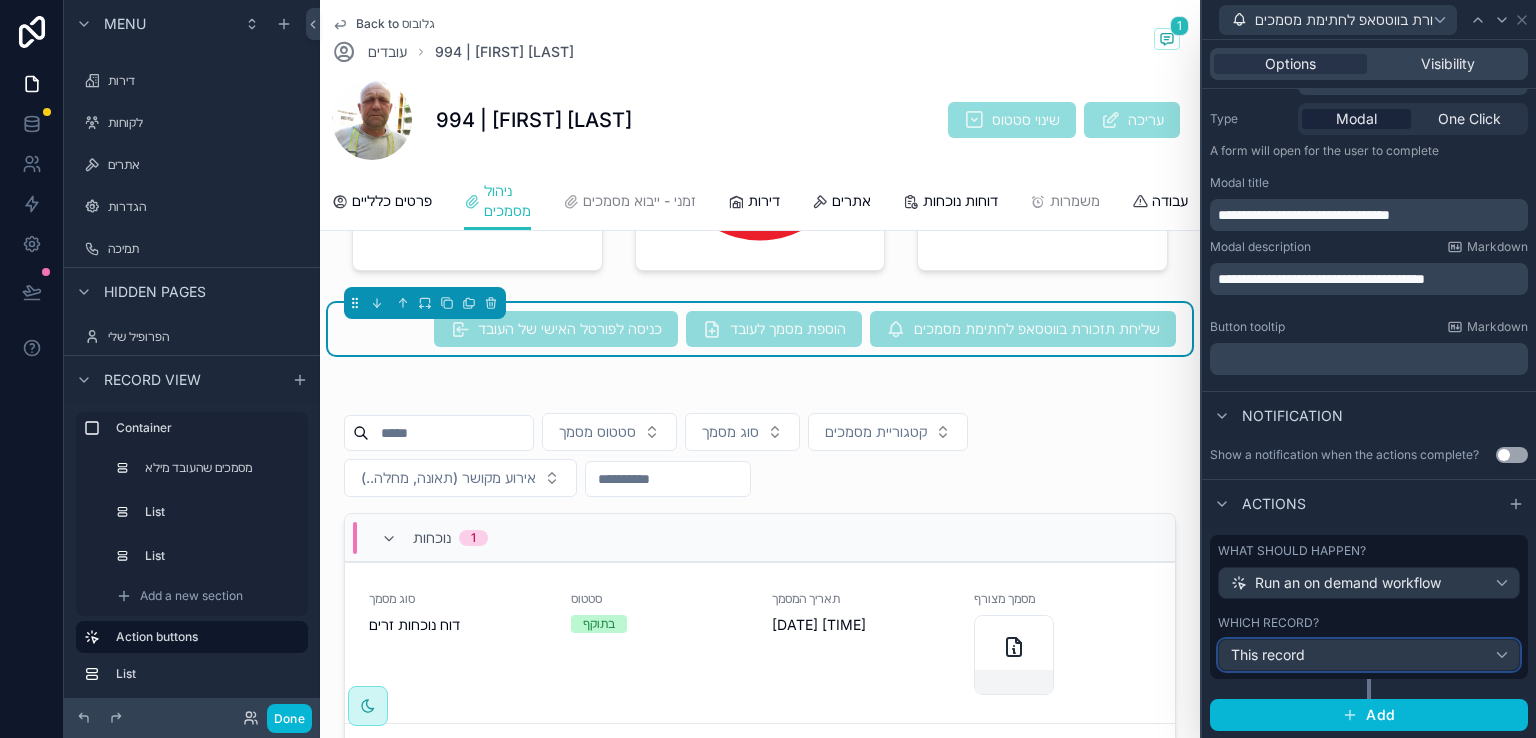 click on "This record" at bounding box center (1369, 655) 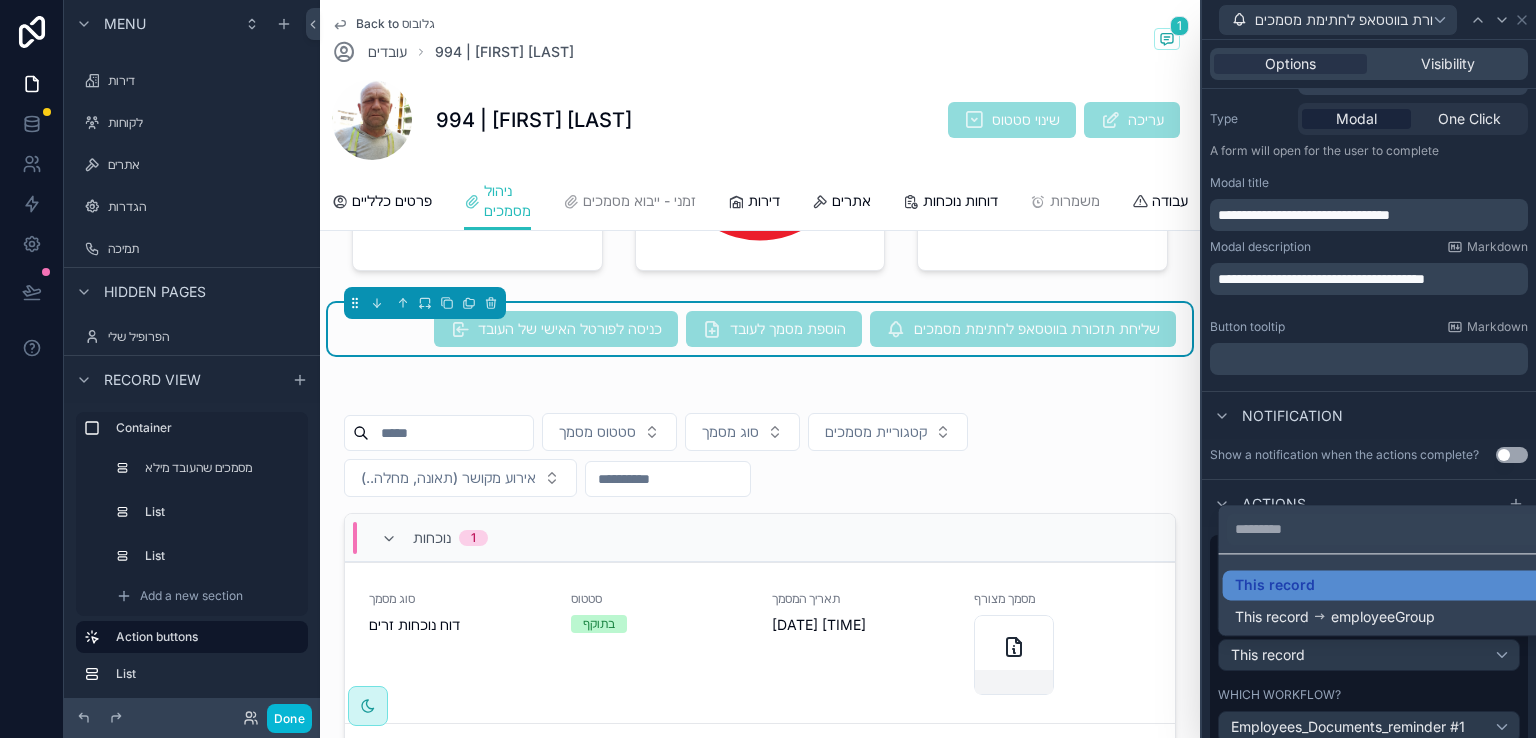 click at bounding box center (1369, 369) 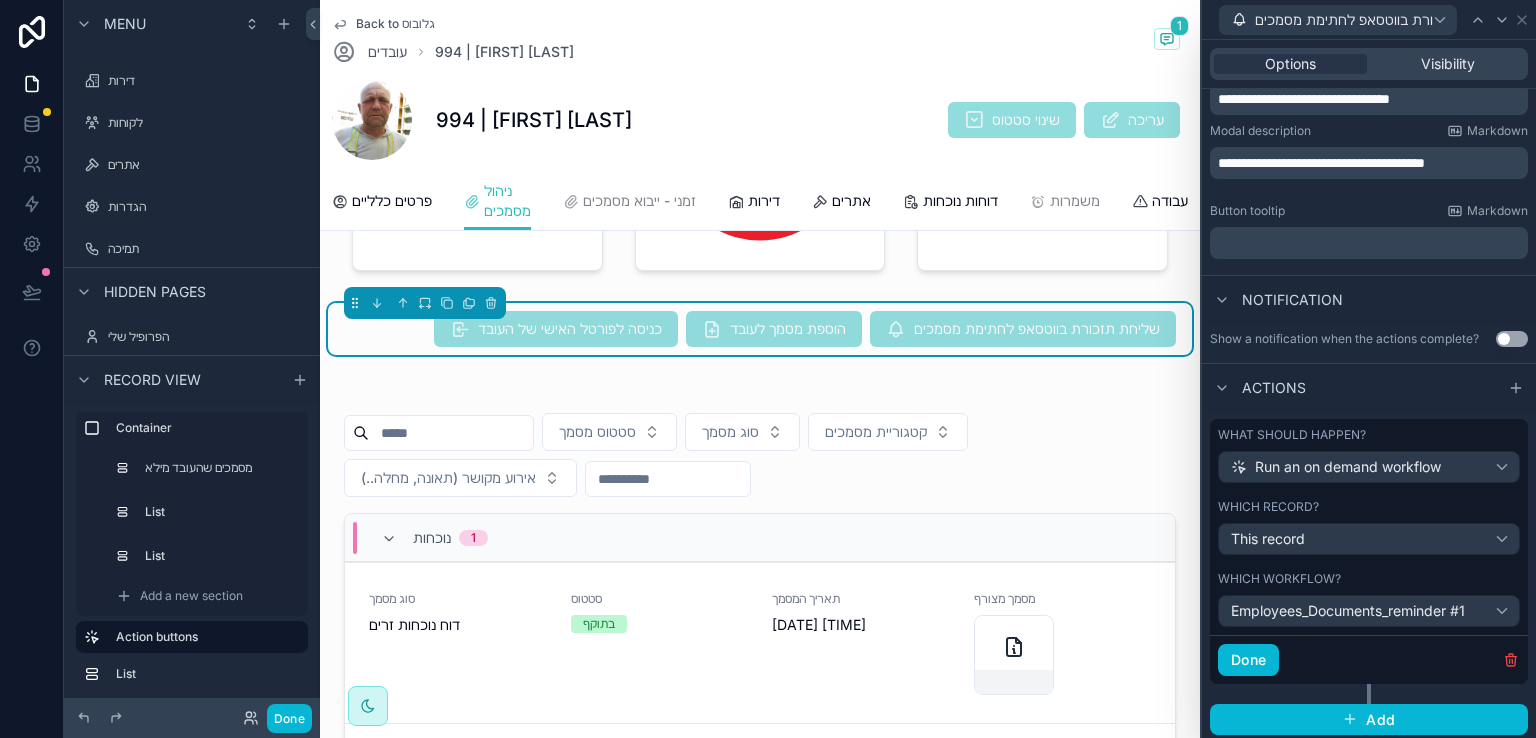scroll, scrollTop: 354, scrollLeft: 0, axis: vertical 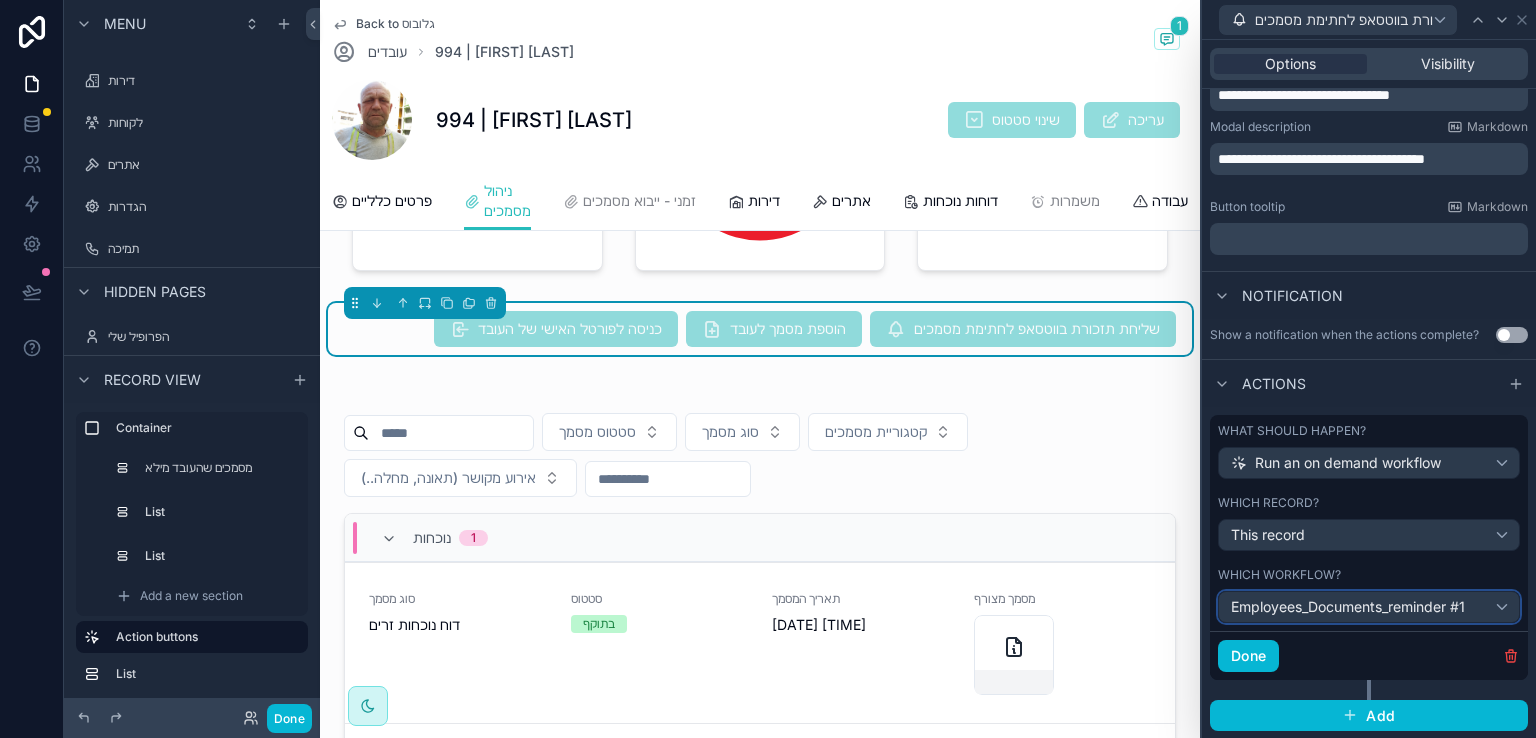 click on "Employees_Documents_reminder #1" at bounding box center (1369, 607) 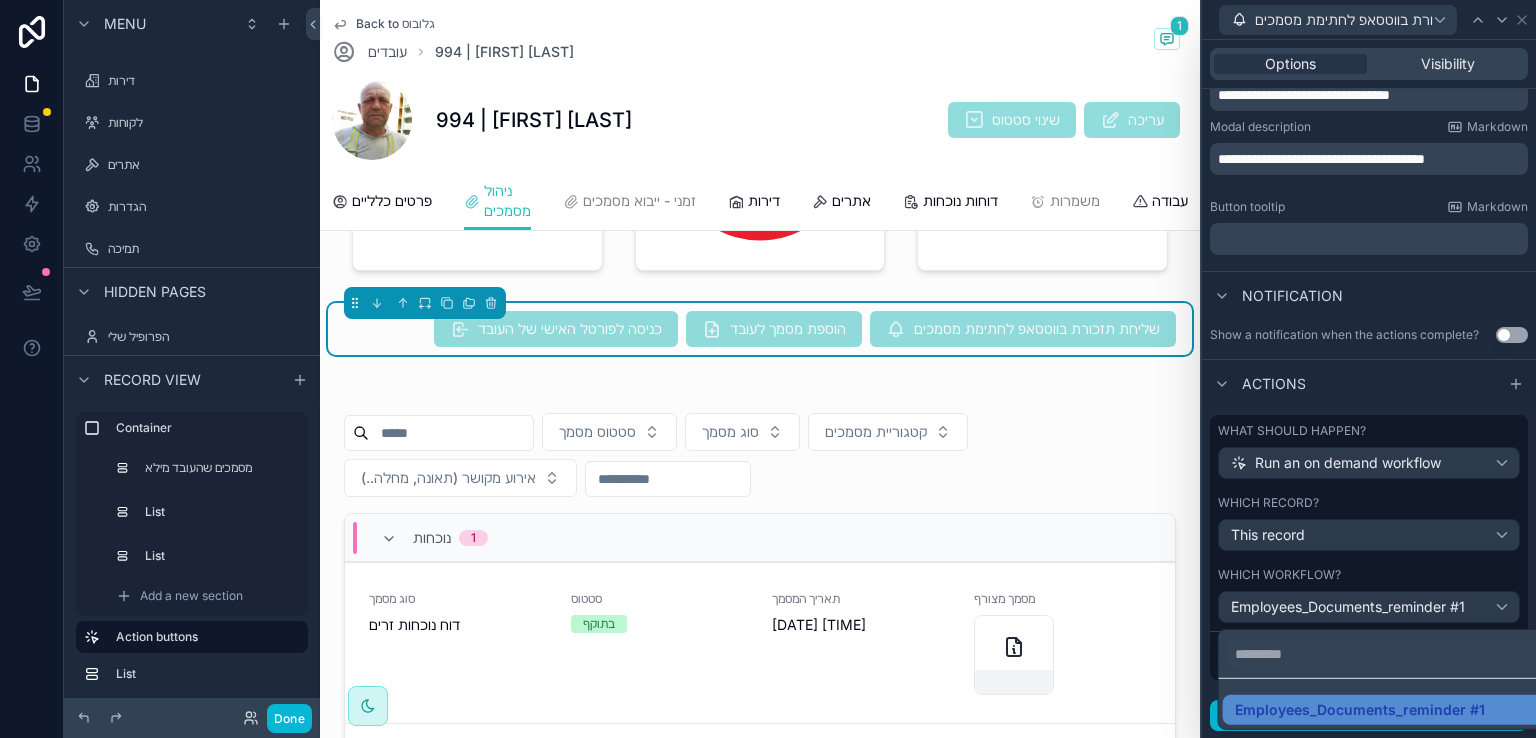 click at bounding box center (1369, 369) 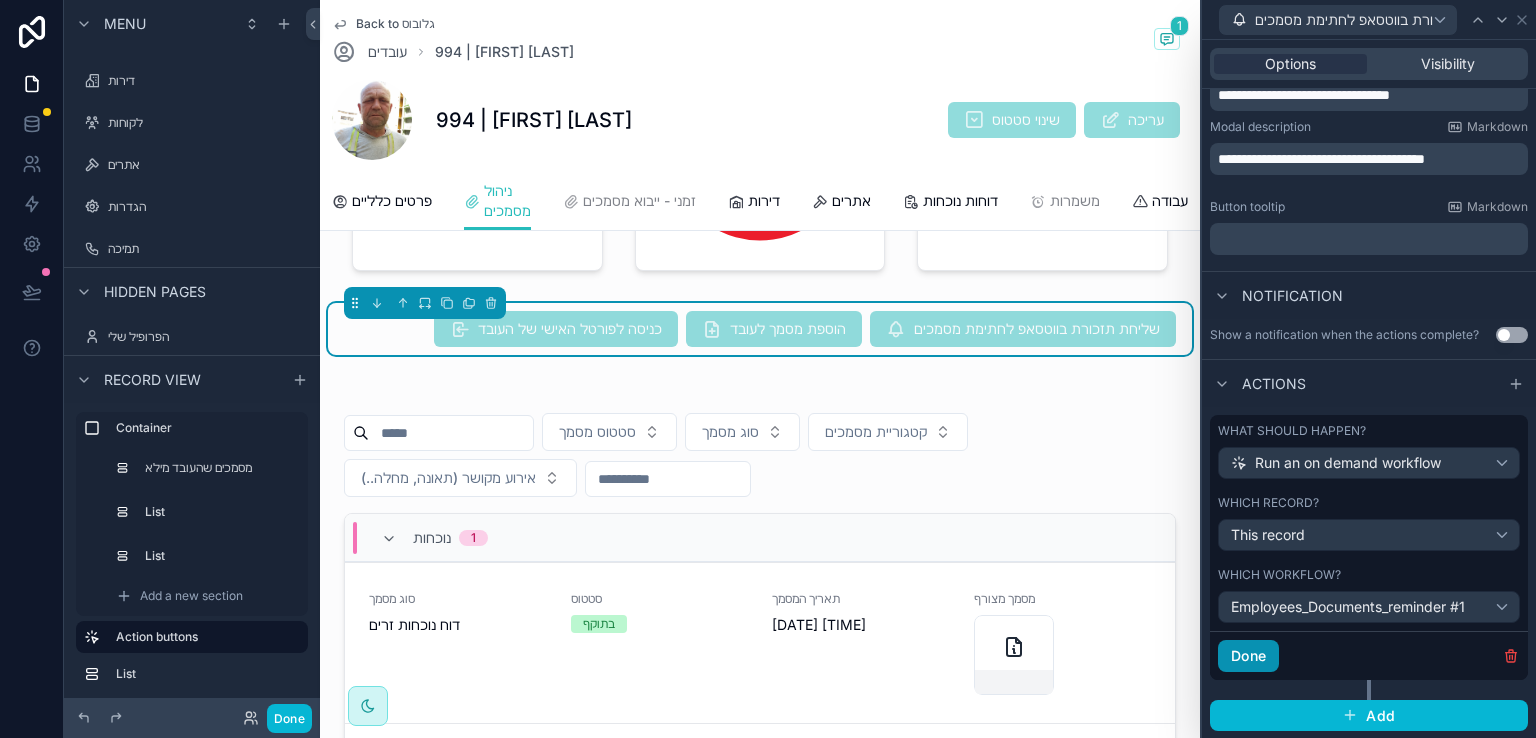 click on "Done" at bounding box center [1248, 656] 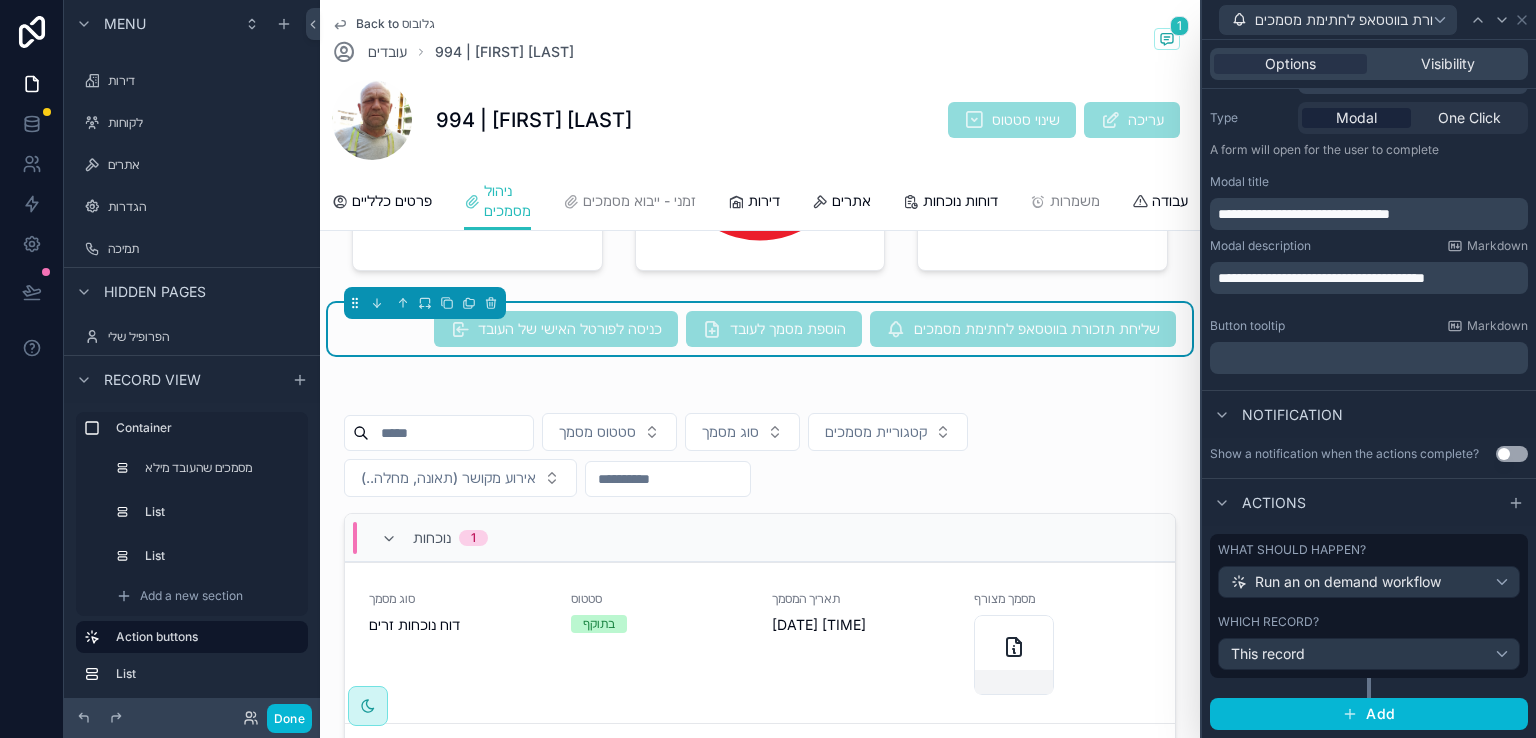 scroll, scrollTop: 234, scrollLeft: 0, axis: vertical 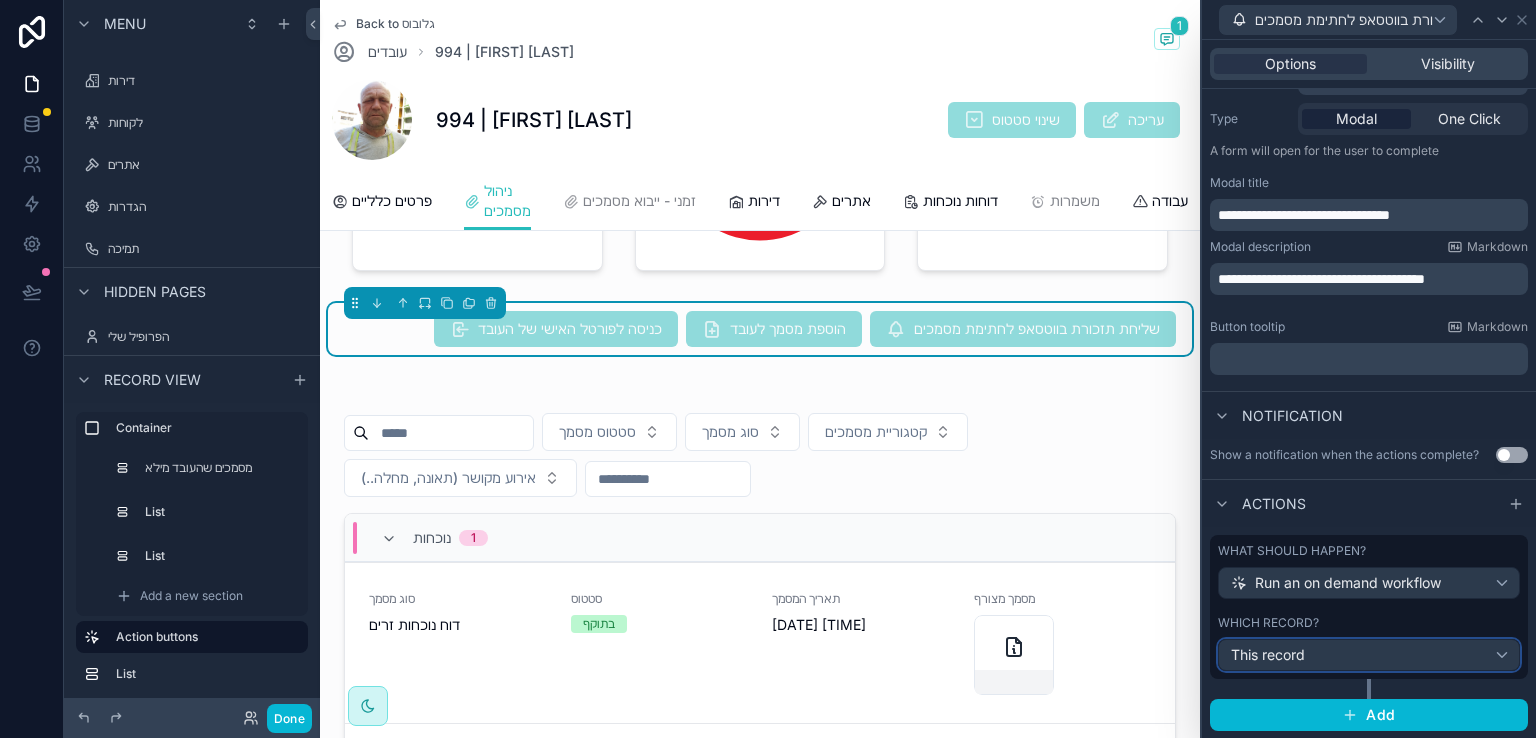 click on "This record" at bounding box center (1369, 655) 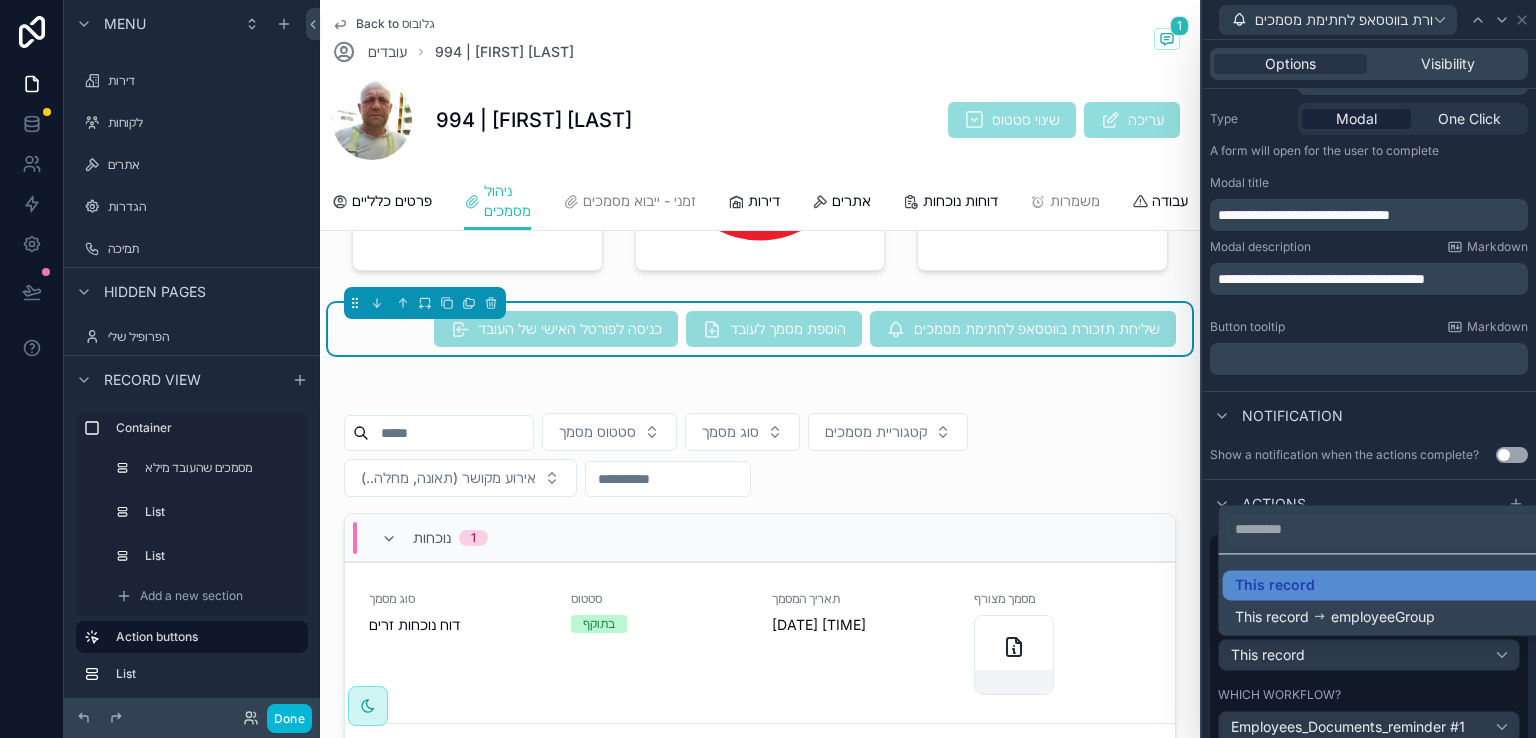 click at bounding box center [1369, 369] 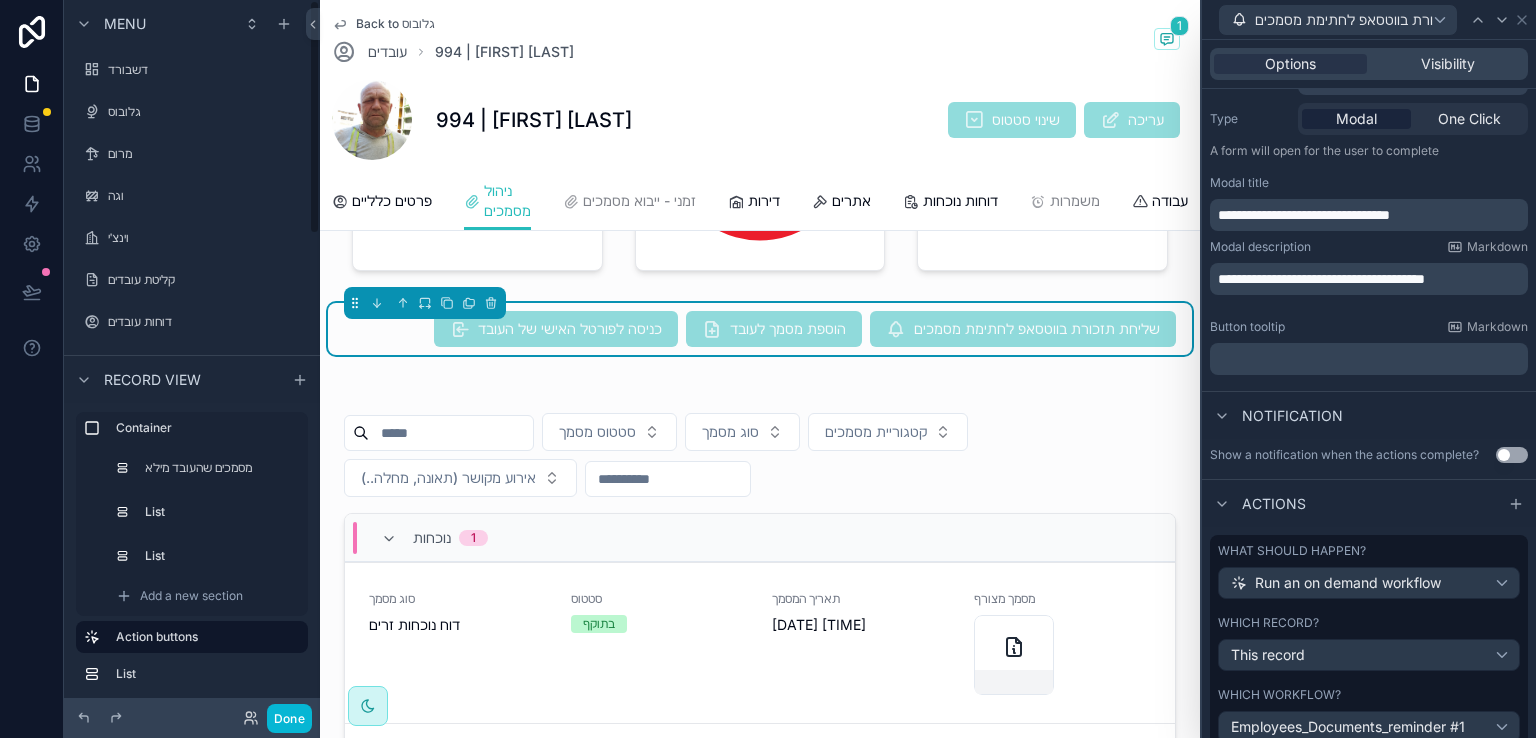 scroll, scrollTop: 0, scrollLeft: 0, axis: both 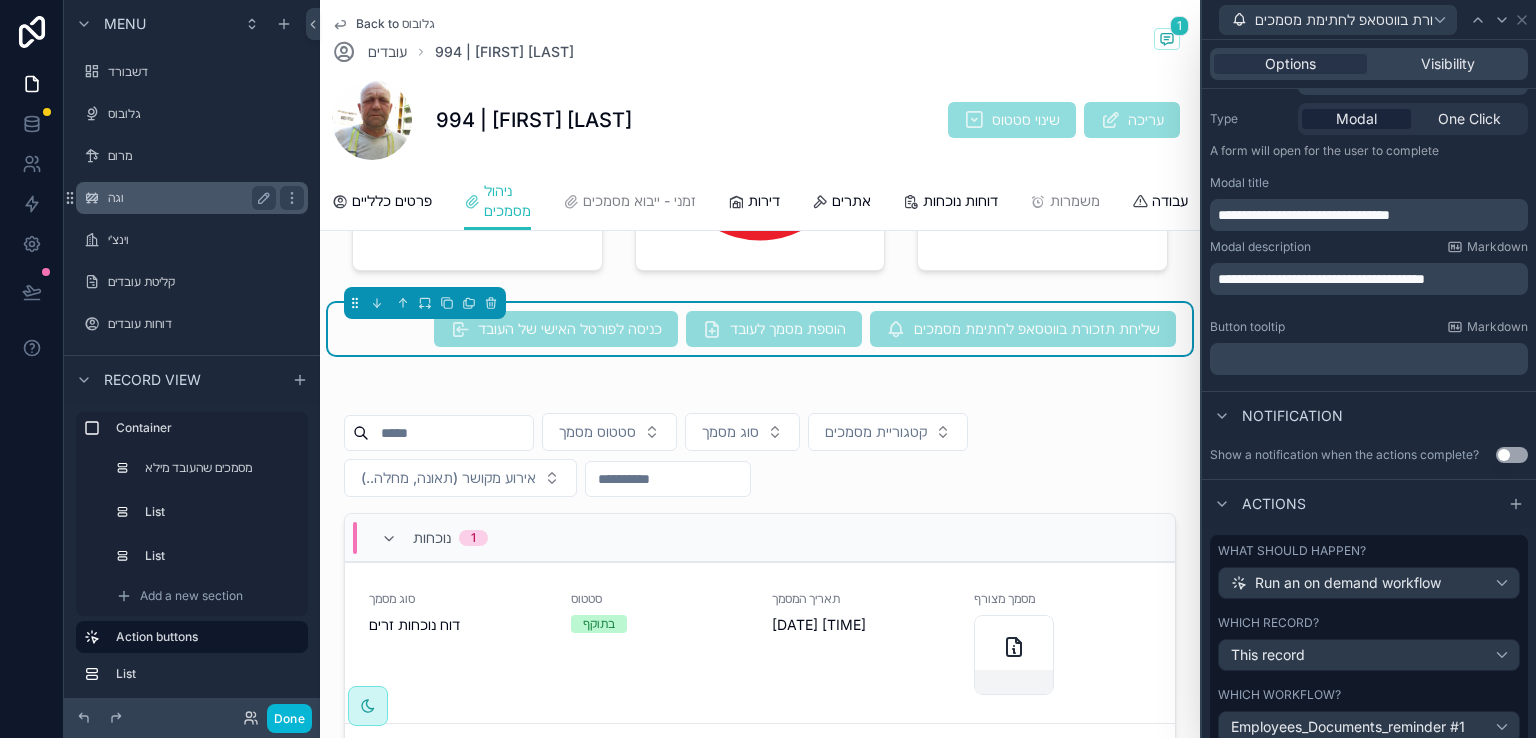 click on "וגה" at bounding box center [188, 198] 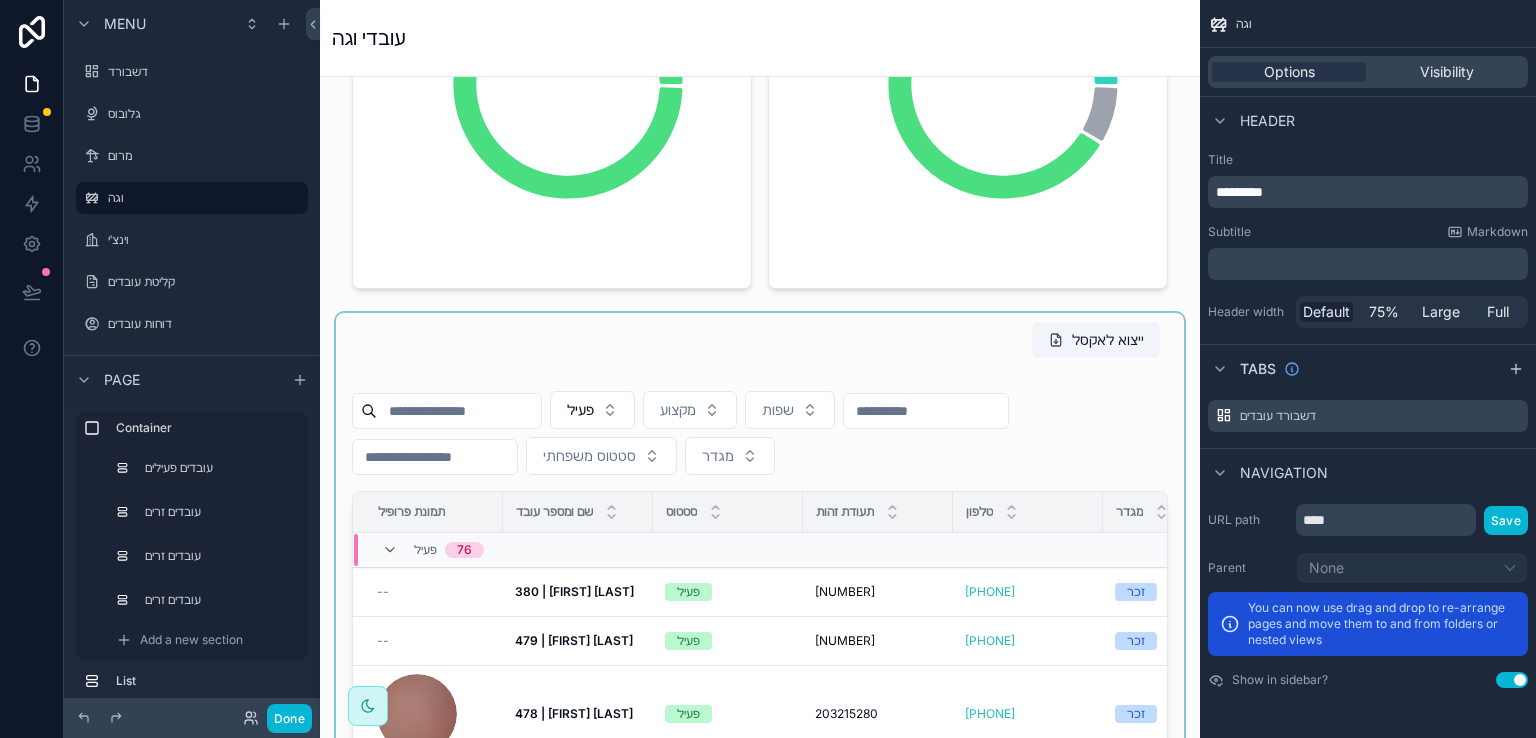 scroll, scrollTop: 700, scrollLeft: 0, axis: vertical 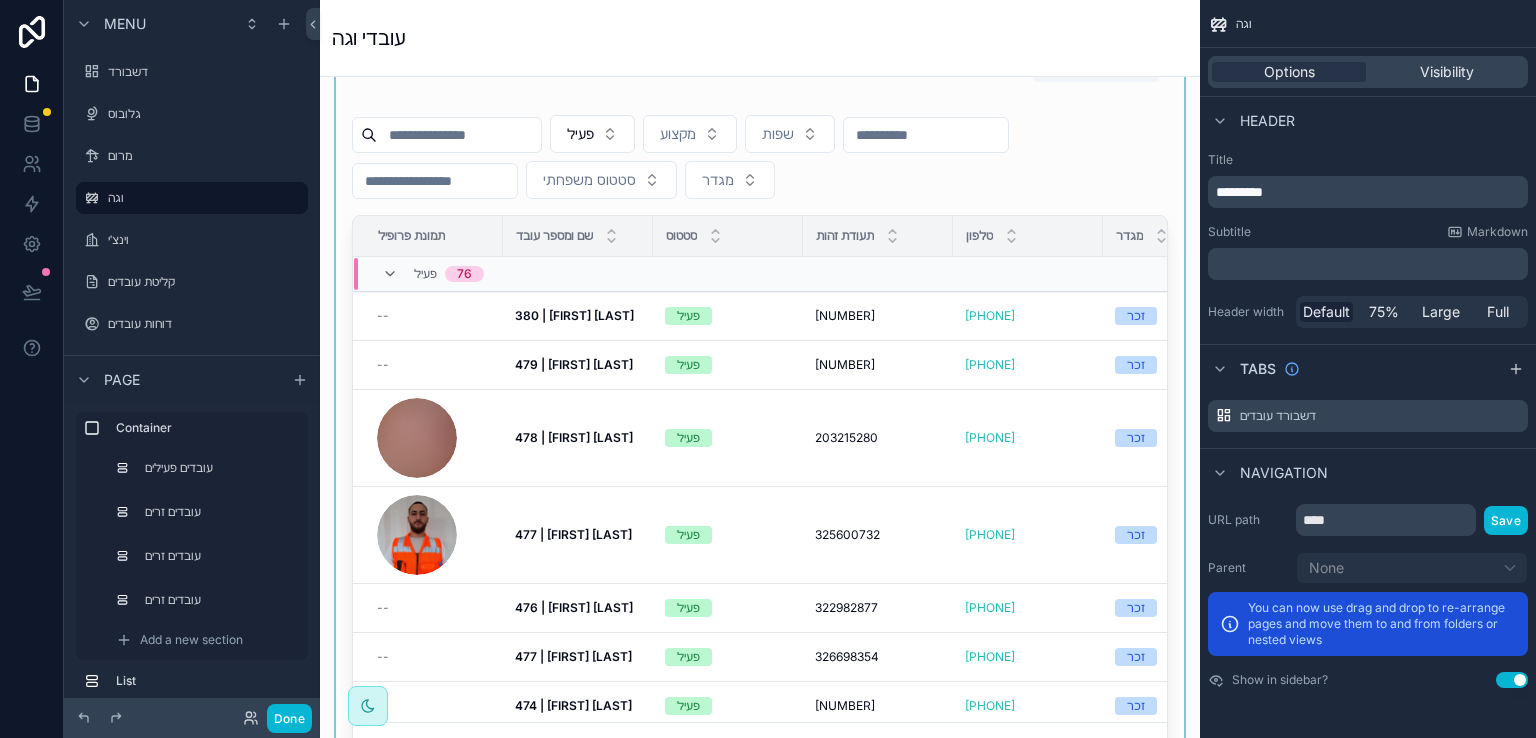 click at bounding box center [760, 412] 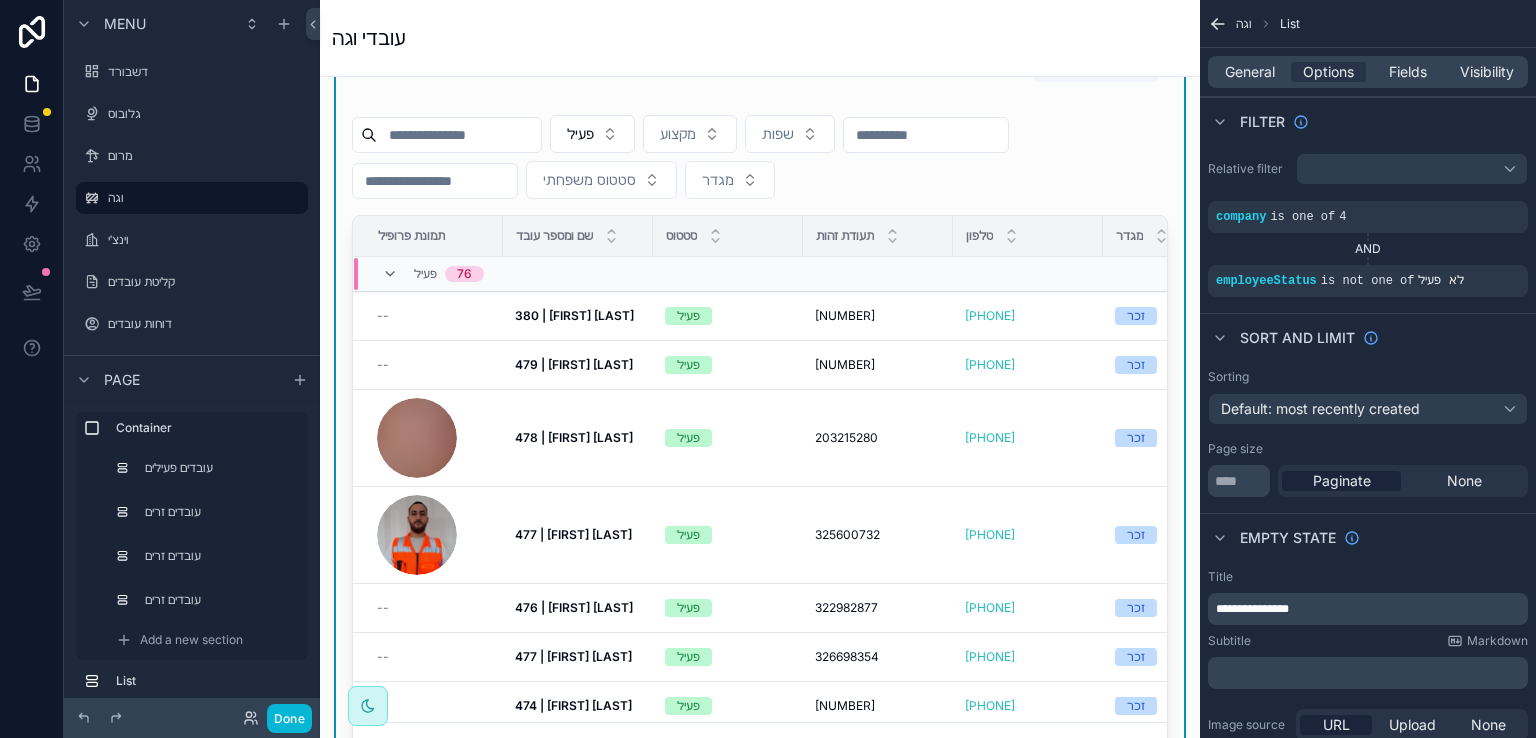 click on "477 | [FIRST] [LAST]" at bounding box center (573, 534) 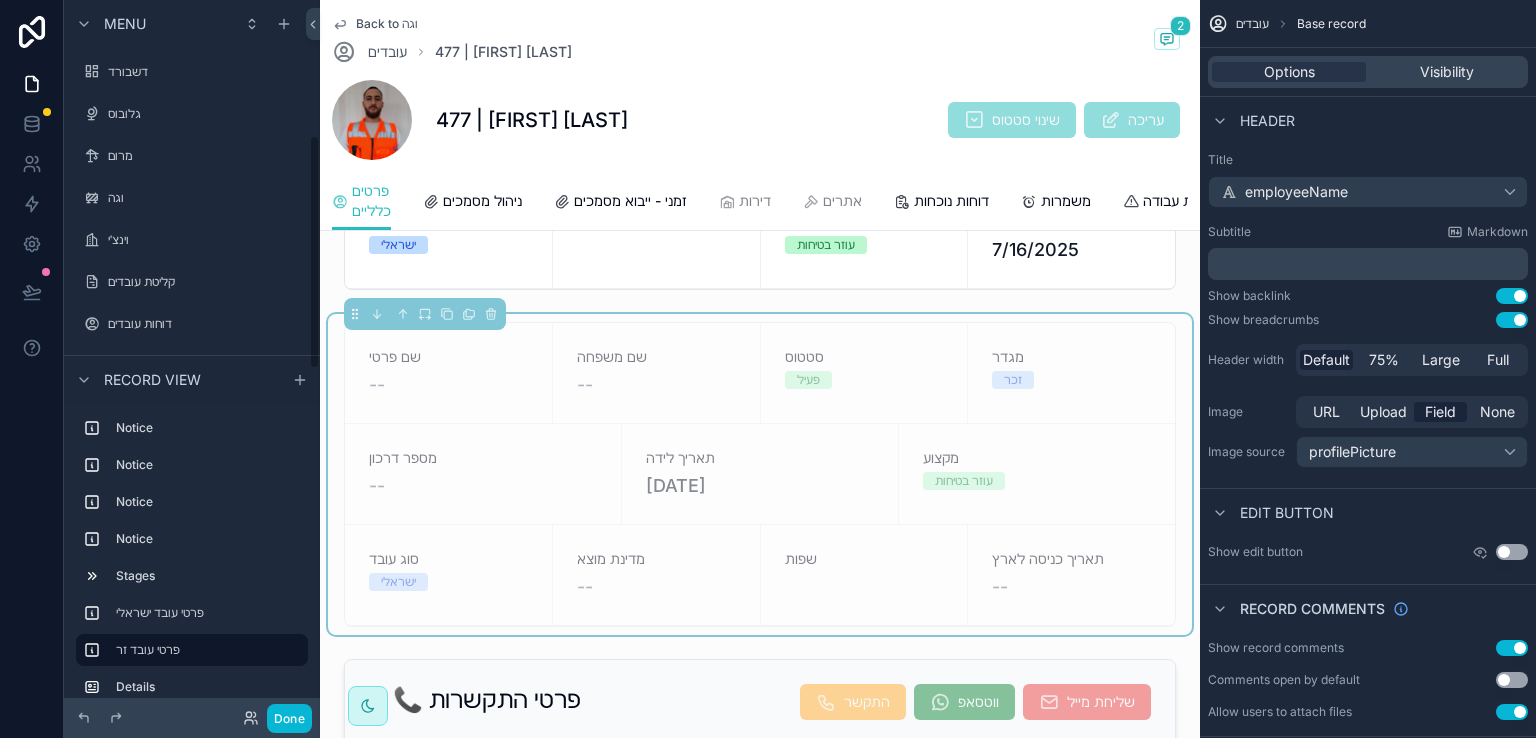 scroll, scrollTop: 411, scrollLeft: 0, axis: vertical 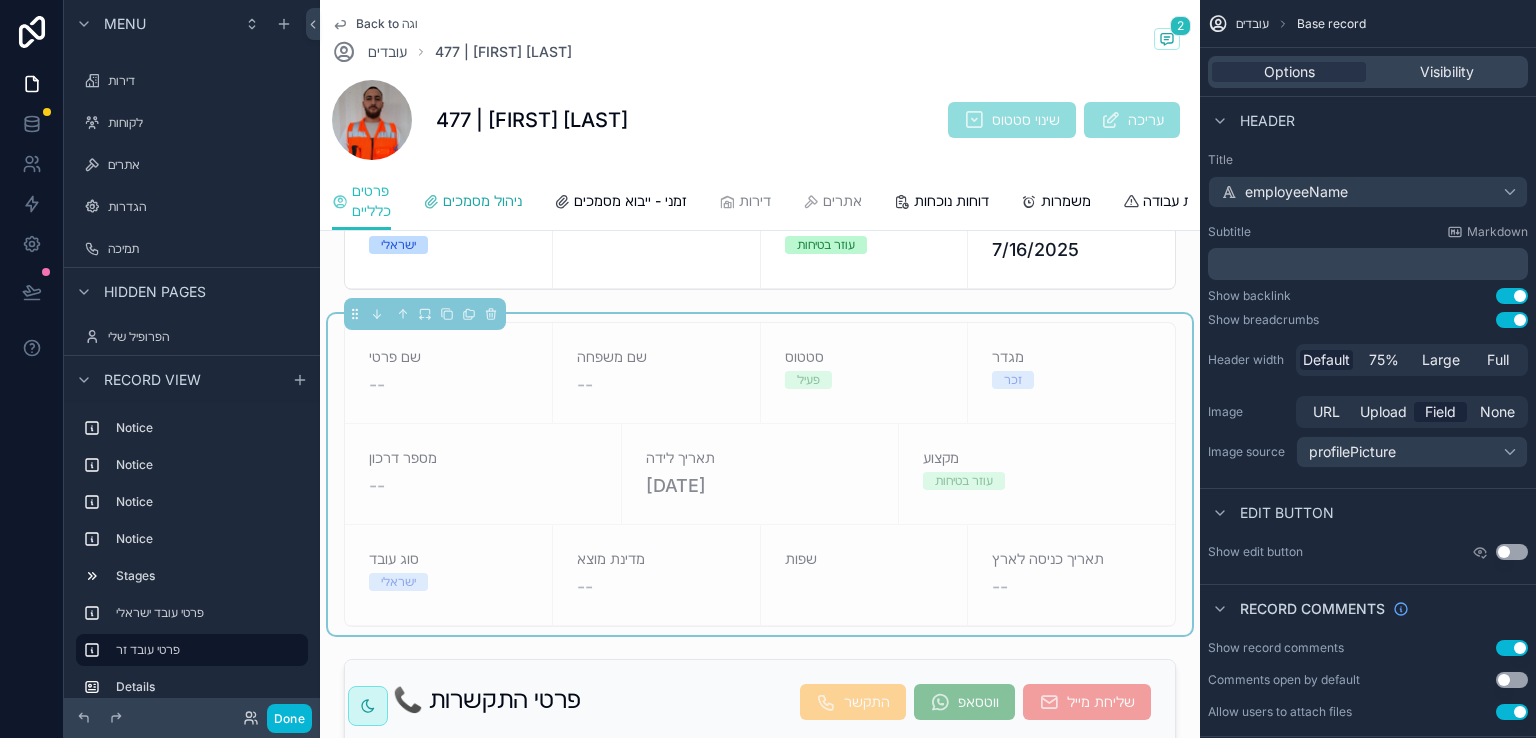 click on "ניהול מסמכים" at bounding box center (482, 201) 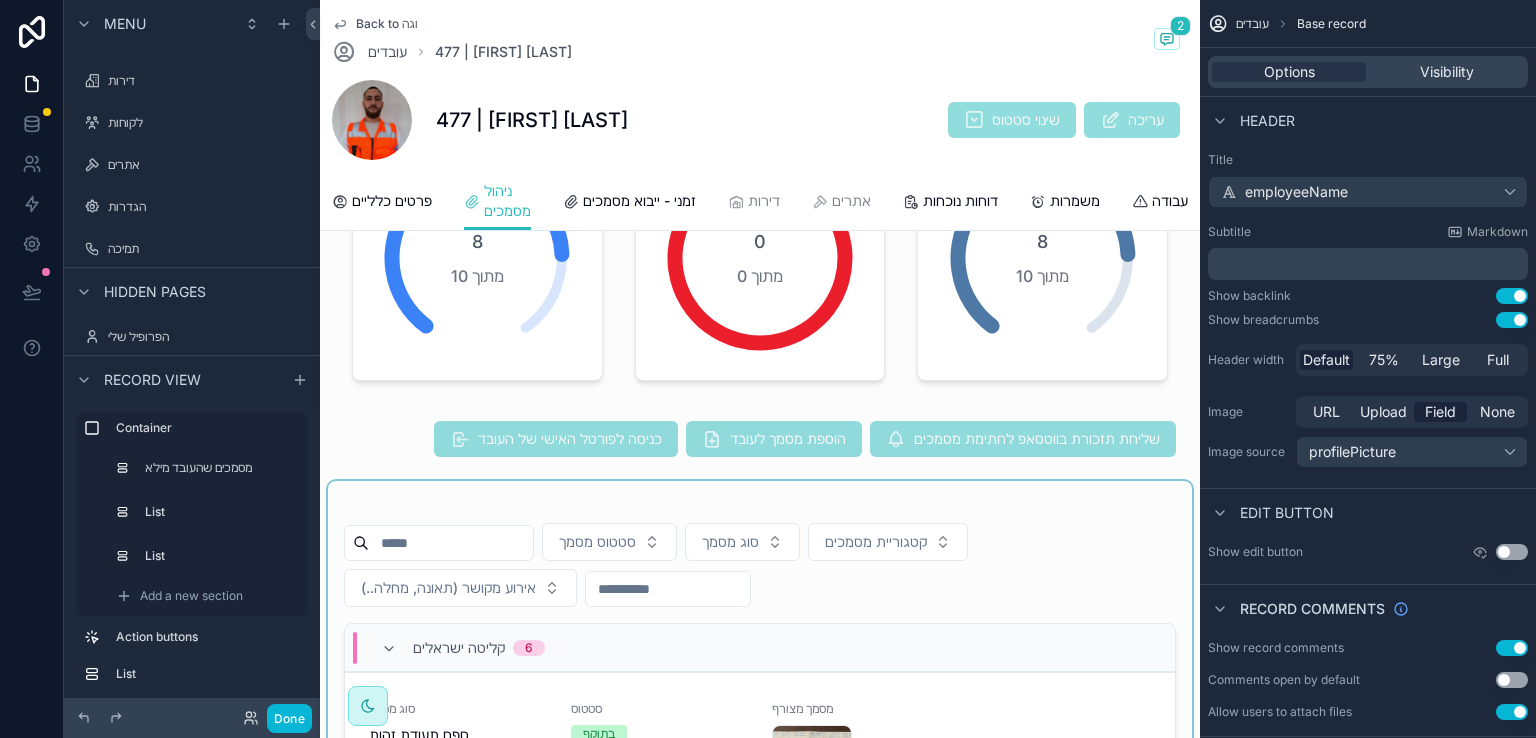 scroll, scrollTop: 400, scrollLeft: 0, axis: vertical 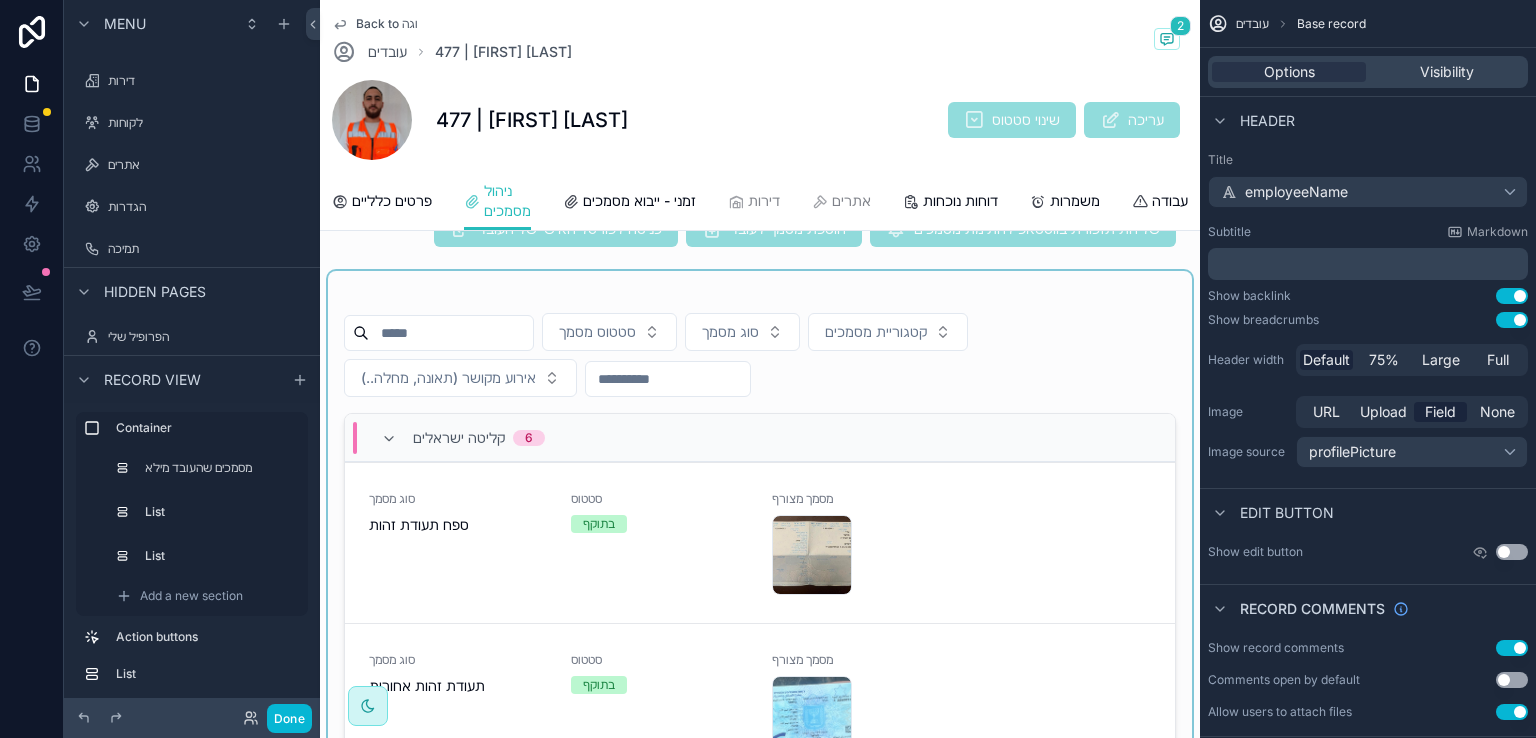 click at bounding box center (760, 627) 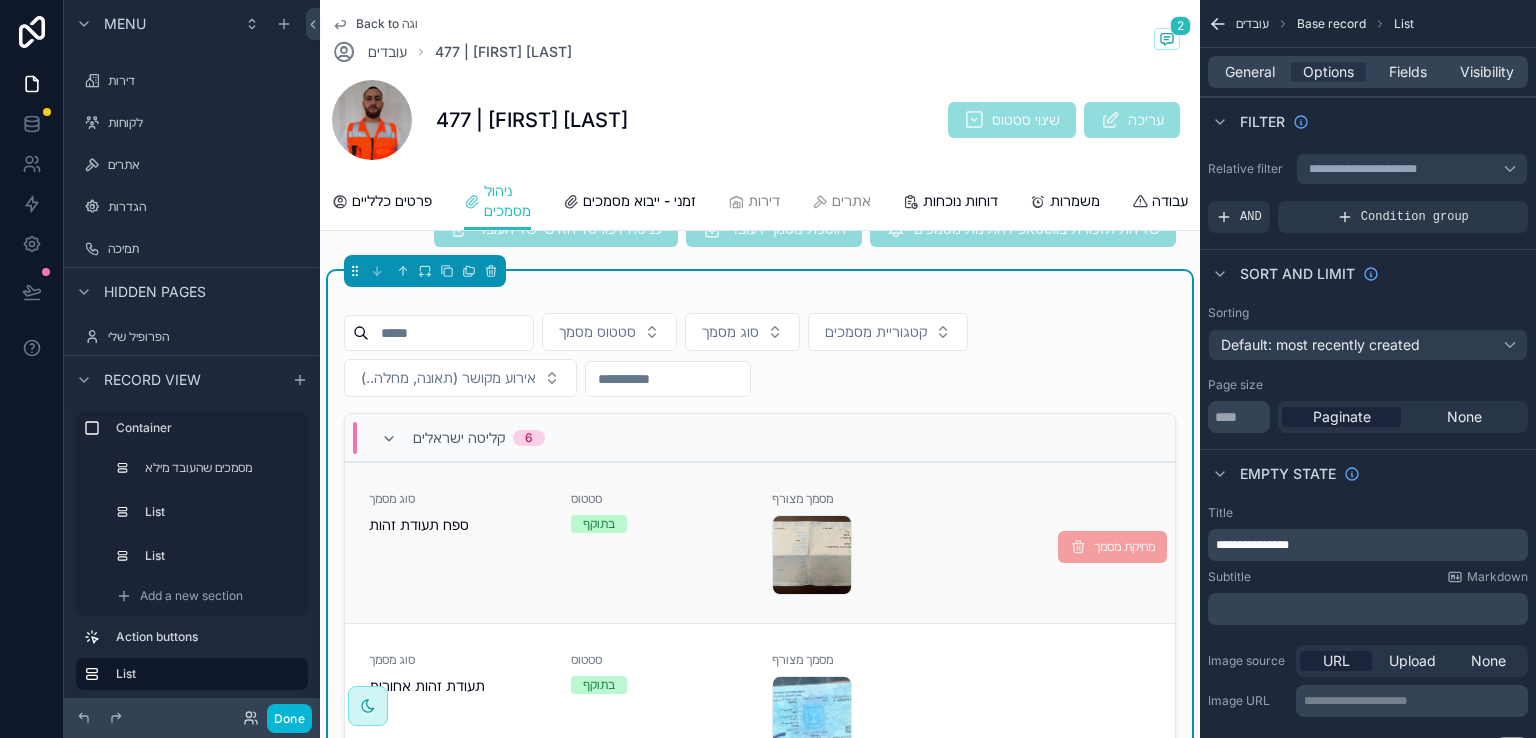 click on "סטטוס בתוקף" at bounding box center (660, 543) 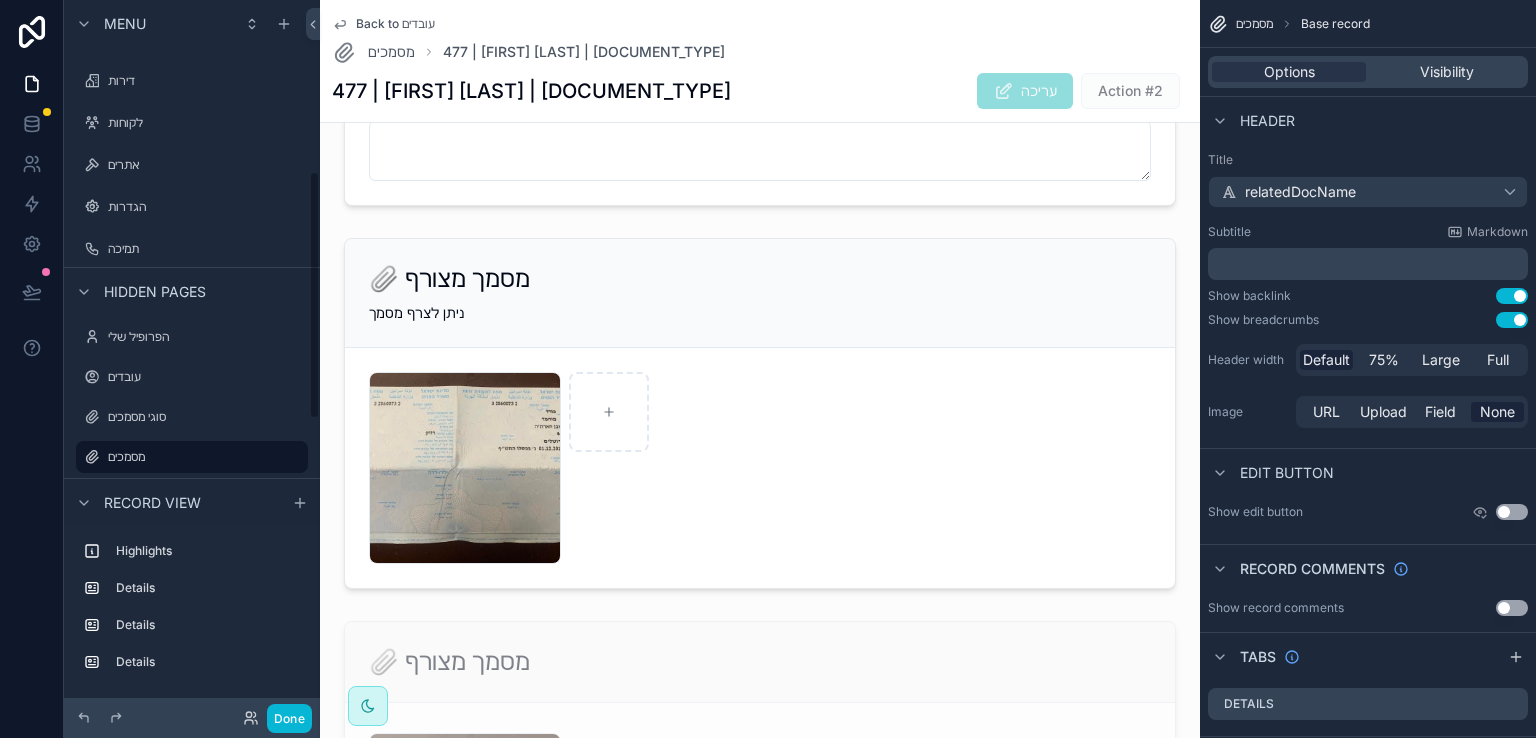 scroll, scrollTop: 491, scrollLeft: 0, axis: vertical 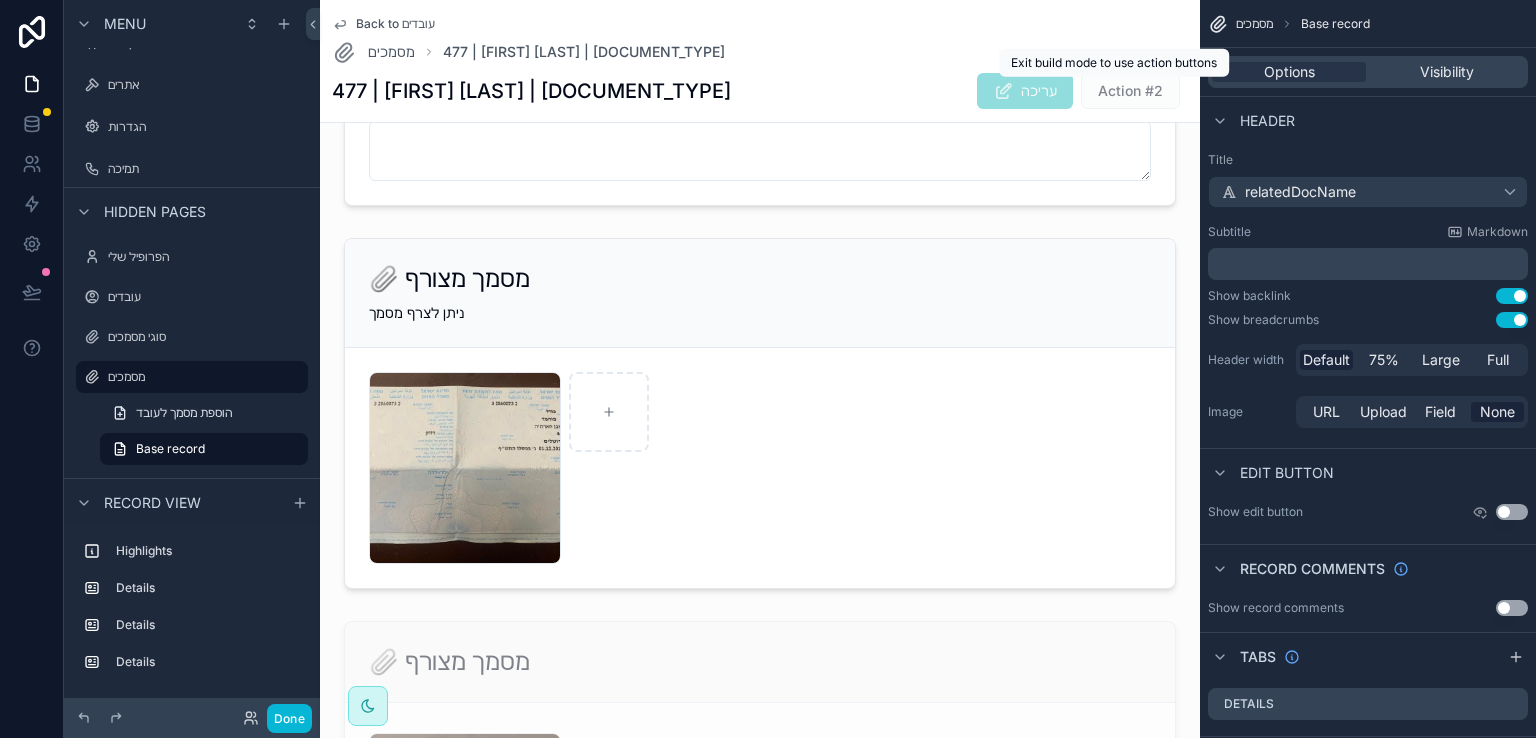 click on "Action #2" at bounding box center [1130, 90] 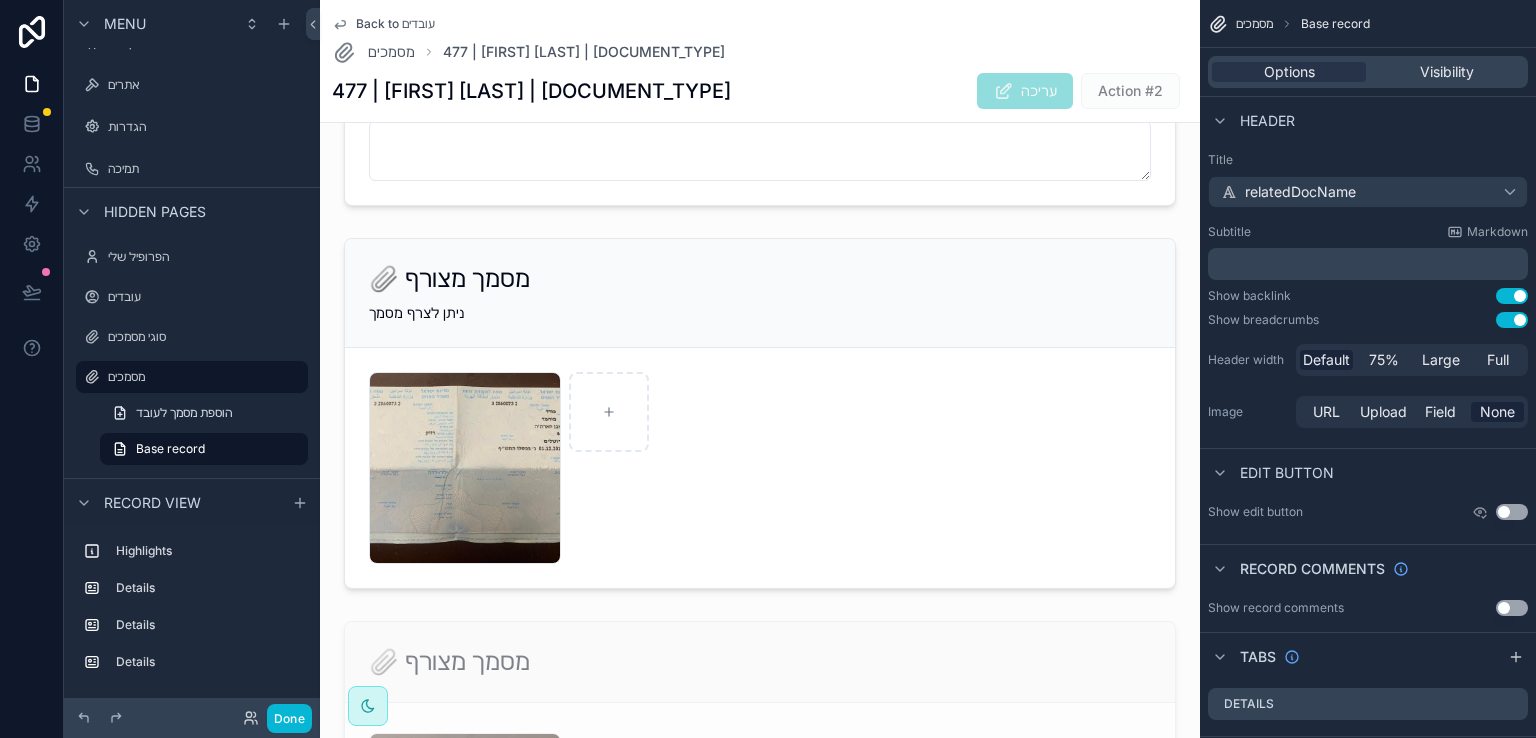 click on "477 | מוחמד כורד | ספח תעודת זהות עריכה Action #2" at bounding box center (760, 91) 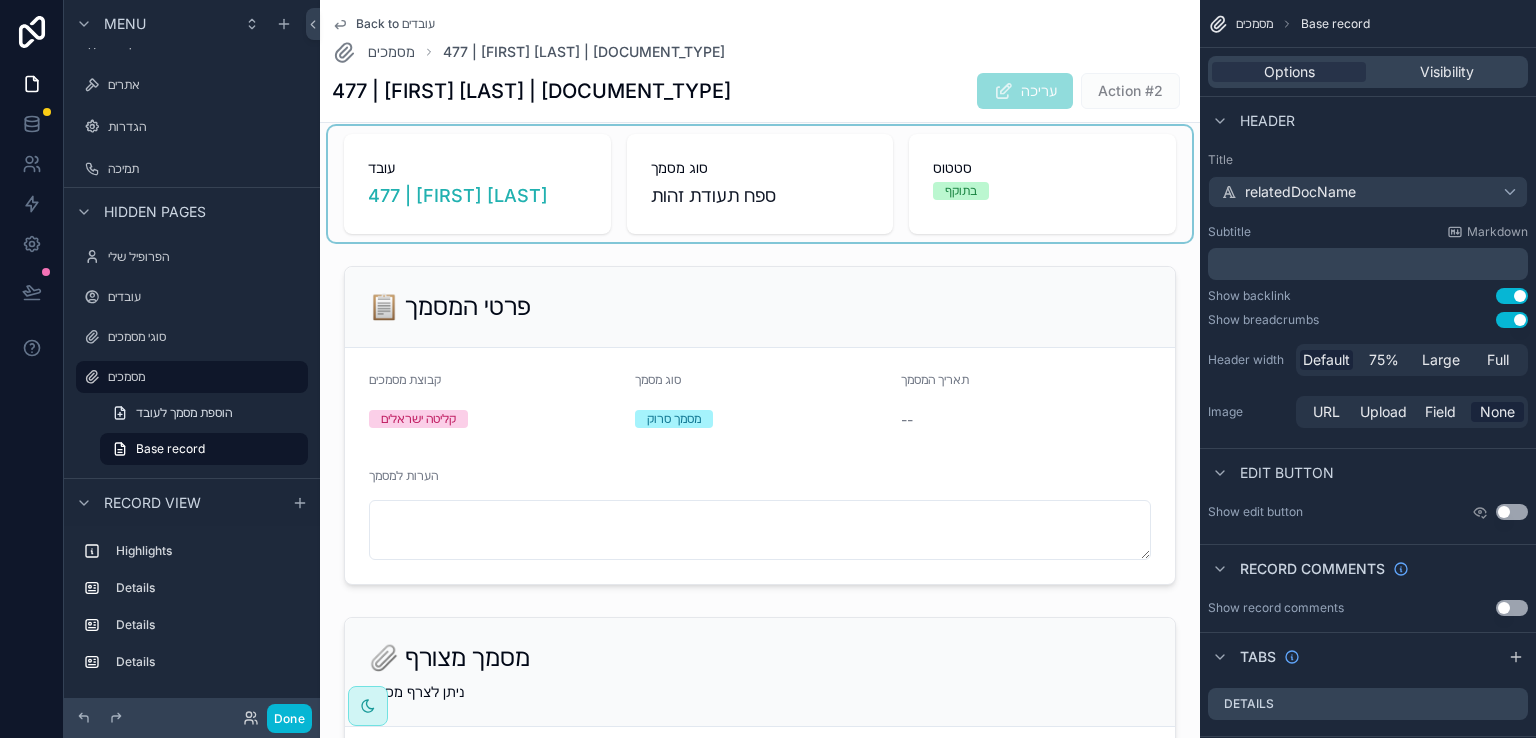 scroll, scrollTop: 0, scrollLeft: 0, axis: both 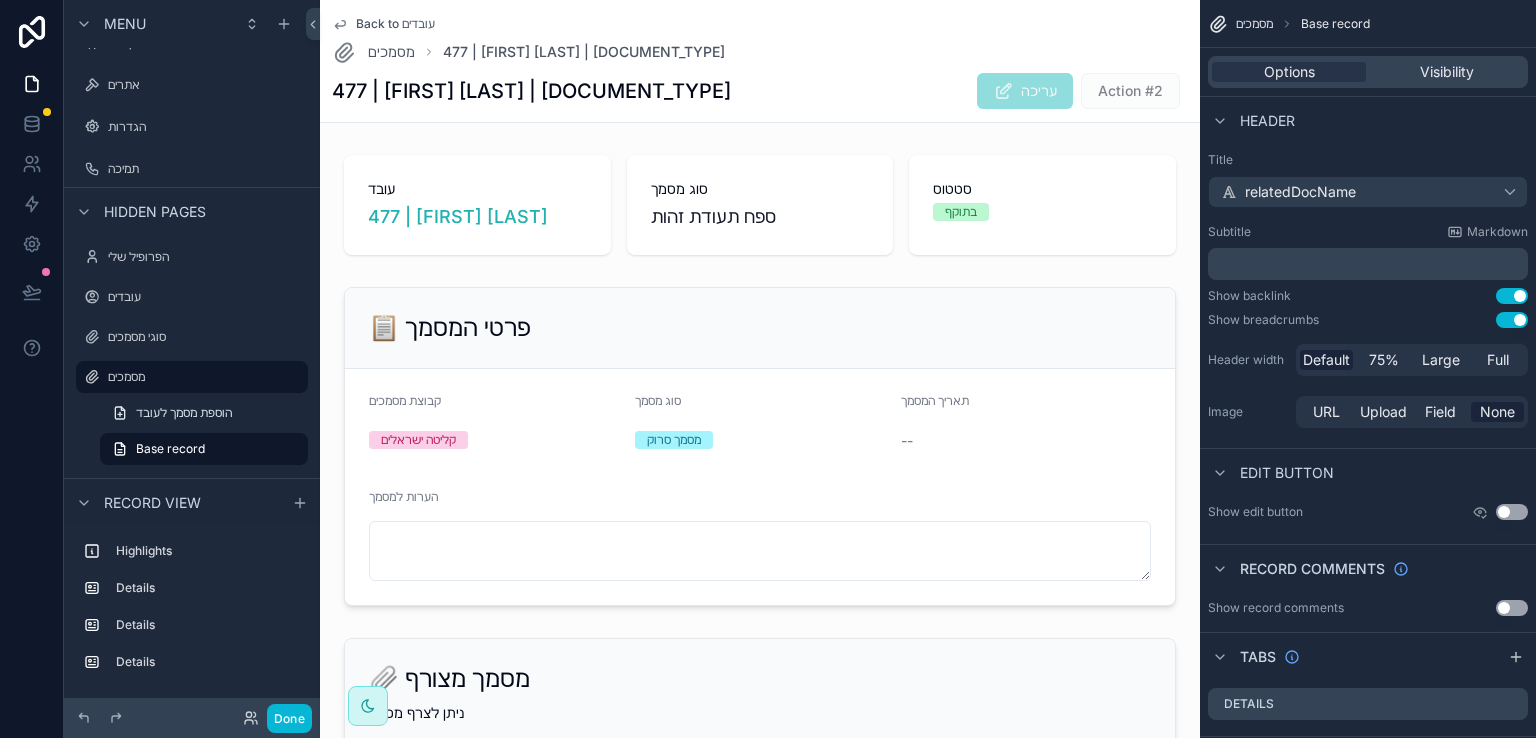 click on "477 | מוחמד כורד | ספח תעודת זהות עריכה Action #2" at bounding box center (760, 91) 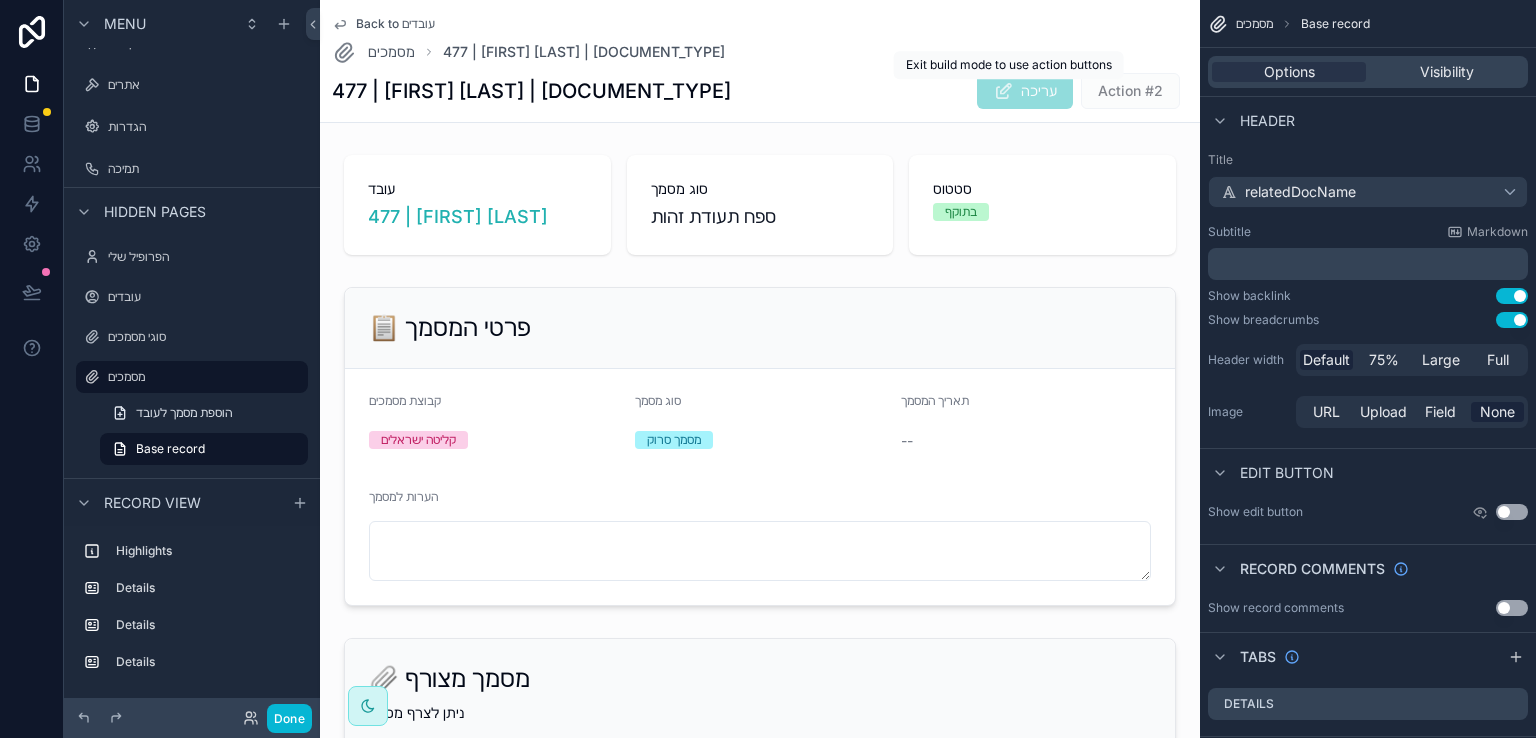 click on "עריכה" at bounding box center (1025, 93) 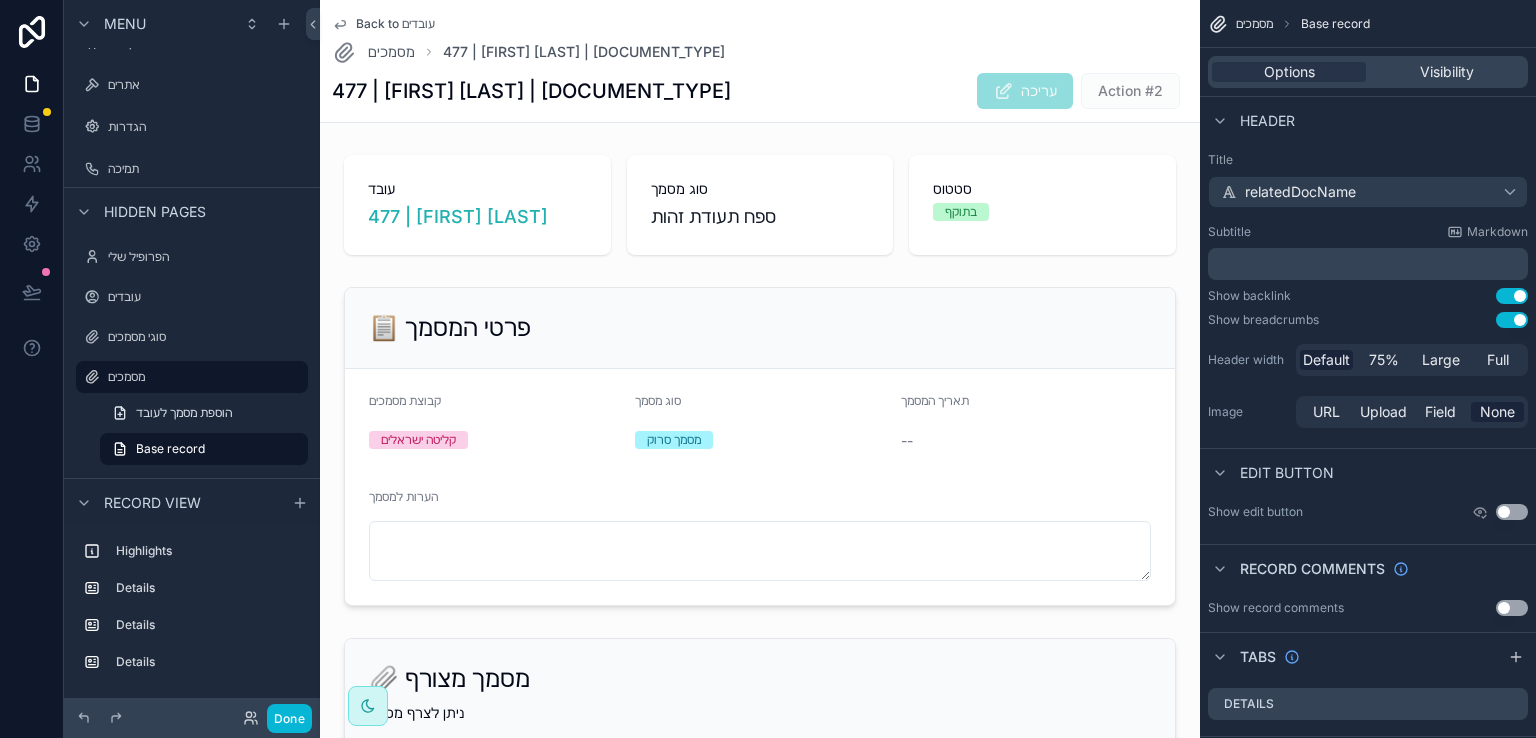 click on "Action #2" at bounding box center (1130, 90) 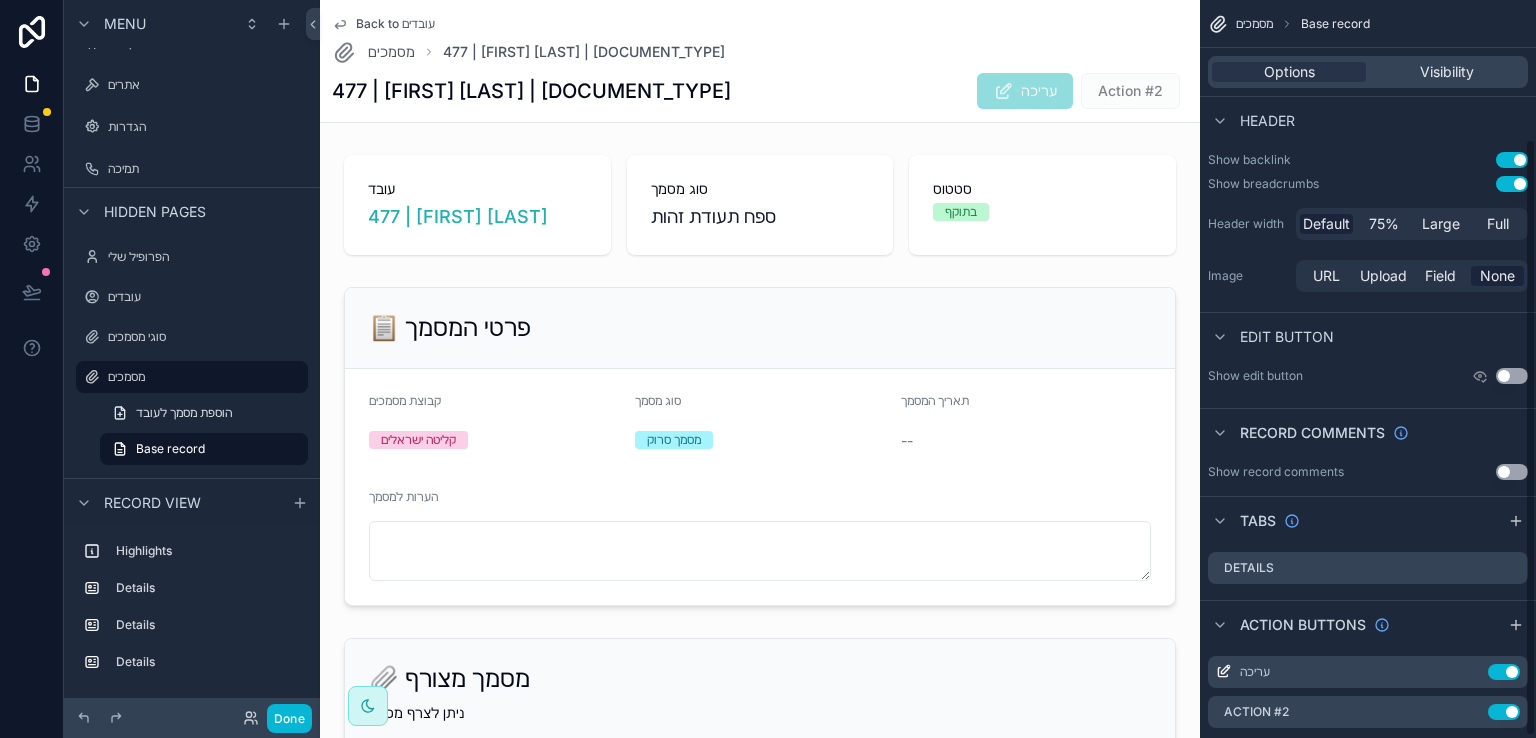 scroll, scrollTop: 174, scrollLeft: 0, axis: vertical 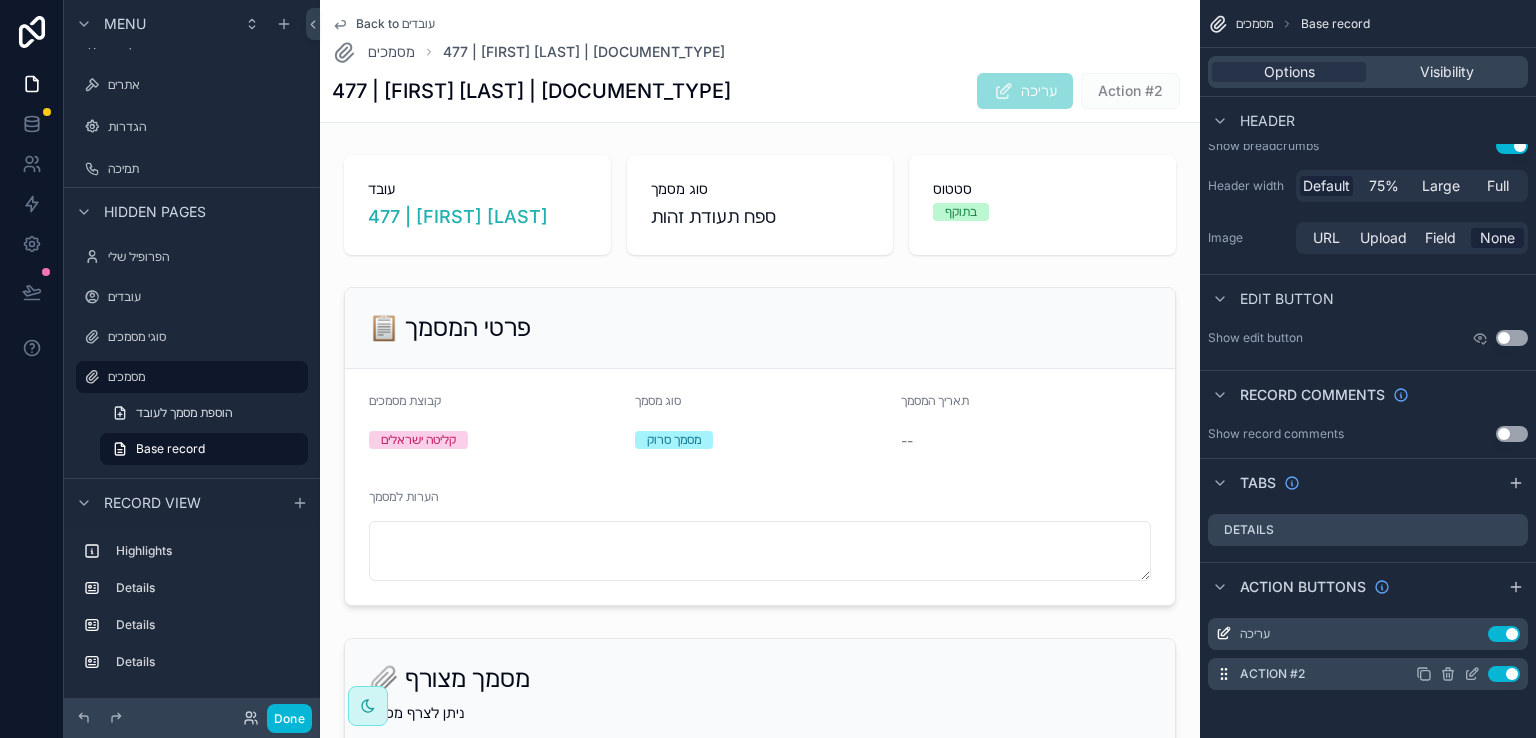 click 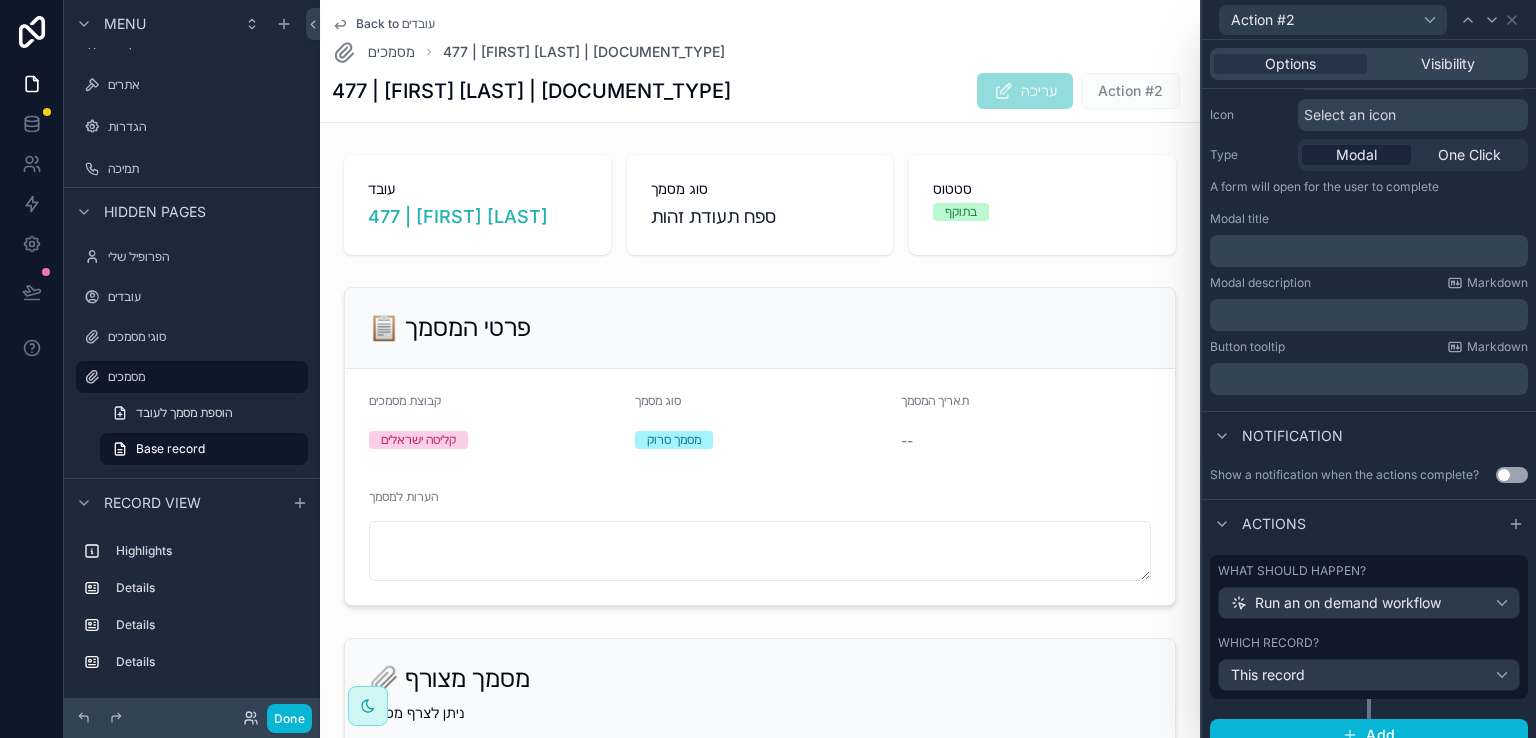 scroll, scrollTop: 218, scrollLeft: 0, axis: vertical 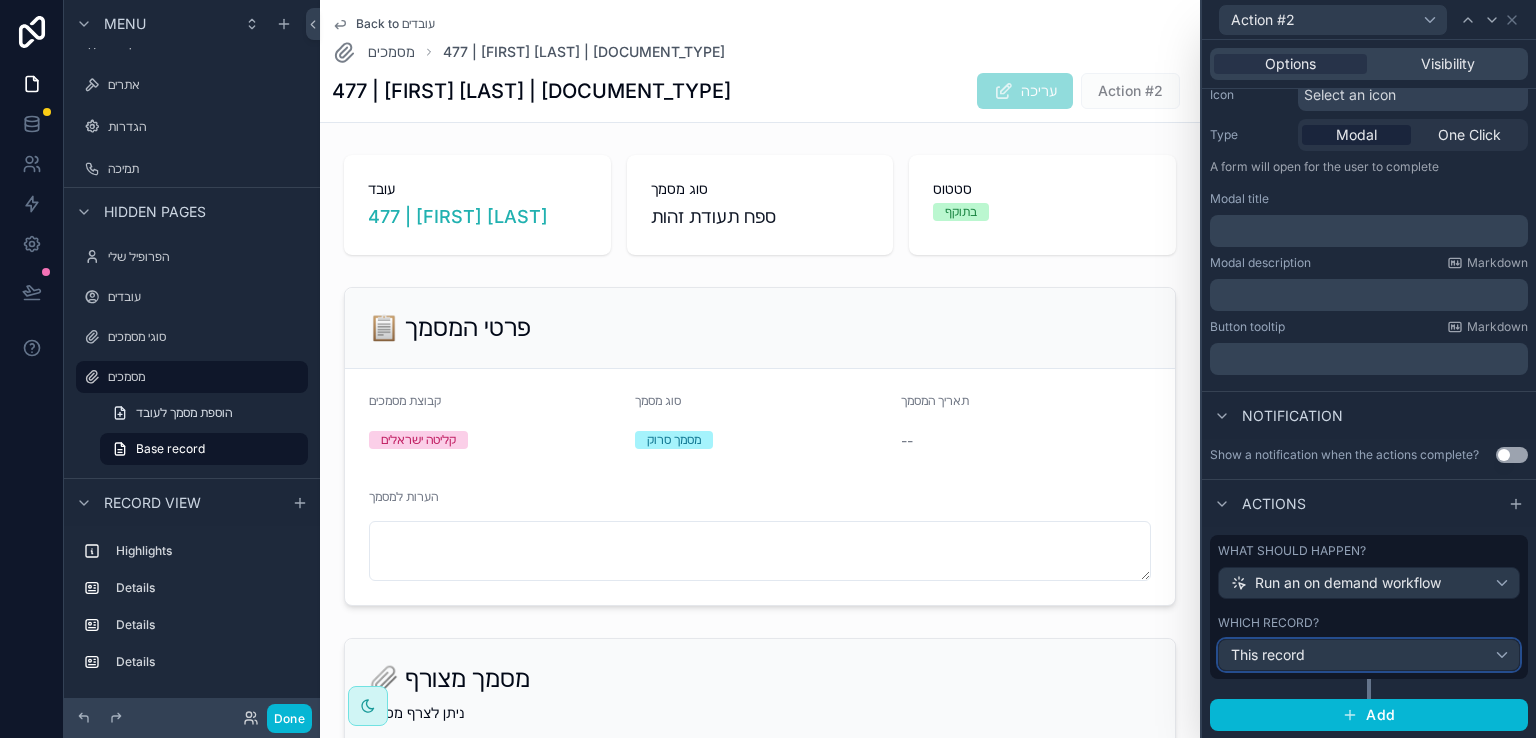 click on "This record" at bounding box center (1369, 655) 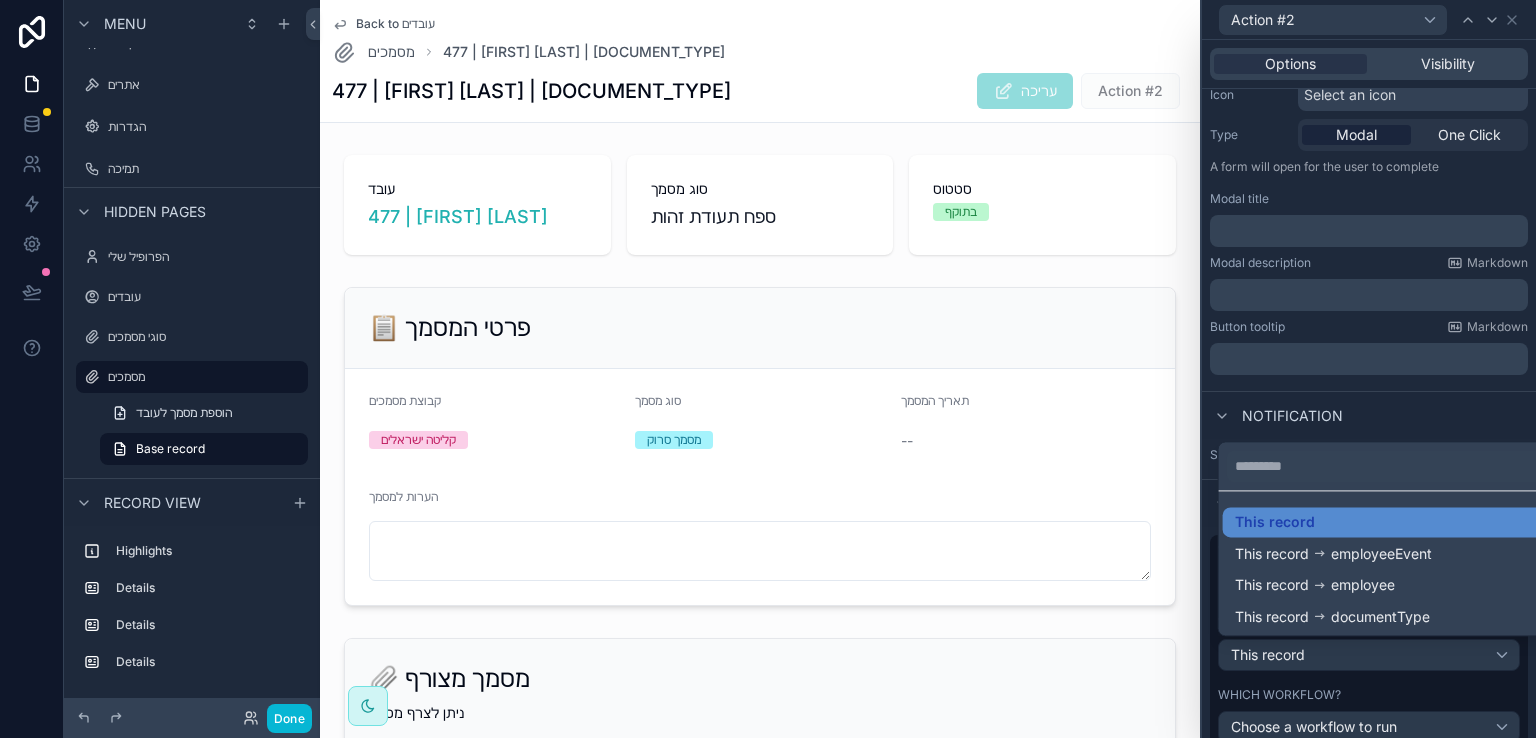 click at bounding box center [1369, 369] 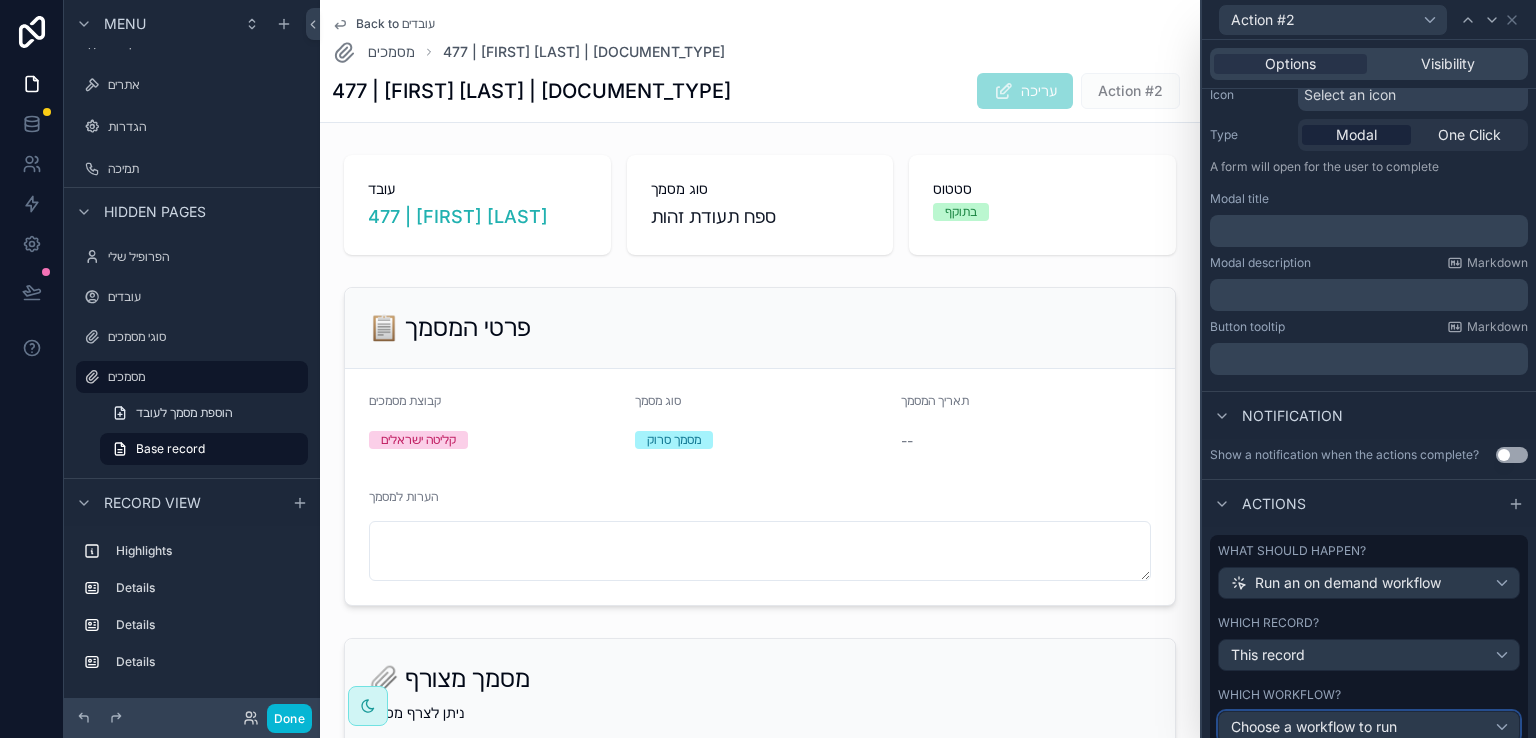 click on "Choose a workflow to run" at bounding box center [1369, 727] 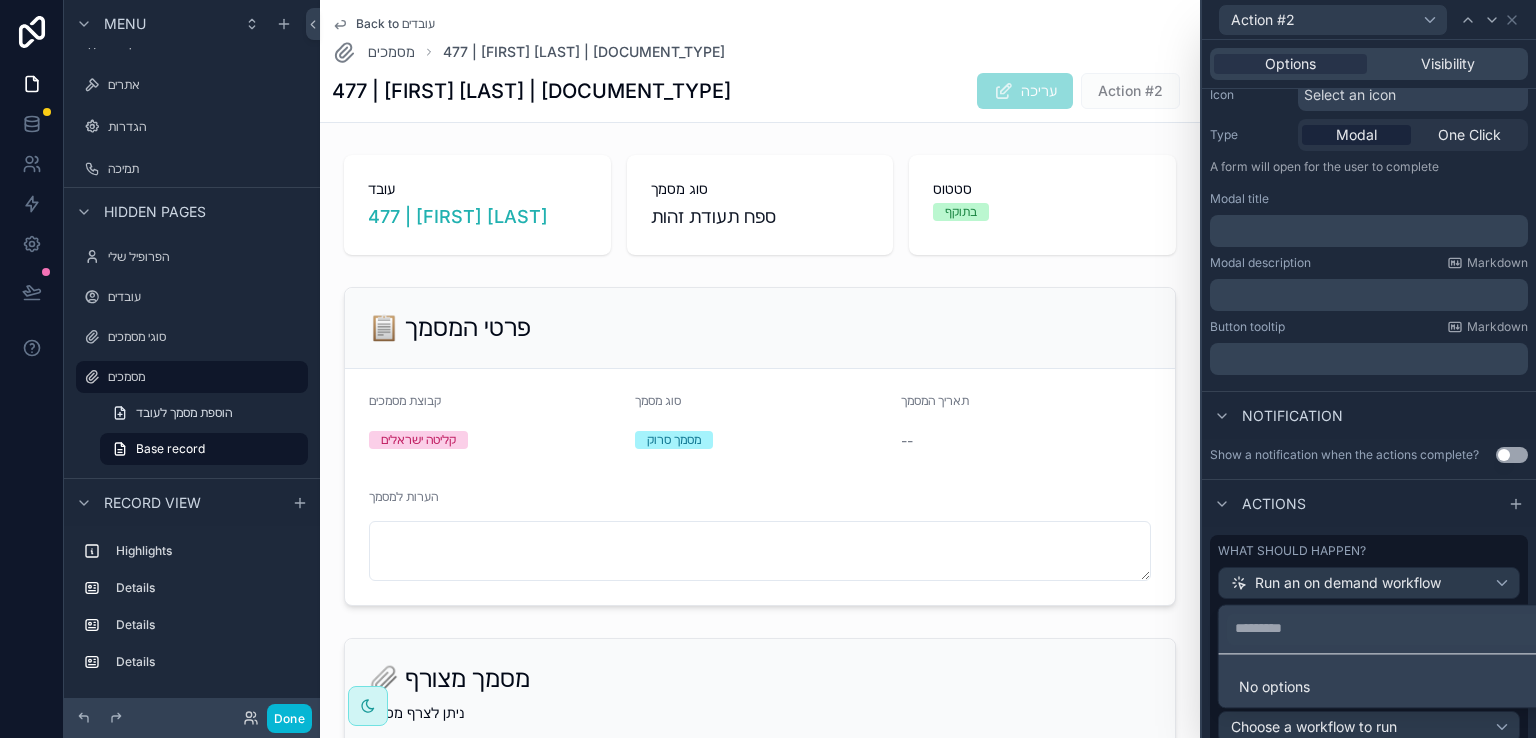 click at bounding box center (1369, 369) 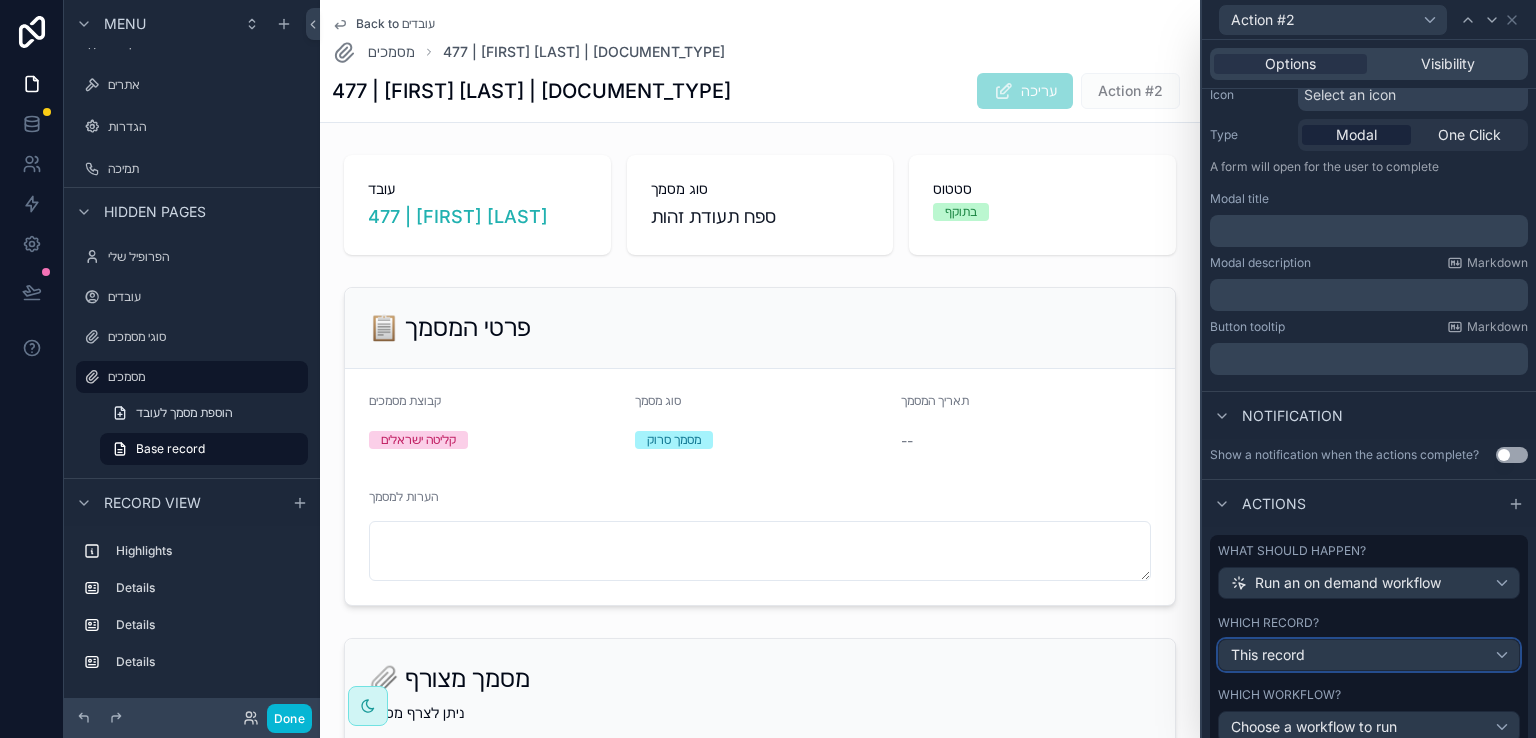 click on "This record" at bounding box center [1369, 655] 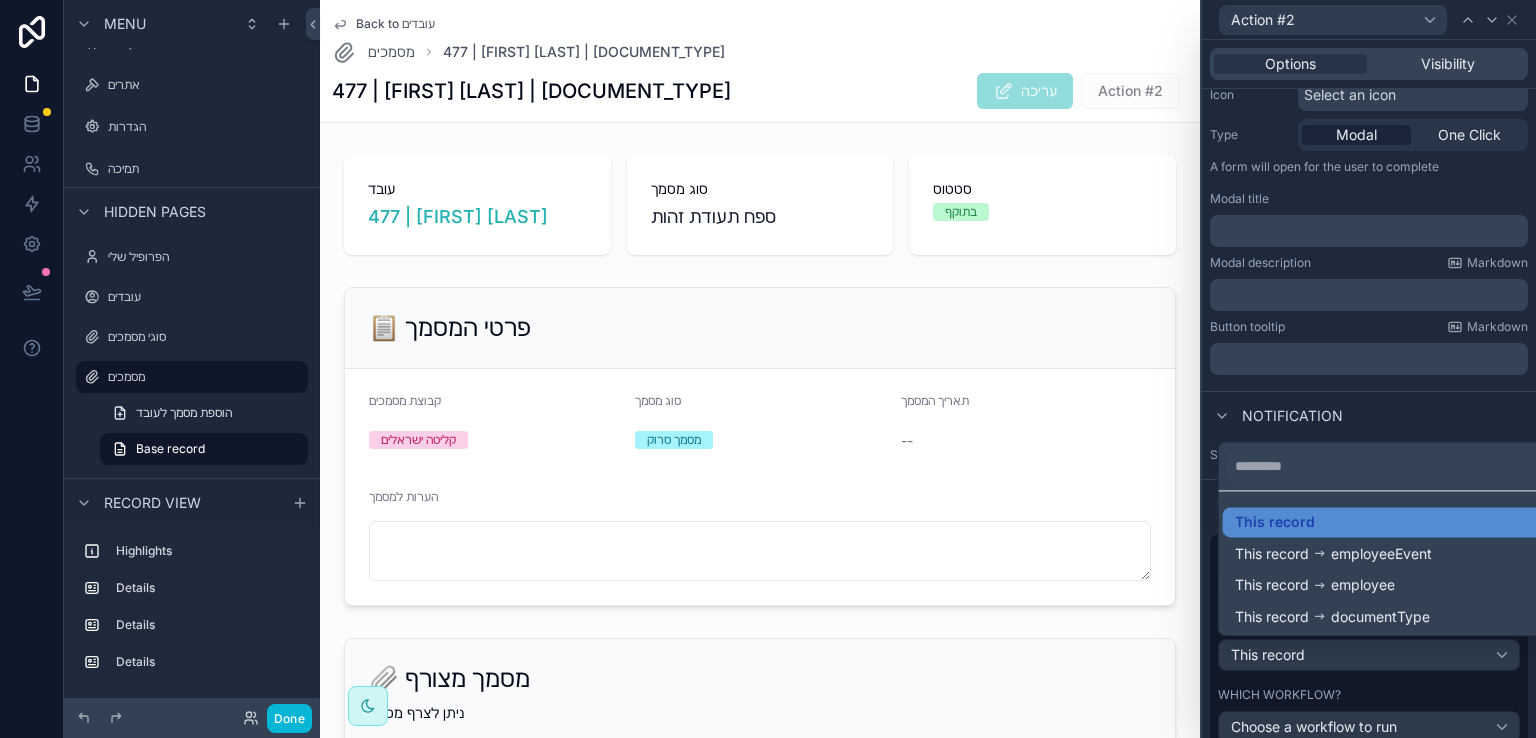 click at bounding box center [1369, 369] 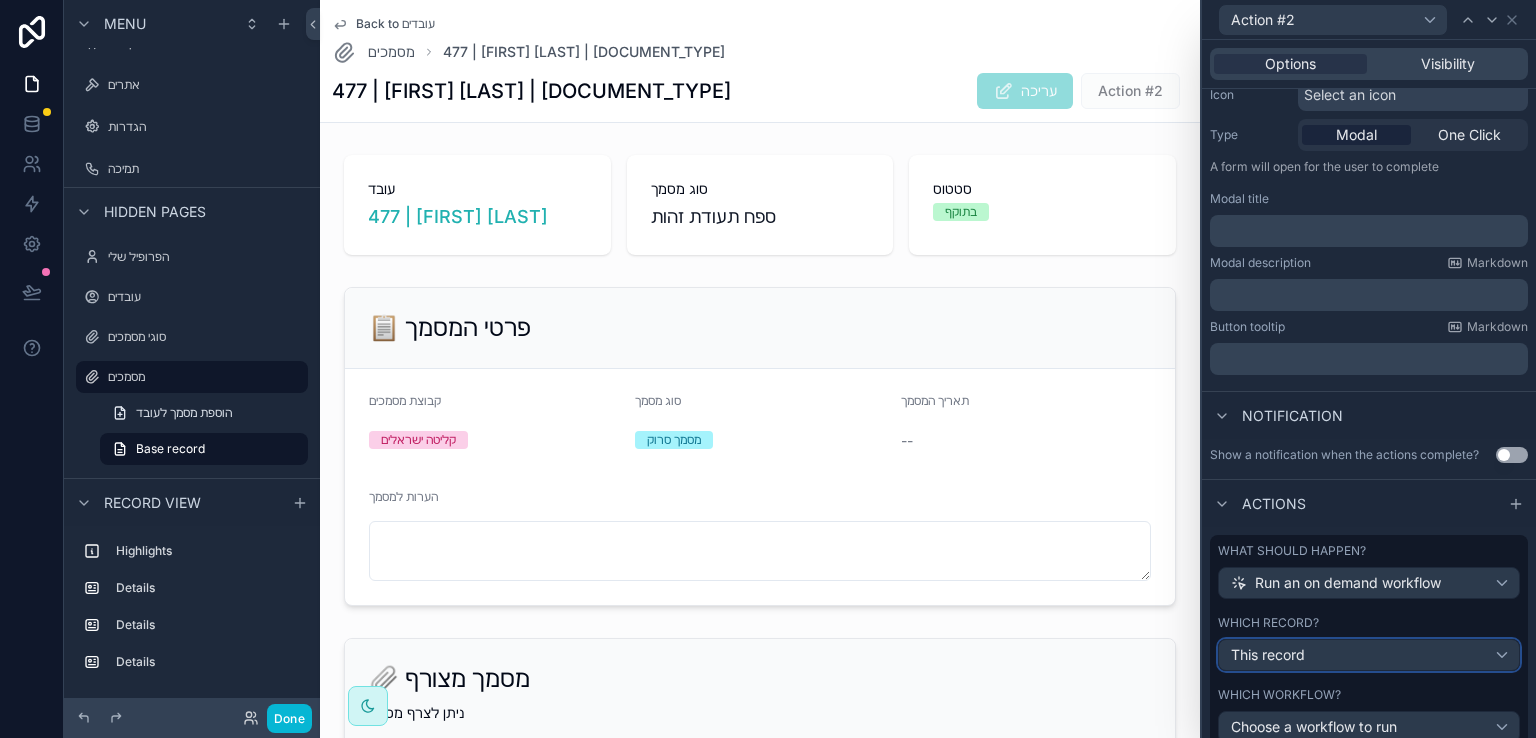 click on "This record" at bounding box center (1369, 655) 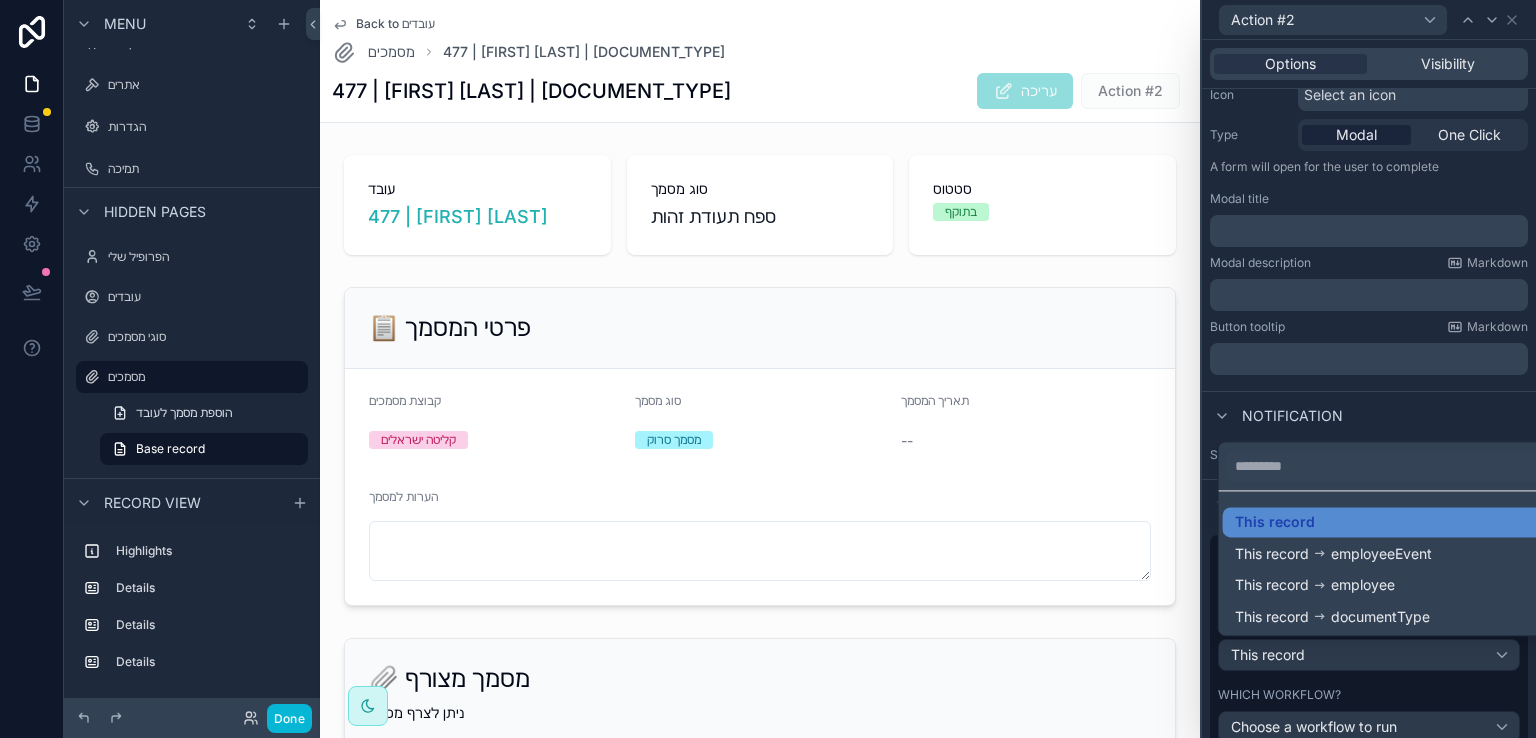 click at bounding box center [1369, 369] 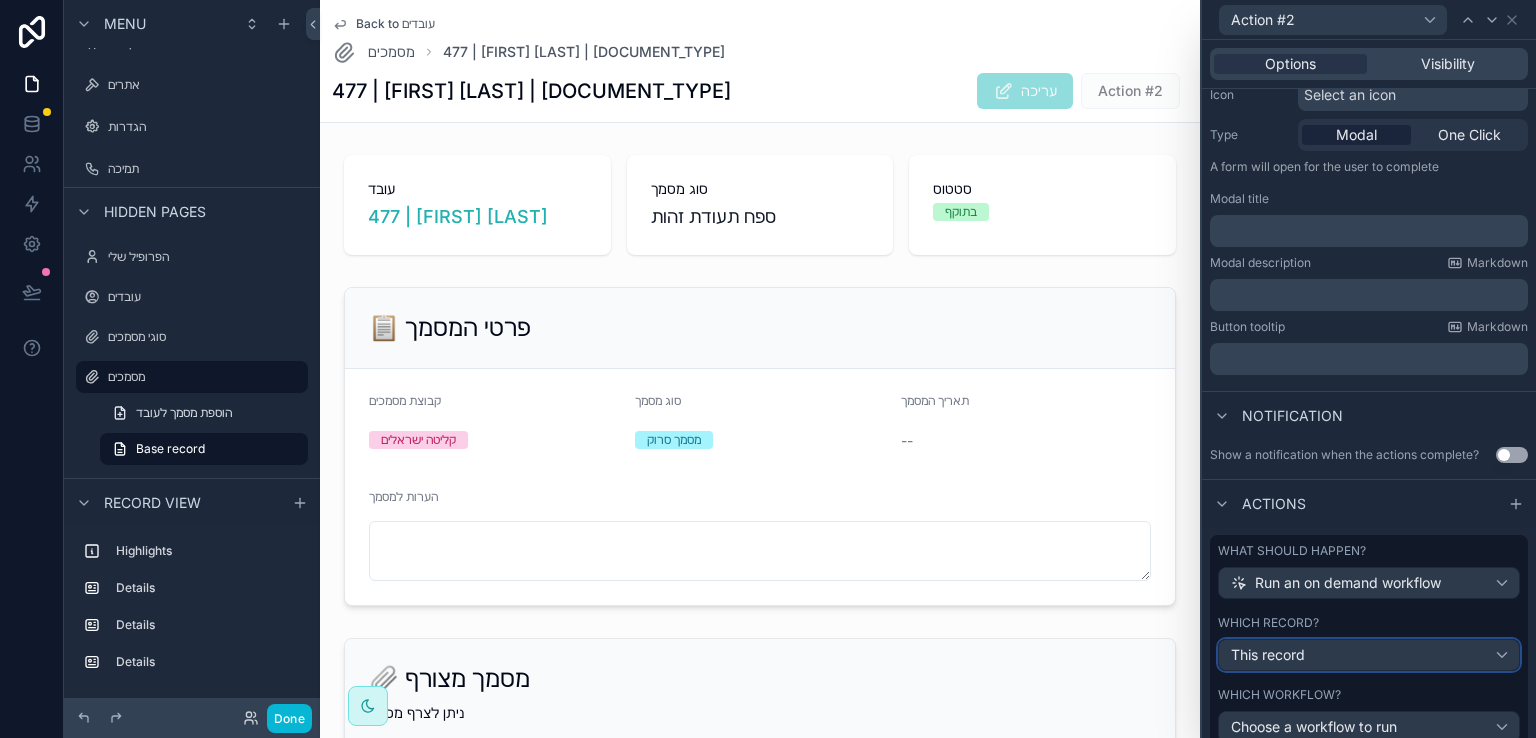 click on "This record" at bounding box center [1369, 655] 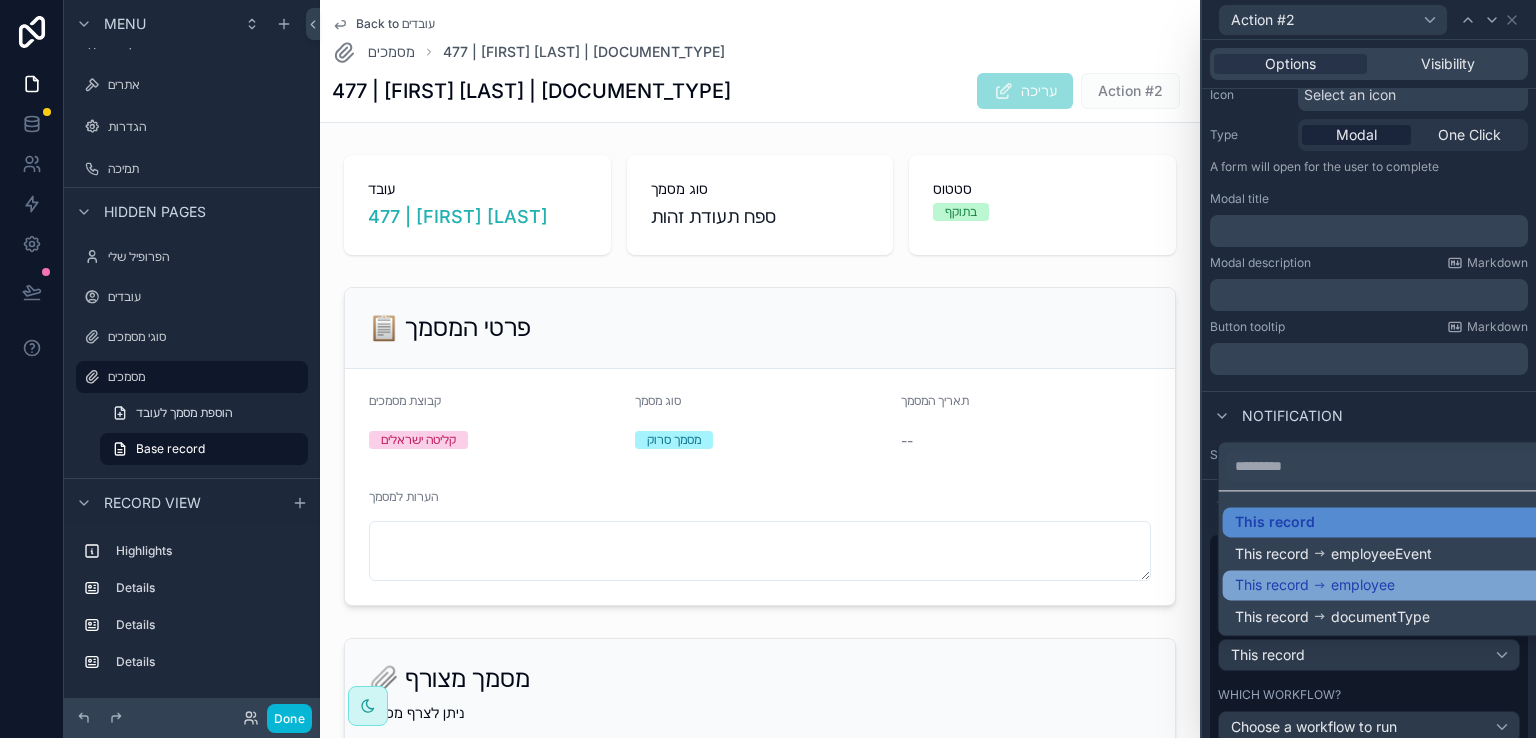 click on "employee" at bounding box center [1363, 585] 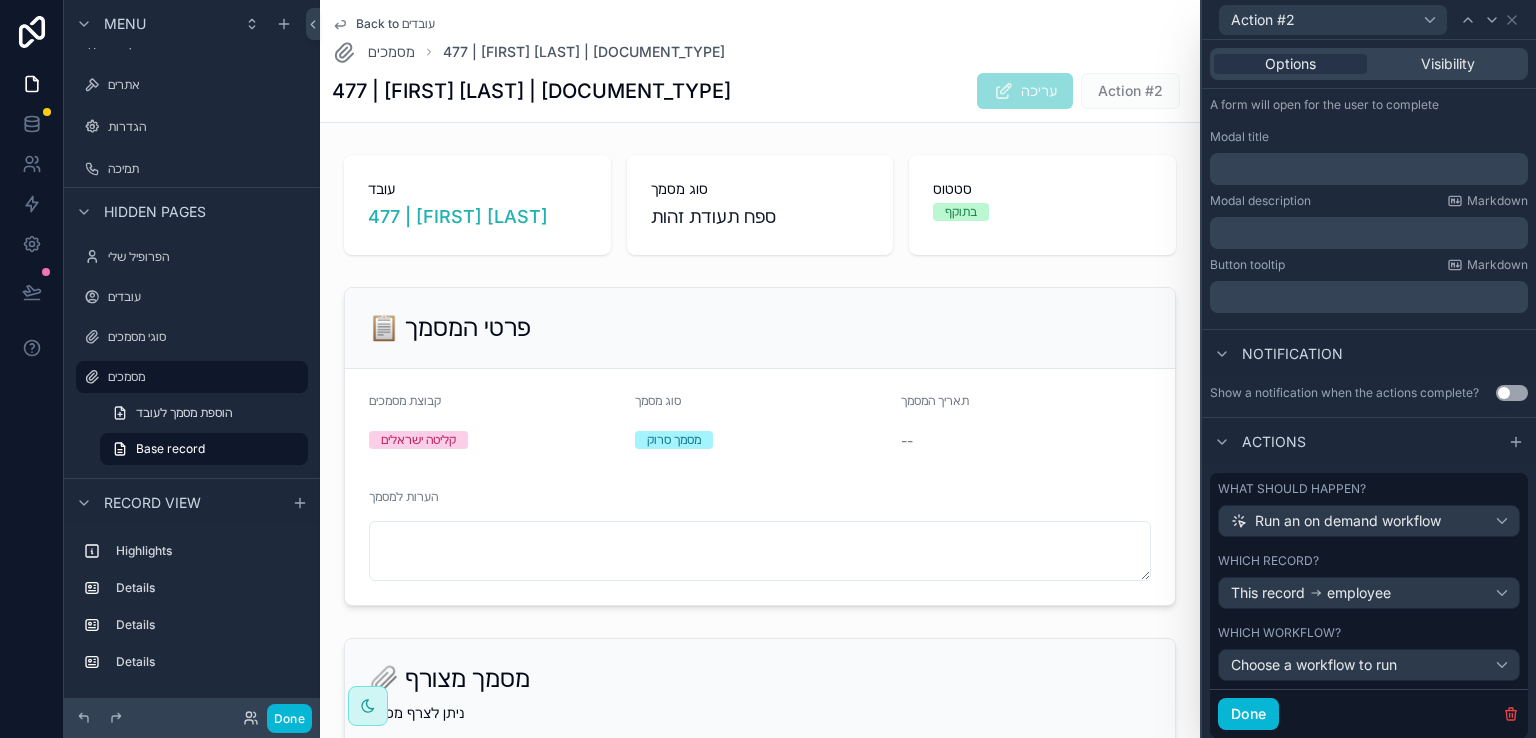 scroll, scrollTop: 338, scrollLeft: 0, axis: vertical 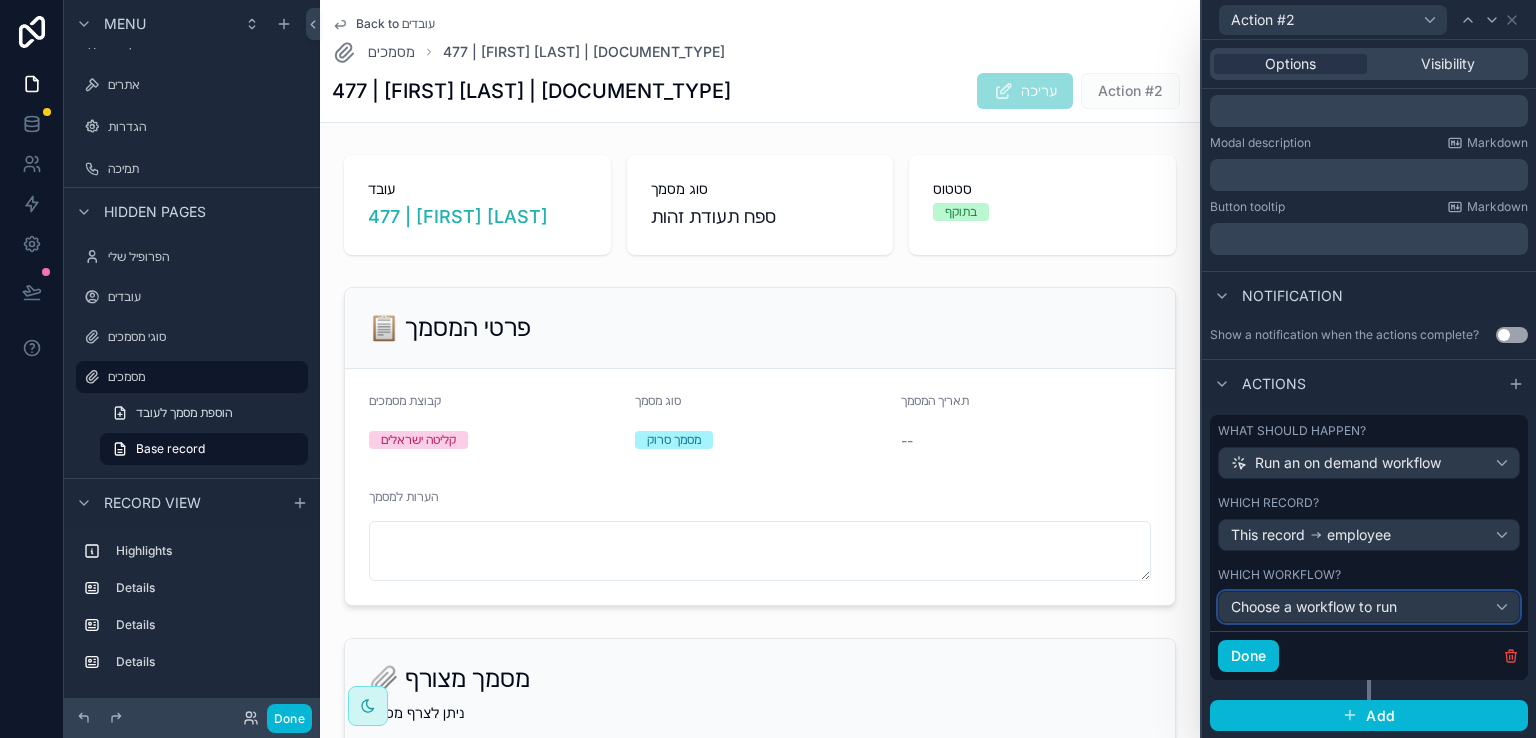 click on "Choose a workflow to run" at bounding box center [1369, 607] 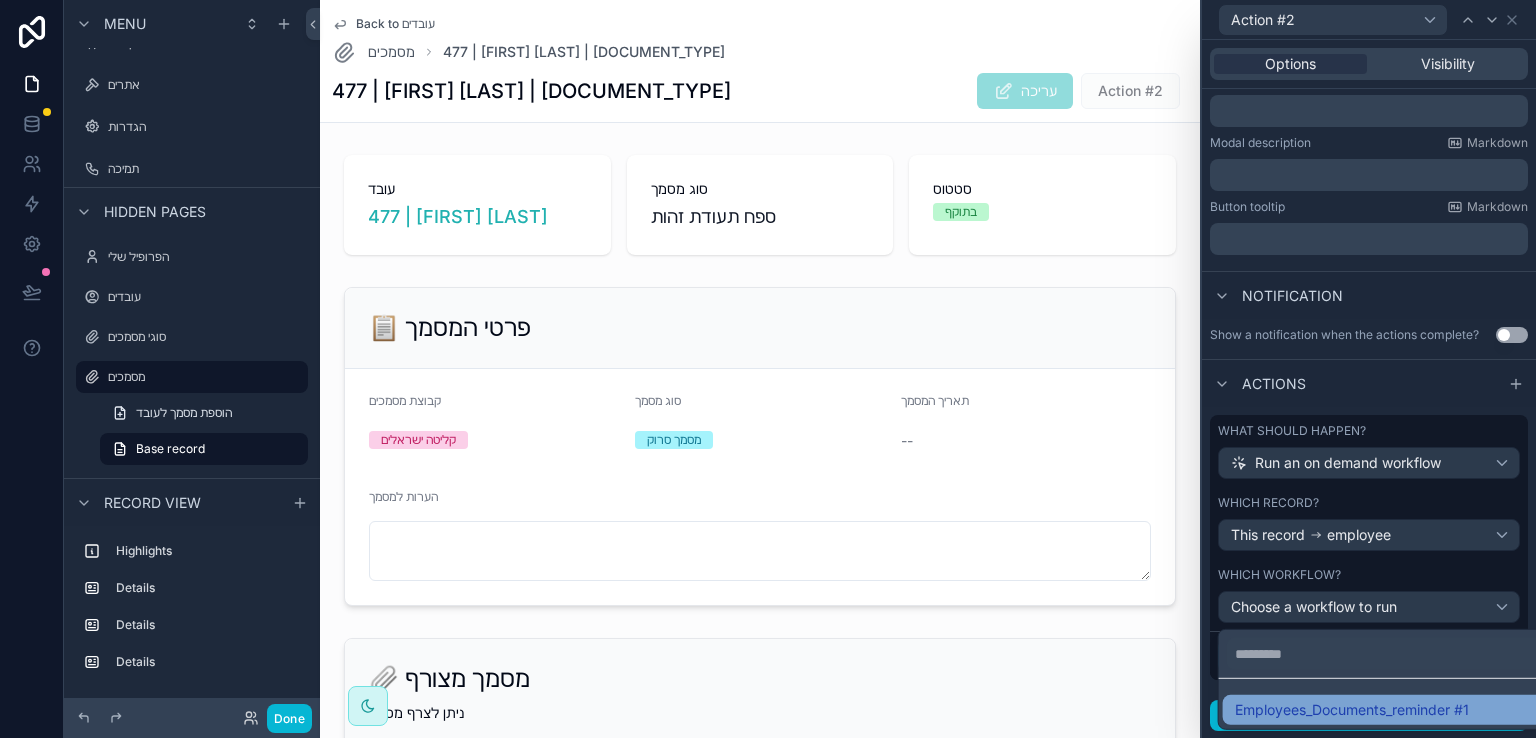 click on "Employees_Documents_reminder #1" at bounding box center [1352, 710] 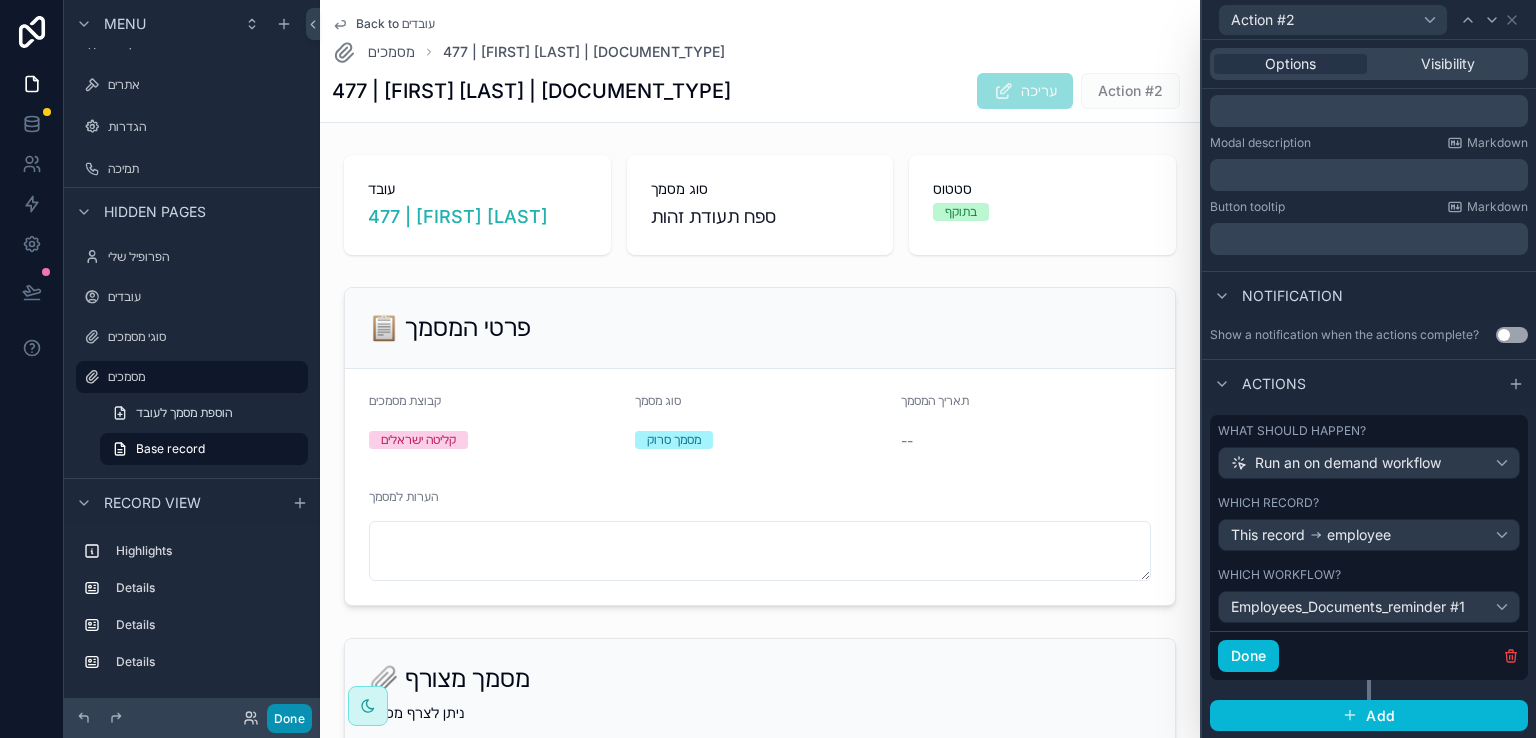 click on "Done" at bounding box center (289, 718) 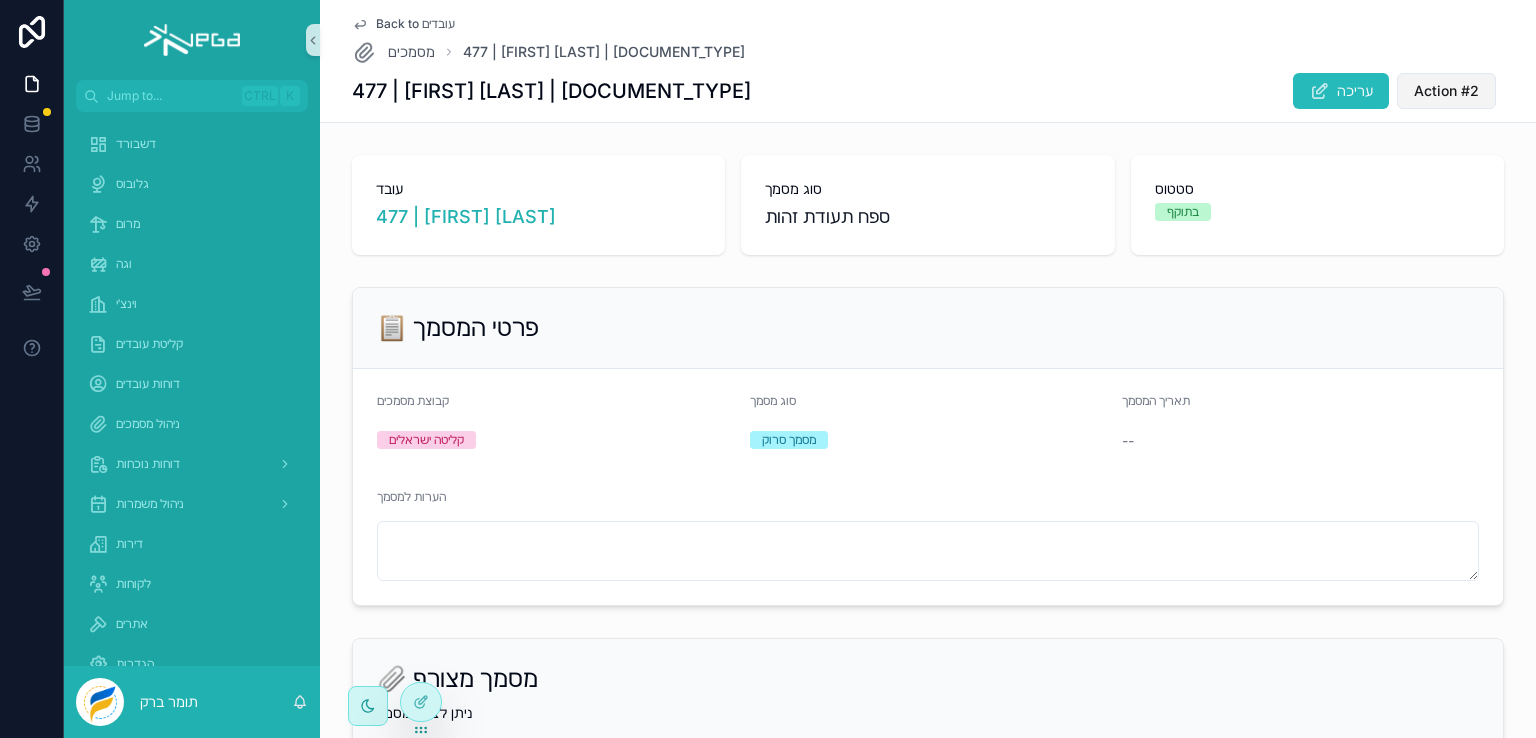 click on "Action #2" at bounding box center [1446, 91] 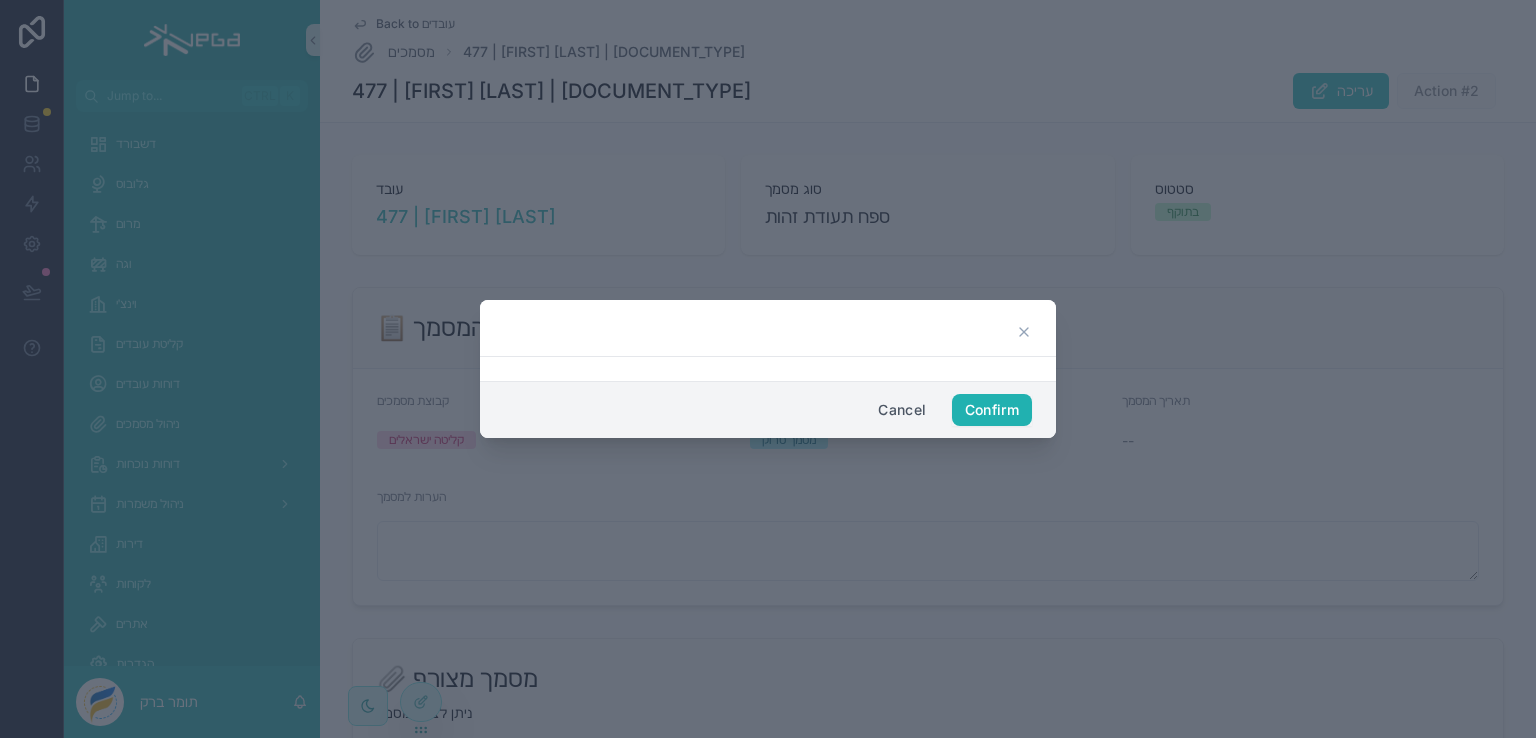 click on "Confirm" at bounding box center [992, 410] 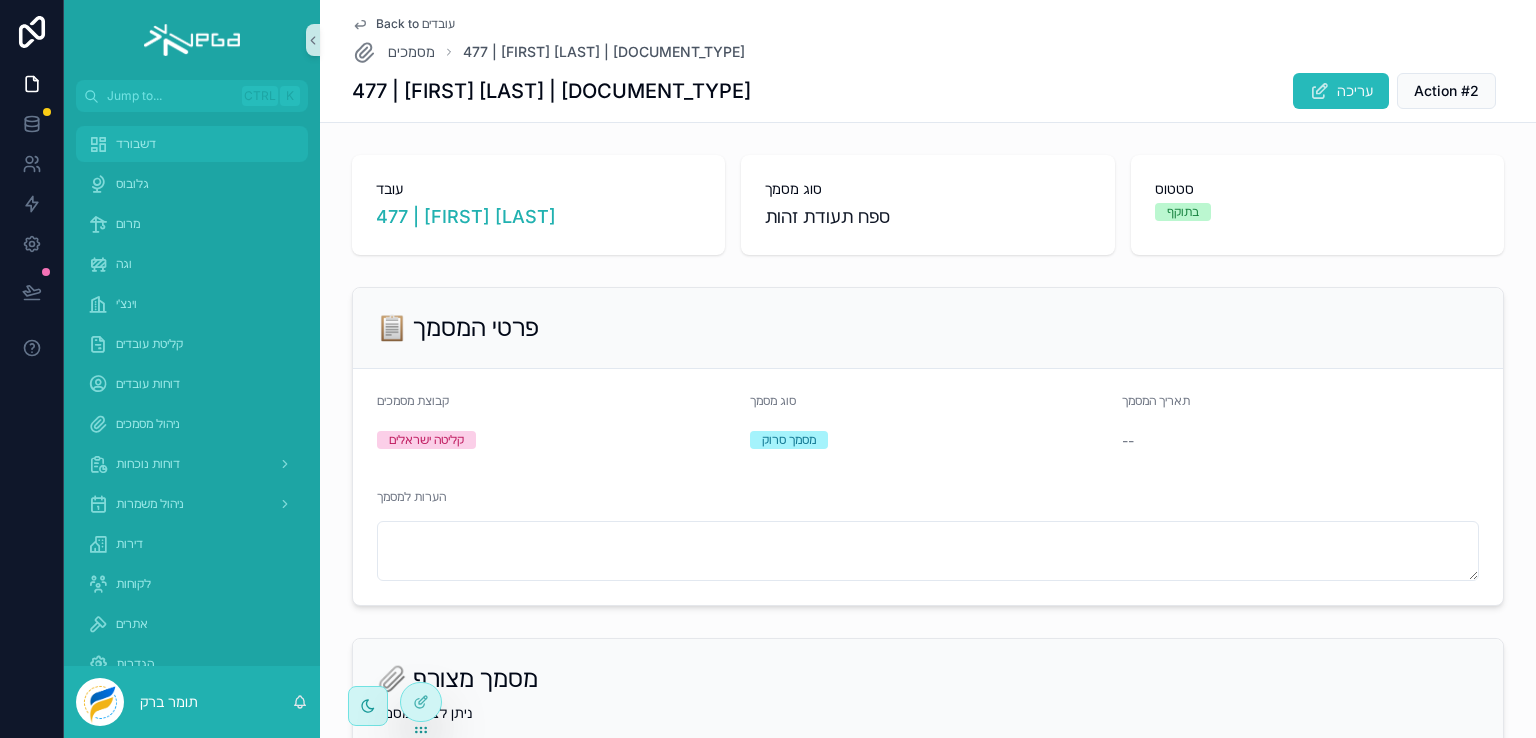 click on "דשבורד" at bounding box center (136, 144) 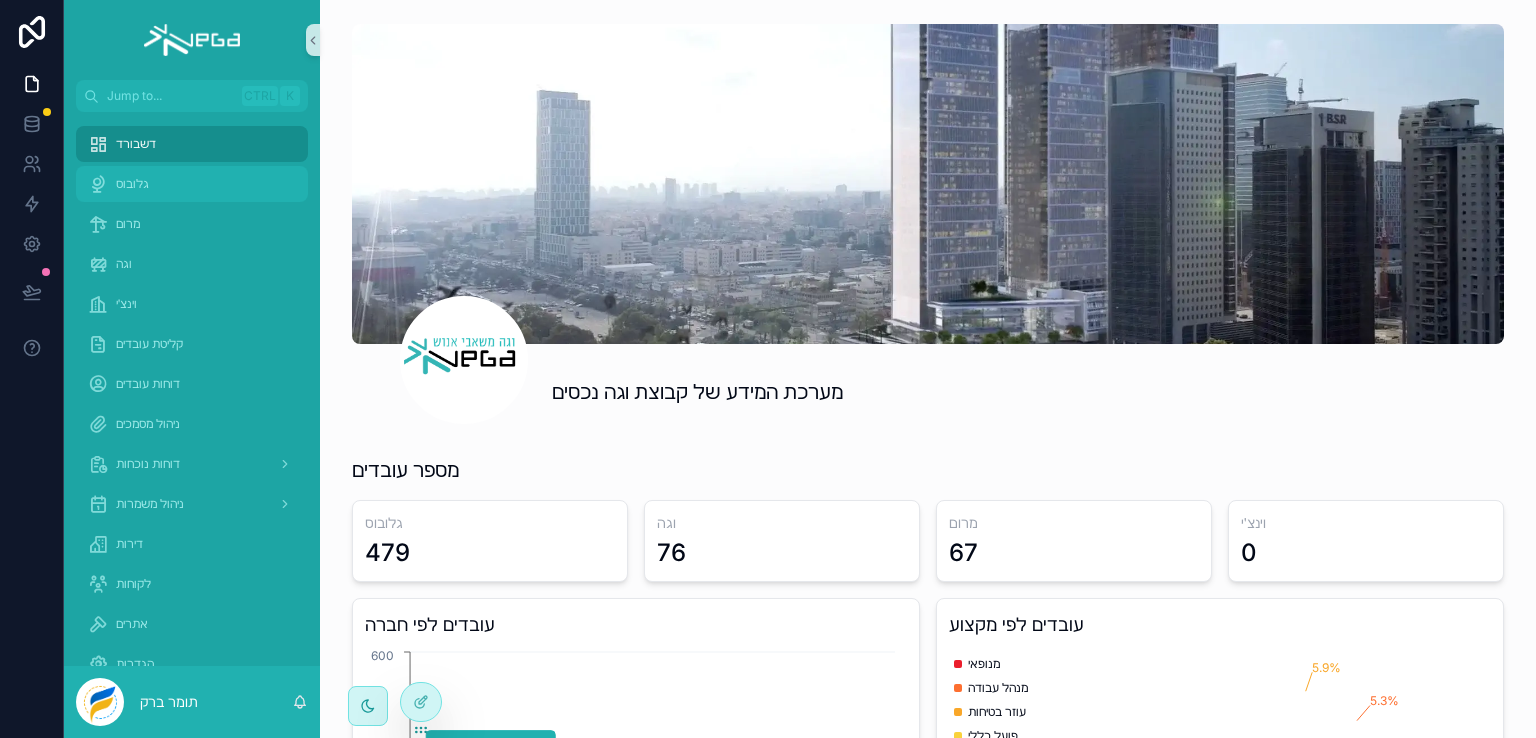 click on "גלובוס" at bounding box center (132, 184) 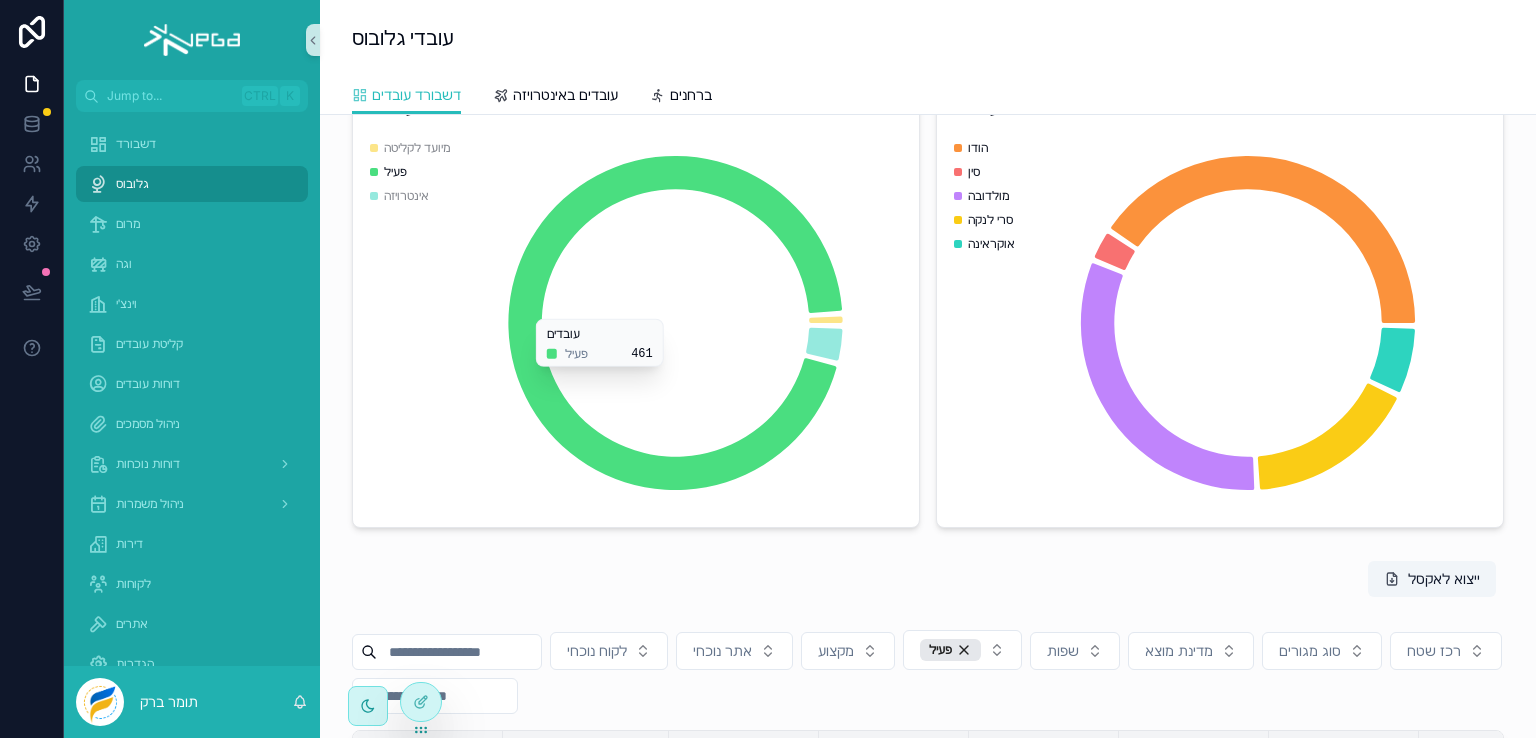 scroll, scrollTop: 500, scrollLeft: 0, axis: vertical 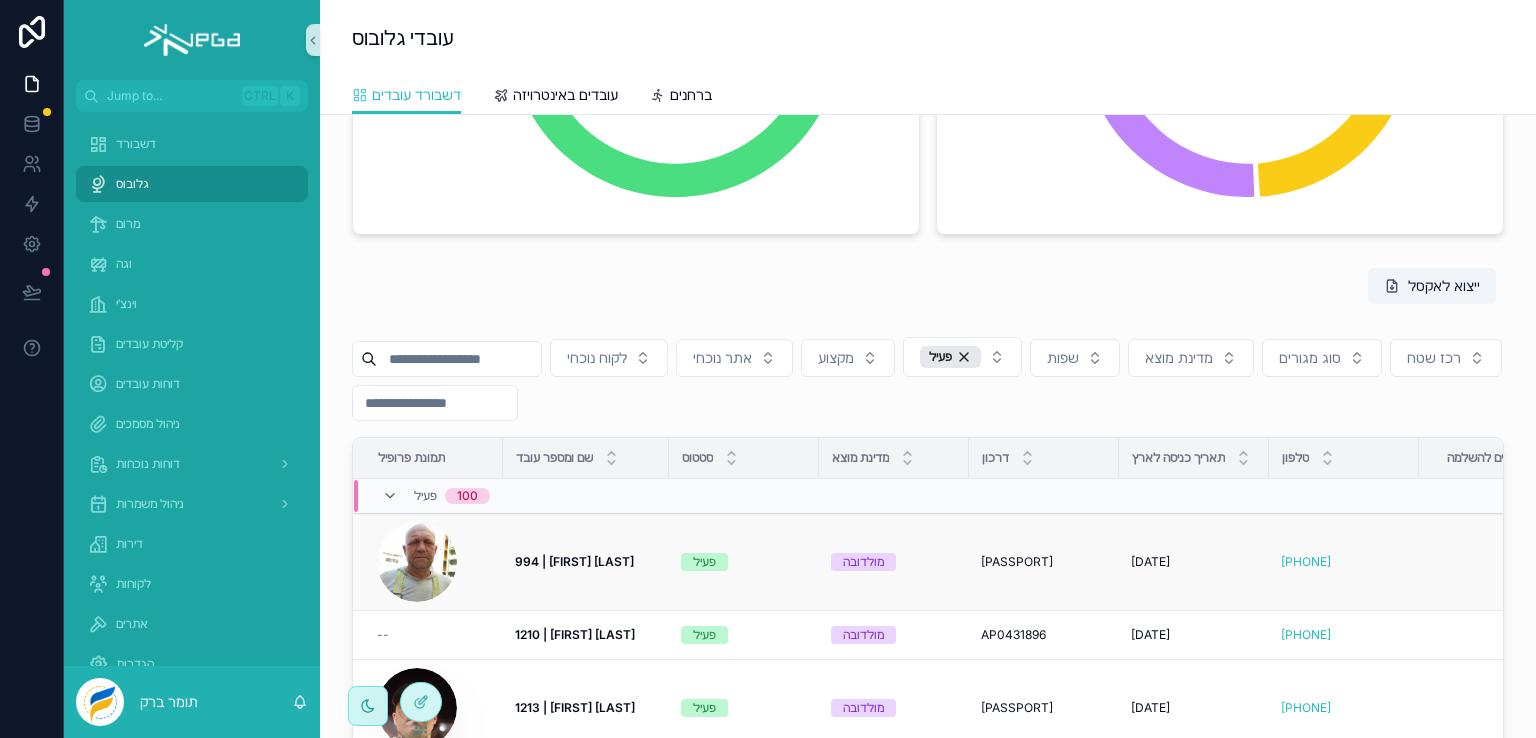 click on "994 | [FIRST] [LAST]" at bounding box center (574, 561) 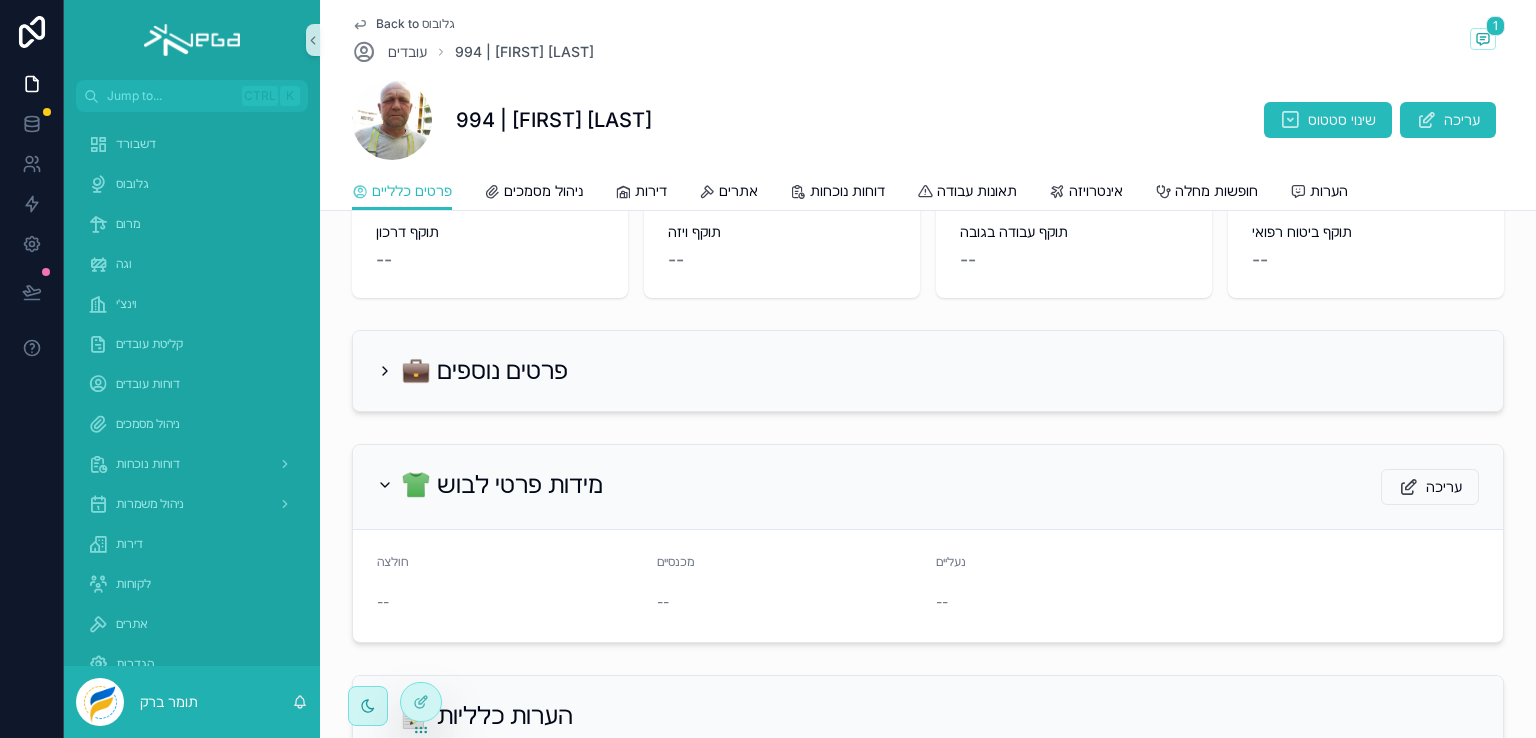 scroll, scrollTop: 0, scrollLeft: 0, axis: both 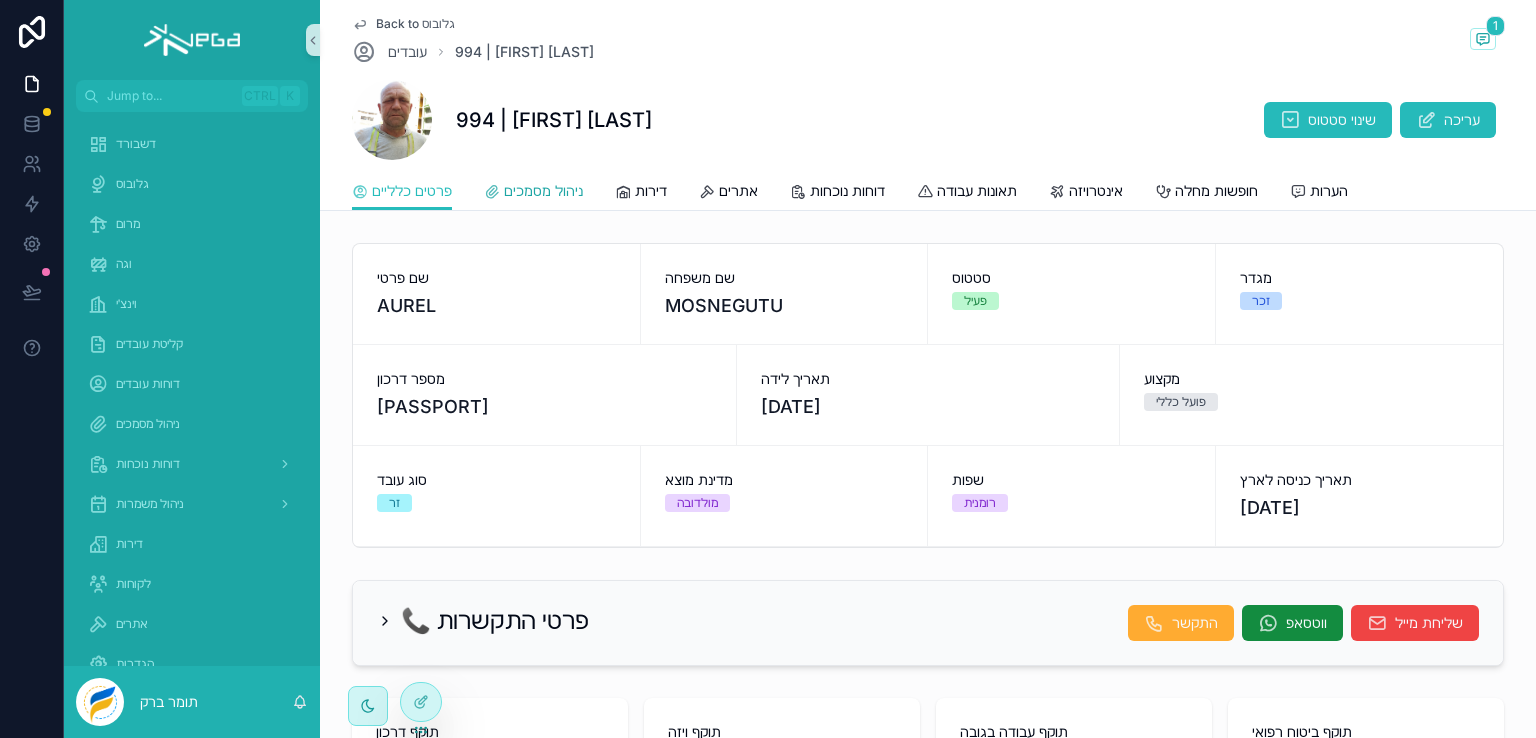 click on "ניהול מסמכים" at bounding box center [543, 191] 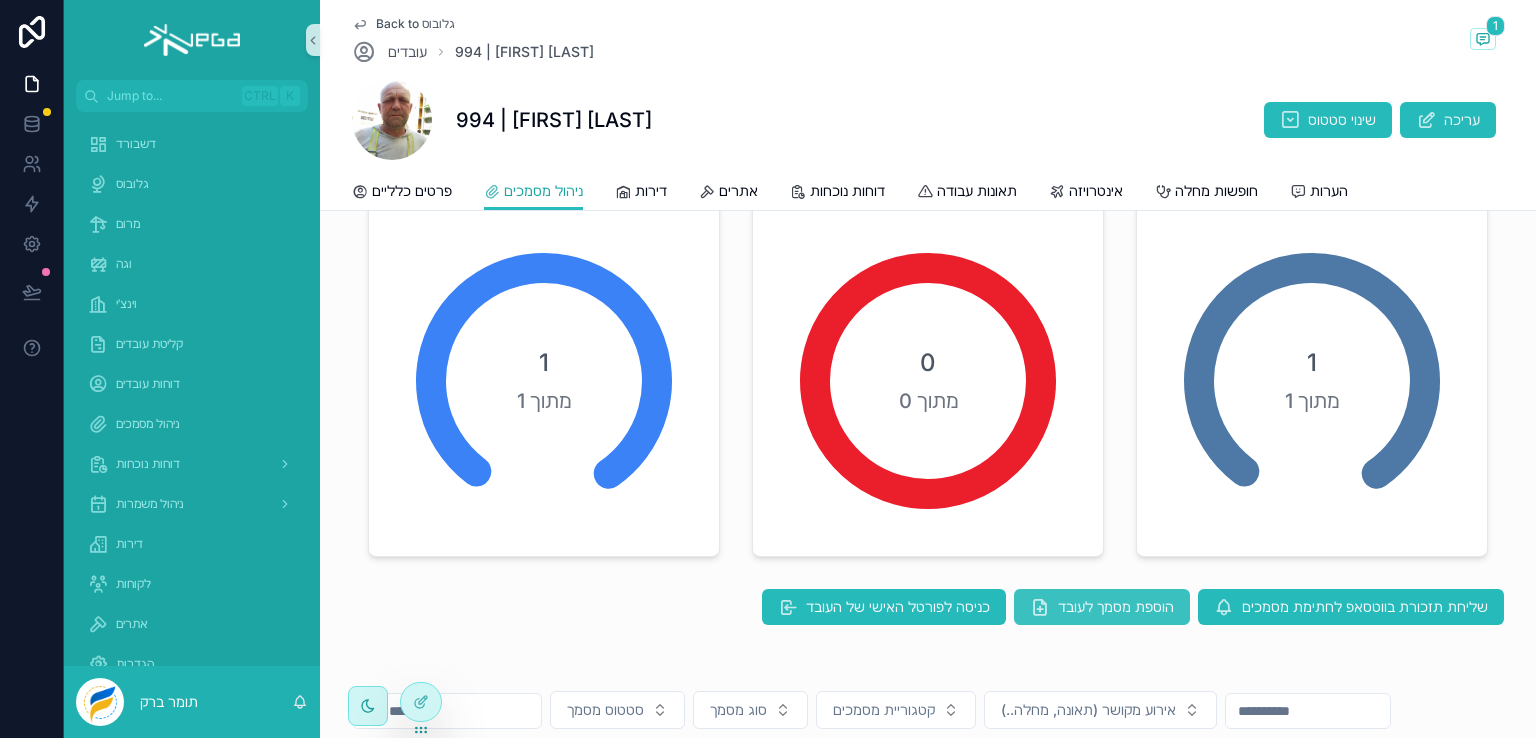 scroll, scrollTop: 200, scrollLeft: 0, axis: vertical 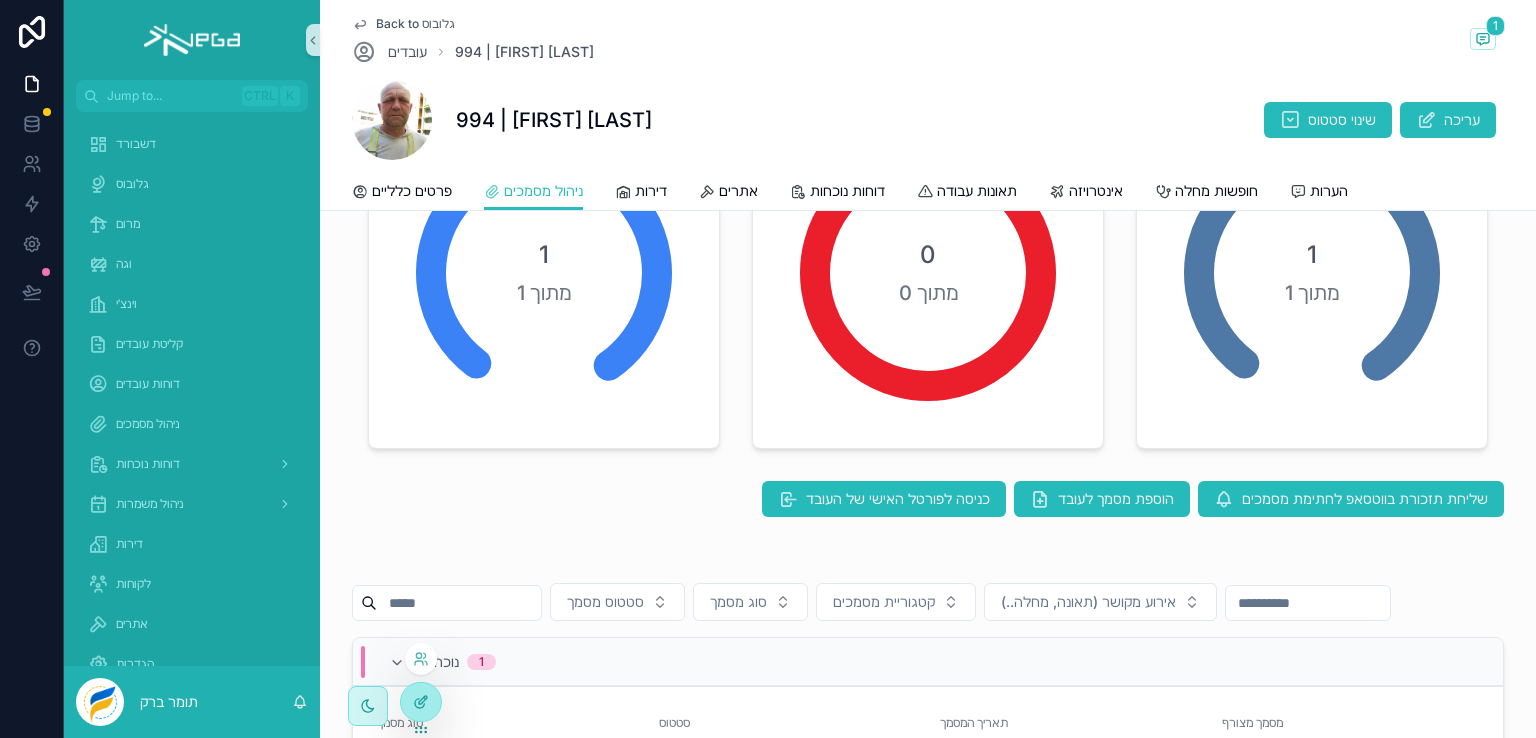 click 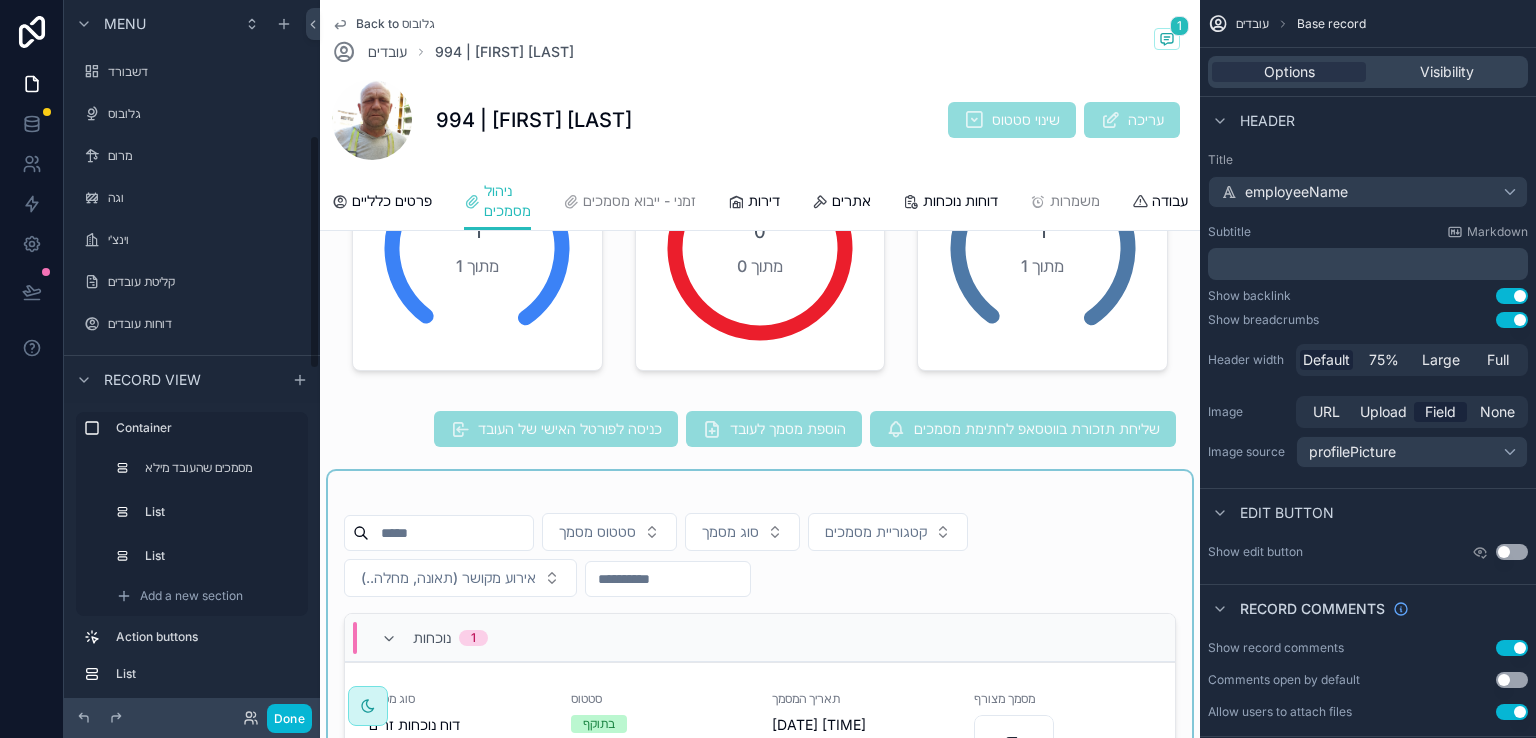 scroll, scrollTop: 411, scrollLeft: 0, axis: vertical 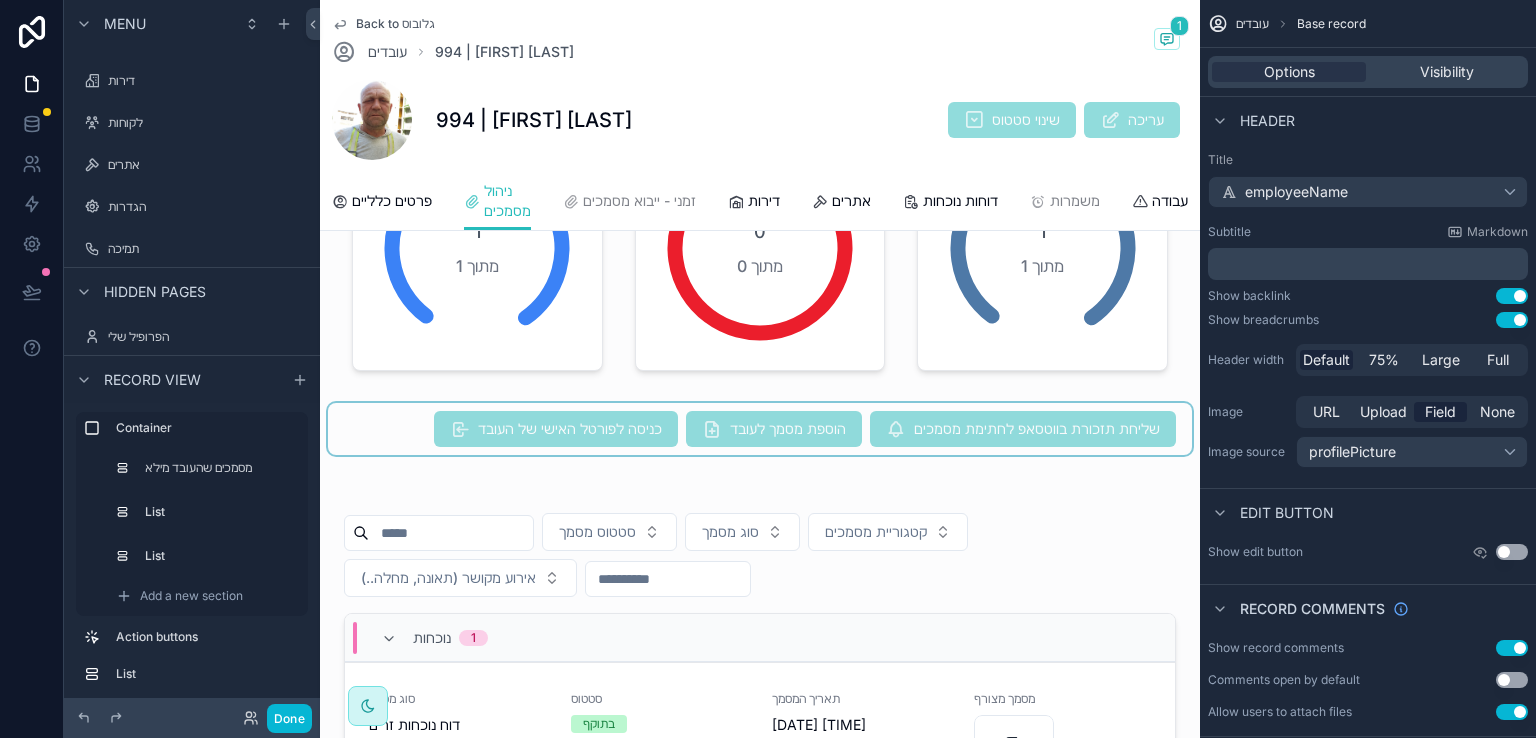 click at bounding box center [760, 429] 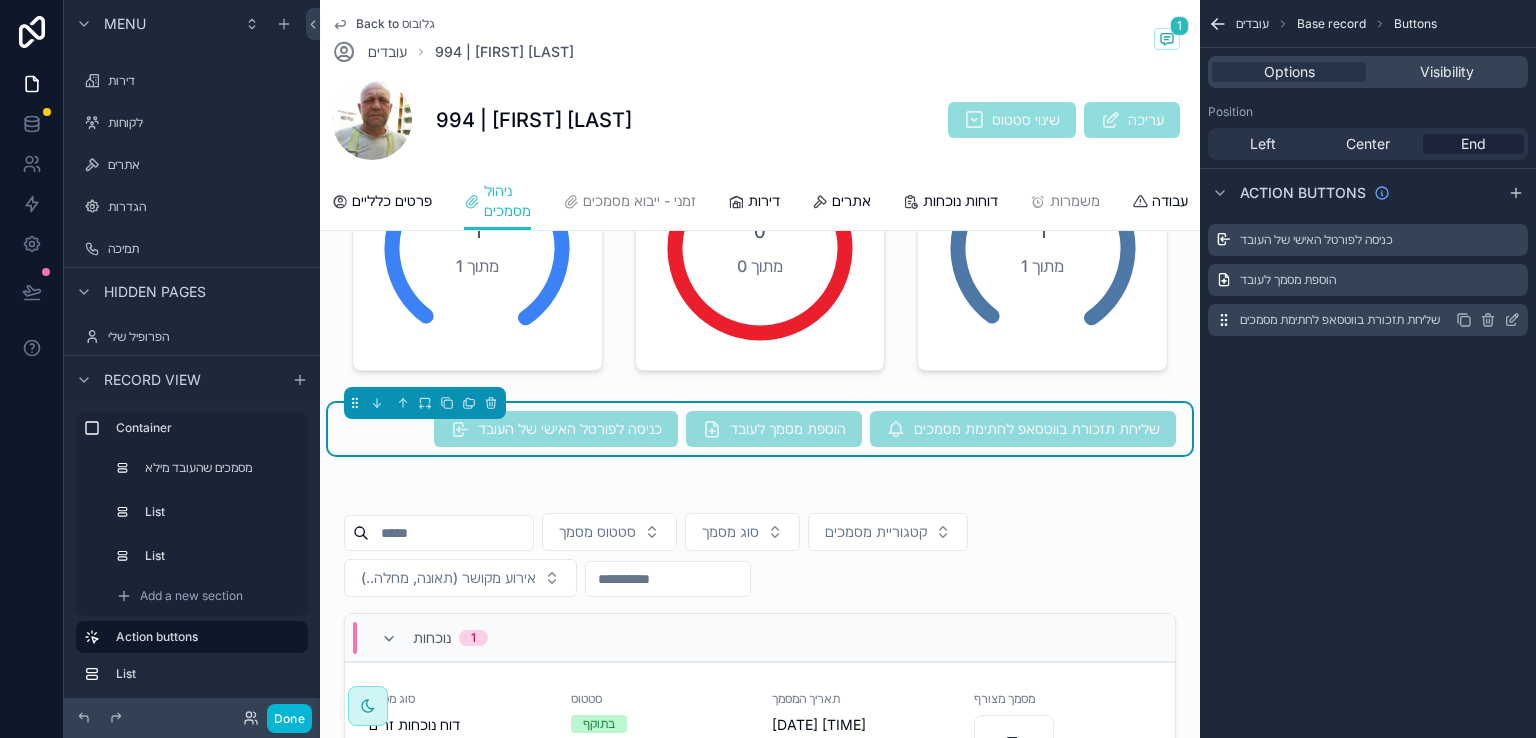 click 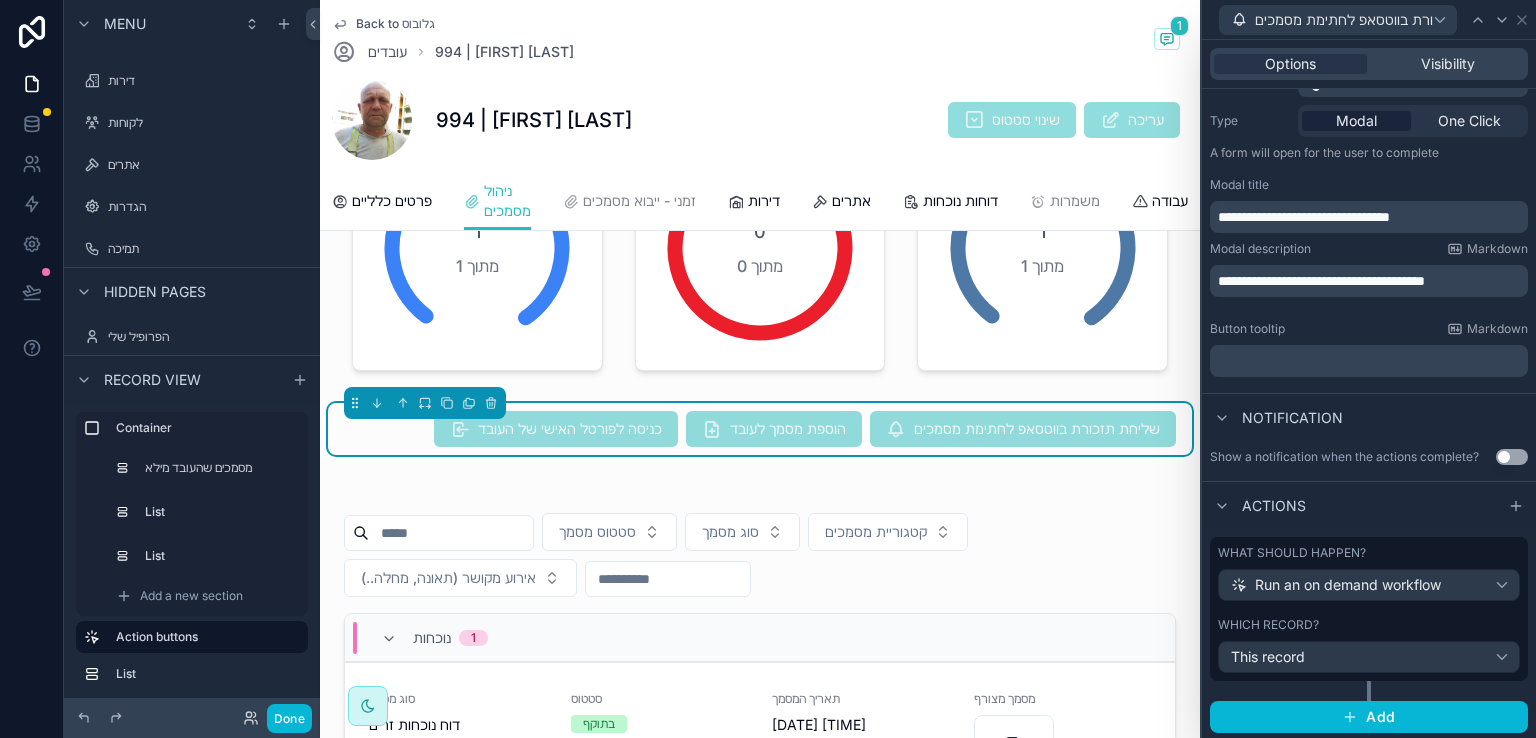 scroll, scrollTop: 234, scrollLeft: 0, axis: vertical 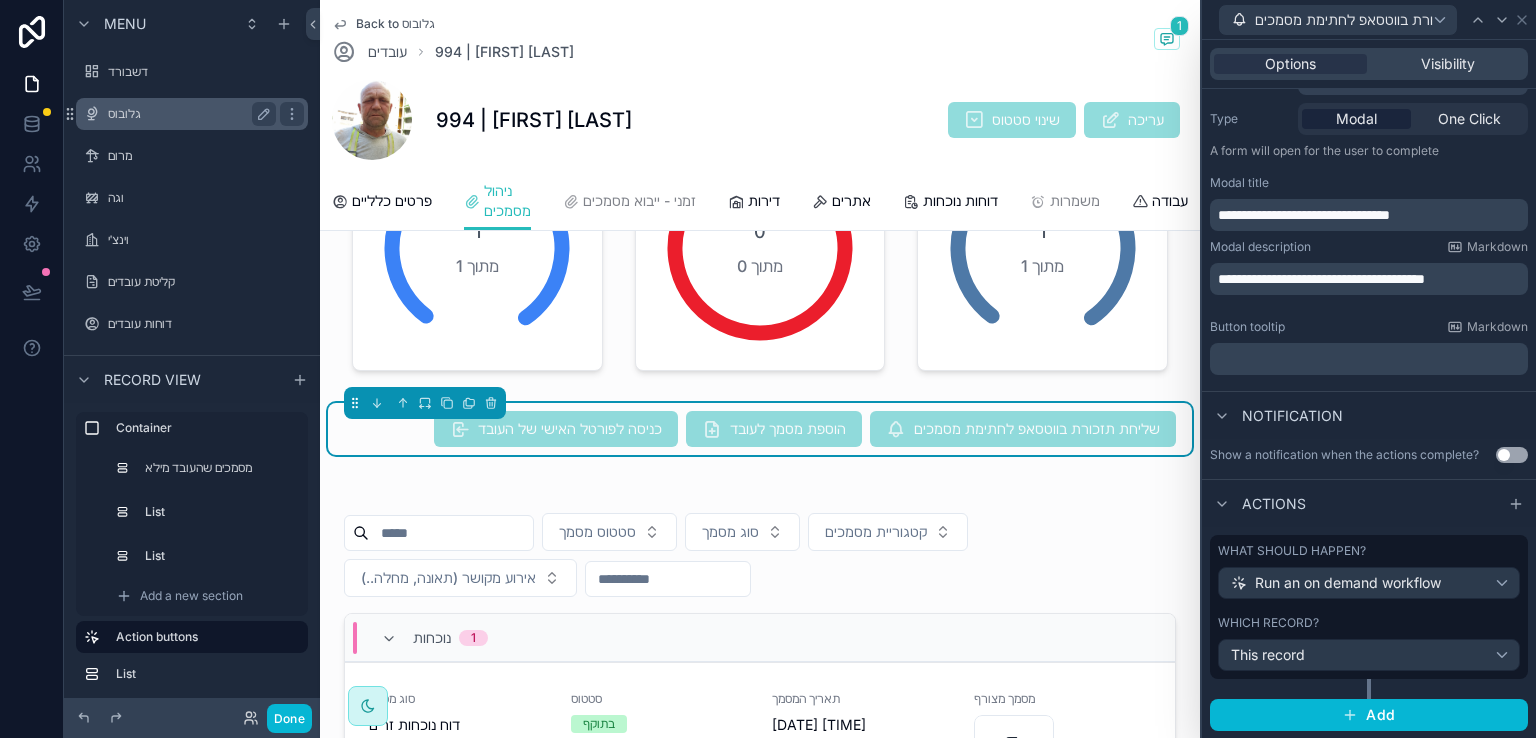 click on "גלובוס" at bounding box center (188, 114) 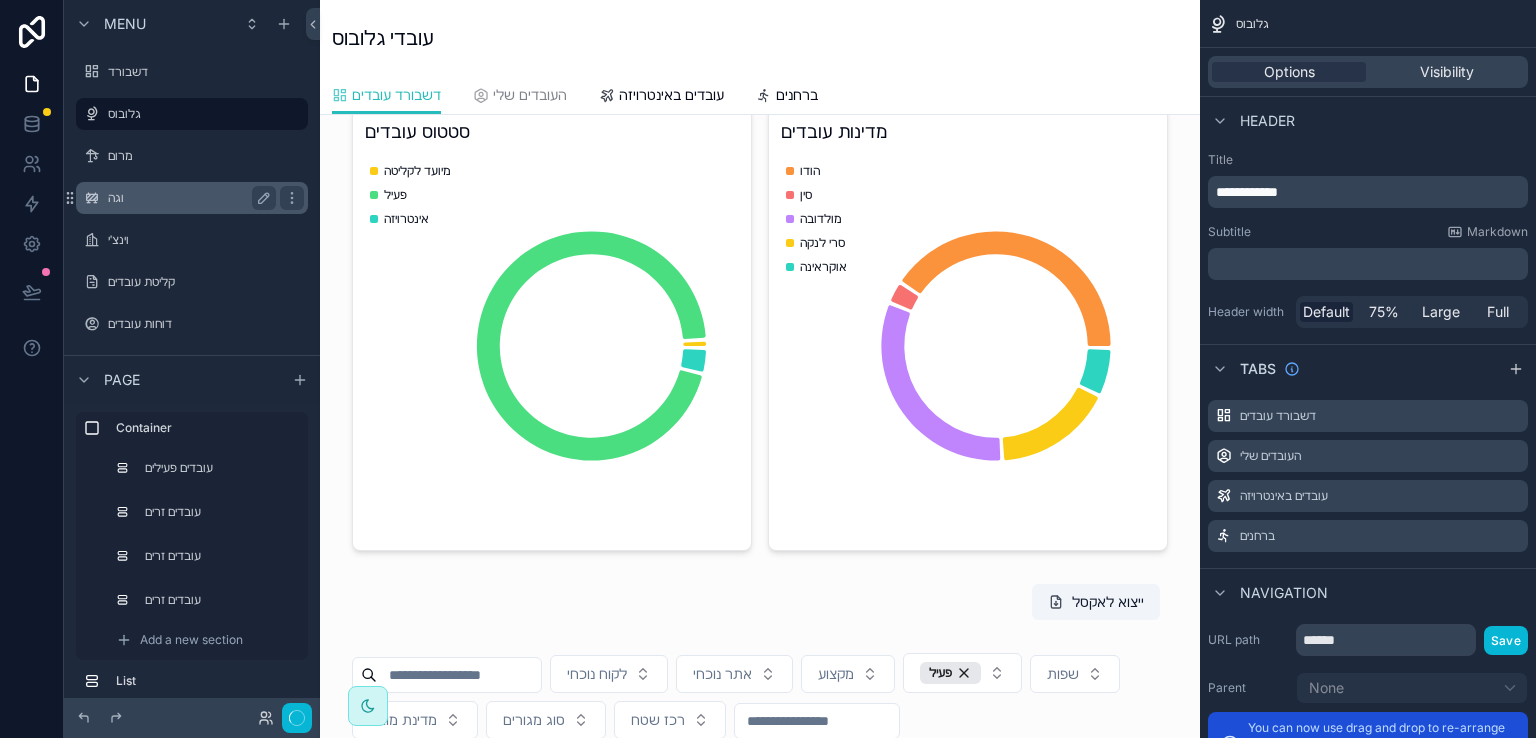 scroll, scrollTop: 0, scrollLeft: 0, axis: both 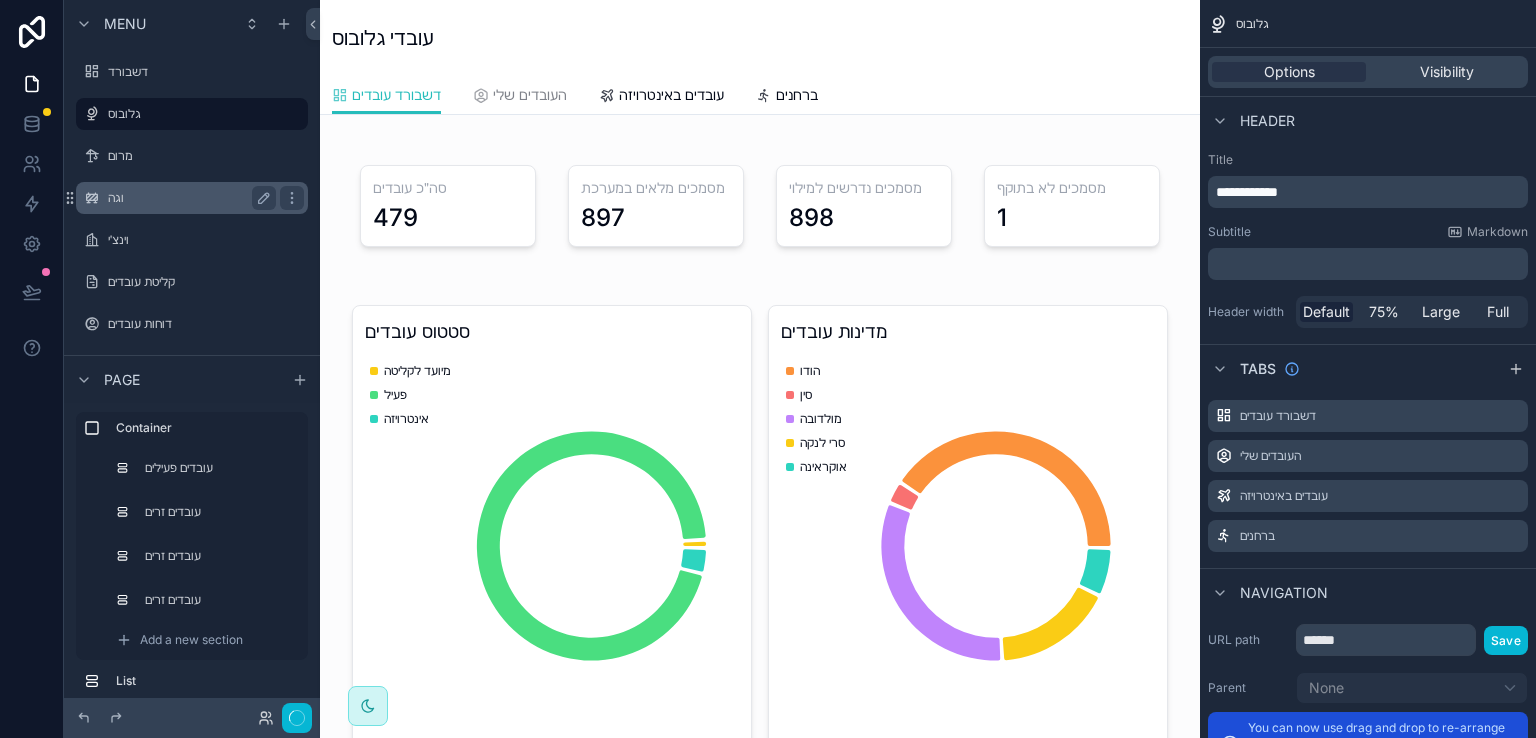 click on "וגה" at bounding box center [188, 198] 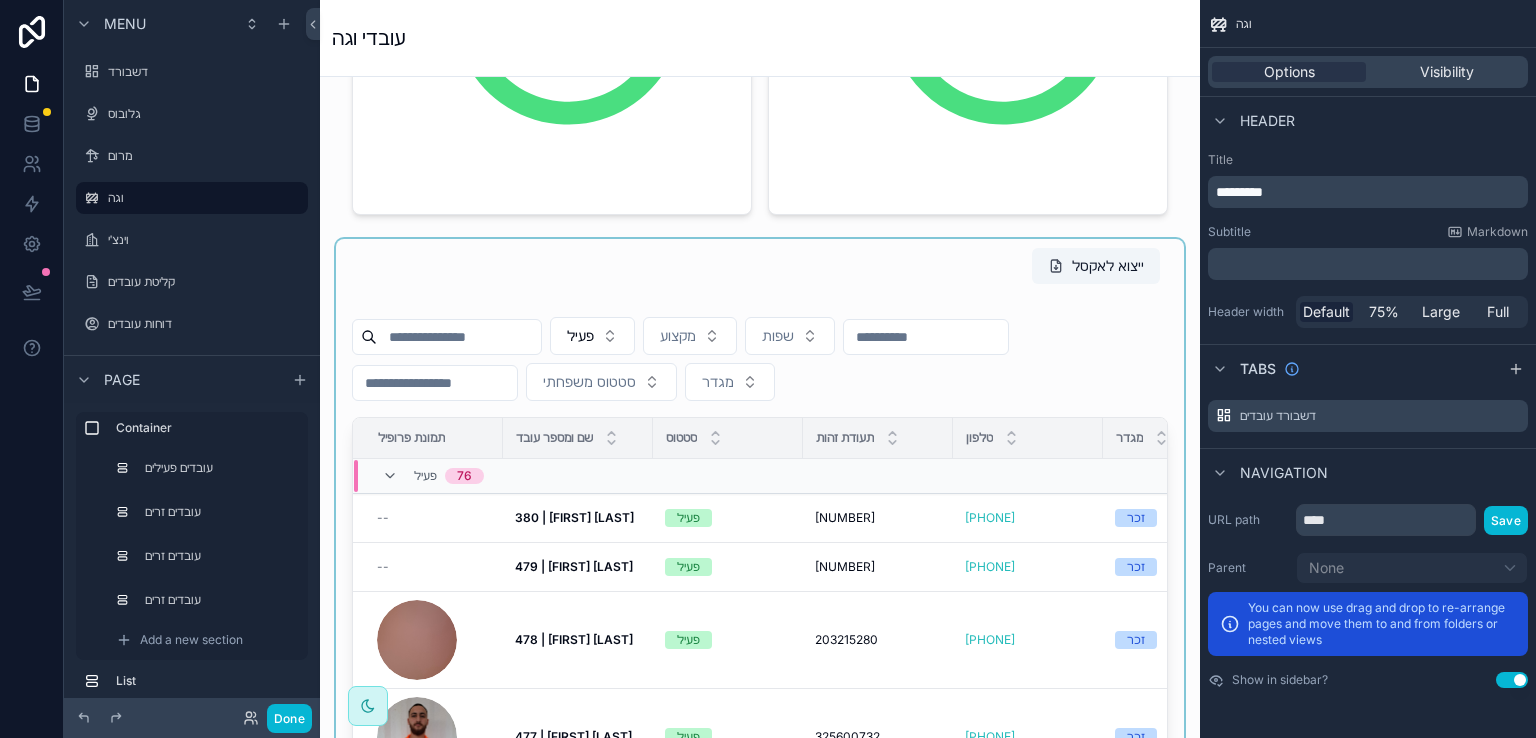 scroll, scrollTop: 500, scrollLeft: 0, axis: vertical 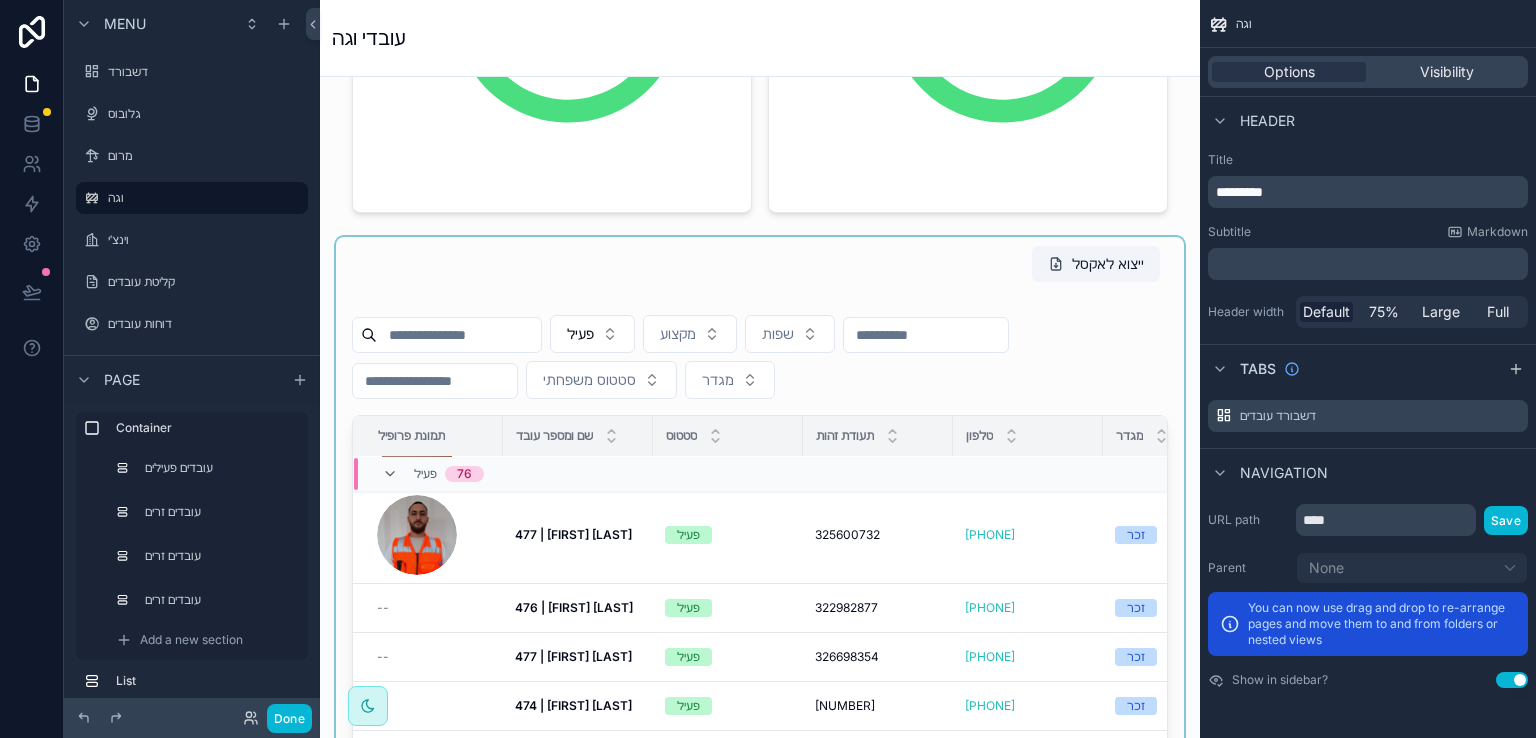 click at bounding box center [760, 612] 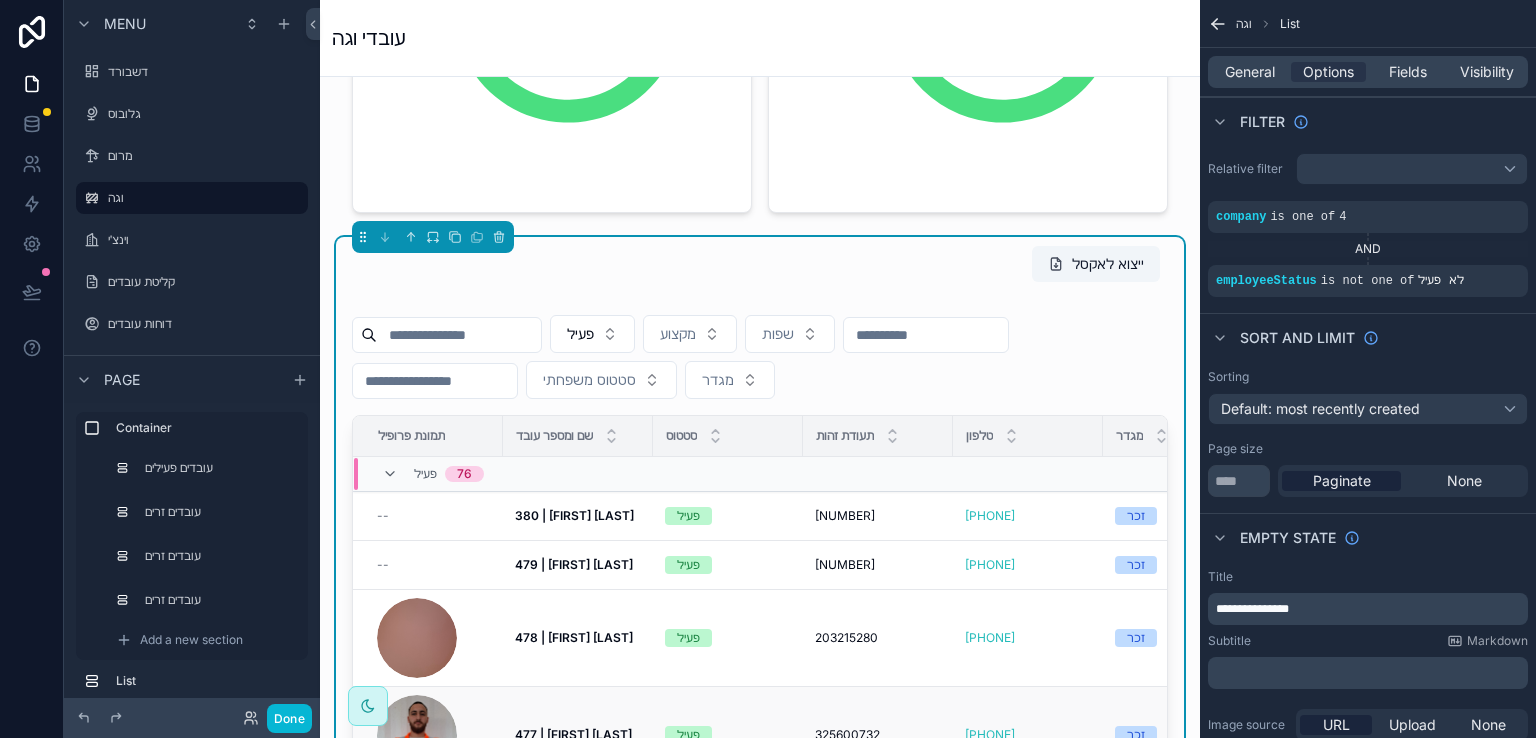 click on "477 | מוחמד כורד 477 | מוחמד כורד" at bounding box center (578, 735) 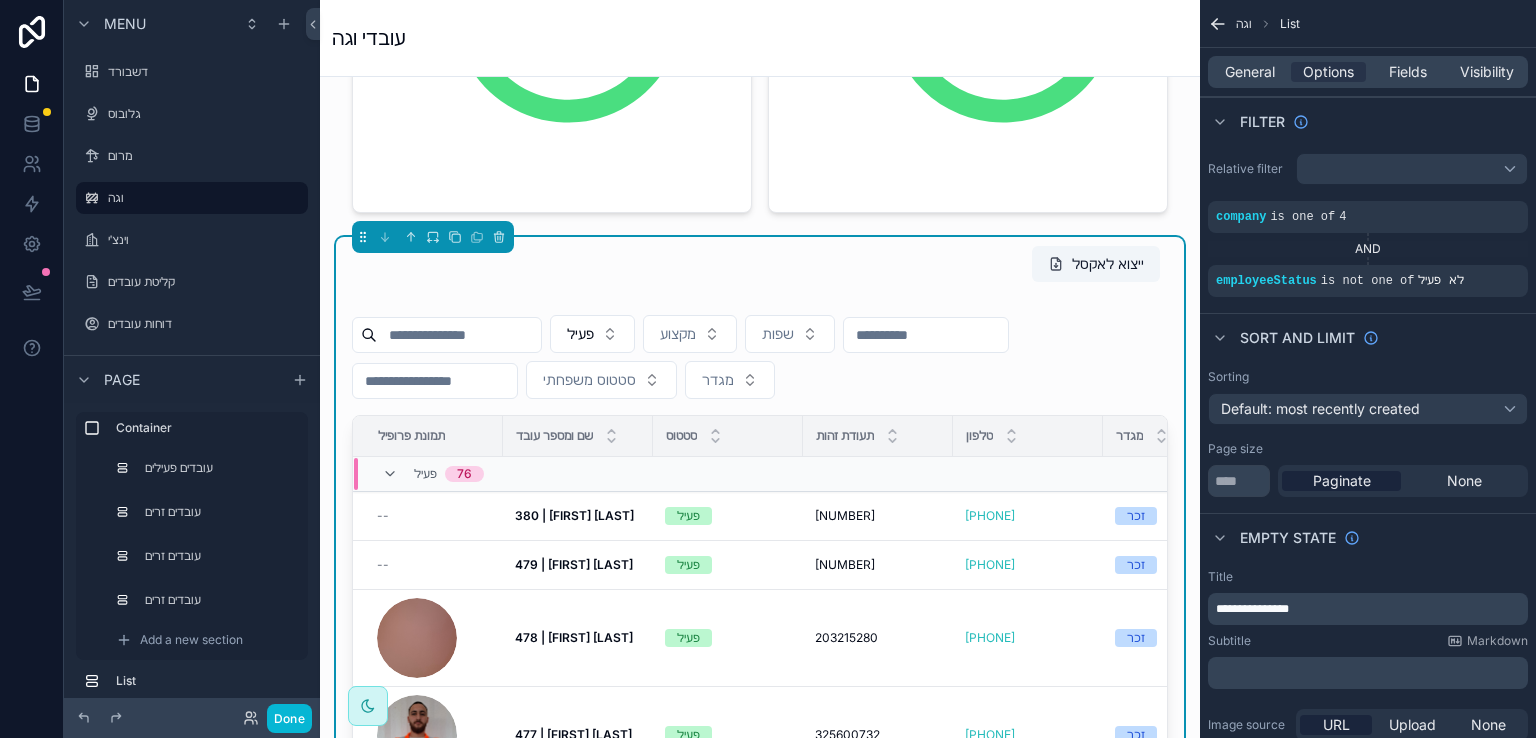 scroll, scrollTop: 200, scrollLeft: 0, axis: vertical 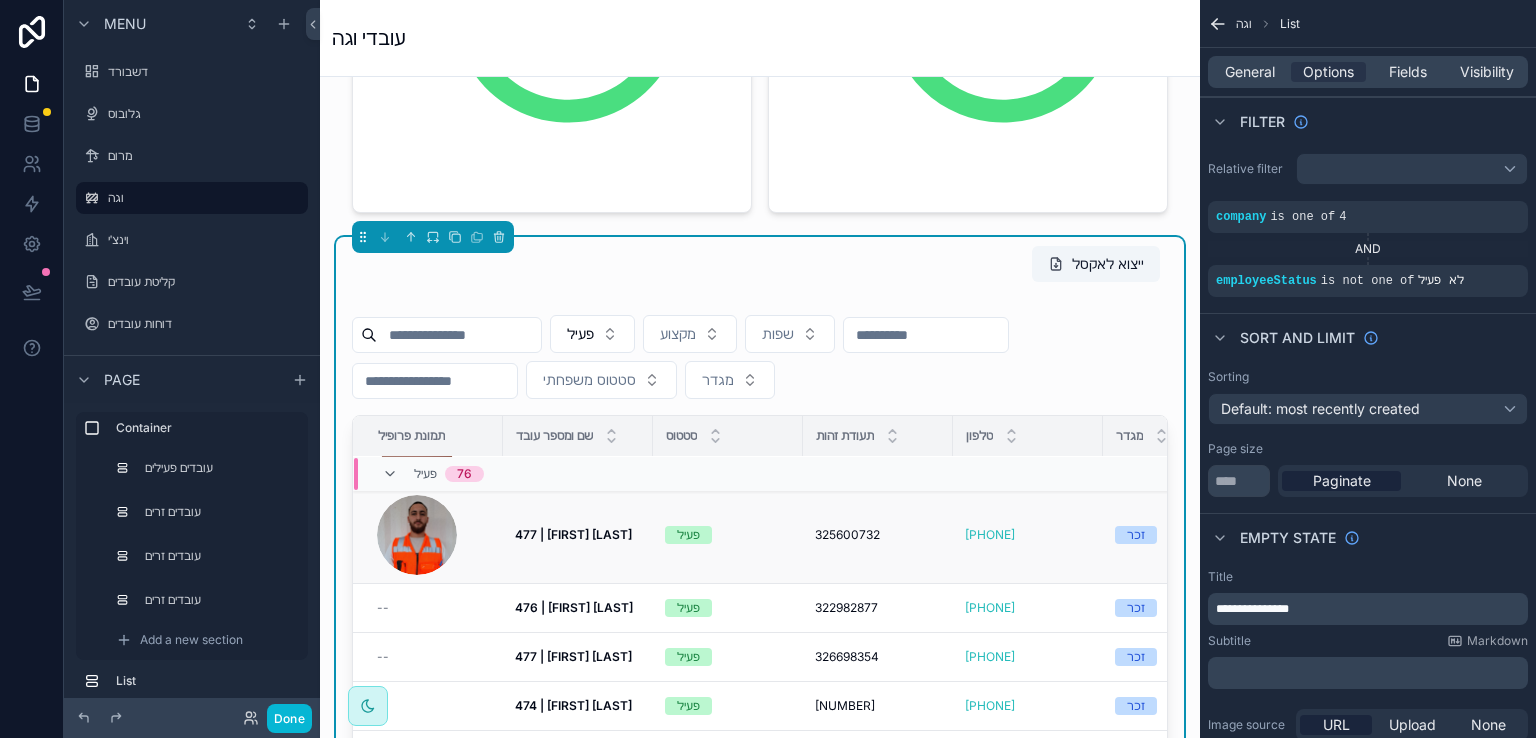 click on "477 | [FIRST] [LAST]" at bounding box center (573, 534) 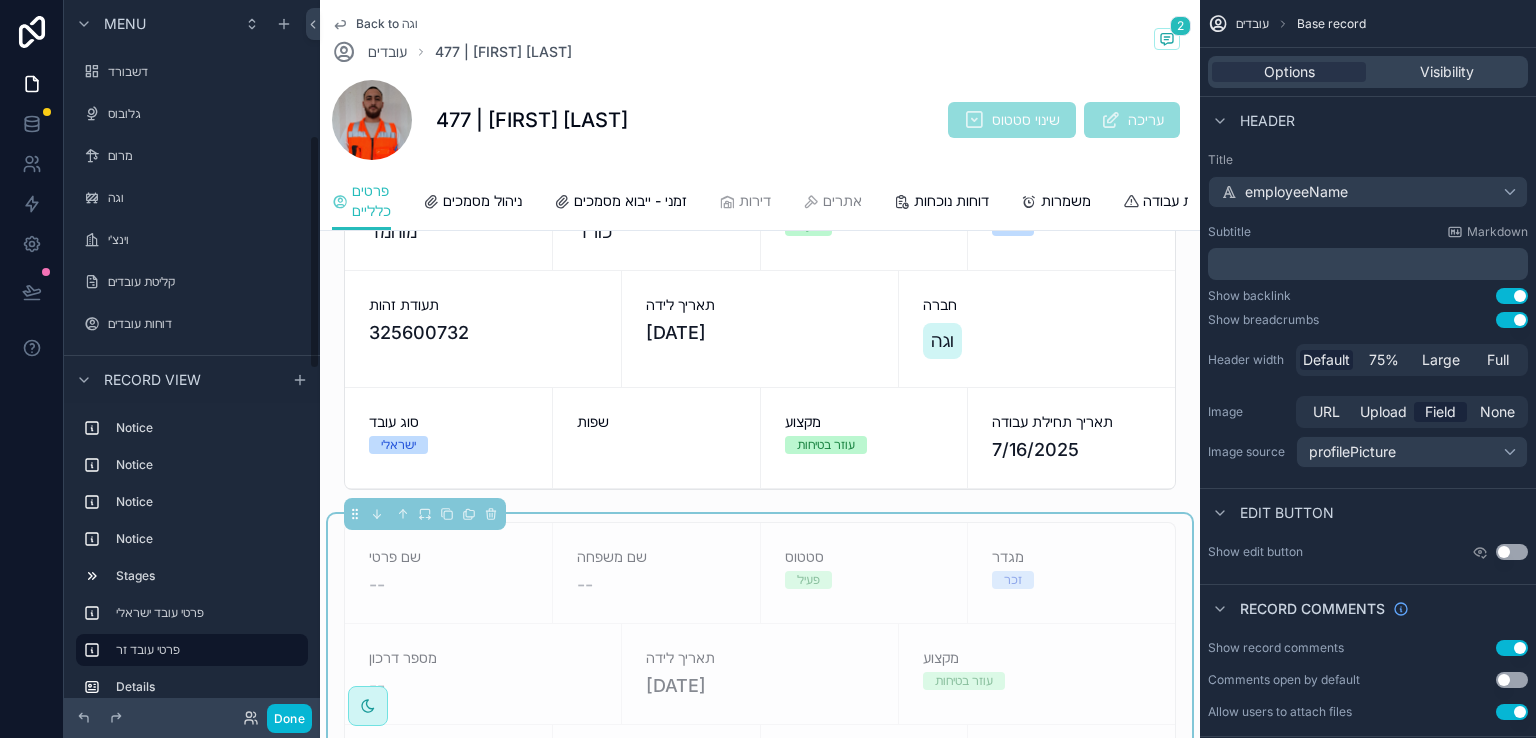 scroll, scrollTop: 411, scrollLeft: 0, axis: vertical 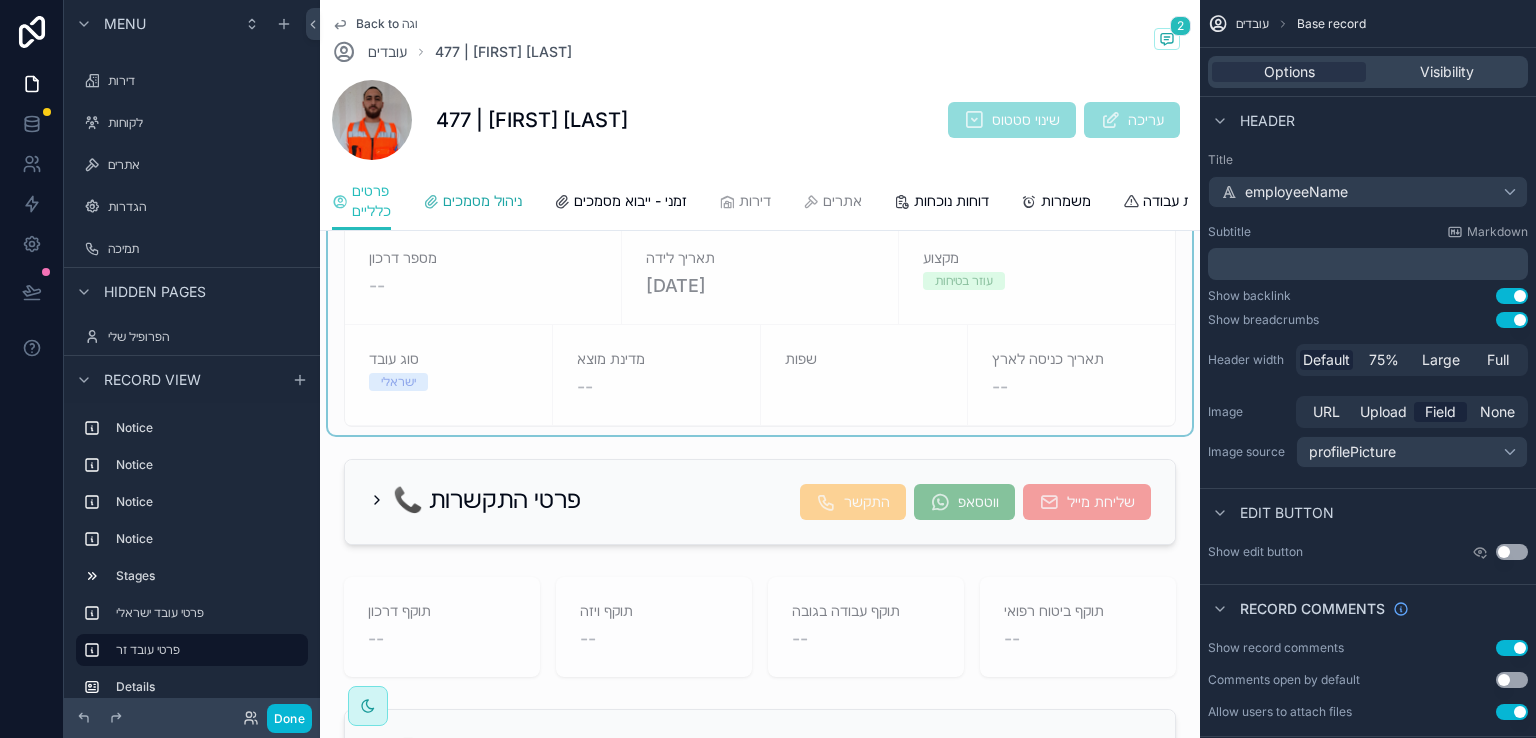 click on "ניהול מסמכים" at bounding box center (482, 201) 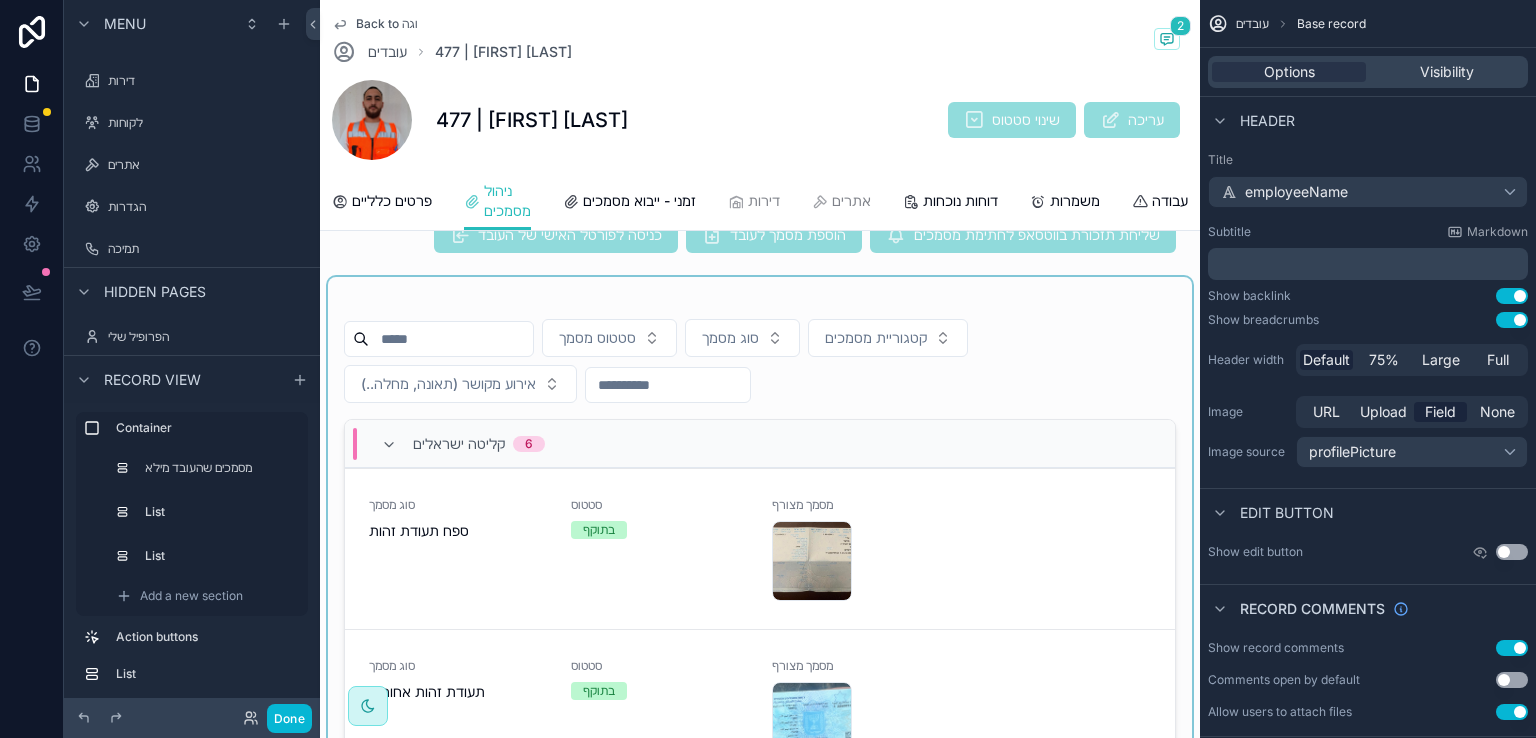 scroll, scrollTop: 400, scrollLeft: 0, axis: vertical 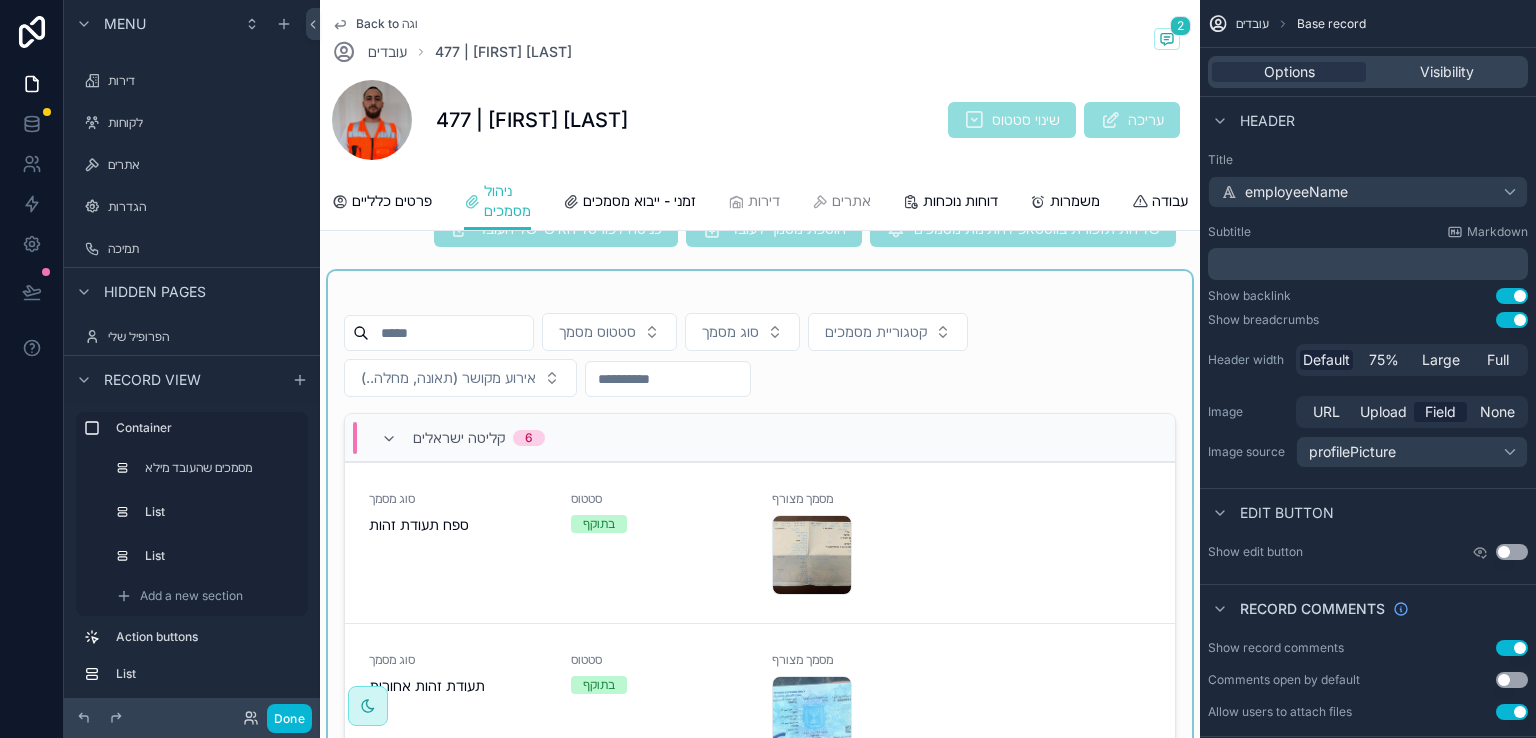click at bounding box center [760, 627] 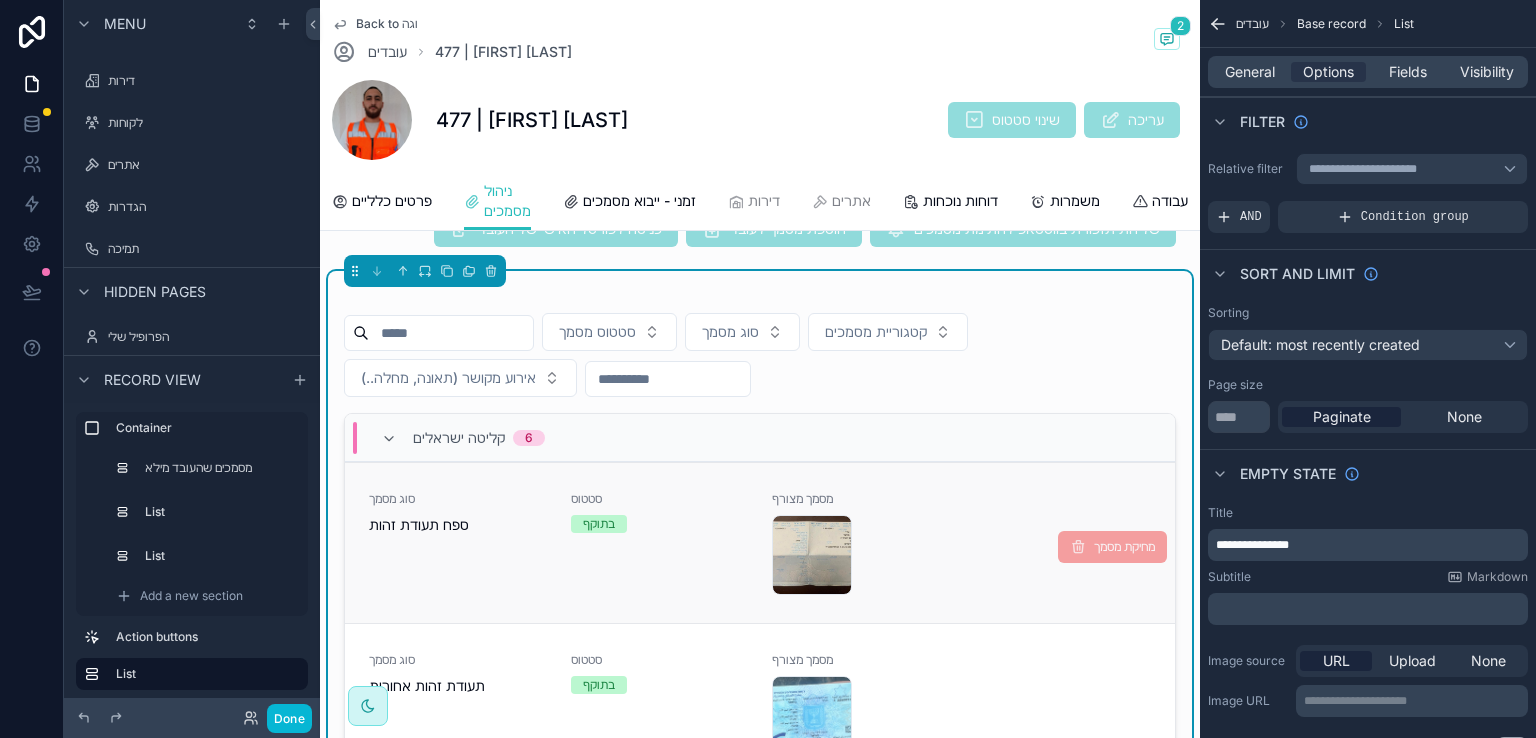 click on "סוג מסמך ספח תעודת זהות סטטוס בתוקף מסמך מצורף ‏‏צילום-ספח---מוחמד-כורד .jpg" at bounding box center (760, 543) 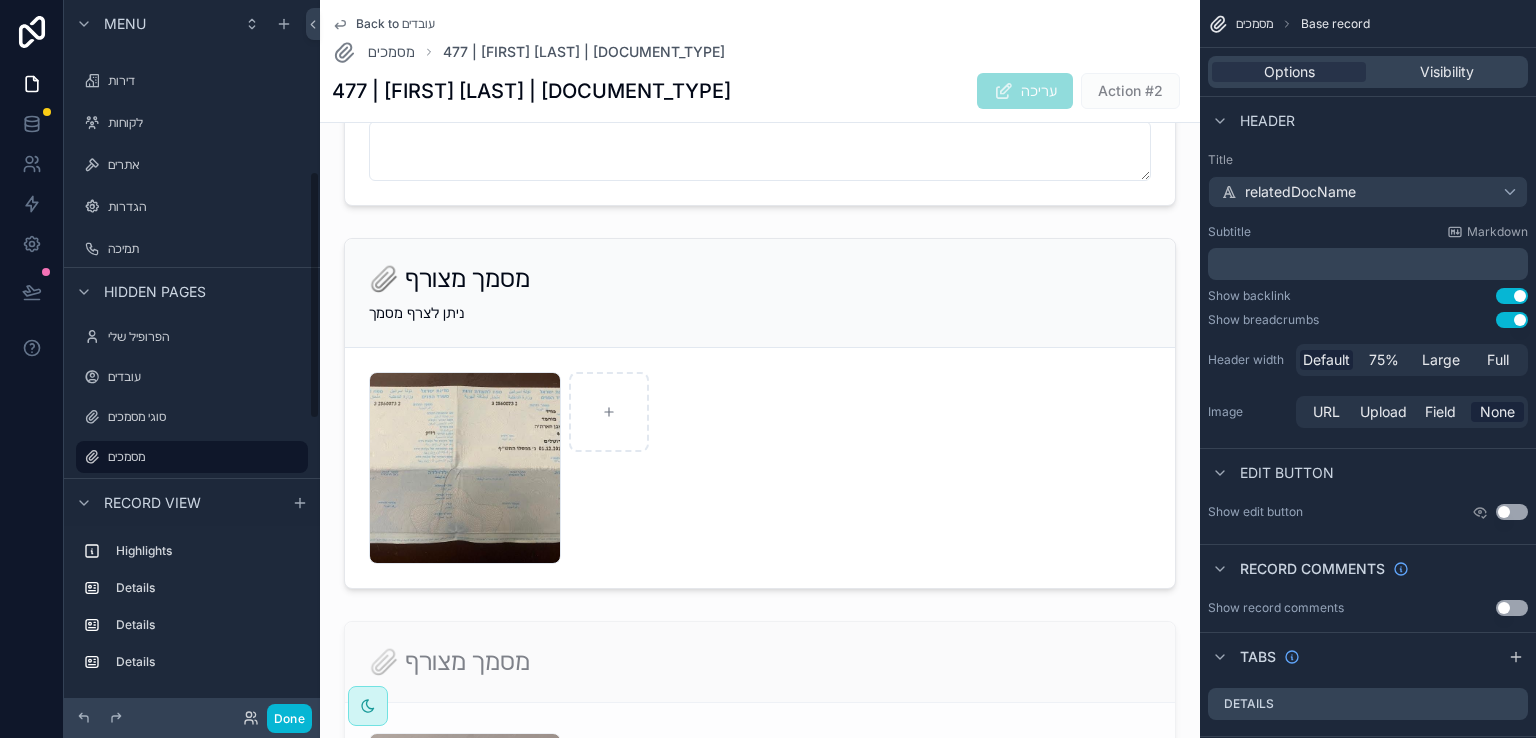 scroll, scrollTop: 491, scrollLeft: 0, axis: vertical 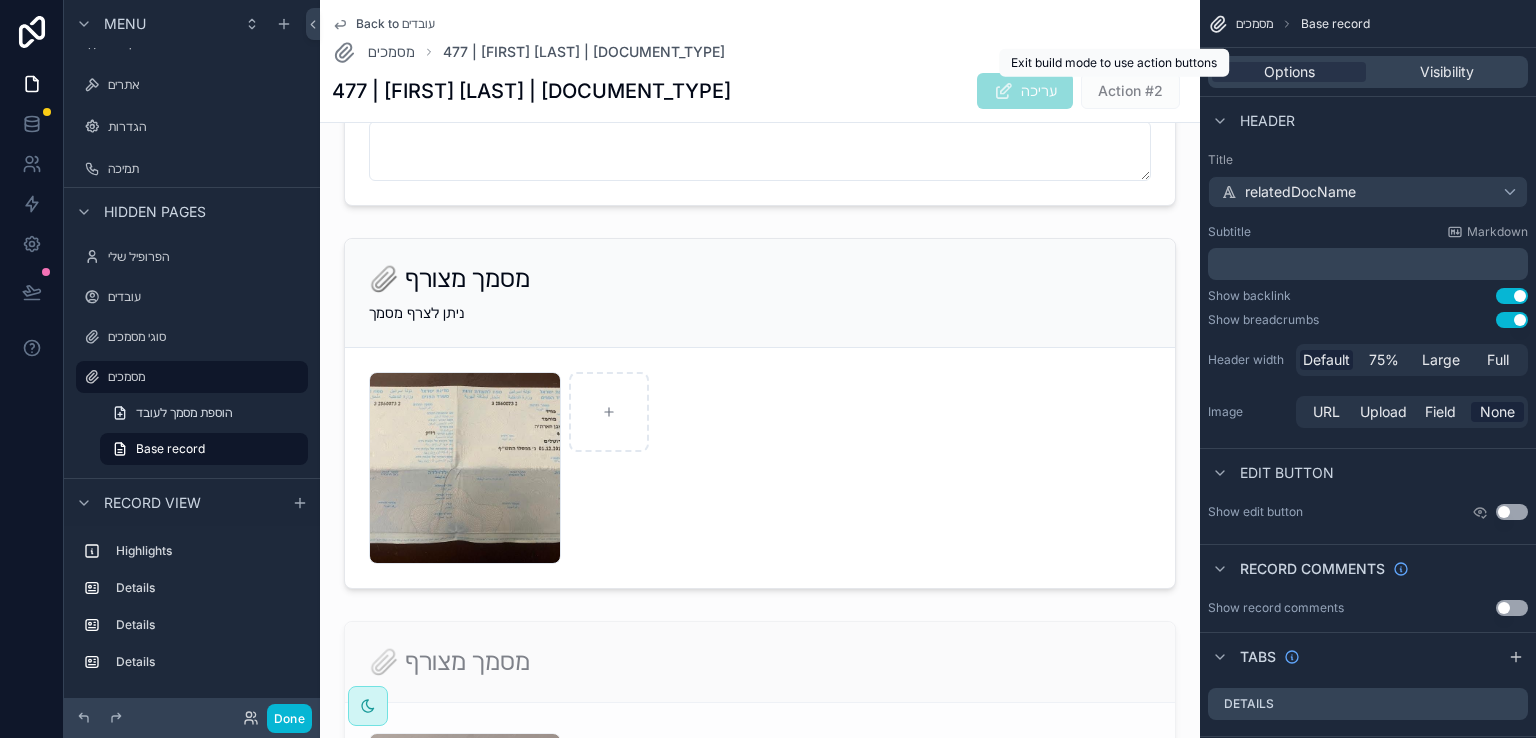 click on "Action #2" at bounding box center [1130, 90] 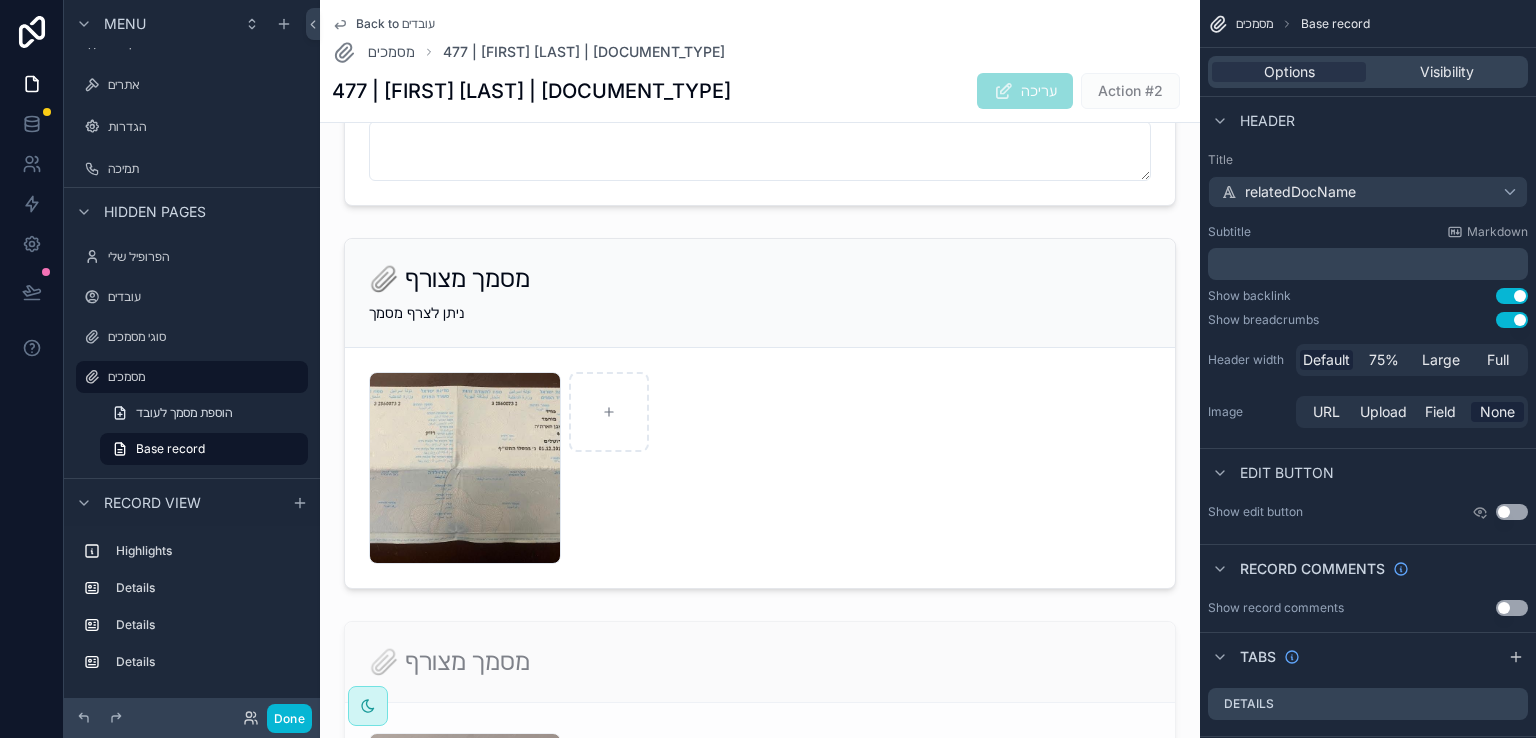 click on "477 | מוחמד כורד | ספח תעודת זהות עריכה Action #2" at bounding box center (760, 91) 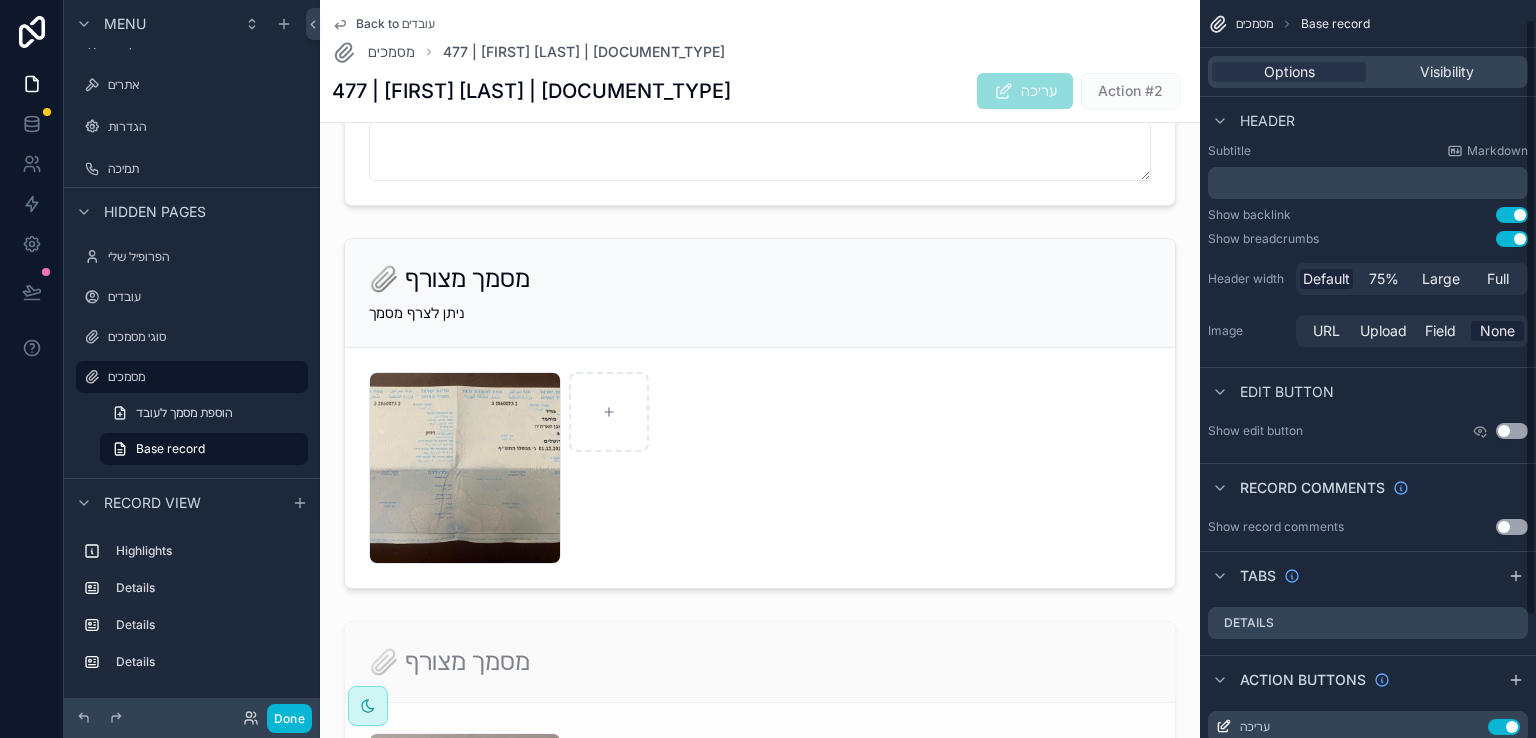 scroll, scrollTop: 174, scrollLeft: 0, axis: vertical 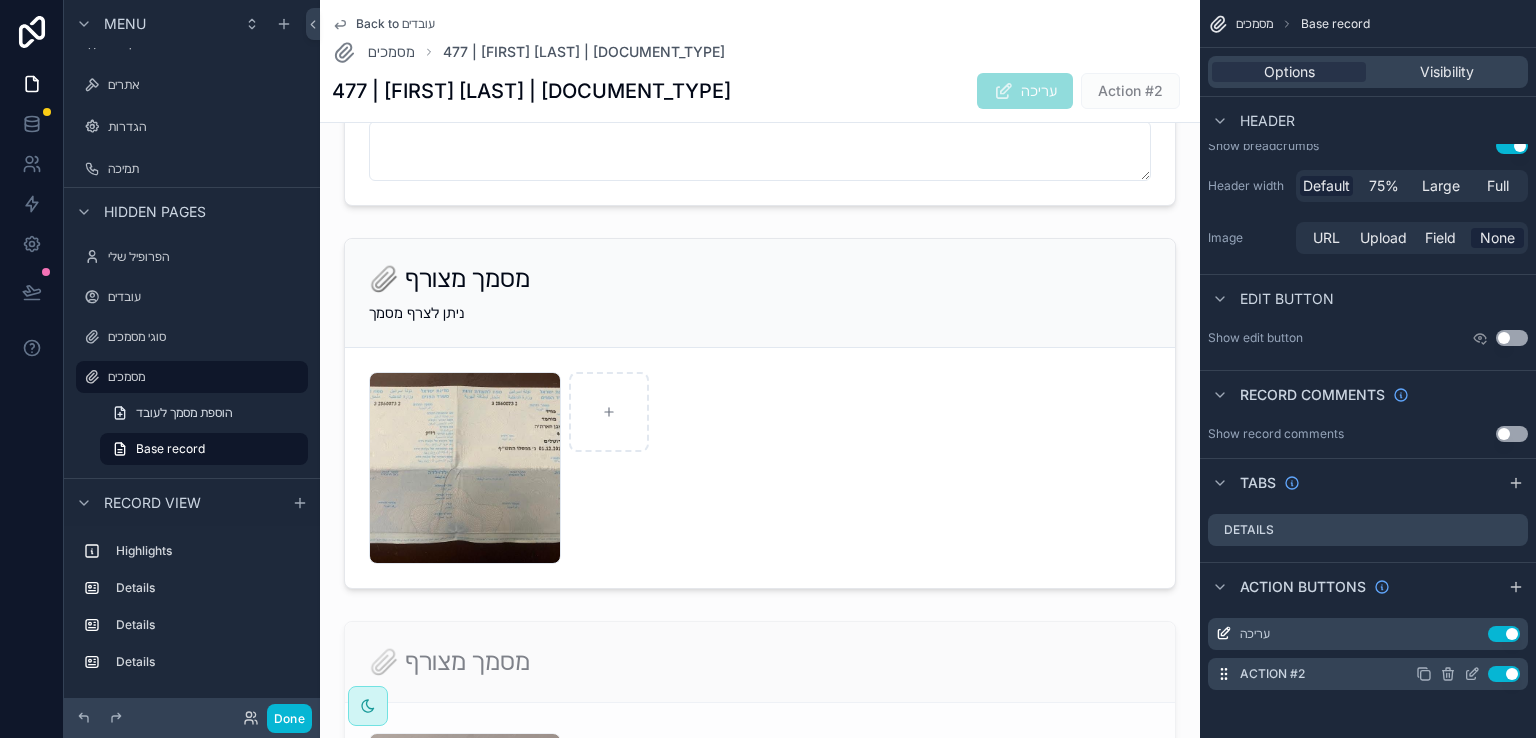 click 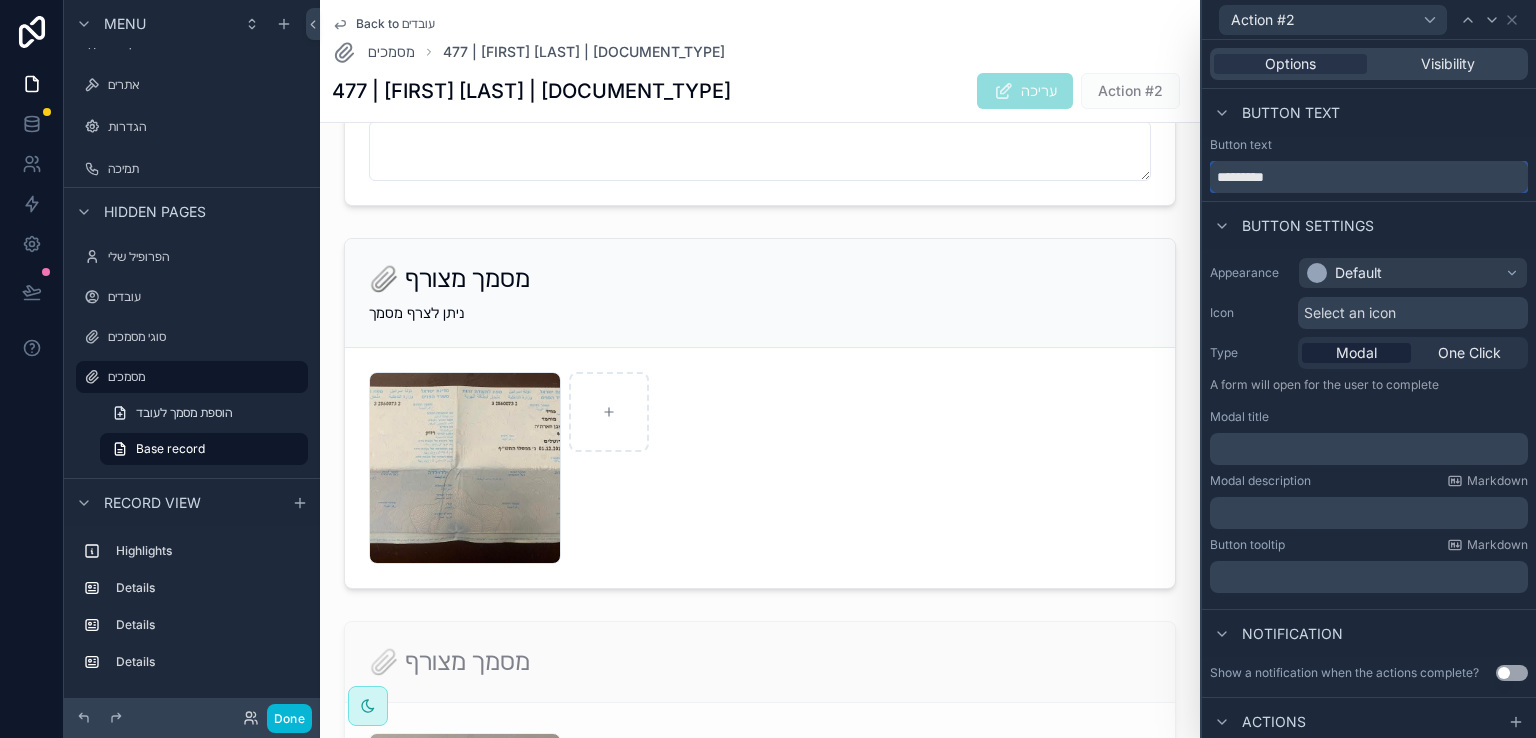 click on "*********" at bounding box center [1369, 177] 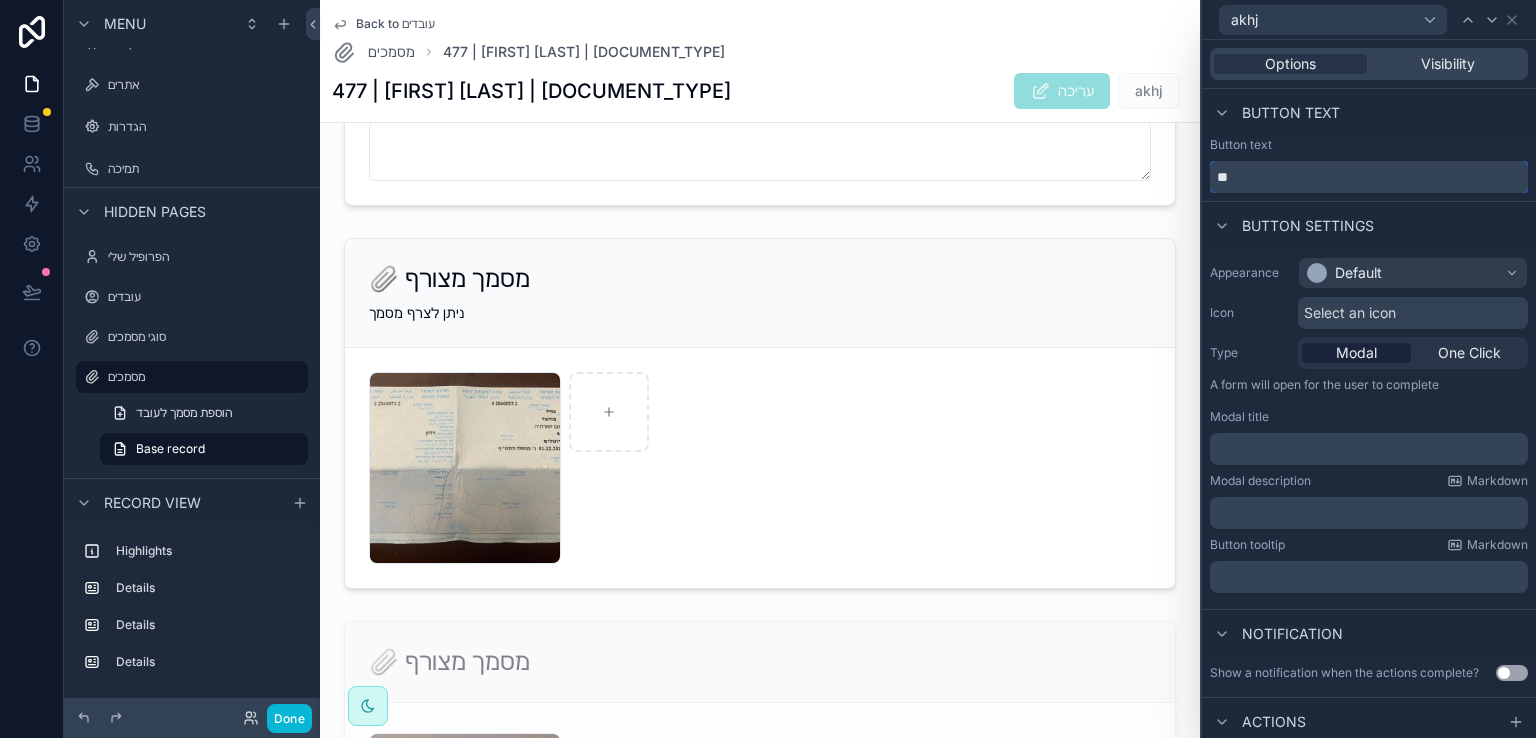 type on "*" 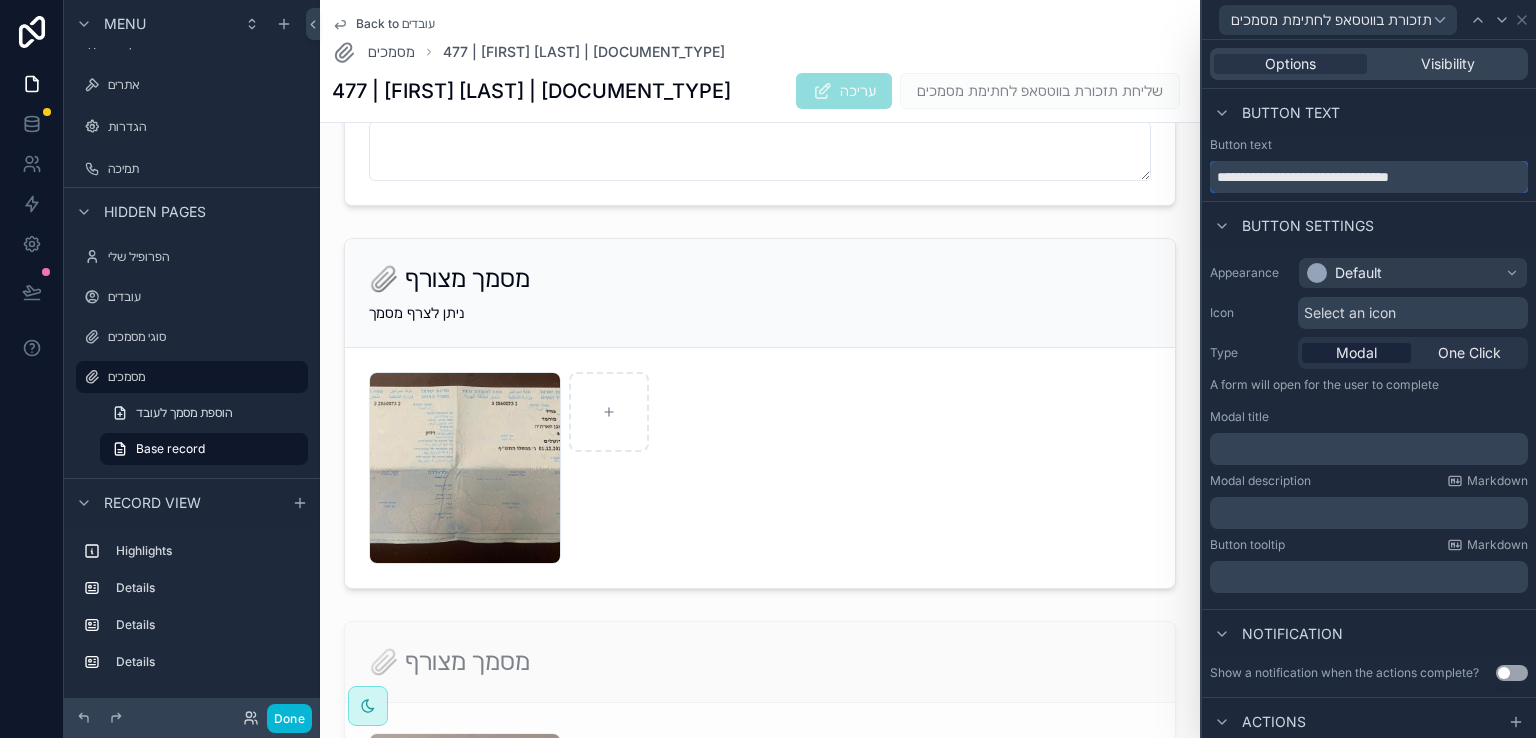 type on "**********" 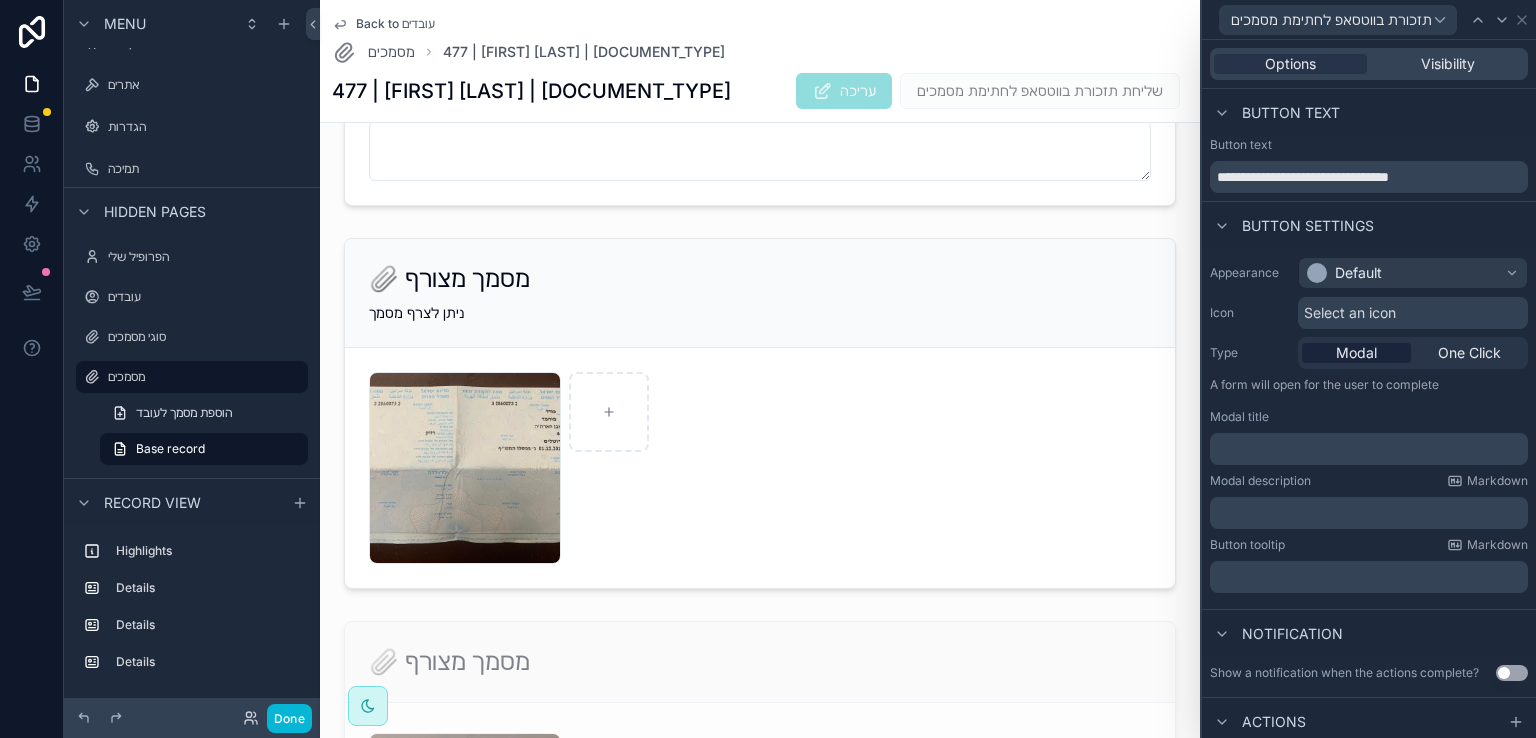 click on "Select an icon" at bounding box center (1413, 313) 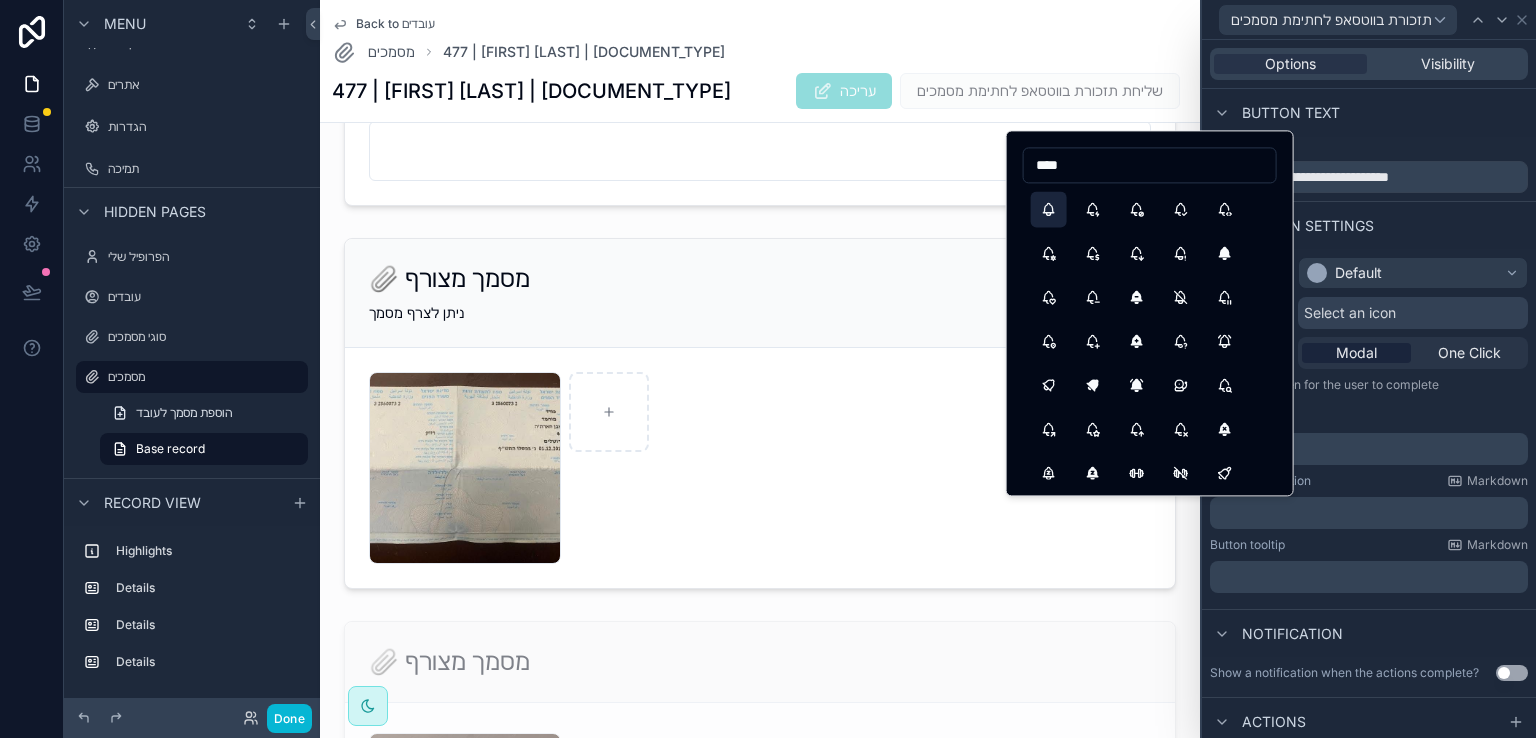 type on "****" 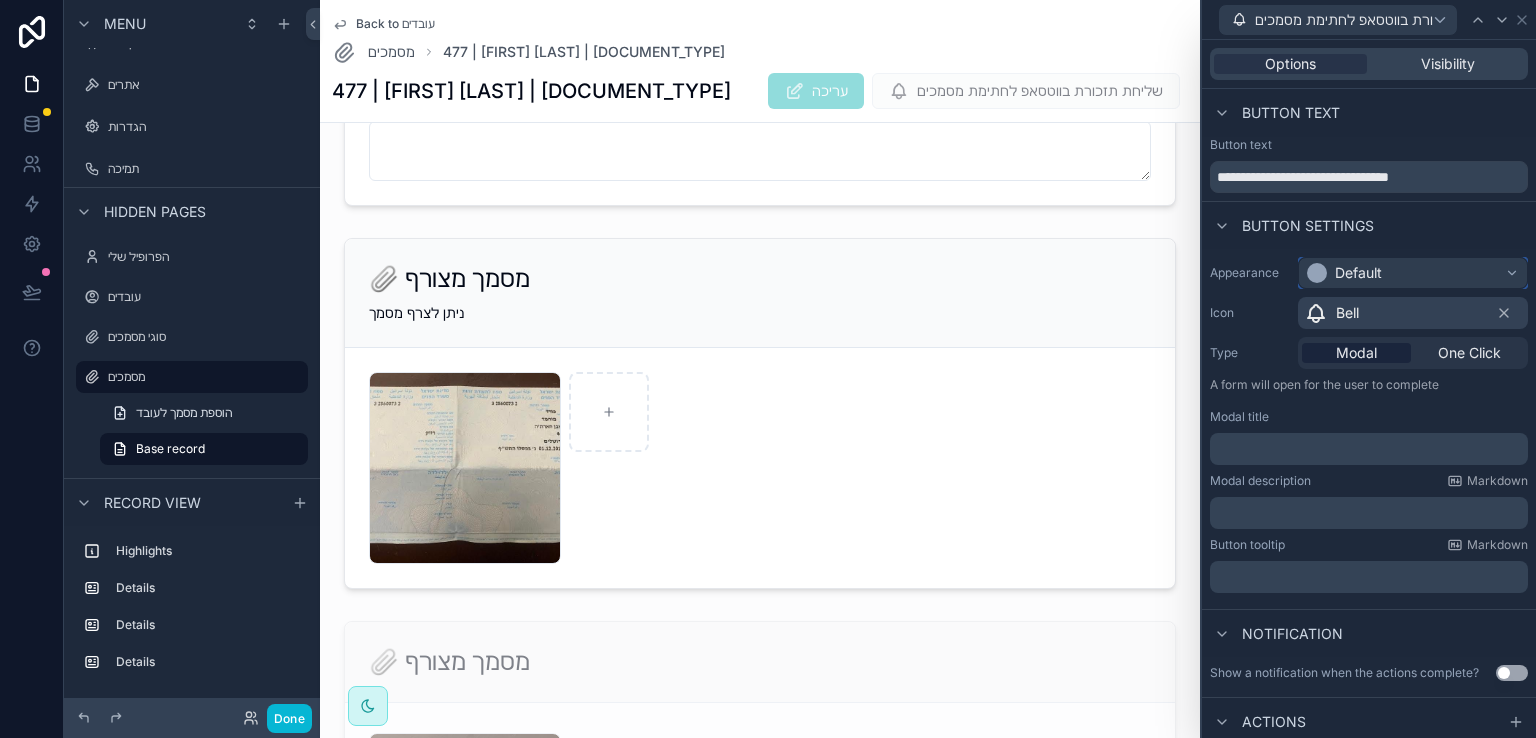 click on "Default" at bounding box center (1413, 273) 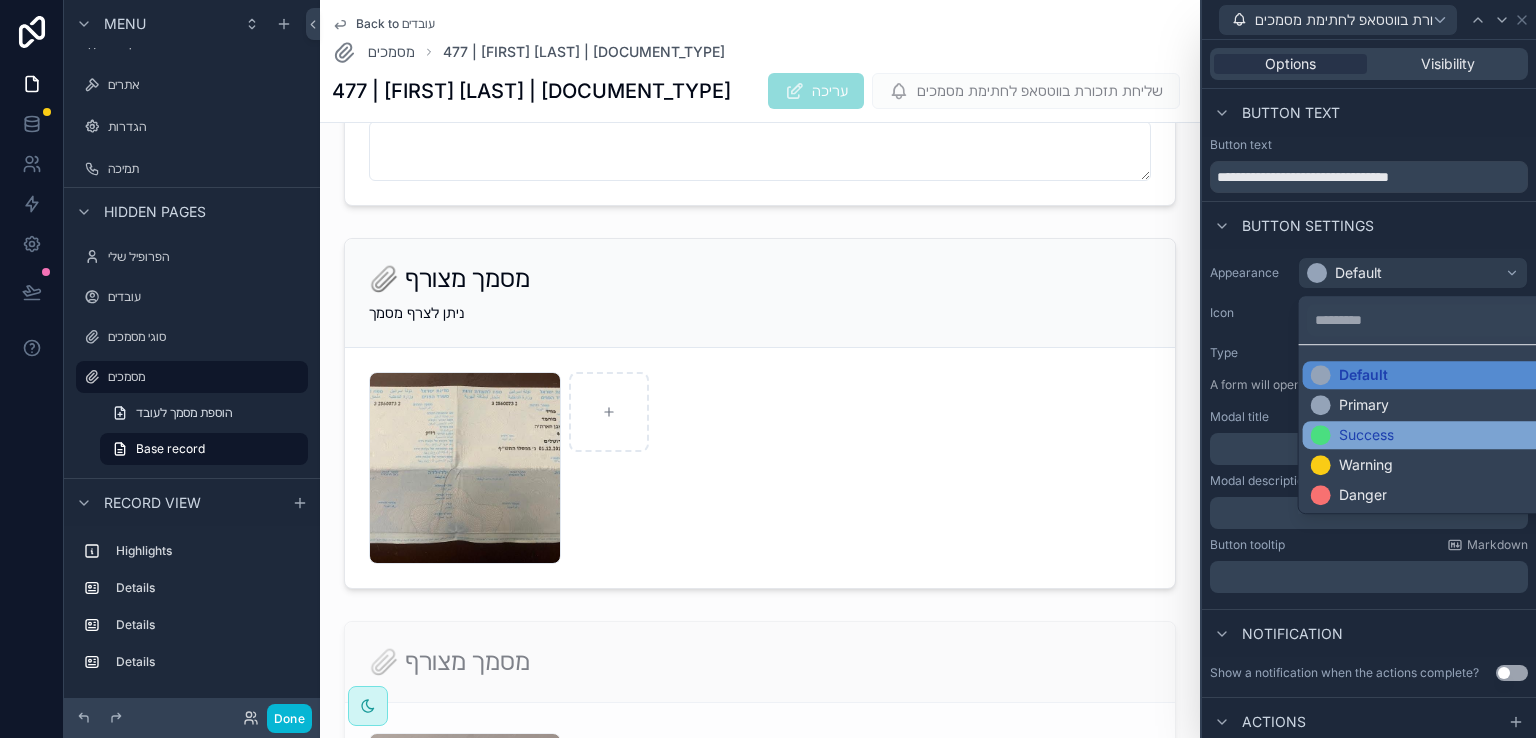 click on "Success" at bounding box center [1366, 435] 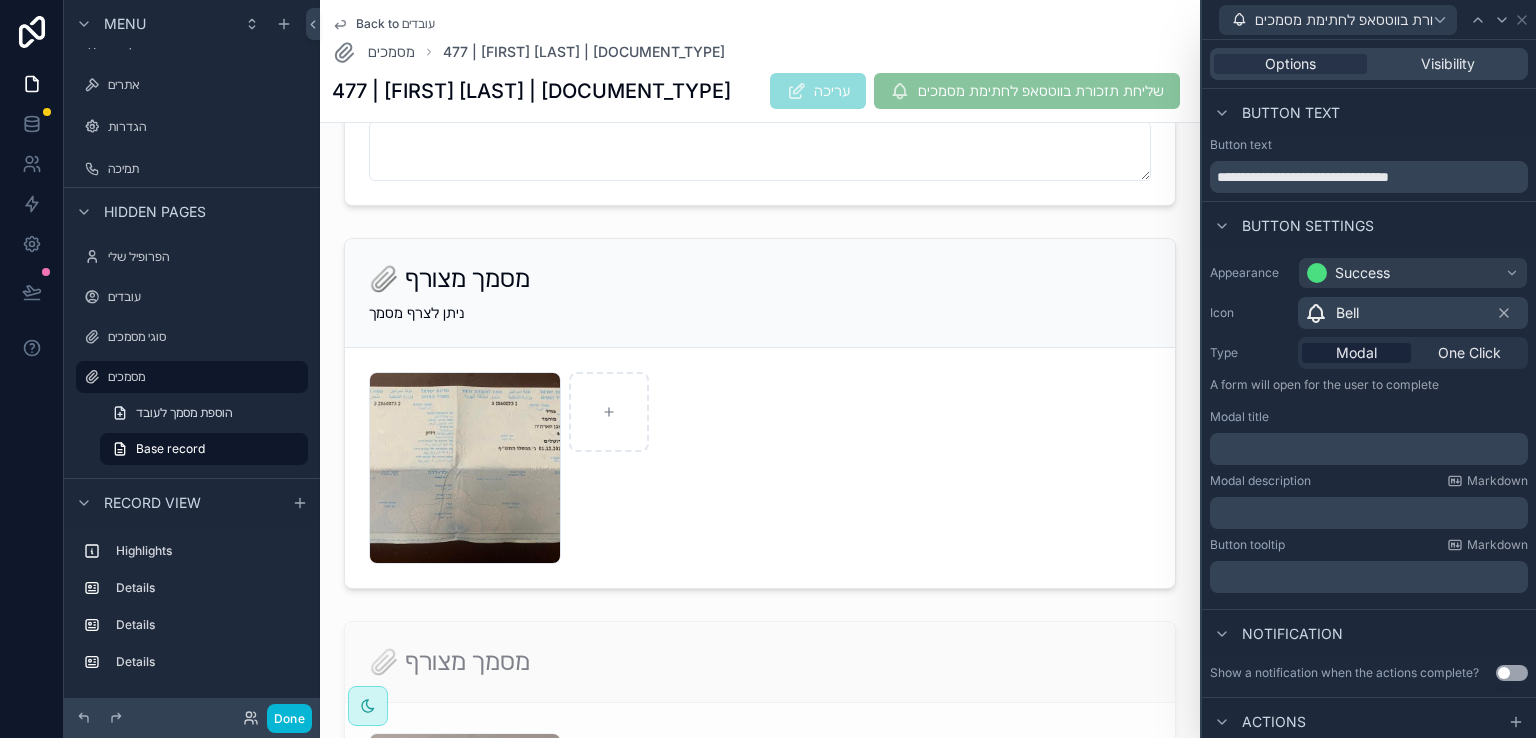 click on "﻿" at bounding box center (1371, 449) 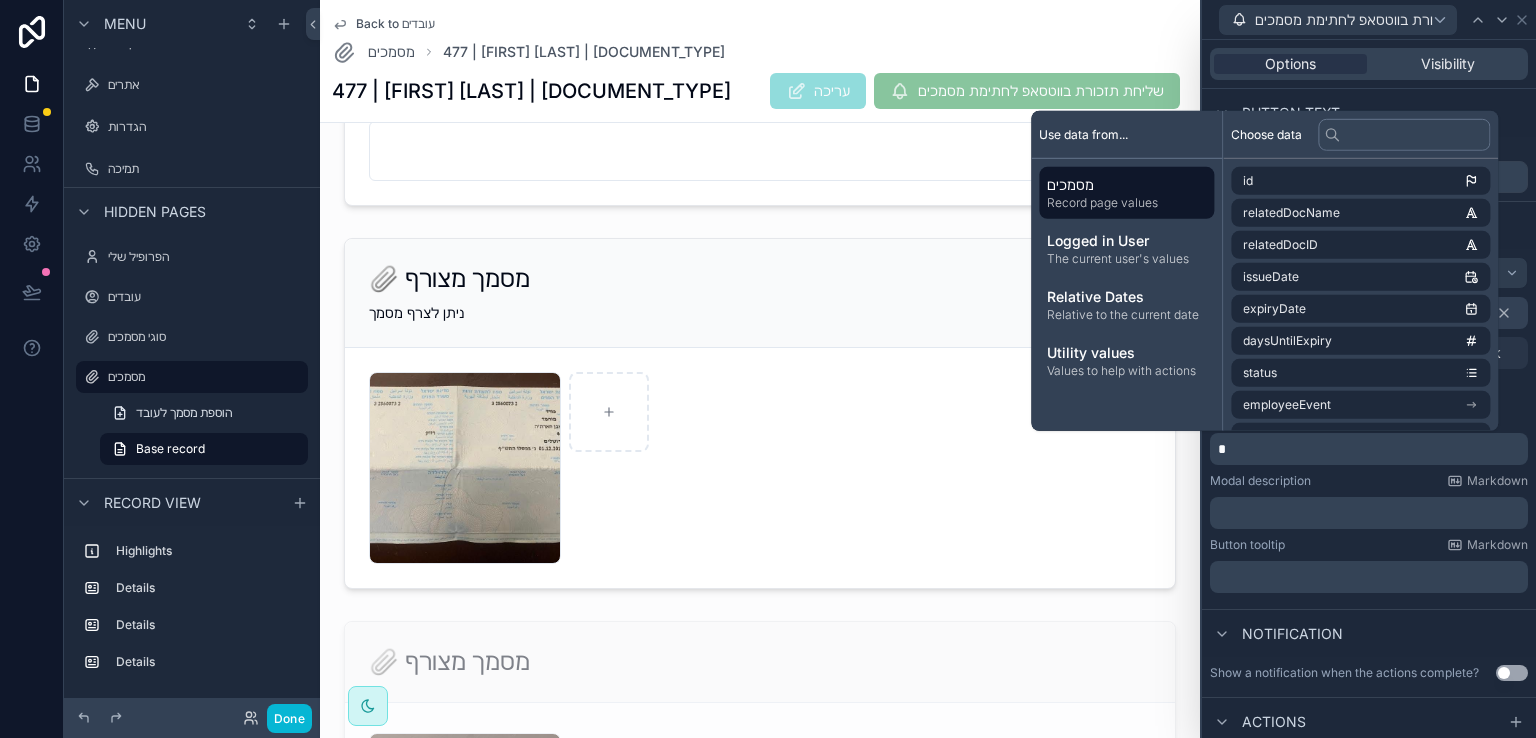 type 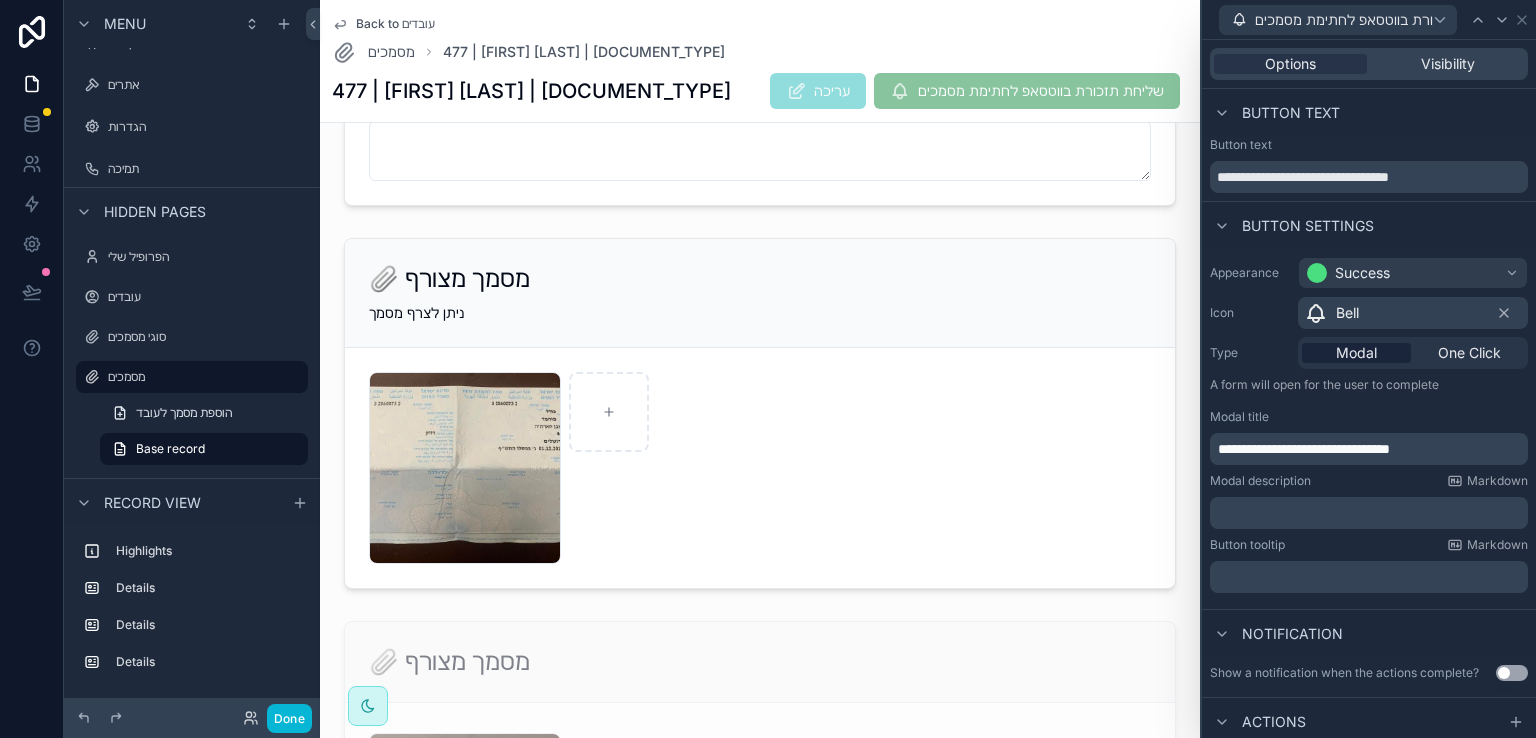 click on "﻿" at bounding box center (1371, 513) 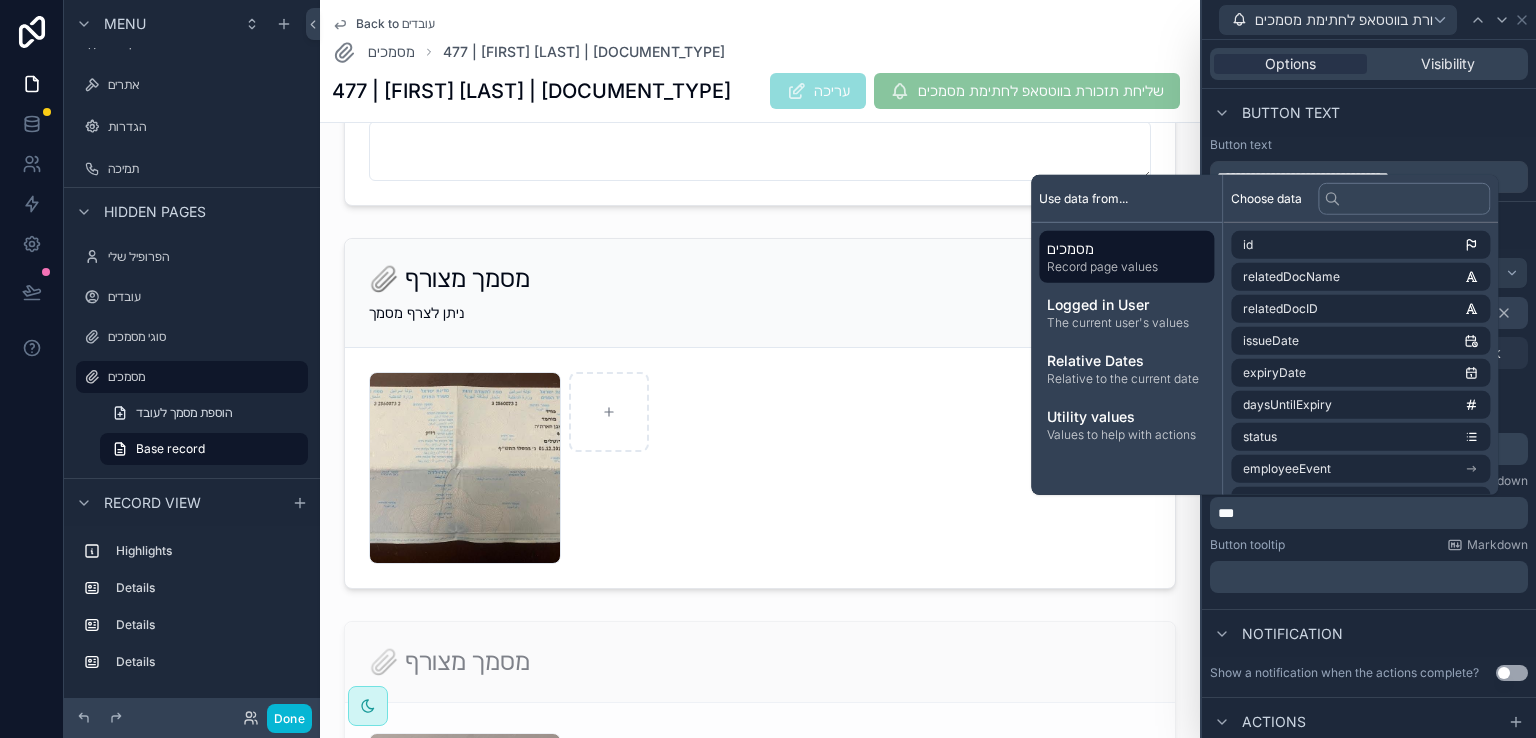 type 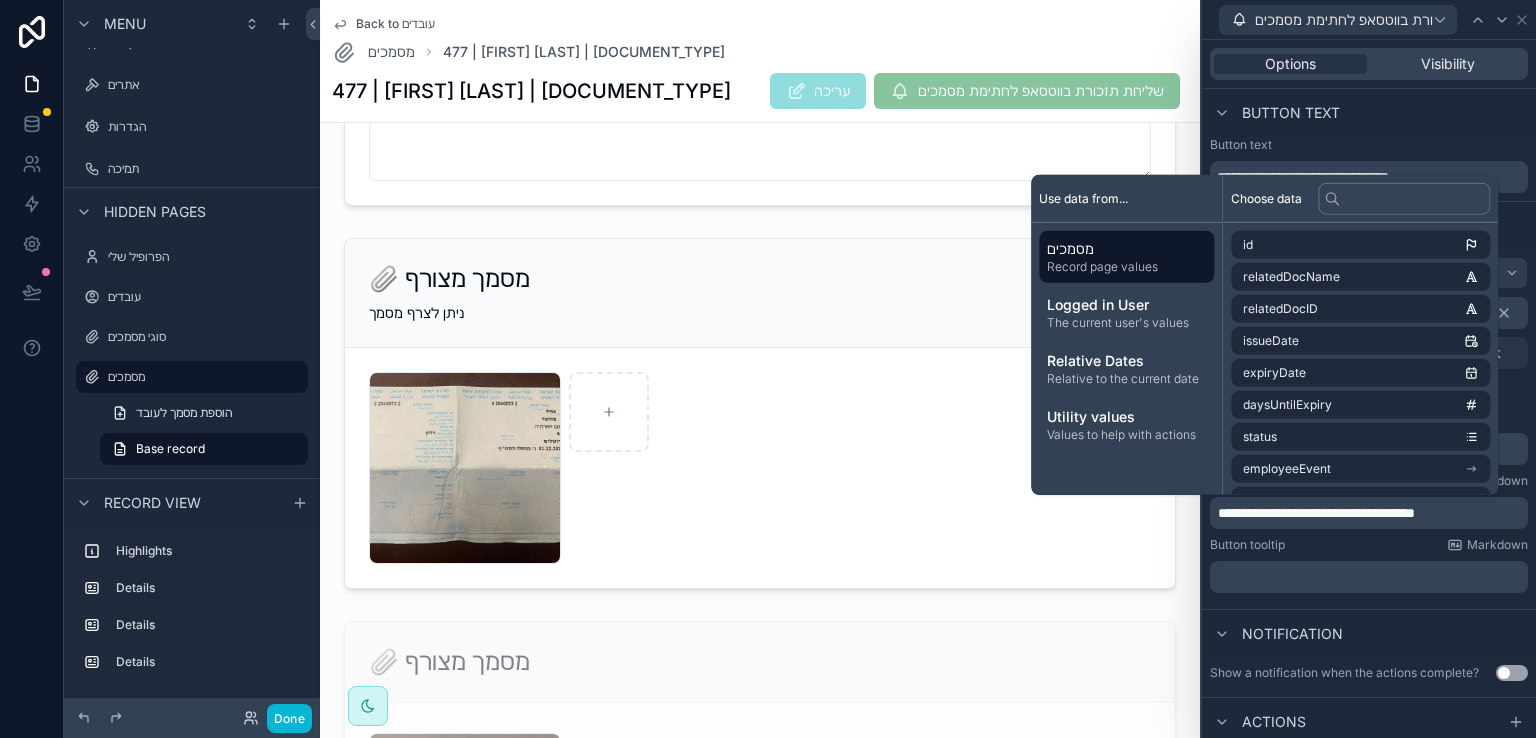 scroll, scrollTop: 0, scrollLeft: 0, axis: both 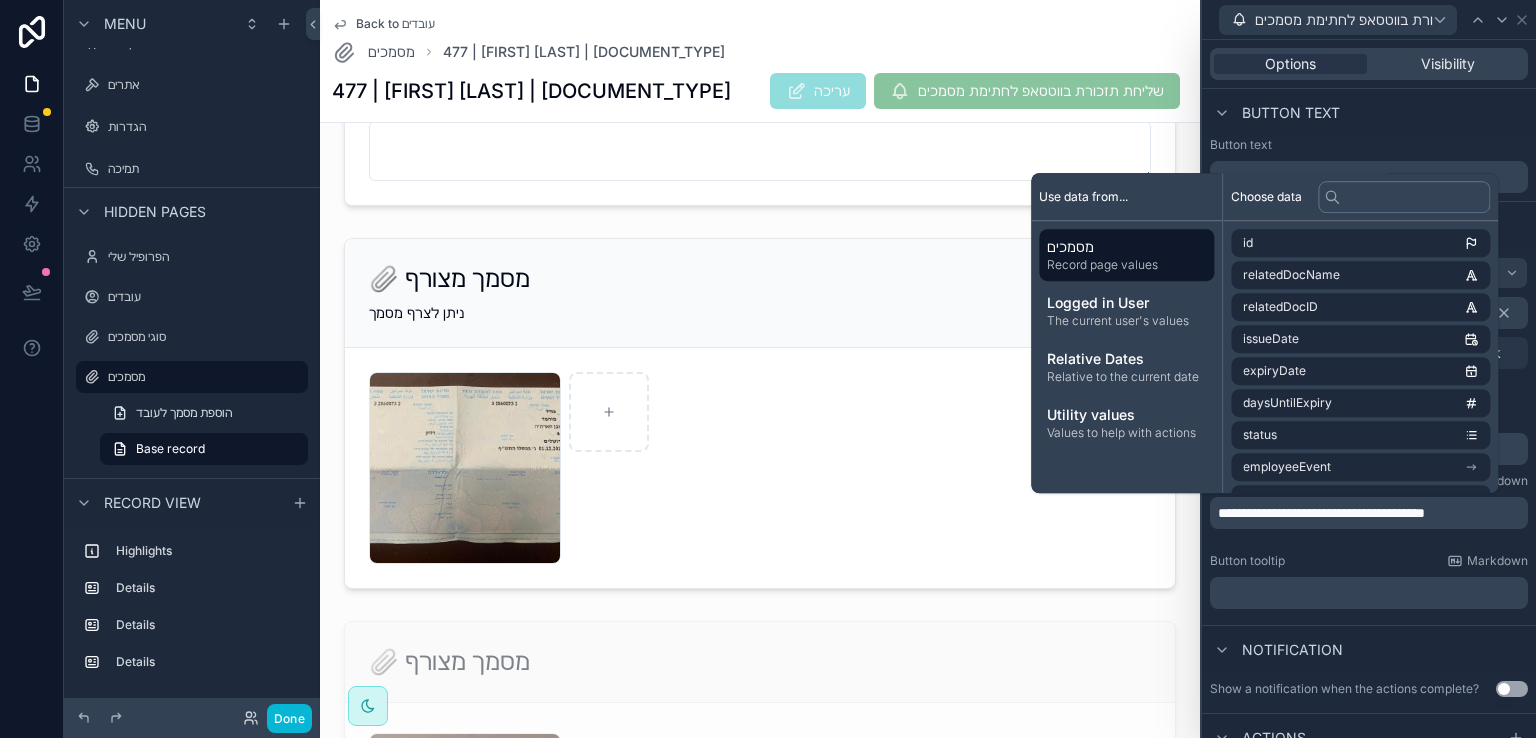 click on "Back to עובדים מסמכים 477 | מוחמד כורד | ספח תעודת זהות" at bounding box center (760, 40) 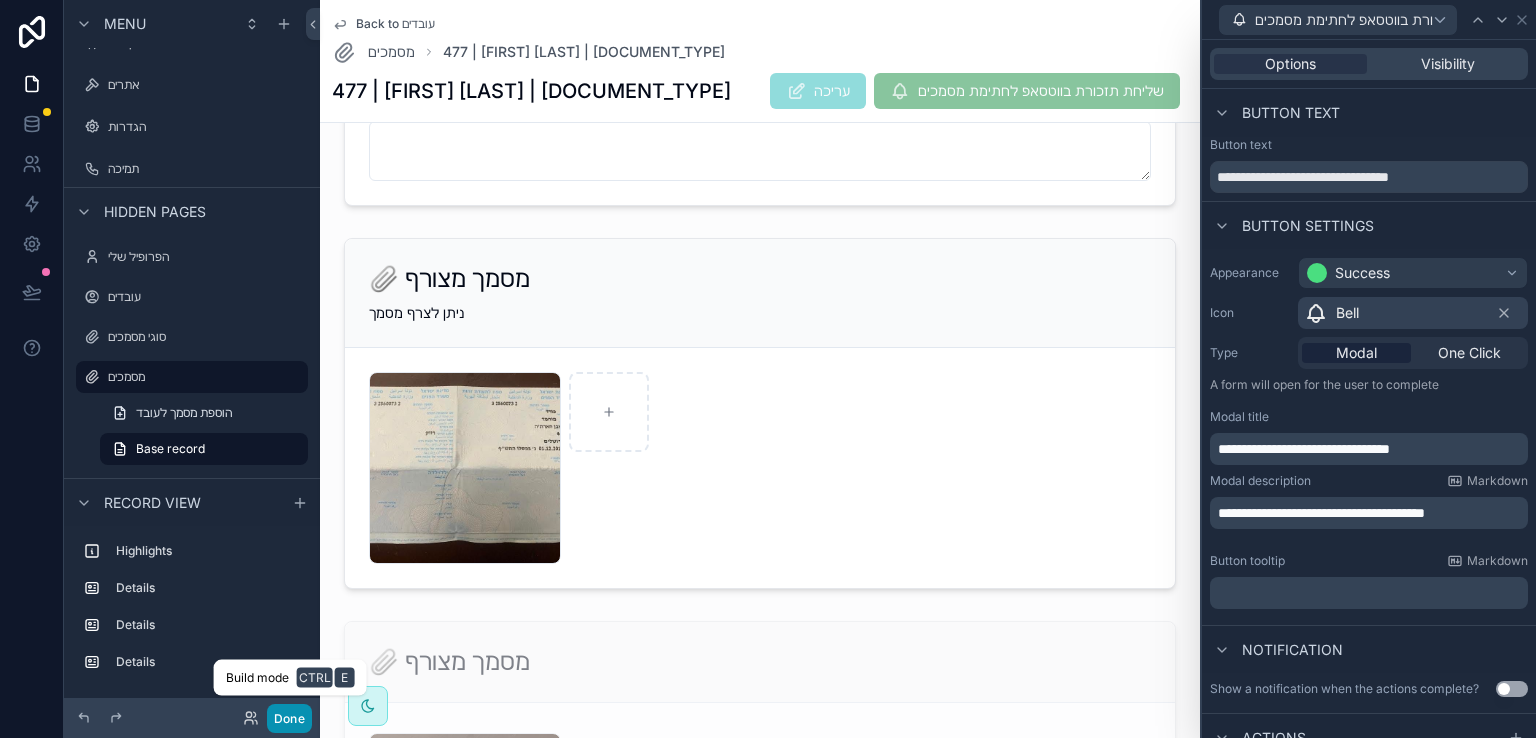 click on "Done" at bounding box center (289, 718) 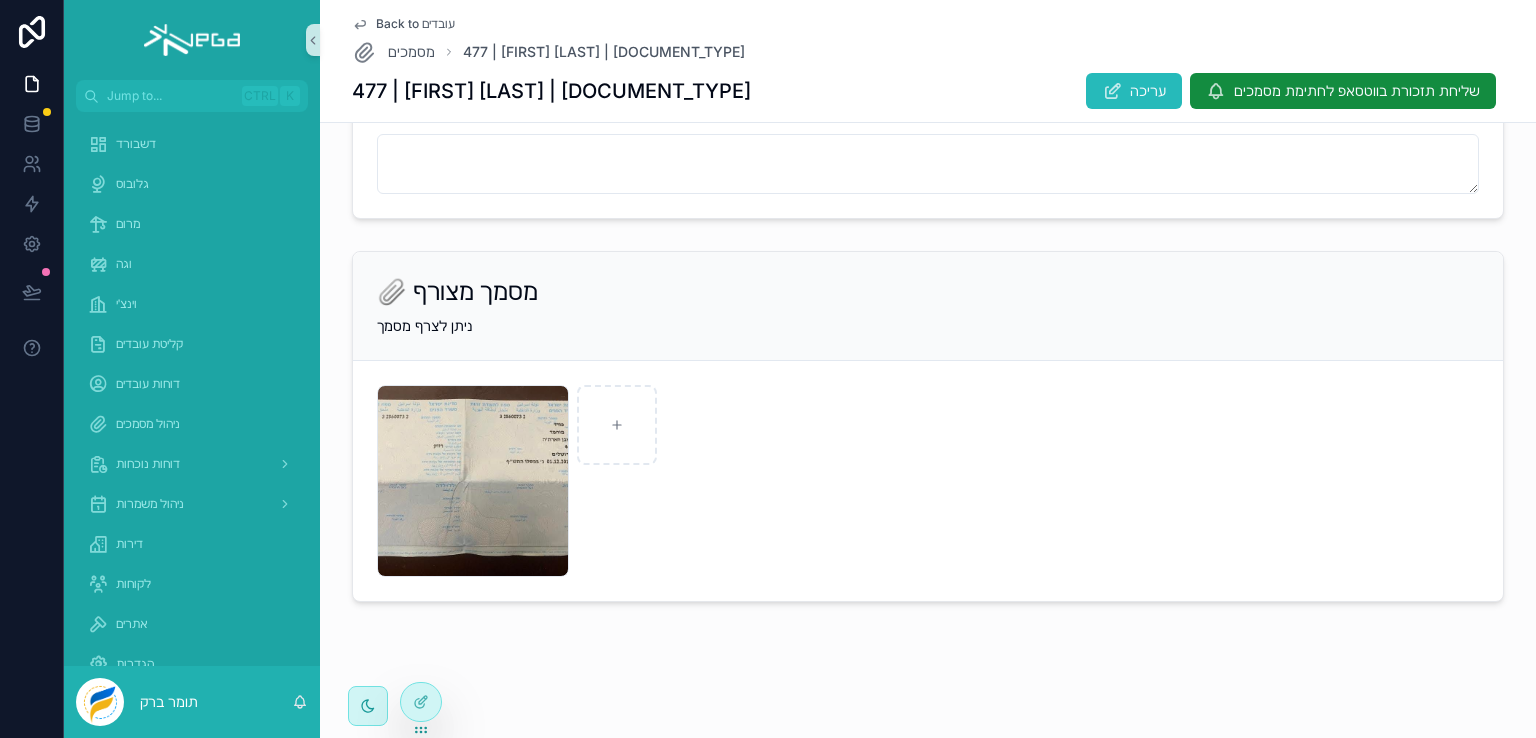 scroll, scrollTop: 386, scrollLeft: 0, axis: vertical 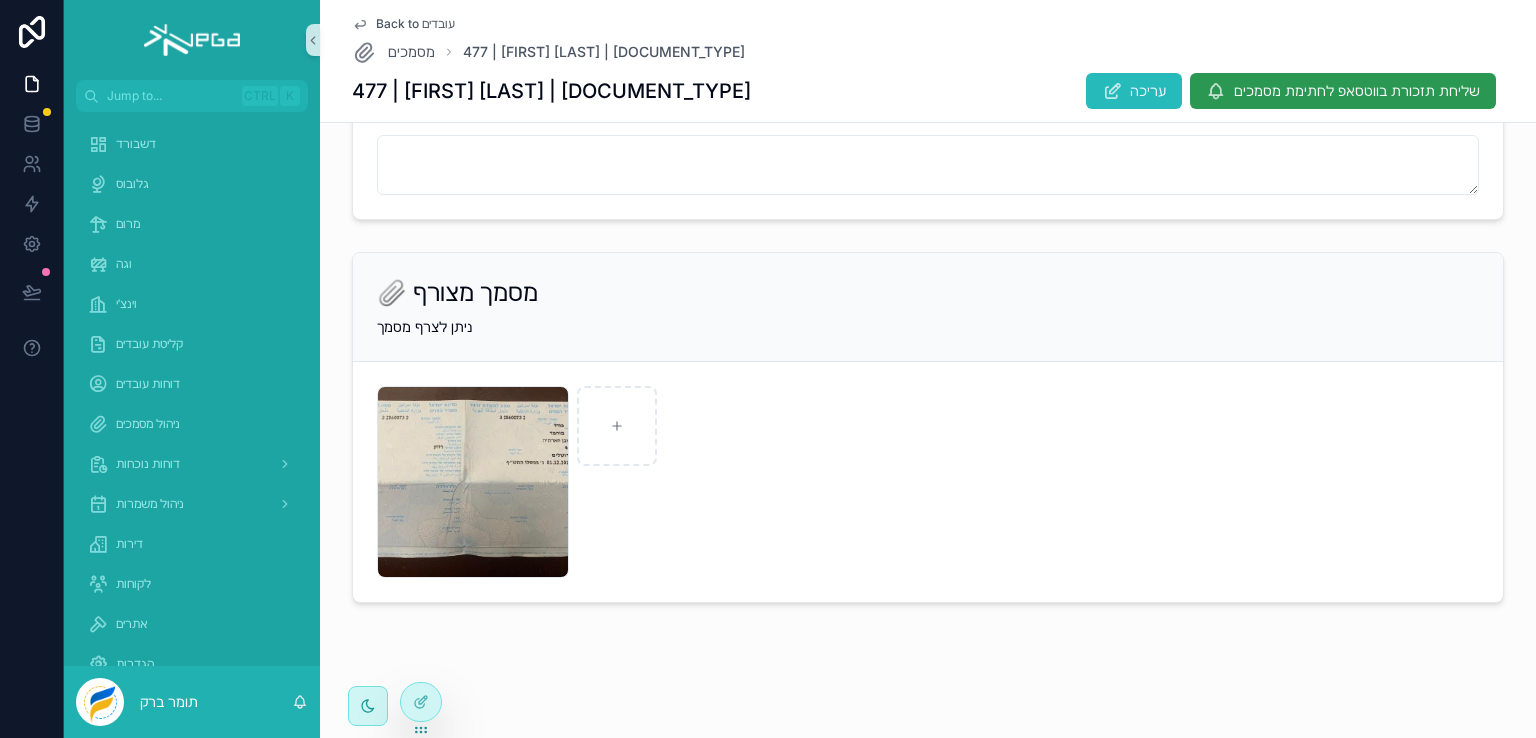 click on "שליחת תזכורת בווטסאפ לחתימת מסמכים" at bounding box center [1357, 91] 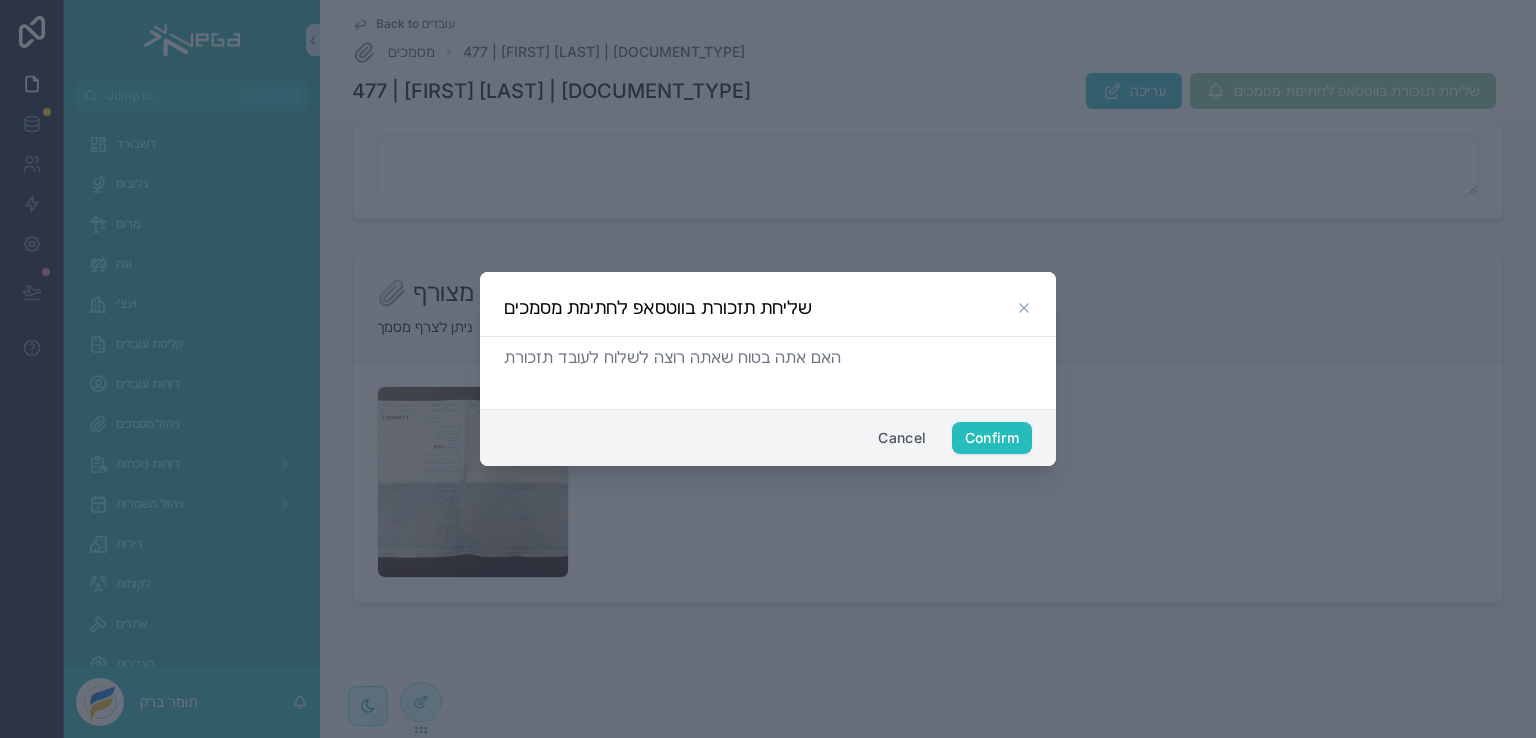 click 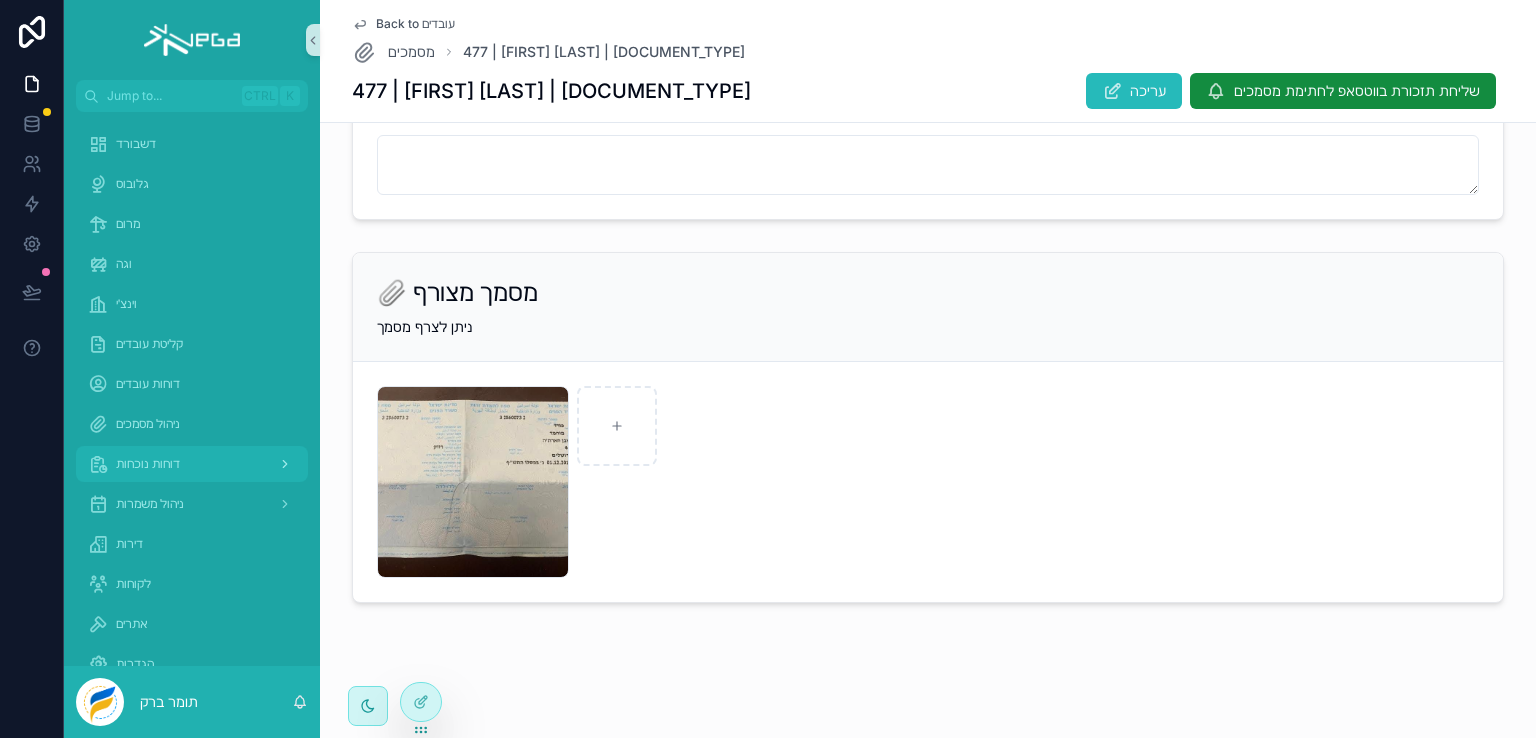 click on "דוחות נוכחות" at bounding box center (148, 464) 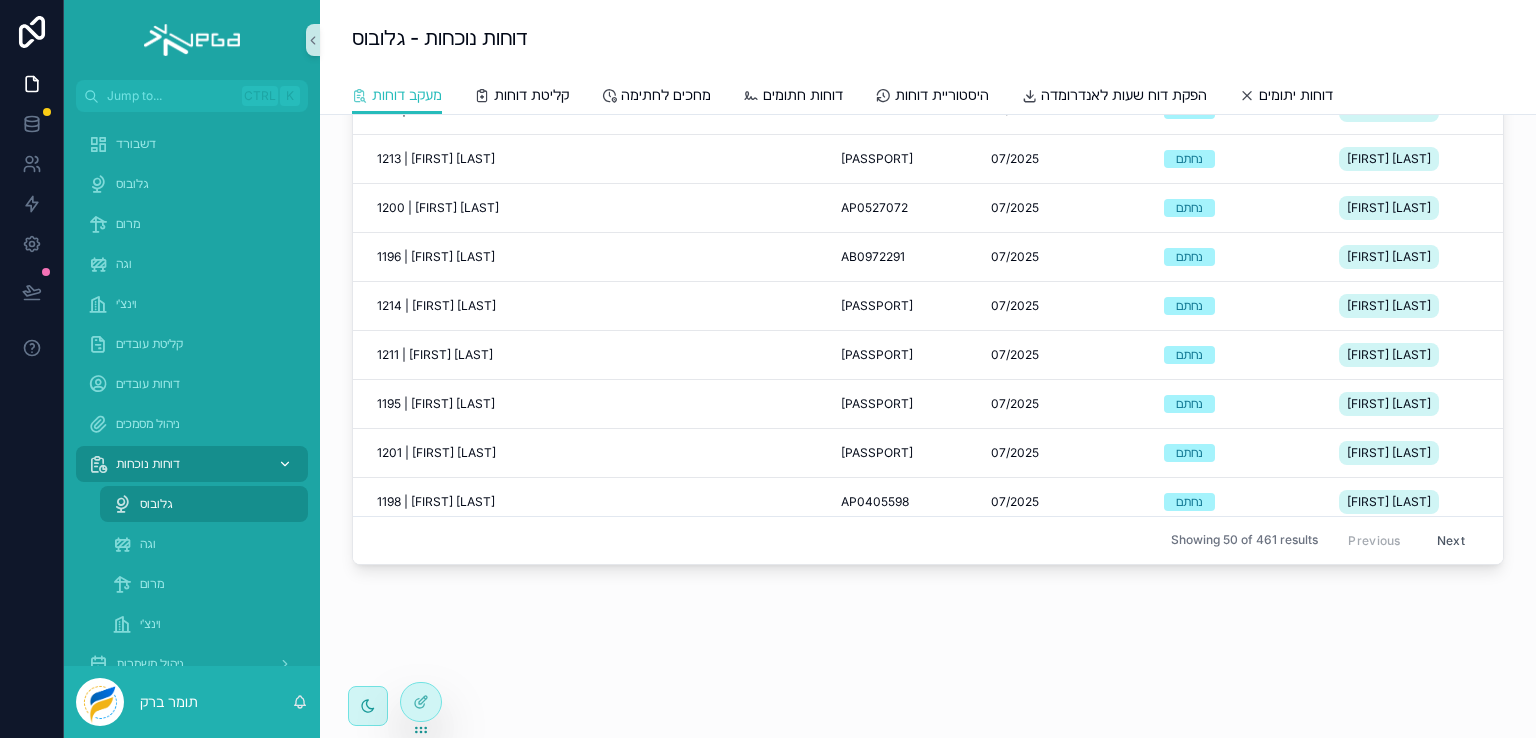 scroll, scrollTop: 0, scrollLeft: 0, axis: both 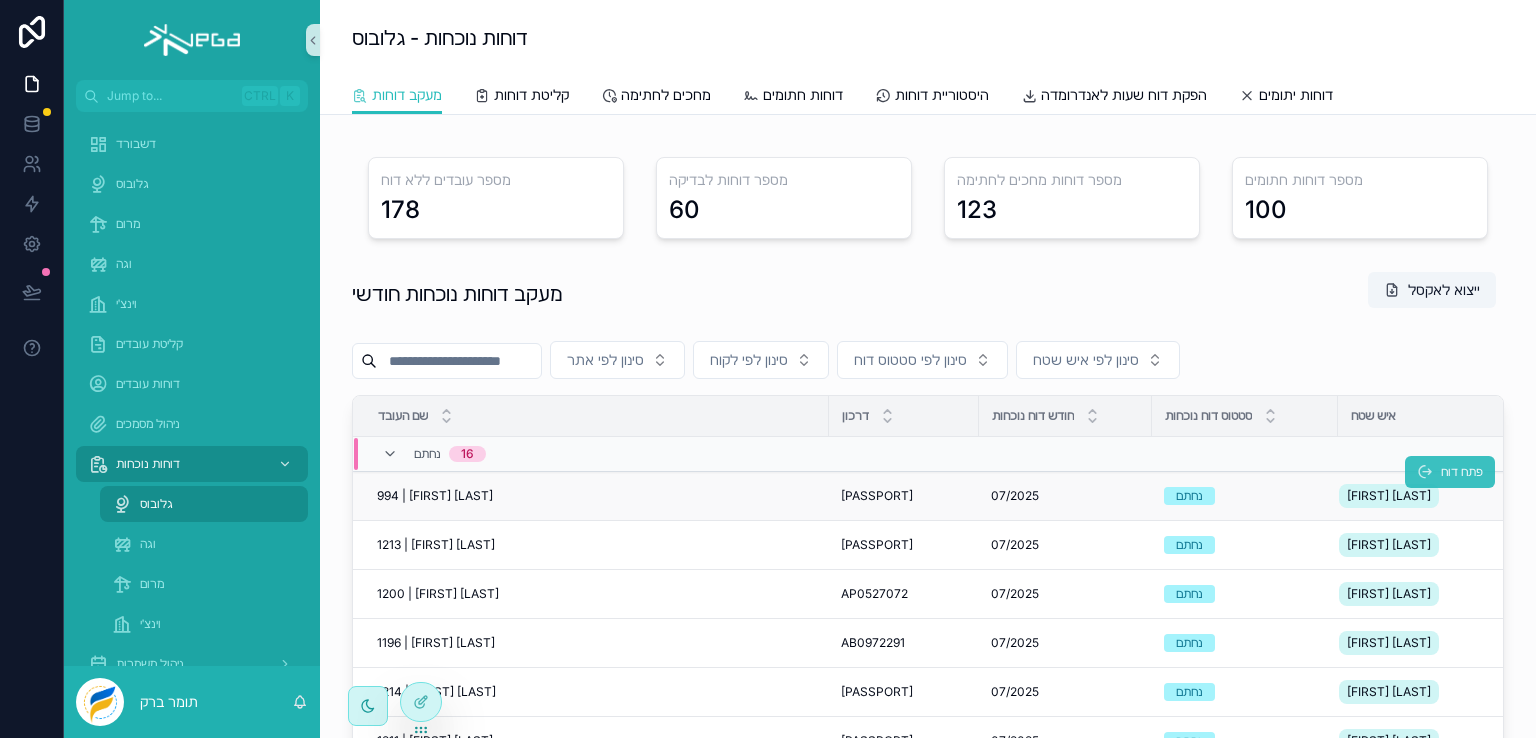 click on "פתח דוח" at bounding box center [1462, 472] 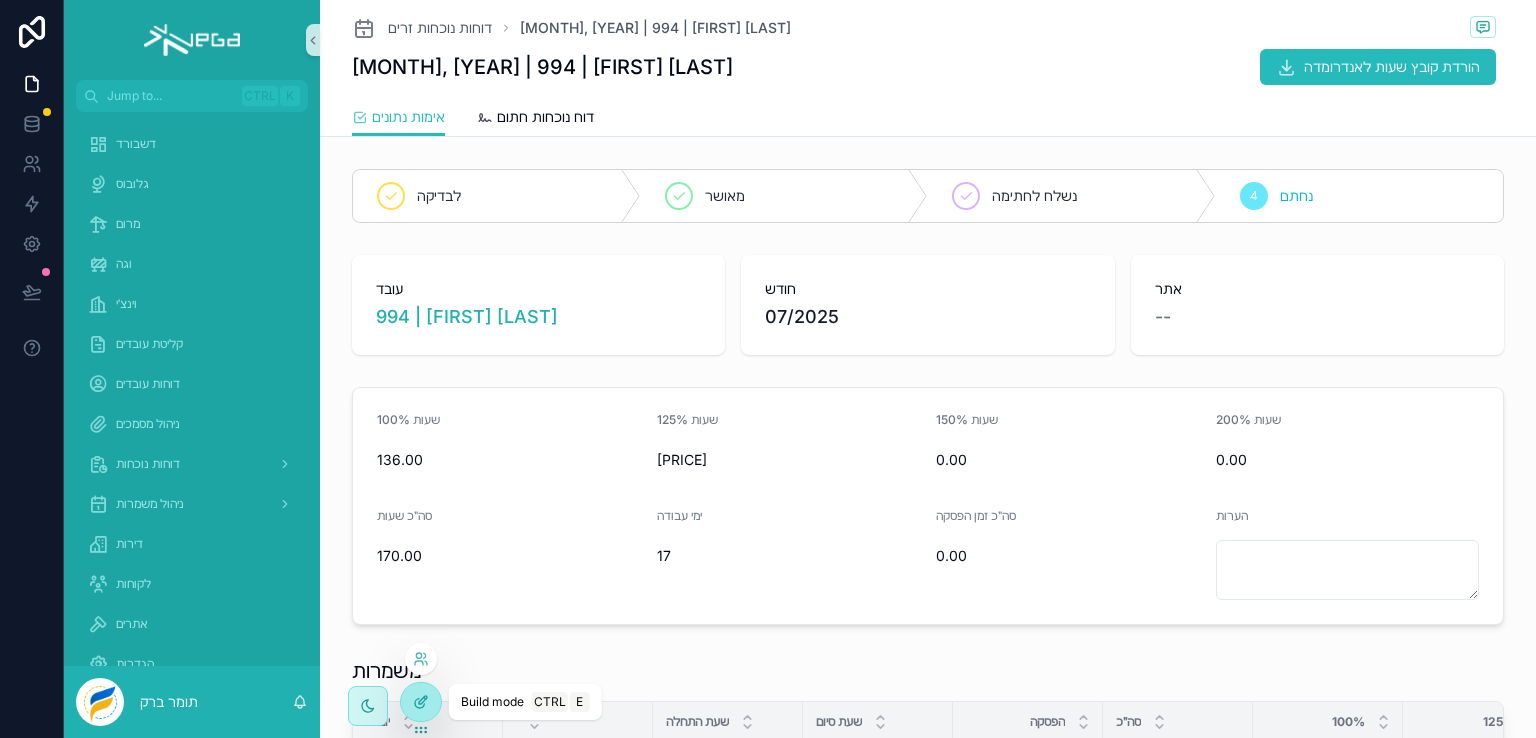 click 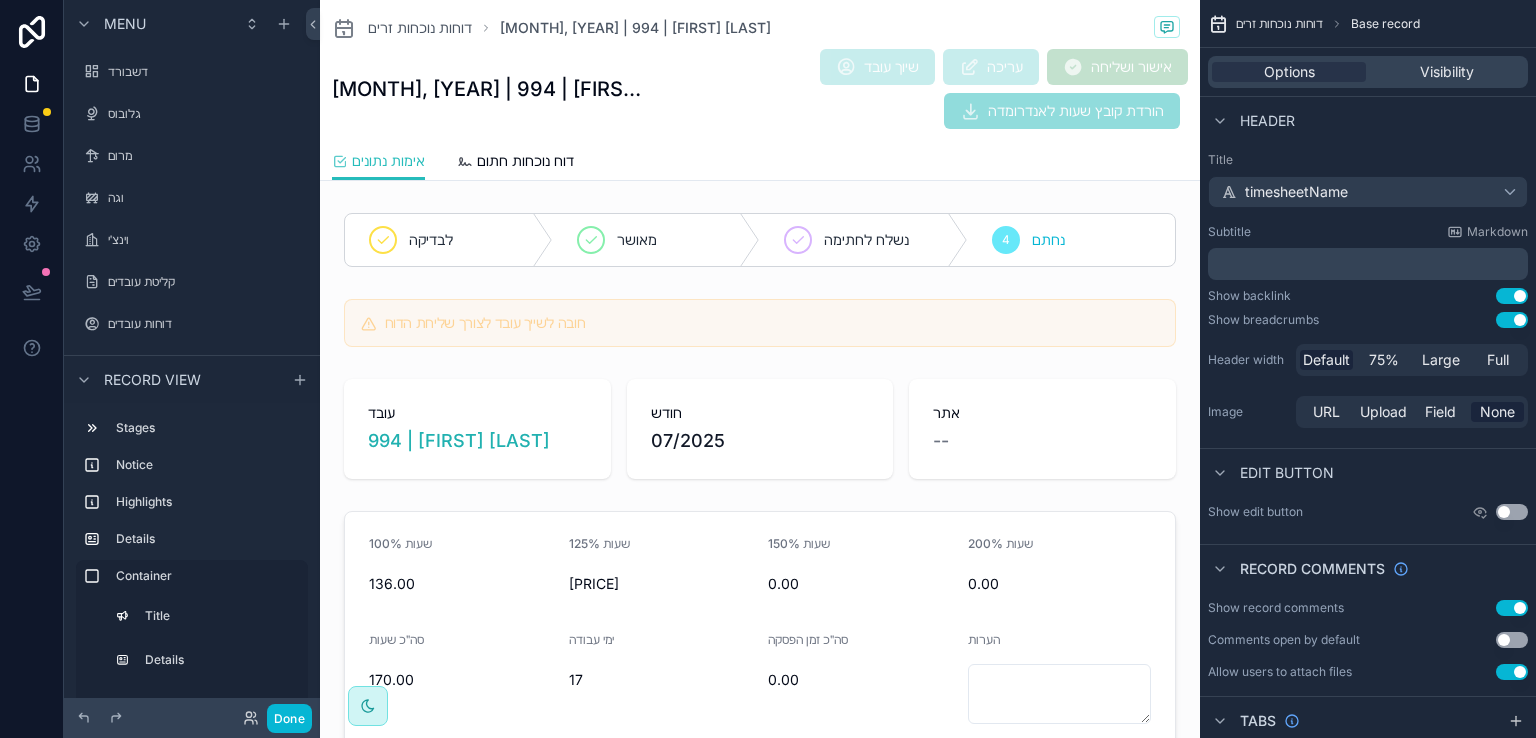 scroll, scrollTop: 1211, scrollLeft: 0, axis: vertical 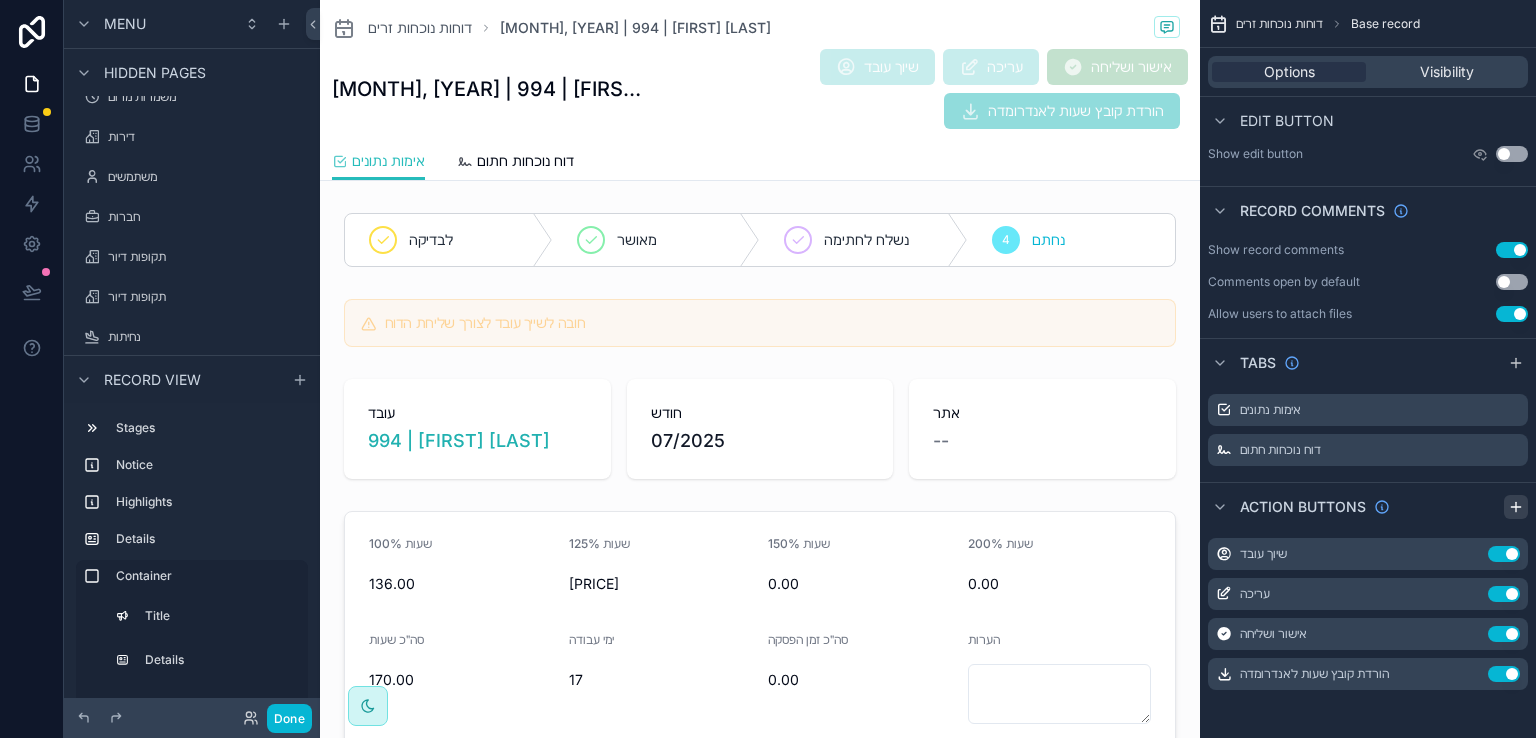 click 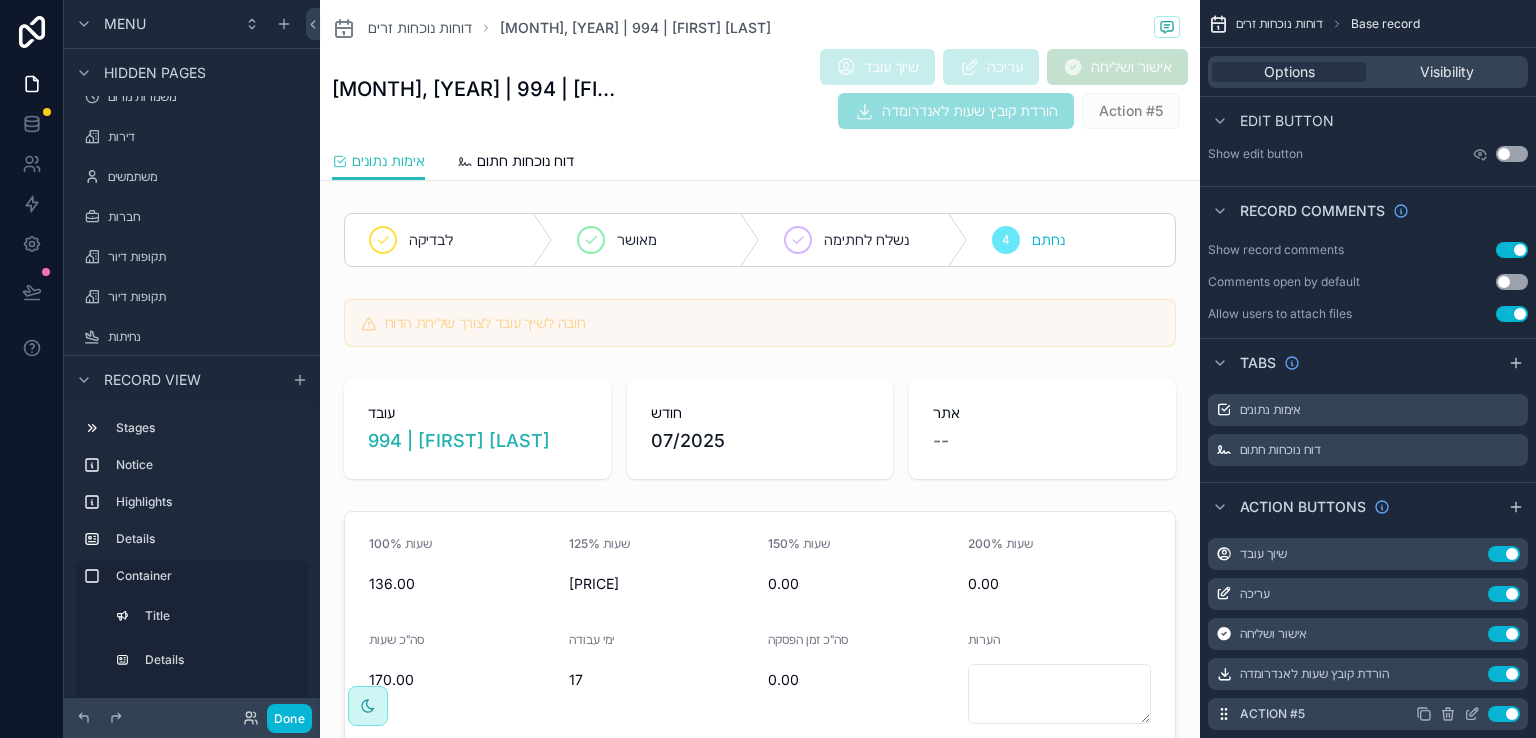 click 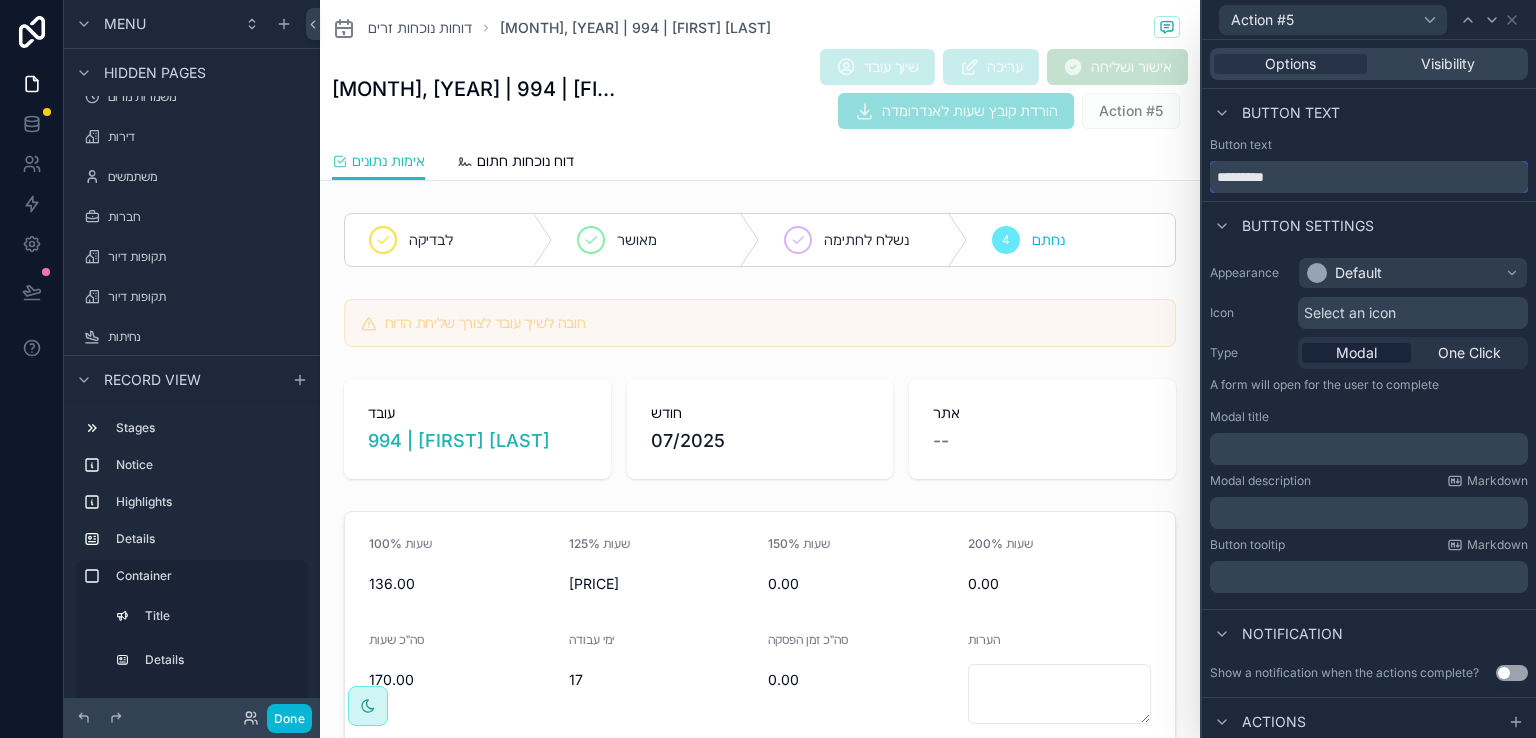 click on "*********" at bounding box center (1369, 177) 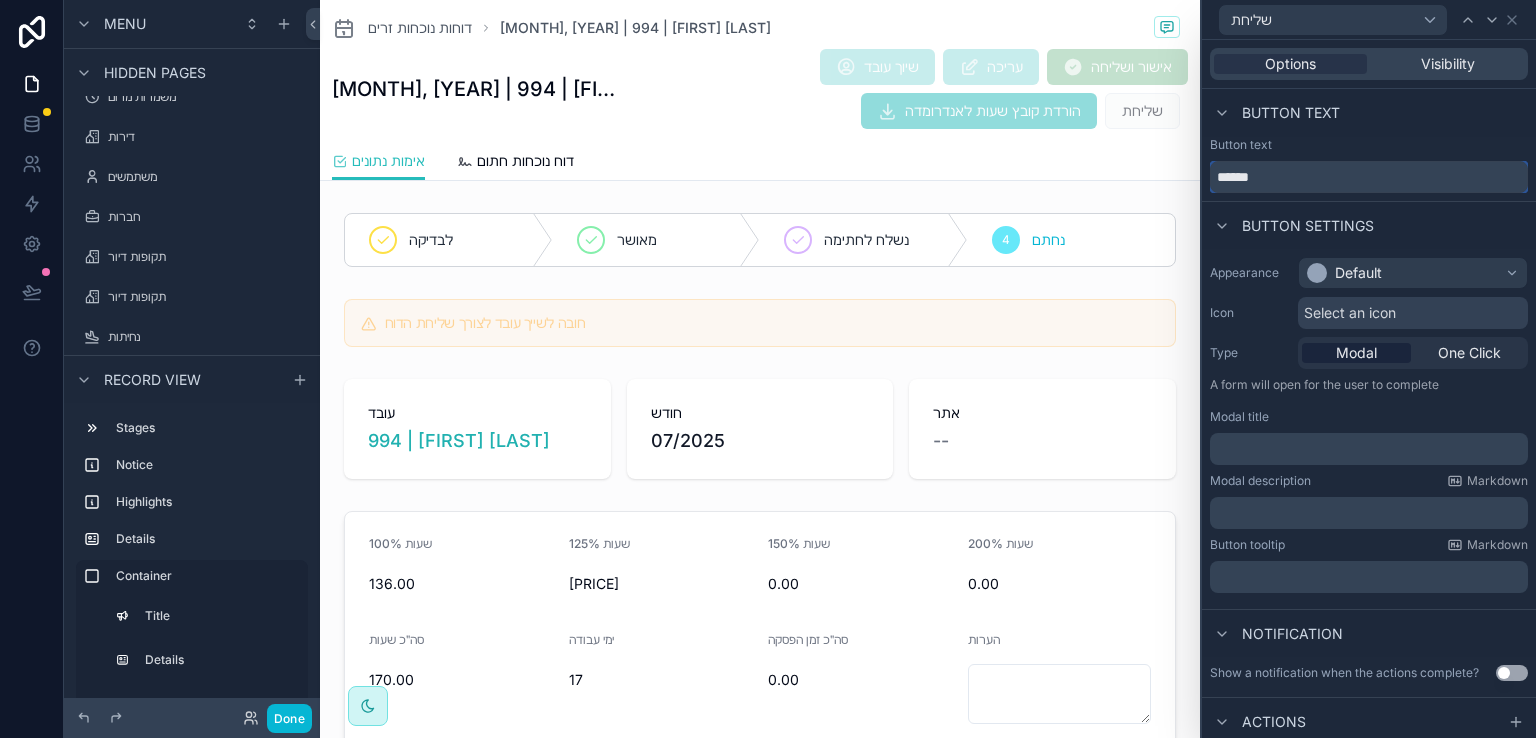 type on "*******" 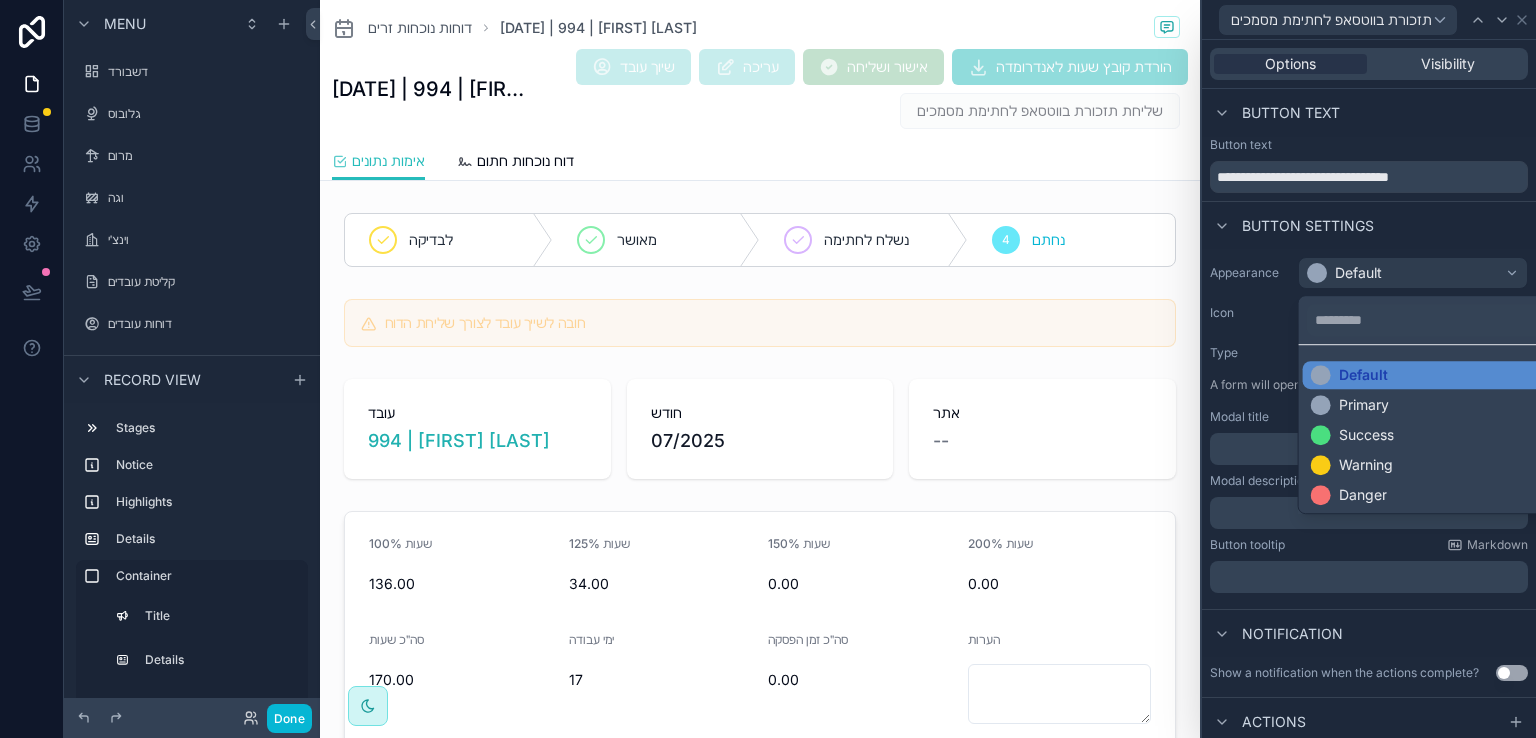 scroll, scrollTop: 0, scrollLeft: 0, axis: both 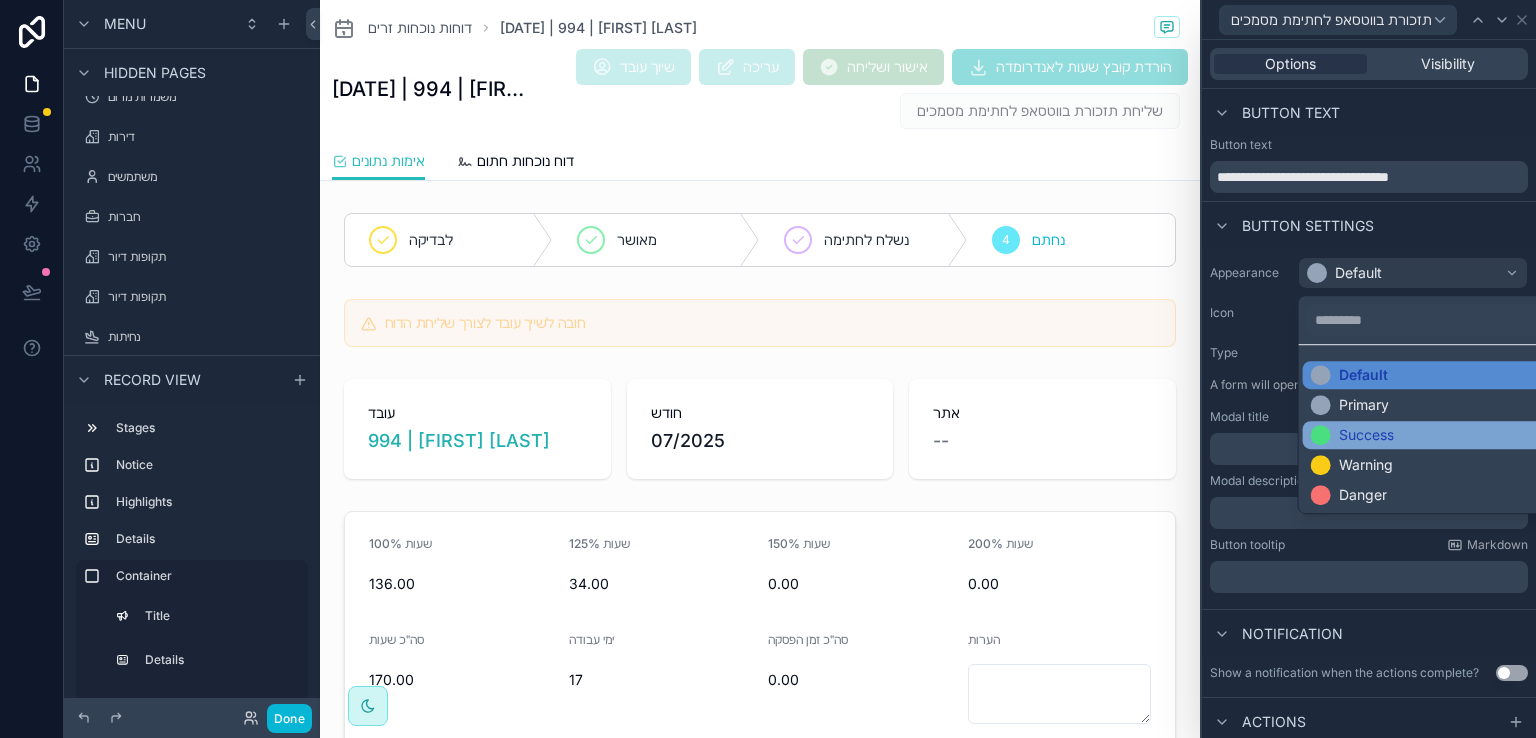 click on "Success" at bounding box center [1366, 435] 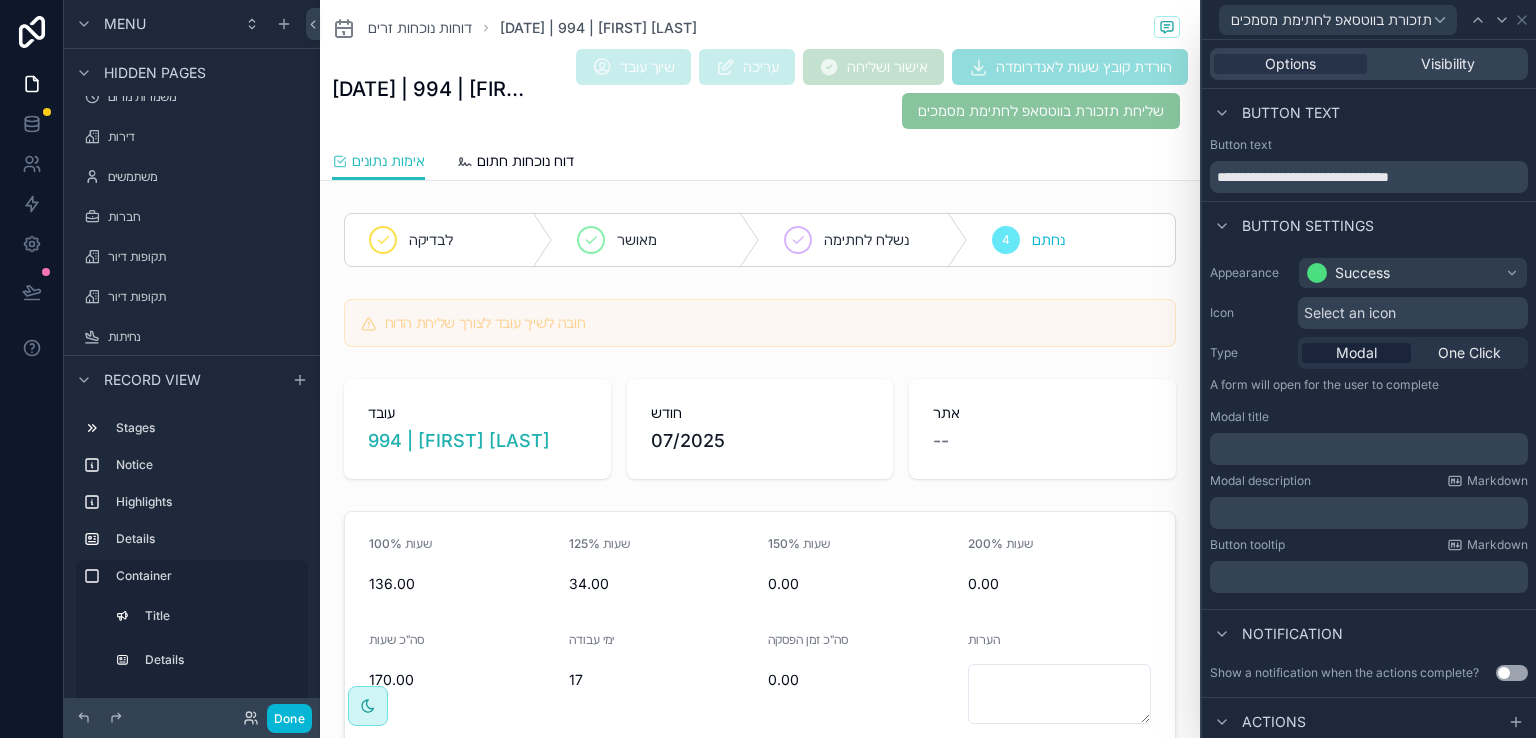 click on "﻿" at bounding box center [1371, 449] 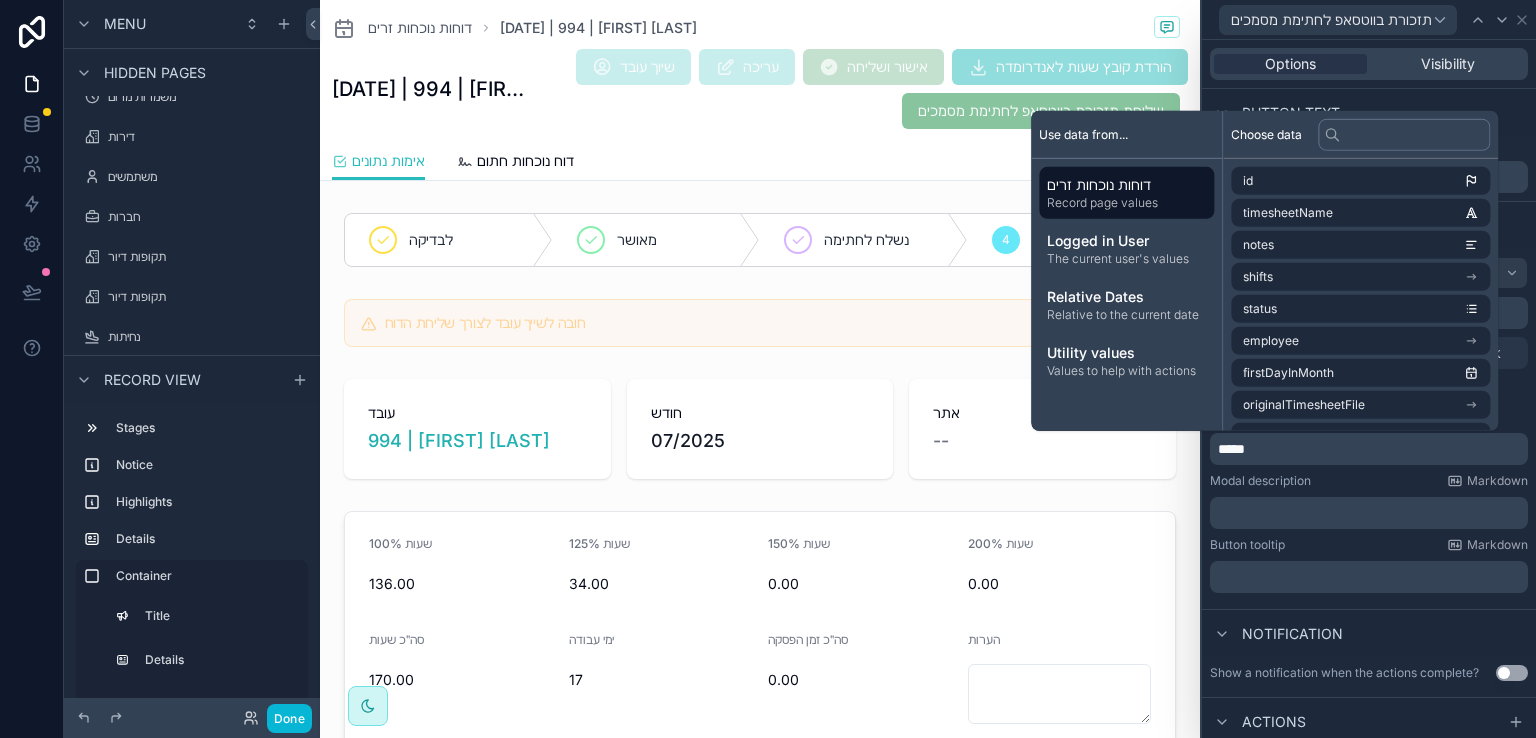 type 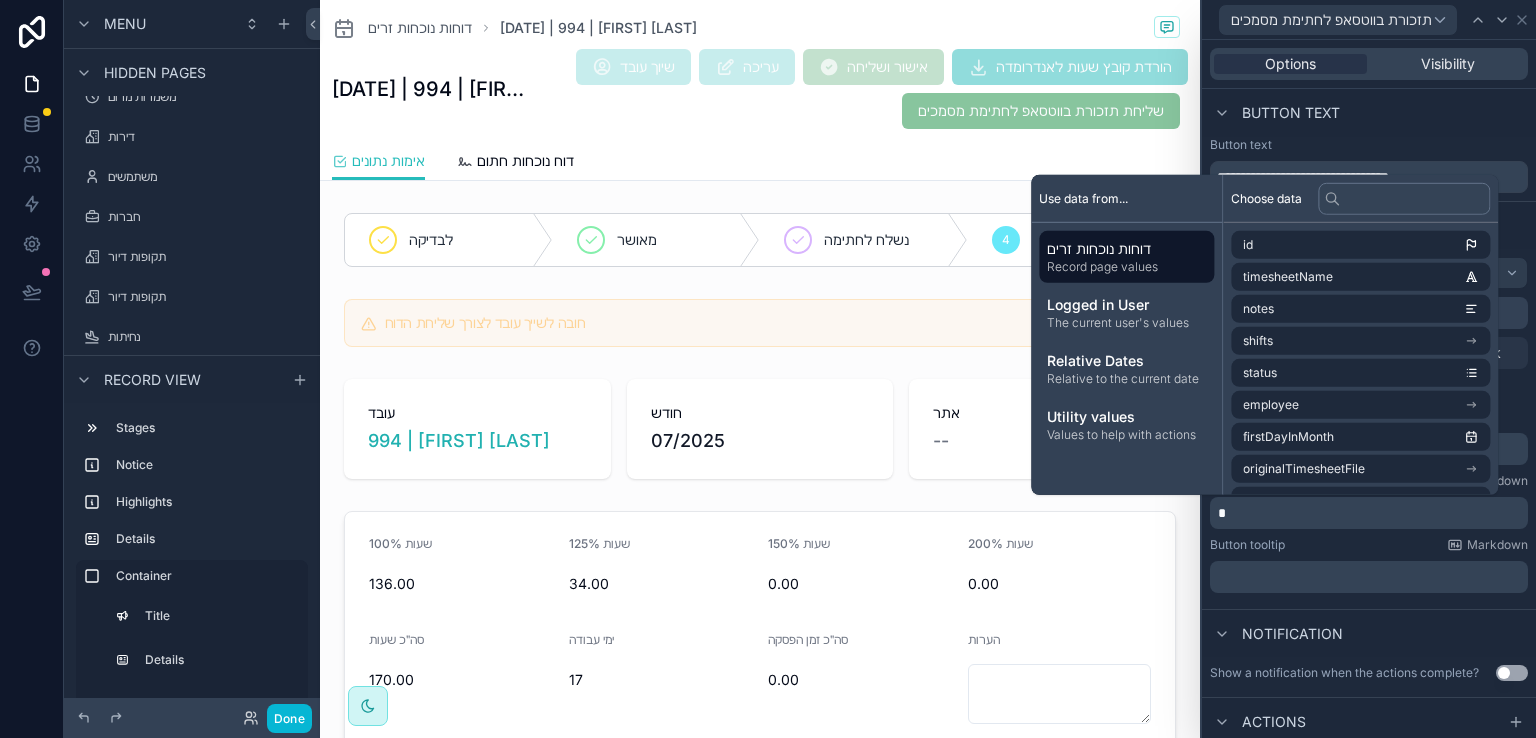 type 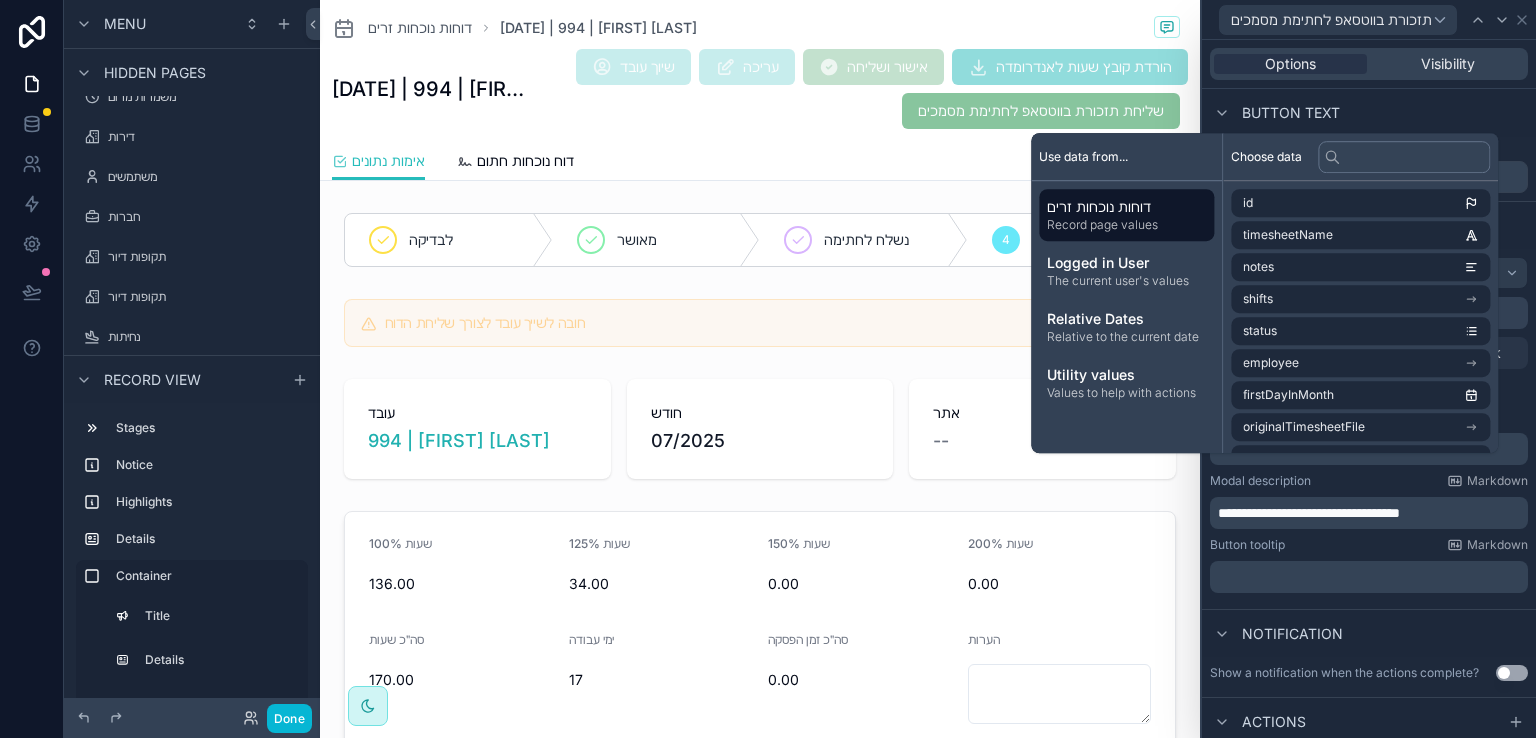 scroll, scrollTop: 43, scrollLeft: 0, axis: vertical 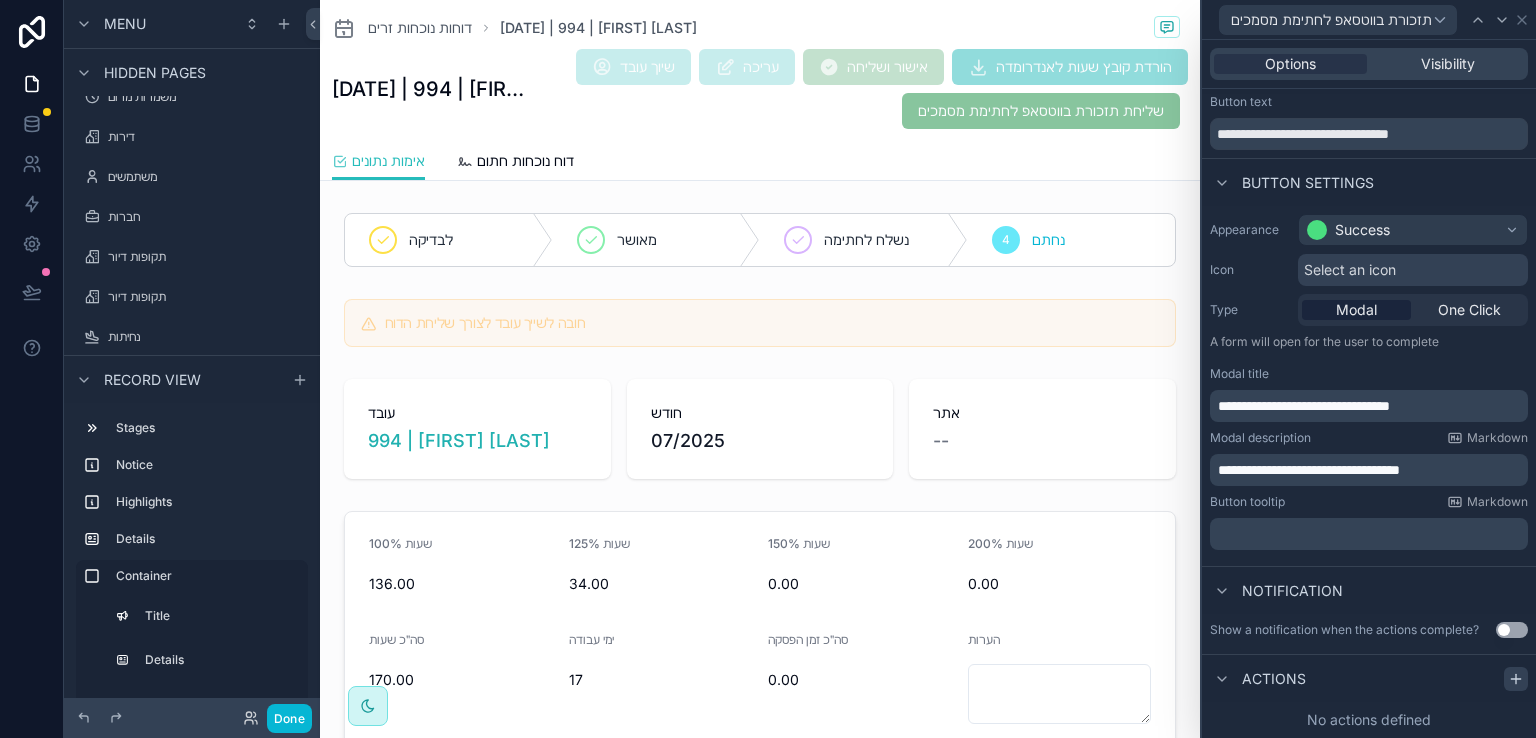 click 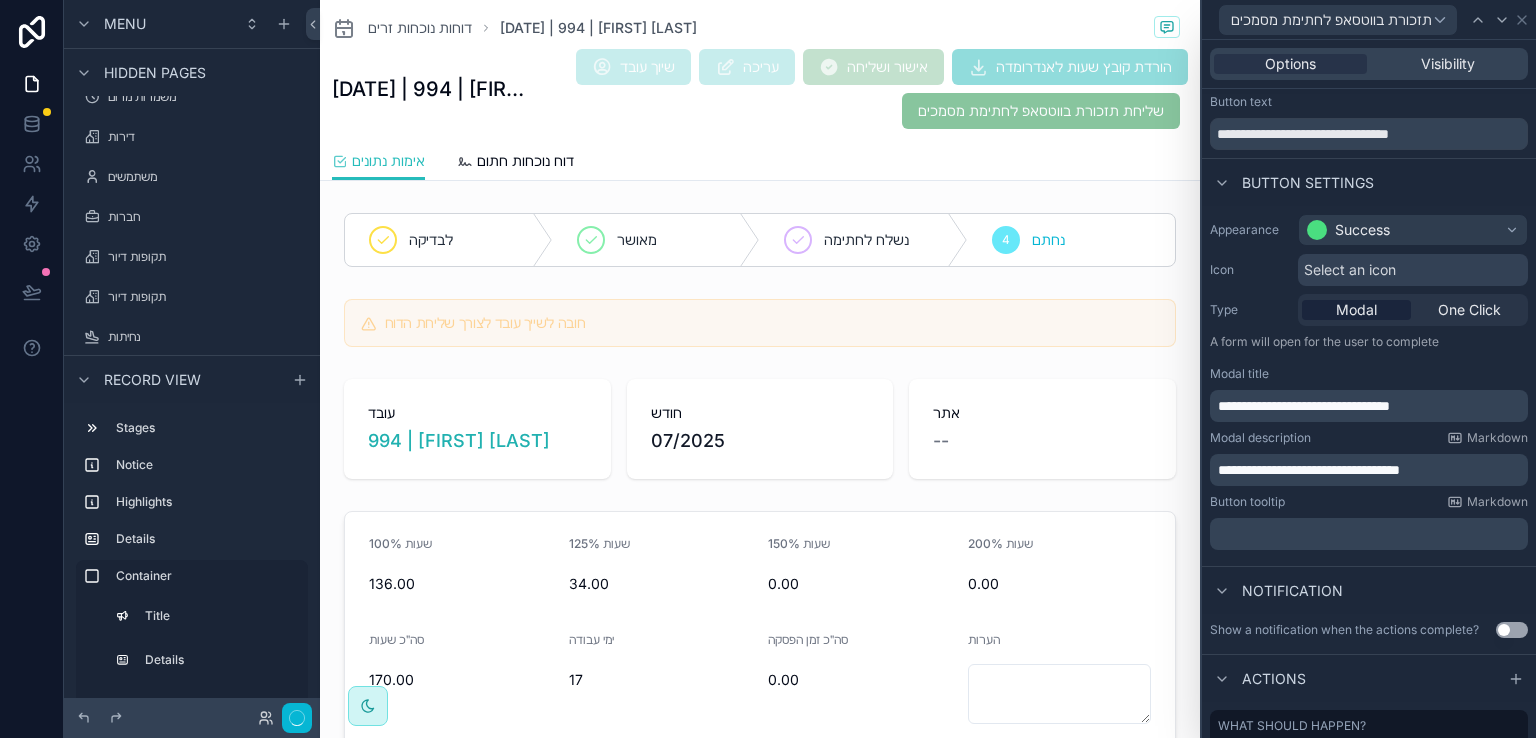 scroll, scrollTop: 146, scrollLeft: 0, axis: vertical 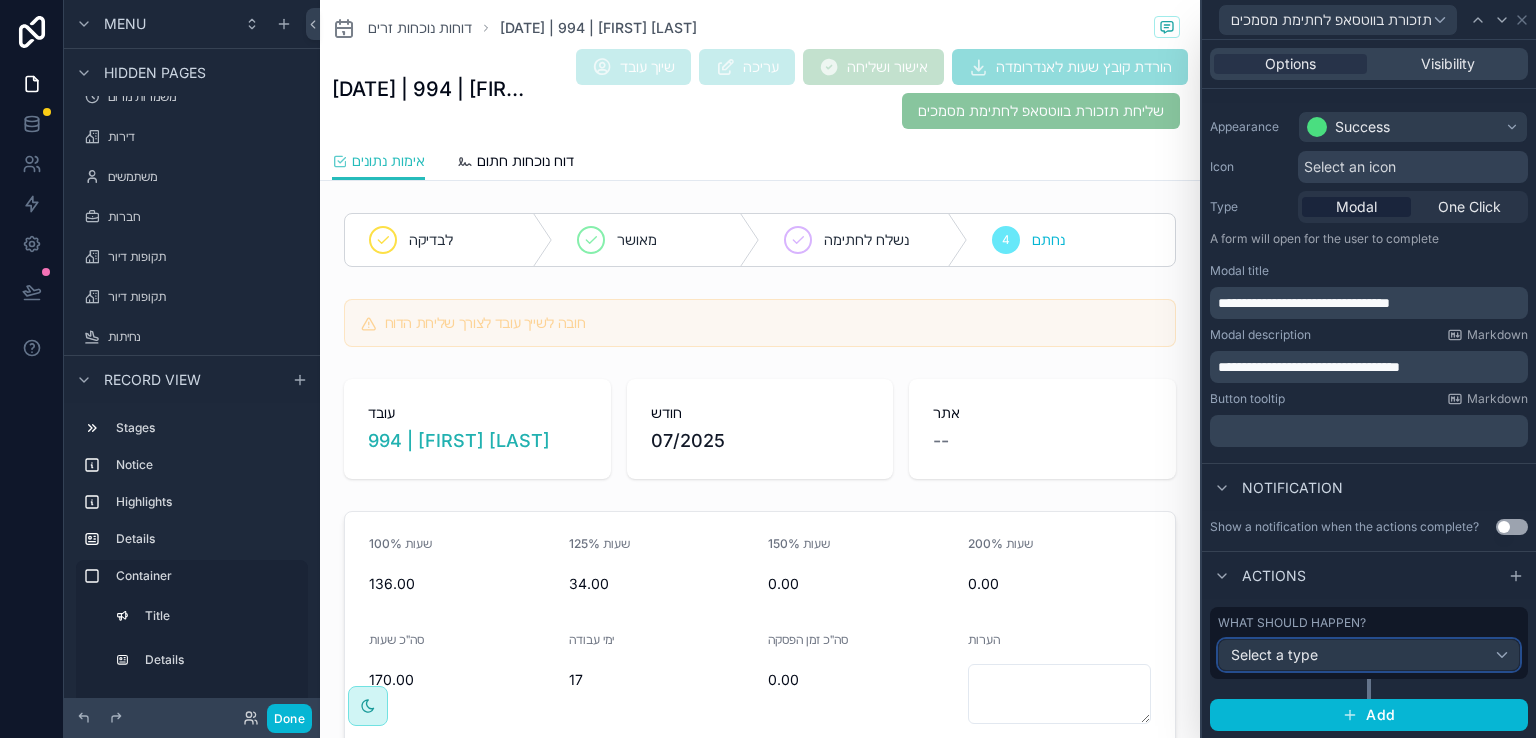 click on "Select a type" at bounding box center [1369, 655] 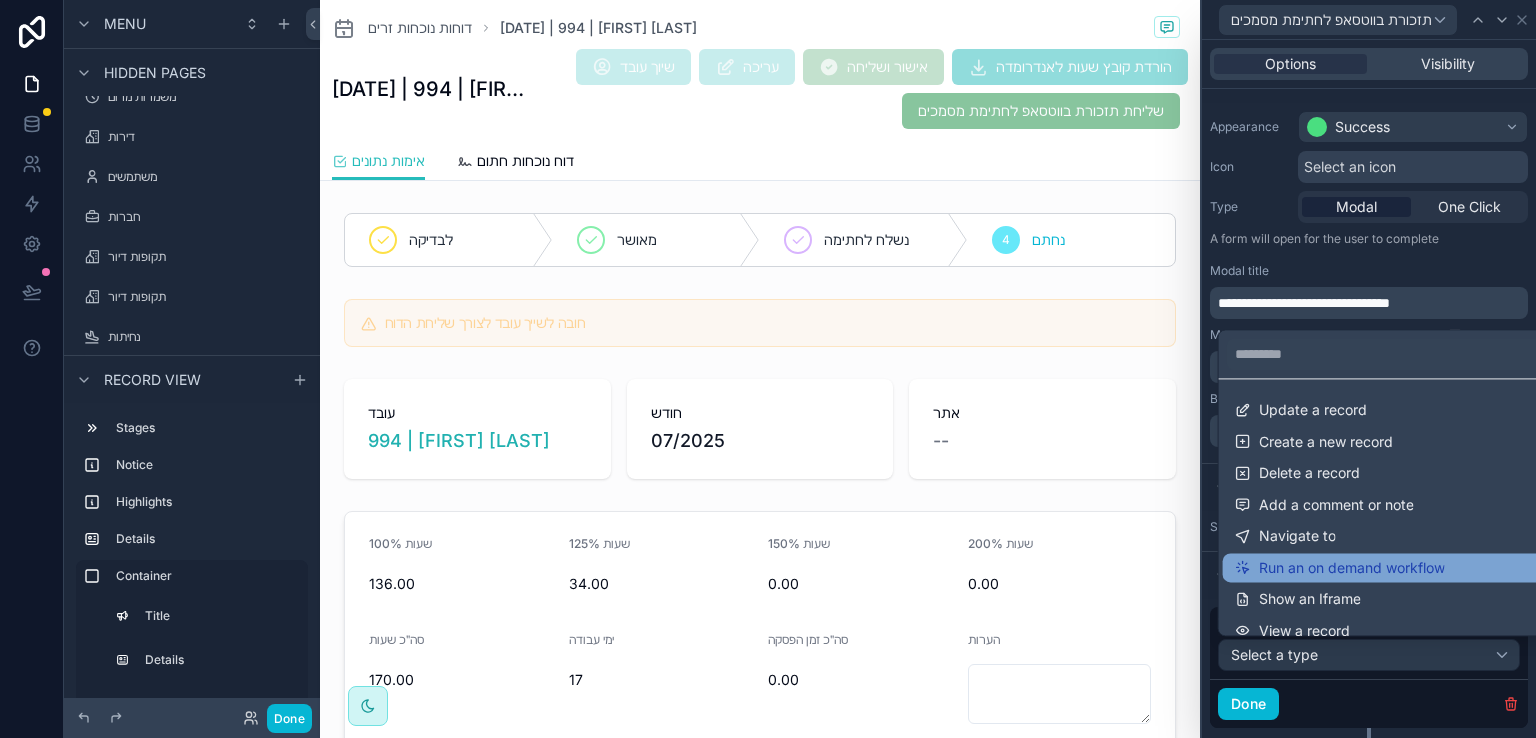 click on "Run an on demand workflow" at bounding box center [1352, 568] 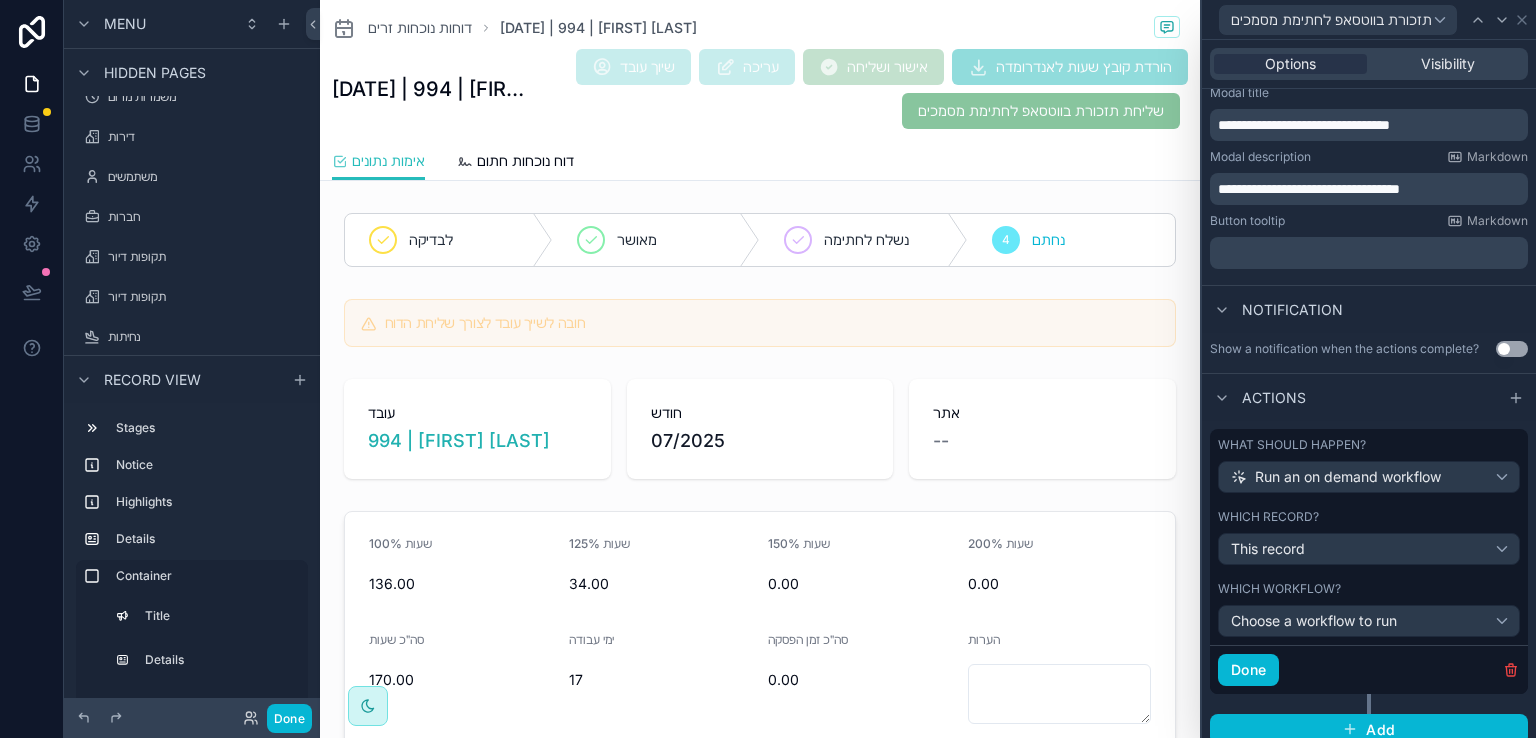 scroll, scrollTop: 338, scrollLeft: 0, axis: vertical 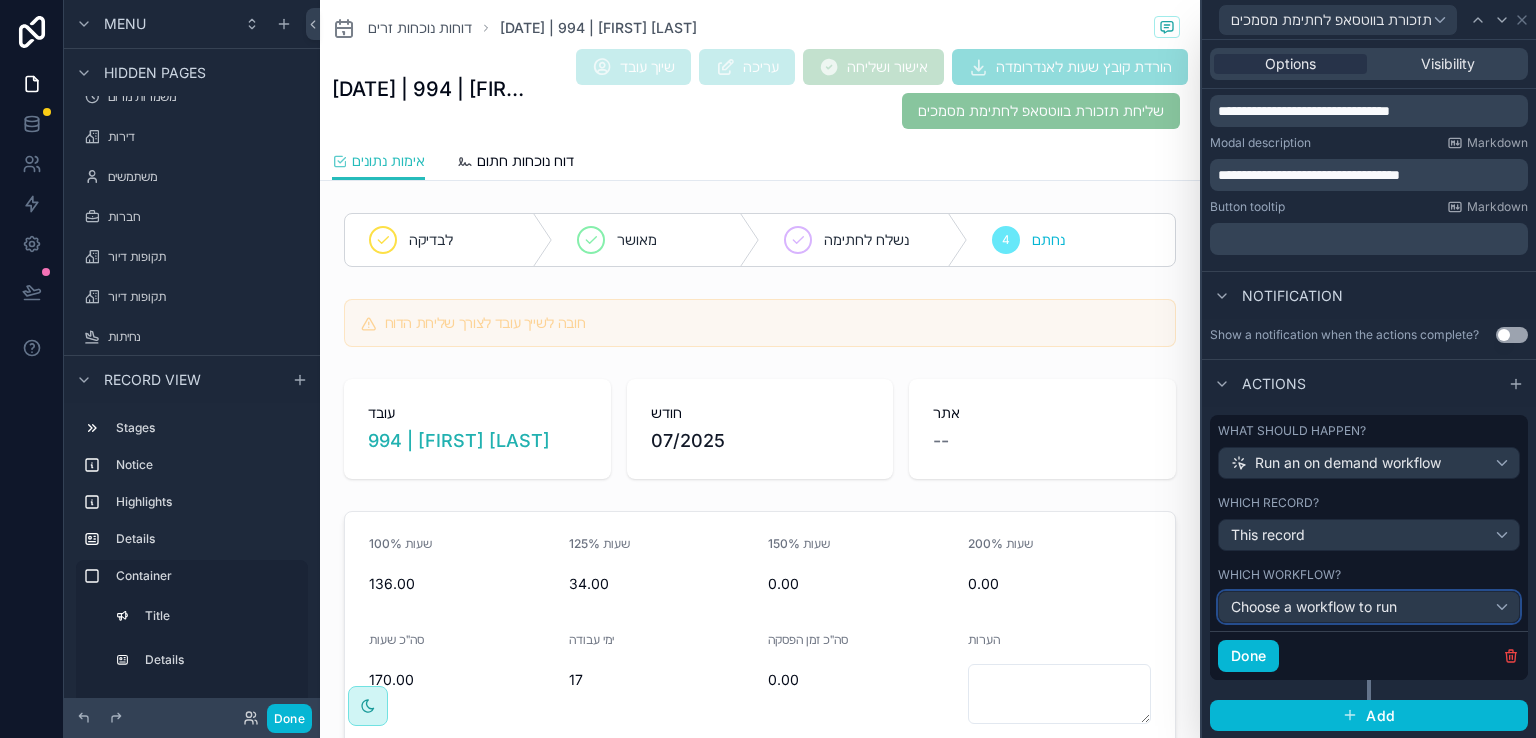 click on "Choose a workflow to run" at bounding box center (1369, 607) 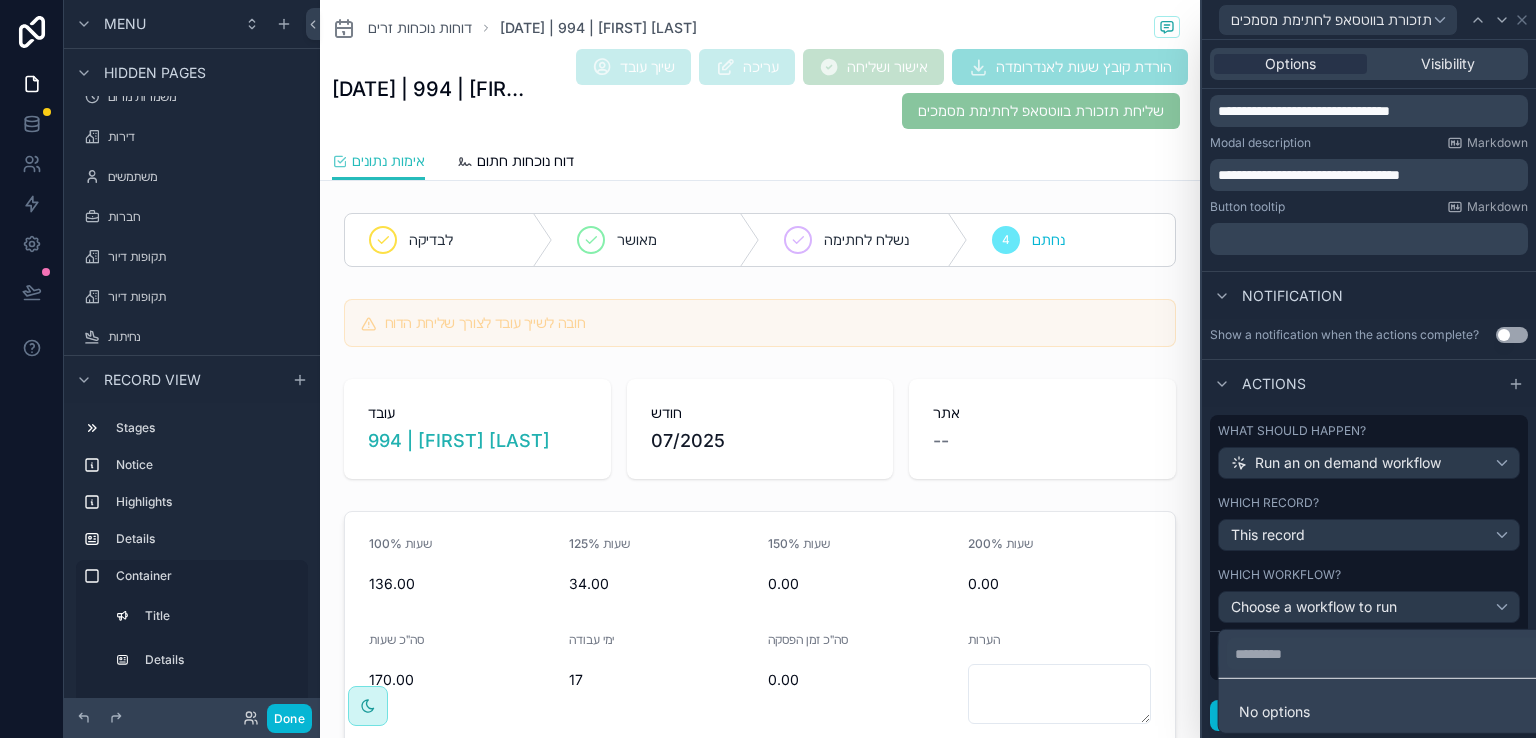 click at bounding box center [1369, 369] 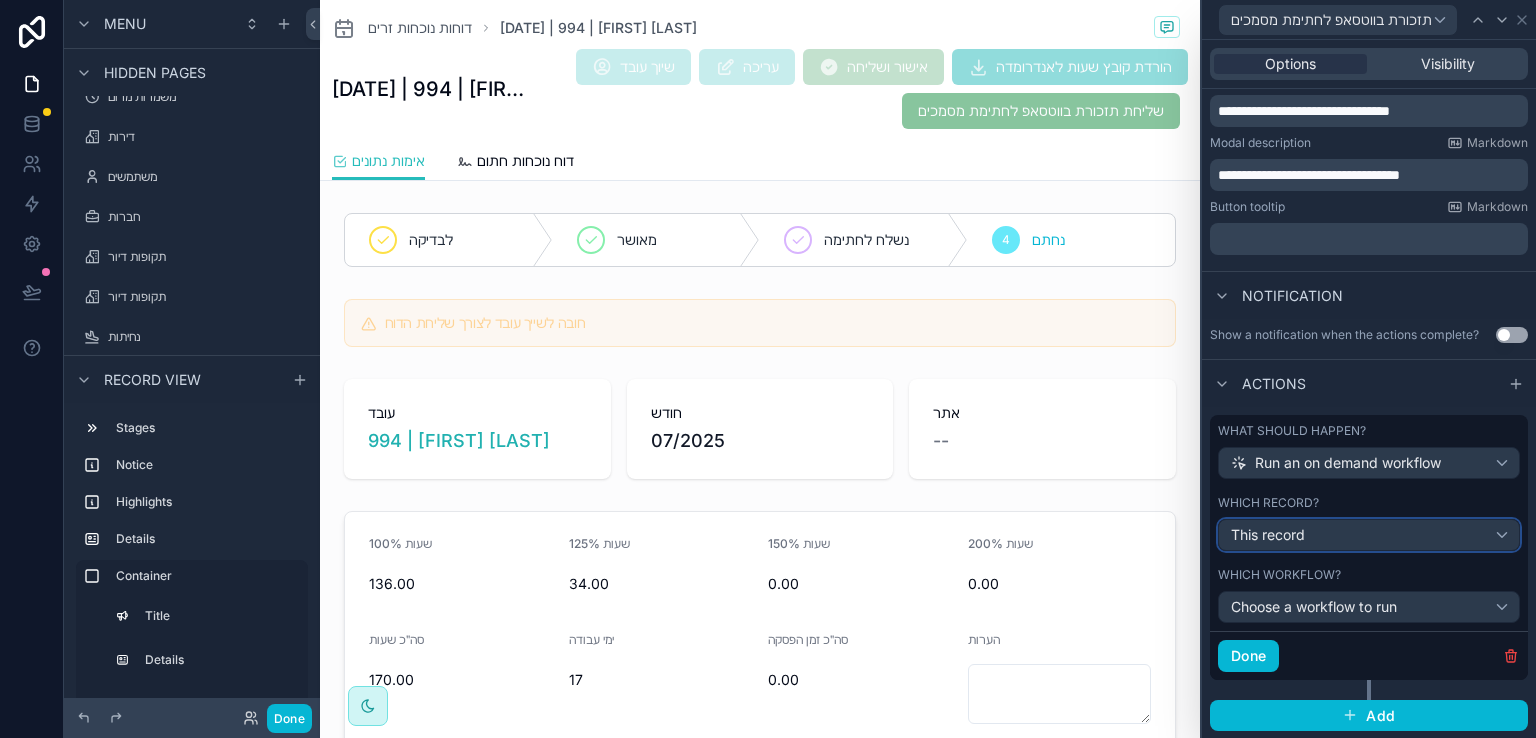 click on "This record" at bounding box center [1369, 535] 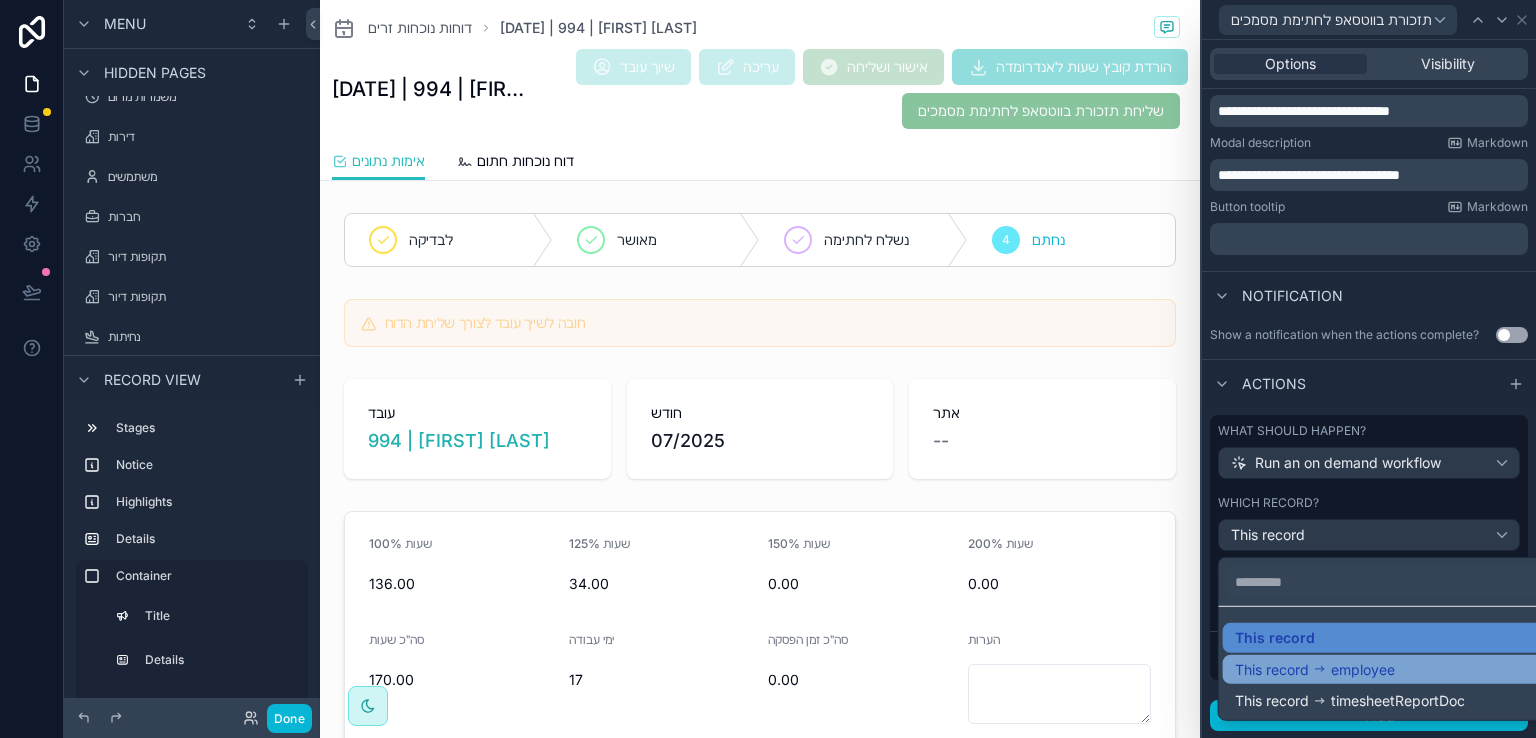 click on "employee" at bounding box center (1363, 669) 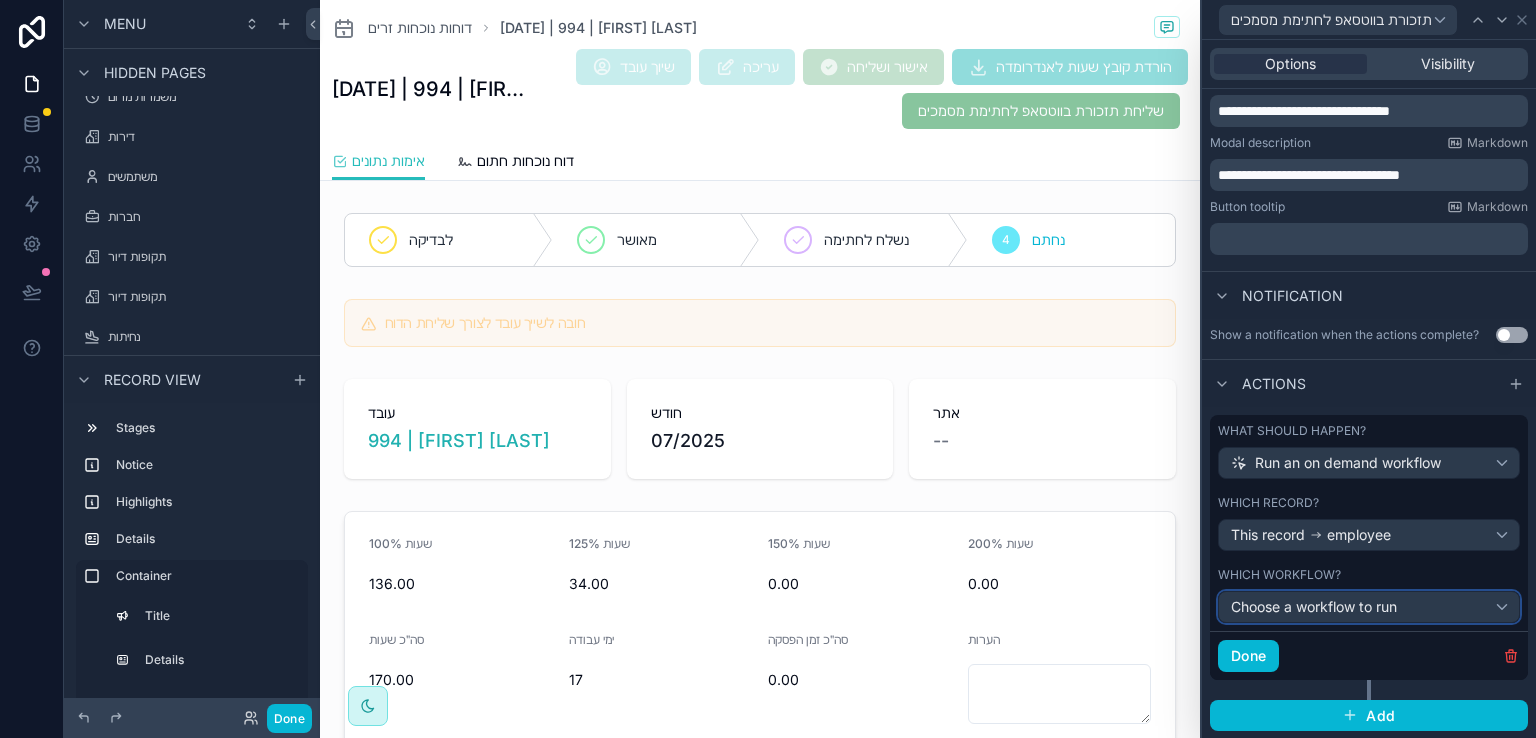 click on "Choose a workflow to run" at bounding box center (1369, 607) 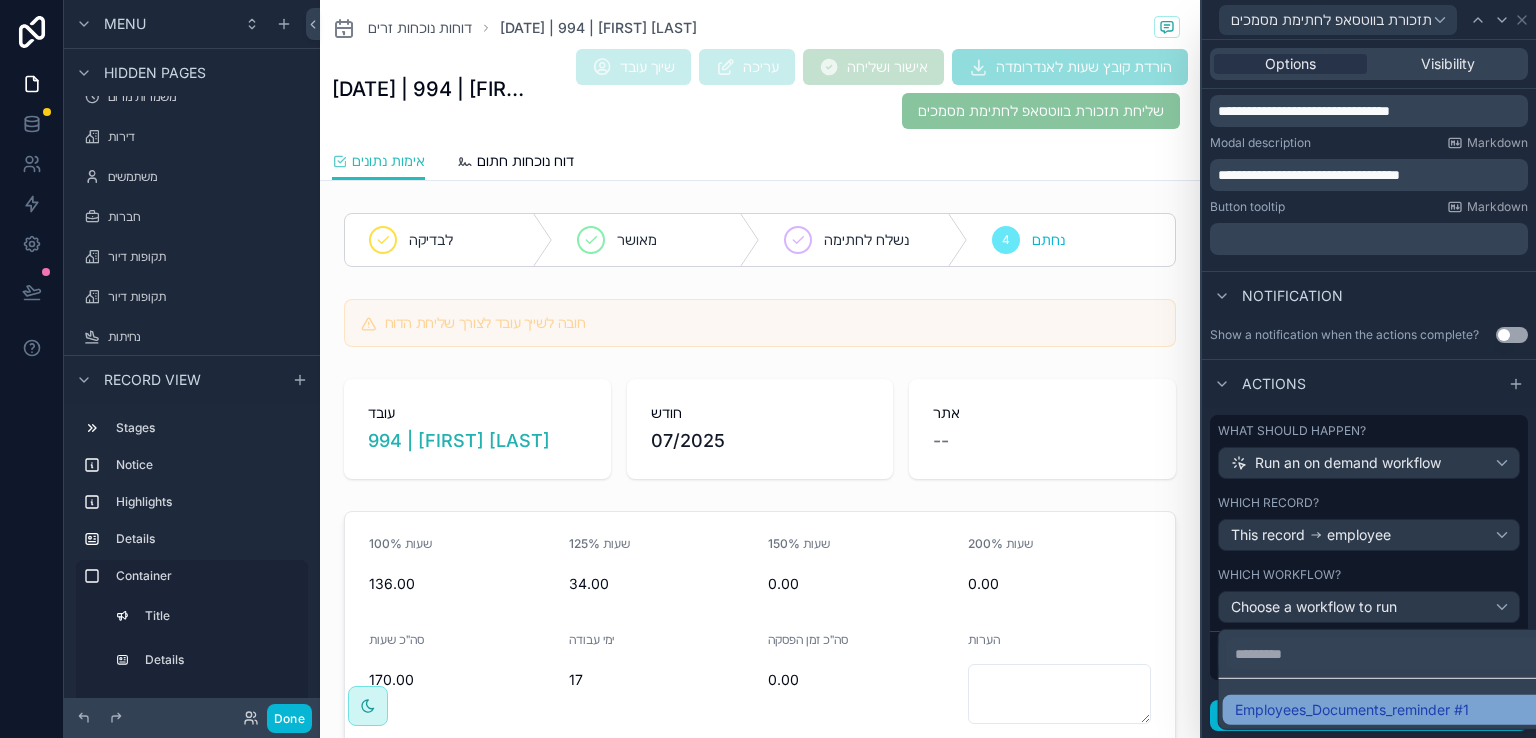 click on "Employees_Documents_reminder #1" at bounding box center (1352, 710) 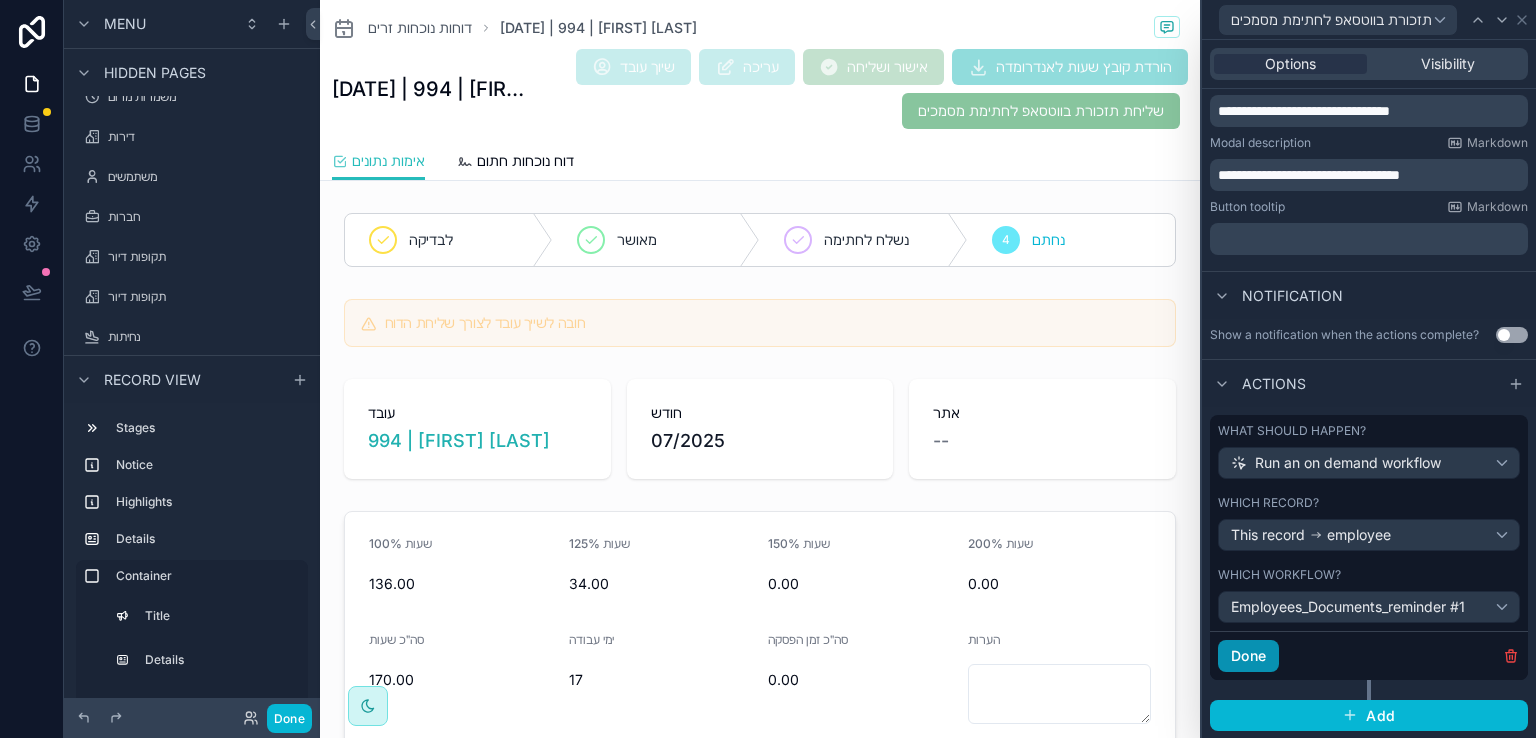click on "Done" at bounding box center [1248, 656] 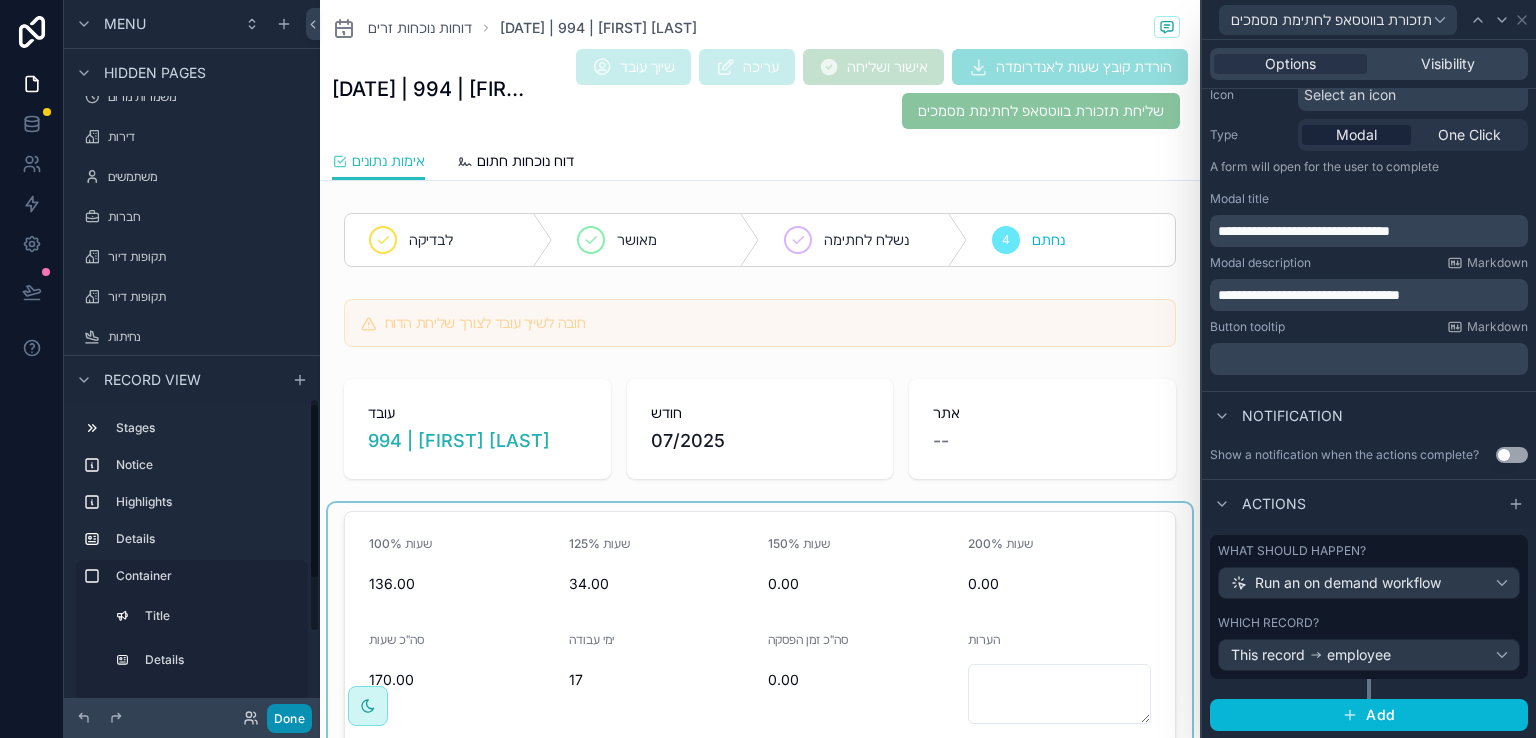 click on "Done" at bounding box center (289, 718) 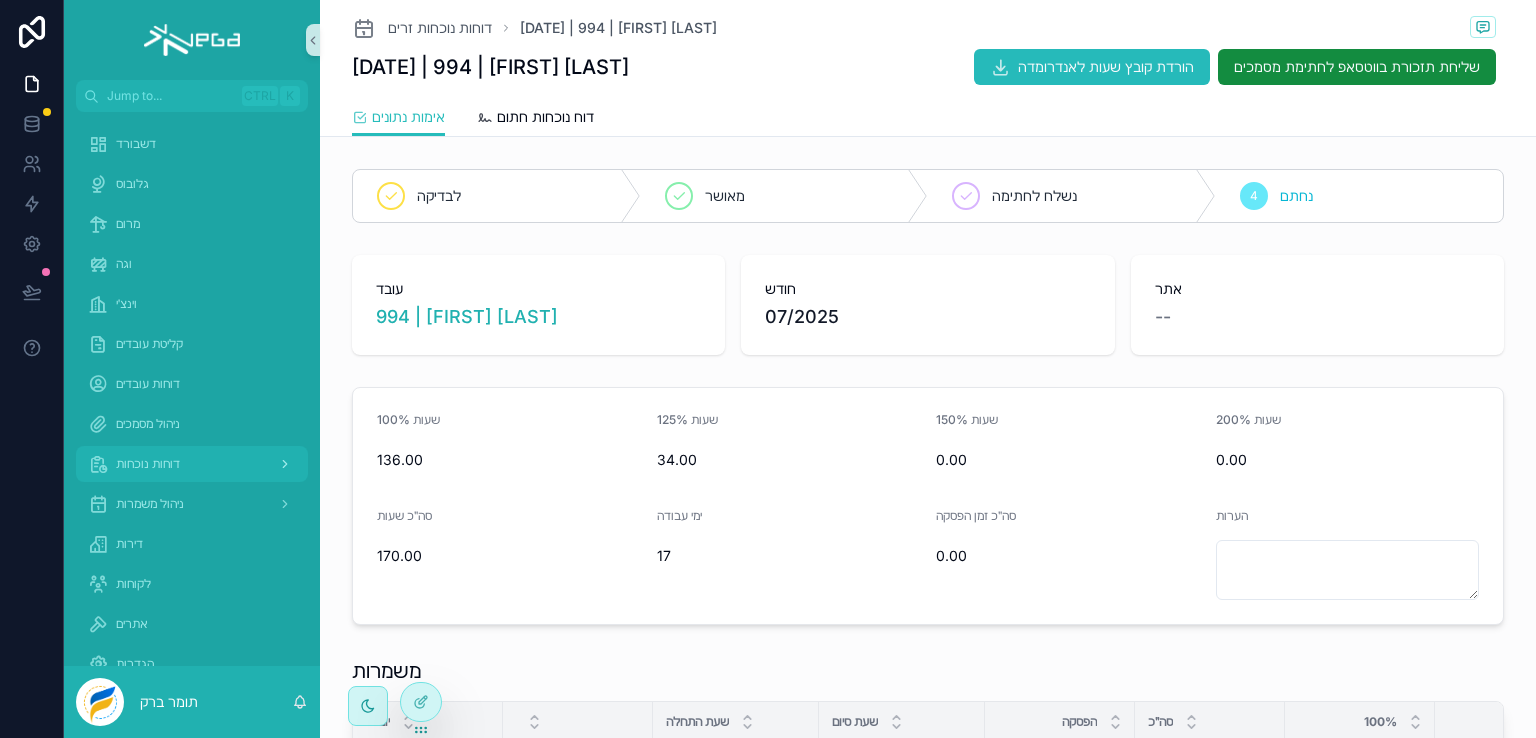 click on "דוחות נוכחות" at bounding box center [192, 464] 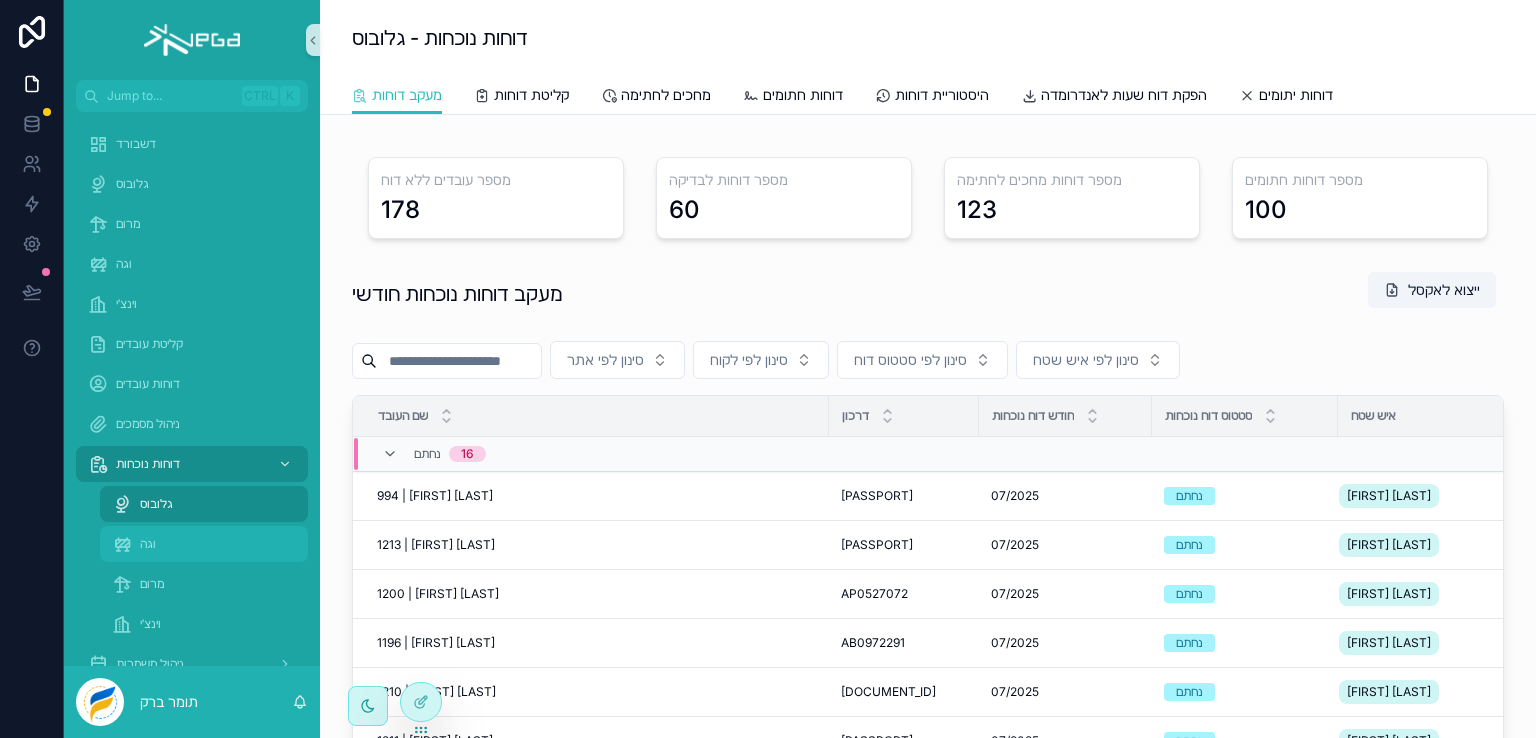 click on "וגה" at bounding box center (148, 544) 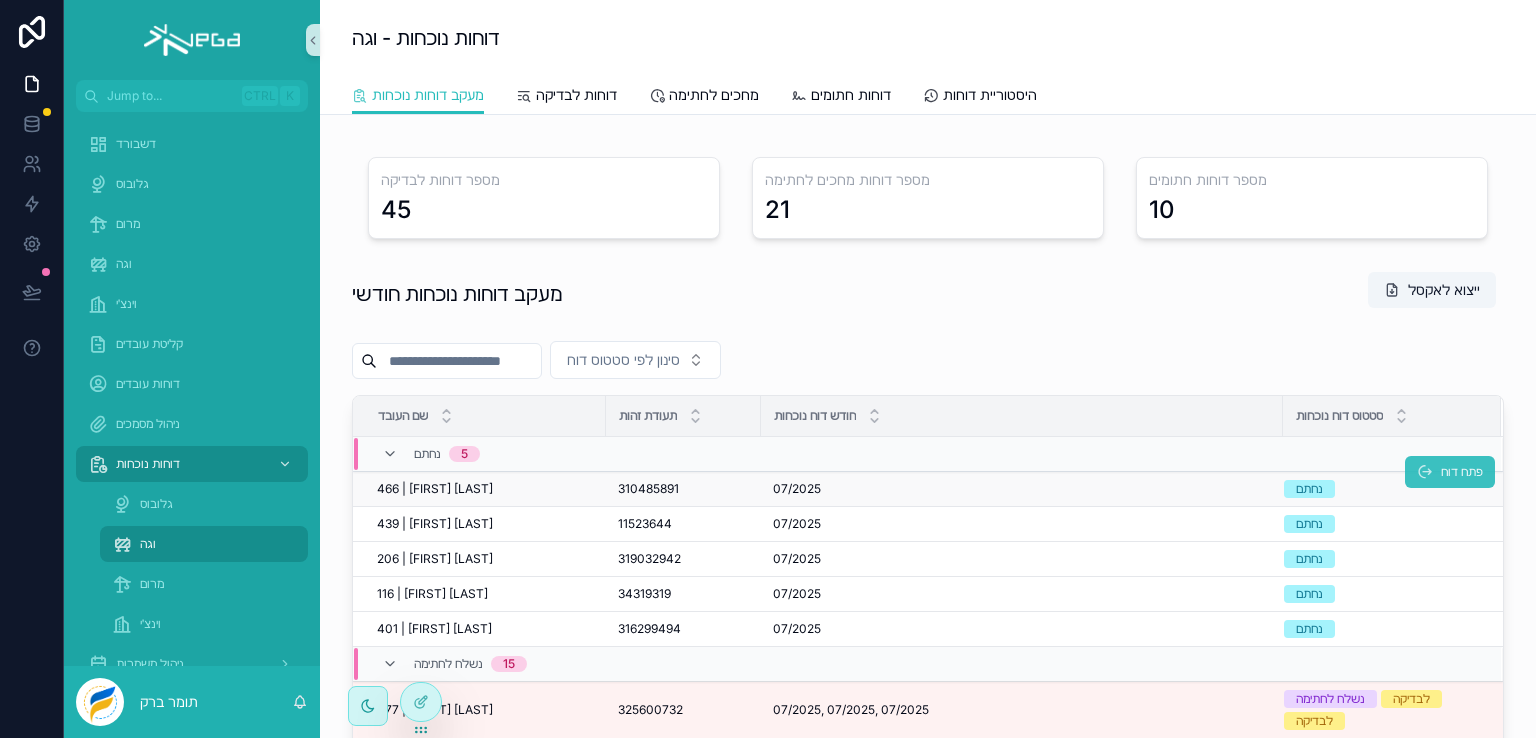click at bounding box center [1425, 472] 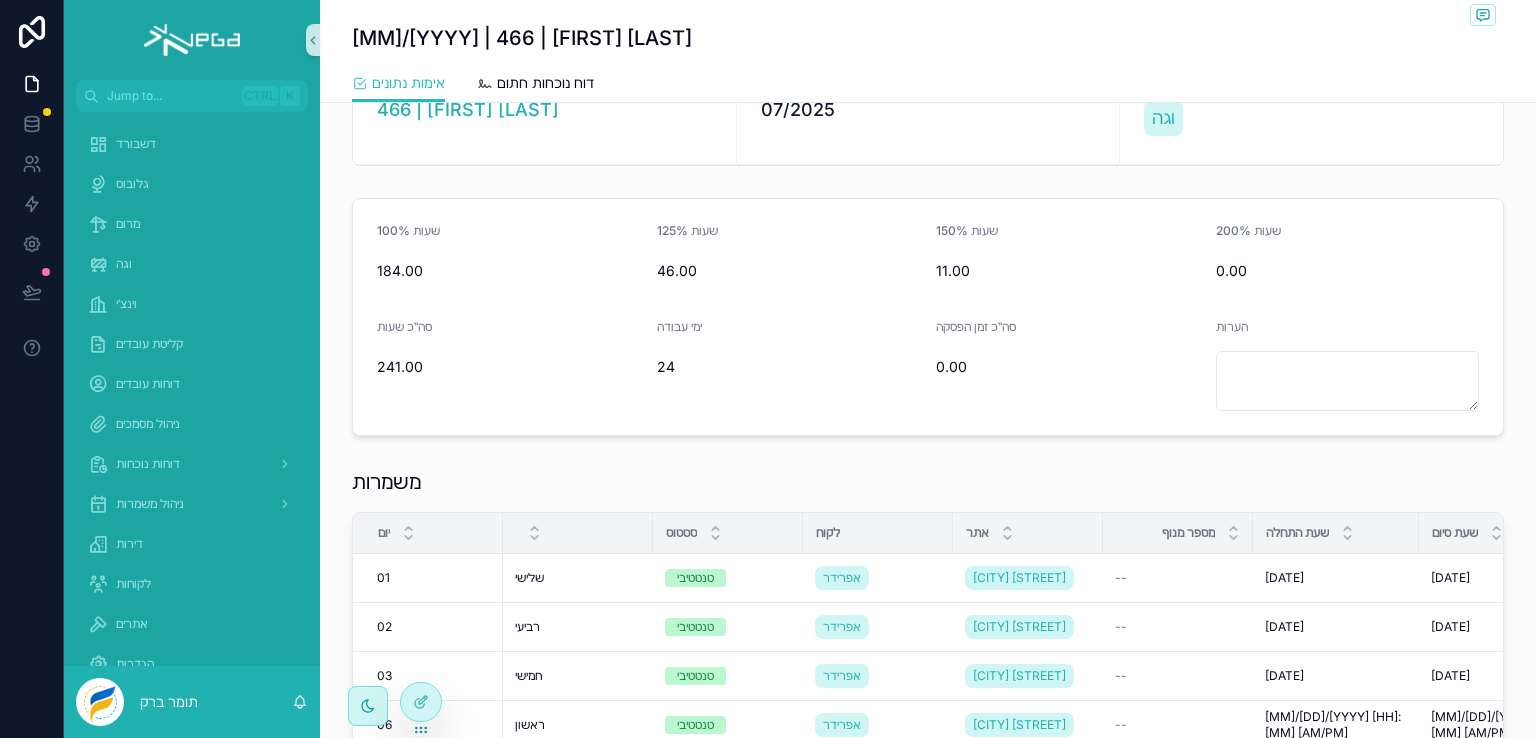 scroll, scrollTop: 0, scrollLeft: 0, axis: both 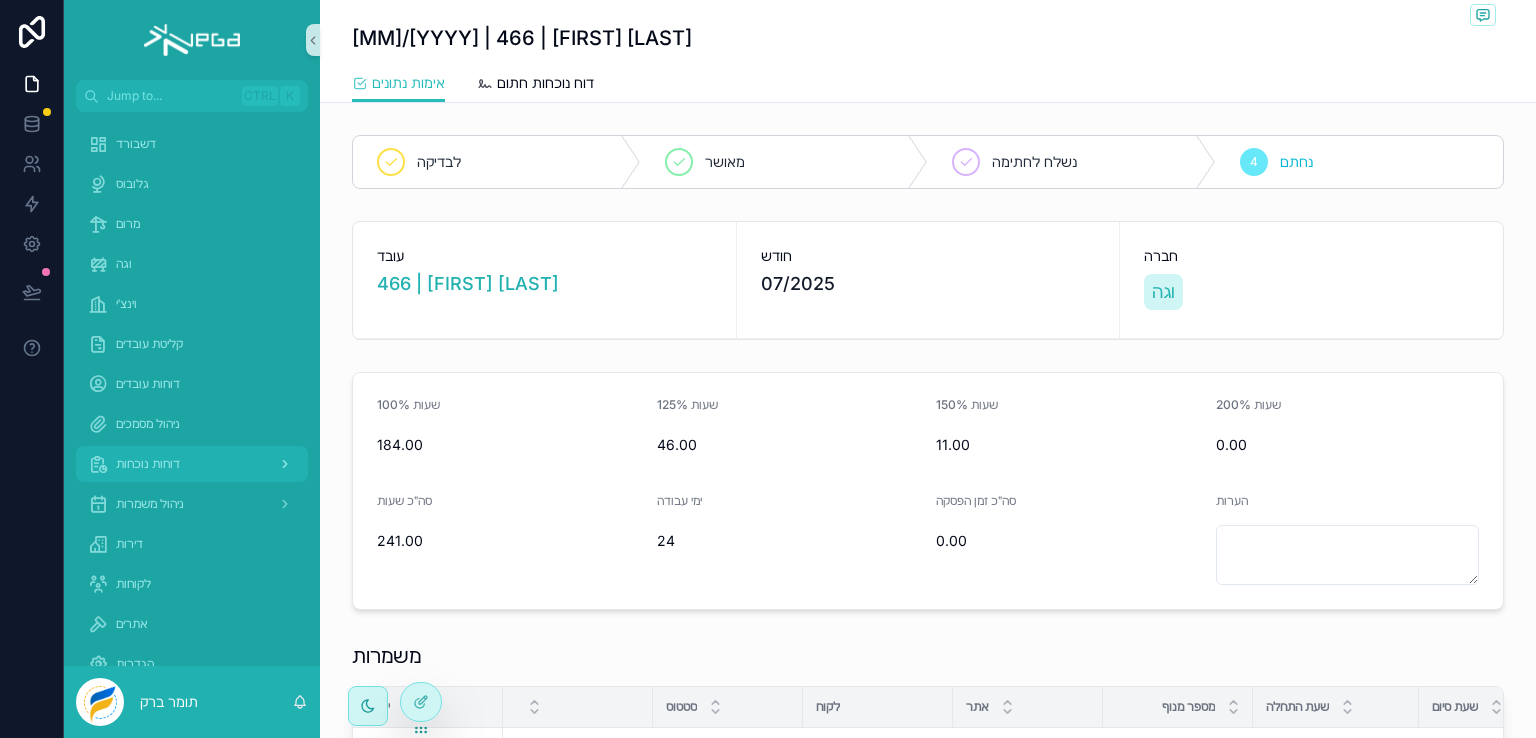 click on "דוחות נוכחות" at bounding box center (148, 464) 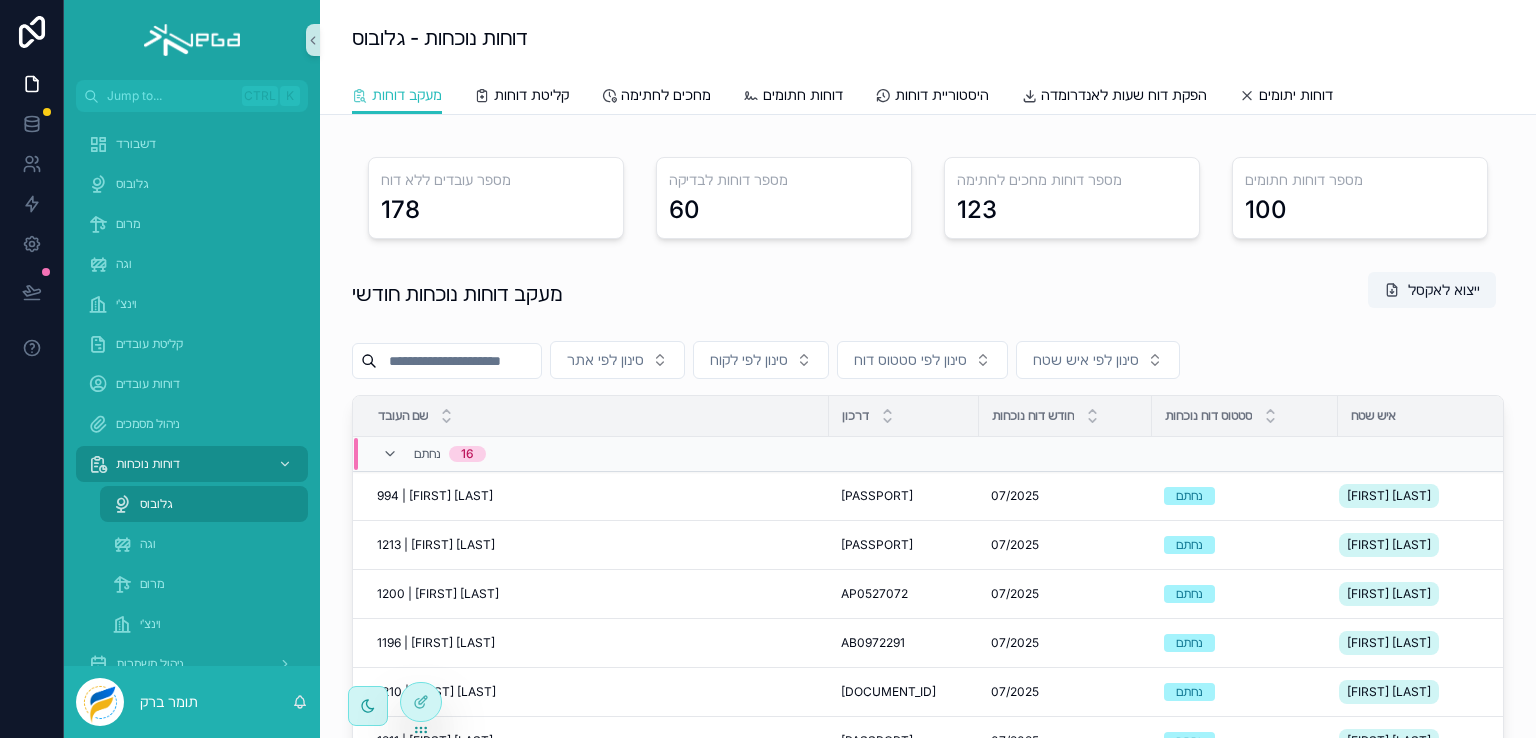 click on "גלובוס" at bounding box center (156, 504) 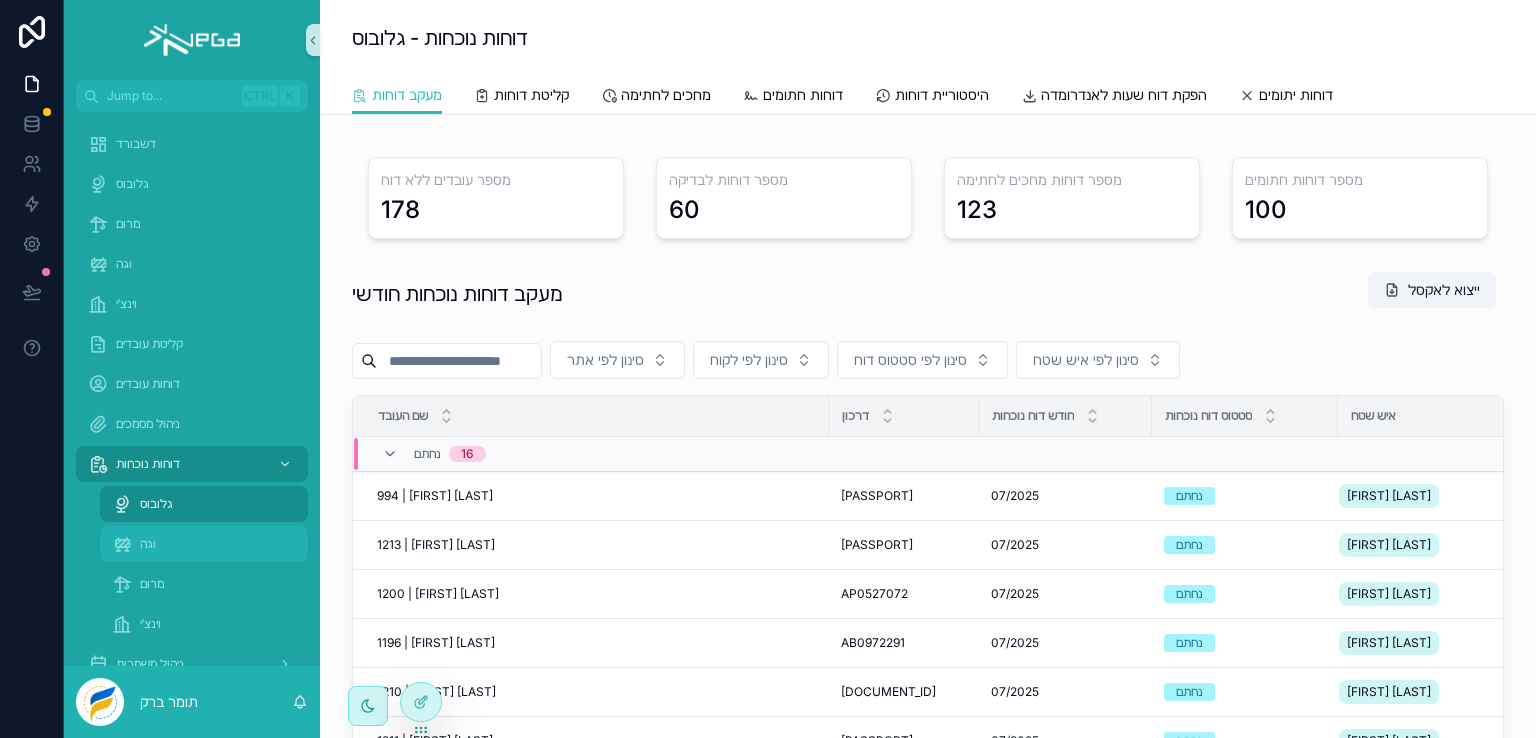 click on "וגה" at bounding box center [148, 544] 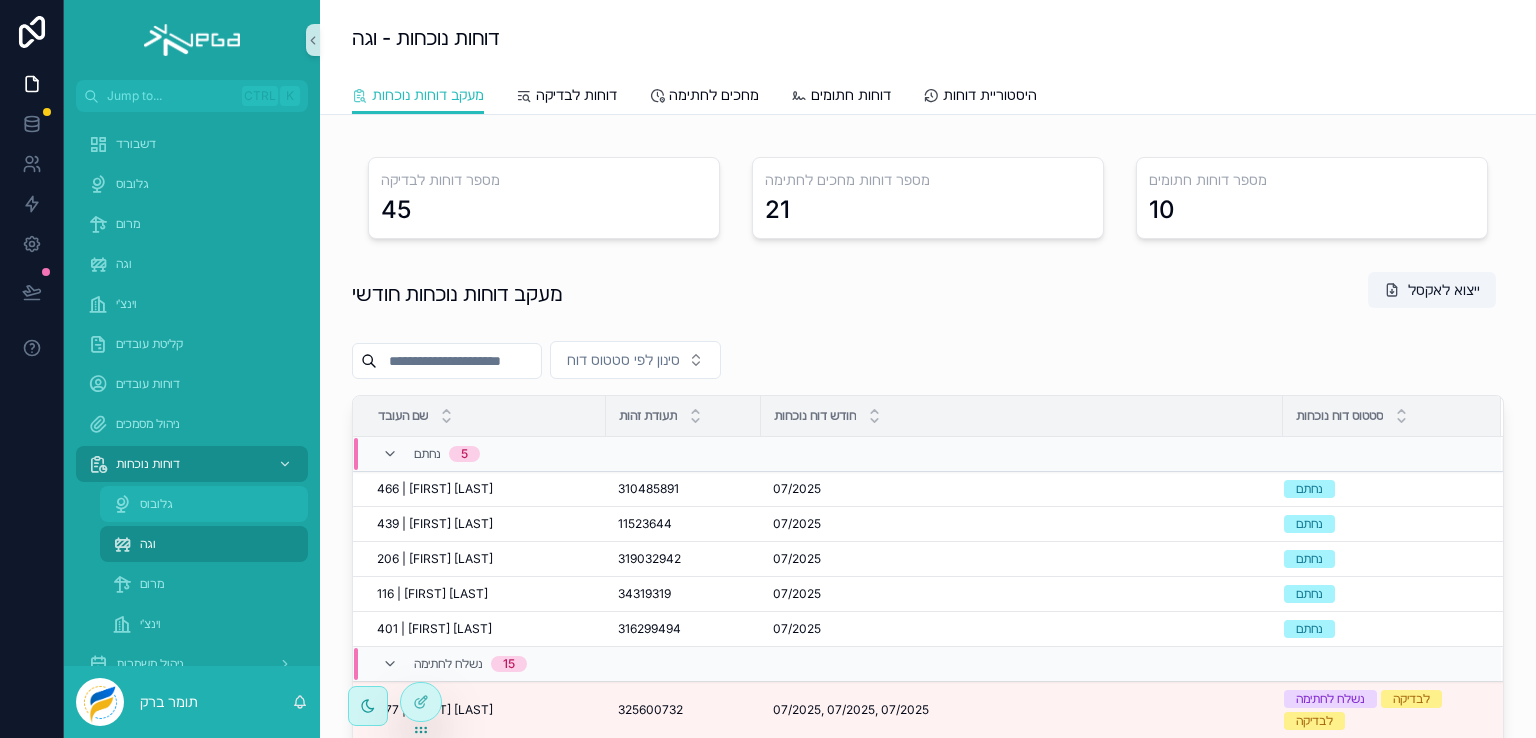 click on "גלובוס" at bounding box center [156, 504] 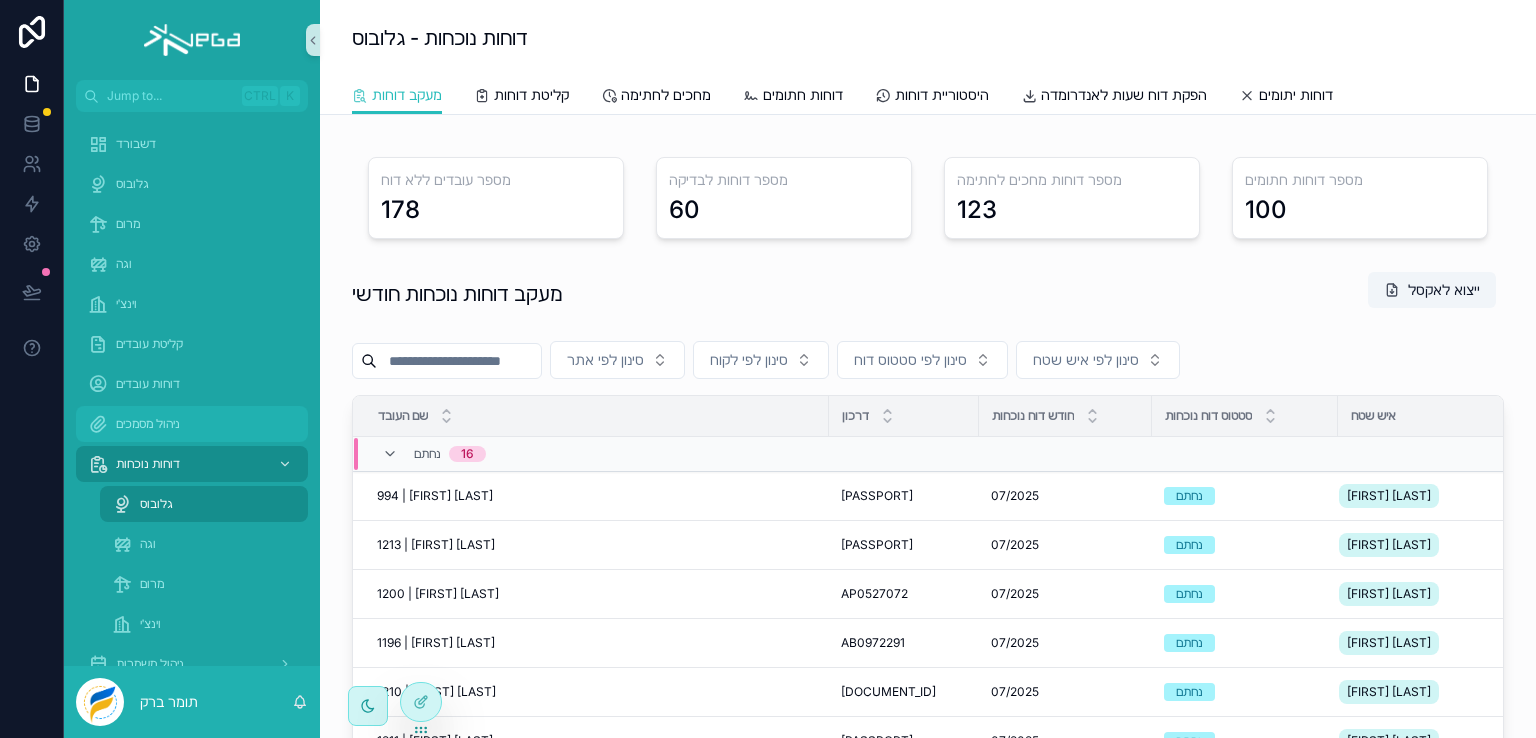 click on "ניהול מסמכים" at bounding box center [148, 424] 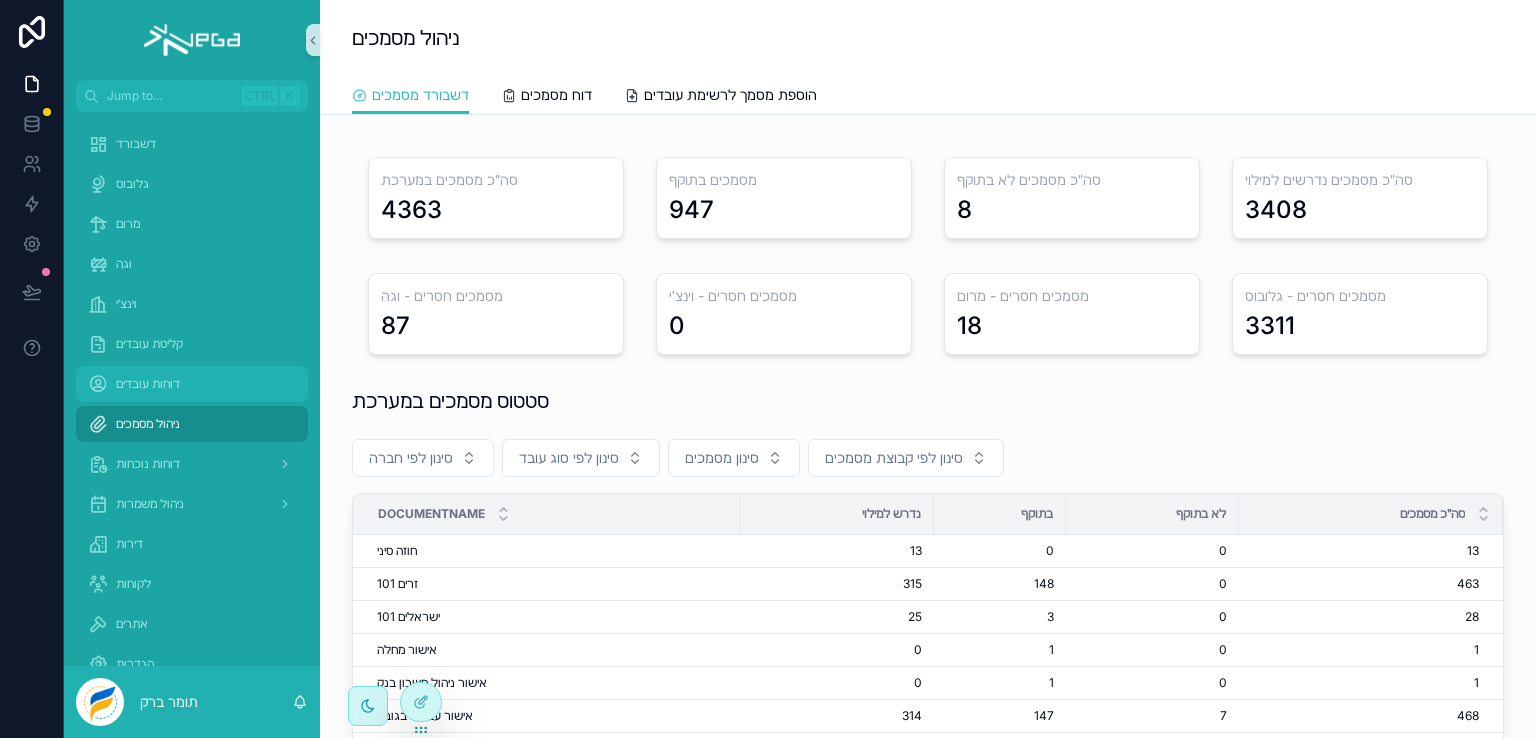click on "דוחות עובדים" at bounding box center [192, 384] 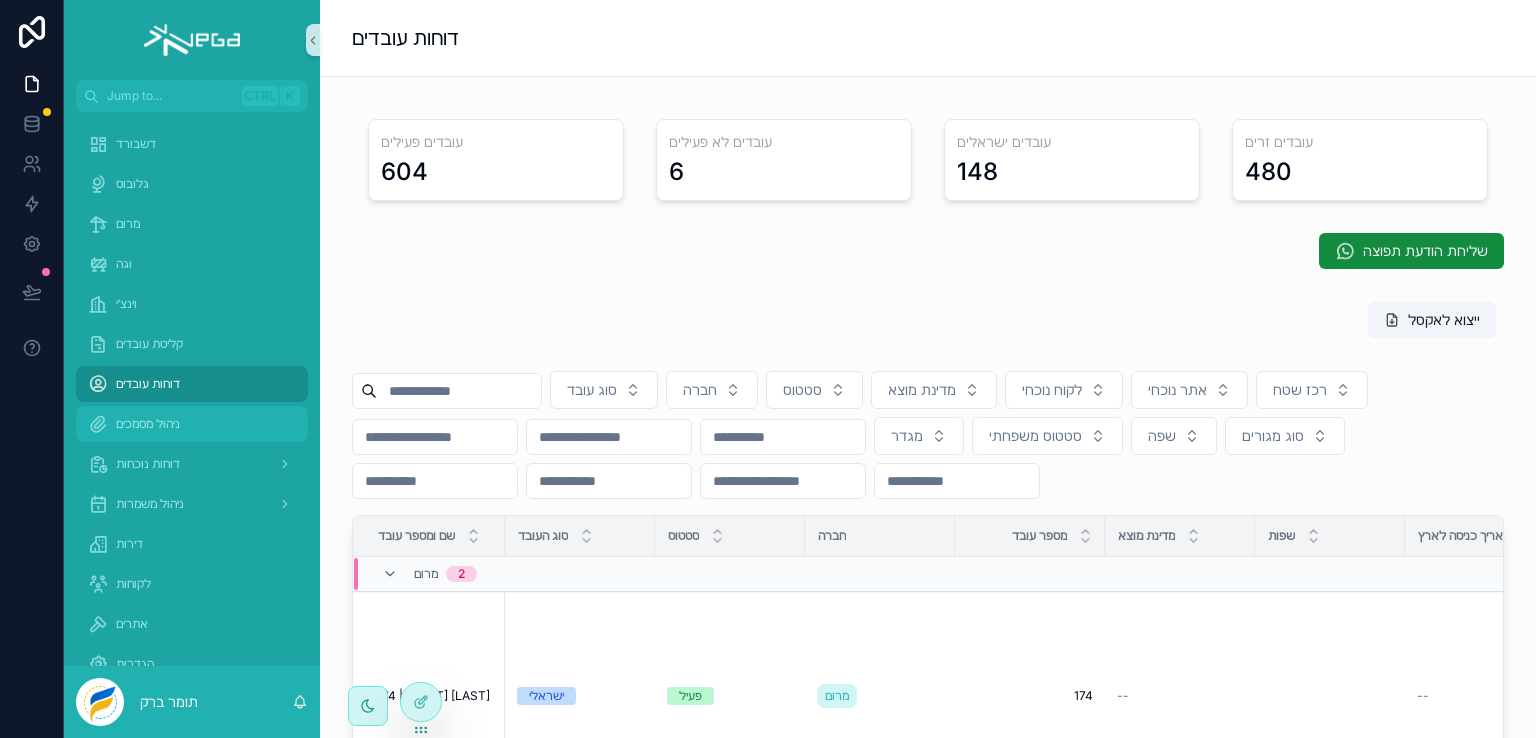 click on "ניהול מסמכים" at bounding box center [148, 424] 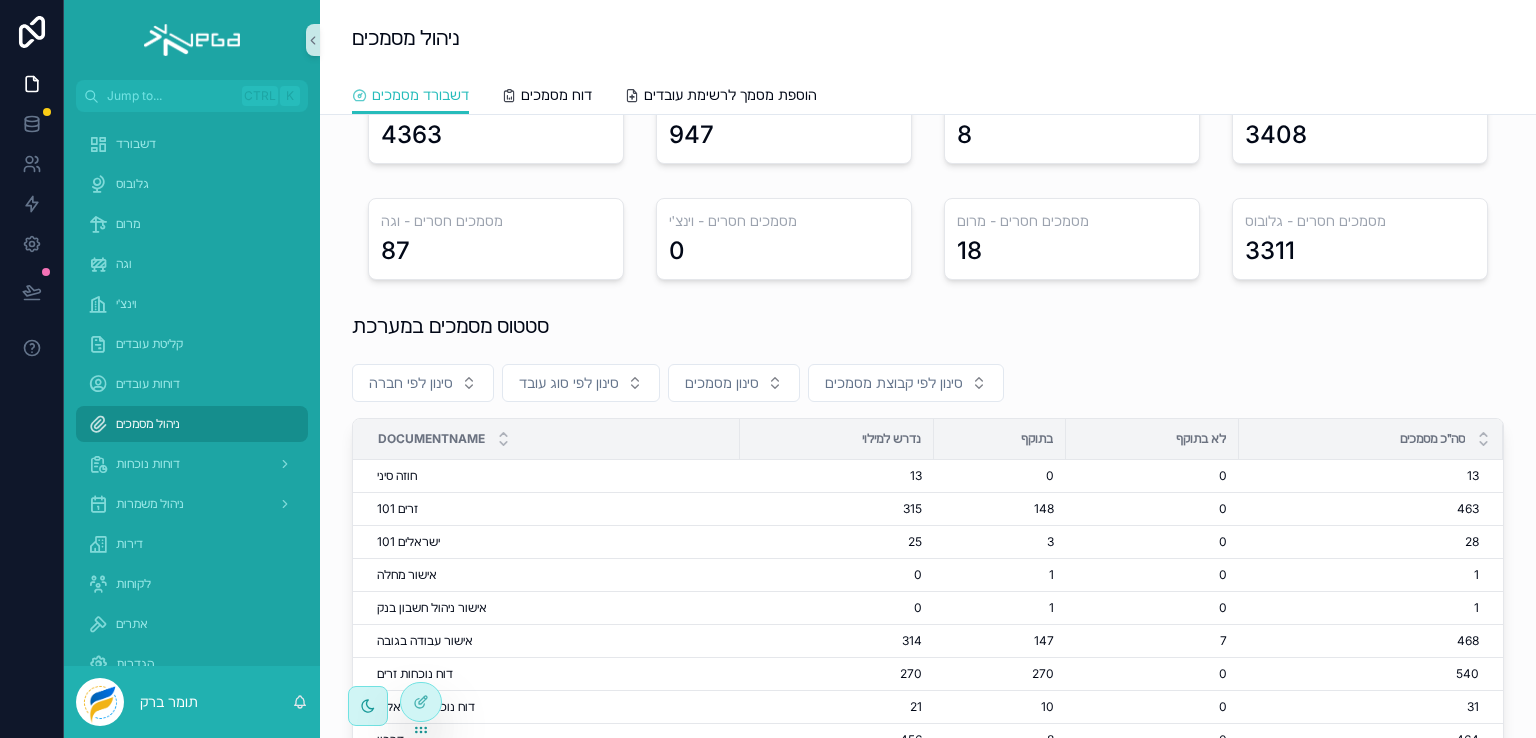 scroll, scrollTop: 0, scrollLeft: 0, axis: both 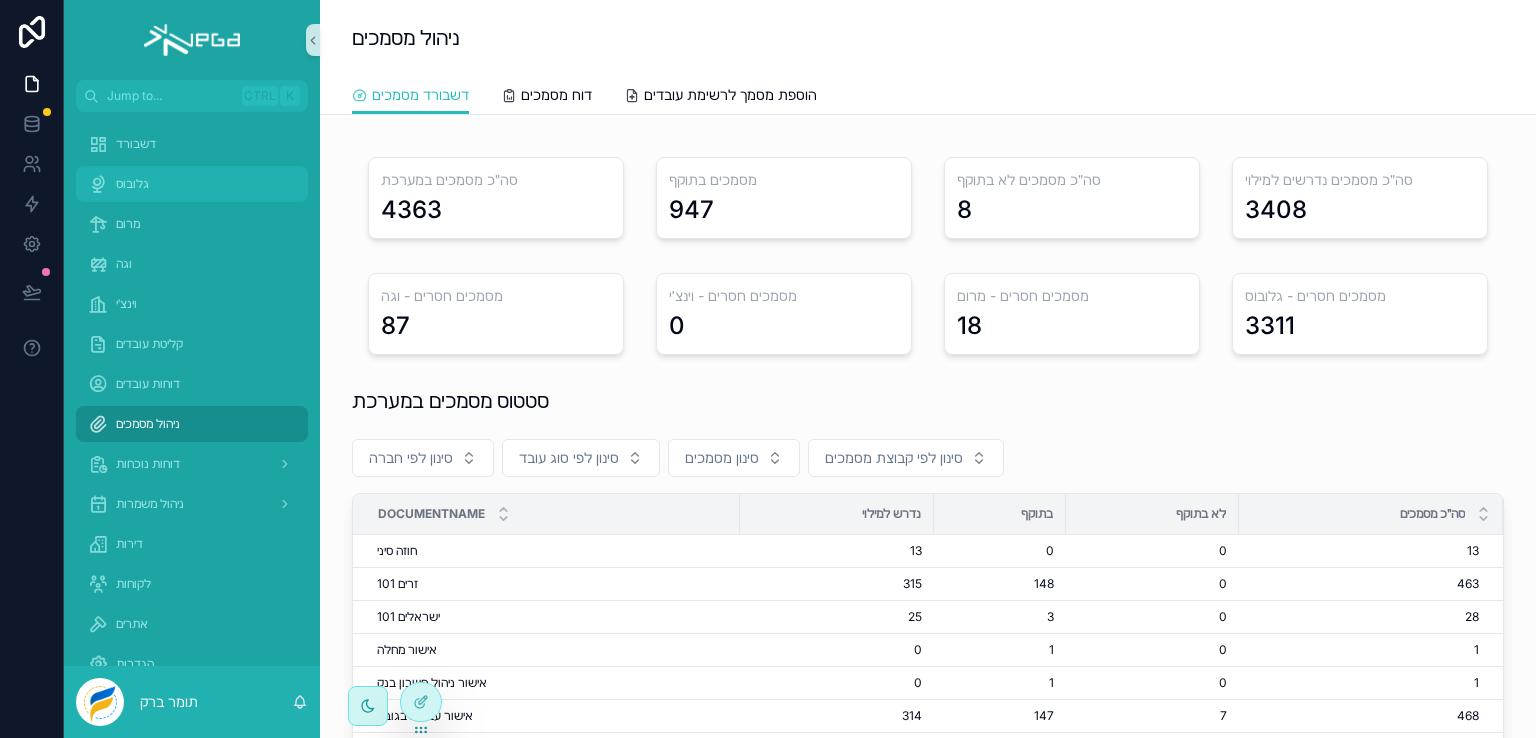 click on "גלובוס" at bounding box center [132, 184] 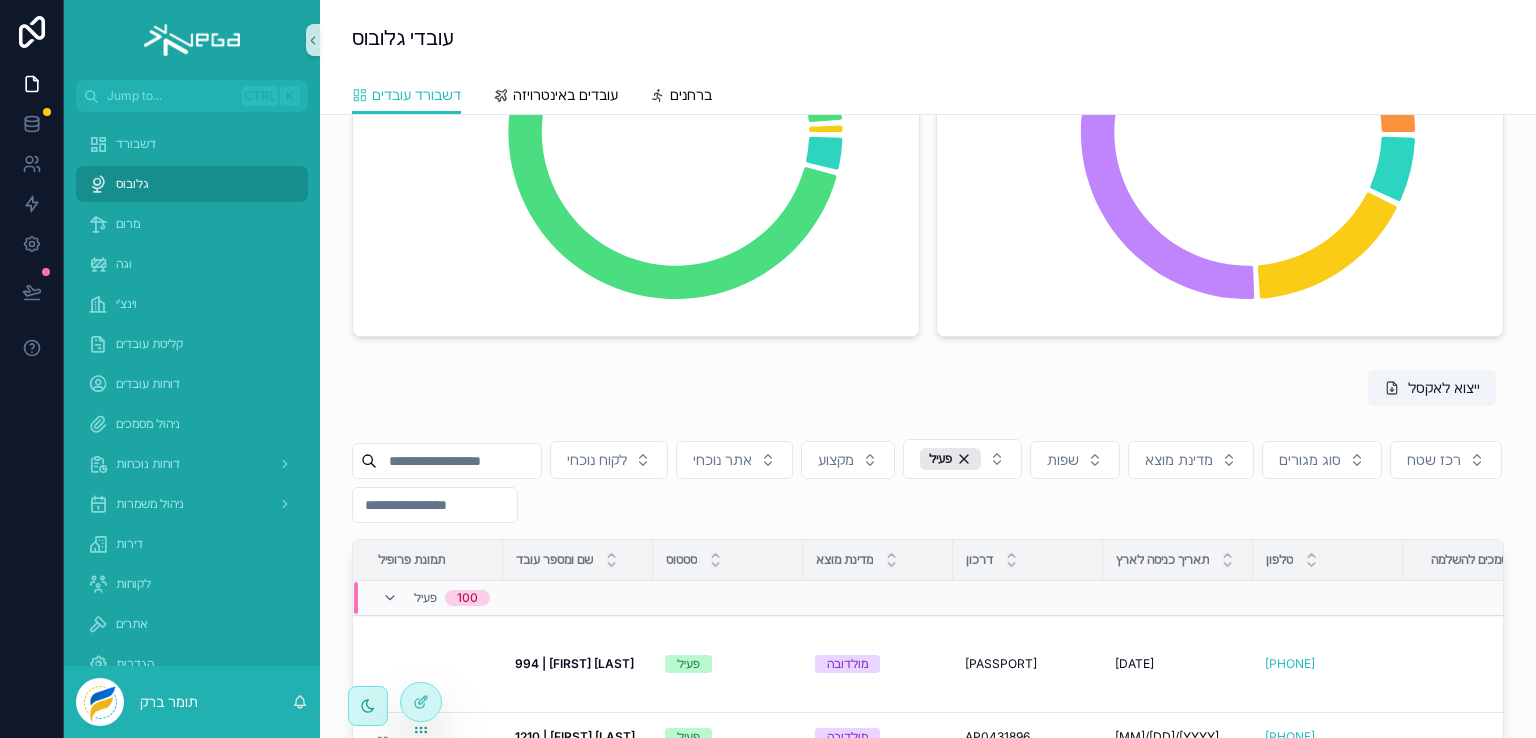 scroll, scrollTop: 400, scrollLeft: 0, axis: vertical 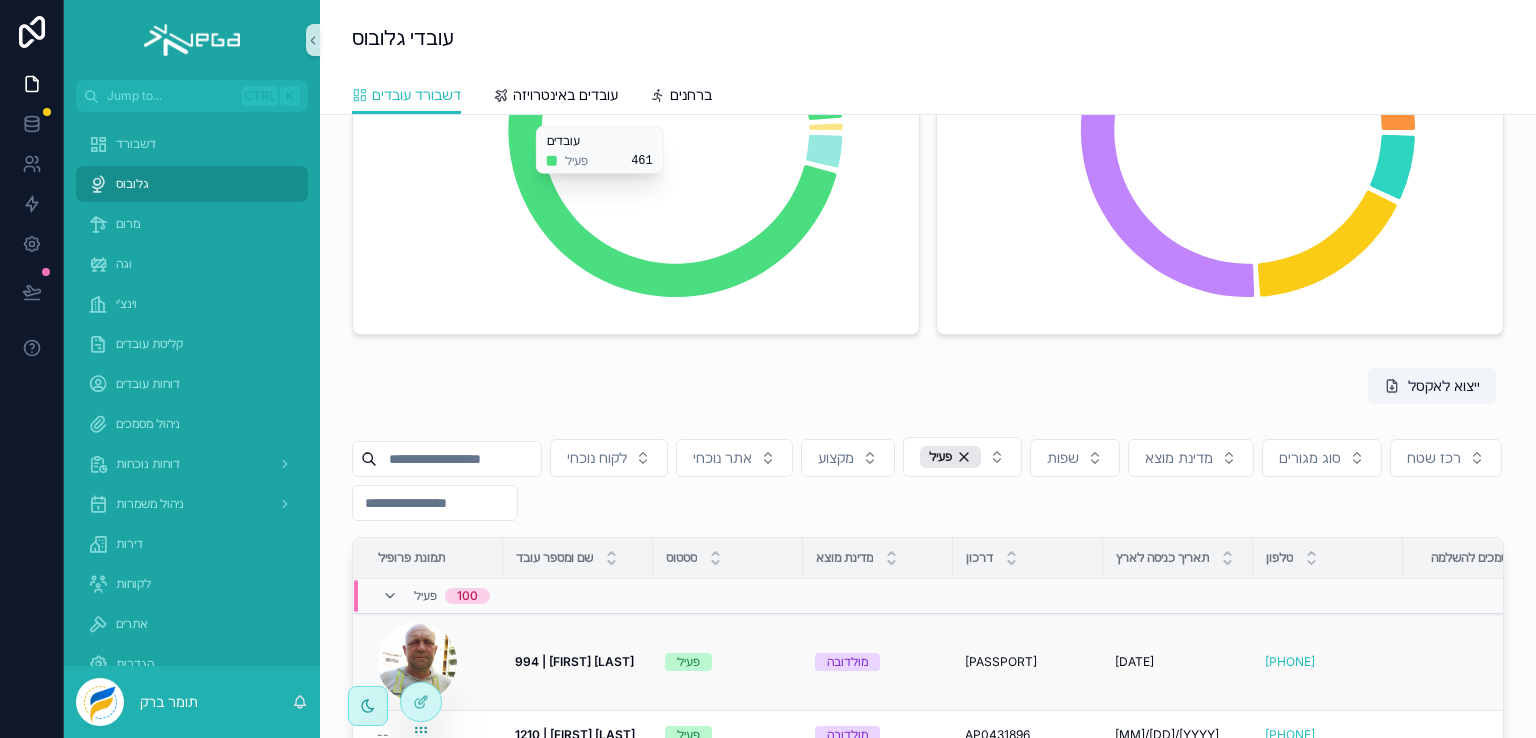 click on "994 | [FIRST] [LAST]" at bounding box center (574, 661) 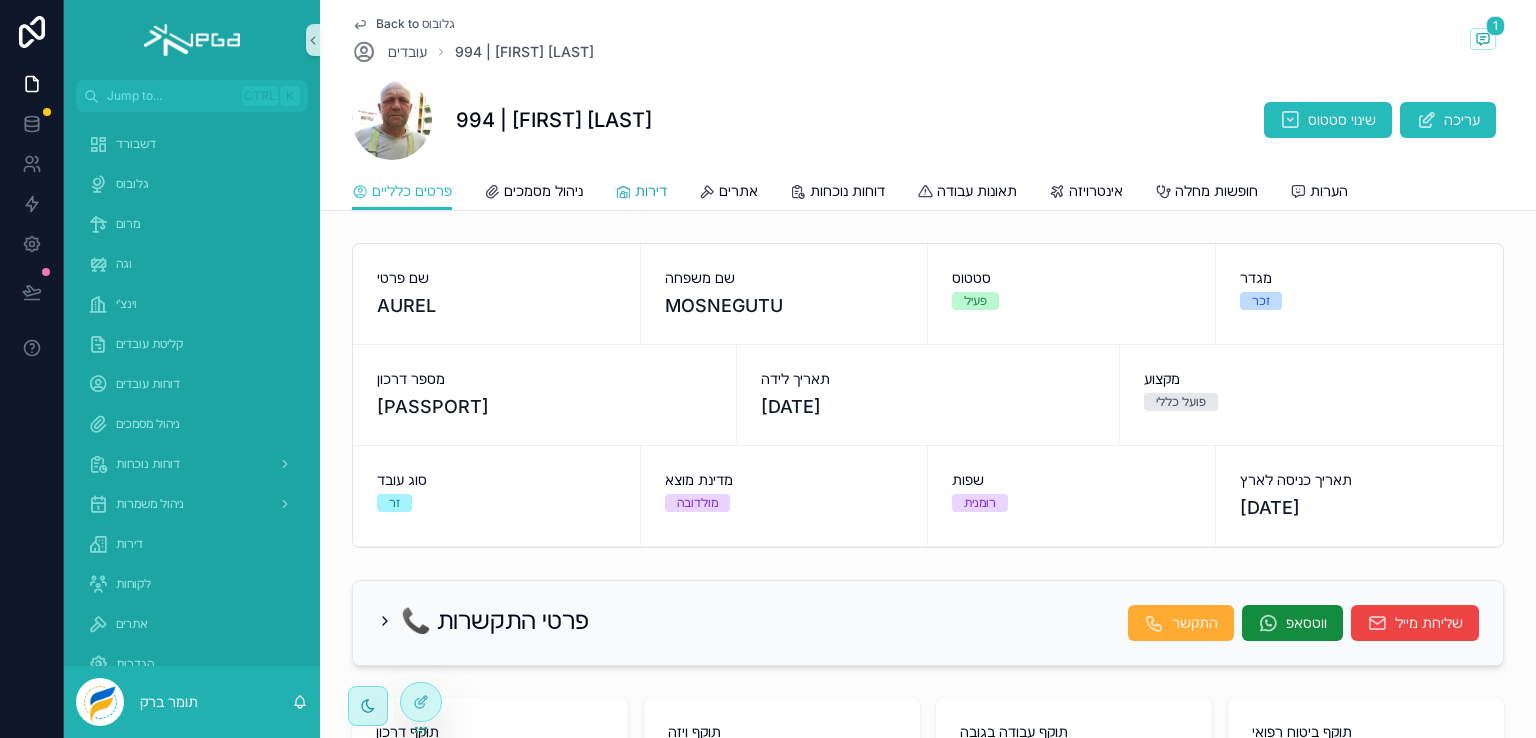 scroll, scrollTop: 0, scrollLeft: 0, axis: both 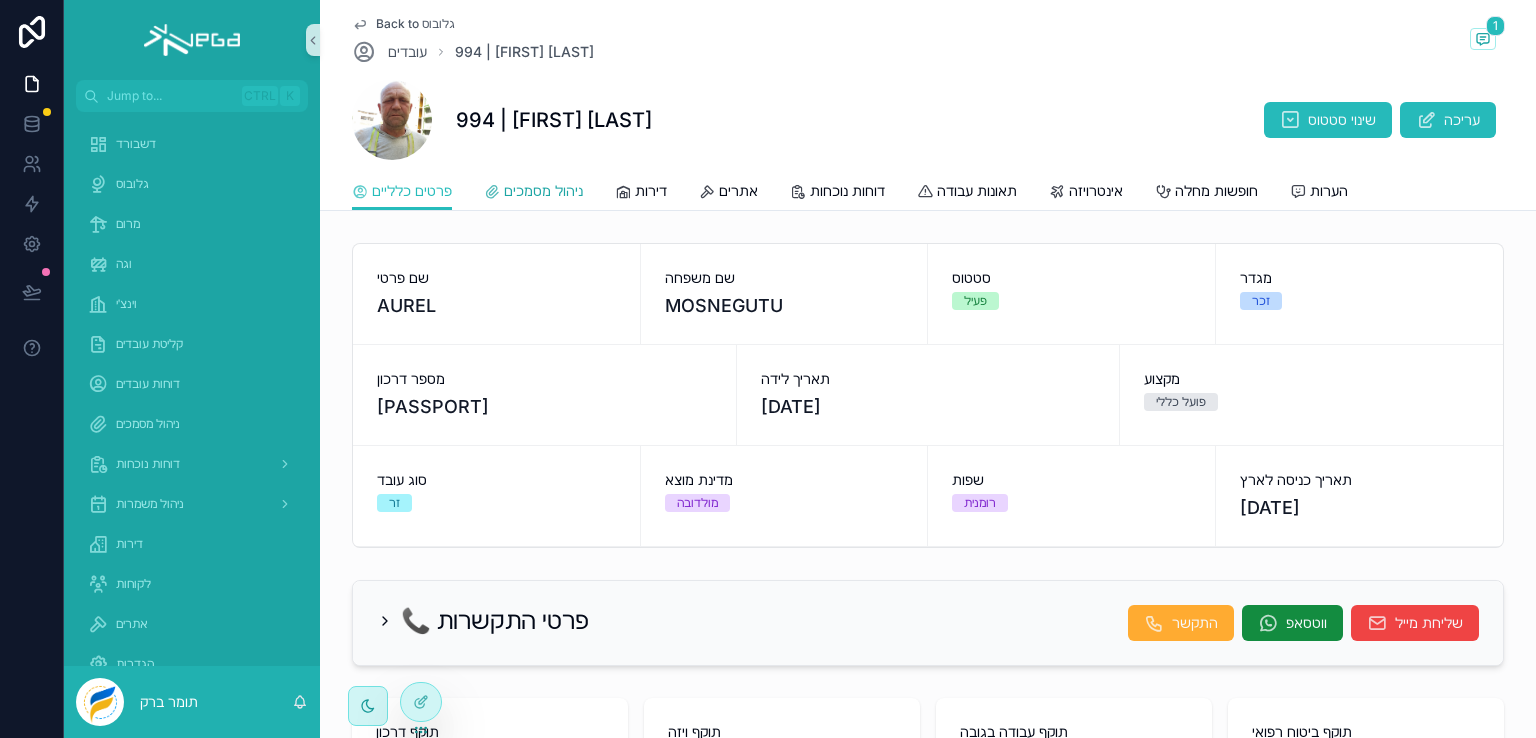 click on "ניהול מסמכים" at bounding box center (543, 191) 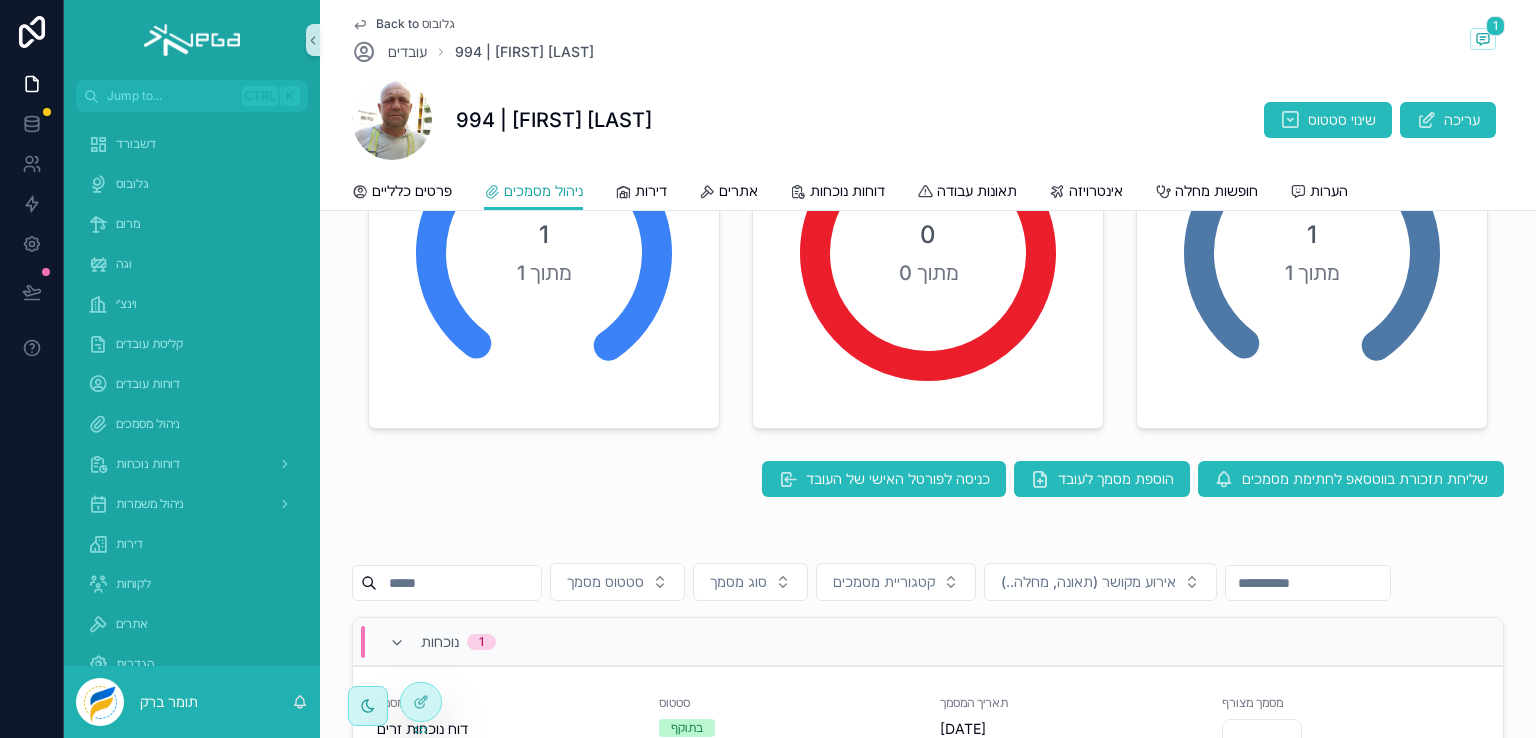 scroll, scrollTop: 300, scrollLeft: 0, axis: vertical 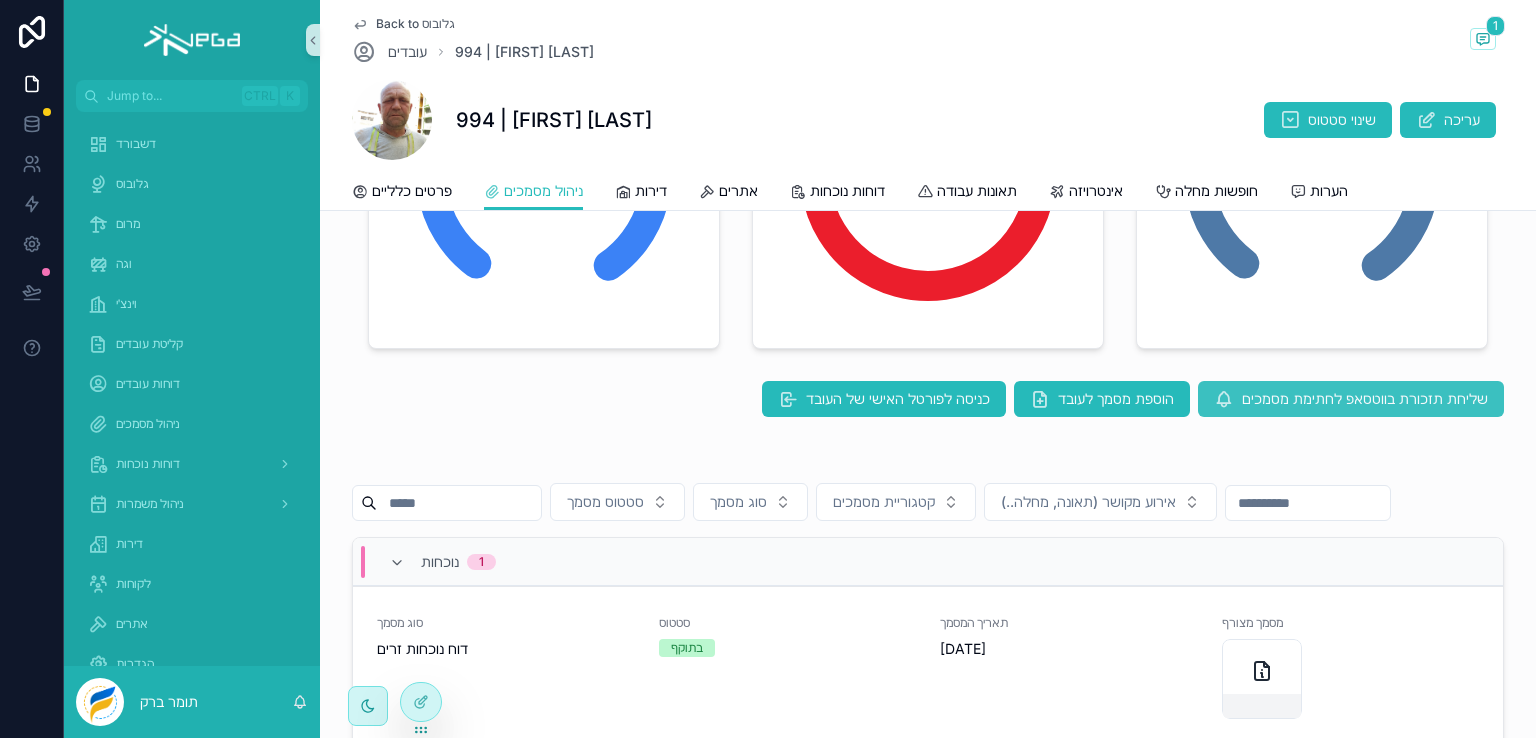 click on "שליחת תזכורת בווטסאפ לחתימת מסמכים" at bounding box center (1351, 399) 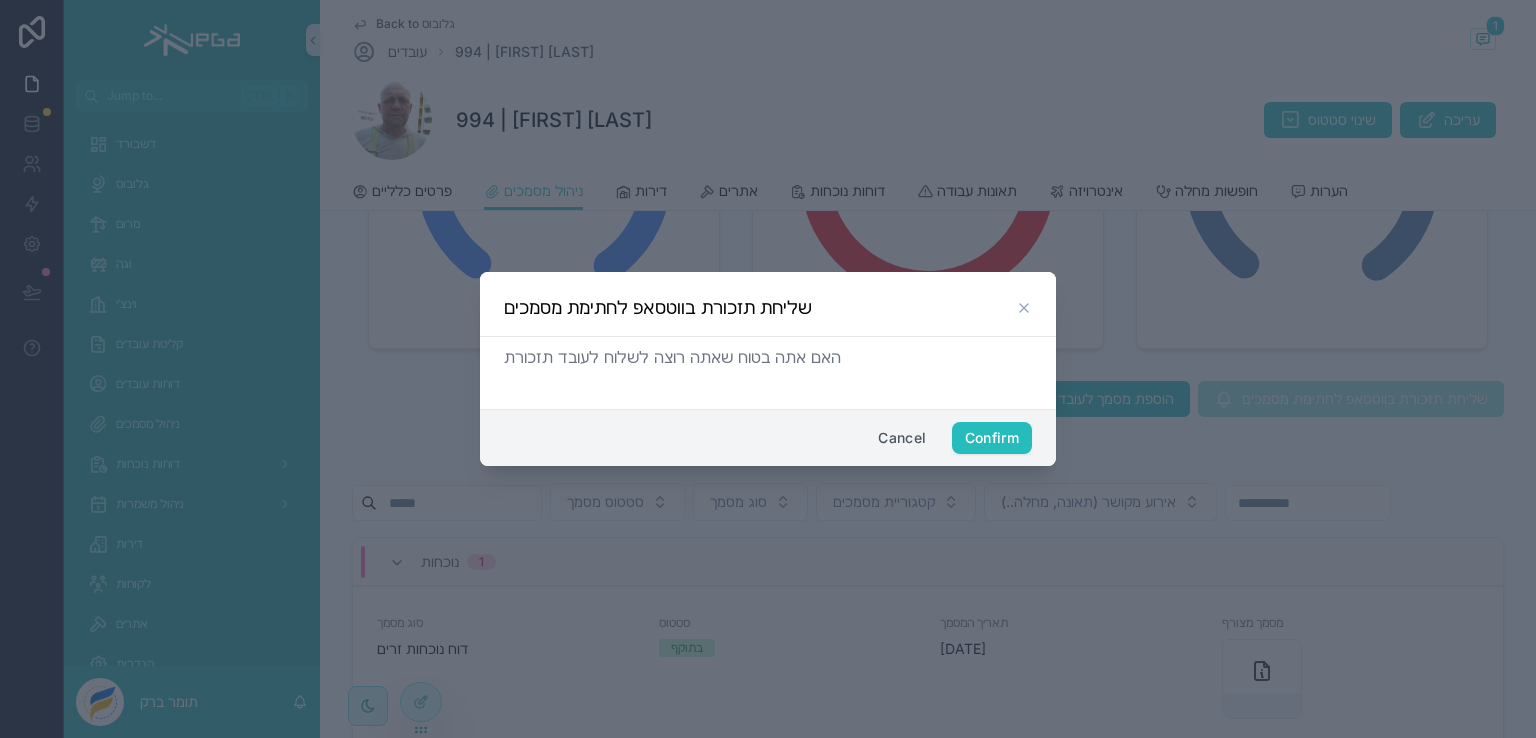 click 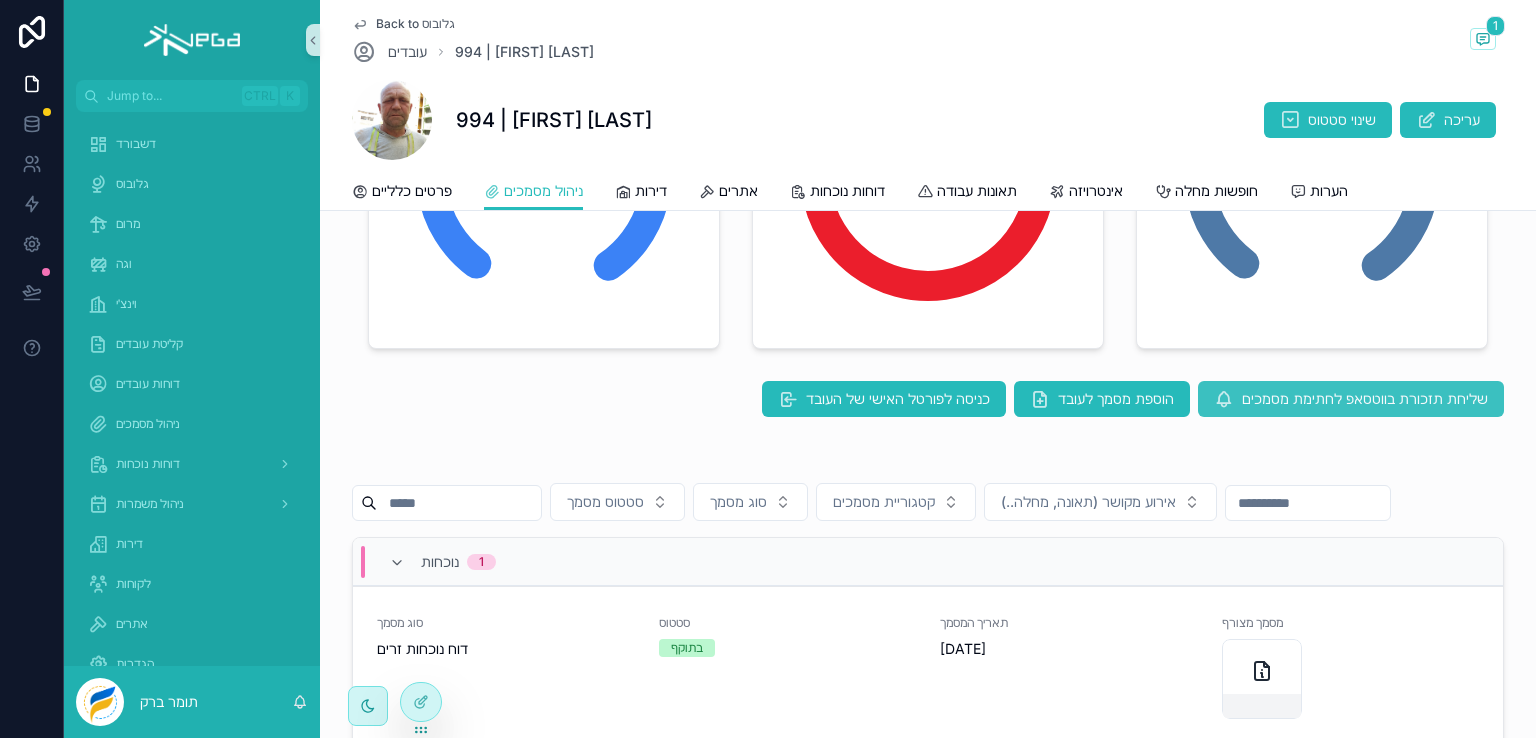 click on "שליחת תזכורת בווטסאפ לחתימת מסמכים" at bounding box center (1365, 399) 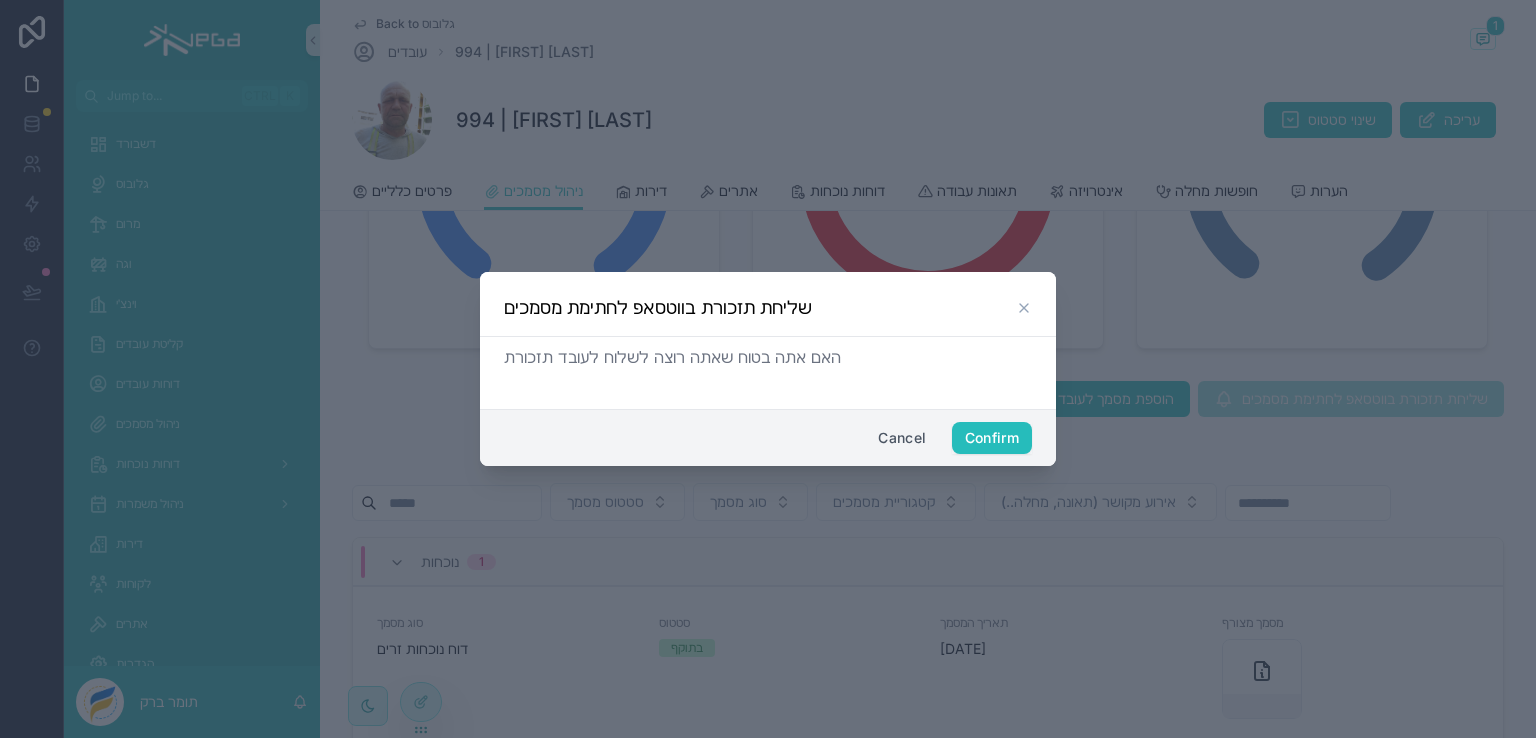 click 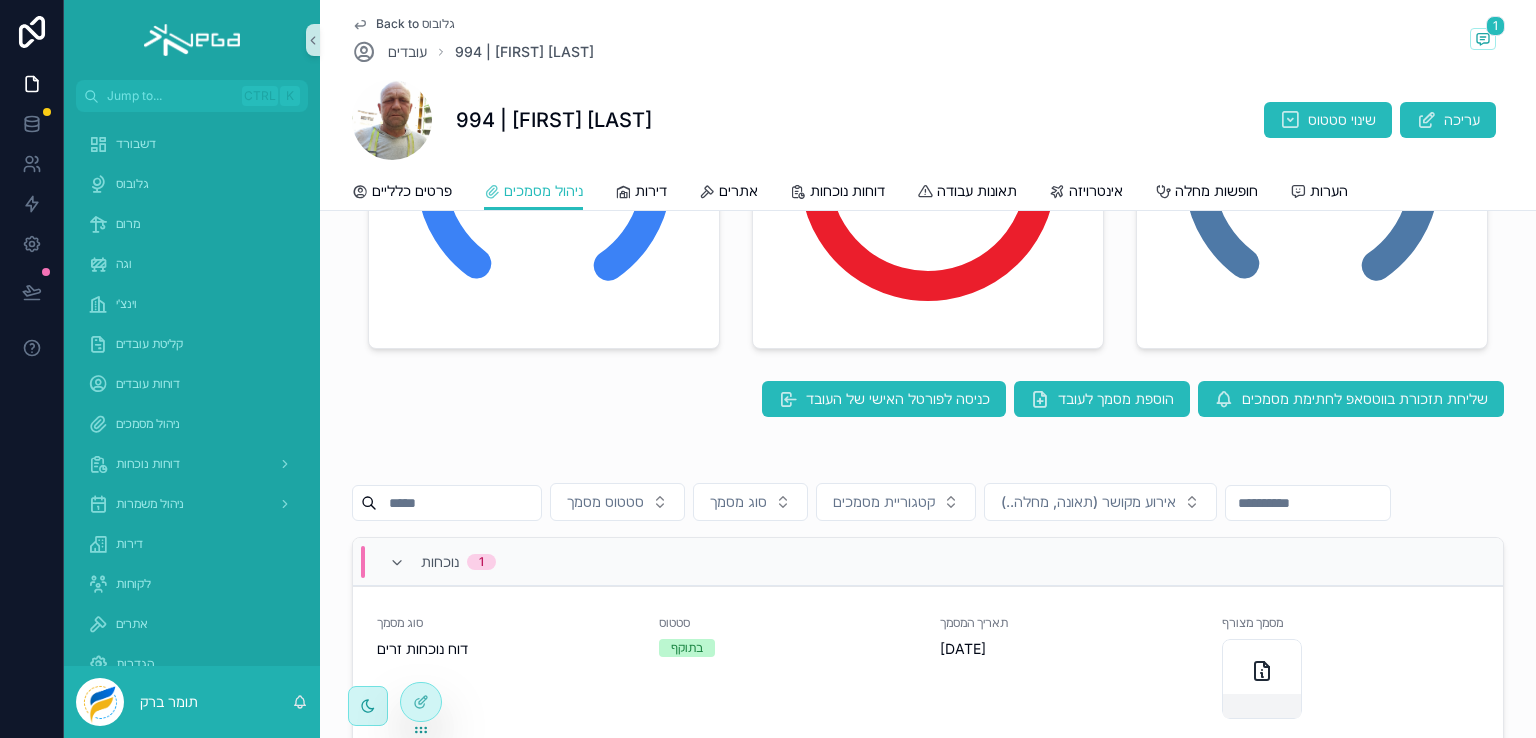 click on "כניסה לפורטל האישי של העובד הוספת מסמך לעובד שליחת תזכורת בווטסאפ לחתימת מסמכים" at bounding box center (928, 399) 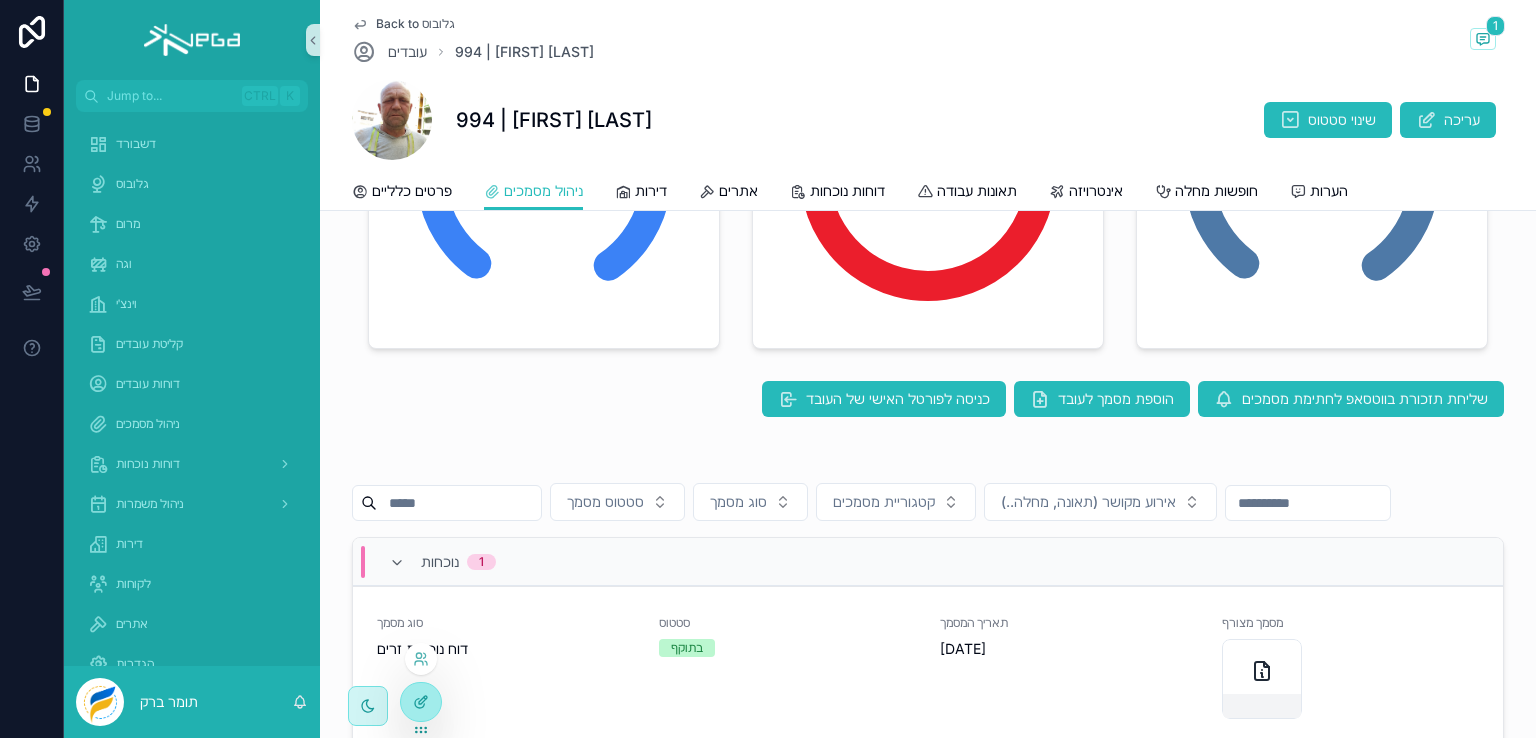 click 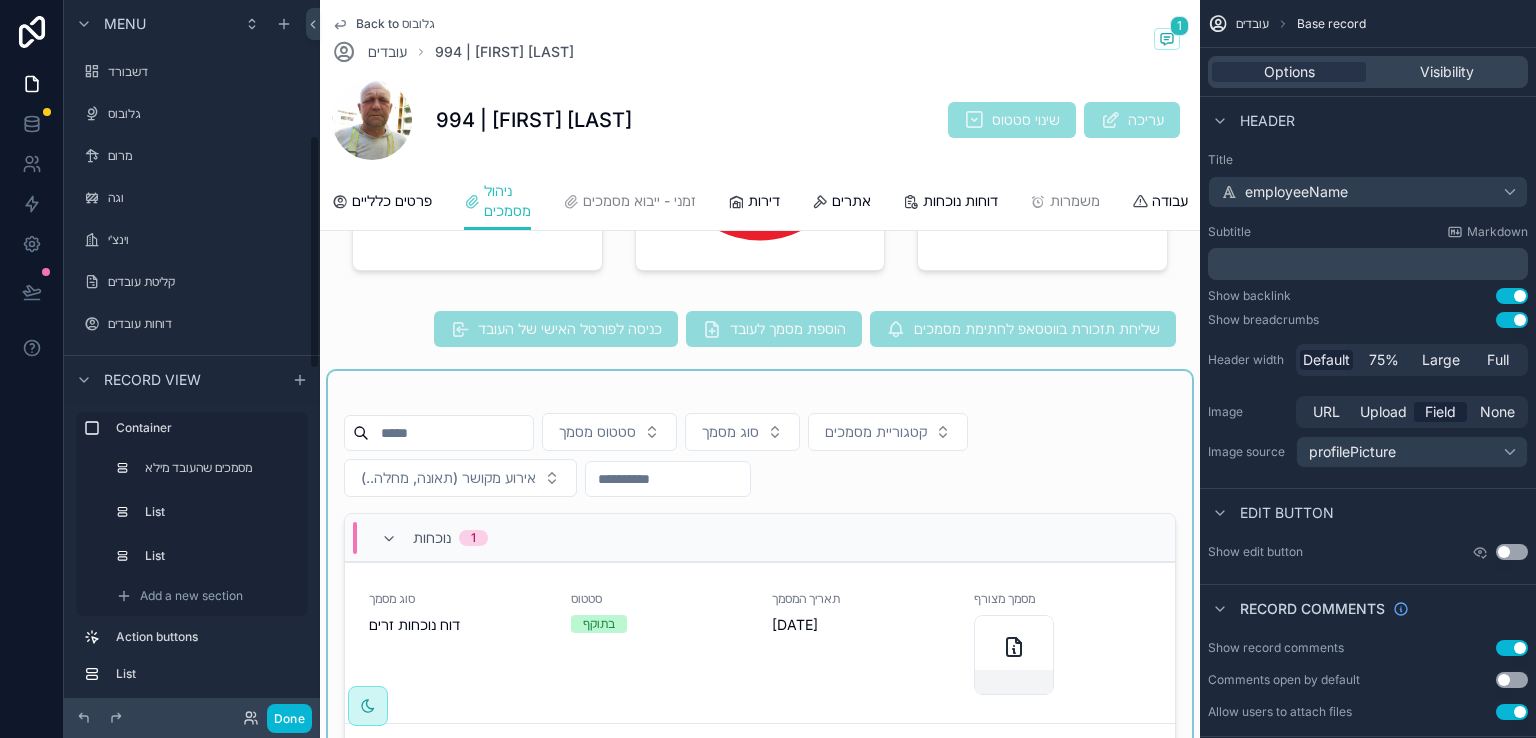 scroll, scrollTop: 411, scrollLeft: 0, axis: vertical 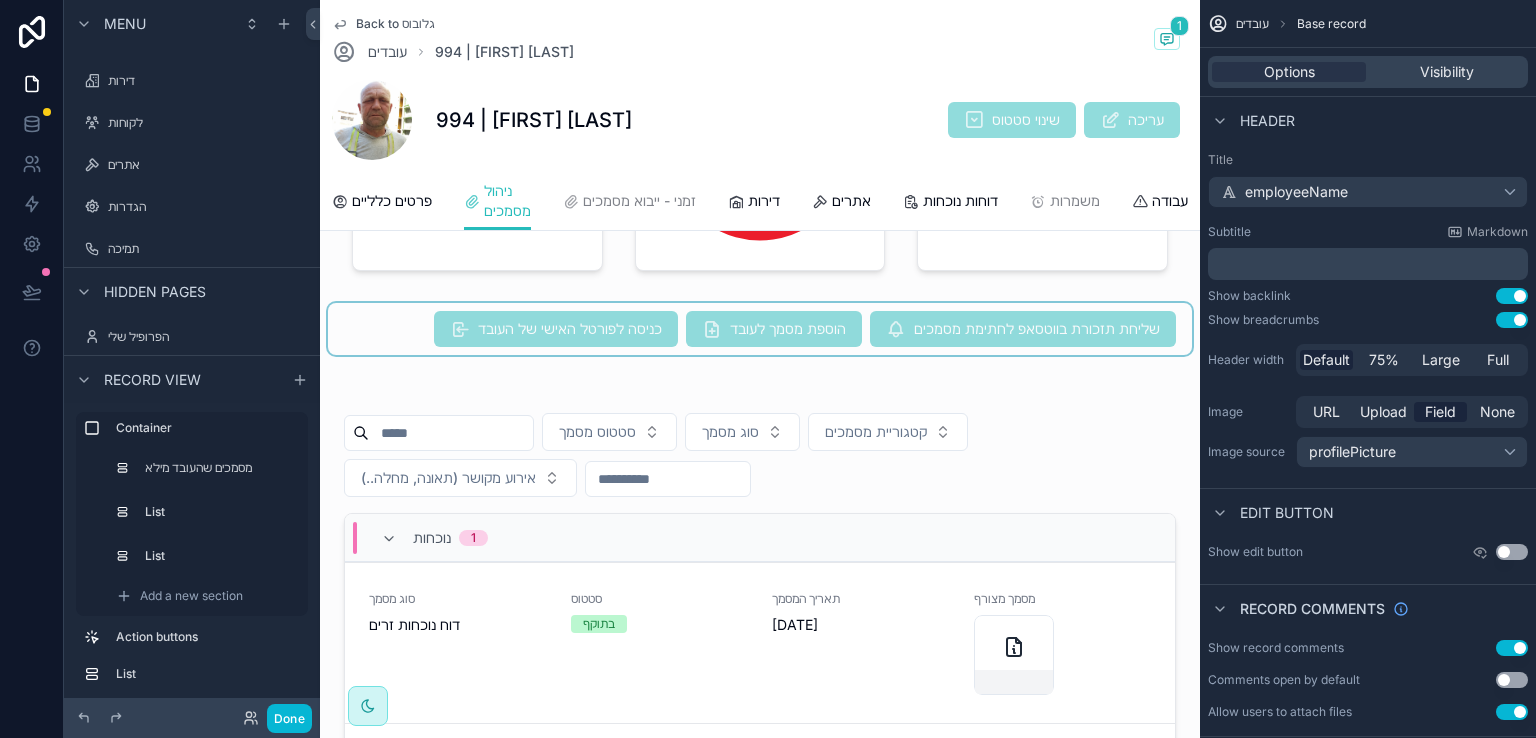 click at bounding box center [760, 329] 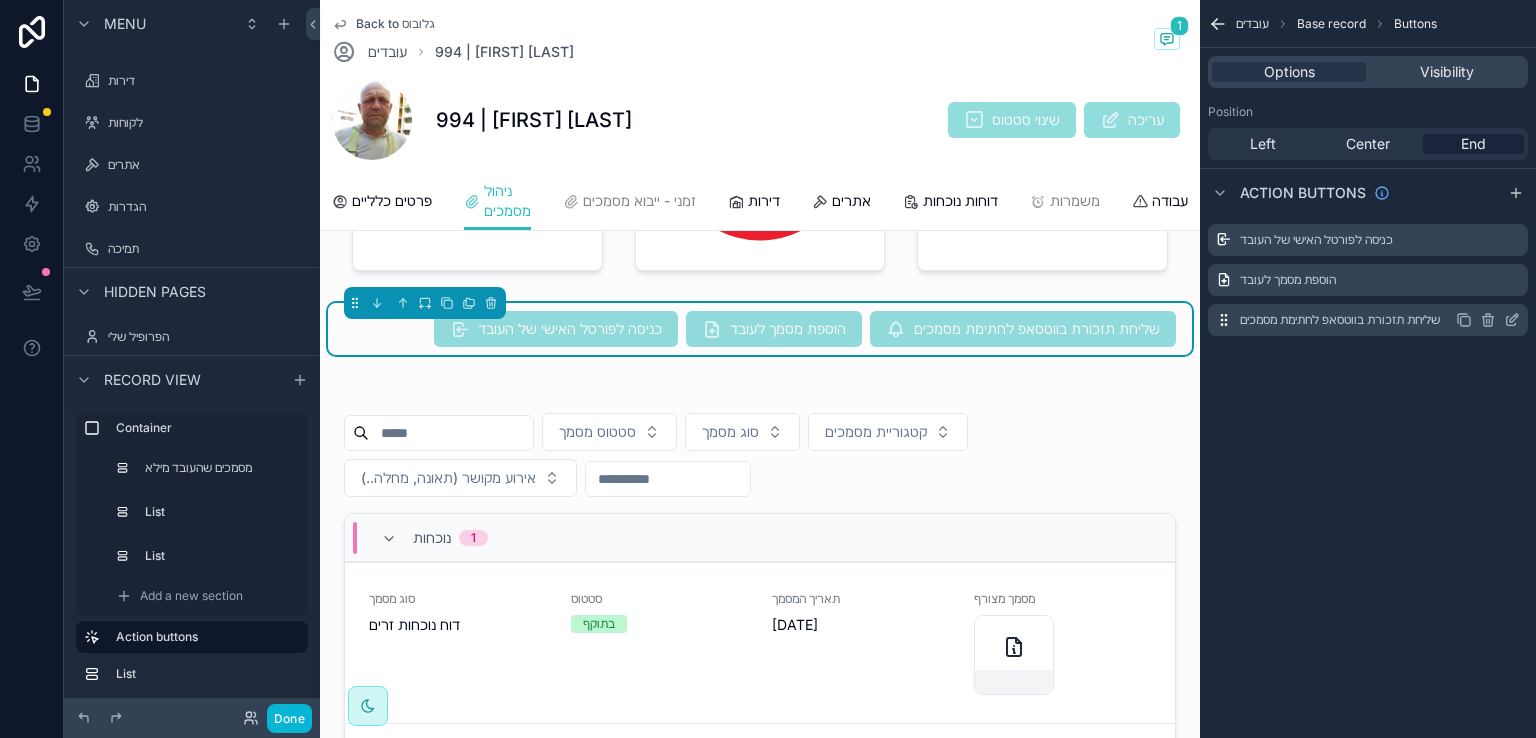 click 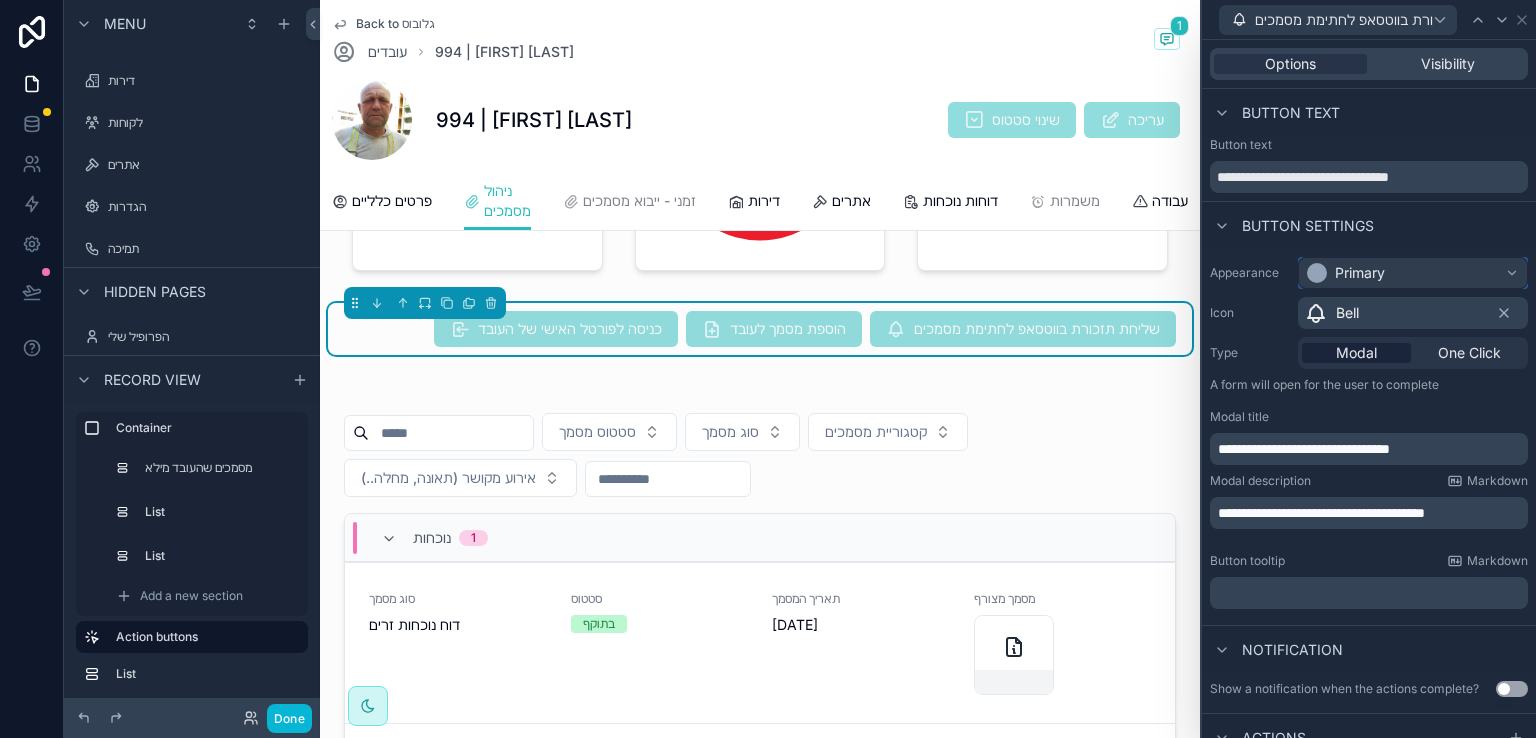 click on "Primary" at bounding box center (1413, 273) 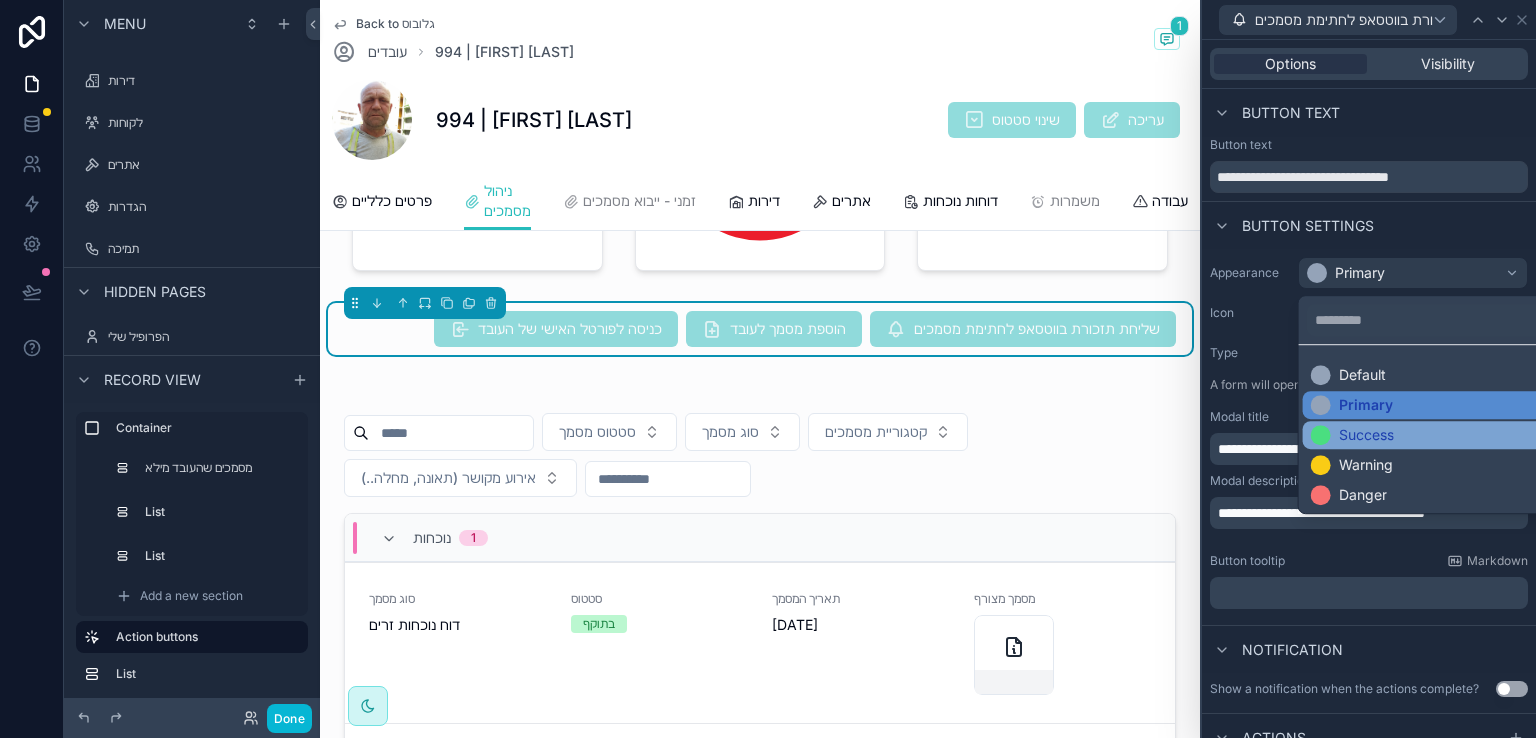click on "Success" at bounding box center (1366, 435) 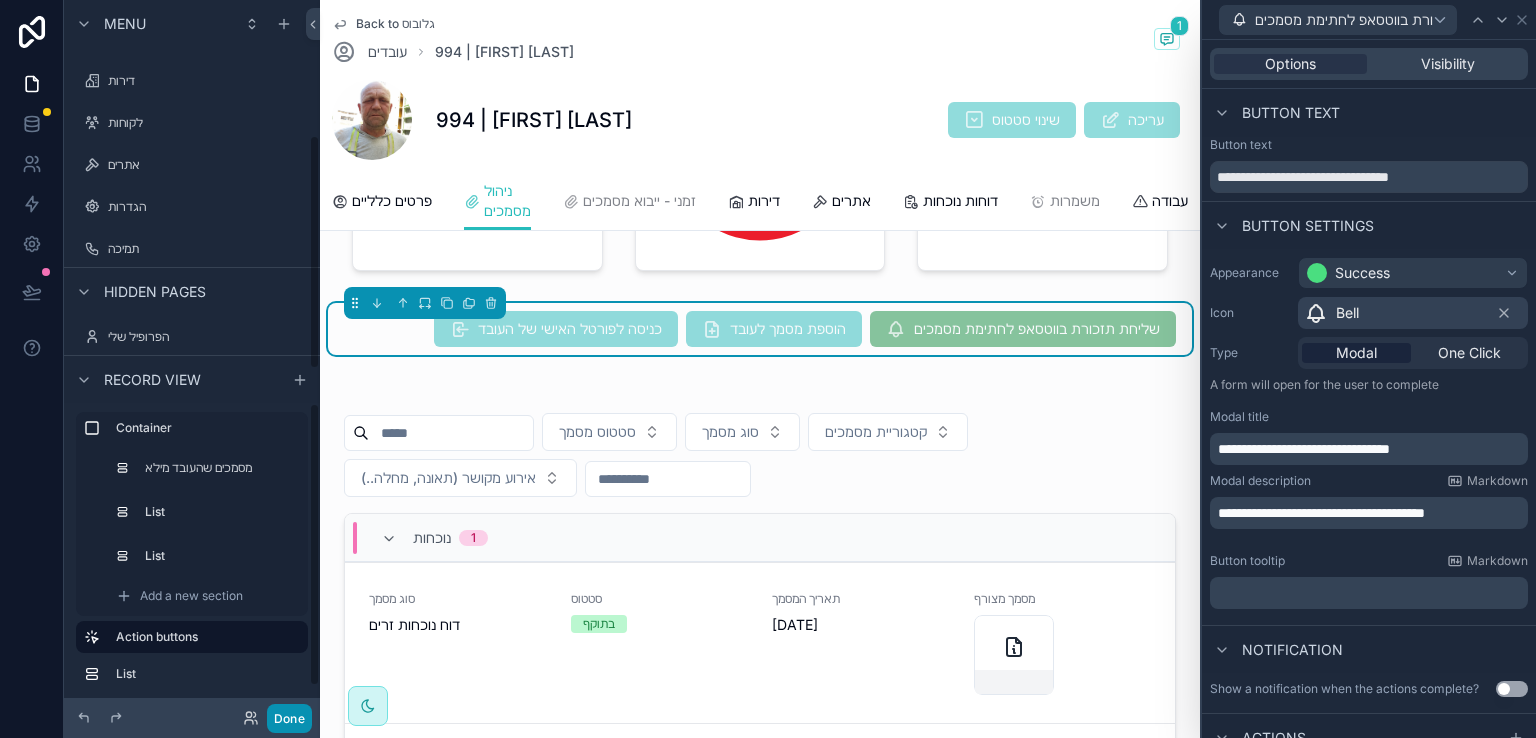 click on "Done" at bounding box center (289, 718) 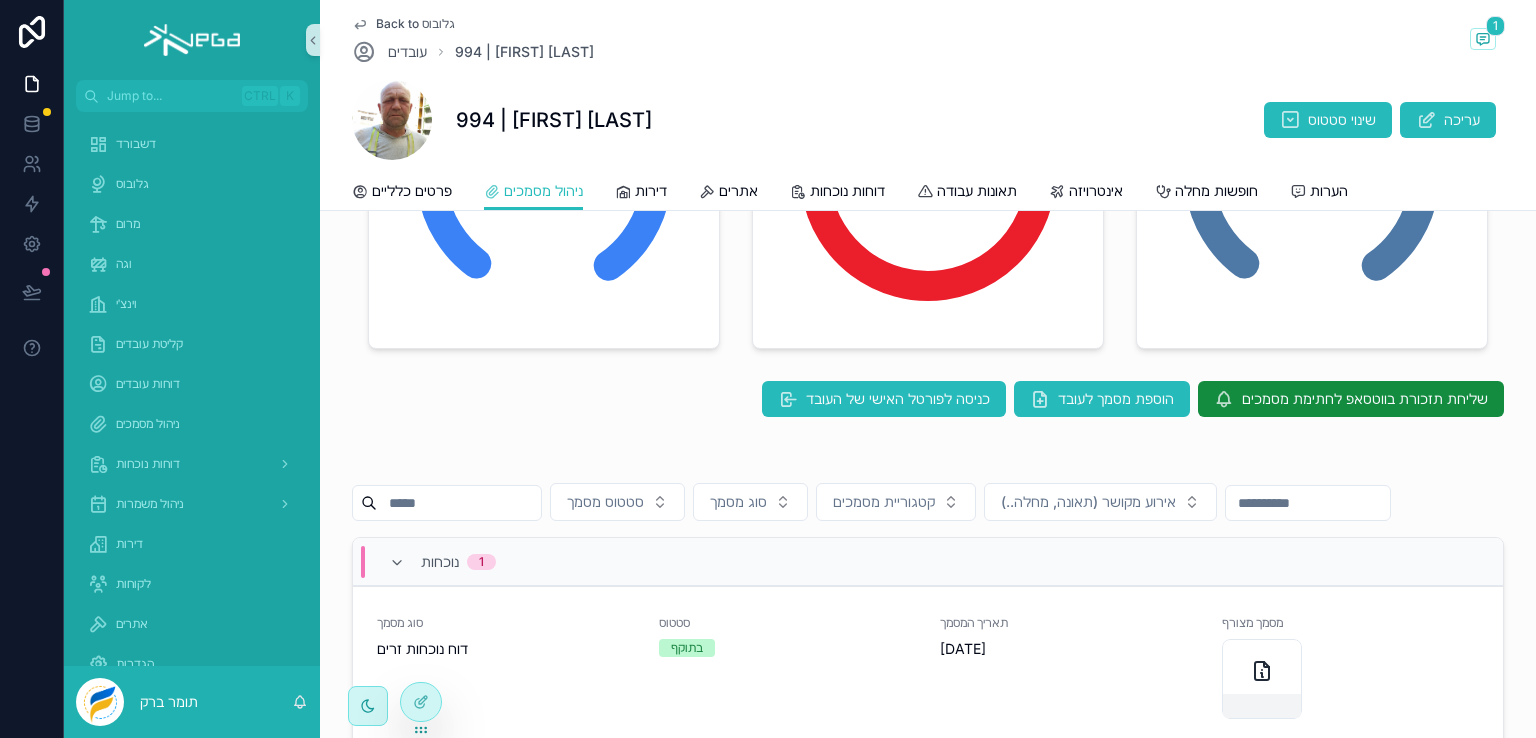 click on "Back to גלובוס" at bounding box center (415, 24) 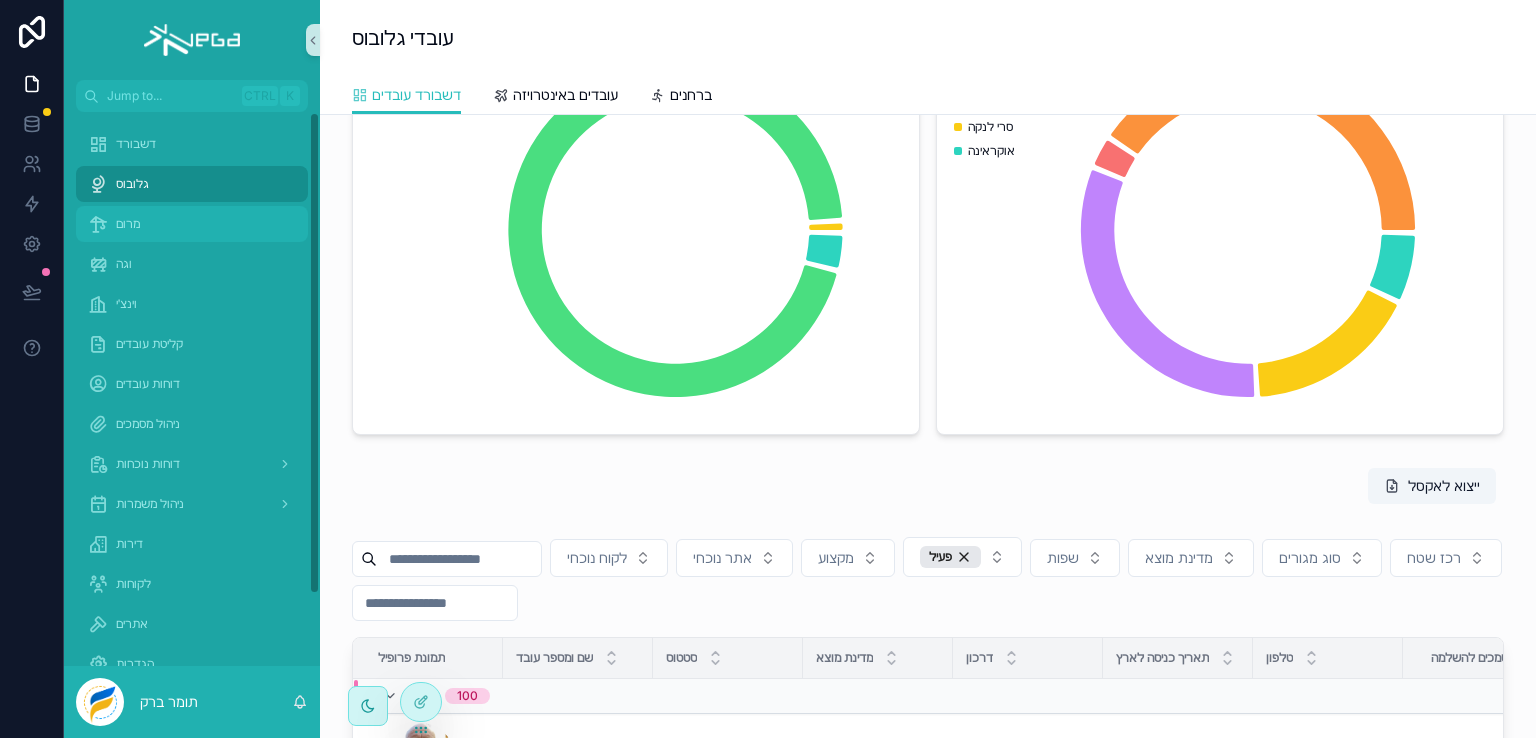 click on "מרום" at bounding box center (128, 224) 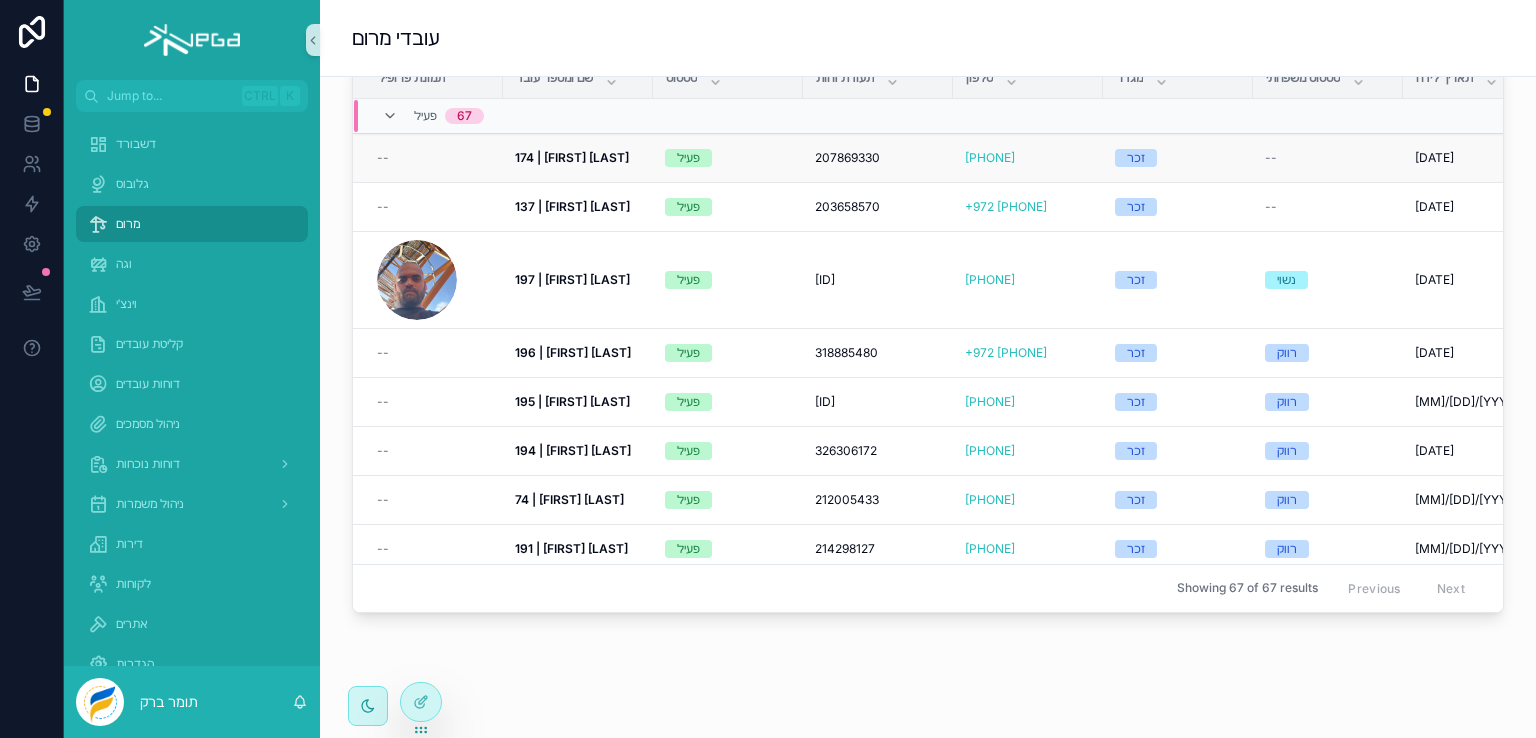 click on "174 | [FIRST] [LAST]" at bounding box center (572, 157) 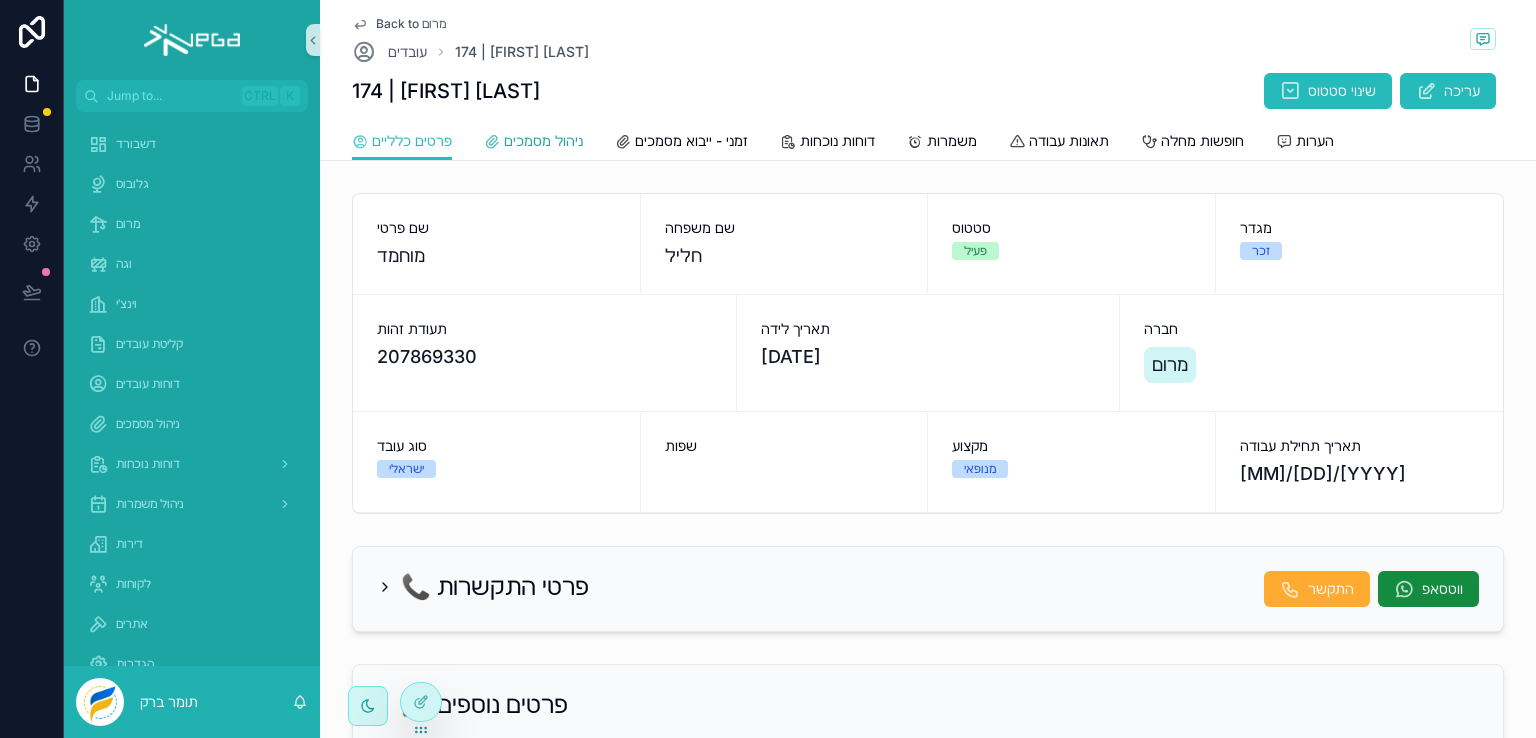 click on "ניהול מסמכים" at bounding box center (543, 141) 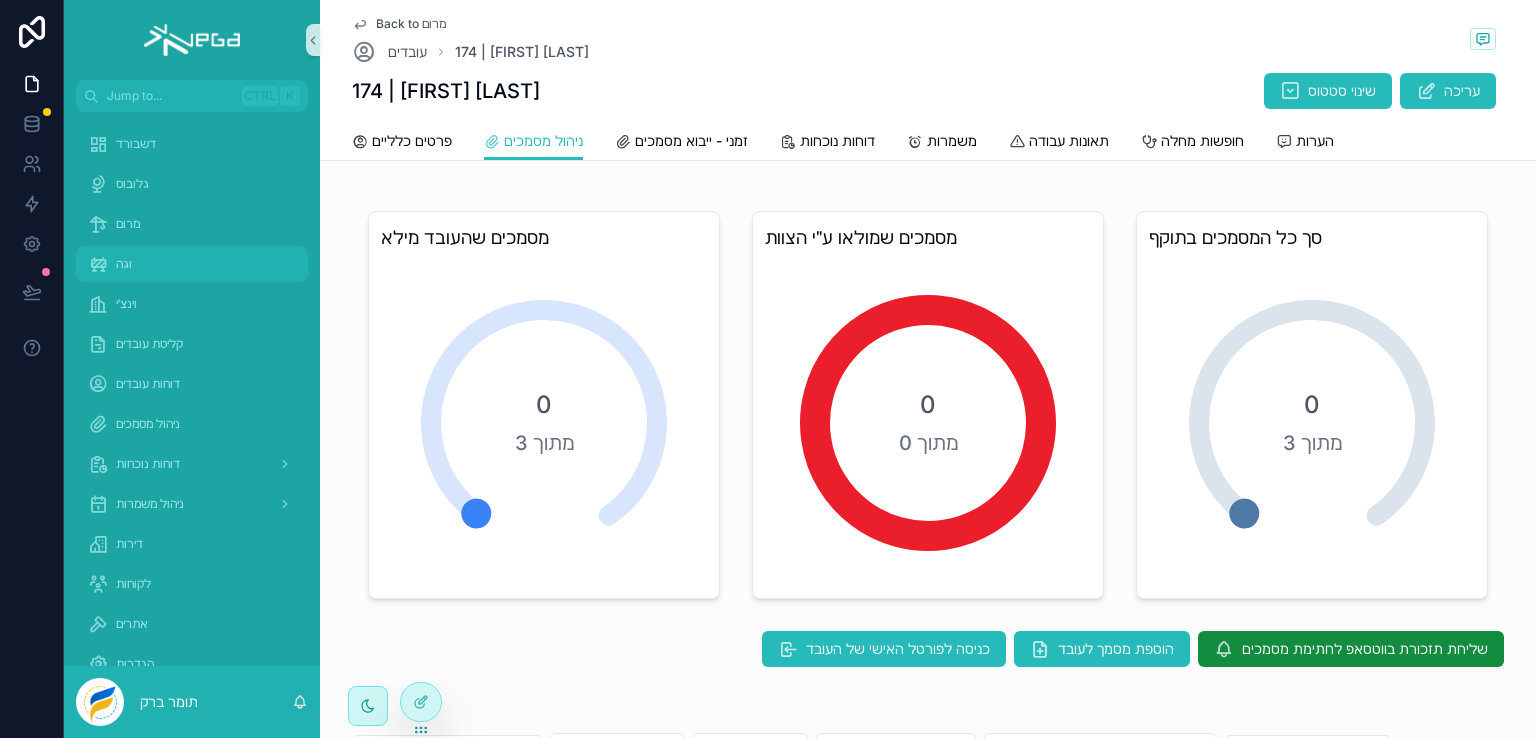 click on "וגה" at bounding box center (124, 264) 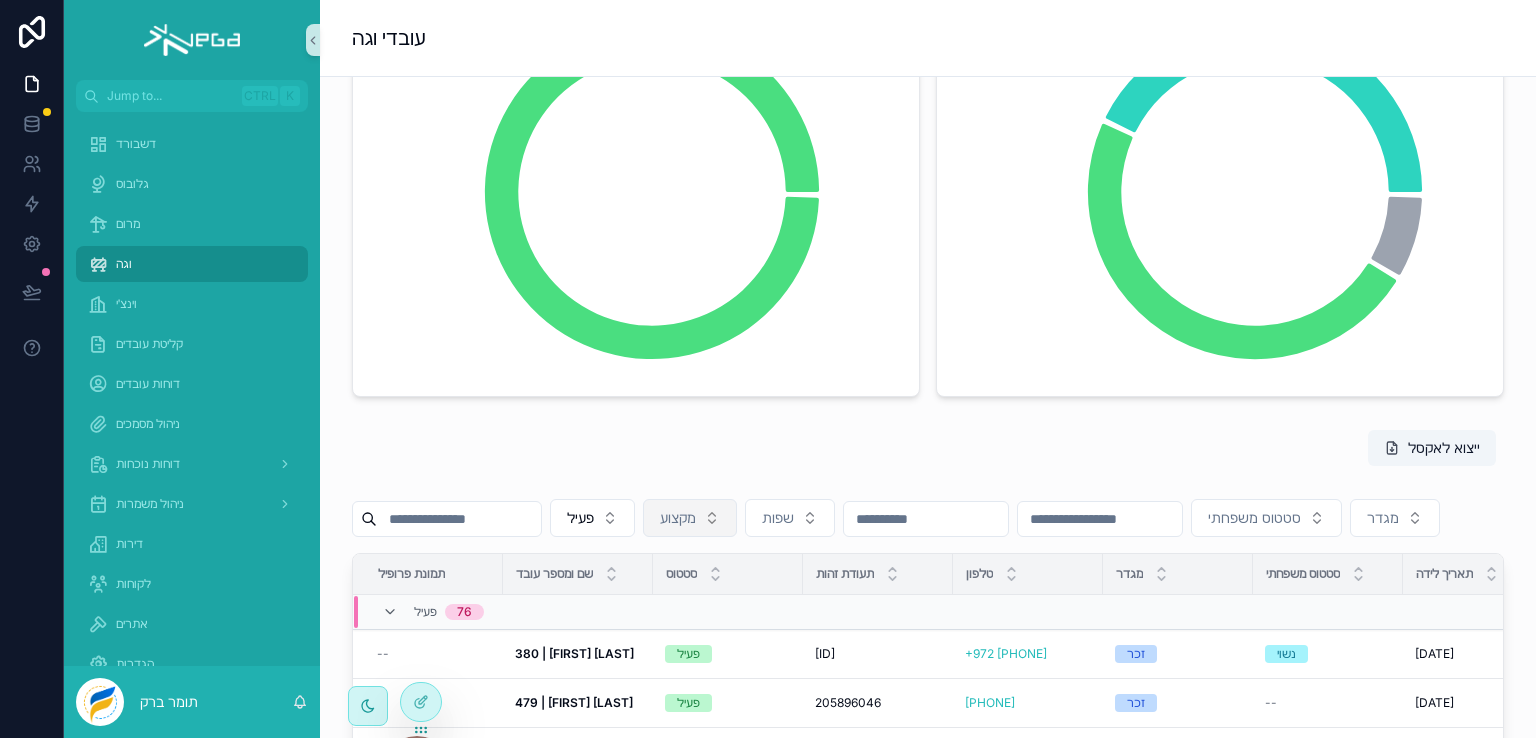 scroll, scrollTop: 400, scrollLeft: 0, axis: vertical 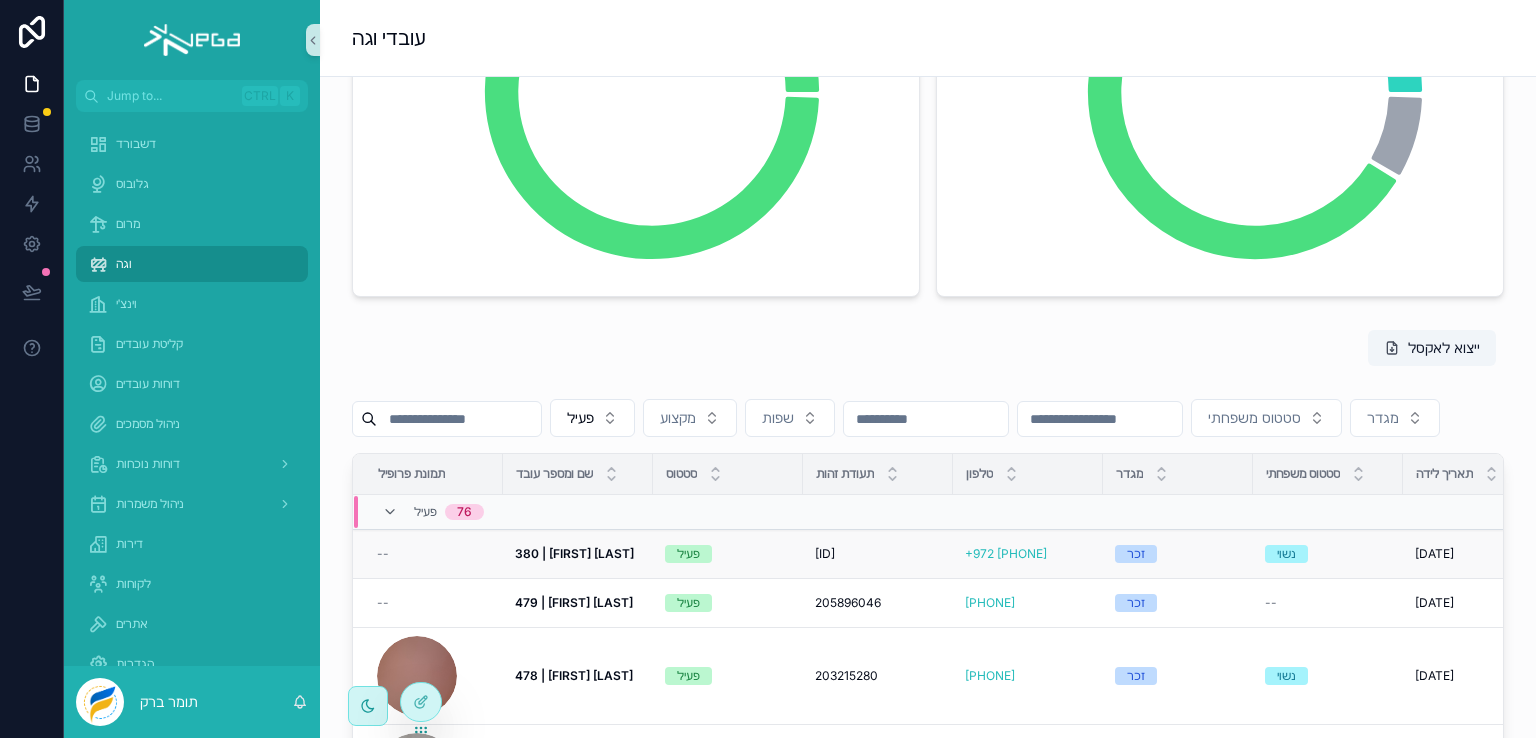 click on "380 | [FIRST] [LAST]" at bounding box center [574, 553] 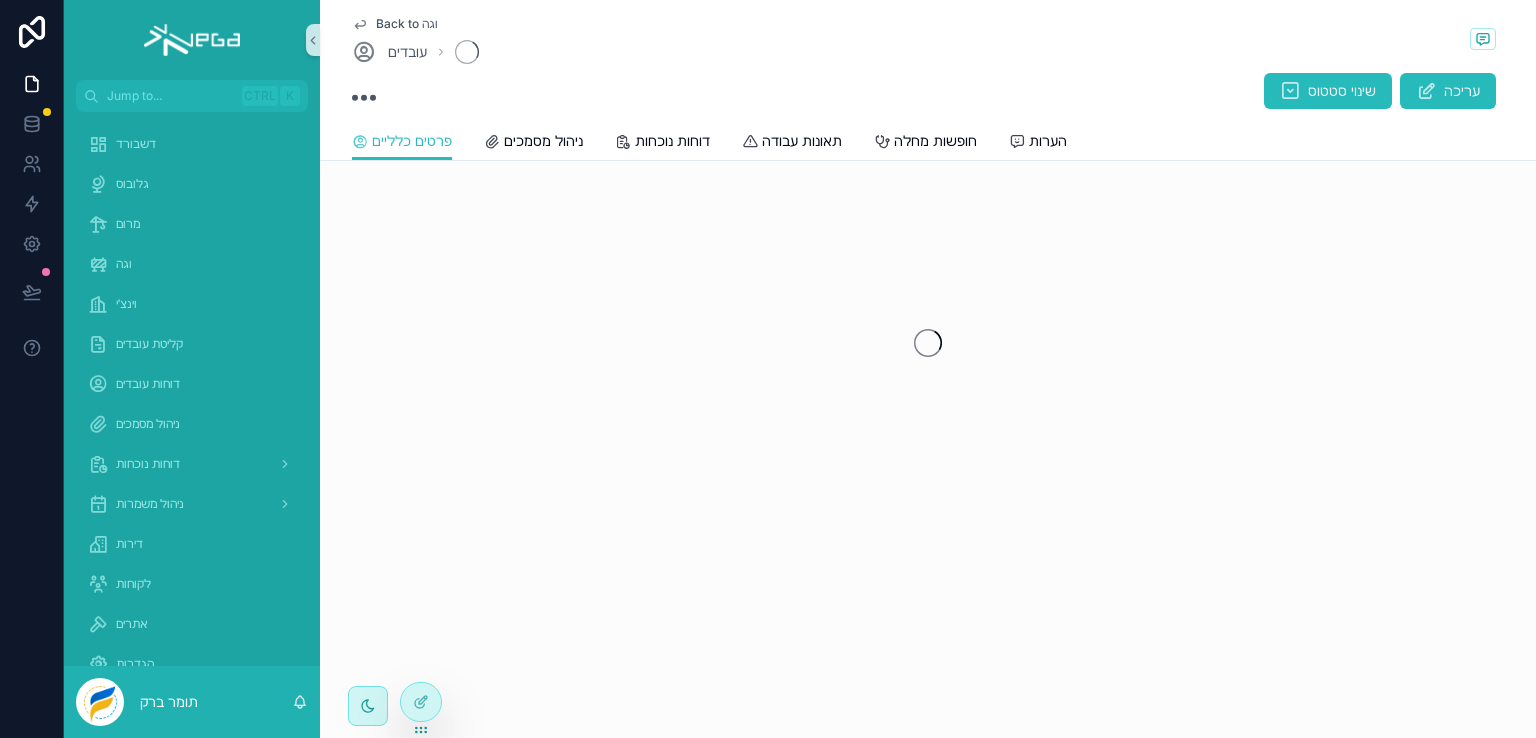 scroll, scrollTop: 0, scrollLeft: 0, axis: both 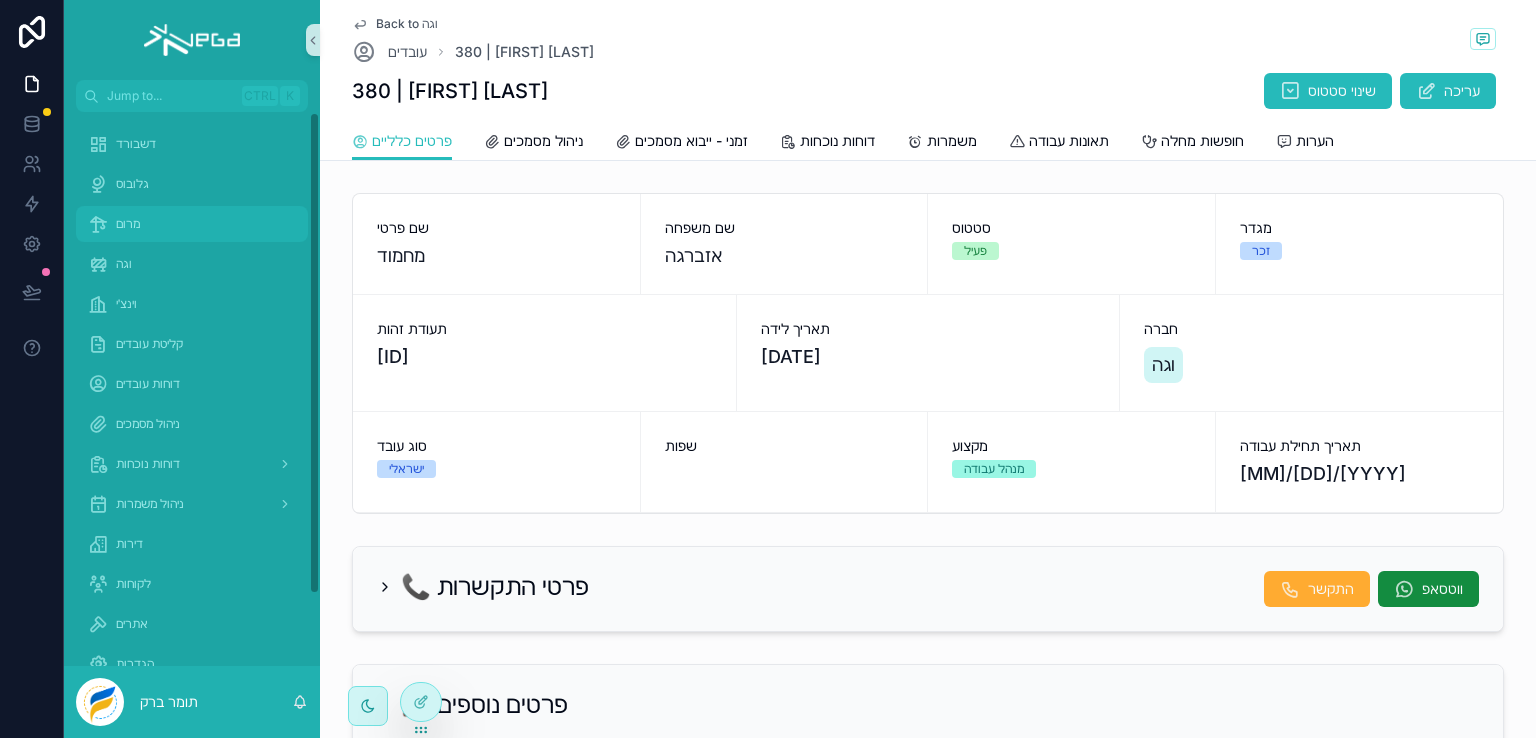 click on "מרום" at bounding box center [128, 224] 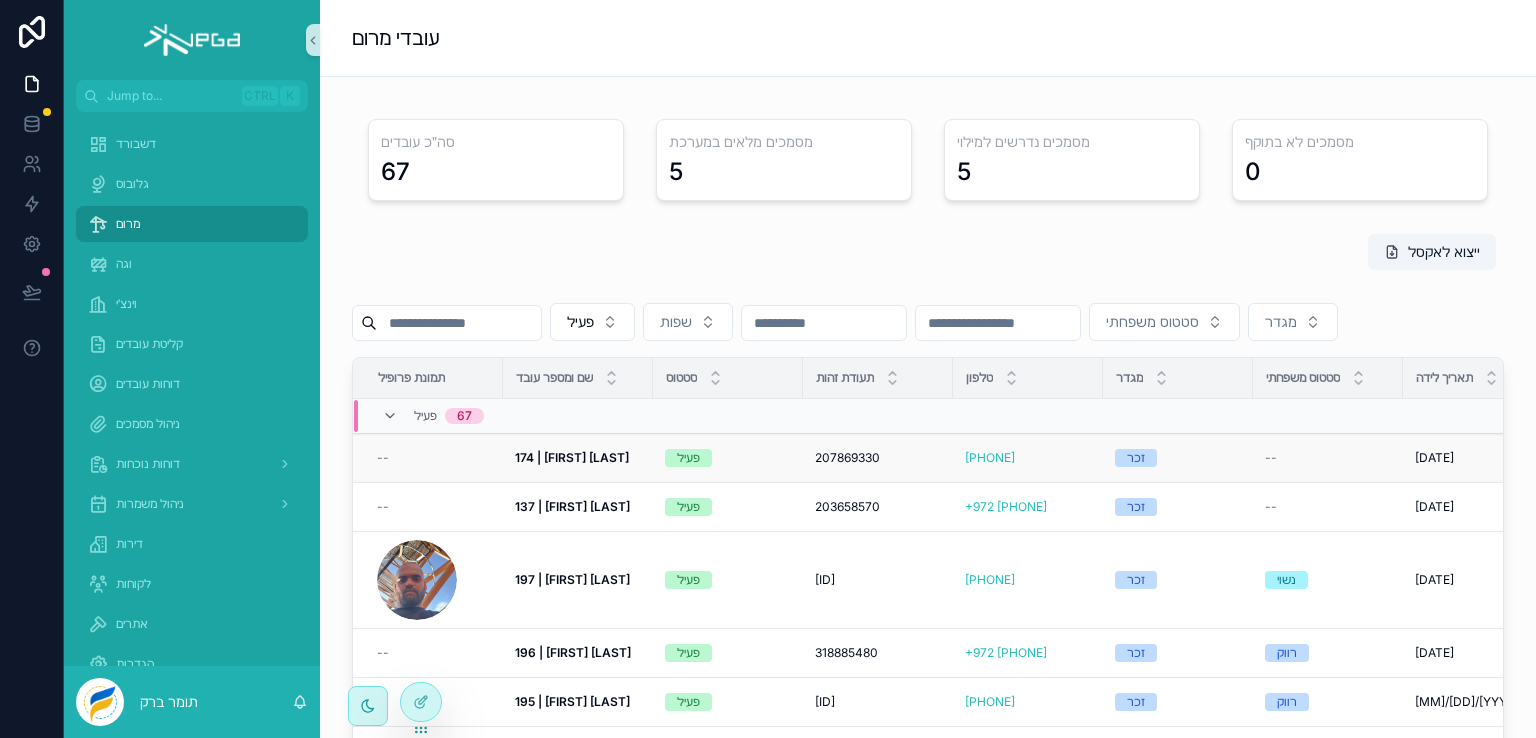 click on "174 | [FIRST] [LAST]" at bounding box center (572, 457) 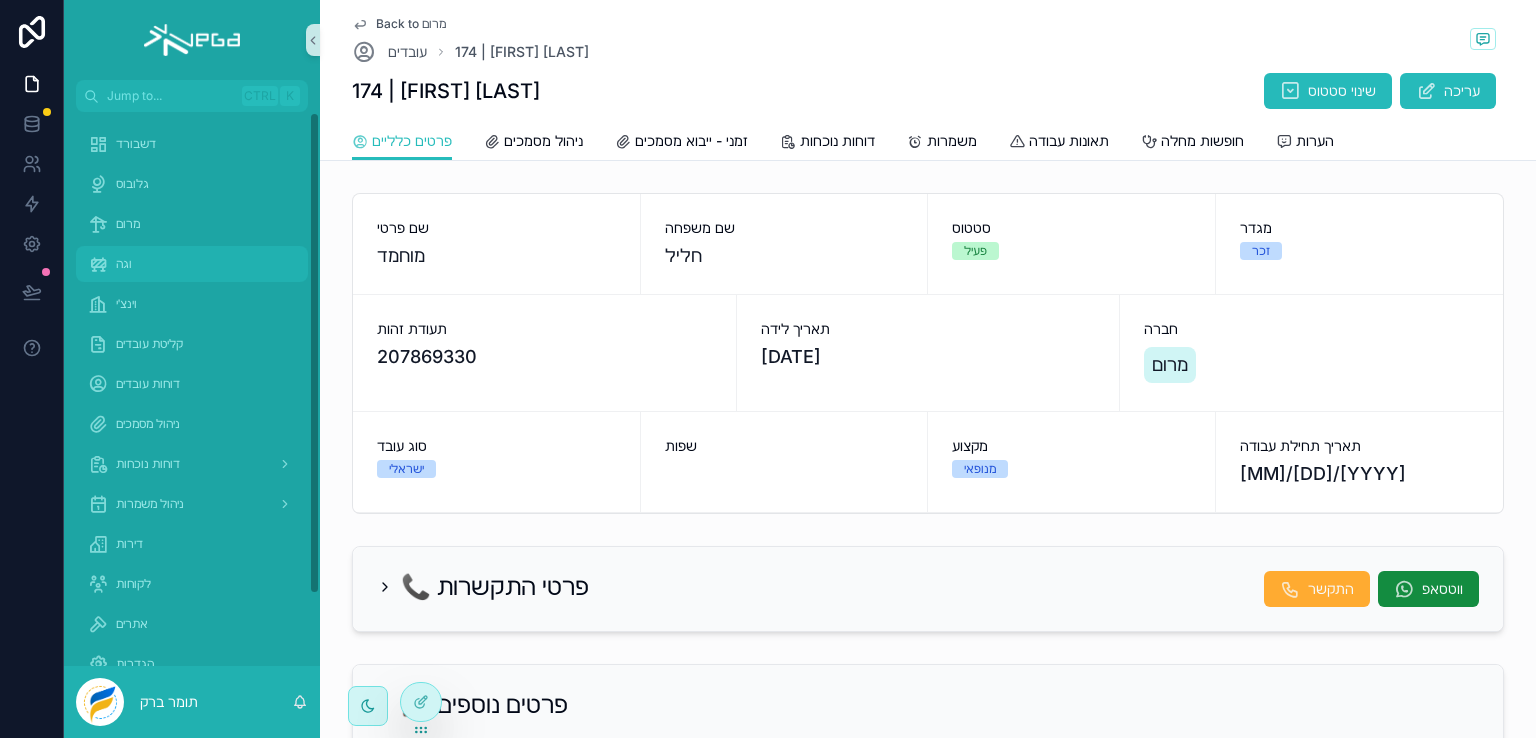 click on "וגה" at bounding box center [124, 264] 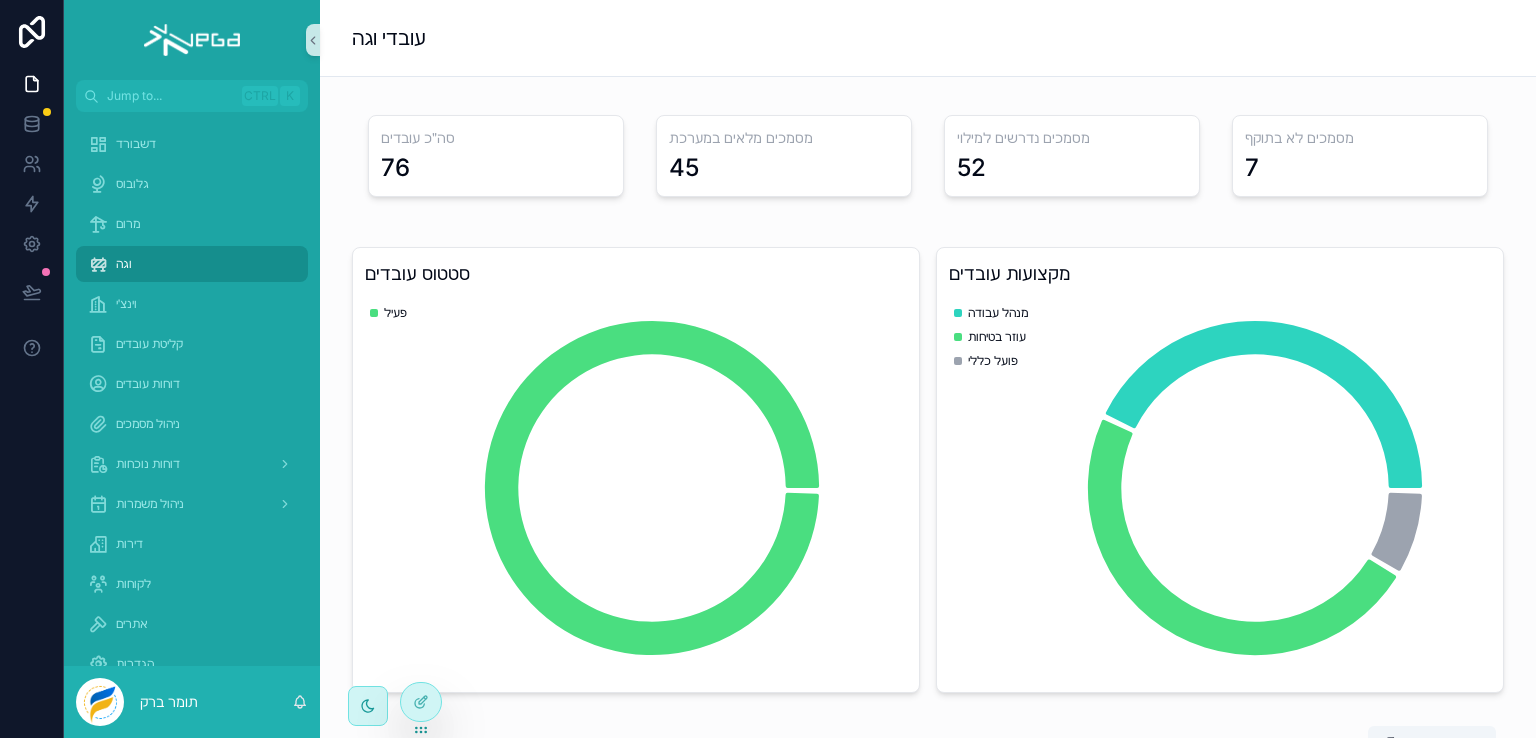 scroll, scrollTop: 0, scrollLeft: 0, axis: both 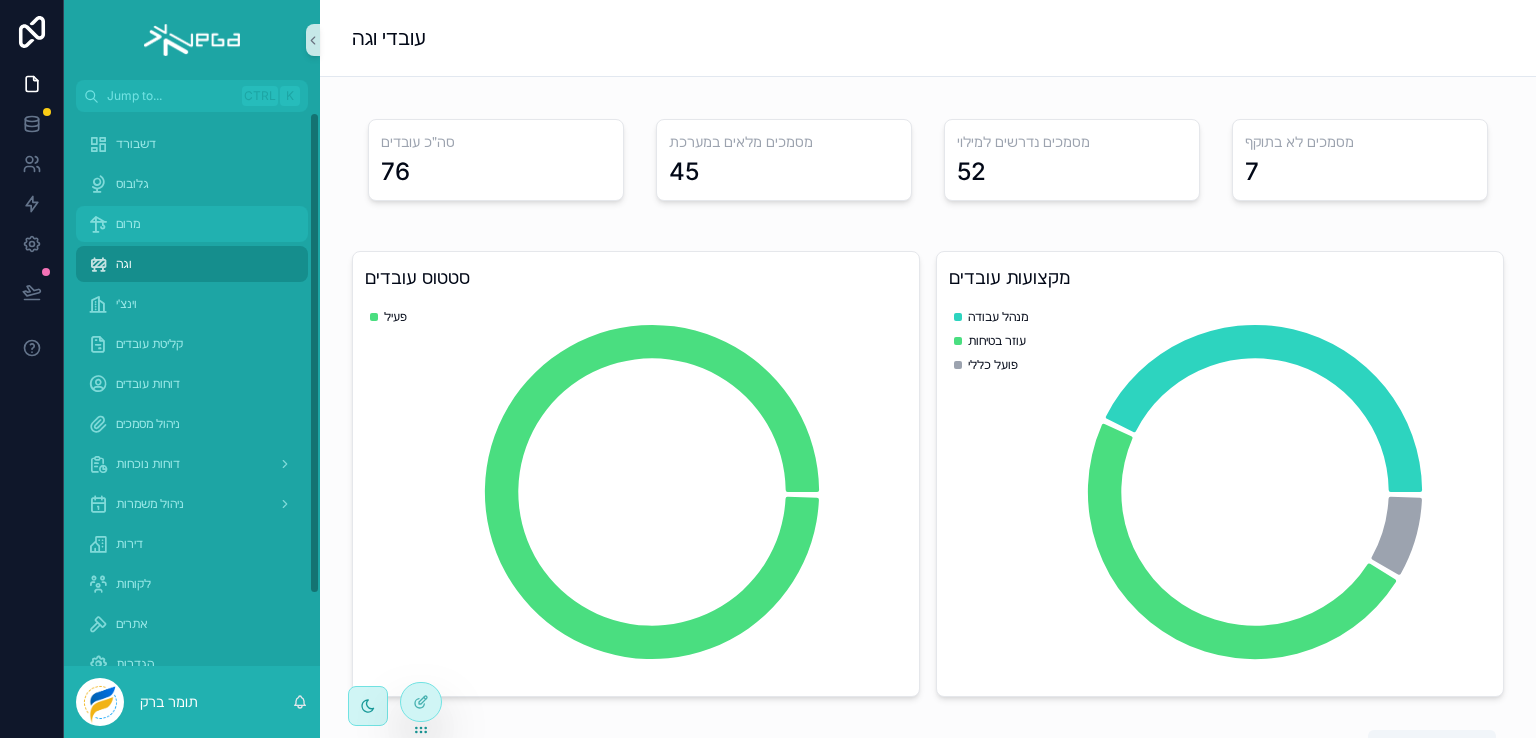 click on "מרום" at bounding box center (128, 224) 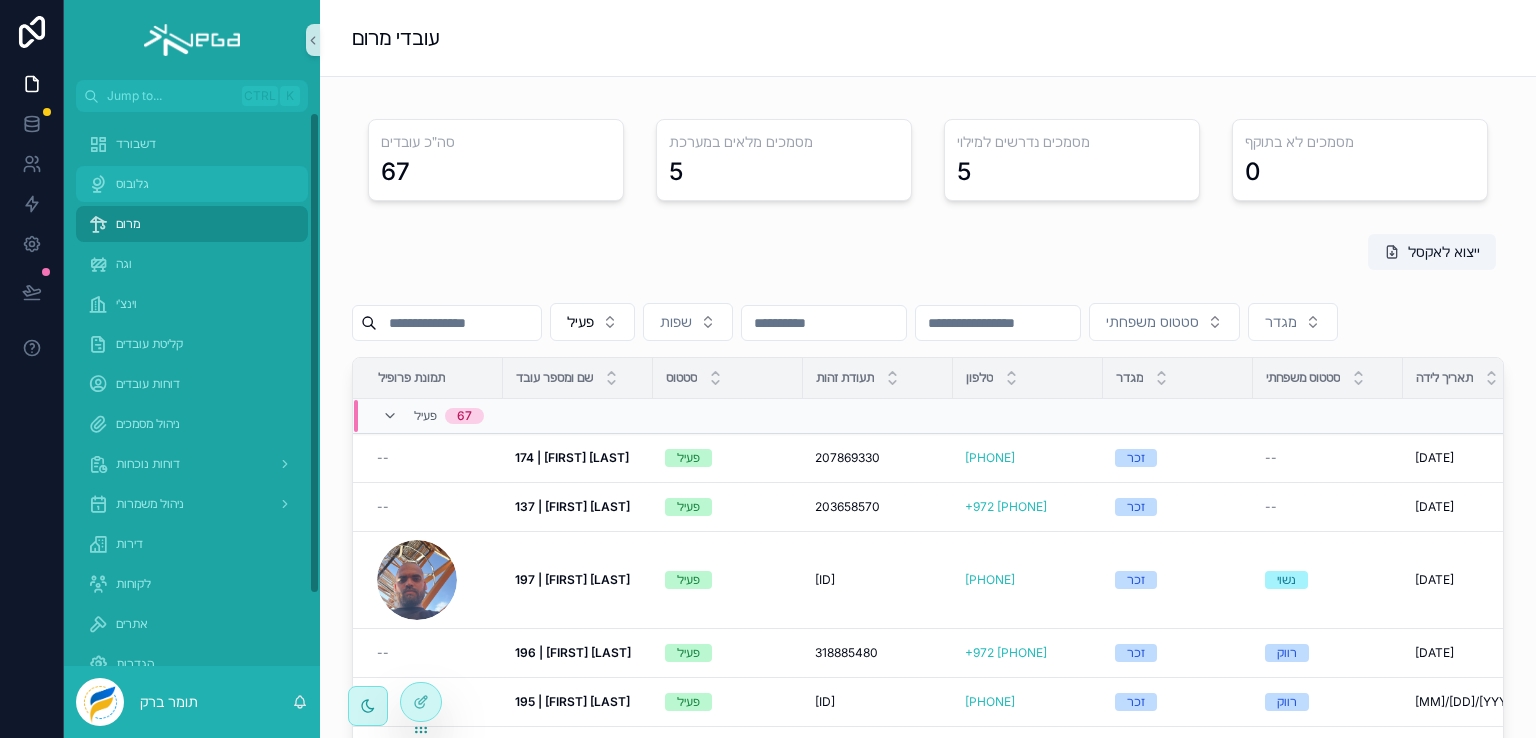 click on "גלובוס" at bounding box center [132, 184] 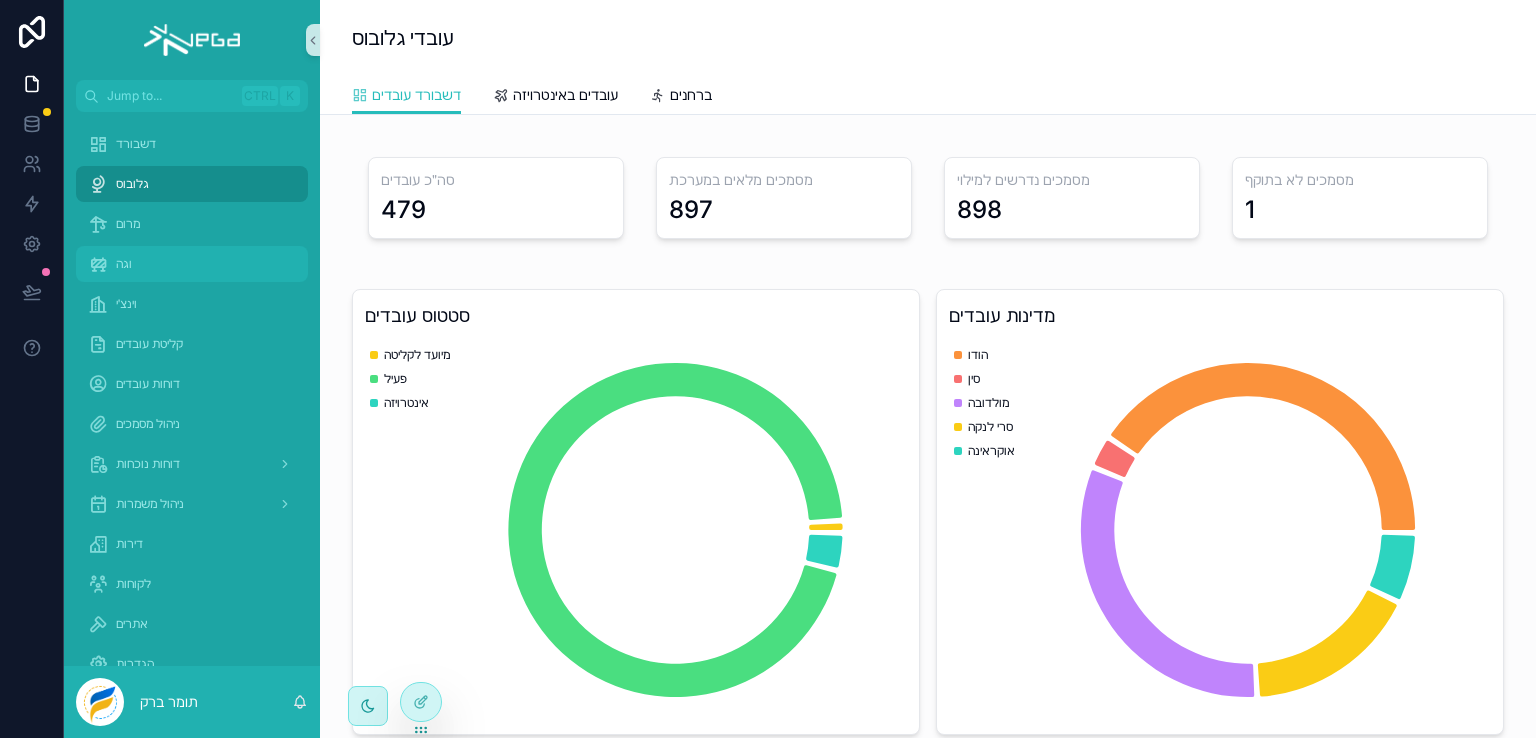 click on "וגה" at bounding box center [124, 264] 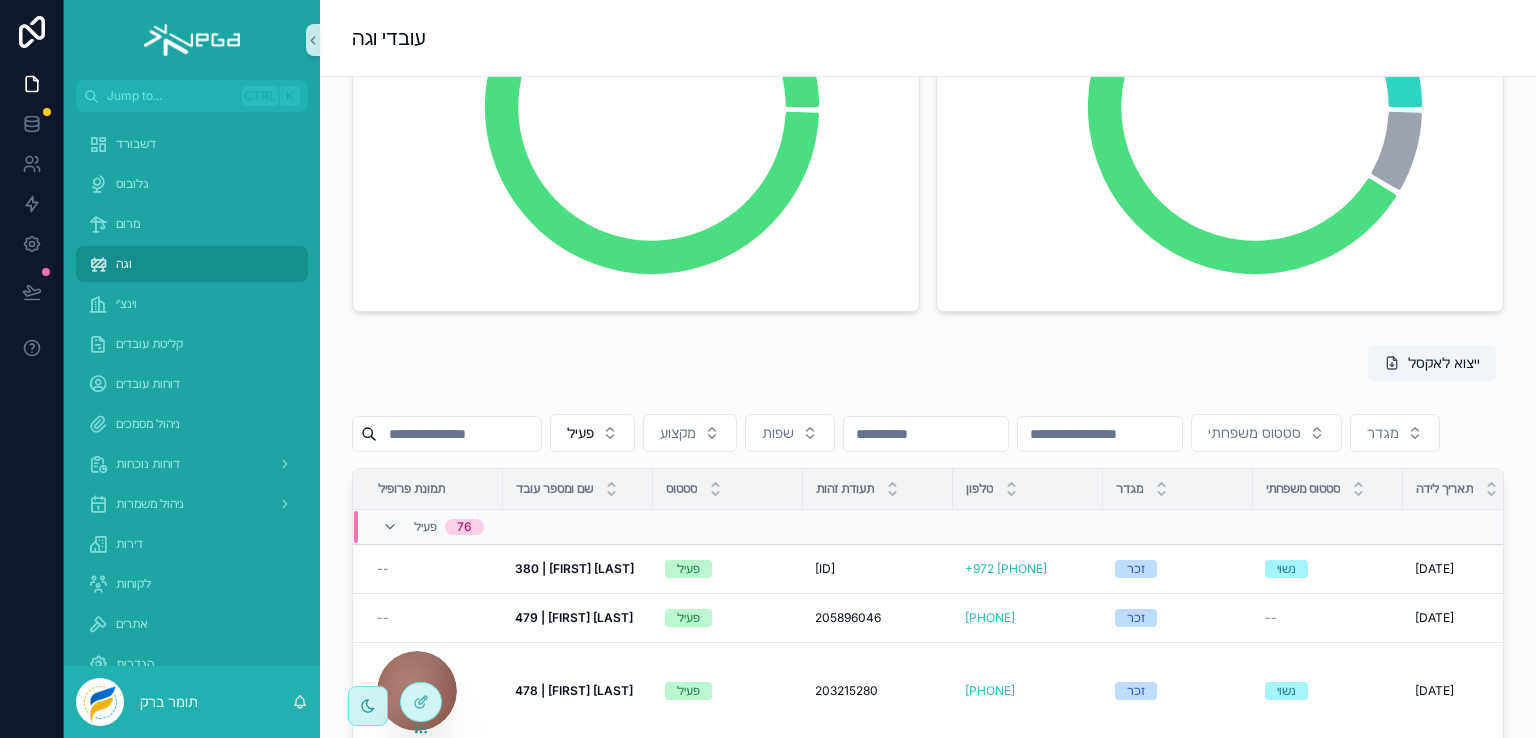 scroll, scrollTop: 500, scrollLeft: 0, axis: vertical 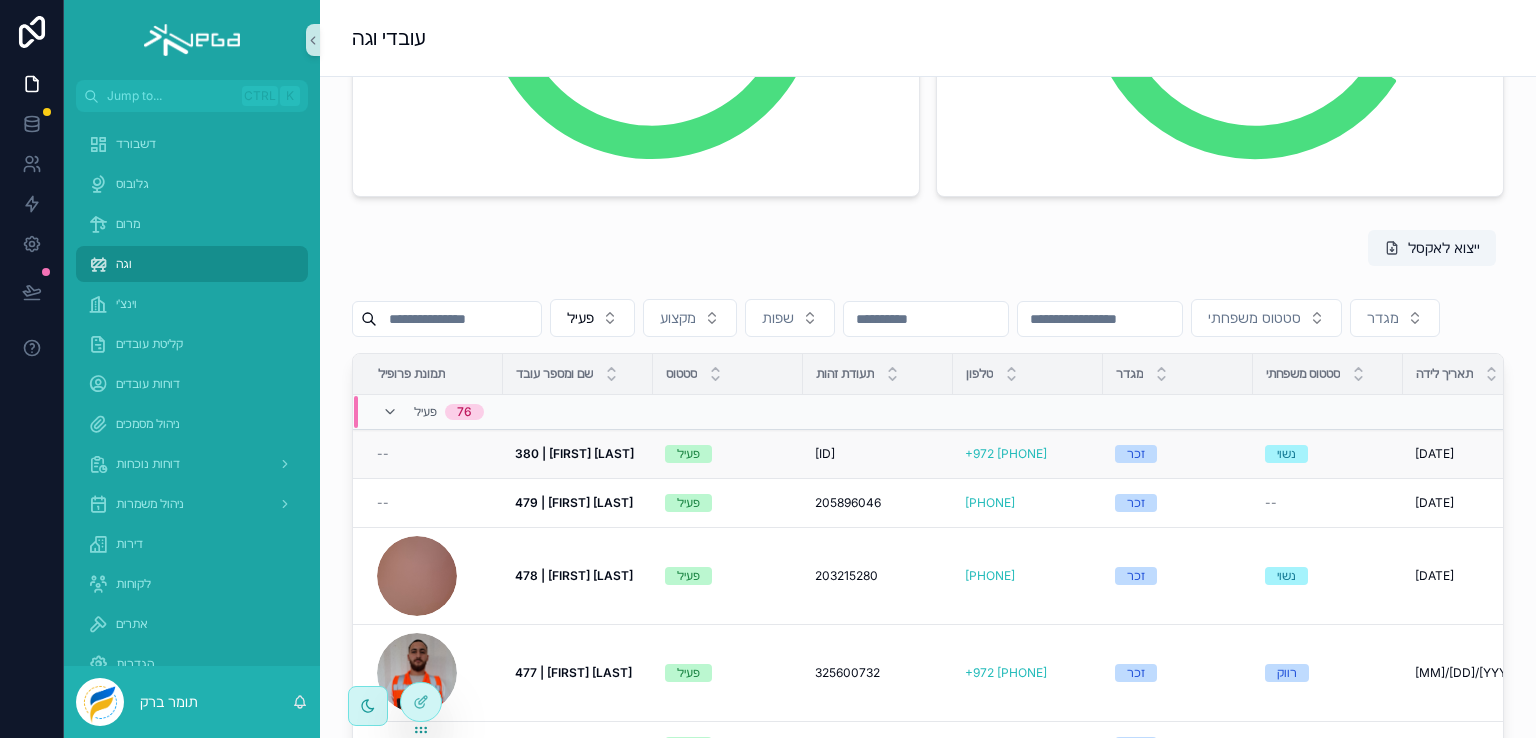 click on "380 | [FIRST] [LAST]" at bounding box center [574, 453] 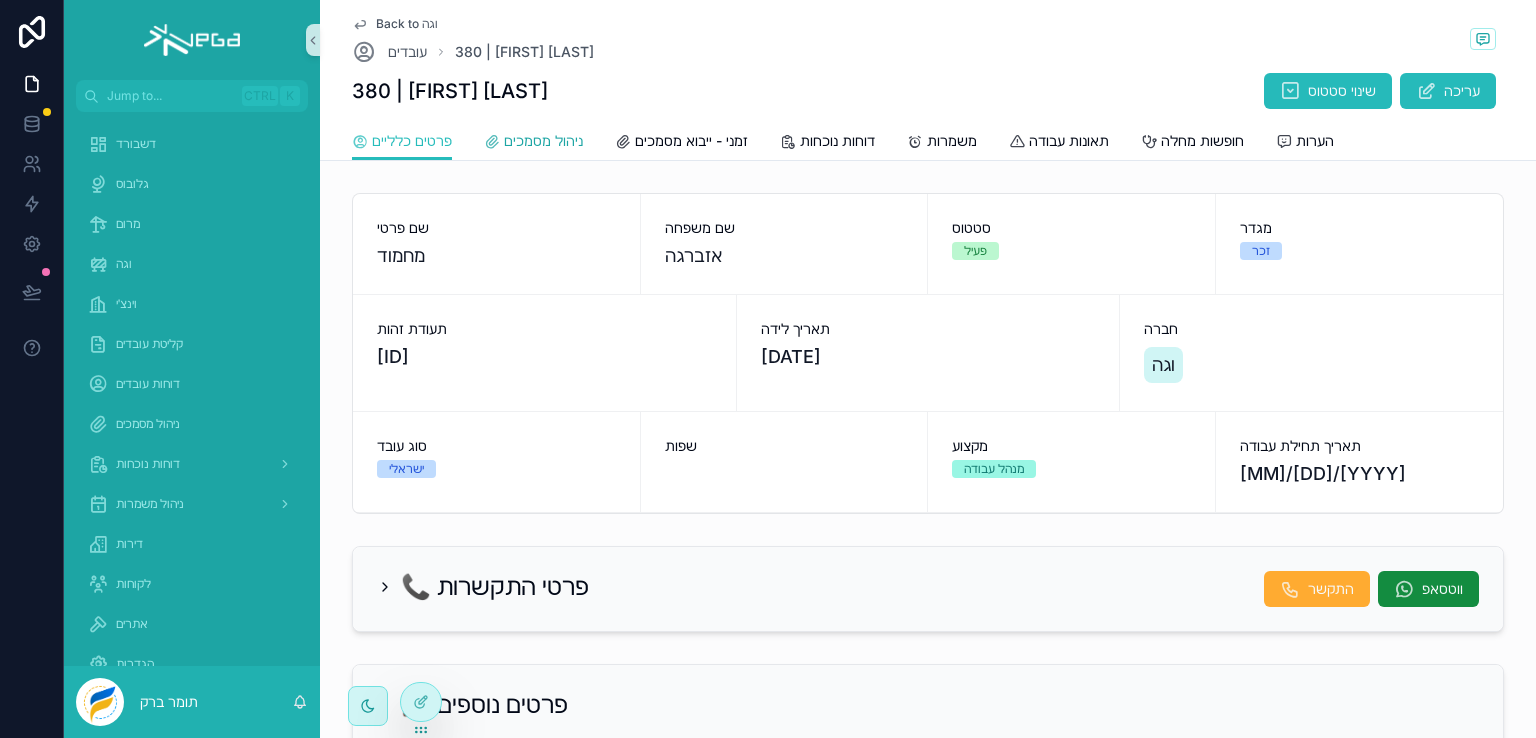 click on "ניהול מסמכים" at bounding box center [543, 141] 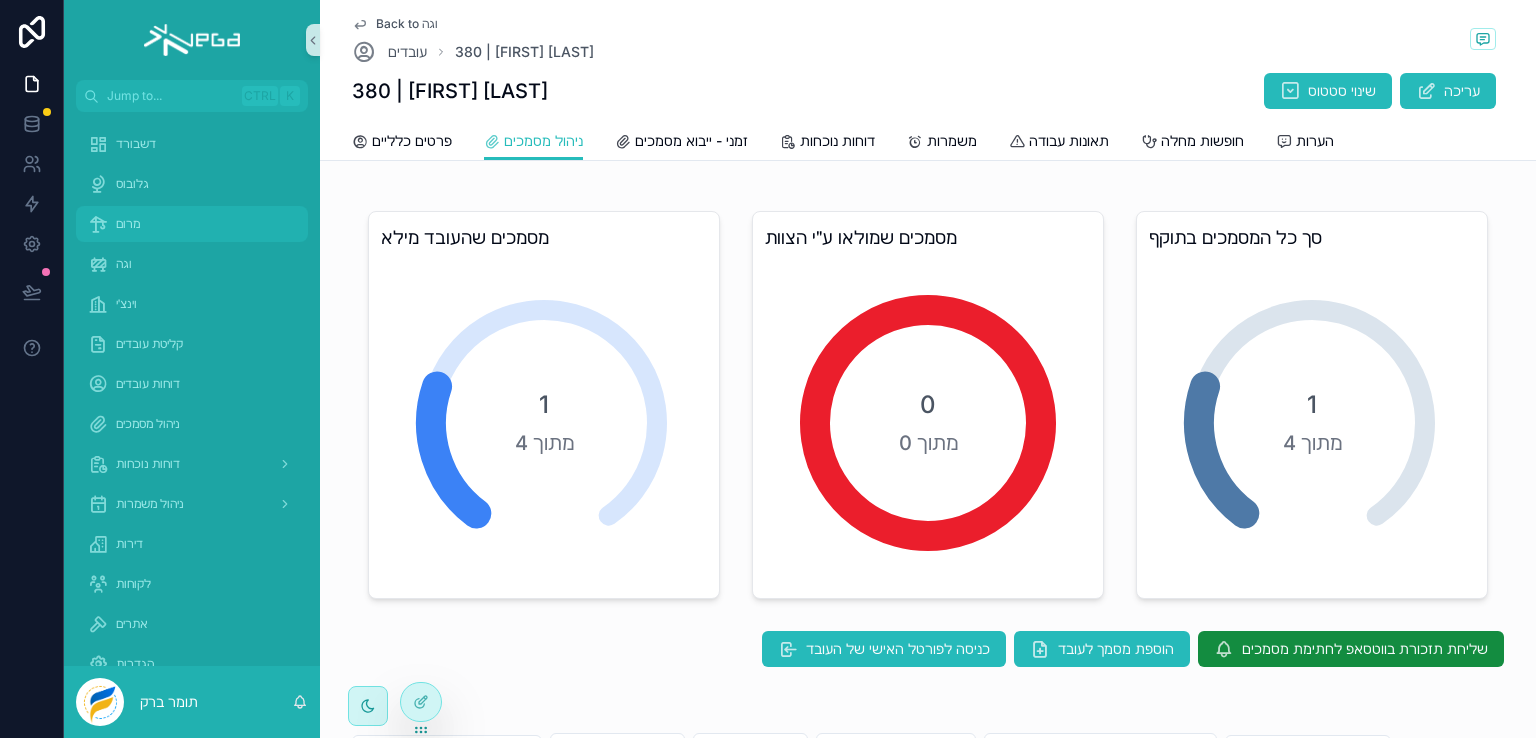click on "מרום" at bounding box center (128, 224) 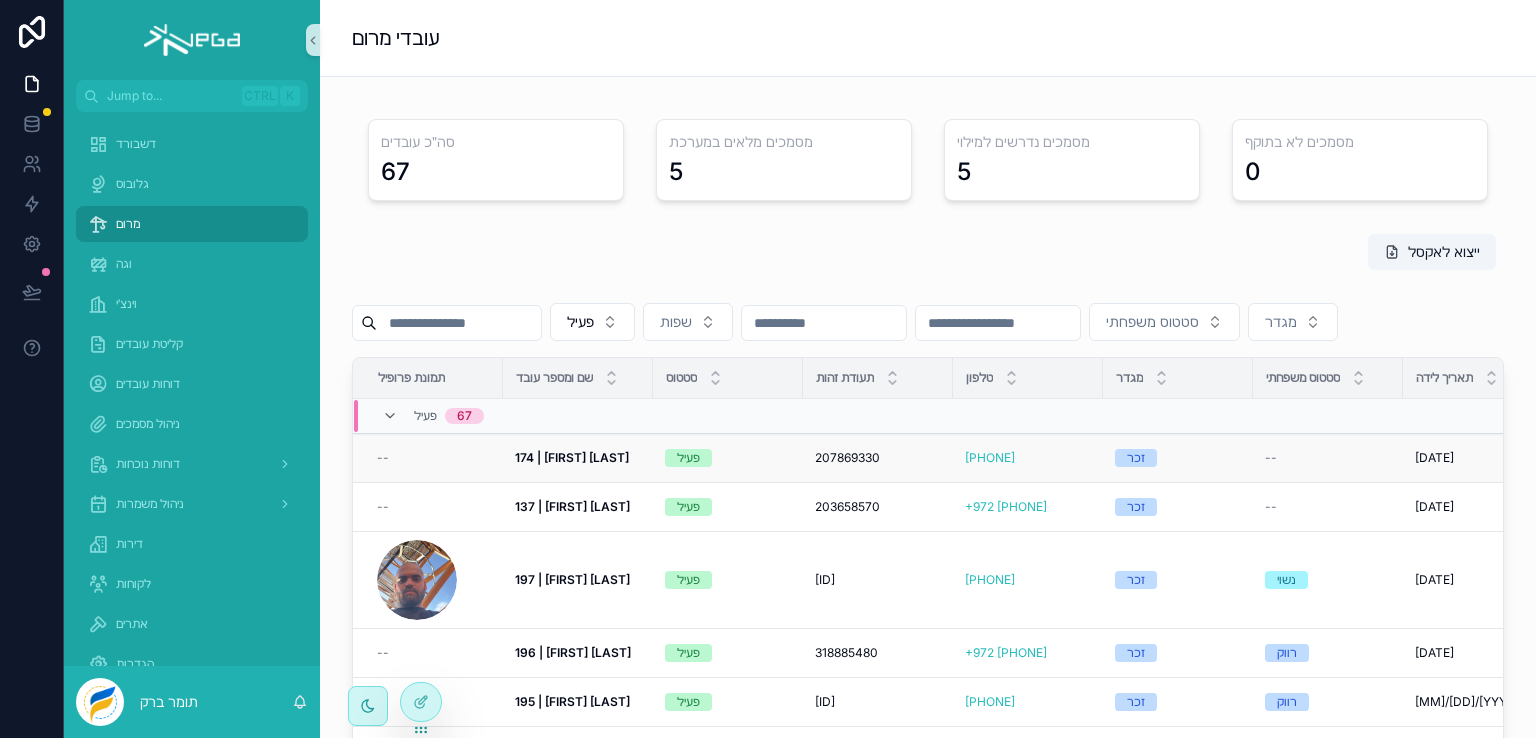 click on "174 | [FIRST] [LAST]" at bounding box center (572, 457) 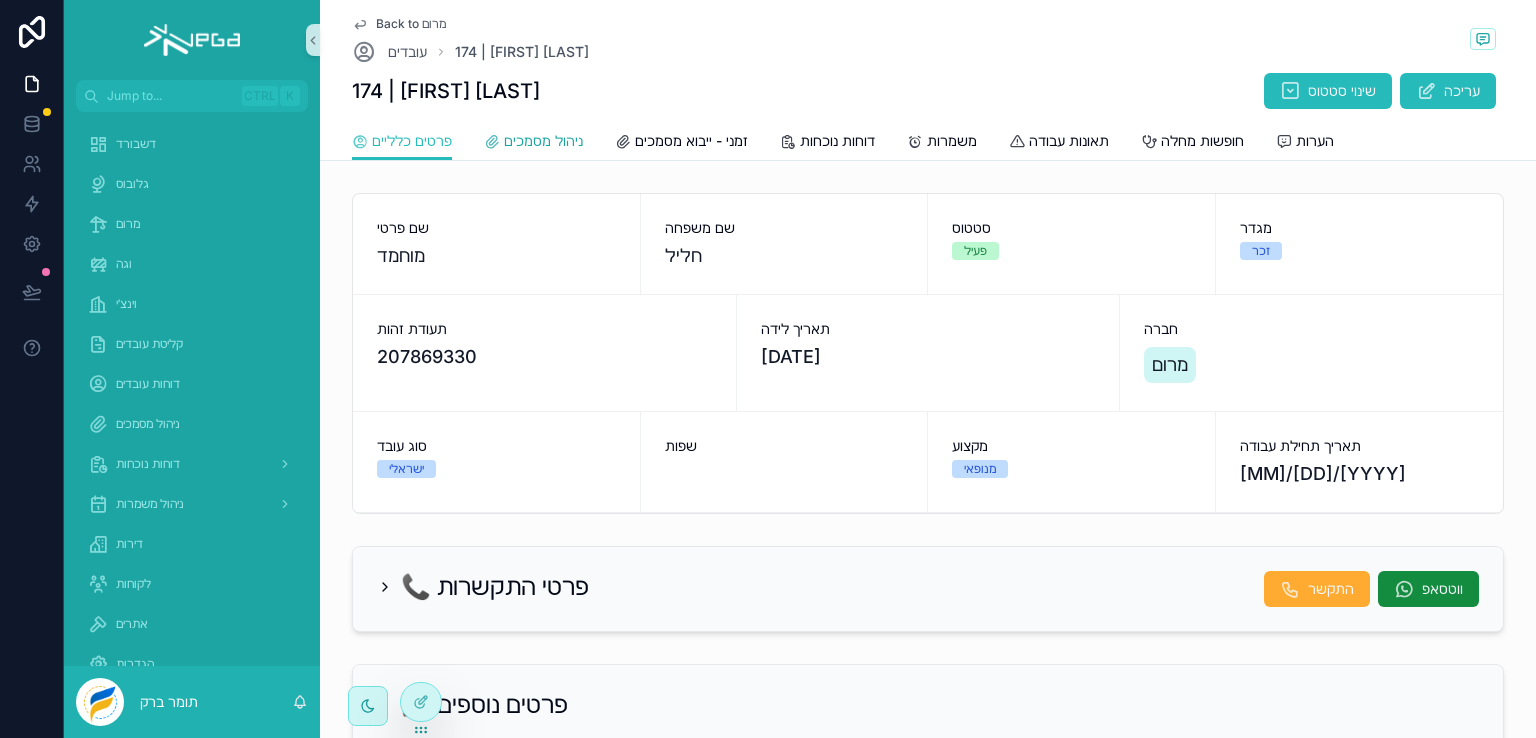 click on "ניהול מסמכים" at bounding box center [543, 141] 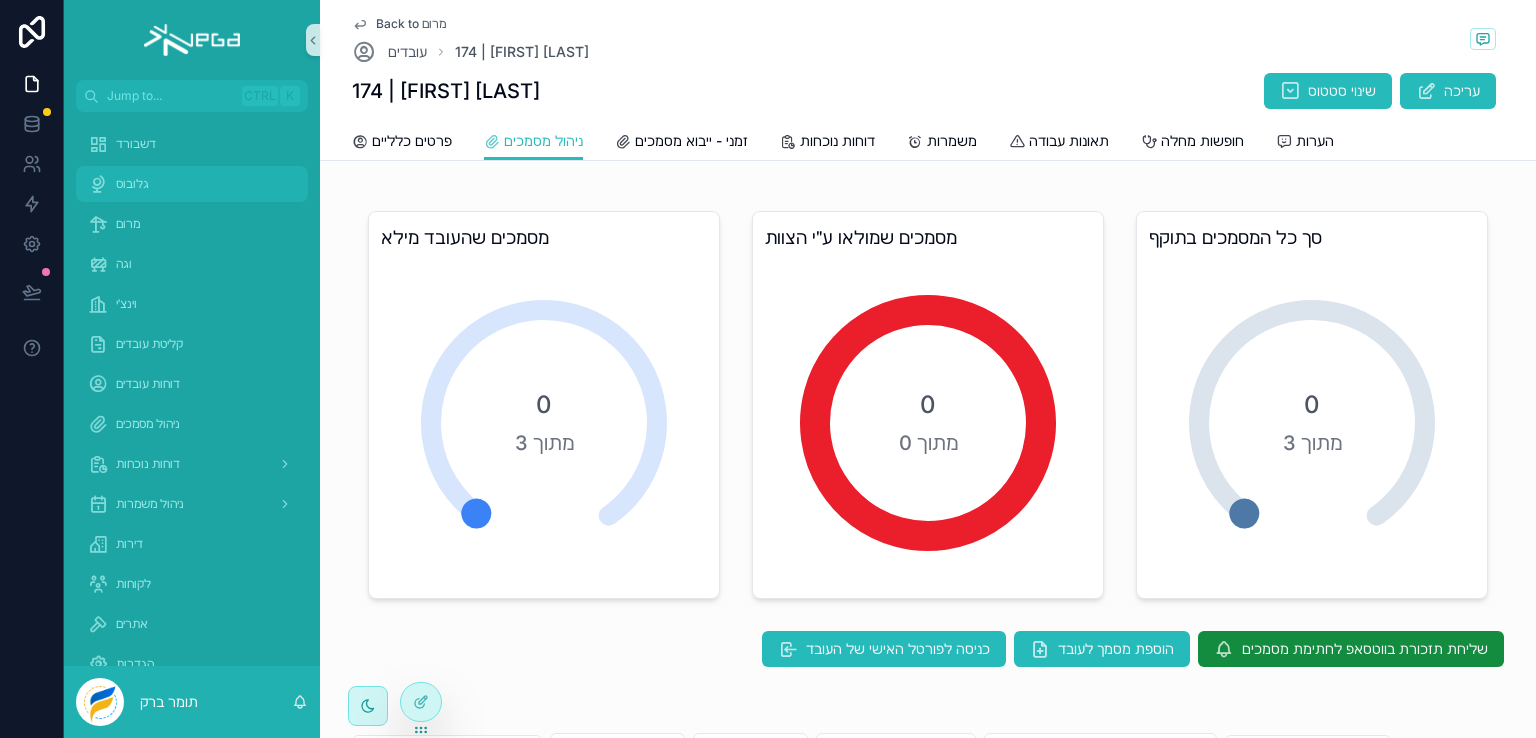 click on "גלובוס" at bounding box center (132, 184) 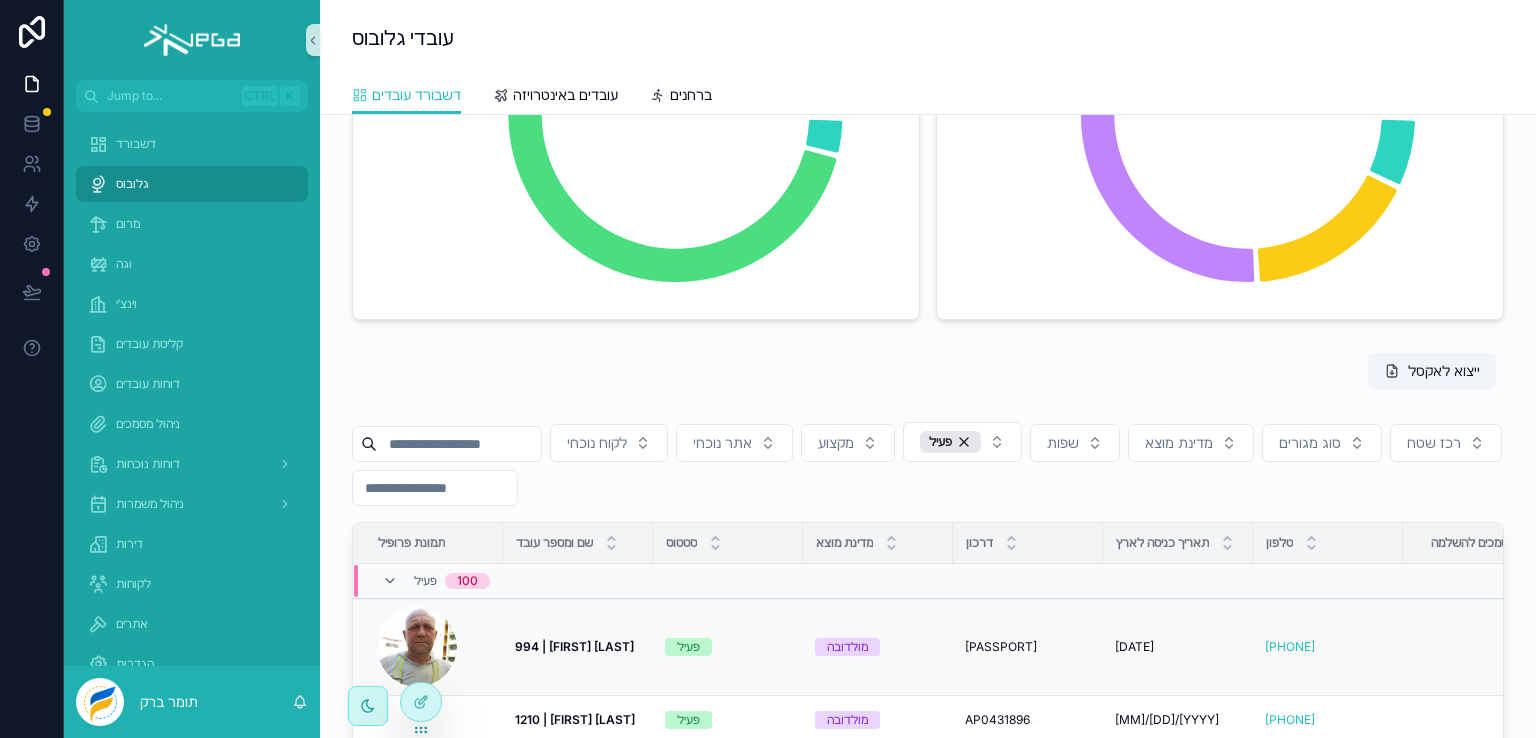 scroll, scrollTop: 500, scrollLeft: 0, axis: vertical 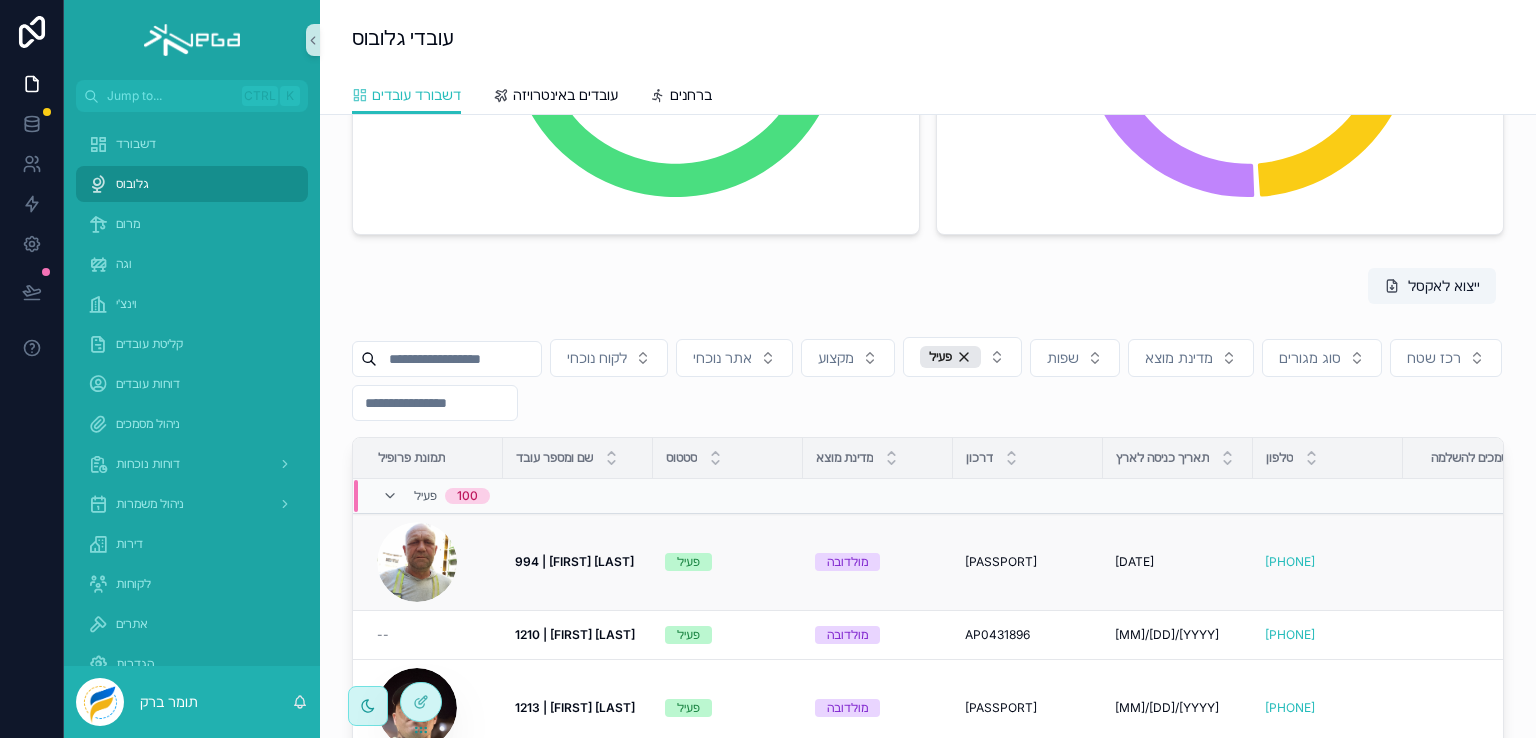 click on "994 | [FIRST] [LAST]" at bounding box center [574, 561] 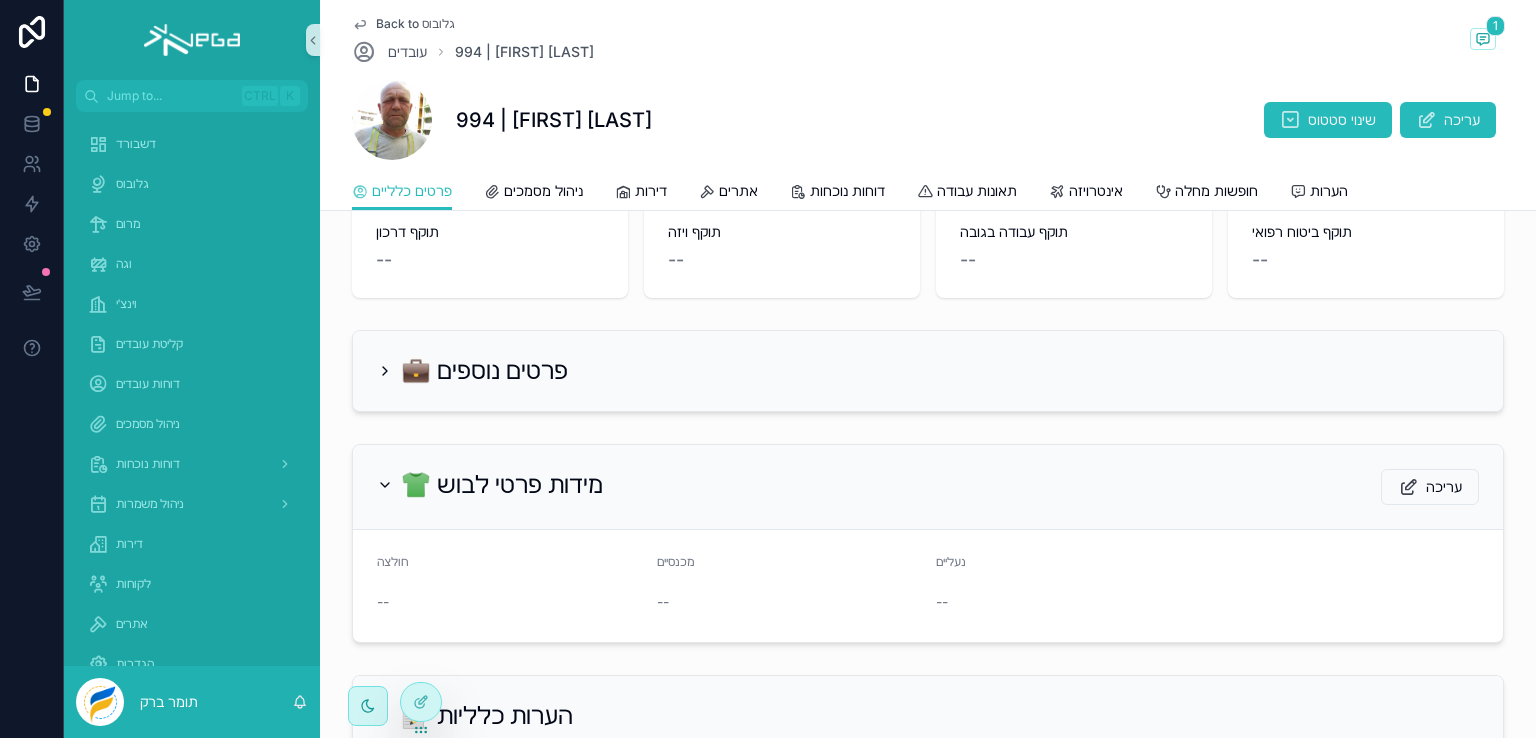 scroll, scrollTop: 0, scrollLeft: 0, axis: both 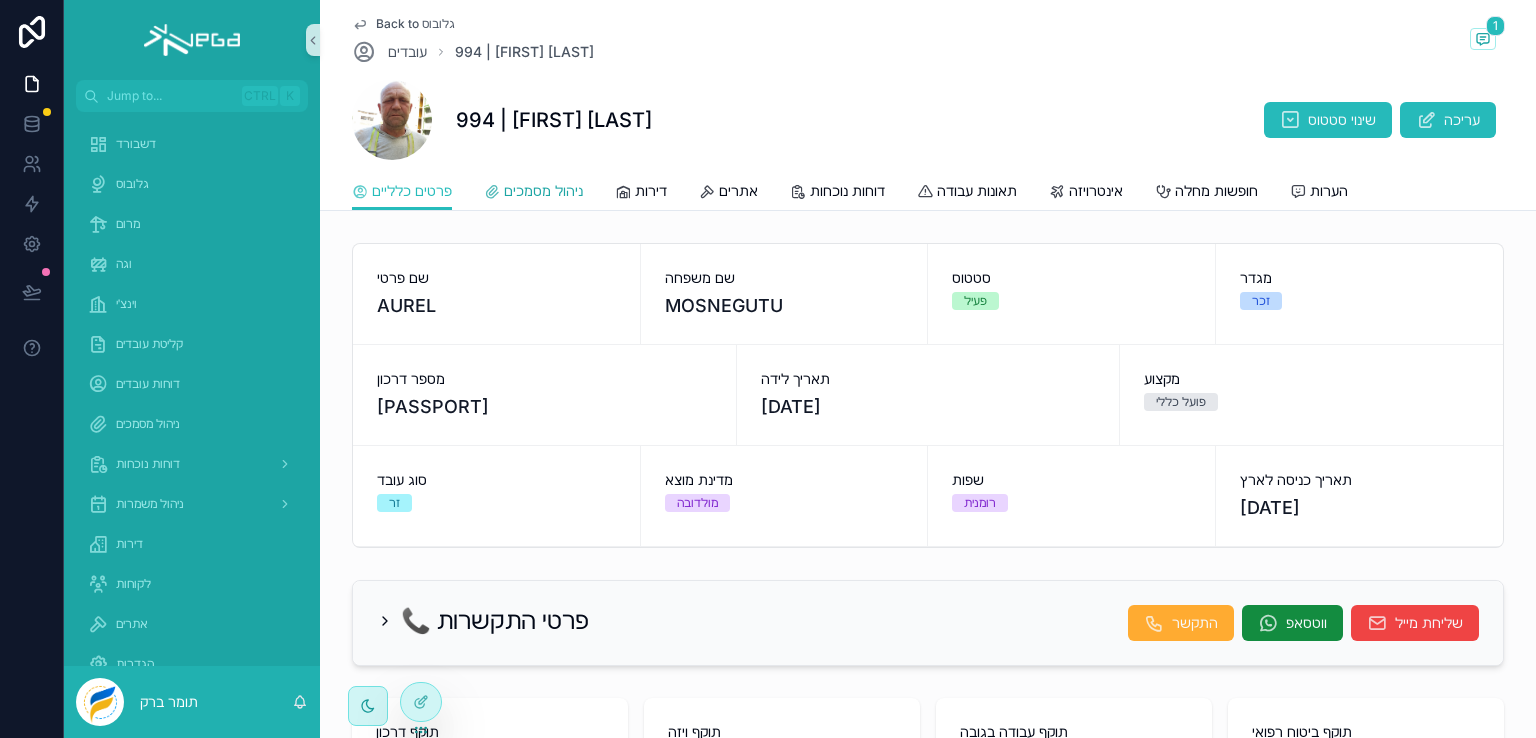 click on "ניהול מסמכים" at bounding box center (543, 191) 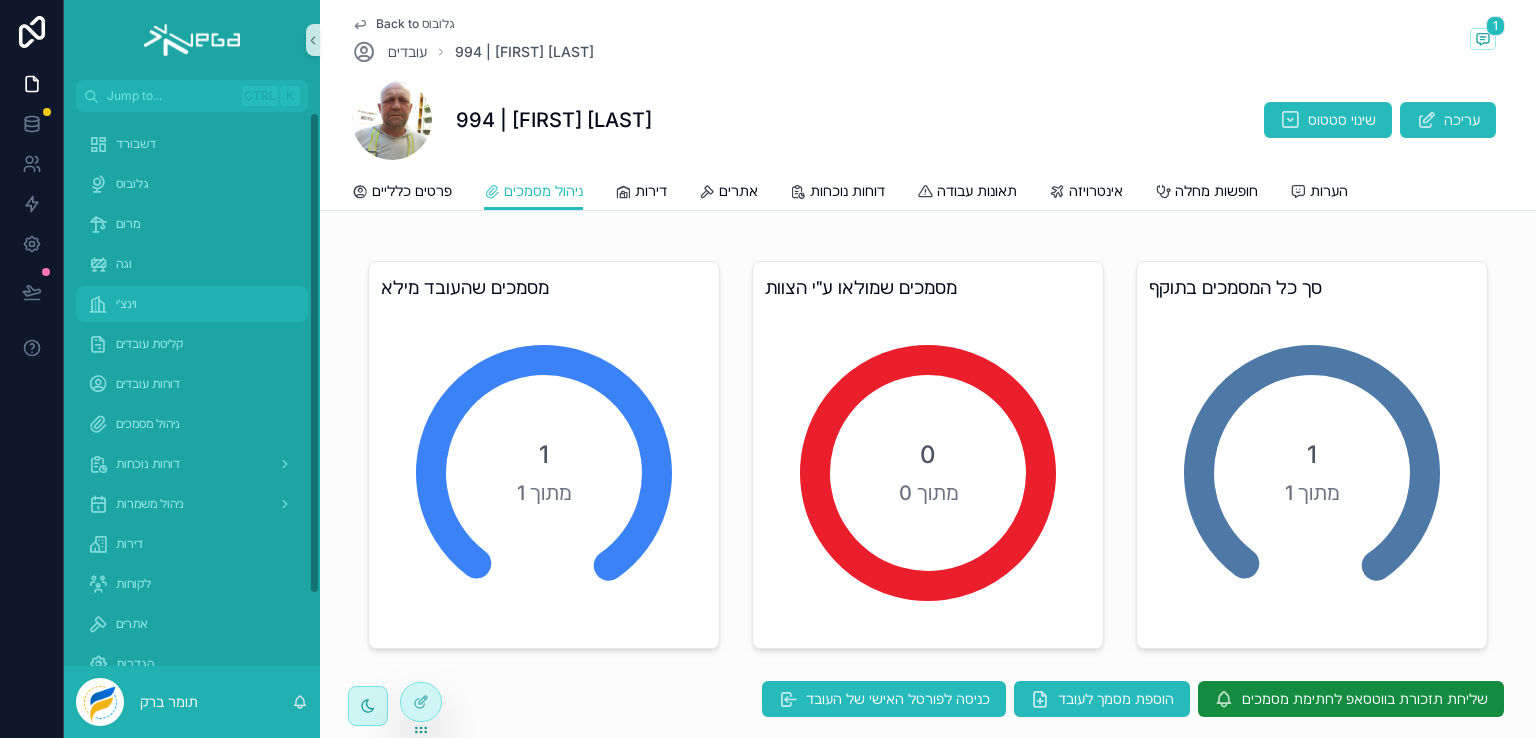 click on "וינצ׳י" at bounding box center [126, 304] 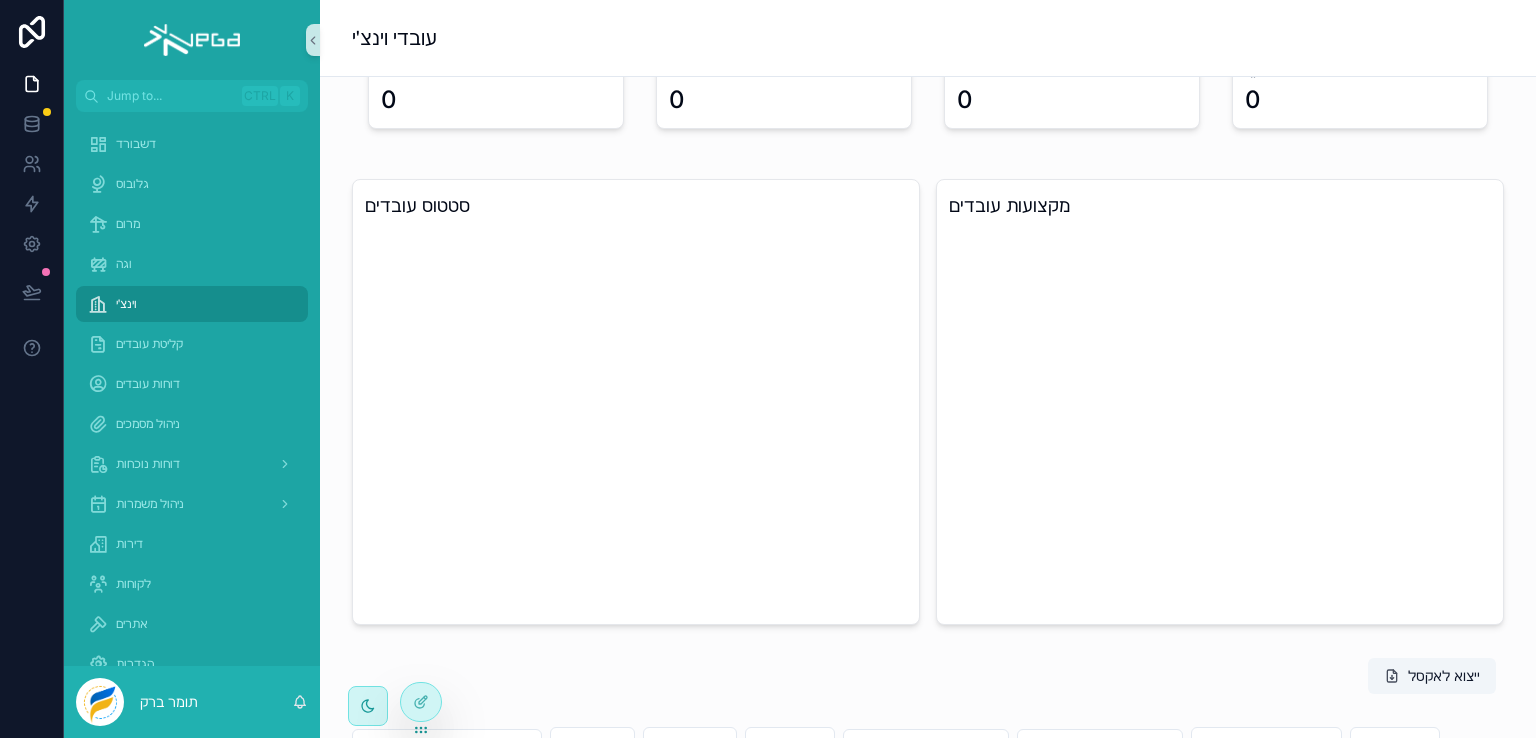 scroll, scrollTop: 0, scrollLeft: 0, axis: both 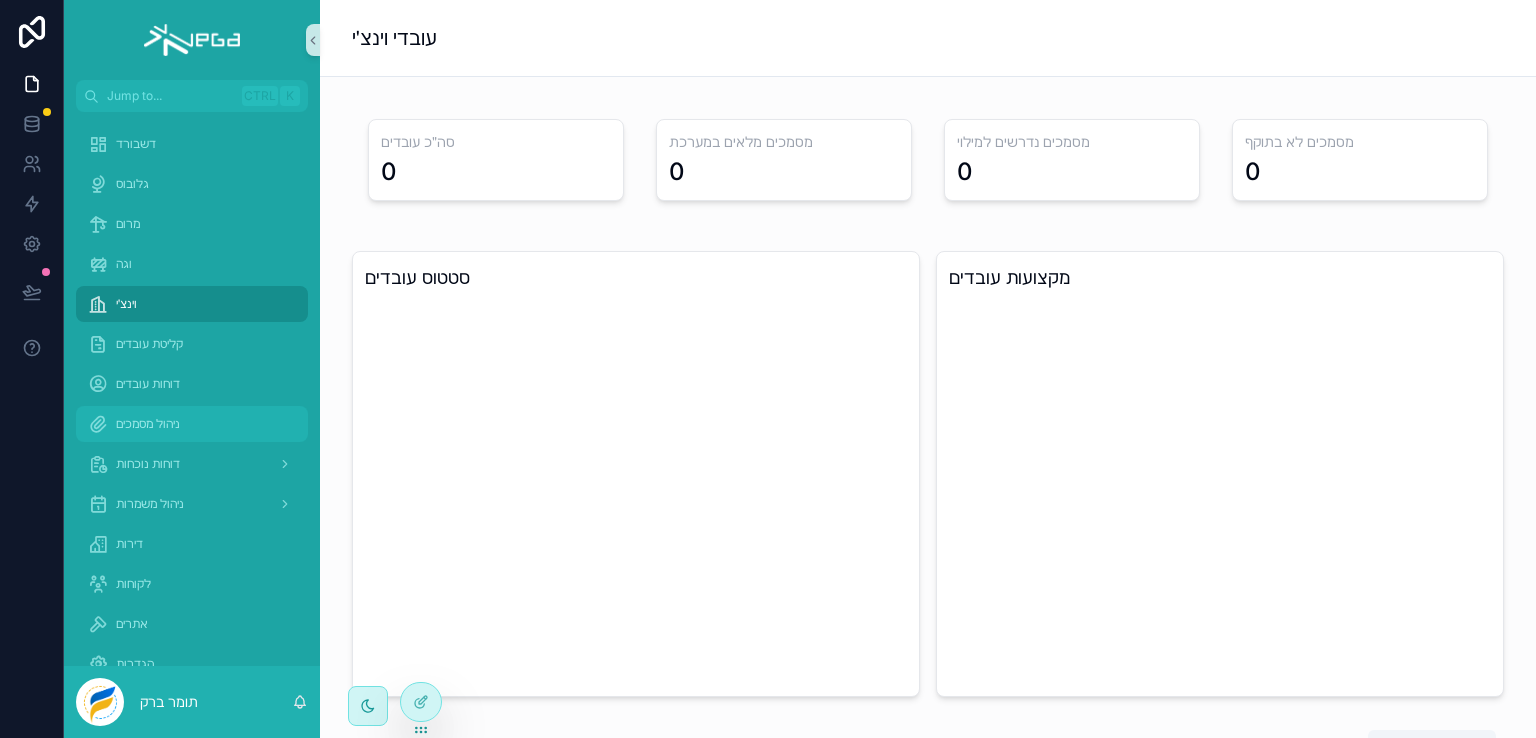 click on "ניהול מסמכים" at bounding box center (148, 424) 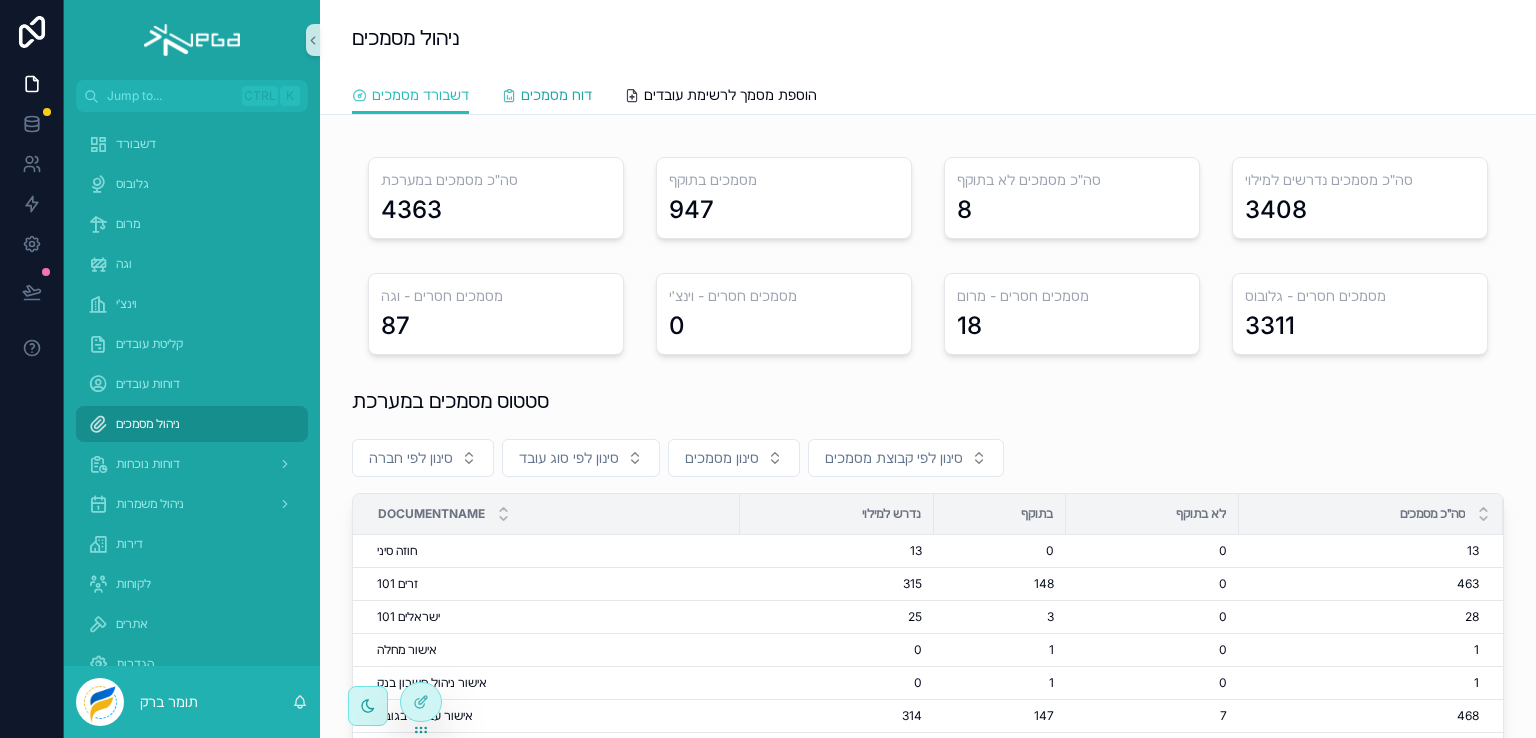 click on "דוח מסמכים" at bounding box center (556, 95) 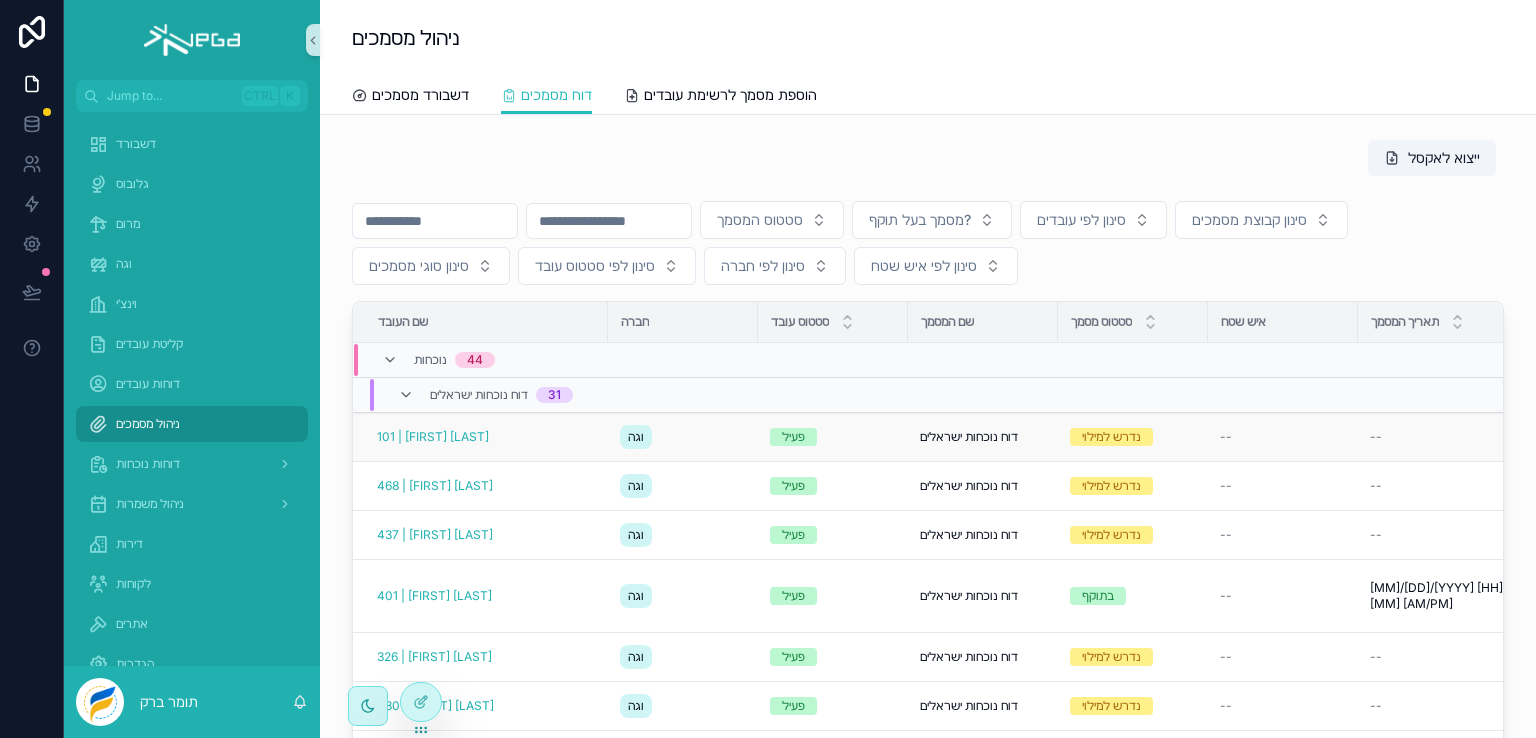click on "101 | [FIRST] [LAST]" at bounding box center [486, 437] 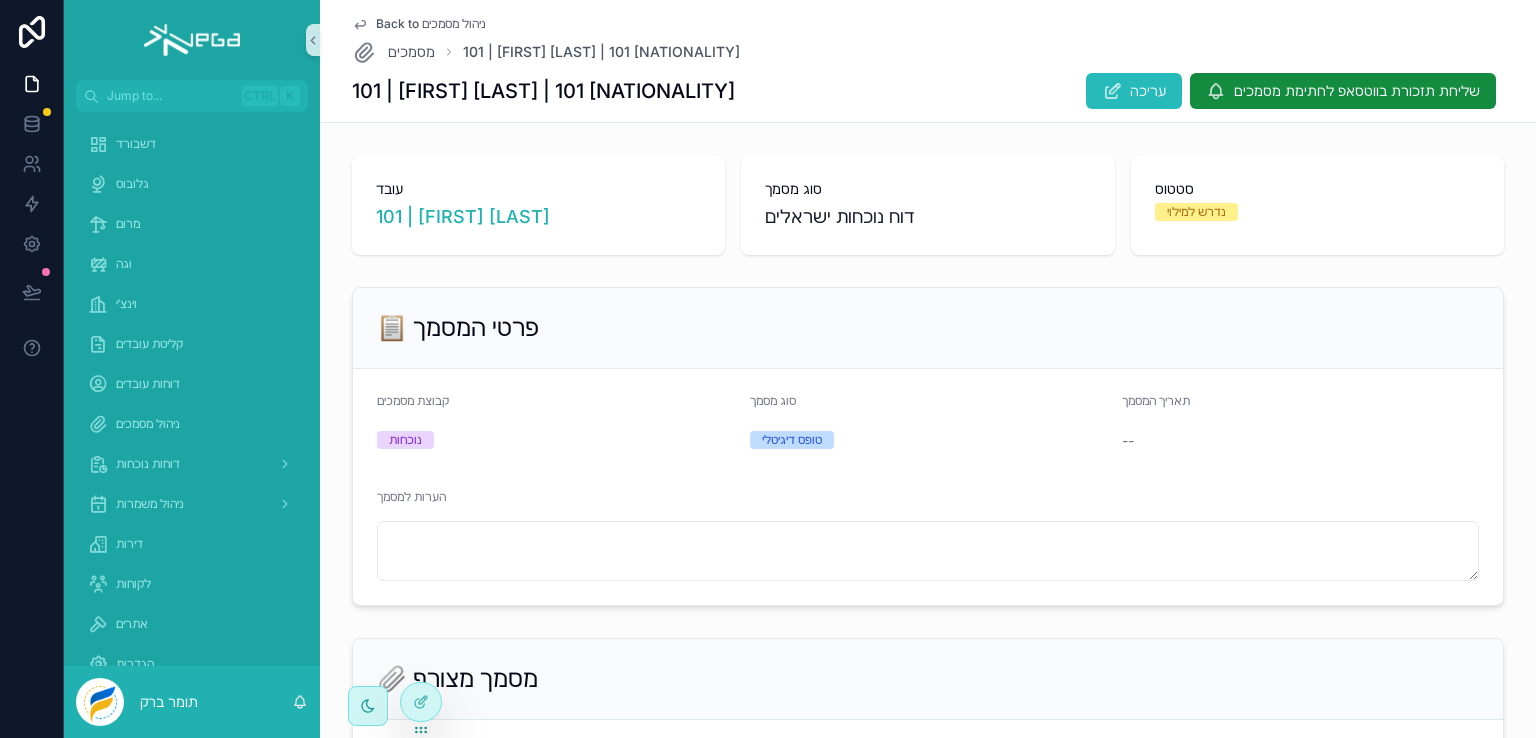 click on "Back to ניהול מסמכים" at bounding box center [431, 24] 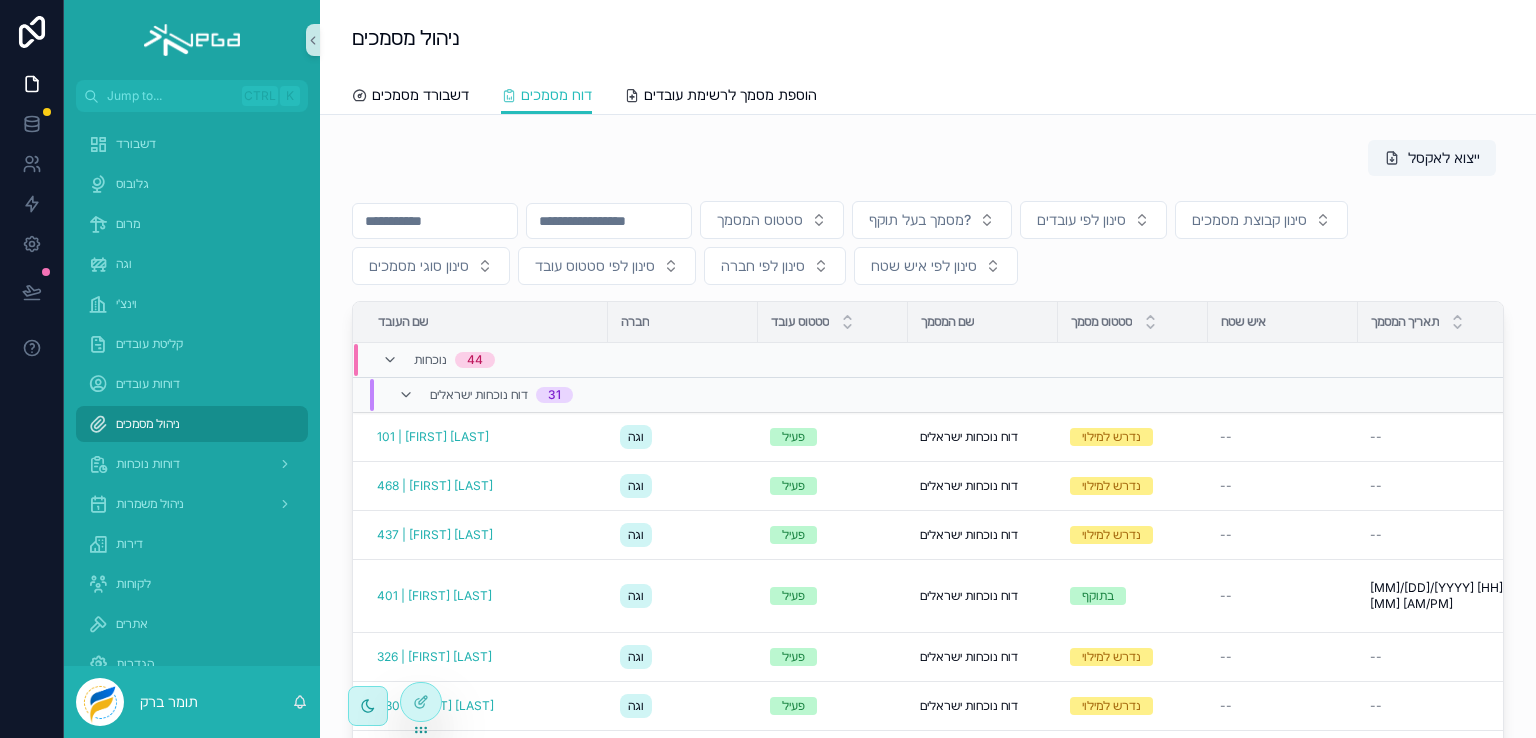 click on "ניהול מסמכים" at bounding box center [148, 424] 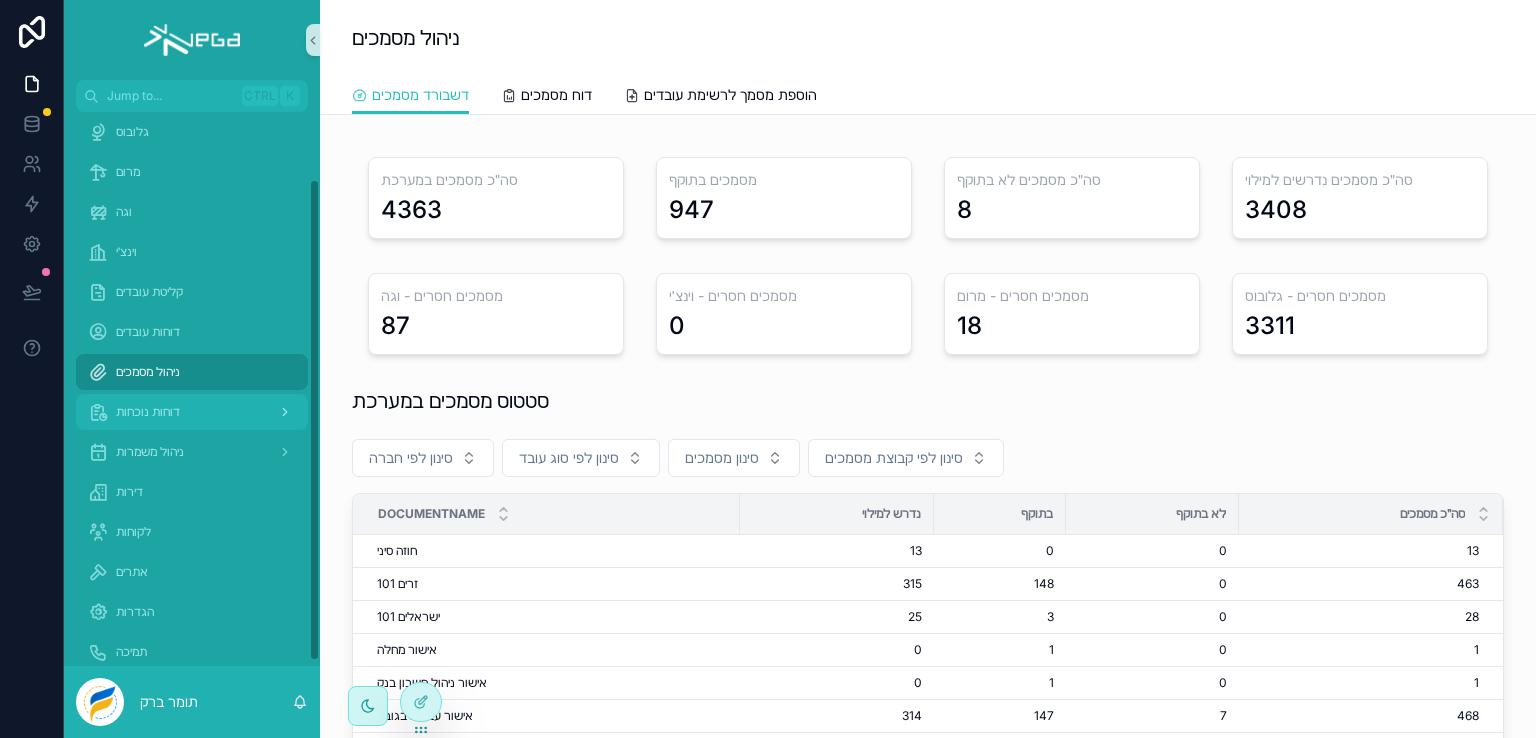 scroll, scrollTop: 0, scrollLeft: 0, axis: both 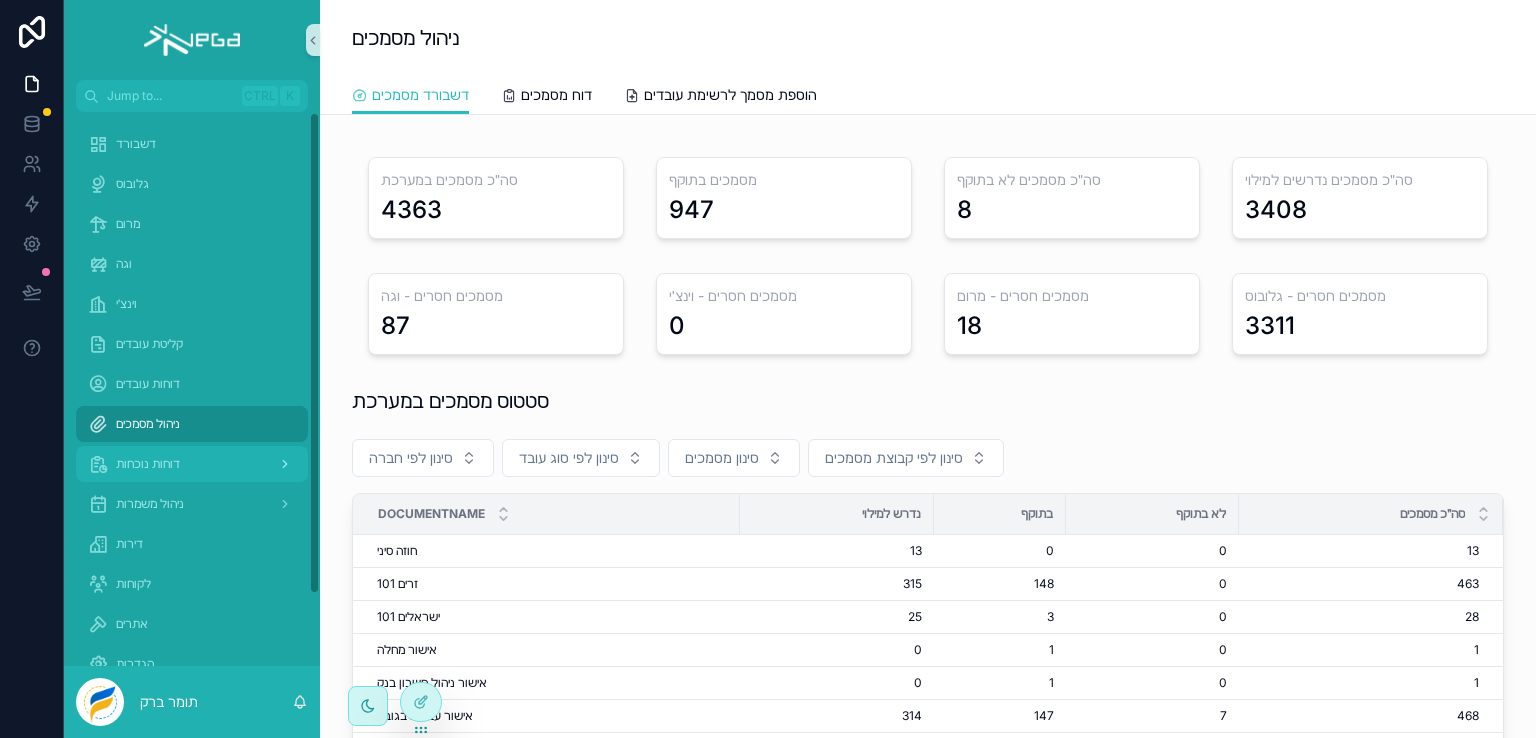 click on "דוחות נוכחות" at bounding box center (148, 464) 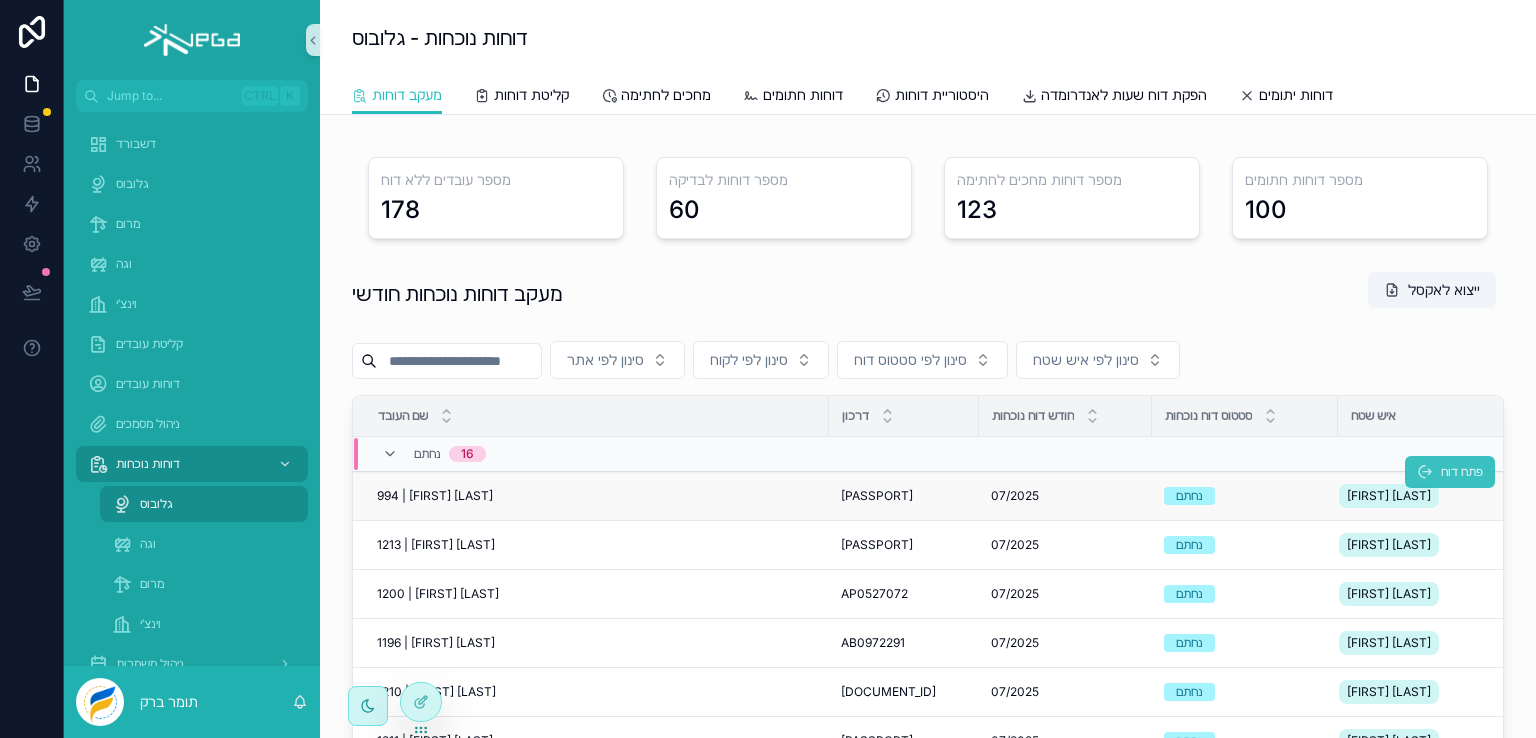 click on "פתח דוח" at bounding box center [1462, 472] 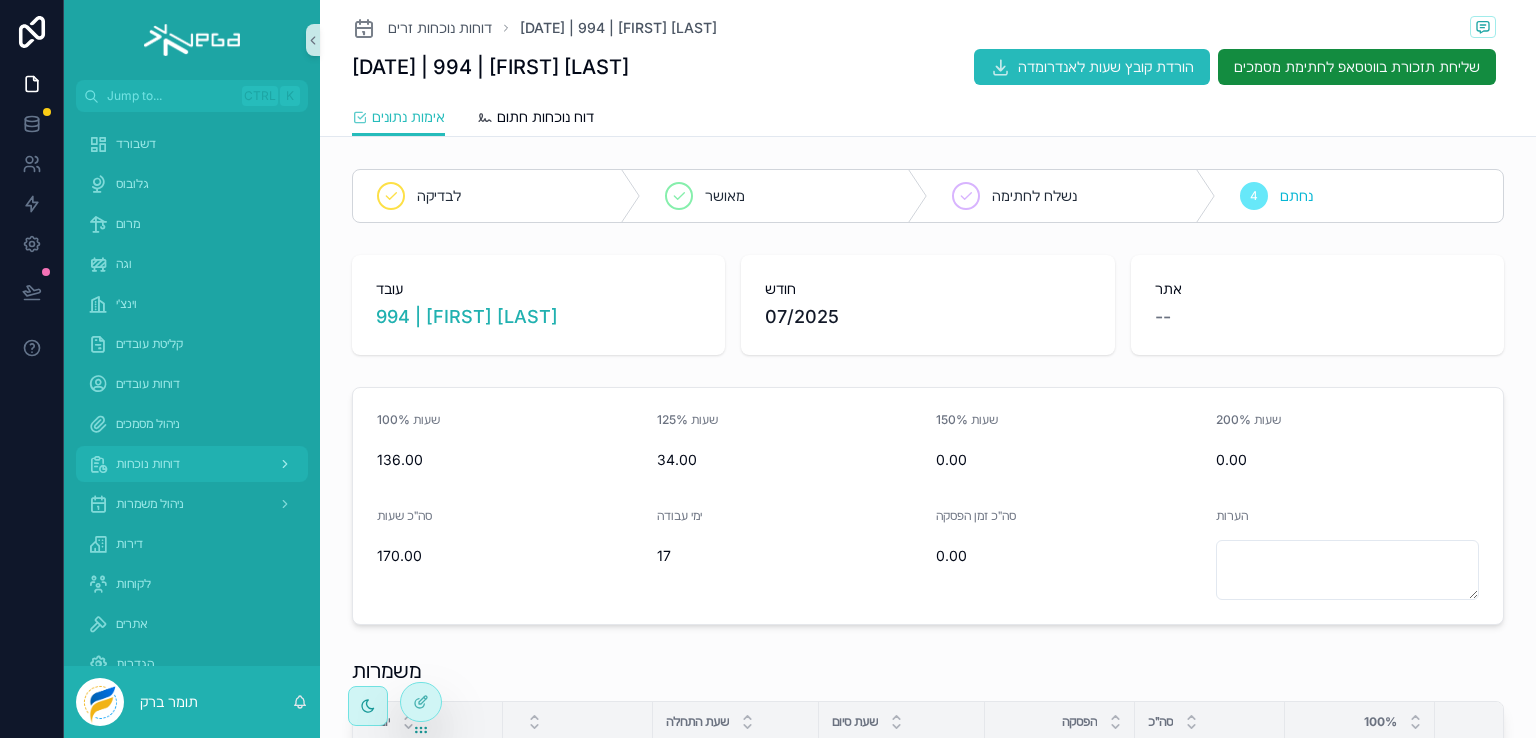 click on "דוחות נוכחות" at bounding box center [148, 464] 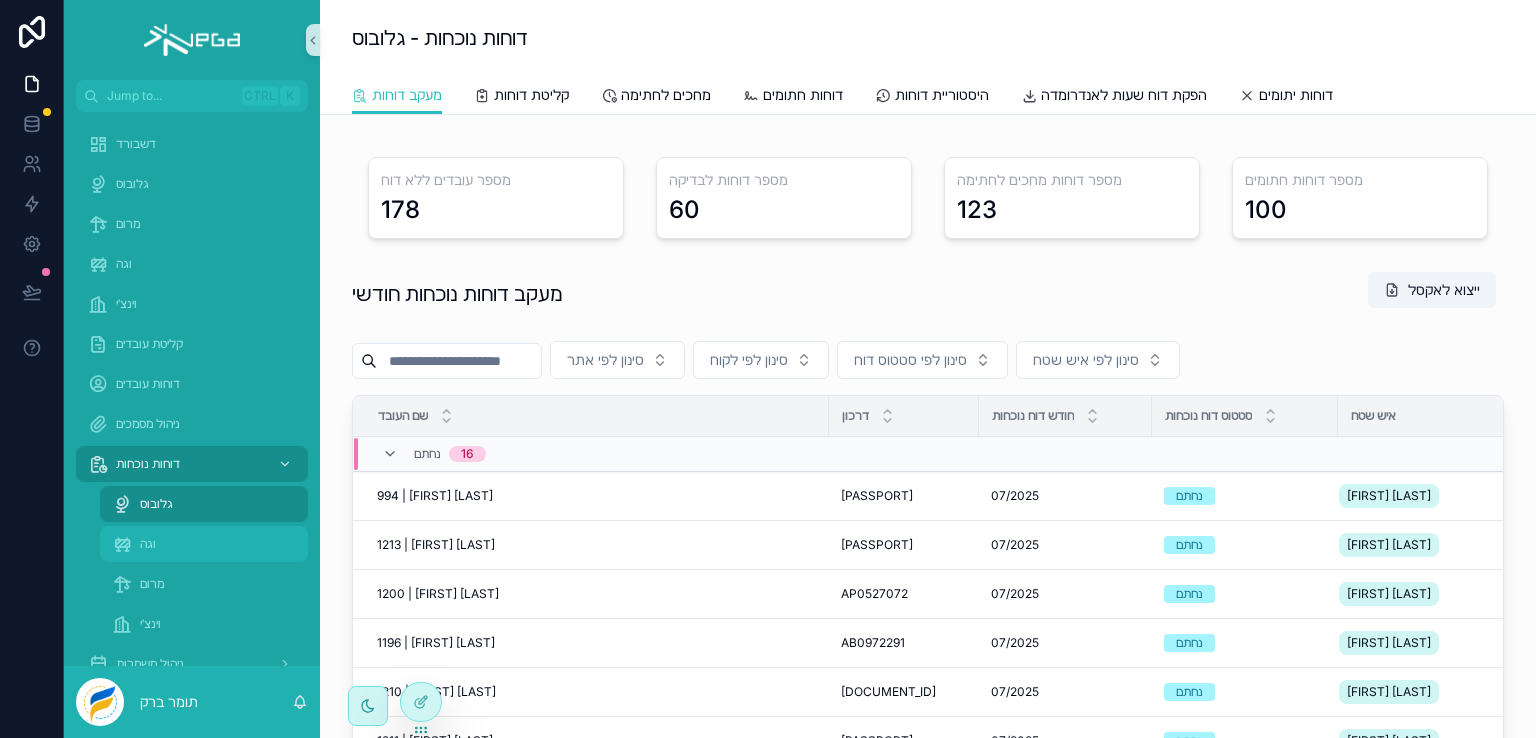click on "וגה" at bounding box center (148, 544) 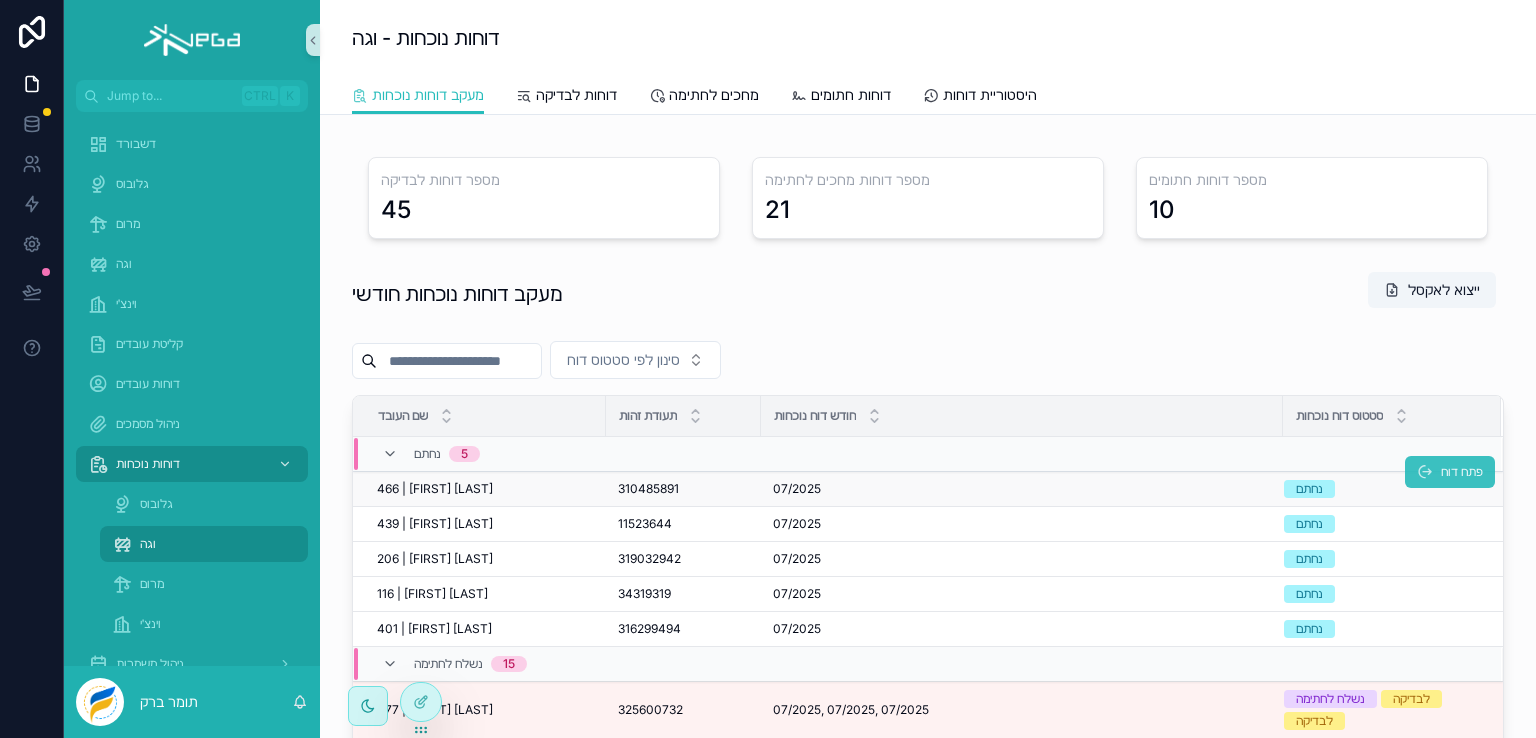 click on "פתח דוח" at bounding box center (1462, 472) 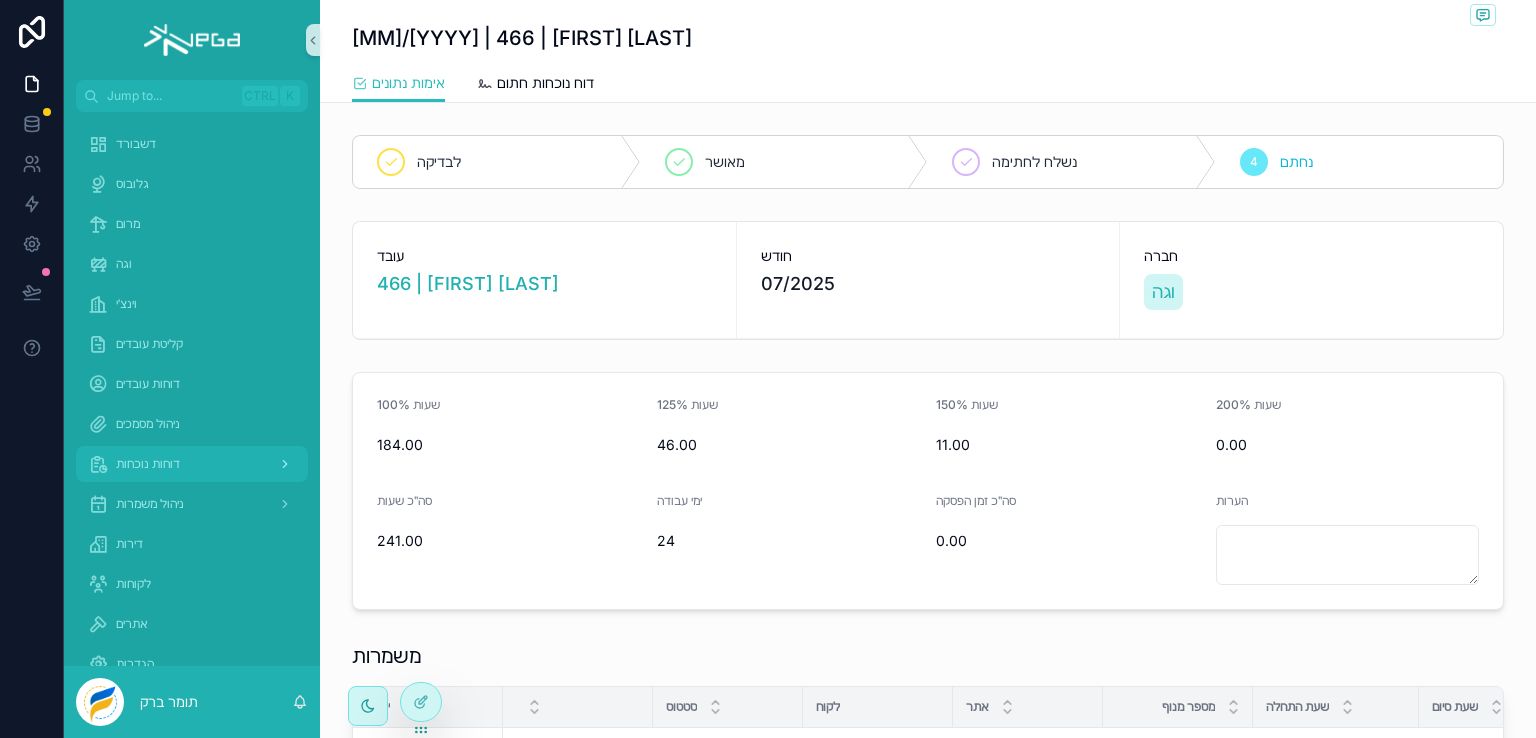 click on "דוחות נוכחות" at bounding box center [192, 464] 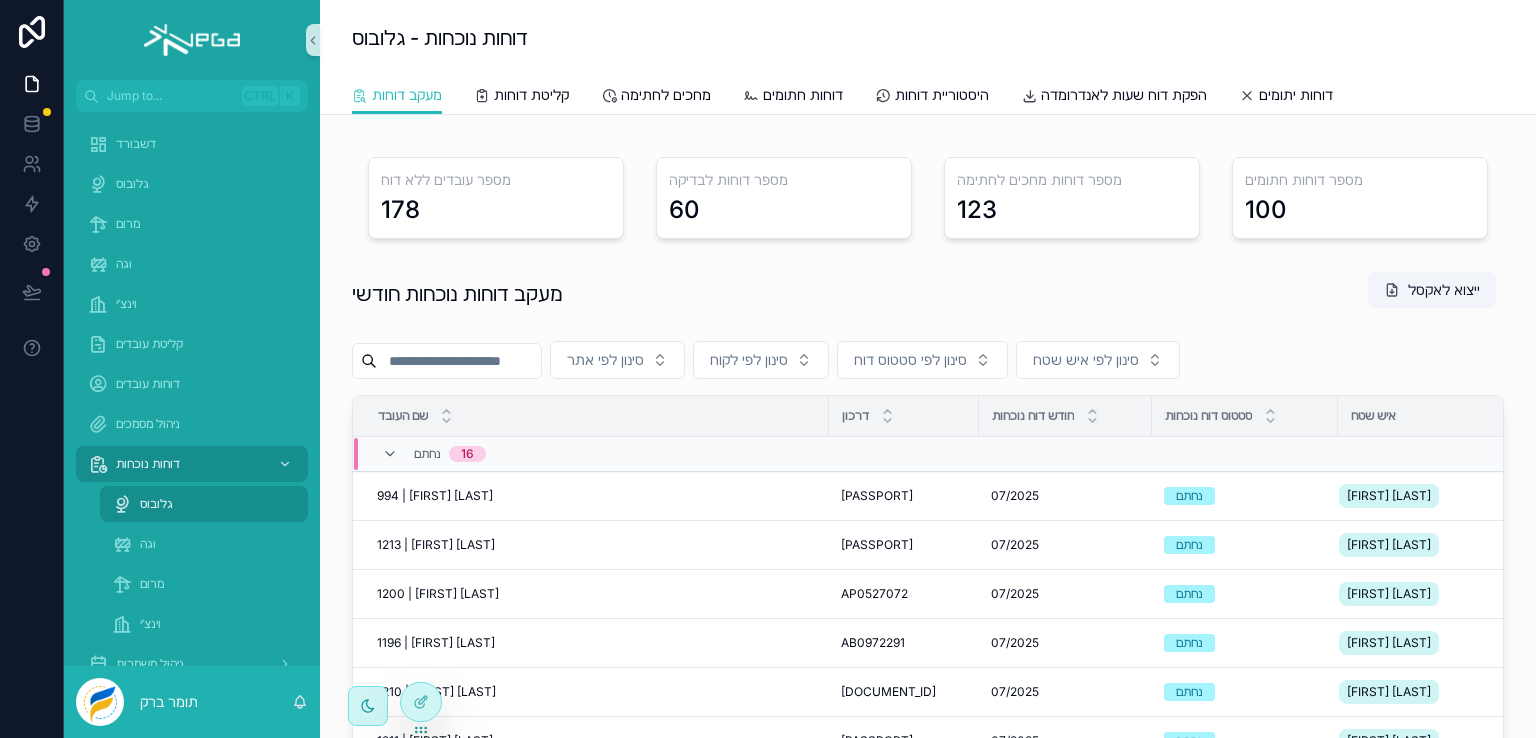 click on "גלובוס" at bounding box center [156, 504] 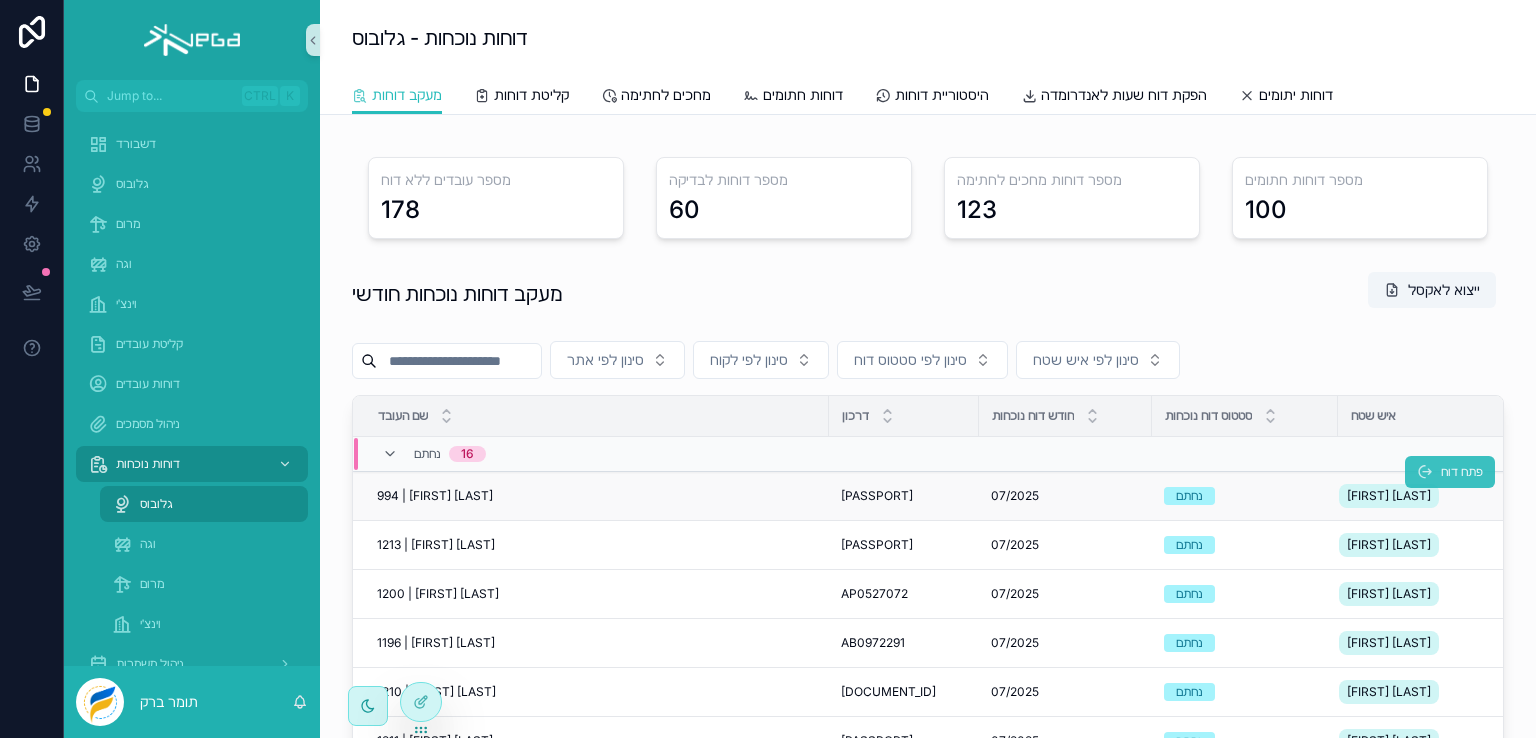 click on "פתח דוח" at bounding box center (1450, 472) 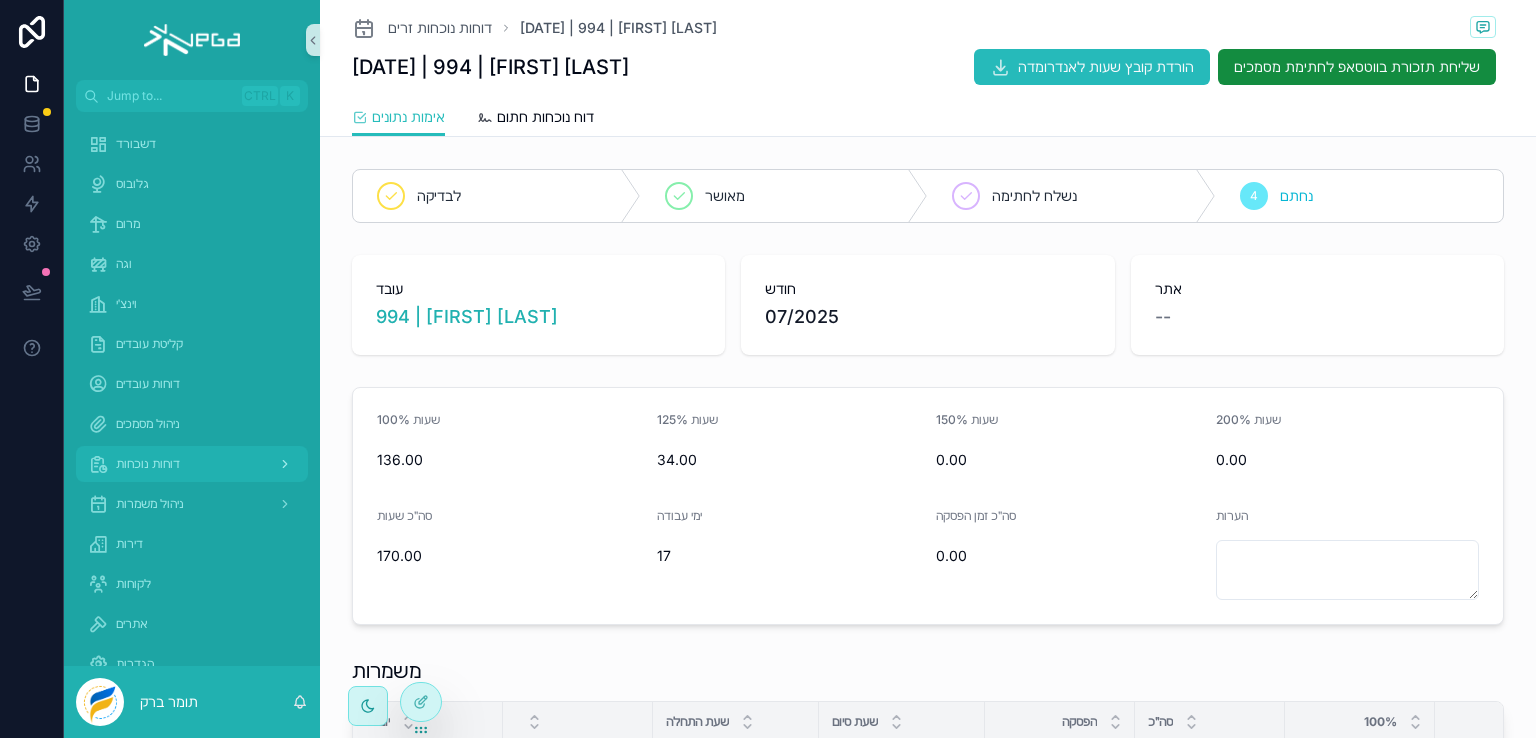 click on "דוחות נוכחות" at bounding box center (148, 464) 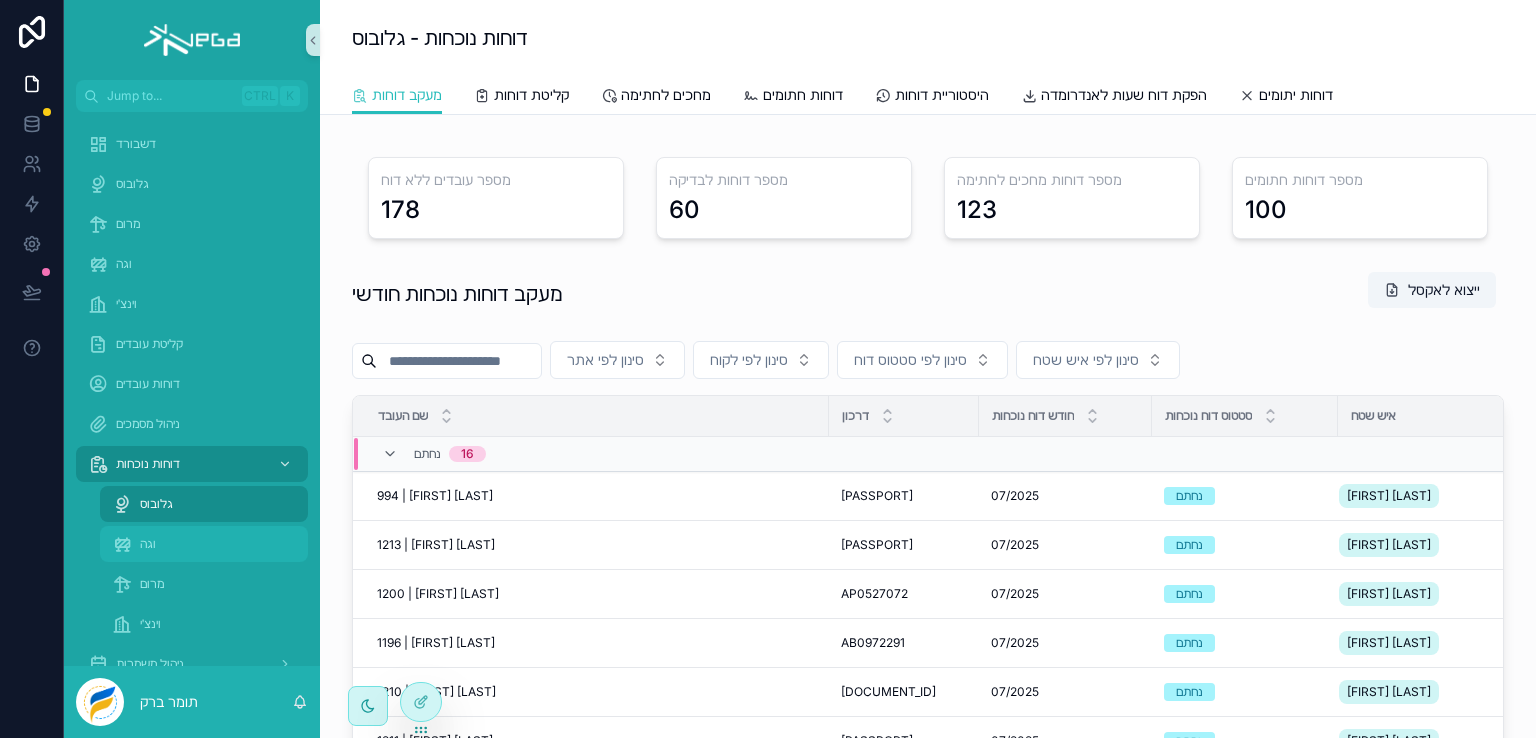 click on "וגה" at bounding box center [148, 544] 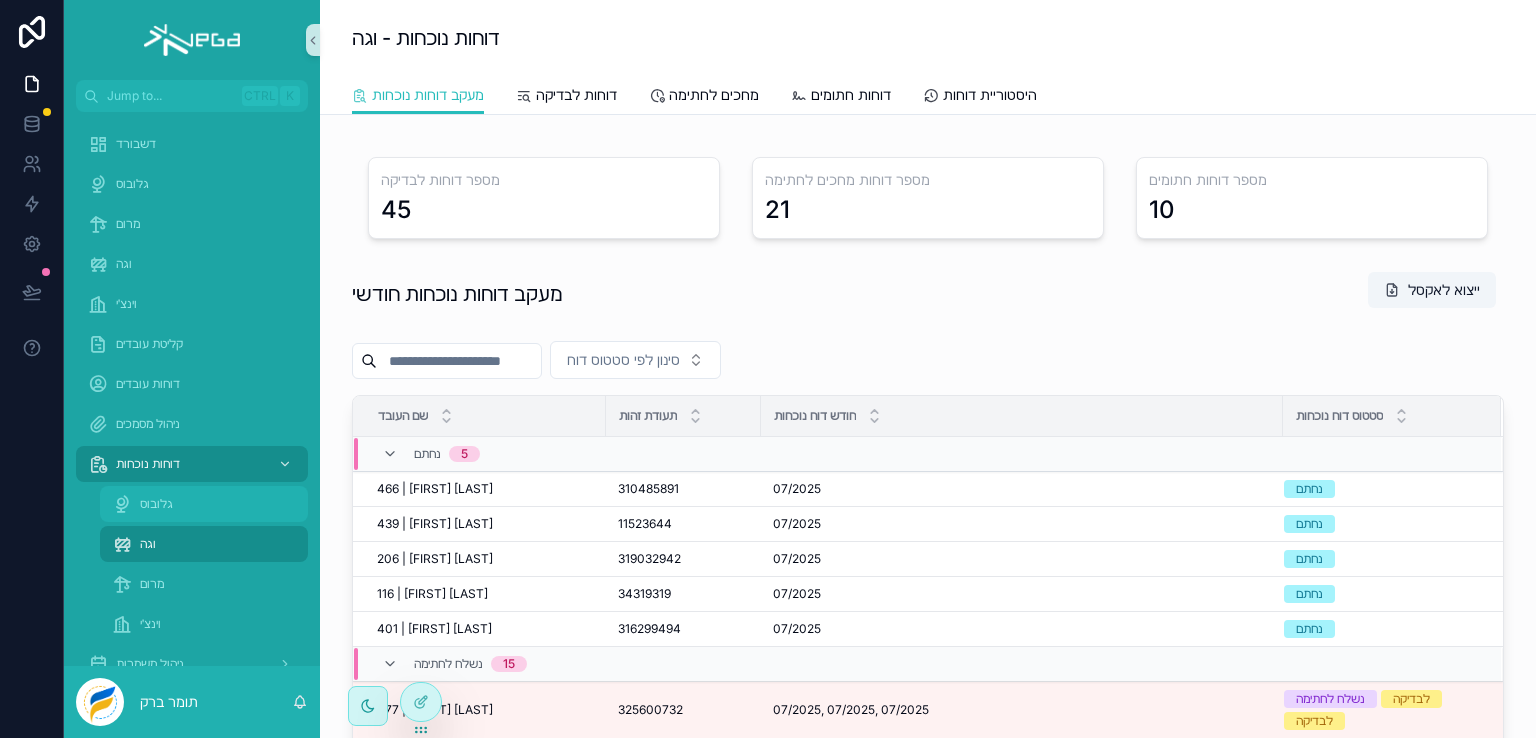 click on "גלובוס" at bounding box center (156, 504) 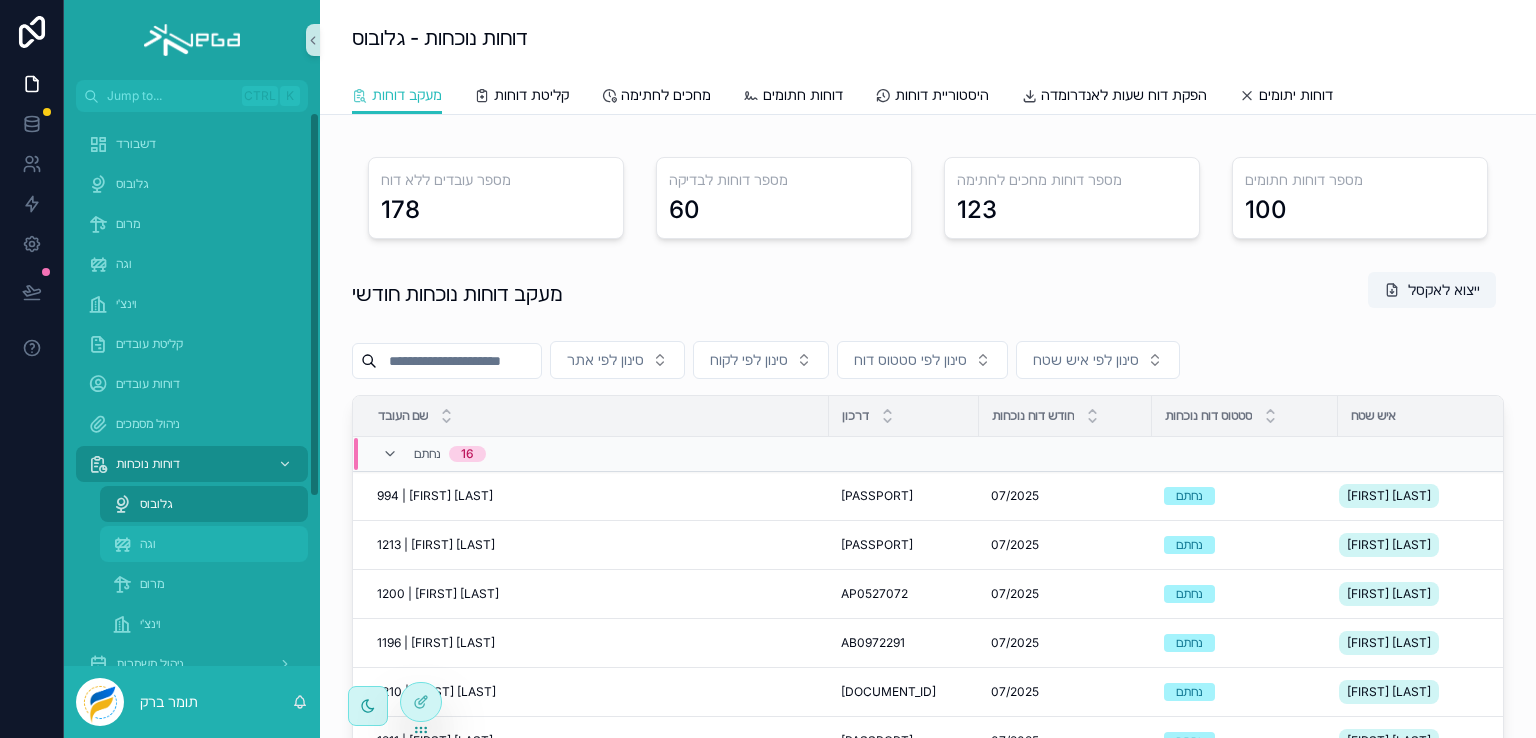 click on "וגה" at bounding box center (148, 544) 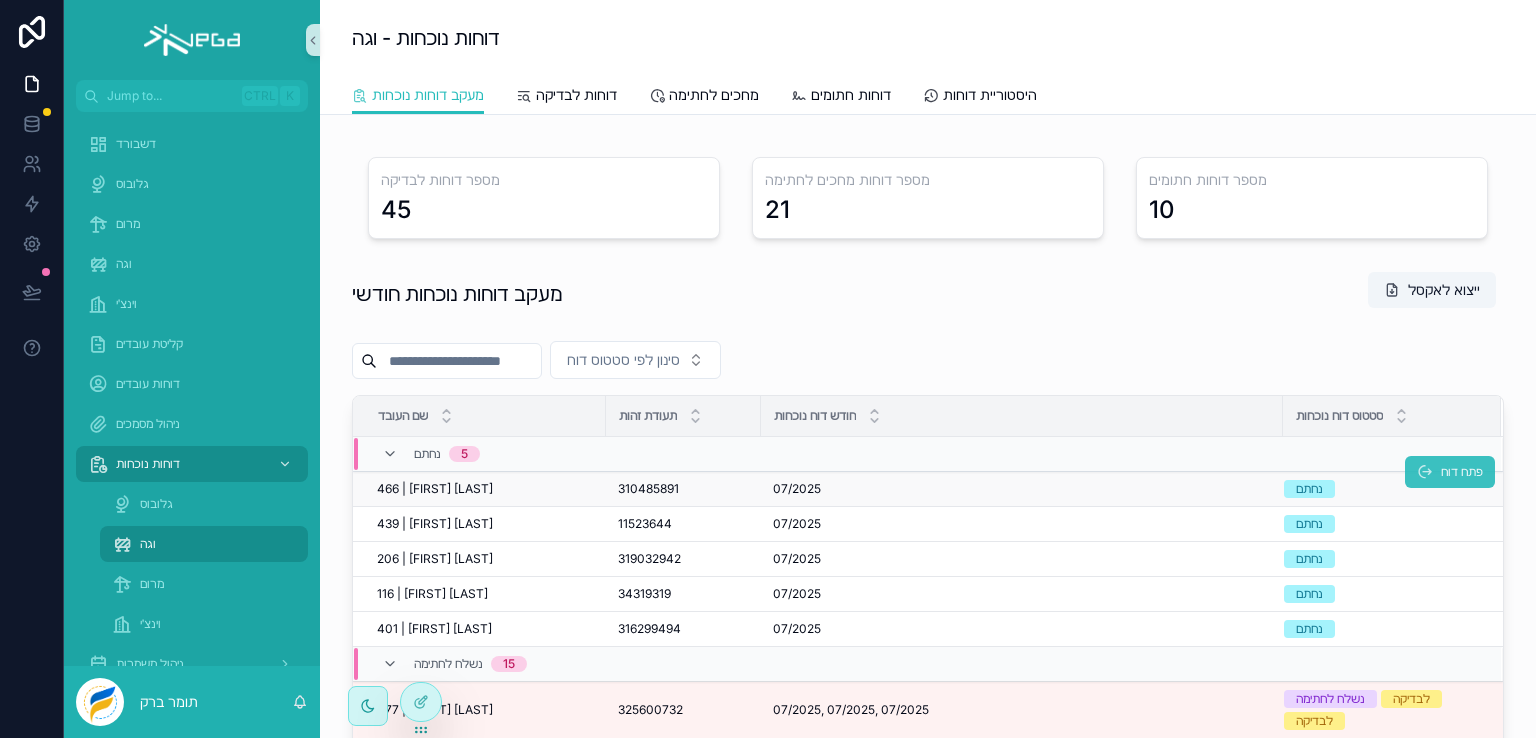 click on "פתח דוח" at bounding box center [1462, 472] 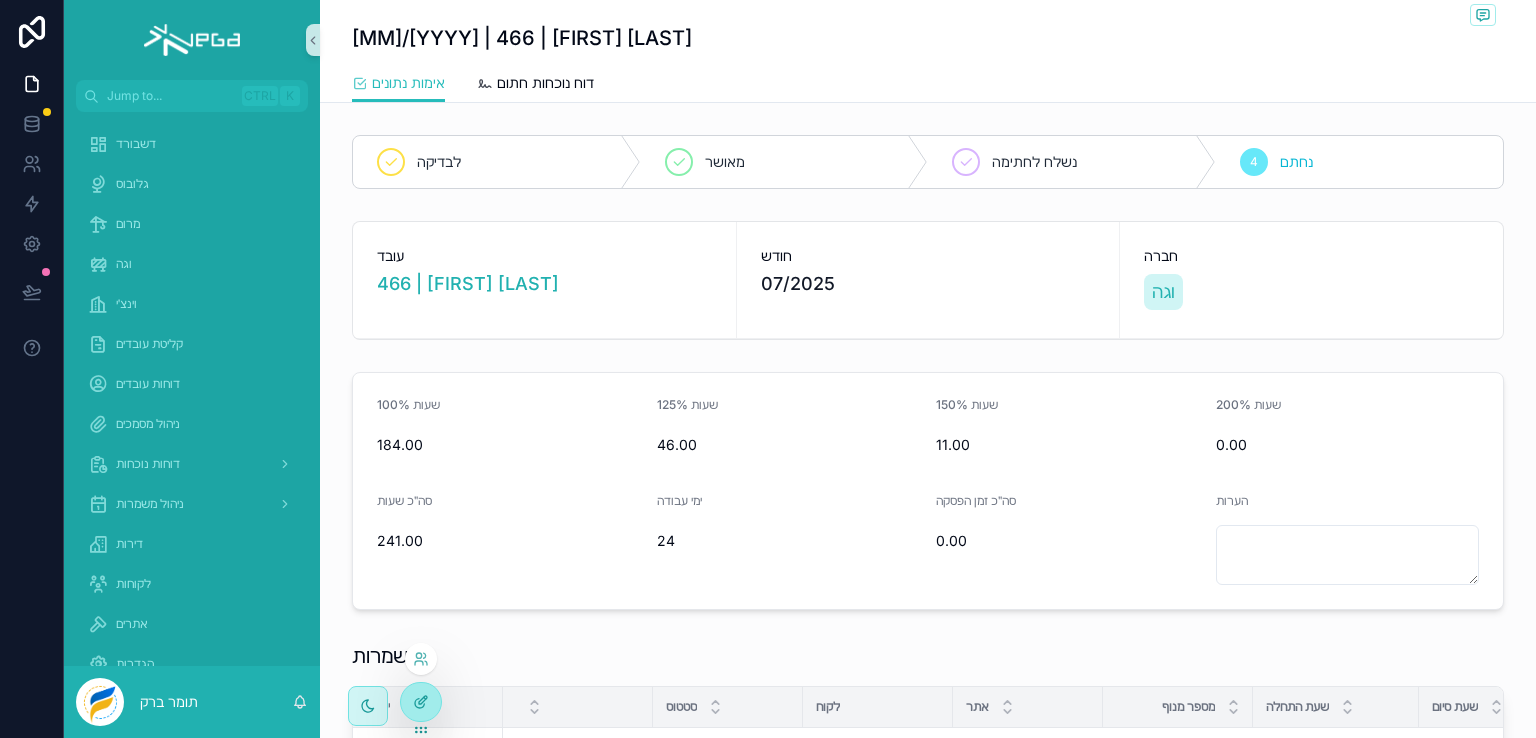 click 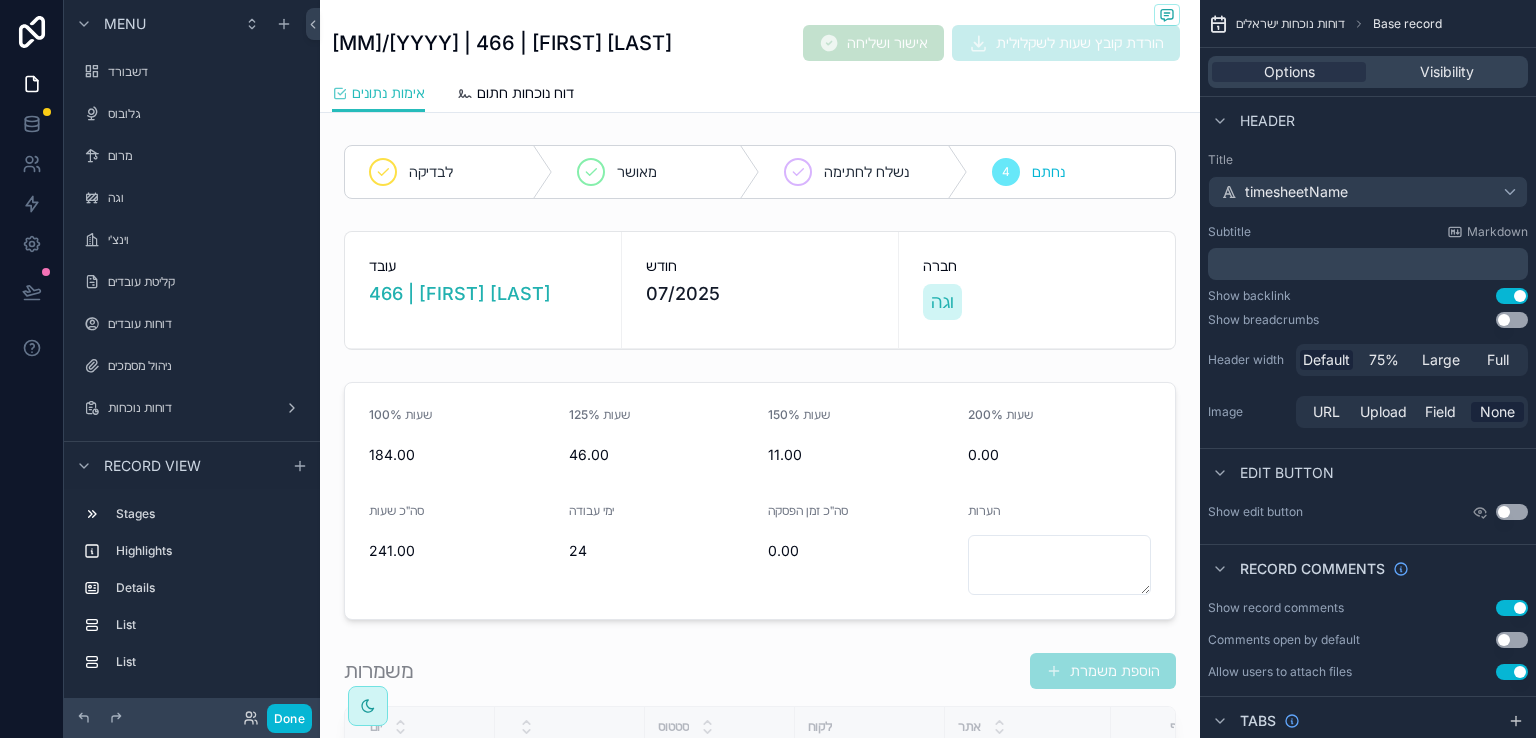 scroll, scrollTop: 1251, scrollLeft: 0, axis: vertical 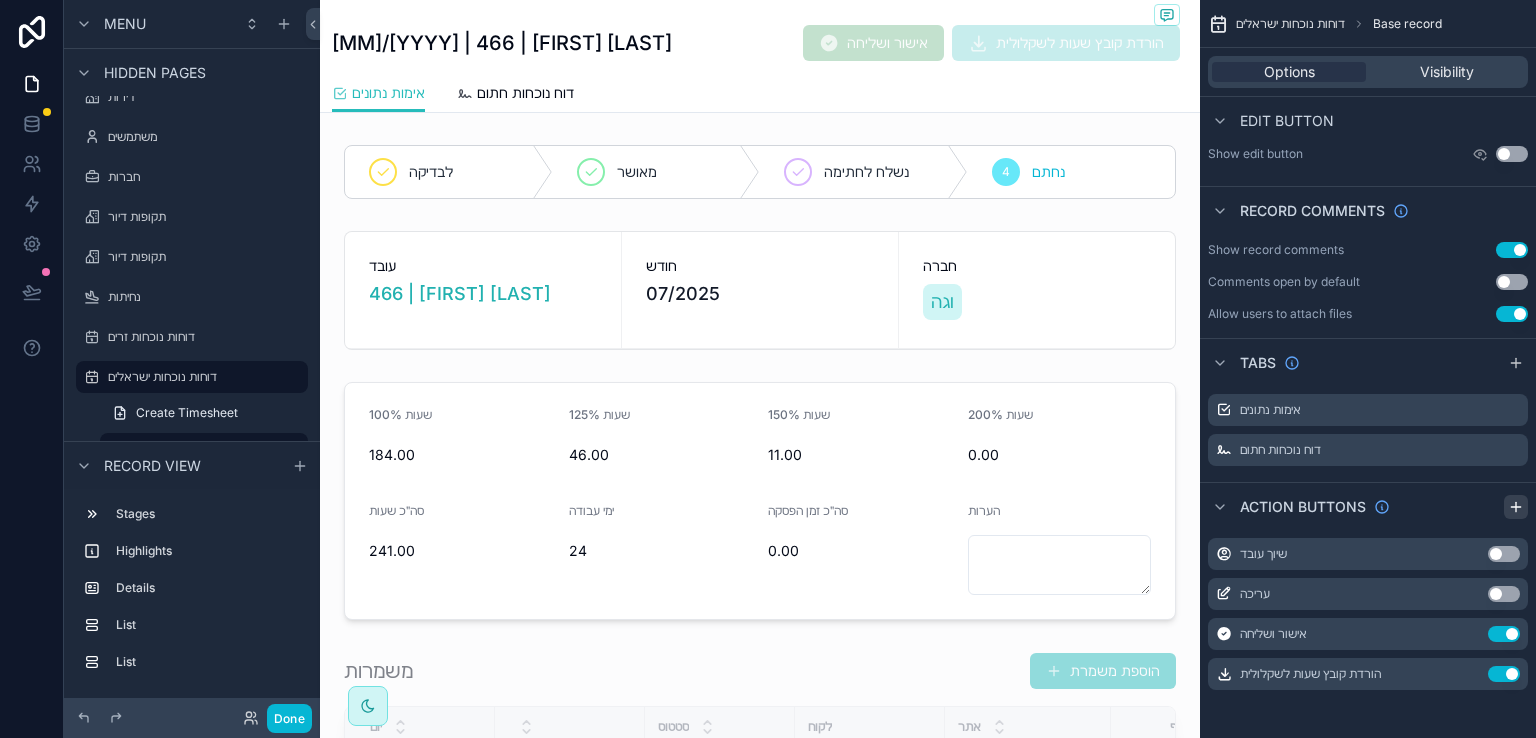 click 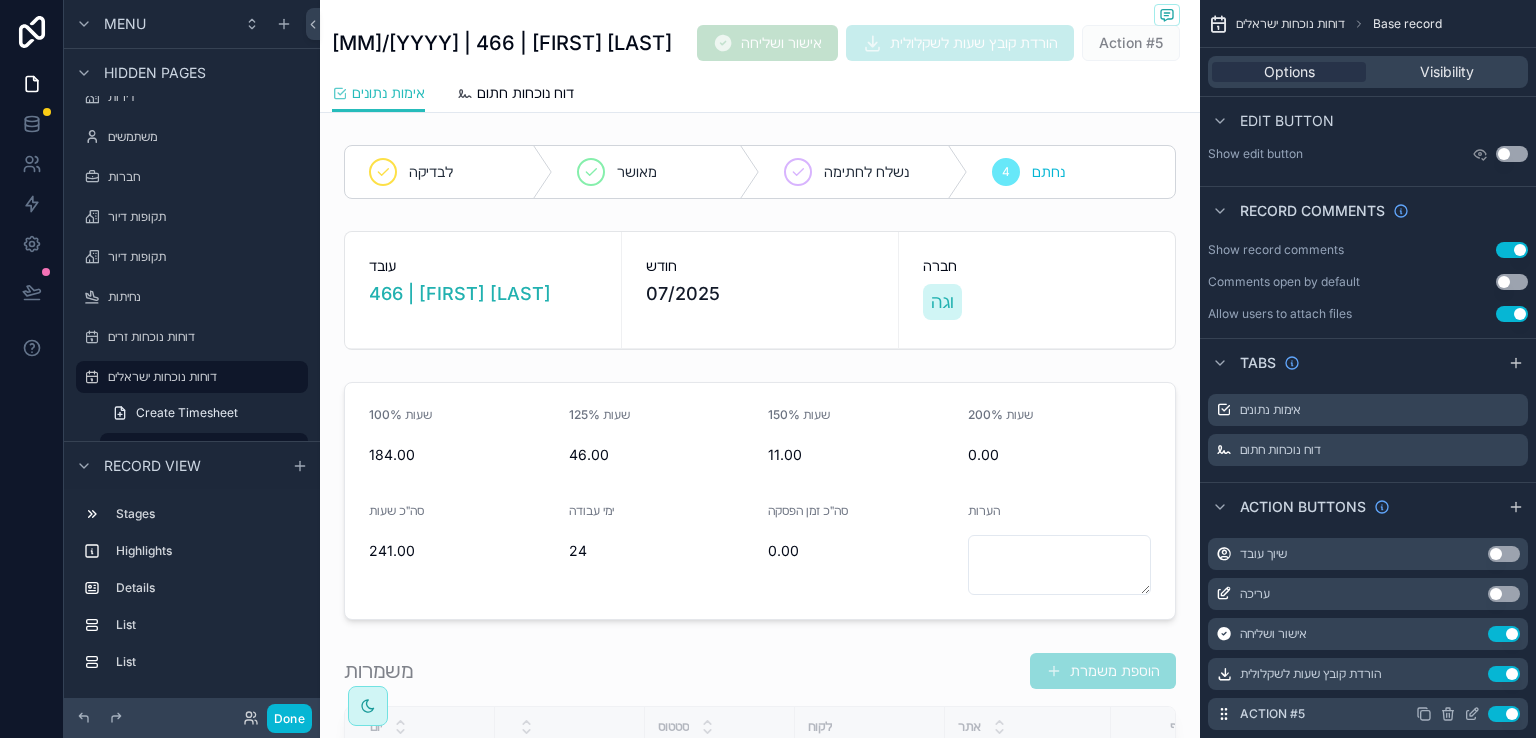 click 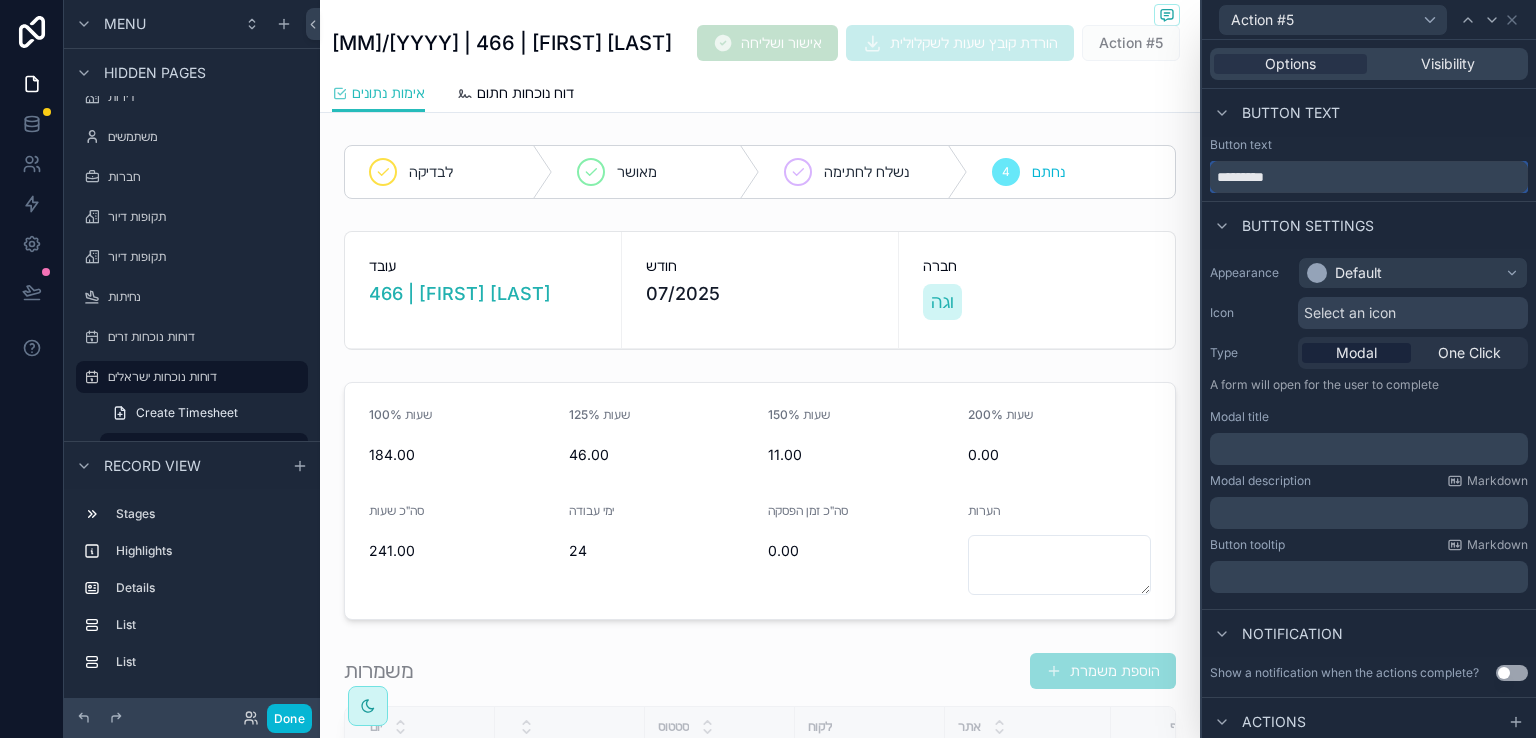 click on "*********" at bounding box center [1369, 177] 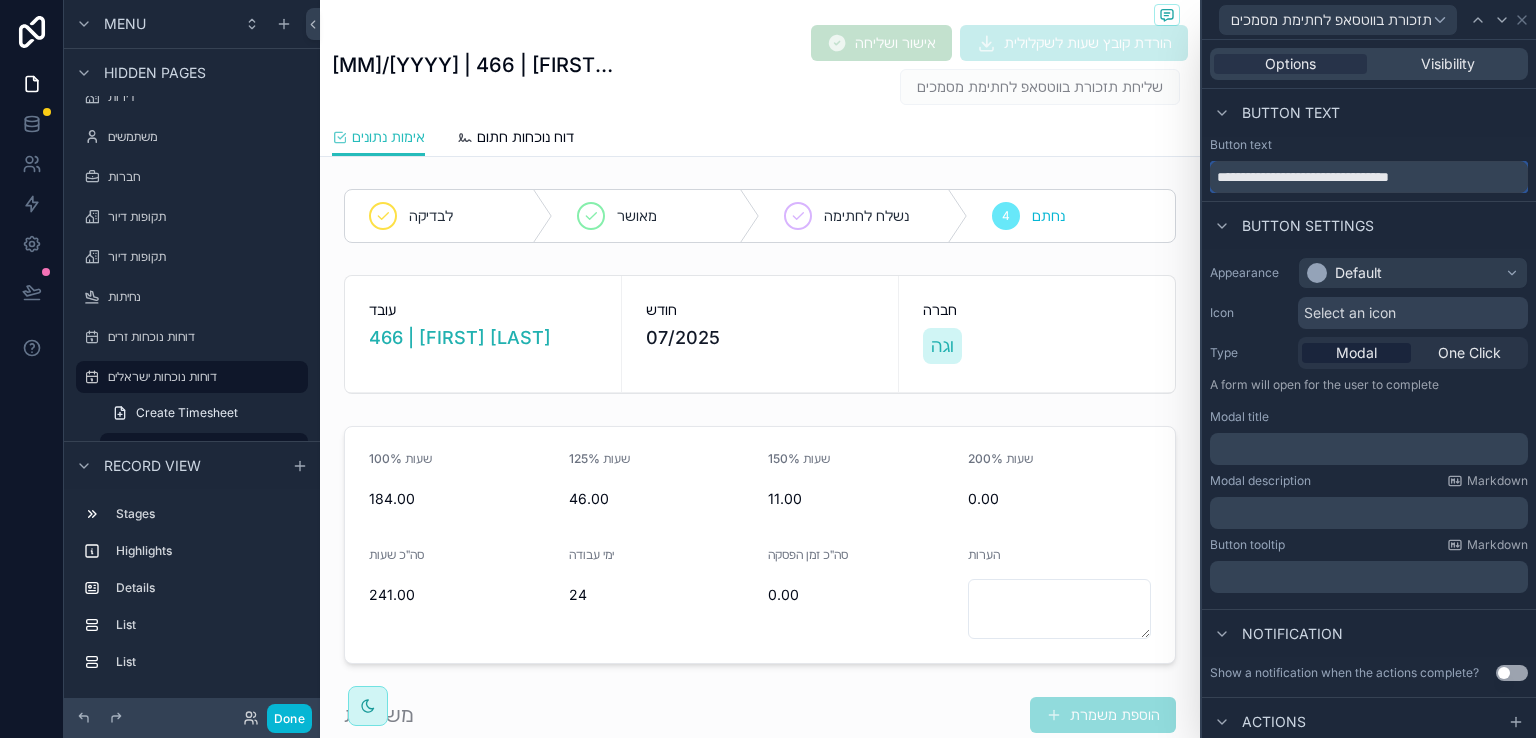 type on "**********" 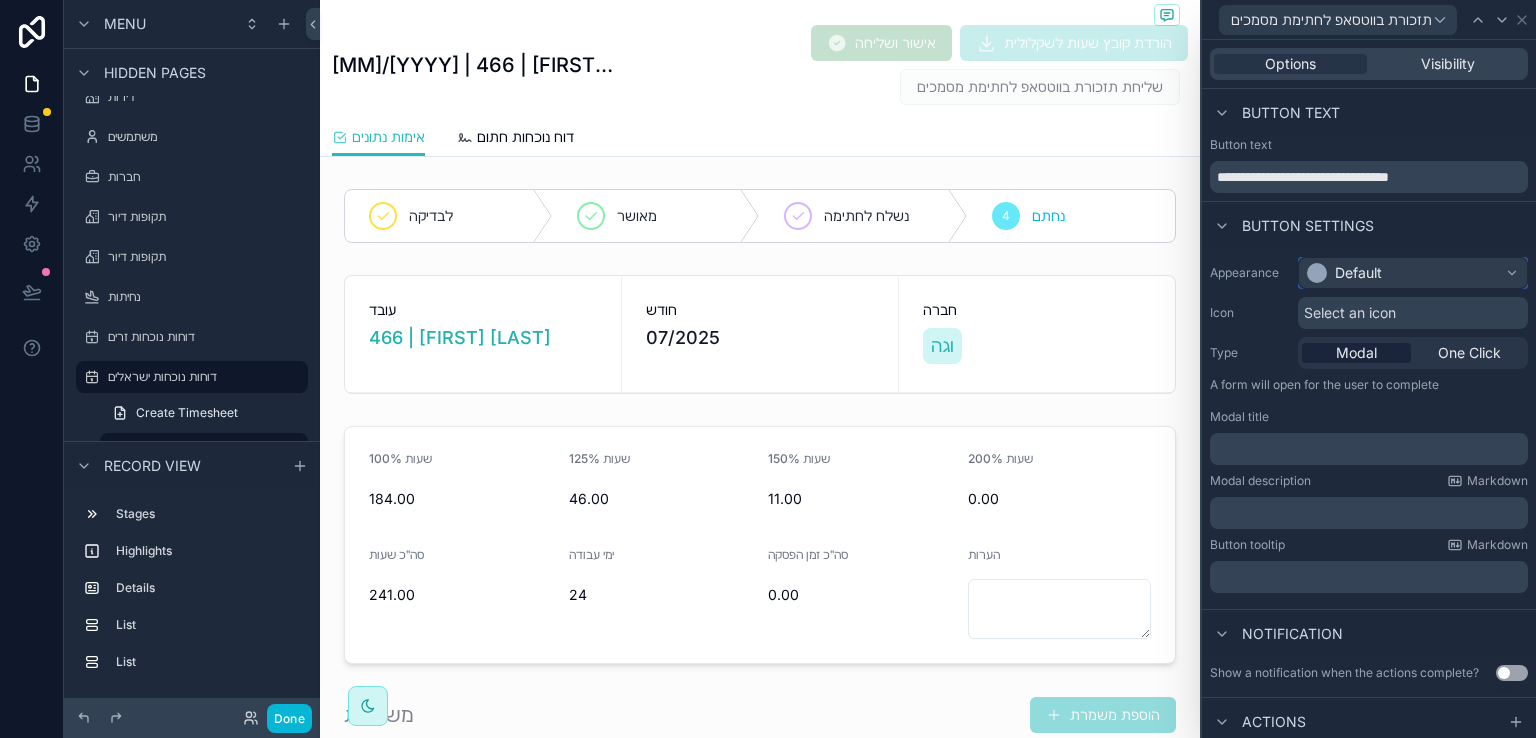 click on "Default" at bounding box center (1413, 273) 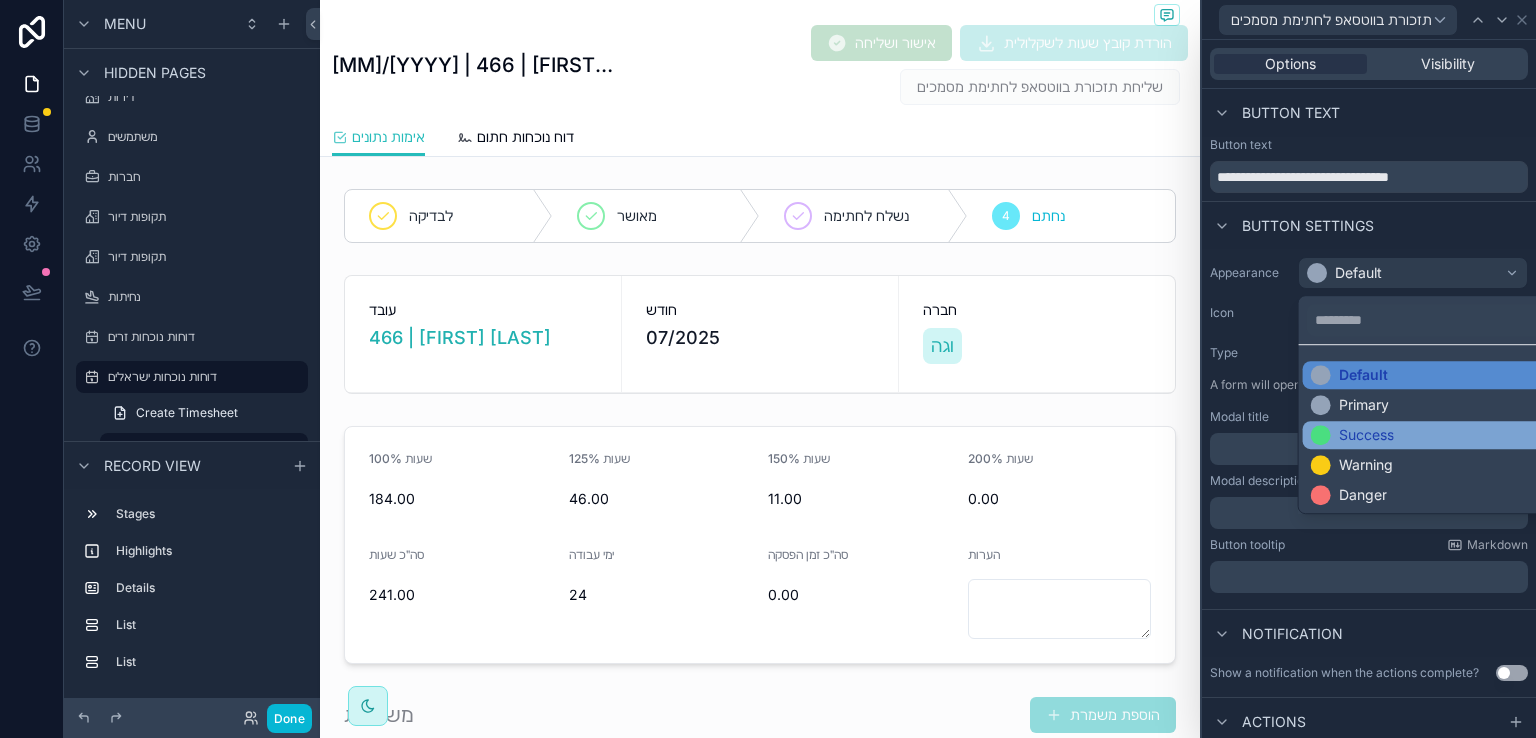 click at bounding box center (1321, 435) 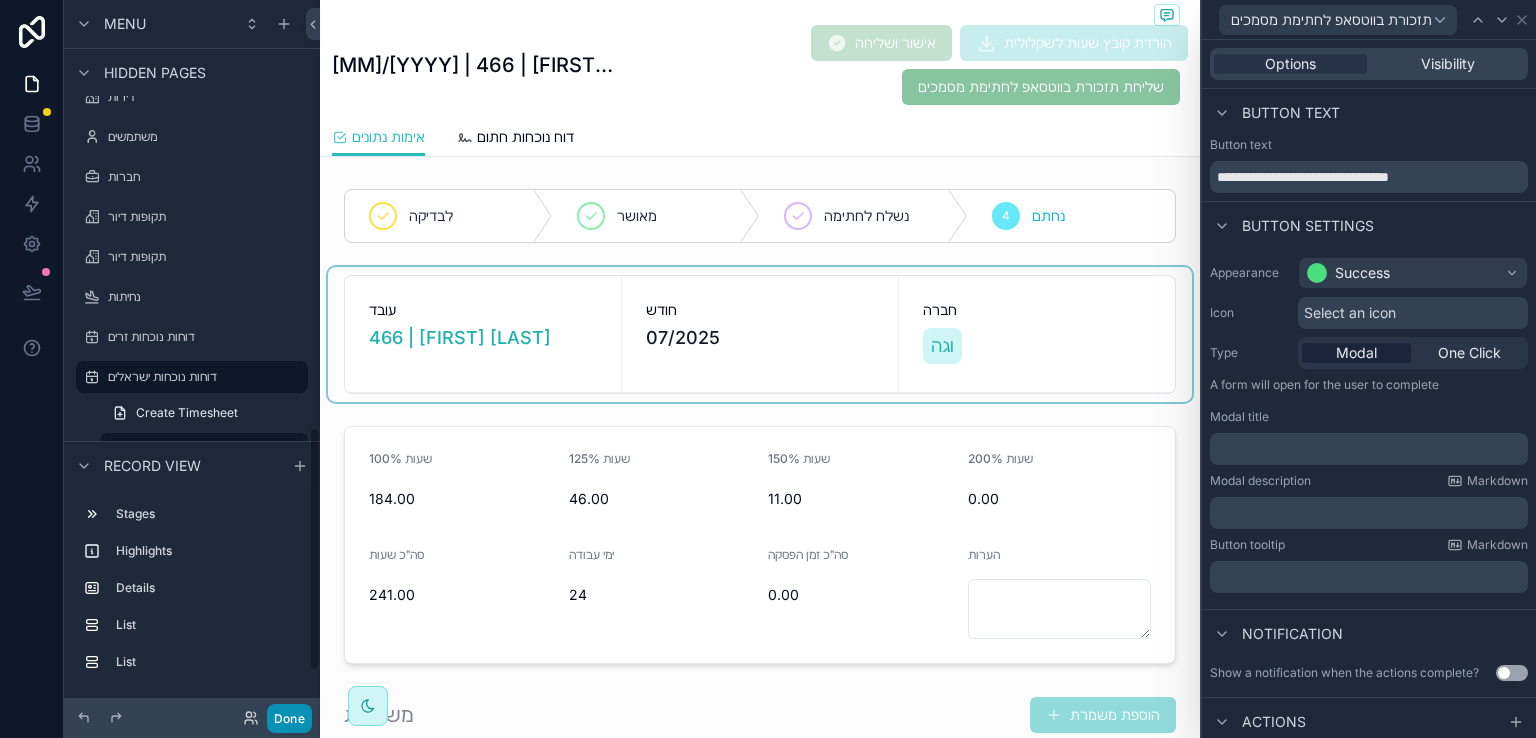 click on "Done" at bounding box center [289, 718] 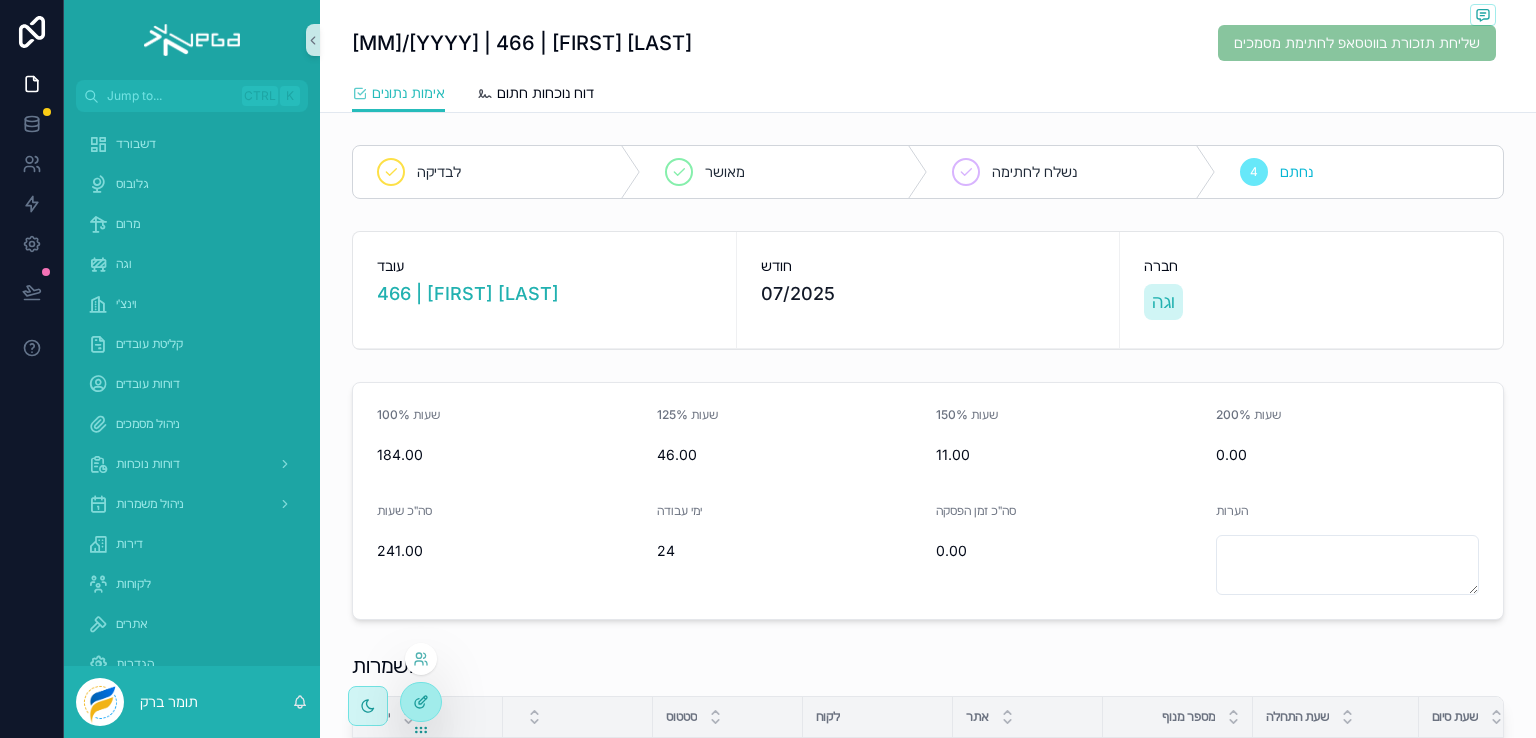 click 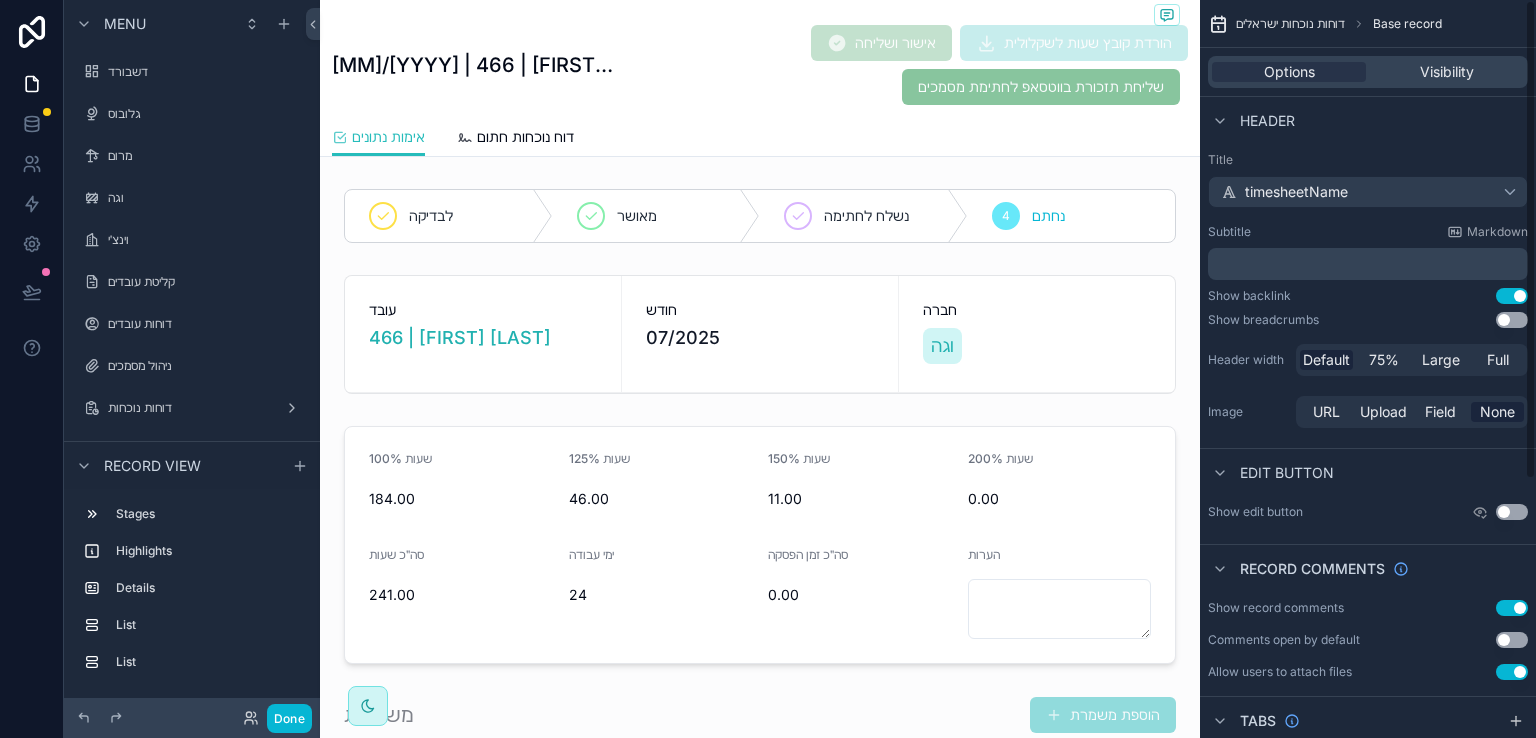scroll, scrollTop: 1251, scrollLeft: 0, axis: vertical 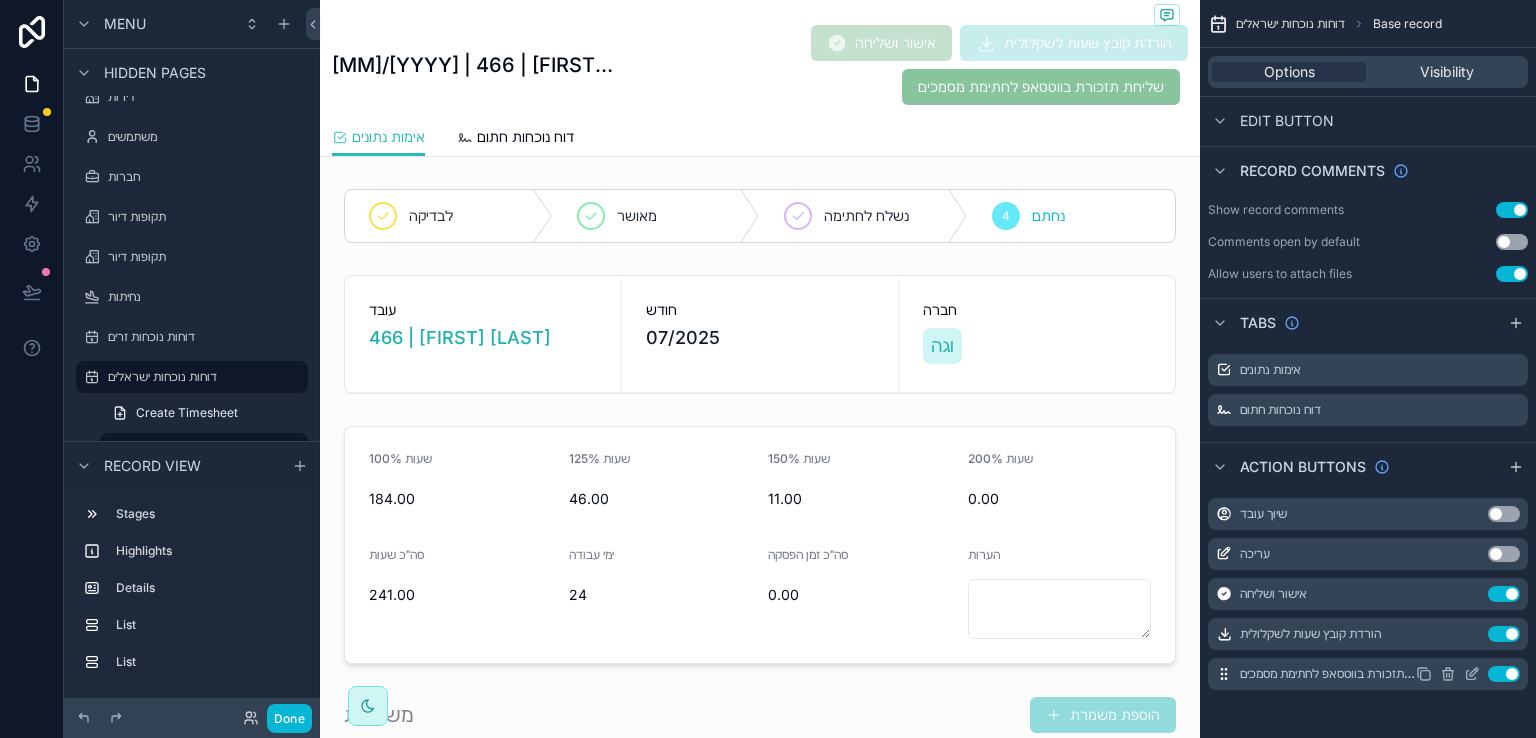 click 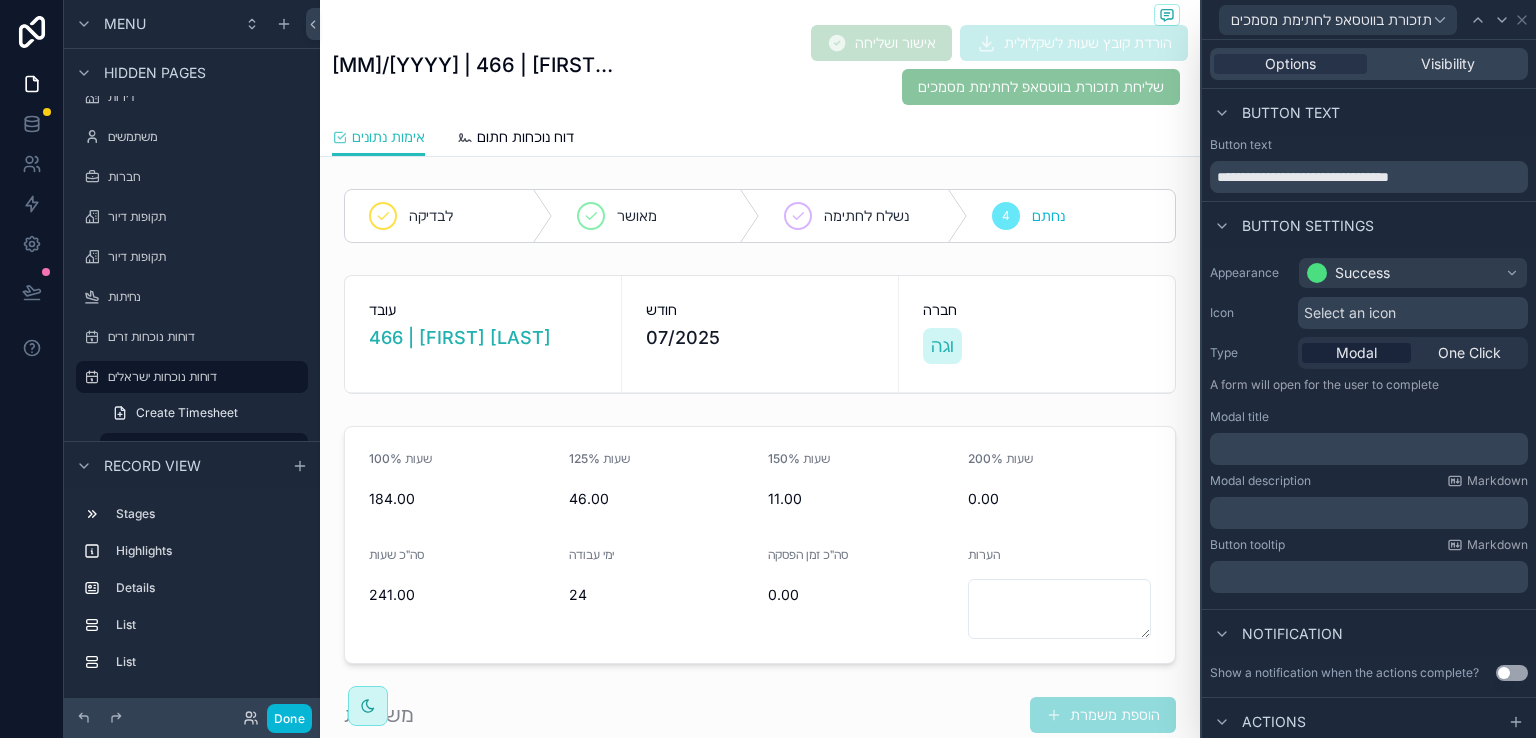 click on "﻿" at bounding box center (1371, 449) 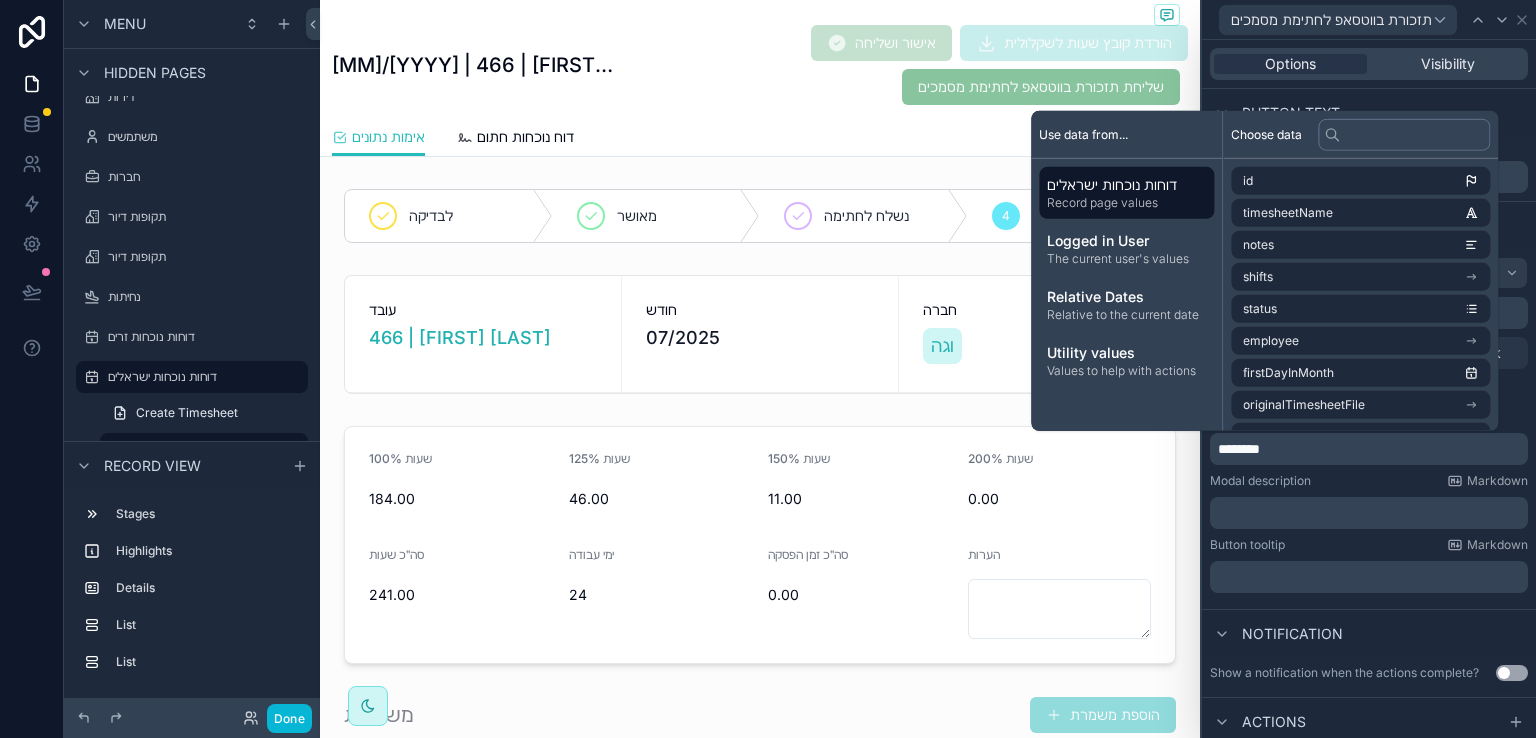 type 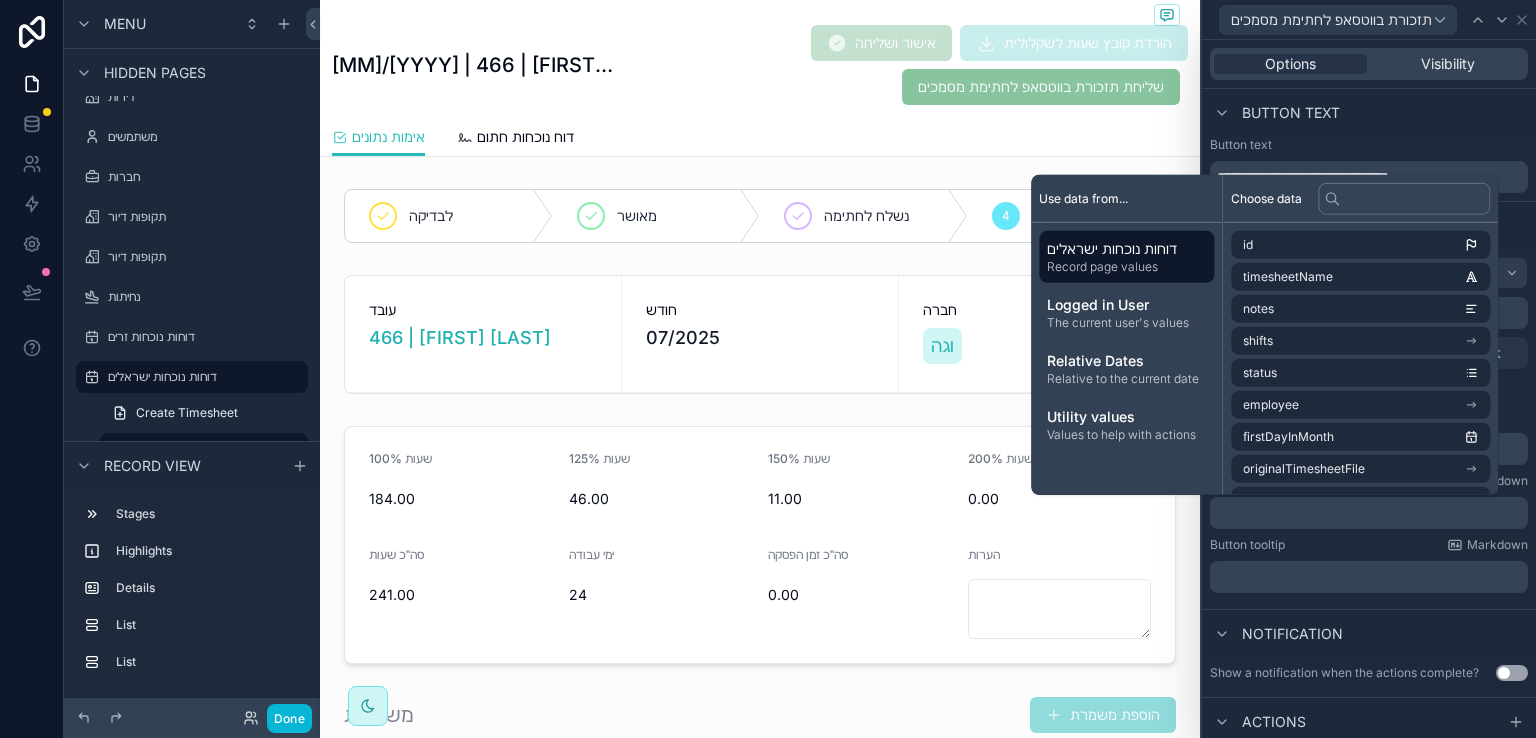 scroll, scrollTop: 0, scrollLeft: 0, axis: both 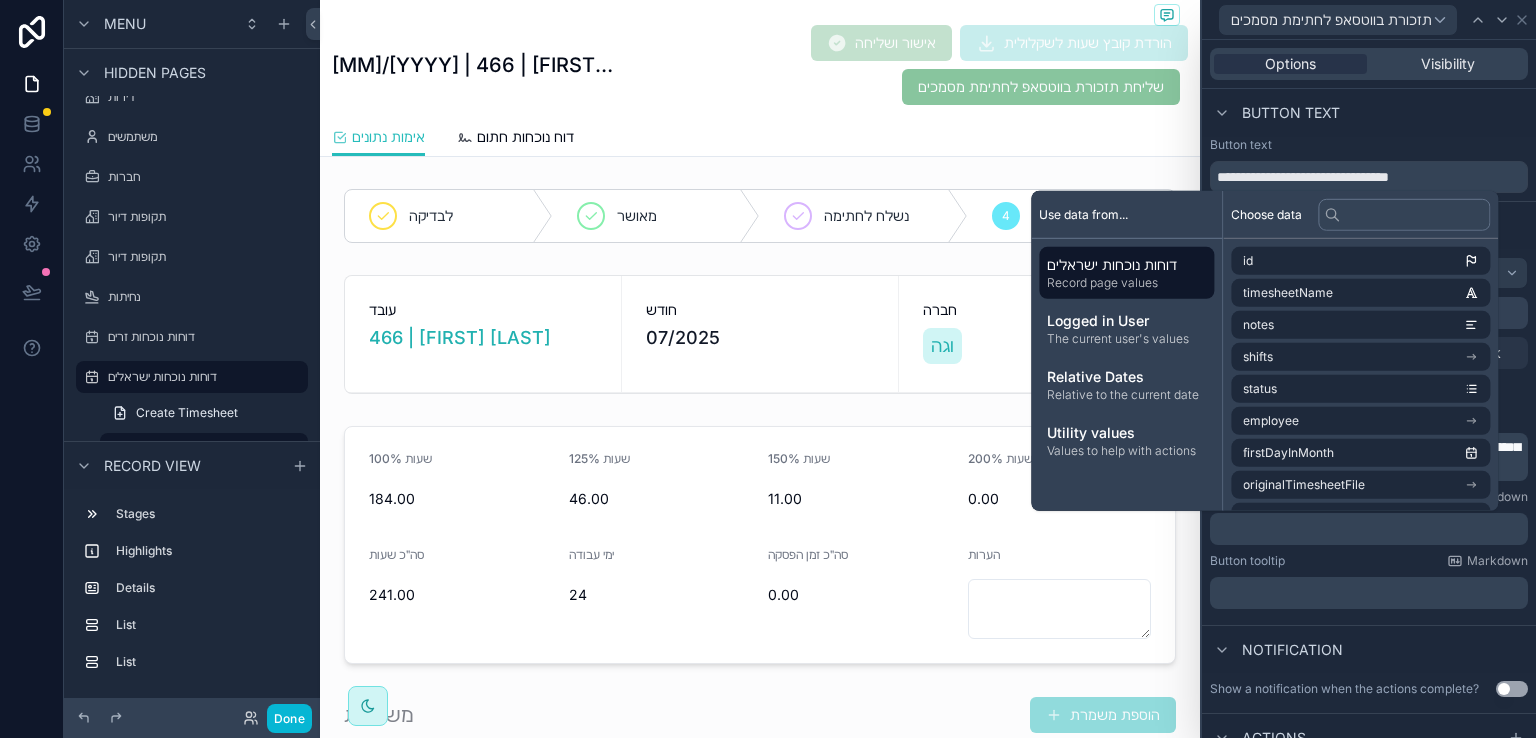 click on "Button tooltip Markdown" at bounding box center [1369, 561] 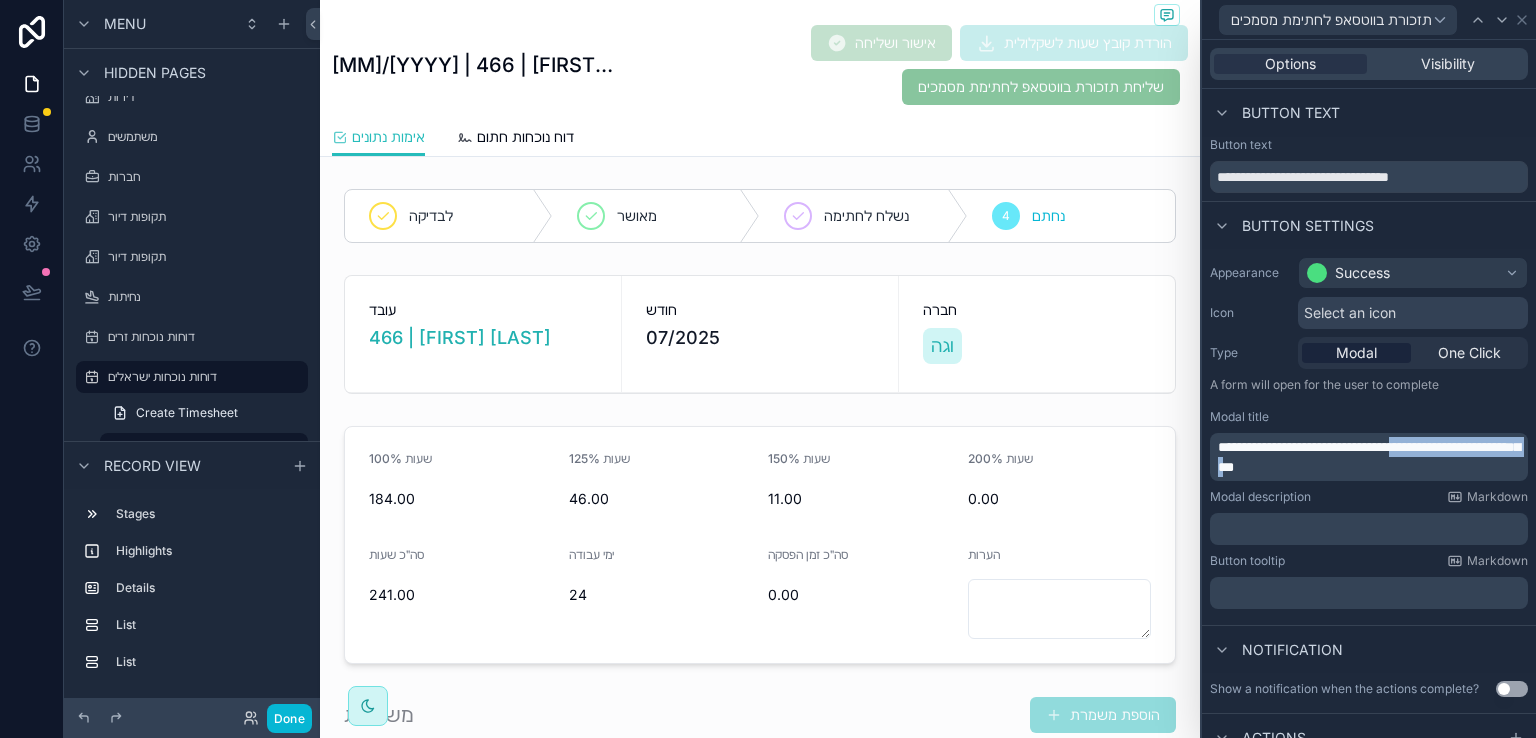 drag, startPoint x: 1244, startPoint y: 445, endPoint x: 1228, endPoint y: 471, distance: 30.528675 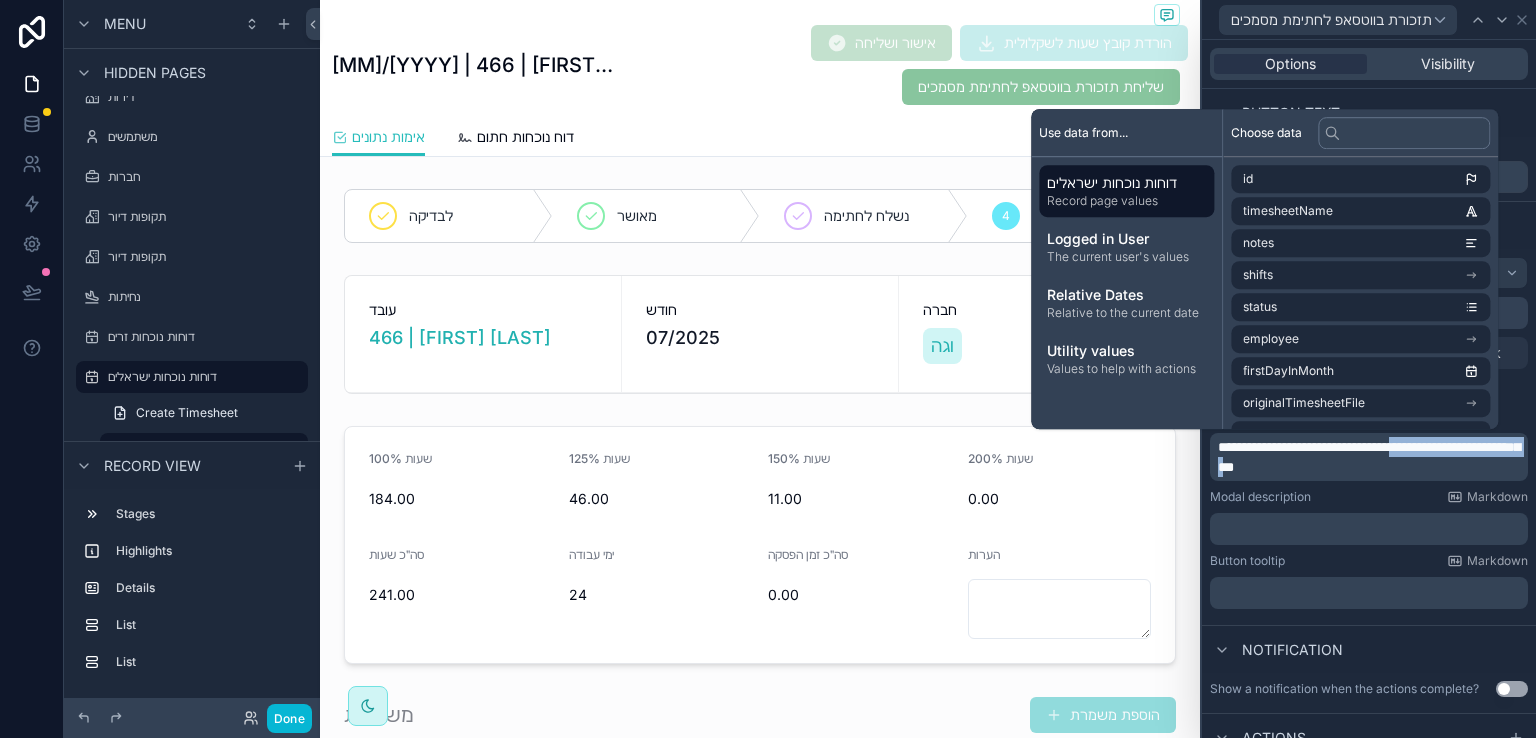 copy on "**********" 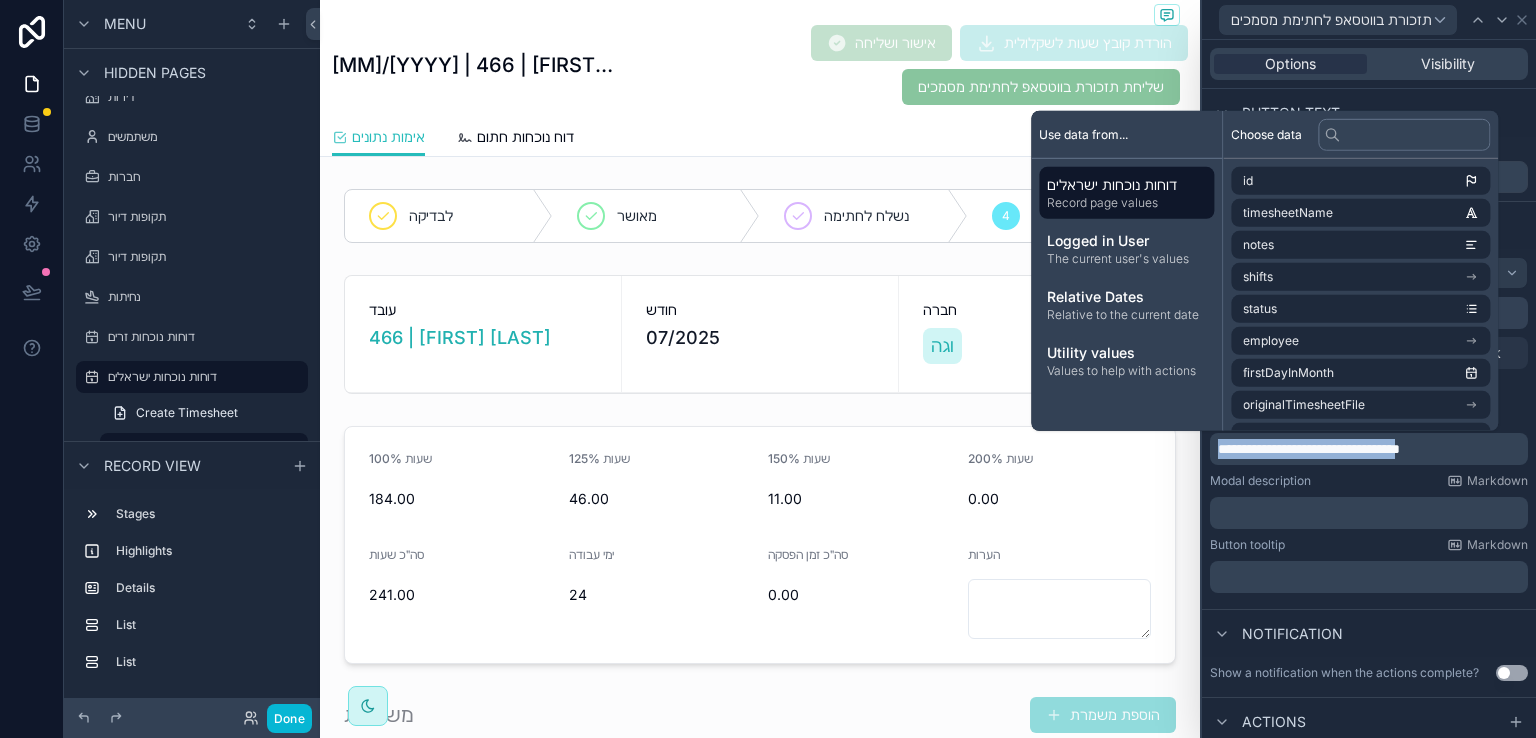 click on "**********" at bounding box center (1309, 449) 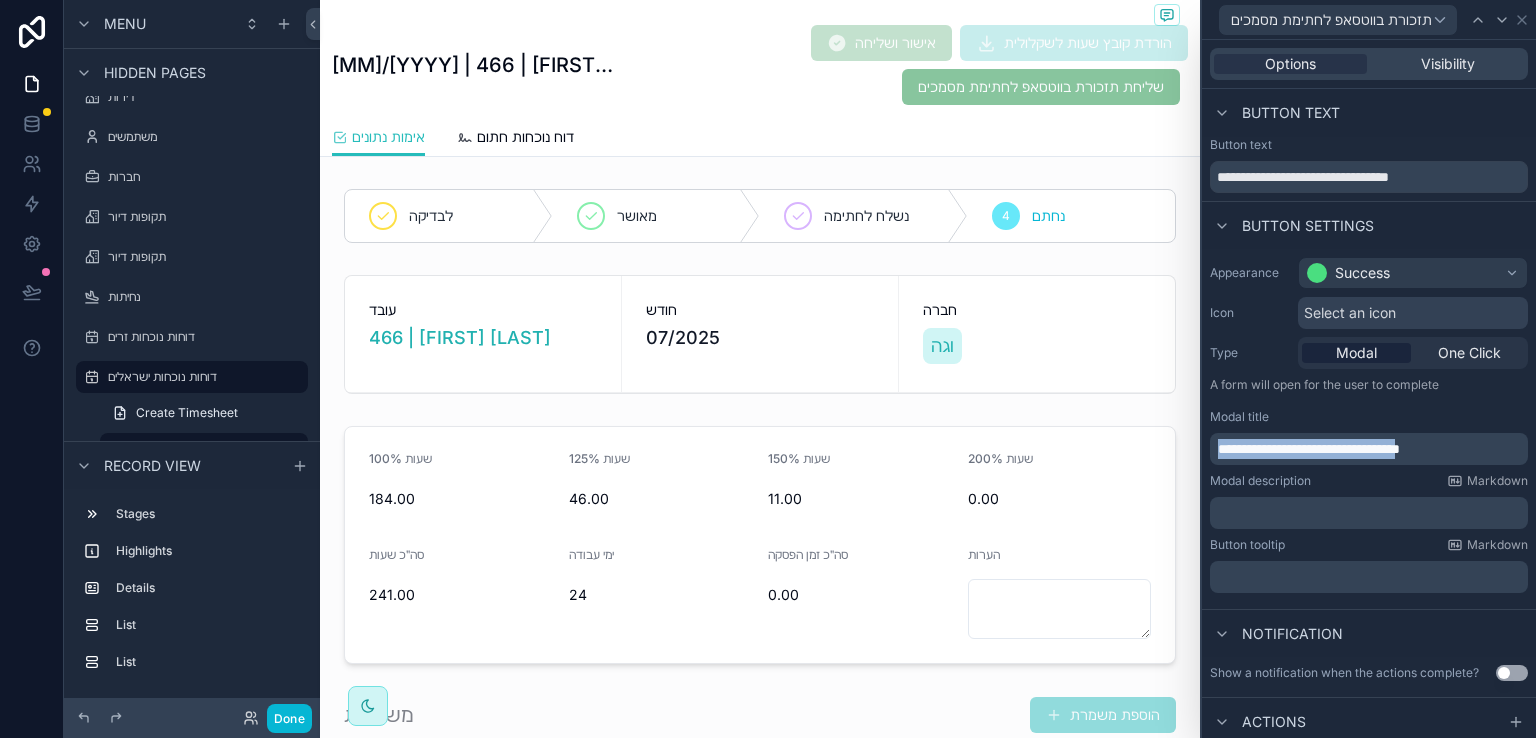 click on "**********" at bounding box center (1309, 449) 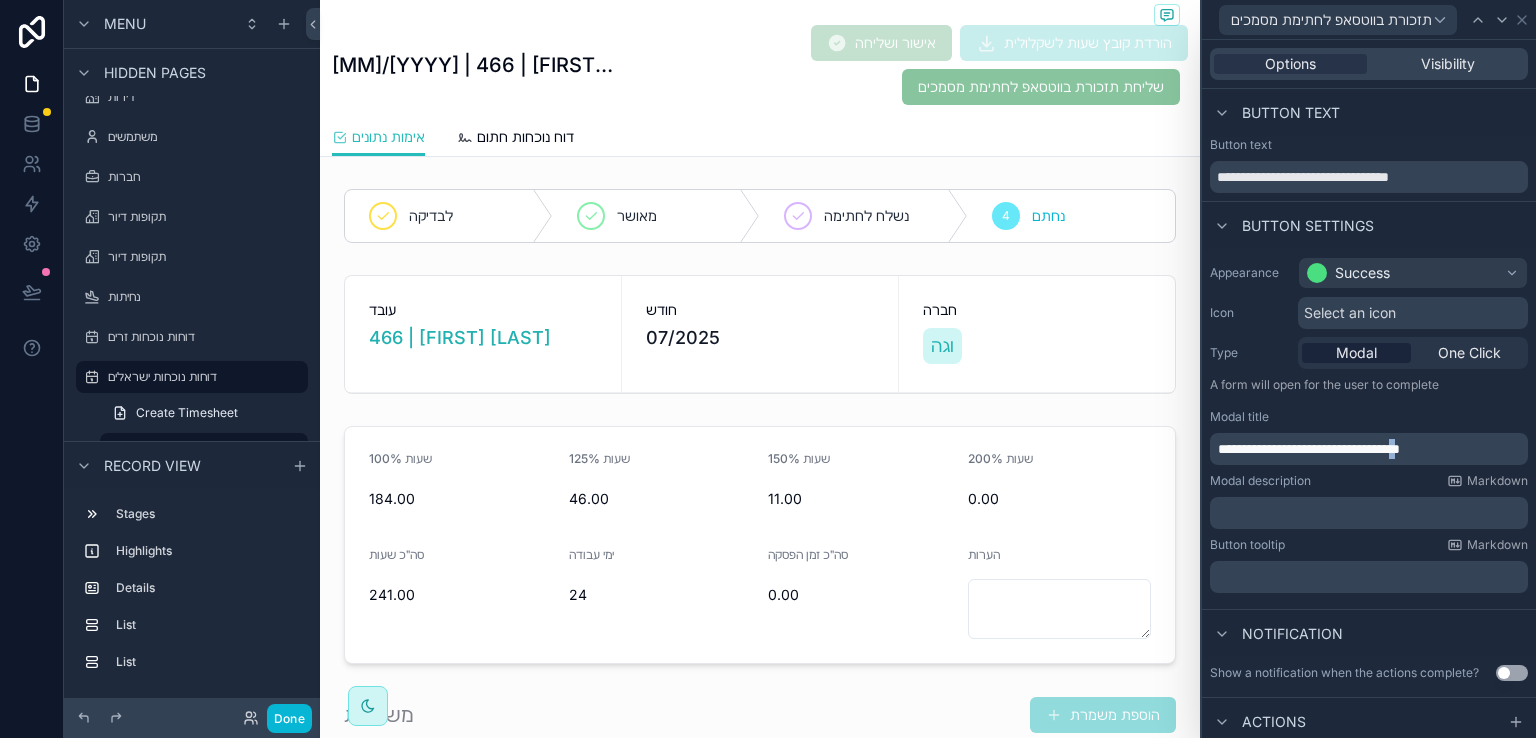 drag, startPoint x: 1228, startPoint y: 446, endPoint x: 1216, endPoint y: 445, distance: 12.0415945 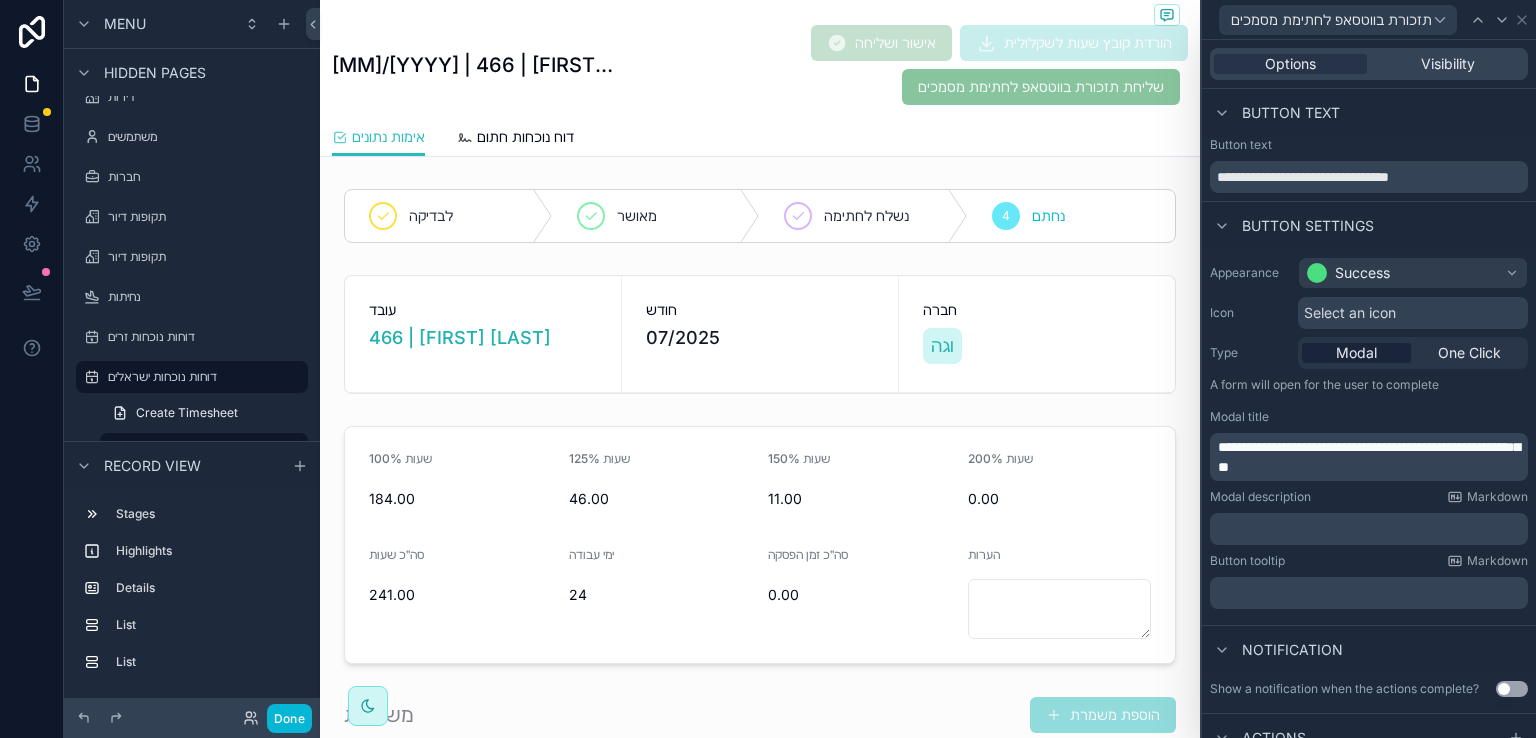 scroll, scrollTop: 0, scrollLeft: 0, axis: both 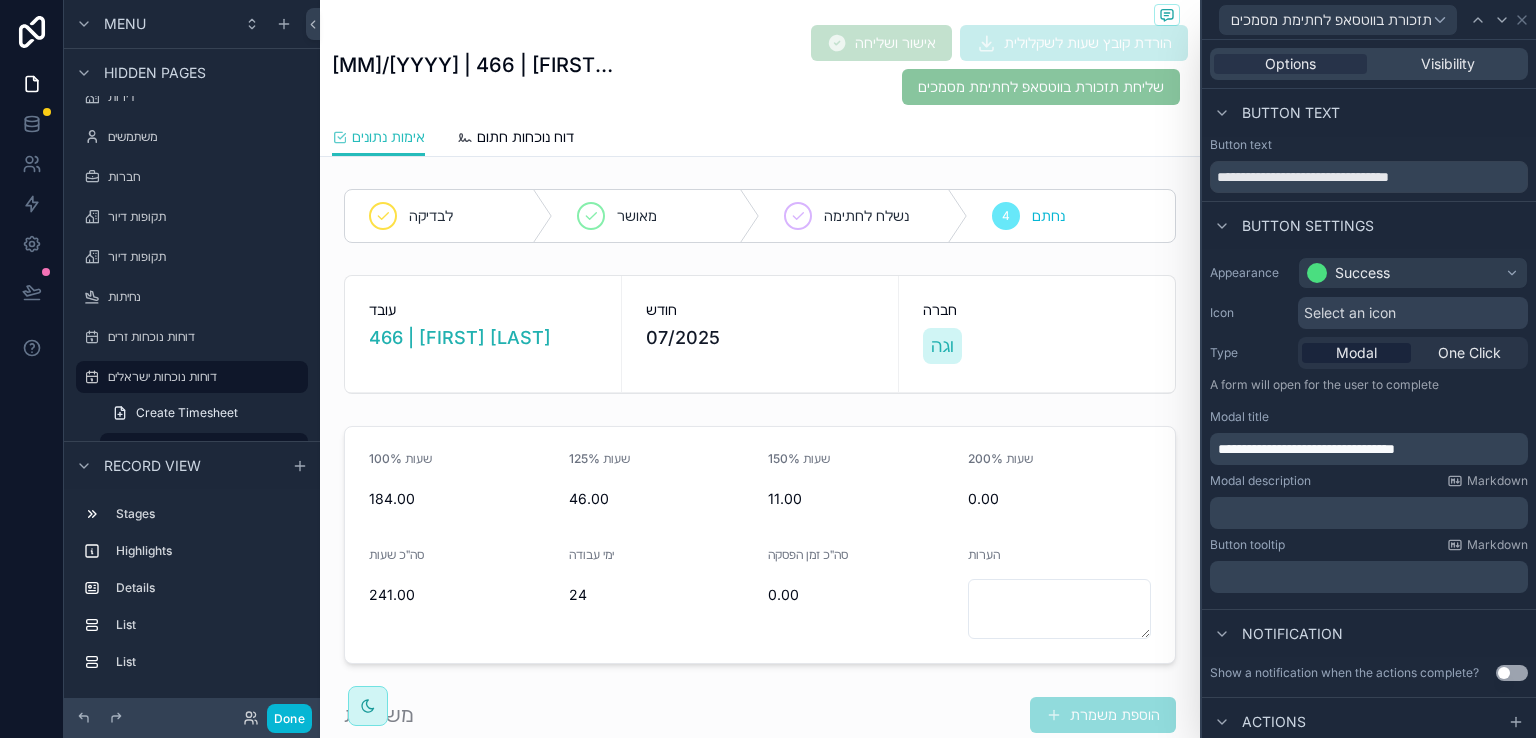 click on "﻿" at bounding box center (1369, 513) 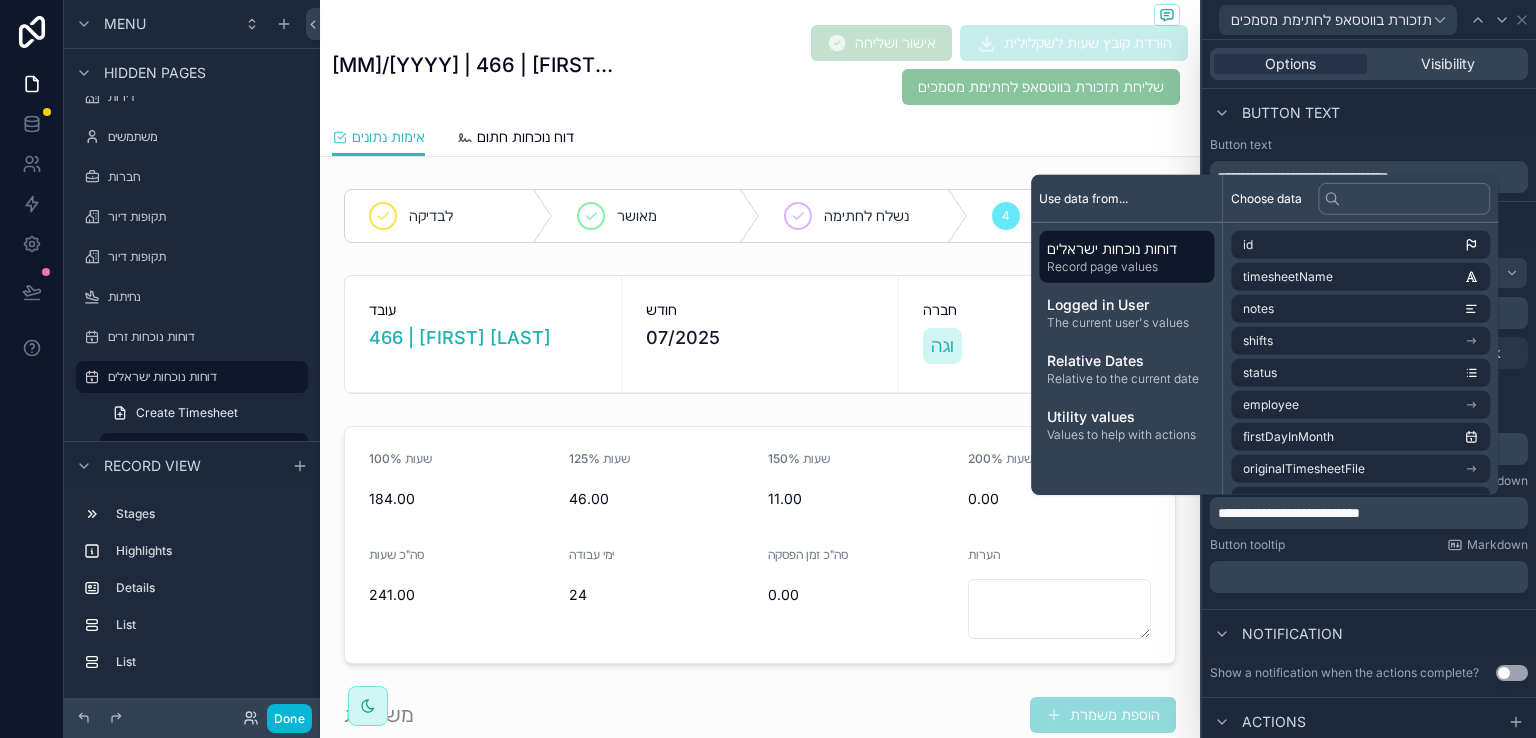 type 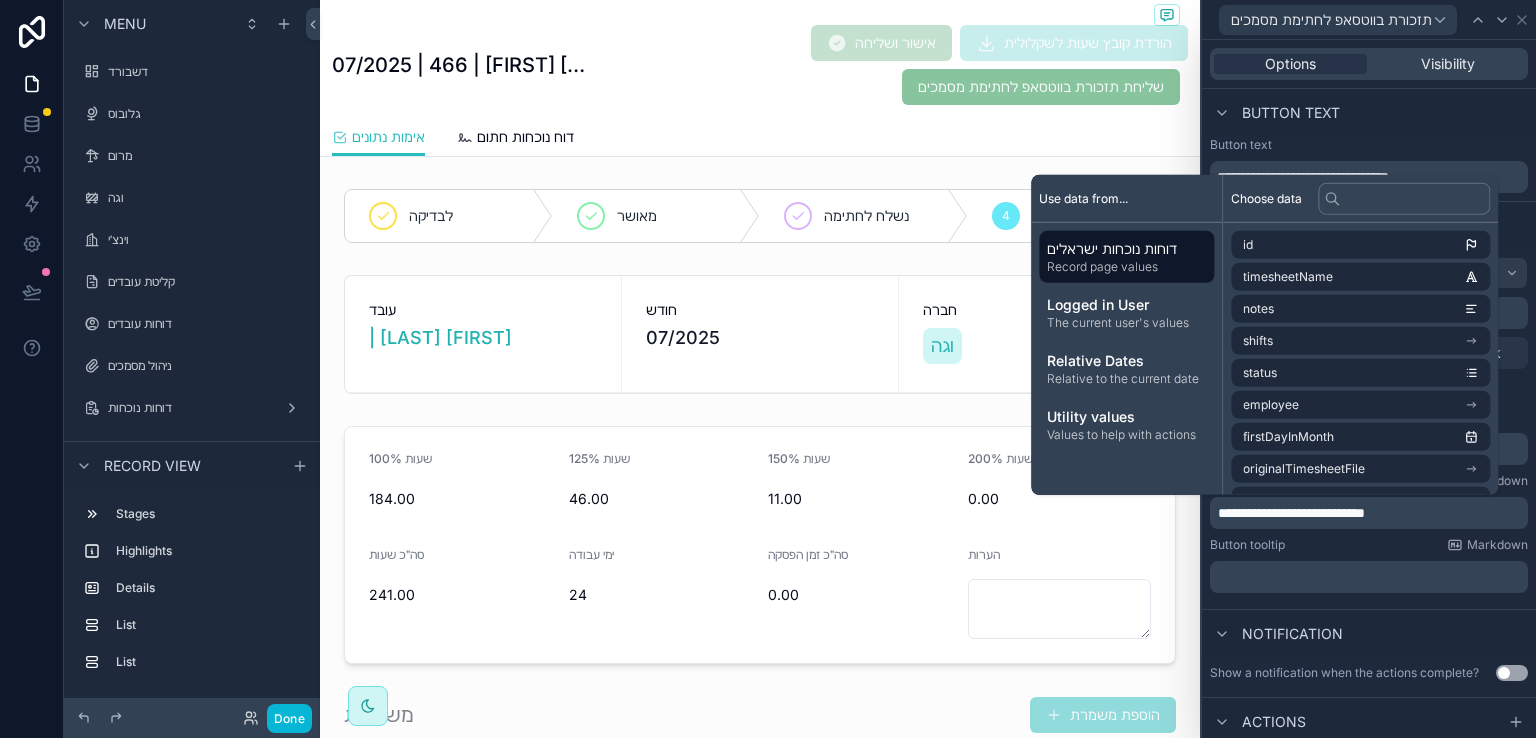 scroll, scrollTop: 0, scrollLeft: 0, axis: both 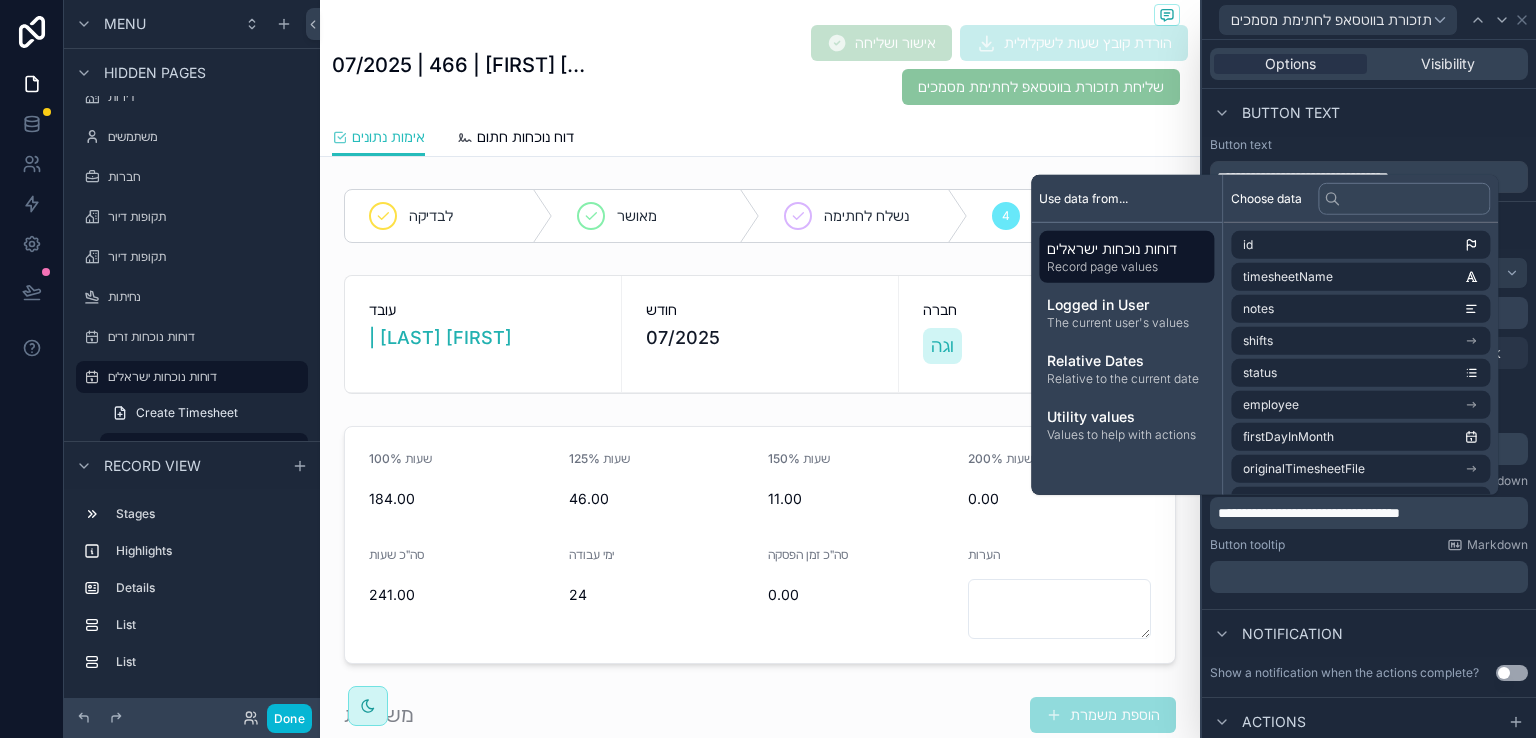 type 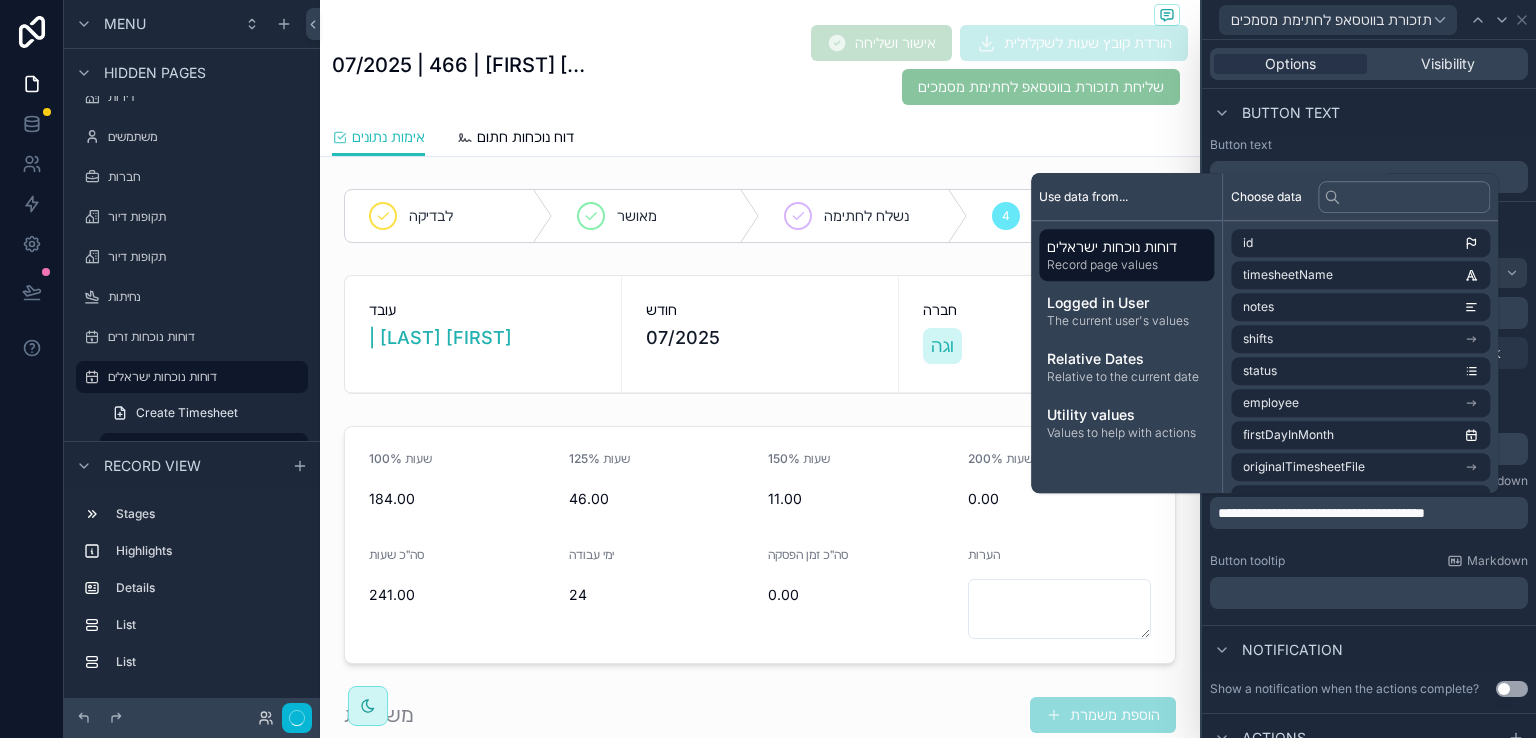 scroll, scrollTop: 0, scrollLeft: 0, axis: both 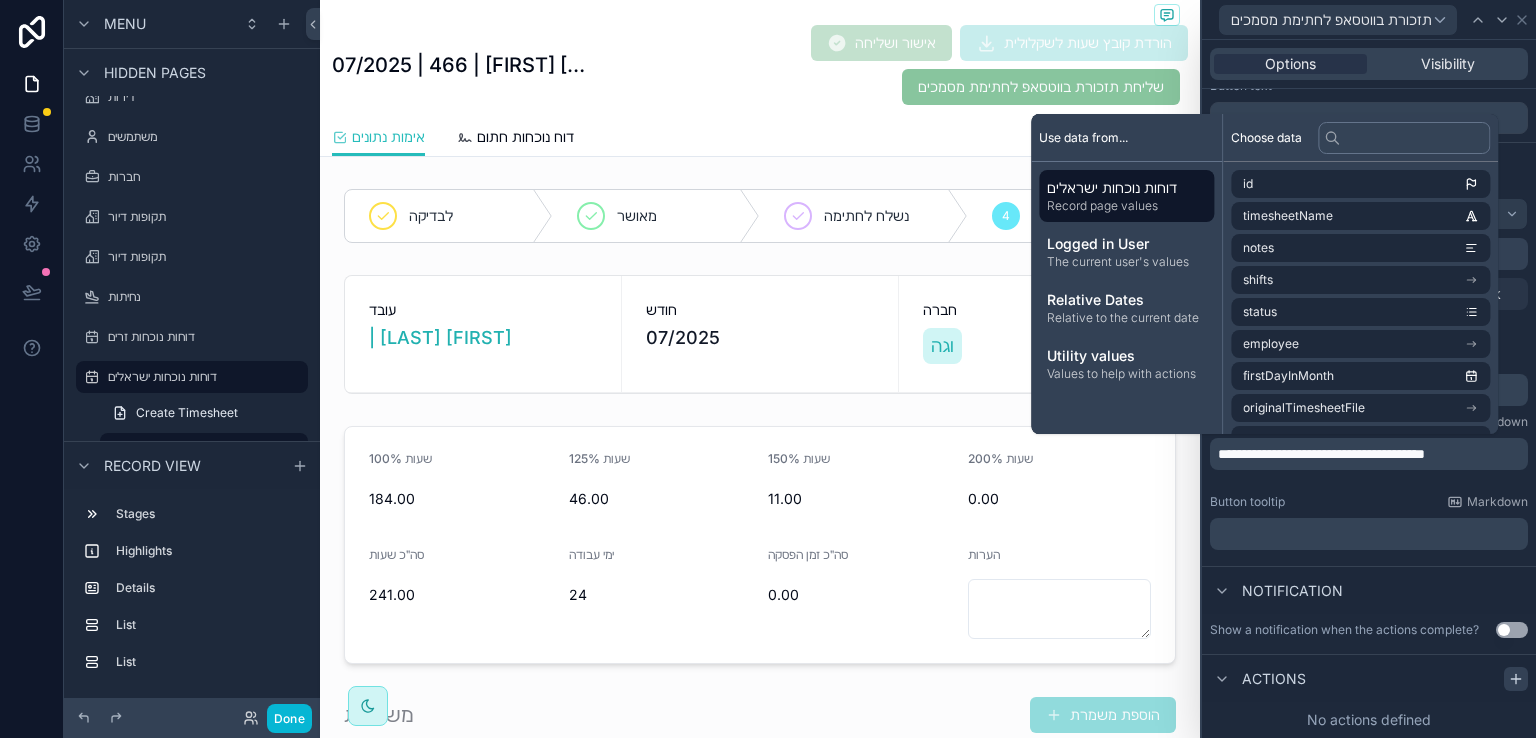 click 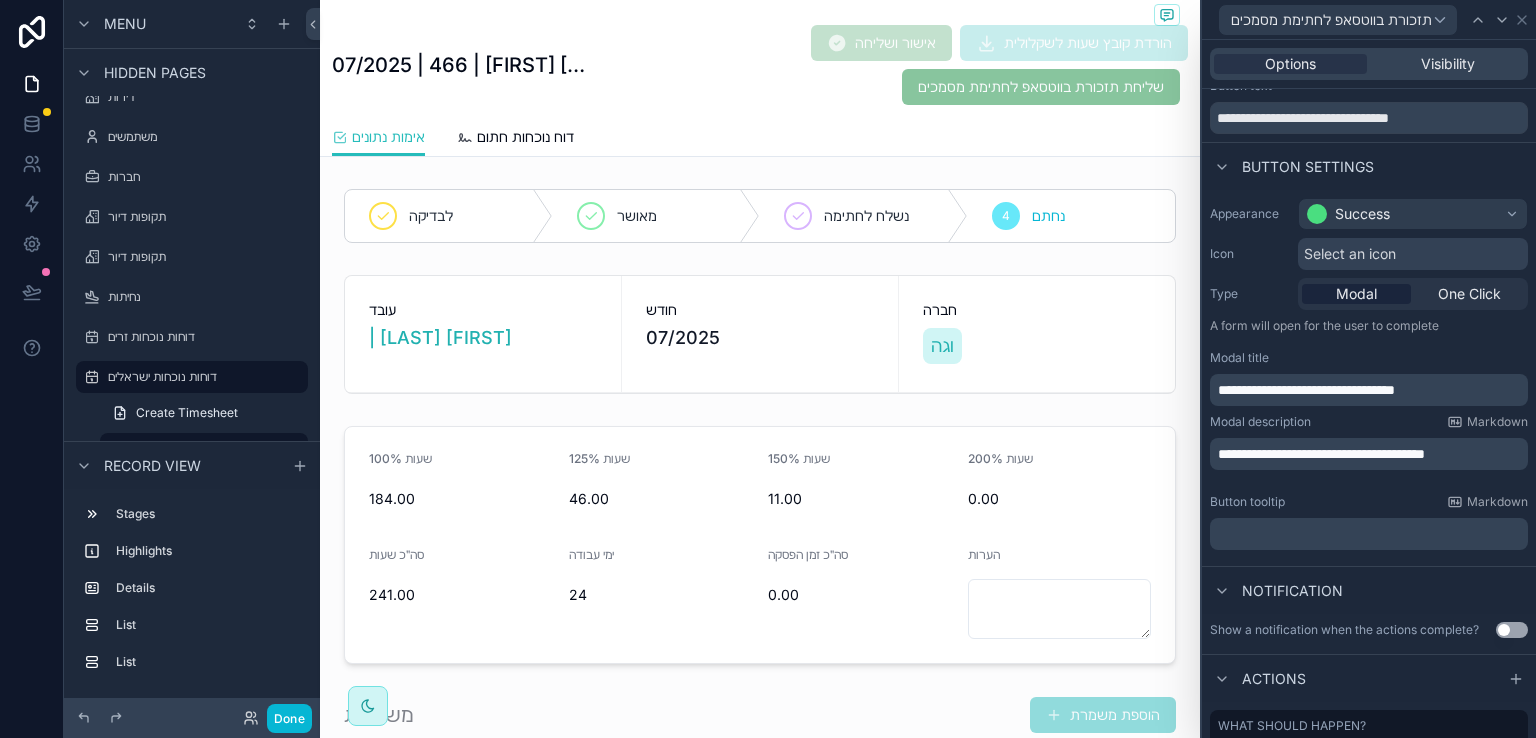 scroll, scrollTop: 162, scrollLeft: 0, axis: vertical 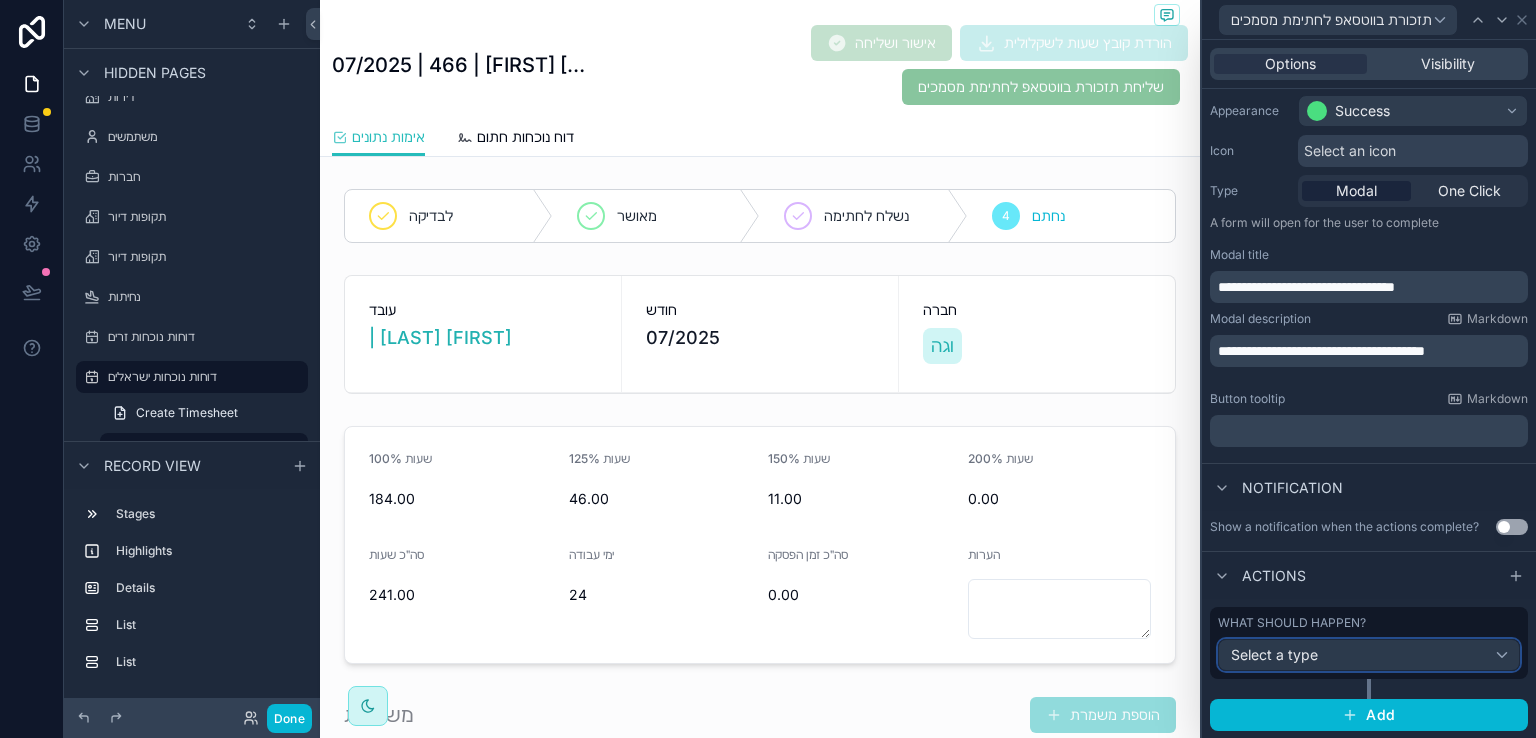 click on "Select a type" at bounding box center [1369, 655] 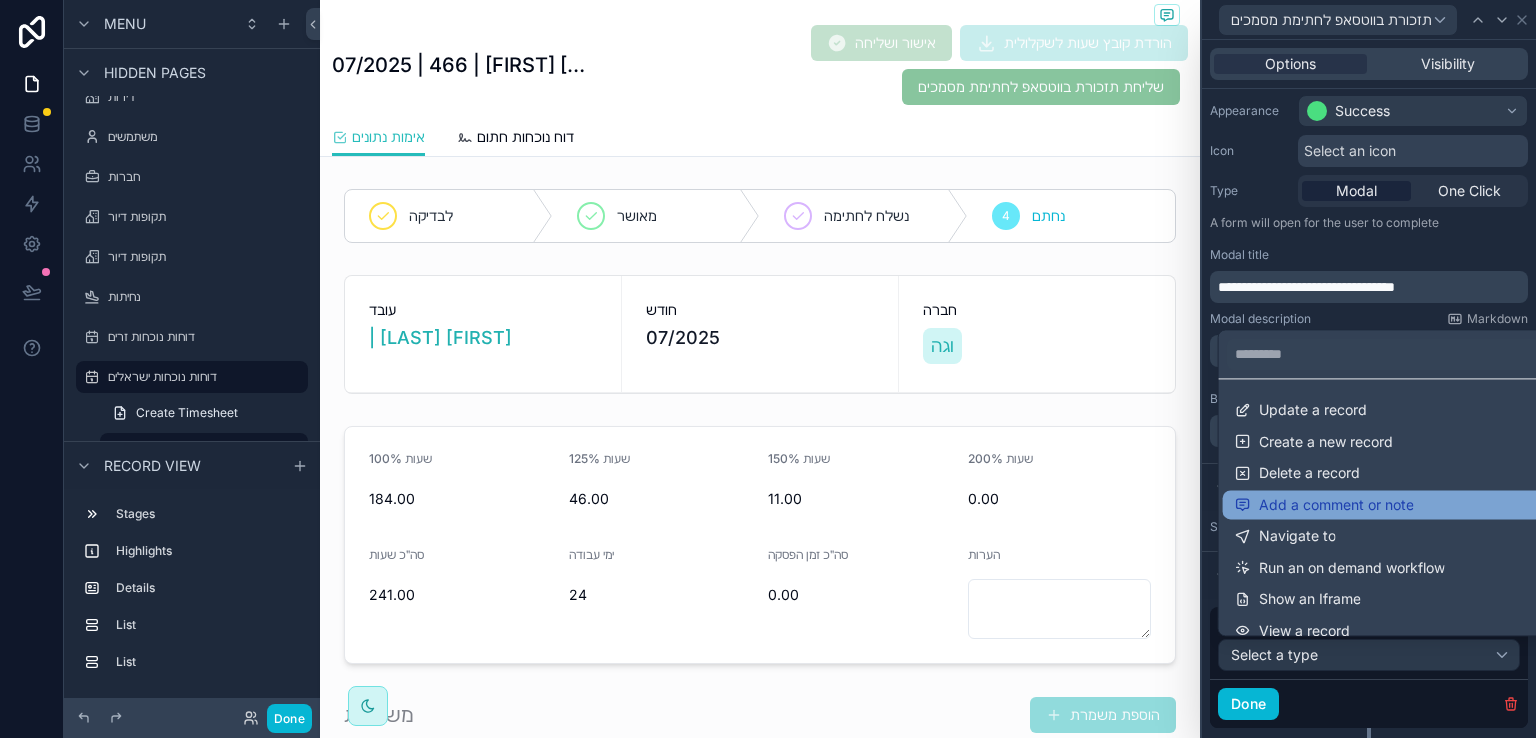 click on "Add a comment or note" at bounding box center (1336, 505) 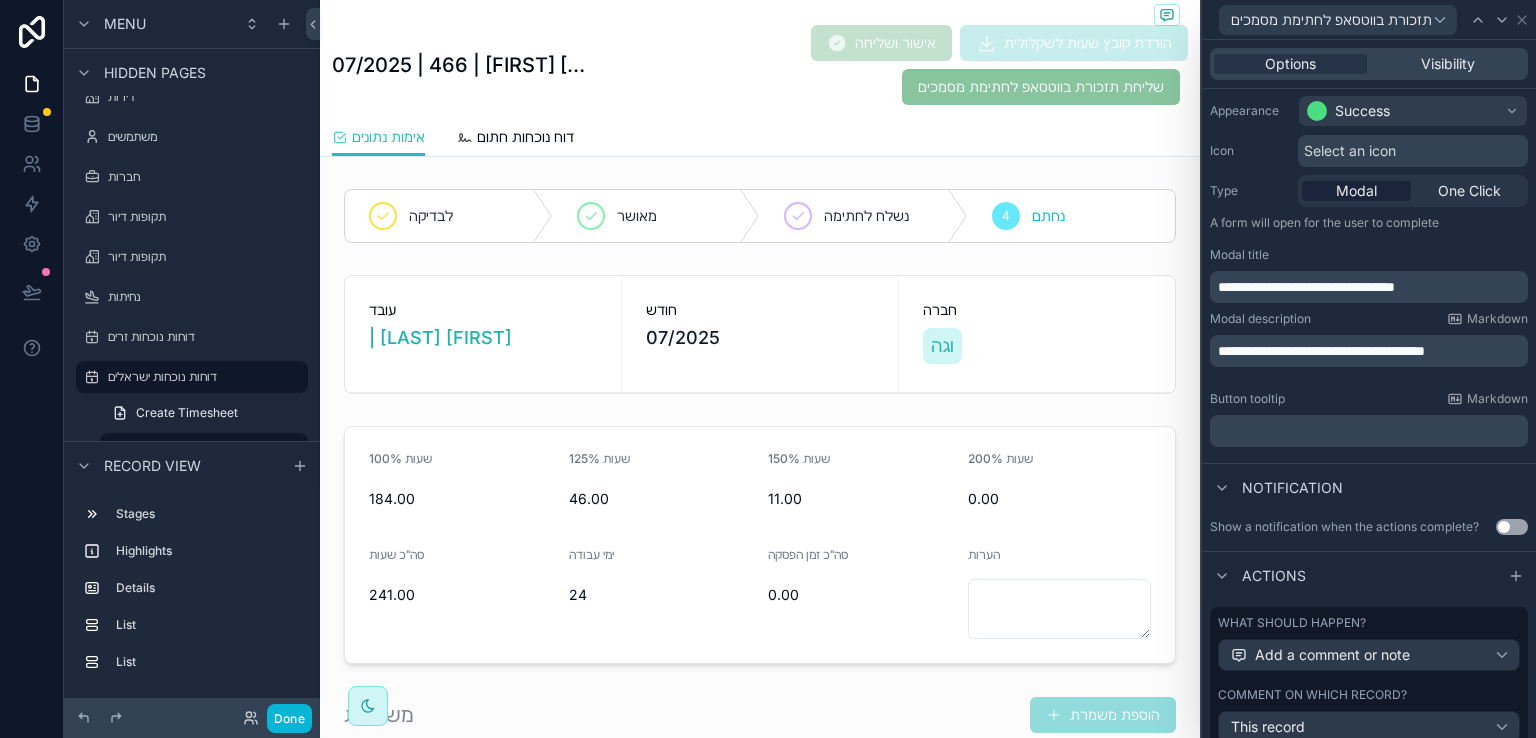 scroll, scrollTop: 330, scrollLeft: 0, axis: vertical 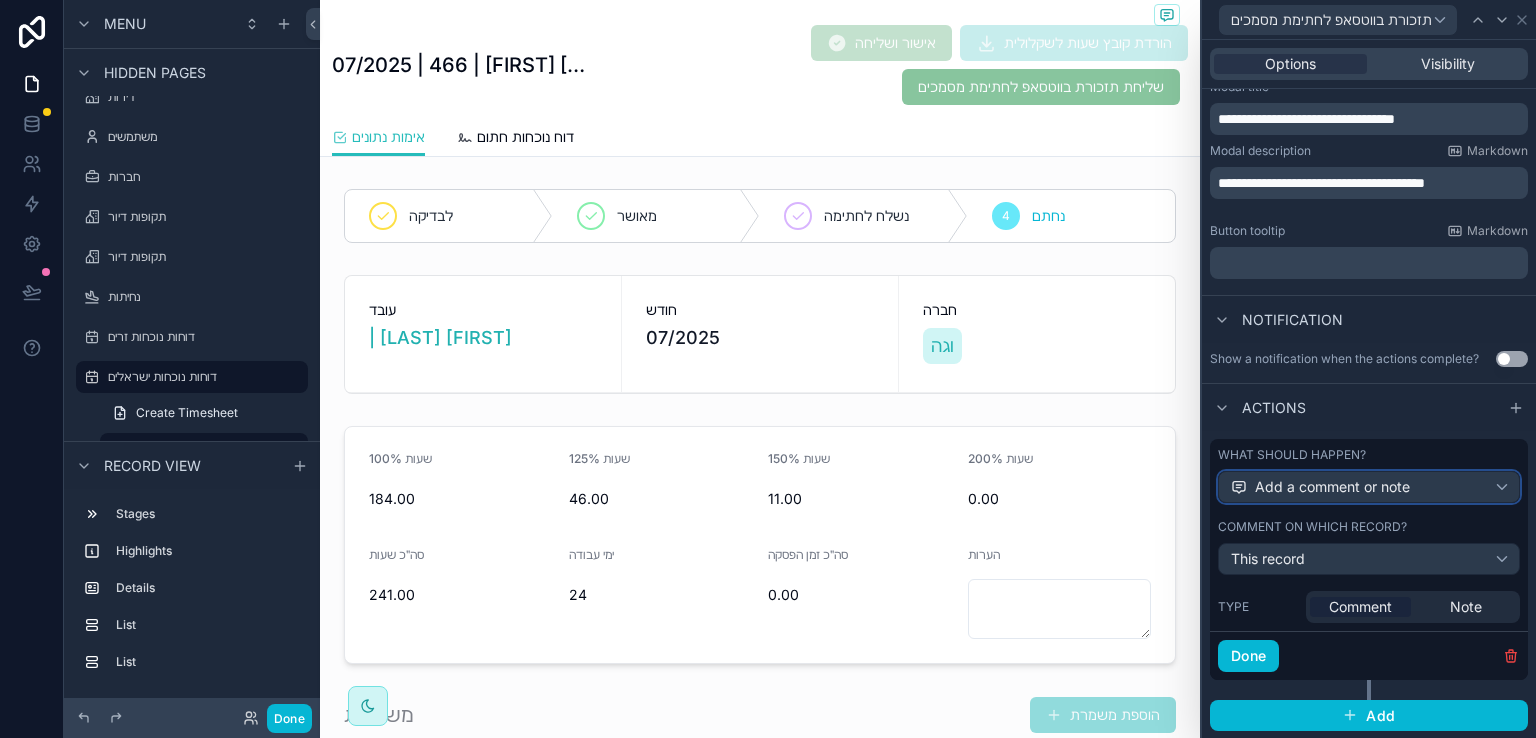 click on "Add a comment or note" at bounding box center (1369, 487) 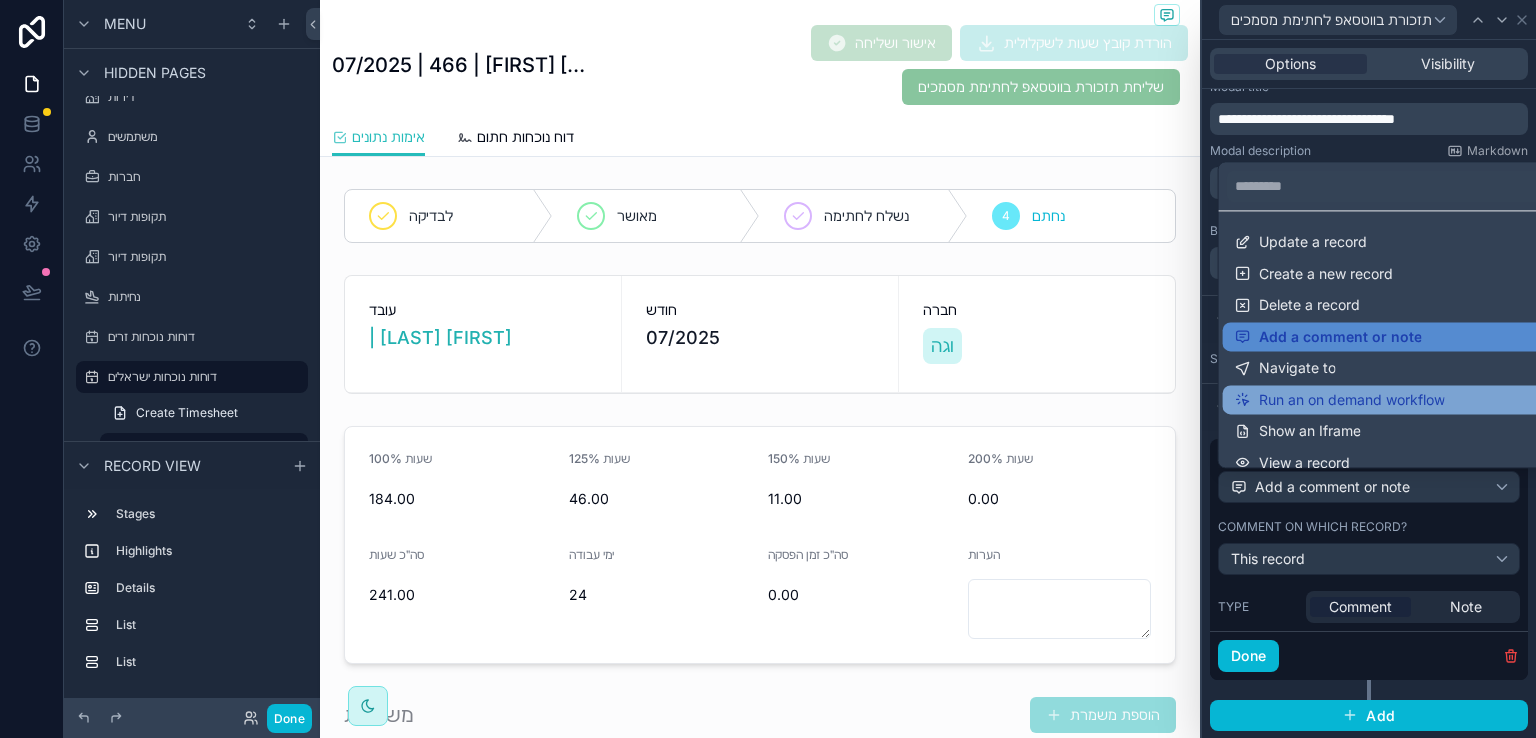 click on "Run an on demand workflow" at bounding box center (1352, 400) 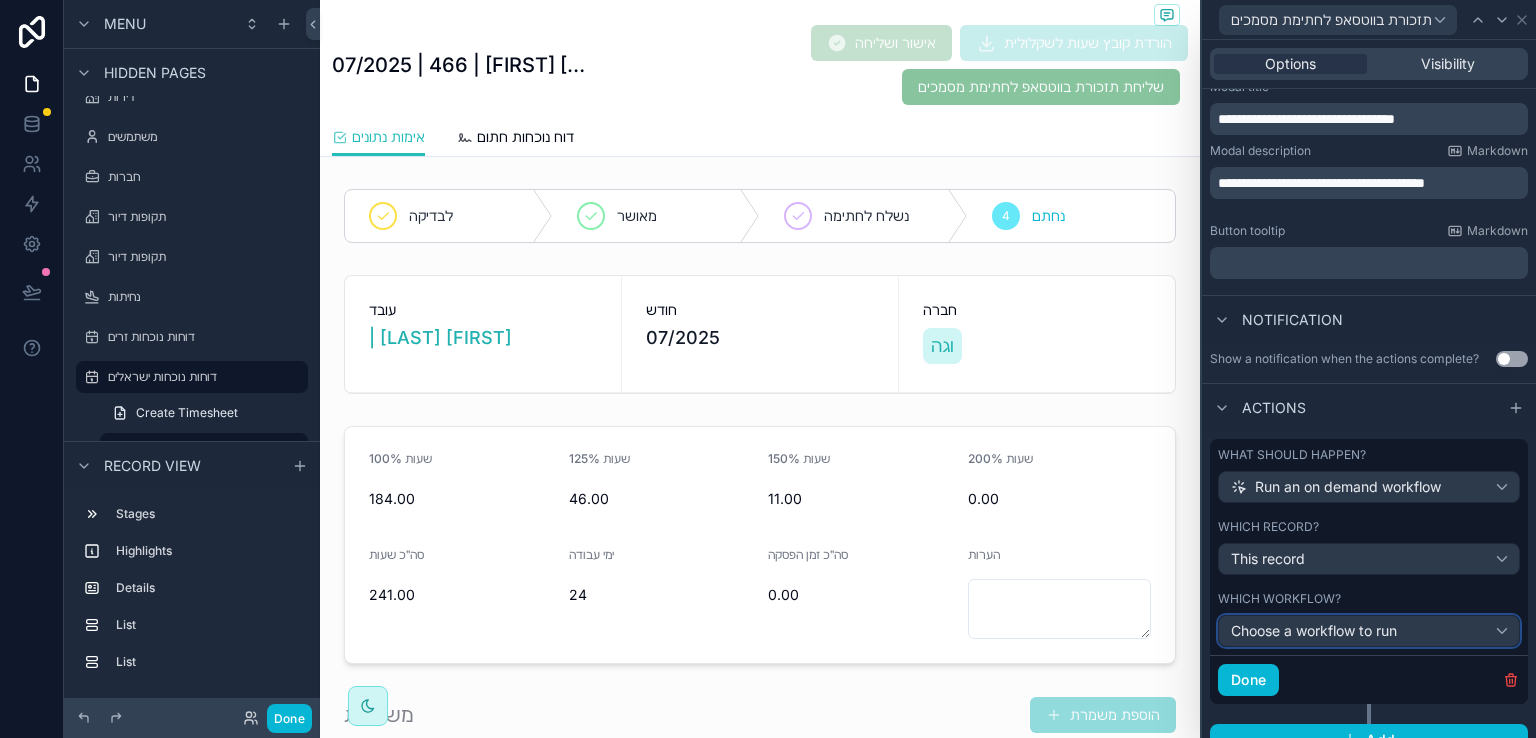 click on "Choose a workflow to run" at bounding box center [1369, 631] 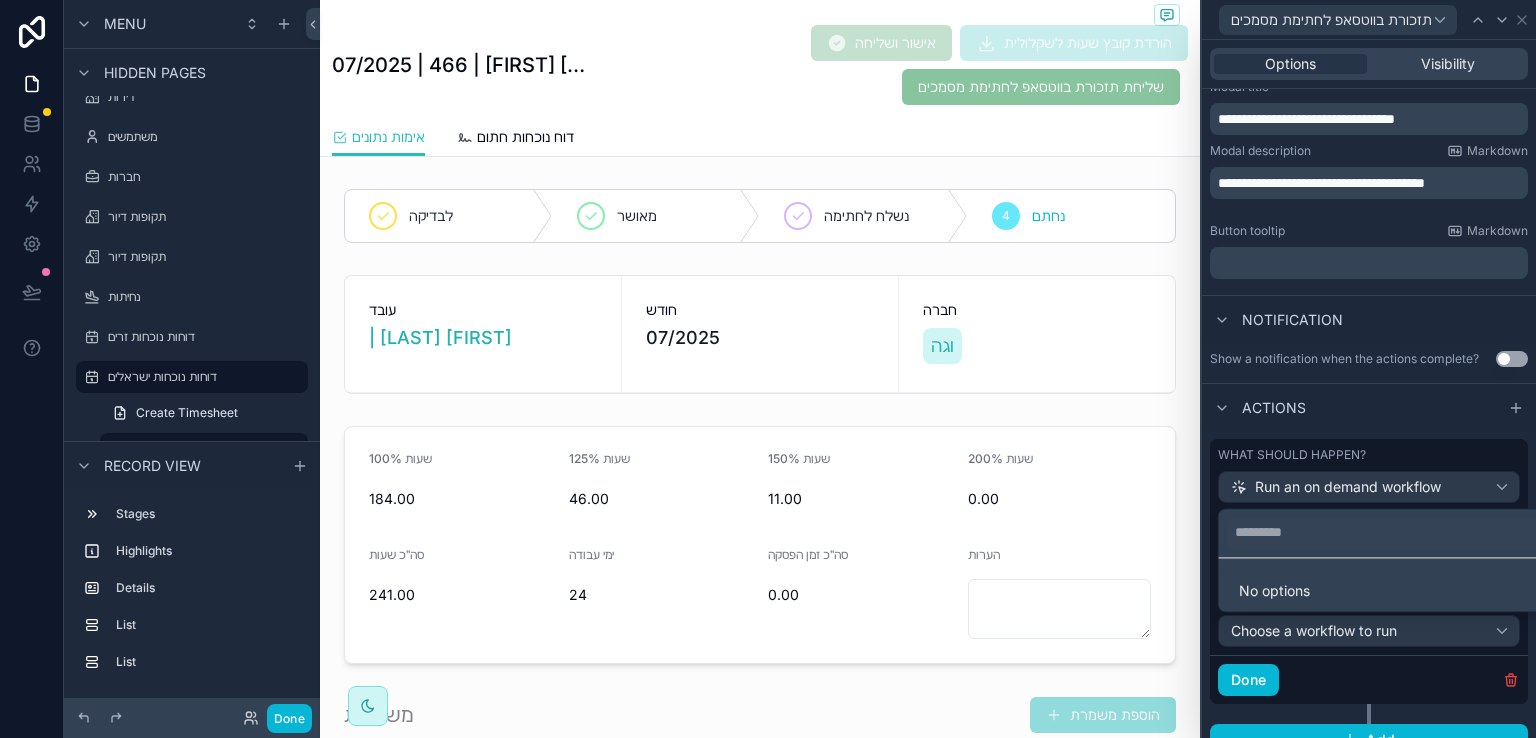 click at bounding box center [1369, 369] 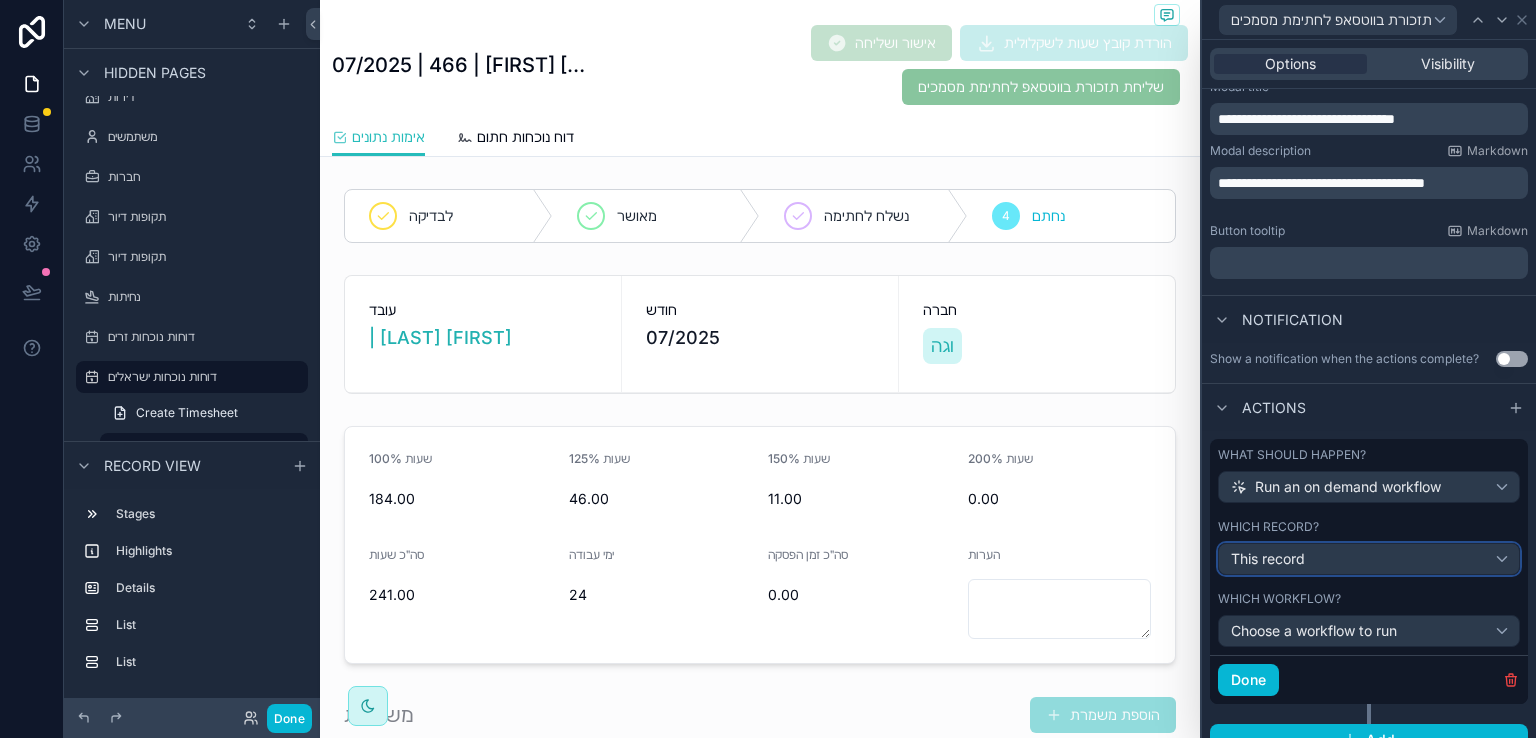 click on "This record" at bounding box center (1369, 559) 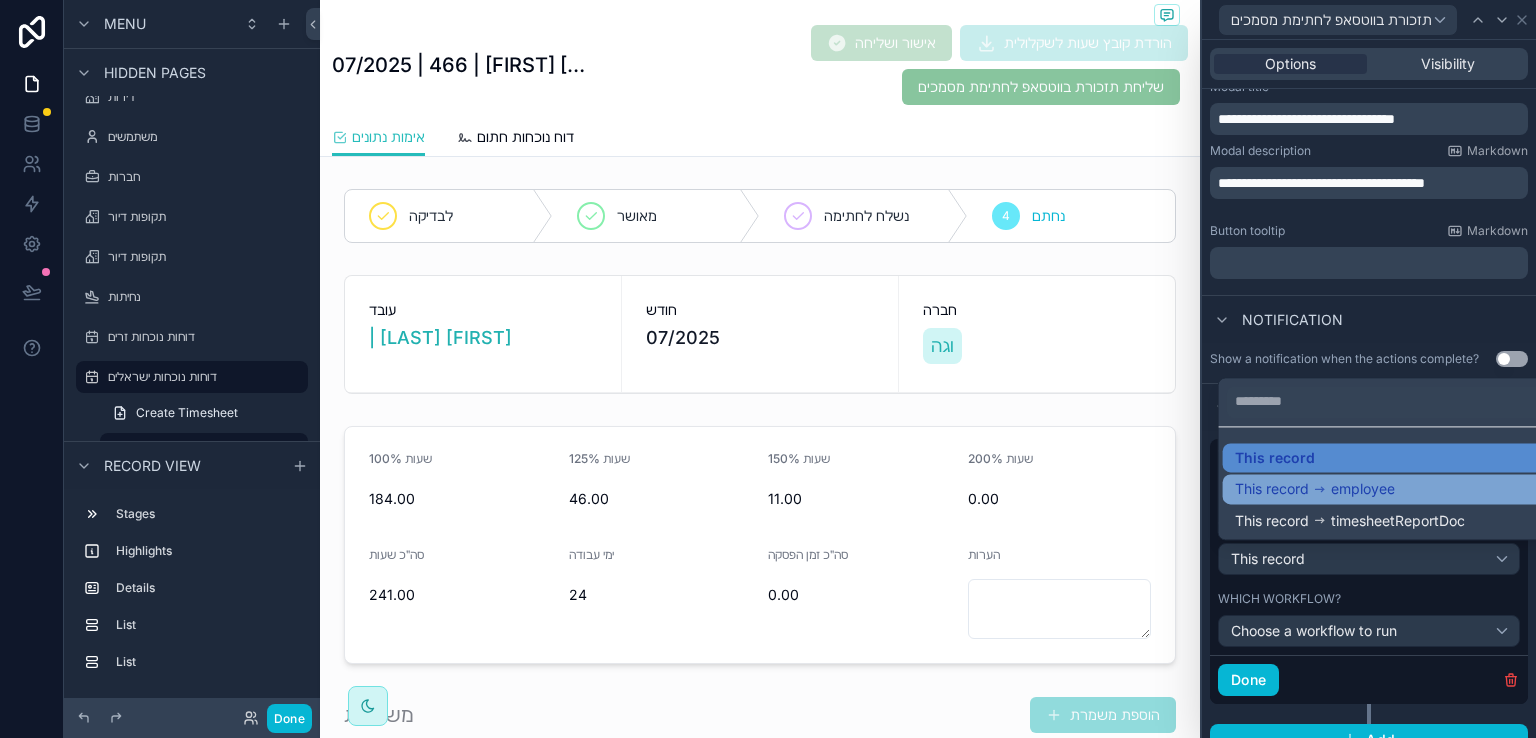 click on "employee" at bounding box center (1363, 489) 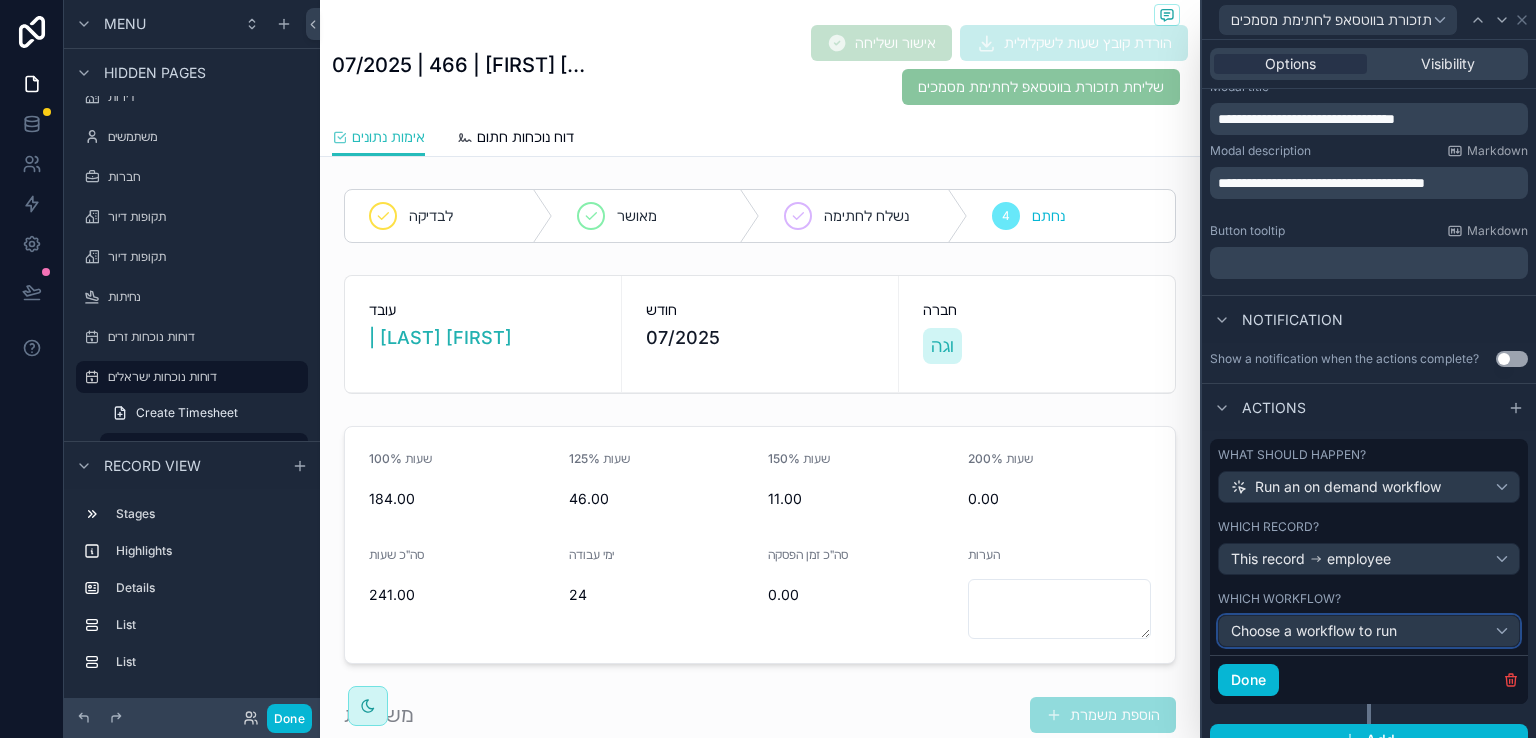 click on "Choose a workflow to run" at bounding box center [1369, 631] 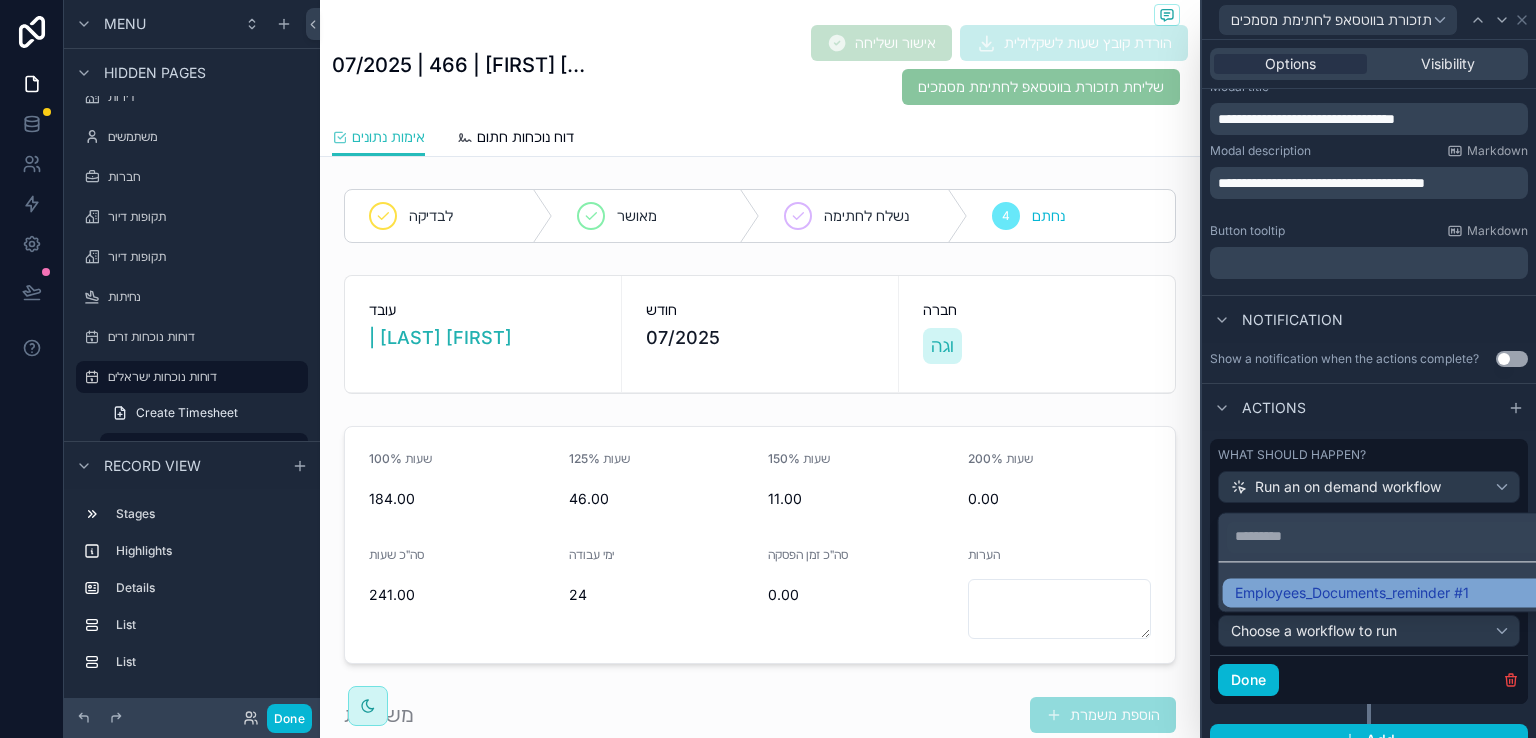 click on "Employees_Documents_reminder #1" at bounding box center [1352, 593] 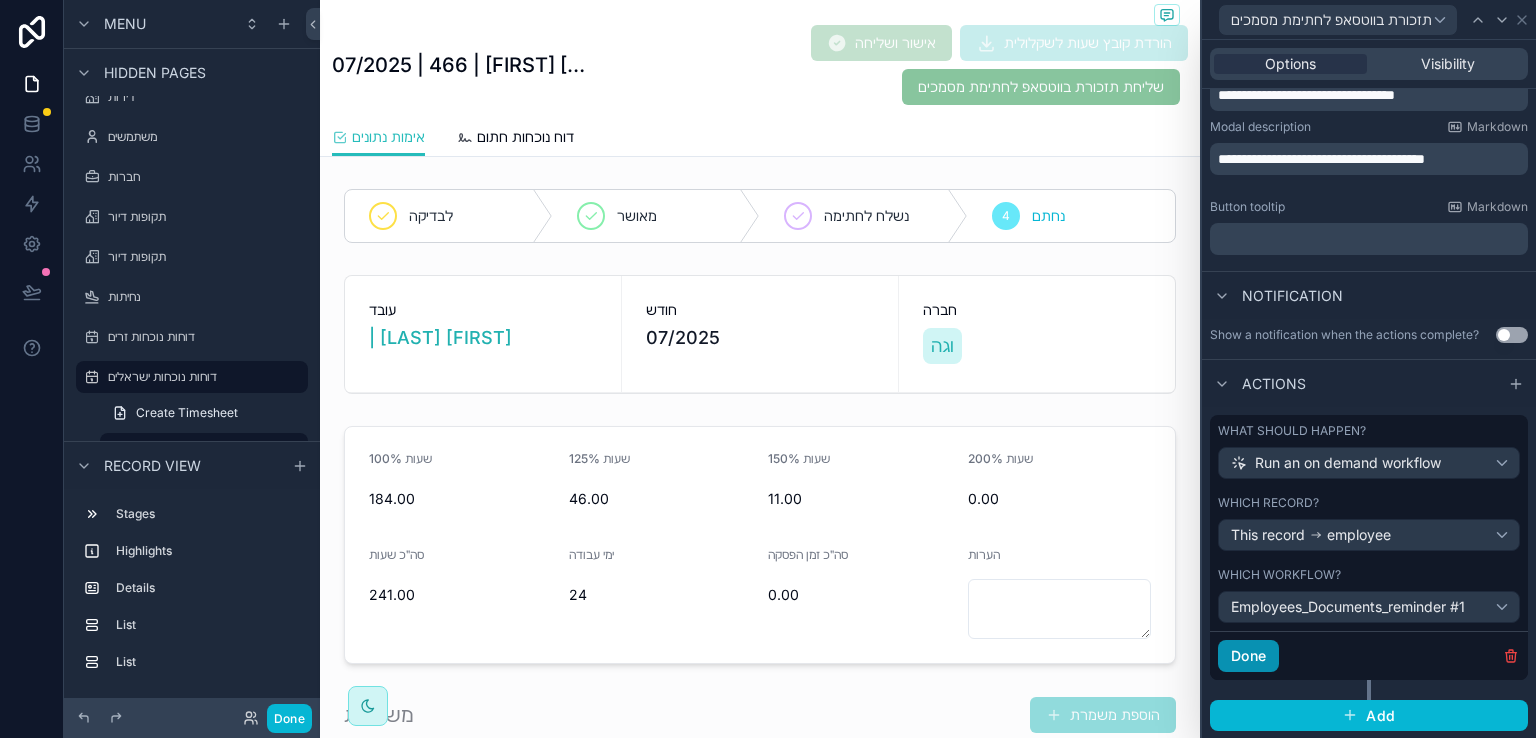 click on "Done" at bounding box center (1248, 656) 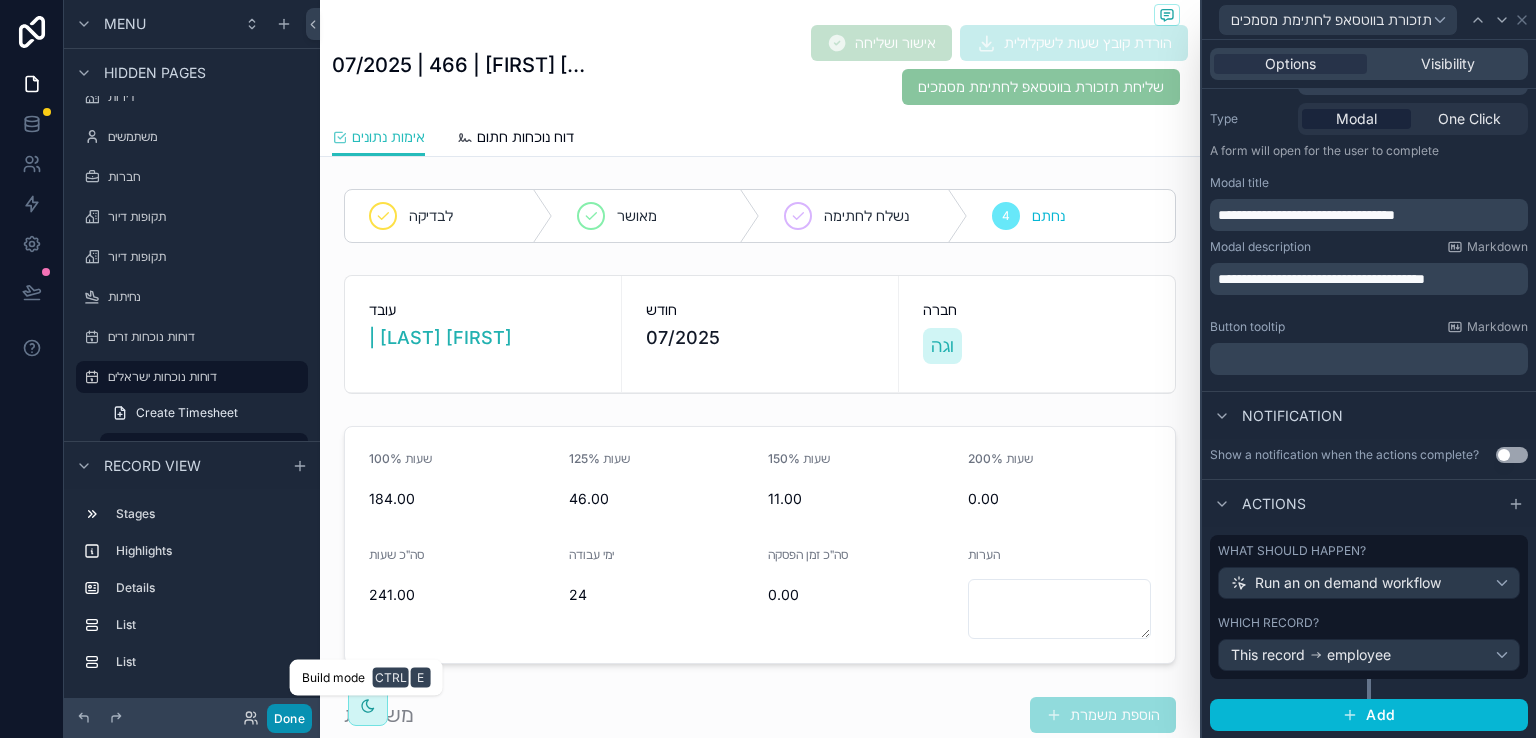 click on "Done" at bounding box center [289, 718] 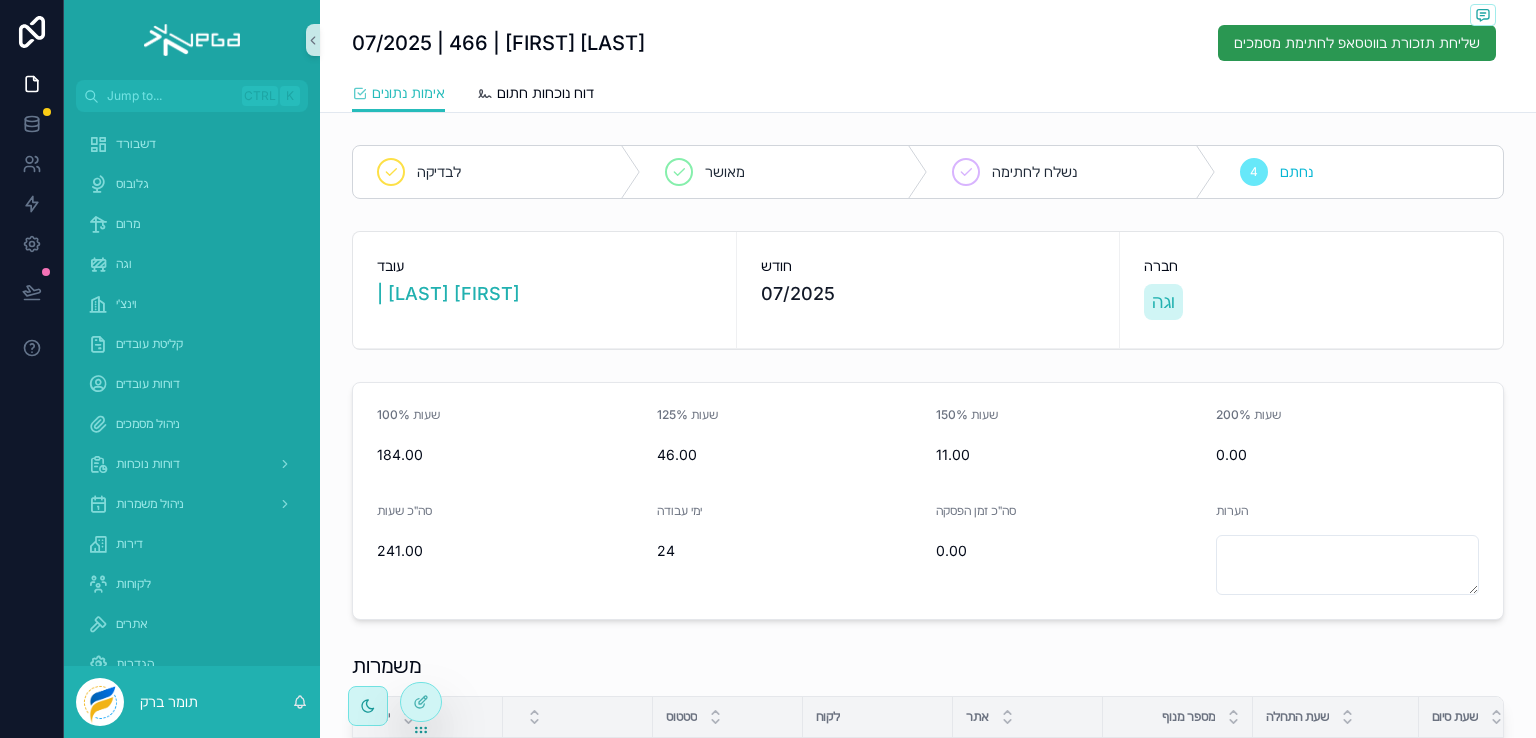 click on "שליחת תזכורת בווטסאפ לחתימת מסמכים" at bounding box center (1357, 43) 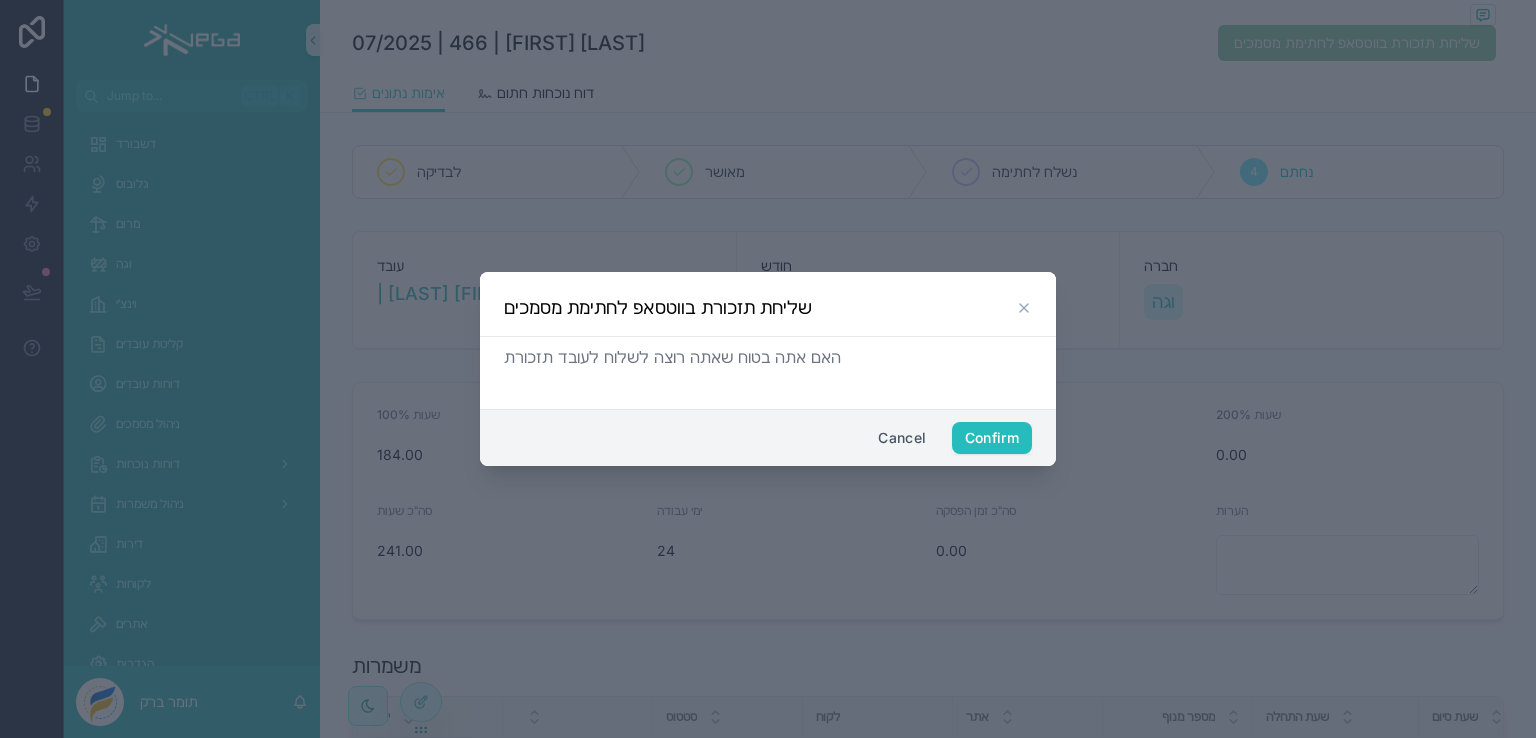click 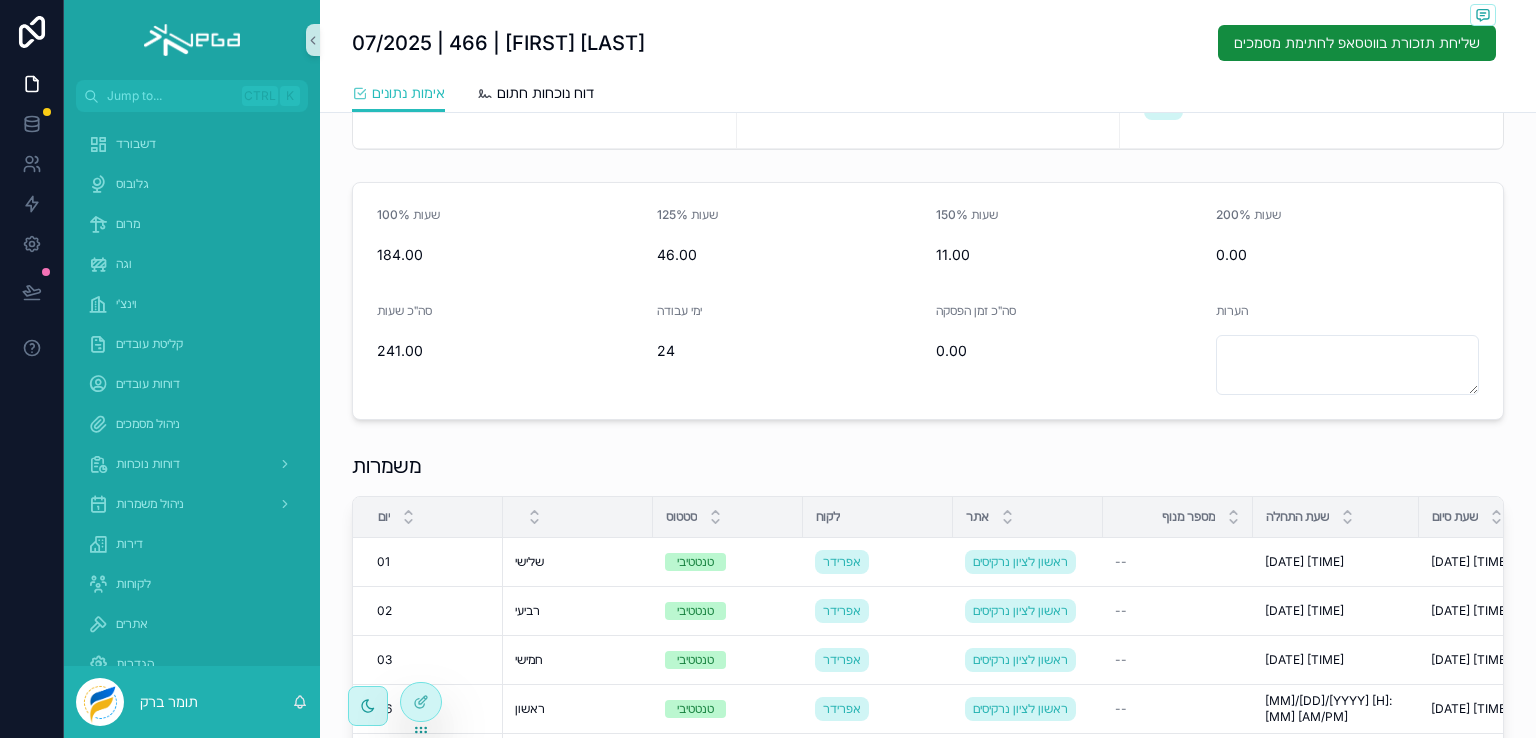 scroll, scrollTop: 0, scrollLeft: 0, axis: both 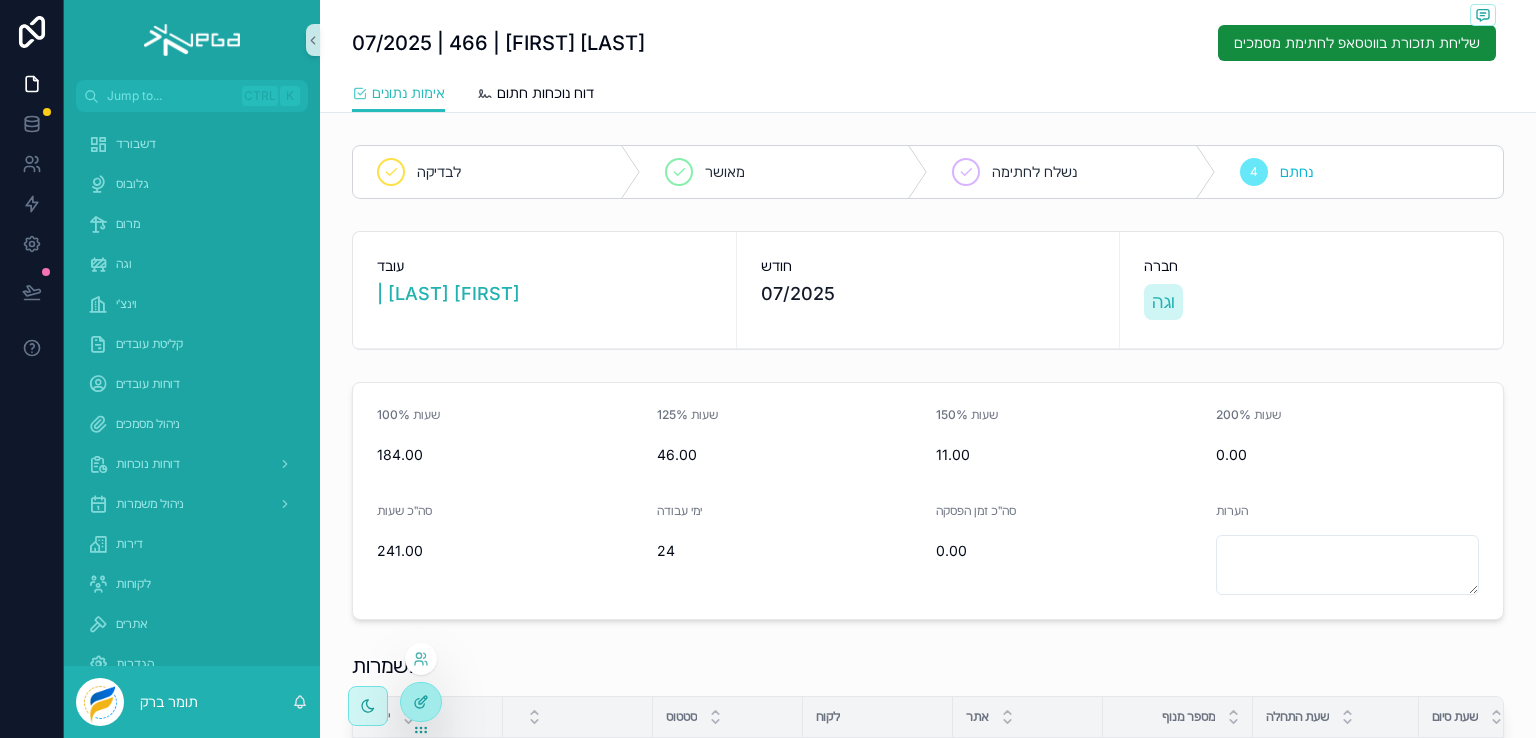 click at bounding box center [421, 702] 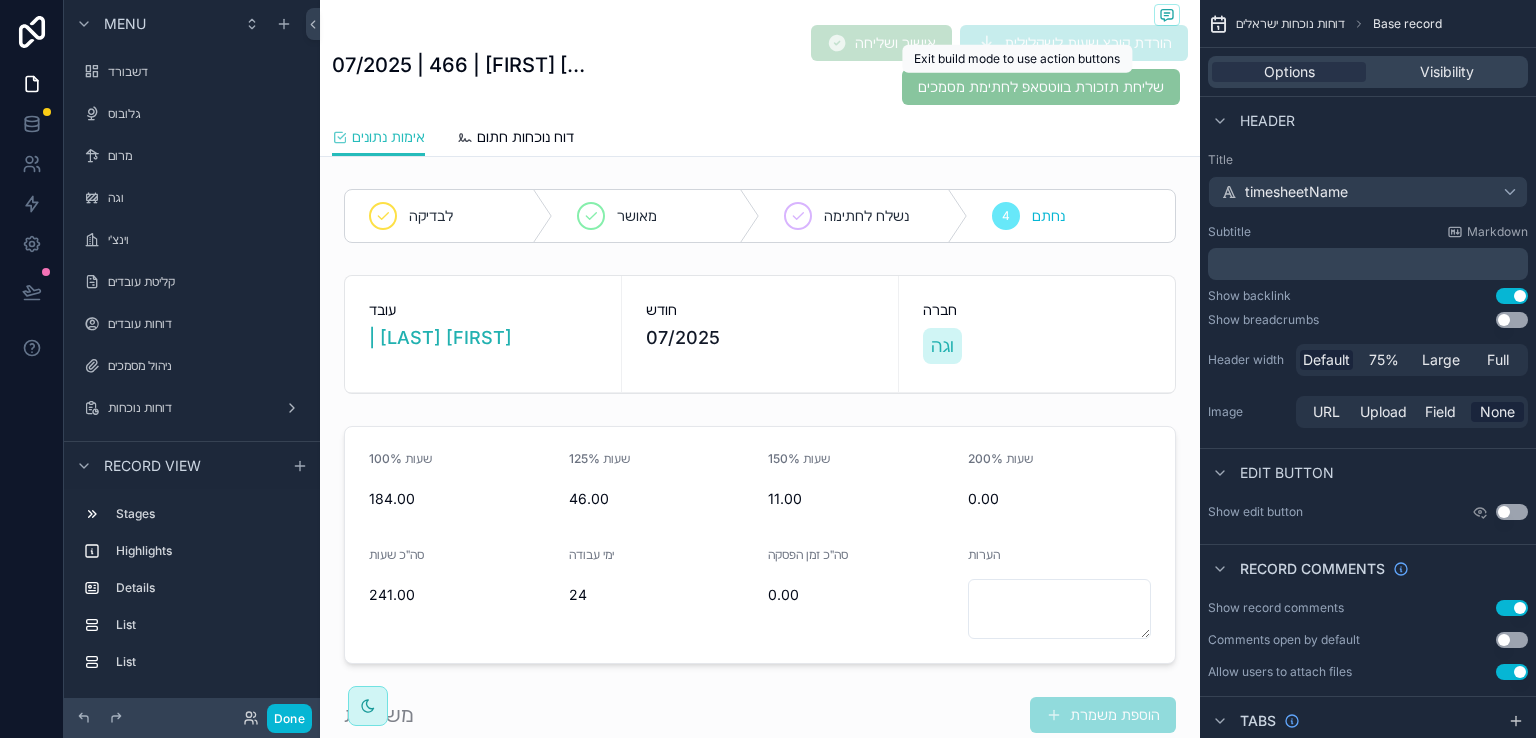 scroll, scrollTop: 1251, scrollLeft: 0, axis: vertical 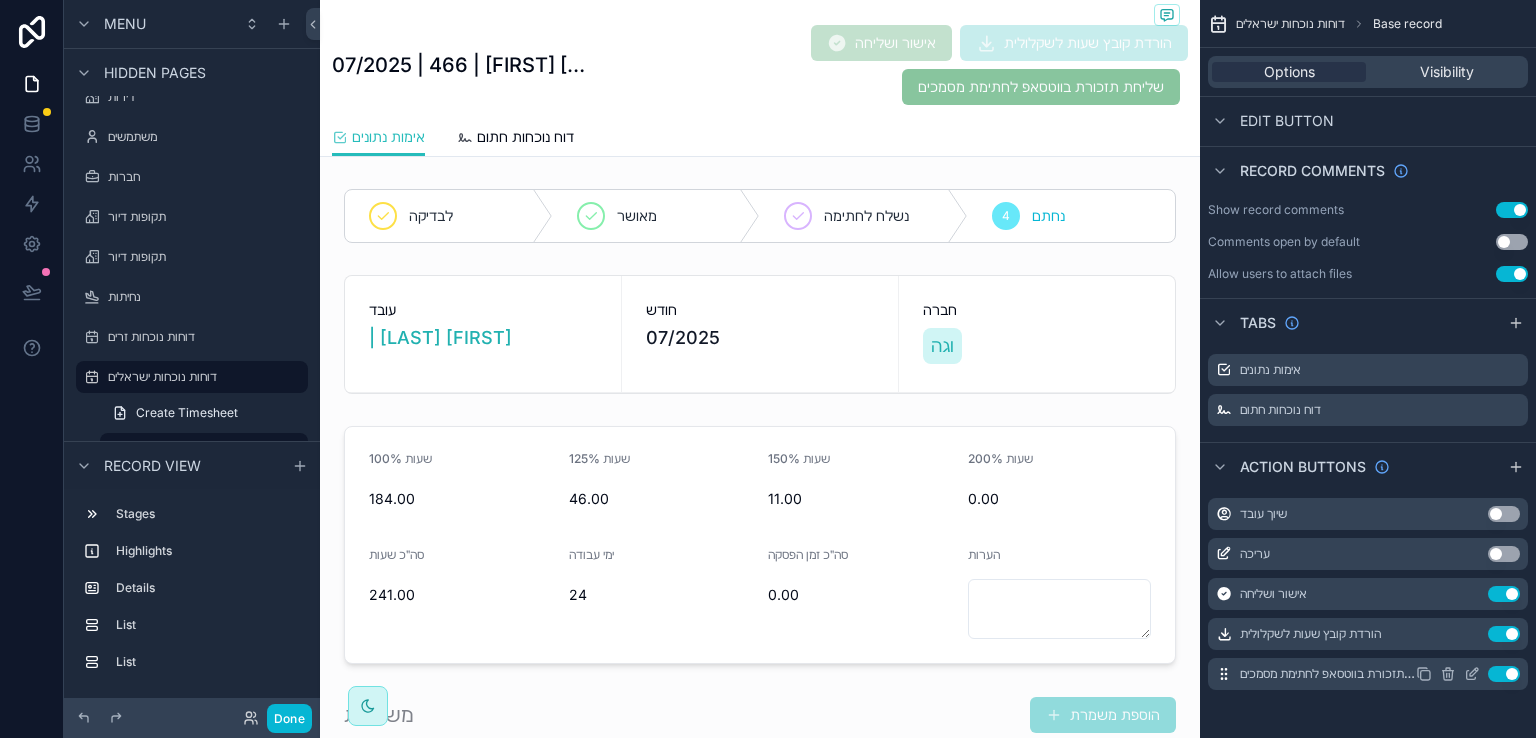 click 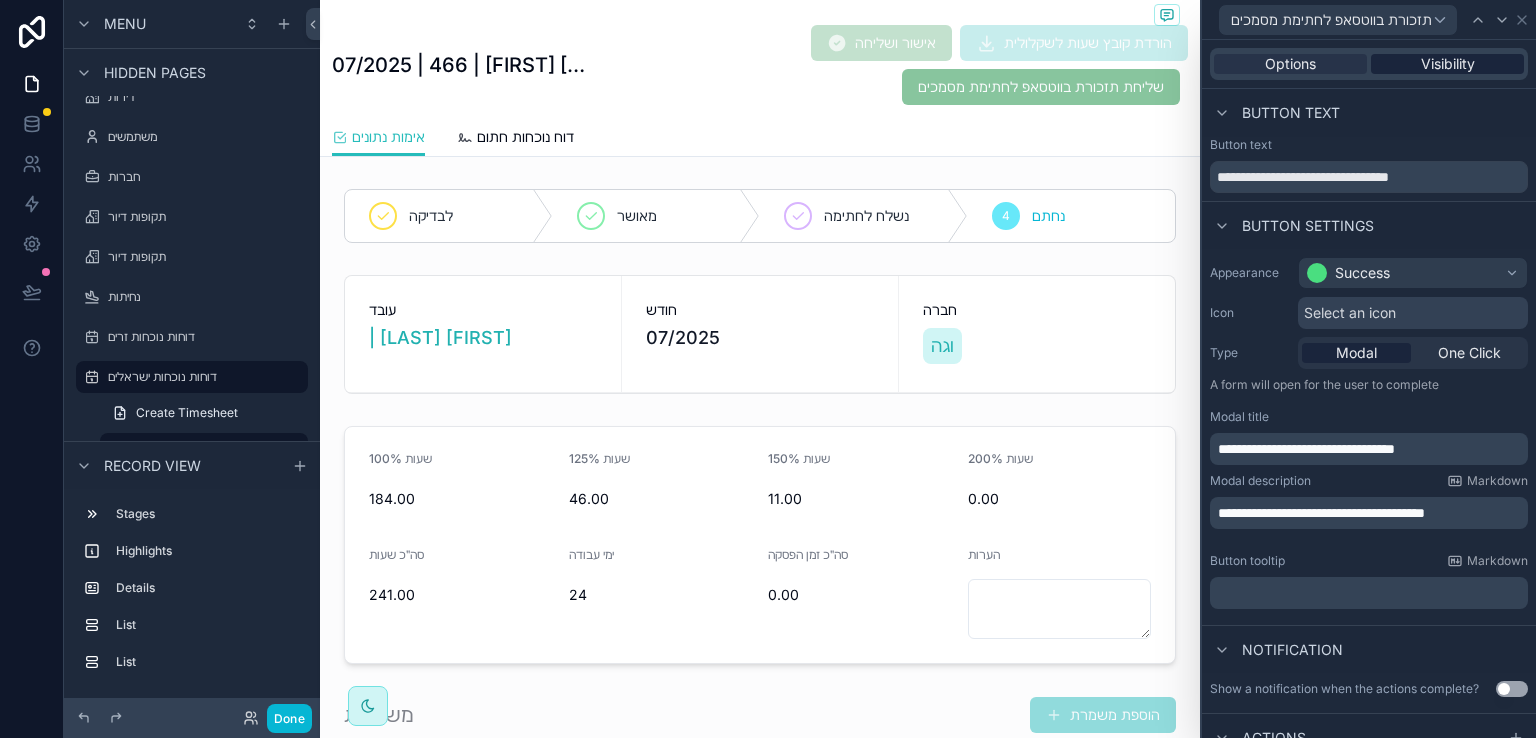 click on "Visibility" at bounding box center (1448, 64) 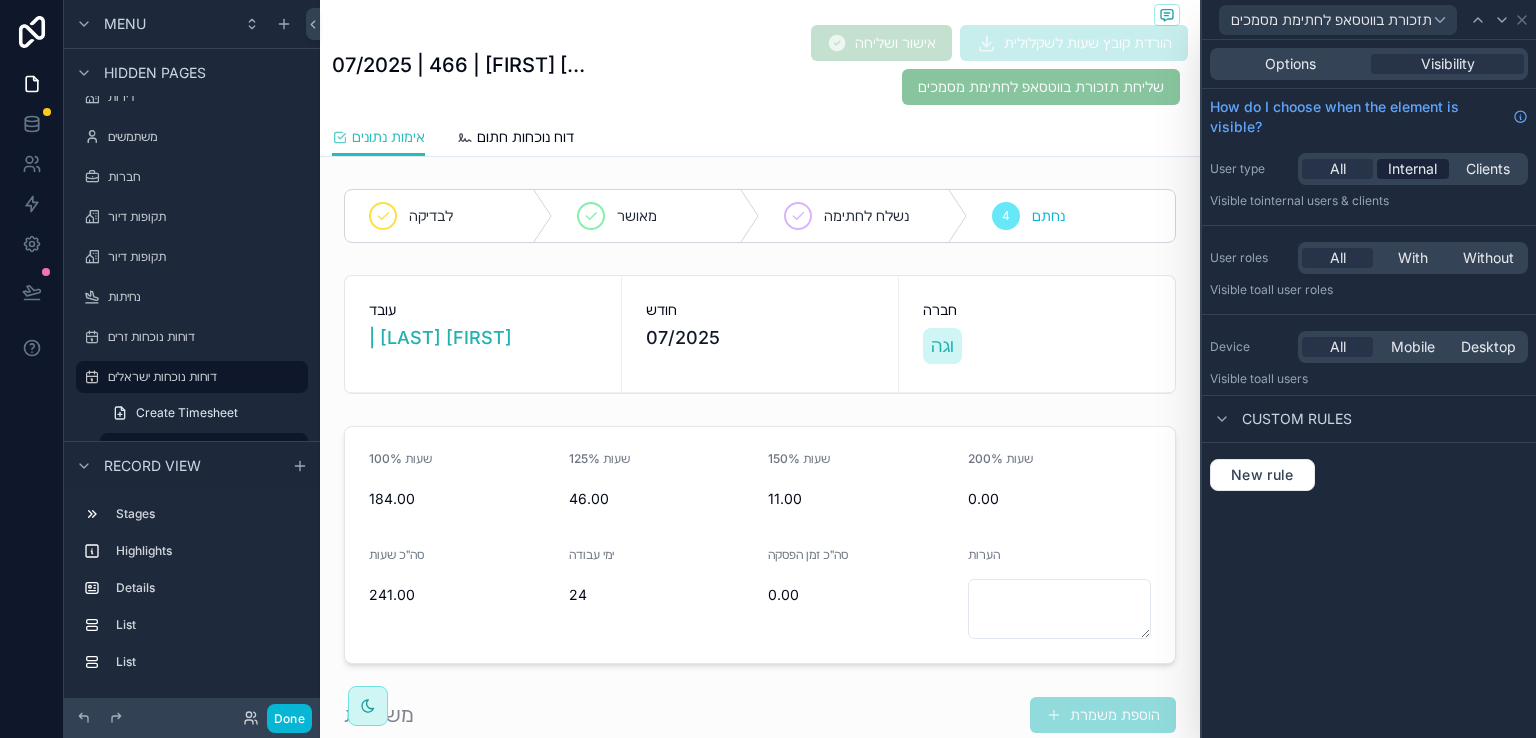 click on "Internal" at bounding box center (1412, 169) 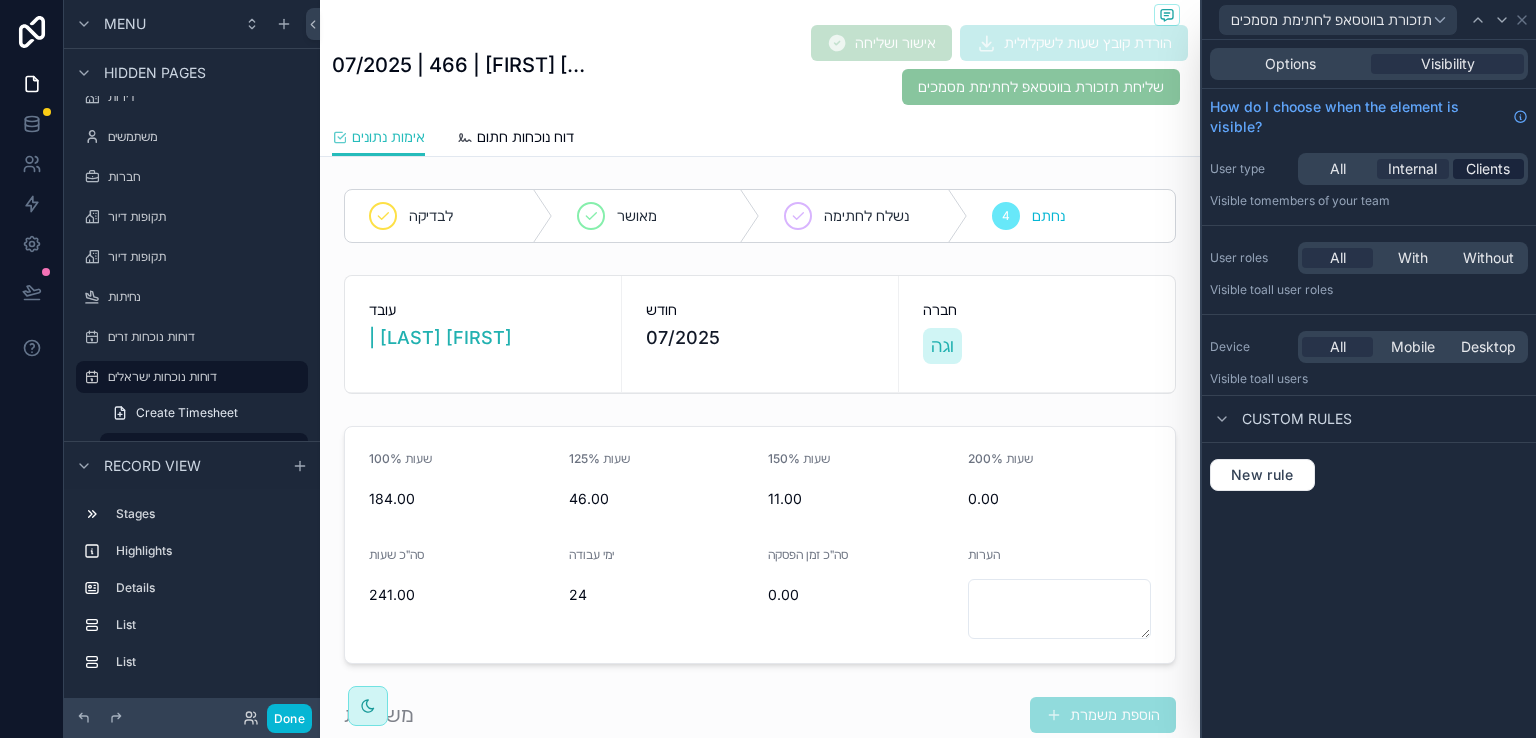 click on "Clients" at bounding box center [1488, 169] 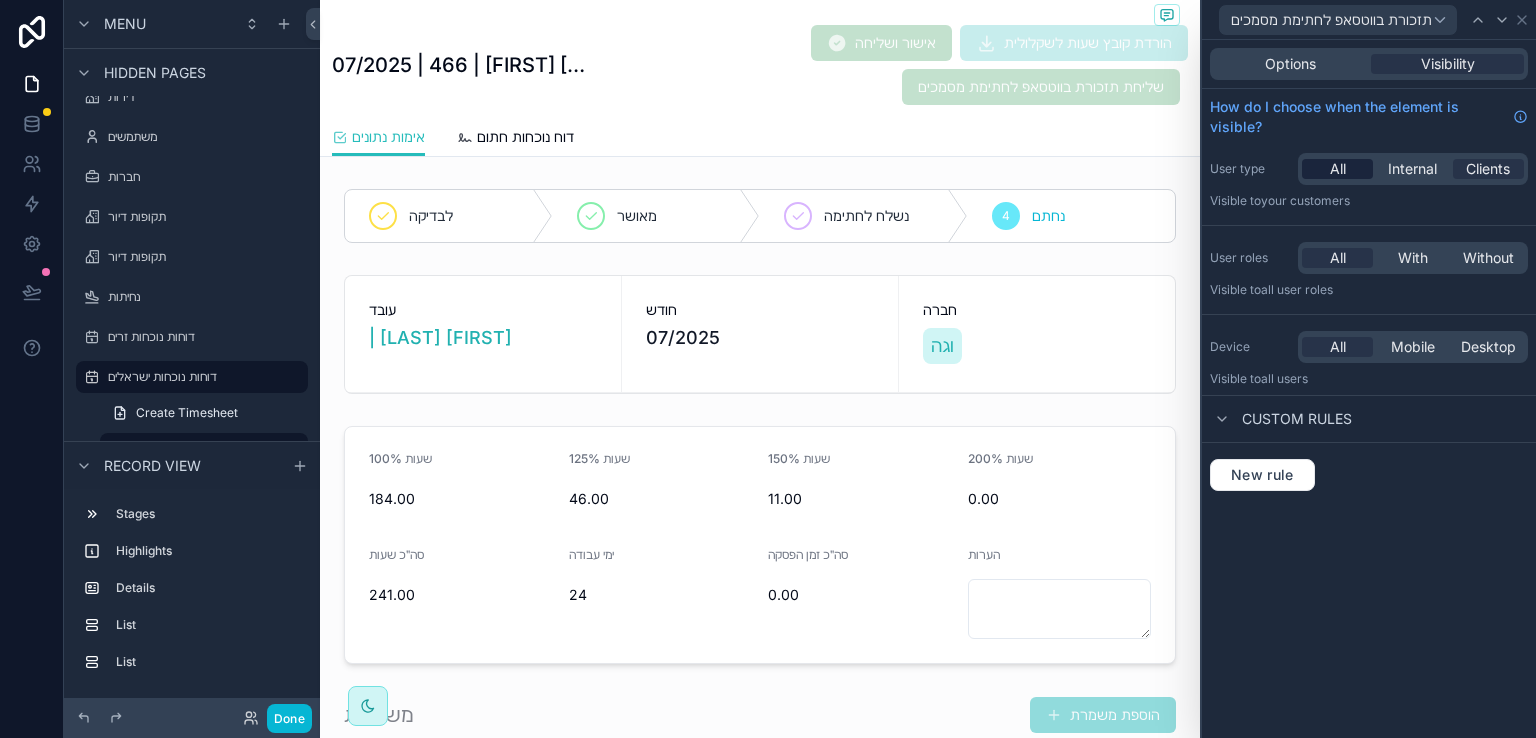 click on "All" at bounding box center [1338, 169] 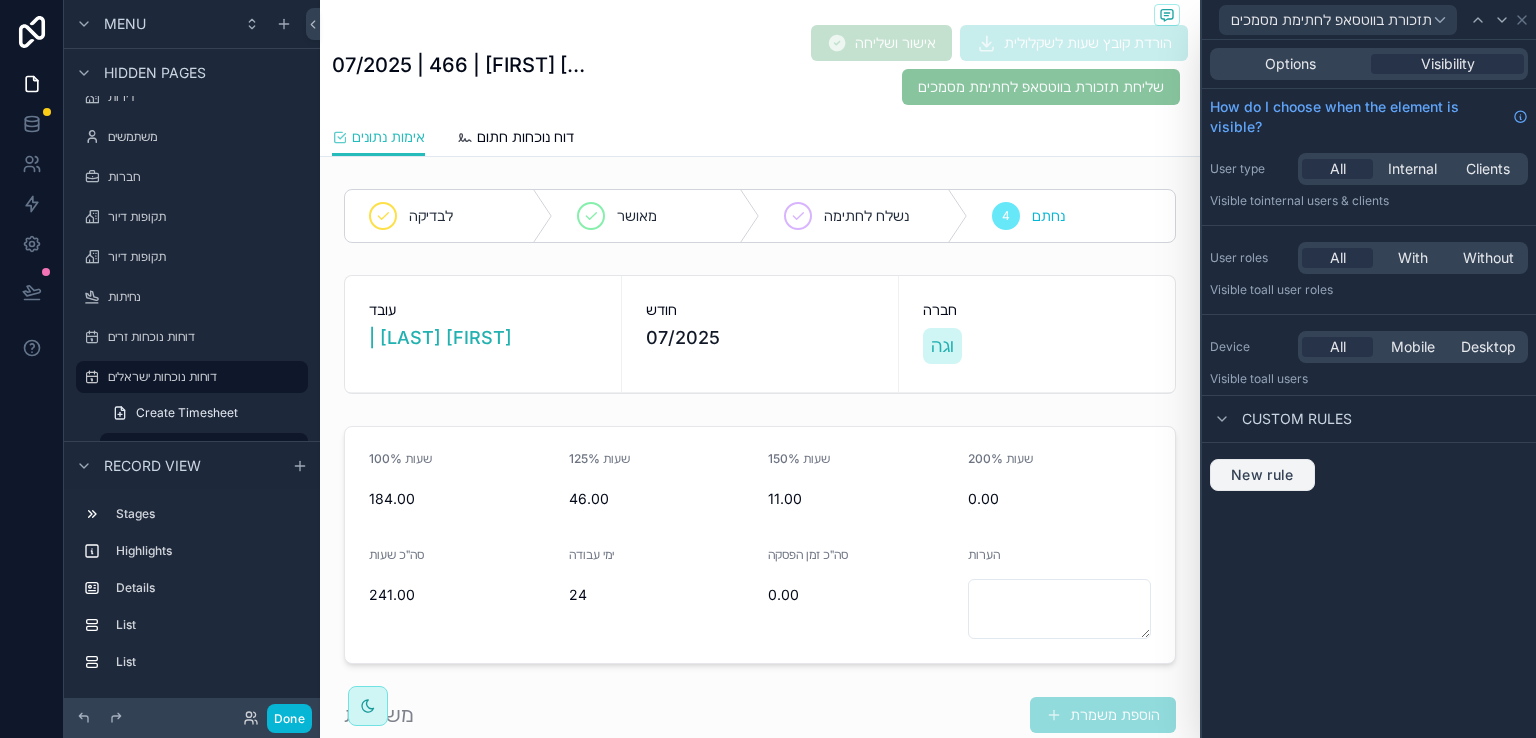 click on "New rule" at bounding box center (1262, 475) 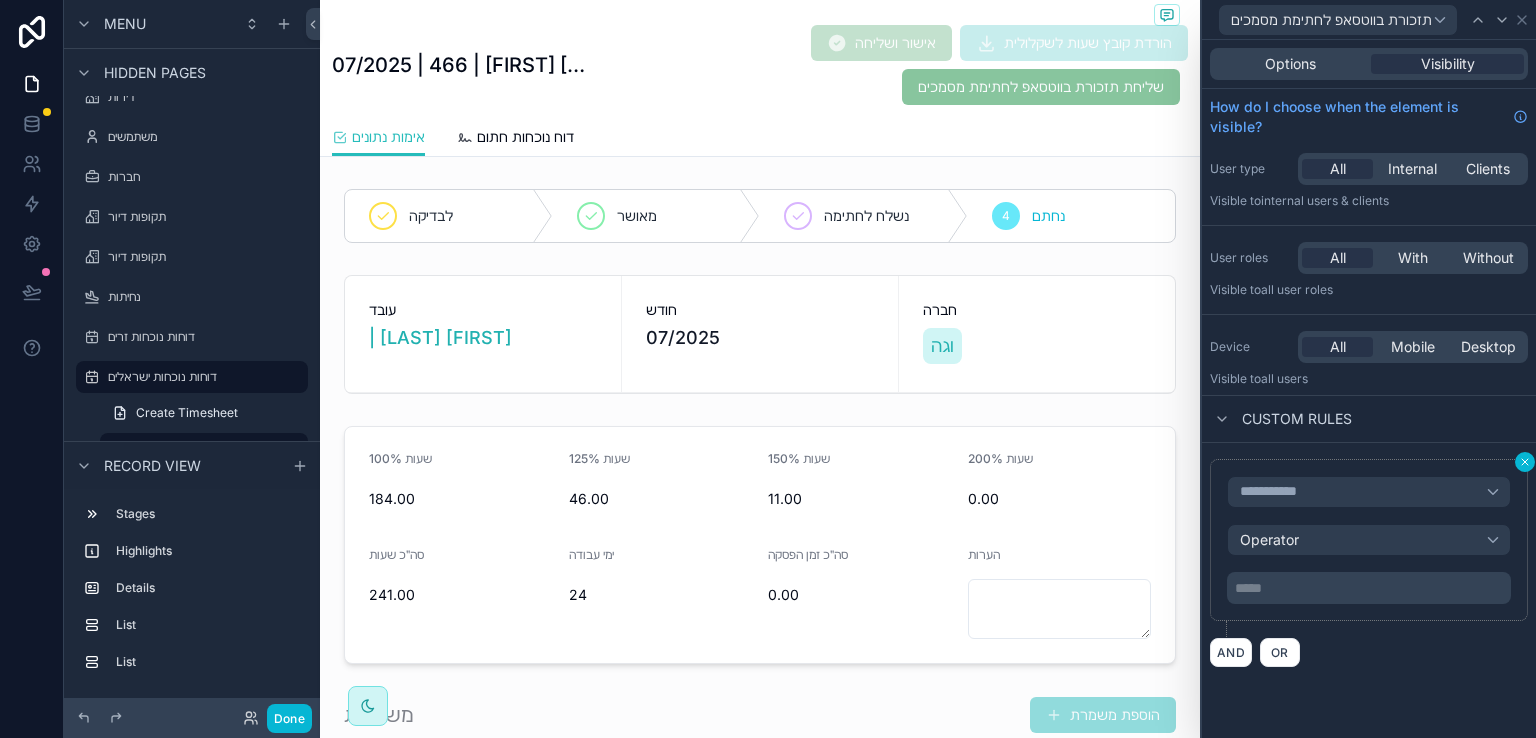 click 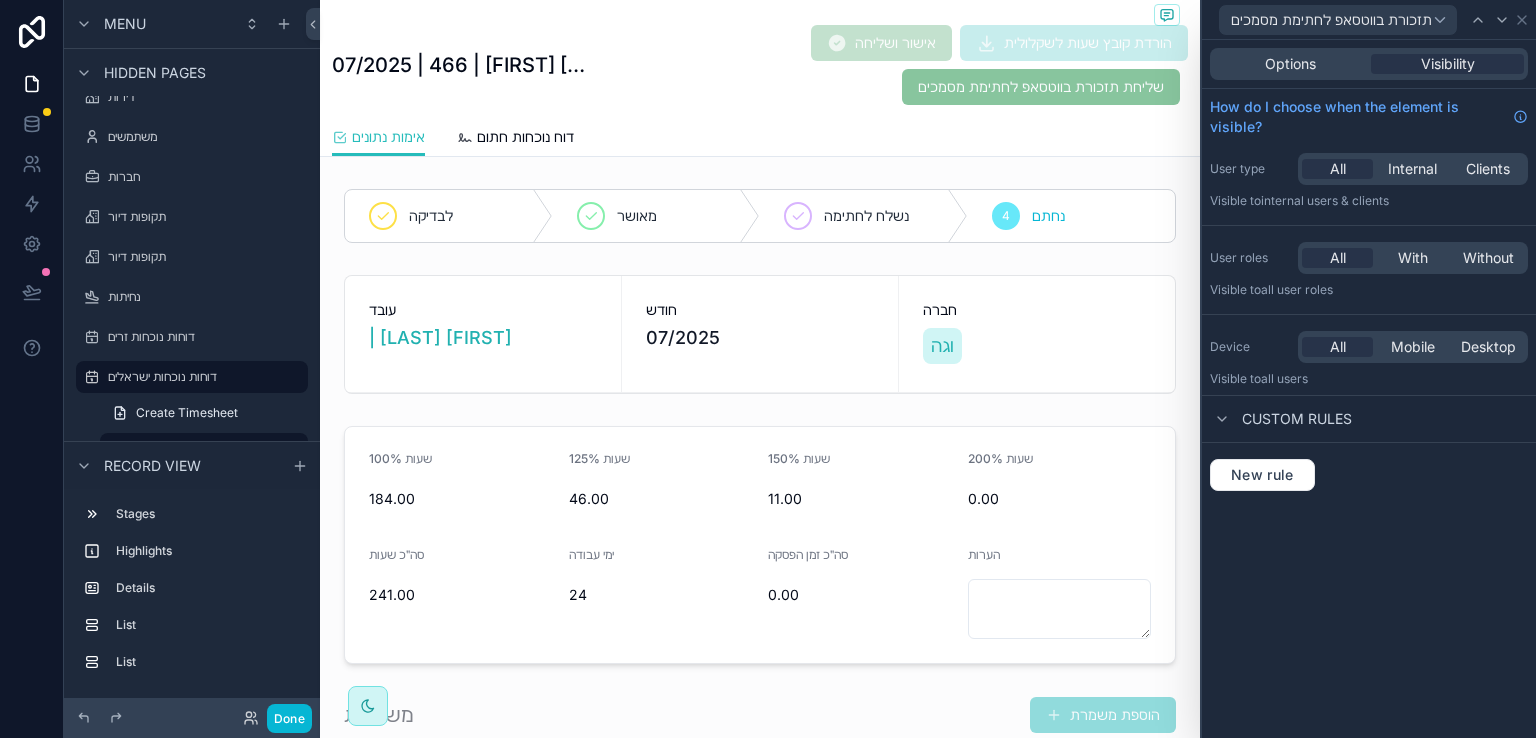scroll, scrollTop: 98, scrollLeft: 0, axis: vertical 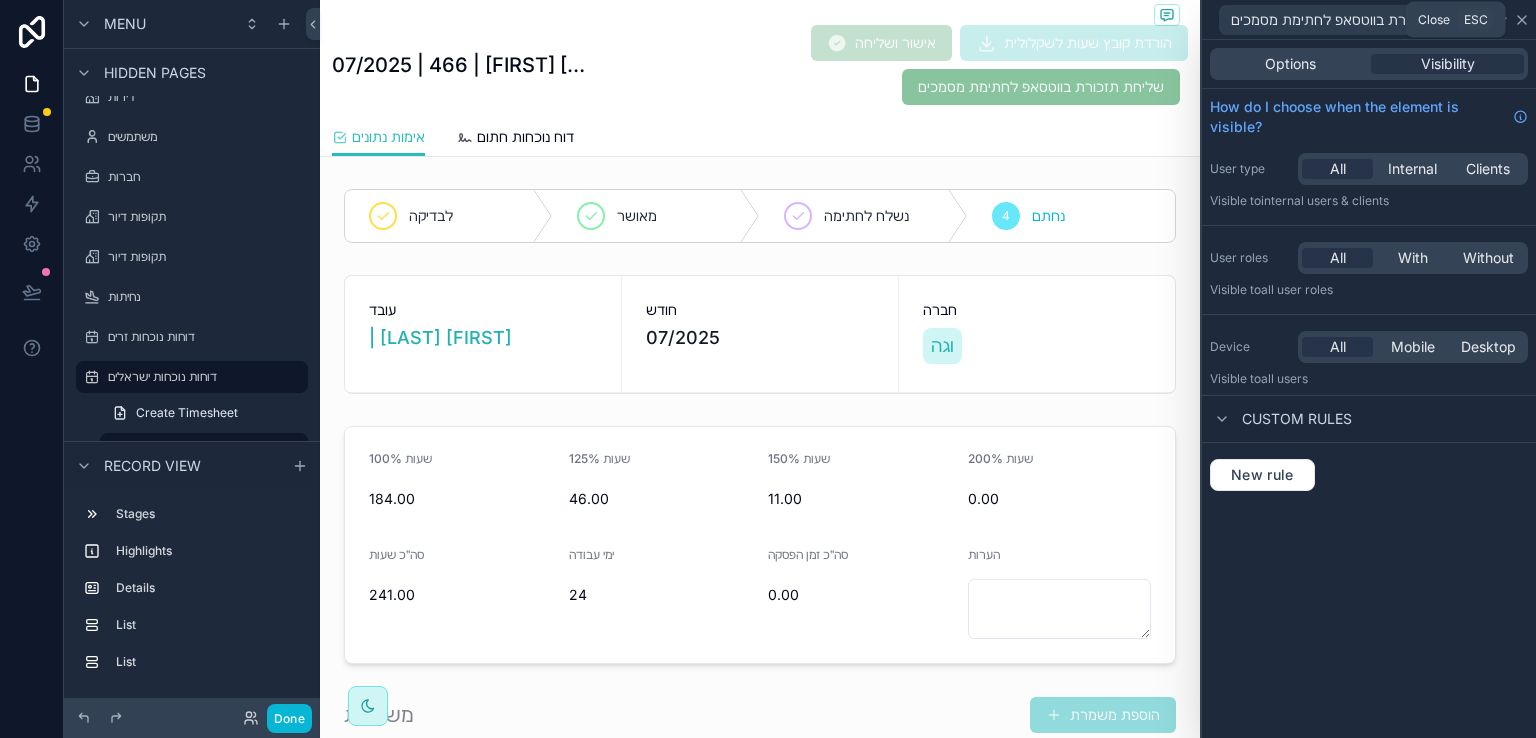 click 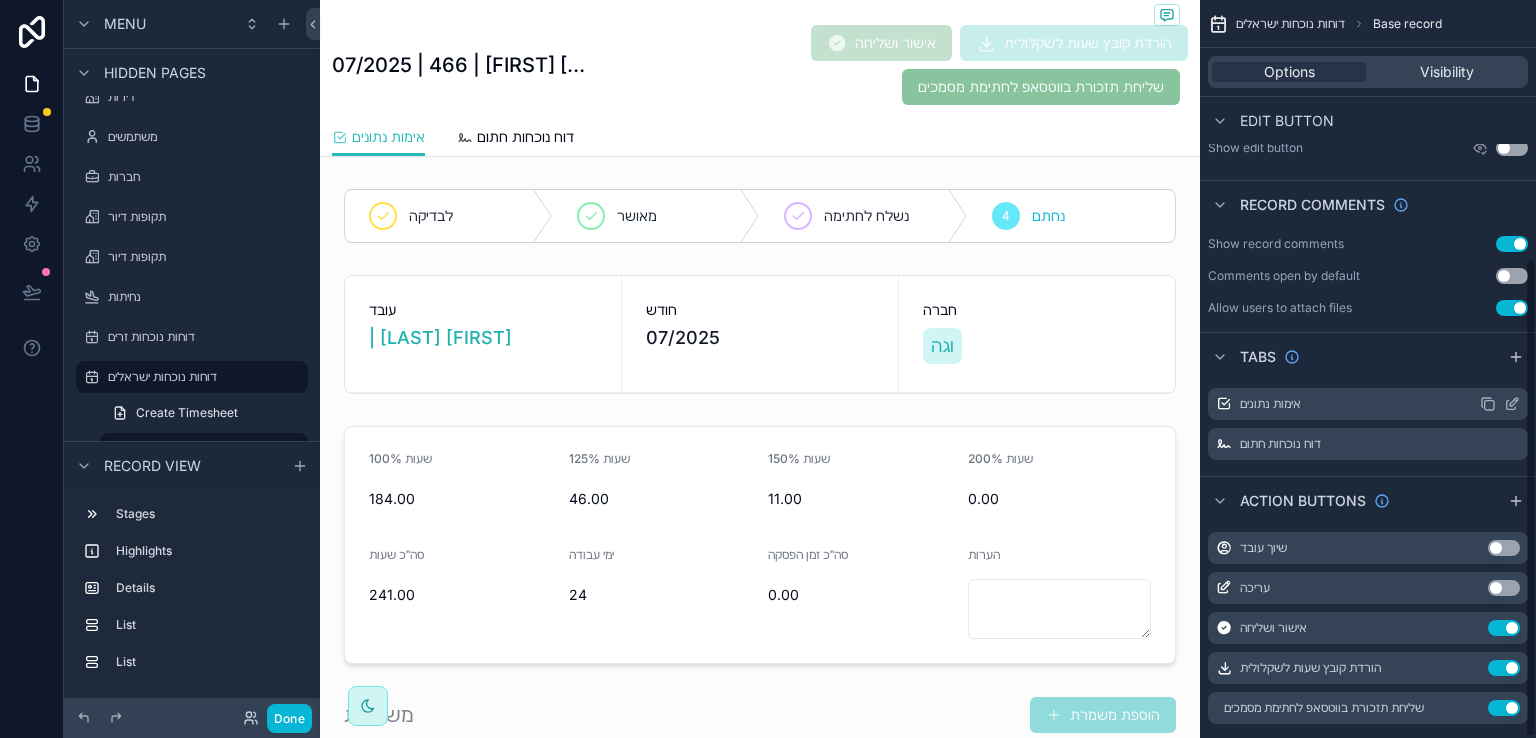 scroll, scrollTop: 398, scrollLeft: 0, axis: vertical 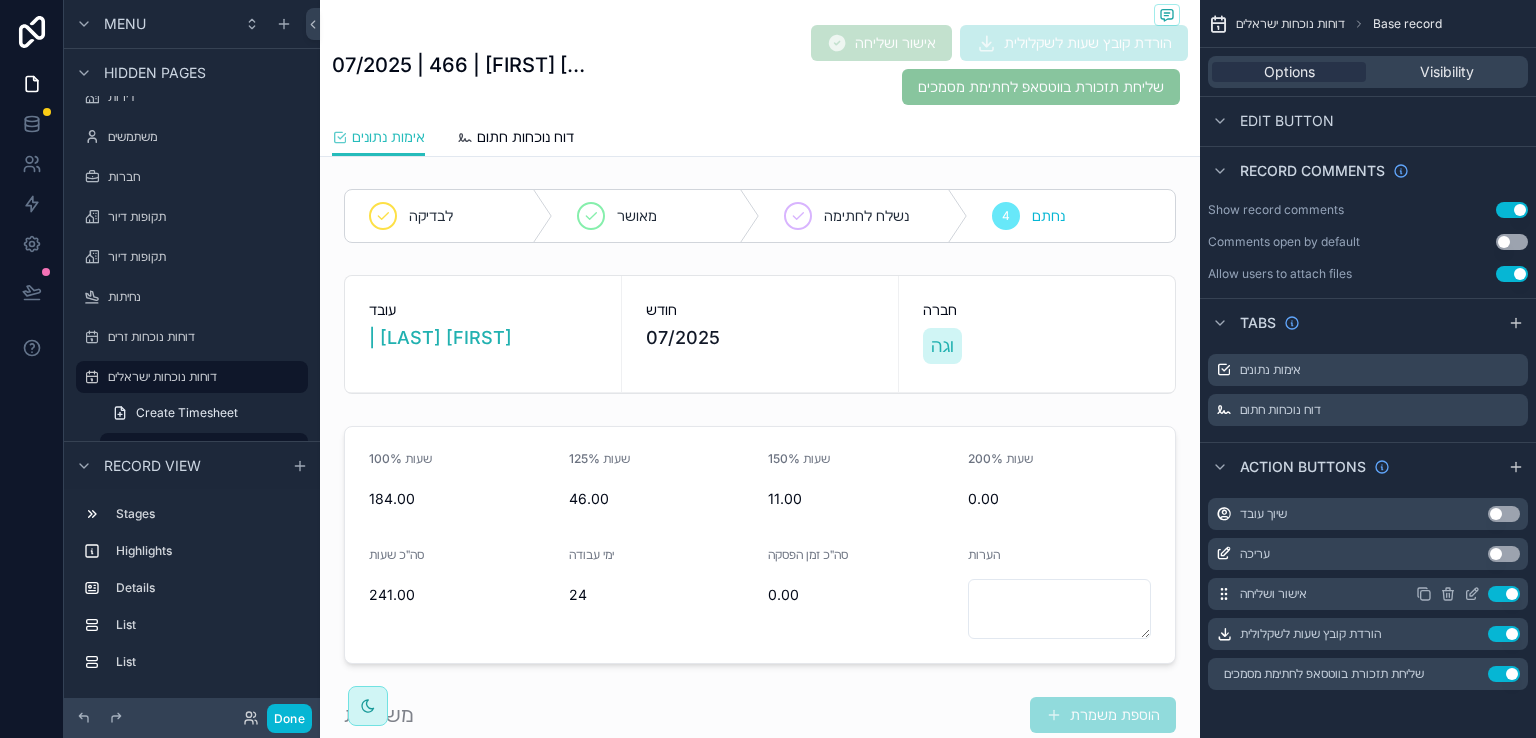 click 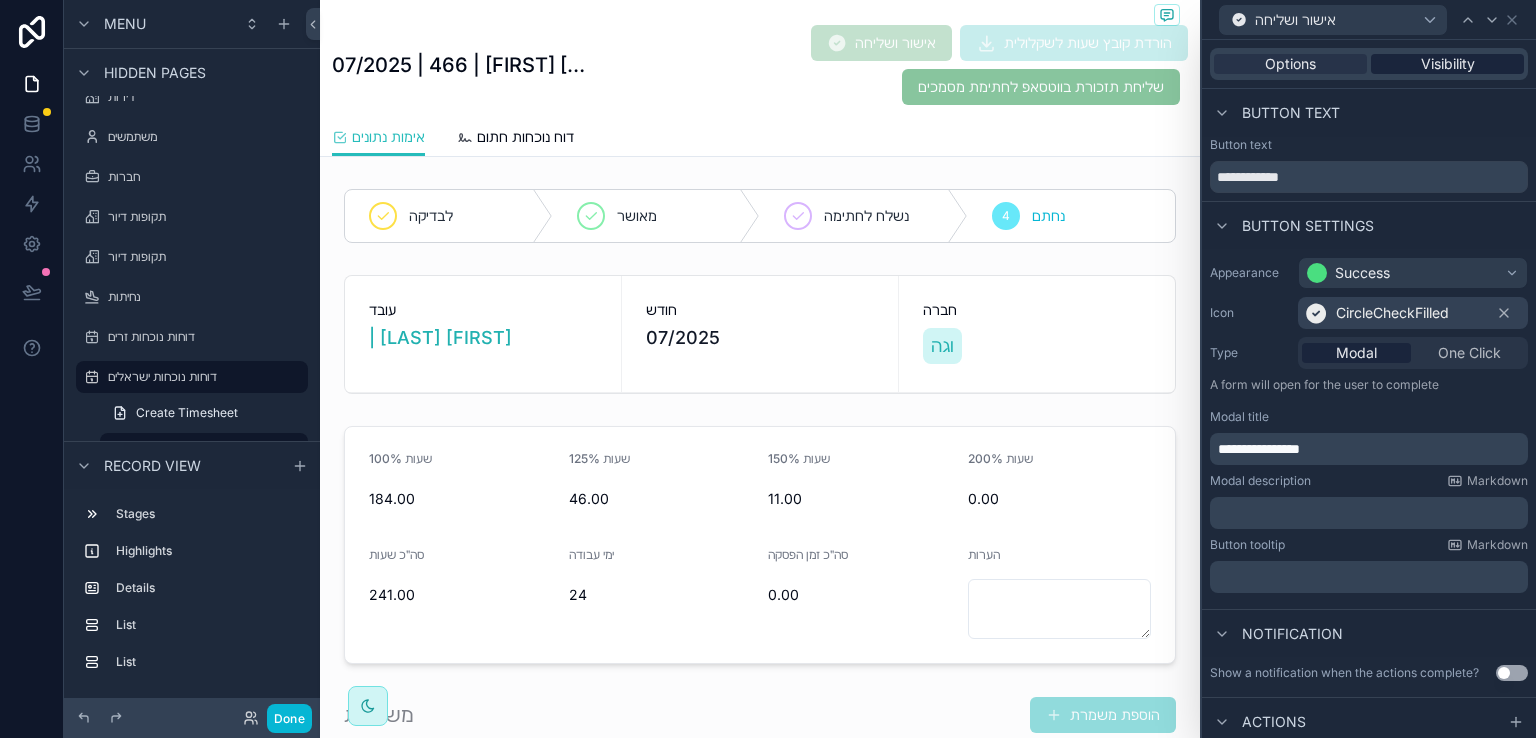 click on "Visibility" at bounding box center [1448, 64] 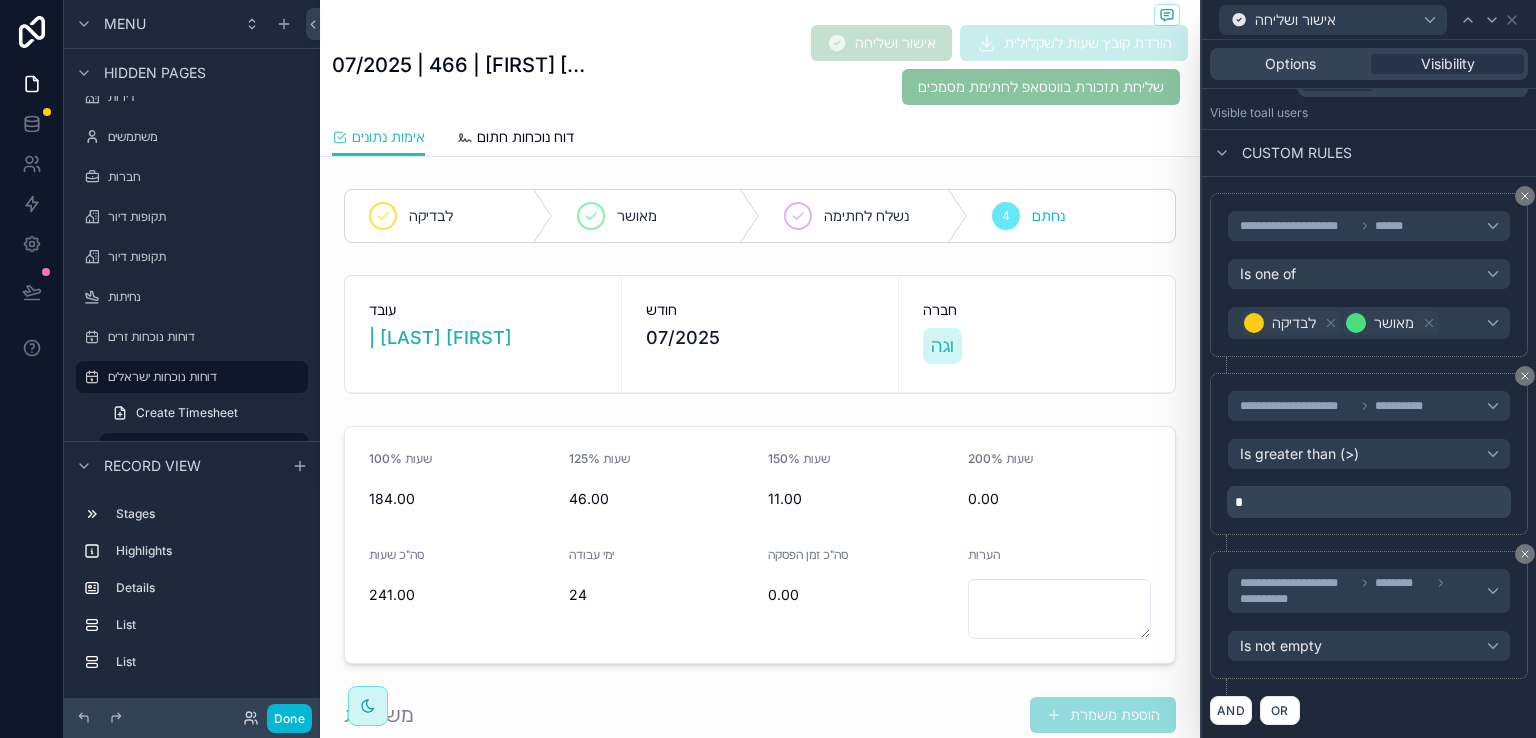 scroll, scrollTop: 0, scrollLeft: 0, axis: both 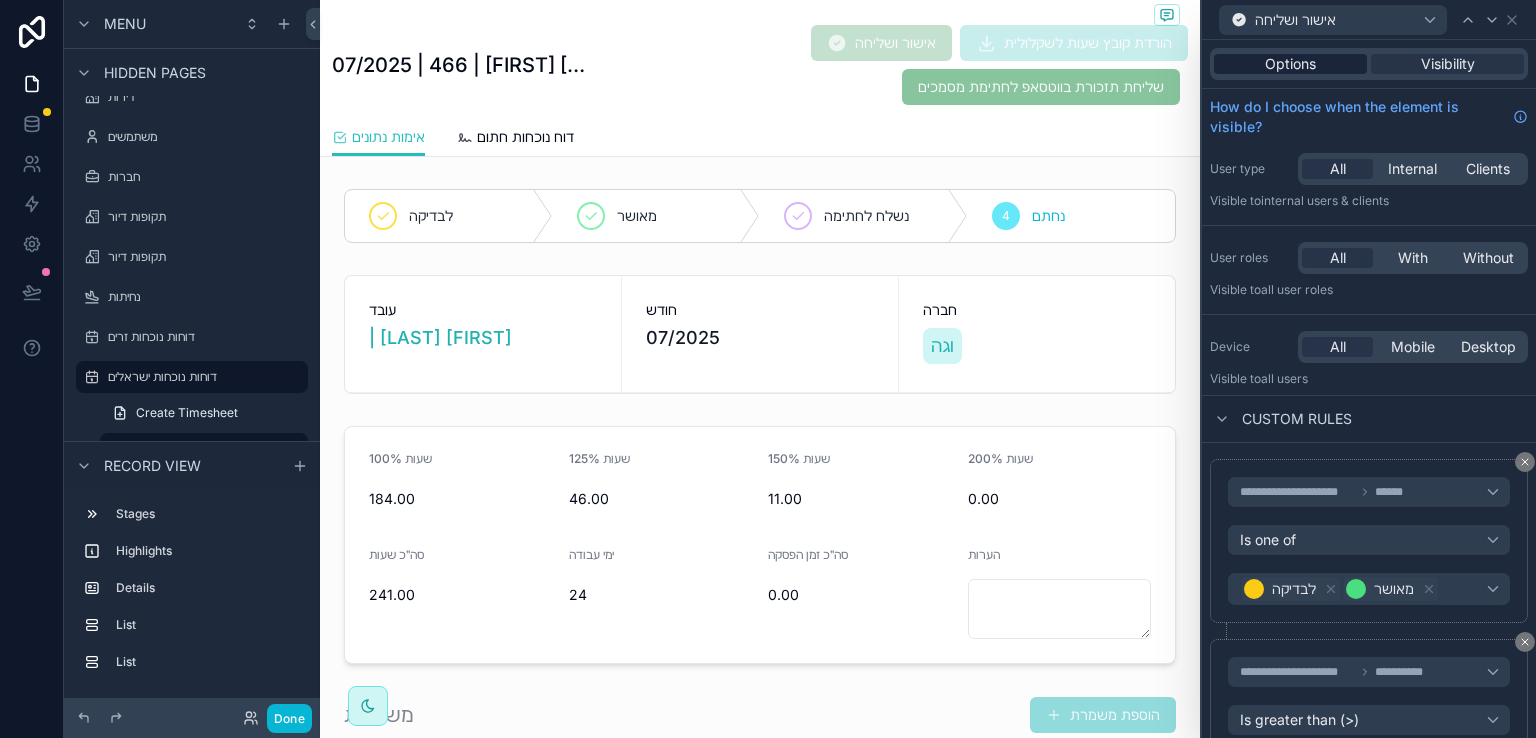 click on "Options" at bounding box center [1290, 64] 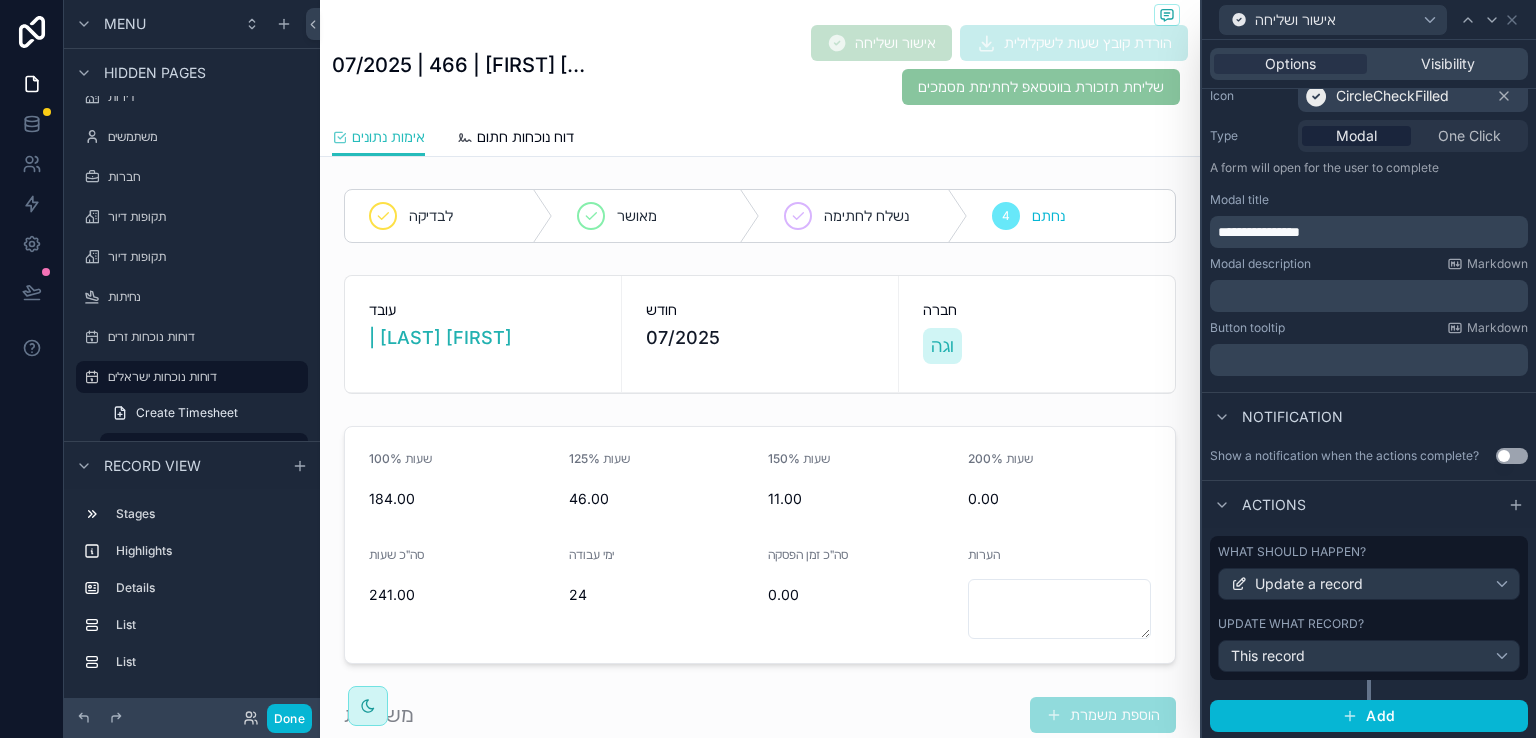scroll, scrollTop: 218, scrollLeft: 0, axis: vertical 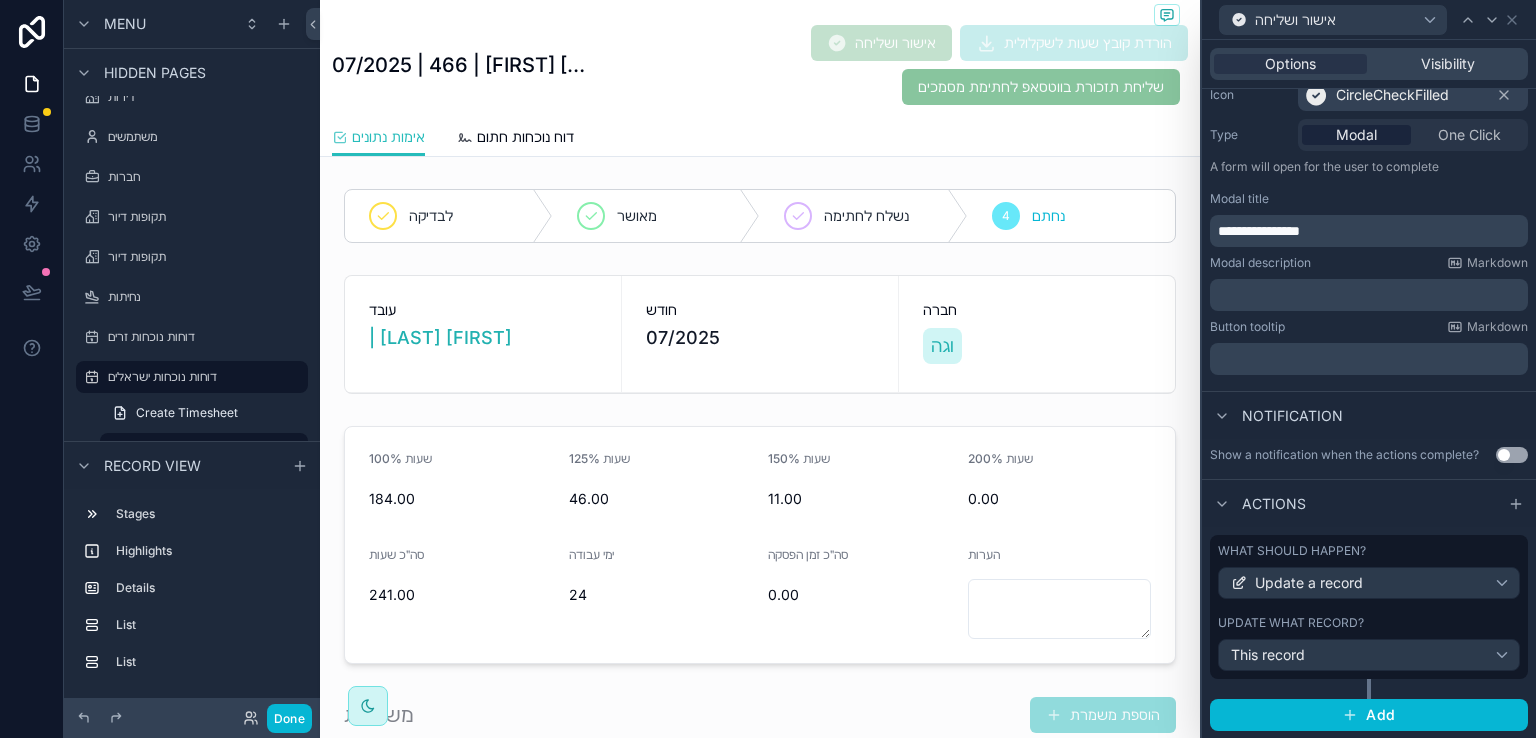 click on "אימות נתונים דוח נוכחות חתום" at bounding box center (760, 137) 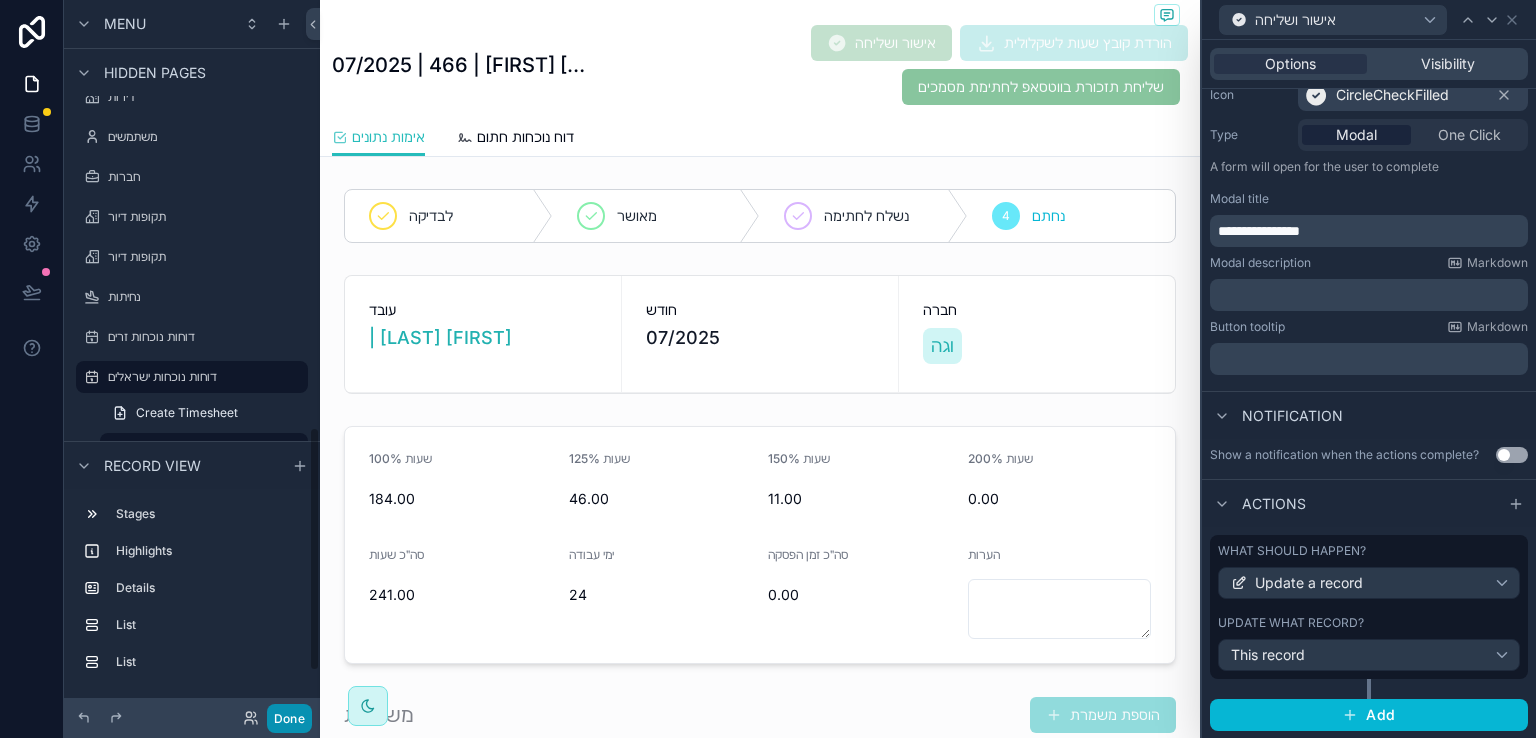 click on "Done" at bounding box center [289, 718] 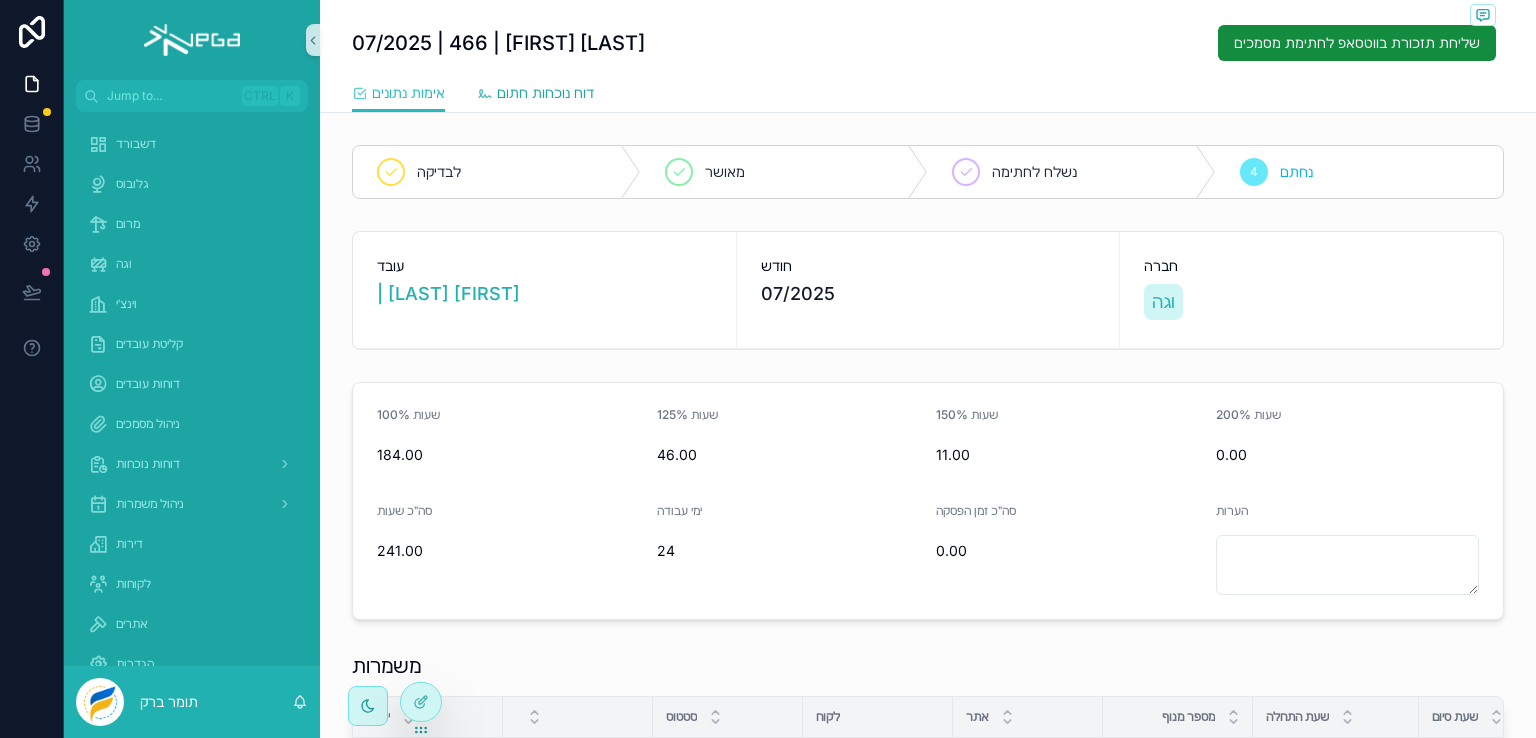 click on "דוח נוכחות חתום" at bounding box center (545, 93) 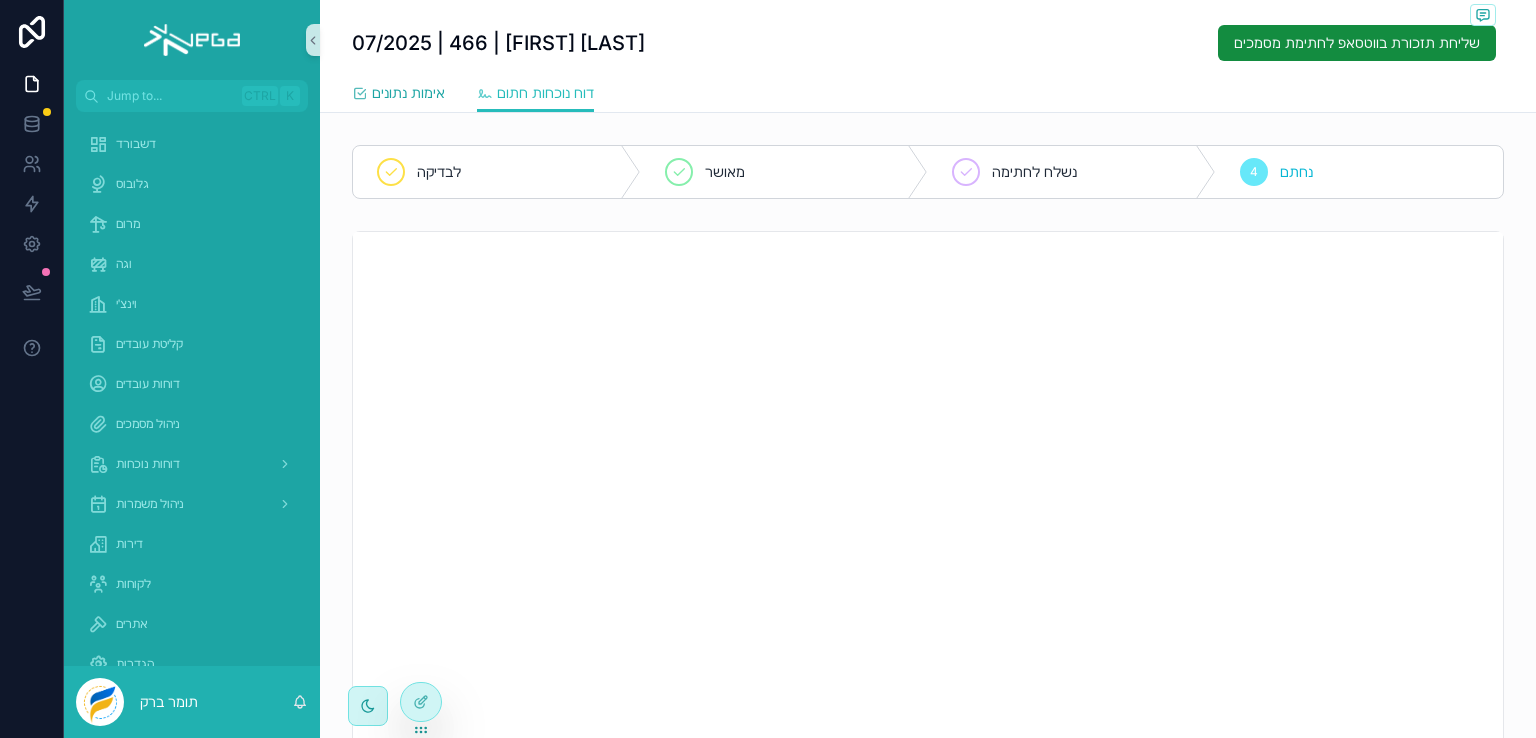 click on "אימות נתונים" at bounding box center (408, 93) 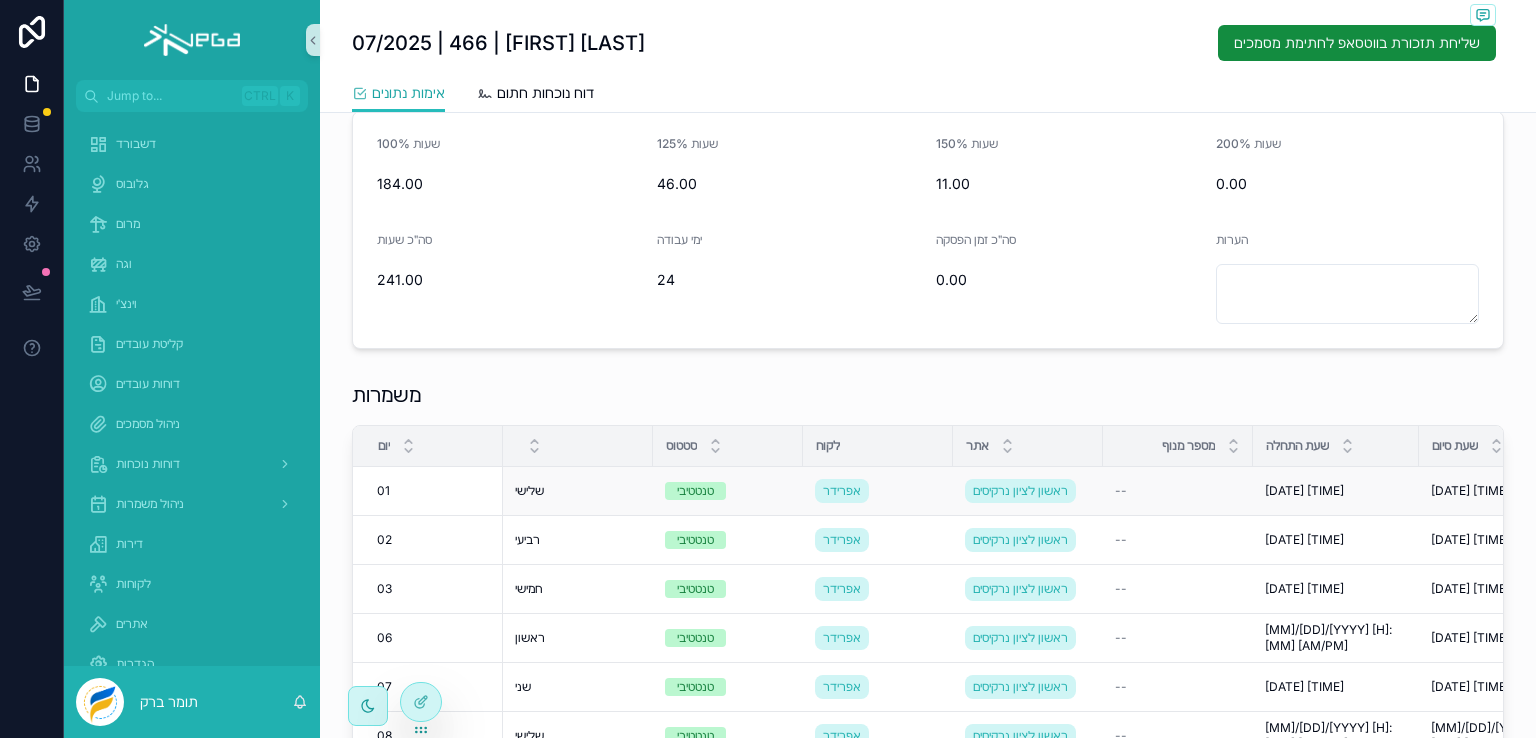 scroll, scrollTop: 300, scrollLeft: 0, axis: vertical 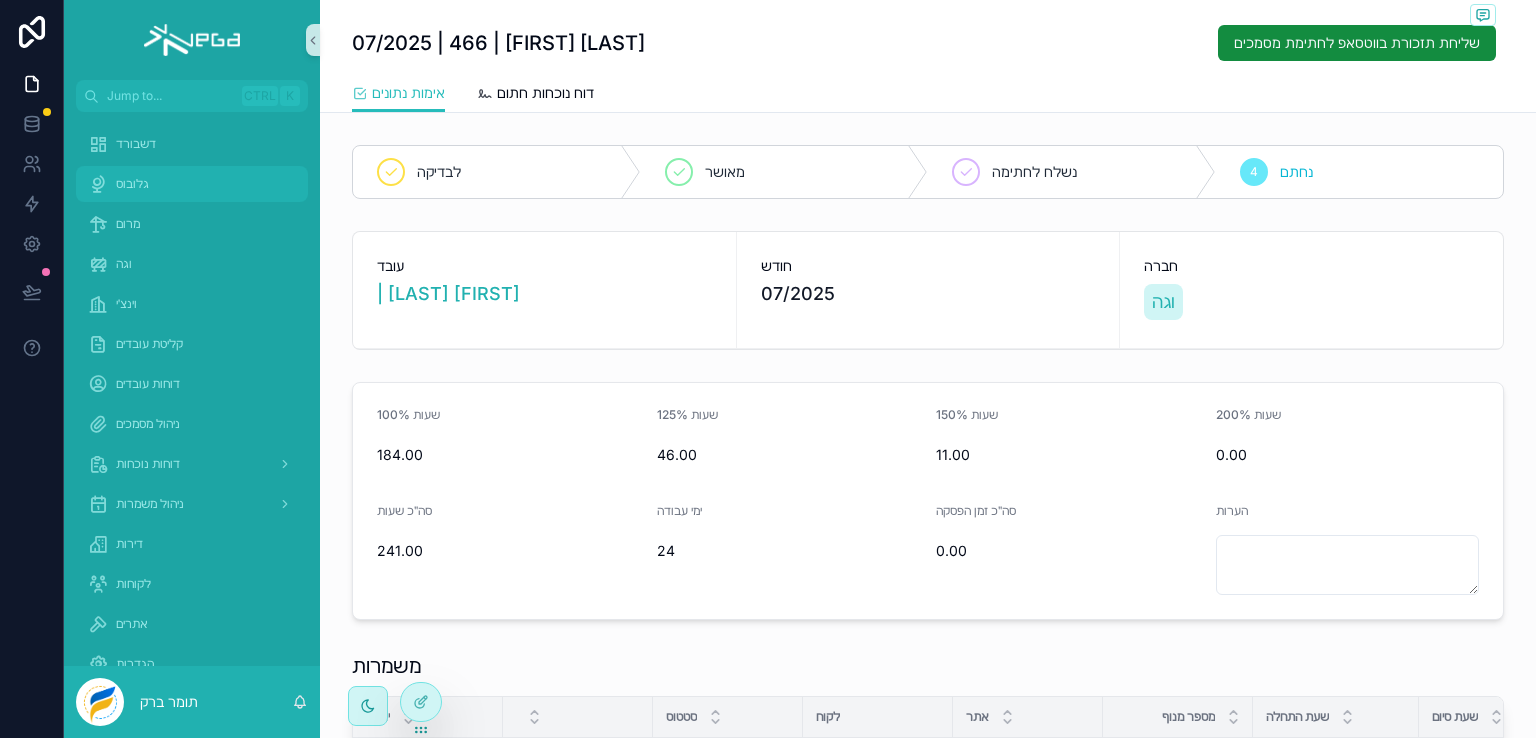 click on "גלובוס" at bounding box center [132, 184] 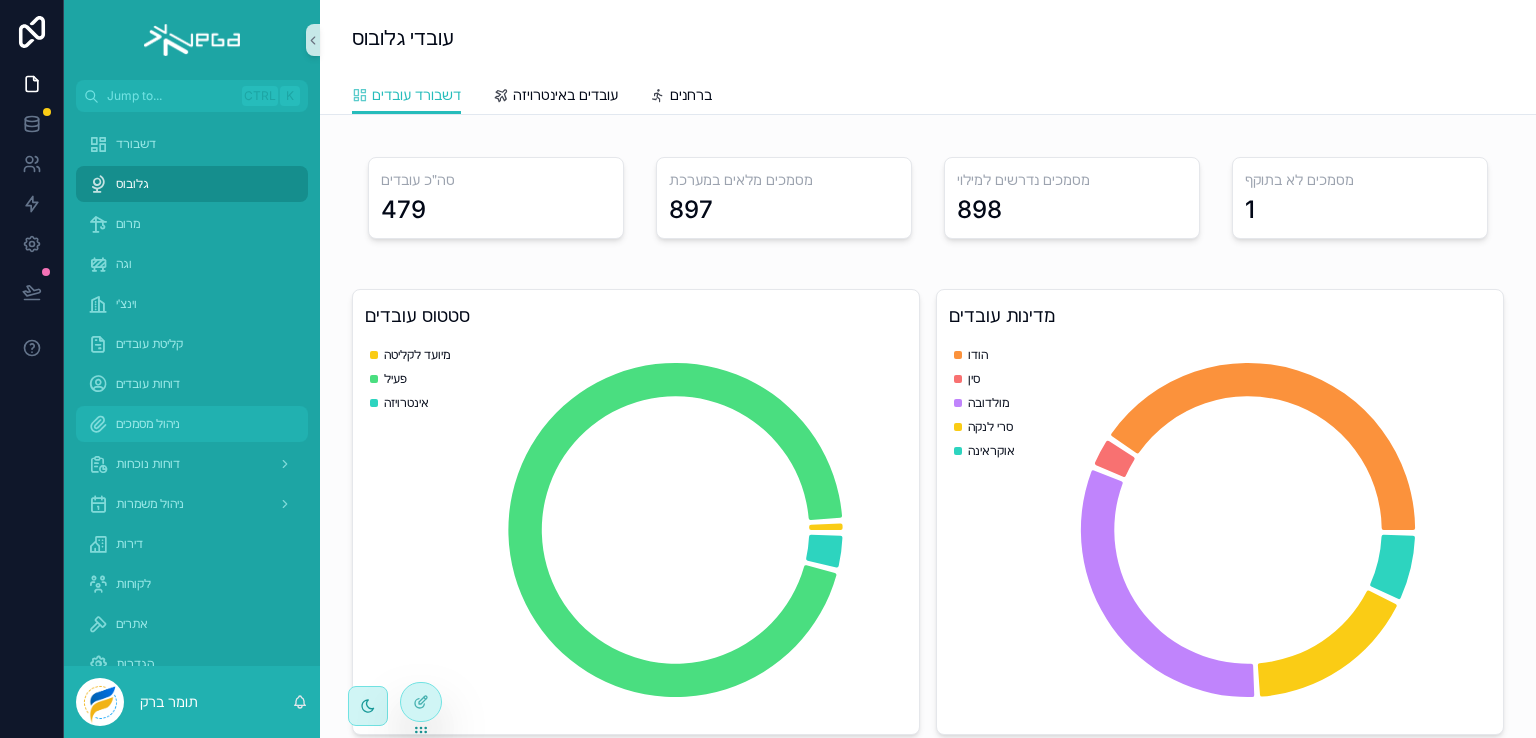 click on "ניהול מסמכים" at bounding box center (148, 424) 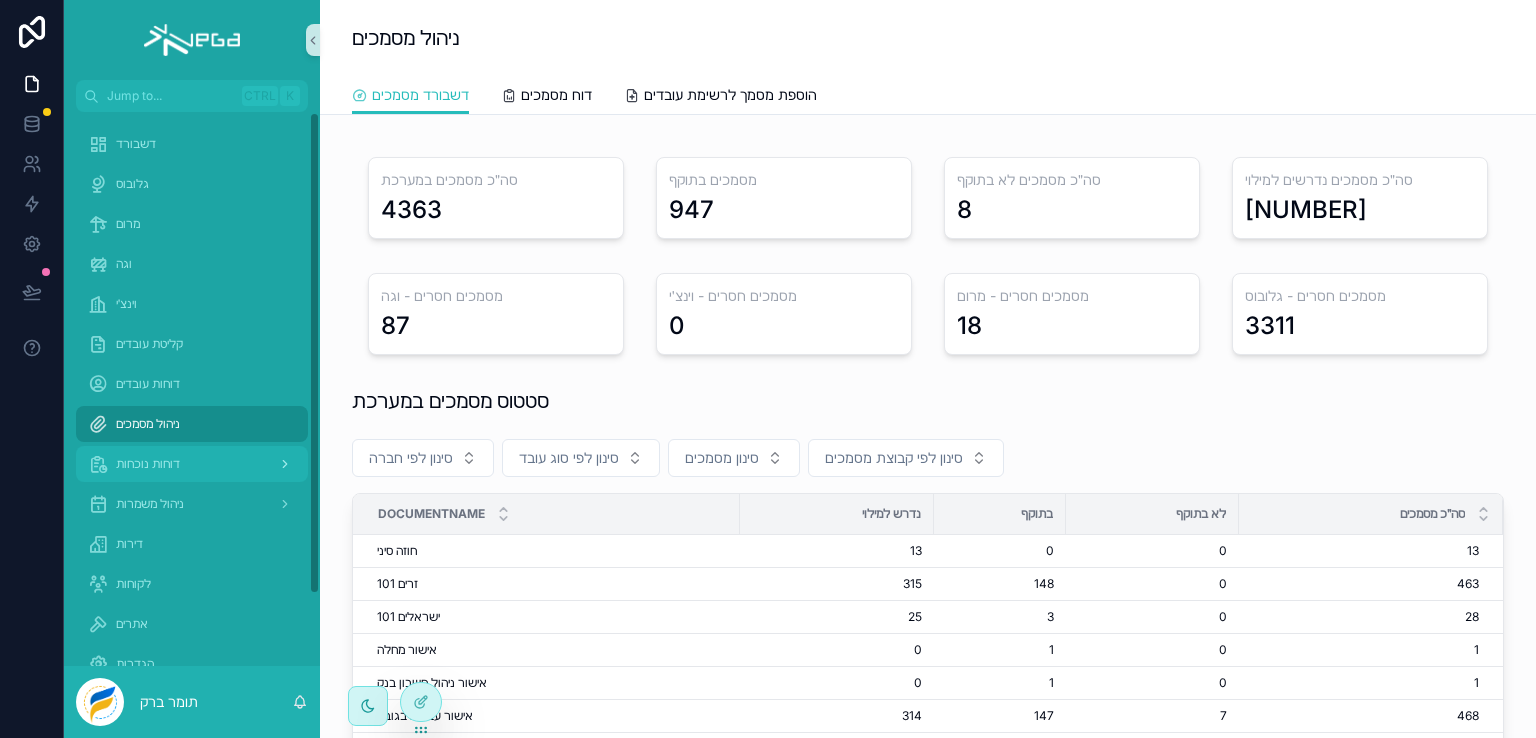 click on "דוחות נוכחות" at bounding box center (148, 464) 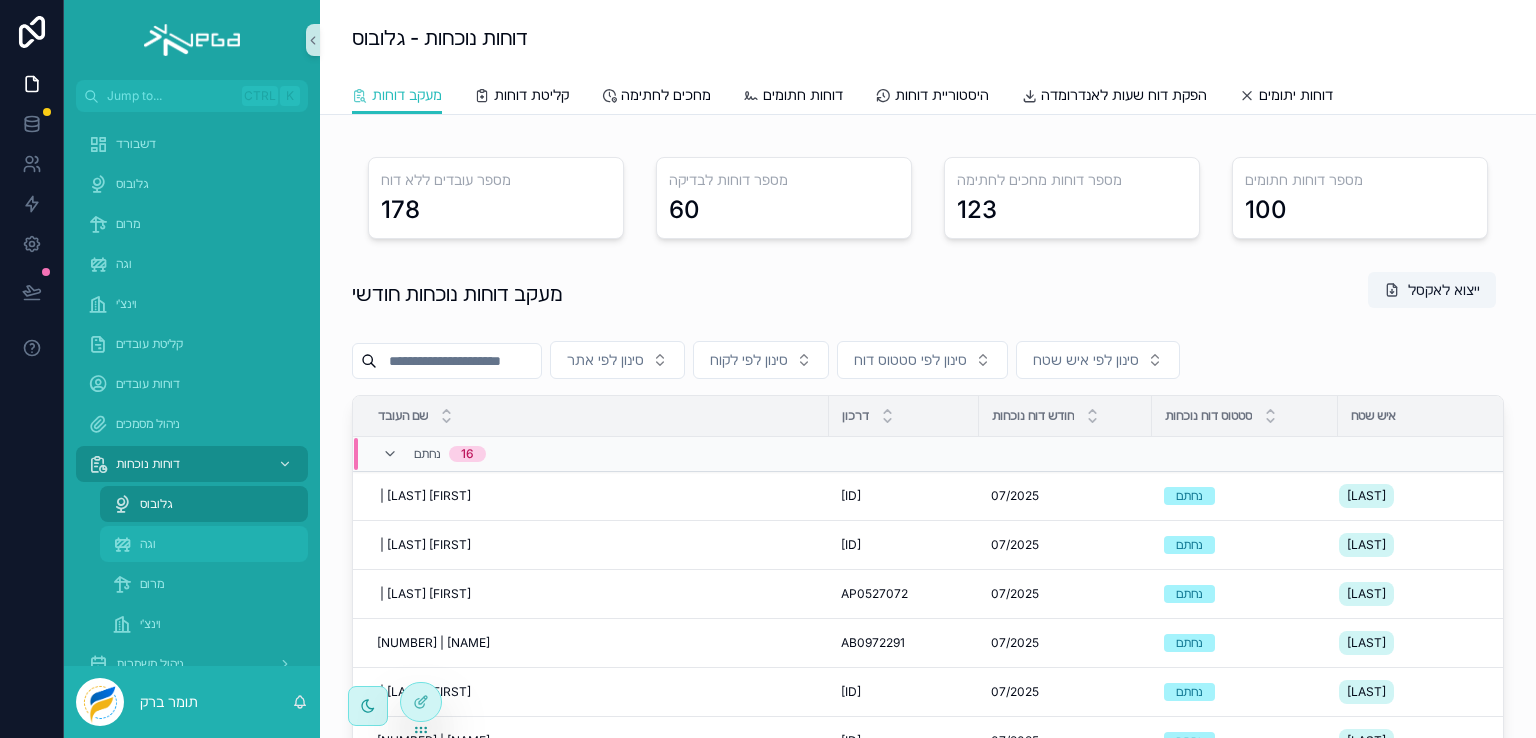 click on "וגה" at bounding box center (148, 544) 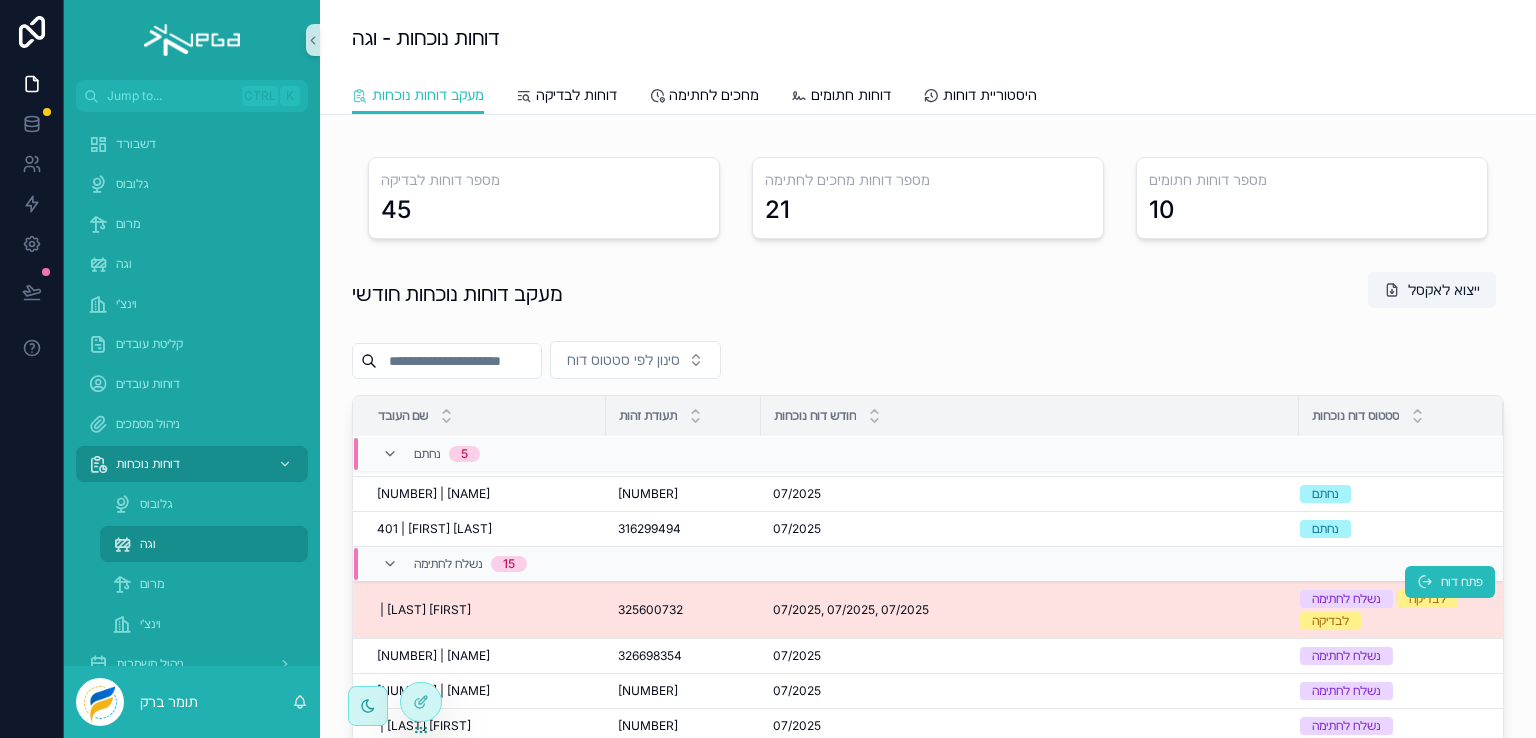 scroll, scrollTop: 200, scrollLeft: 0, axis: vertical 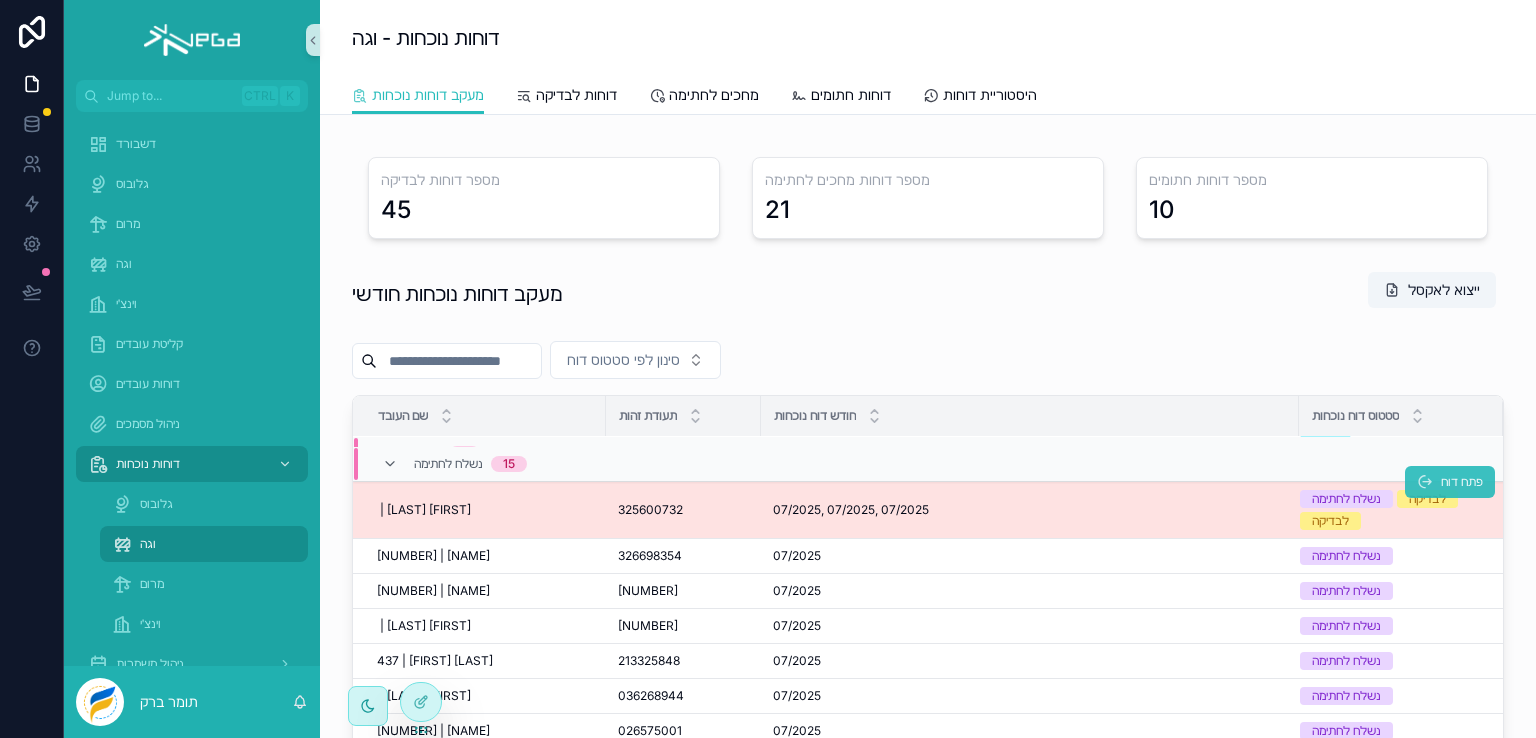 click on "פתח דוח" at bounding box center (1462, 482) 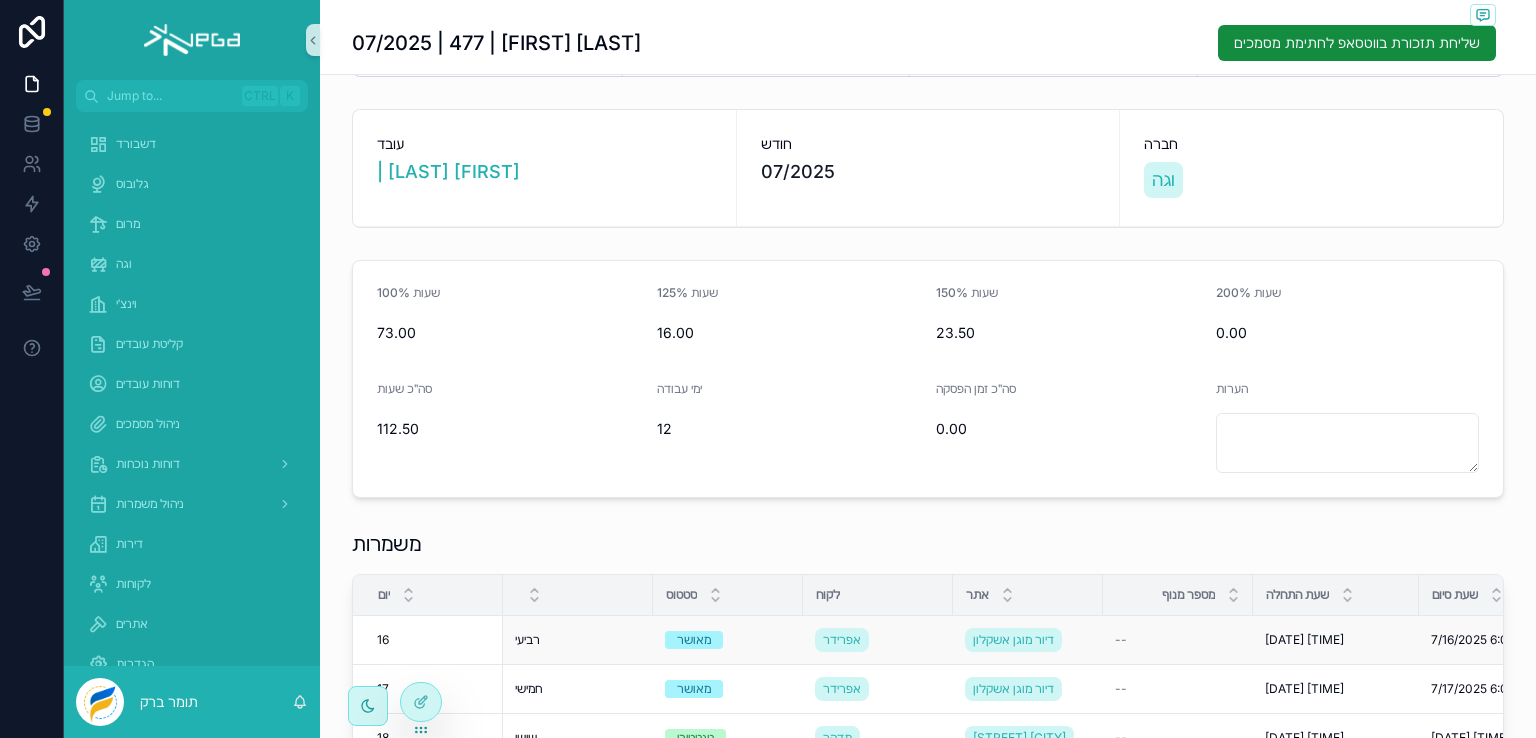 scroll, scrollTop: 200, scrollLeft: 0, axis: vertical 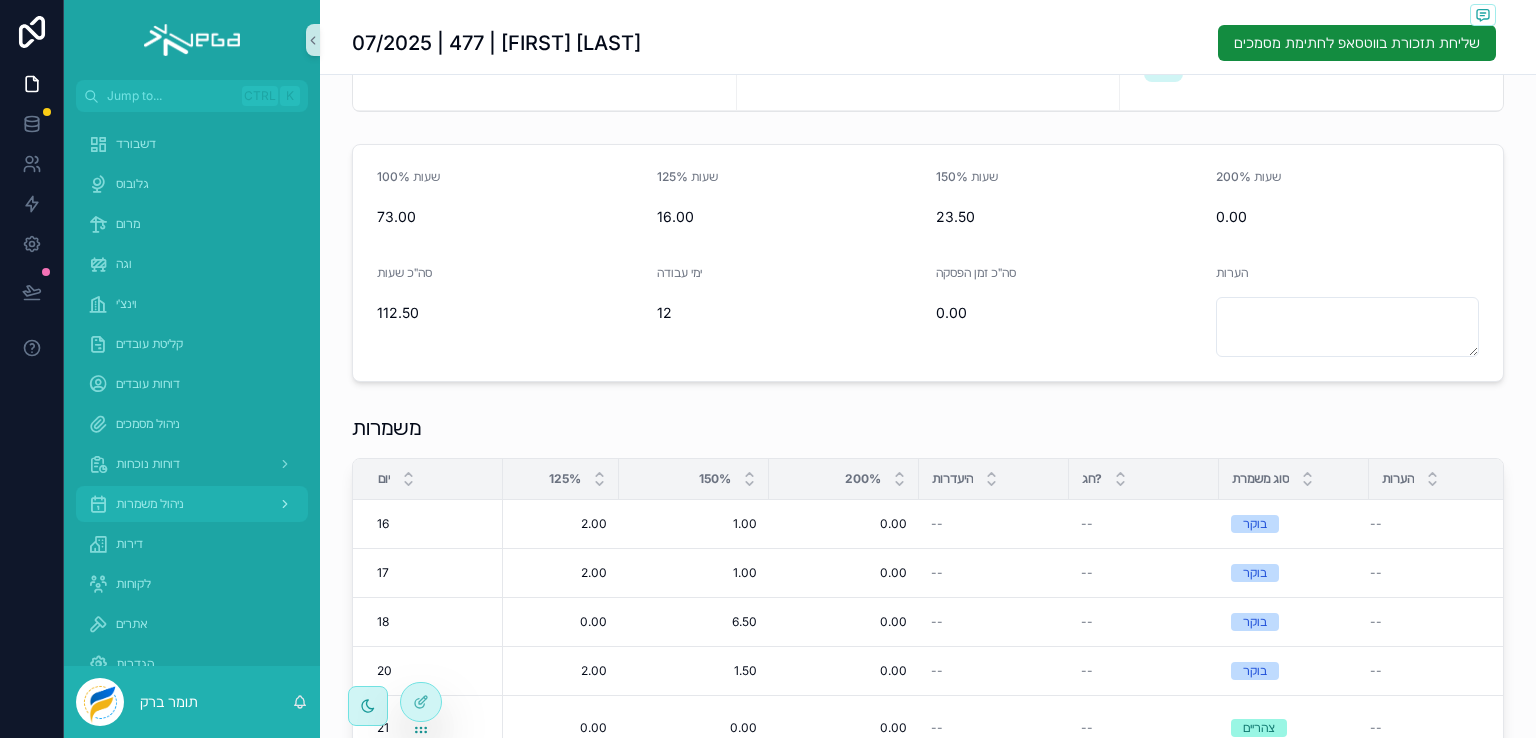 click on "ניהול משמרות" at bounding box center (150, 504) 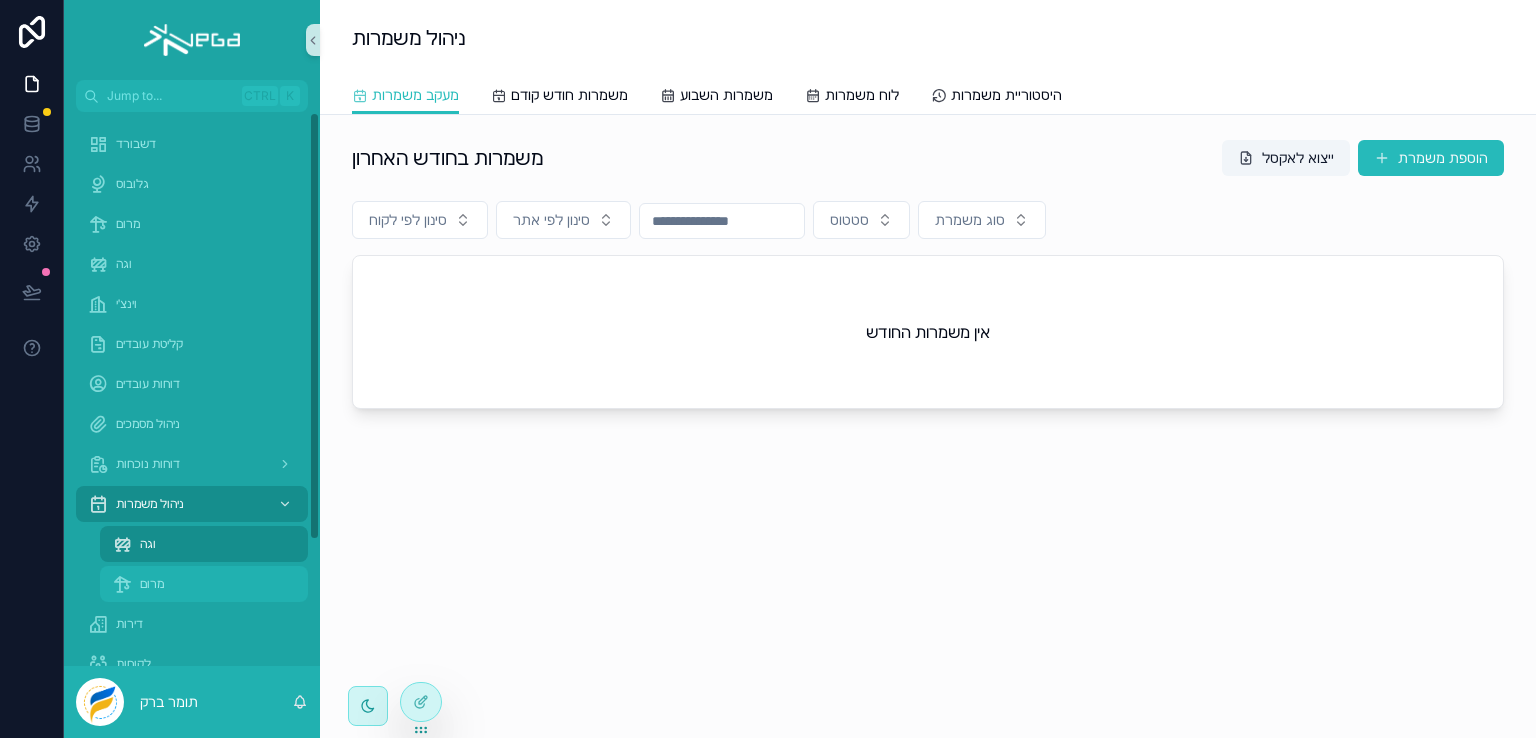 click on "מרום" at bounding box center [152, 584] 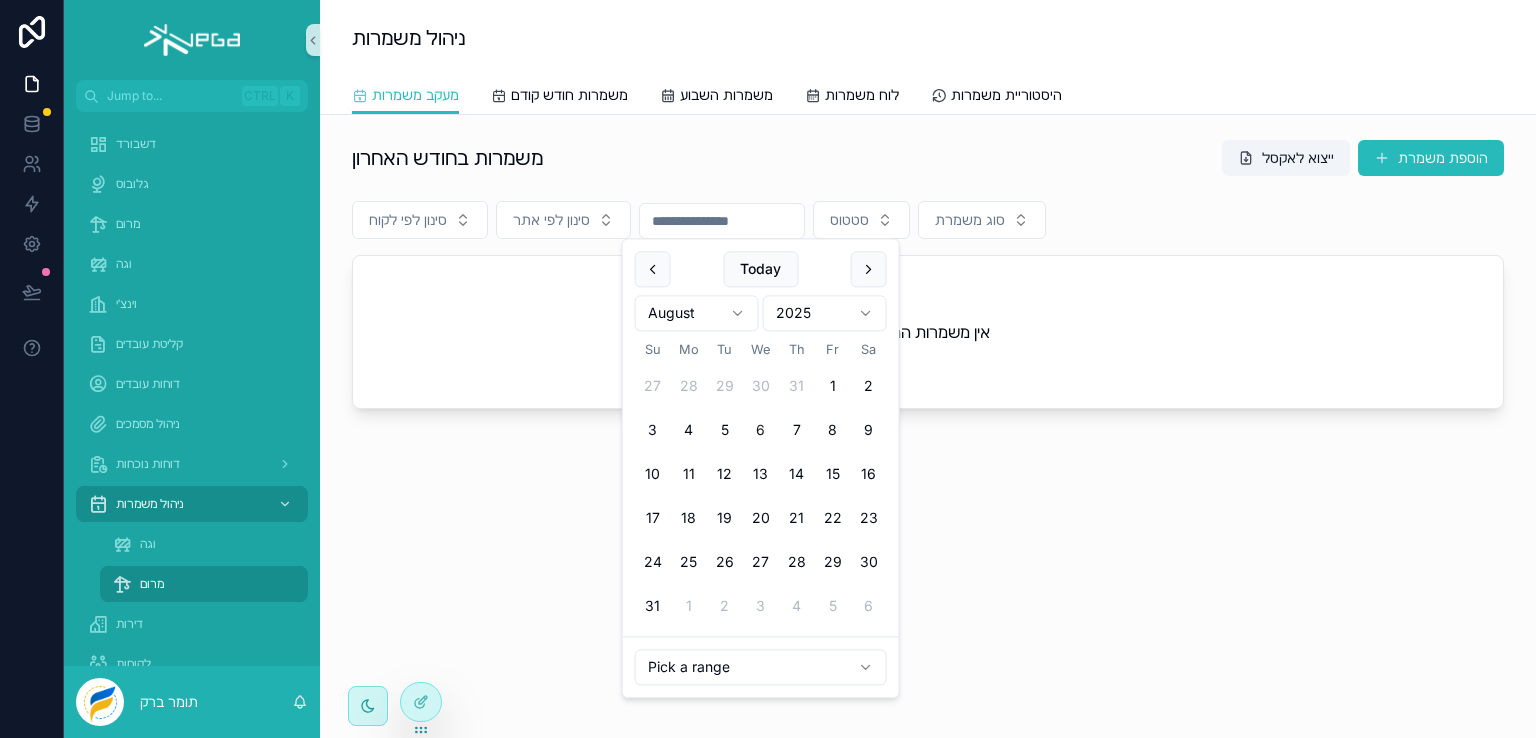 click at bounding box center [722, 221] 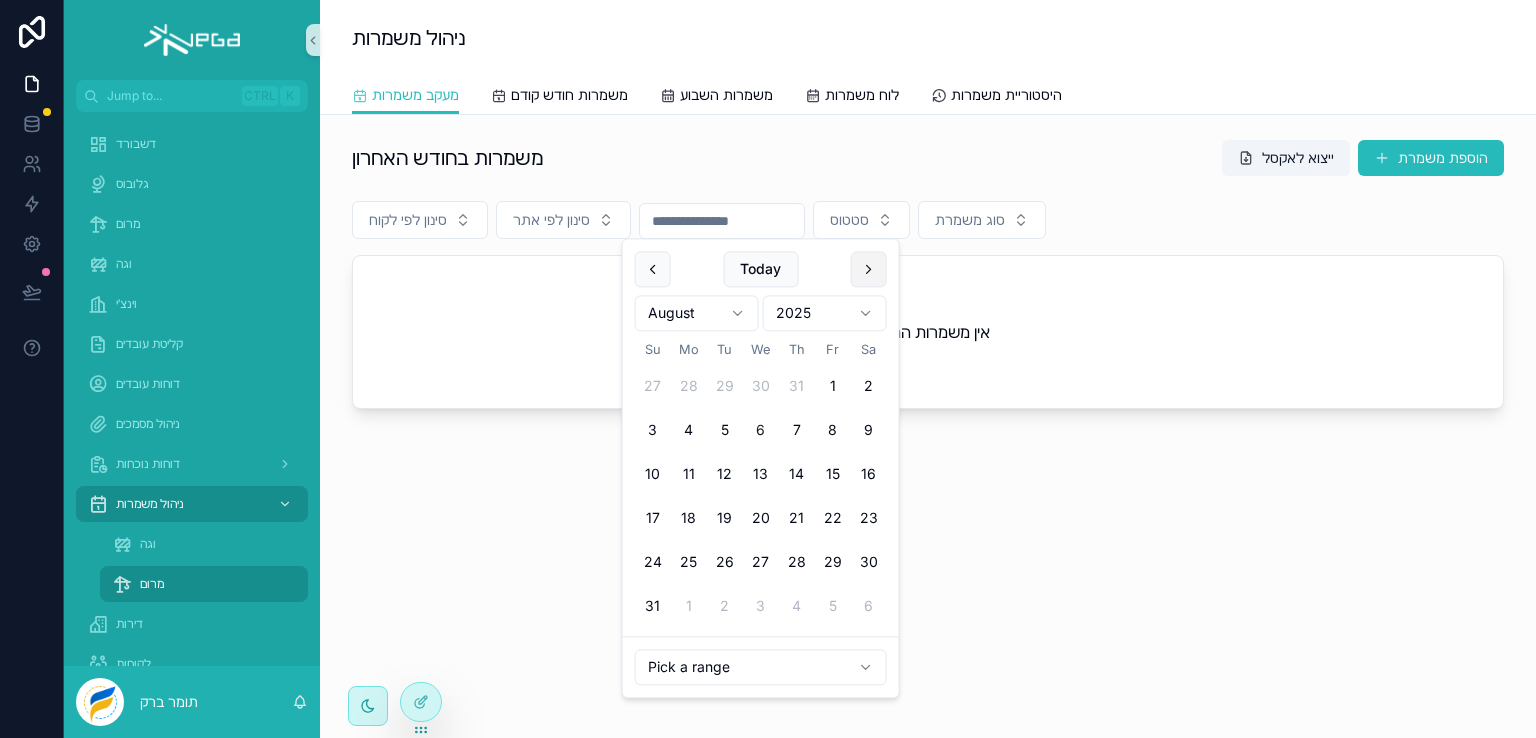 click at bounding box center (869, 269) 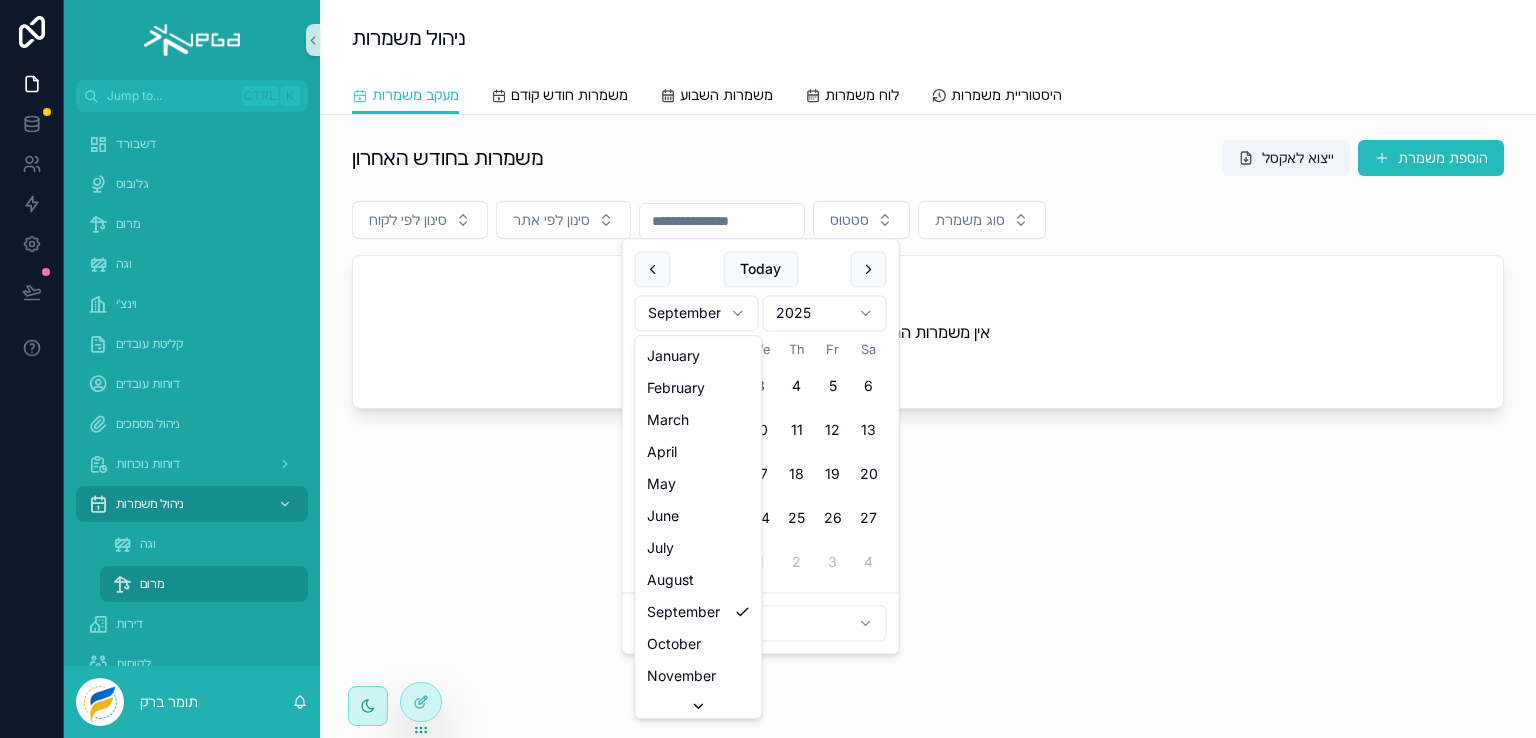 click on "Jump to... Ctrl K דשבורד גלובוס מרום וגה וינצ׳י קליטת עובדים דוחות עובדים ניהול מסמכים דוחות נוכחות ניהול משמרות וגה מרום דירות לקוחות אתרים הגדרות תמיכה תומר ברק ניהול משמרות מעקב משמרות מעקב משמרות משמרות חודש קודם משמרות השבוע לוח משמרות היסטוריית משמרות משמרות בחודש האחרון ייצוא לאקסל הוספת משמרת סינון לפי לקוח סינון לפי אתר סטטוס סוג משמרת אין משמרות החודש Today September 2025 Su Mo Tu We Th Fr Sa 31 1 2 3 4 5 6 7 8 9 10 11 12 13 14 15 16 17 18 19 20 21 22 23 24 25 26 27 28 29 30 1 2 3 4 Pick a range January February March April May June July August September October November December
August, 2025 80" at bounding box center [768, 369] 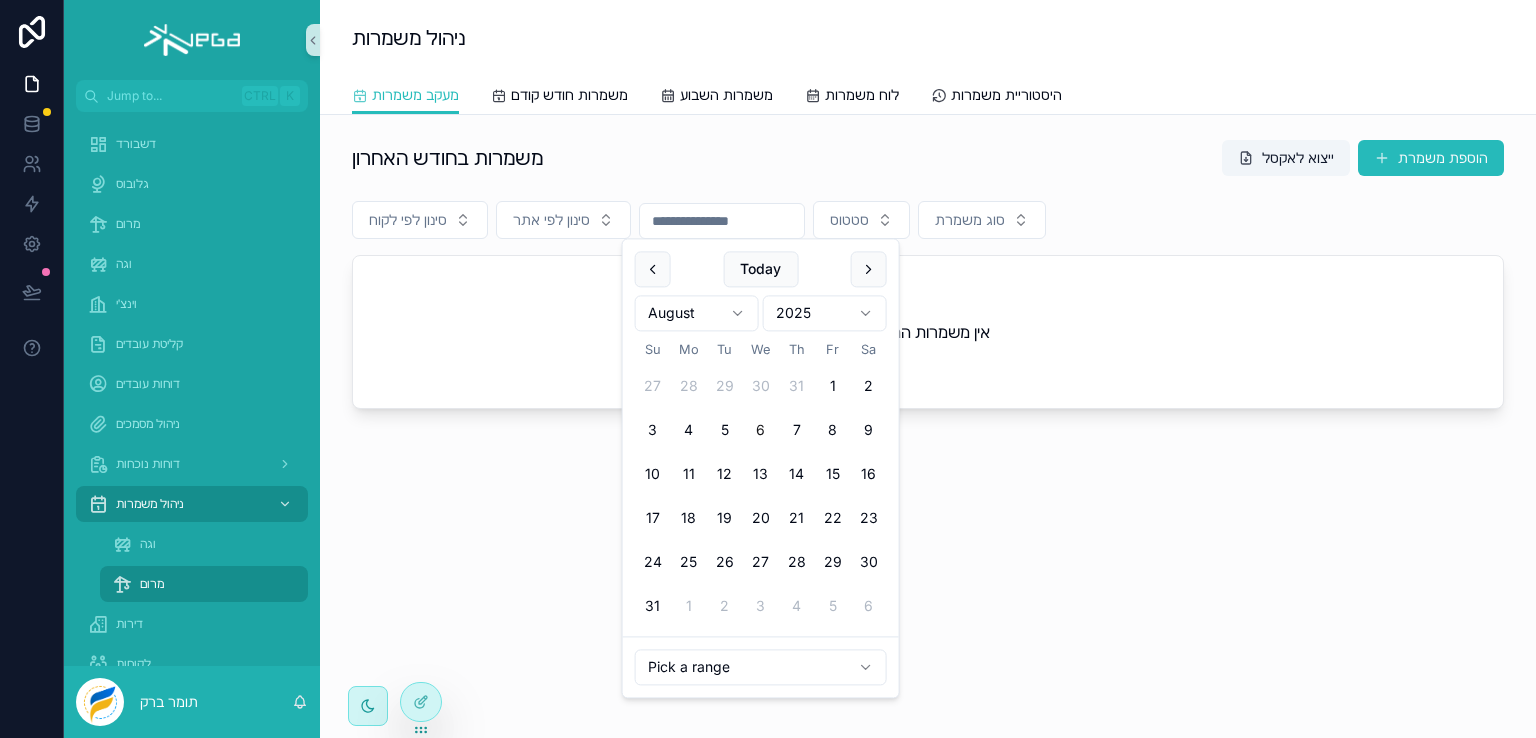 click on "משמרות בחודש האחרון ייצוא לאקסל הוספת משמרת סינון לפי לקוח סינון לפי אתר סטטוס סוג משמרת אין משמרות החודש" at bounding box center (928, 334) 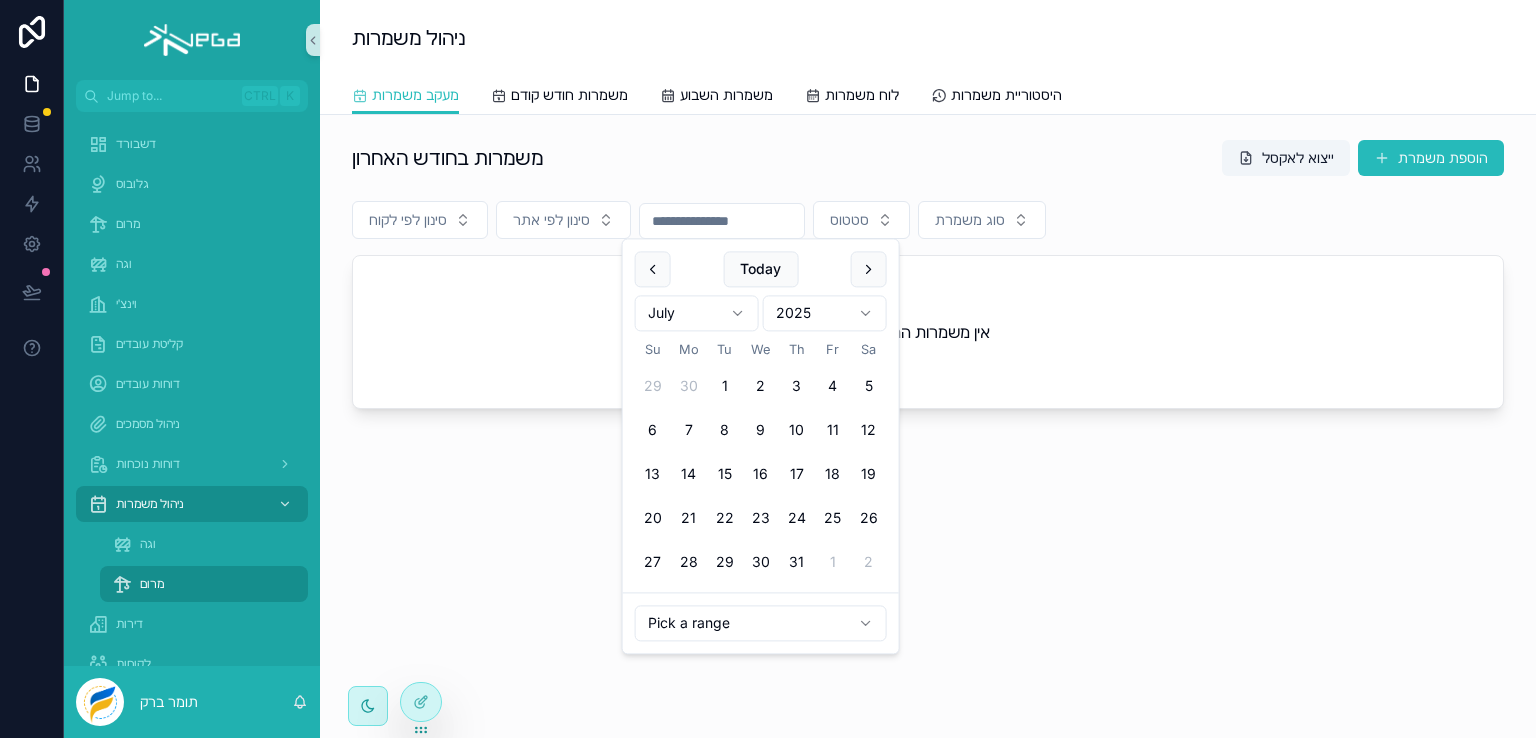 click on "משמרות בחודש האחרון ייצוא לאקסל הוספת משמרת סינון לפי לקוח סינון לפי אתר סטטוס סוג משמרת אין משמרות החודש" at bounding box center [928, 334] 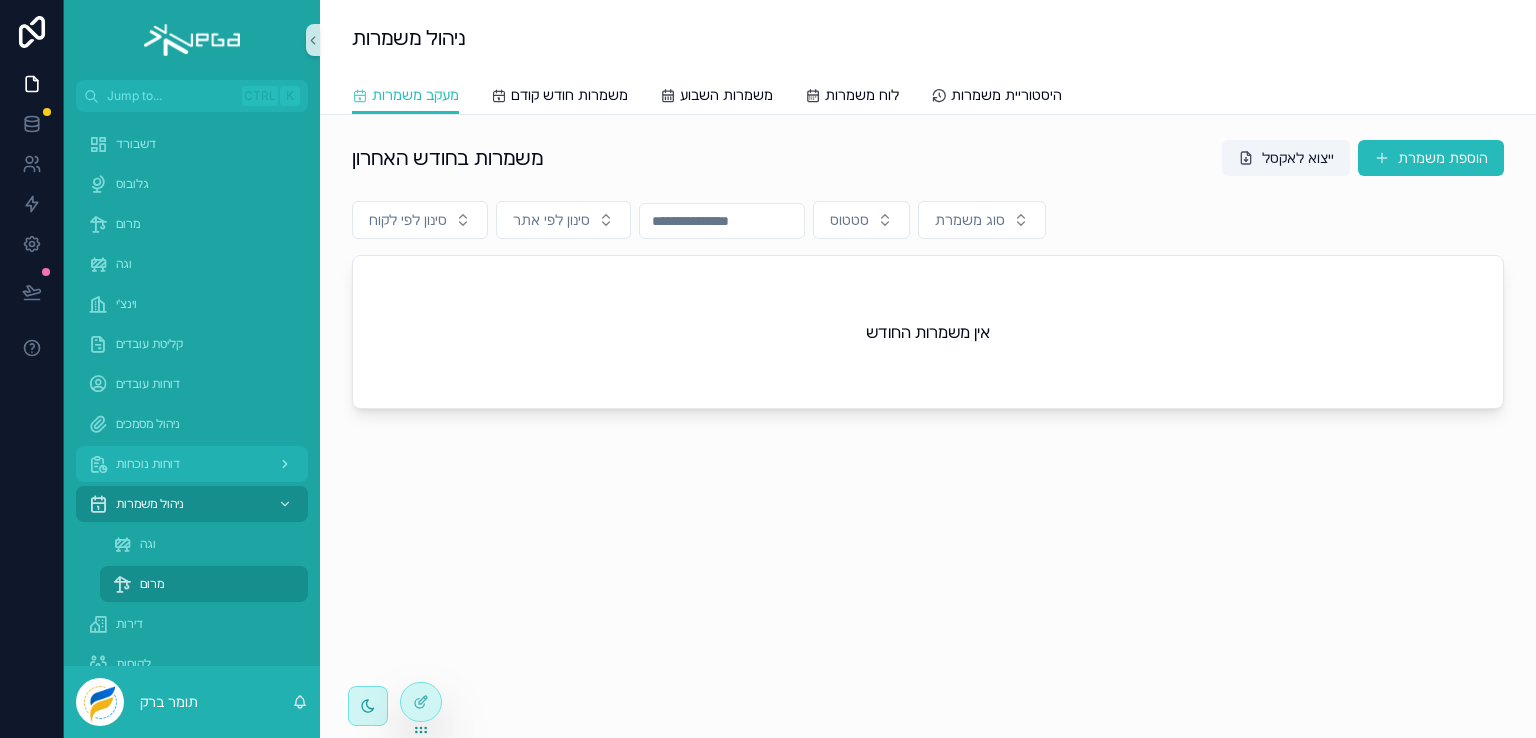 click on "דוחות נוכחות" at bounding box center [148, 464] 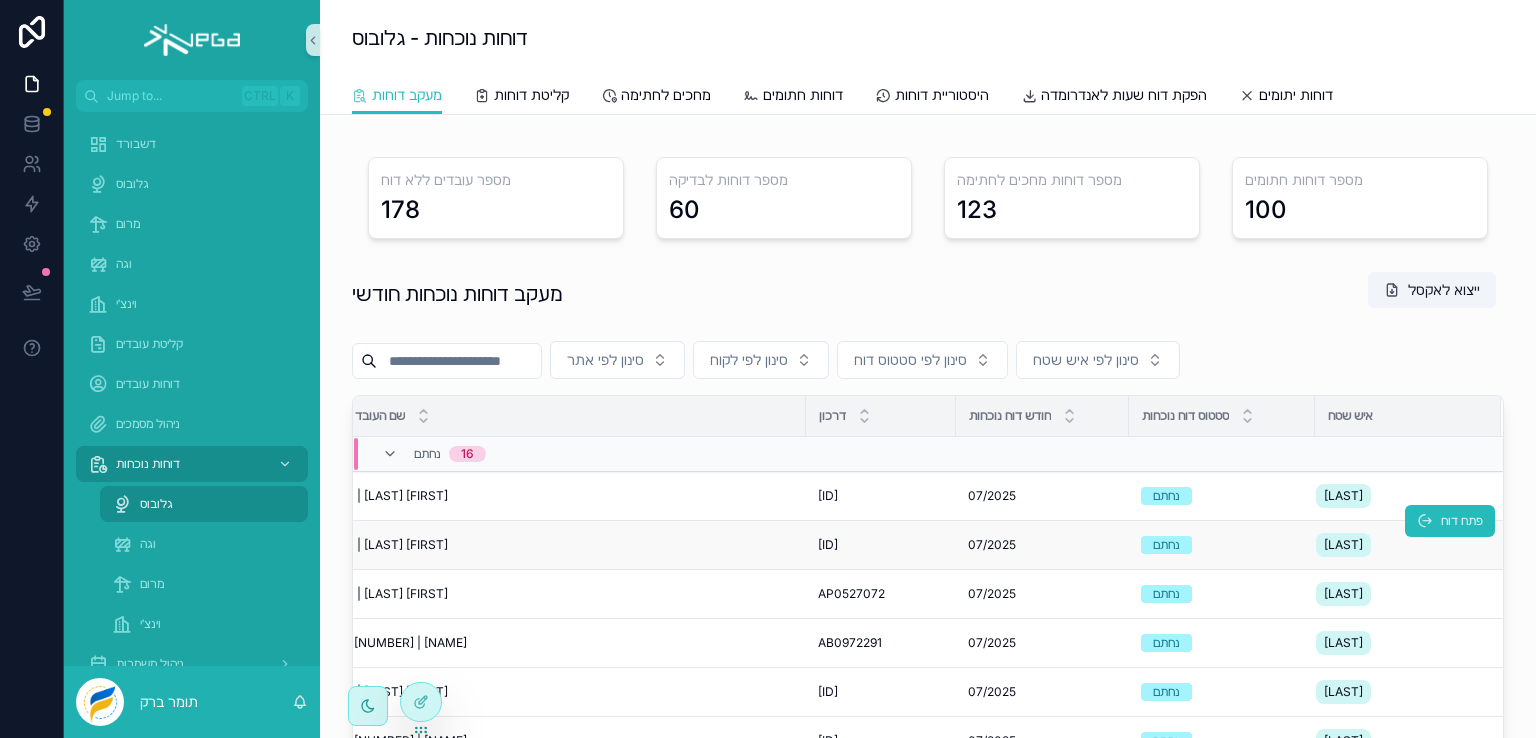 scroll, scrollTop: 0, scrollLeft: 52, axis: horizontal 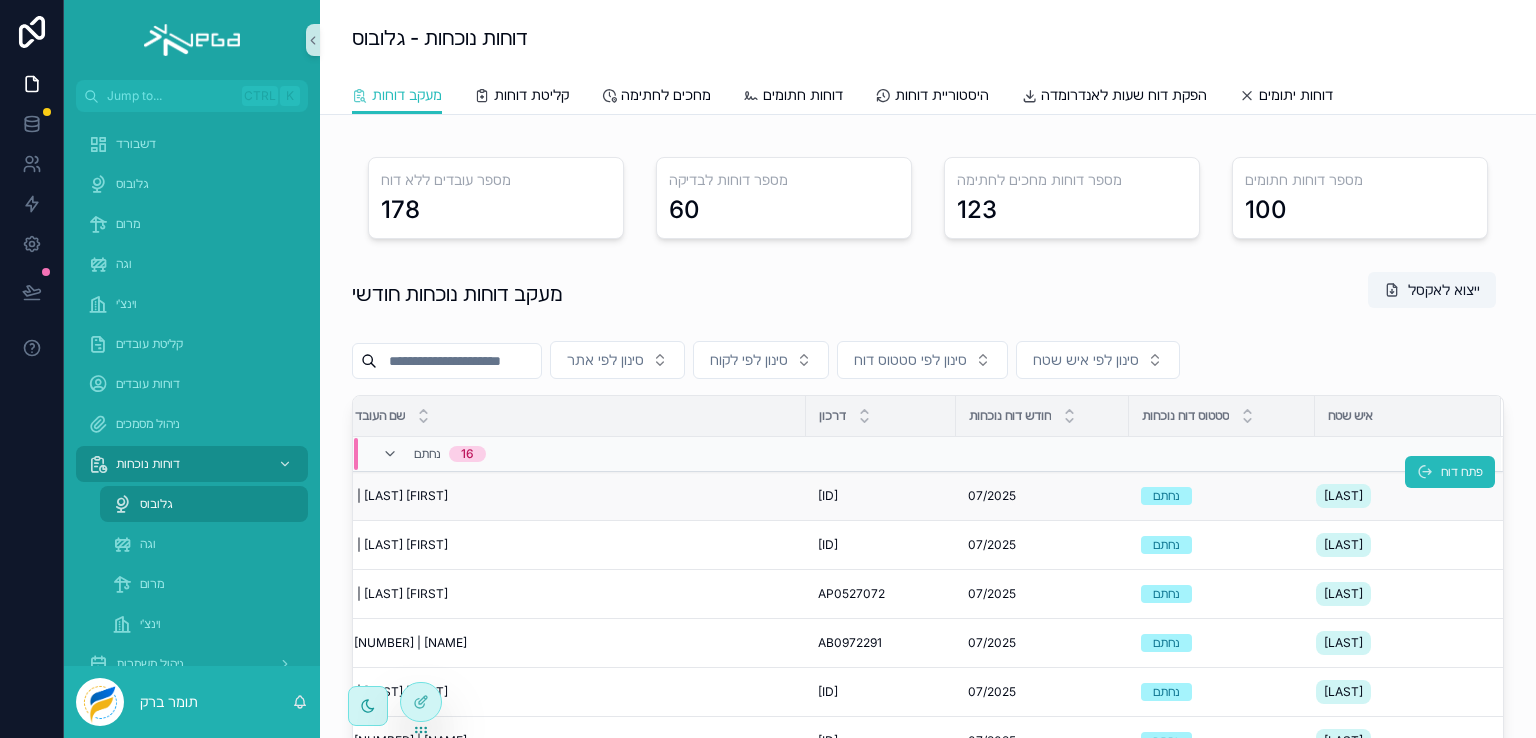 click on "994 | [FIRST] [LAST]" at bounding box center (401, 496) 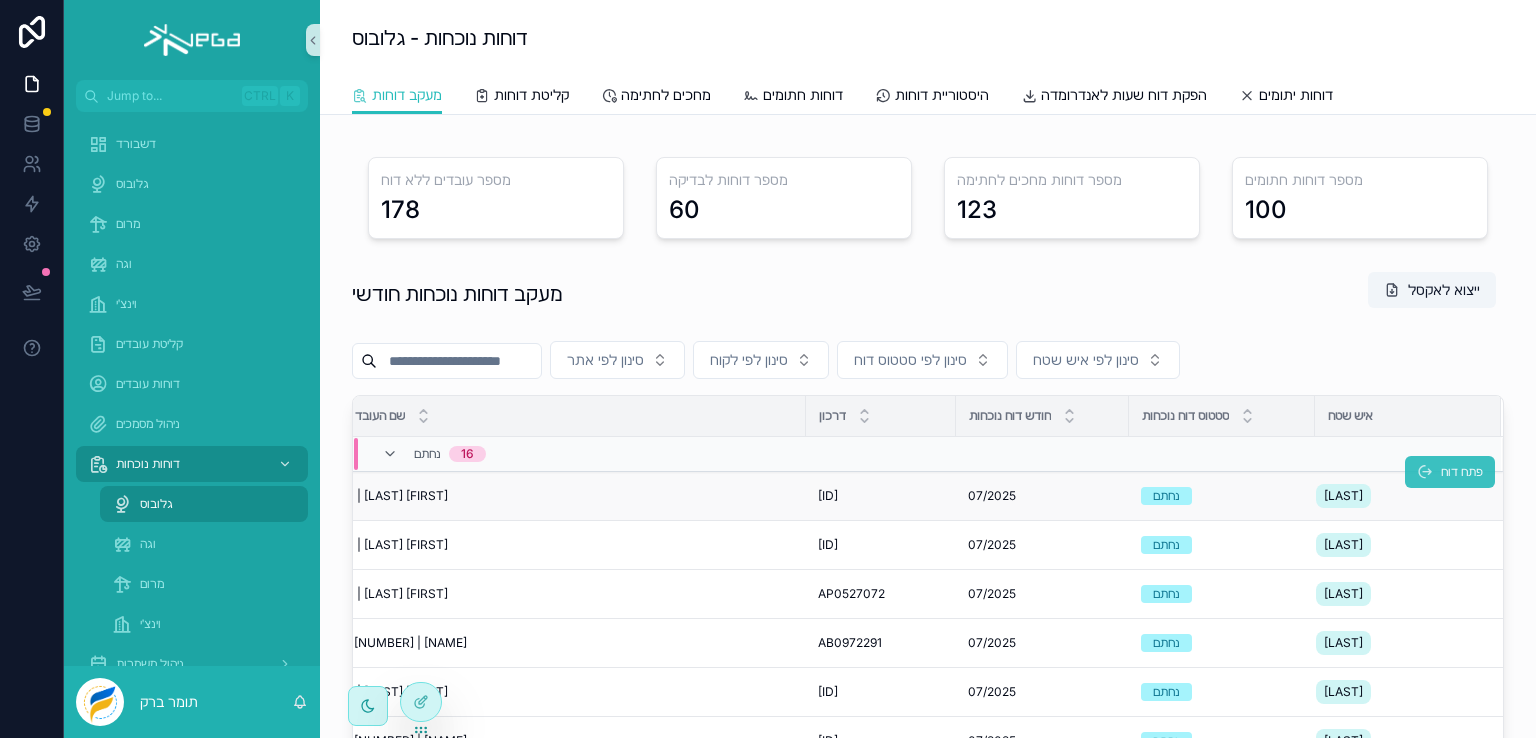 click on "פתח דוח" at bounding box center (1462, 472) 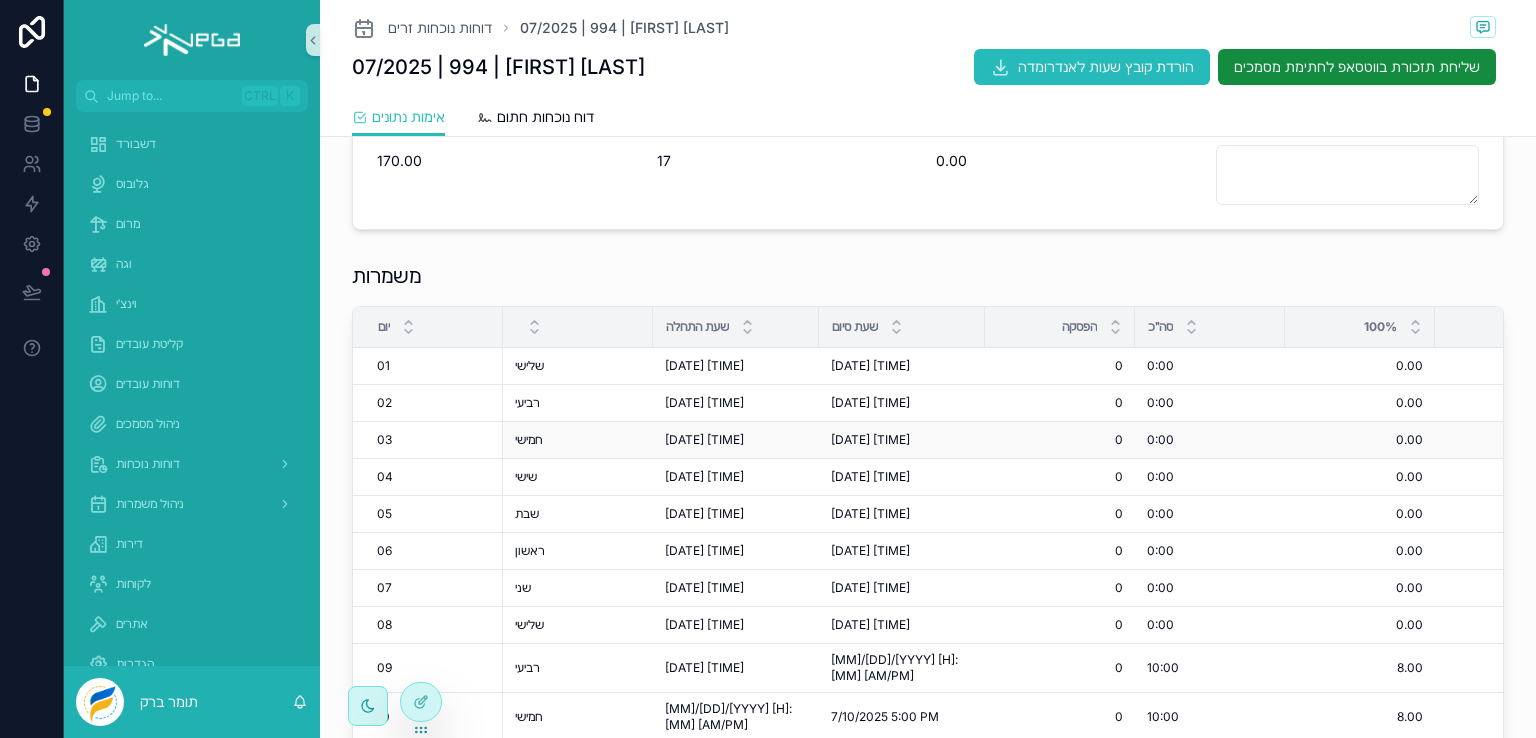 scroll, scrollTop: 400, scrollLeft: 0, axis: vertical 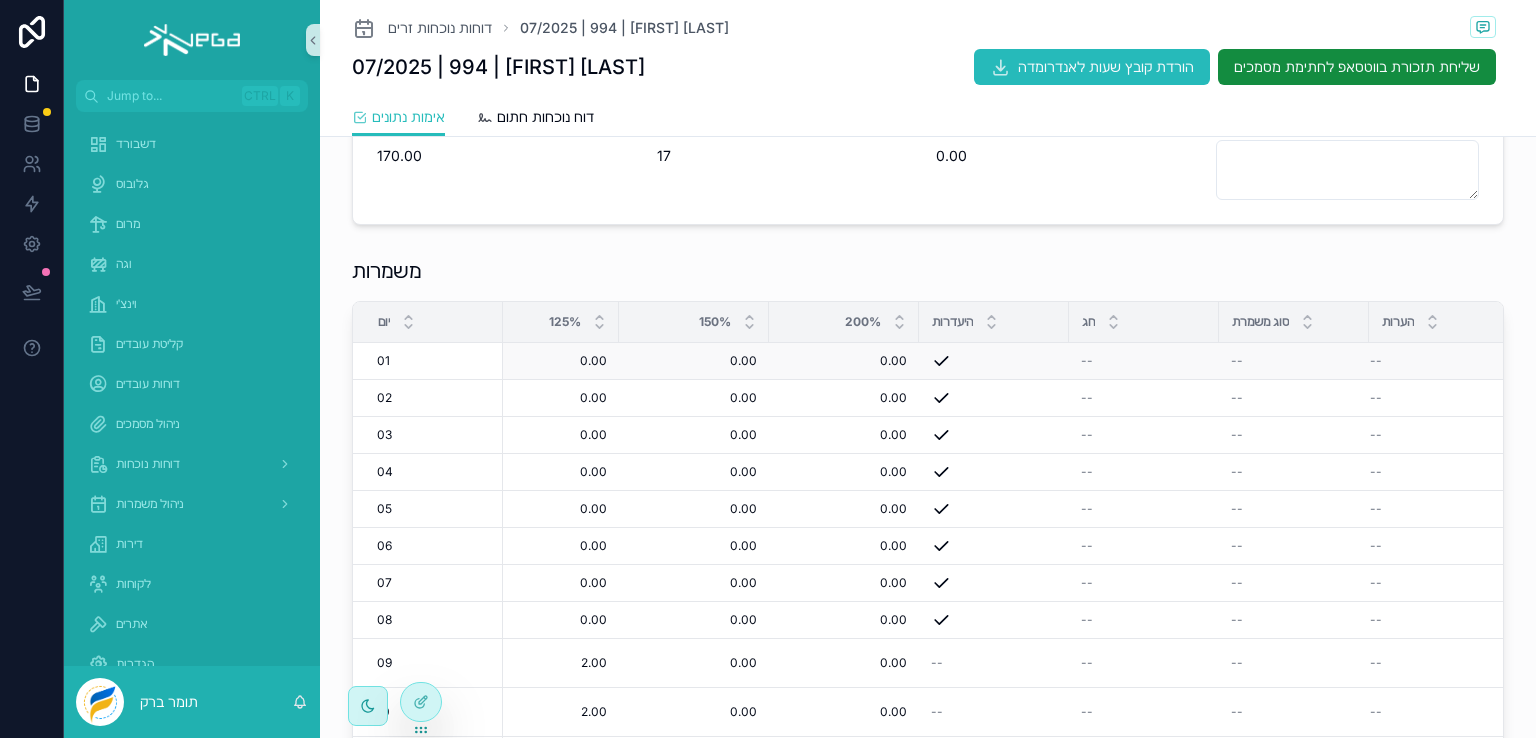 click on "--" at bounding box center [1432, 361] 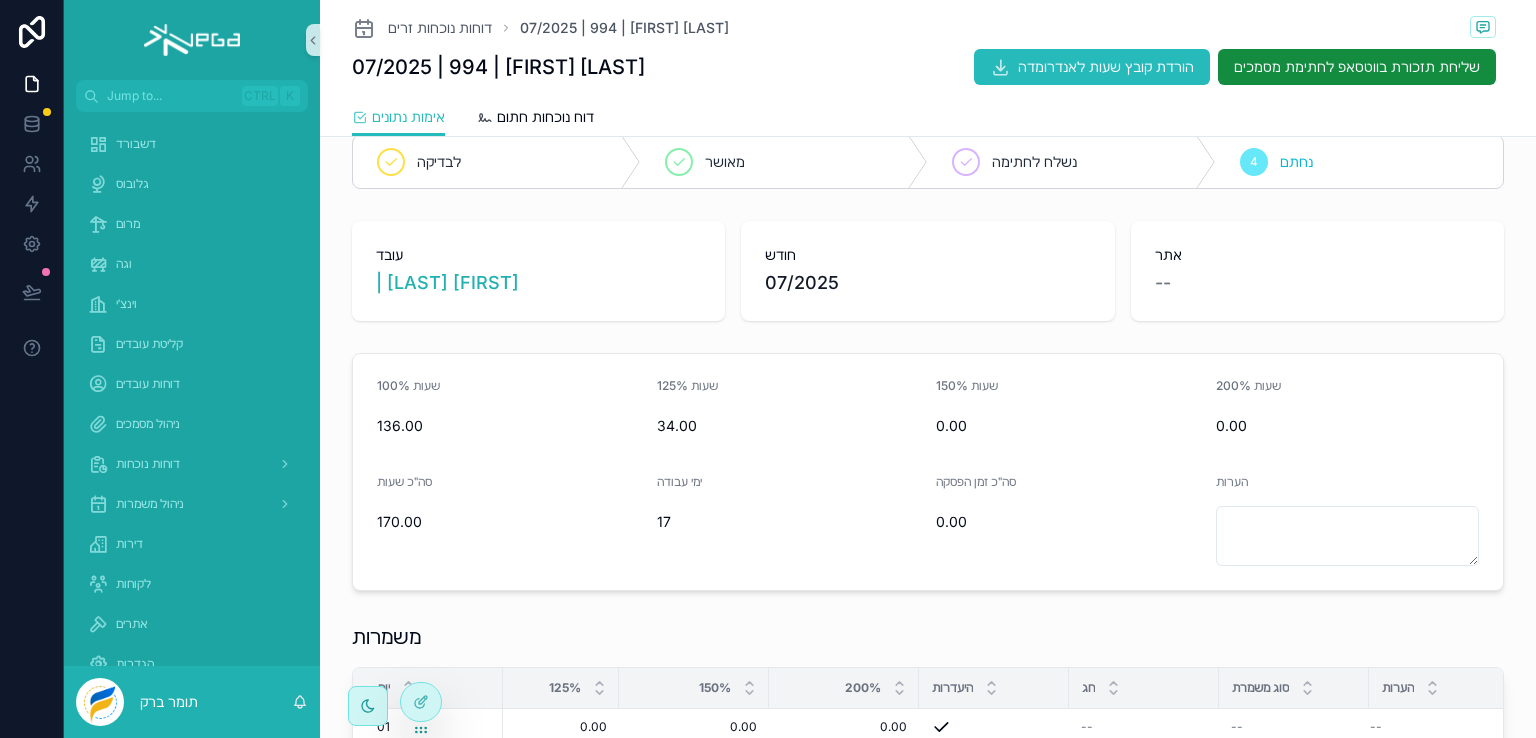 scroll, scrollTop: 0, scrollLeft: 0, axis: both 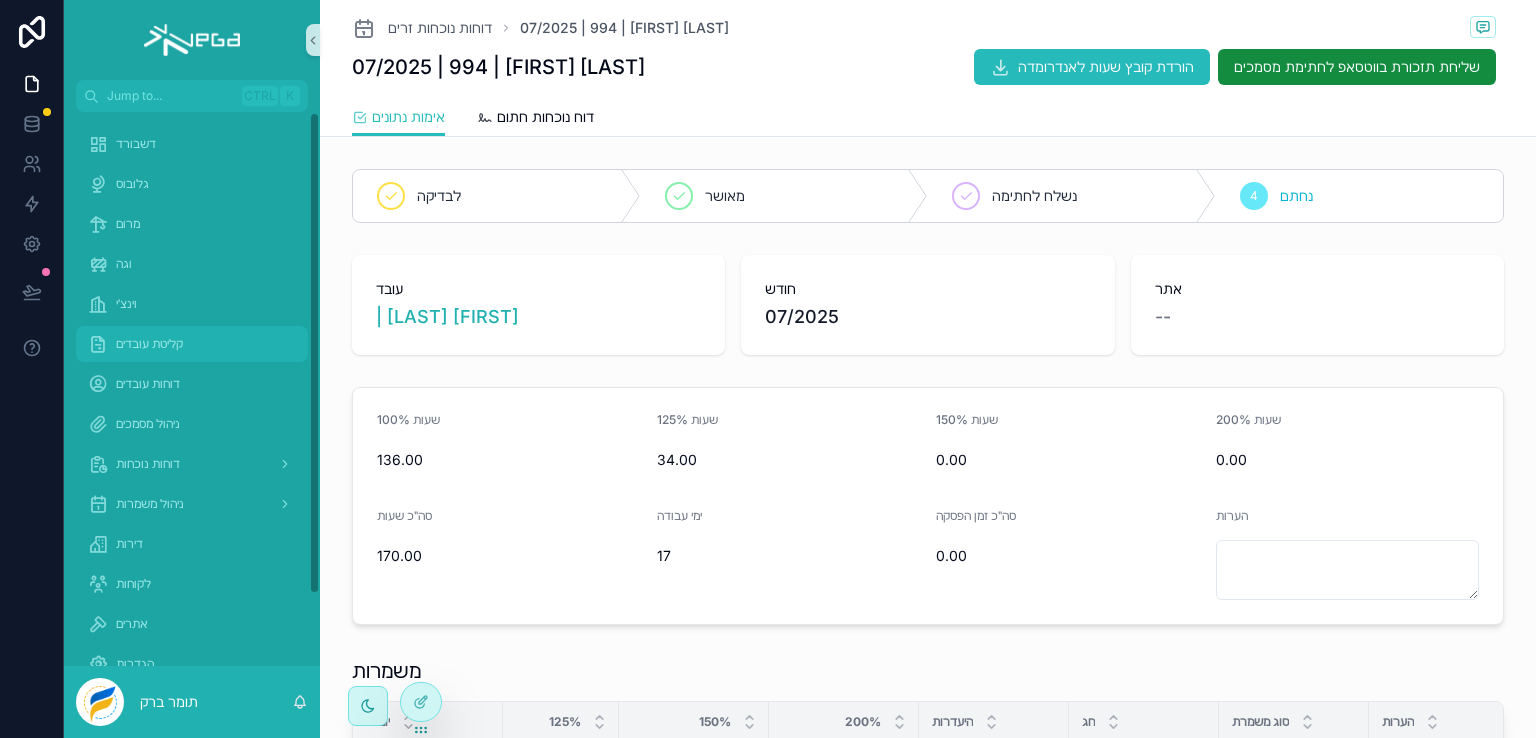click on "קליטת עובדים" at bounding box center (149, 344) 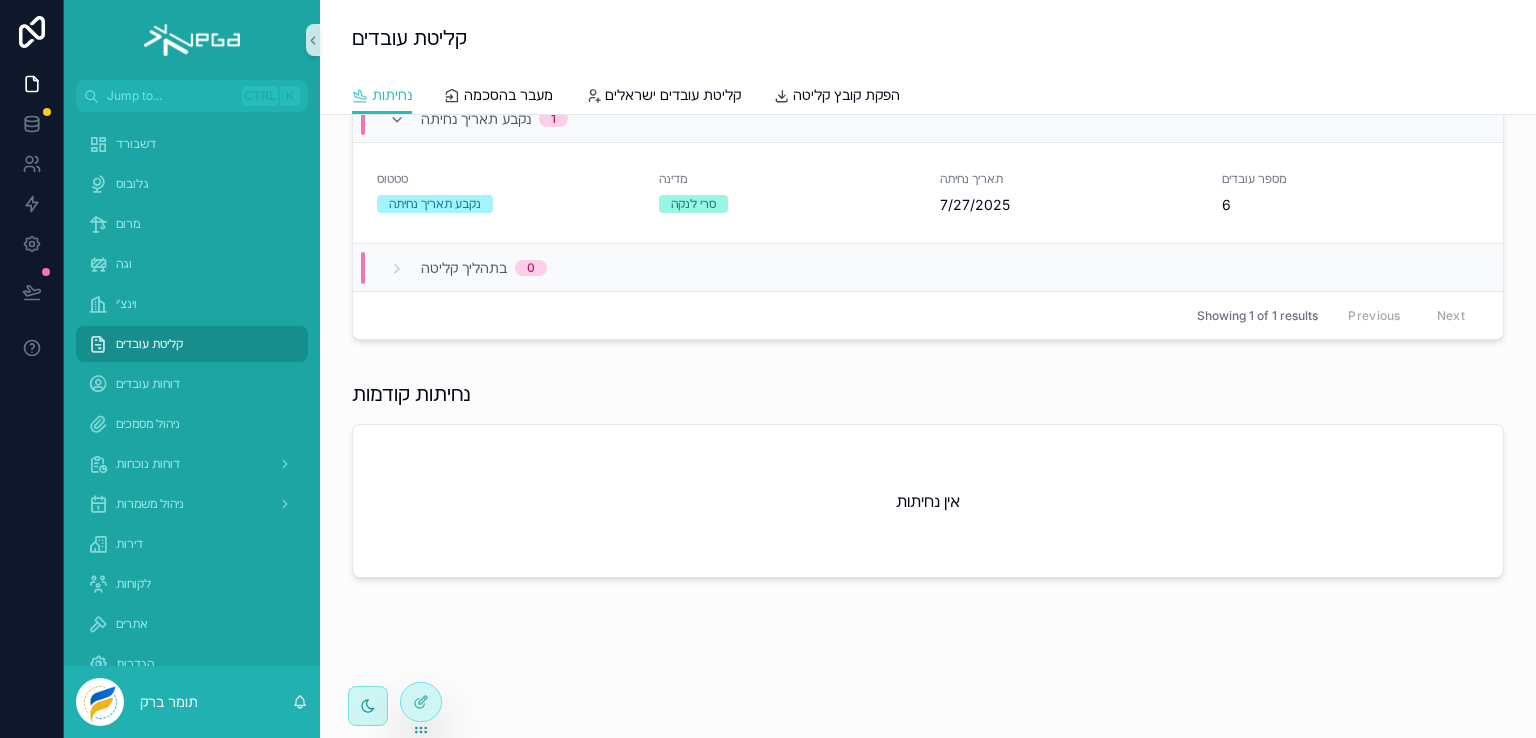 scroll, scrollTop: 162, scrollLeft: 0, axis: vertical 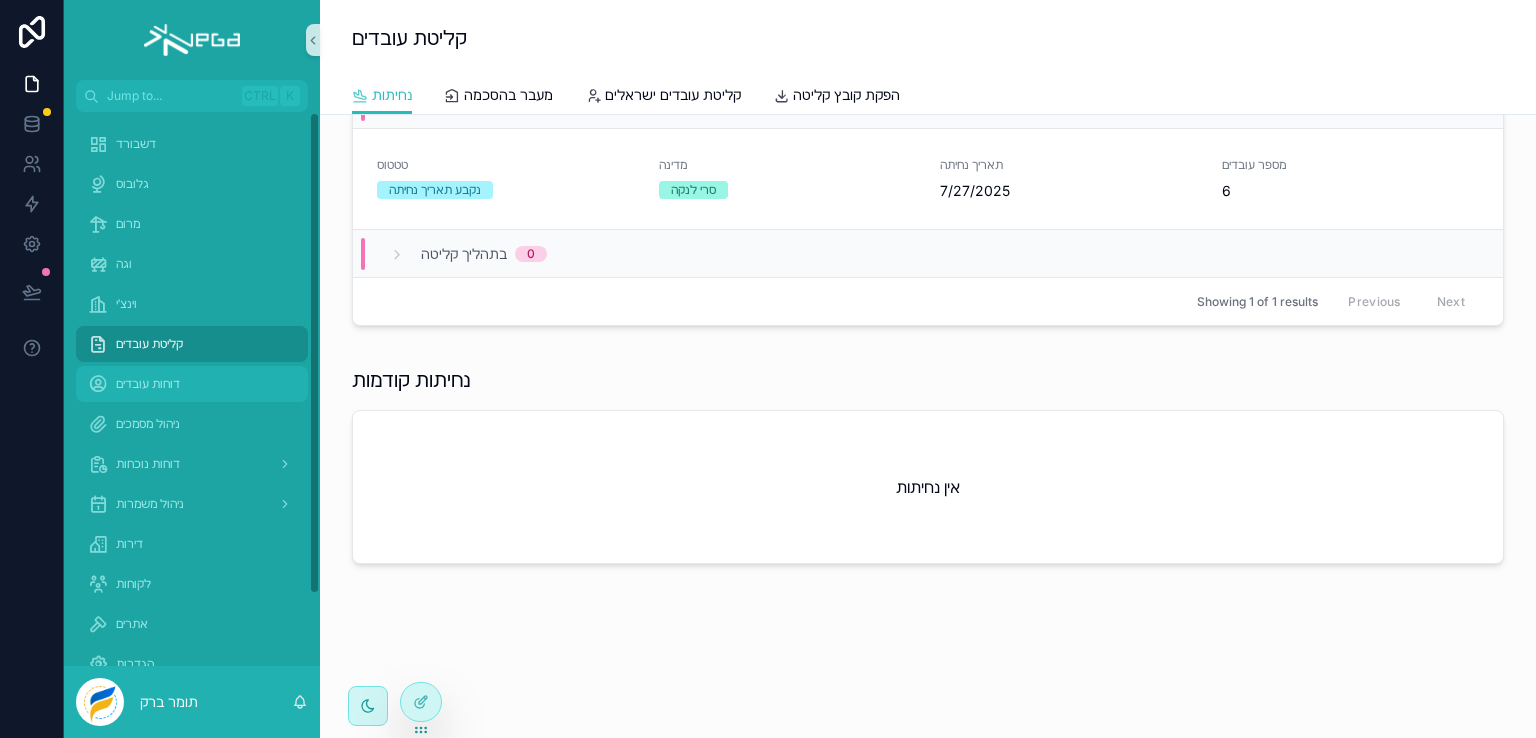 click on "דוחות עובדים" at bounding box center [148, 384] 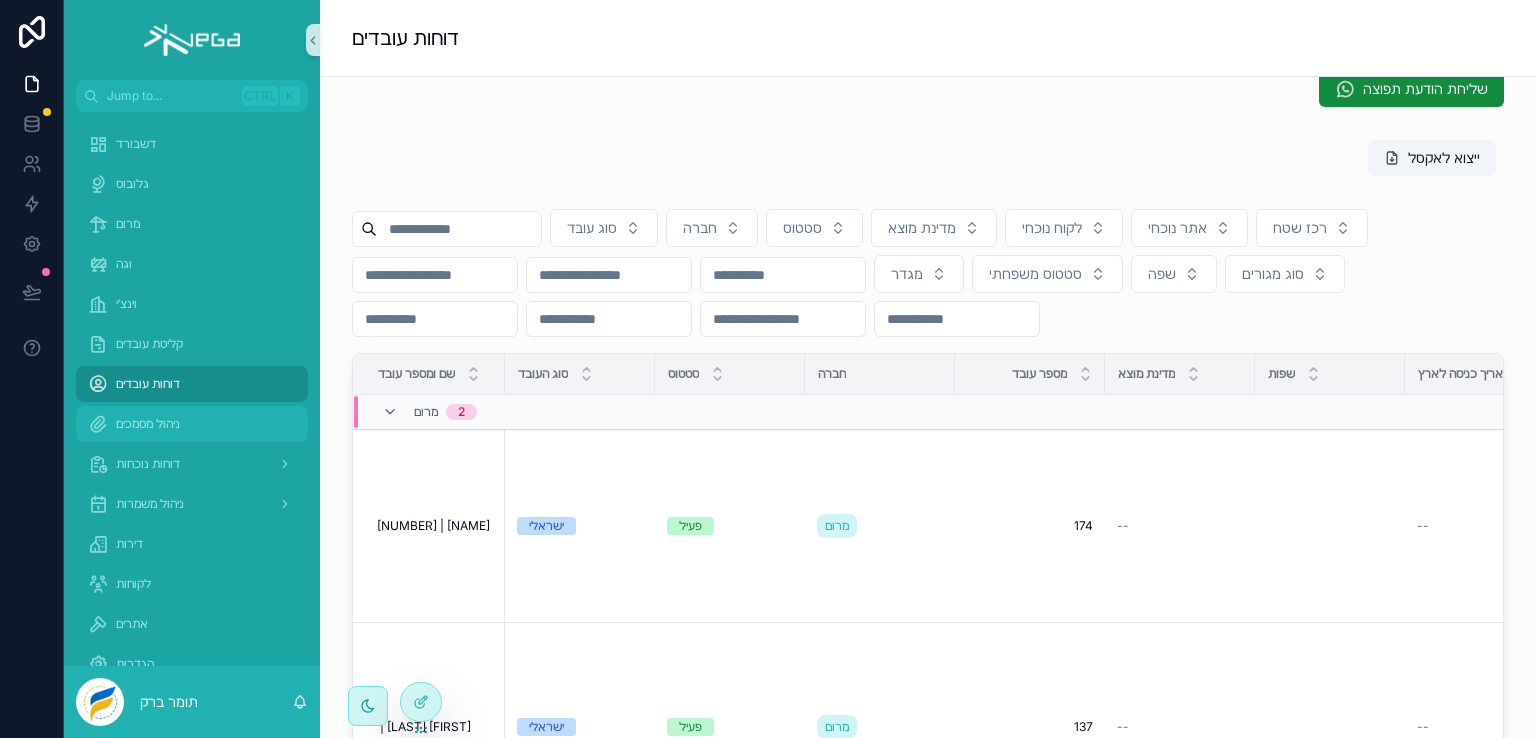 click on "ניהול מסמכים" at bounding box center [148, 424] 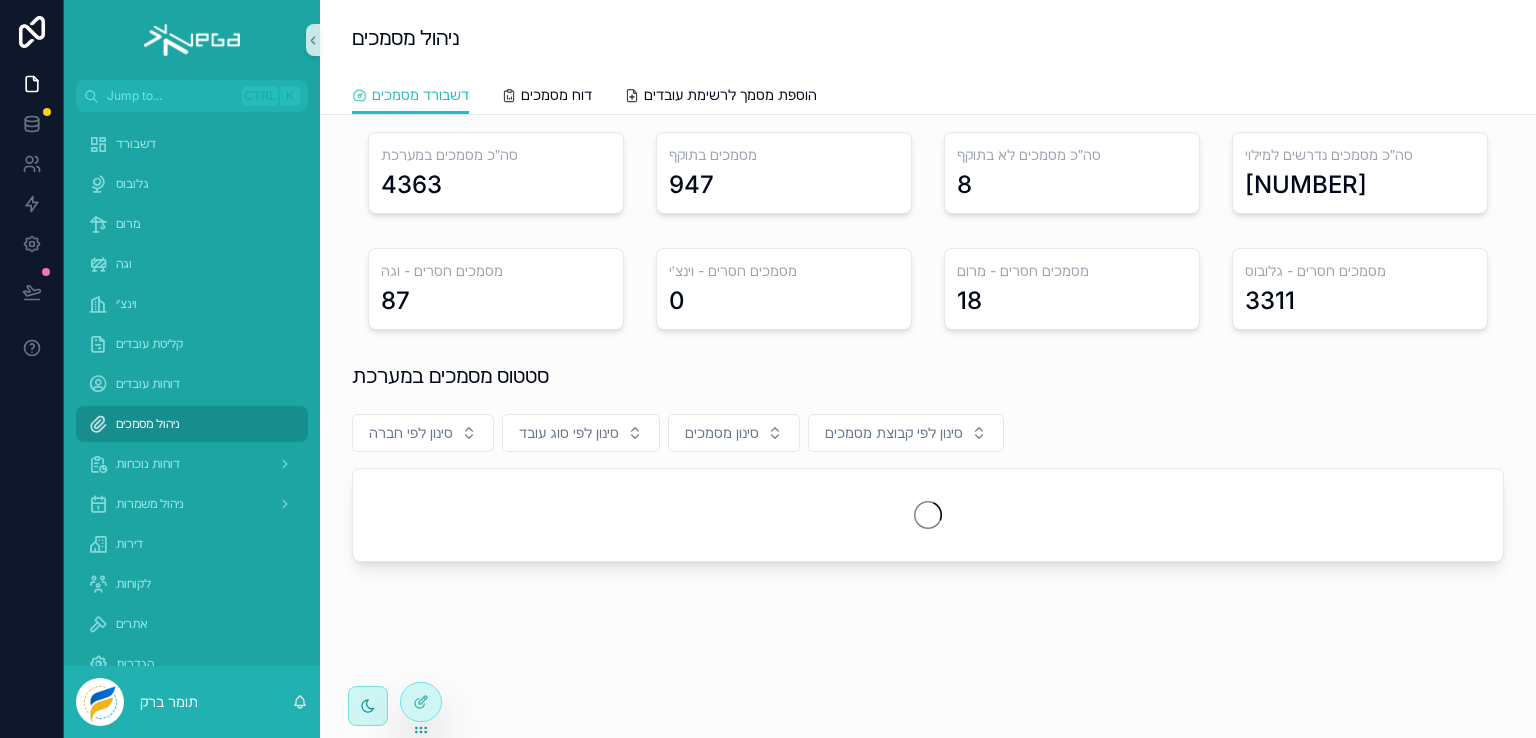 scroll, scrollTop: 0, scrollLeft: 0, axis: both 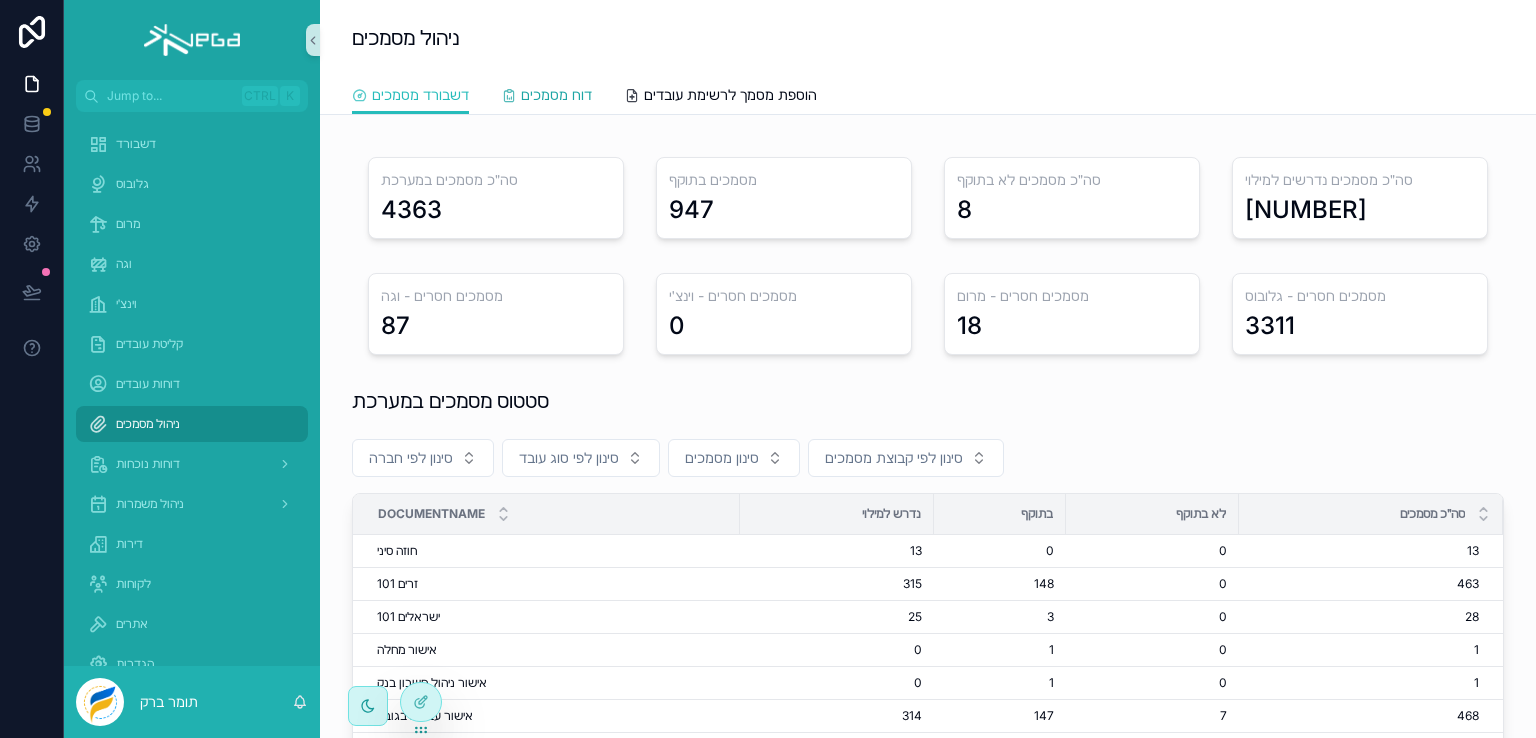 click on "דוח מסמכים" at bounding box center [556, 95] 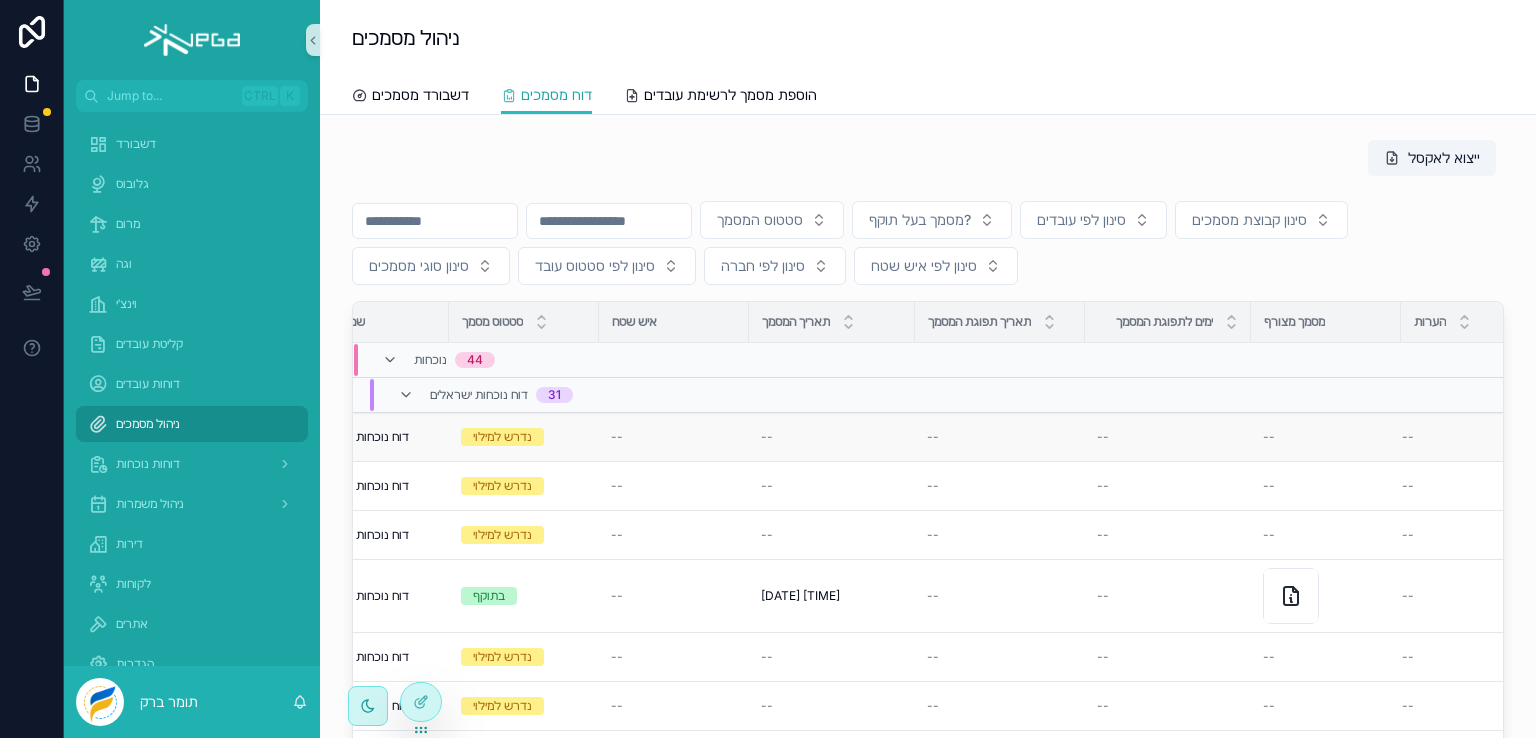 scroll, scrollTop: 0, scrollLeft: 675, axis: horizontal 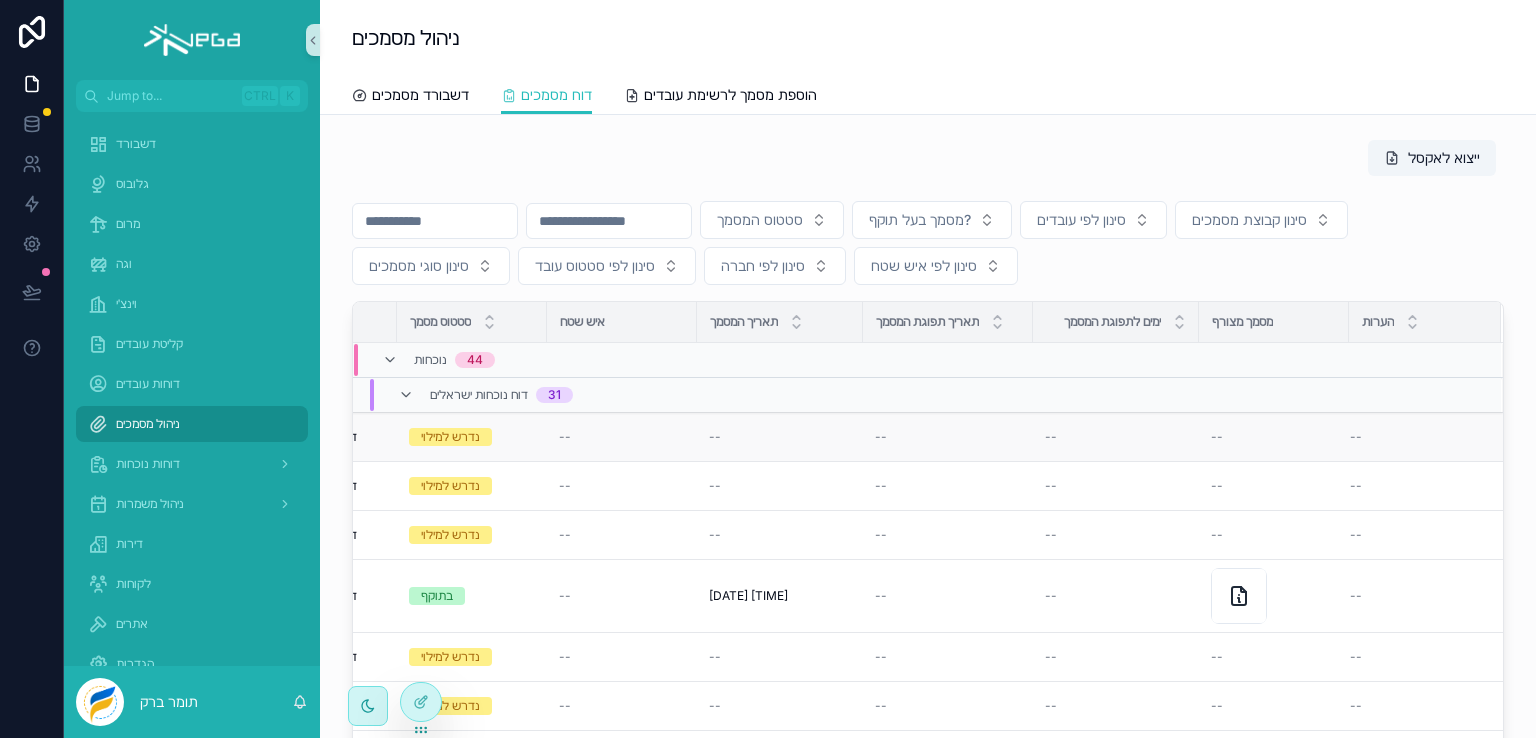 click on "--" at bounding box center [1413, 437] 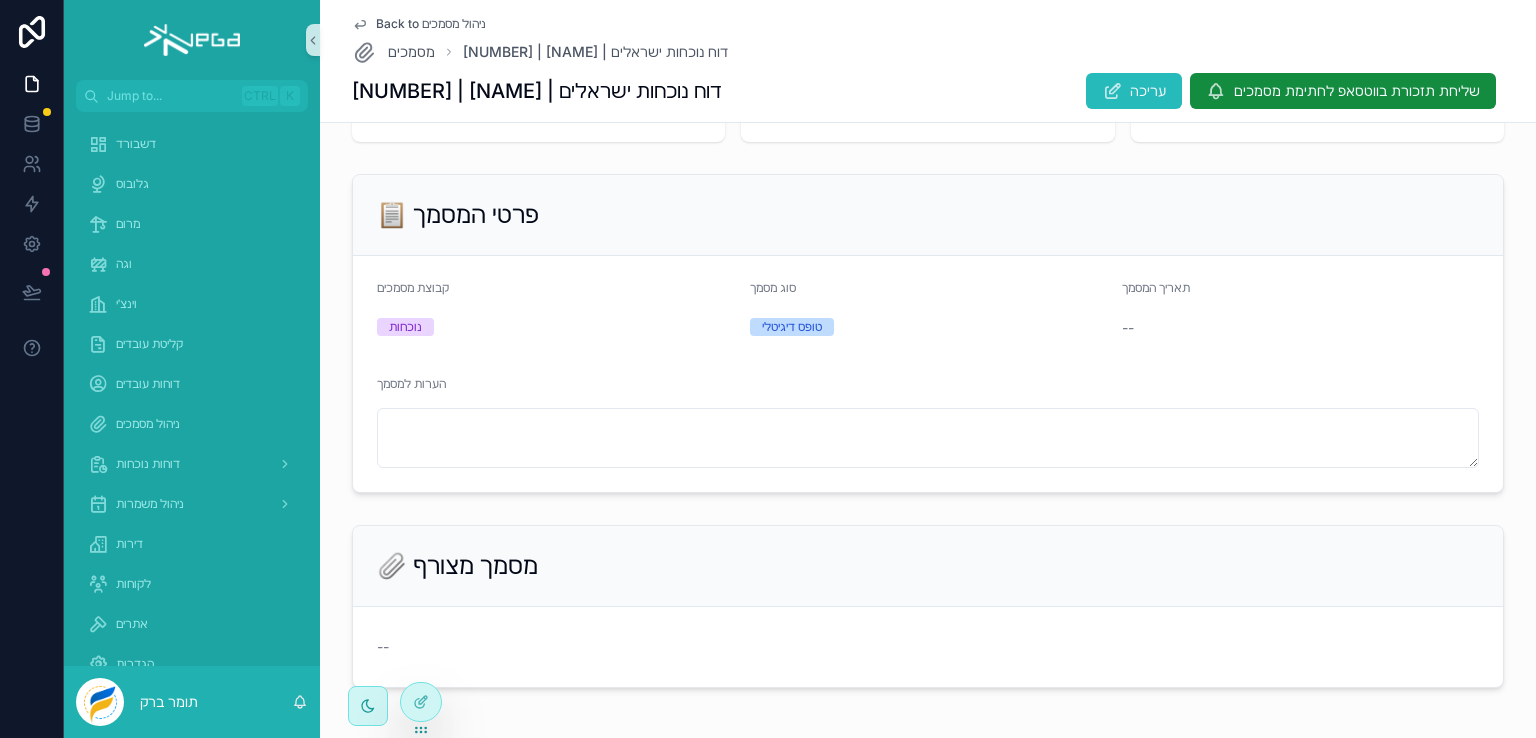 scroll, scrollTop: 198, scrollLeft: 0, axis: vertical 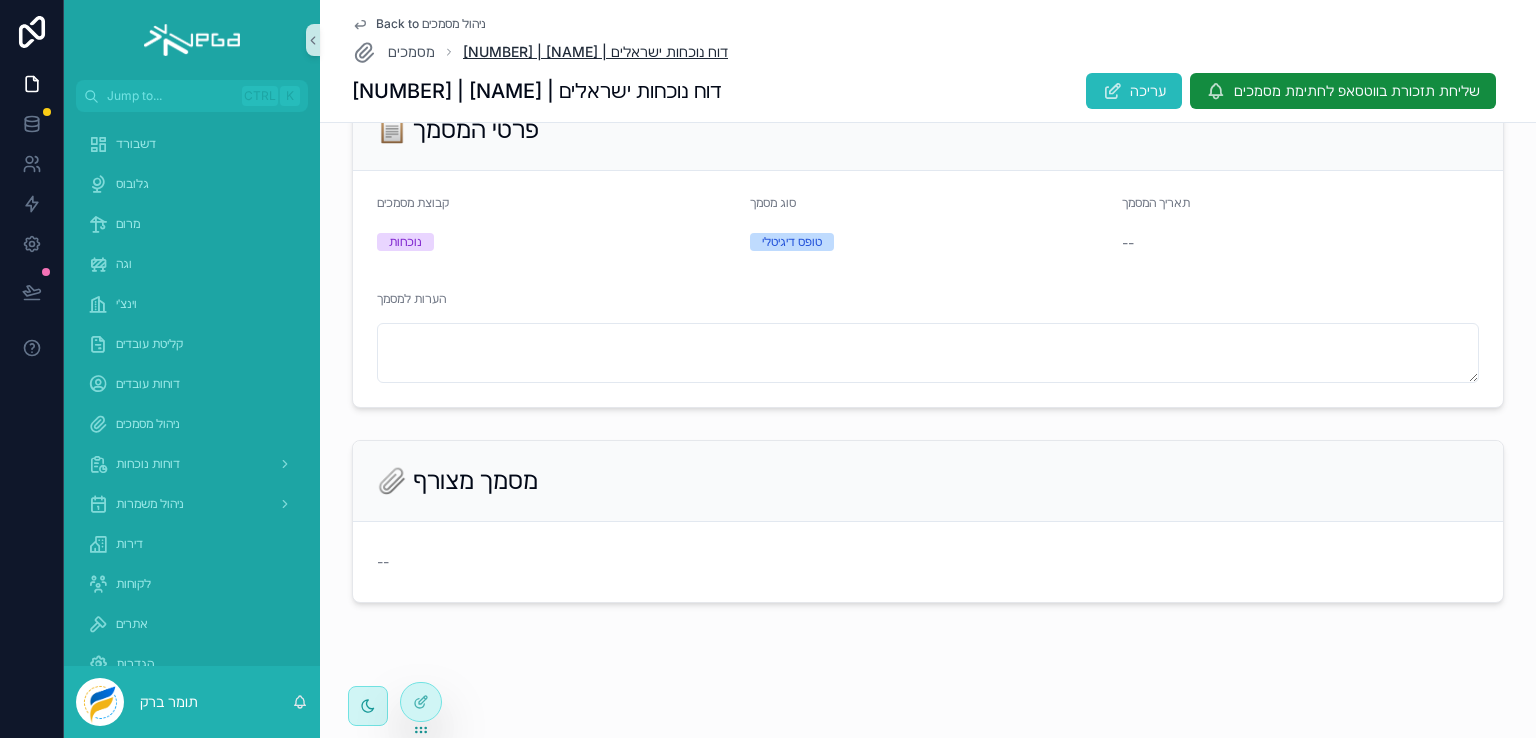 click on "101 | [FIRST] [LAST] | 101 [NATIONALITY]" at bounding box center (595, 52) 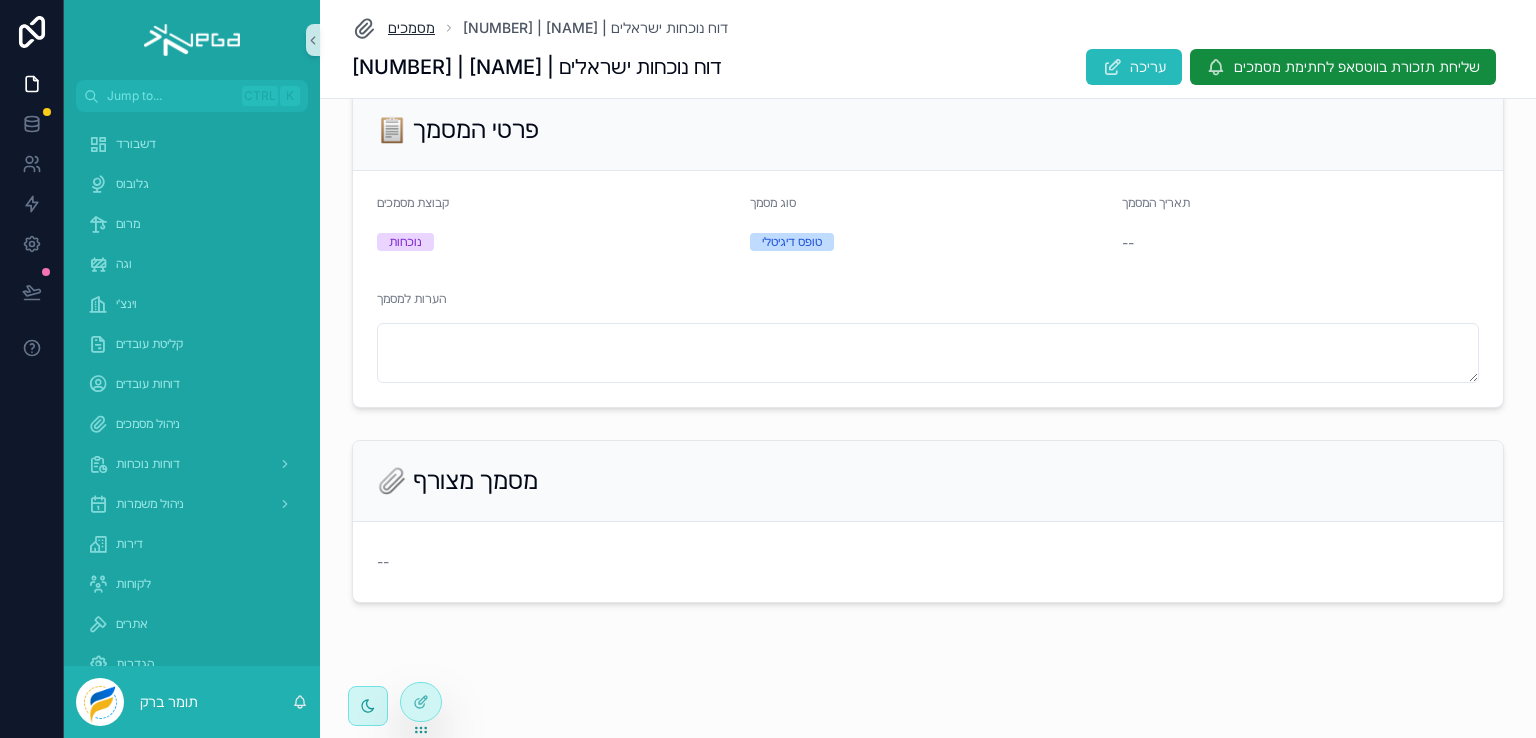 click on "מסמכים" at bounding box center (411, 28) 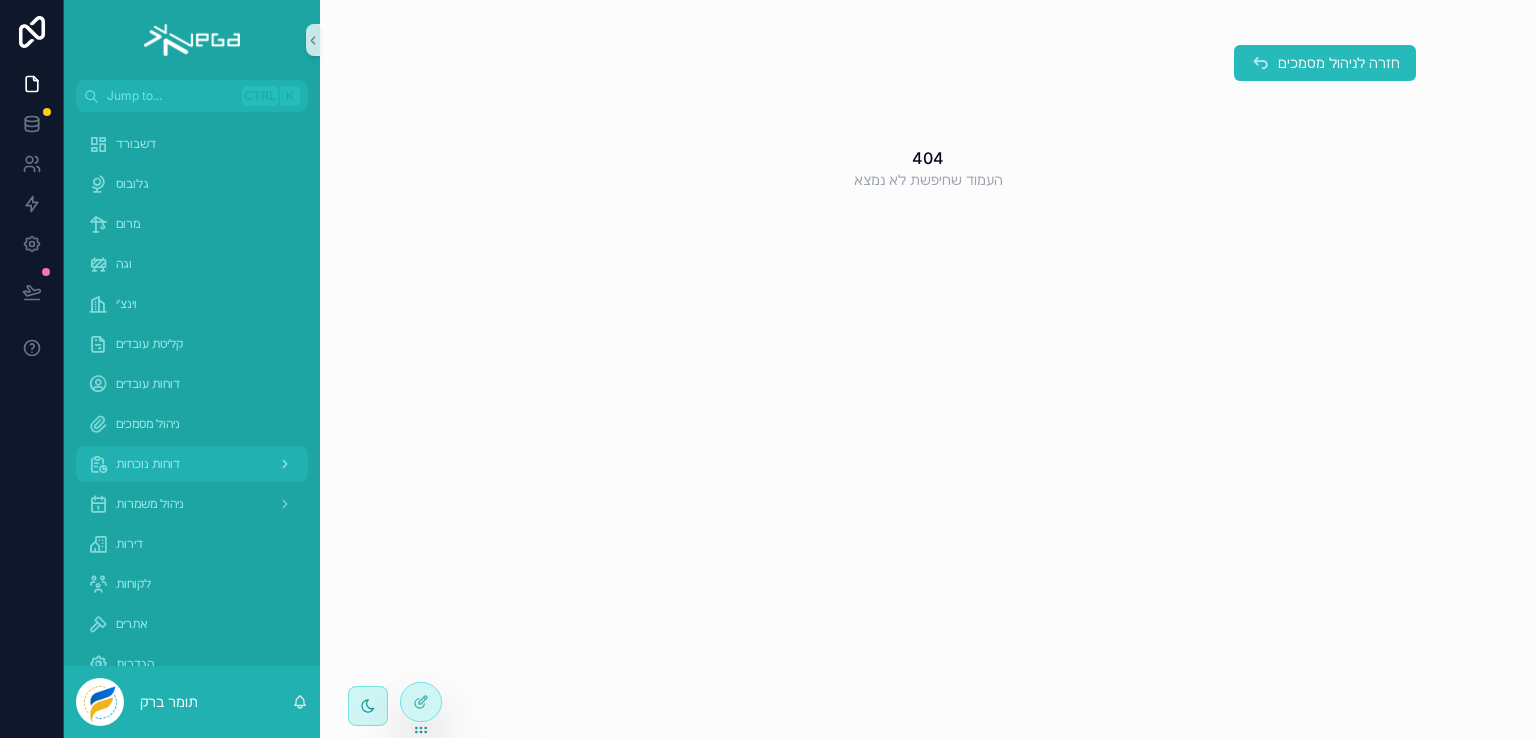 click on "דוחות נוכחות" at bounding box center [148, 464] 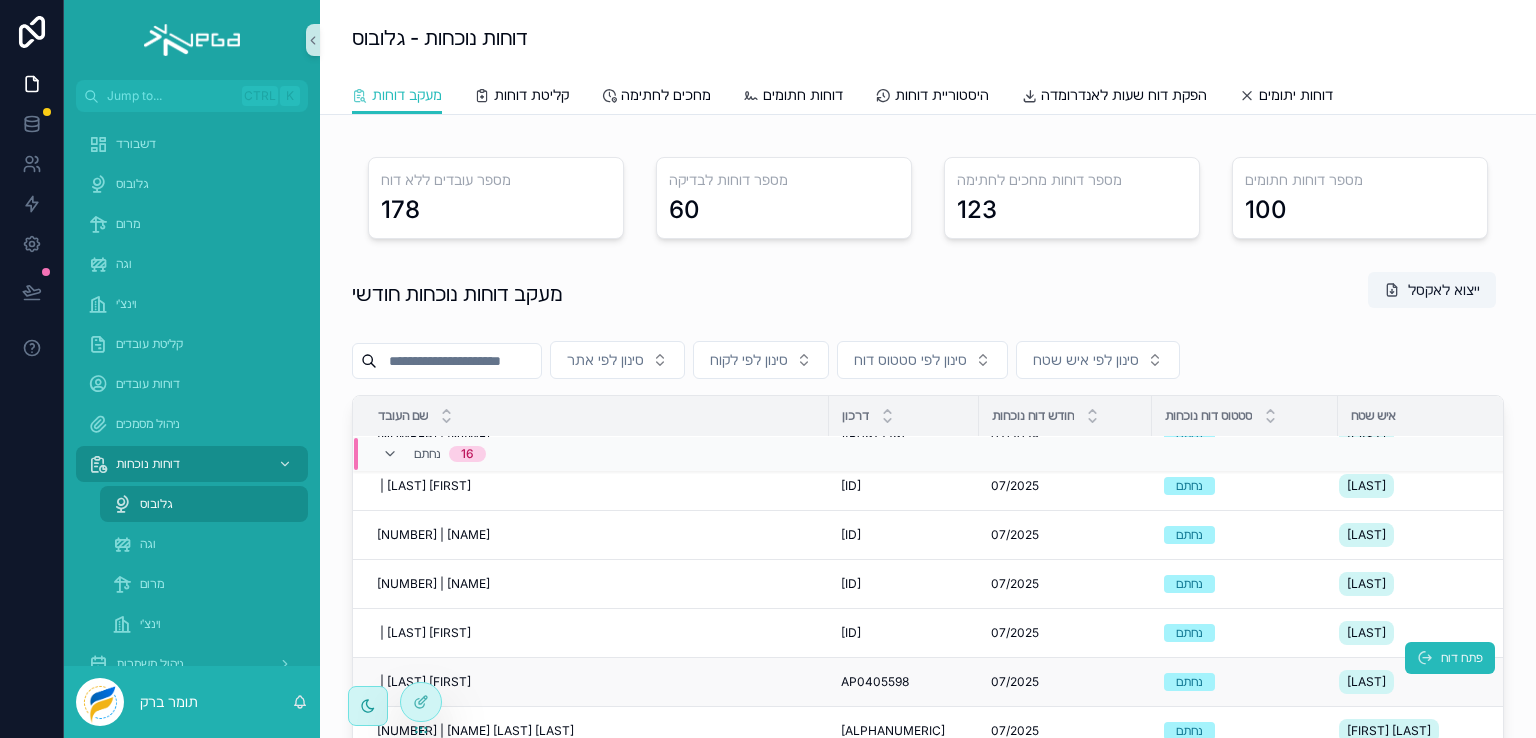 scroll, scrollTop: 300, scrollLeft: 0, axis: vertical 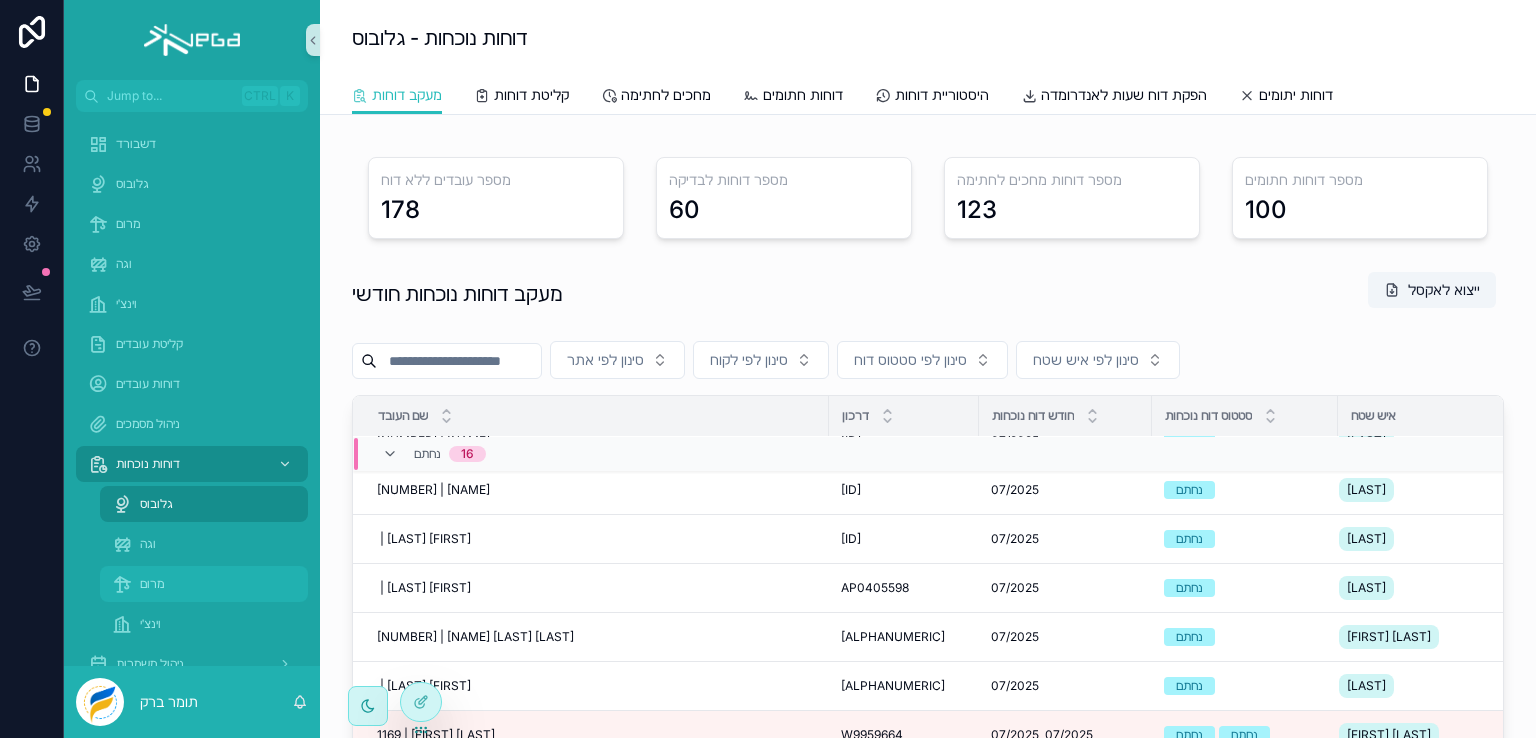 click on "מרום" at bounding box center [152, 584] 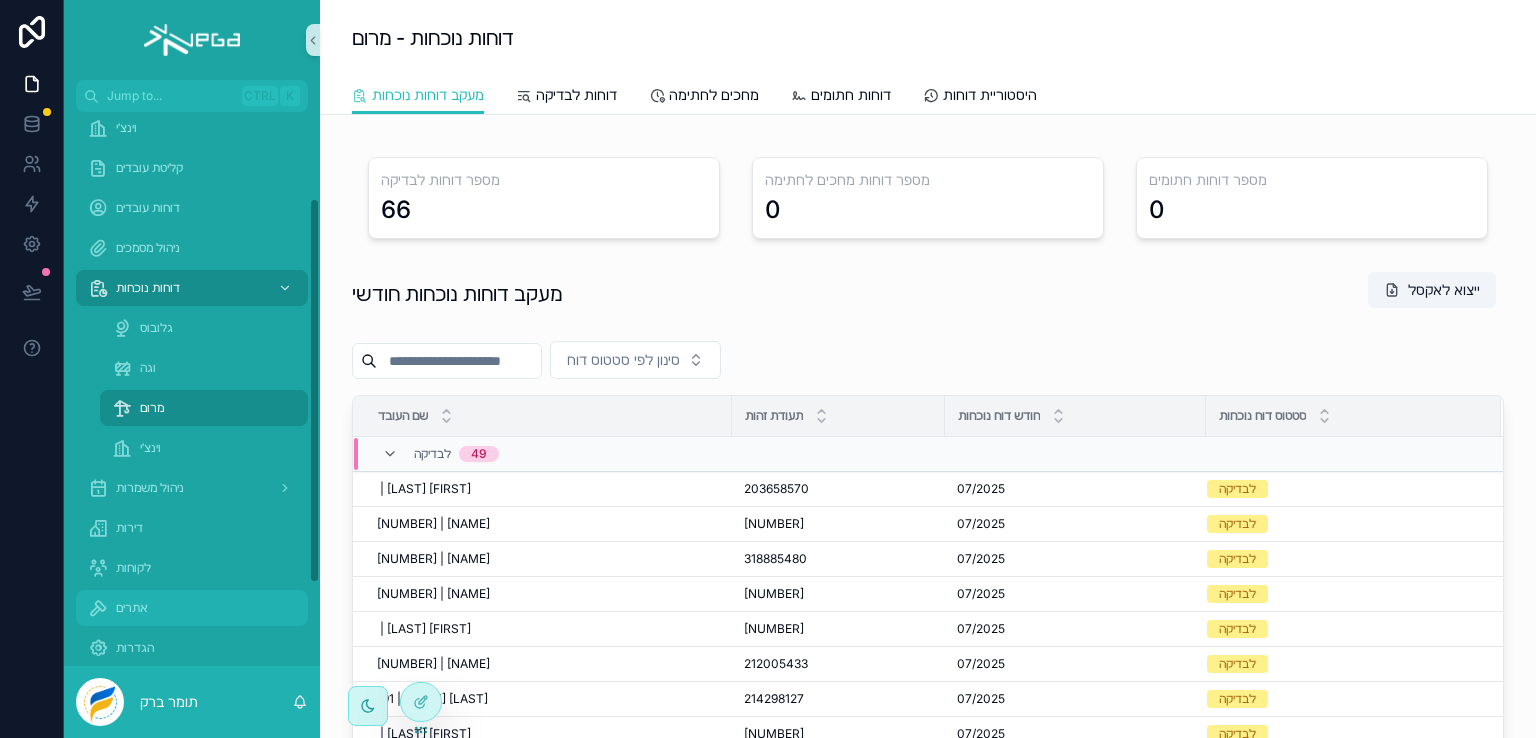 scroll, scrollTop: 200, scrollLeft: 0, axis: vertical 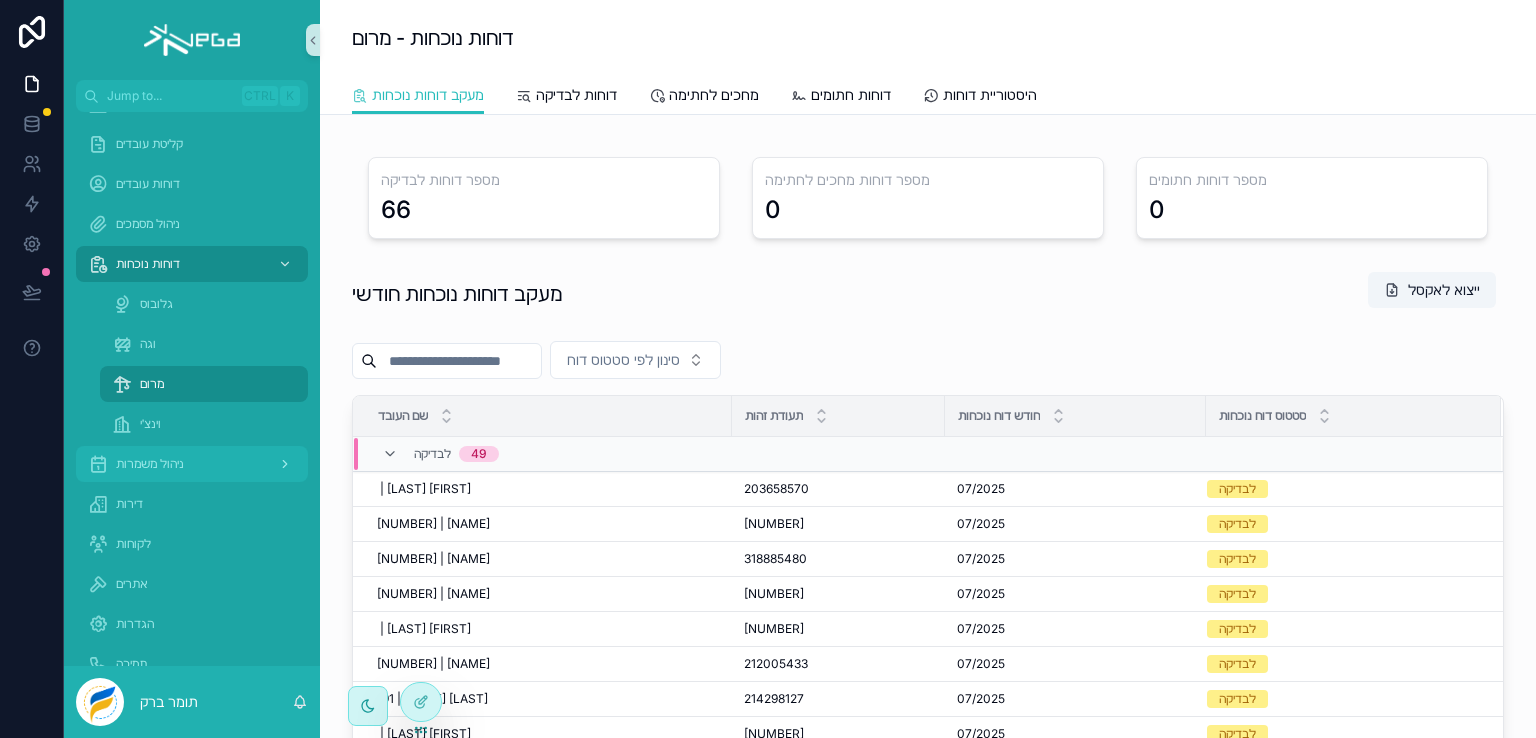 click on "ניהול משמרות" at bounding box center (150, 464) 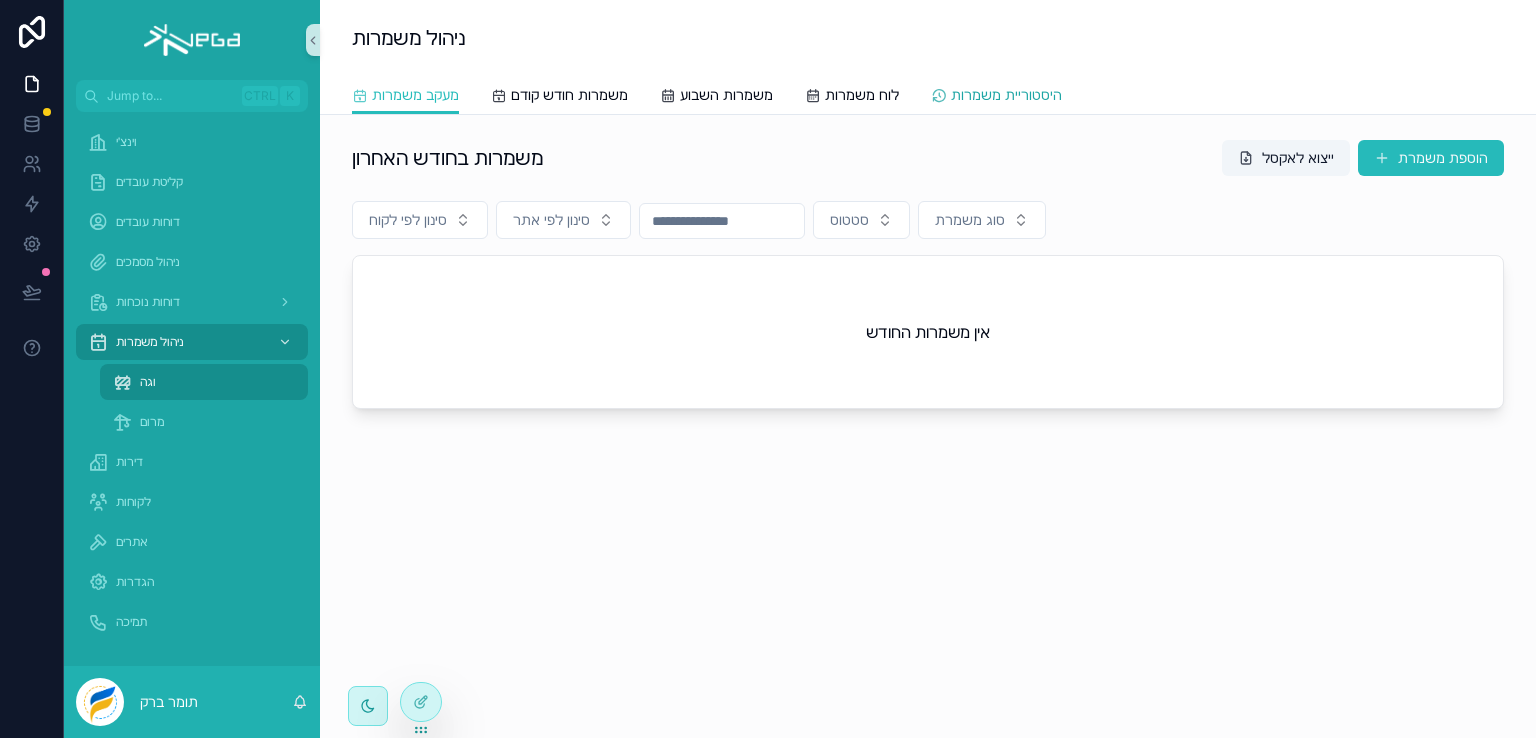 click on "היסטוריית משמרות" at bounding box center (1006, 95) 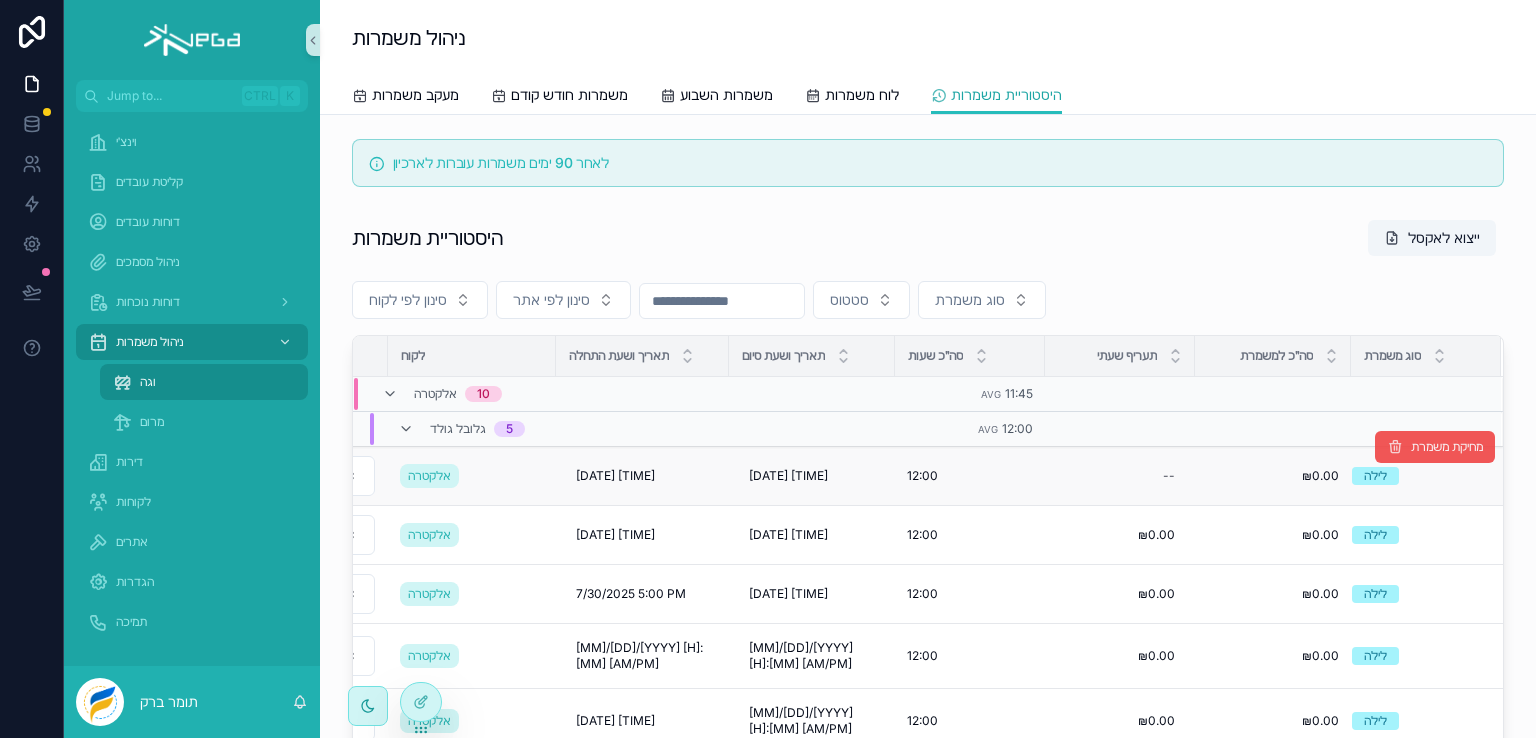 scroll, scrollTop: 0, scrollLeft: 823, axis: horizontal 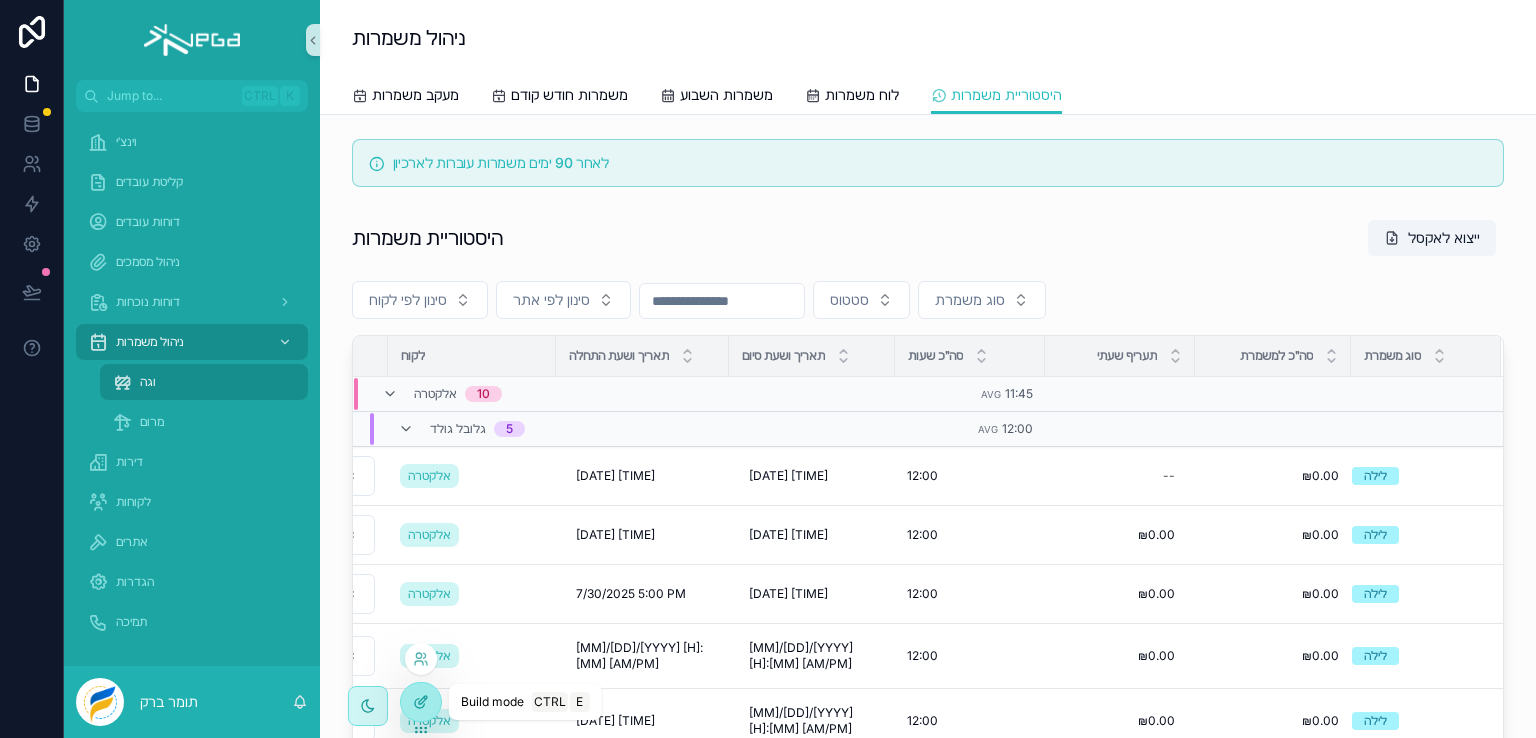 click at bounding box center (421, 702) 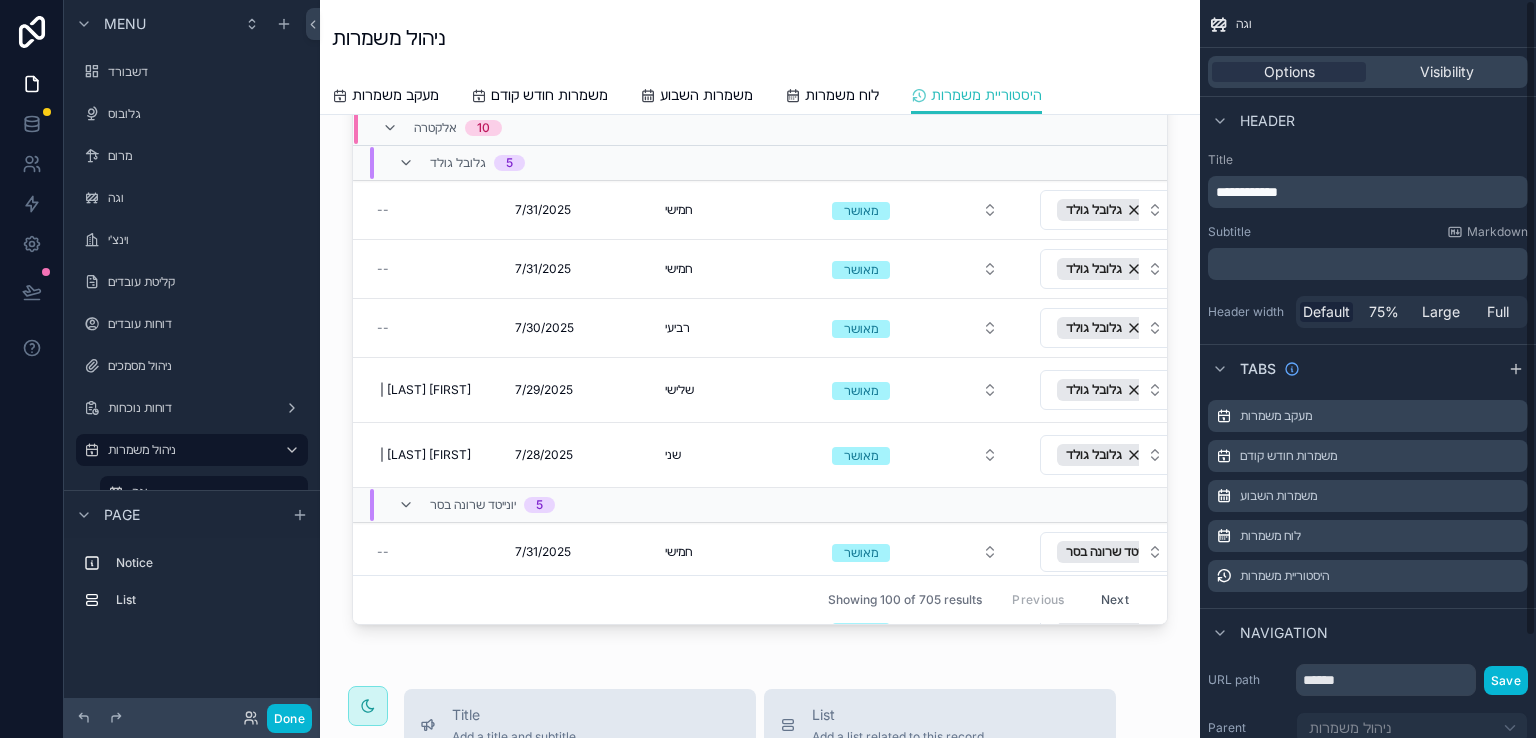 scroll, scrollTop: 300, scrollLeft: 0, axis: vertical 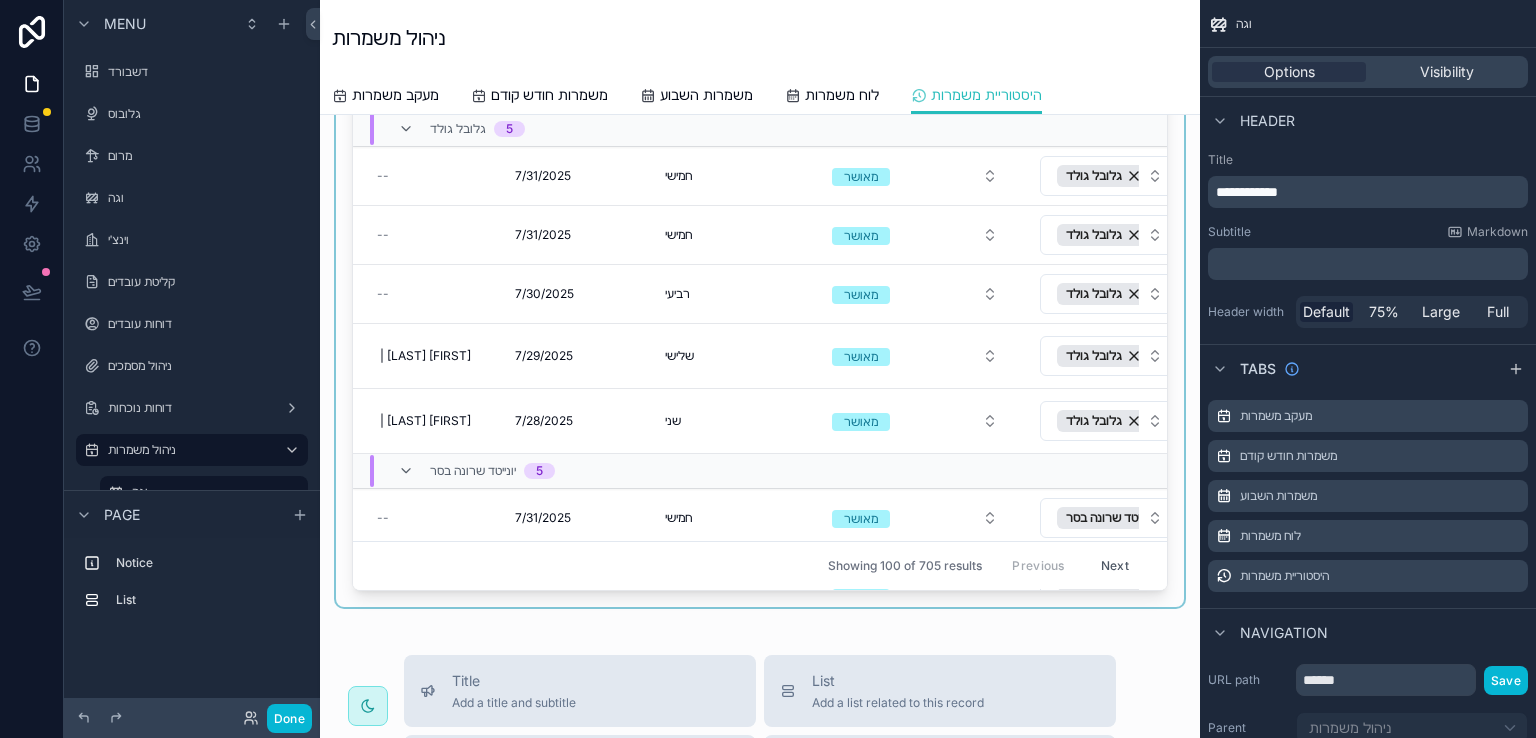drag, startPoint x: 572, startPoint y: 577, endPoint x: 991, endPoint y: 599, distance: 419.57718 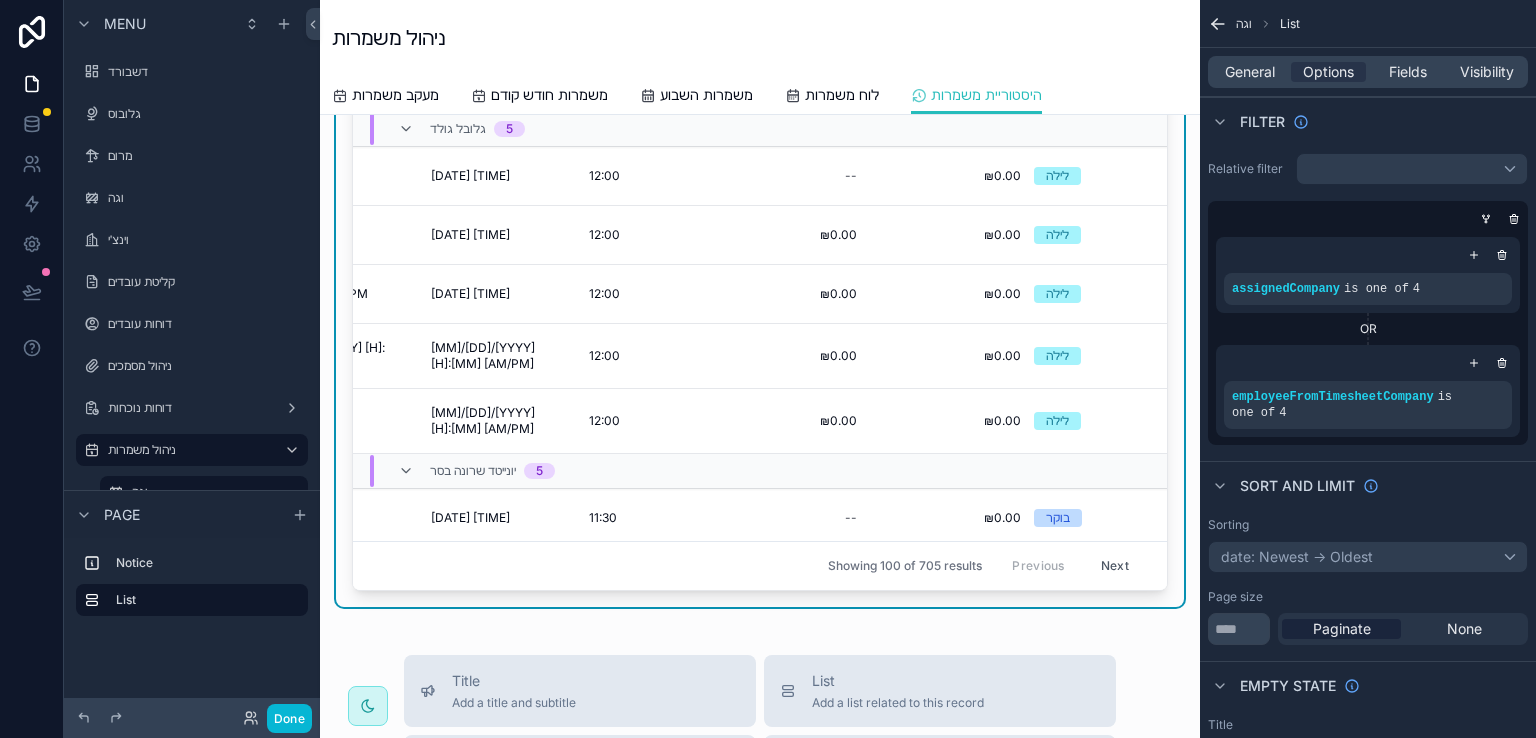 scroll, scrollTop: 0, scrollLeft: 1159, axis: horizontal 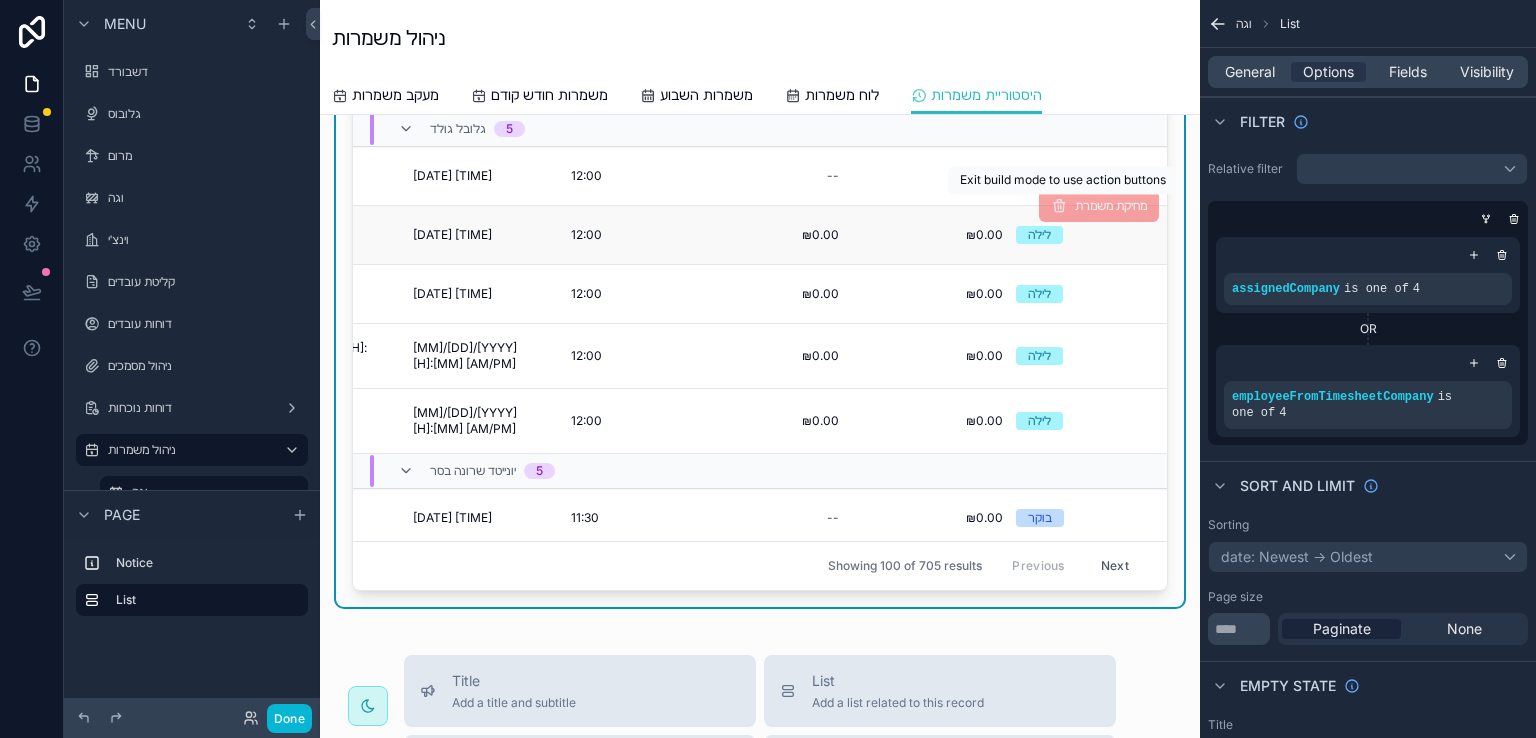 click on "מחיקת משמרת" at bounding box center [1099, 207] 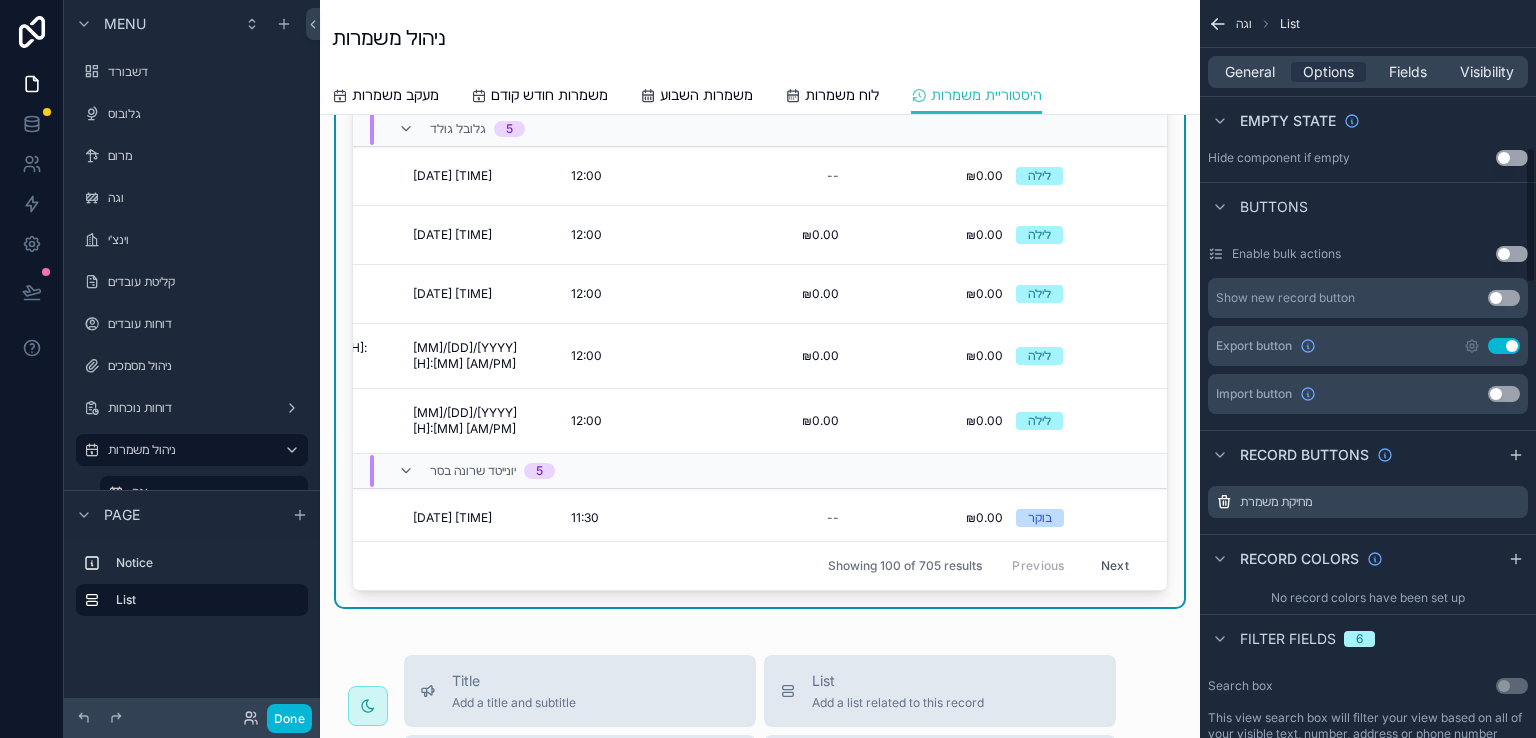 scroll, scrollTop: 800, scrollLeft: 0, axis: vertical 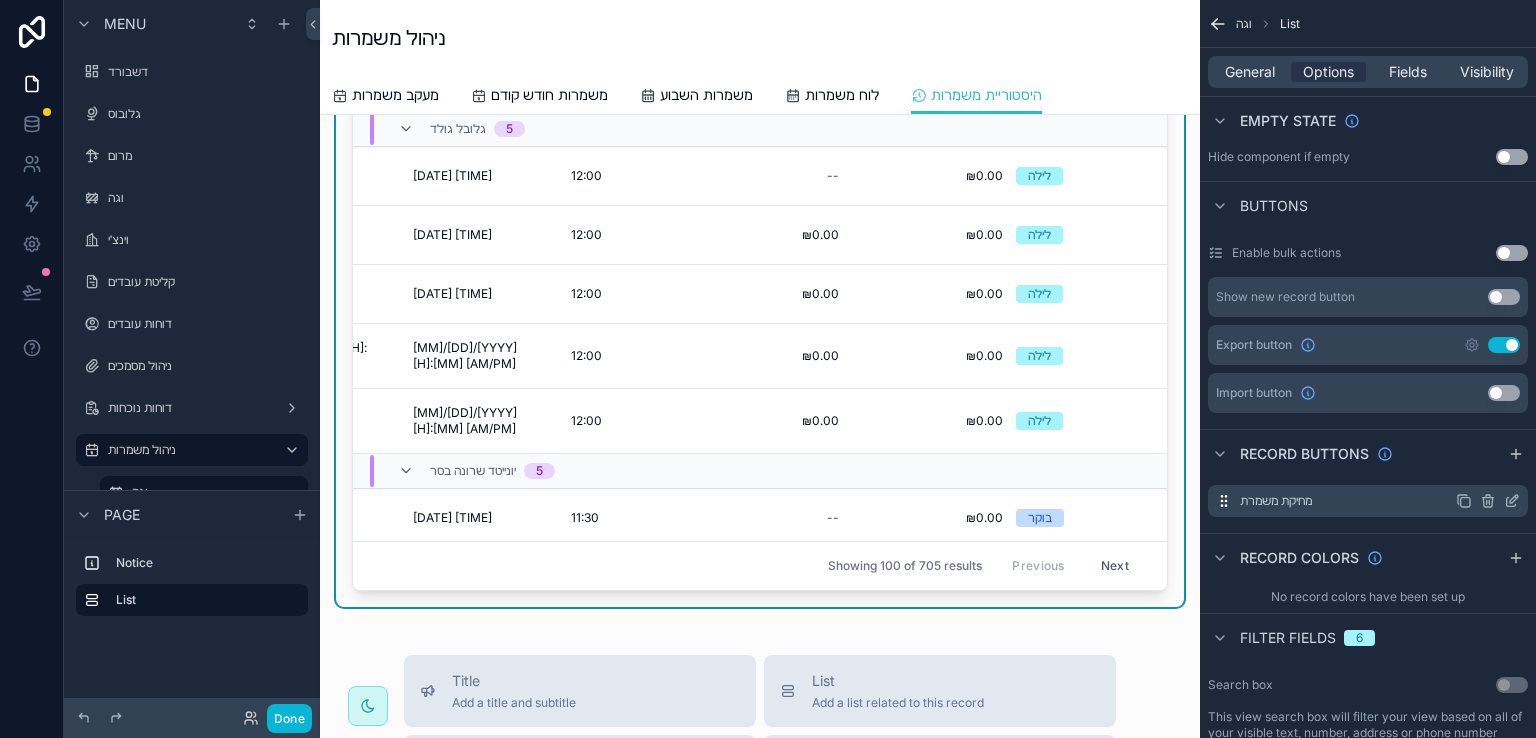 click 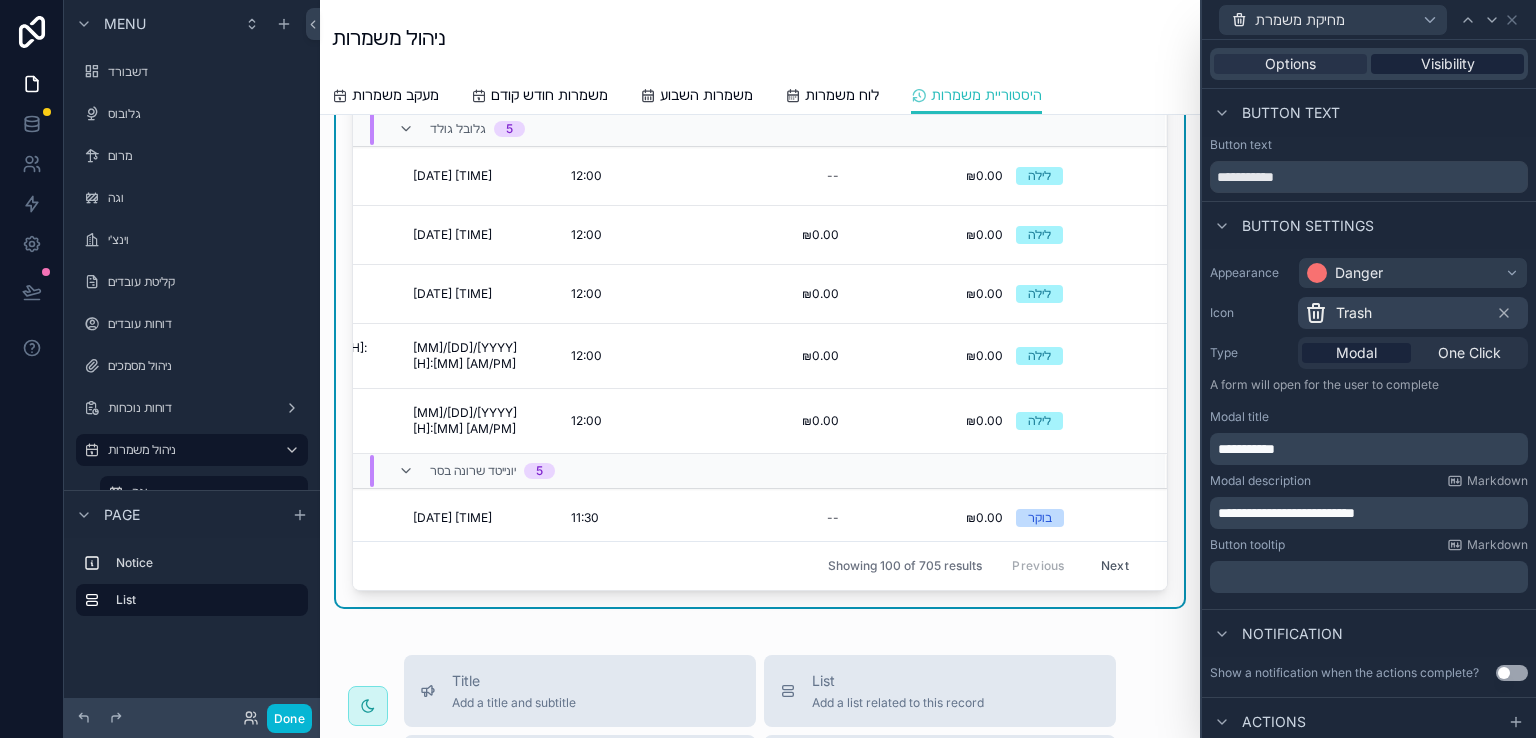click on "Visibility" at bounding box center (1448, 64) 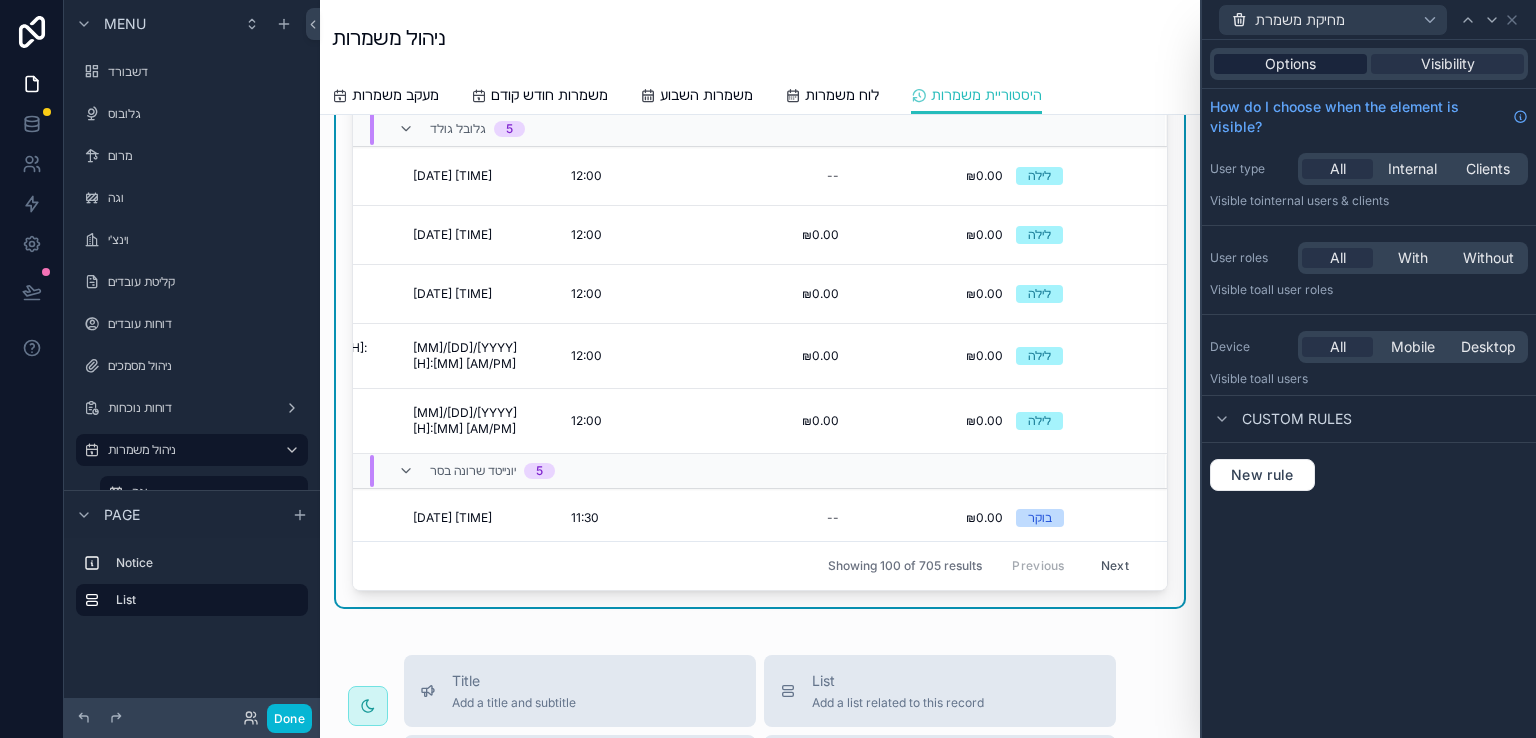 click on "Options" at bounding box center [1290, 64] 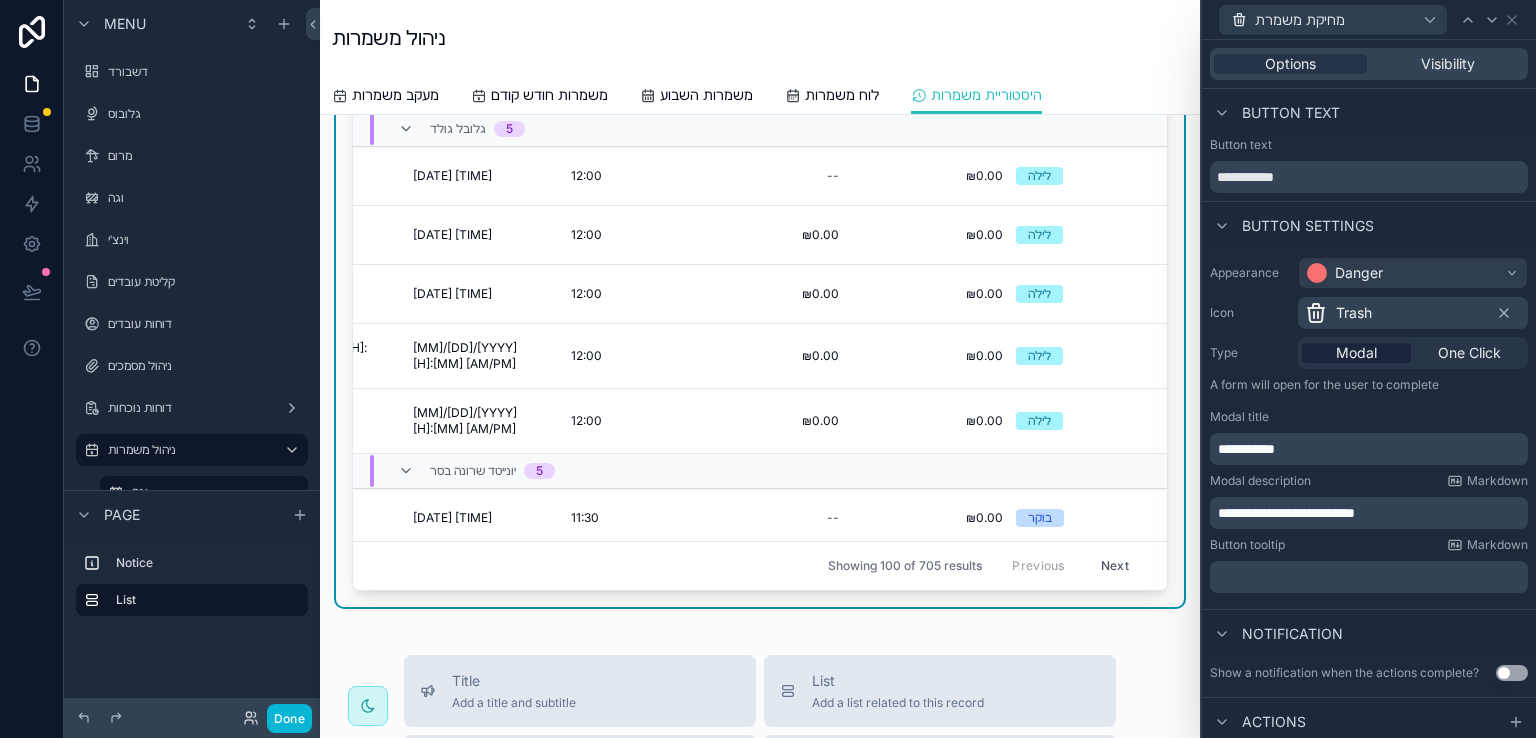 scroll, scrollTop: 0, scrollLeft: 0, axis: both 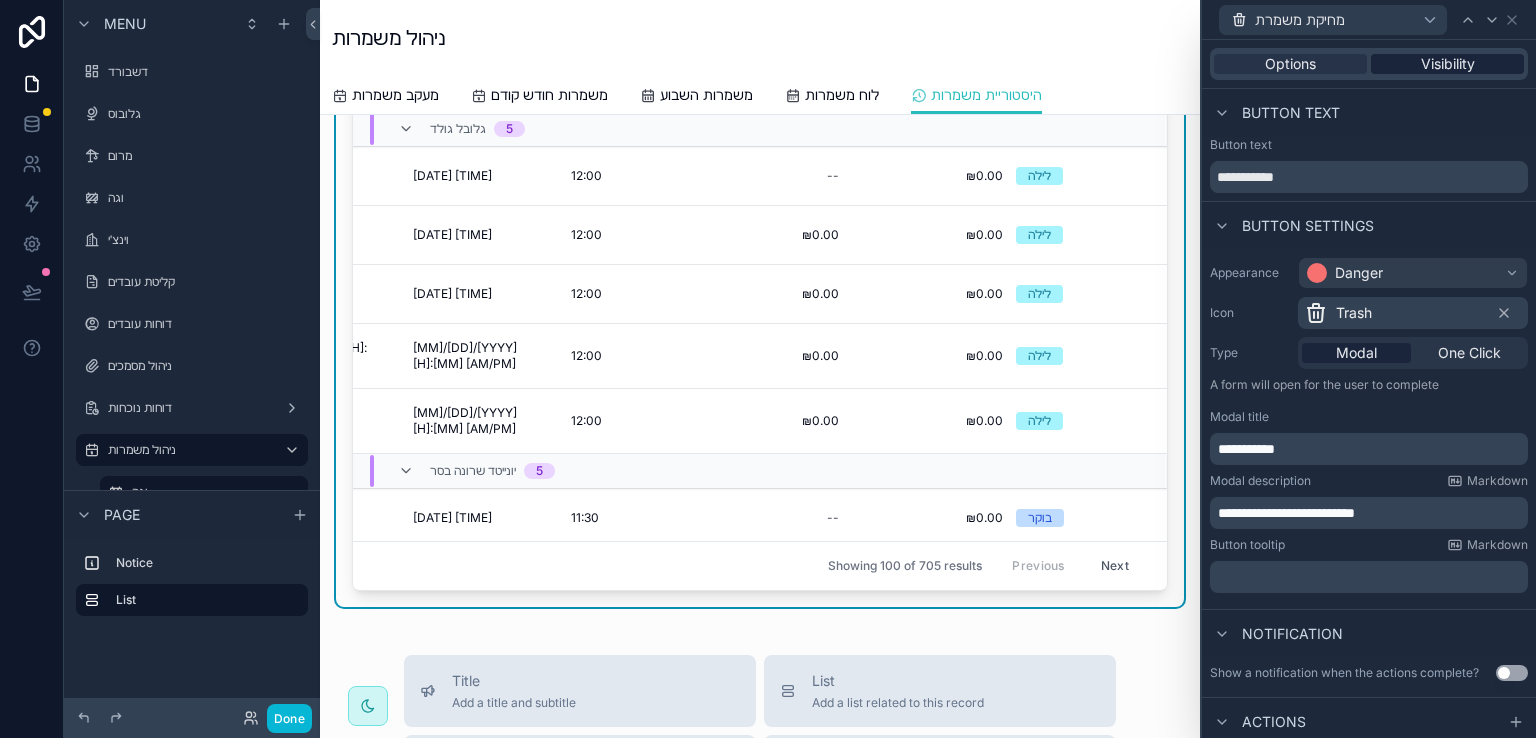 click on "Visibility" at bounding box center (1448, 64) 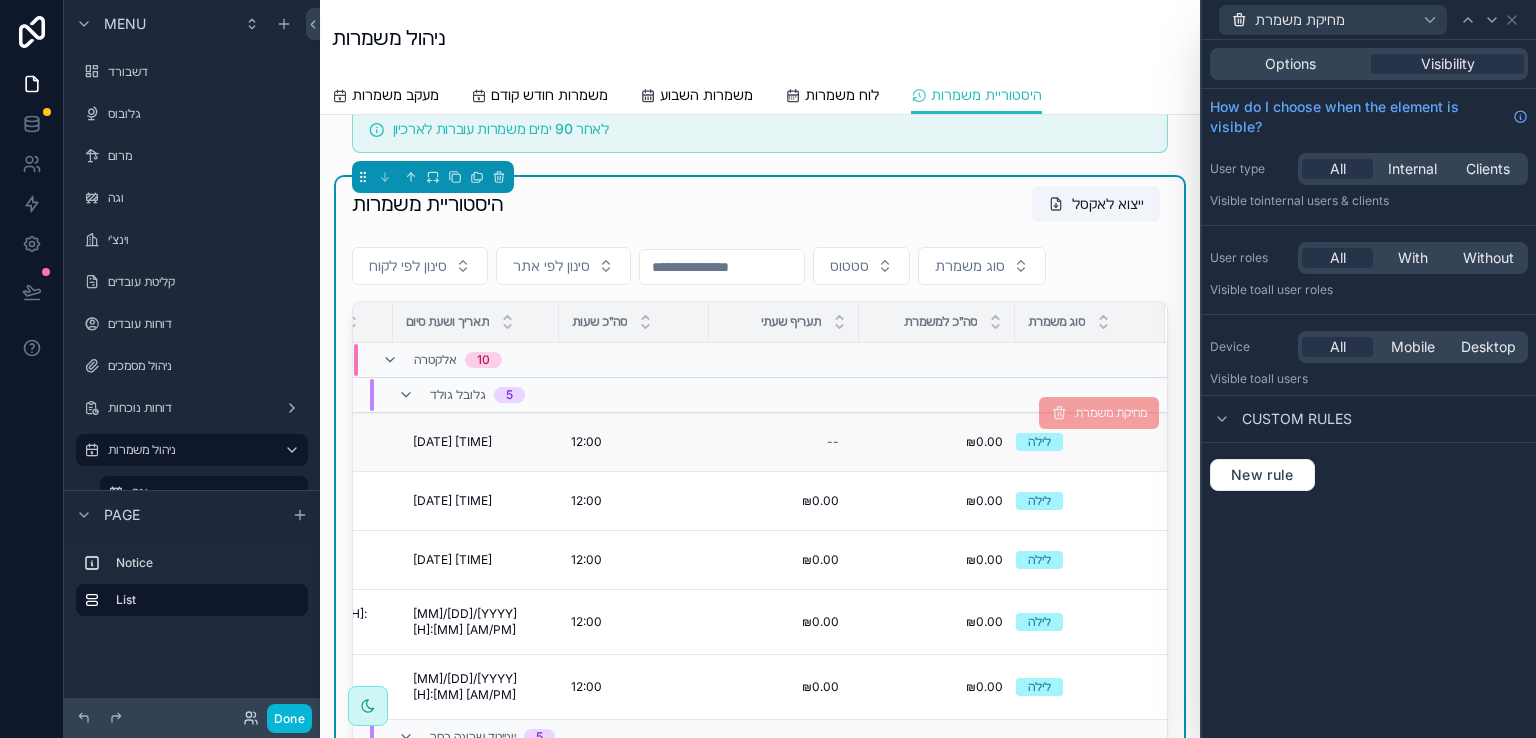 scroll, scrollTop: 0, scrollLeft: 0, axis: both 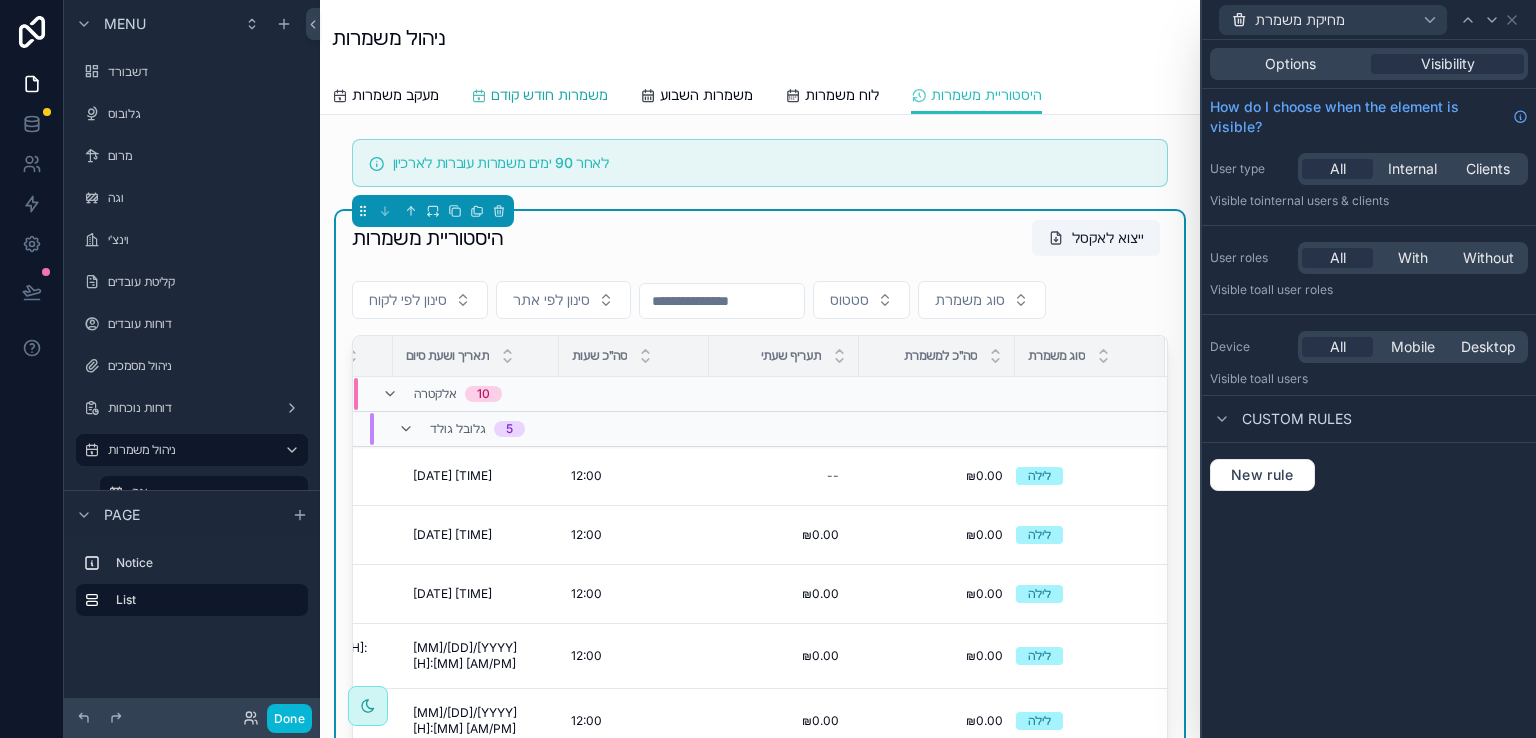 click on "משמרות חודש קודם" at bounding box center [549, 95] 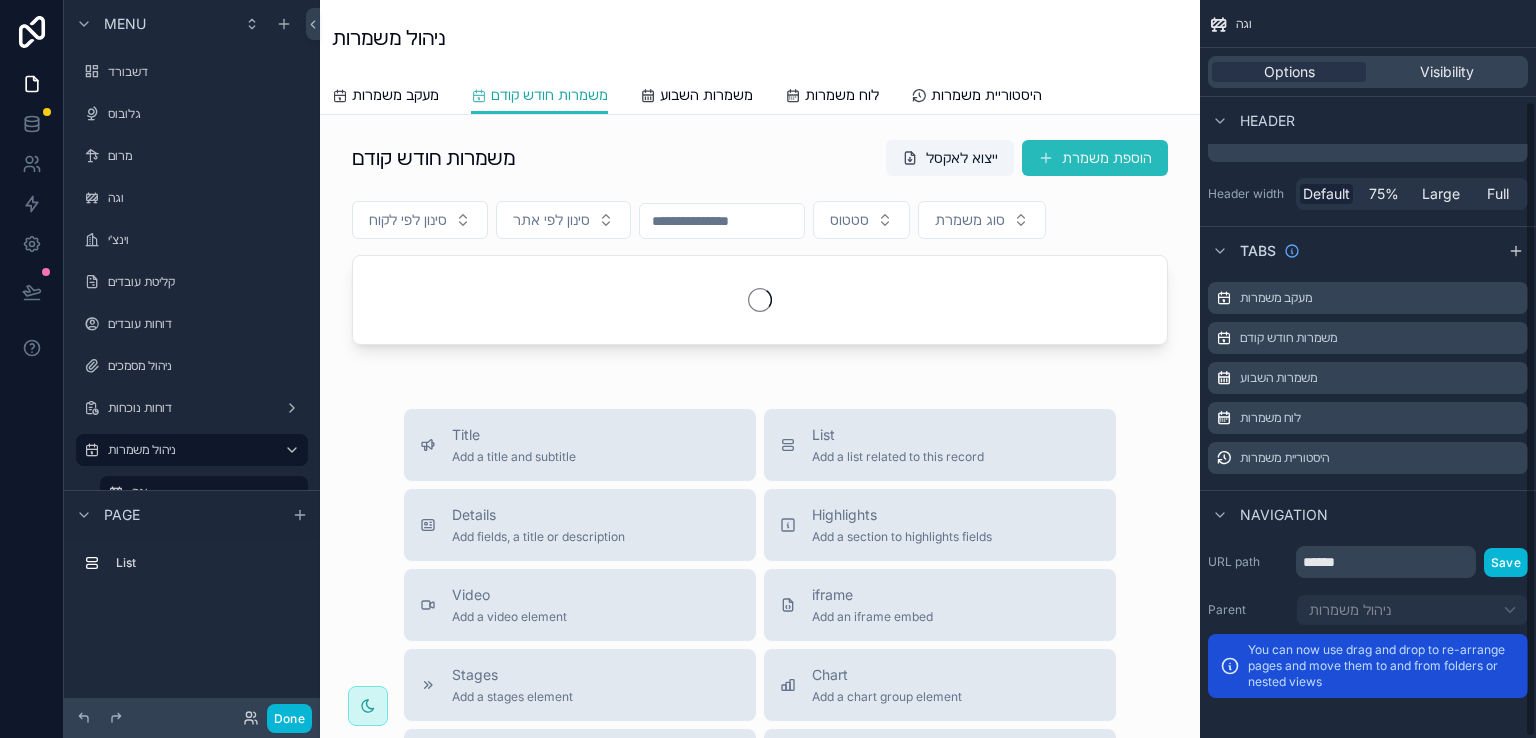 scroll, scrollTop: 118, scrollLeft: 0, axis: vertical 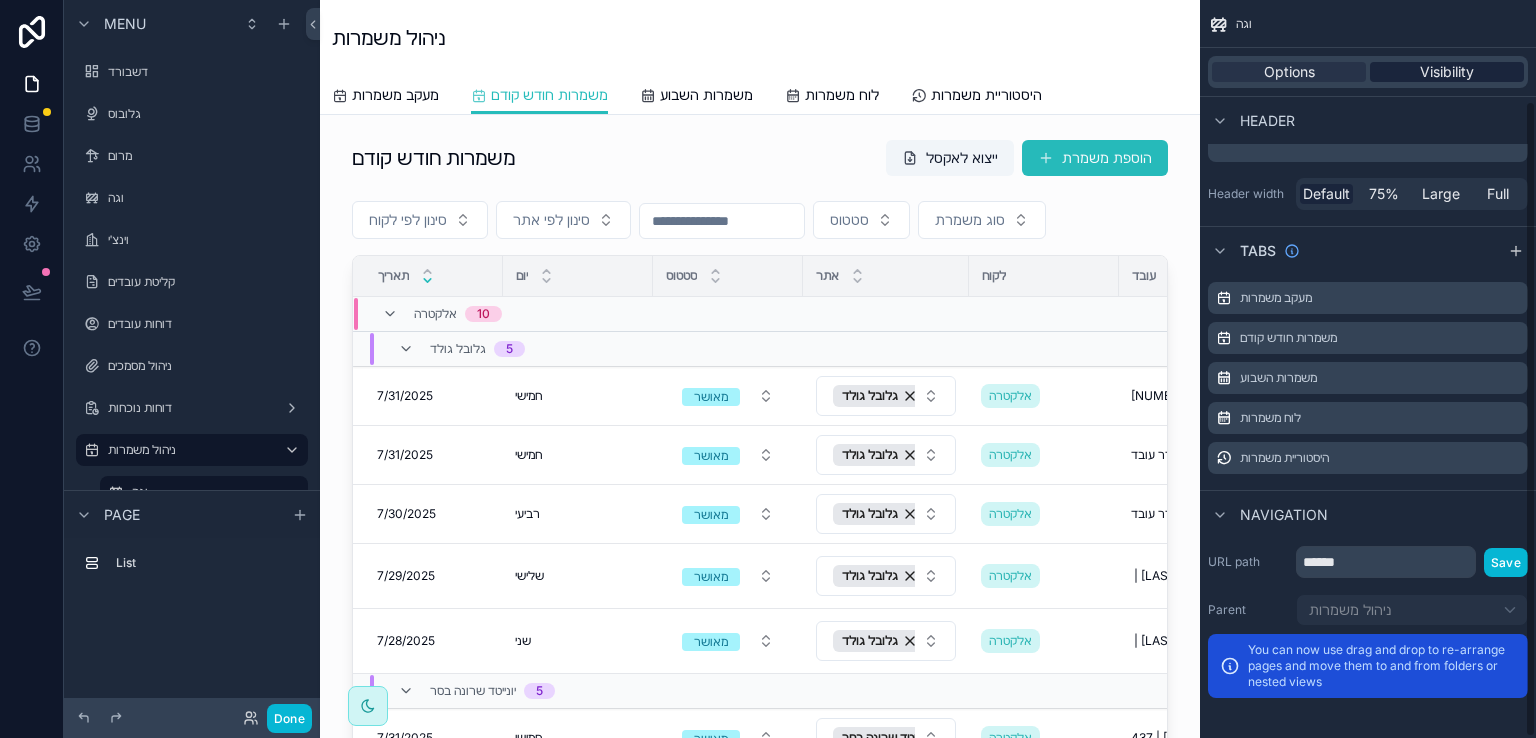 click on "Visibility" at bounding box center (1447, 72) 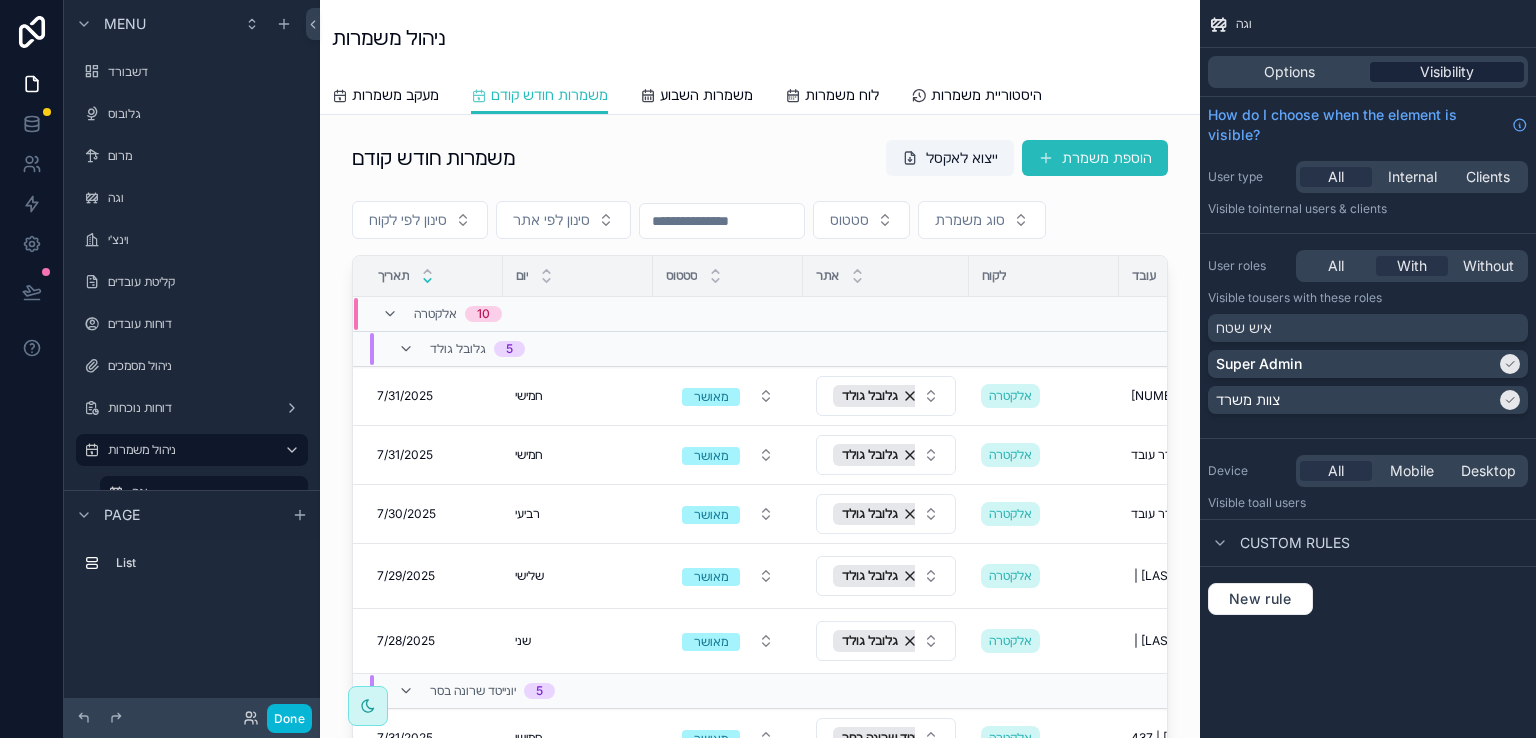 scroll, scrollTop: 0, scrollLeft: 0, axis: both 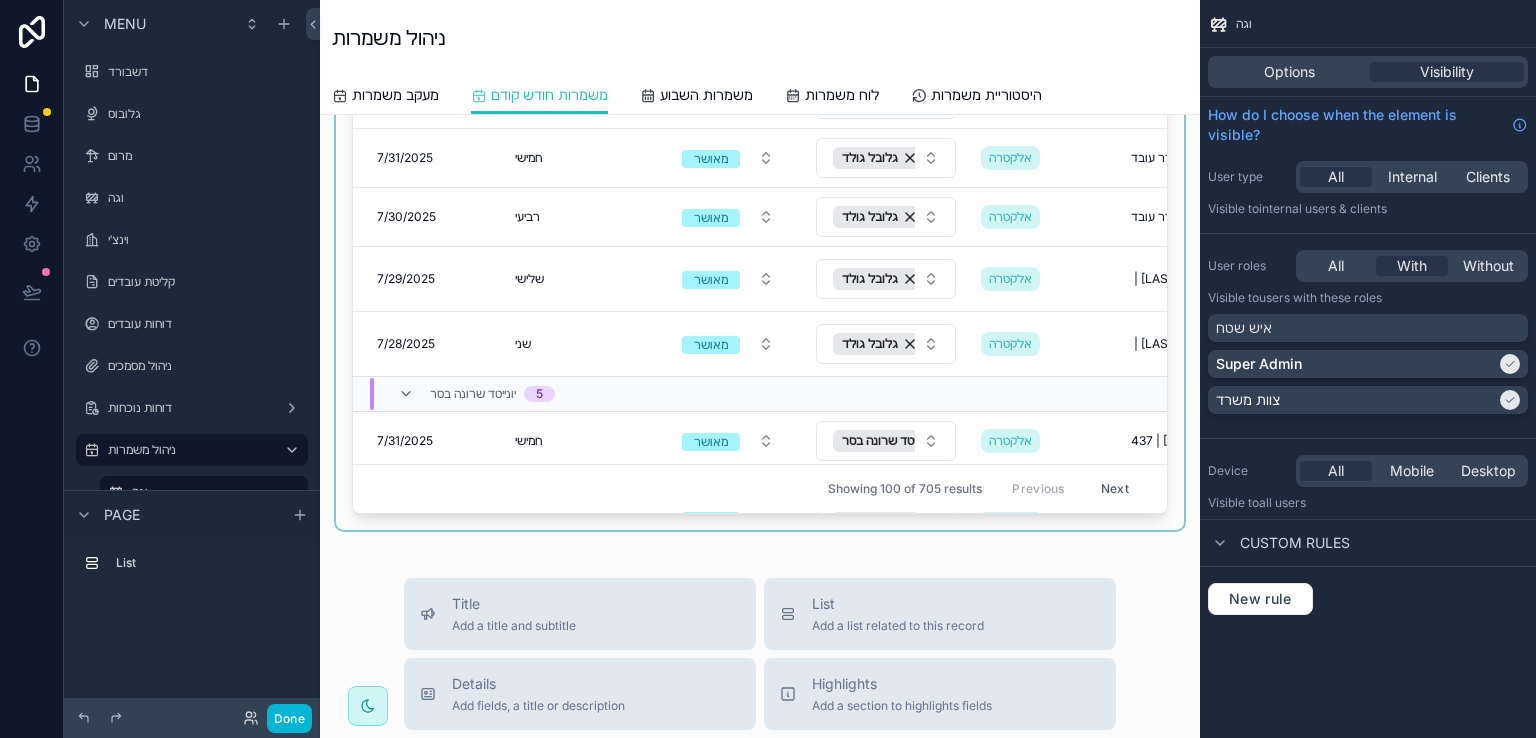 drag, startPoint x: 580, startPoint y: 500, endPoint x: 969, endPoint y: 509, distance: 389.1041 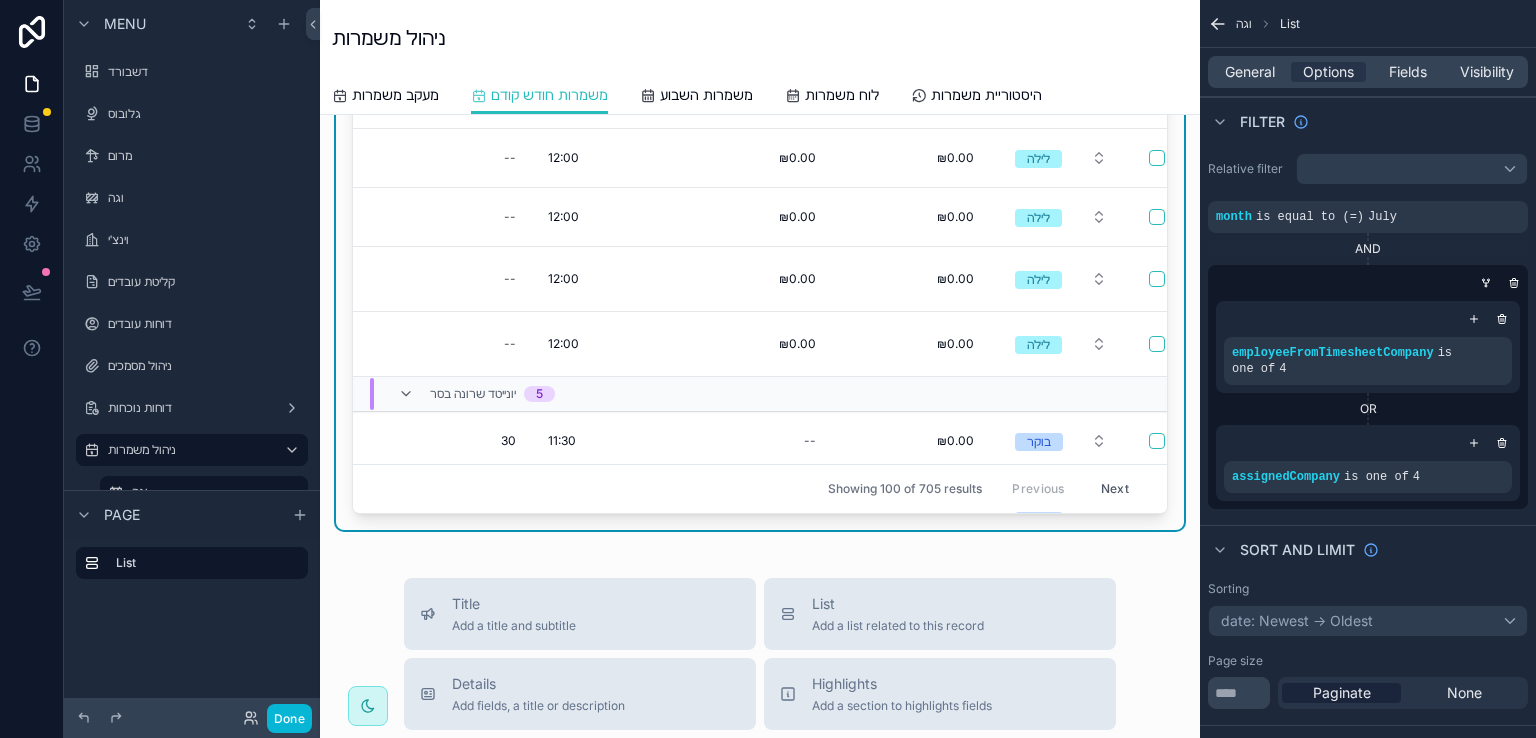 scroll, scrollTop: 0, scrollLeft: 1499, axis: horizontal 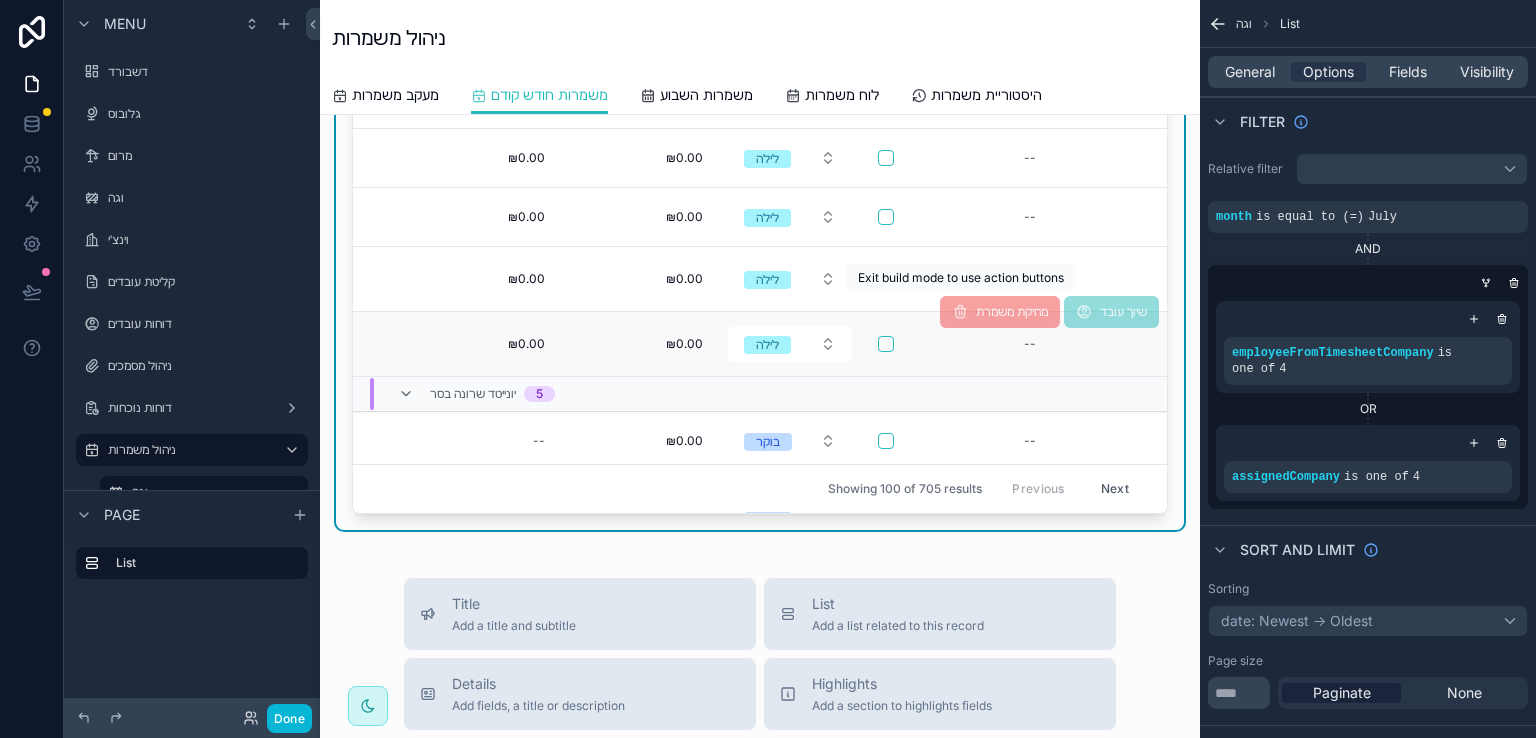 click on "מחיקת משמרת" at bounding box center (1000, 313) 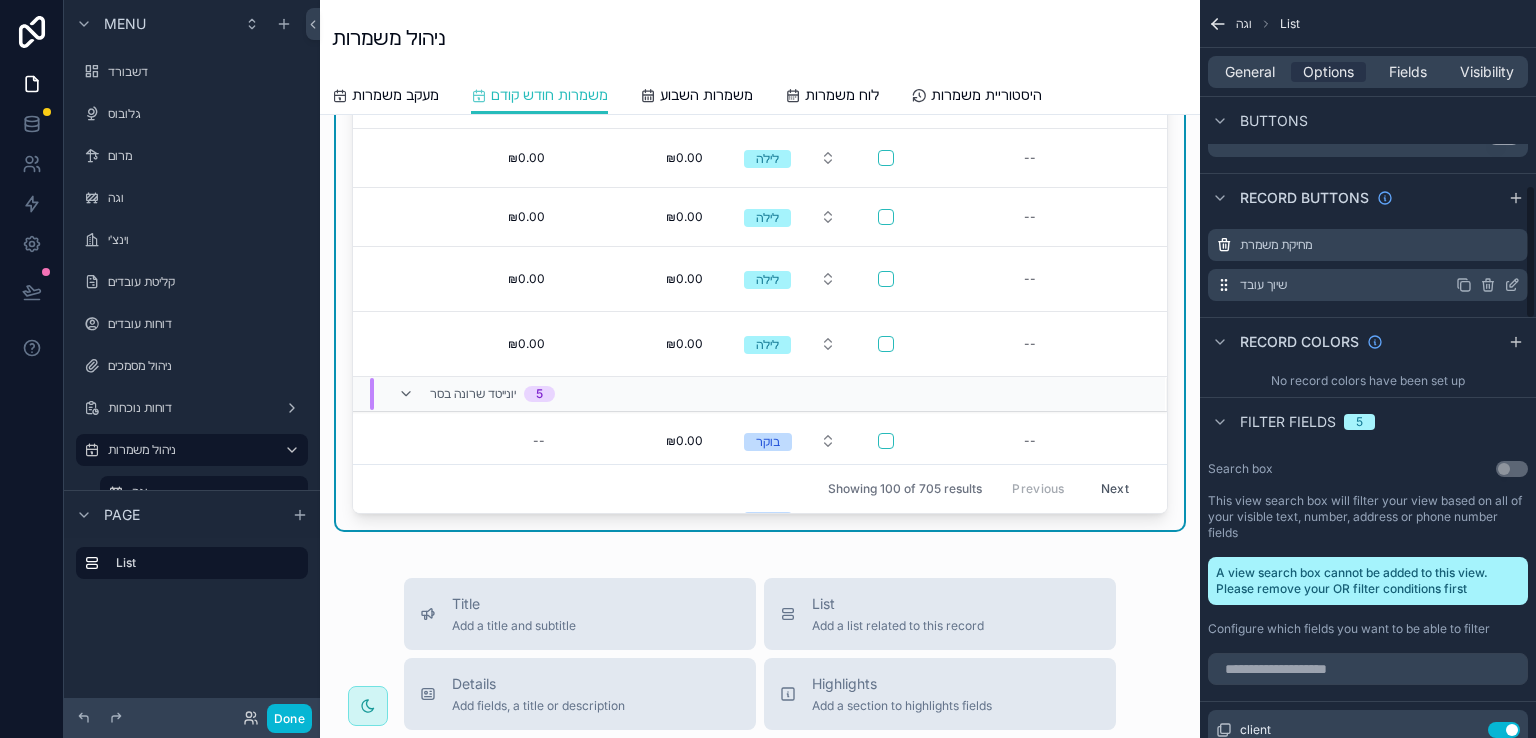 scroll, scrollTop: 1000, scrollLeft: 0, axis: vertical 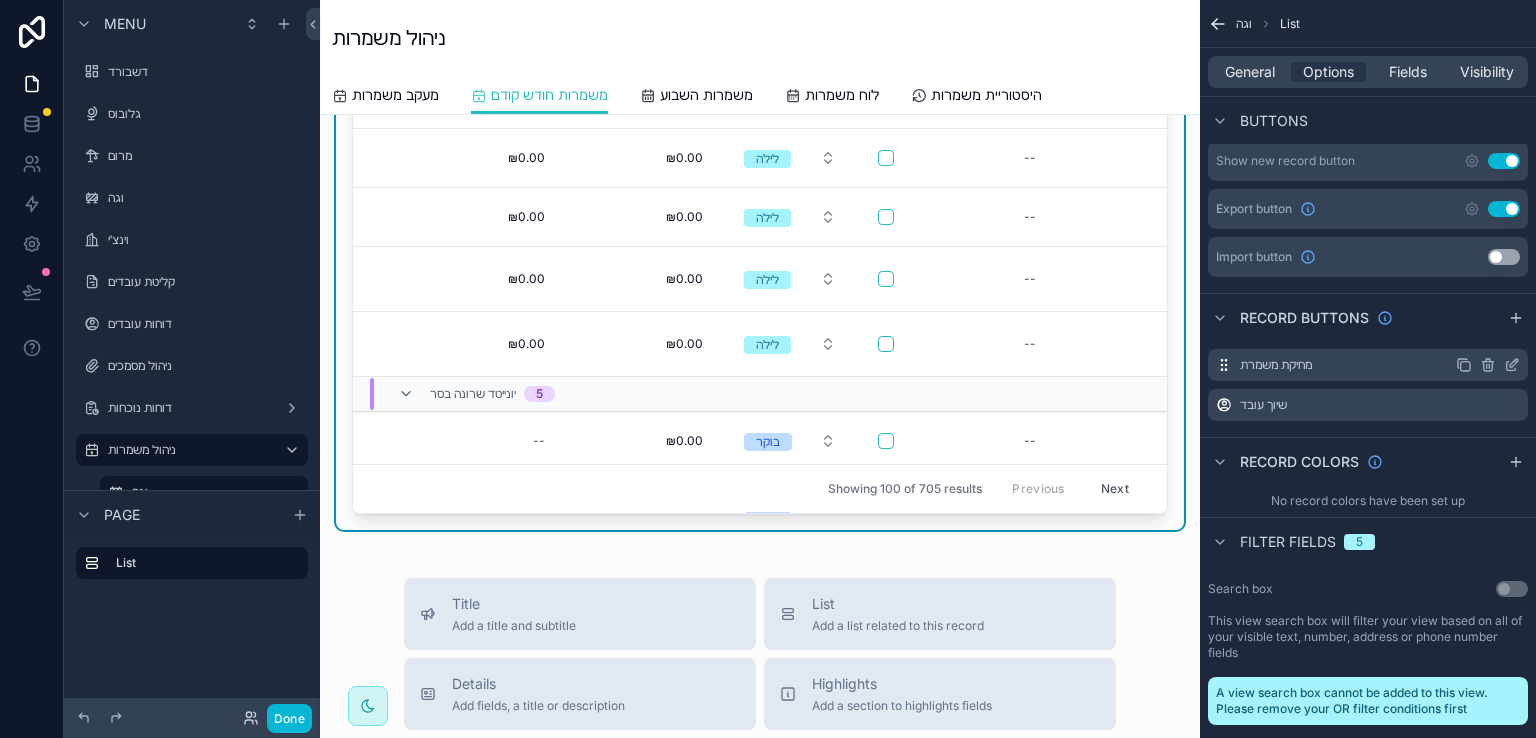 click 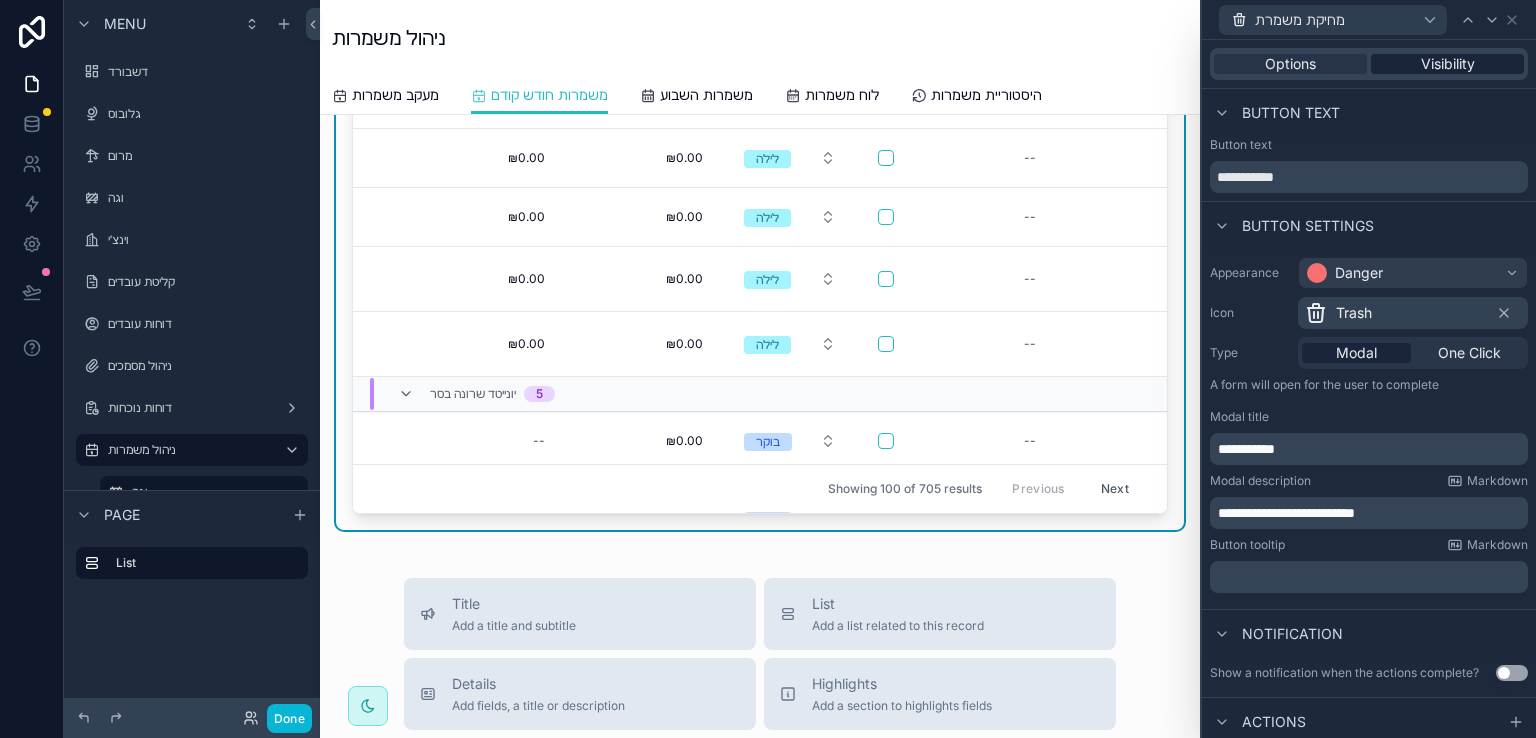click on "Visibility" at bounding box center (1448, 64) 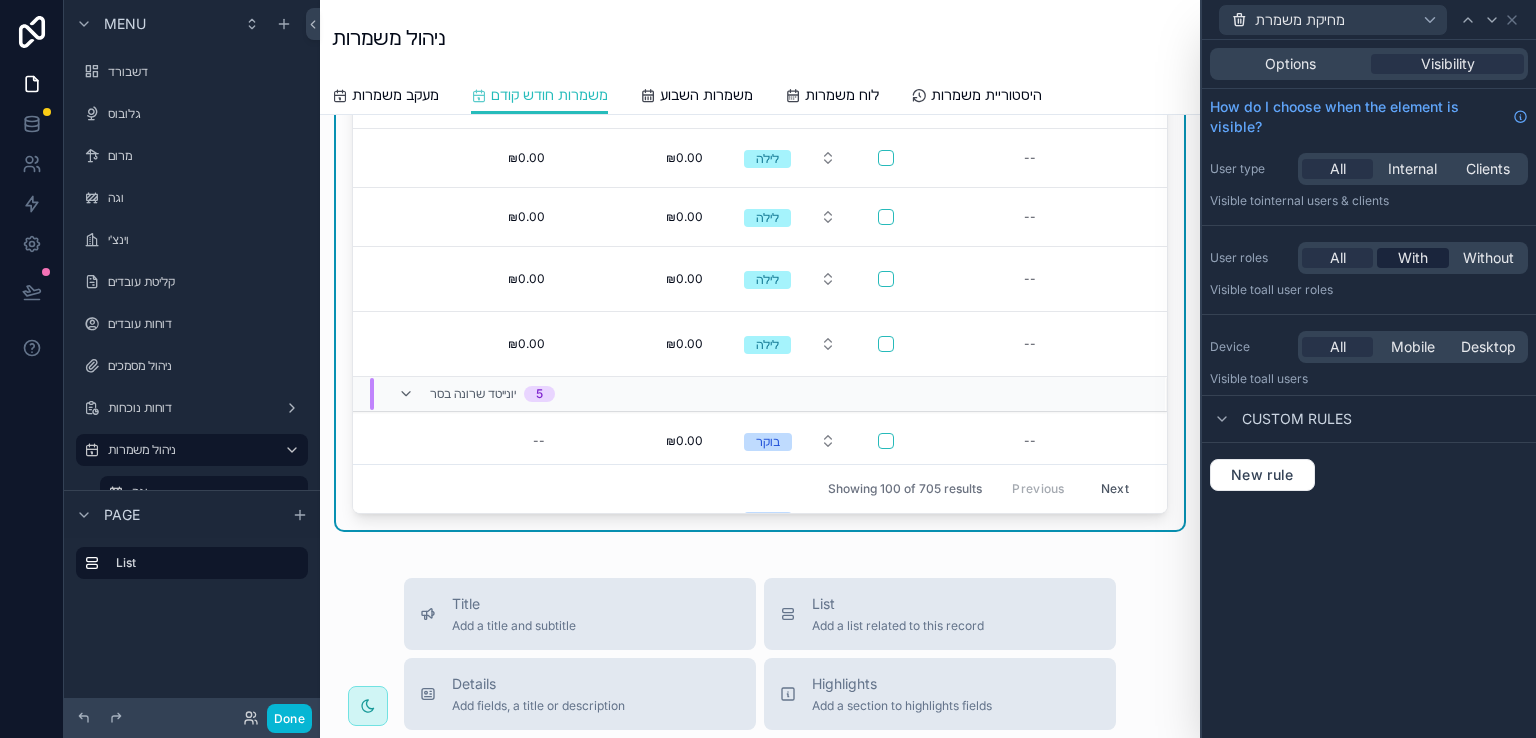 click on "With" at bounding box center [1413, 258] 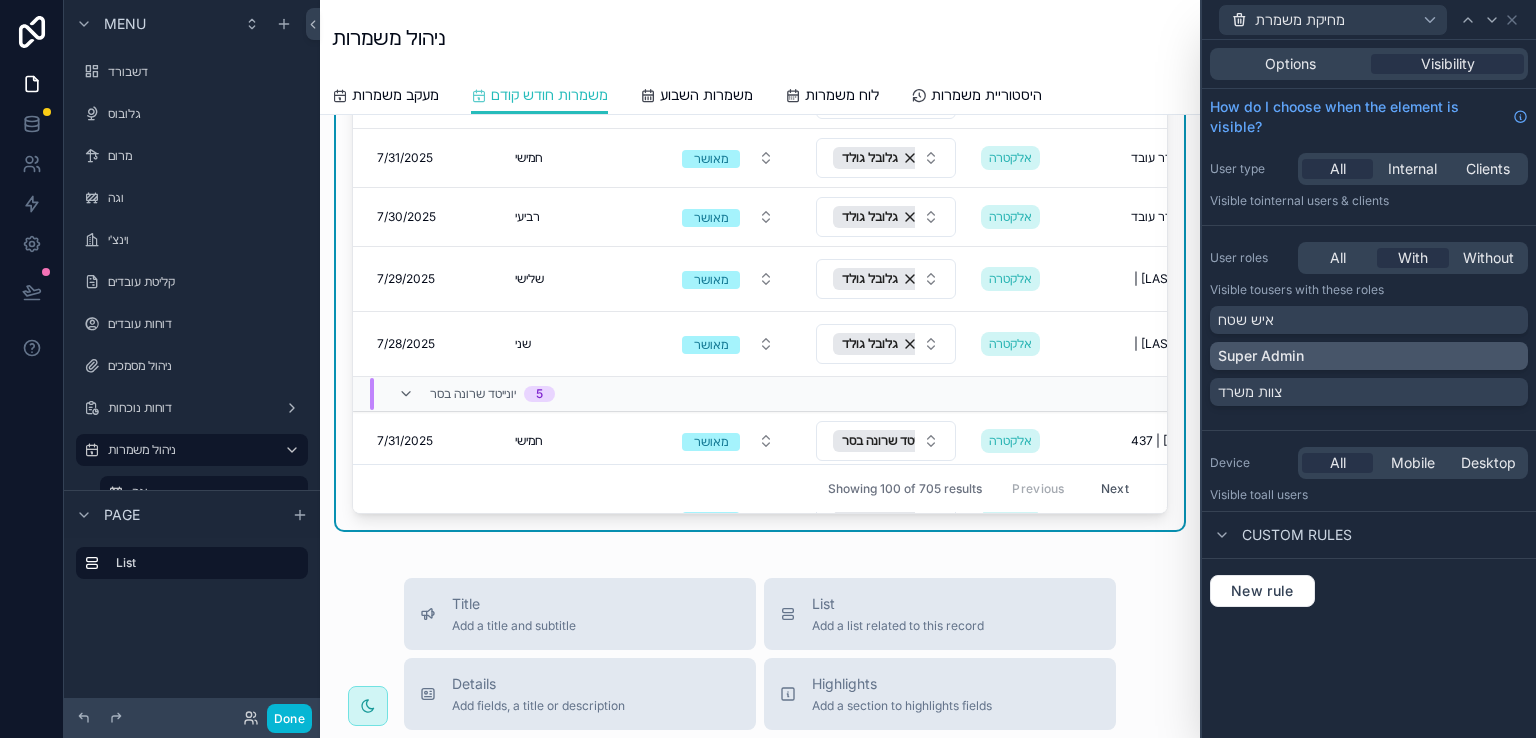 click on "Super Admin" at bounding box center [1369, 356] 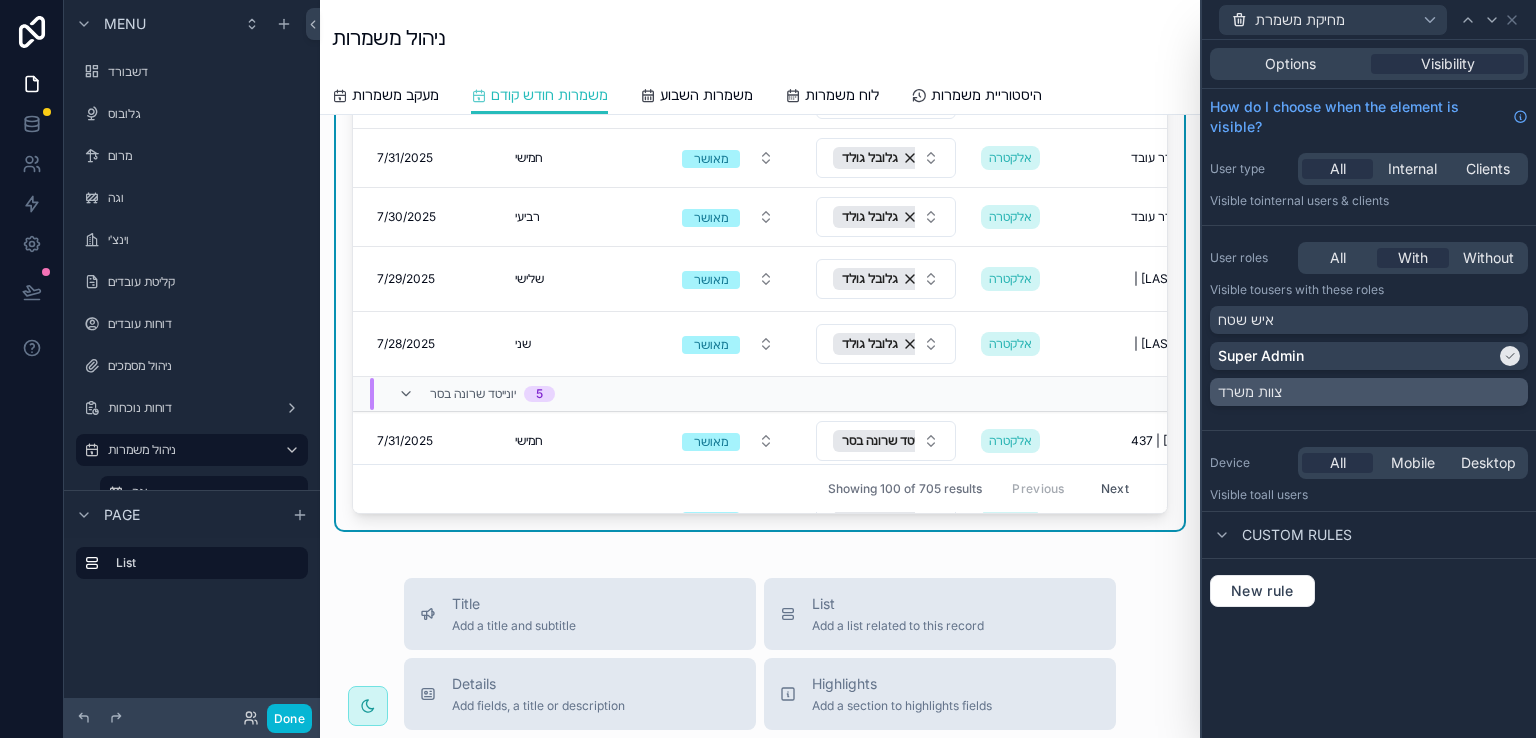 click on "צוות משרד" at bounding box center (1369, 392) 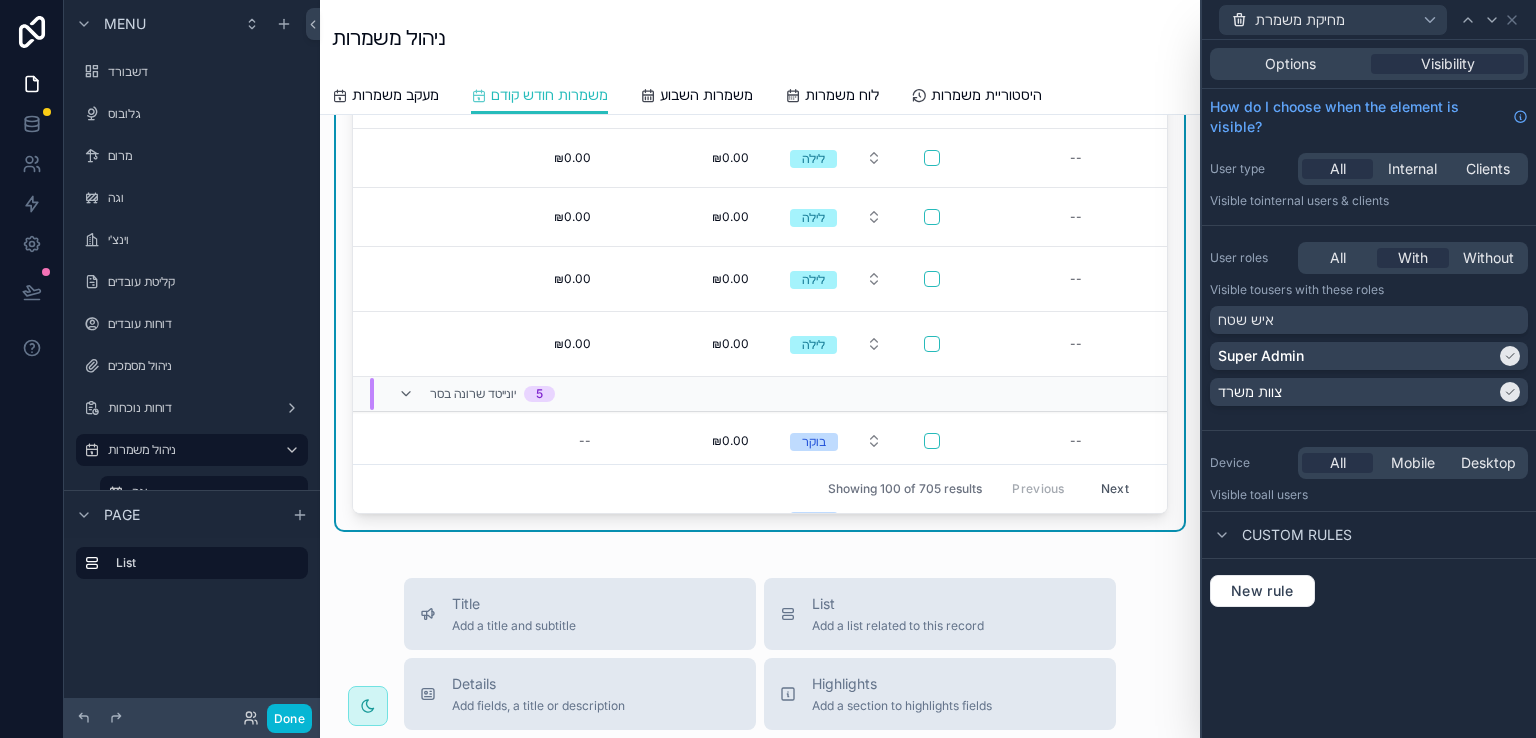 scroll, scrollTop: 0, scrollLeft: 1499, axis: horizontal 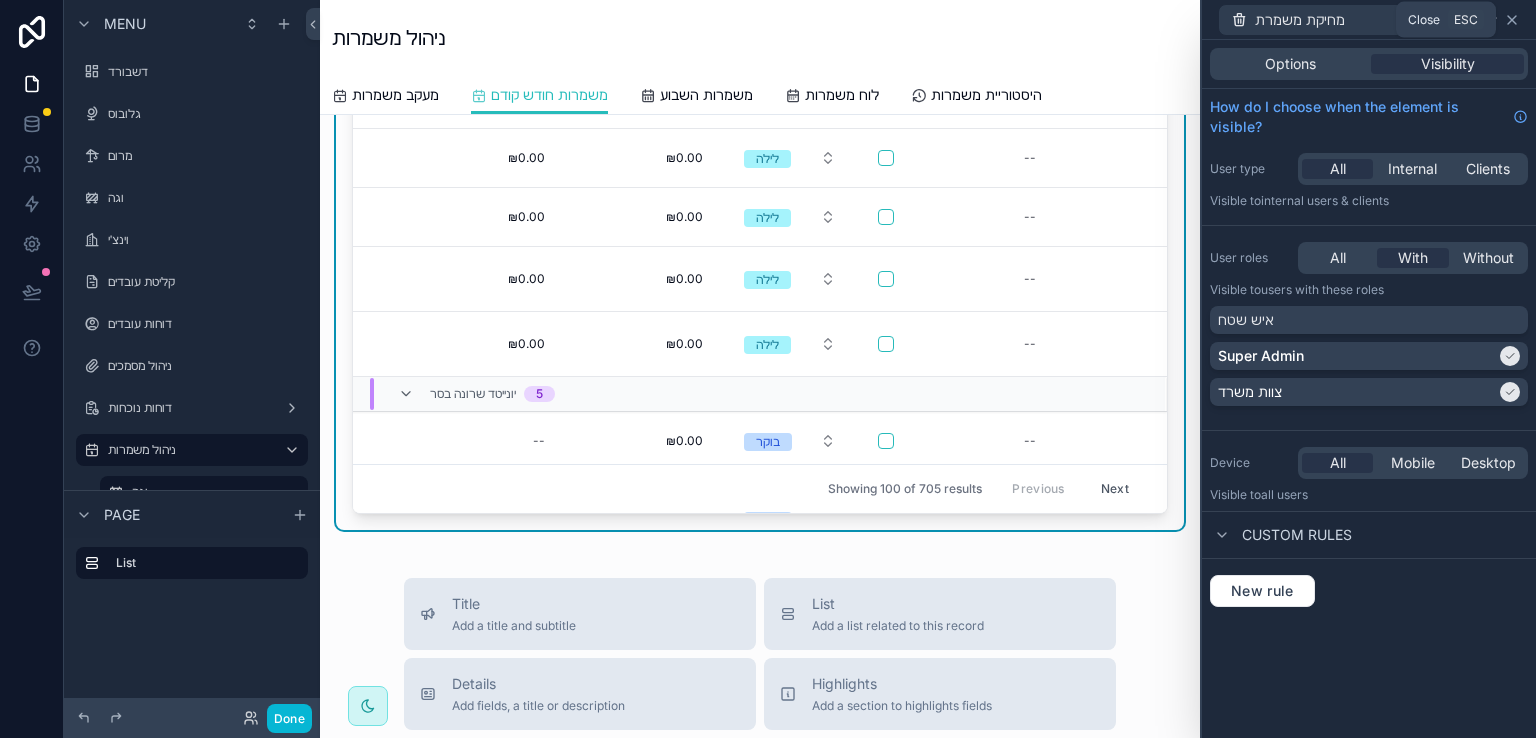 click 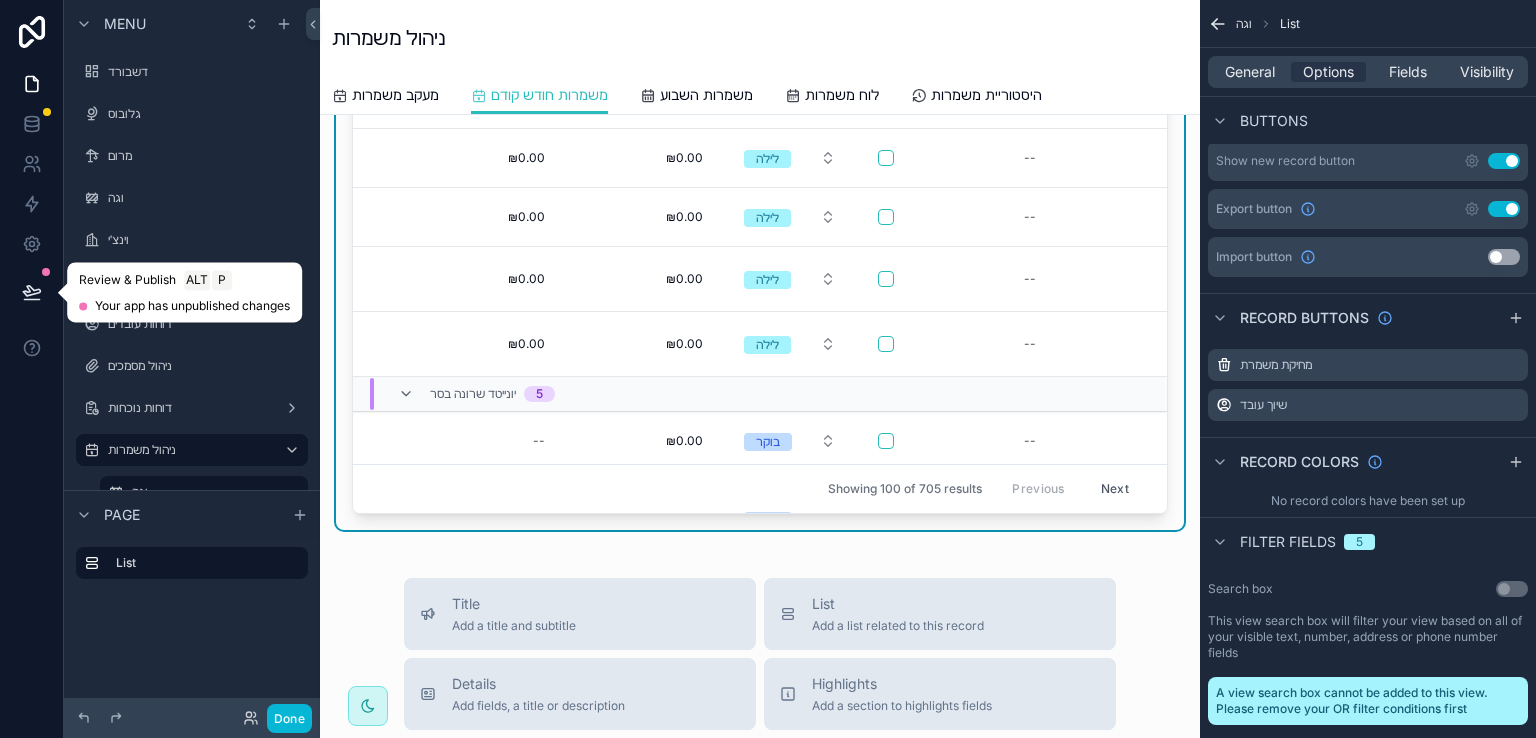 click 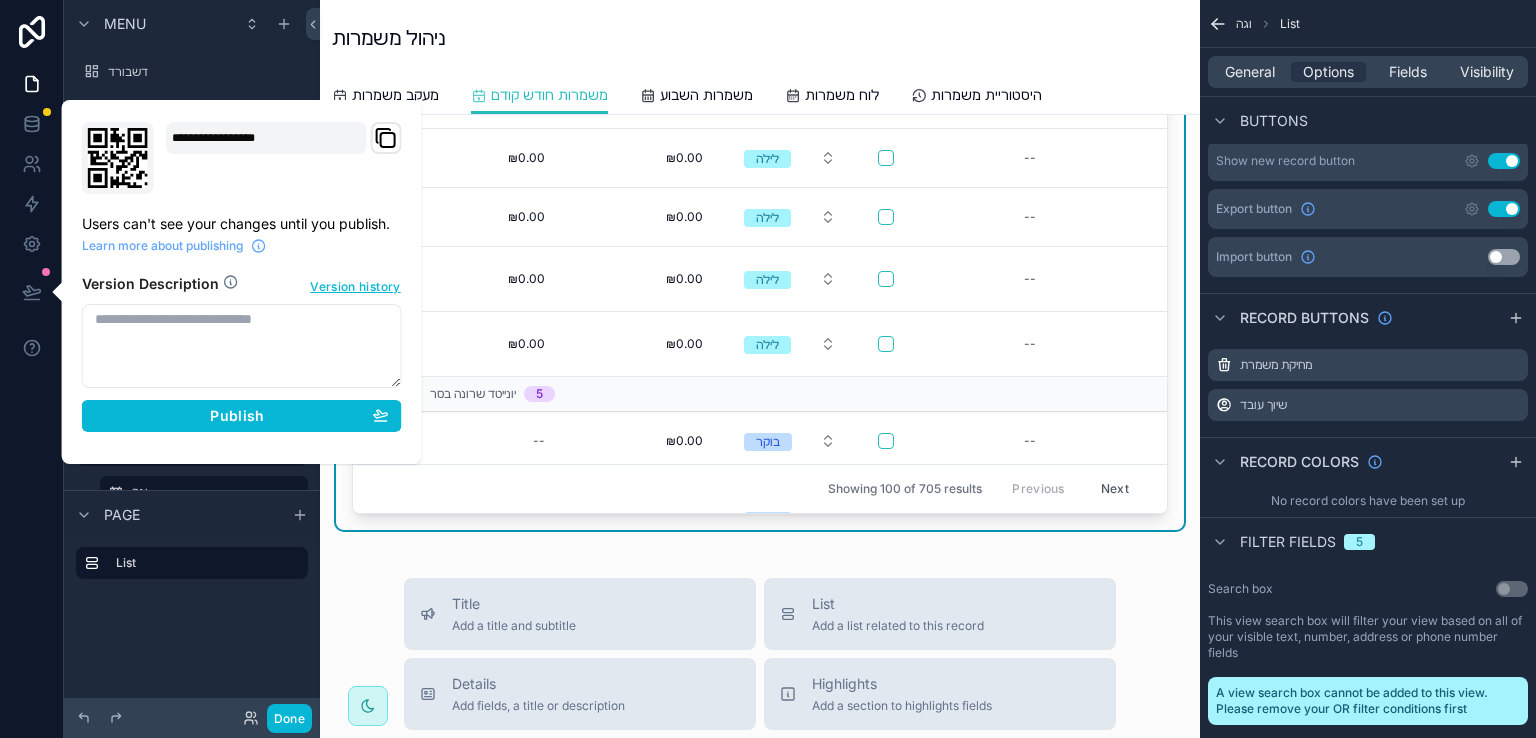 click at bounding box center (242, 346) 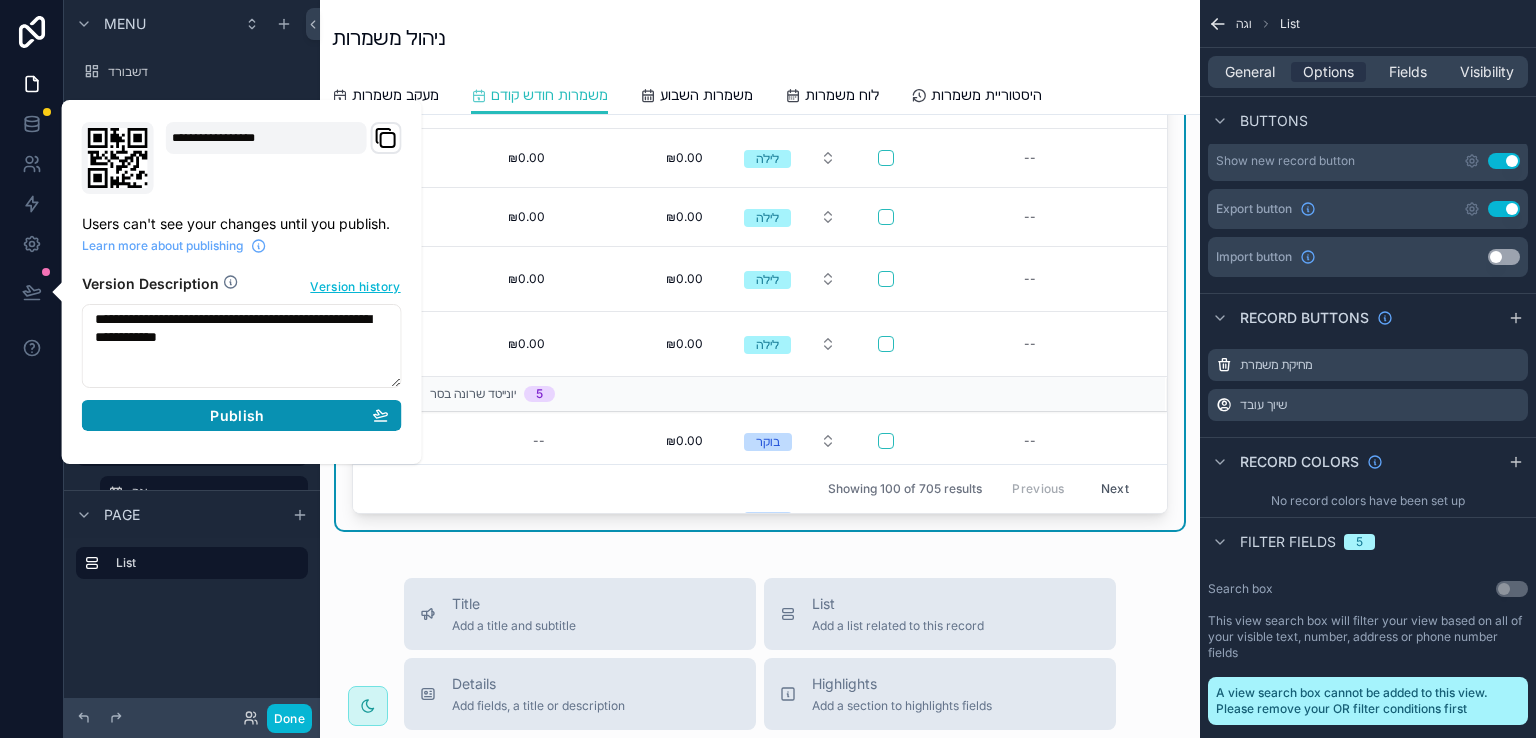 type on "**********" 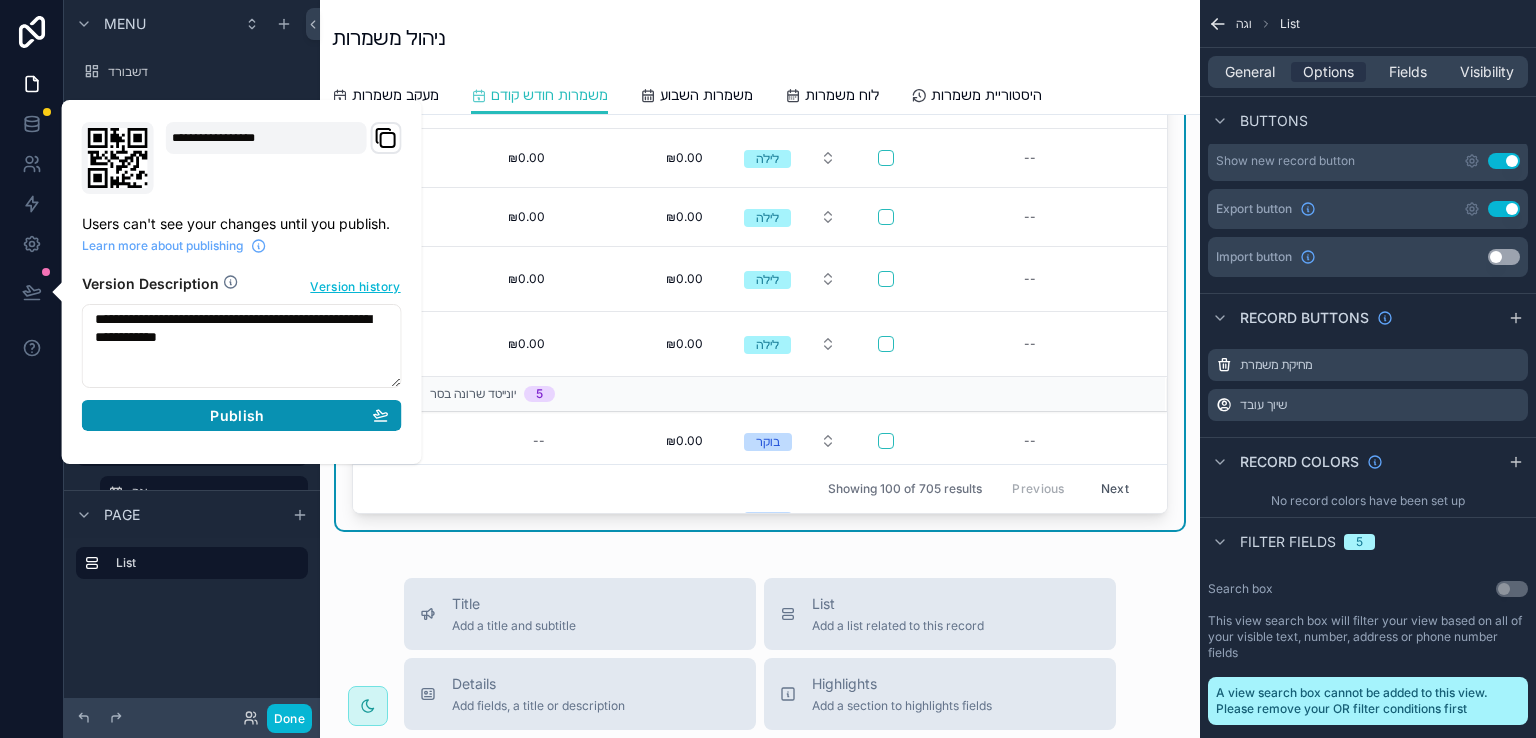 click on "Publish" at bounding box center [237, 416] 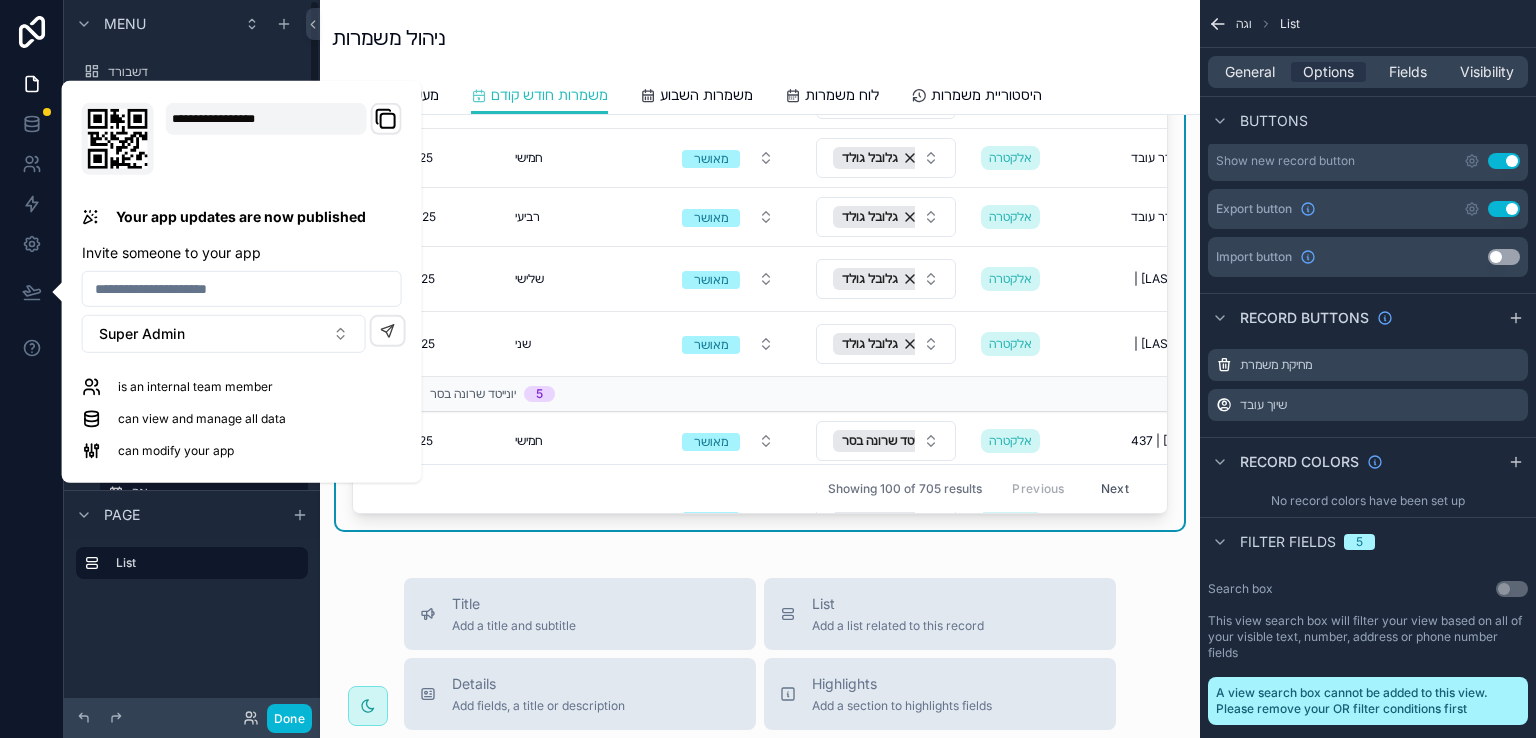 click on "Menu דשבורד גלובוס מרום וגה וינצ׳י קליטת עובדים דוחות עובדים ניהול מסמכים דוחות נוכחות ניהול משמרות וגה מרום דירות לקוחות אתרים הגדרות תמיכה Hidden pages הפרופיל שלי עובדים סוגי מסמכים מסמכים אירועי עובדים תאונת עבודה חופשות מחלה אינטרויזה תקופות עבודה אתרים לקוחות משמרות משמרות ישראלים משמרות וגה משמרות מרום דירות משתמשים חברות תקופות דיור תקופות דיור נחיתות דוחות נוכחות זרים דוחות נוכחות ישראלים פעולות תפוצה ערכת קליטה Page List" at bounding box center (192, 357) 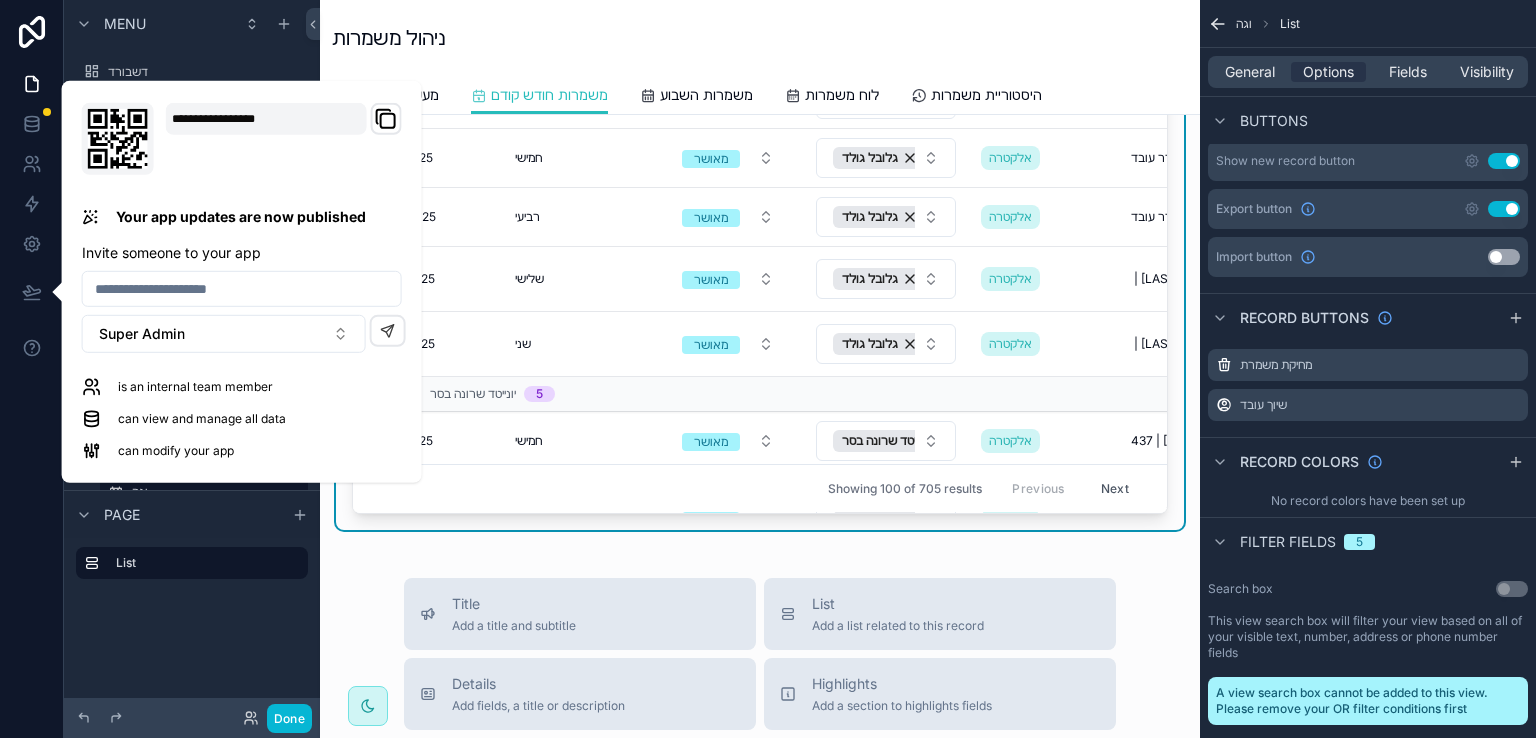 click on "ניהול משמרות" at bounding box center (760, 38) 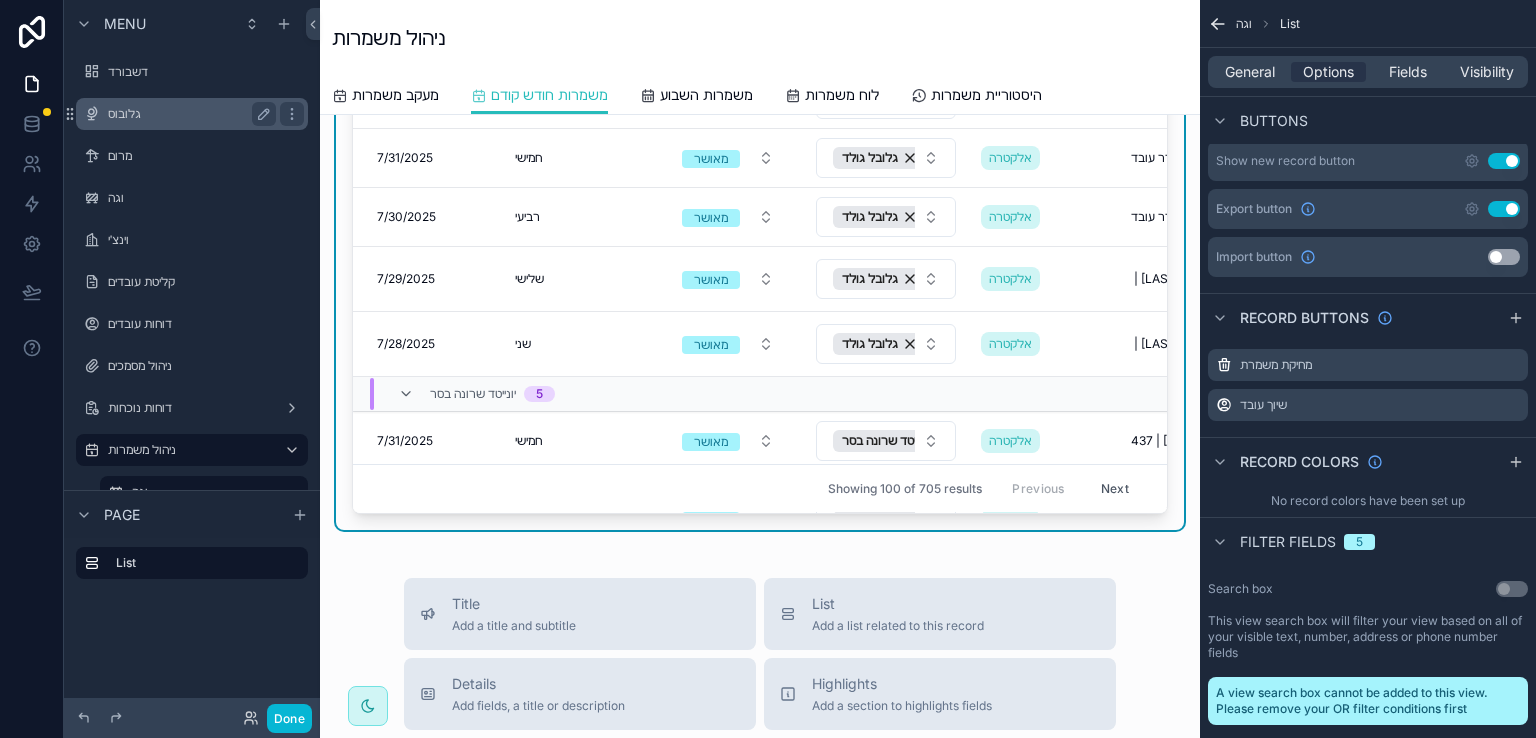 click on "גלובוס" at bounding box center [188, 114] 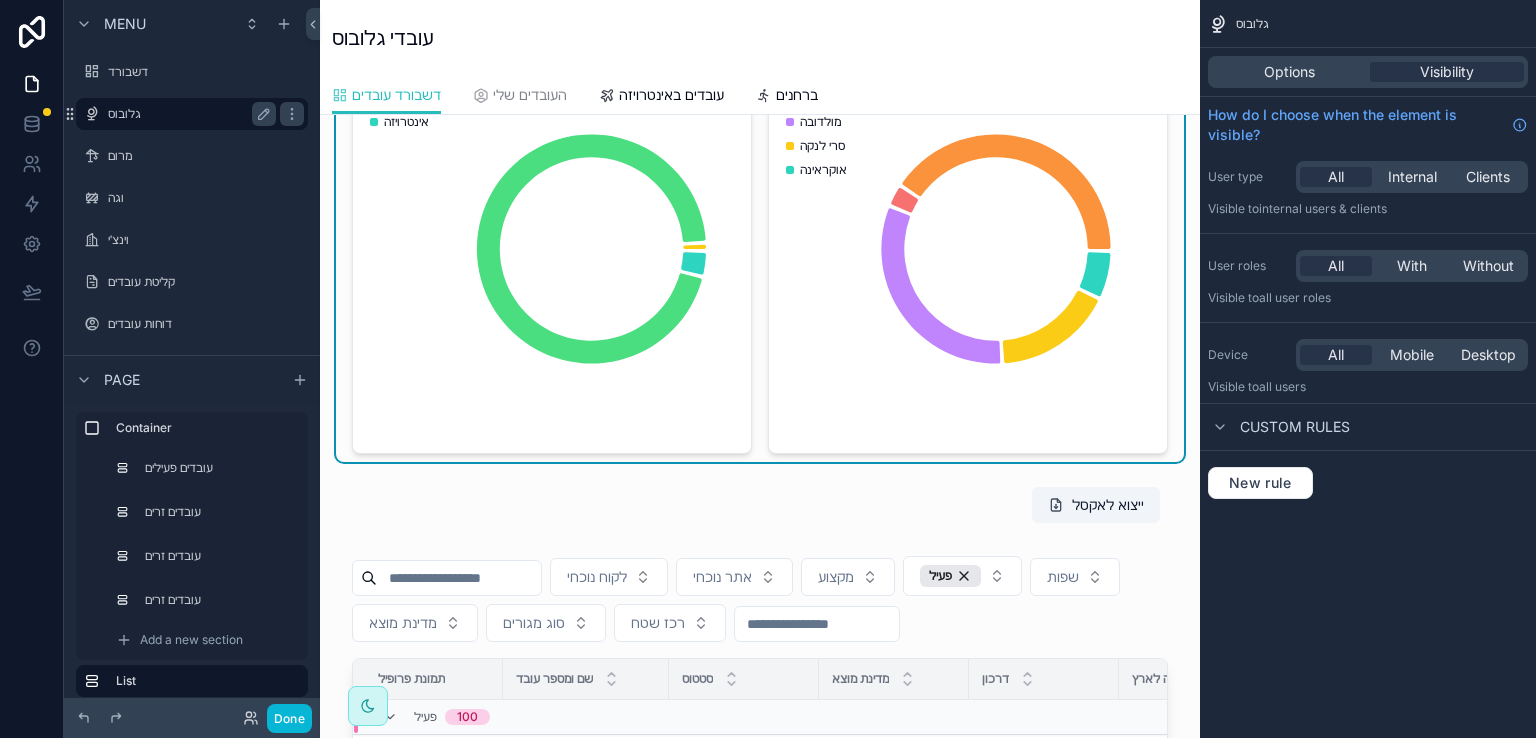 scroll, scrollTop: 0, scrollLeft: 0, axis: both 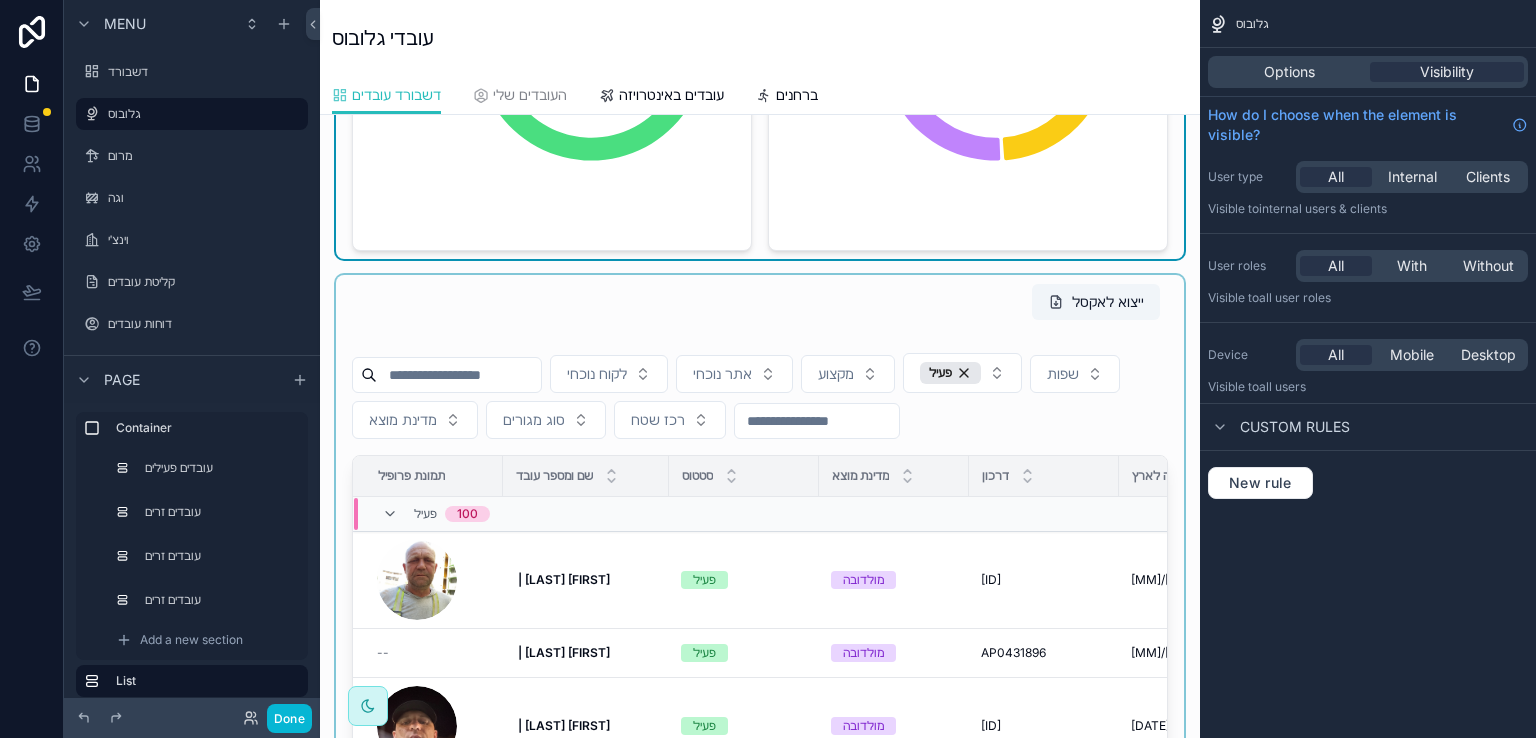 click at bounding box center [760, 651] 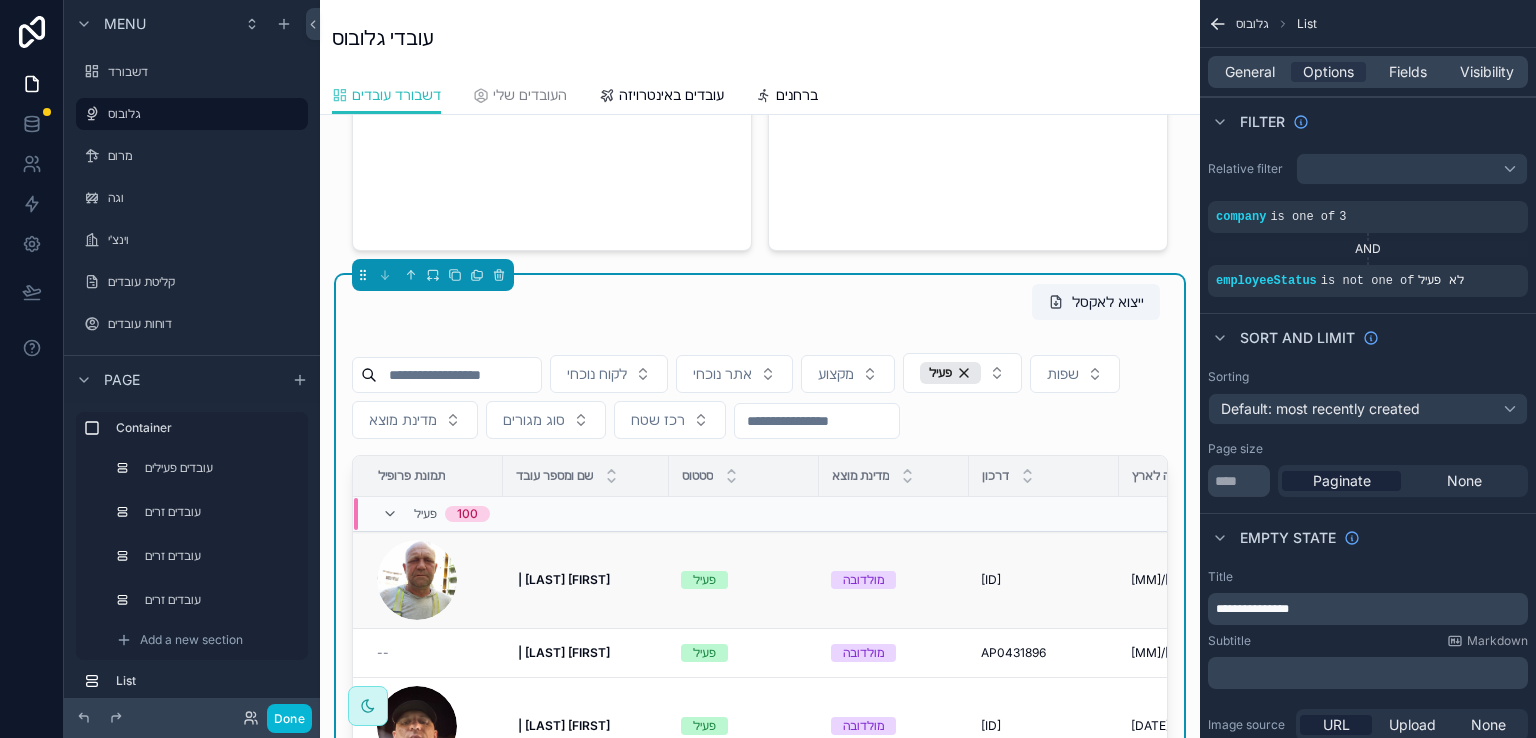 click on "994 | [FIRST] [LAST]" at bounding box center (562, 579) 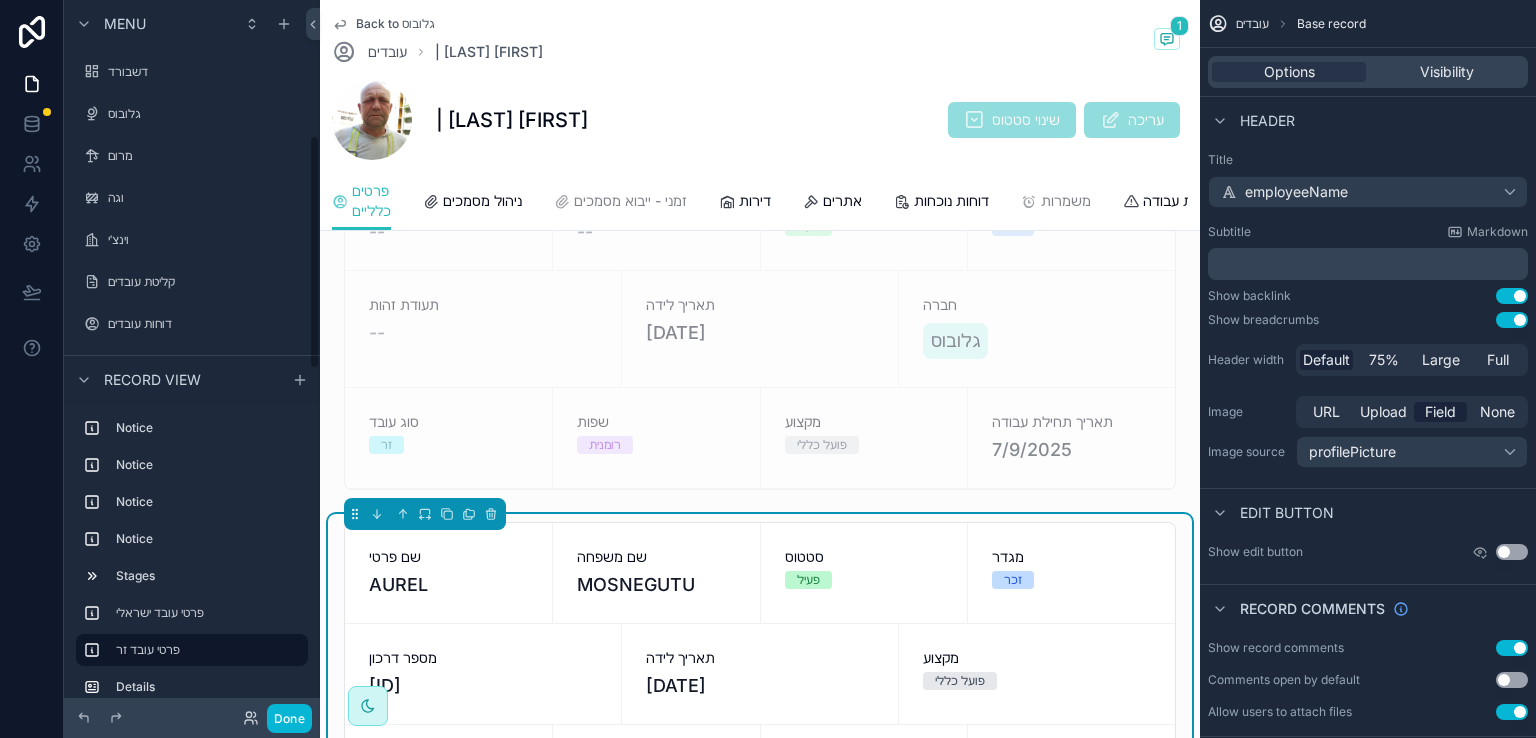scroll, scrollTop: 411, scrollLeft: 0, axis: vertical 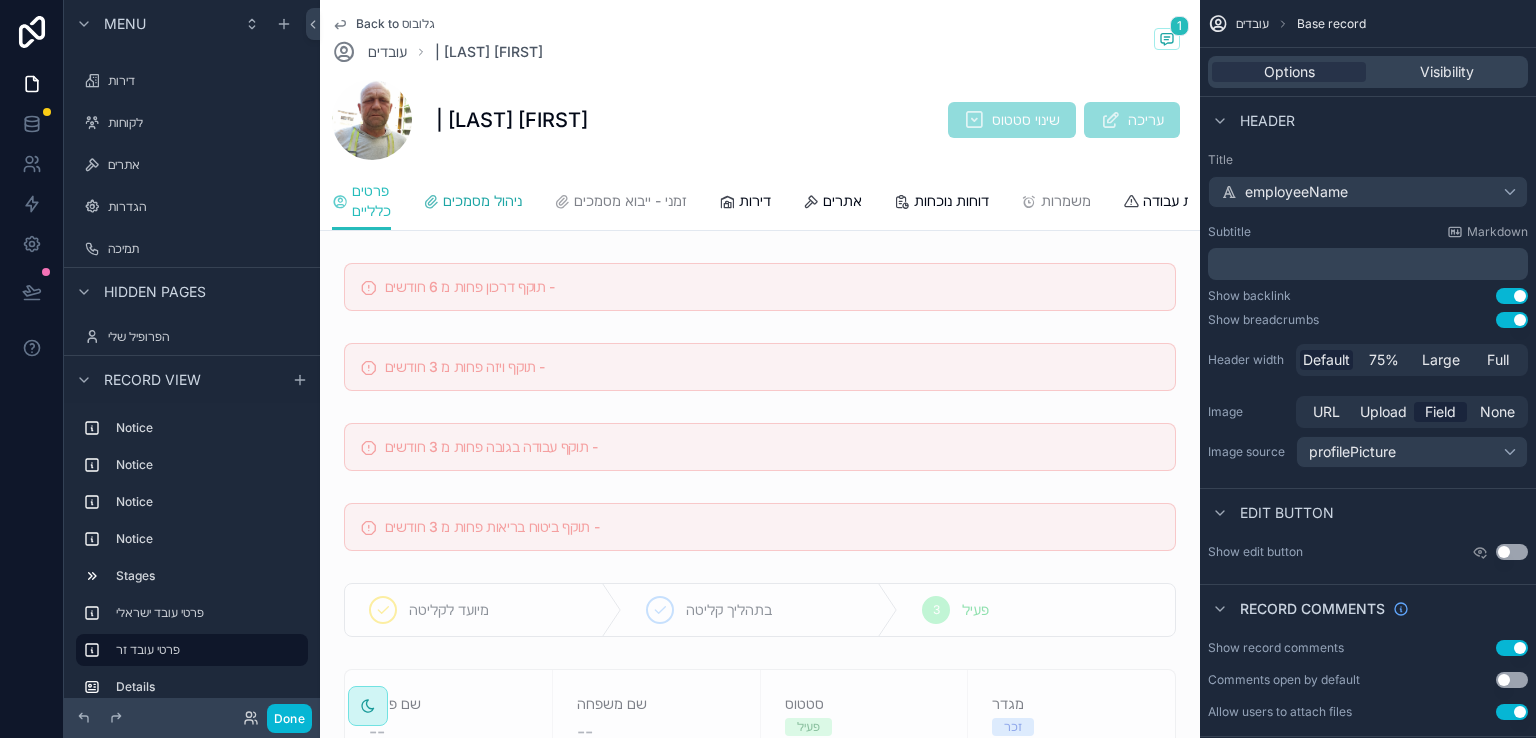 click on "ניהול מסמכים" at bounding box center [482, 201] 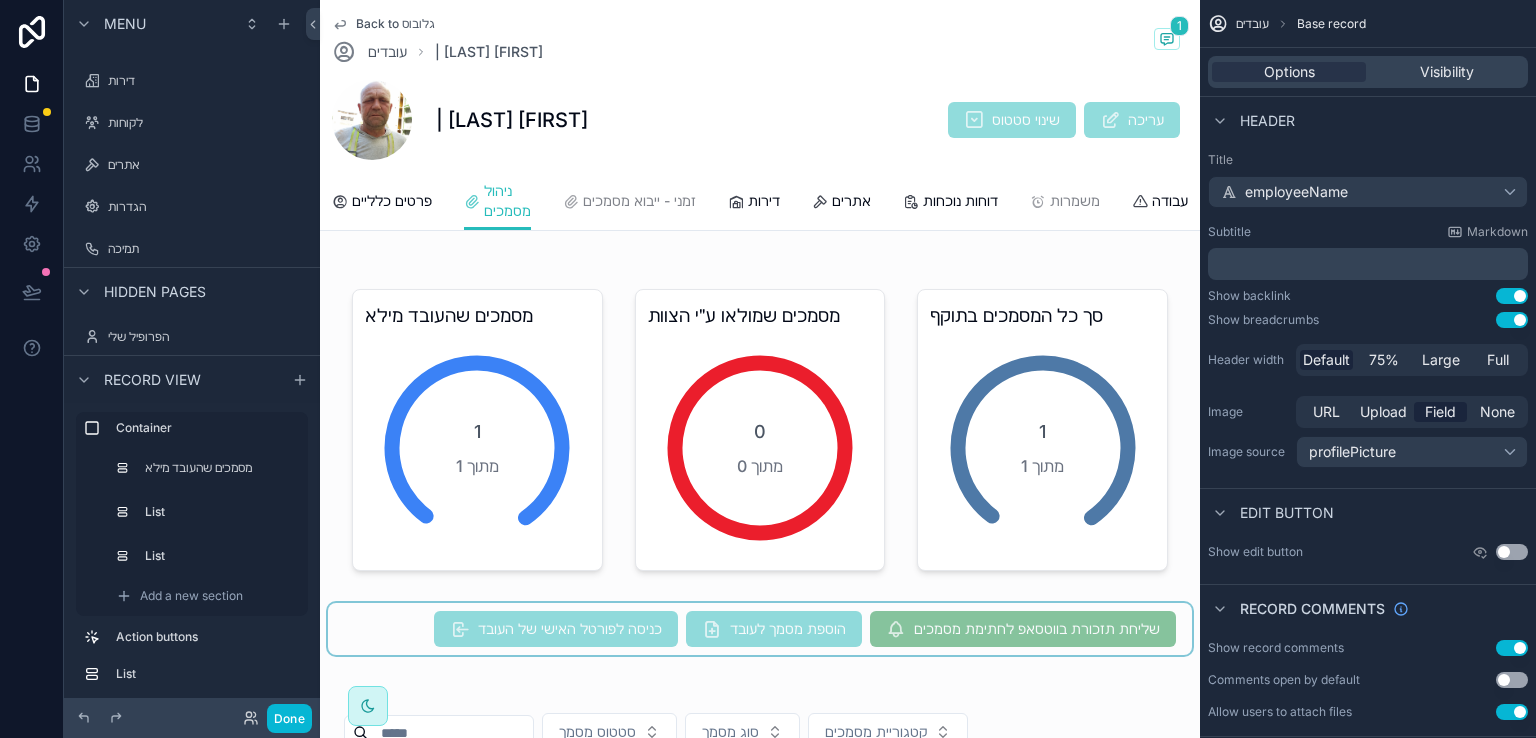 click at bounding box center [760, 629] 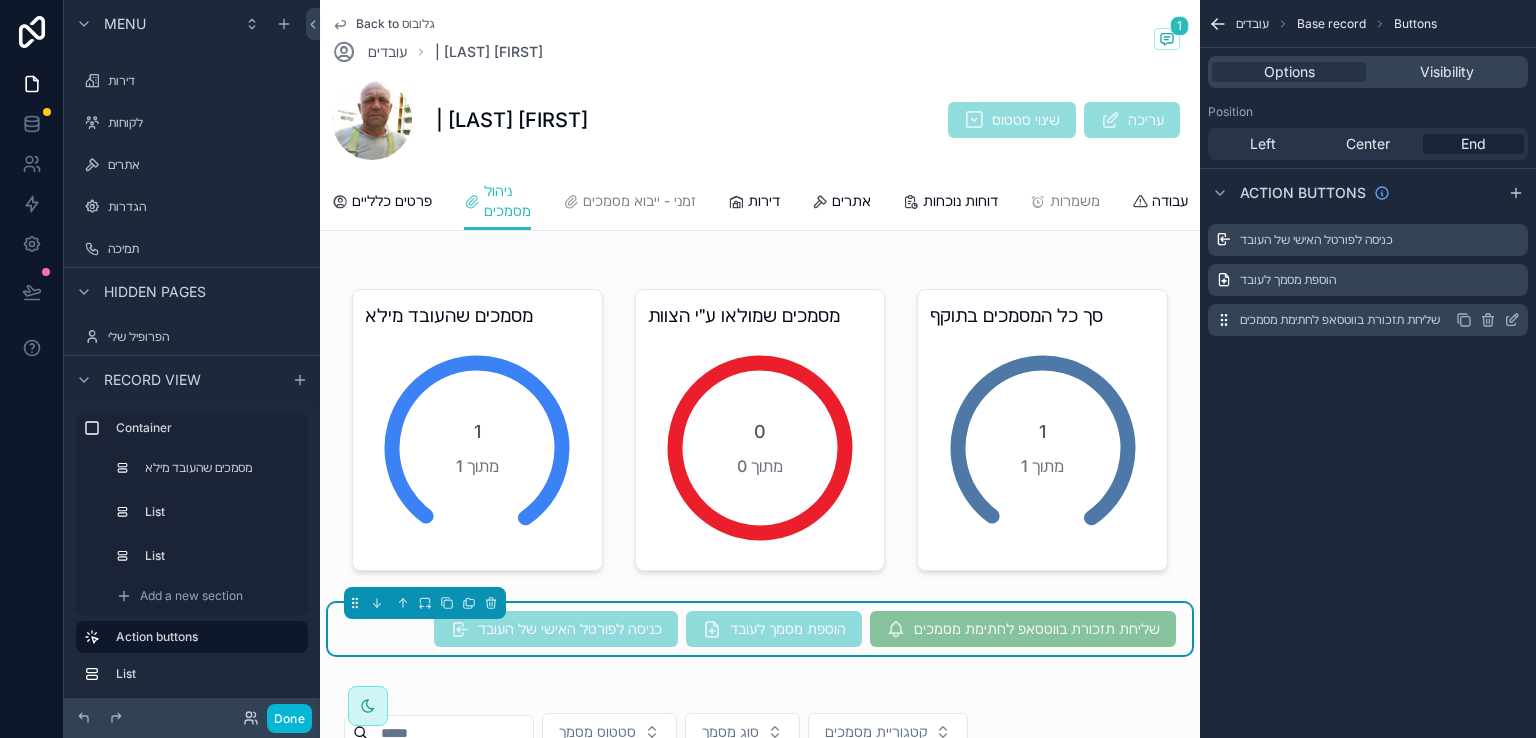 click 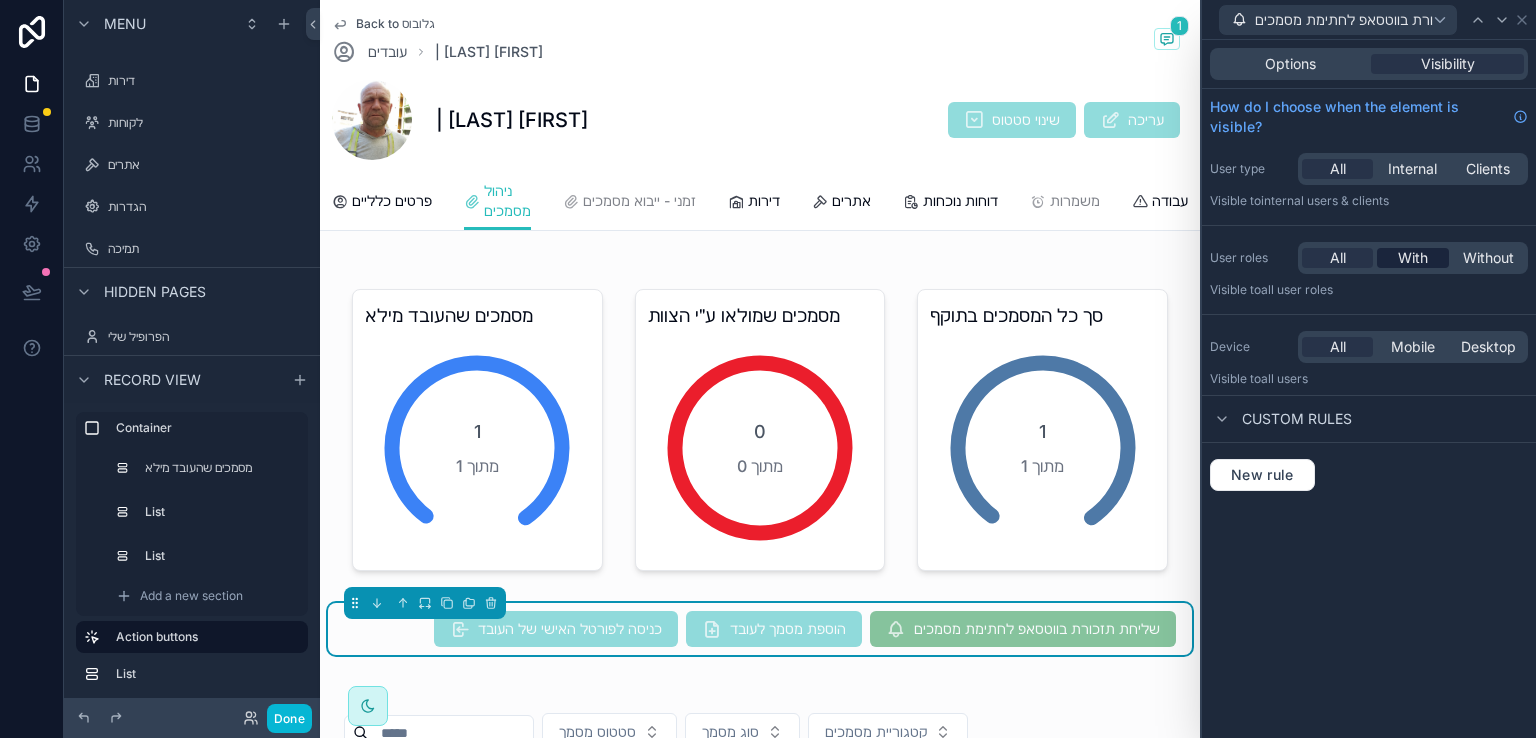 click on "With" at bounding box center [1413, 258] 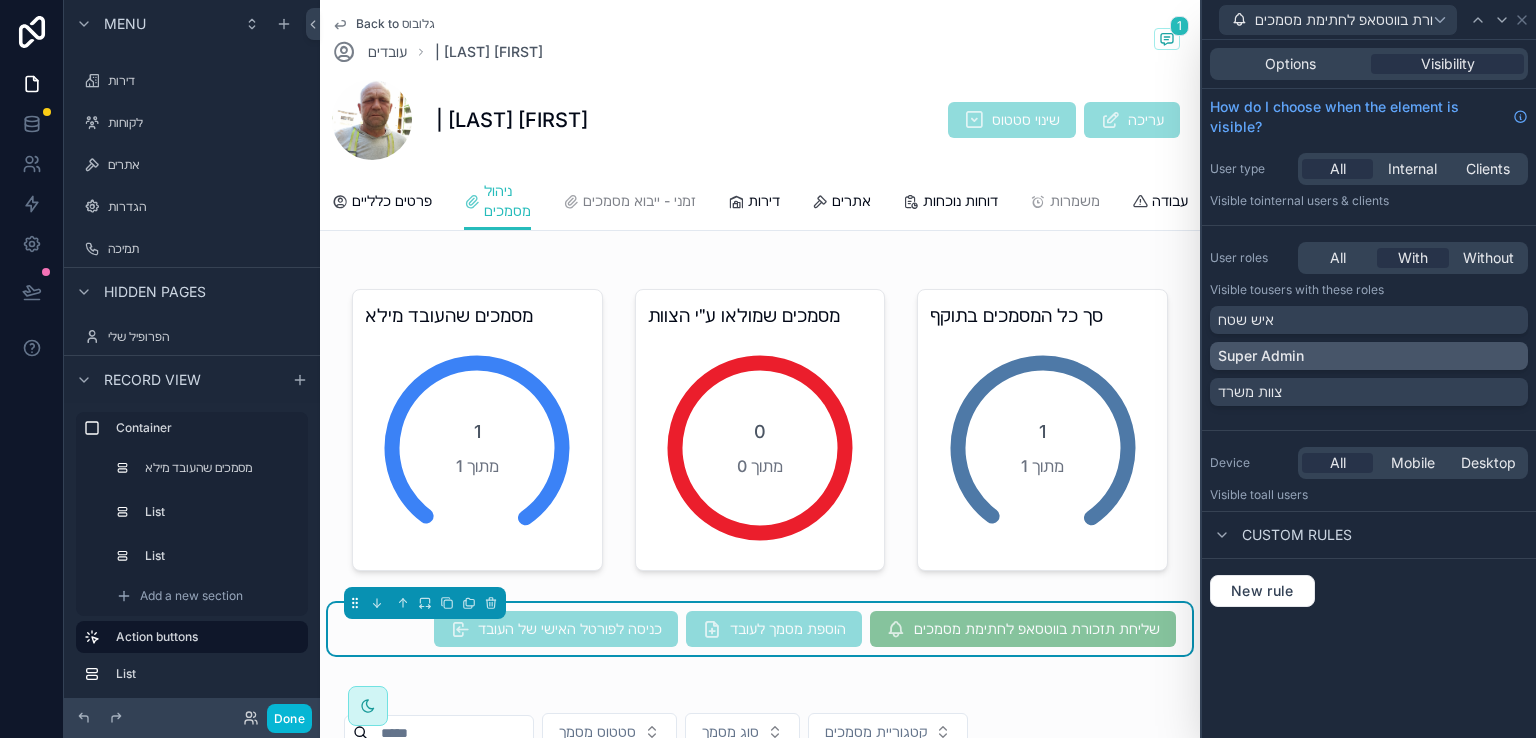click on "Super Admin" at bounding box center (1369, 356) 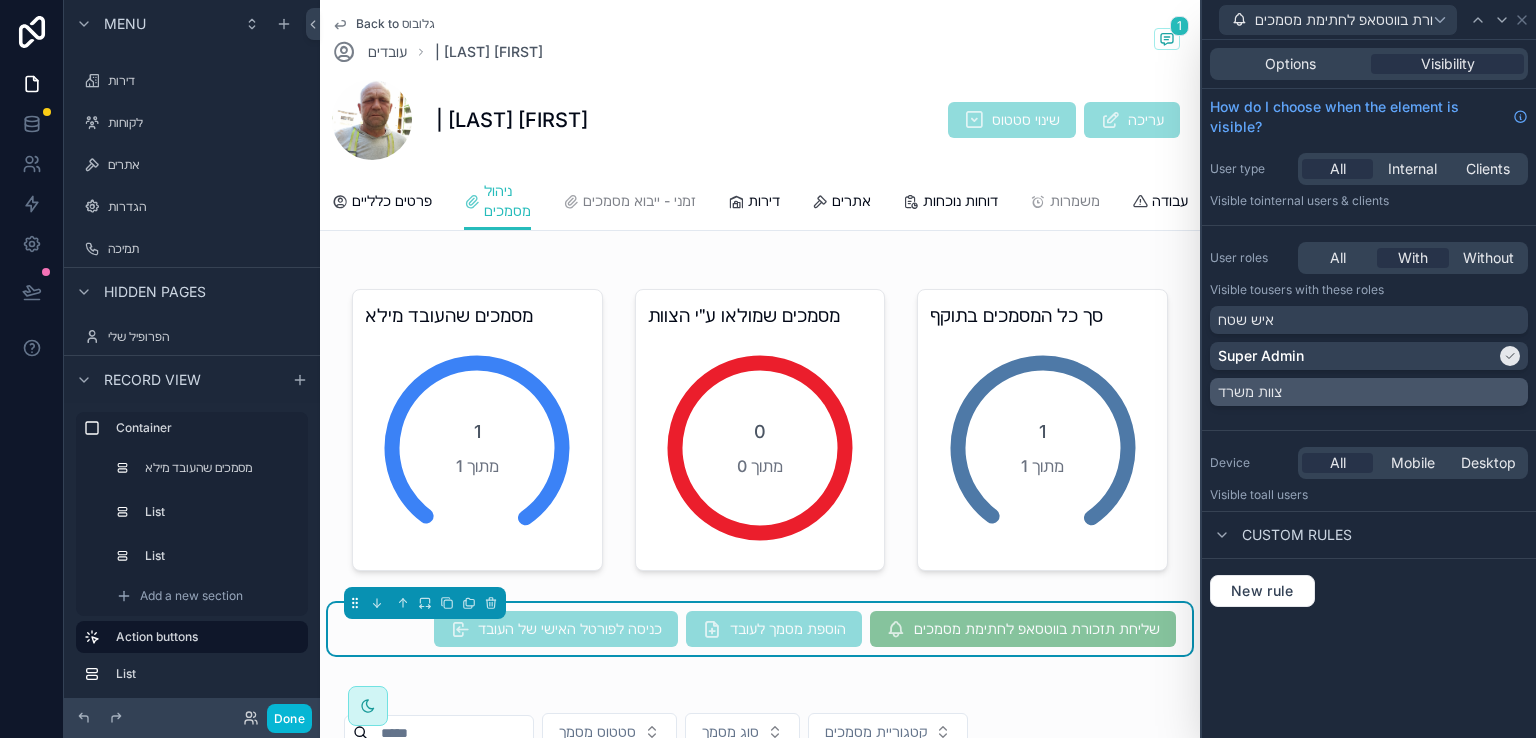 click on "צוות משרד" at bounding box center [1369, 392] 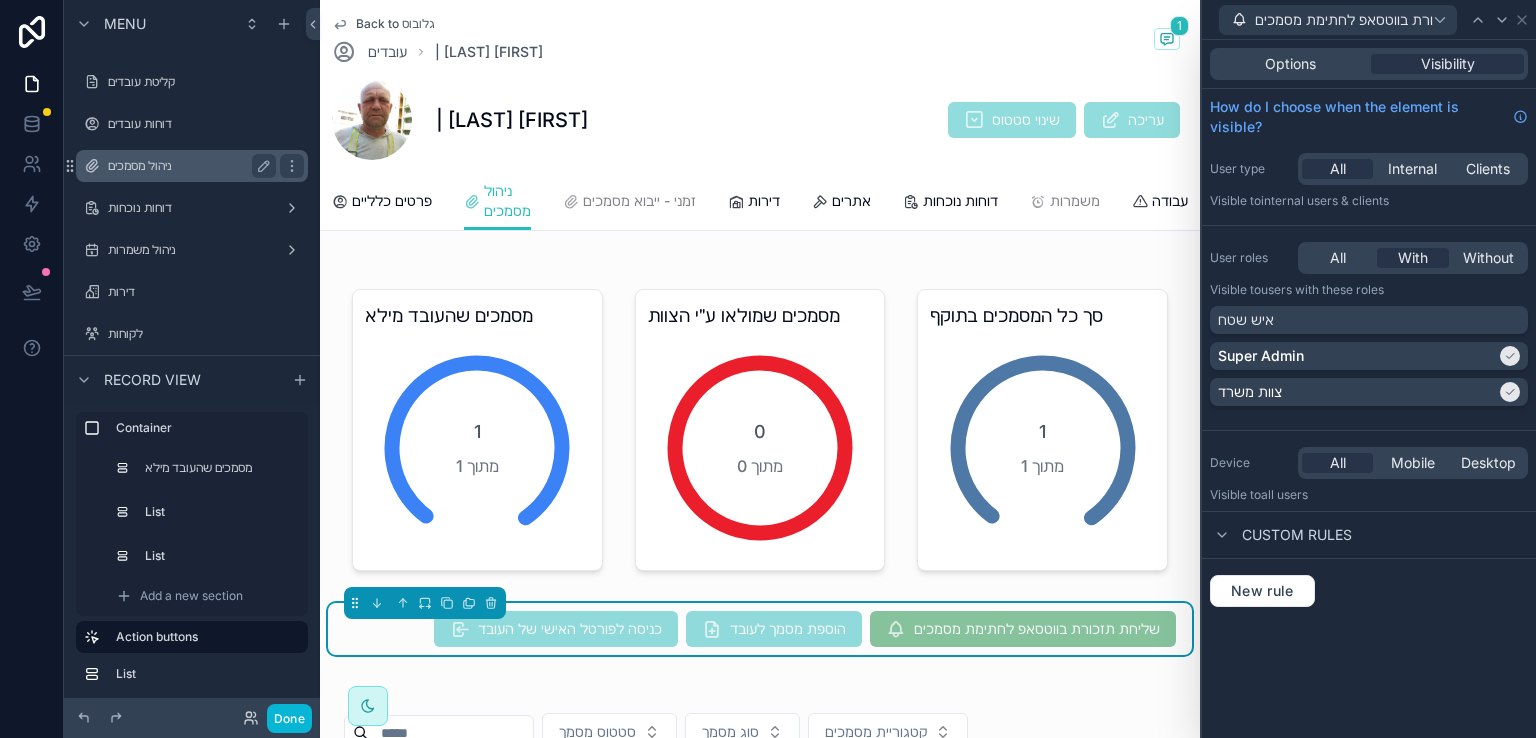 scroll, scrollTop: 0, scrollLeft: 0, axis: both 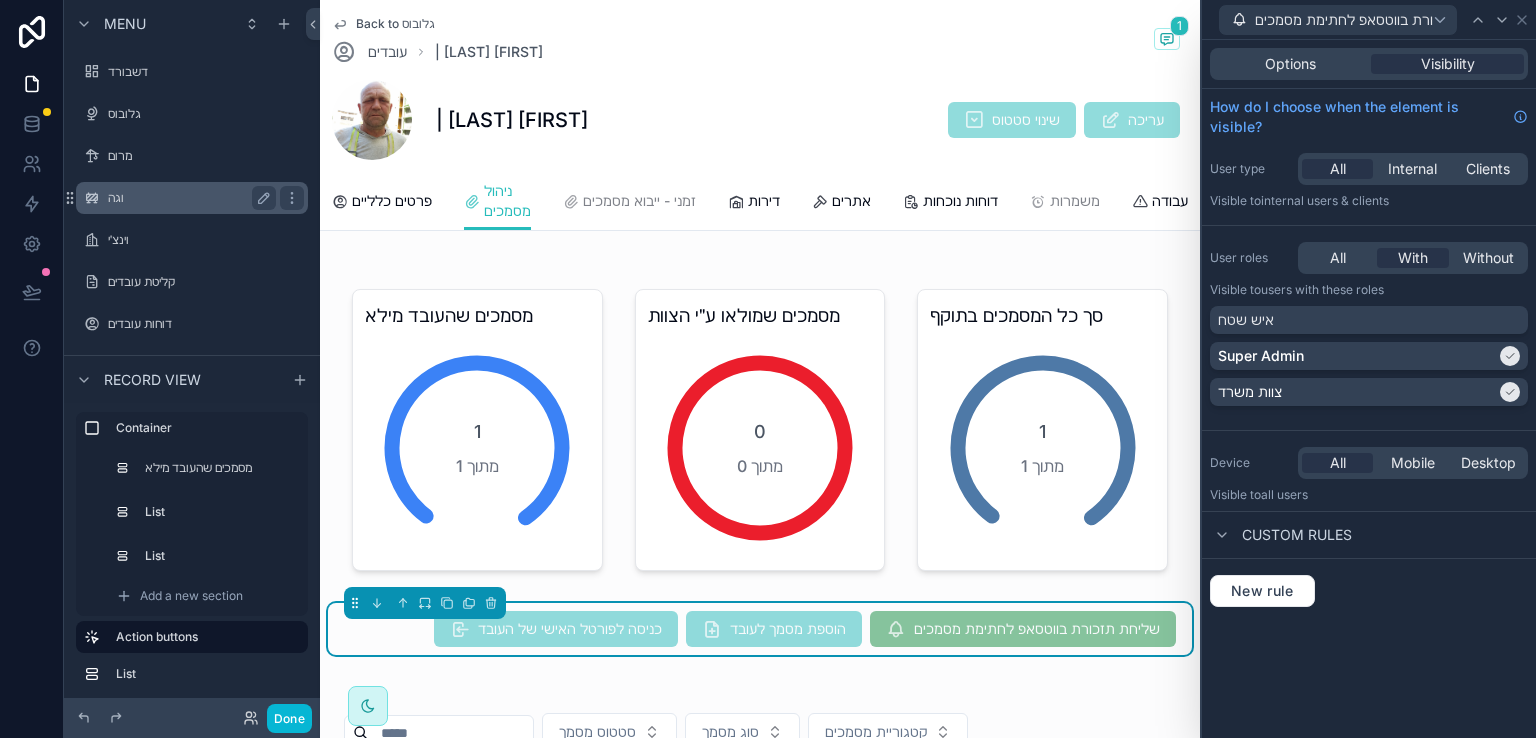 click on "וגה" at bounding box center (188, 198) 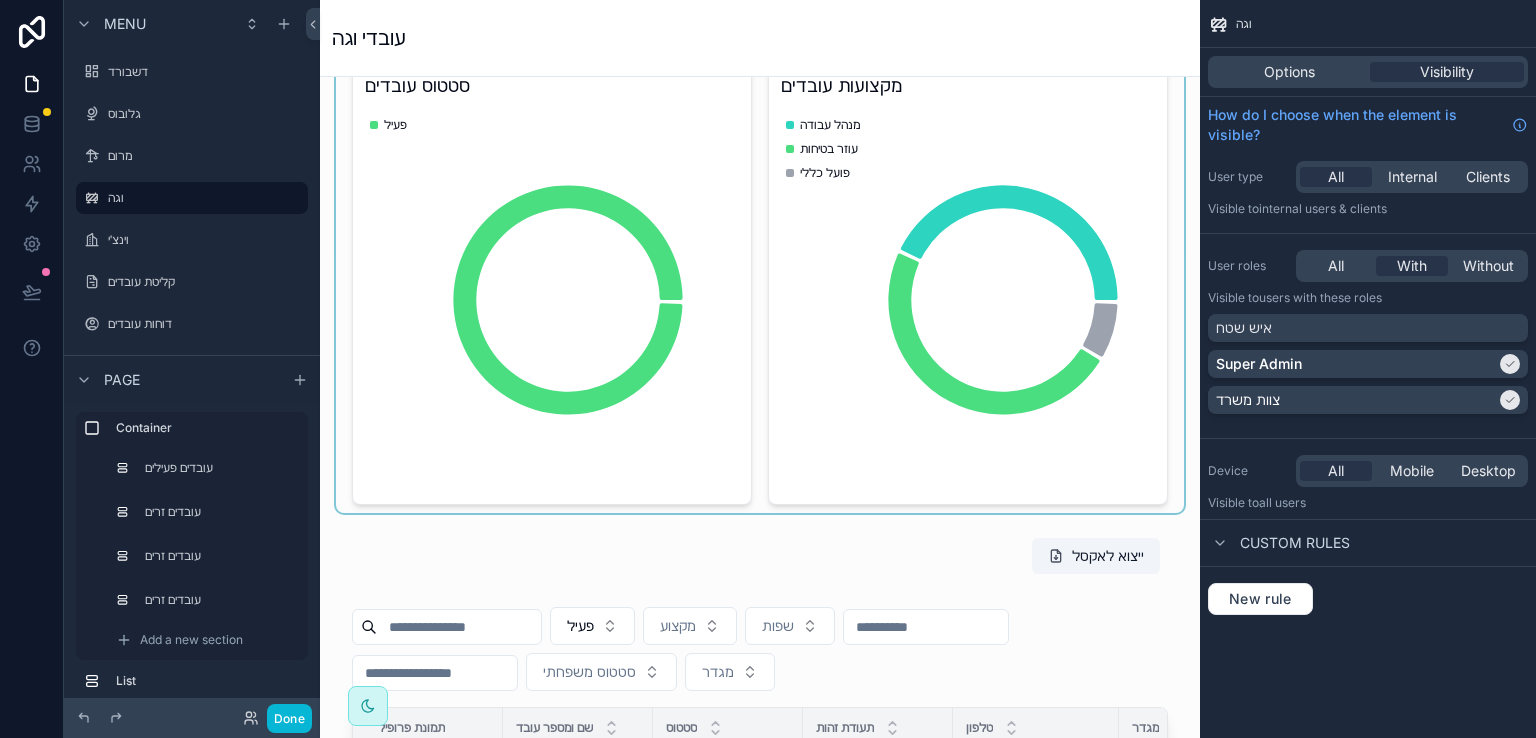 scroll, scrollTop: 400, scrollLeft: 0, axis: vertical 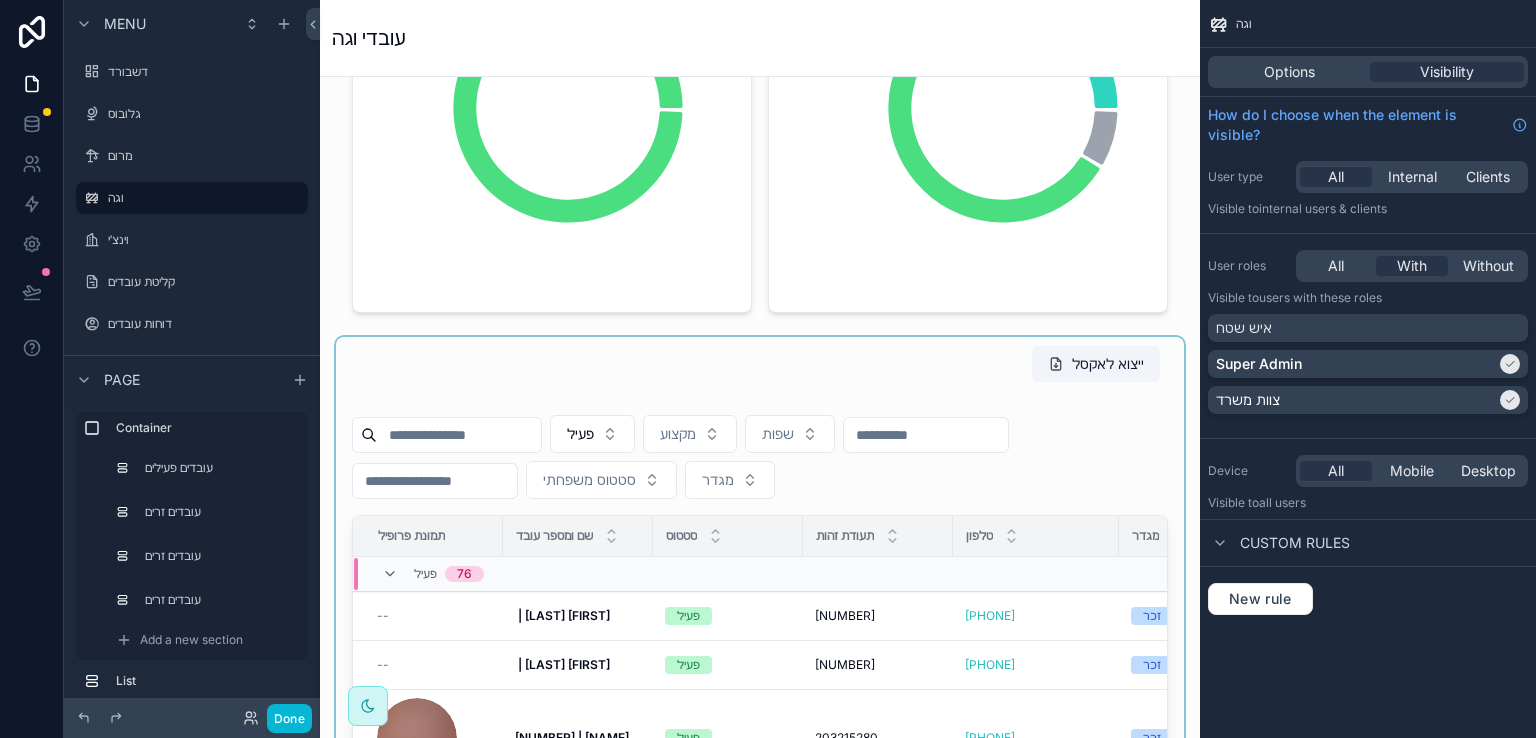 click at bounding box center [760, 712] 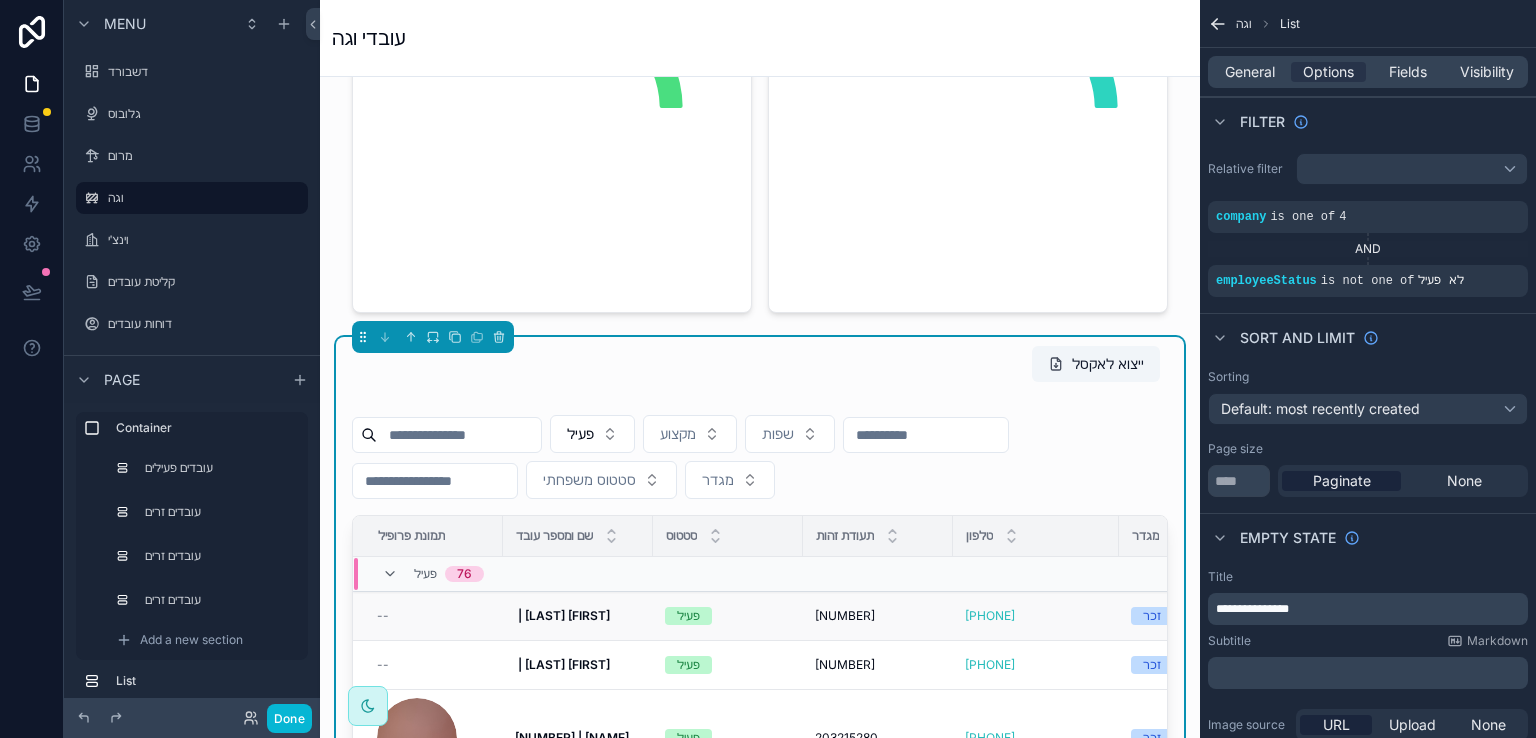 click on "380 | [FIRST] [LAST]" at bounding box center [562, 615] 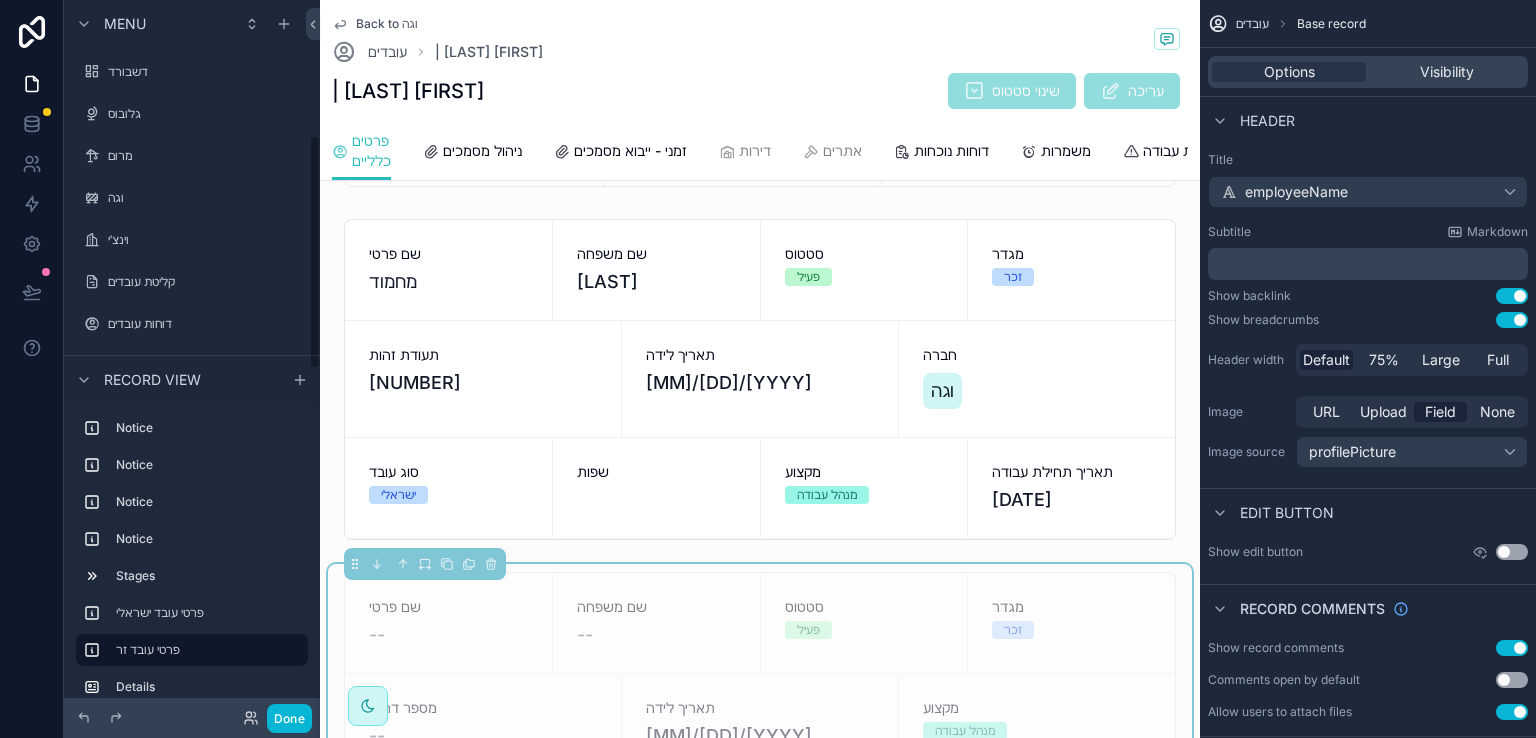 scroll, scrollTop: 411, scrollLeft: 0, axis: vertical 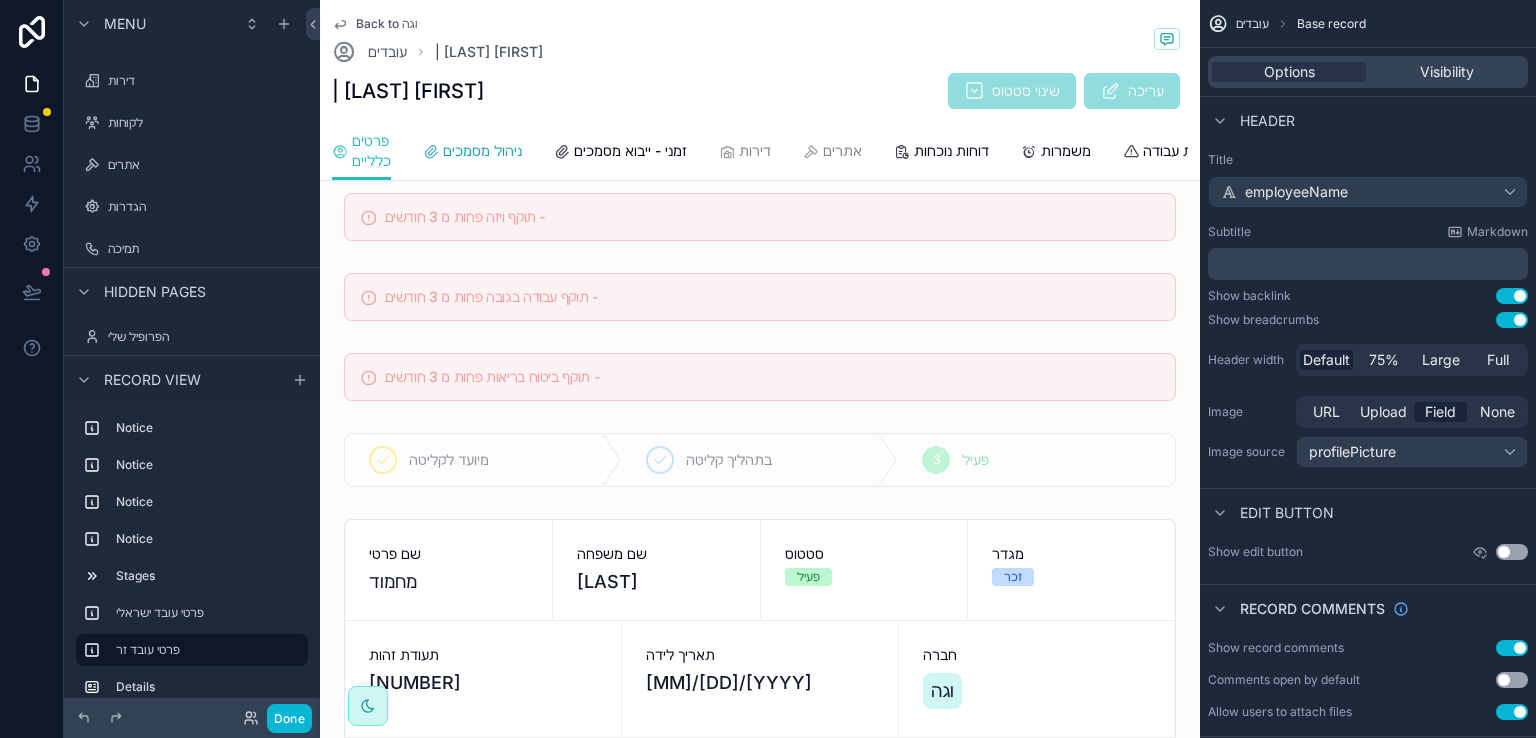 click on "ניהול מסמכים" at bounding box center (482, 151) 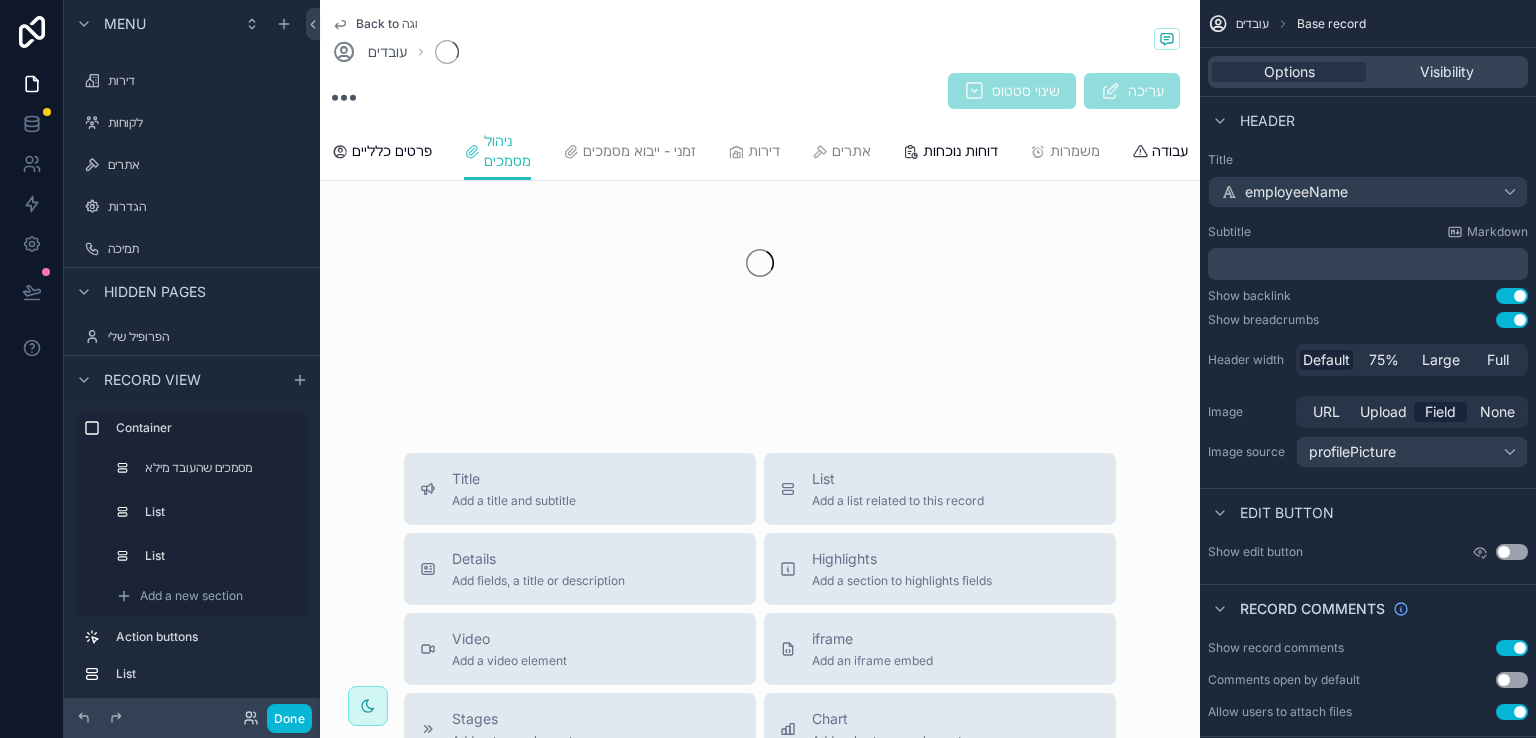 scroll, scrollTop: 0, scrollLeft: 0, axis: both 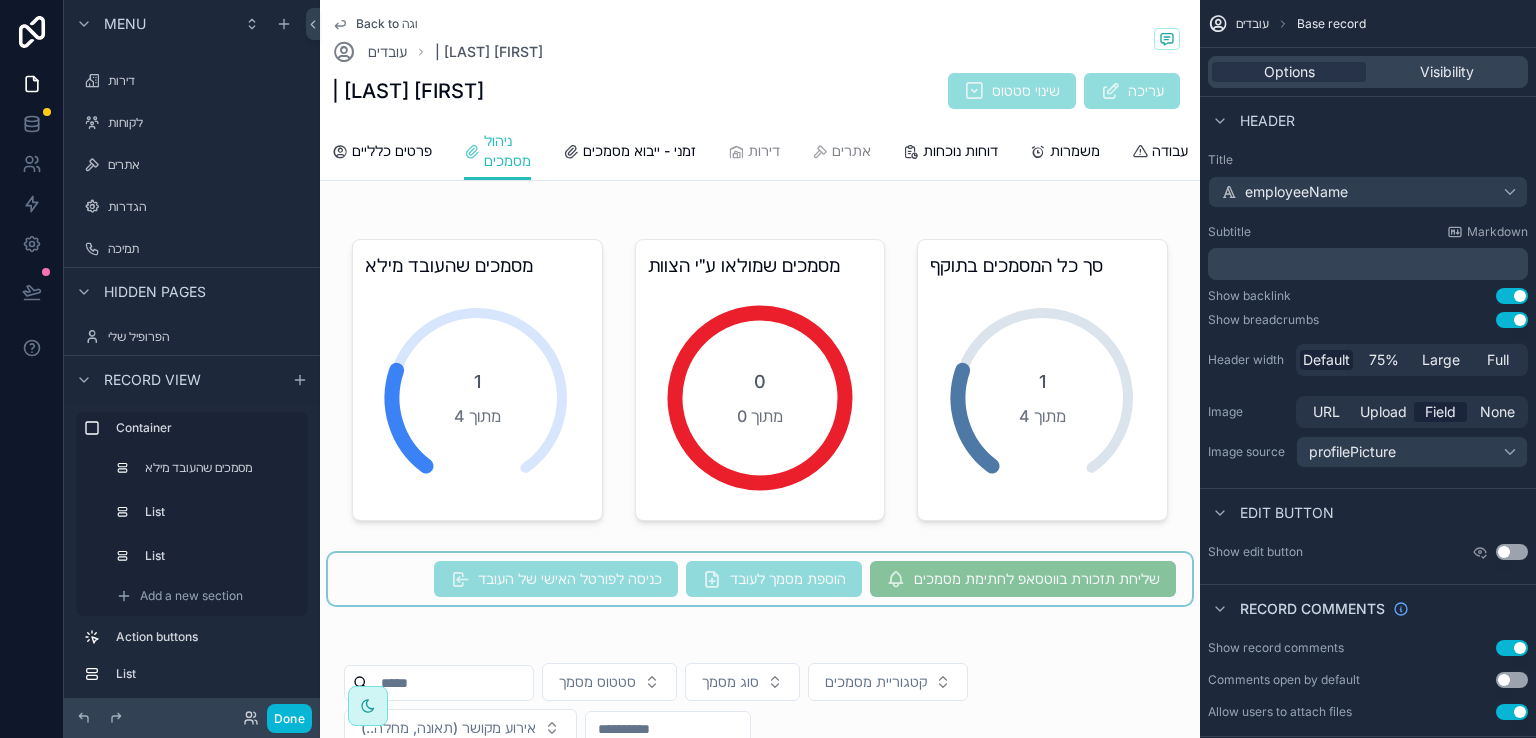 click at bounding box center (760, 579) 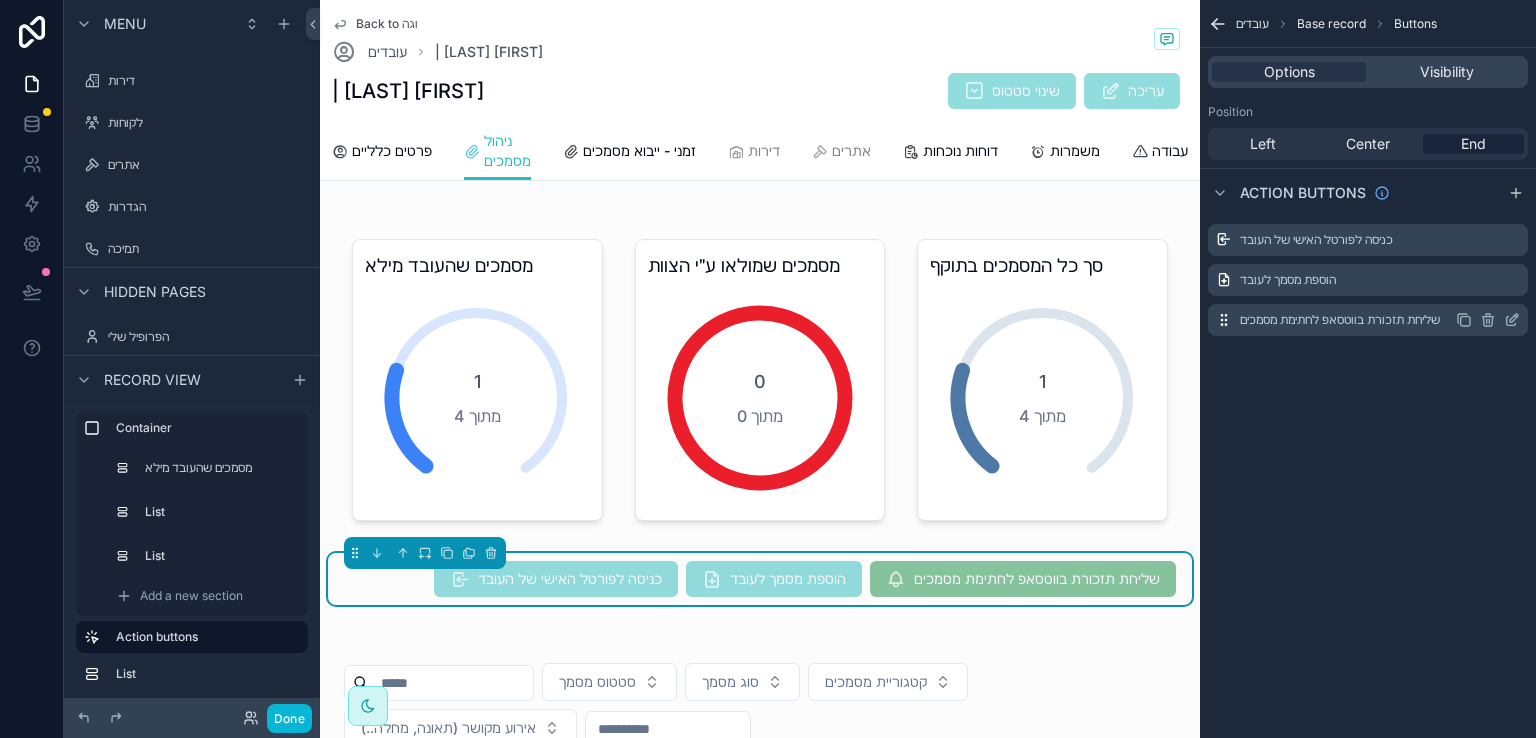 click 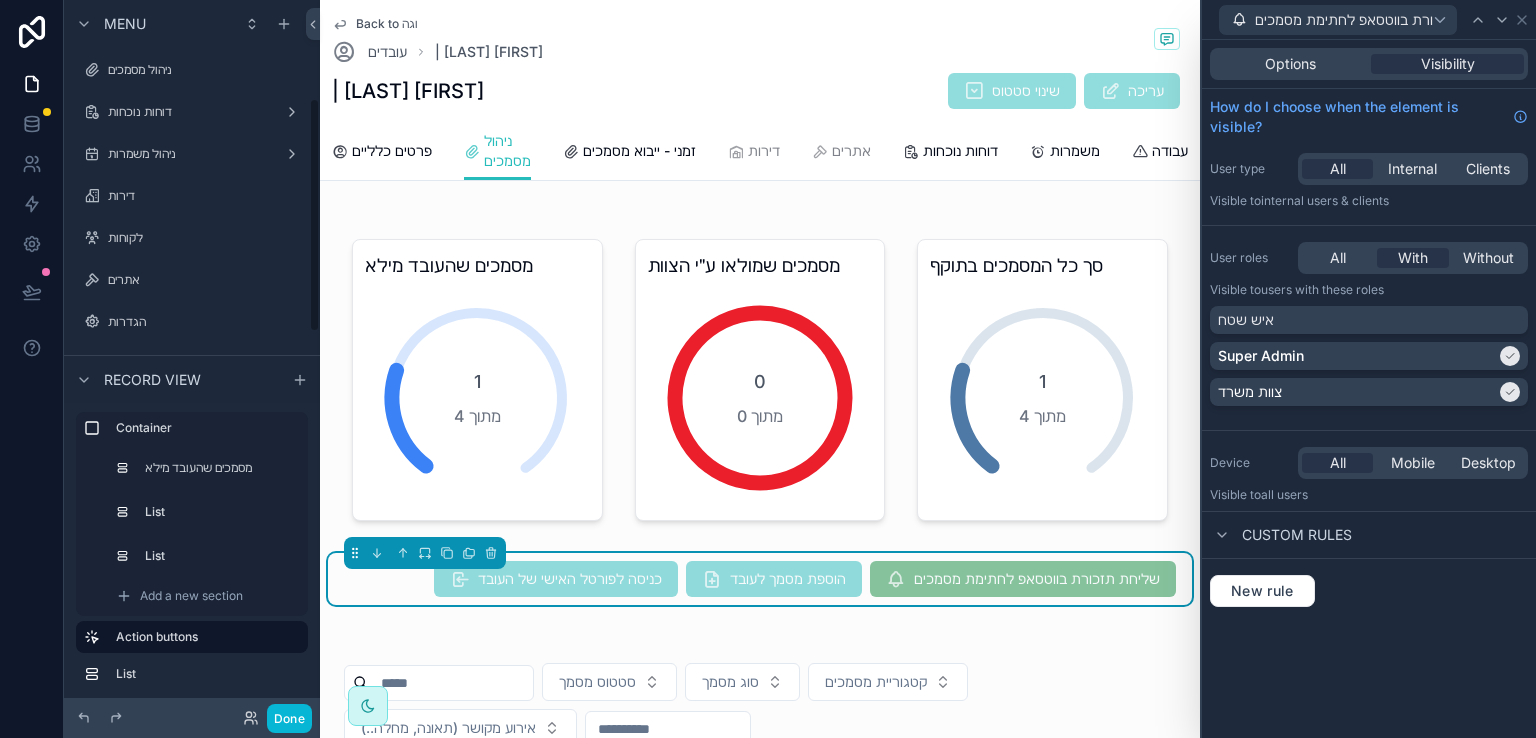 scroll, scrollTop: 300, scrollLeft: 0, axis: vertical 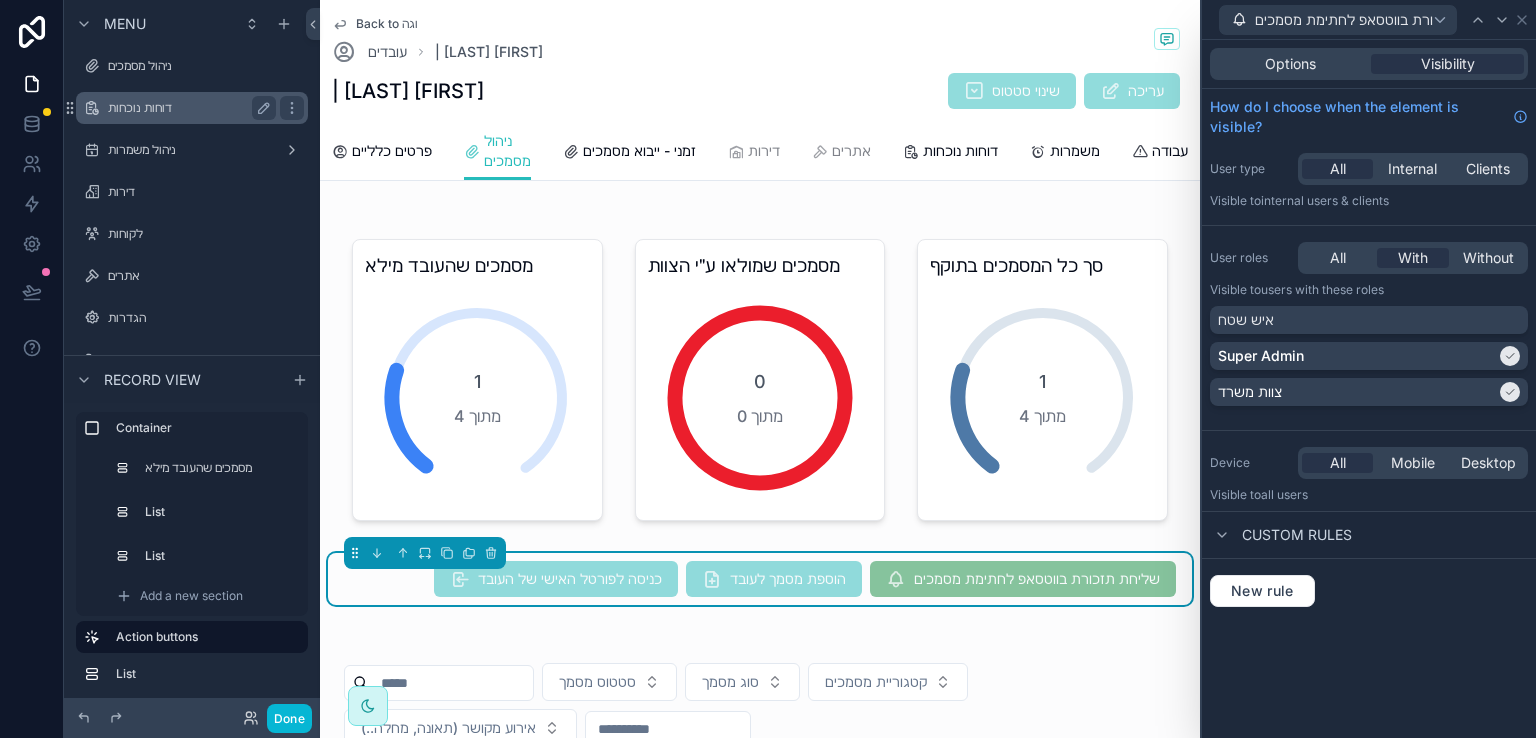 click on "דוחות נוכחות" at bounding box center [188, 108] 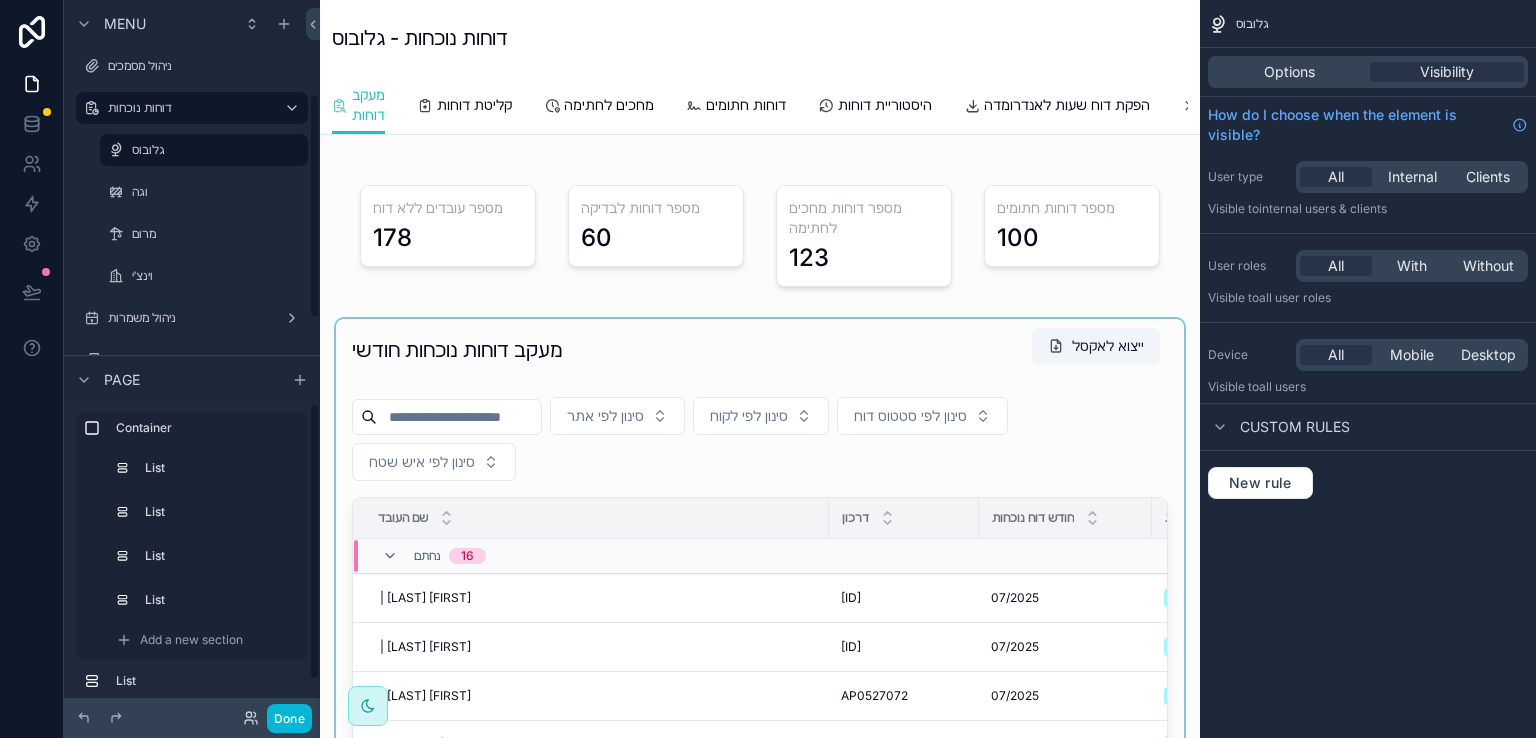 click at bounding box center (760, 694) 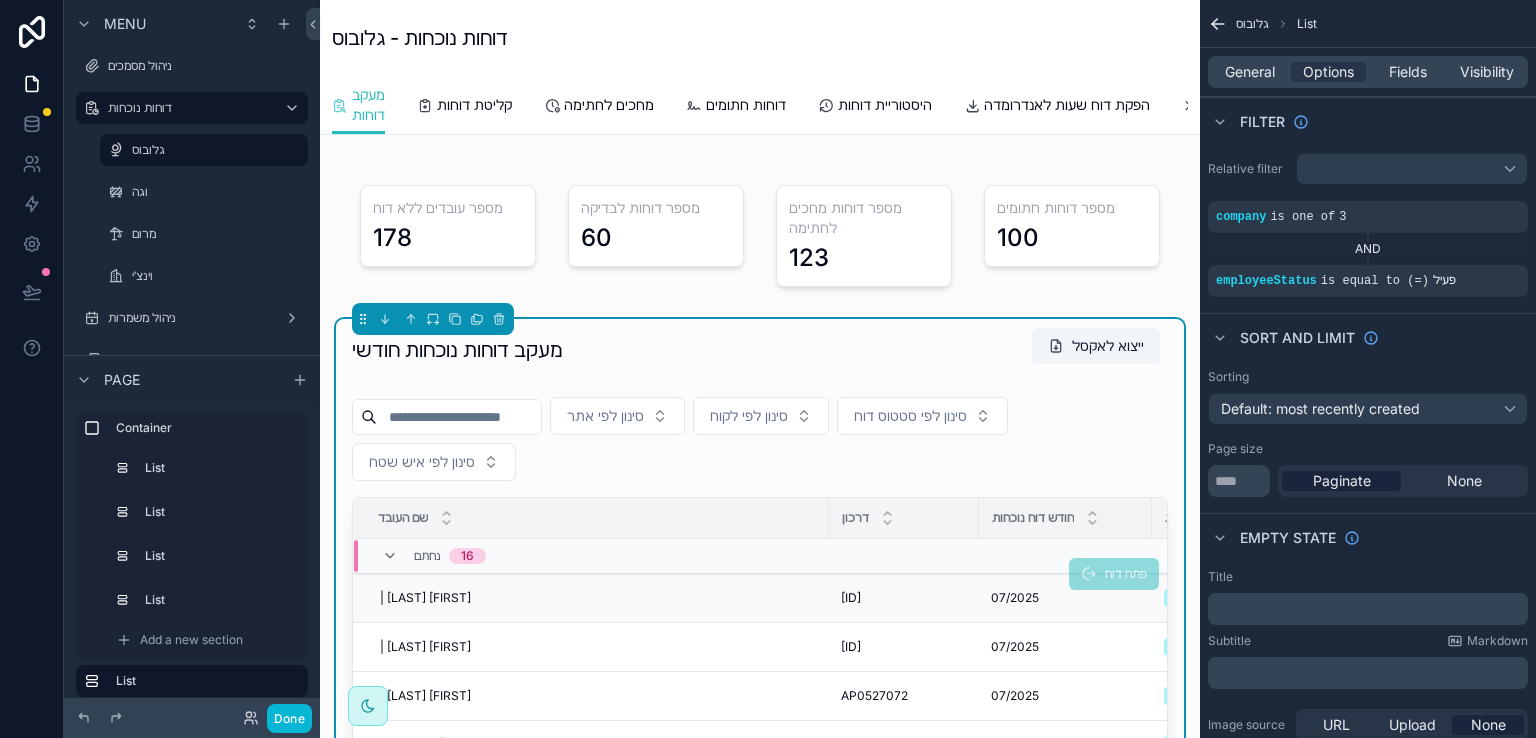 click on "994 | [FIRST] [LAST]" at bounding box center (424, 598) 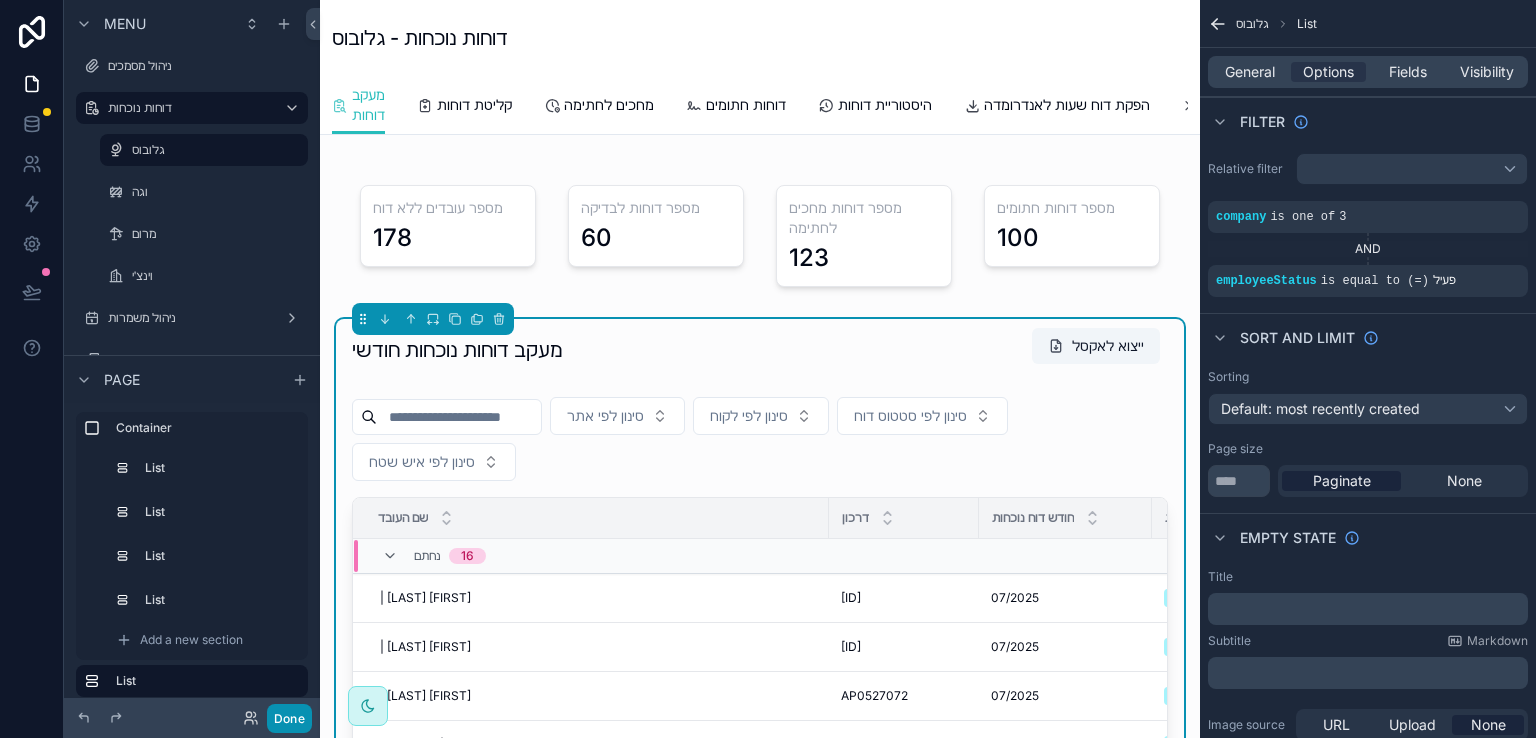 click on "Done" at bounding box center [289, 718] 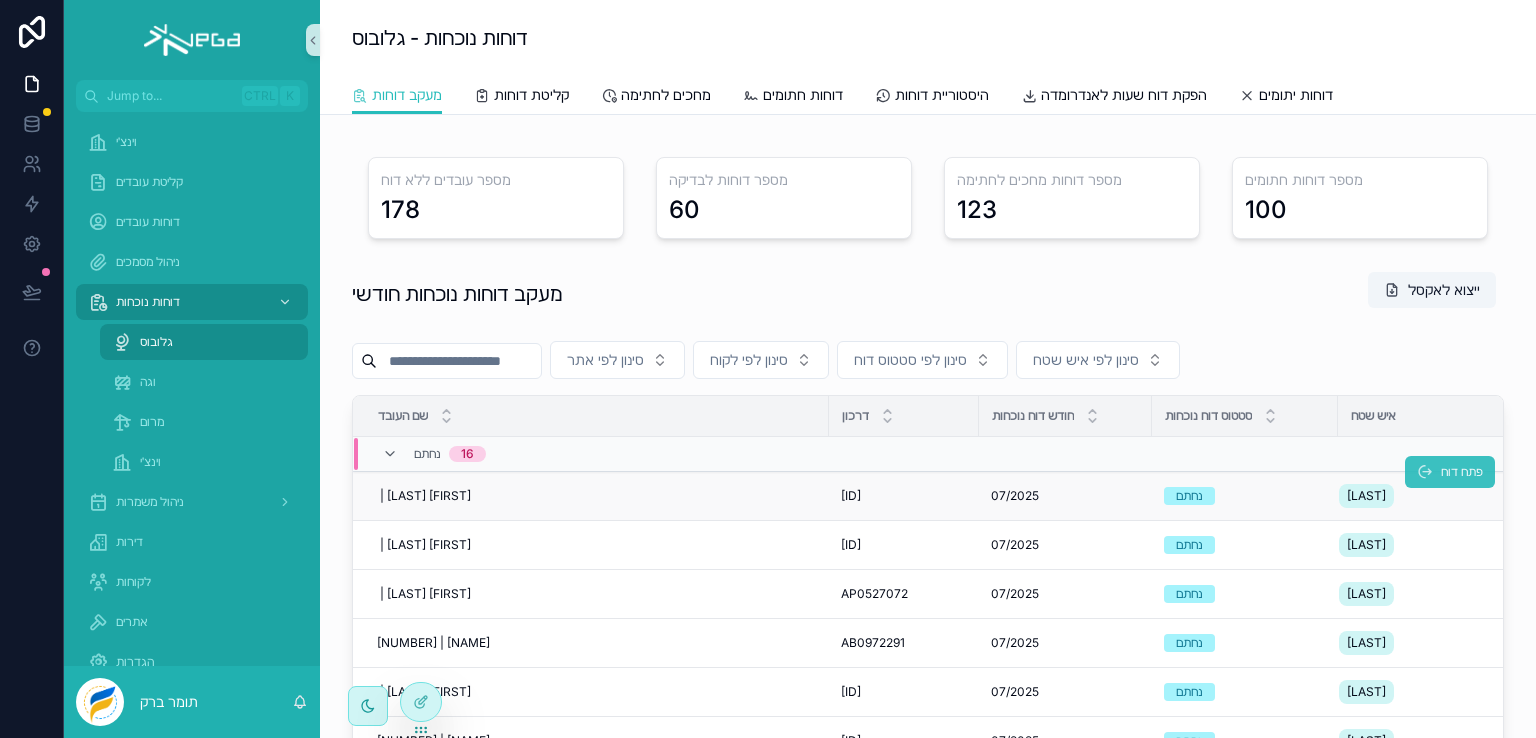 click on "פתח דוח" at bounding box center (1462, 472) 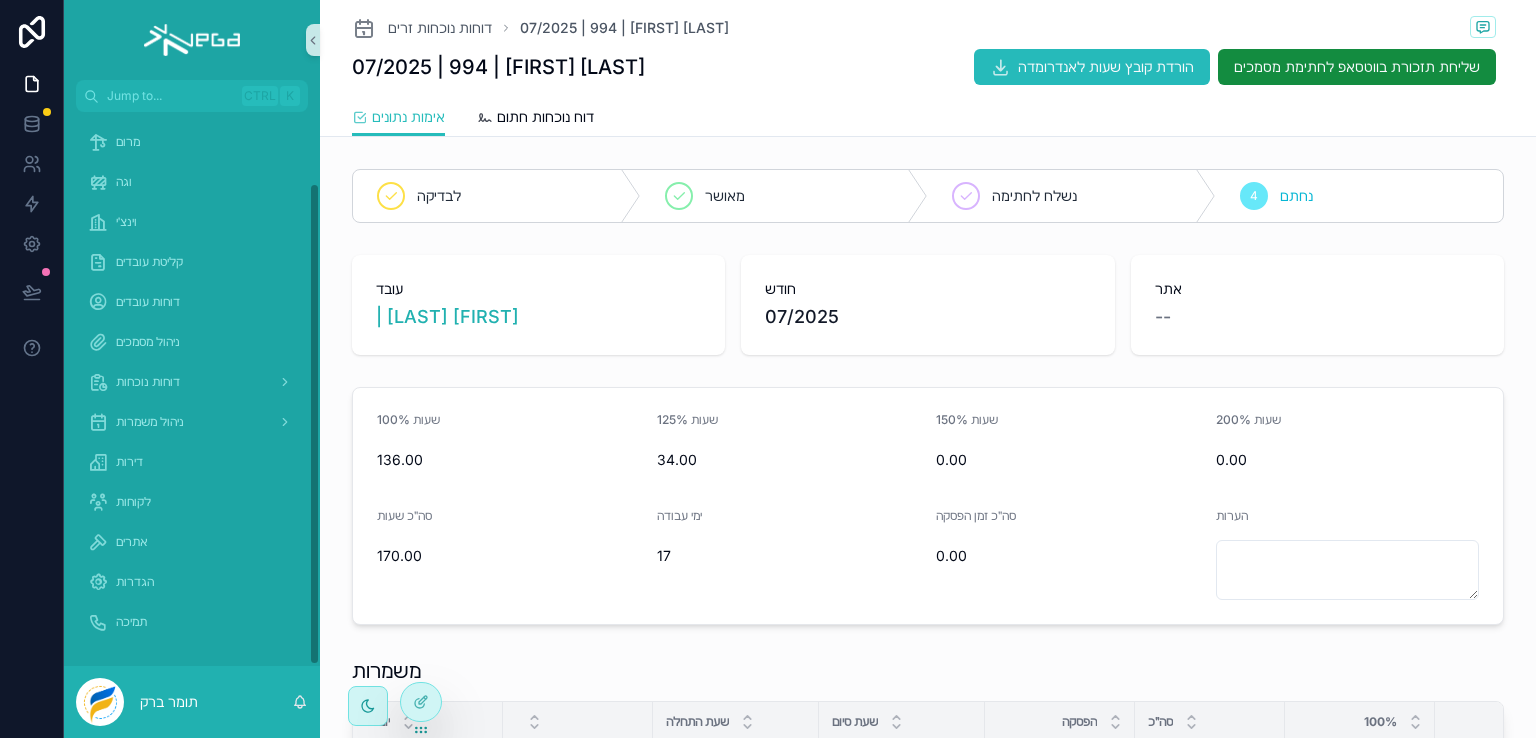 scroll, scrollTop: 82, scrollLeft: 0, axis: vertical 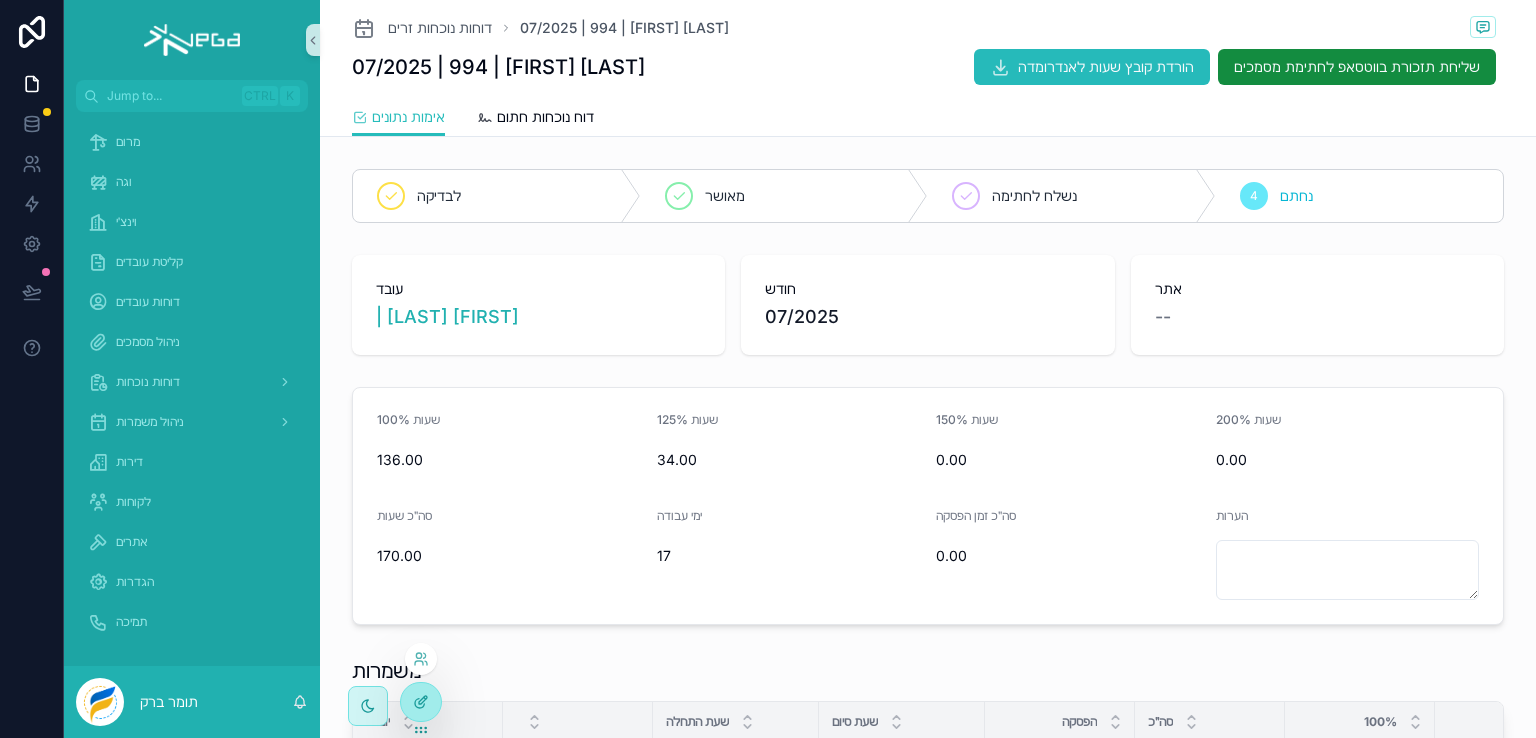 click 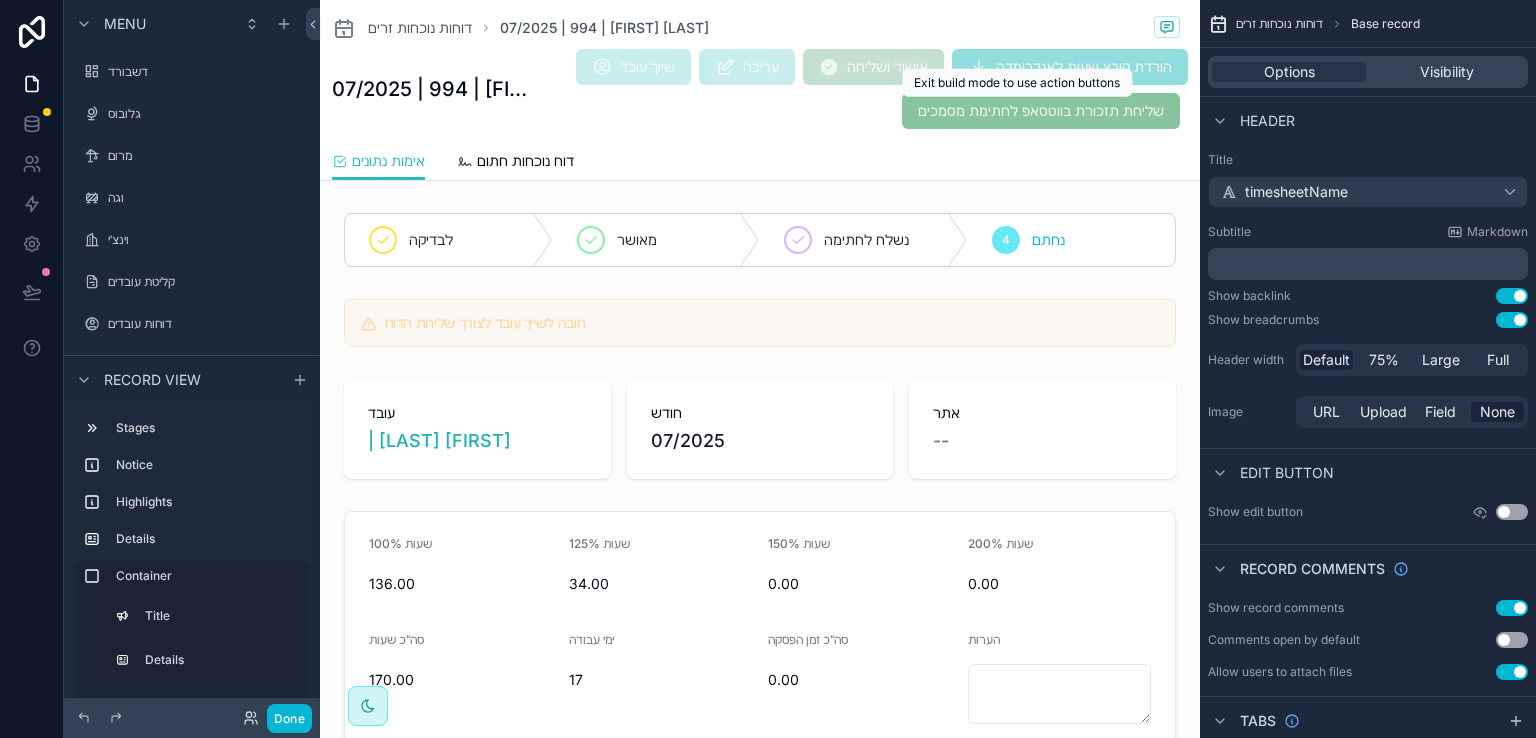 click on "שליחת תזכורת בווטסאפ לחתימת מסמכים" at bounding box center (1041, 110) 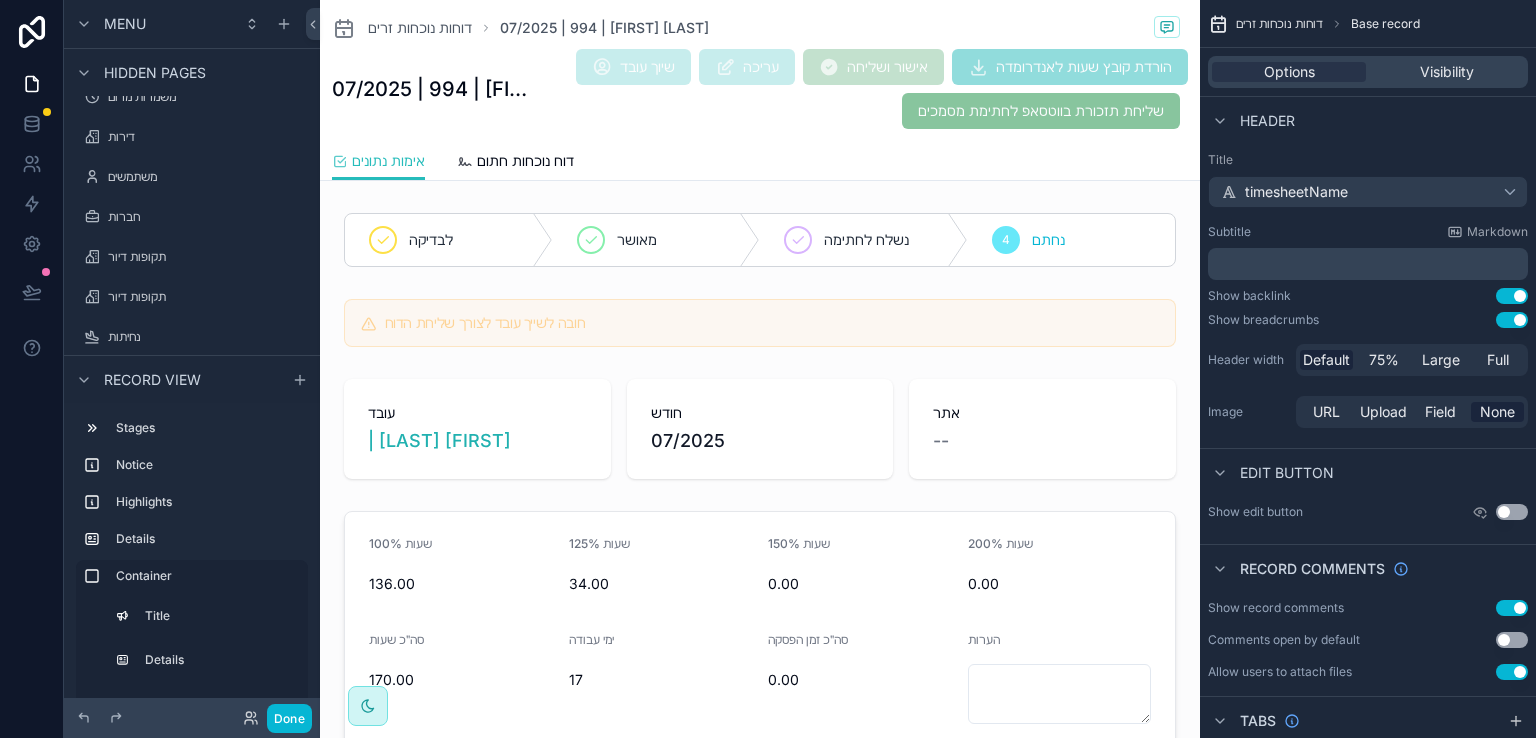 click on "שליחת תזכורת בווטסאפ לחתימת מסמכים" at bounding box center (1041, 110) 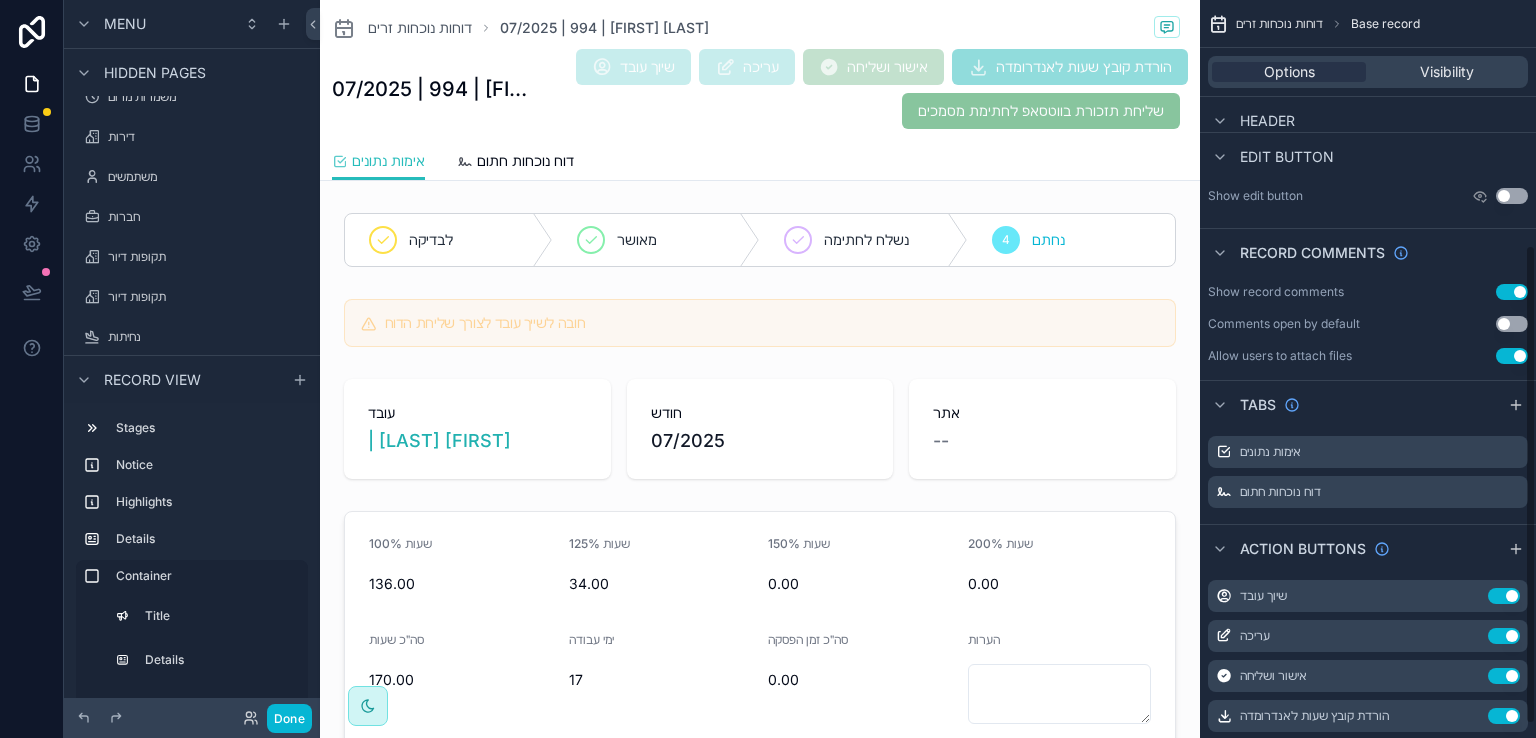 scroll, scrollTop: 398, scrollLeft: 0, axis: vertical 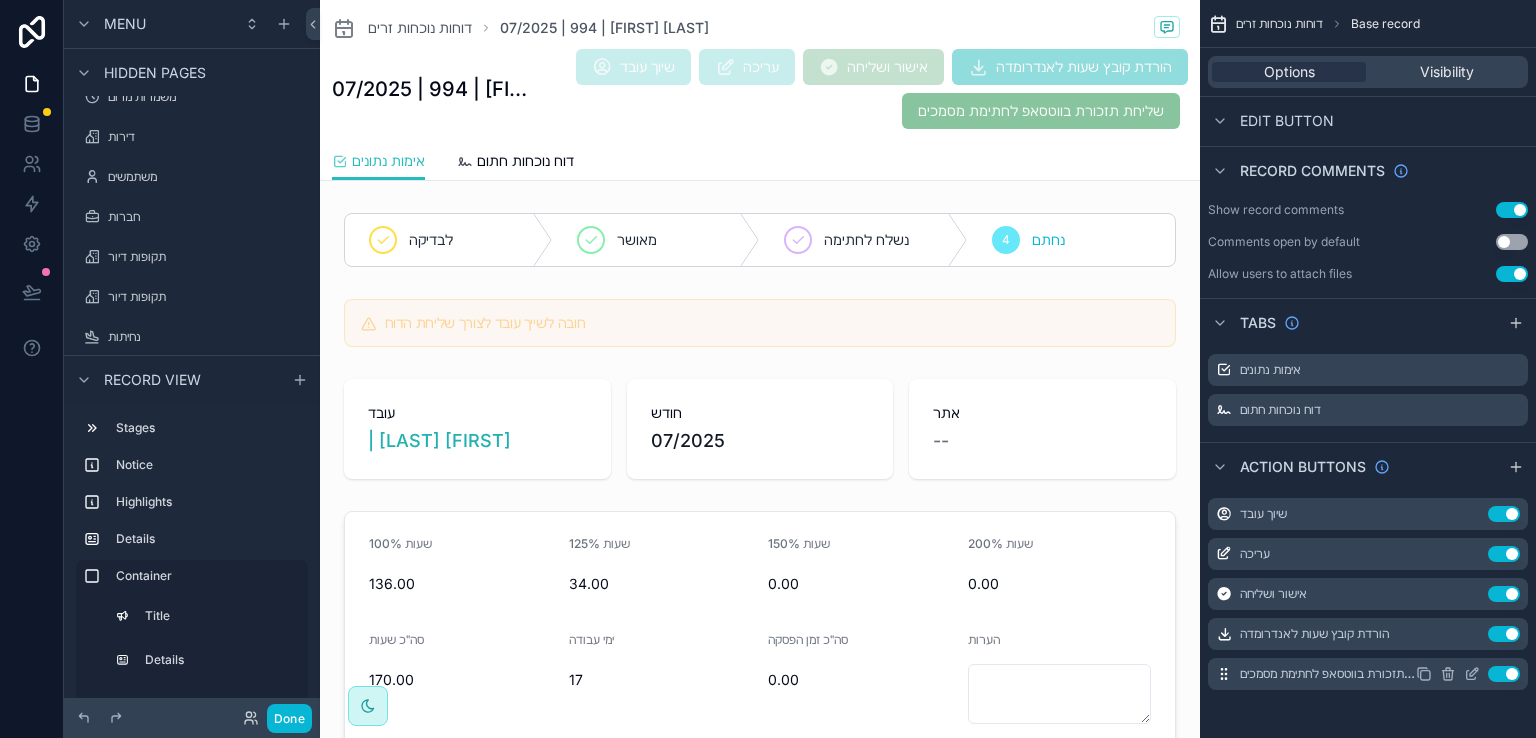 click 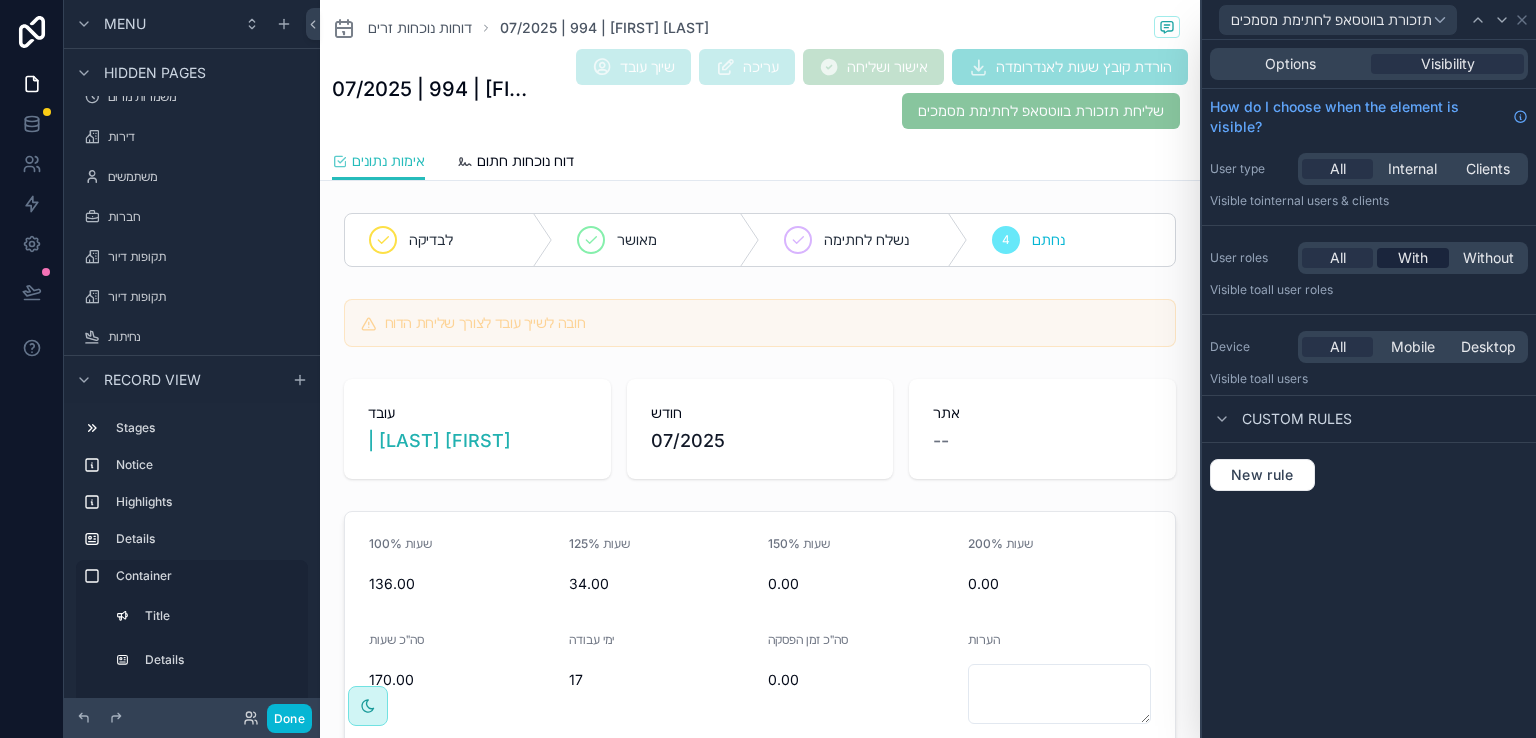 click on "With" at bounding box center (1413, 258) 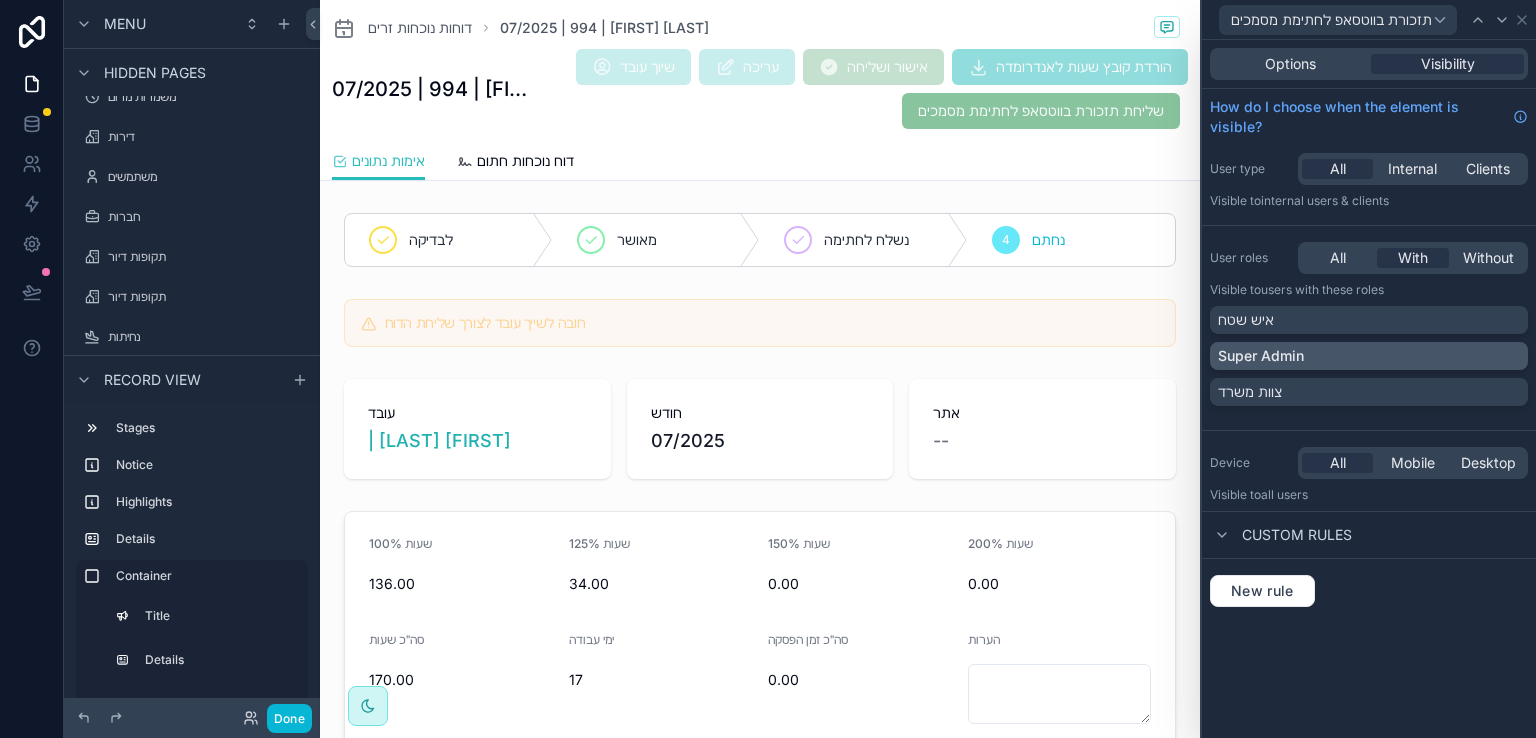 click on "Super Admin" at bounding box center (1369, 356) 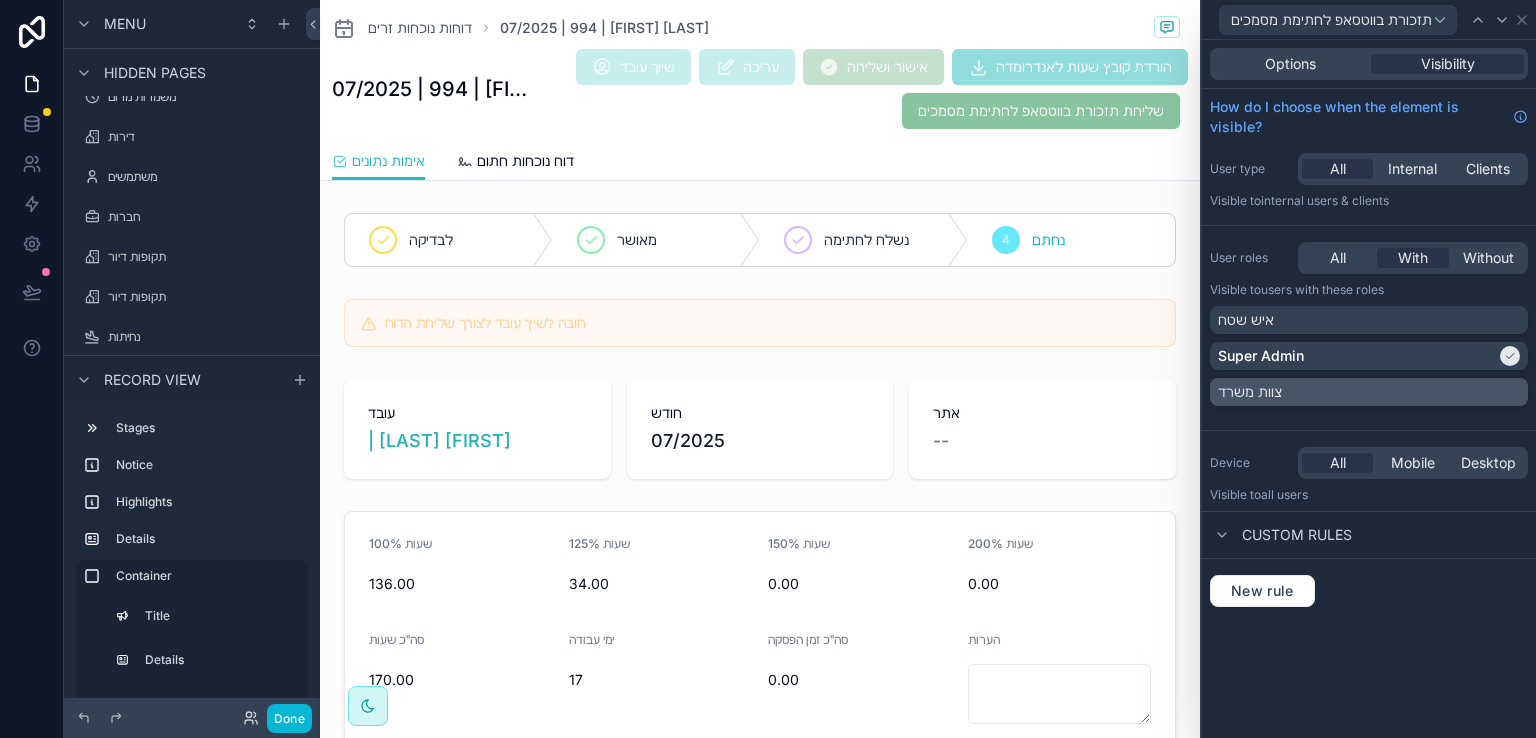 click on "צוות משרד" at bounding box center [1369, 392] 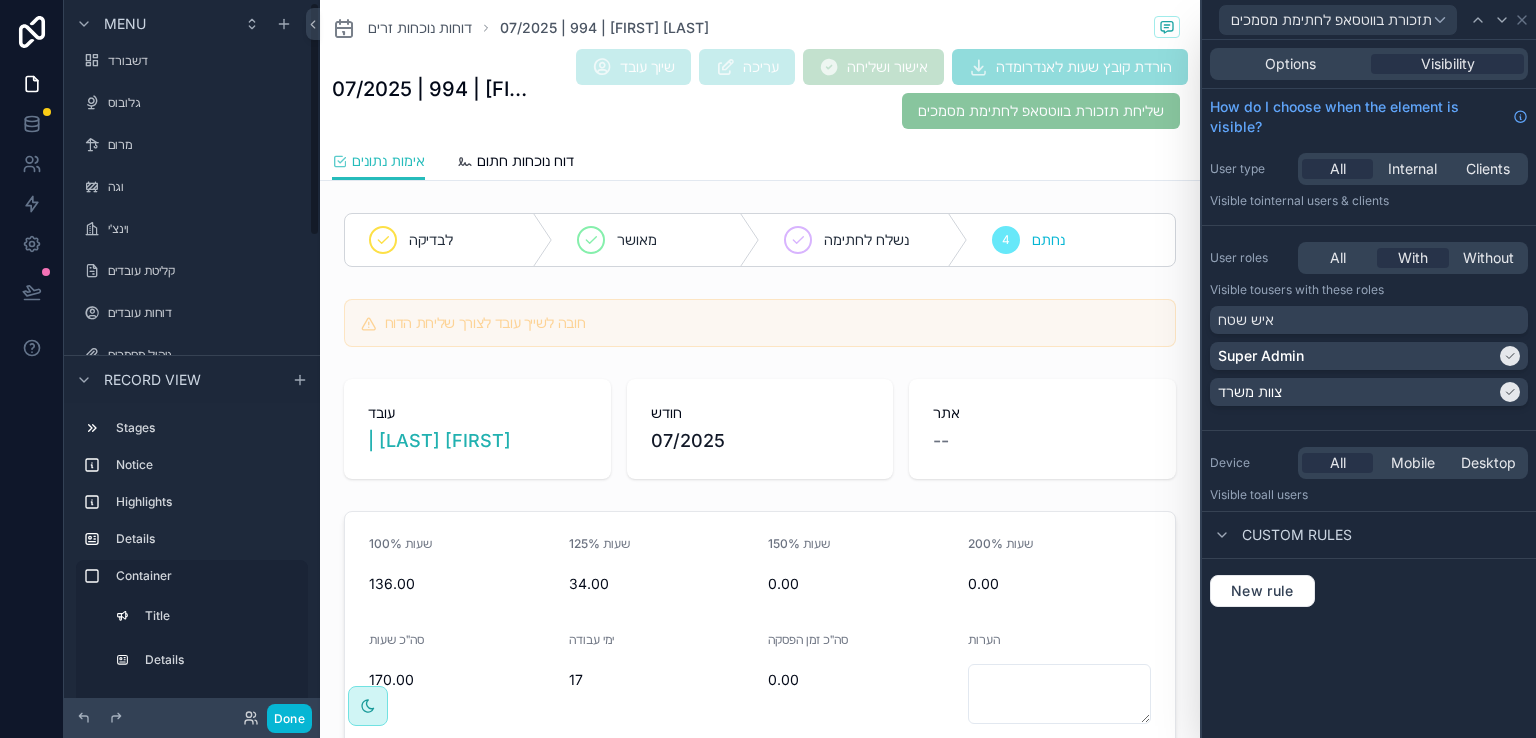 scroll, scrollTop: 0, scrollLeft: 0, axis: both 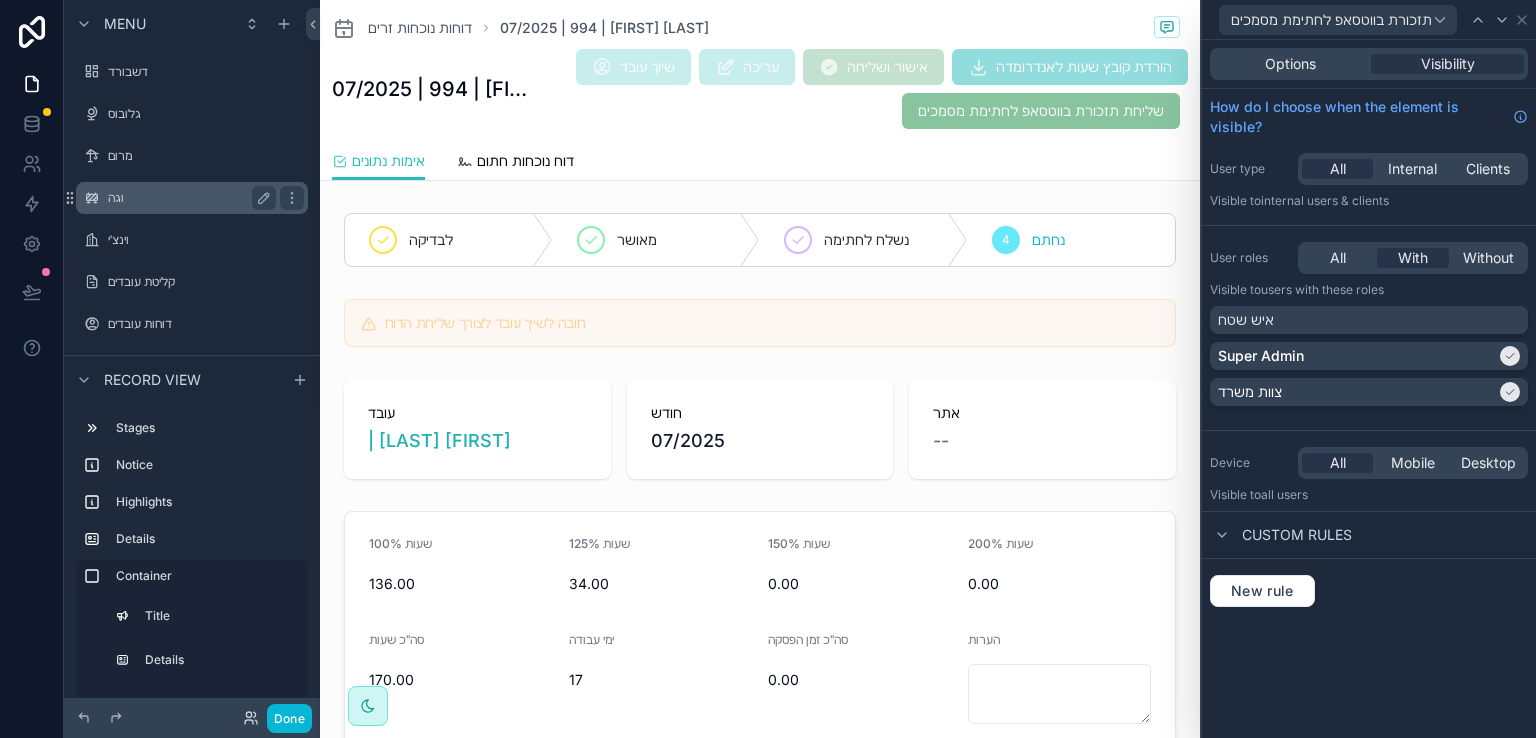 click on "וגה" at bounding box center (188, 198) 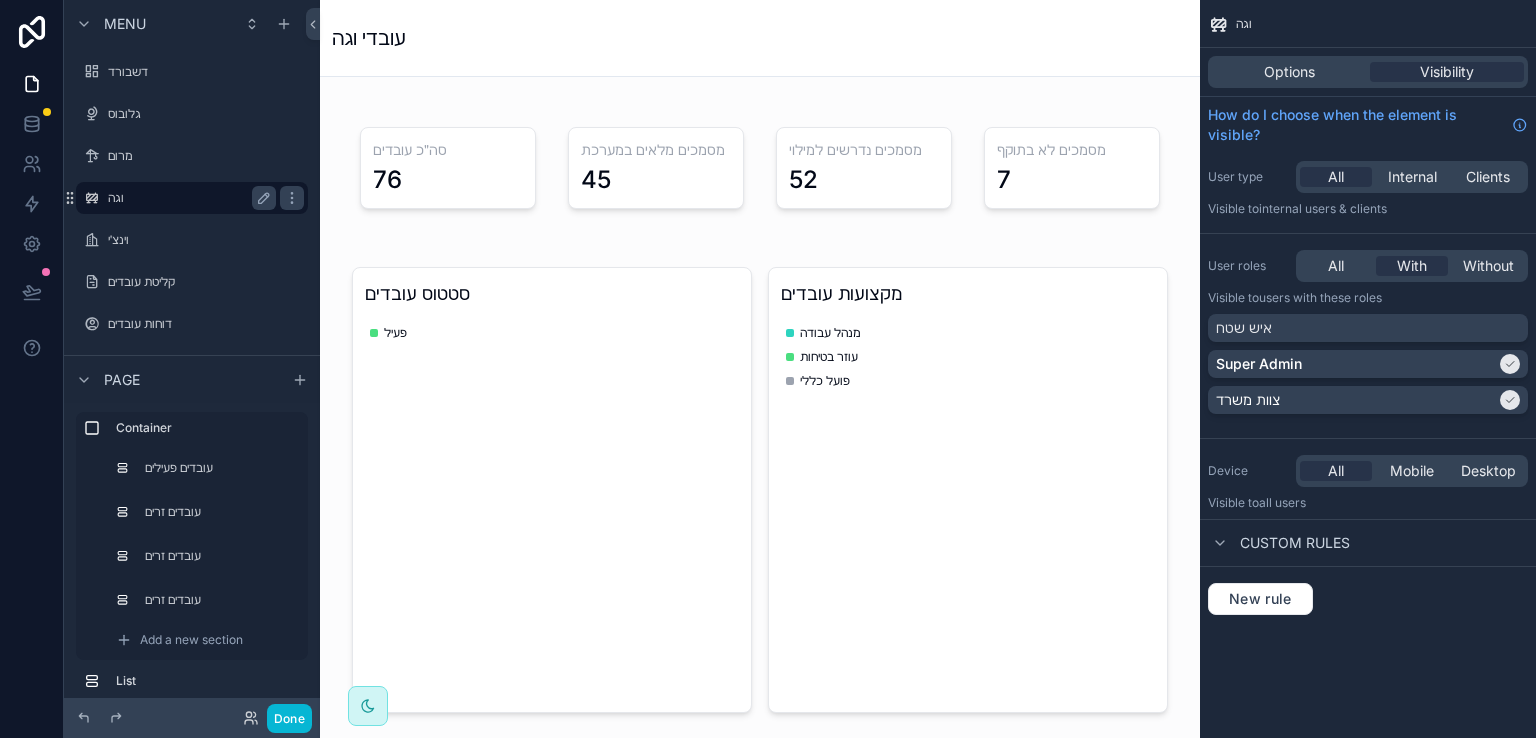 scroll, scrollTop: 0, scrollLeft: 0, axis: both 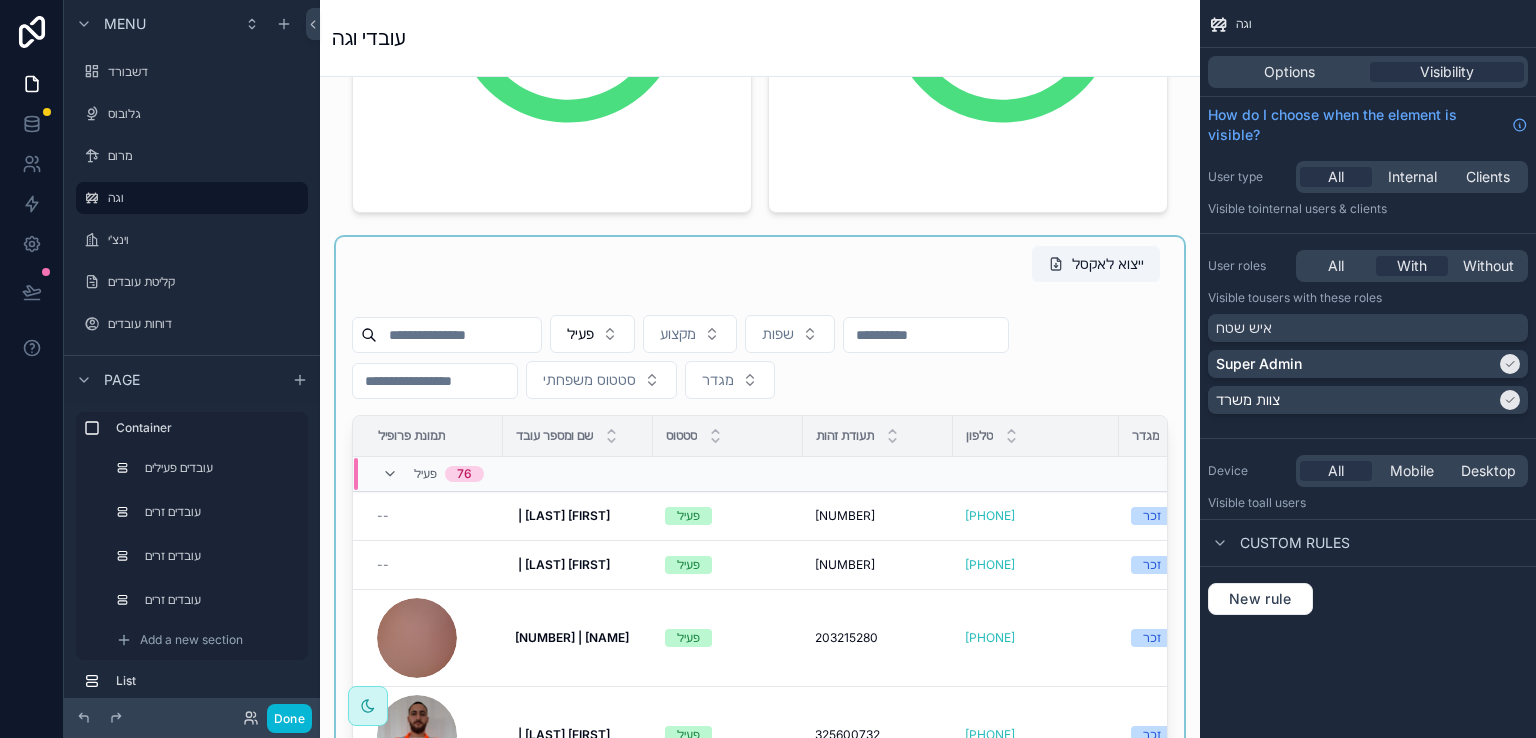 click at bounding box center [760, 612] 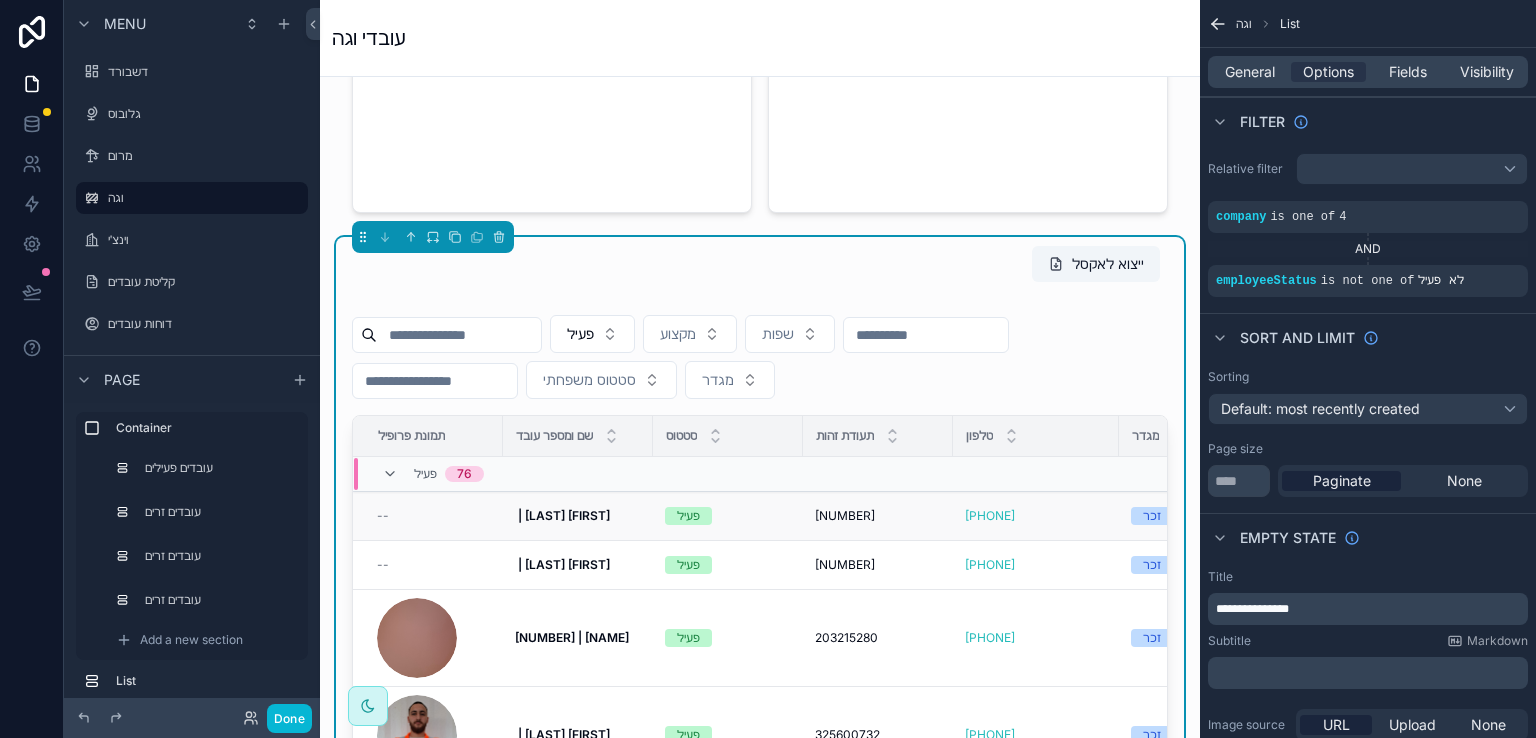click on "380 | [FIRST] [LAST]" at bounding box center [562, 515] 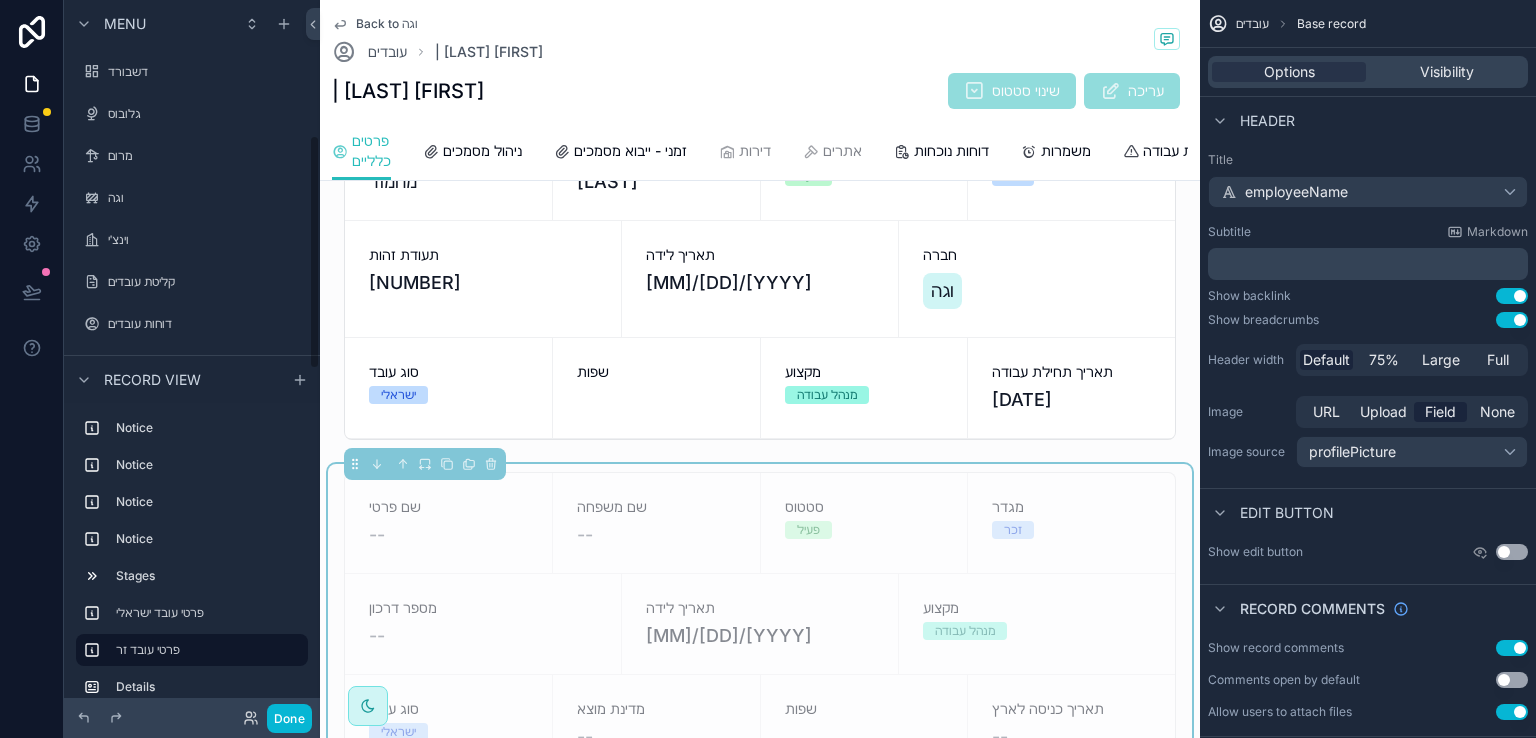 scroll, scrollTop: 411, scrollLeft: 0, axis: vertical 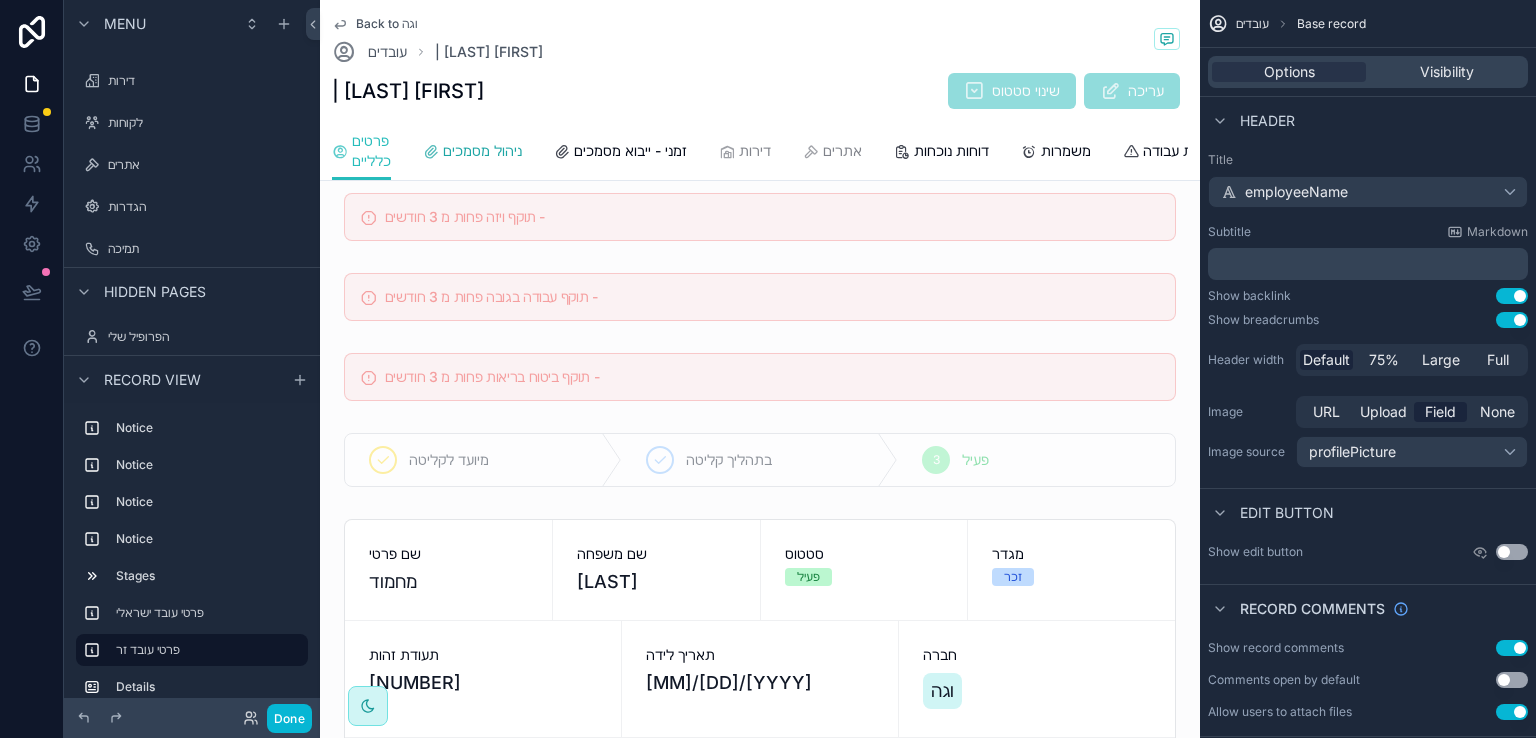 click on "ניהול מסמכים" at bounding box center (482, 151) 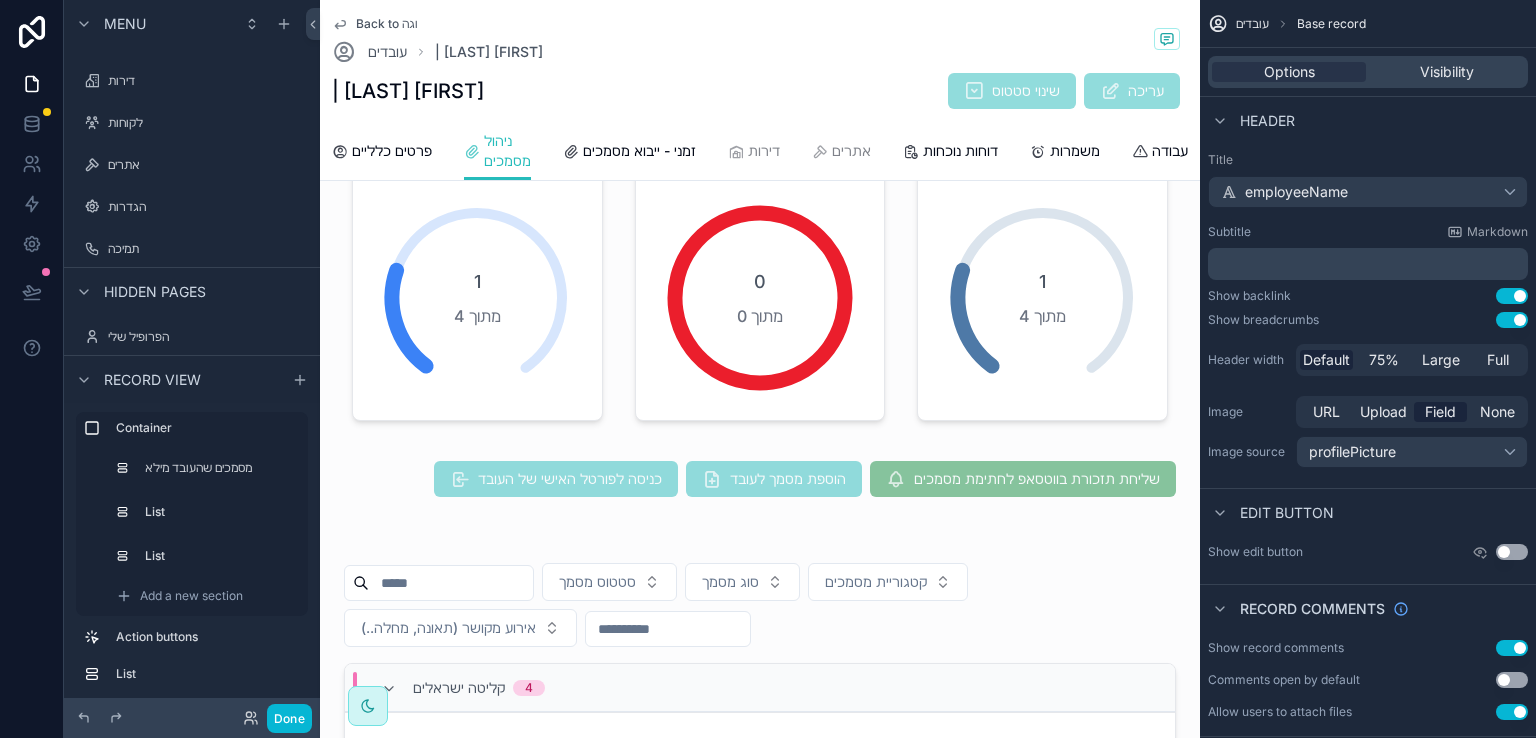 scroll, scrollTop: 0, scrollLeft: 0, axis: both 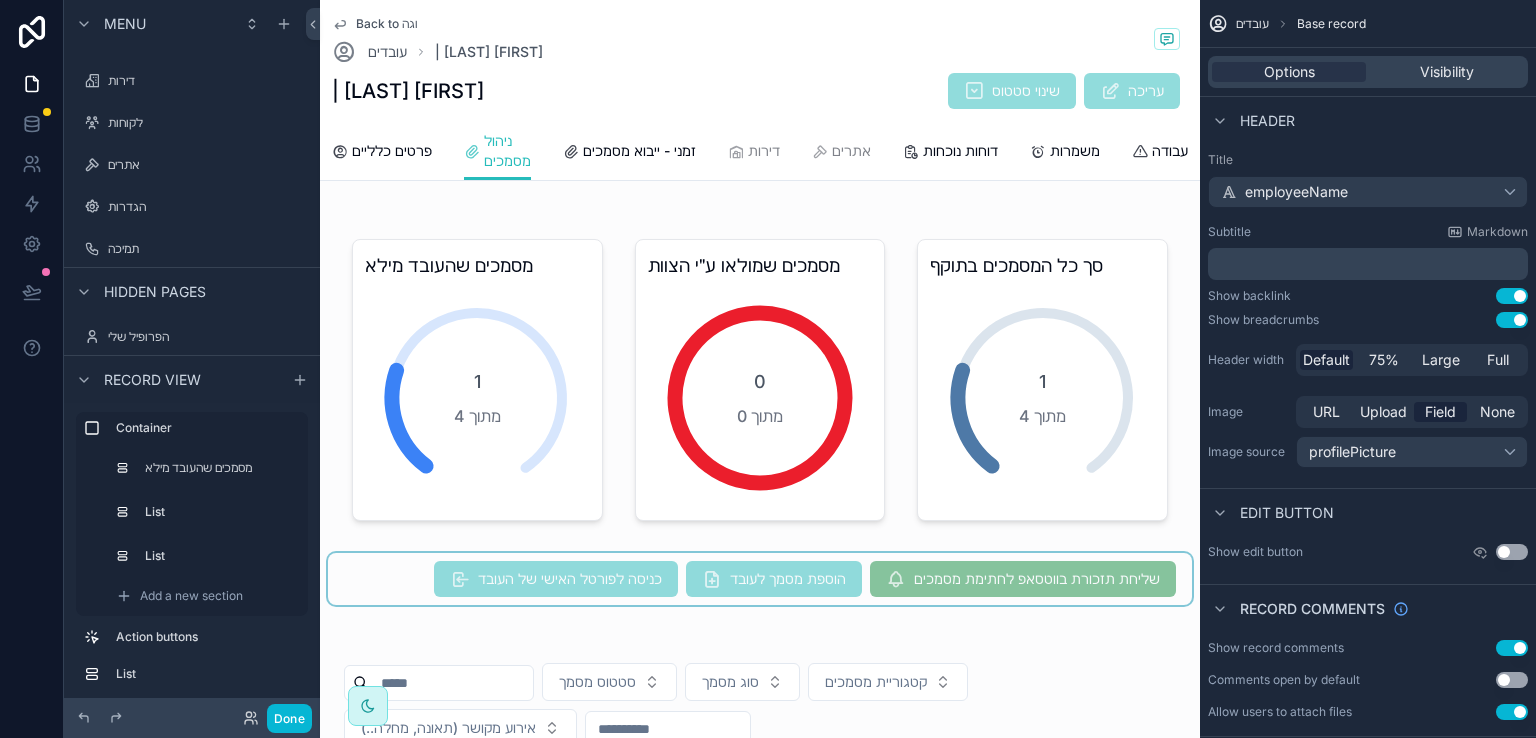 click at bounding box center (760, 579) 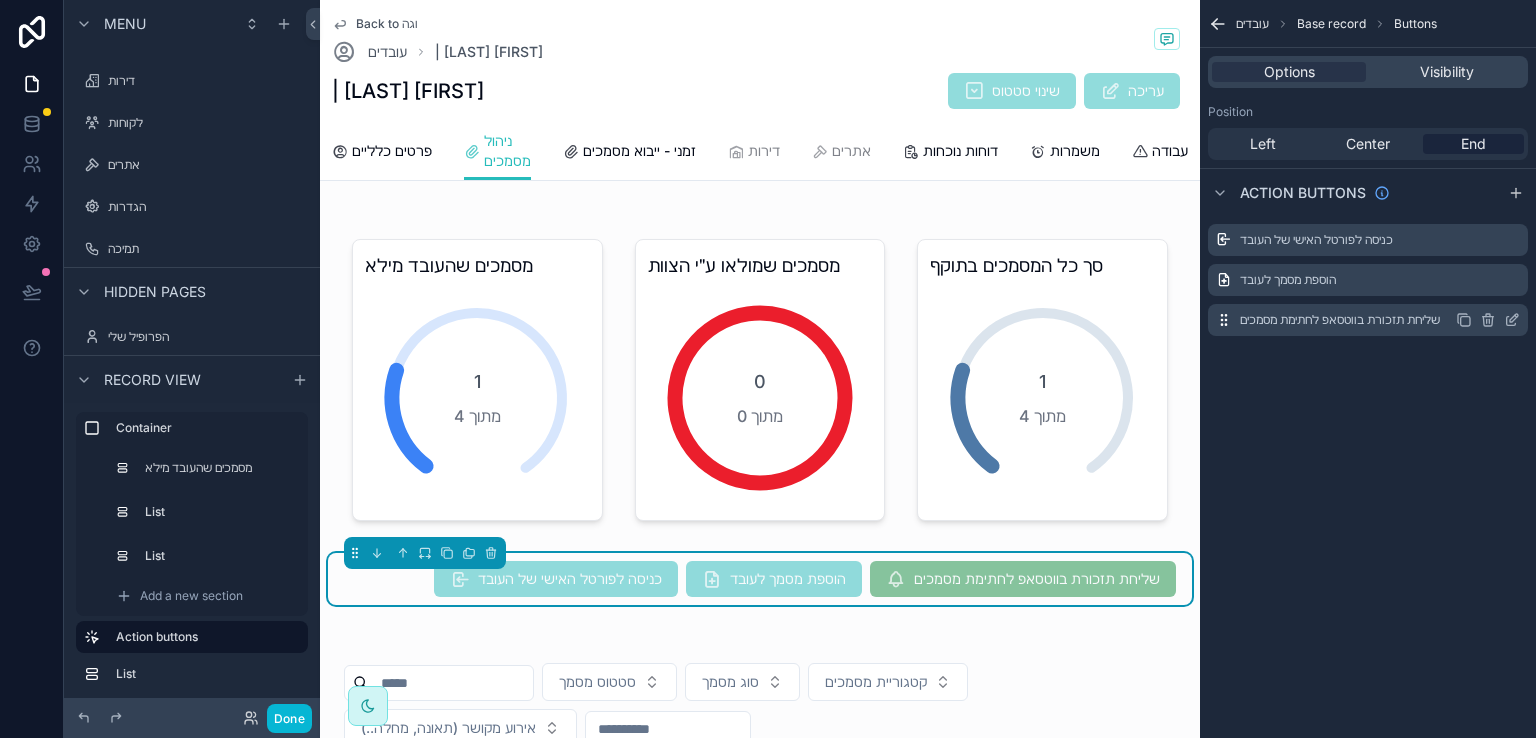 click 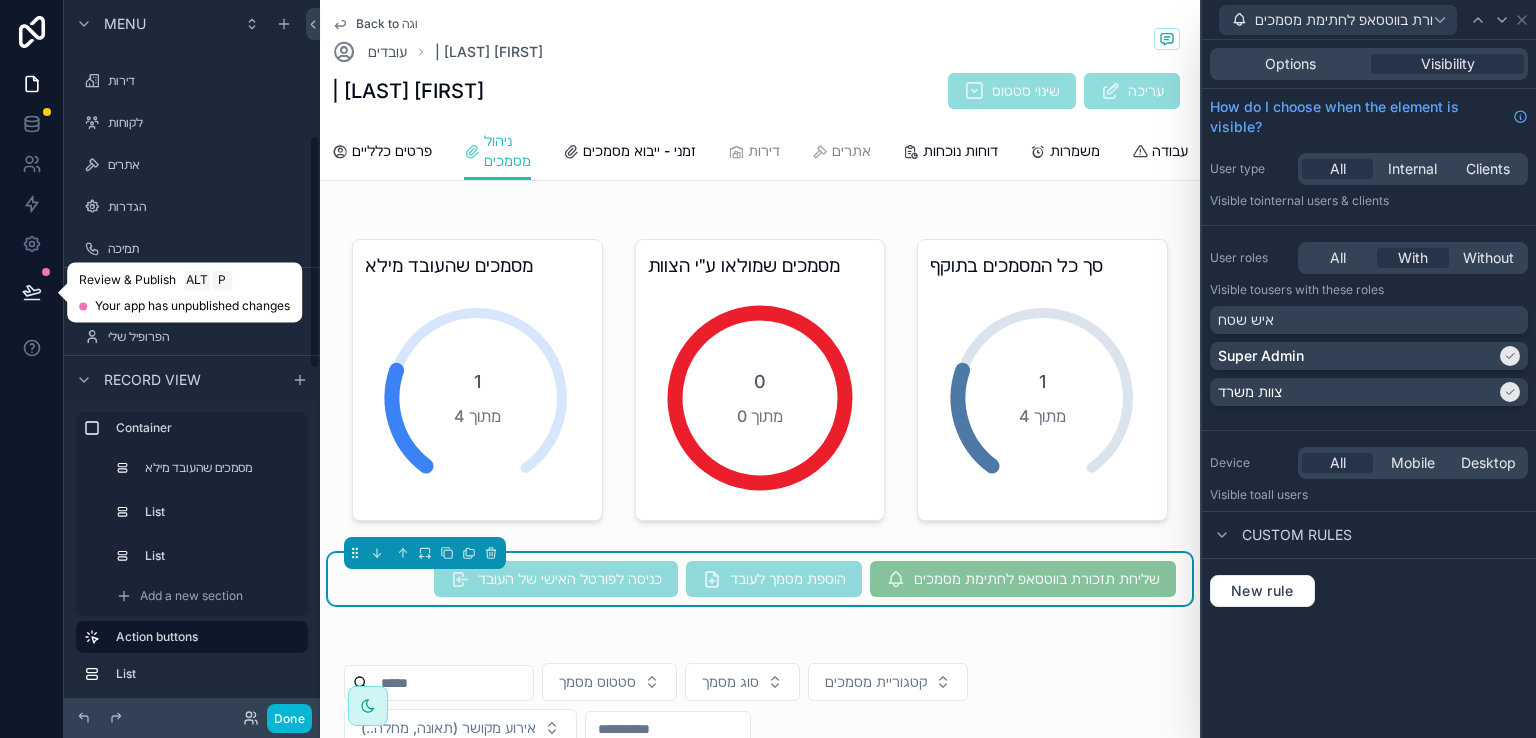 click 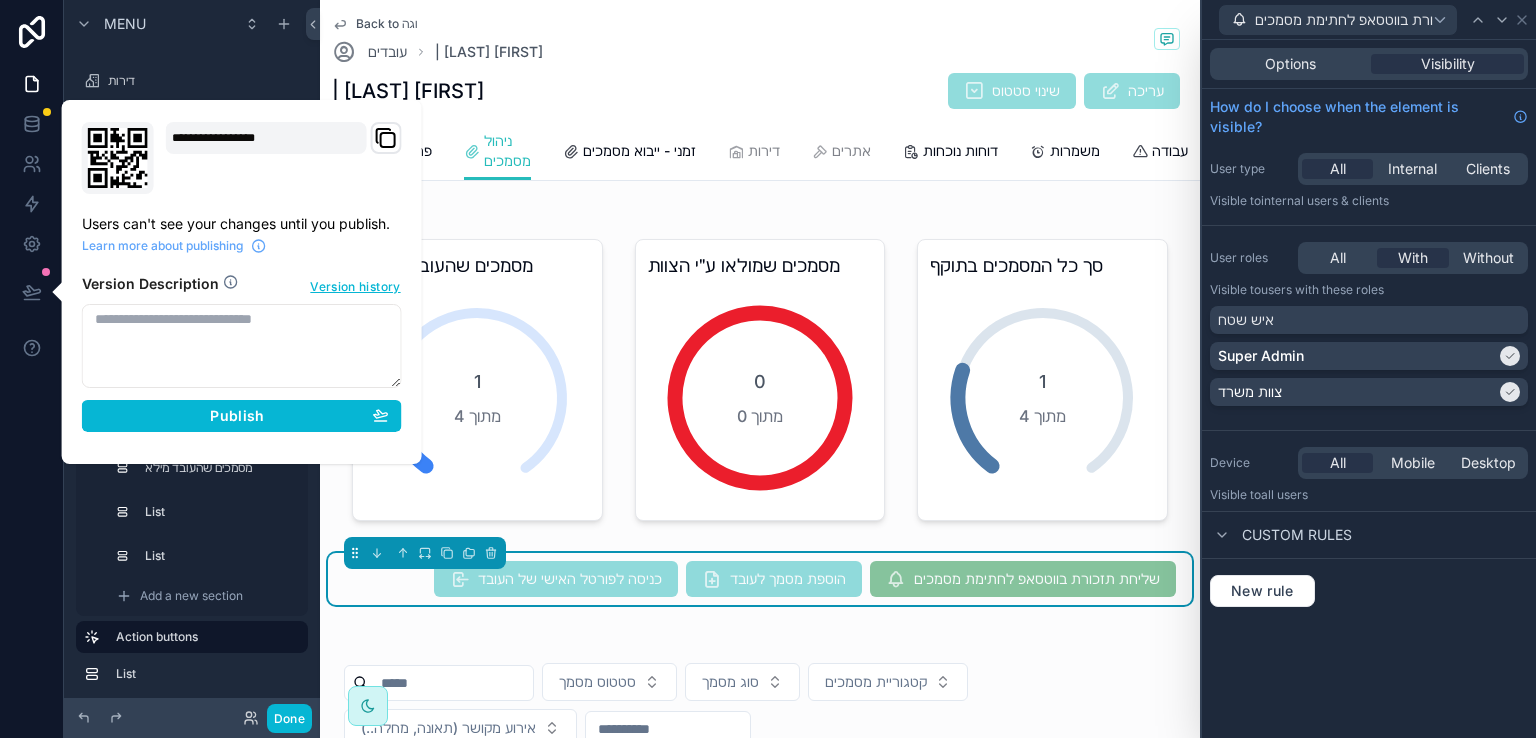 click at bounding box center (242, 346) 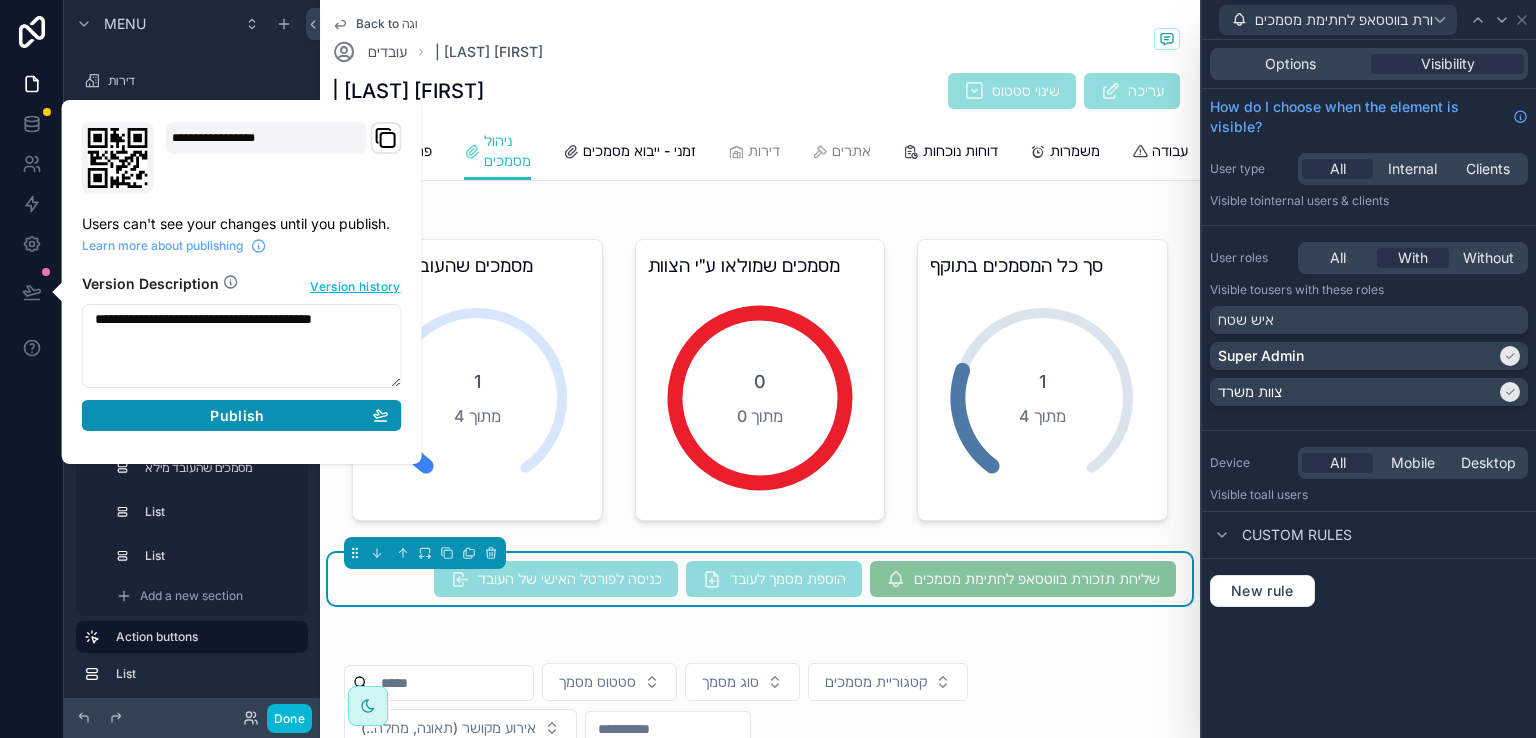 type on "**********" 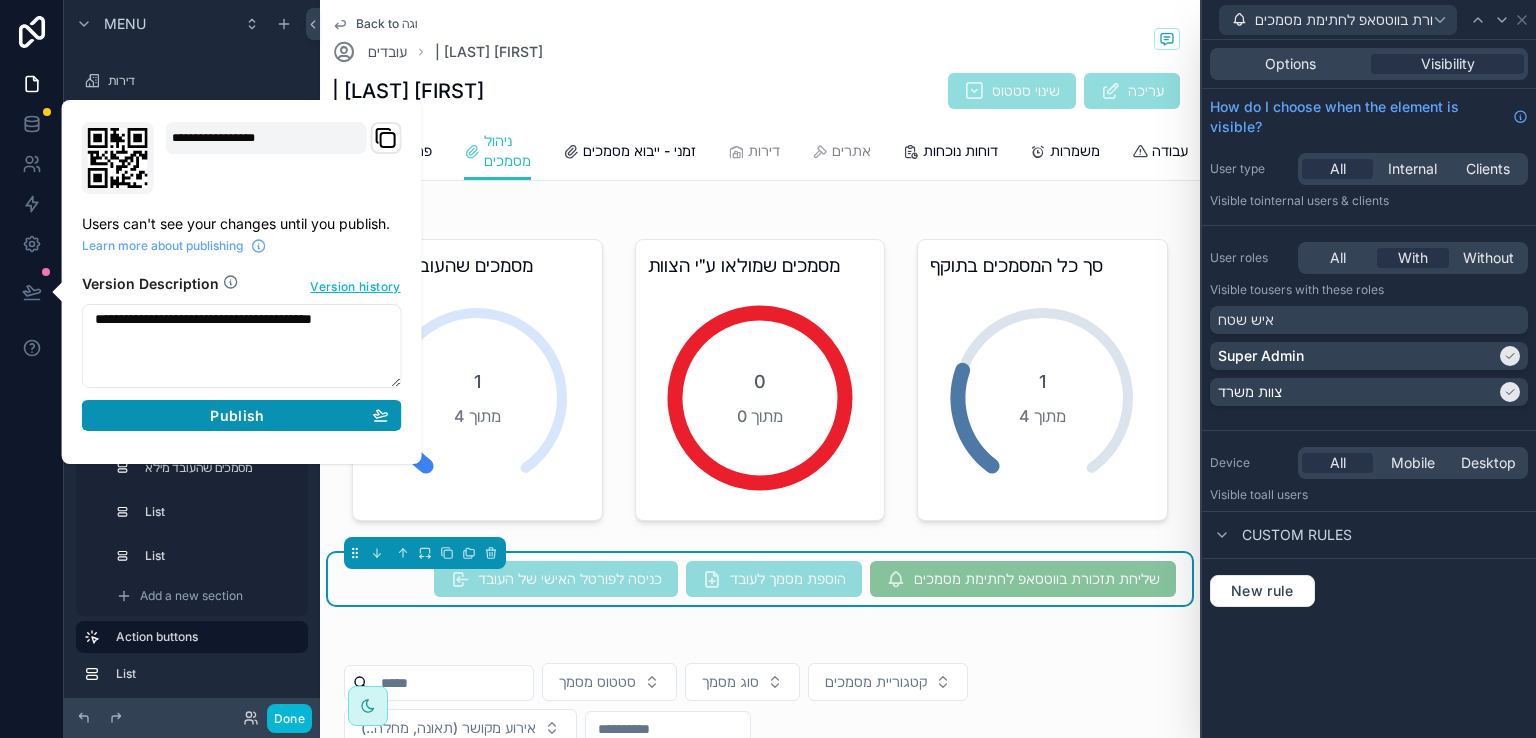 click on "Publish" at bounding box center [237, 416] 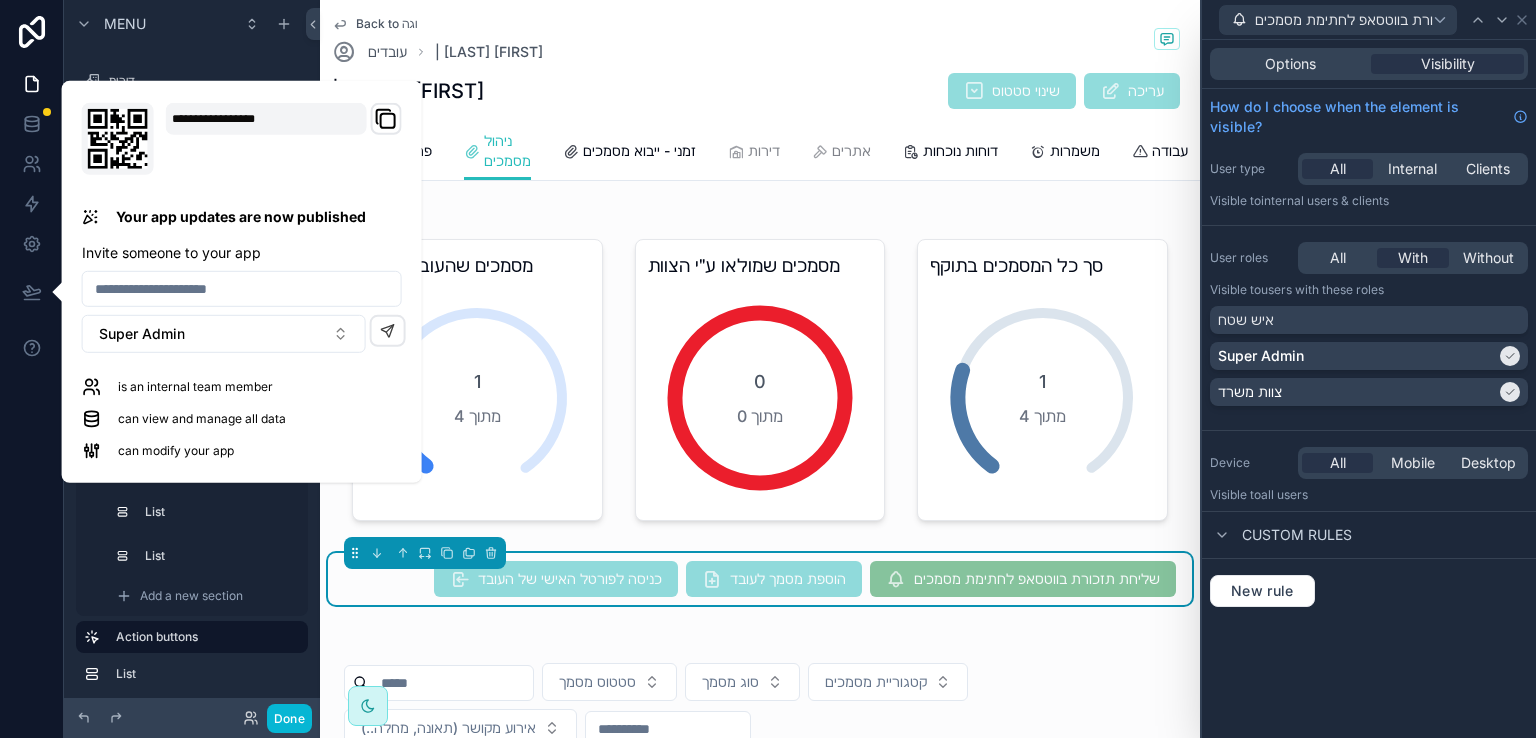 click on "Back to וגה עובדים 380 | מחמוד אזברגה 380 | מחמוד אזברגה שינוי סטטוס עריכה ניהול מסמכים פרטים כלליים ניהול מסמכים זמני - ייבוא מסמכים דירות אתרים דוחות נוכחות משמרות תאונות עבודה אינטרויזה חופשות מחלה הערות" at bounding box center [760, 90] 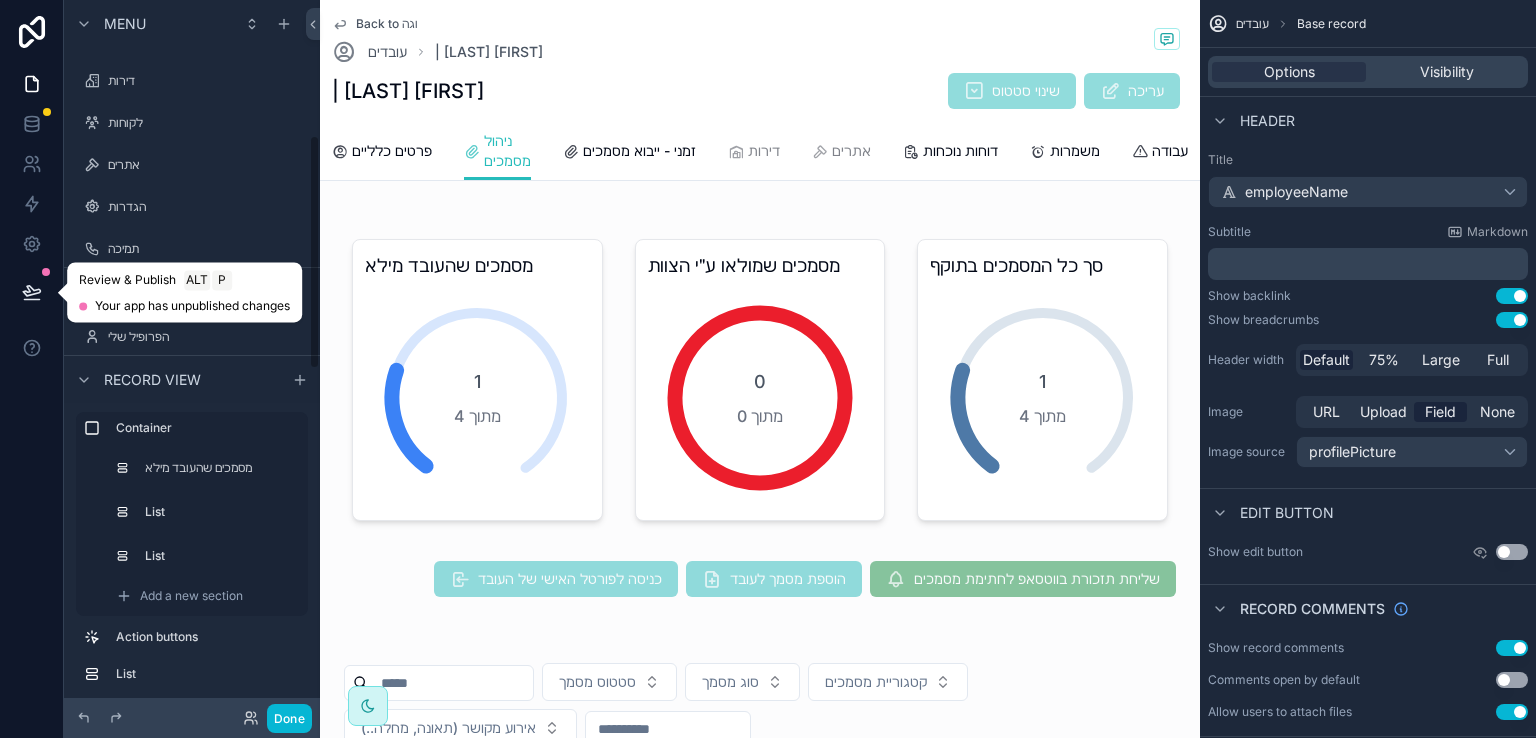 click 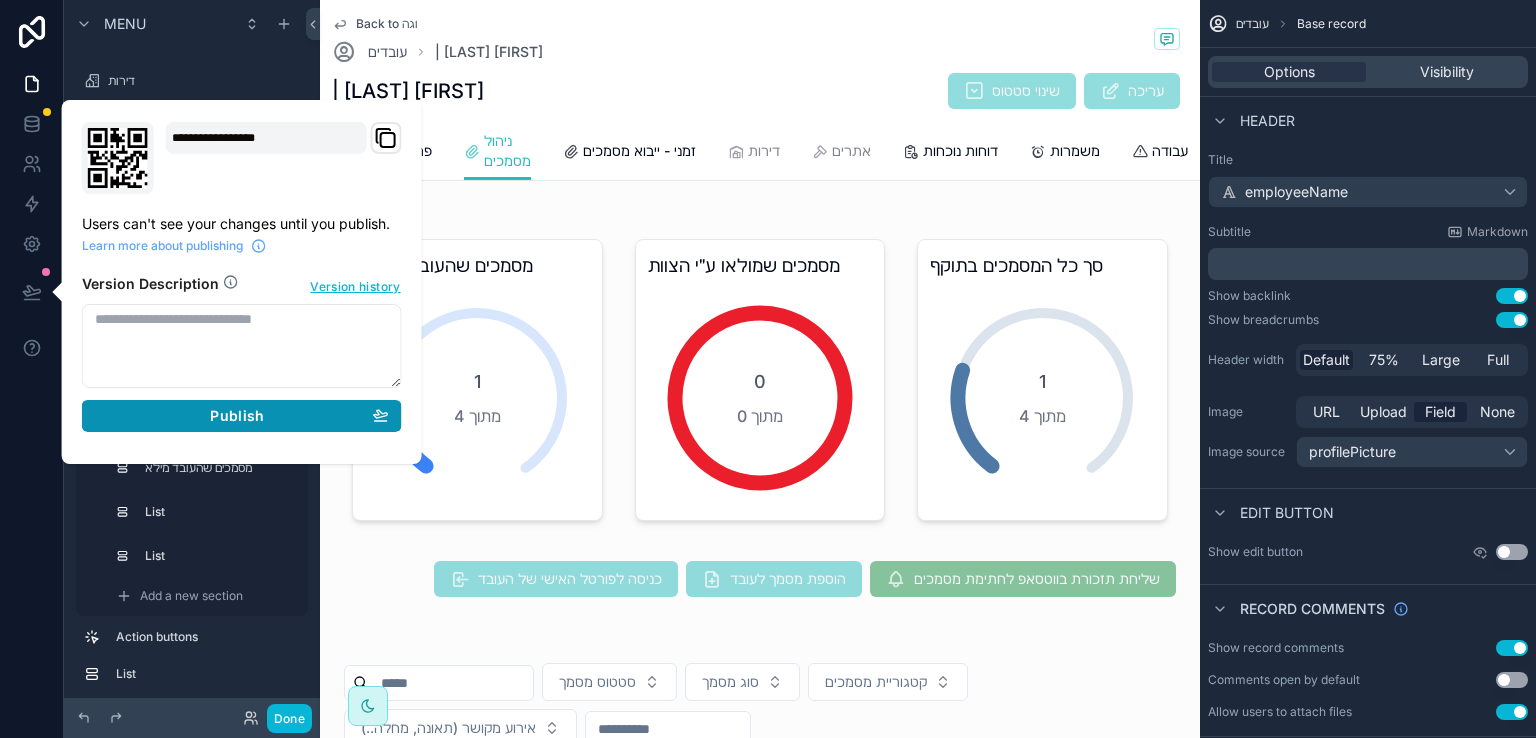 click on "Publish" at bounding box center (237, 416) 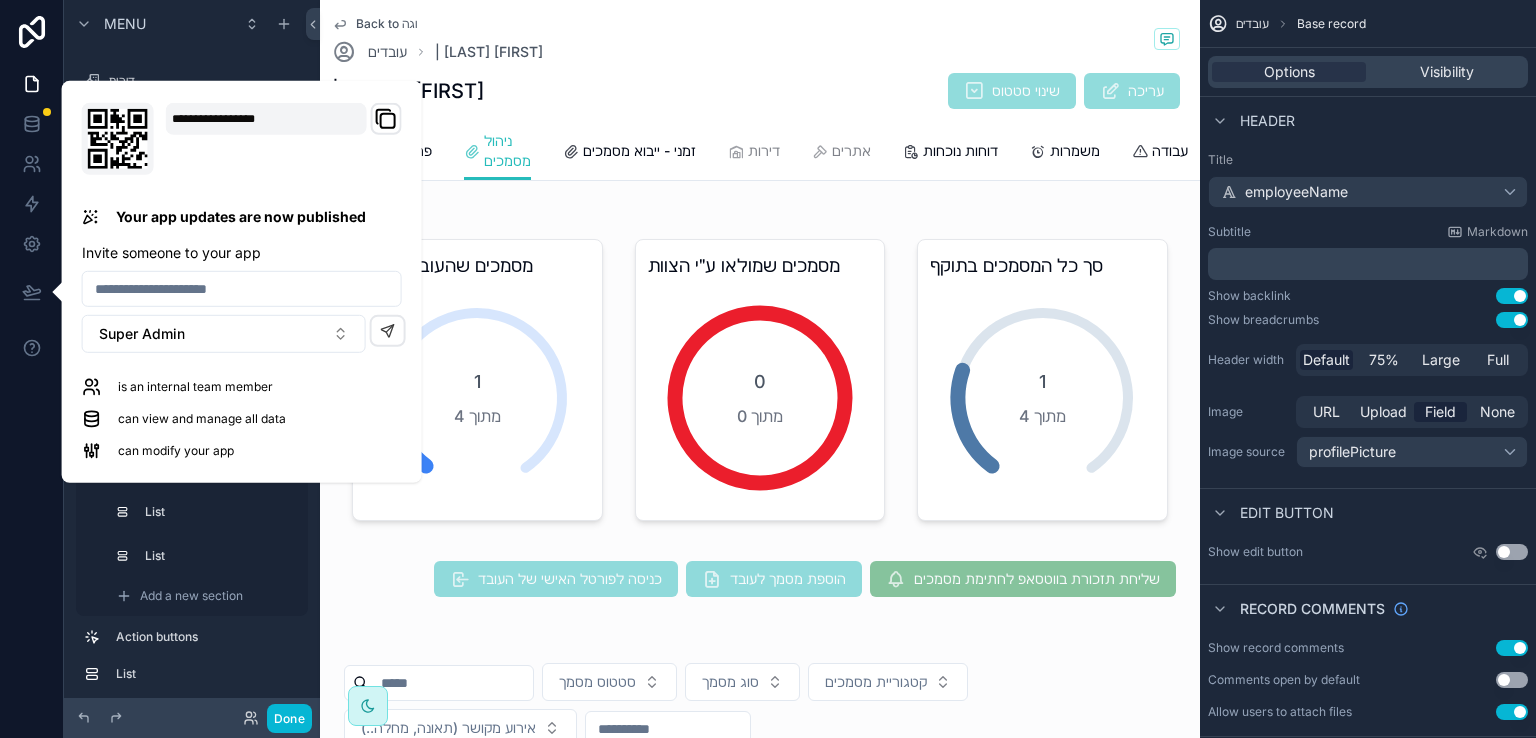 click on "380 | מחמוד אזברגה שינוי סטטוס עריכה" at bounding box center [760, 91] 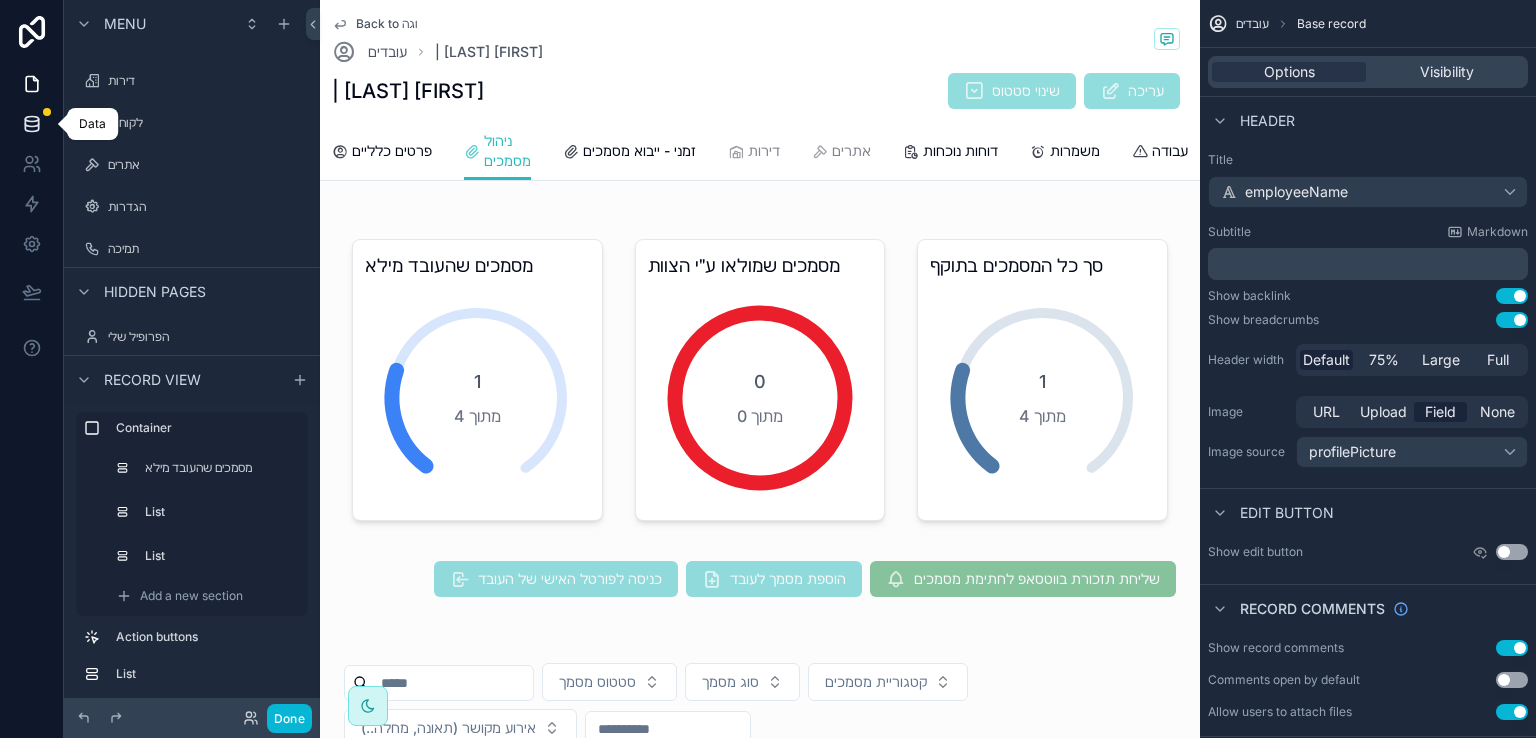 click 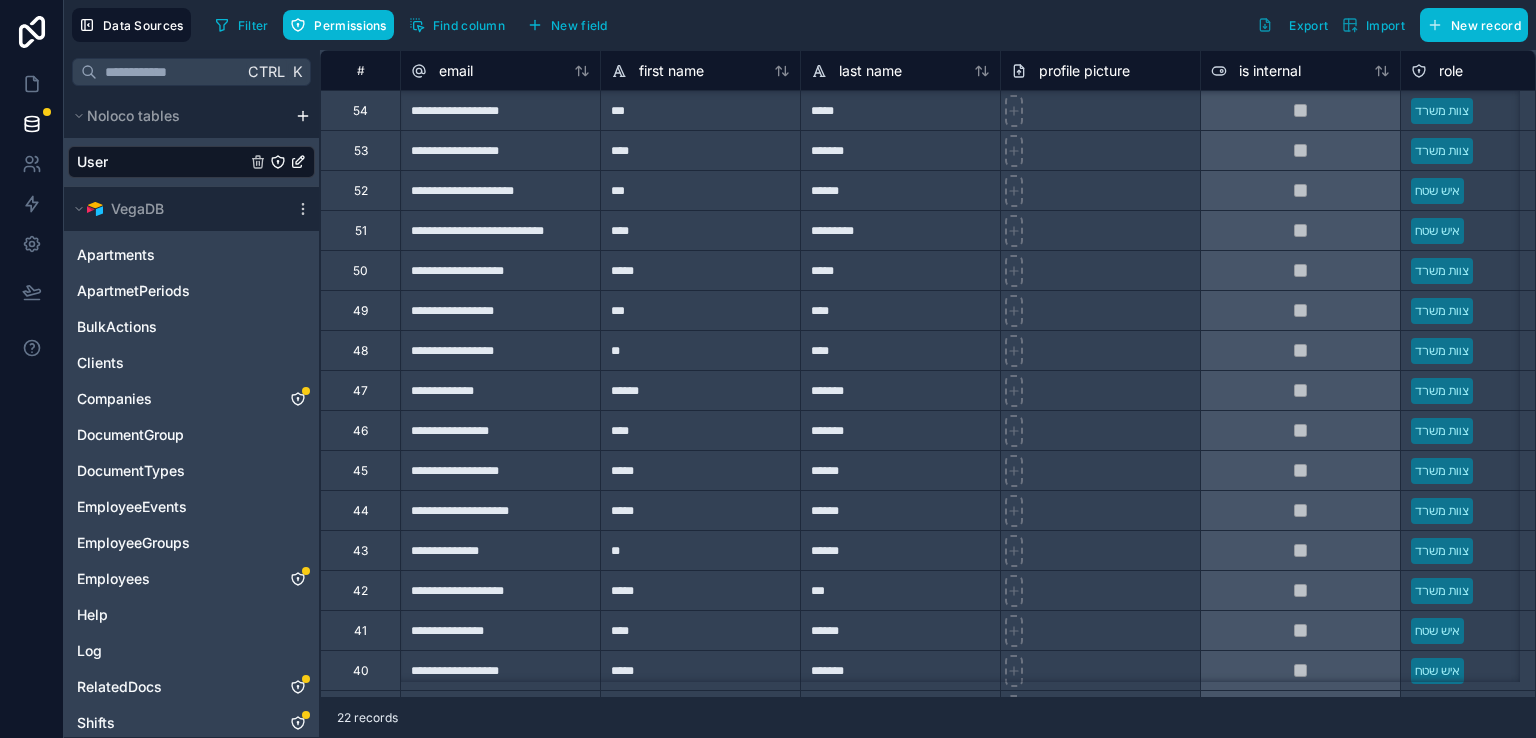 scroll, scrollTop: 100, scrollLeft: 0, axis: vertical 